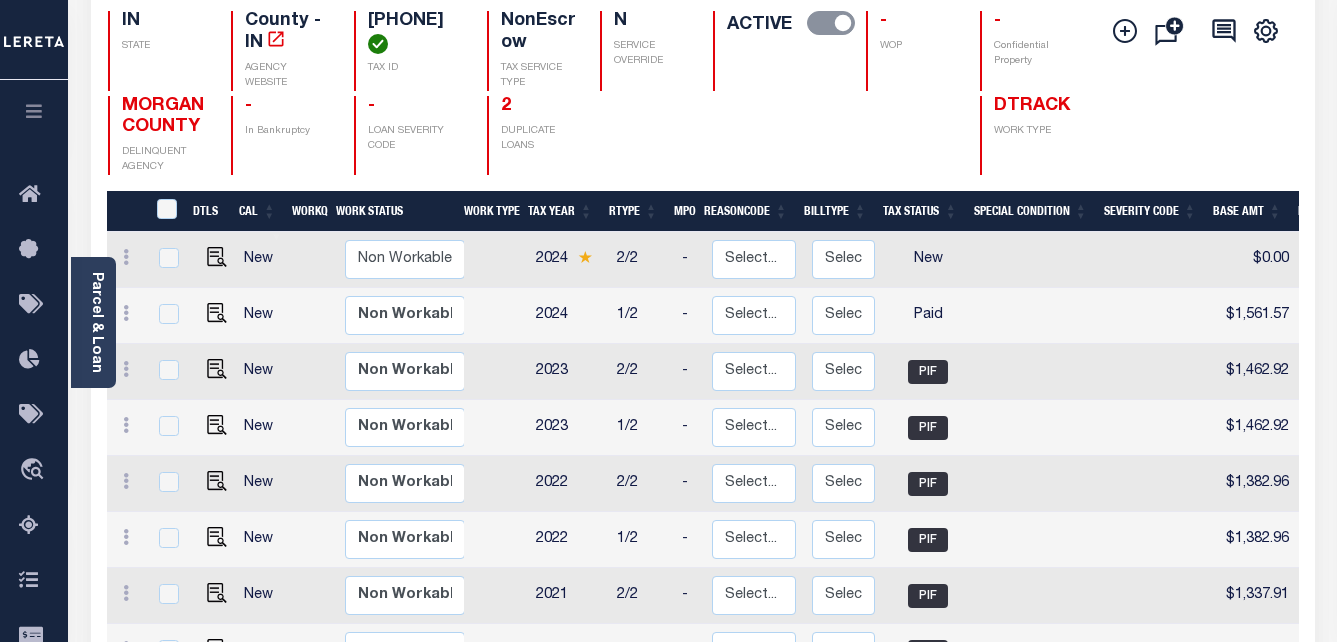 scroll, scrollTop: 0, scrollLeft: 0, axis: both 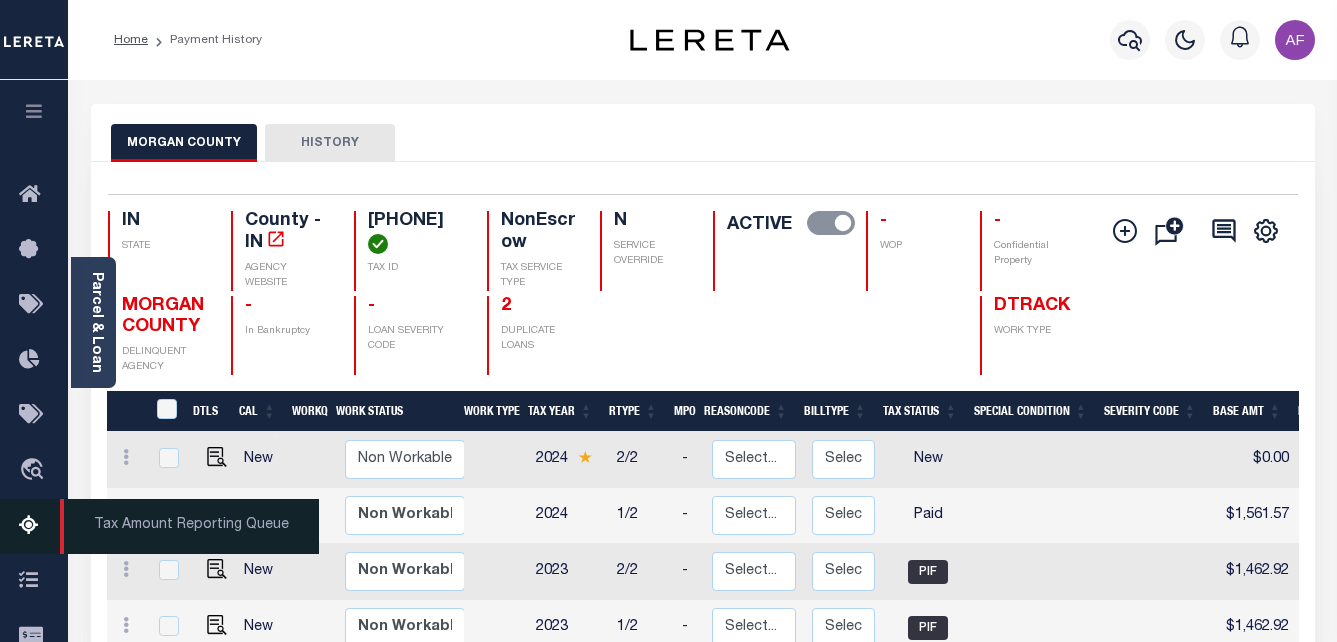 click at bounding box center (35, 526) 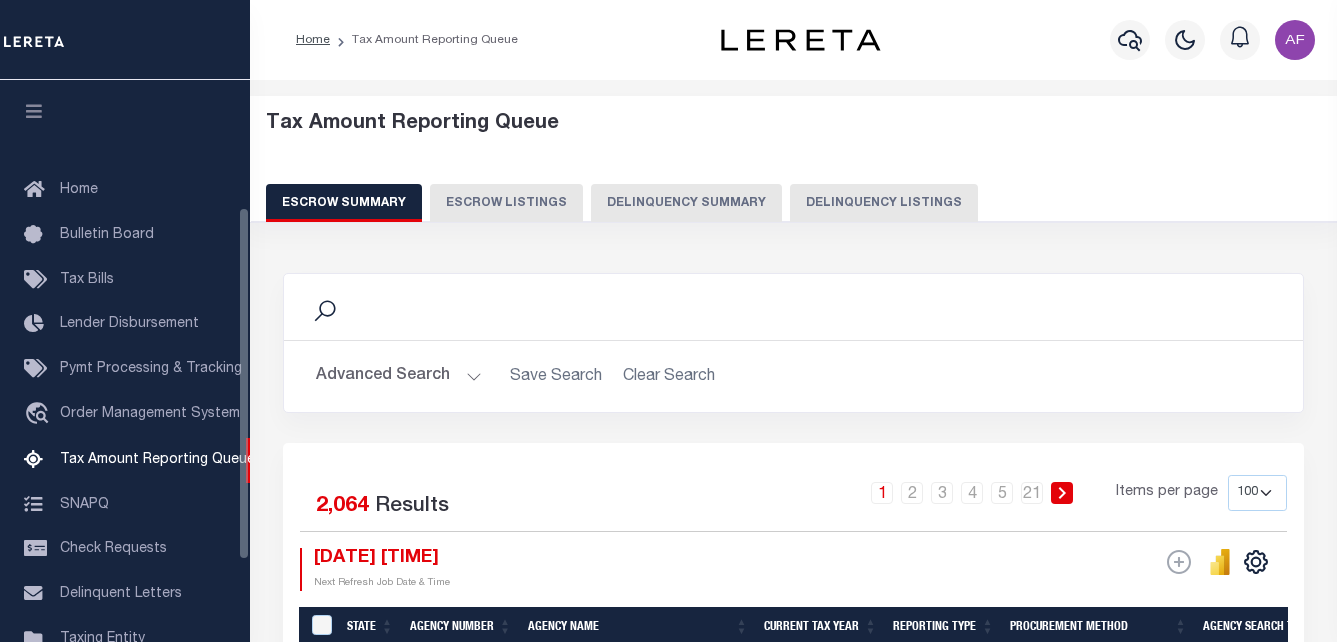 select on "100" 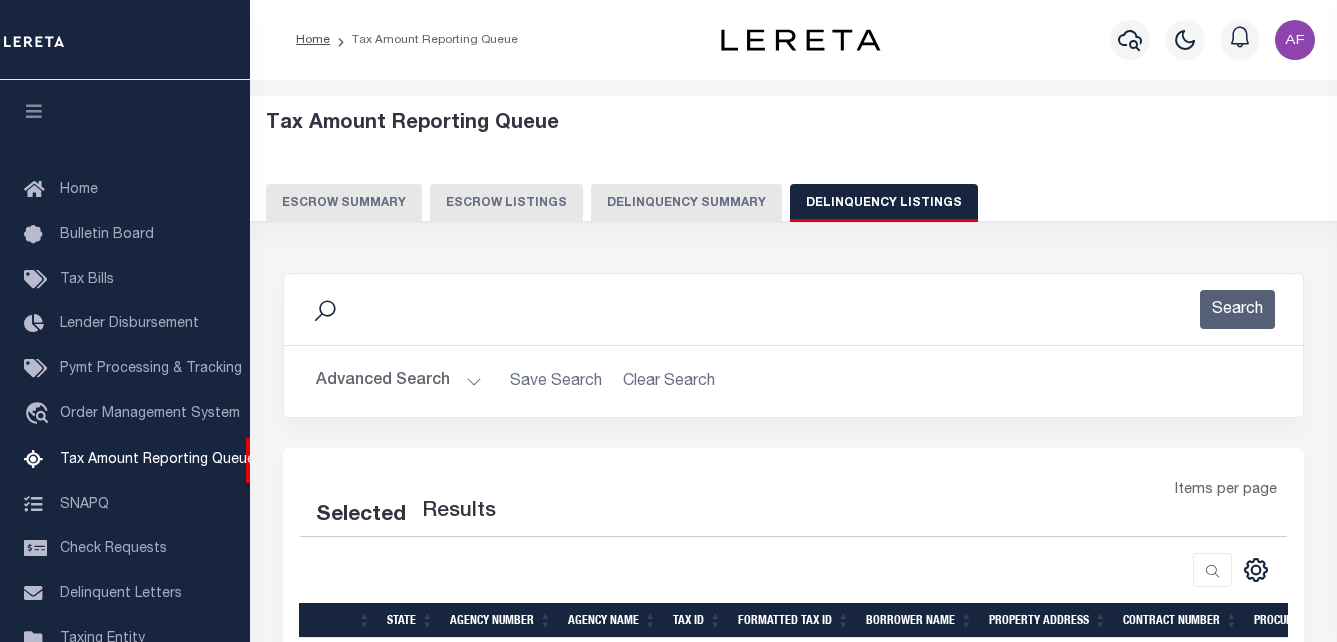 scroll, scrollTop: 202, scrollLeft: 0, axis: vertical 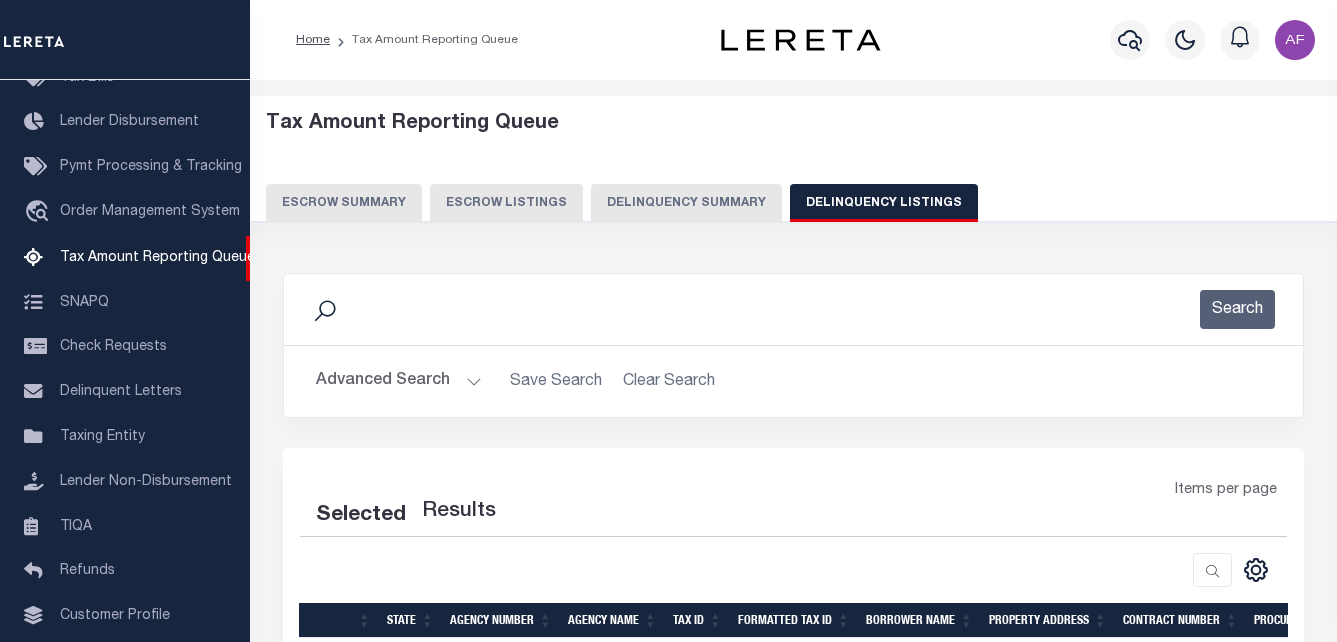 select on "100" 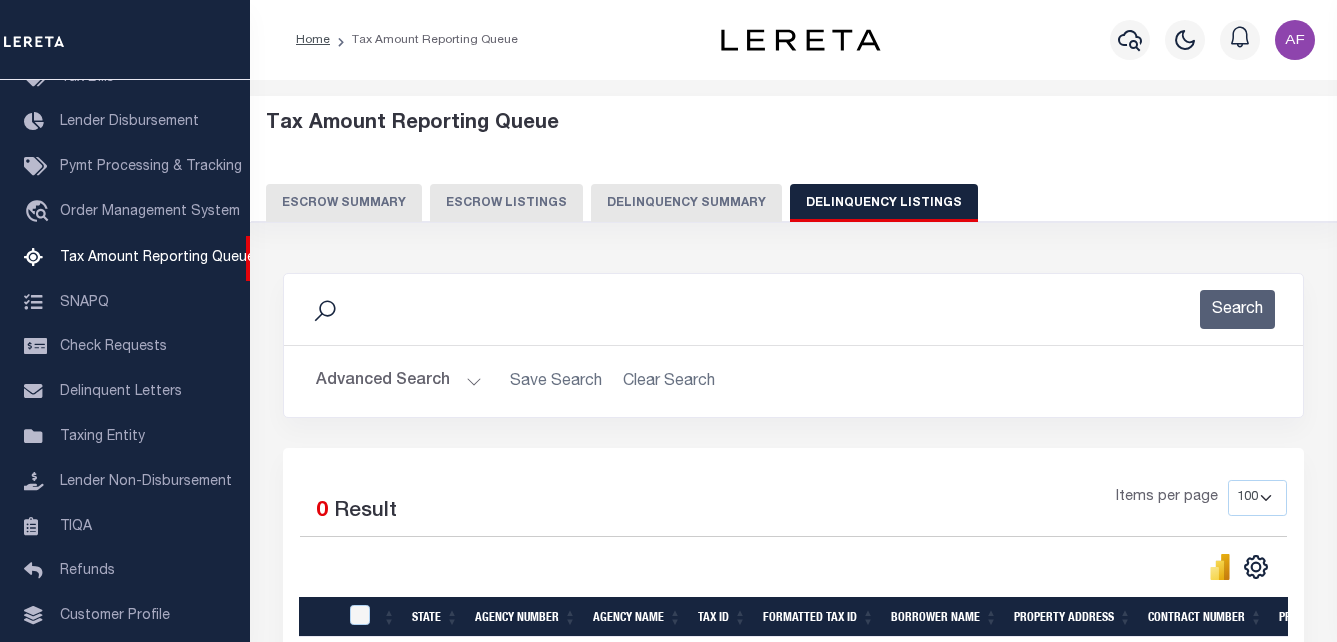 click on "Advanced Search" at bounding box center [399, 381] 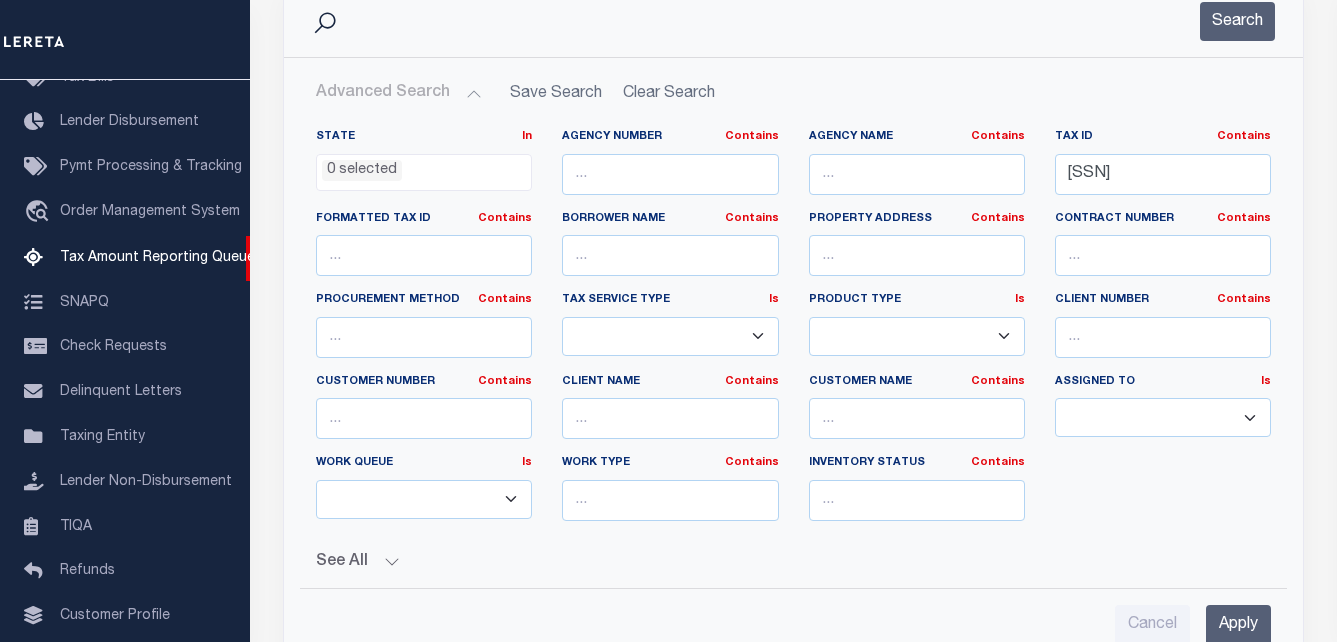 scroll, scrollTop: 300, scrollLeft: 0, axis: vertical 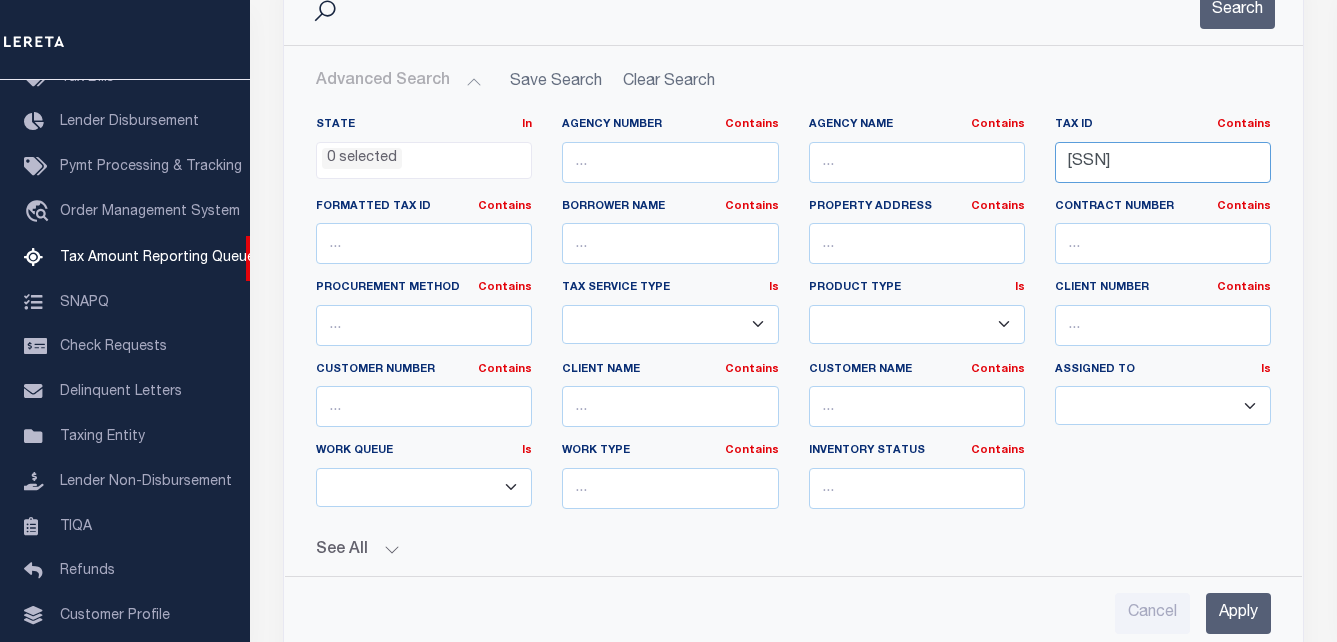 drag, startPoint x: 1072, startPoint y: 161, endPoint x: 1290, endPoint y: 157, distance: 218.0367 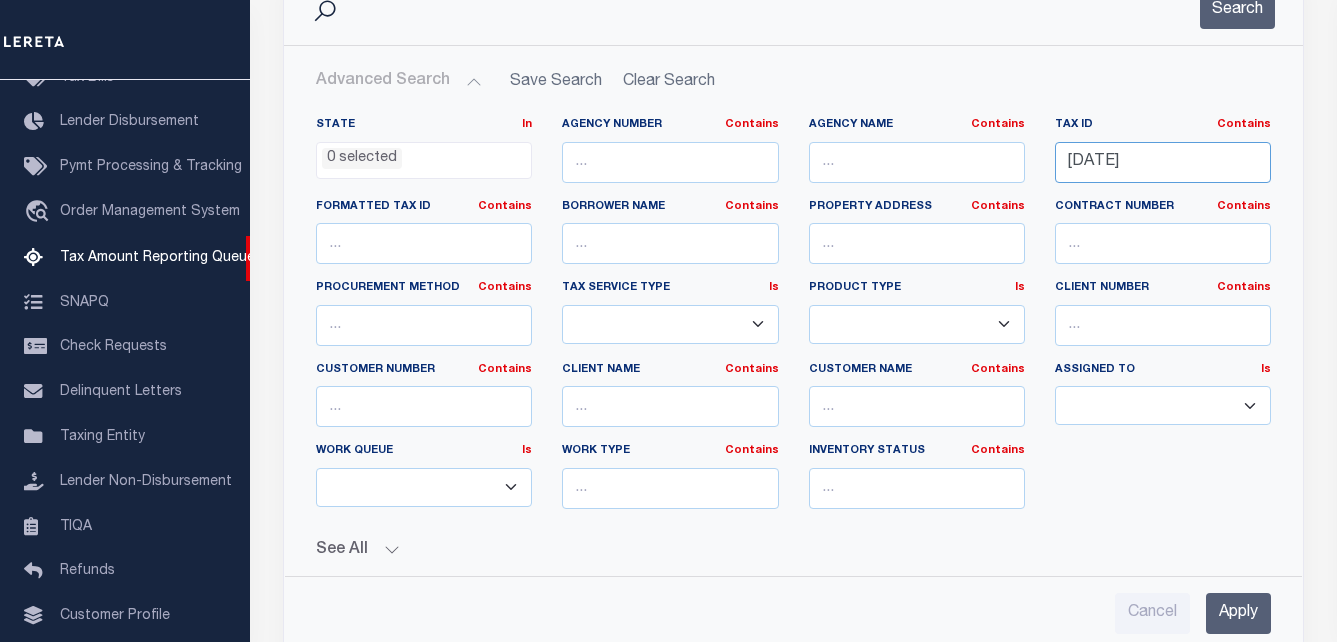 scroll, scrollTop: 0, scrollLeft: 0, axis: both 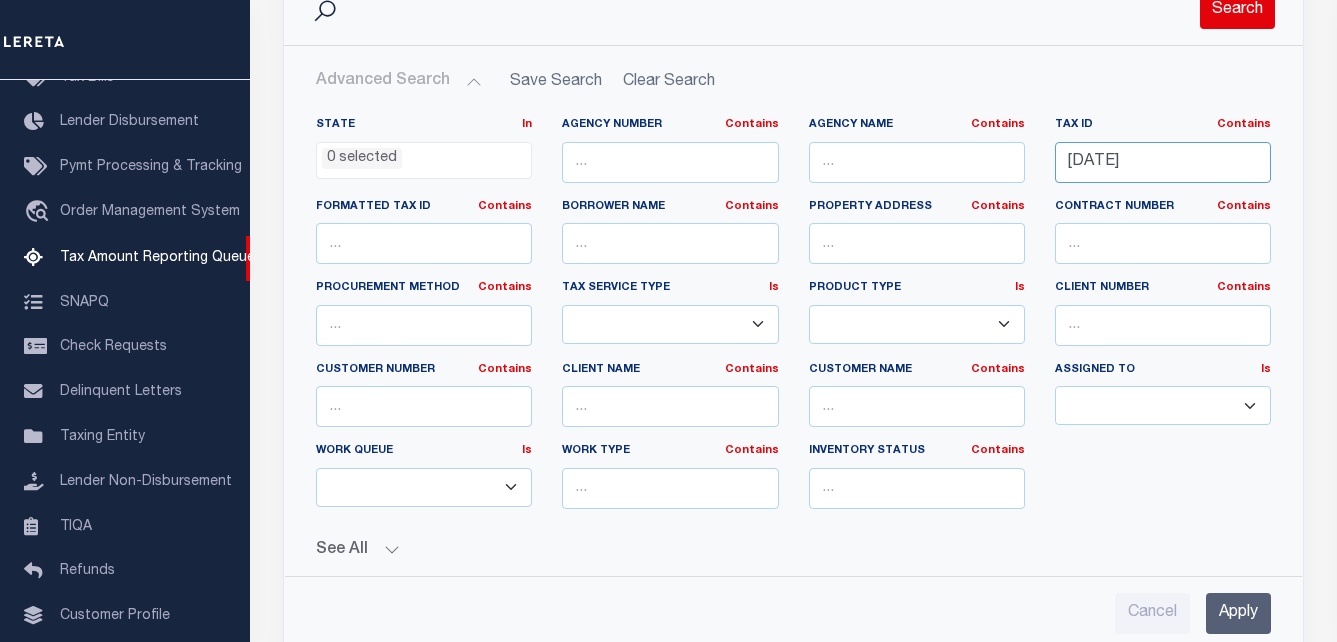 type on "01041430" 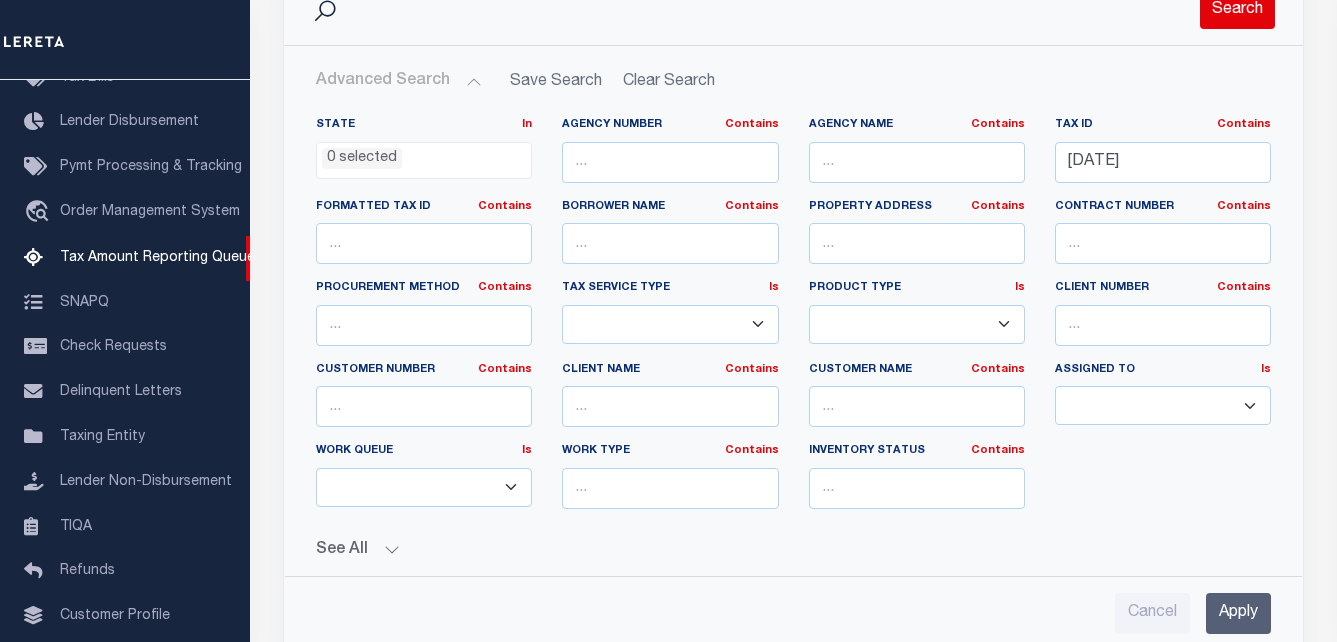 click on "Search" at bounding box center (1237, 9) 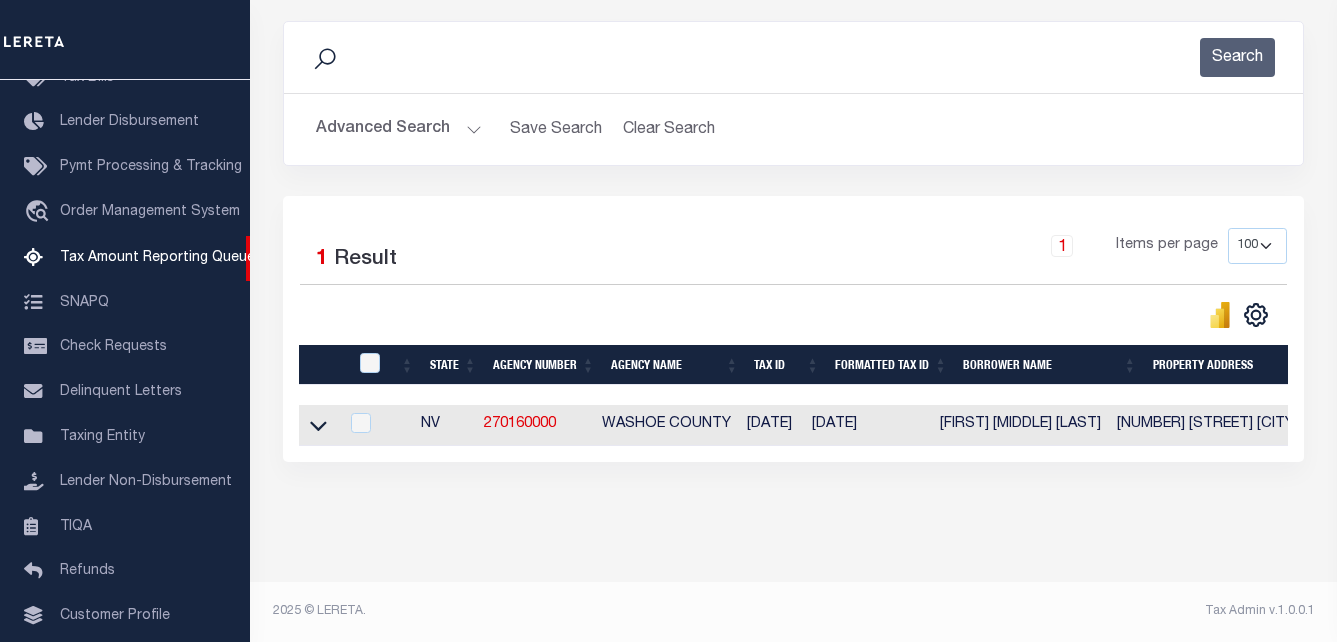 scroll, scrollTop: 269, scrollLeft: 0, axis: vertical 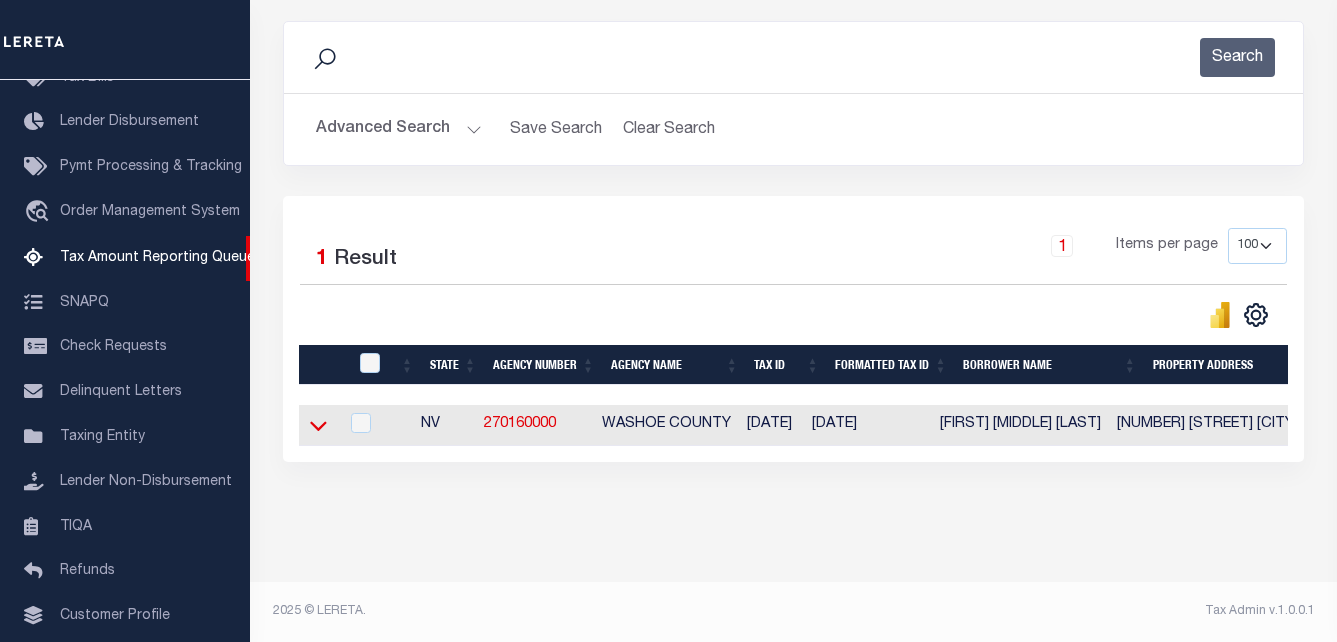 click 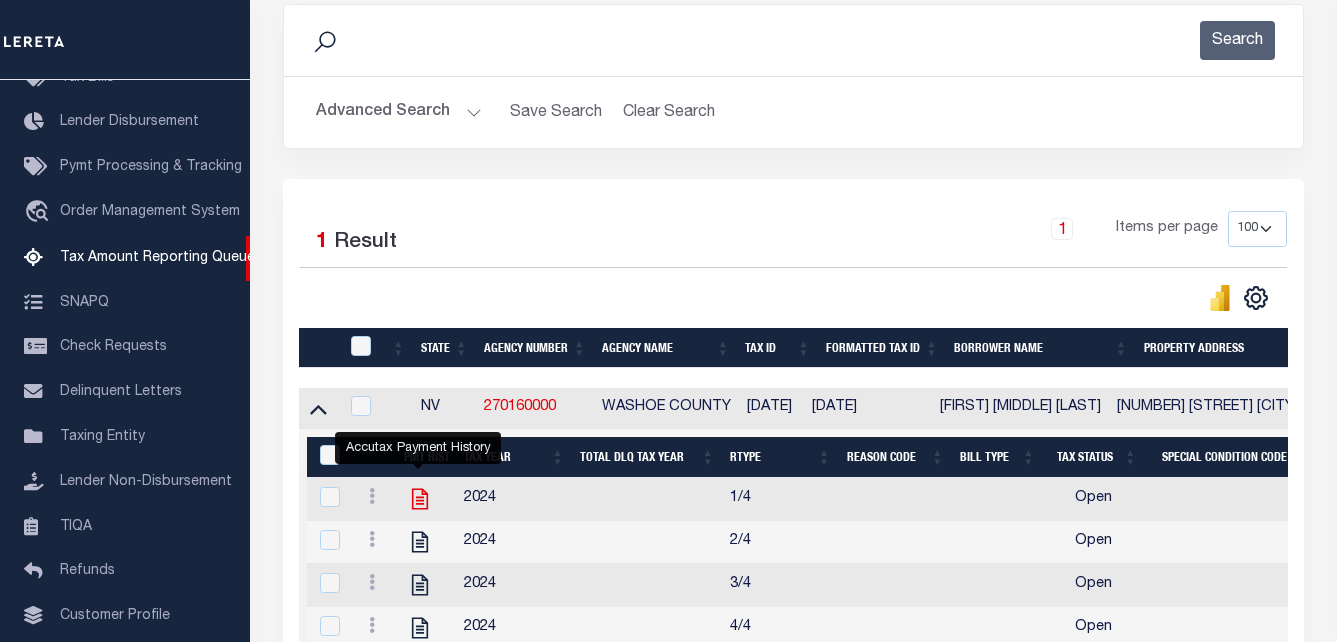 click 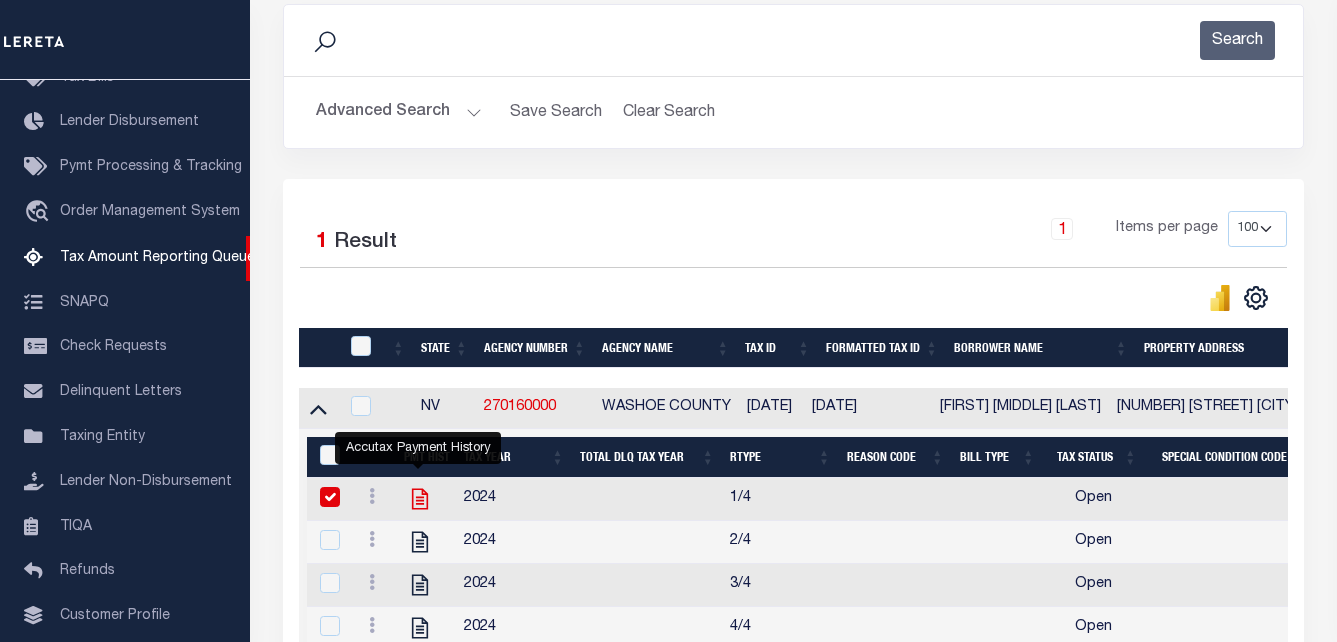 checkbox on "true" 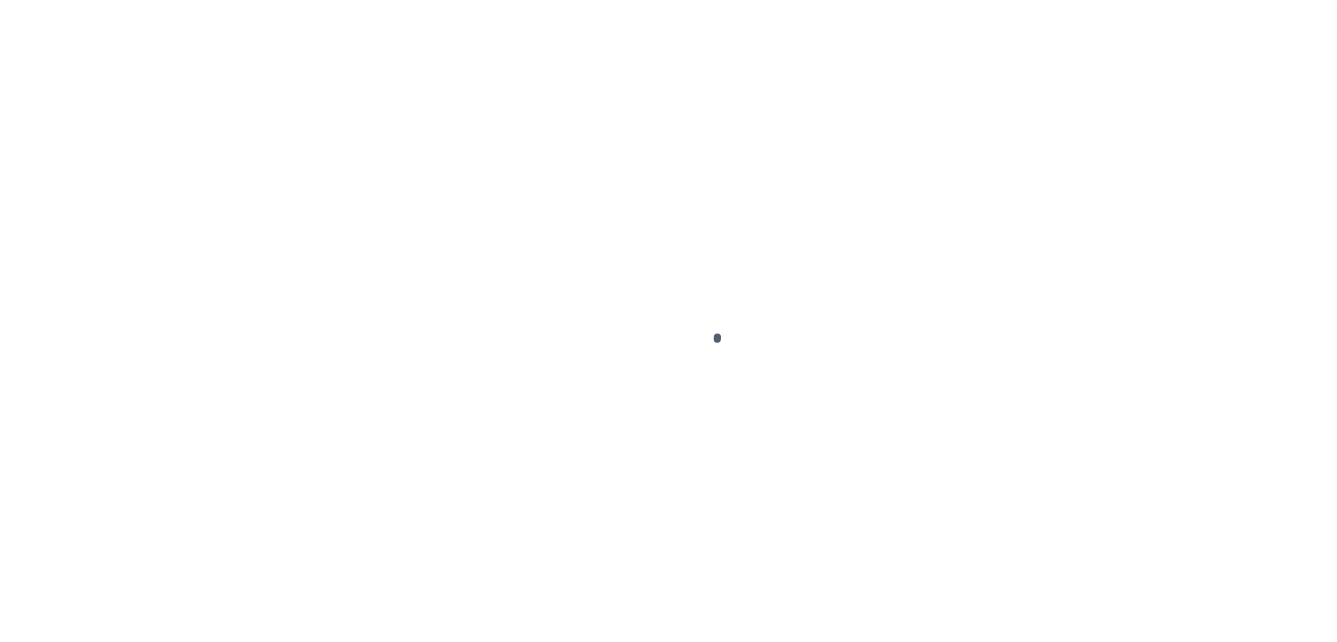 scroll, scrollTop: 0, scrollLeft: 0, axis: both 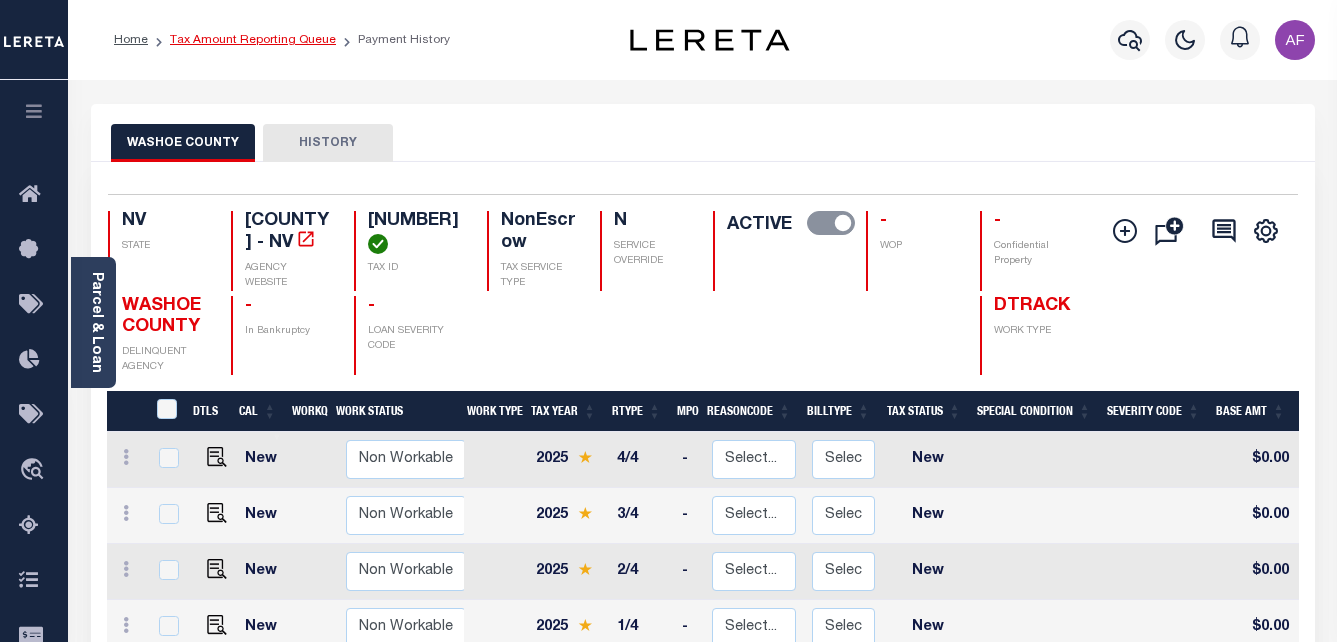 click on "Tax Amount Reporting Queue" at bounding box center [253, 40] 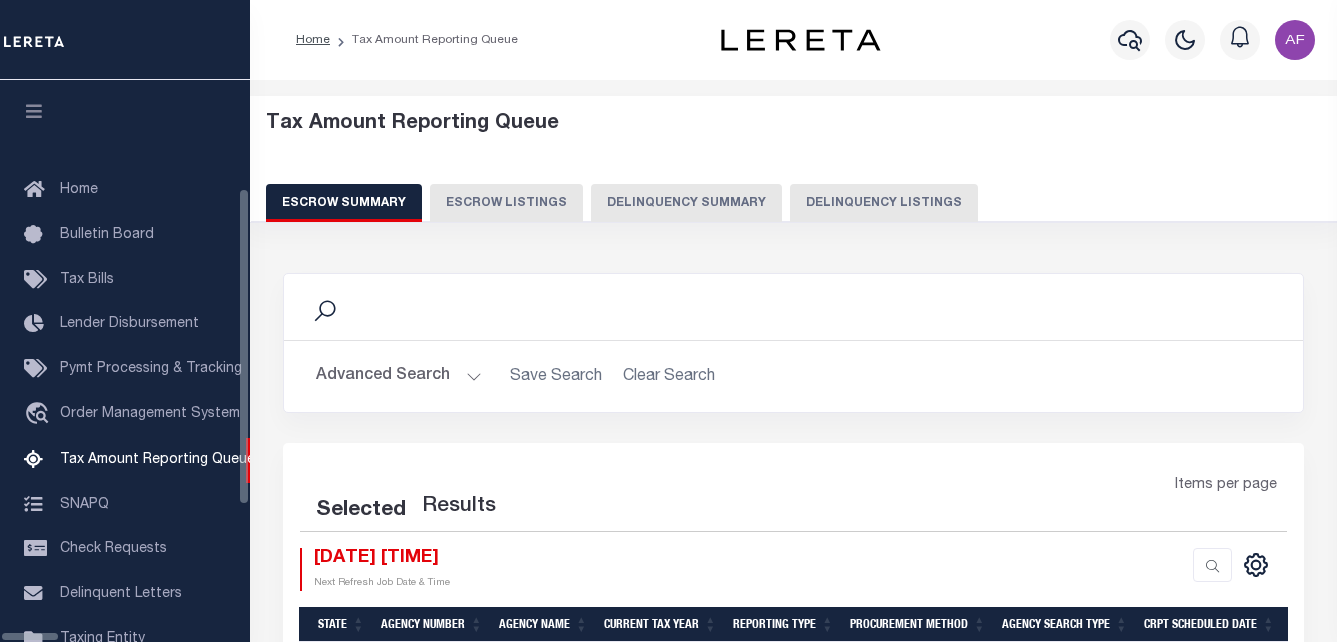 scroll, scrollTop: 0, scrollLeft: 0, axis: both 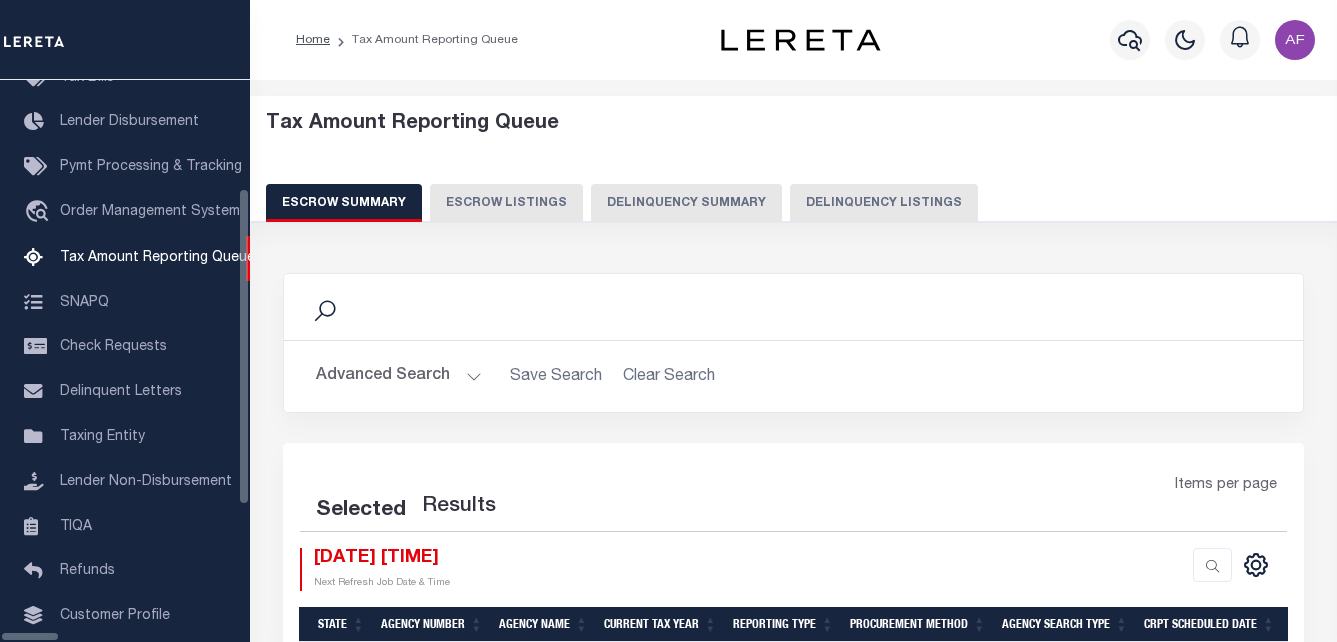 select on "100" 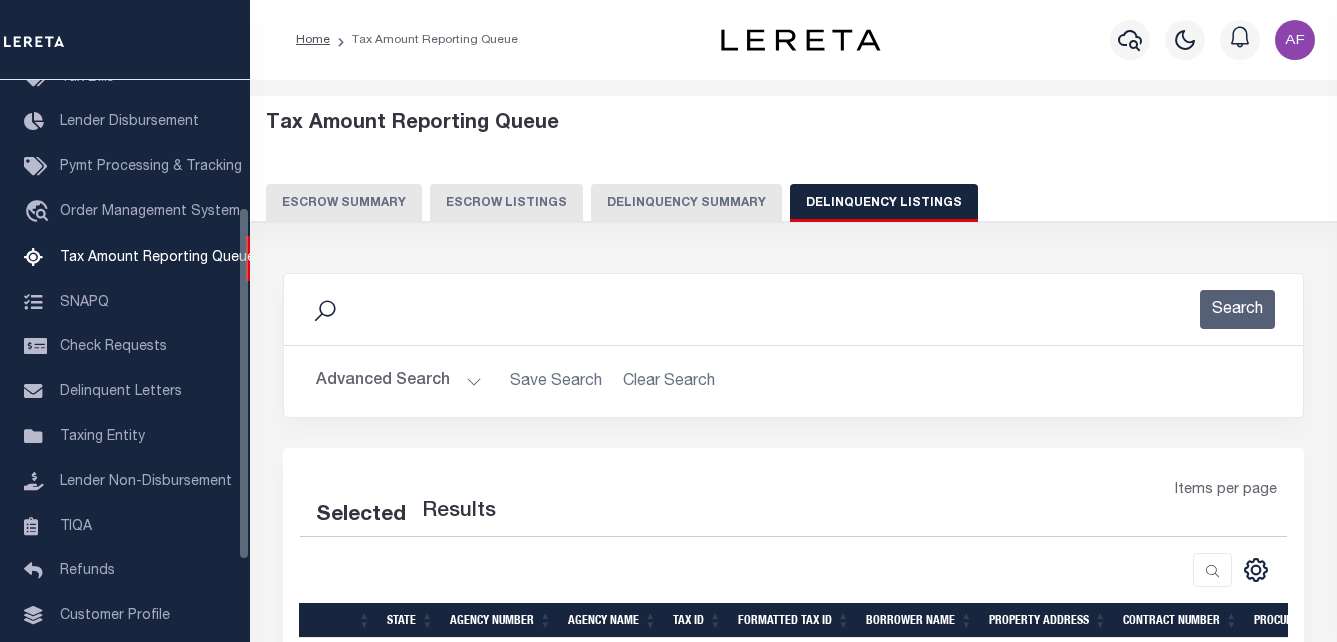select on "100" 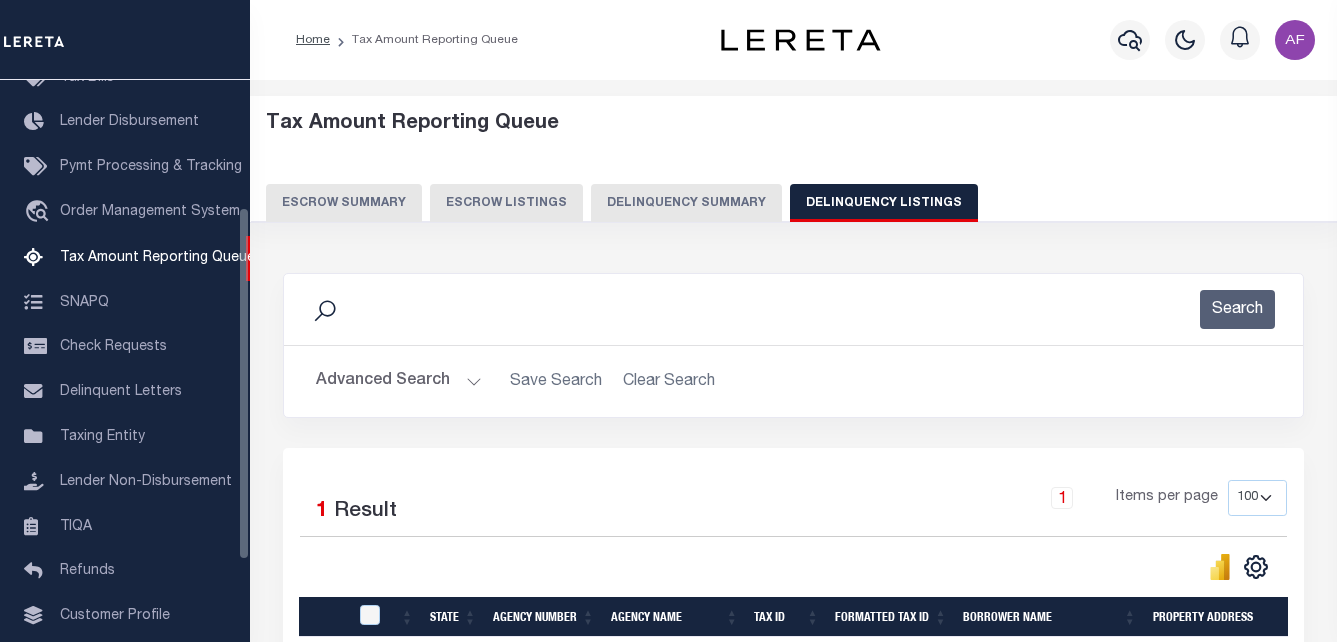 click on "Advanced Search" at bounding box center (399, 381) 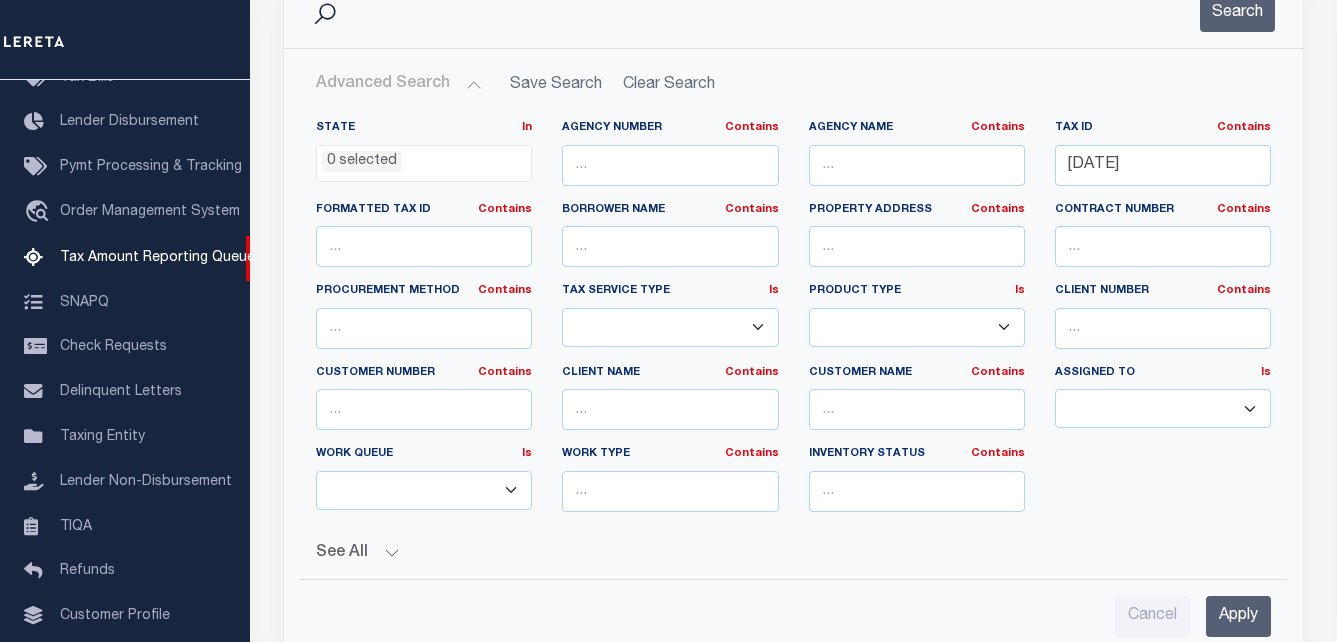 scroll, scrollTop: 300, scrollLeft: 0, axis: vertical 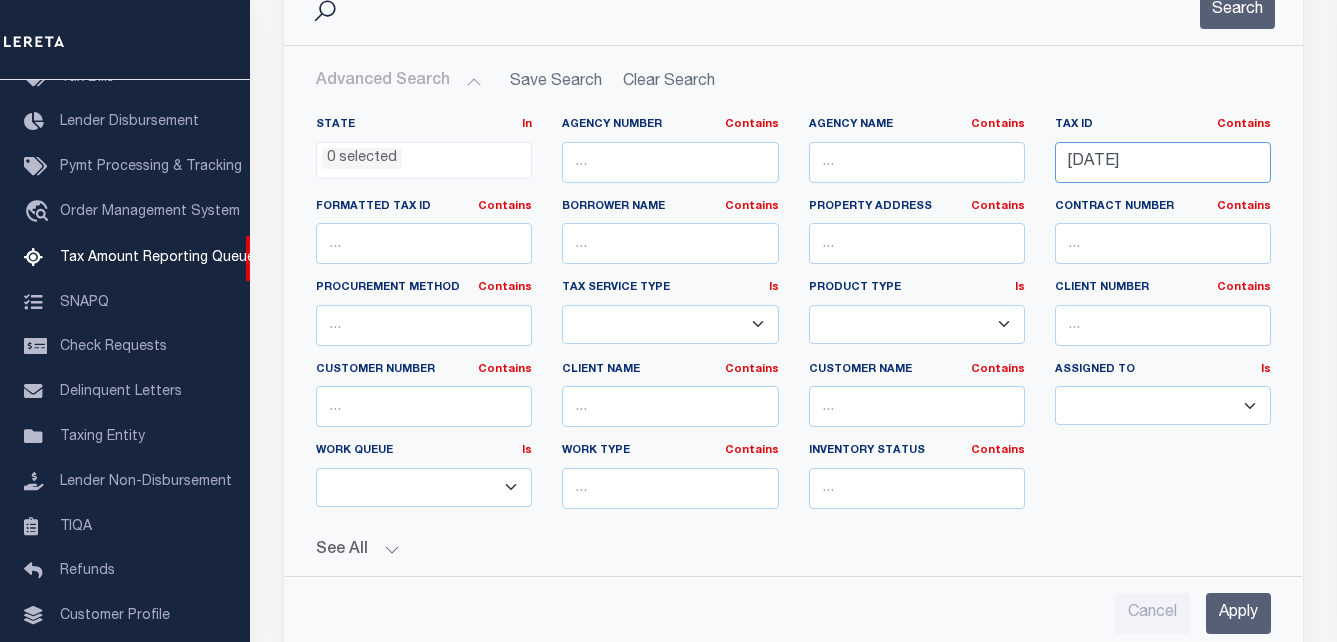 drag, startPoint x: 1174, startPoint y: 169, endPoint x: 964, endPoint y: 172, distance: 210.02142 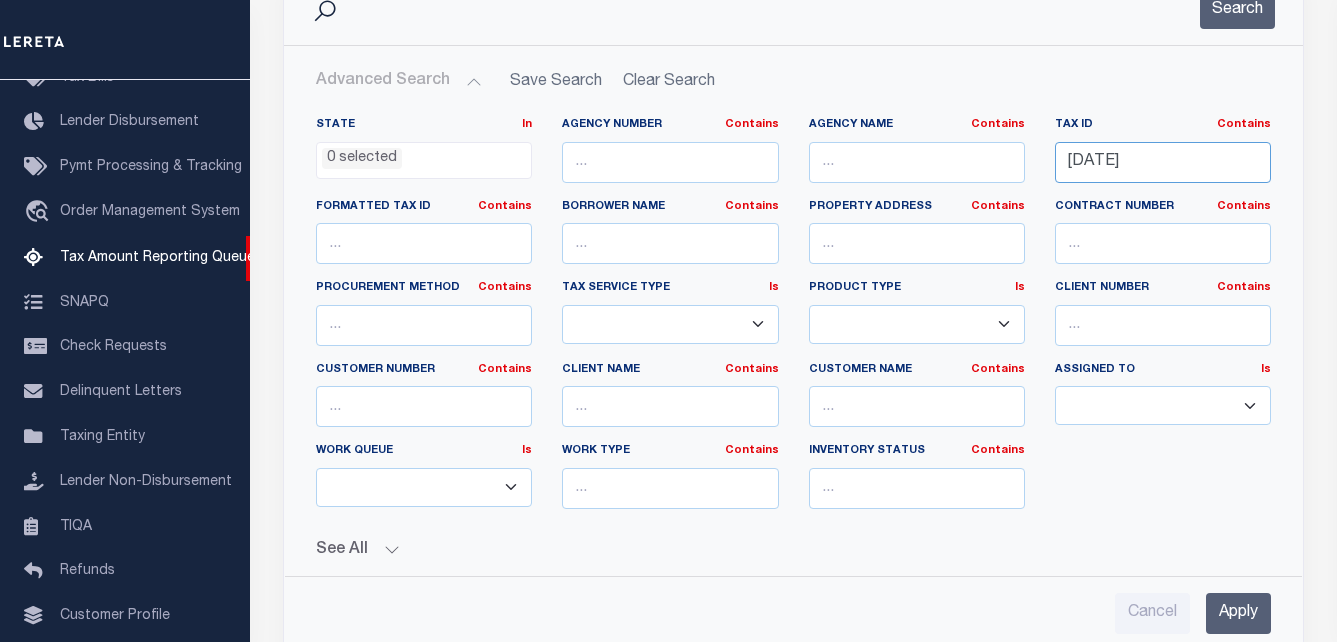 click on "State
In
In
AK AL AR AZ CA CO CT DC DE FL GA GU HI IA ID IL IN KS KY LA MA MD ME MI MN MO MS MT NC ND NE NH NJ NM NV NY OH OK OR PA PR RI SC SD TN TX UT VA VI VT WA WI WV WY 0 selected
Agency Number
Contains
Contains" at bounding box center (793, 321) 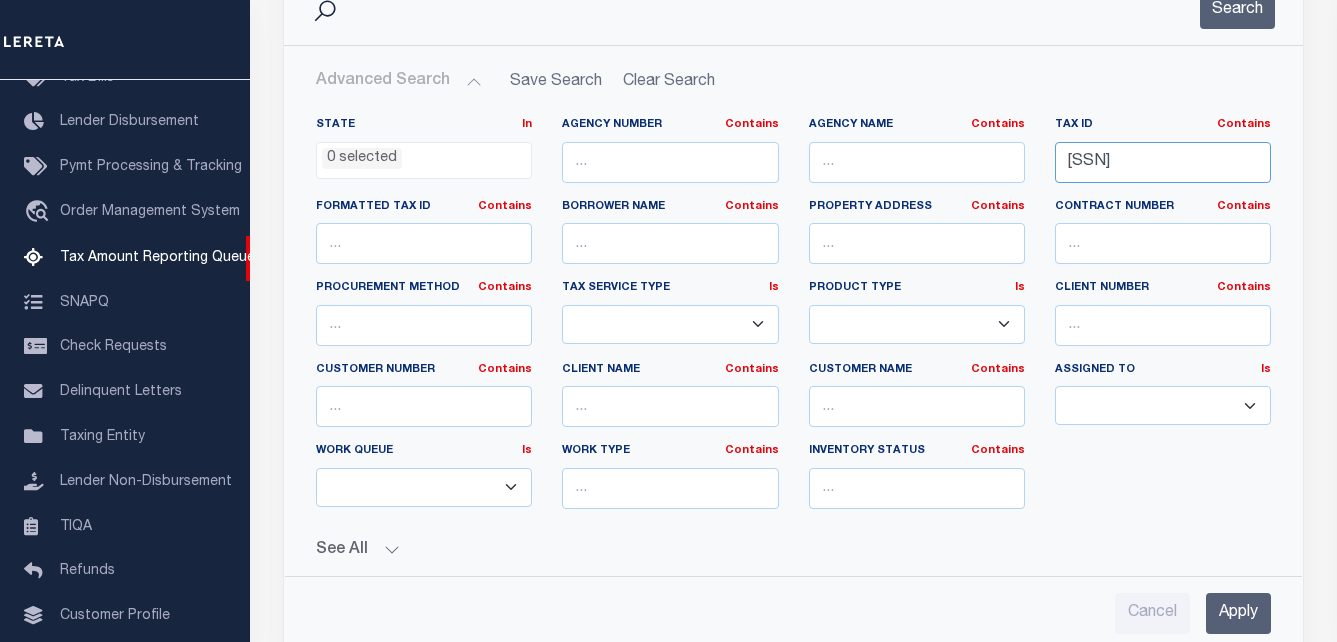scroll, scrollTop: 0, scrollLeft: 5, axis: horizontal 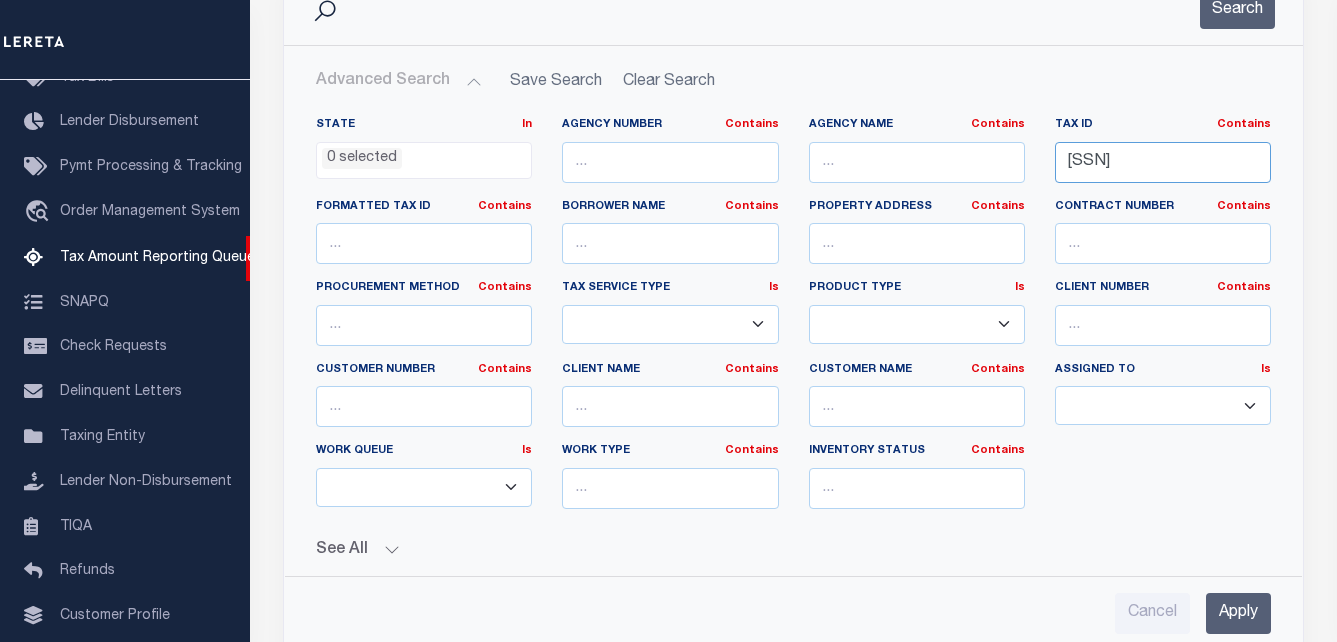 type on "[NUMBER]" 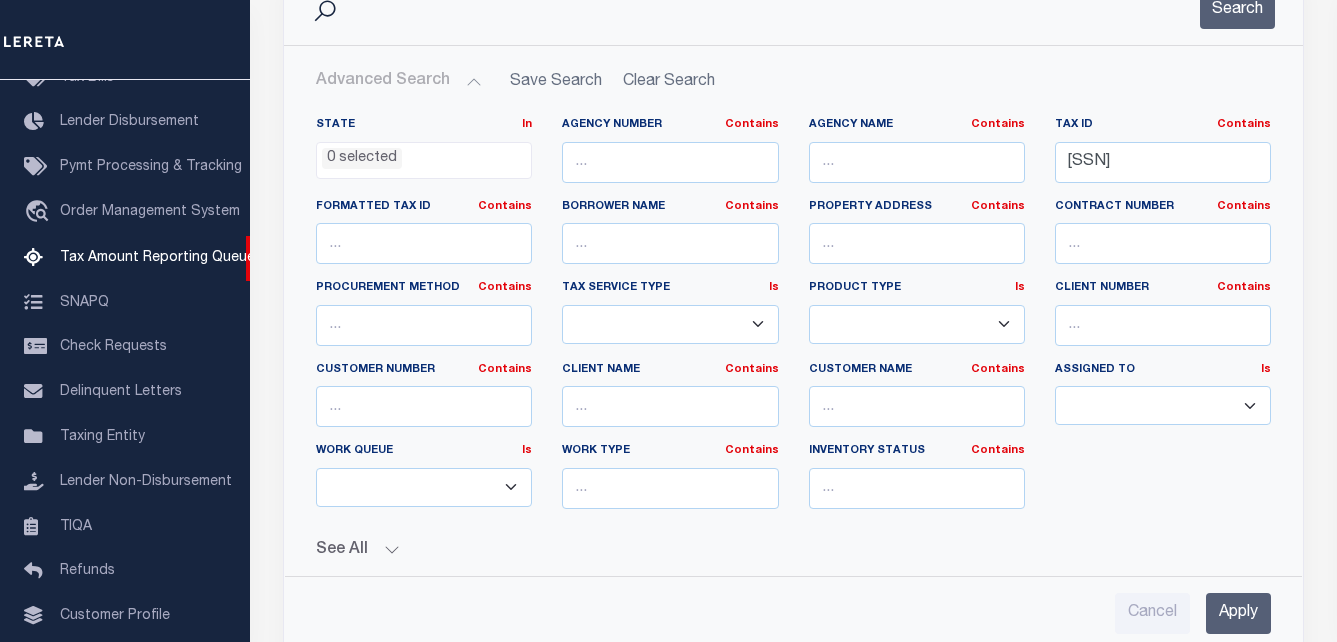 click on "Apply" at bounding box center (1238, 613) 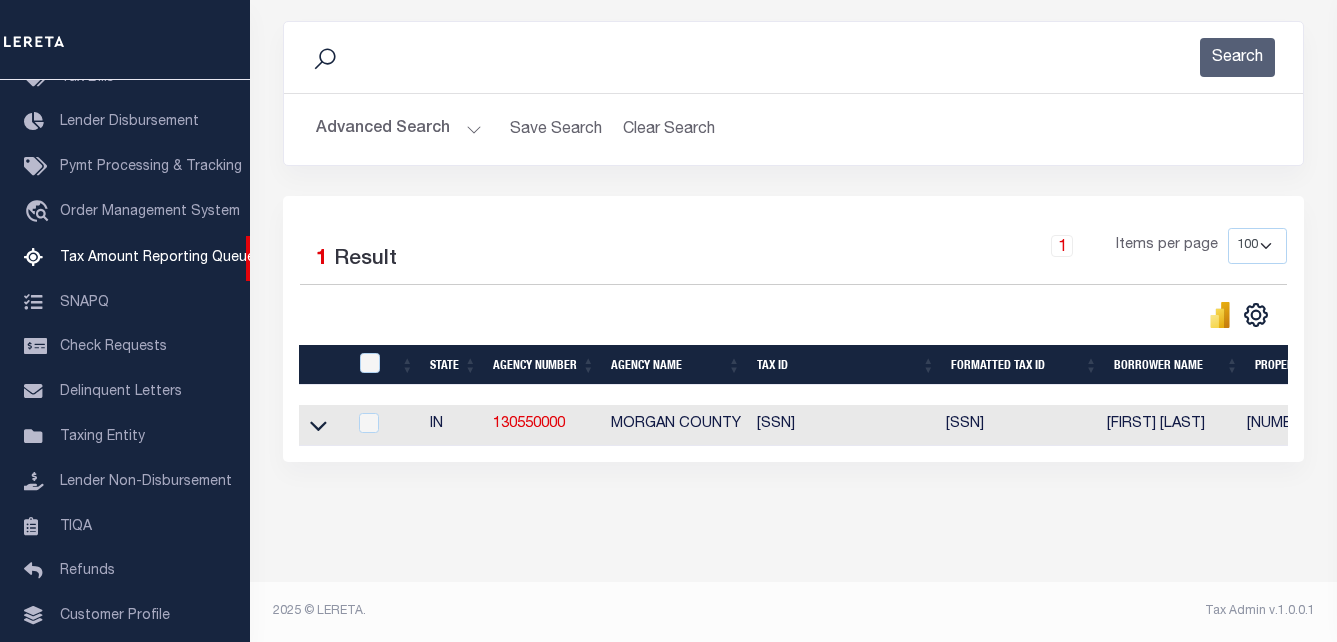 scroll, scrollTop: 269, scrollLeft: 0, axis: vertical 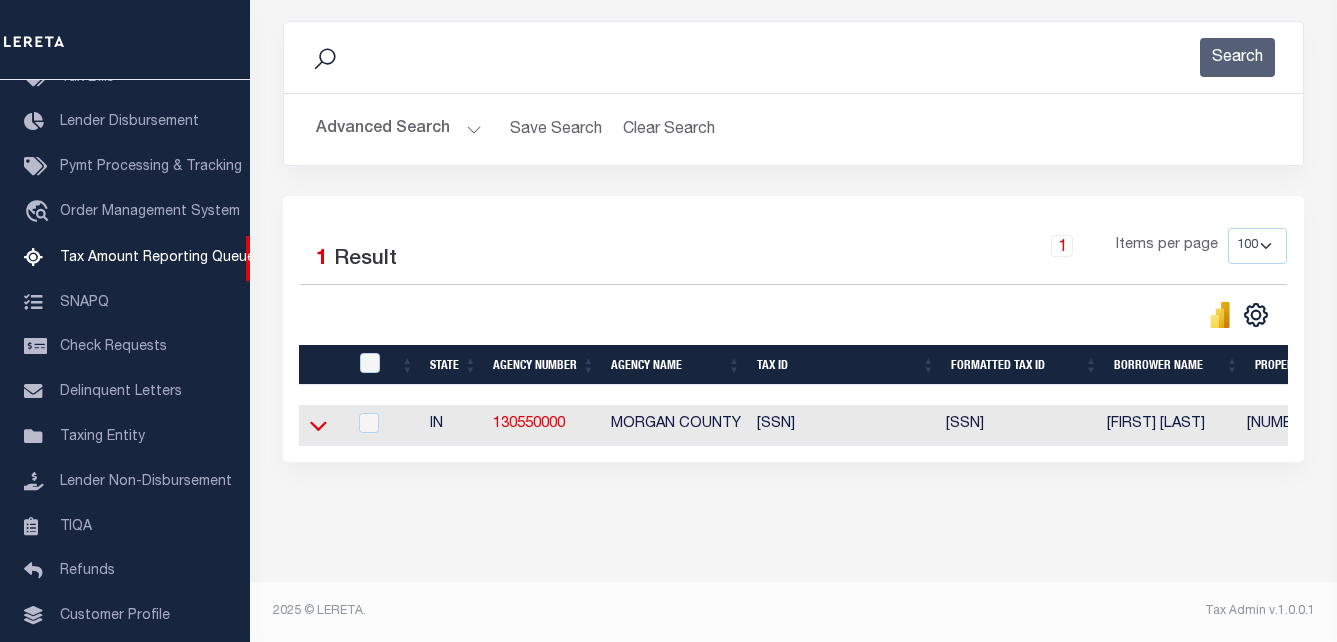 click 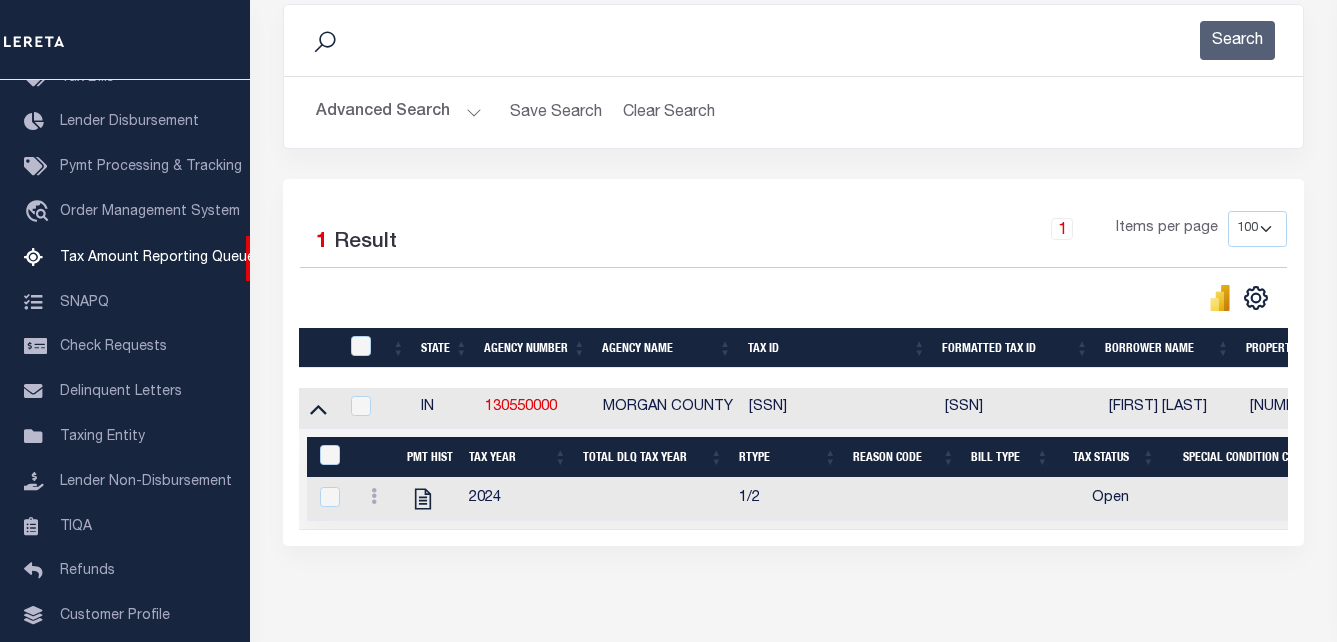 scroll, scrollTop: 371, scrollLeft: 0, axis: vertical 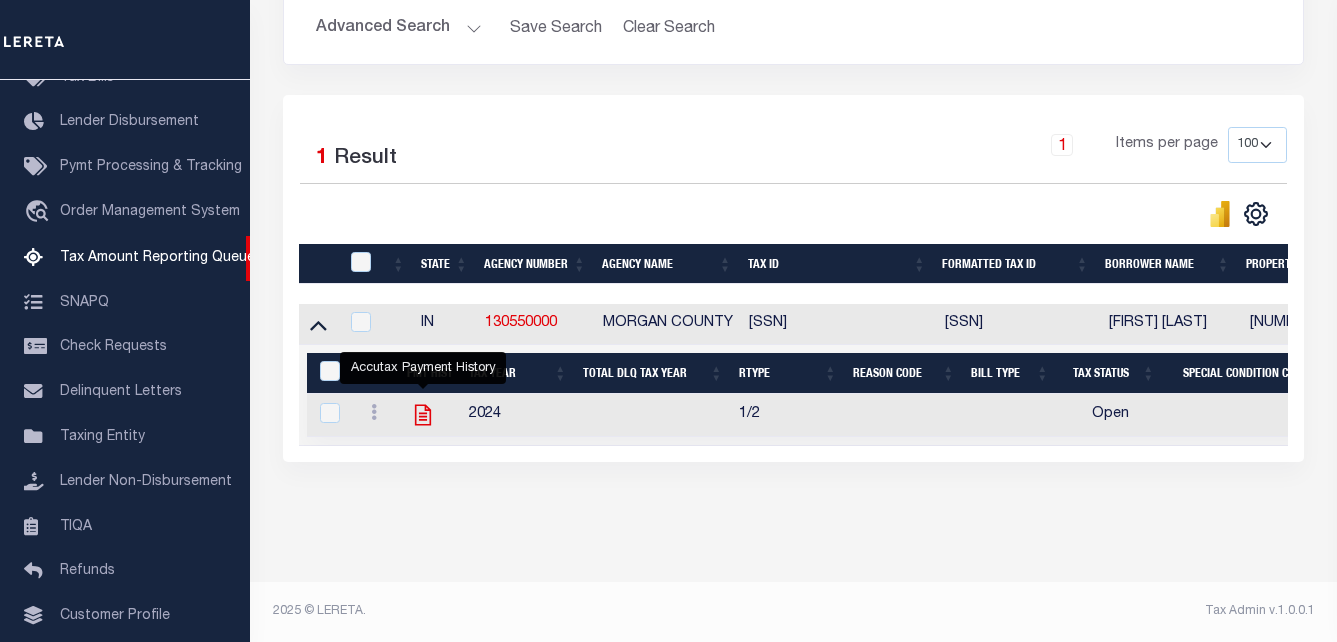 click 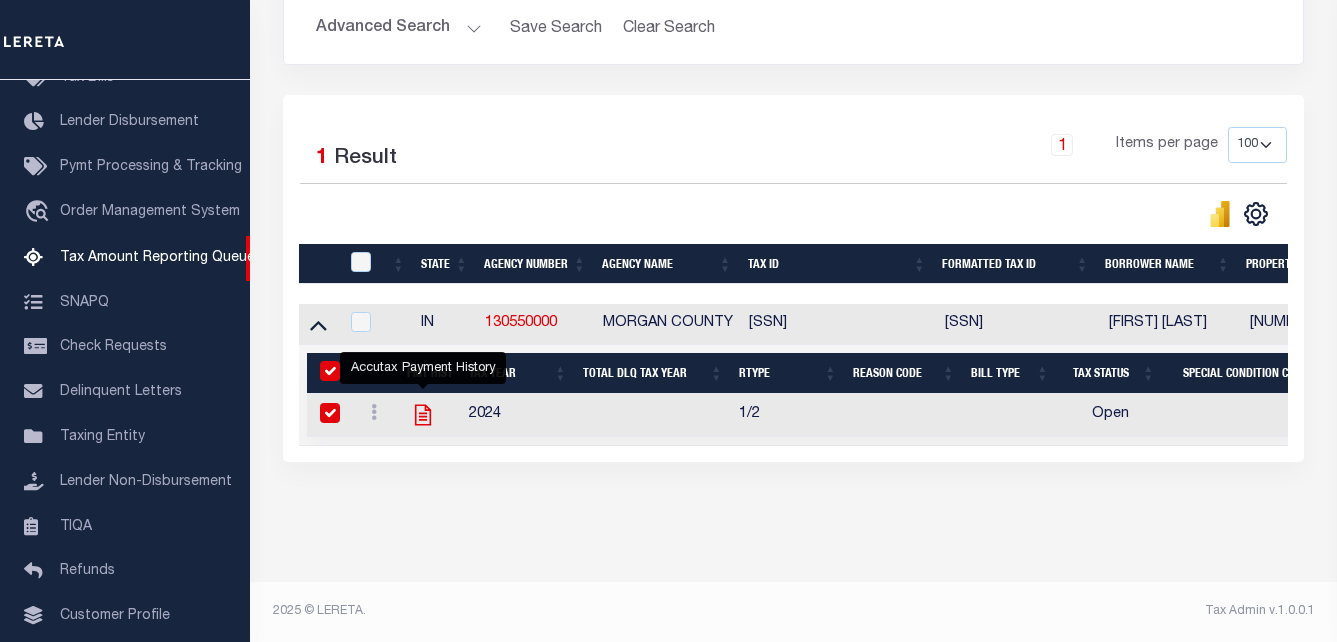 checkbox on "true" 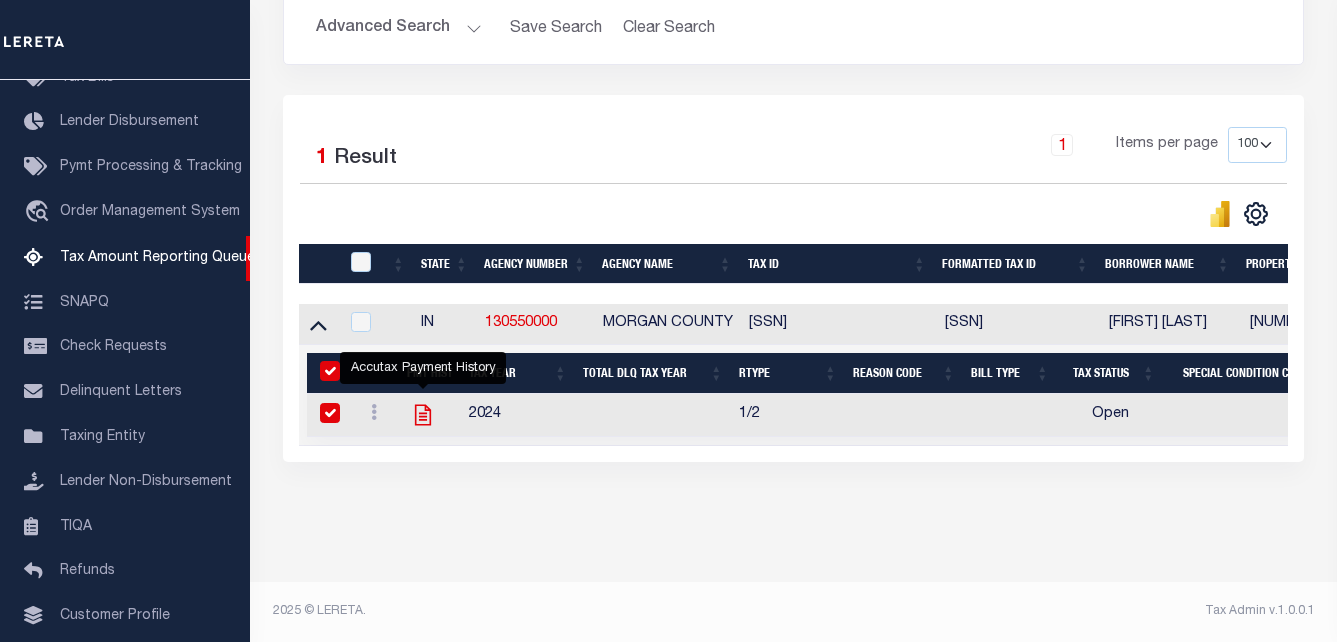 checkbox on "true" 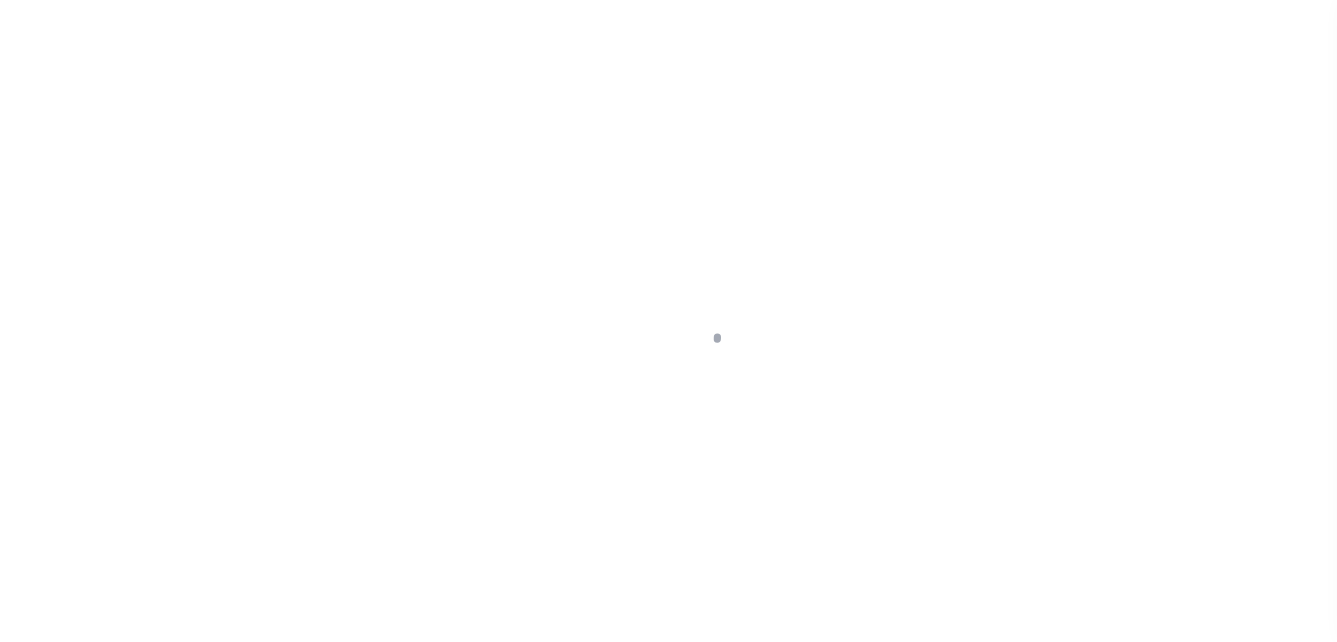 scroll, scrollTop: 0, scrollLeft: 0, axis: both 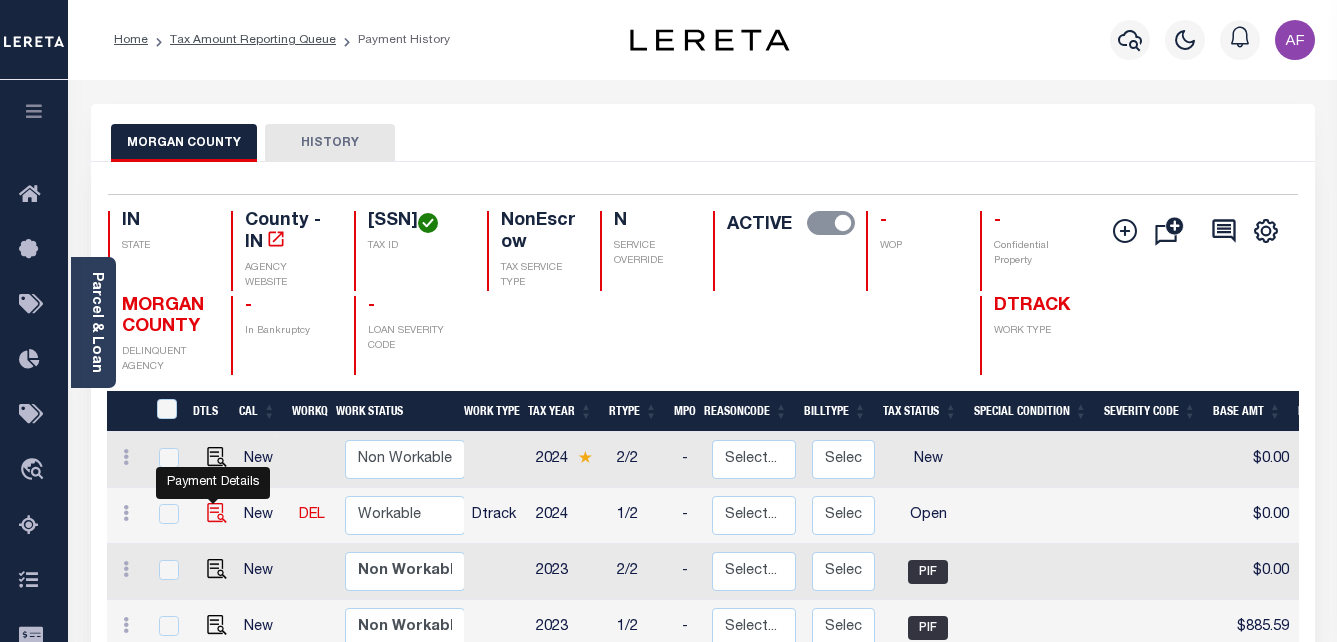 click at bounding box center (217, 513) 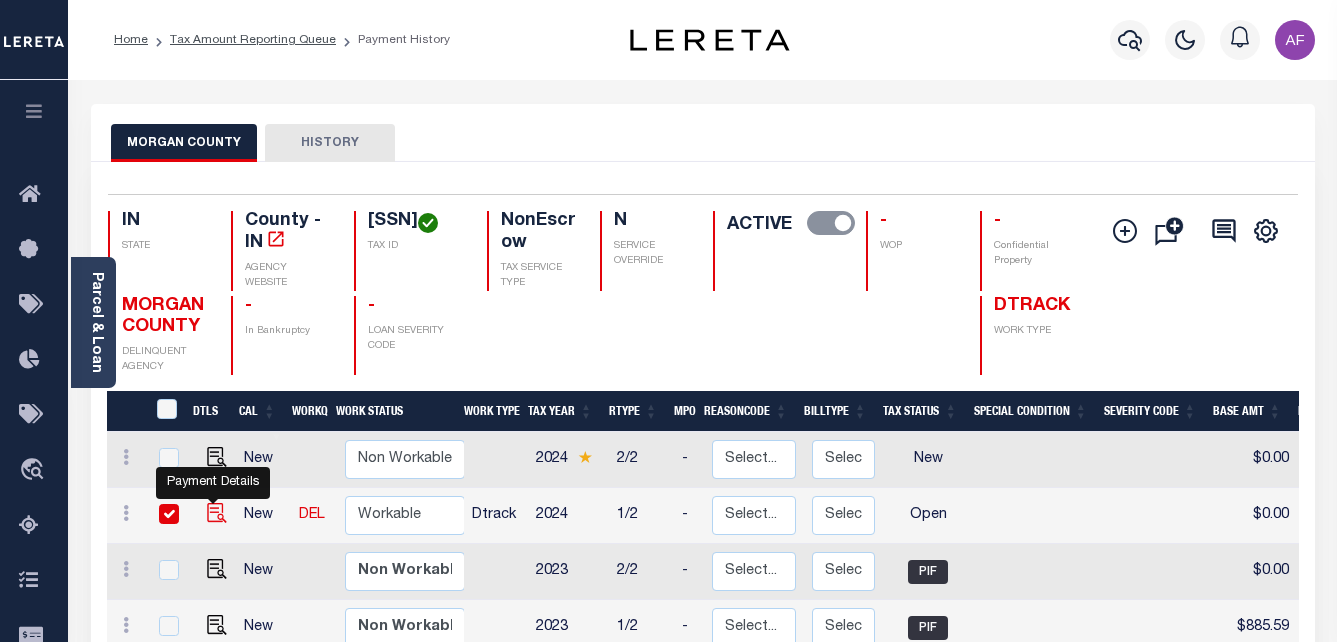 checkbox on "true" 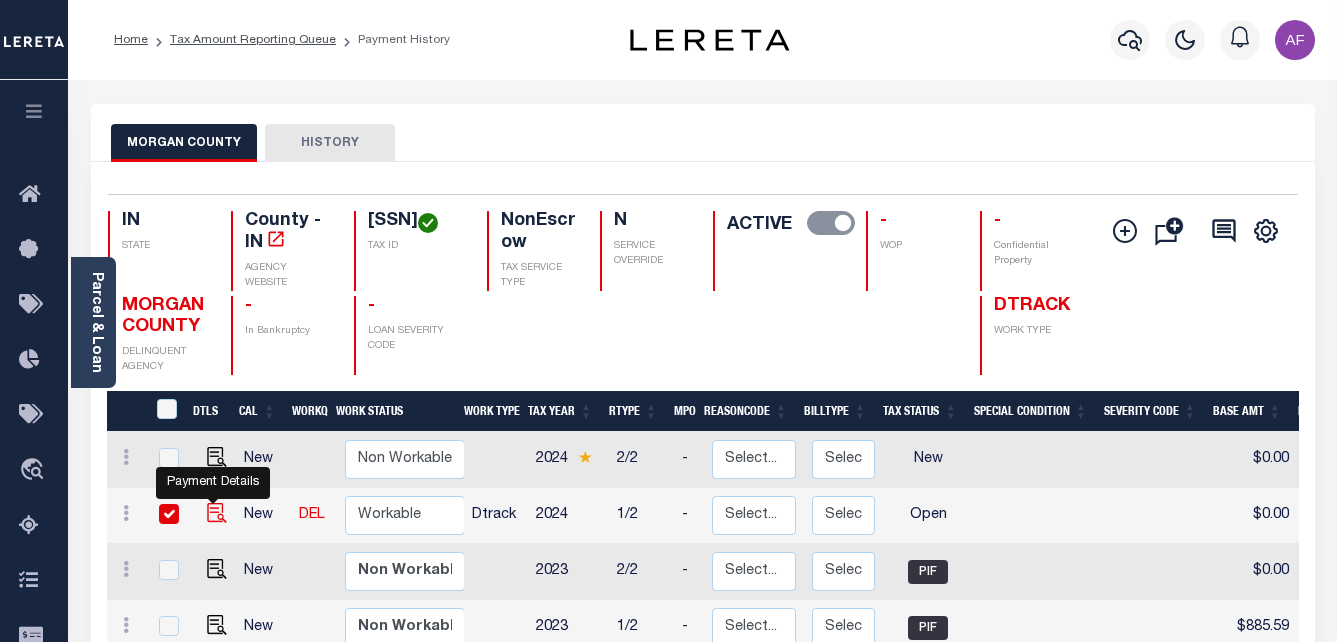 checkbox on "true" 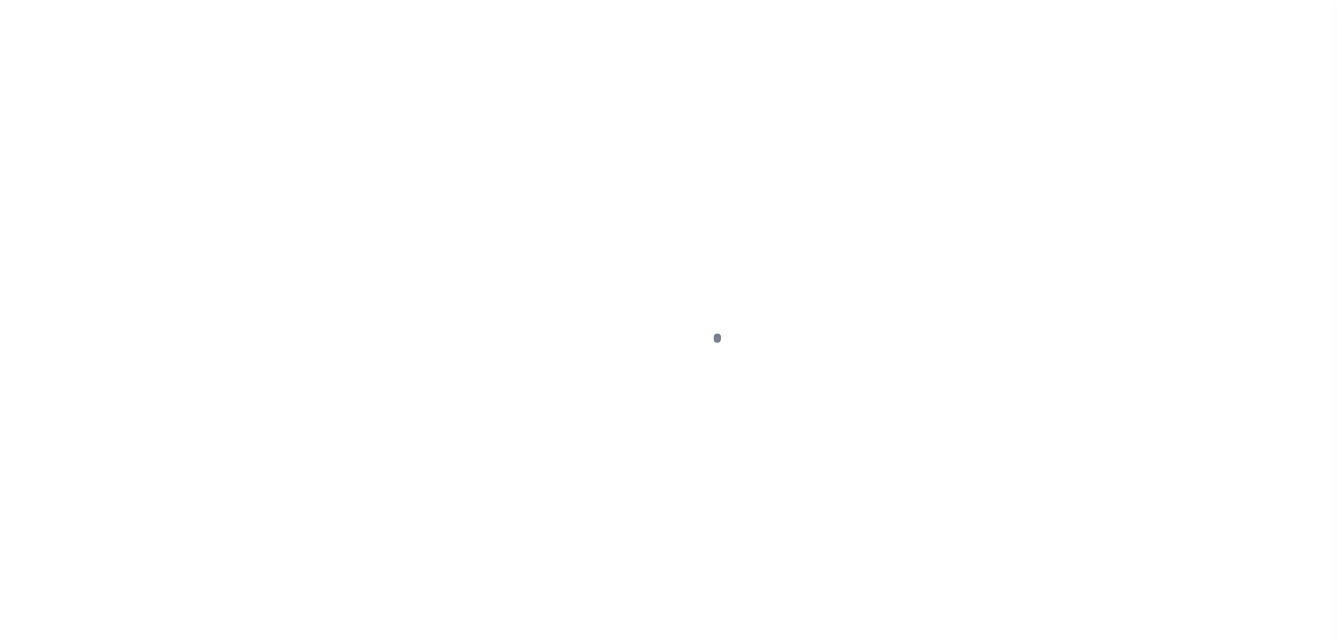 scroll, scrollTop: 0, scrollLeft: 0, axis: both 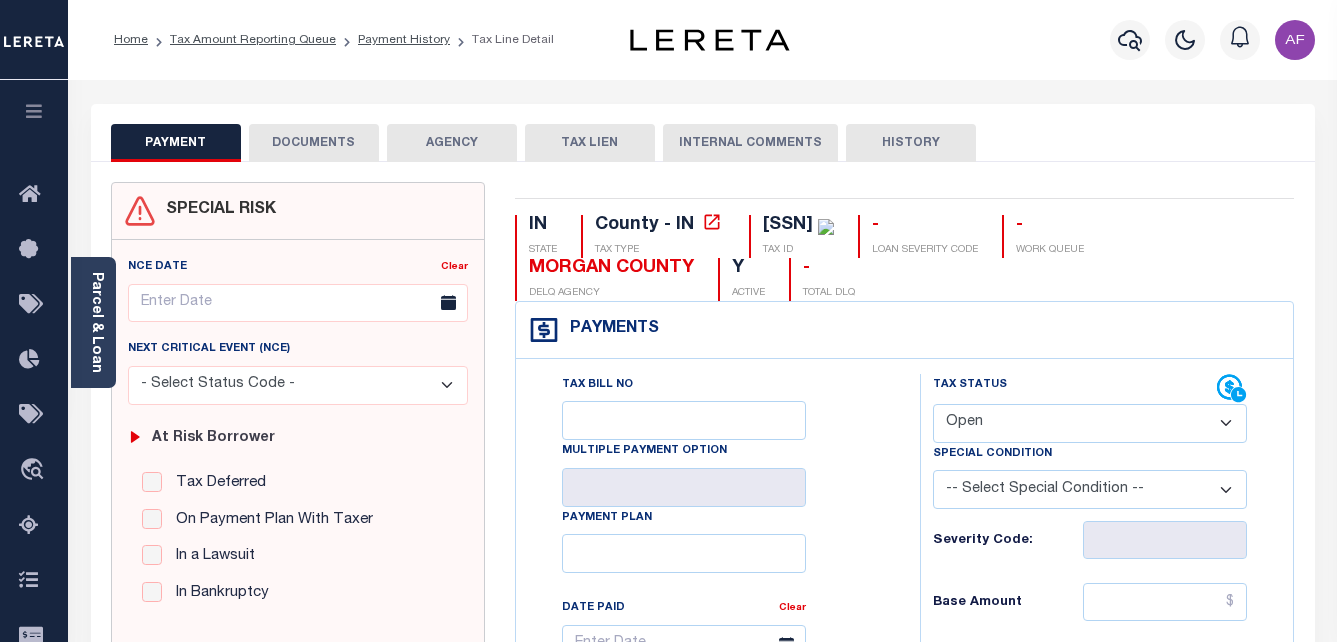 click on "- Select Status Code -
Open
Due/Unpaid
Paid
Incomplete
No Tax Due
Internal Refund Processed
New" at bounding box center (1090, 423) 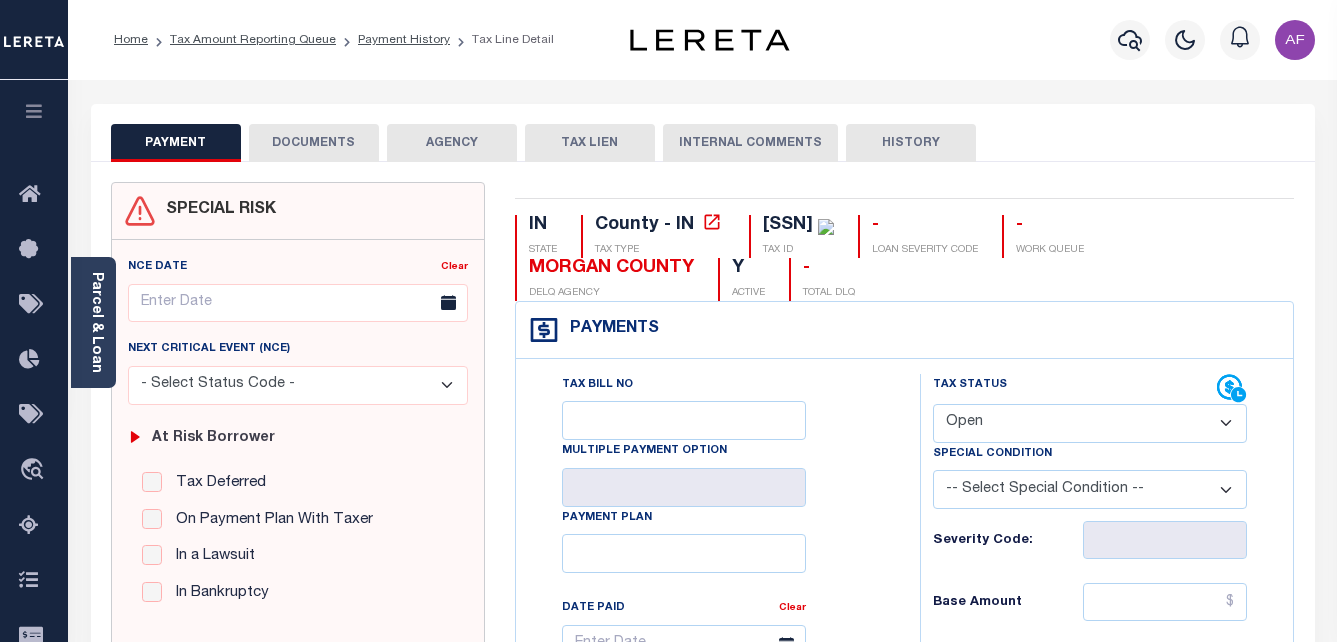 select on "PYD" 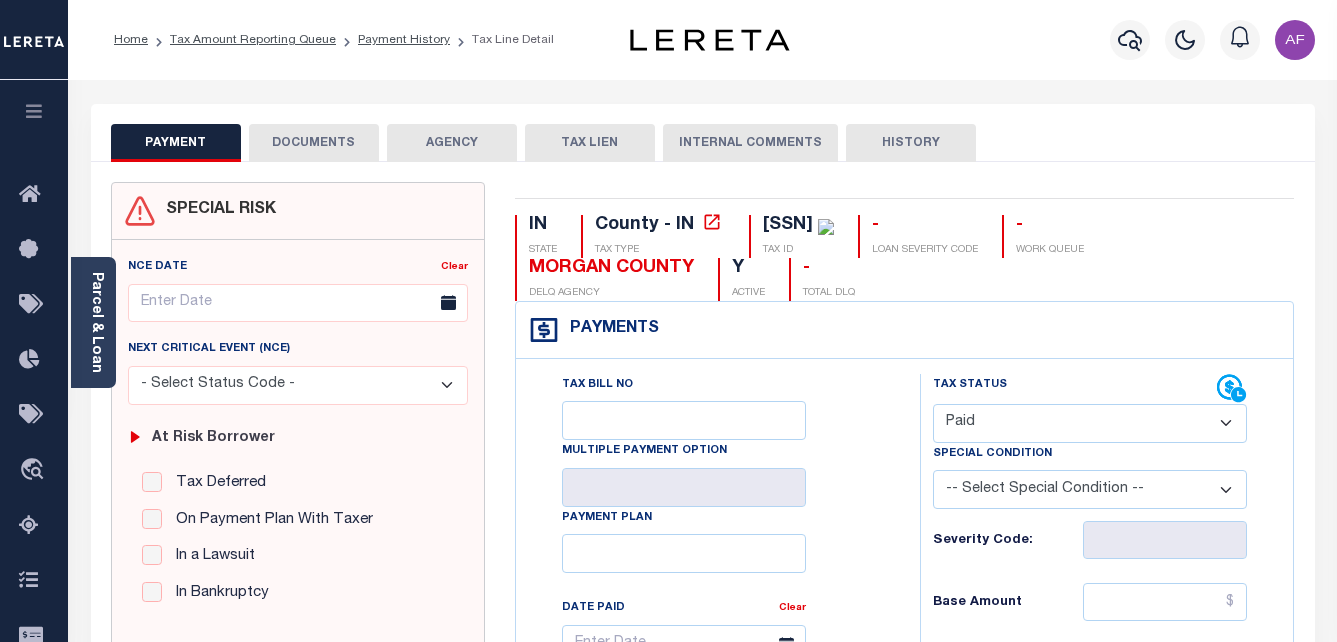 click on "- Select Status Code -
Open
Due/Unpaid
Paid
Incomplete
No Tax Due
Internal Refund Processed
New" at bounding box center (1090, 423) 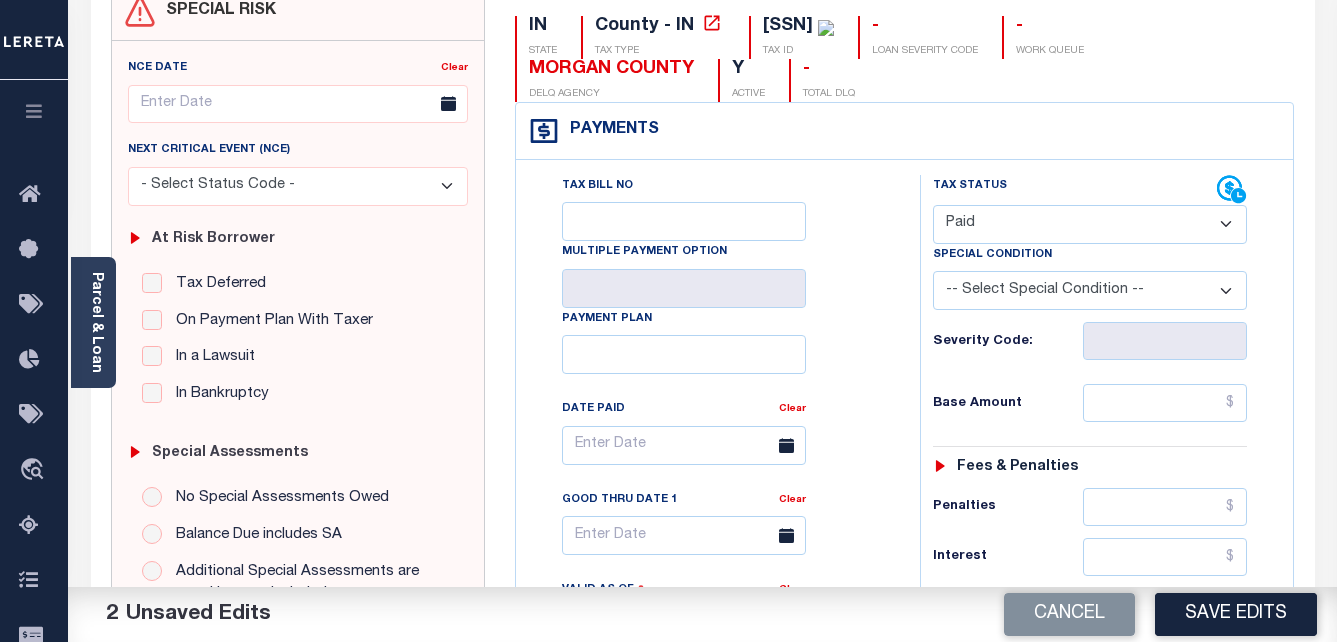 scroll, scrollTop: 300, scrollLeft: 0, axis: vertical 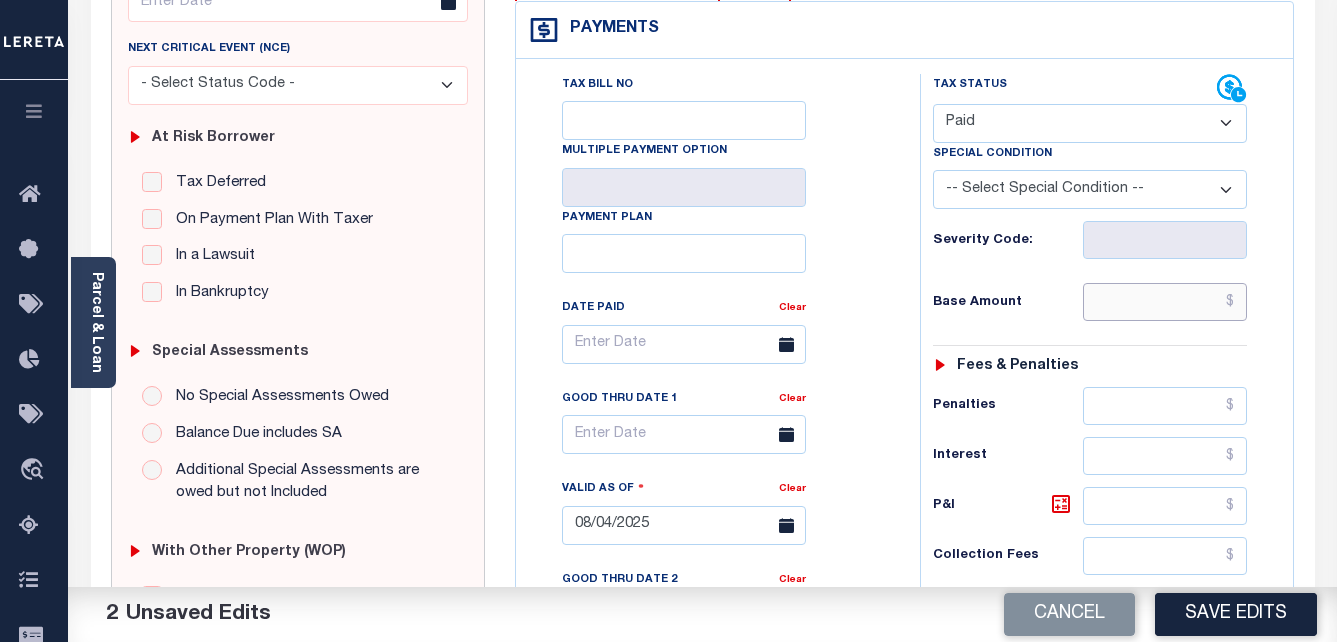 click at bounding box center (1165, 302) 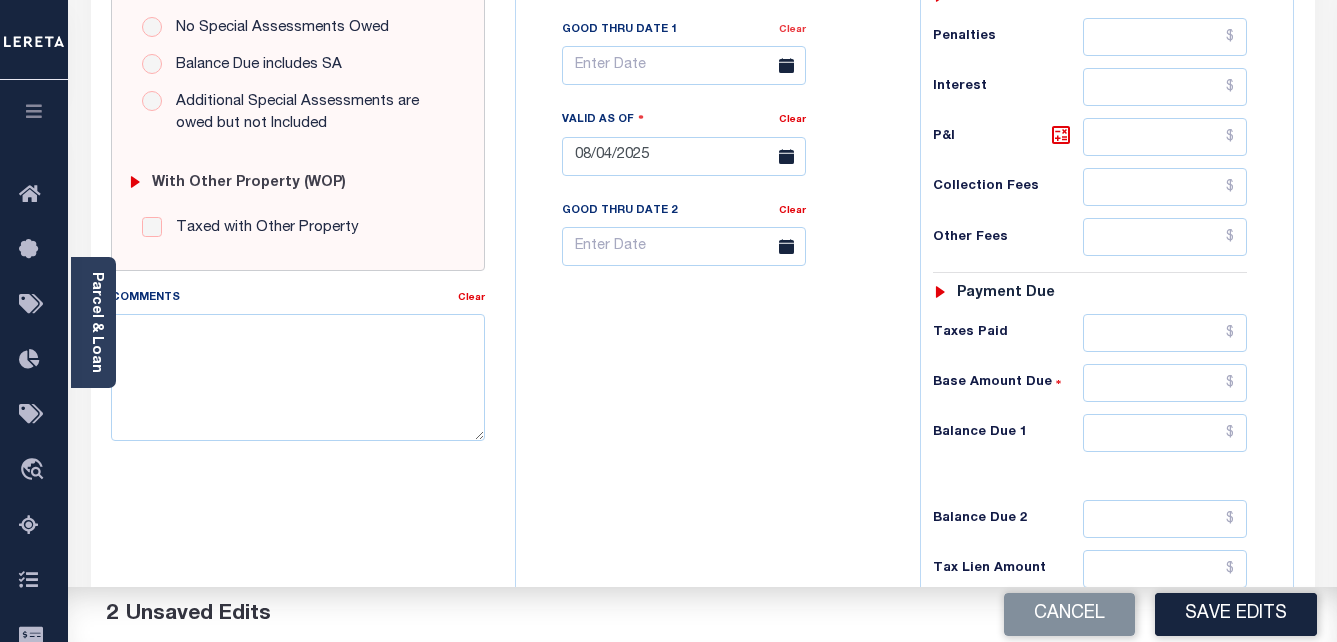 scroll, scrollTop: 700, scrollLeft: 0, axis: vertical 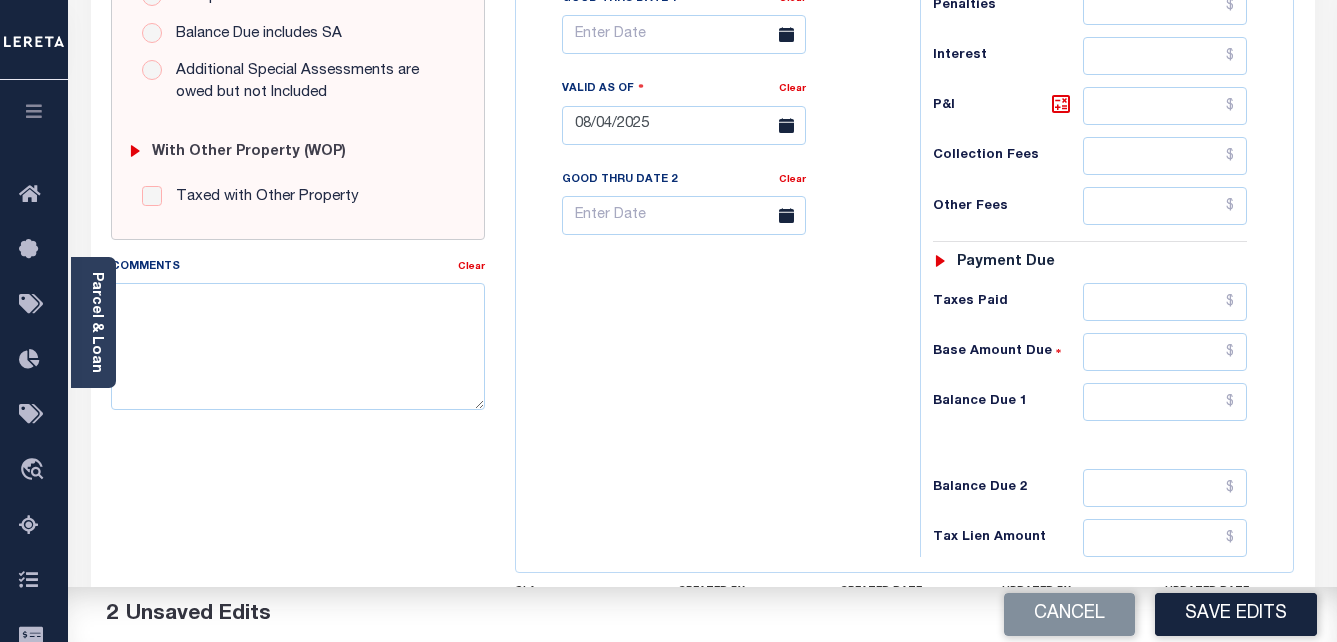 type on "$940.00" 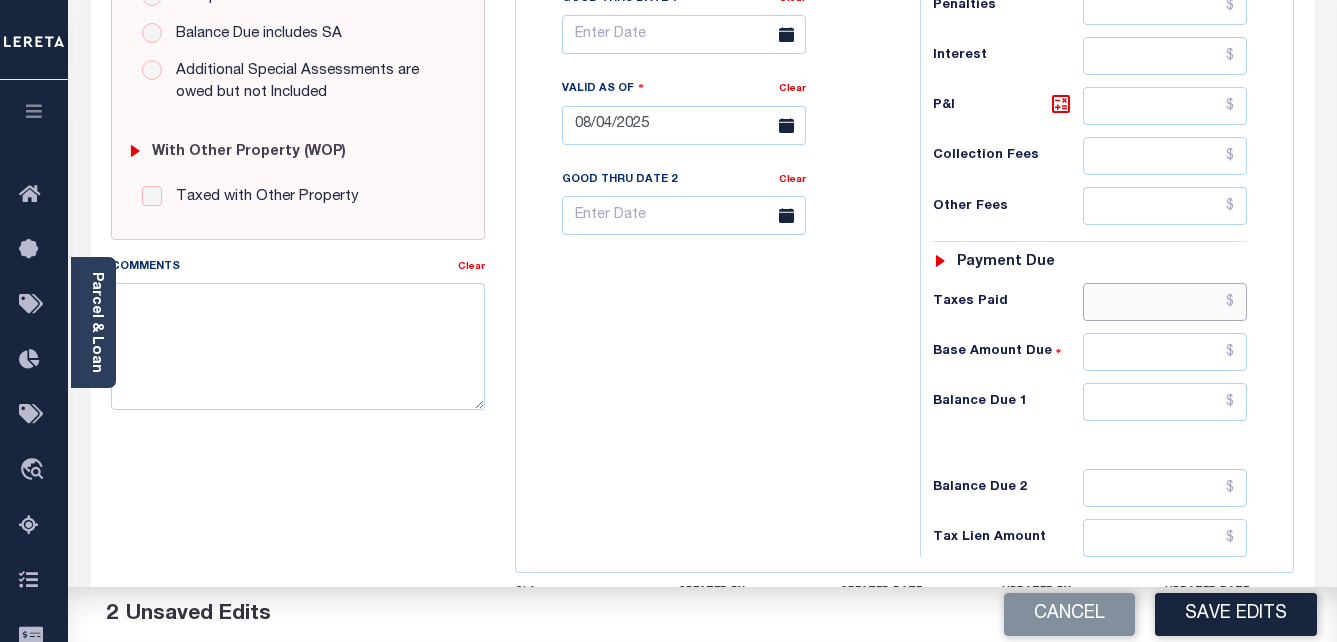 click at bounding box center (1165, 302) 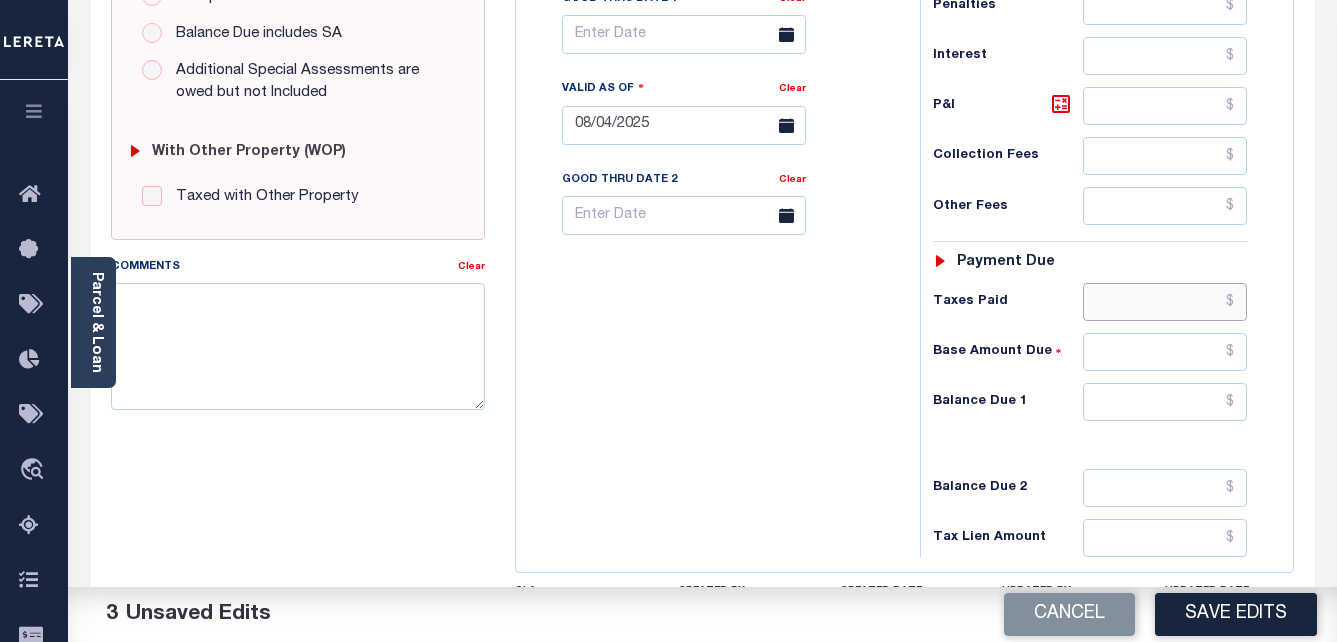 paste on "940.00" 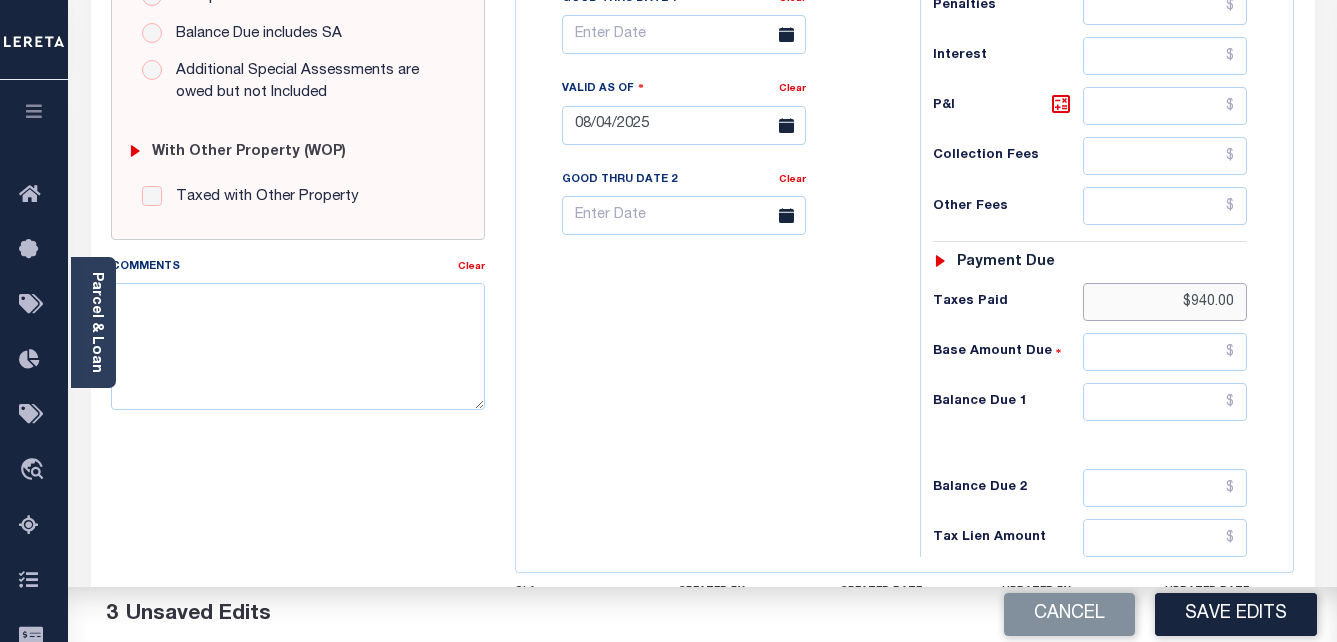 type on "$940.00" 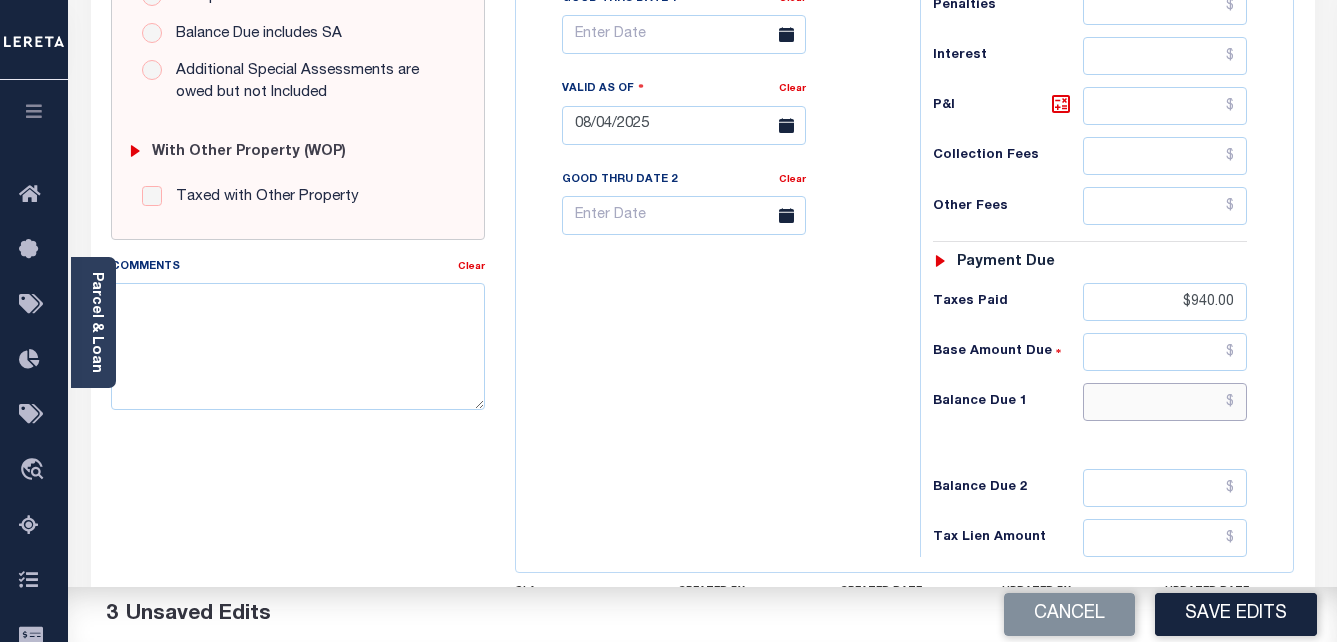 click at bounding box center (1165, 402) 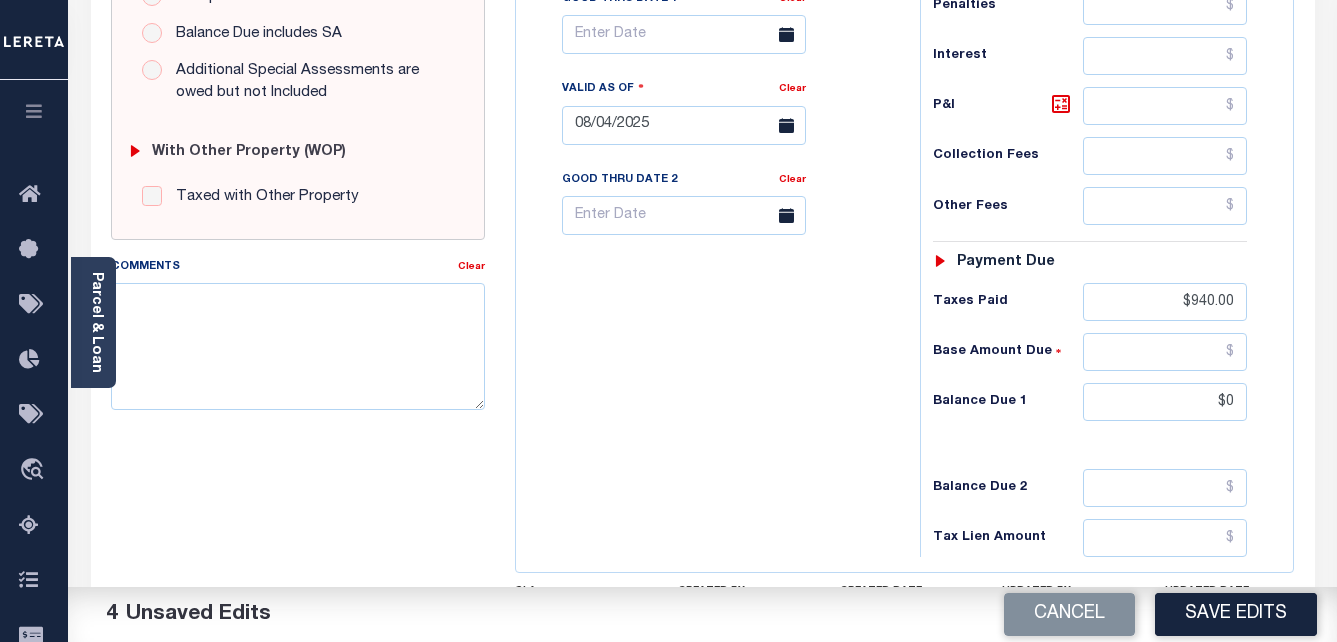 type on "$0.00" 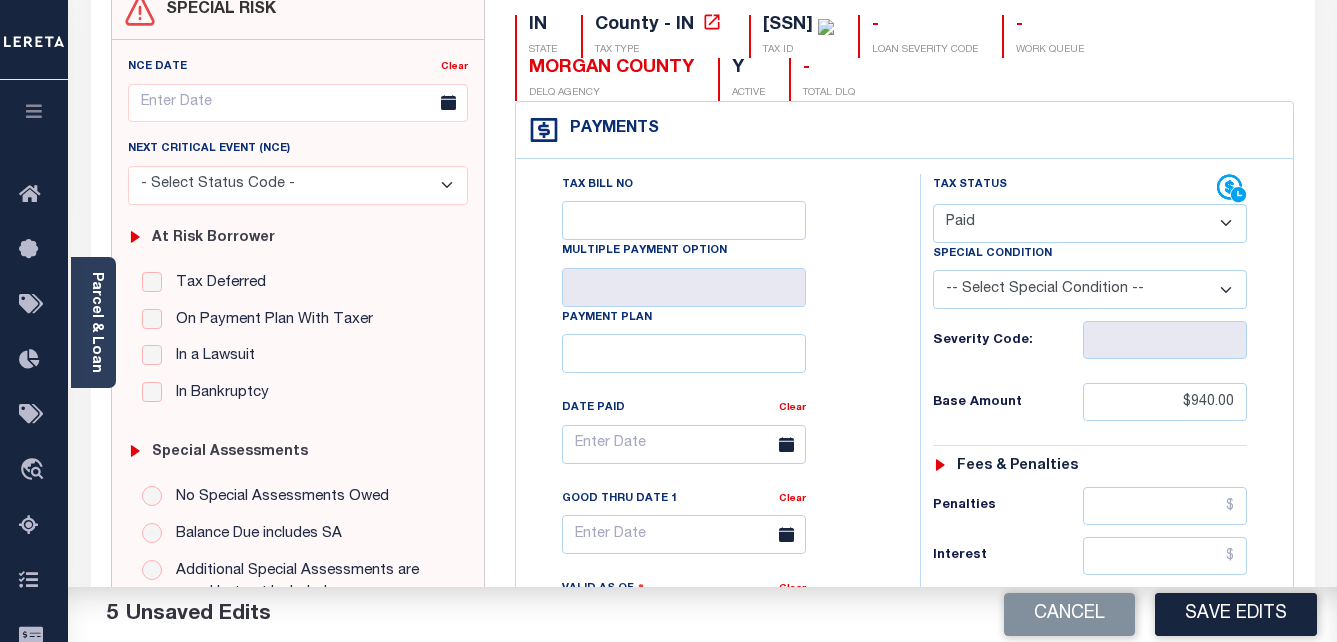 scroll, scrollTop: 0, scrollLeft: 0, axis: both 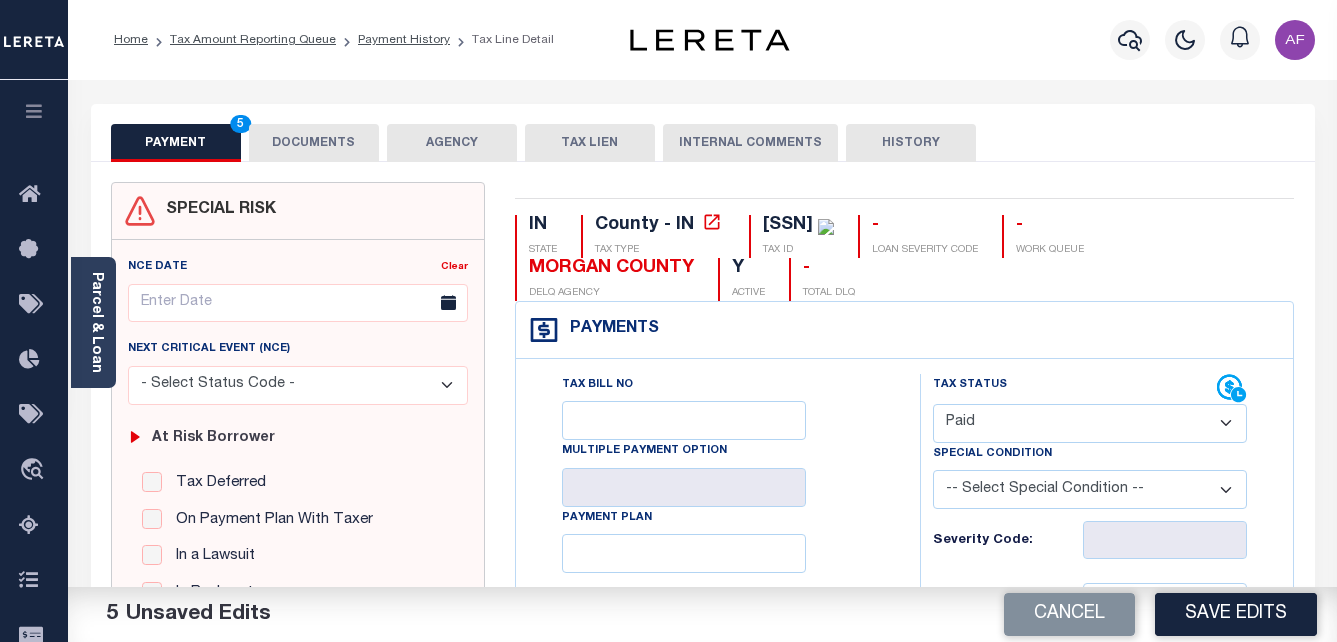 click on "DOCUMENTS" at bounding box center [314, 143] 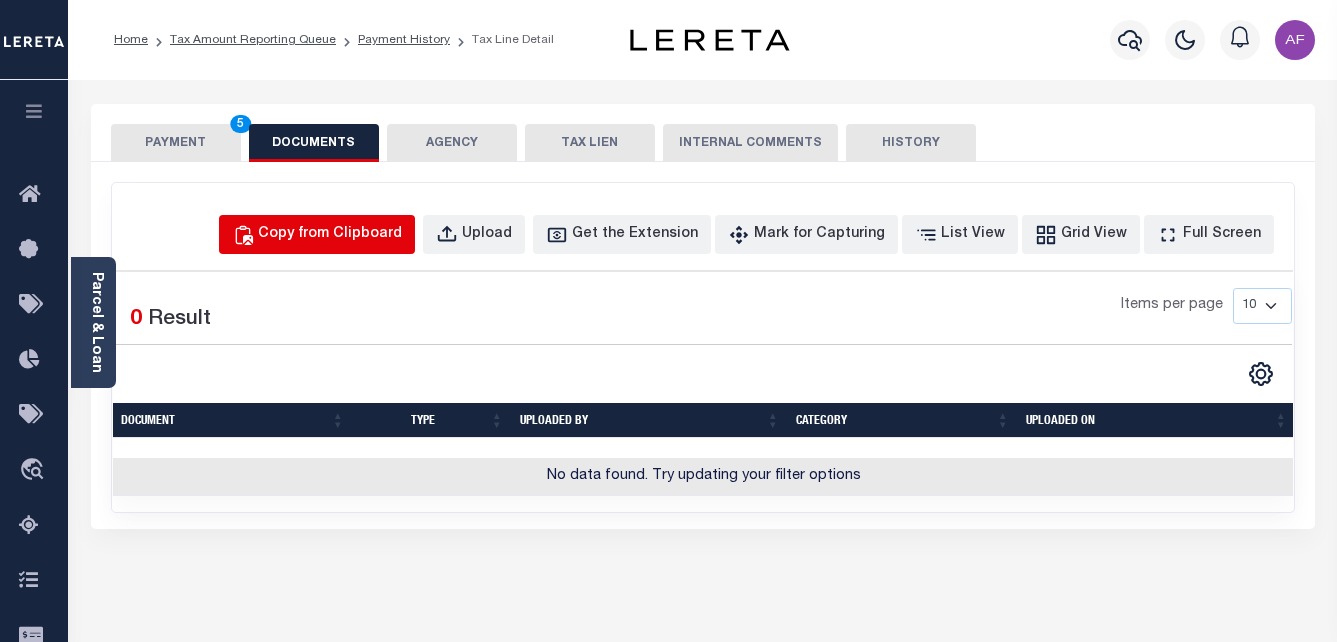 click on "Copy from Clipboard" at bounding box center (330, 235) 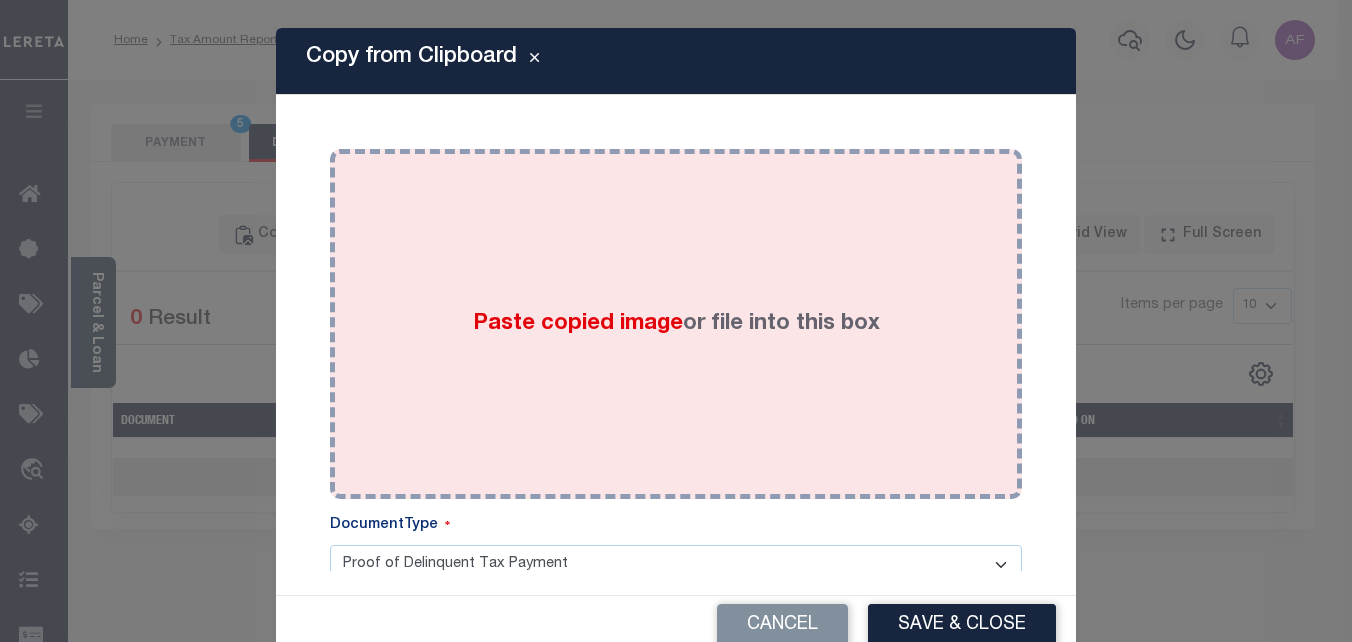 click on "Paste copied image  or file into this box" at bounding box center [676, 324] 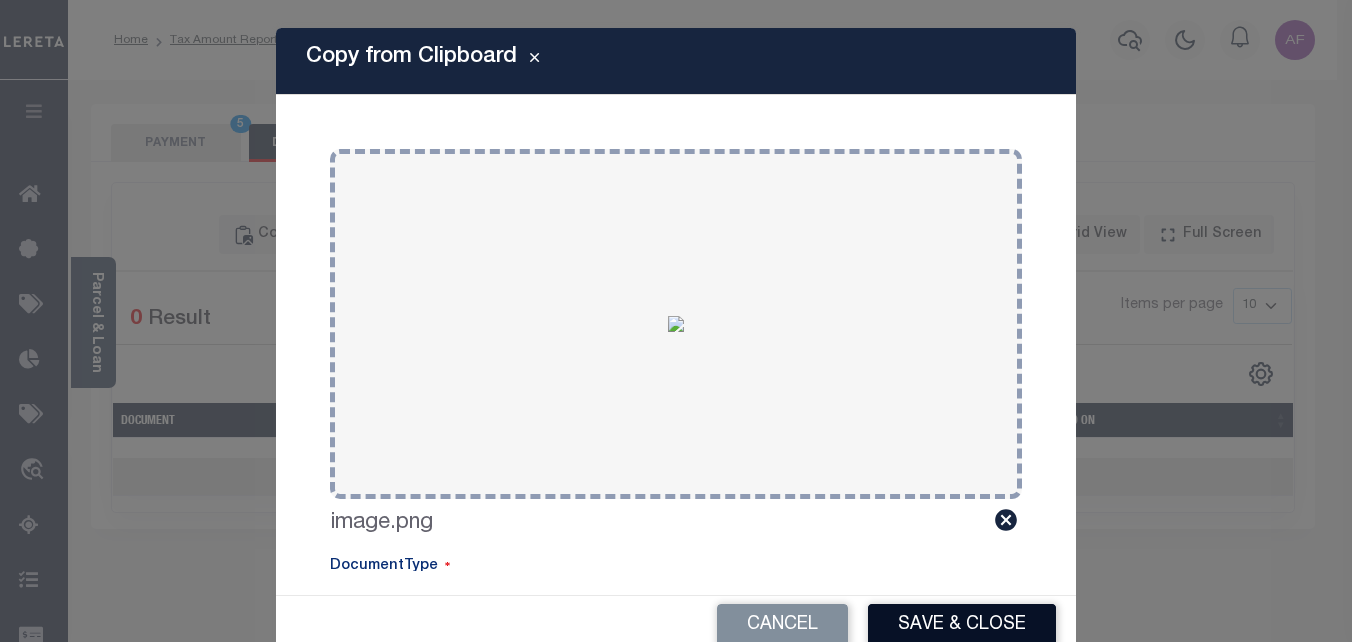 click on "Save & Close" at bounding box center (962, 625) 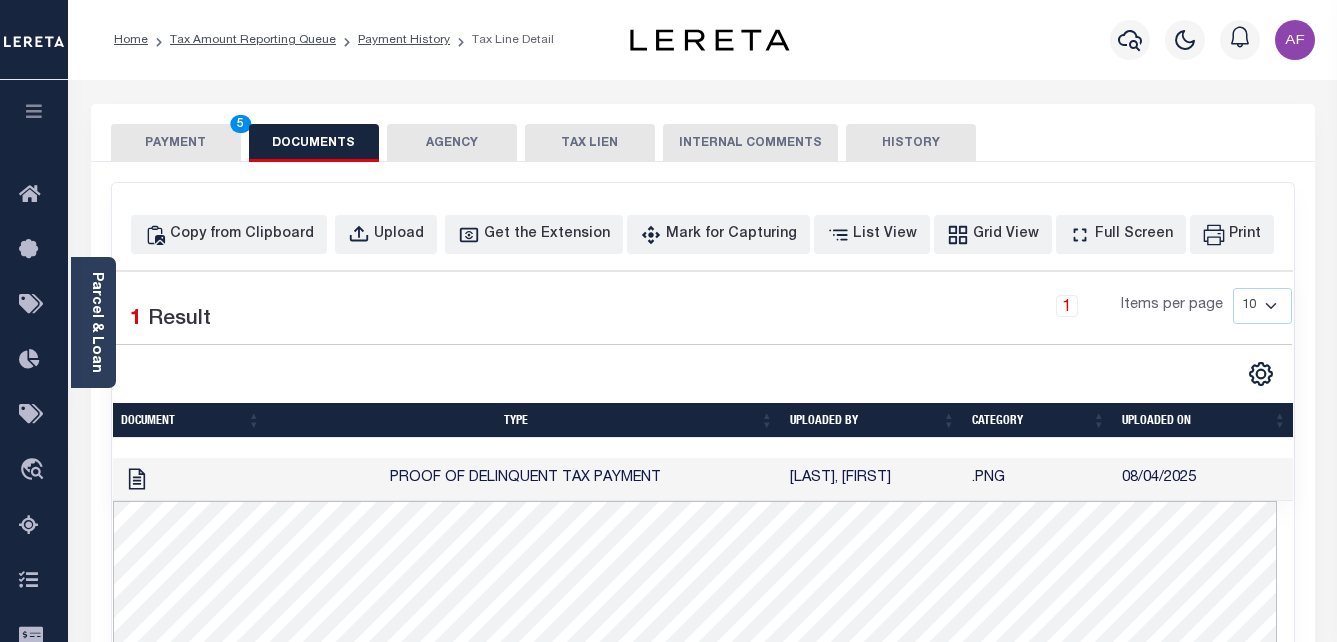 click on "PAYMENT
5" at bounding box center [176, 143] 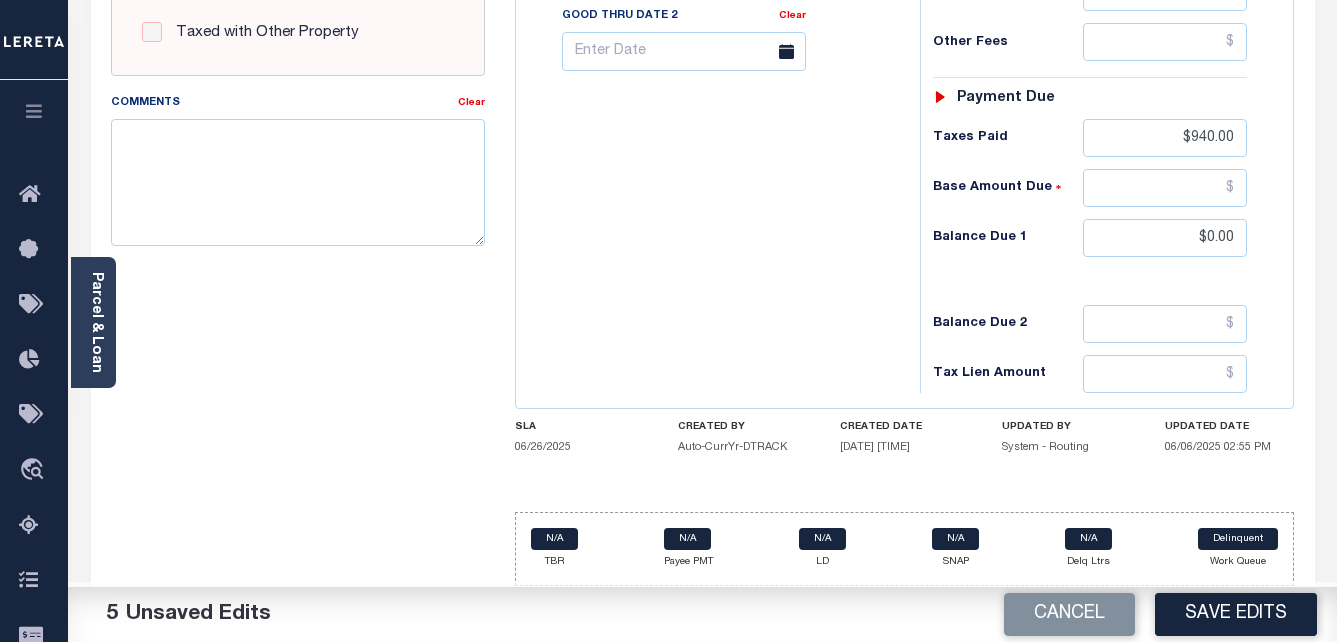 scroll, scrollTop: 867, scrollLeft: 0, axis: vertical 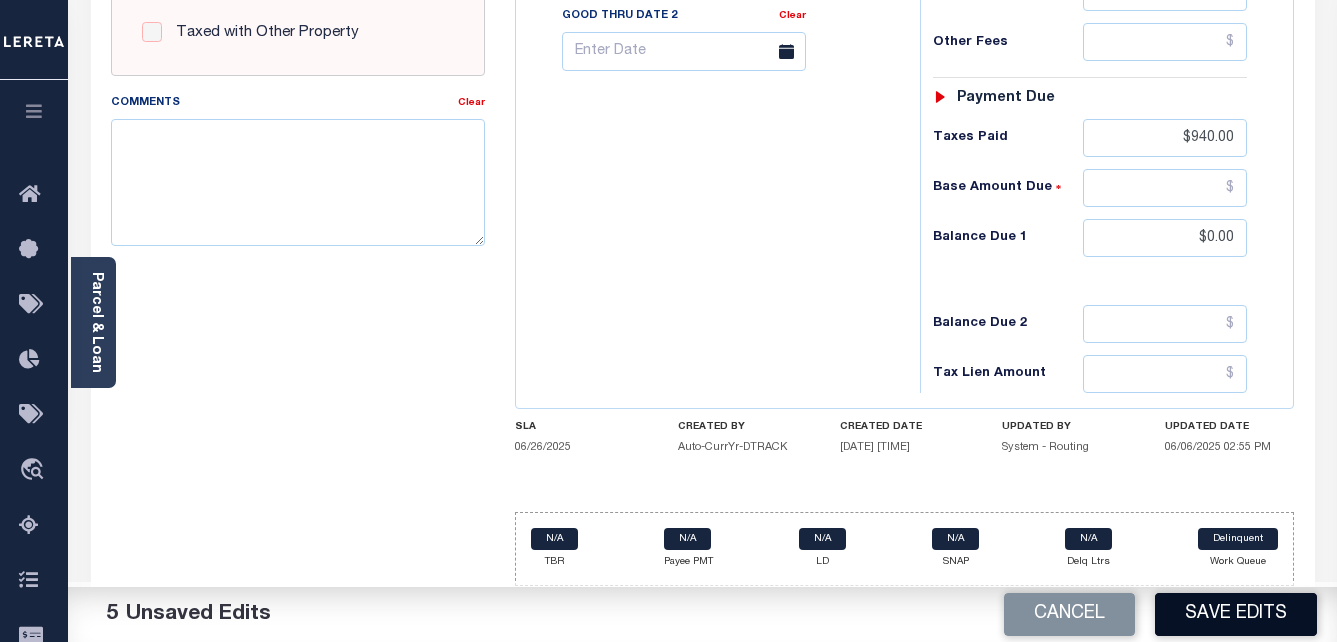 click on "Save Edits" at bounding box center (1236, 614) 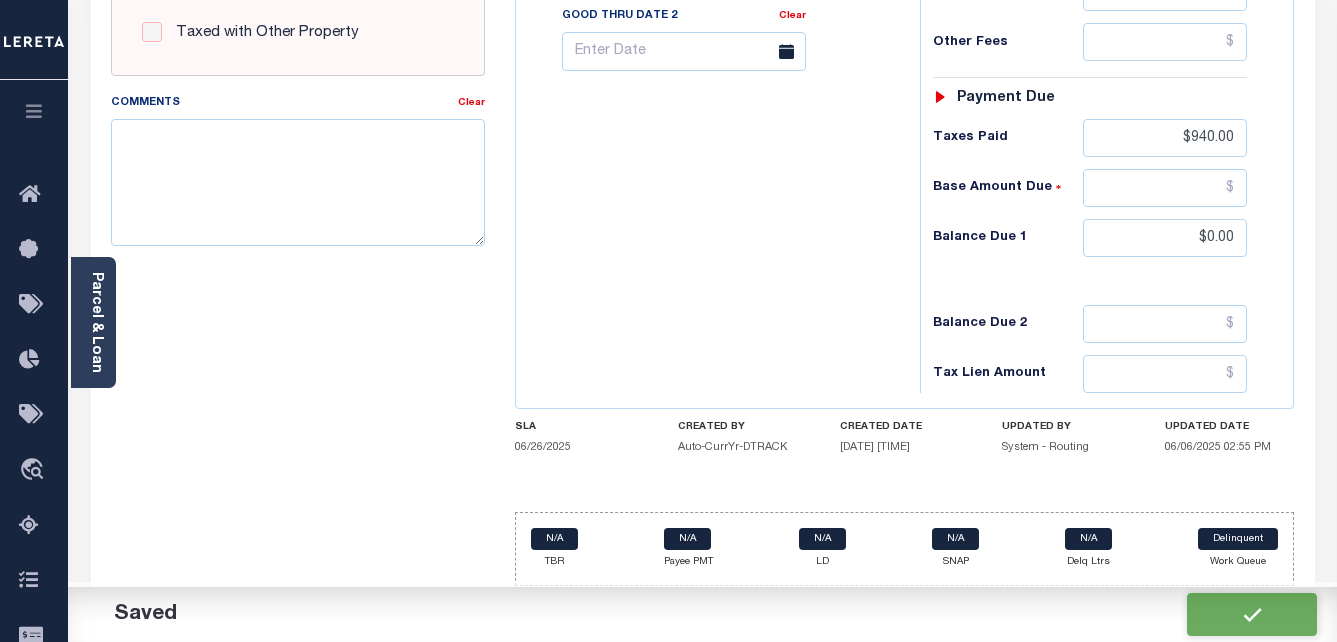 checkbox on "false" 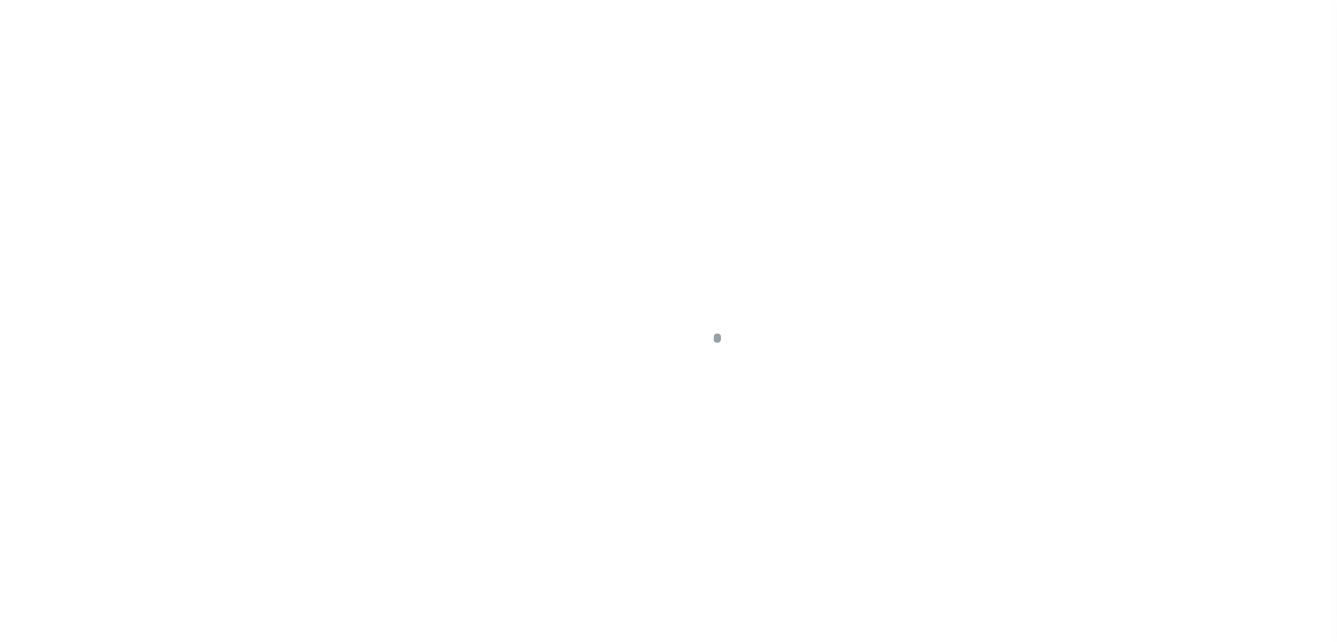 scroll, scrollTop: 0, scrollLeft: 0, axis: both 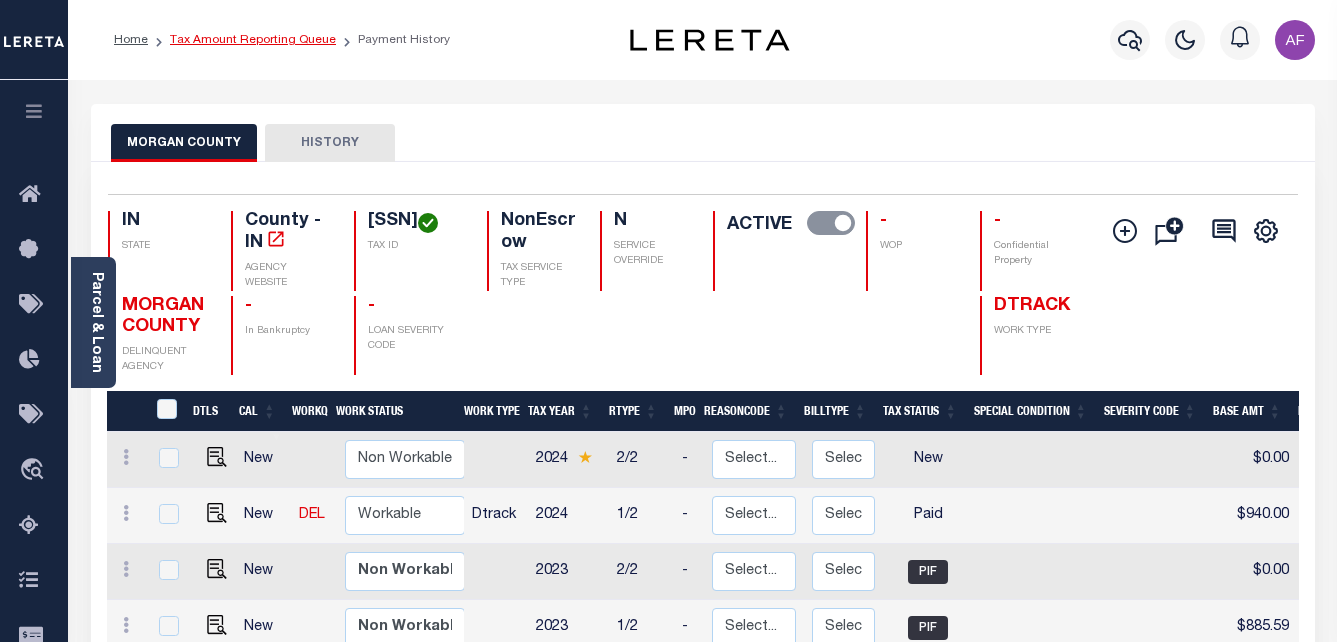 click on "Tax Amount Reporting Queue" at bounding box center [253, 40] 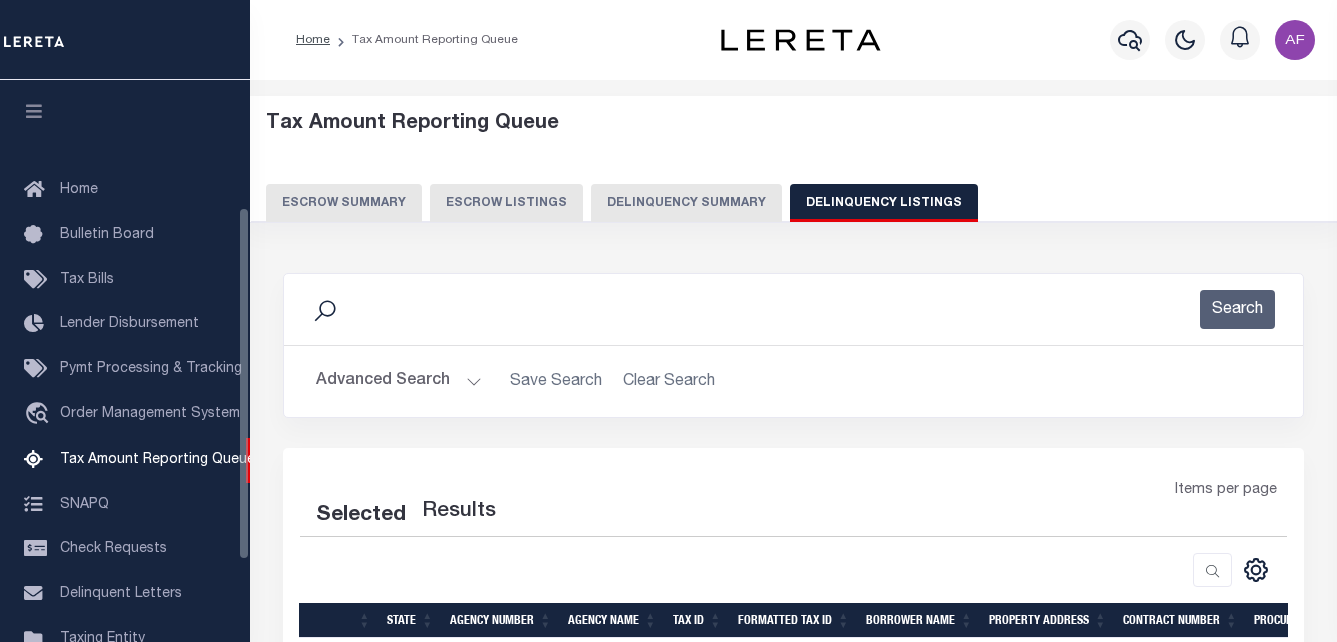 select on "100" 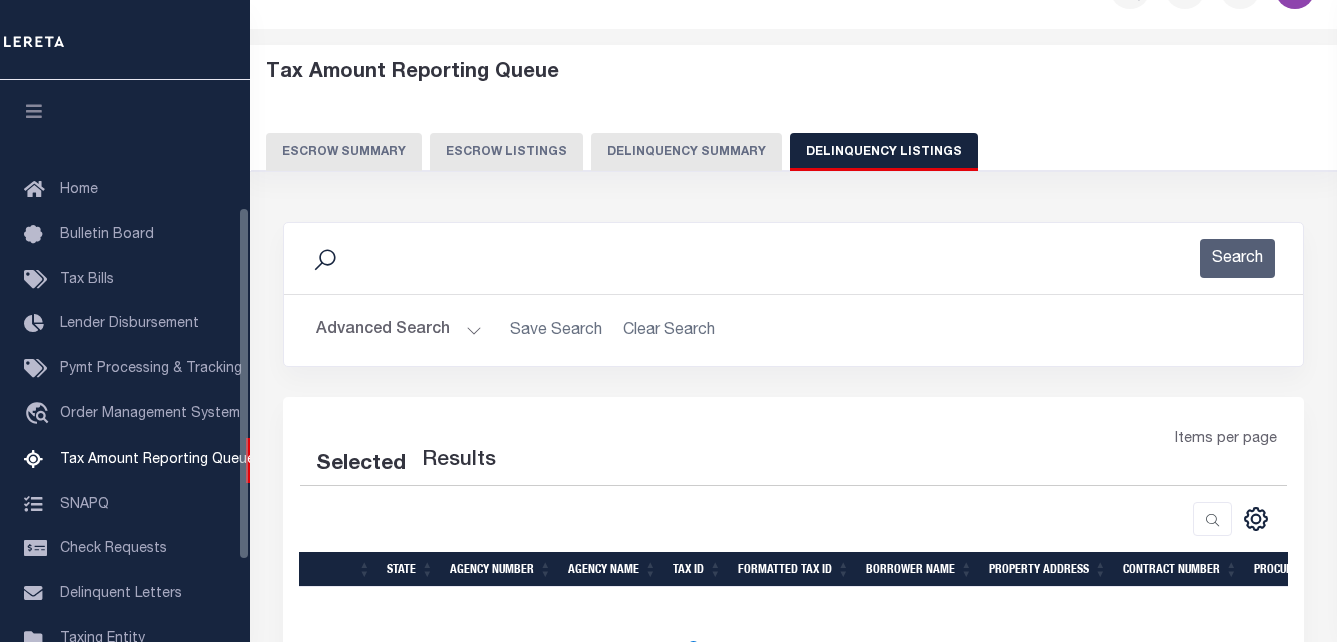 select on "100" 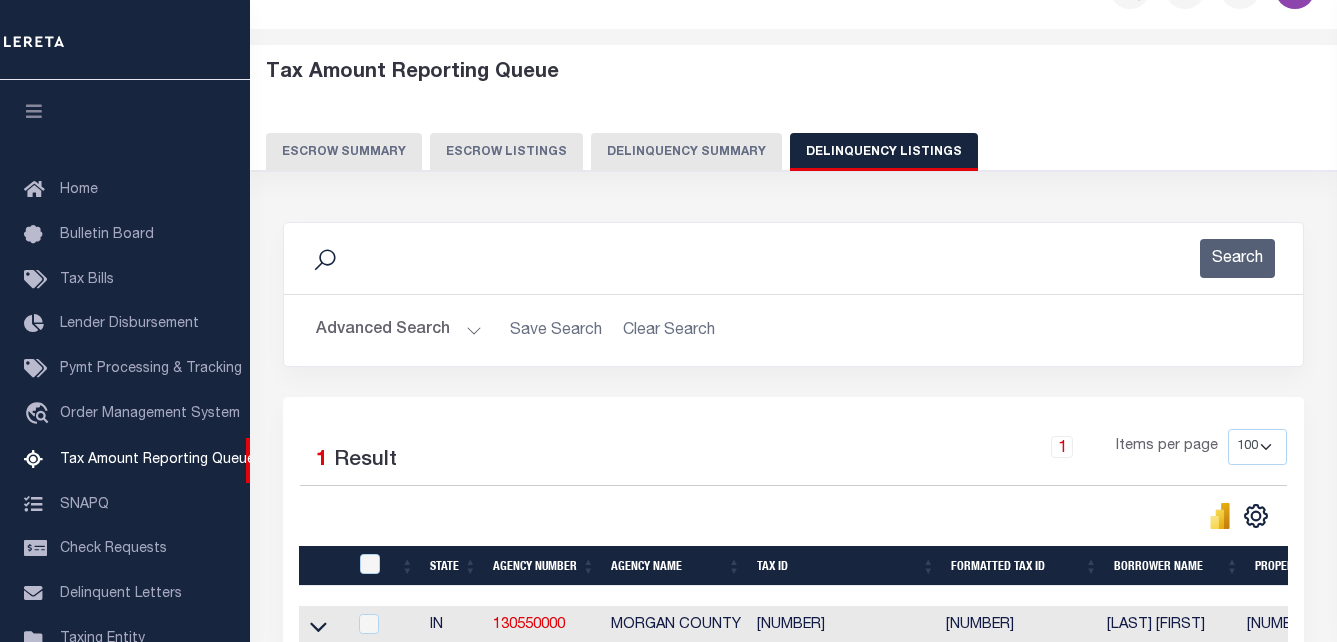 scroll, scrollTop: 269, scrollLeft: 0, axis: vertical 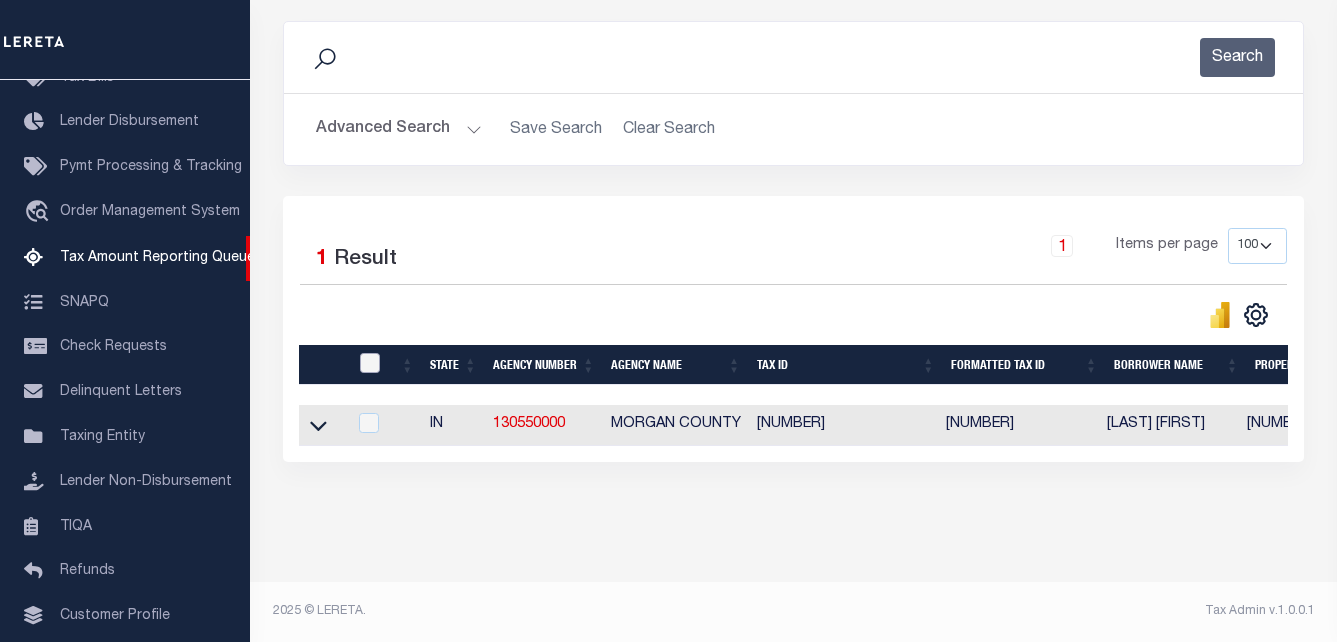 click at bounding box center [370, 363] 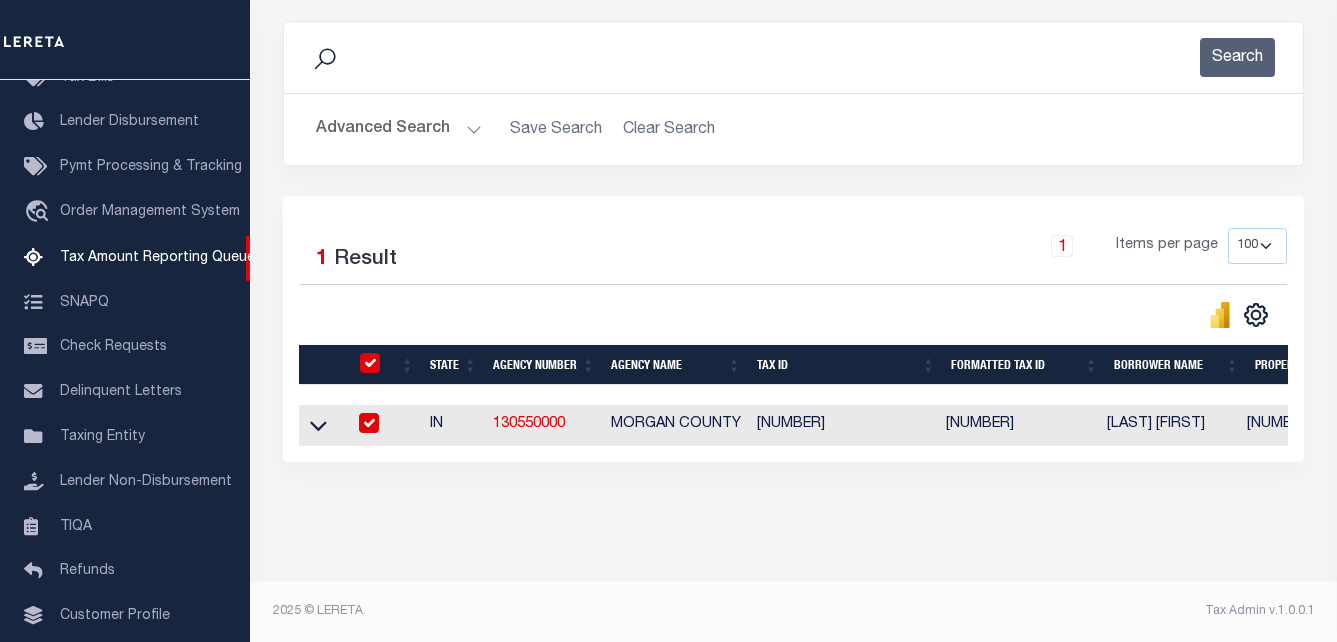 checkbox on "true" 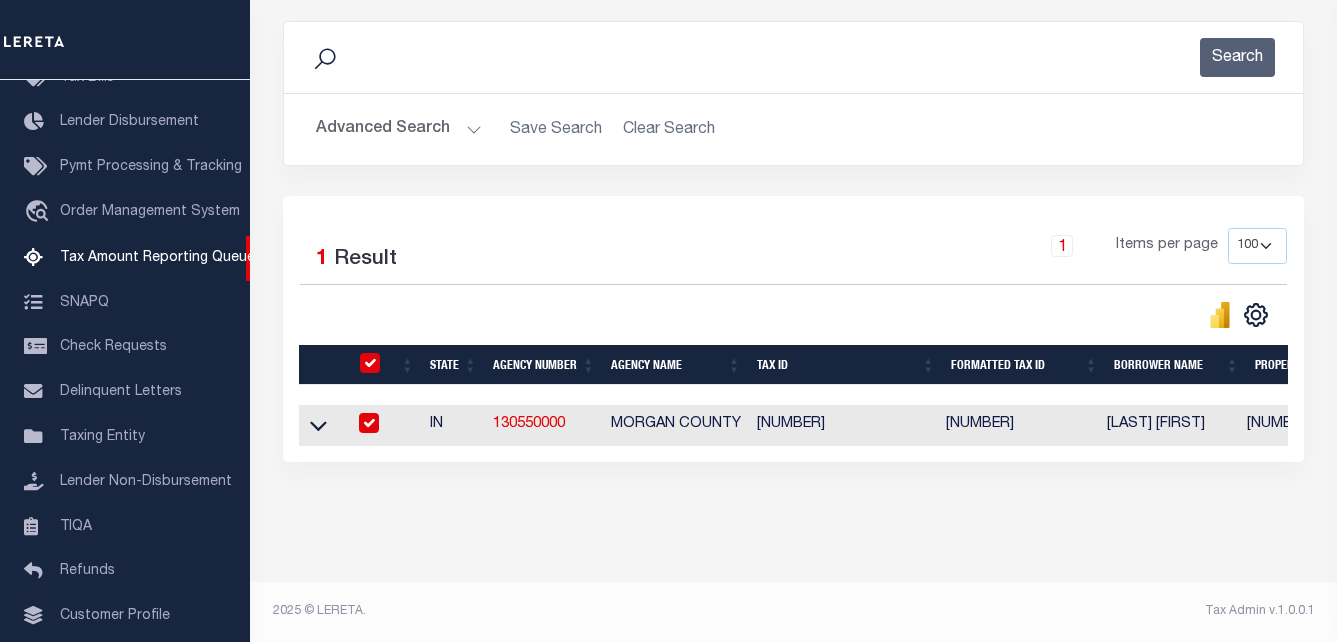 checkbox on "true" 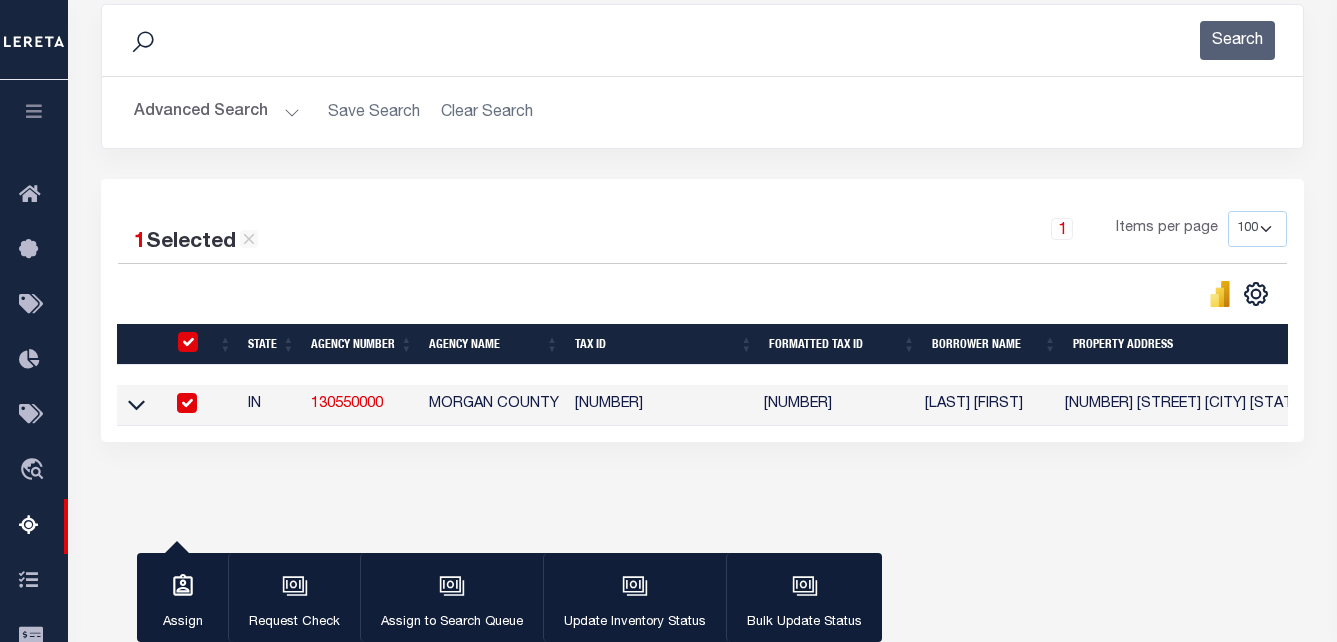 scroll, scrollTop: 266, scrollLeft: 0, axis: vertical 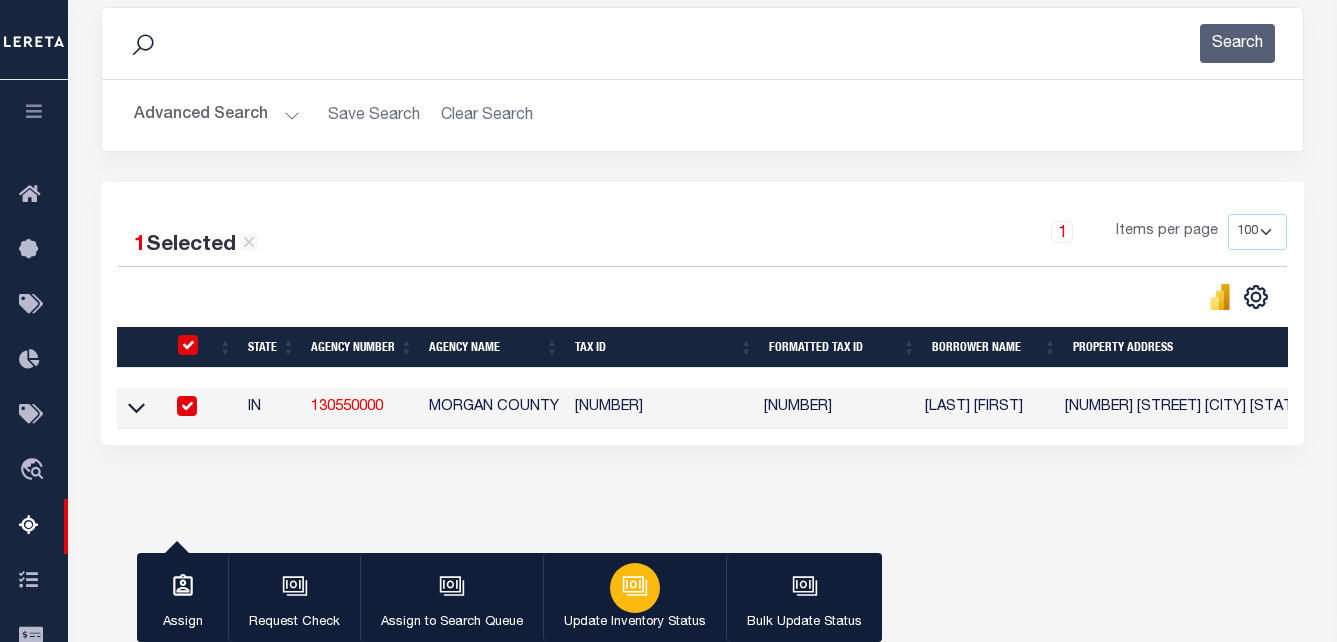 click 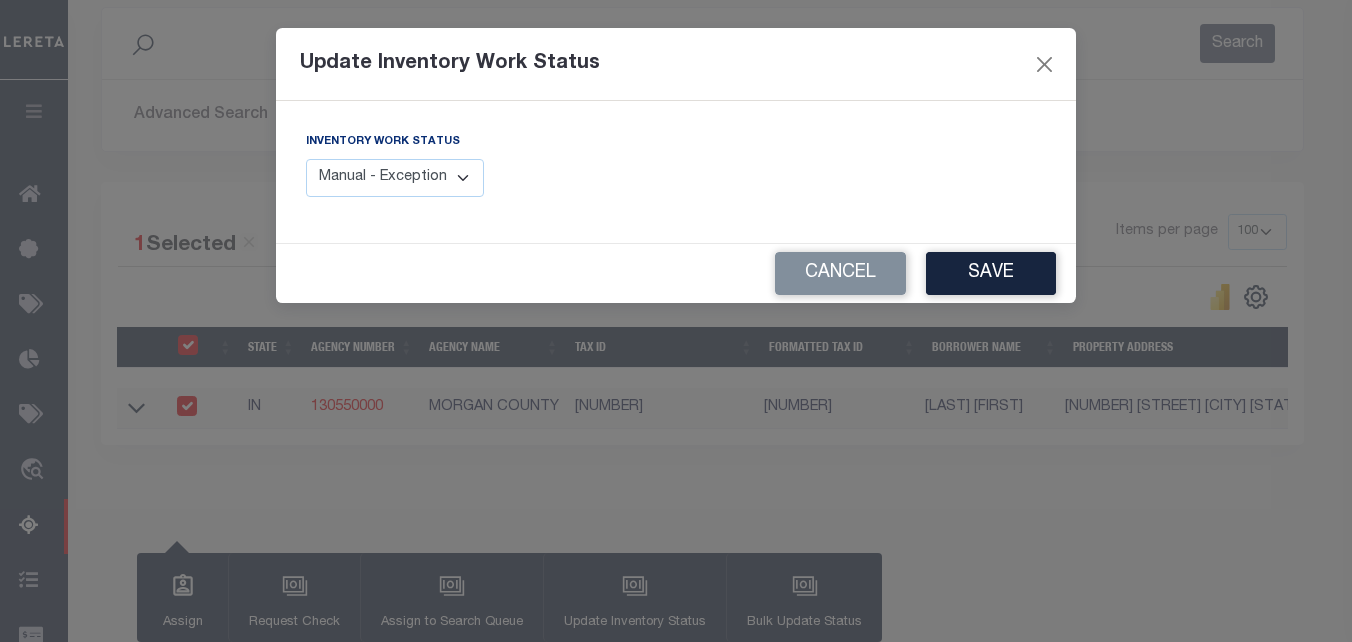 click on "Manual - Exception
Pended - Awaiting Search
Late Add Exception
Completed" at bounding box center (395, 178) 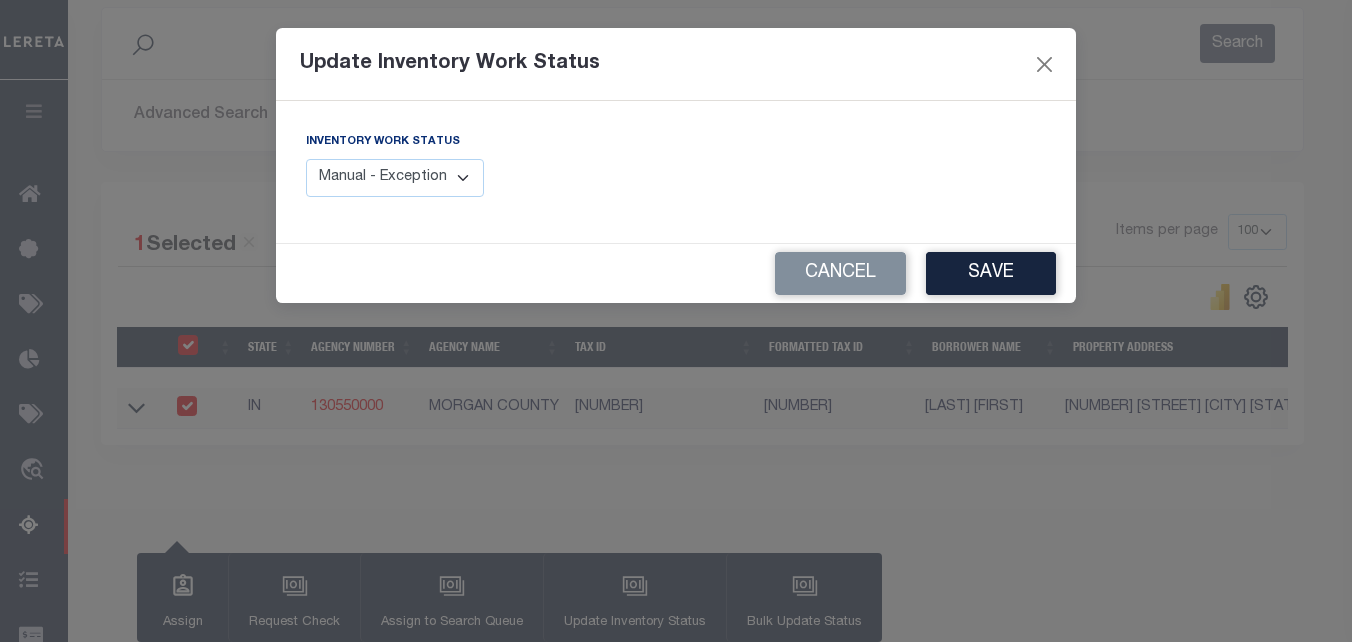 select on "4" 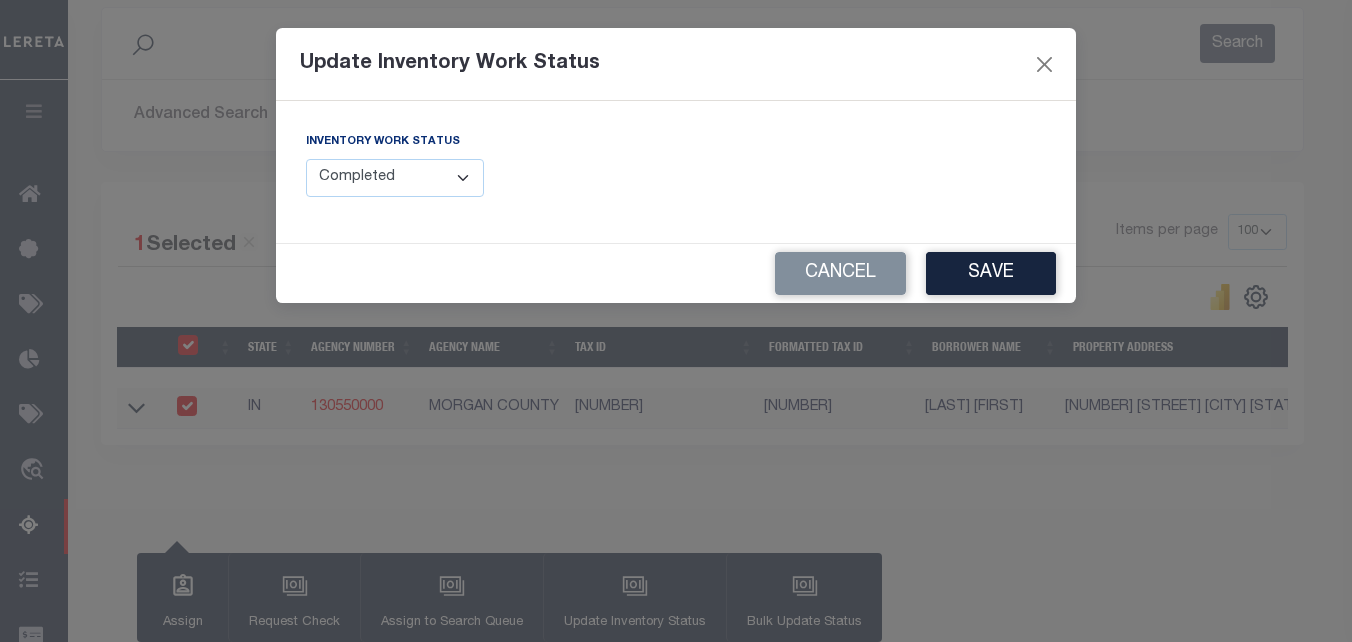 click on "Manual - Exception
Pended - Awaiting Search
Late Add Exception
Completed" at bounding box center (395, 178) 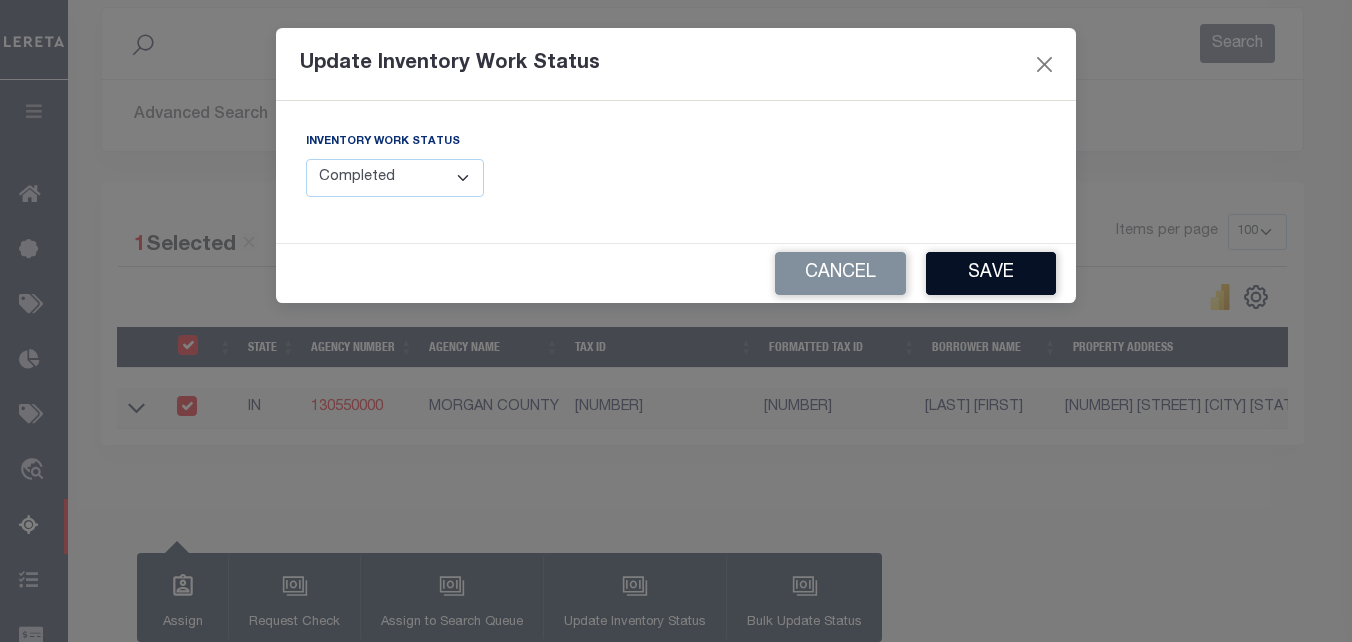 click on "Save" at bounding box center [991, 273] 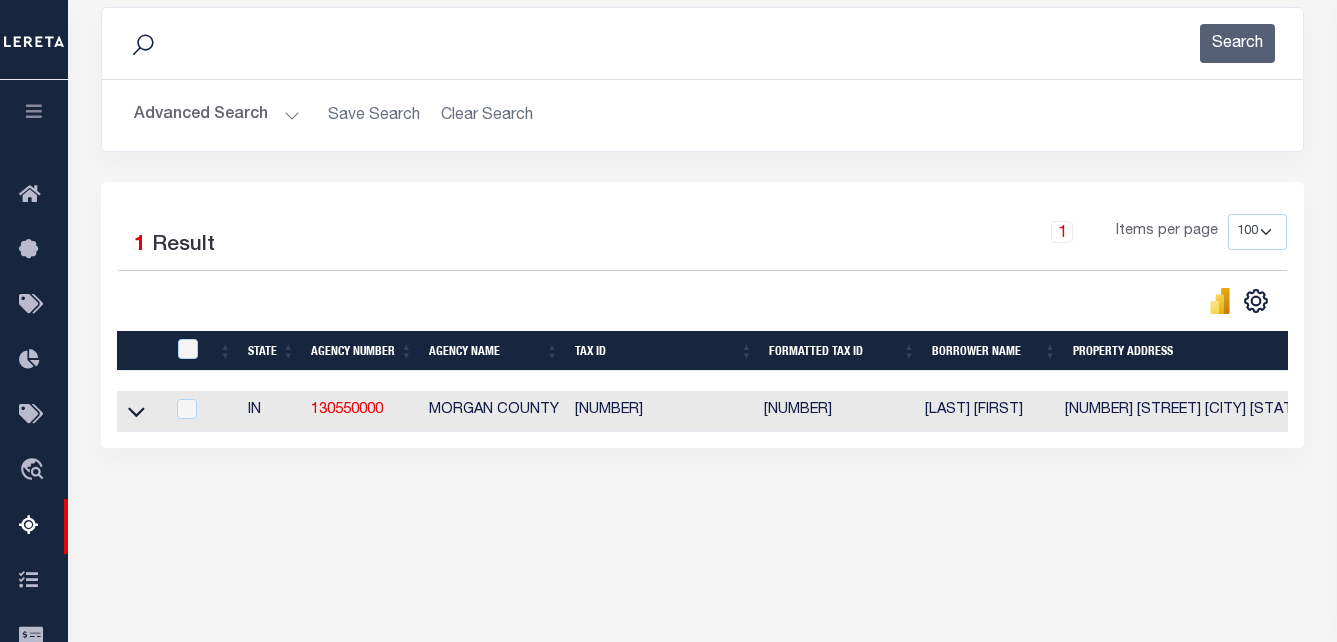 click on "Tax Amount Reporting Queue
Escrow Summary
Escrow Listings
In" at bounding box center [702, 201] 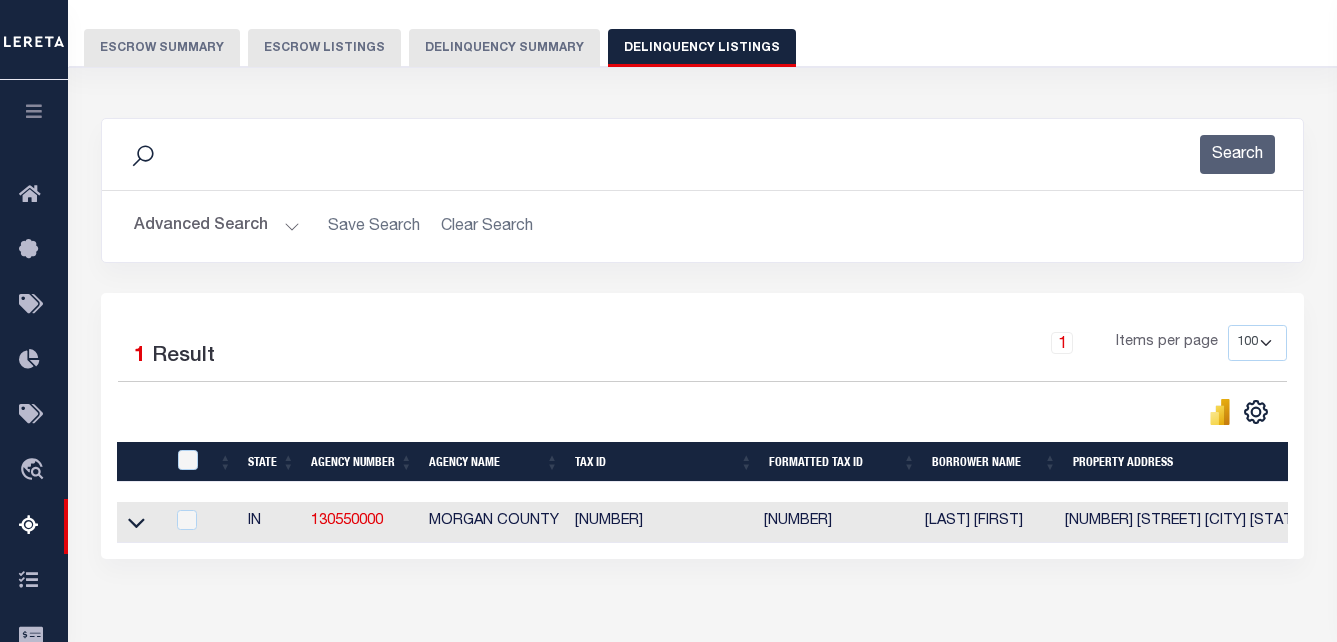 scroll, scrollTop: 0, scrollLeft: 0, axis: both 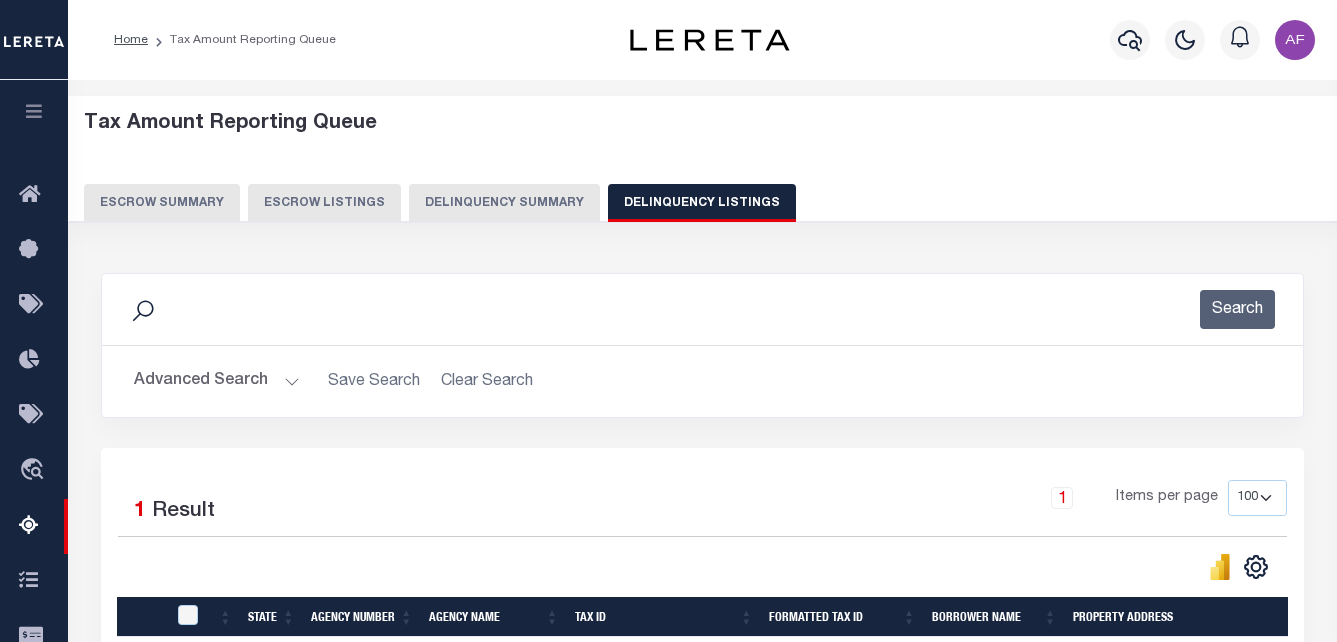 click on "Advanced Search" at bounding box center [217, 381] 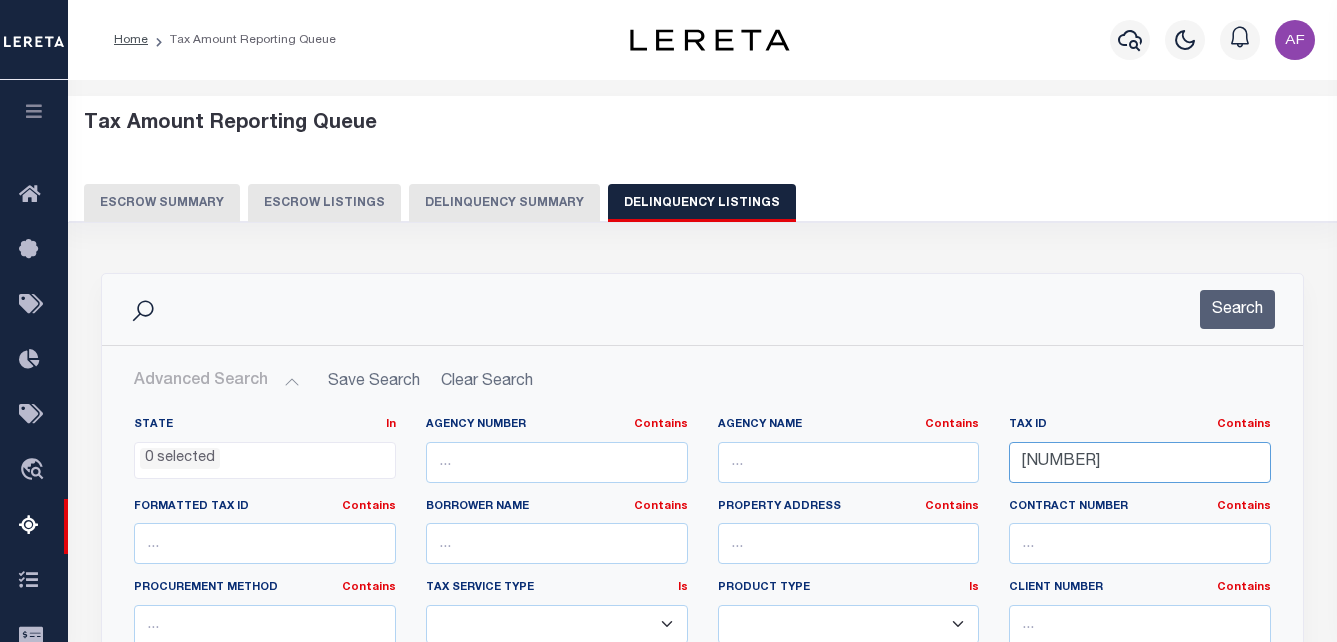 drag, startPoint x: 1220, startPoint y: 459, endPoint x: 809, endPoint y: 452, distance: 411.0596 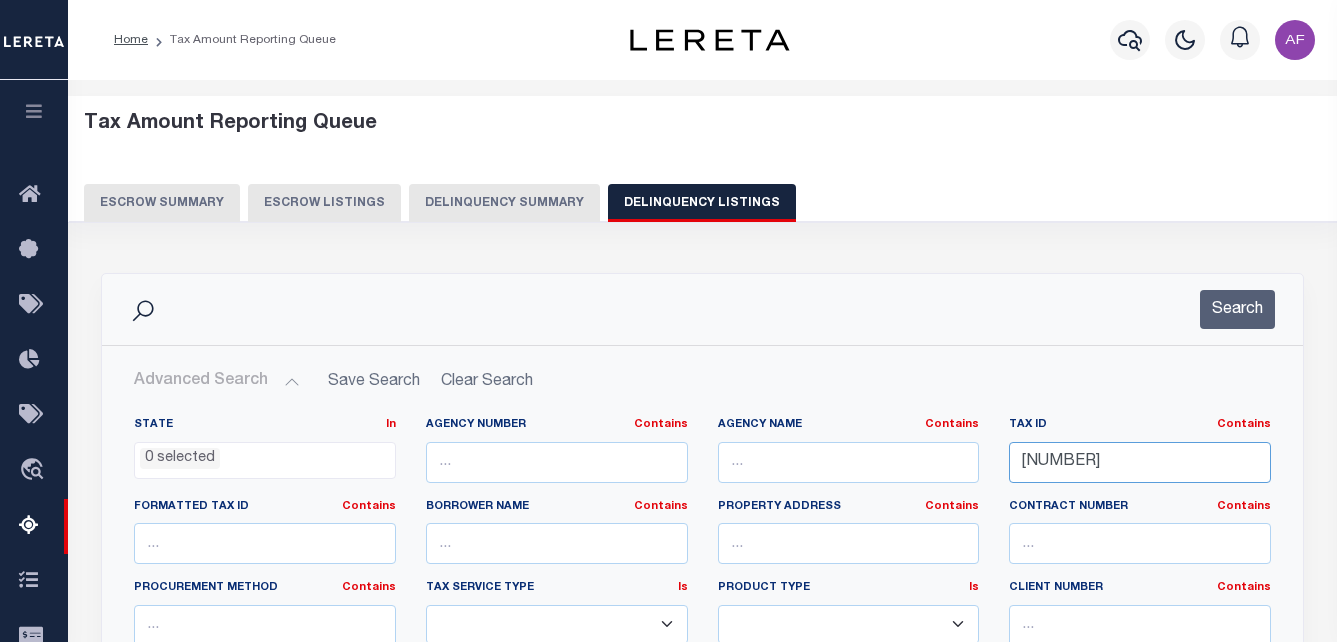 paste on "10-100-004.006" 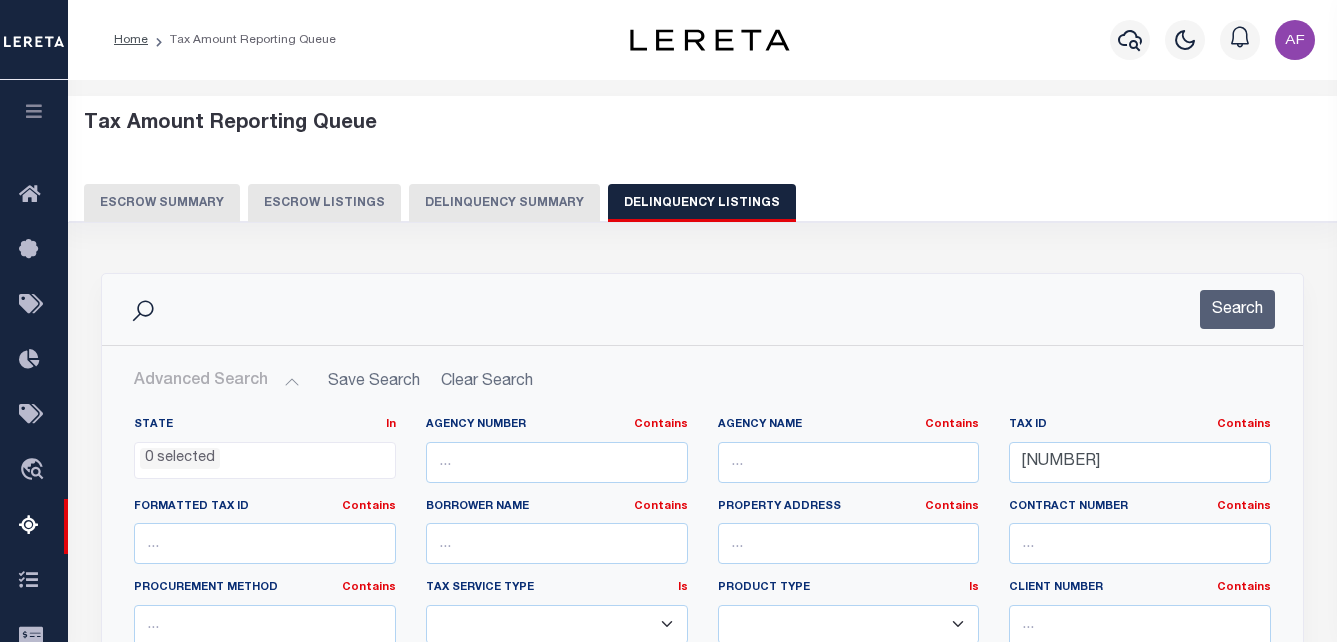 click on "Search" at bounding box center (702, 309) 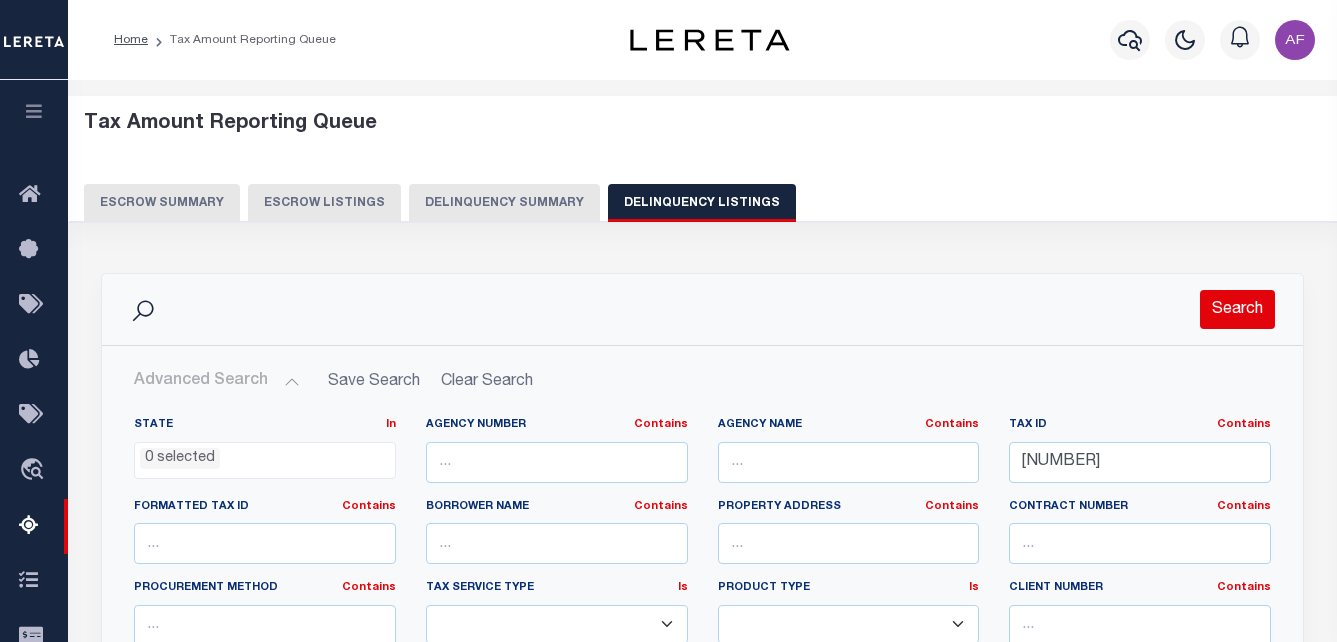 click on "Search" at bounding box center [1237, 309] 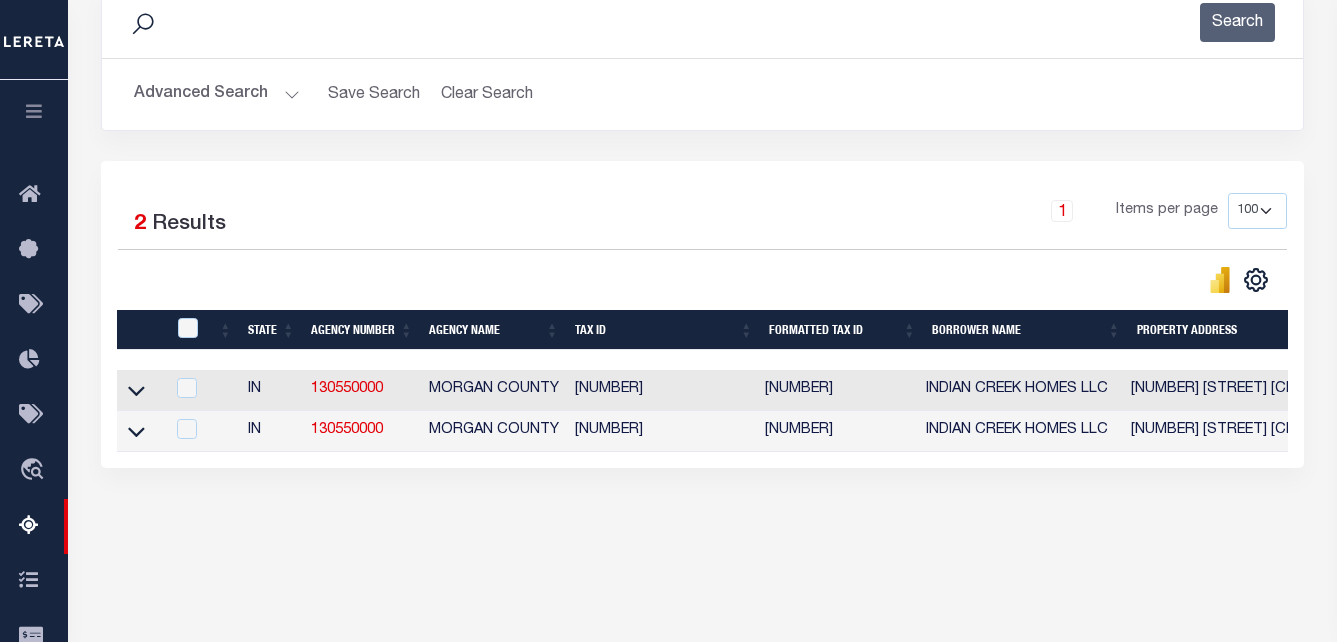 scroll, scrollTop: 300, scrollLeft: 0, axis: vertical 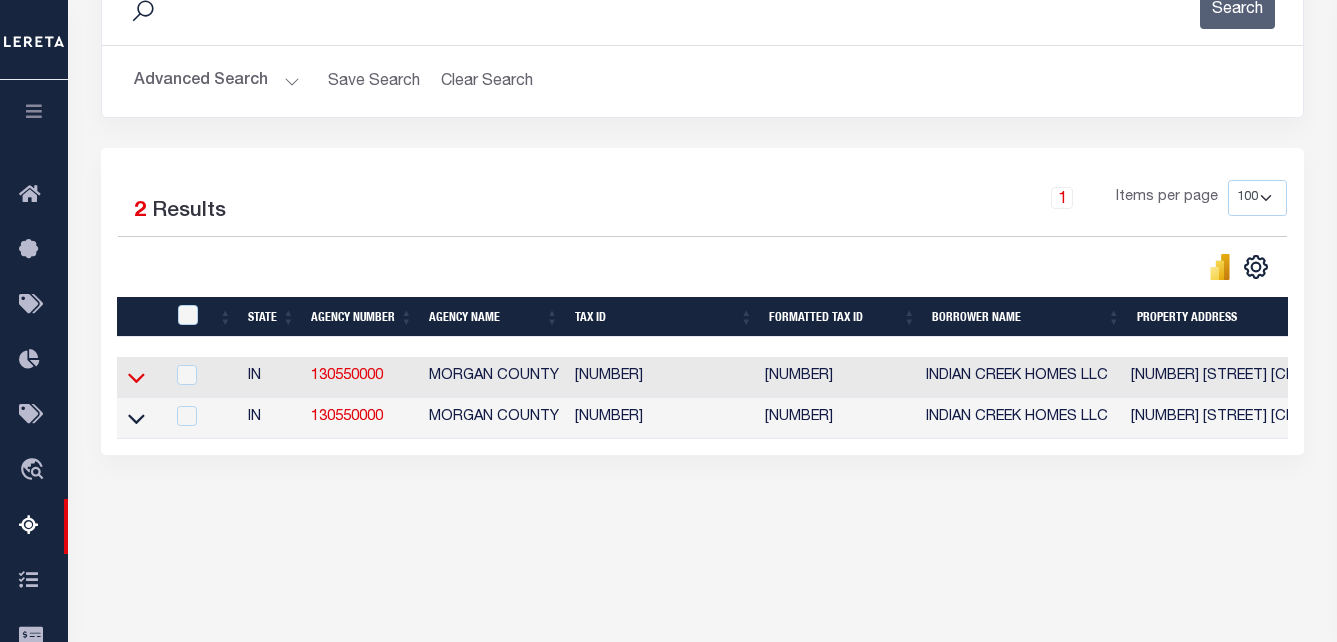 click 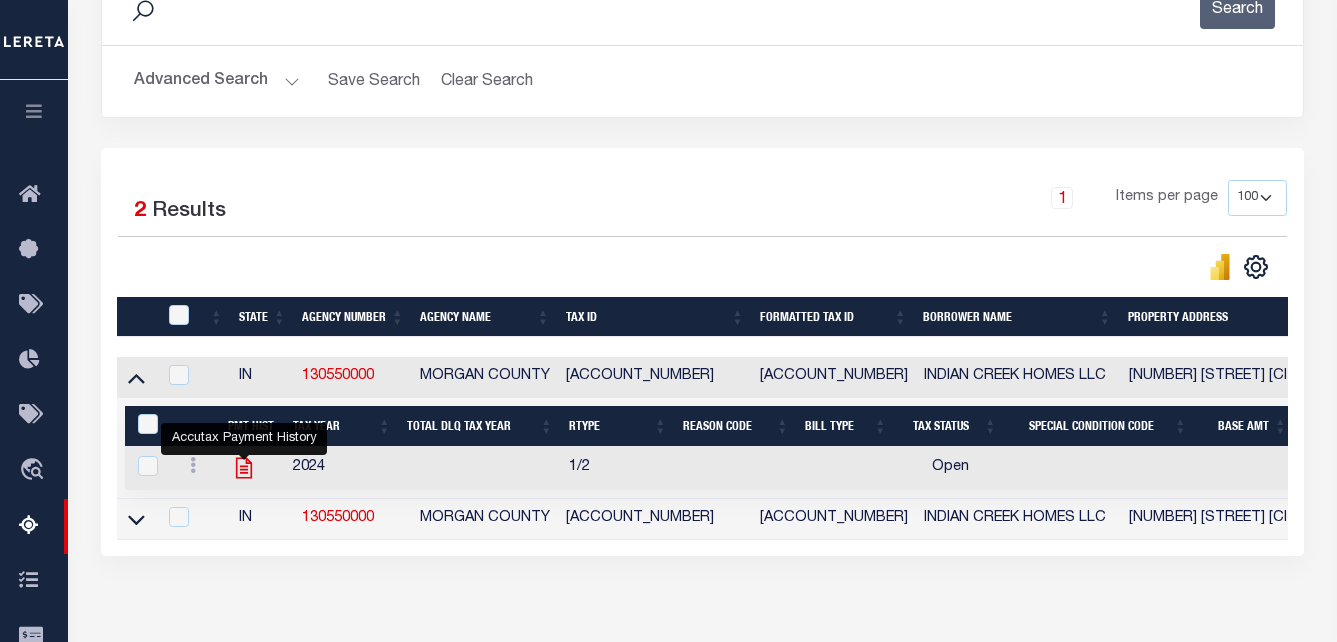 click 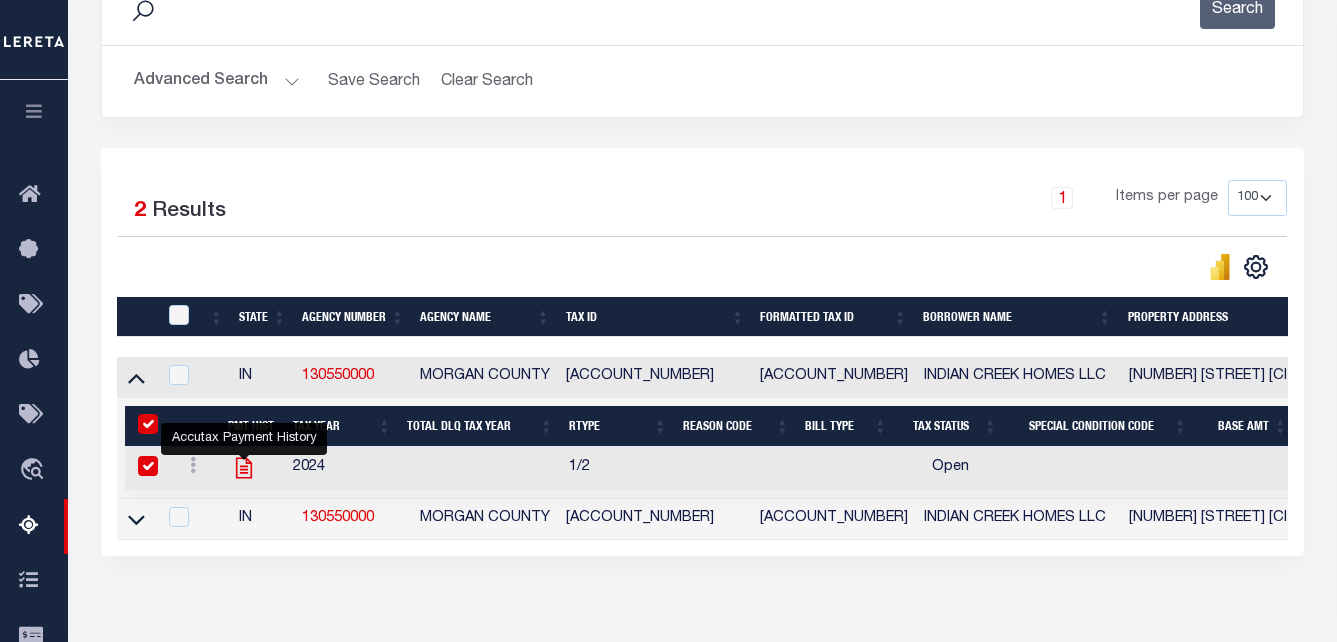 checkbox on "true" 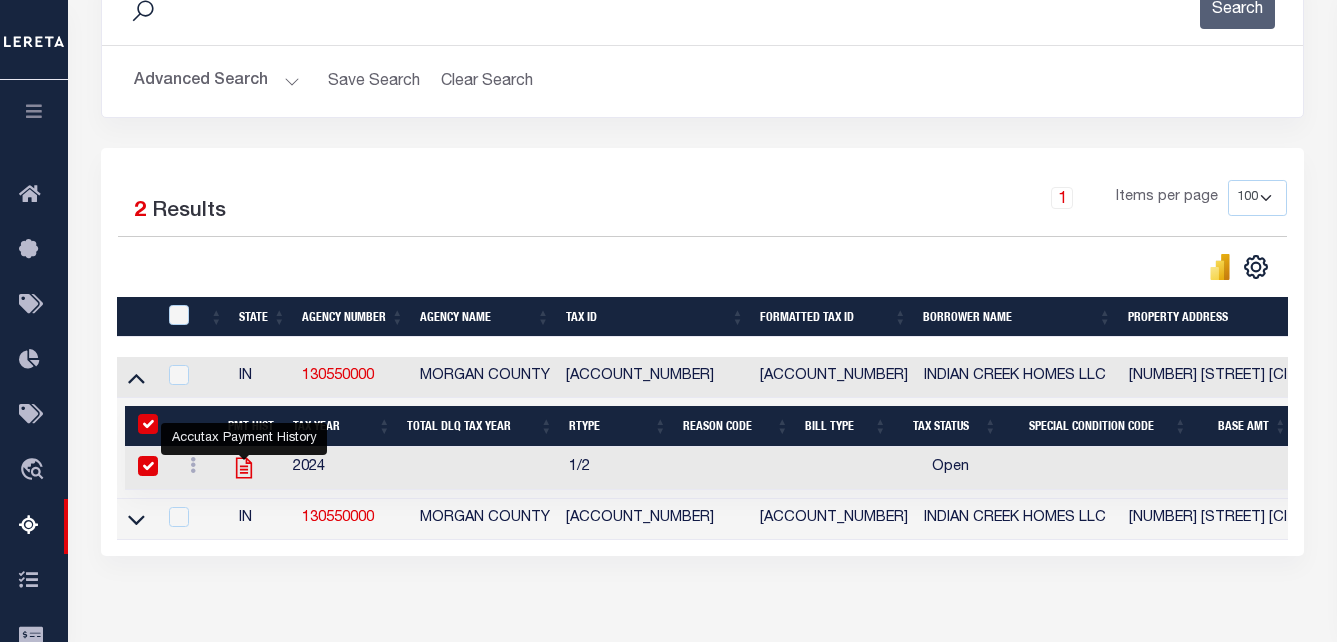 checkbox on "true" 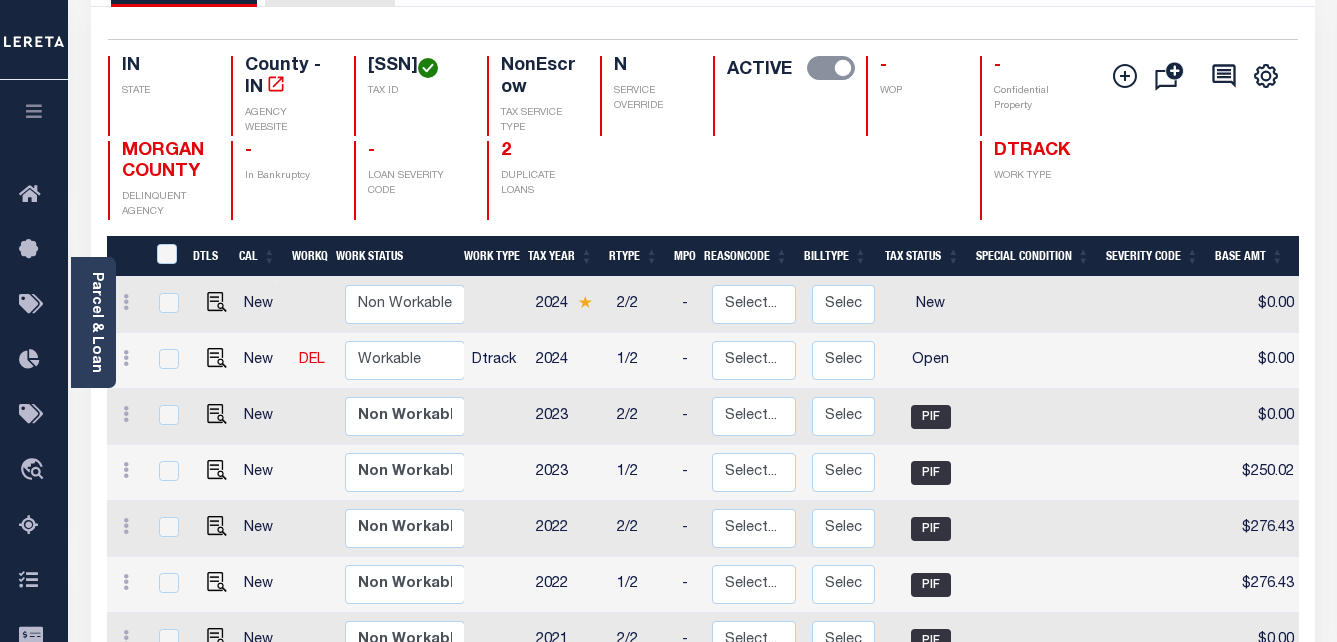 scroll, scrollTop: 300, scrollLeft: 0, axis: vertical 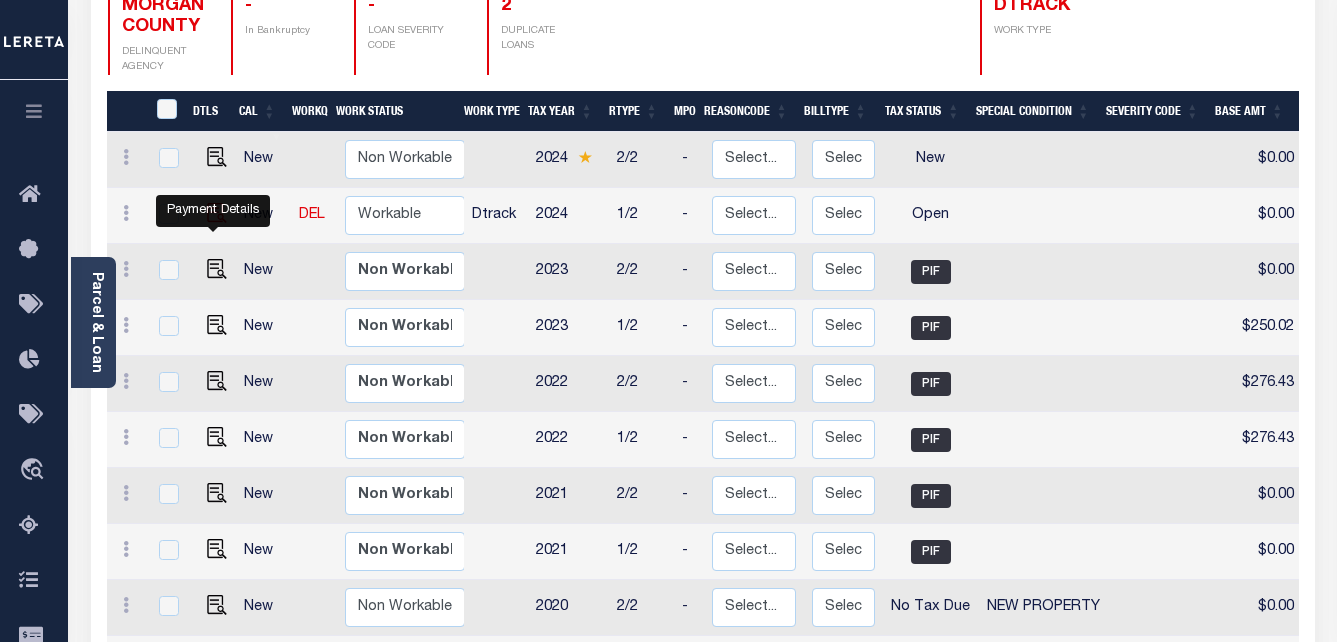 click at bounding box center [217, 213] 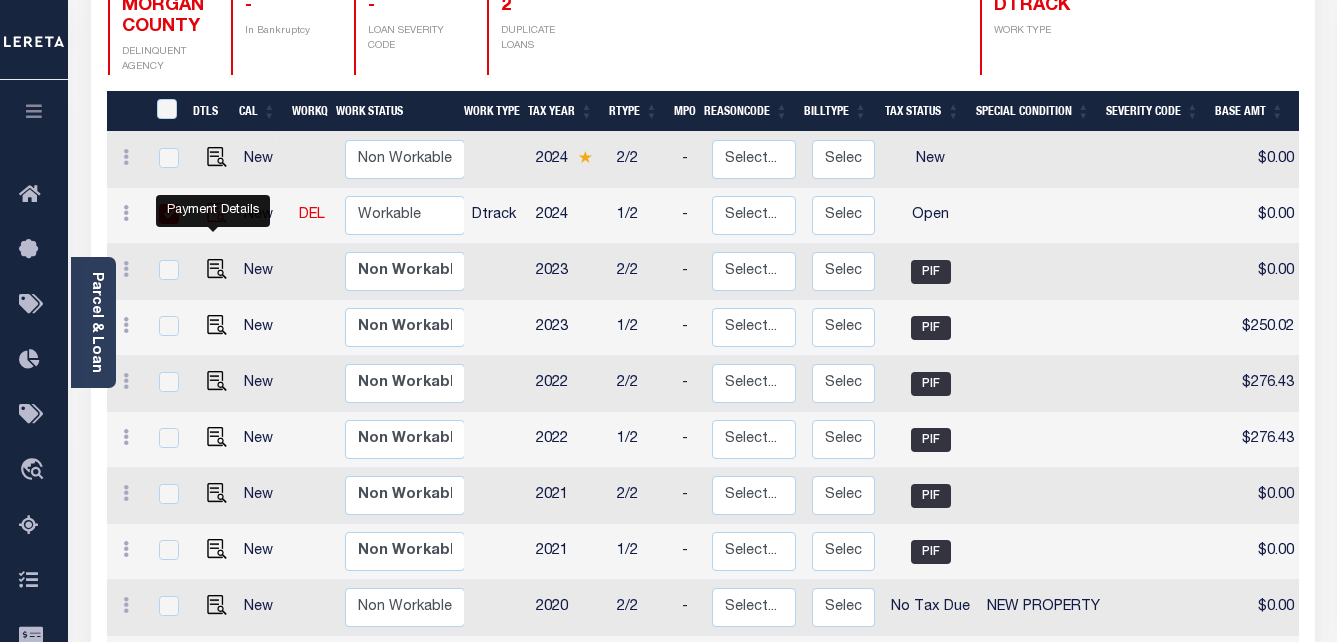 checkbox on "true" 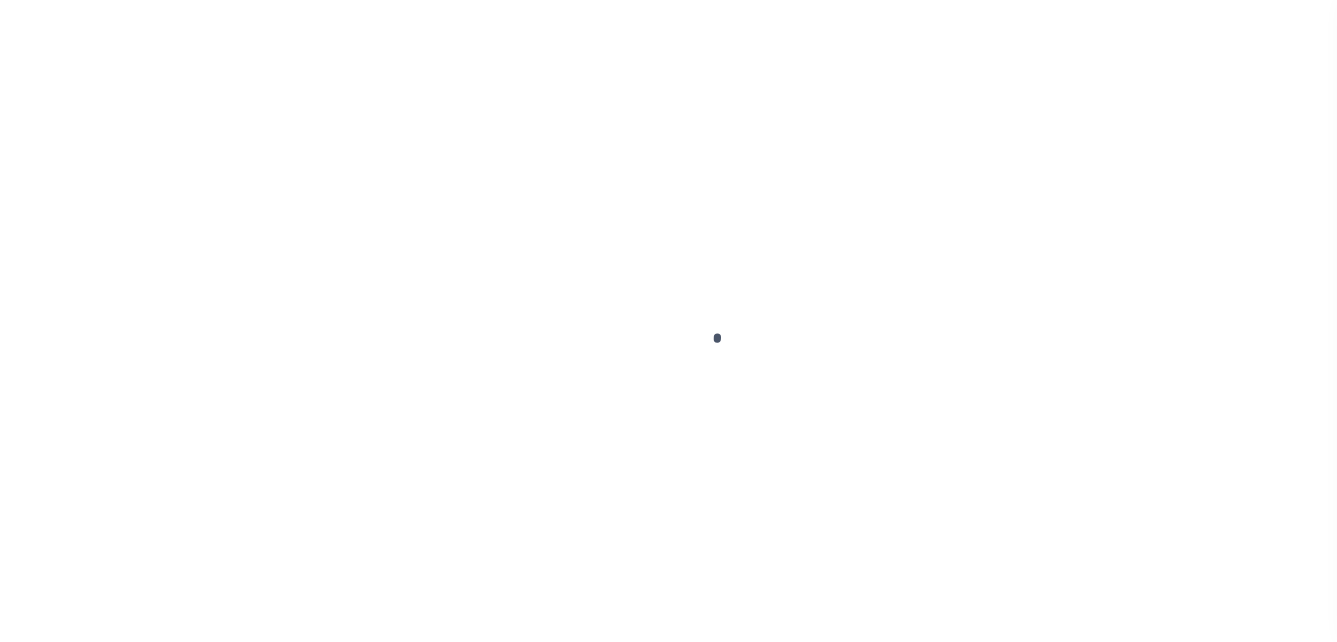 scroll, scrollTop: 0, scrollLeft: 0, axis: both 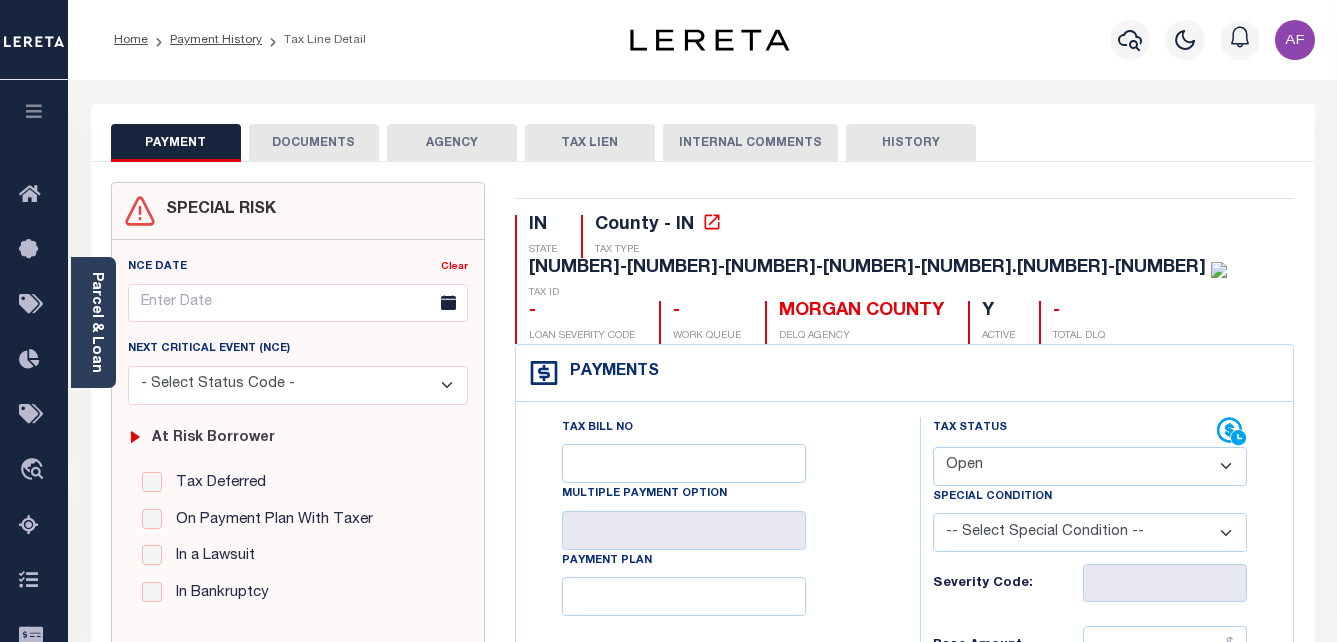 click on "- Select Status Code -
Open
Due/Unpaid
Paid
Incomplete
No Tax Due
Internal Refund Processed
New" at bounding box center (1090, 466) 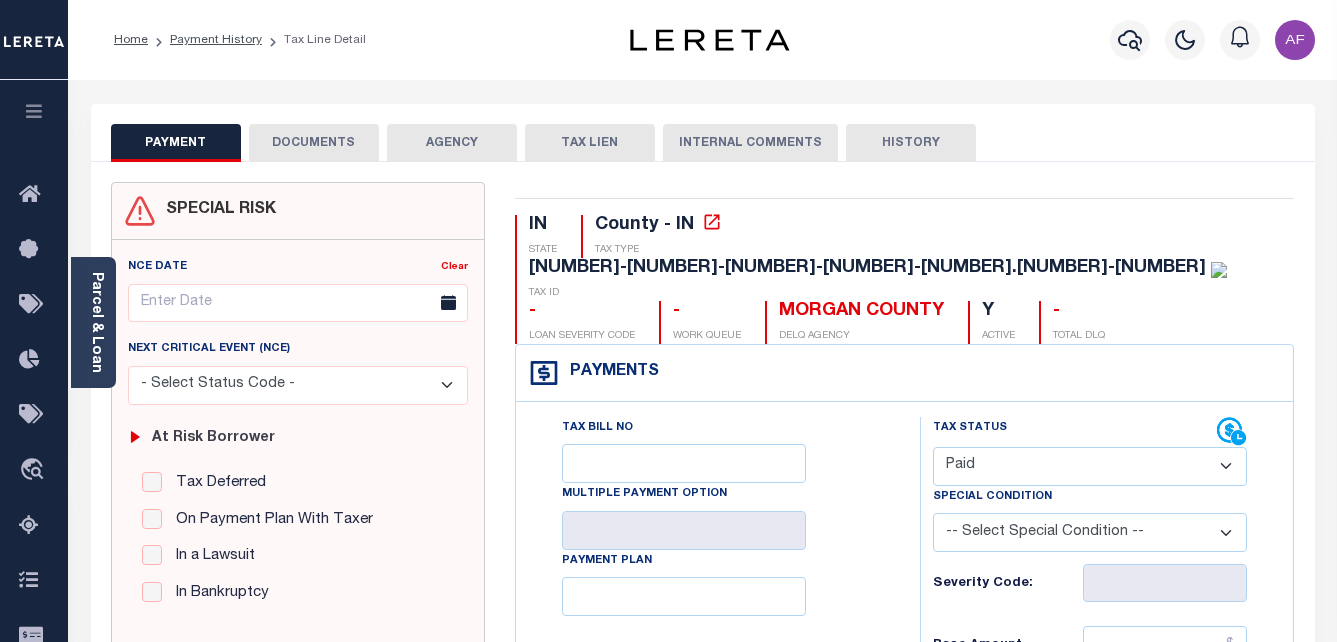 click on "- Select Status Code -
Open
Due/Unpaid
Paid
Incomplete
No Tax Due
Internal Refund Processed
New" at bounding box center (1090, 466) 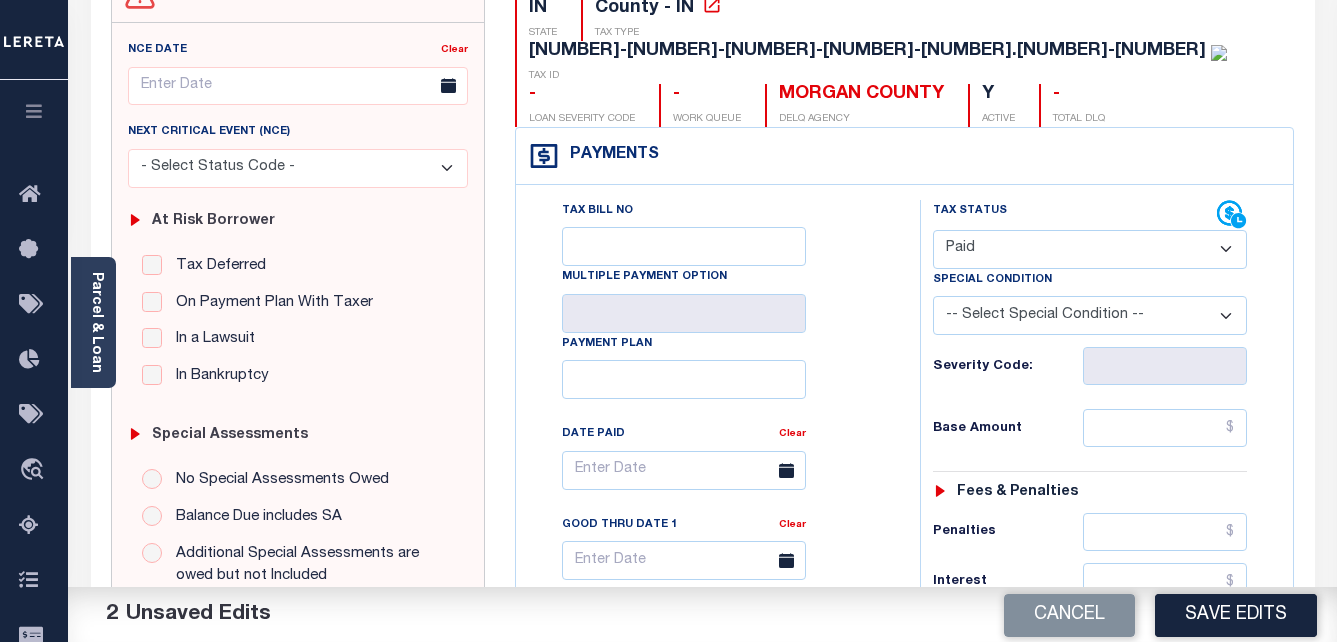 scroll, scrollTop: 300, scrollLeft: 0, axis: vertical 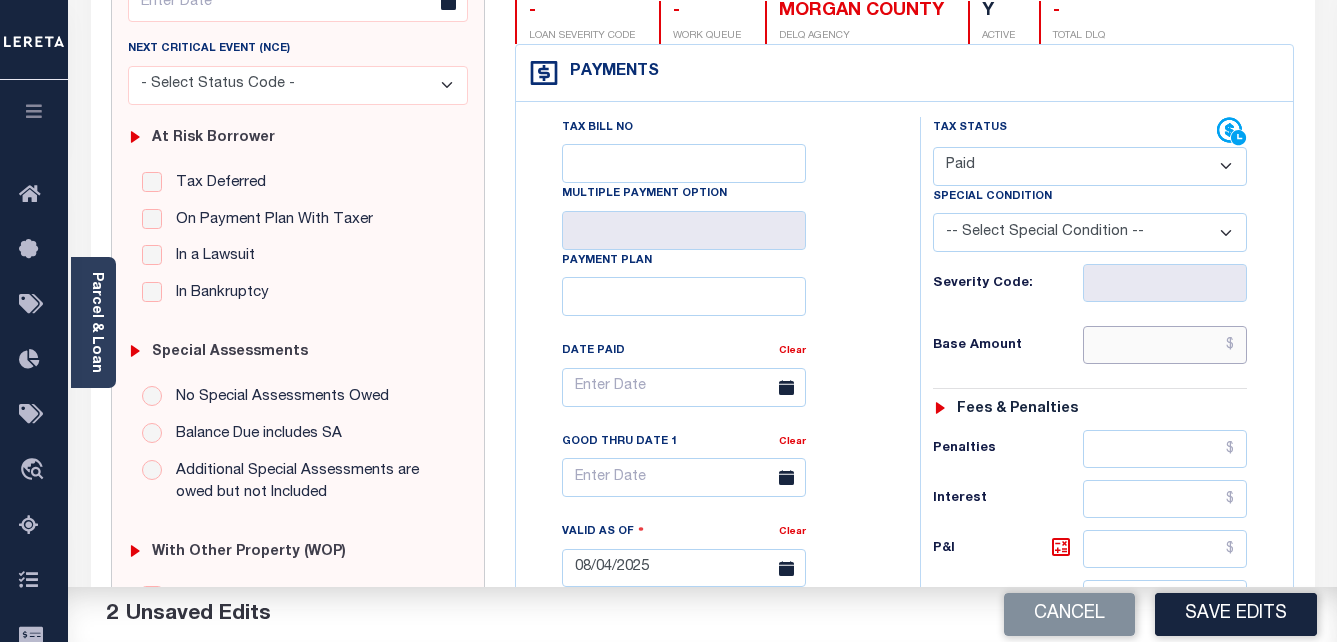 click at bounding box center (1165, 345) 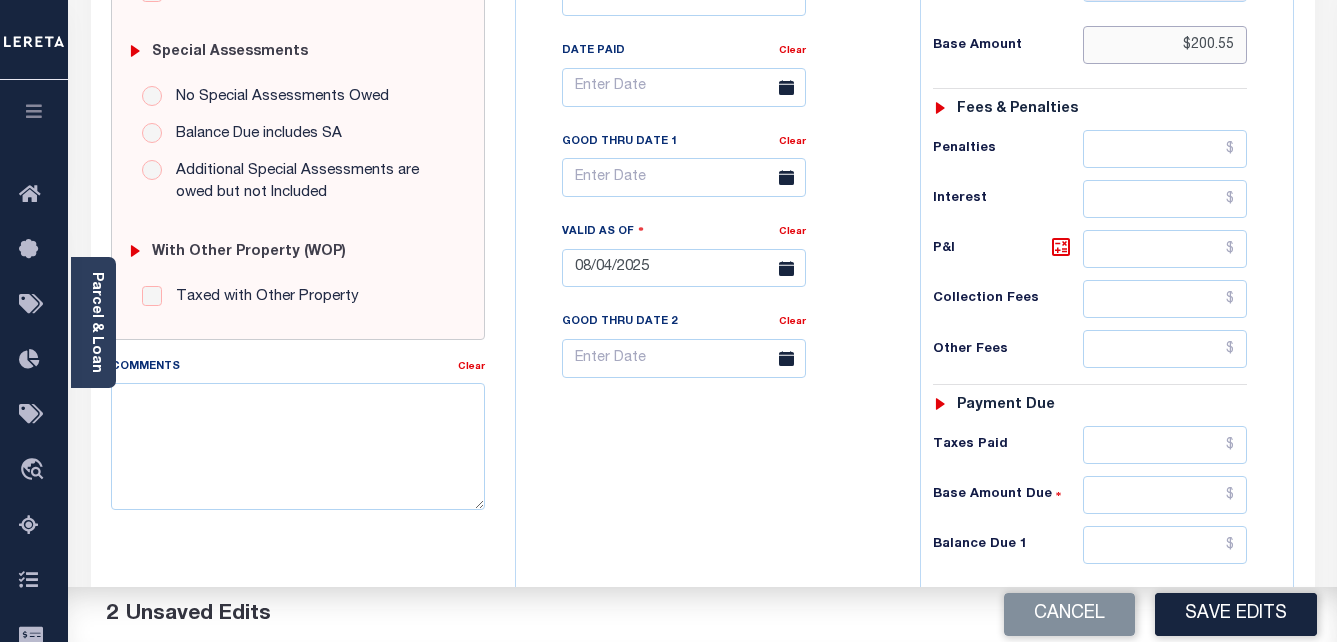 scroll, scrollTop: 700, scrollLeft: 0, axis: vertical 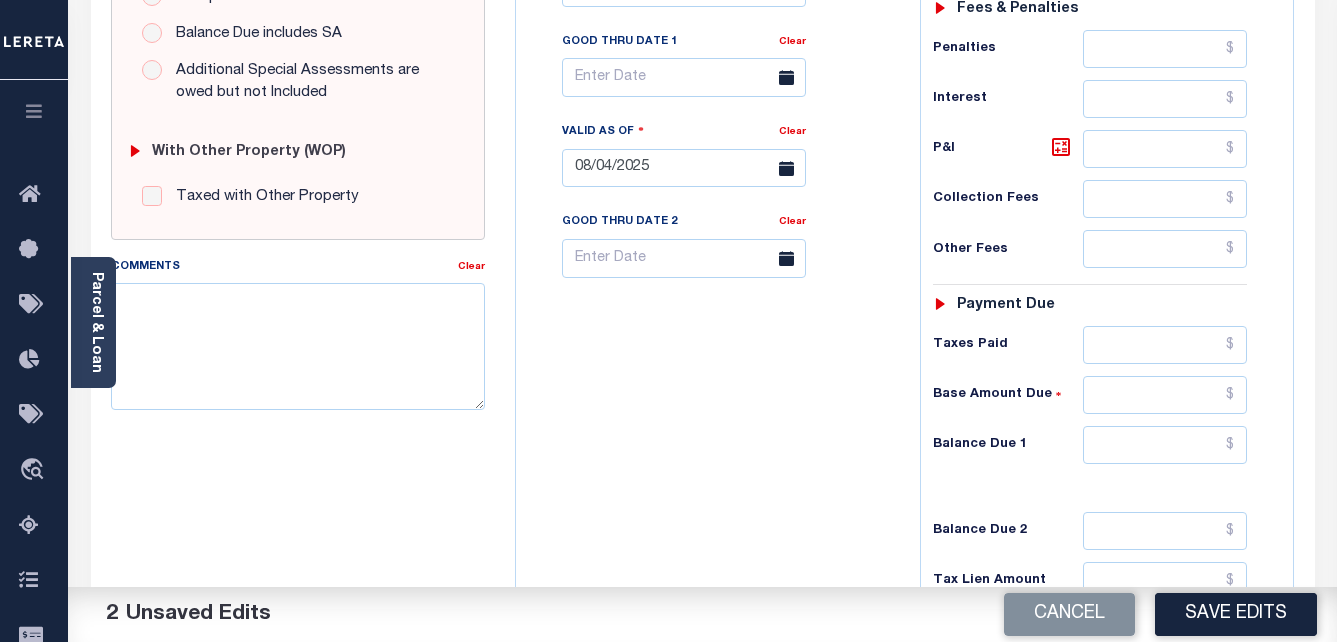 type on "$200.55" 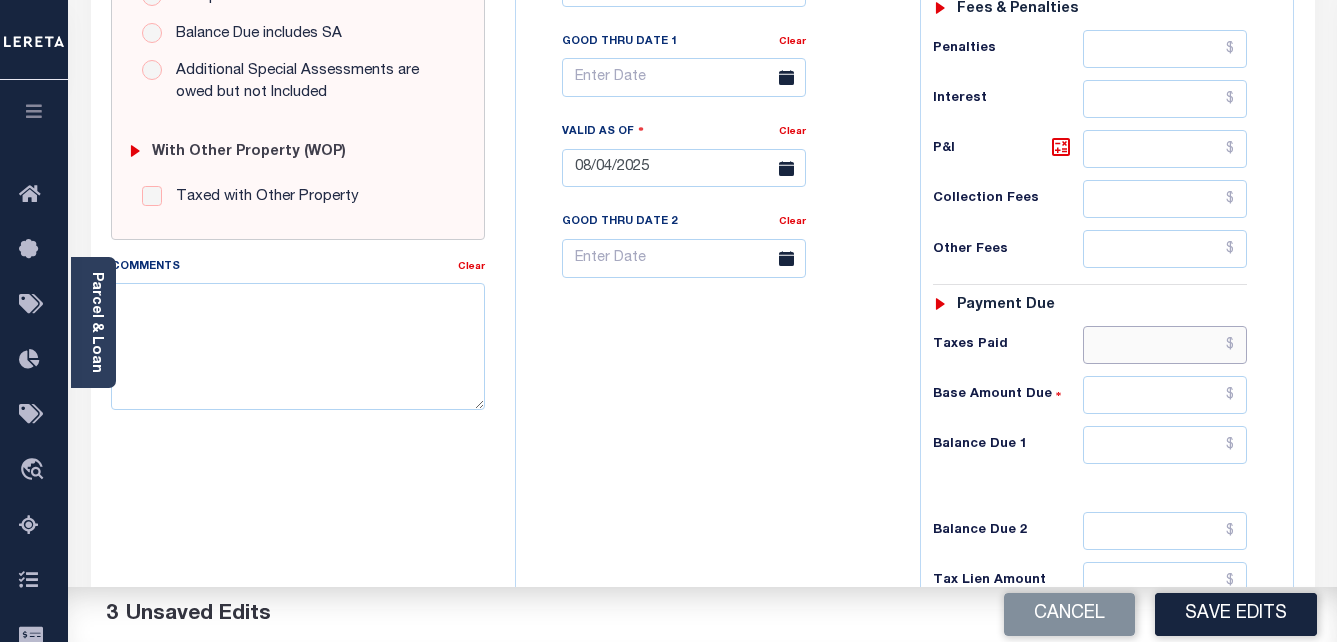 click at bounding box center (1165, 345) 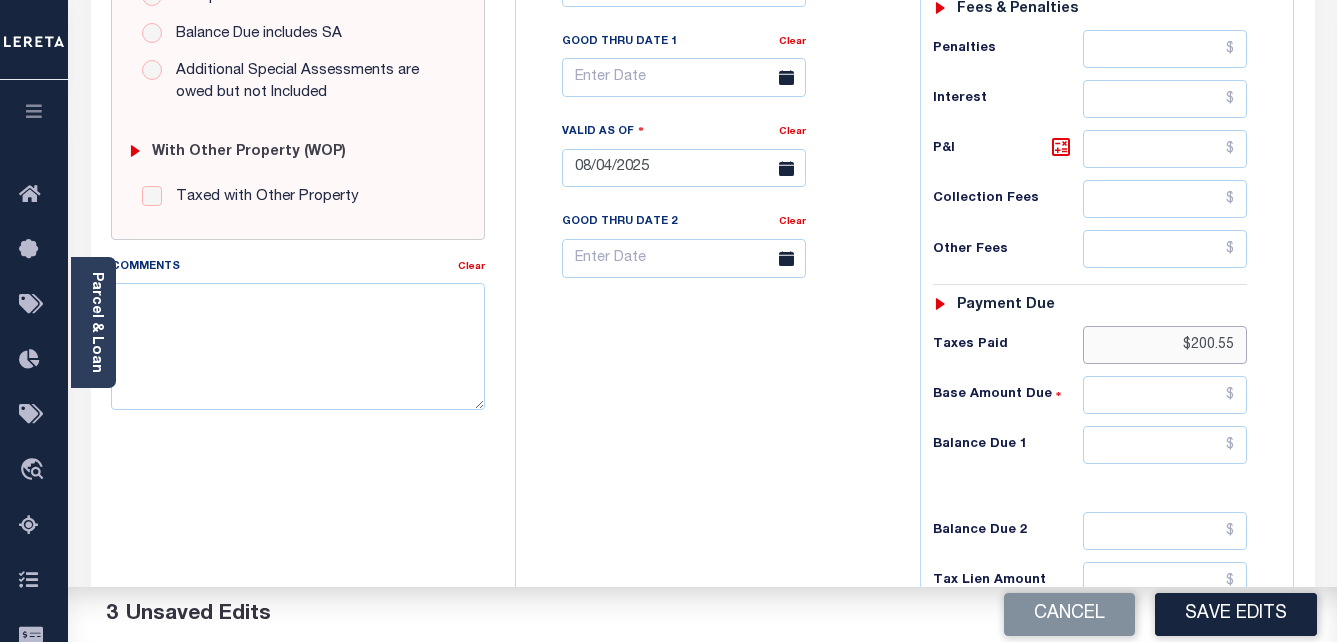 type on "$200.55" 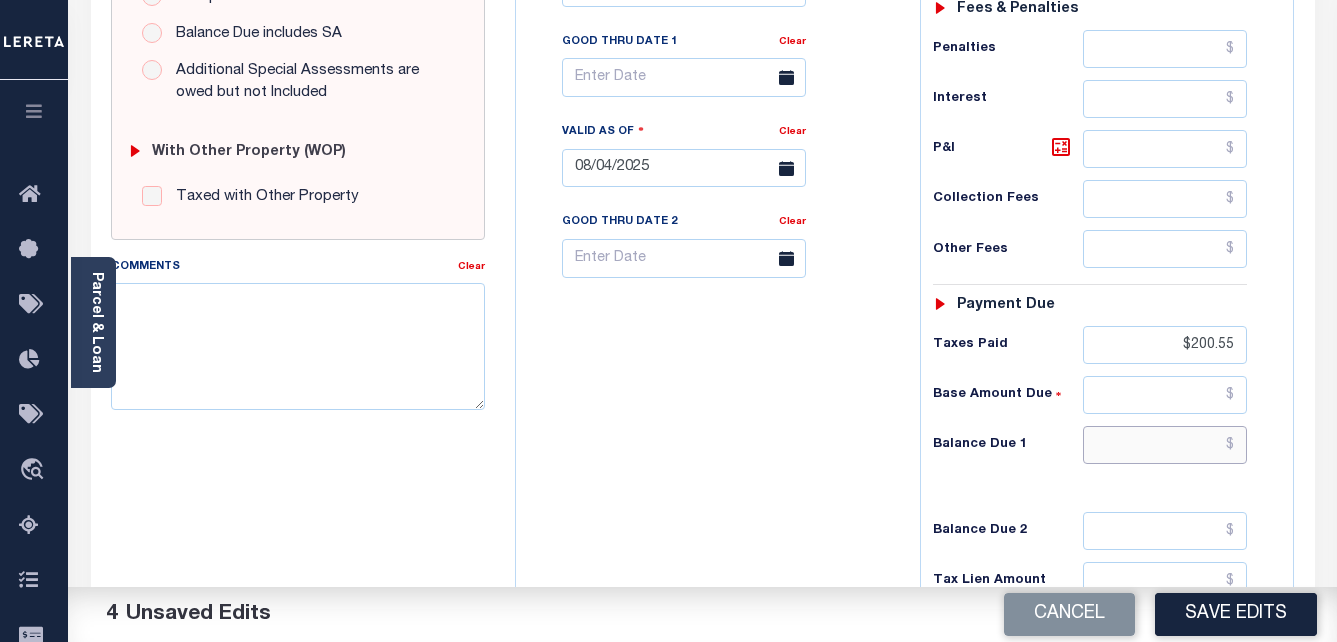 click at bounding box center [1165, 445] 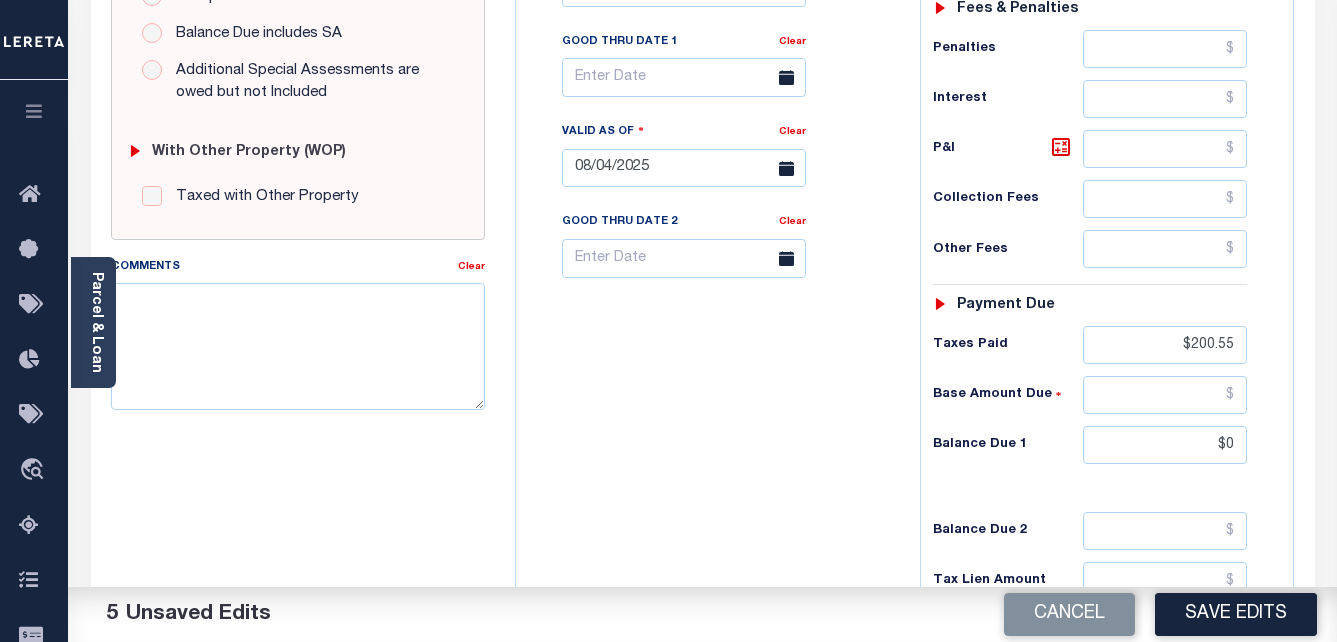 type on "$0.00" 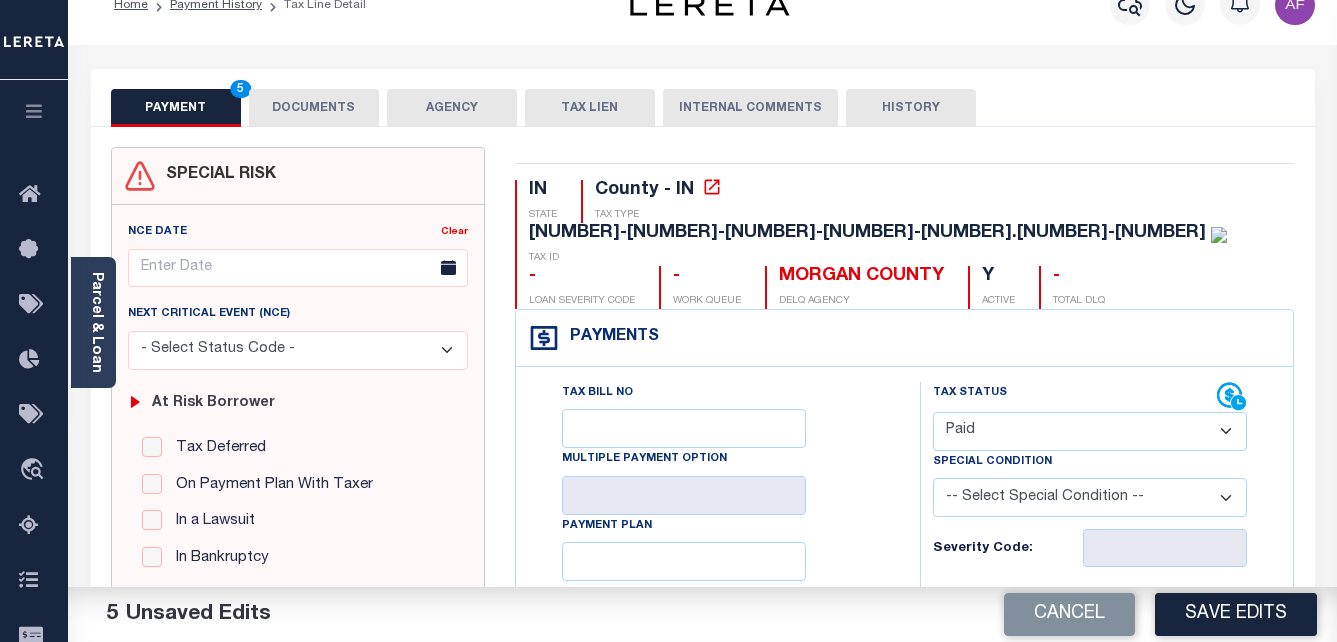 scroll, scrollTop: 0, scrollLeft: 0, axis: both 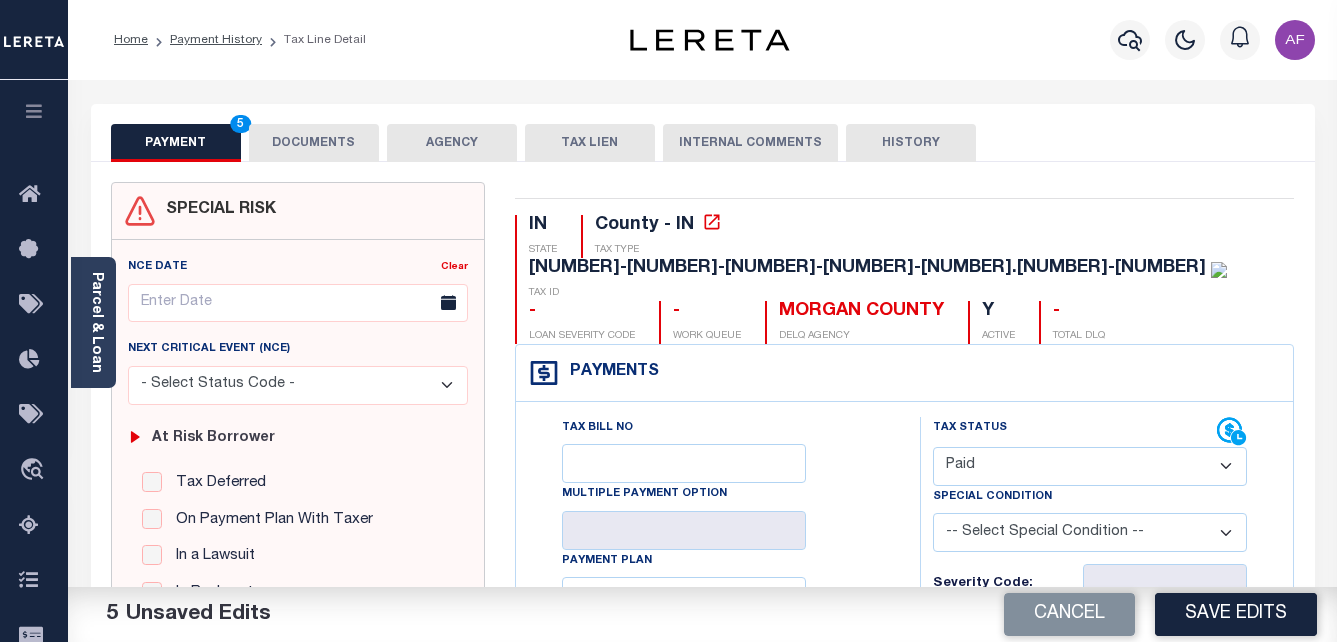 click on "DOCUMENTS" at bounding box center [314, 143] 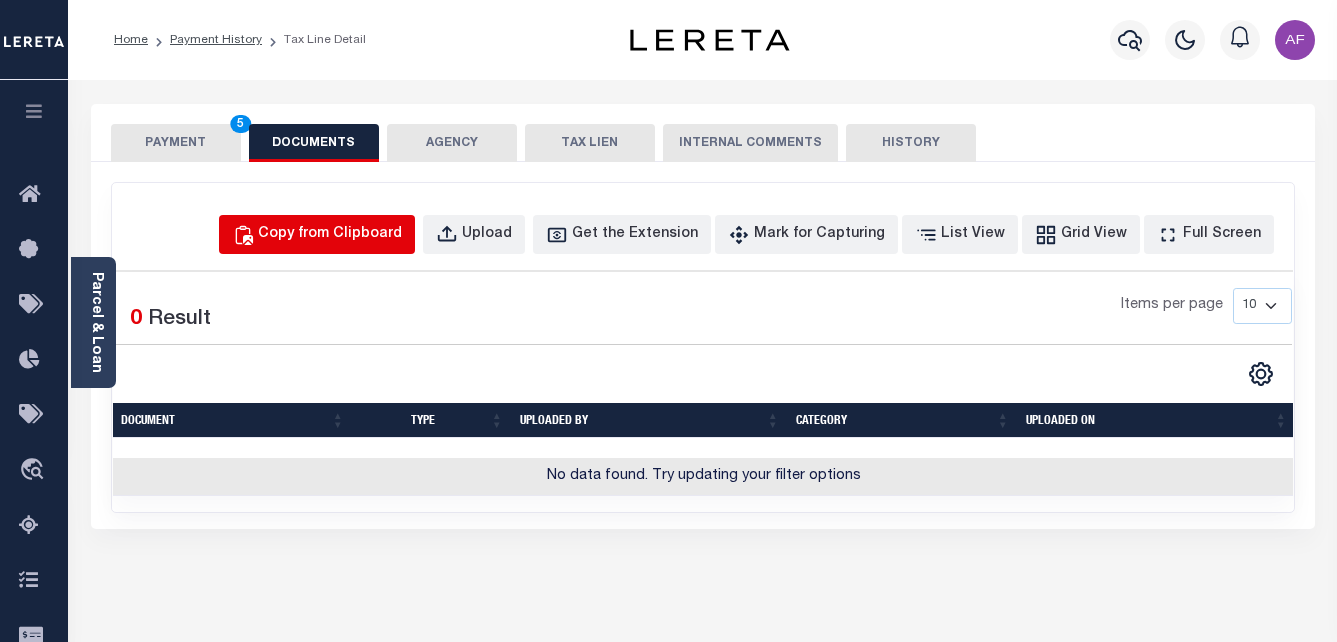 click on "Copy from Clipboard" at bounding box center (330, 235) 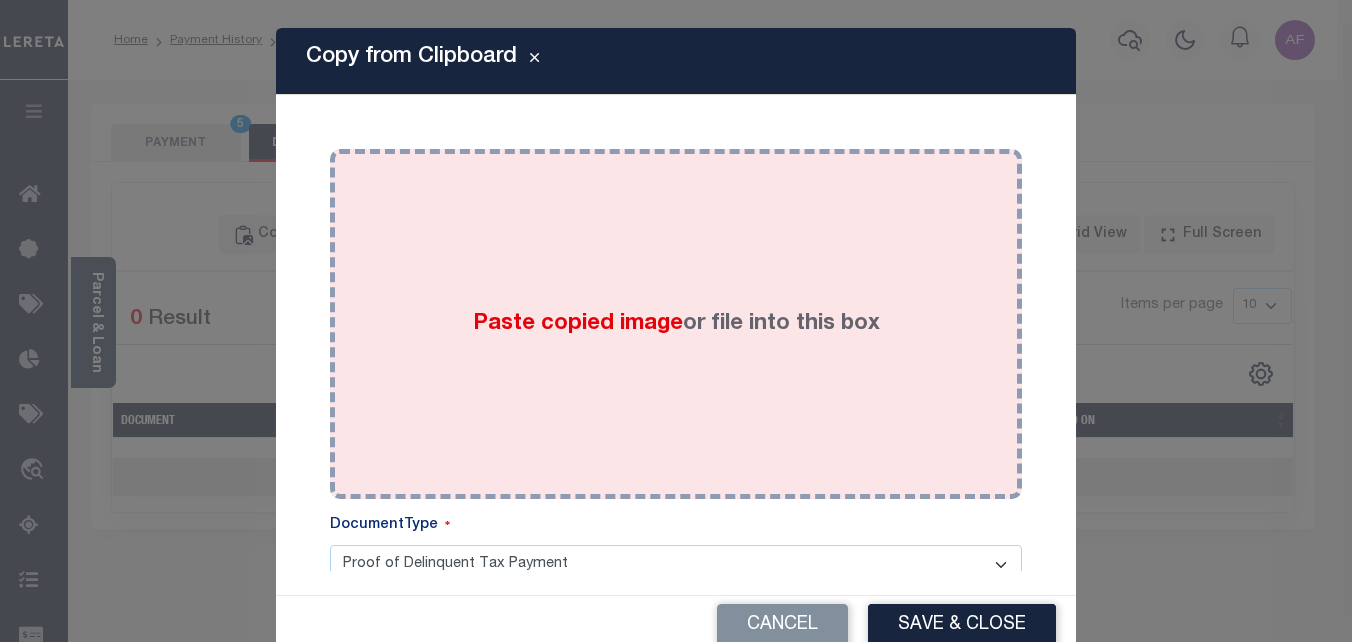 click on "Paste copied image  or file into this box" at bounding box center (676, 324) 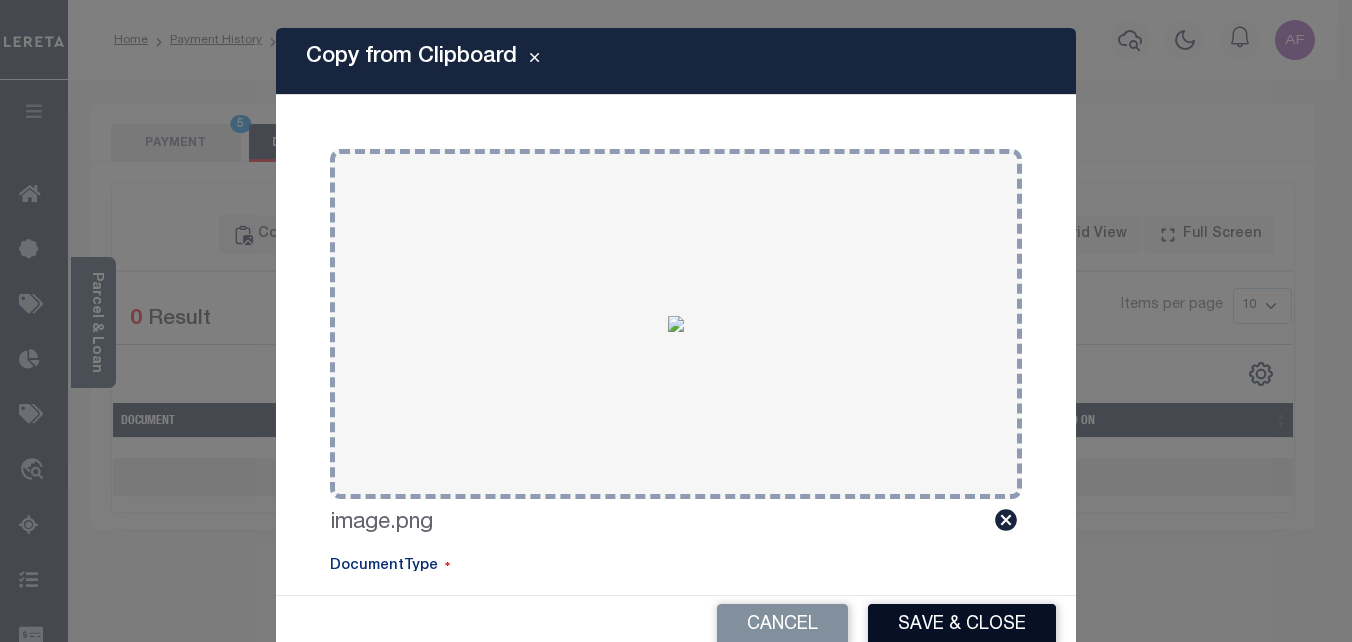 click on "Save & Close" at bounding box center [962, 625] 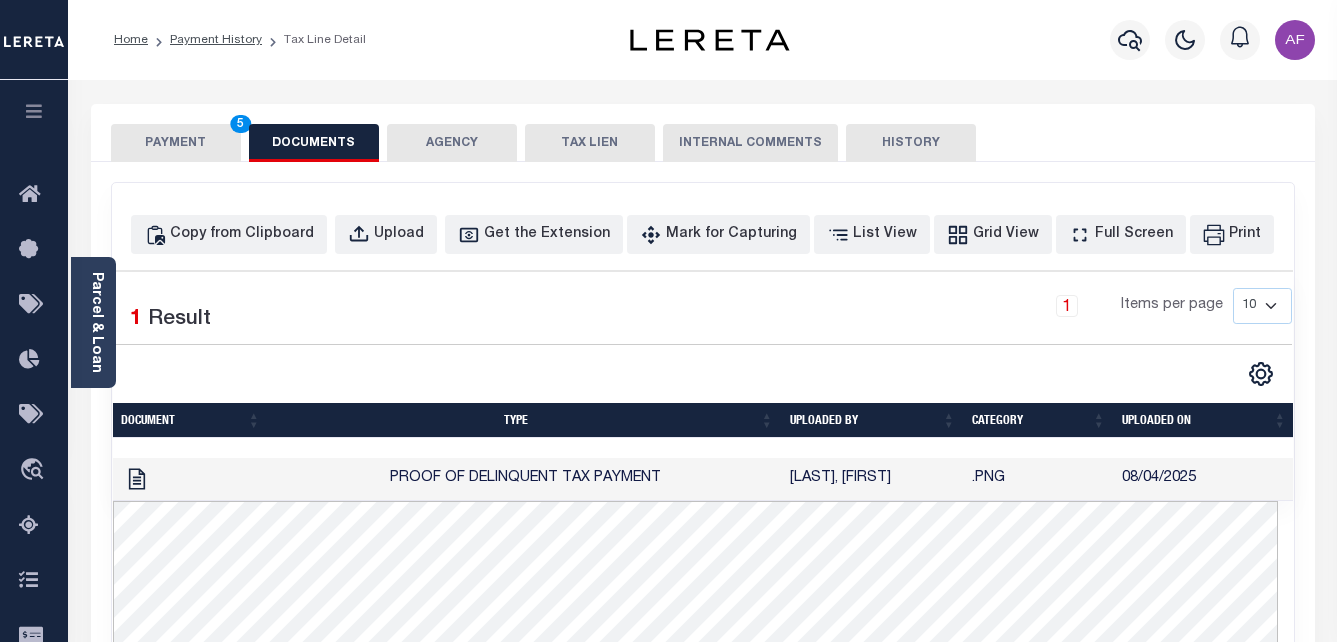 click on "PAYMENT
5" at bounding box center (176, 143) 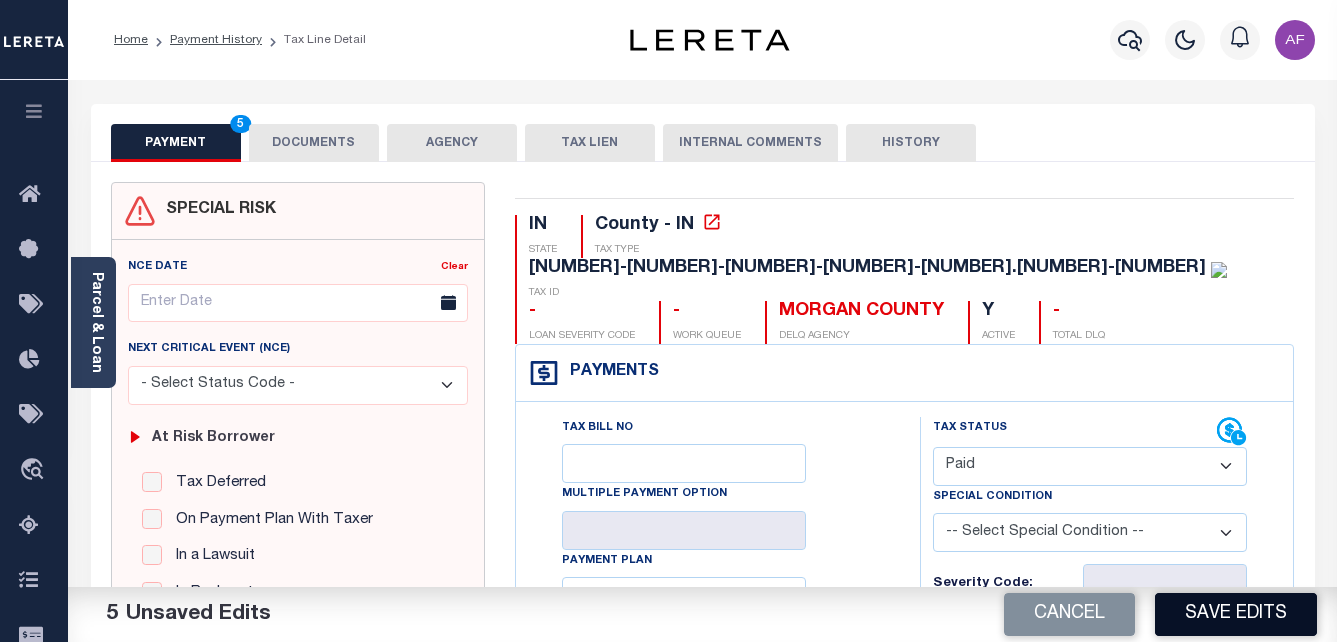 click on "Save Edits" at bounding box center [1236, 614] 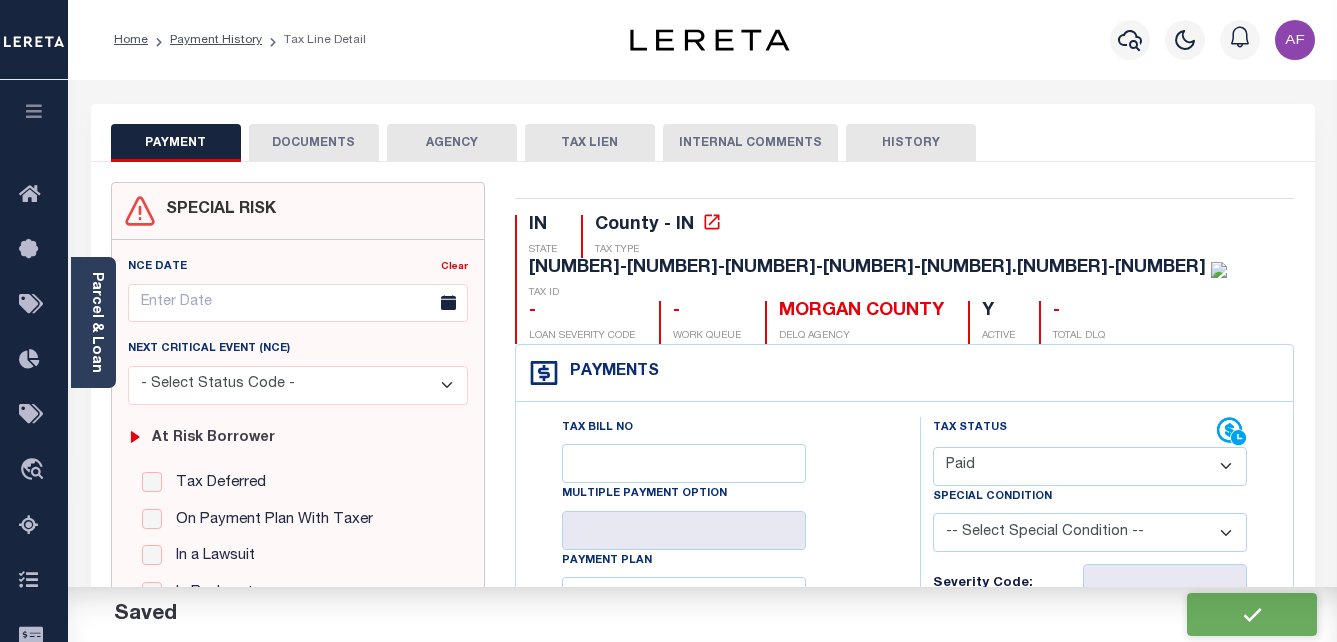 checkbox on "false" 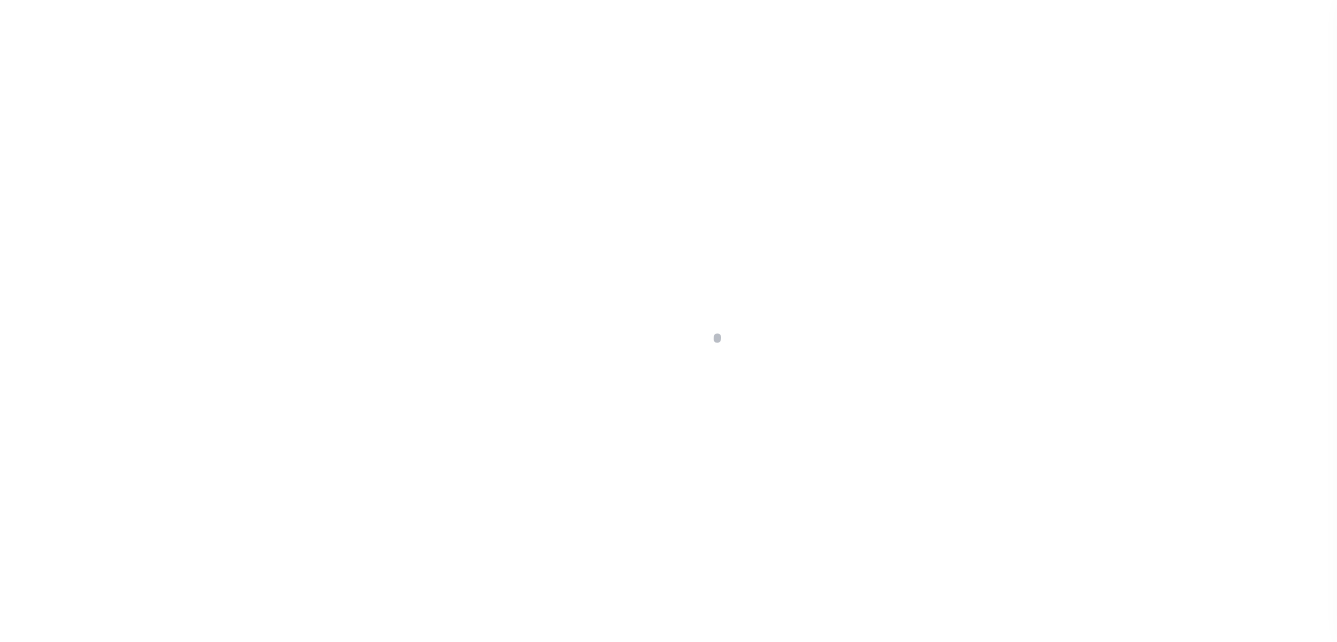scroll, scrollTop: 0, scrollLeft: 0, axis: both 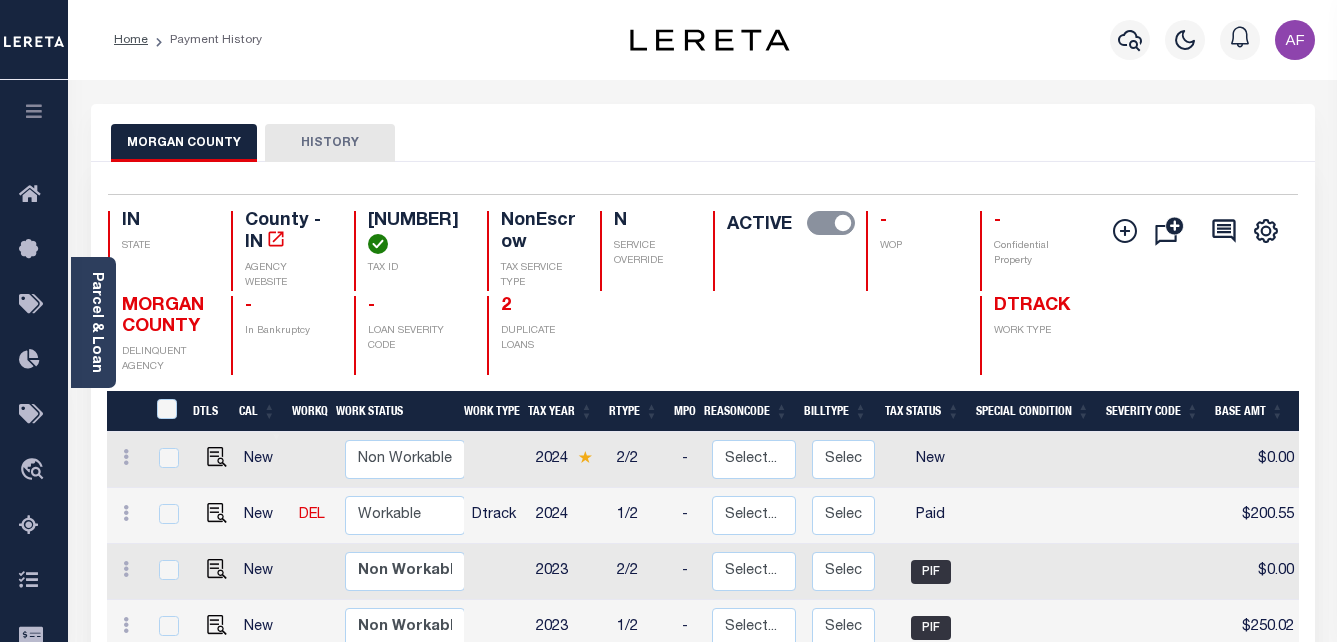 click on "Payment History" at bounding box center [205, 40] 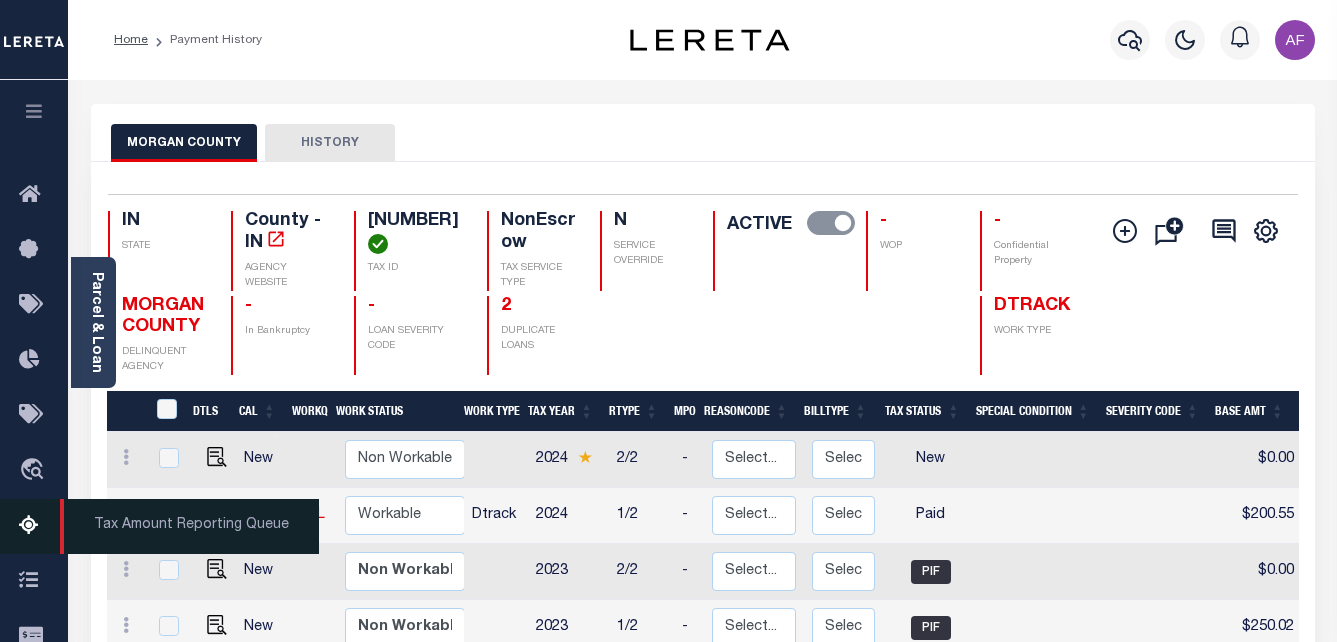 click at bounding box center [35, 526] 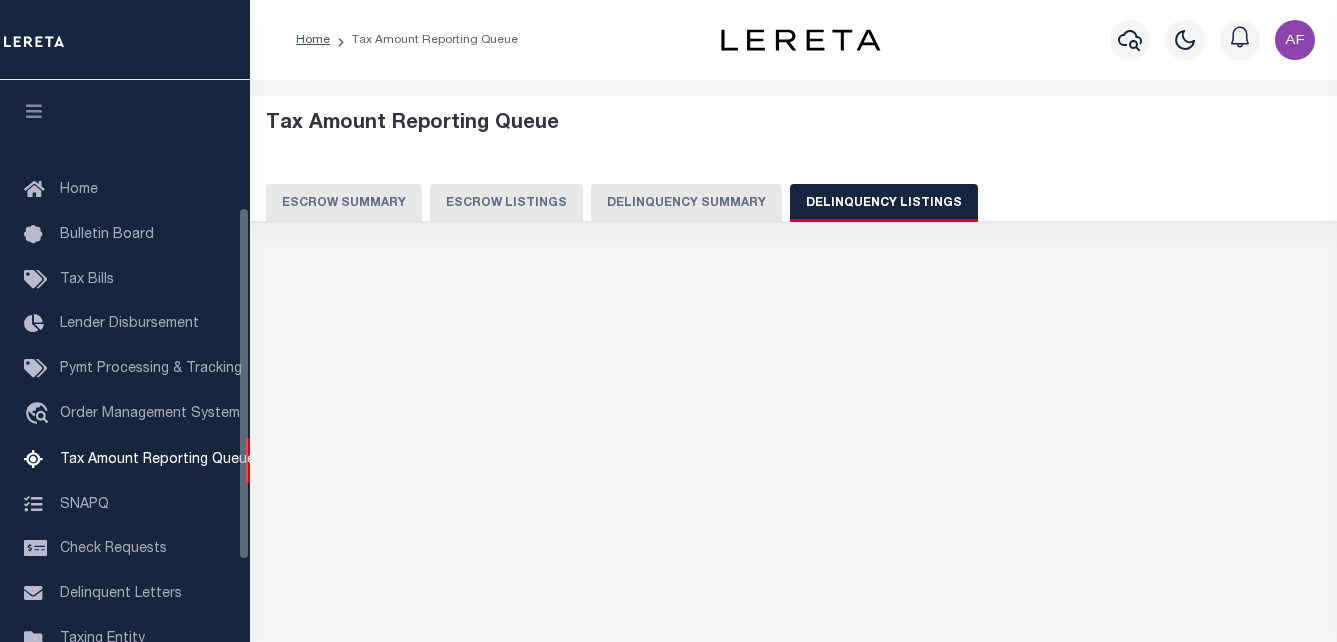 select on "100" 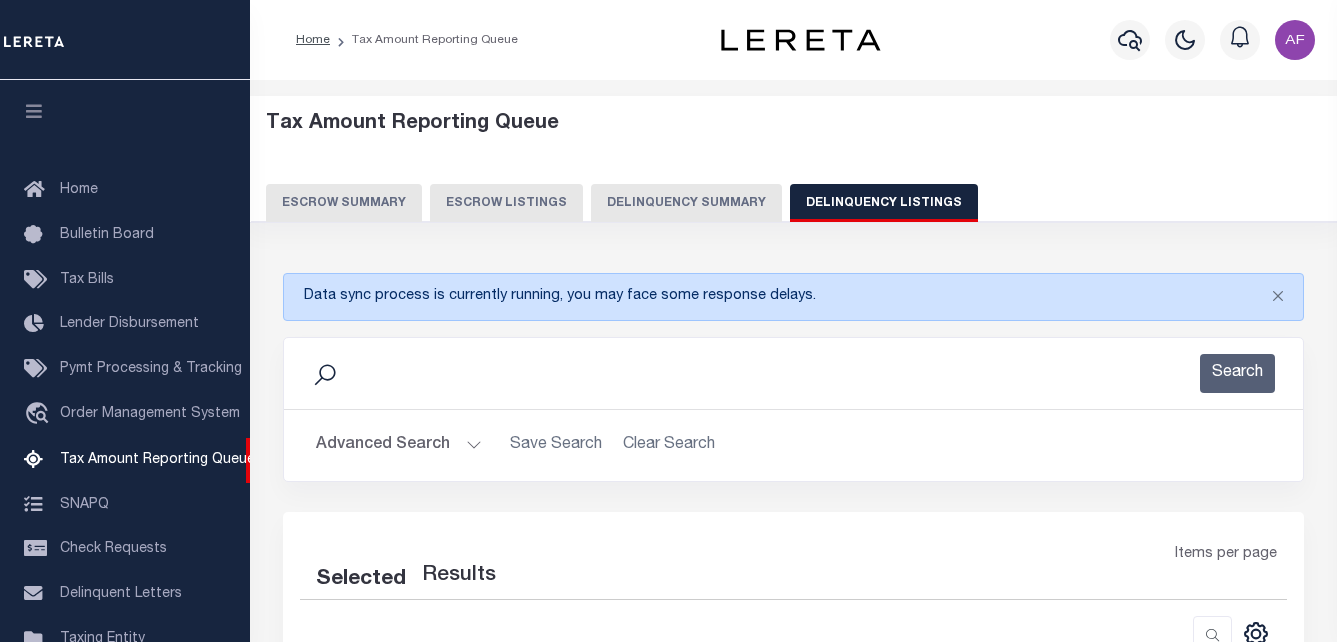 scroll, scrollTop: 202, scrollLeft: 0, axis: vertical 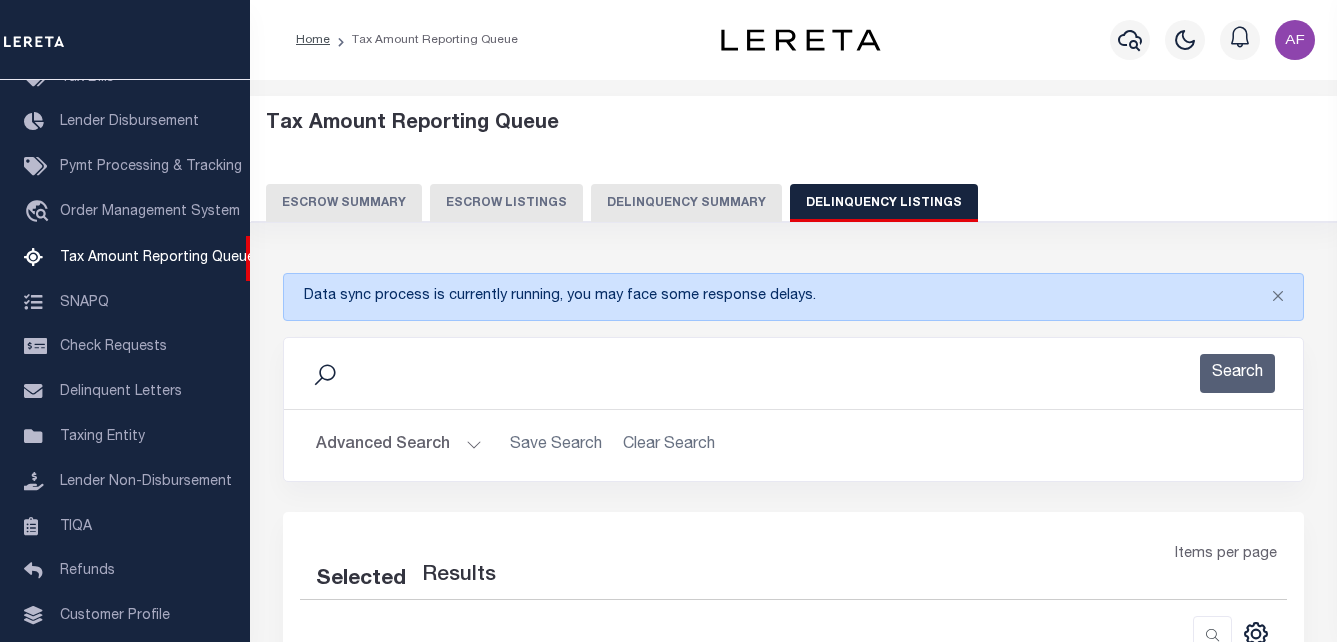 select on "100" 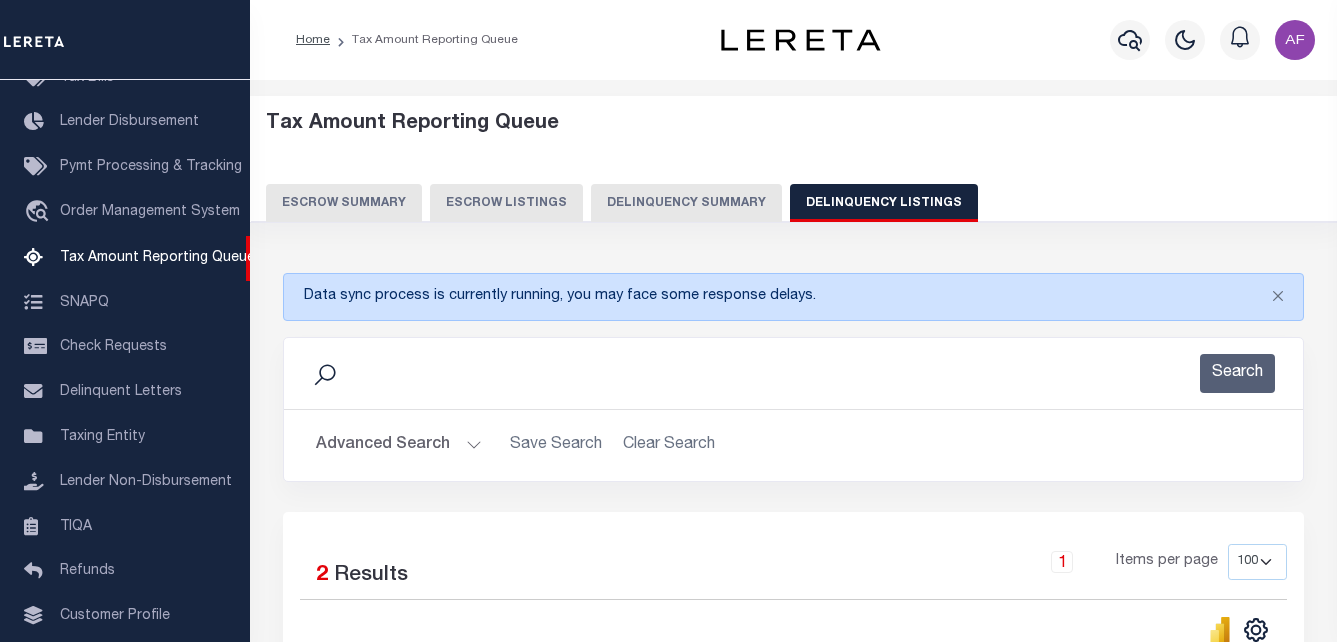 click on "Advanced Search" at bounding box center (399, 445) 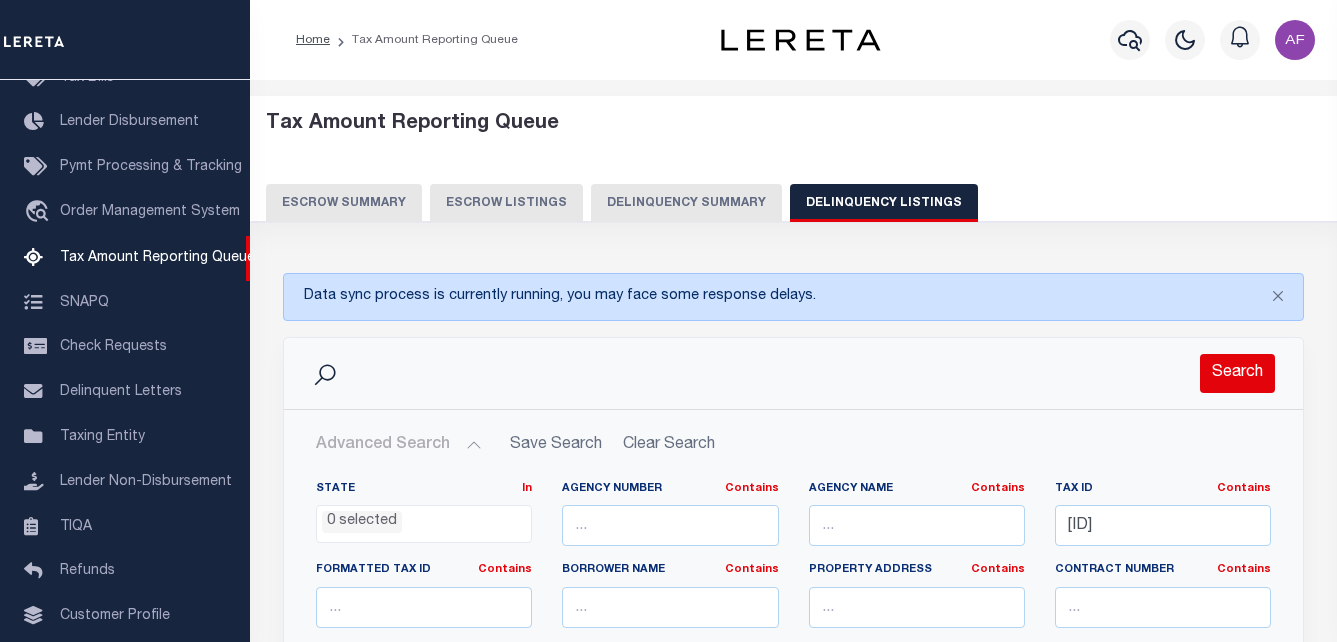 click on "Search" at bounding box center (1237, 373) 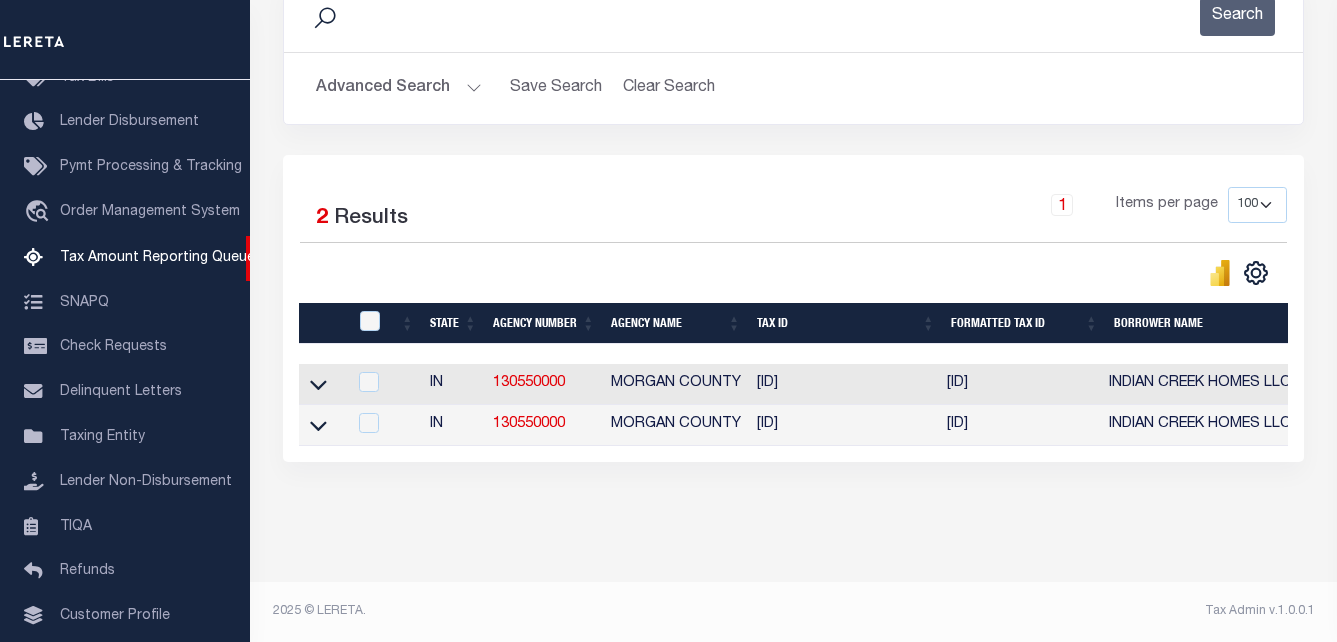 scroll, scrollTop: 375, scrollLeft: 0, axis: vertical 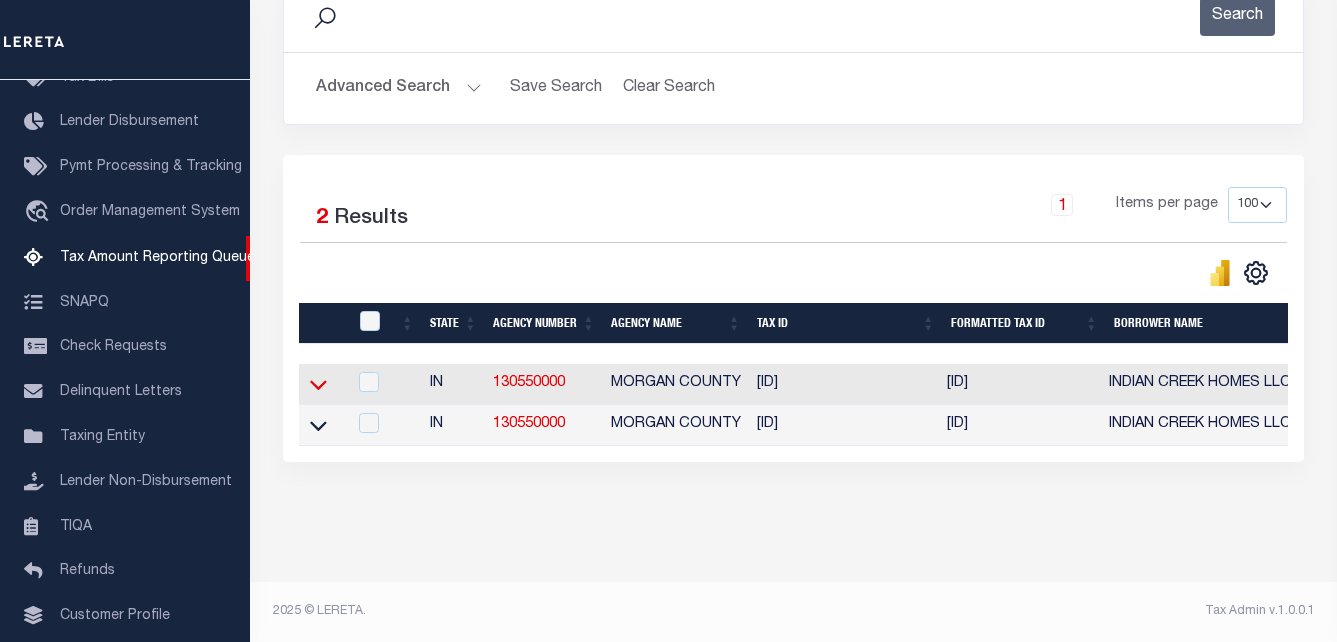 click 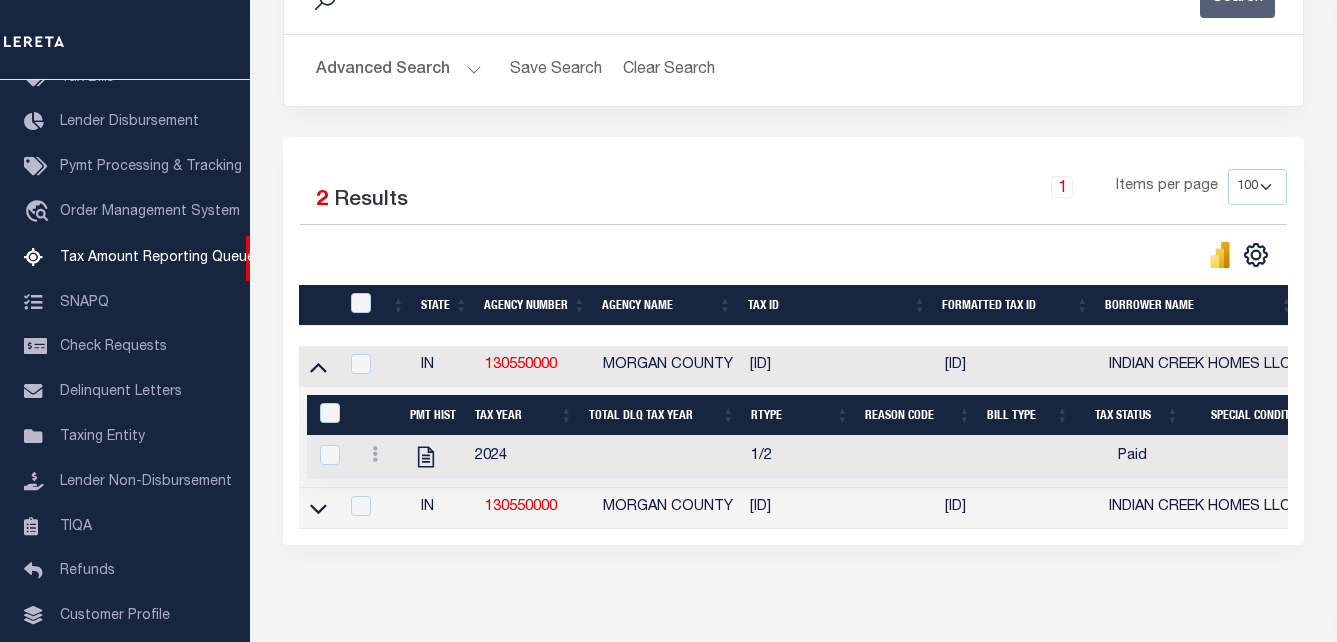 click at bounding box center [396, 305] 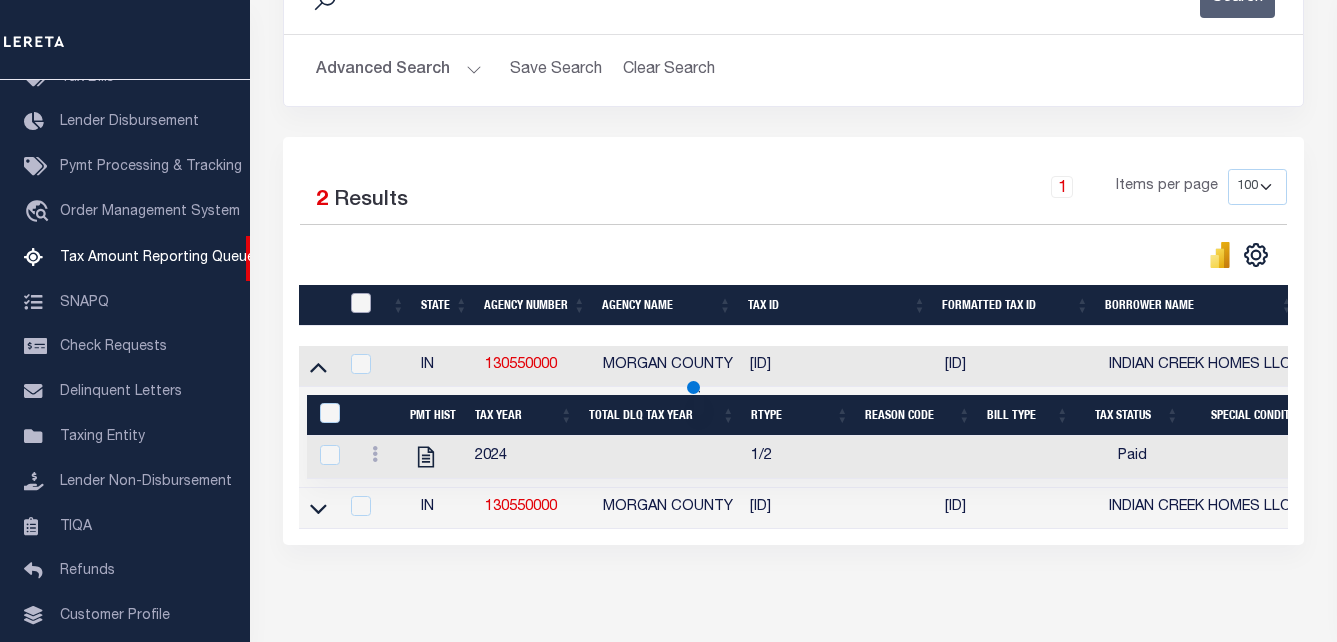 click at bounding box center (361, 303) 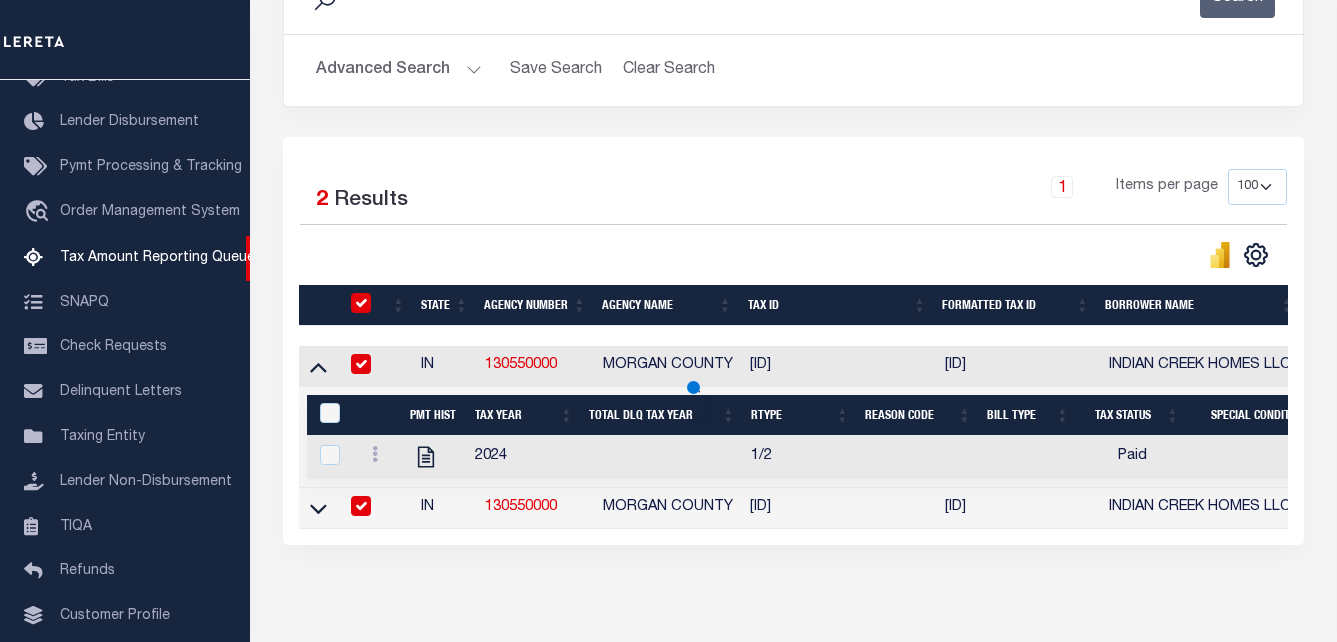 checkbox on "true" 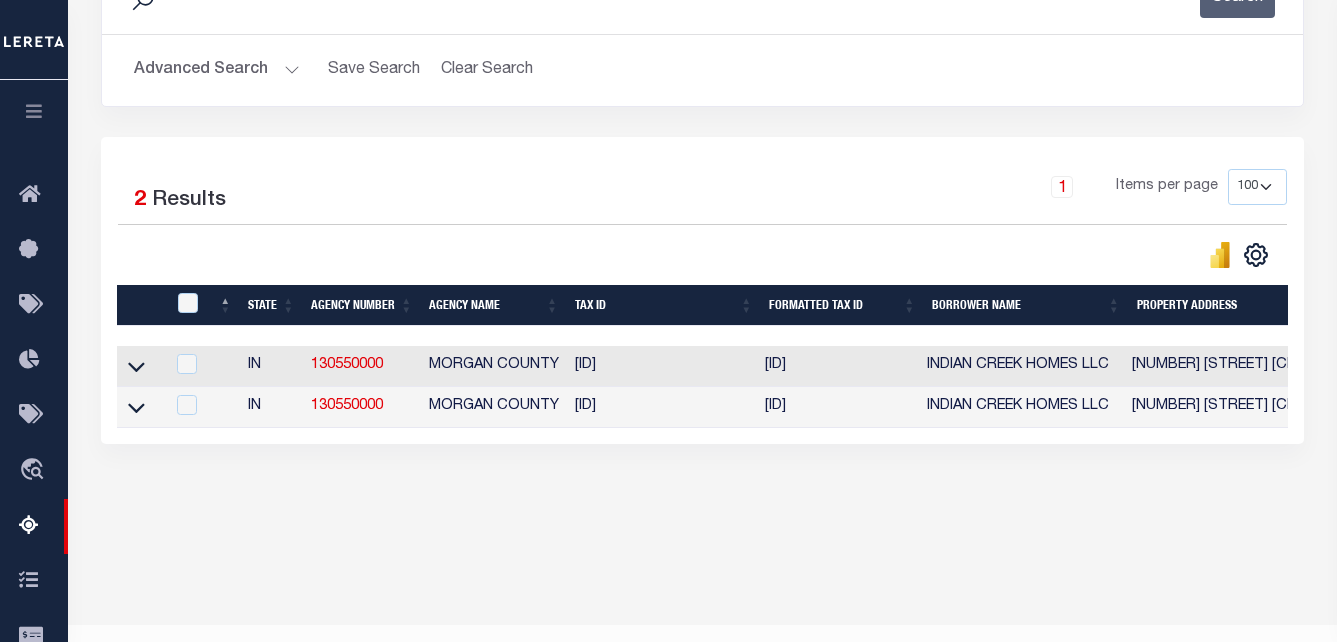 click on "2  Selected
2   Results
1
Items per page   10 25 50 100 500" at bounding box center (702, 290) 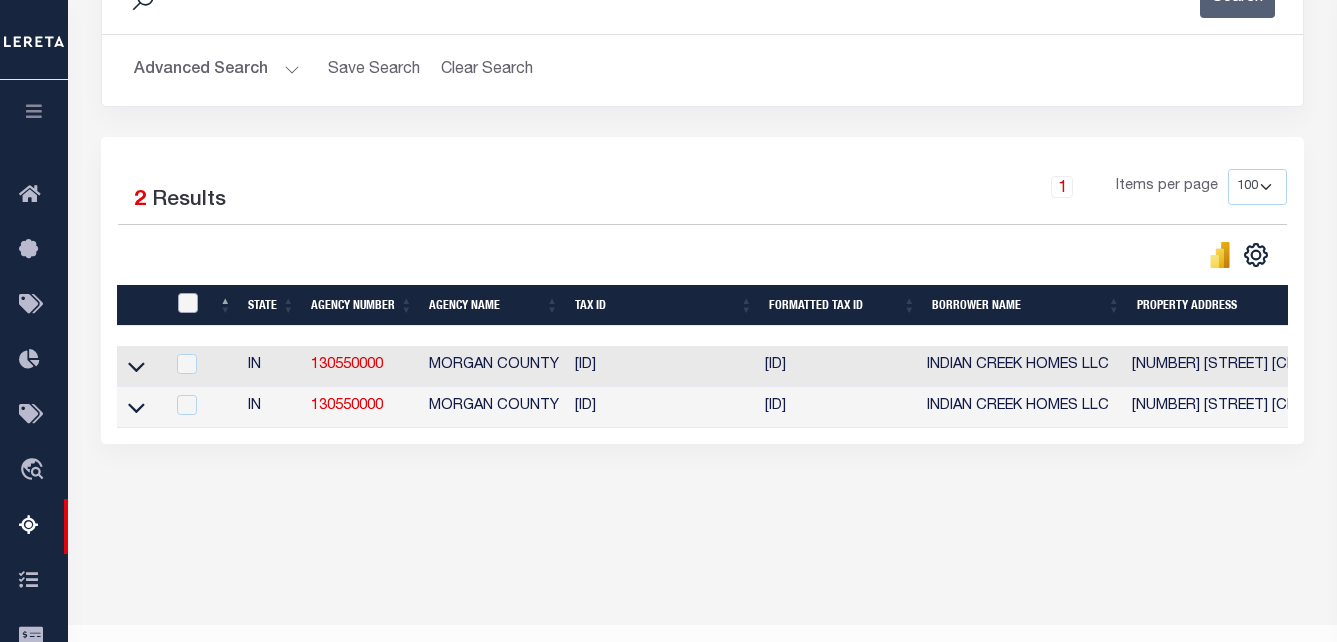 click at bounding box center [188, 303] 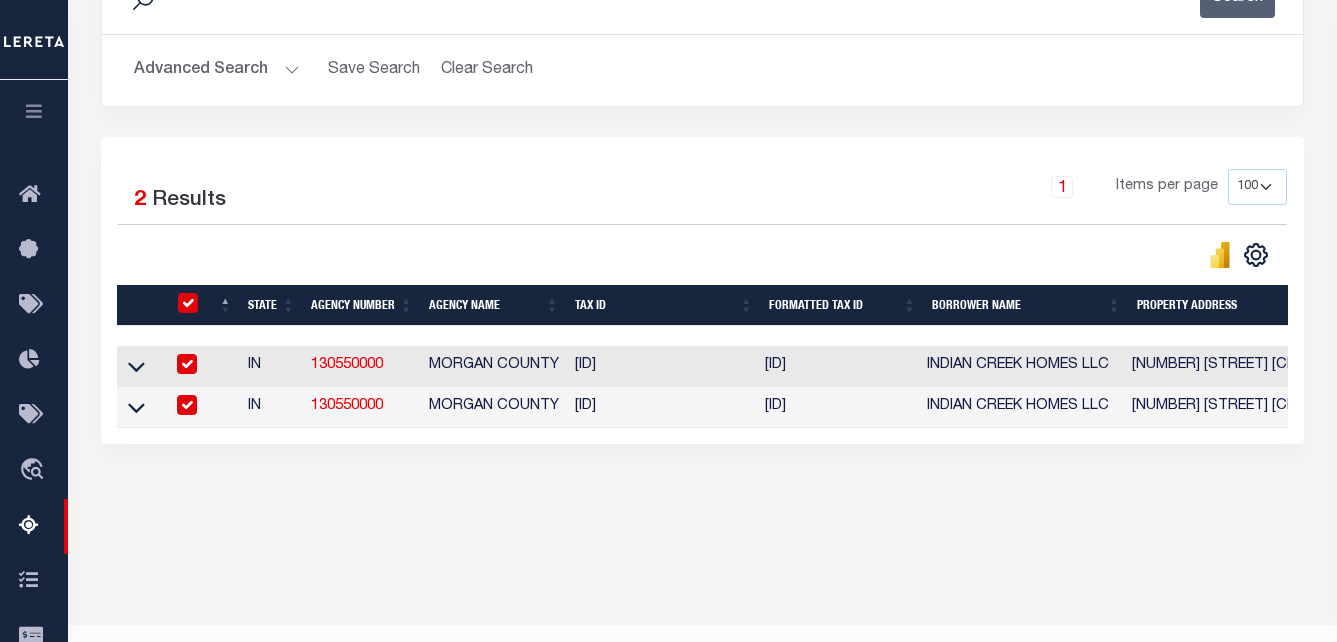 checkbox on "true" 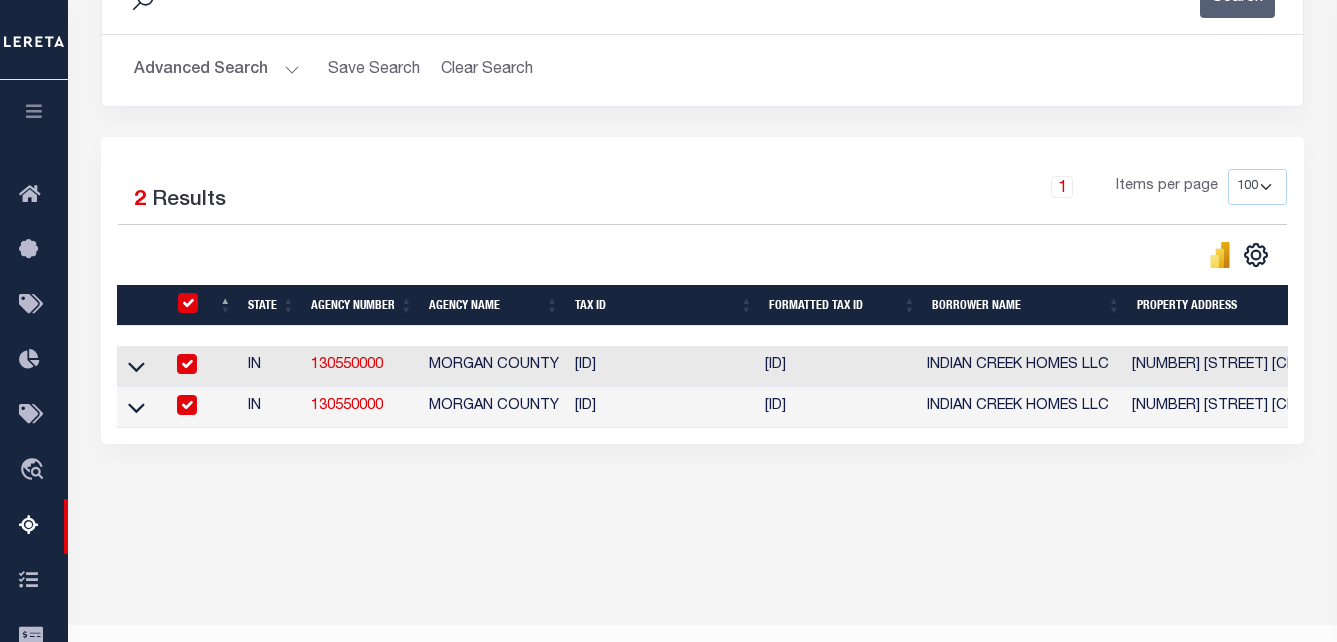 checkbox on "true" 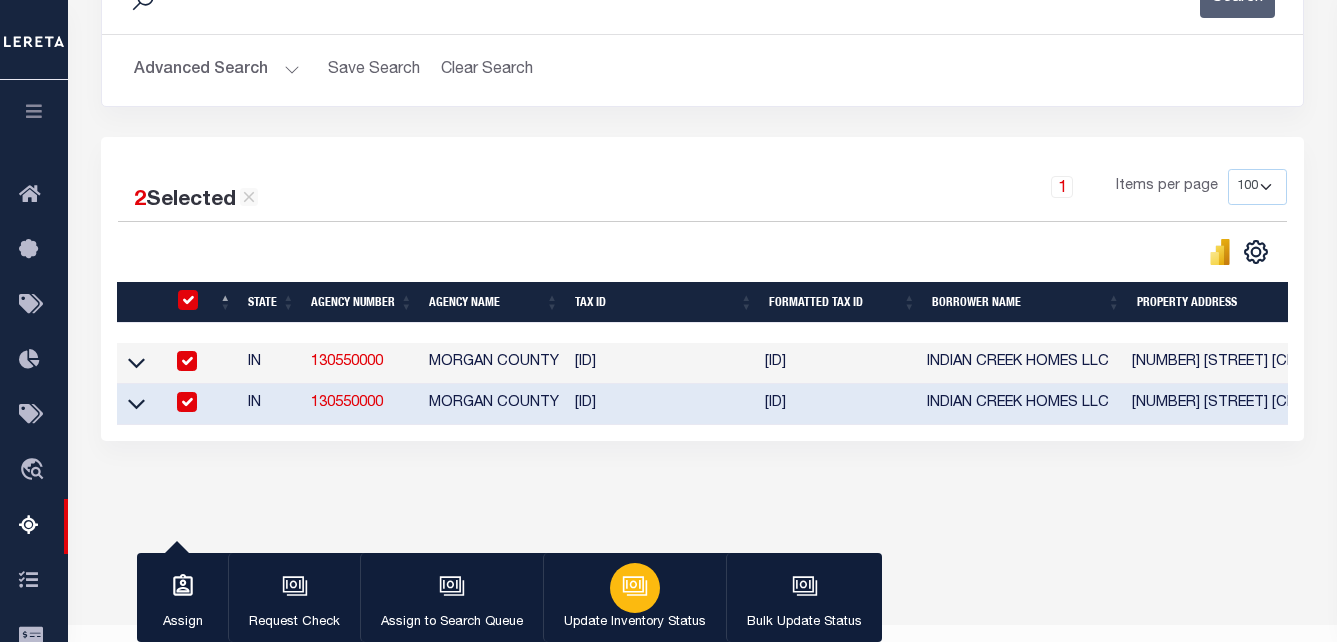 click 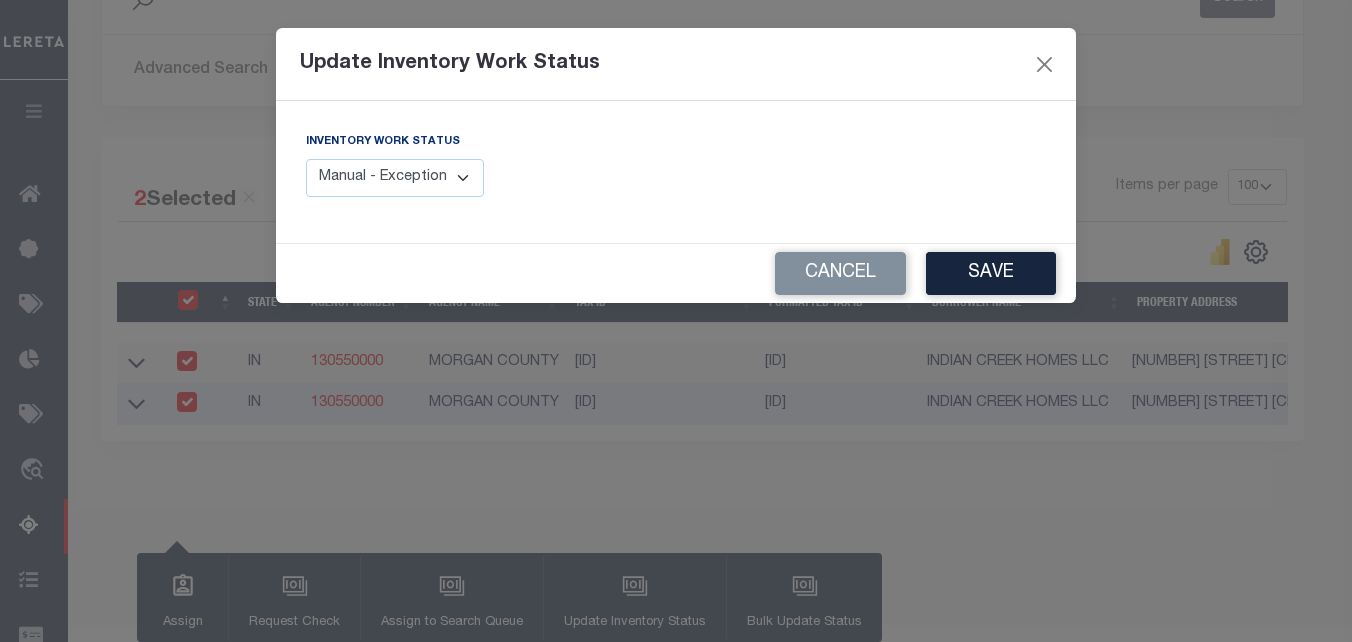 click on "Manual - Exception
Pended - Awaiting Search
Late Add Exception
Completed" at bounding box center (395, 178) 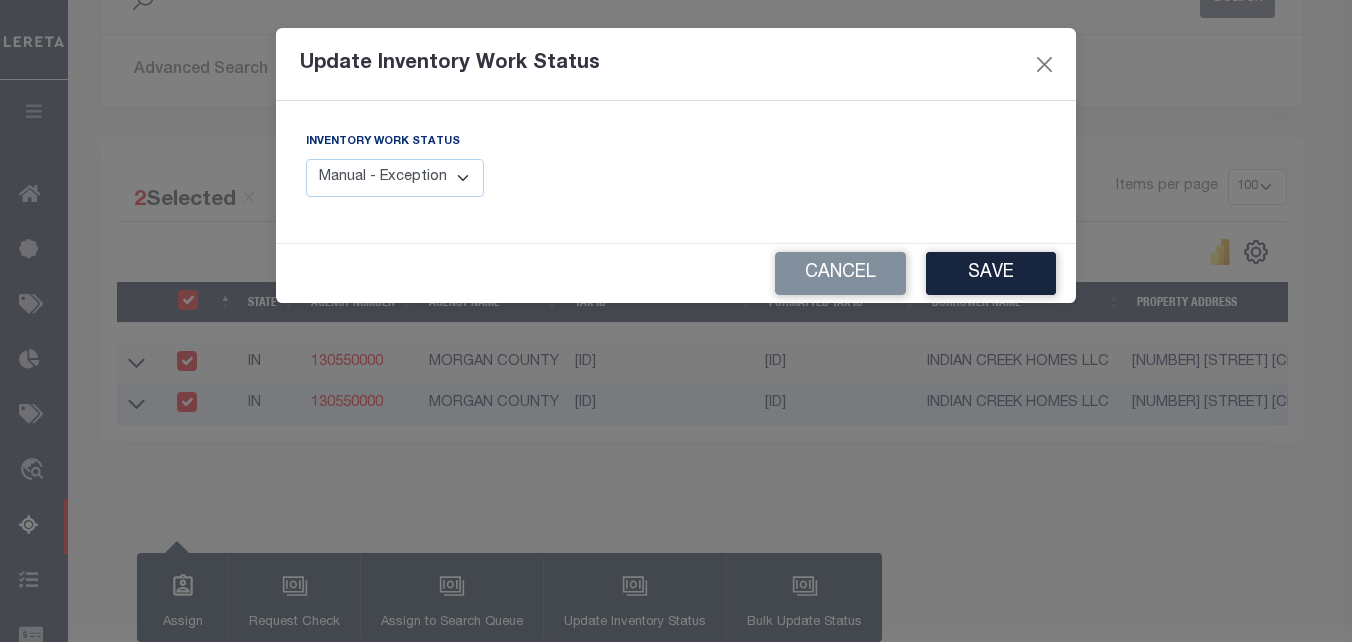 select on "4" 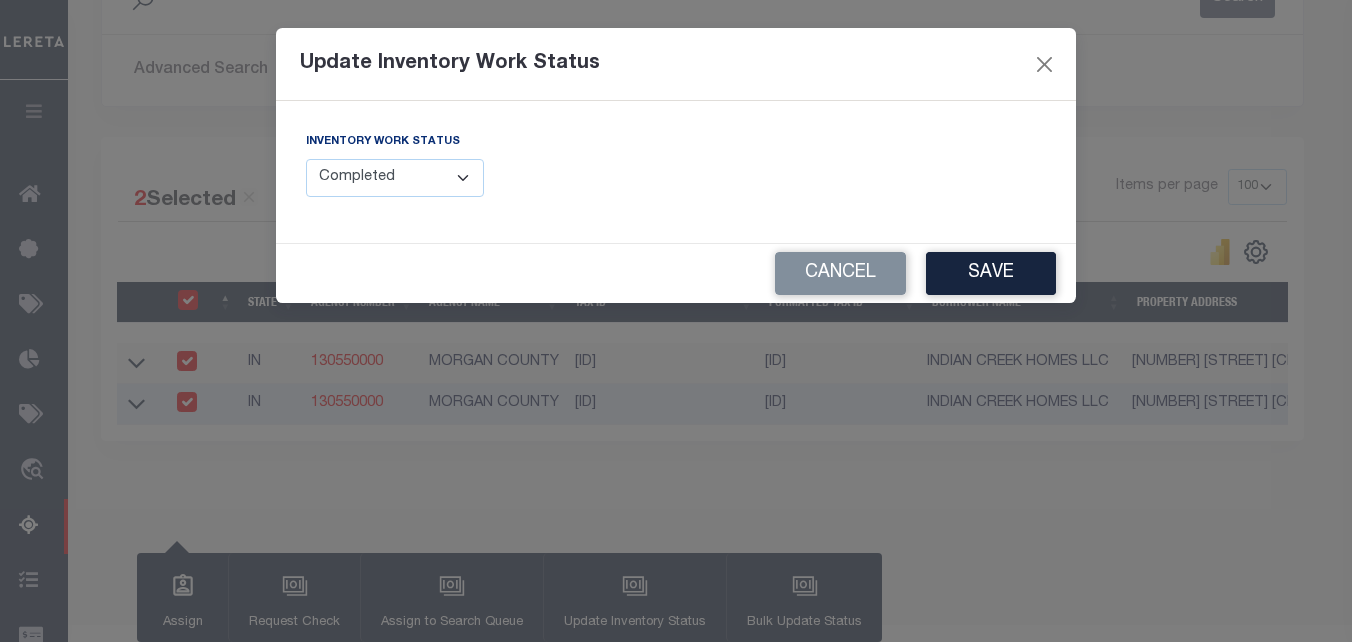 click on "Manual - Exception
Pended - Awaiting Search
Late Add Exception
Completed" at bounding box center [395, 178] 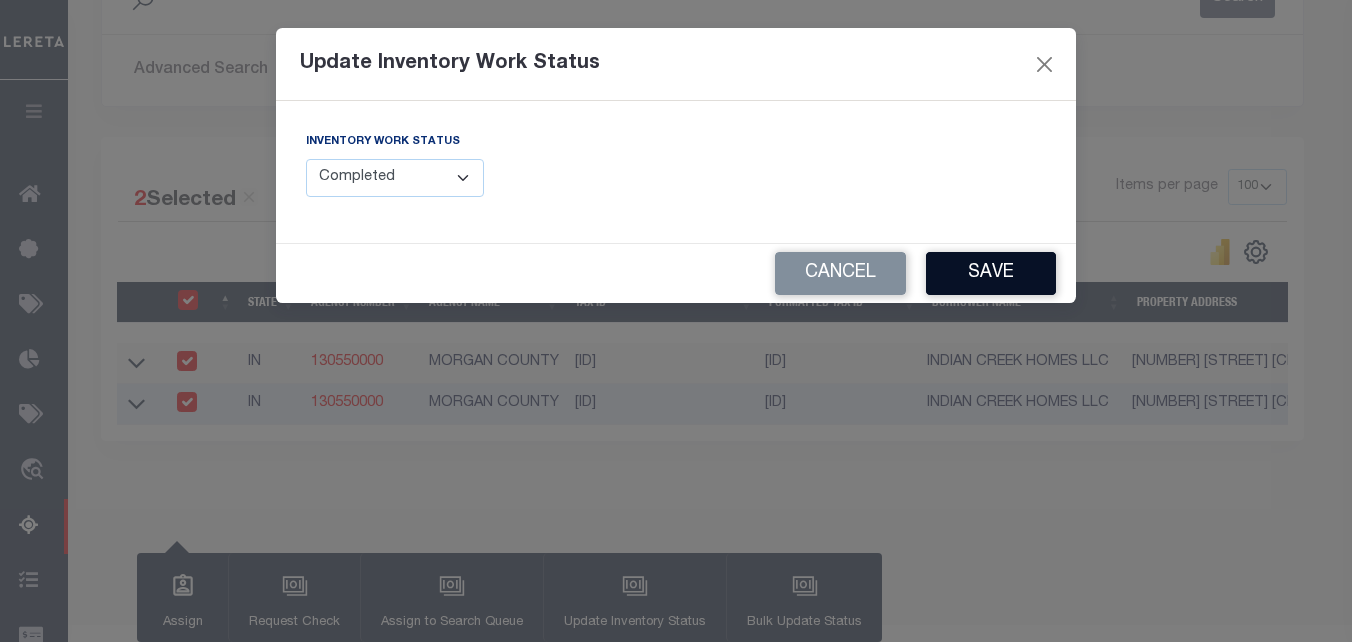 click on "Save" at bounding box center (991, 273) 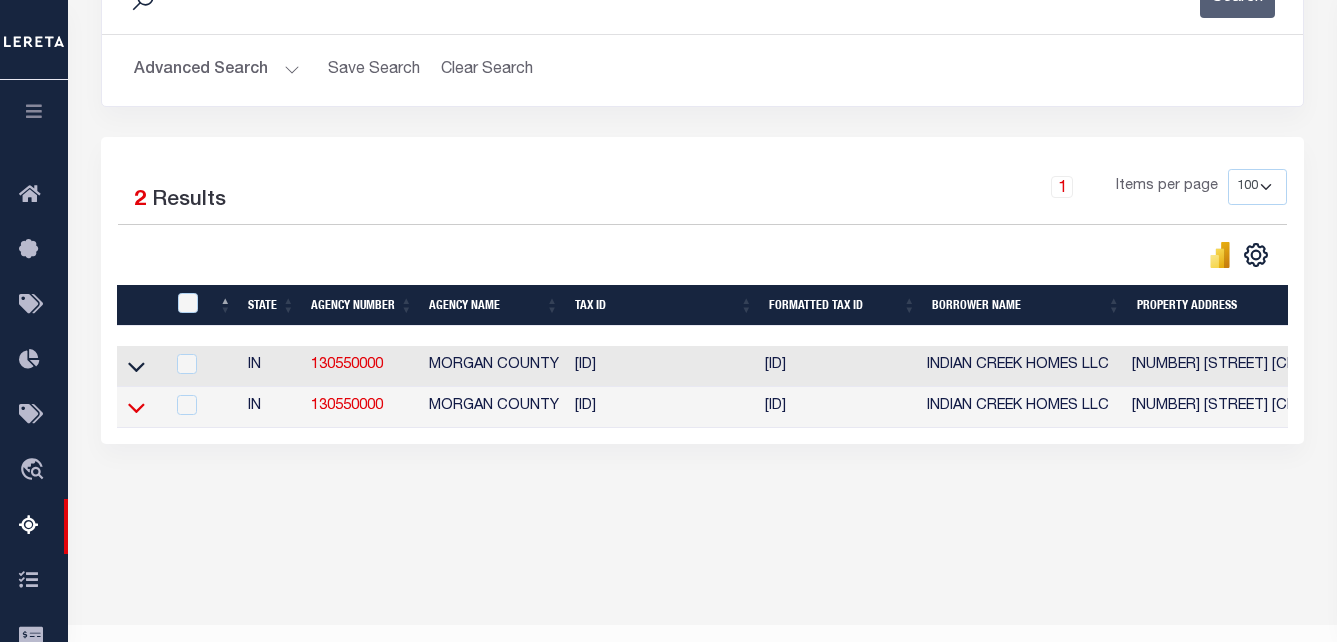 click 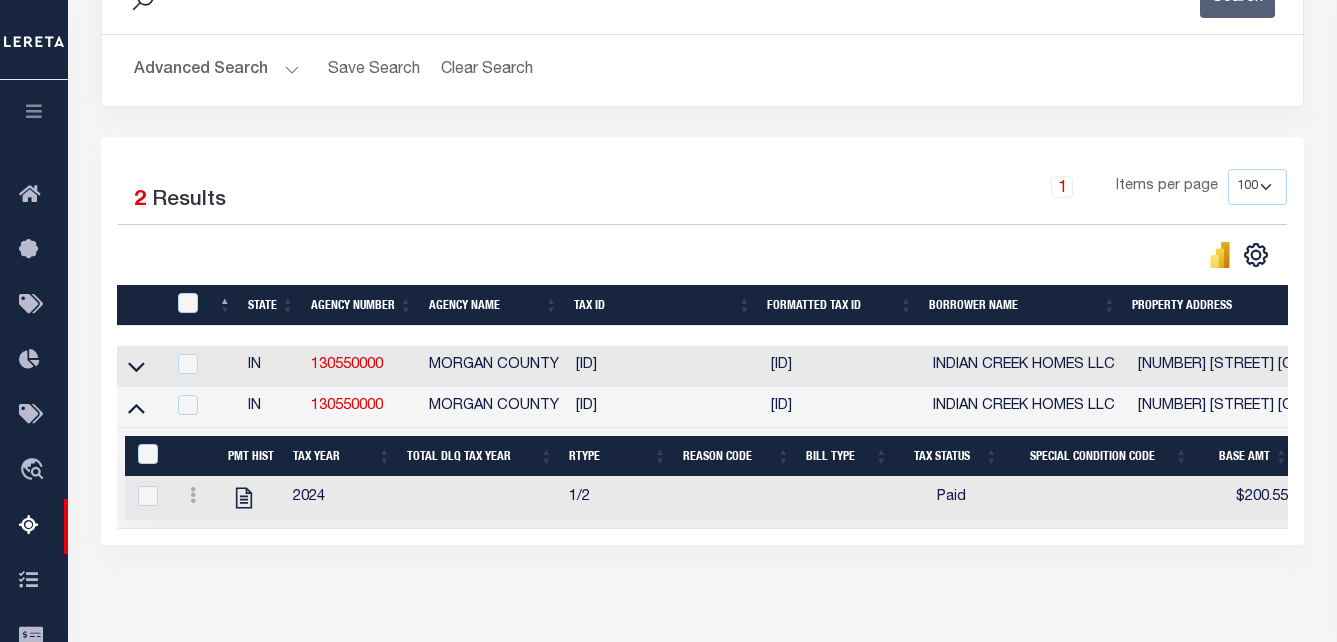 scroll, scrollTop: 0, scrollLeft: 1559, axis: horizontal 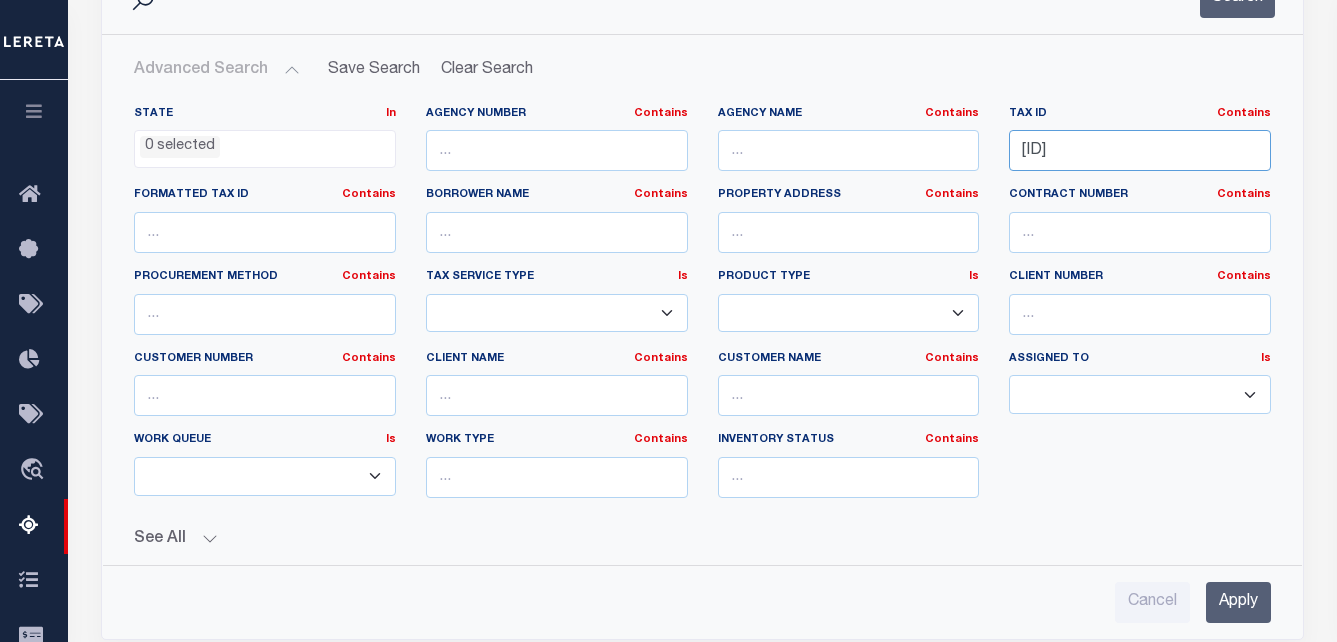 drag, startPoint x: 1221, startPoint y: 143, endPoint x: 595, endPoint y: 72, distance: 630.0135 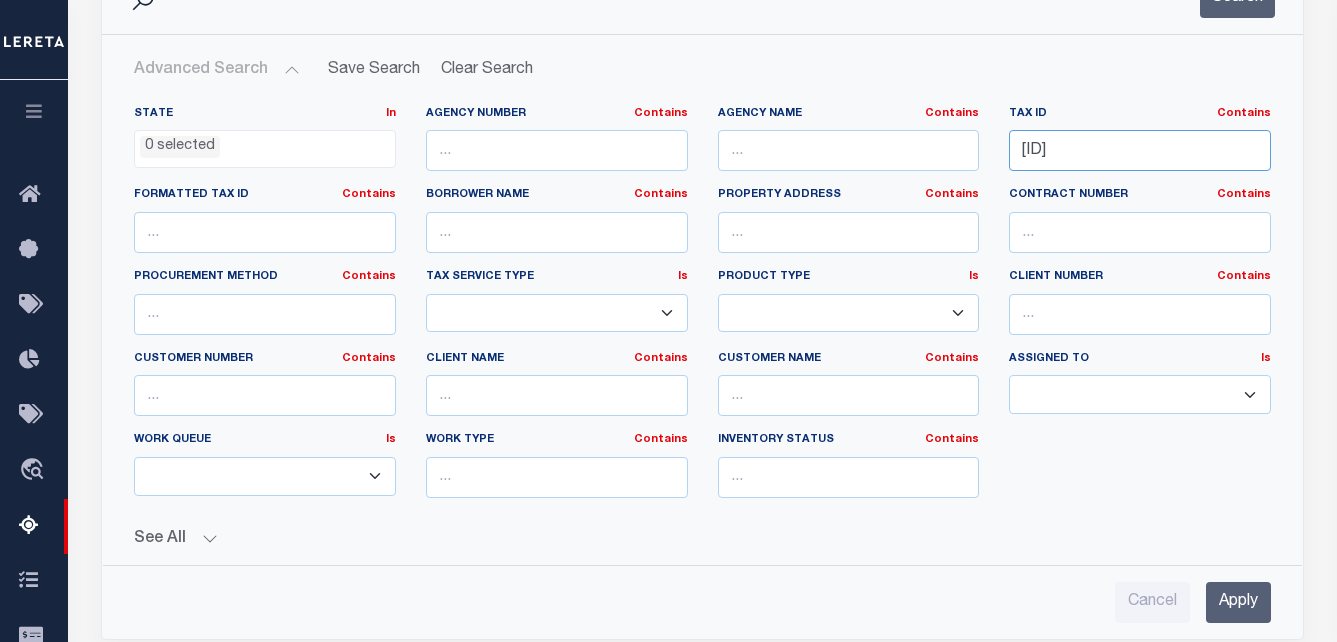 click on "Advanced Search
Save Search Clear Search
tblassign_wrapper_dynamictable_____DefaultSaveFilter
State
In
In
AK AL AR AZ CA CO CT DC DE FL" at bounding box center [702, 337] 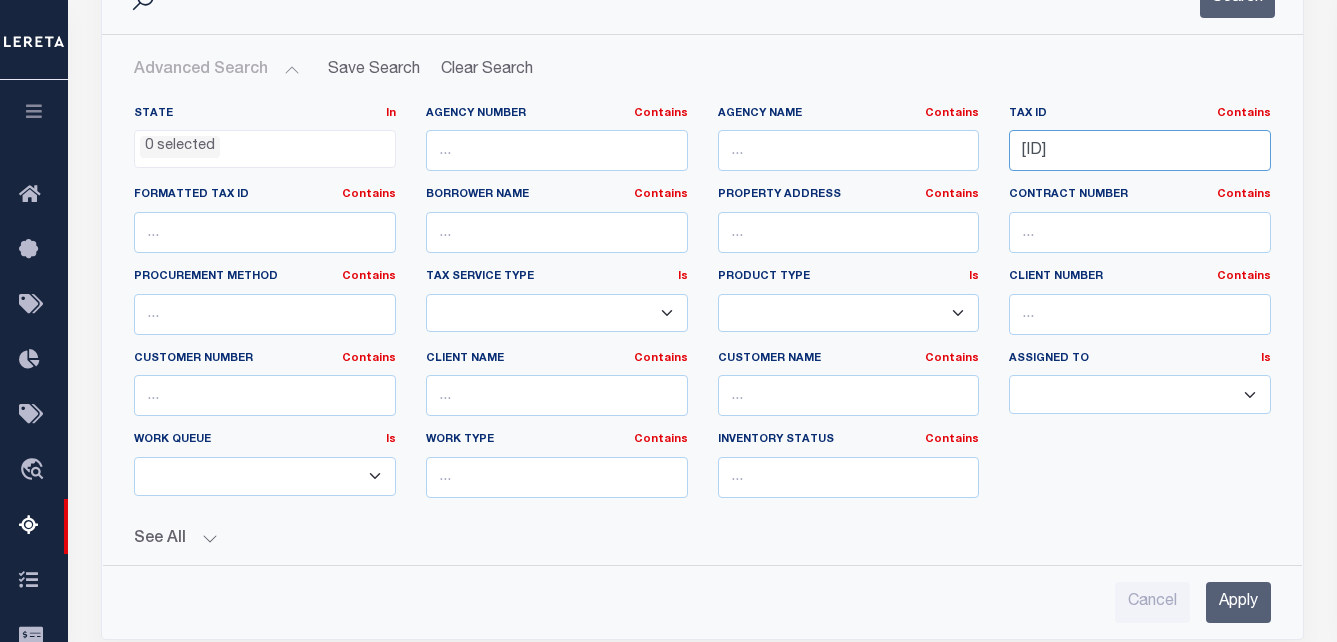 paste on "27-007.000" 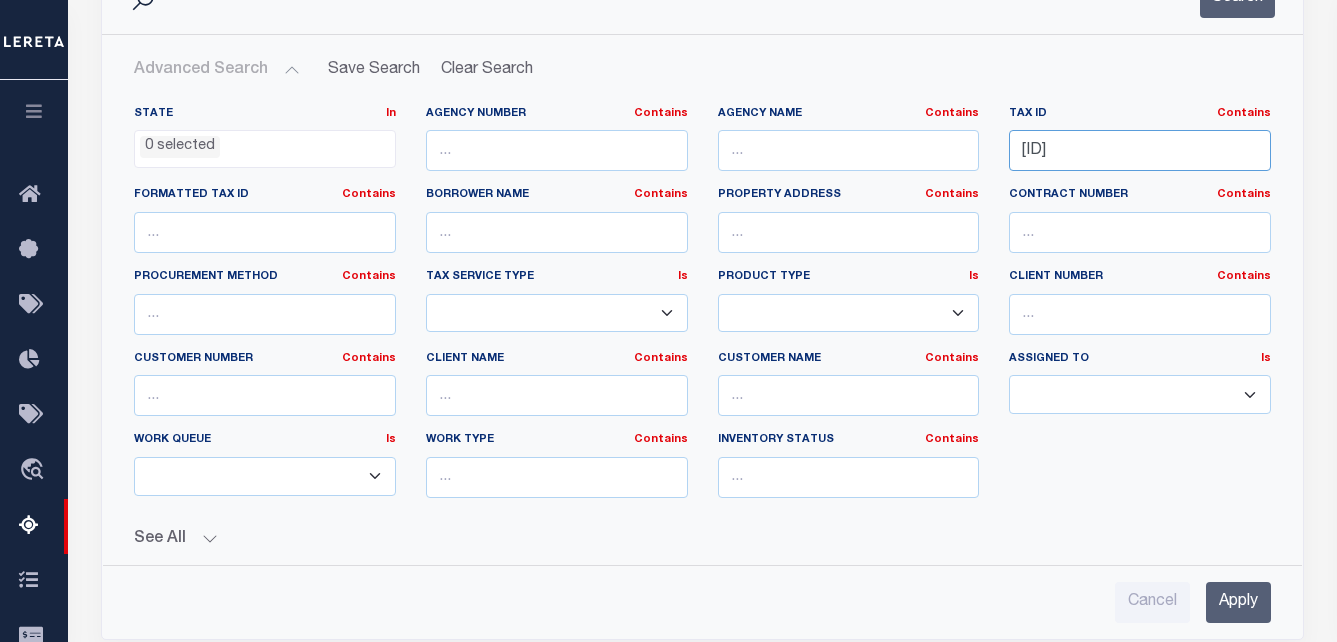 type on "55-13-10-127-007.000-021" 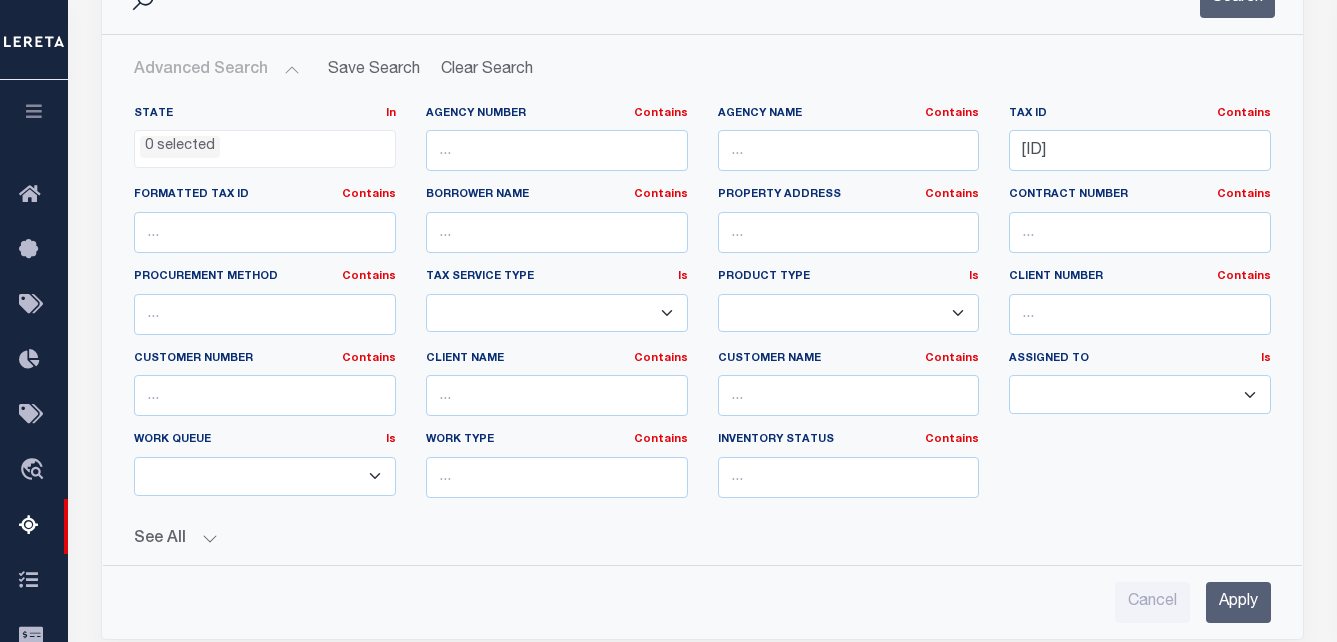 click on "Apply" at bounding box center (1238, 602) 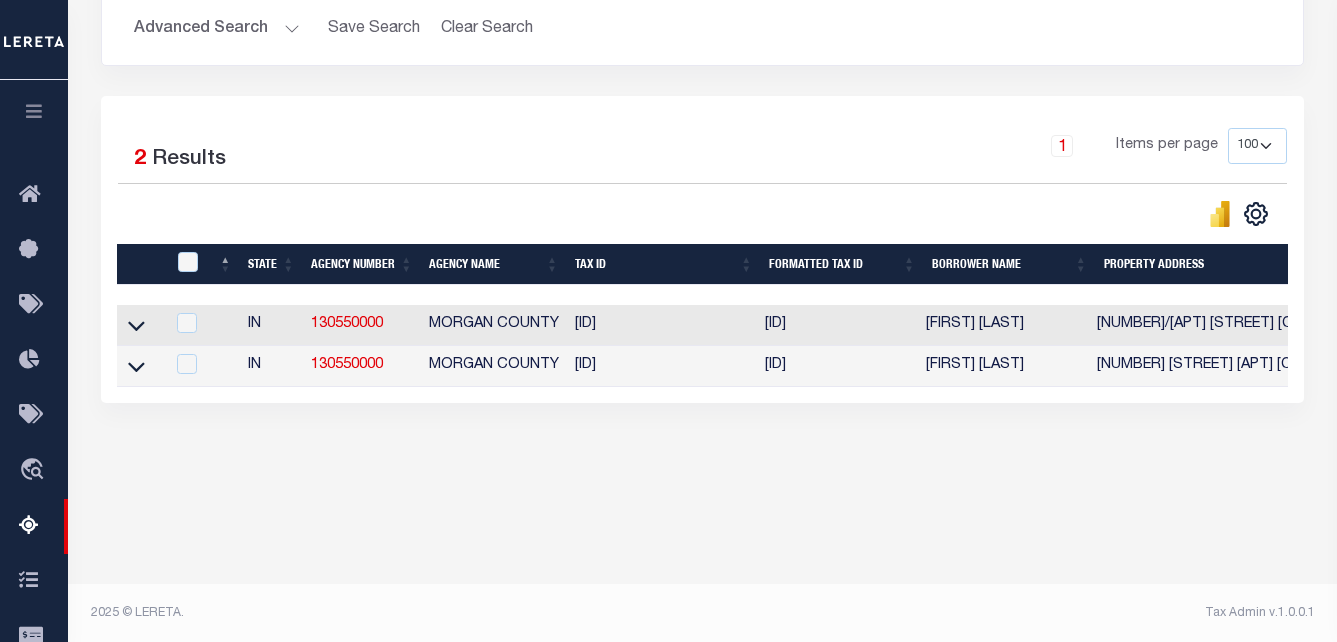 scroll, scrollTop: 418, scrollLeft: 0, axis: vertical 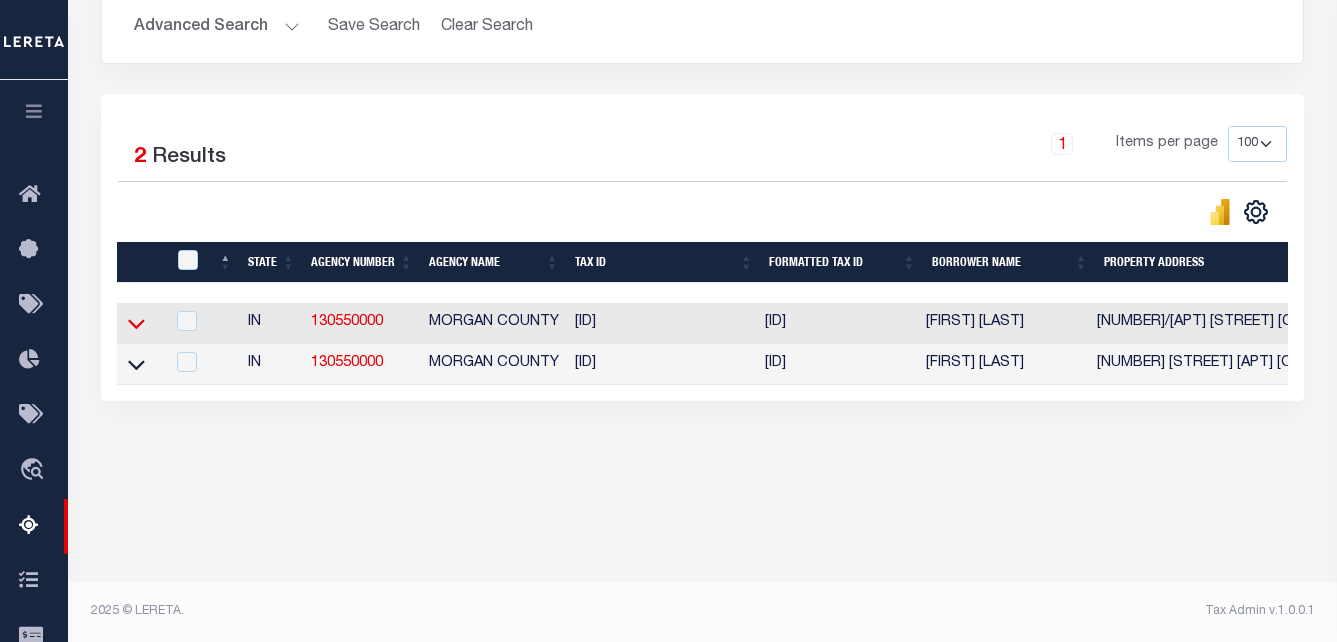 click 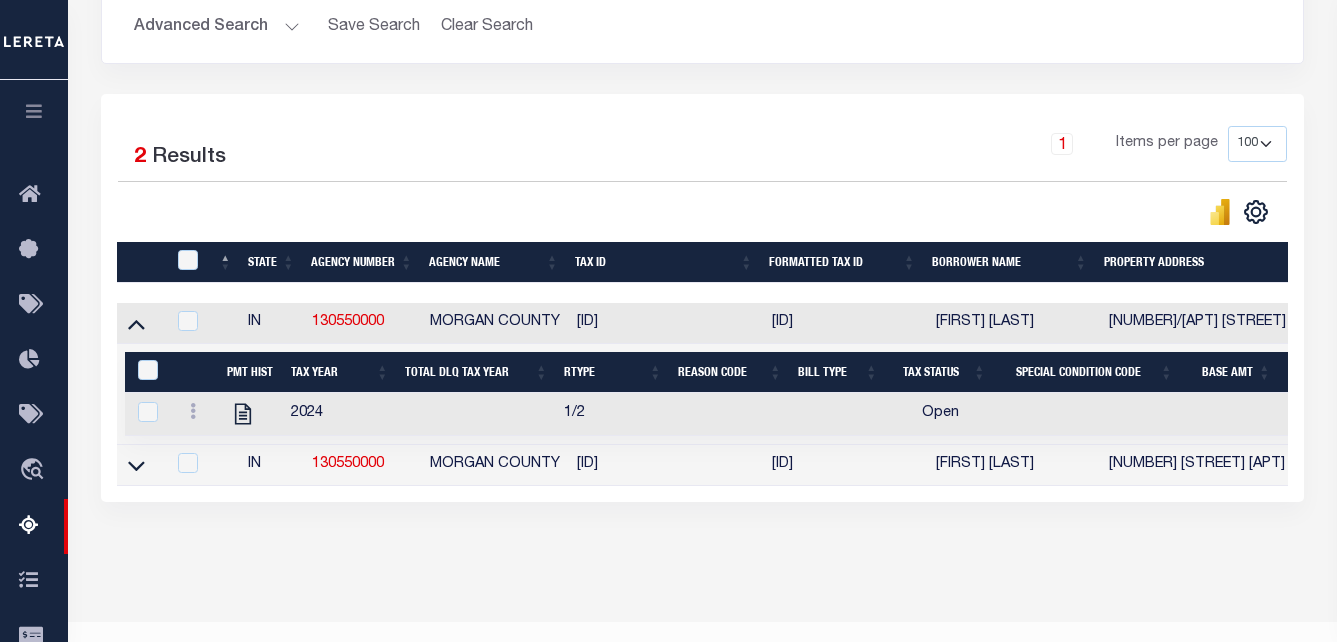 scroll, scrollTop: 477, scrollLeft: 0, axis: vertical 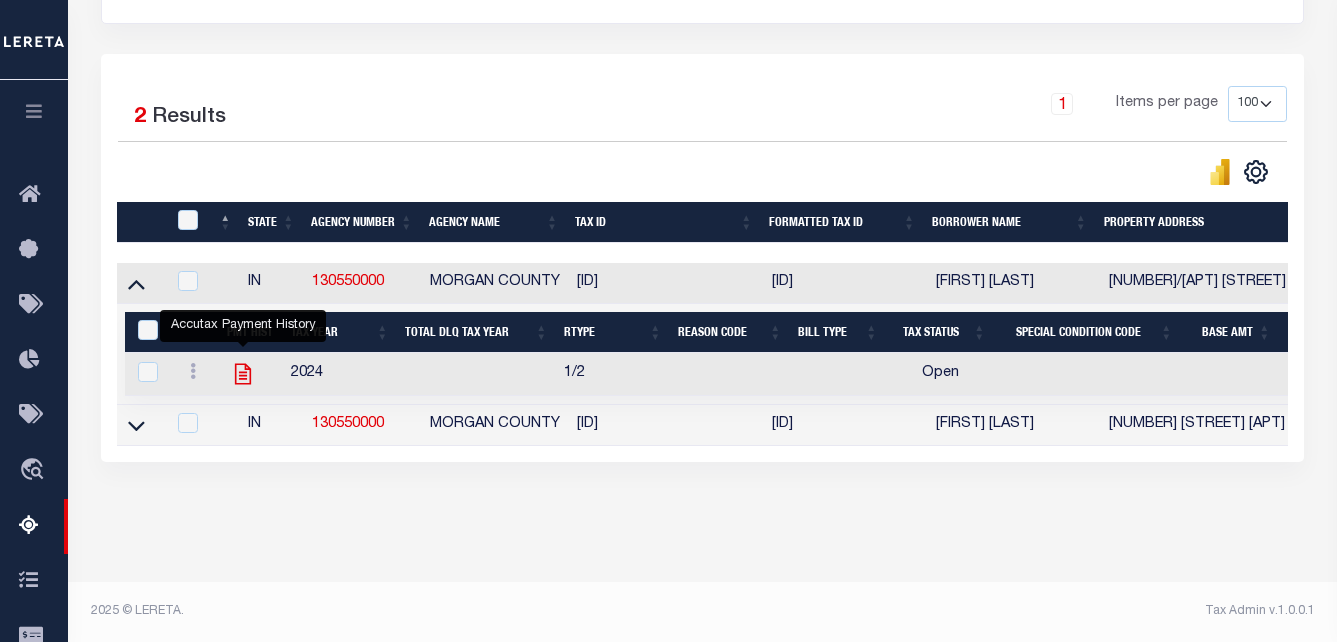 click 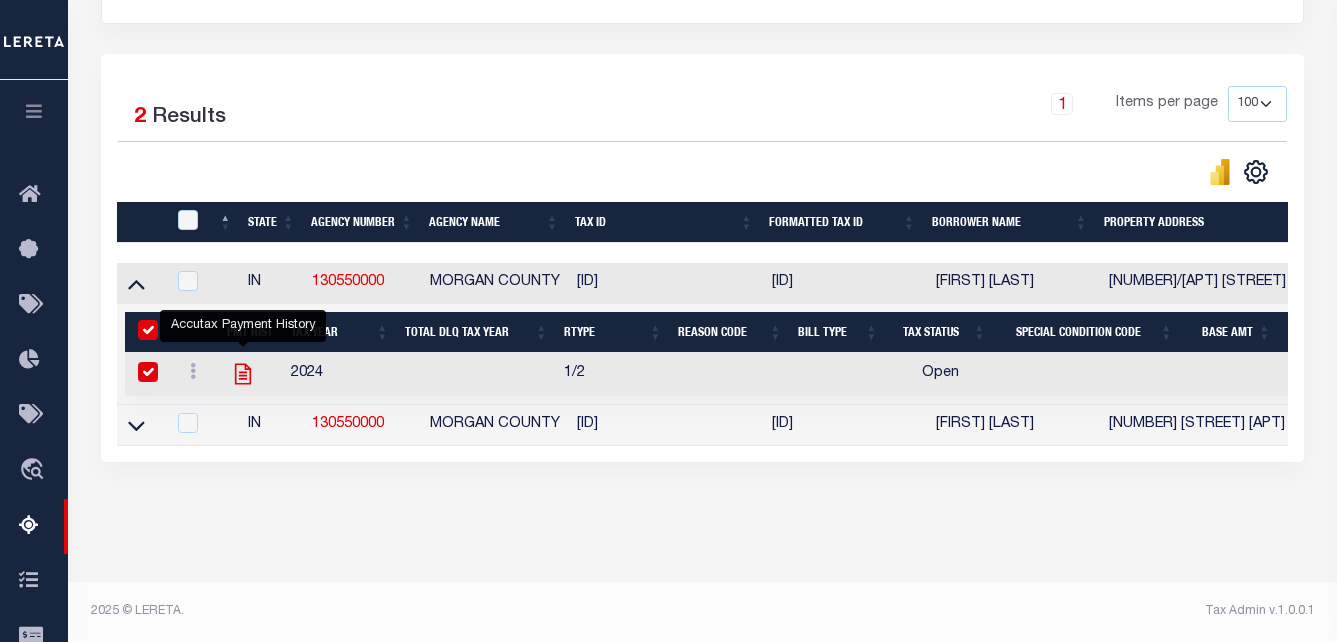 checkbox on "true" 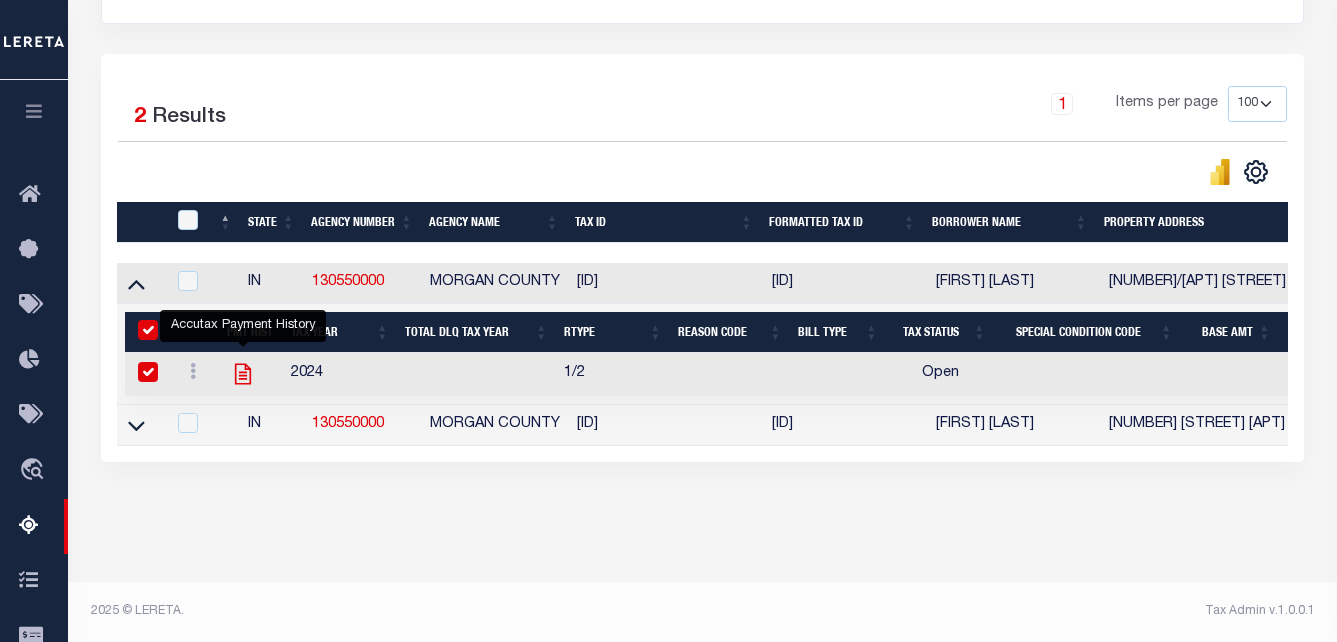 checkbox on "true" 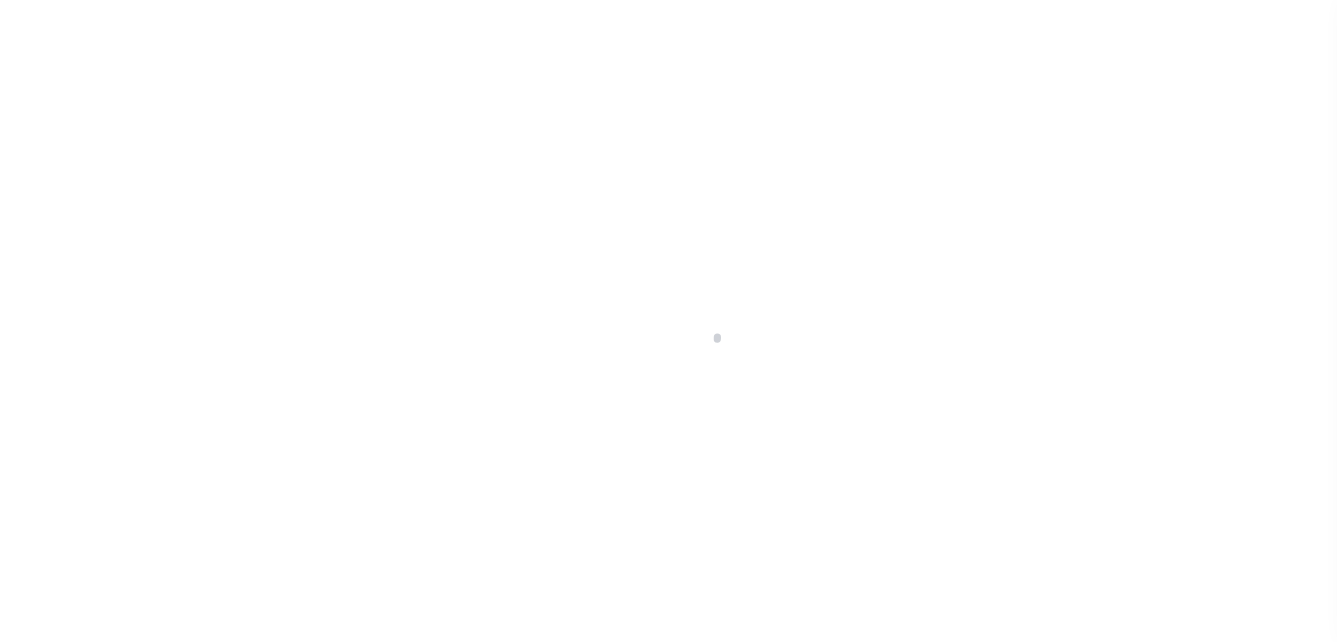 scroll, scrollTop: 0, scrollLeft: 0, axis: both 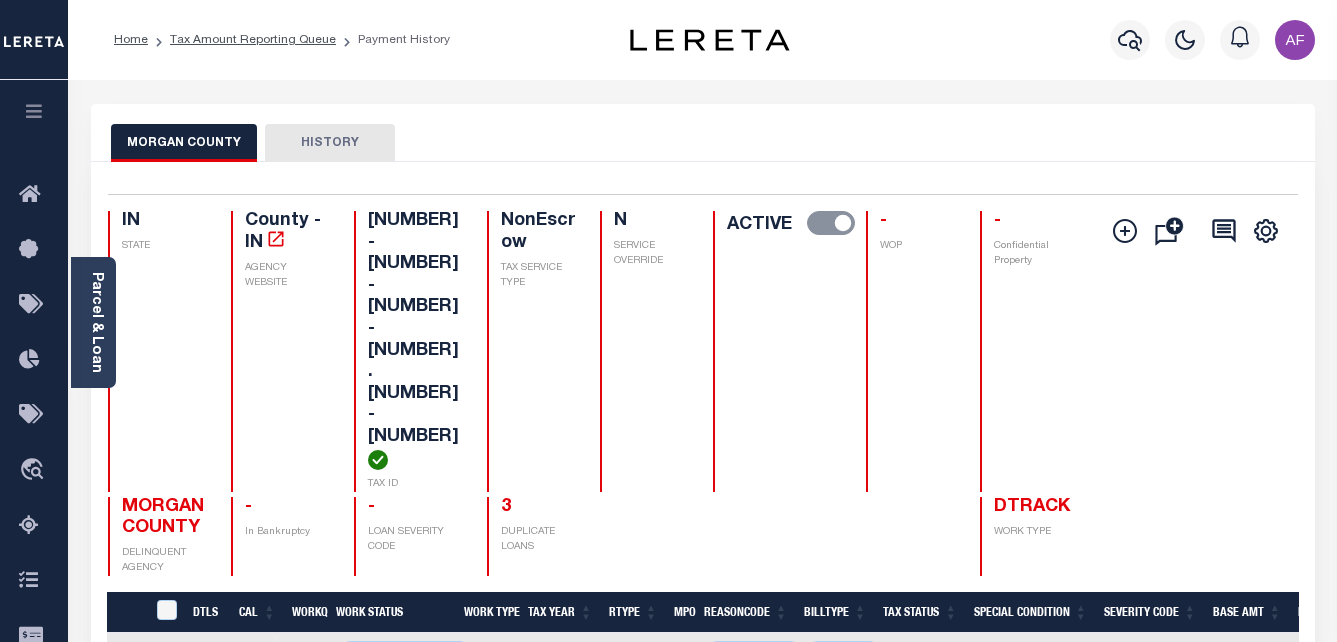 click at bounding box center [217, 714] 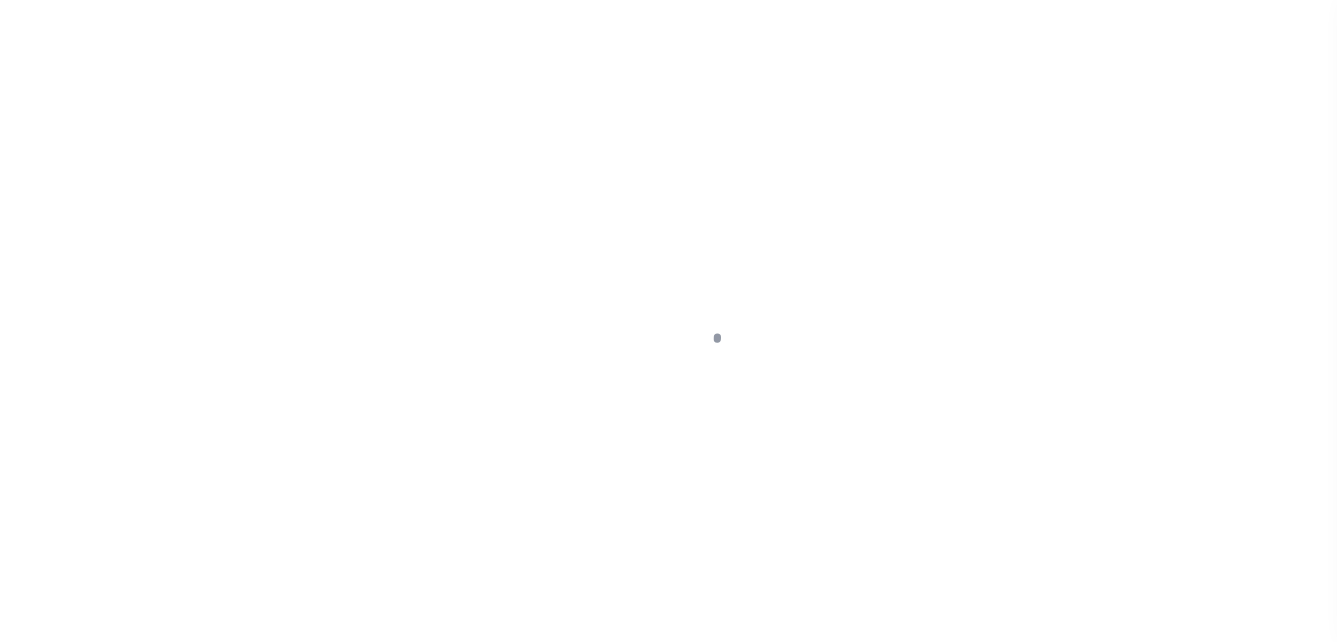 scroll, scrollTop: 0, scrollLeft: 0, axis: both 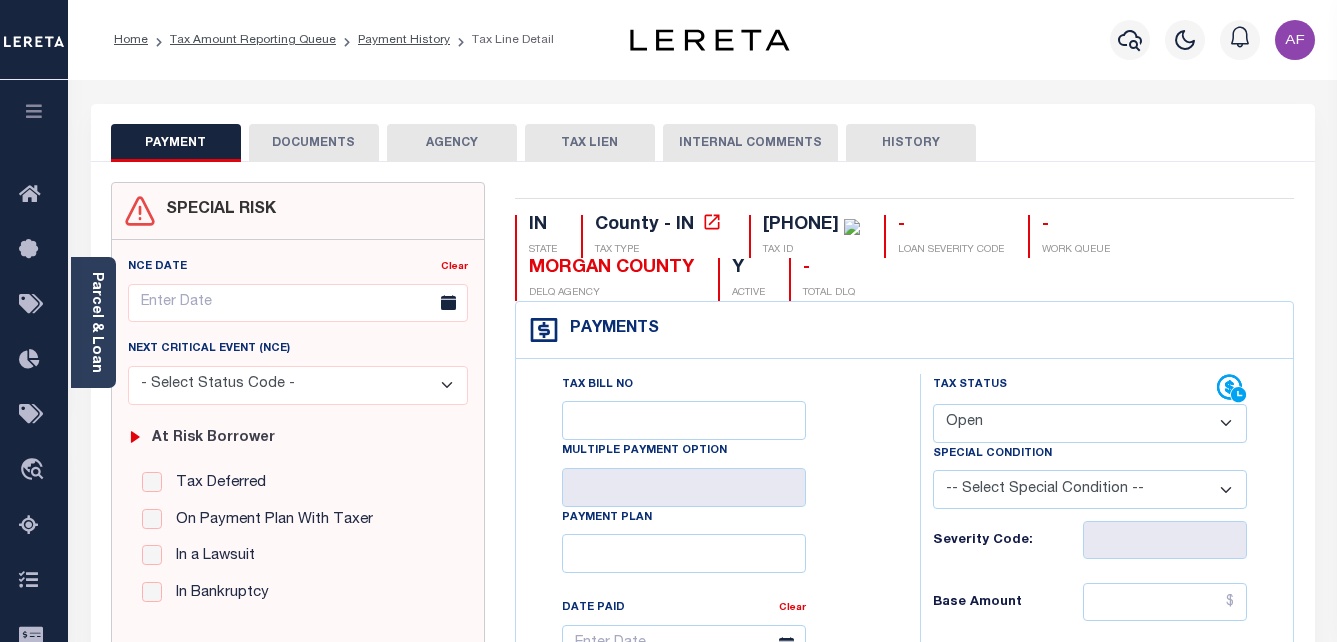 click on "Parcel & Loan" at bounding box center (93, 322) 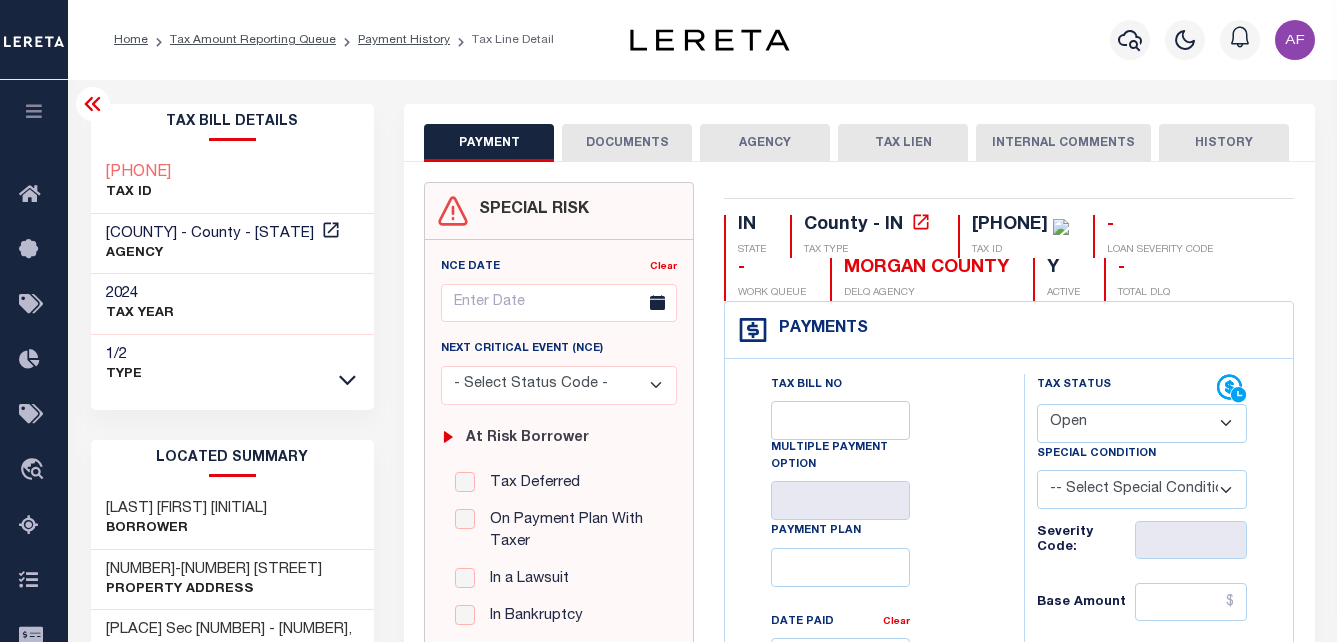 click 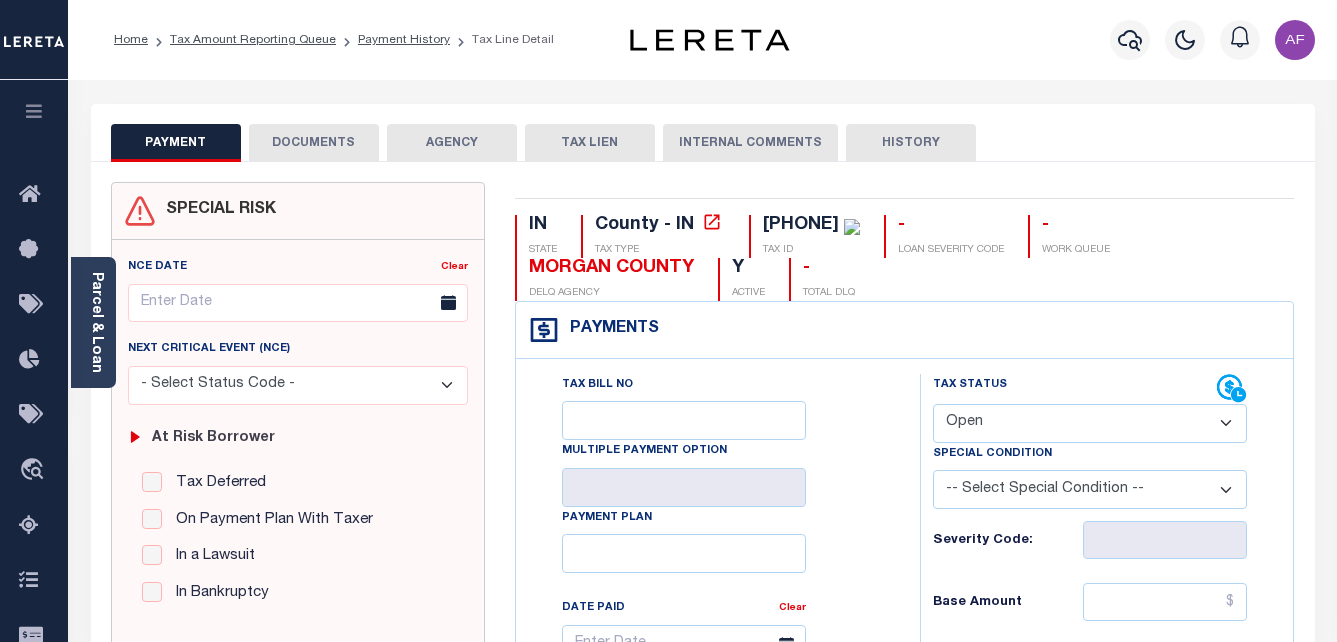 click on "- Select Status Code -
Open
Due/Unpaid
Paid
Incomplete
No Tax Due
Internal Refund Processed
New" at bounding box center (1090, 423) 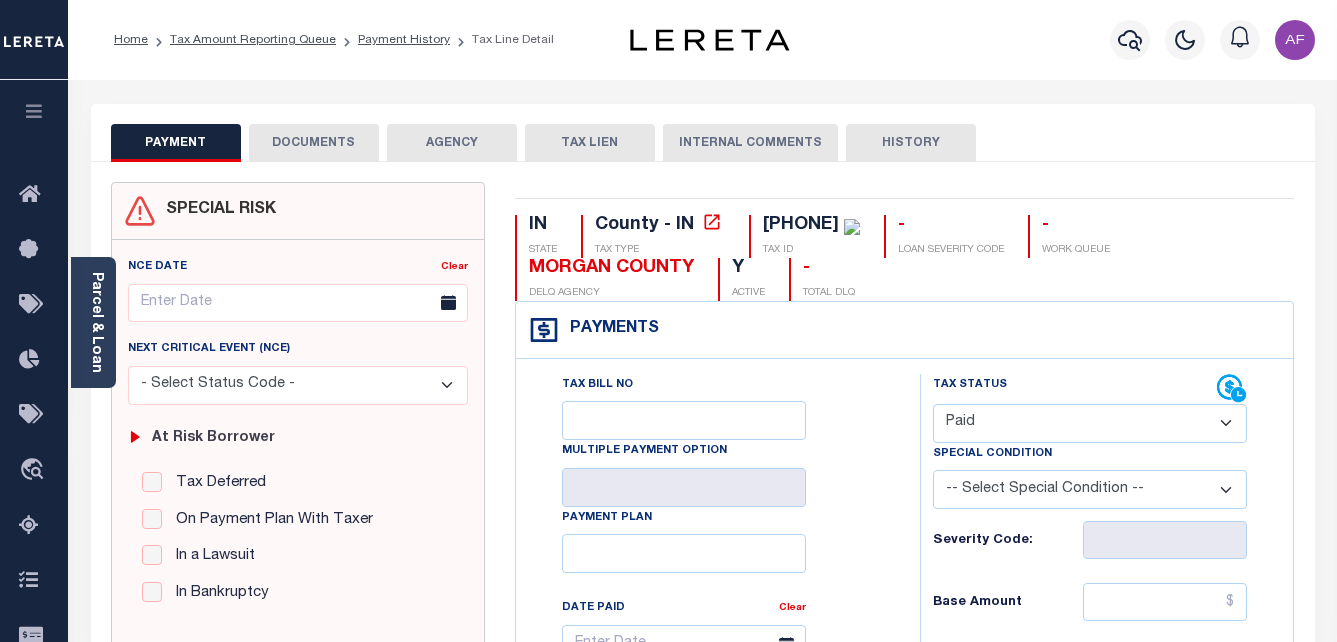 click on "- Select Status Code -
Open
Due/Unpaid
Paid
Incomplete
No Tax Due
Internal Refund Processed
New" at bounding box center [1090, 423] 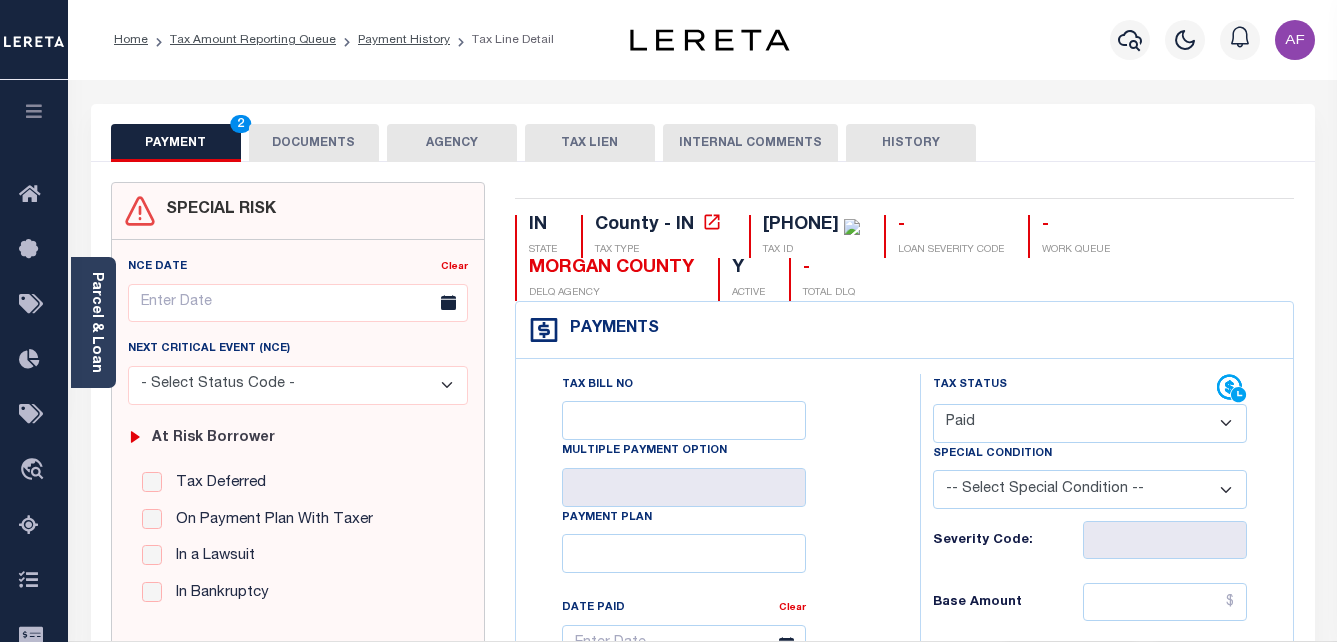 type on "08/04/2025" 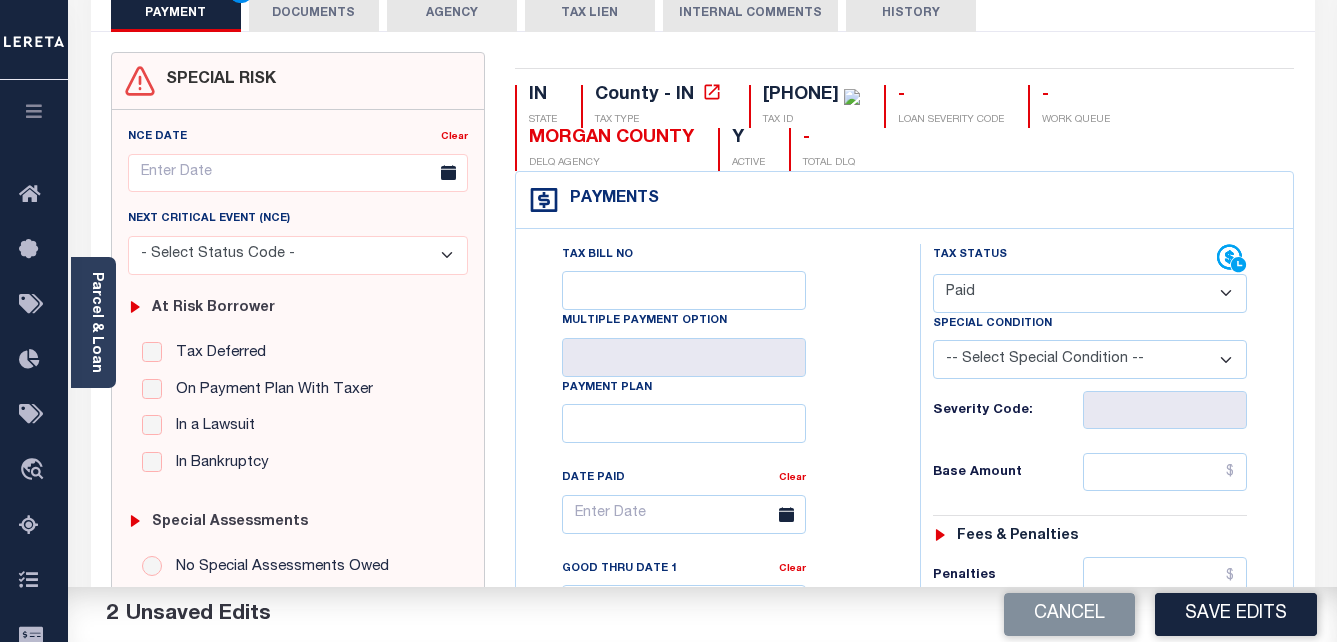 scroll, scrollTop: 200, scrollLeft: 0, axis: vertical 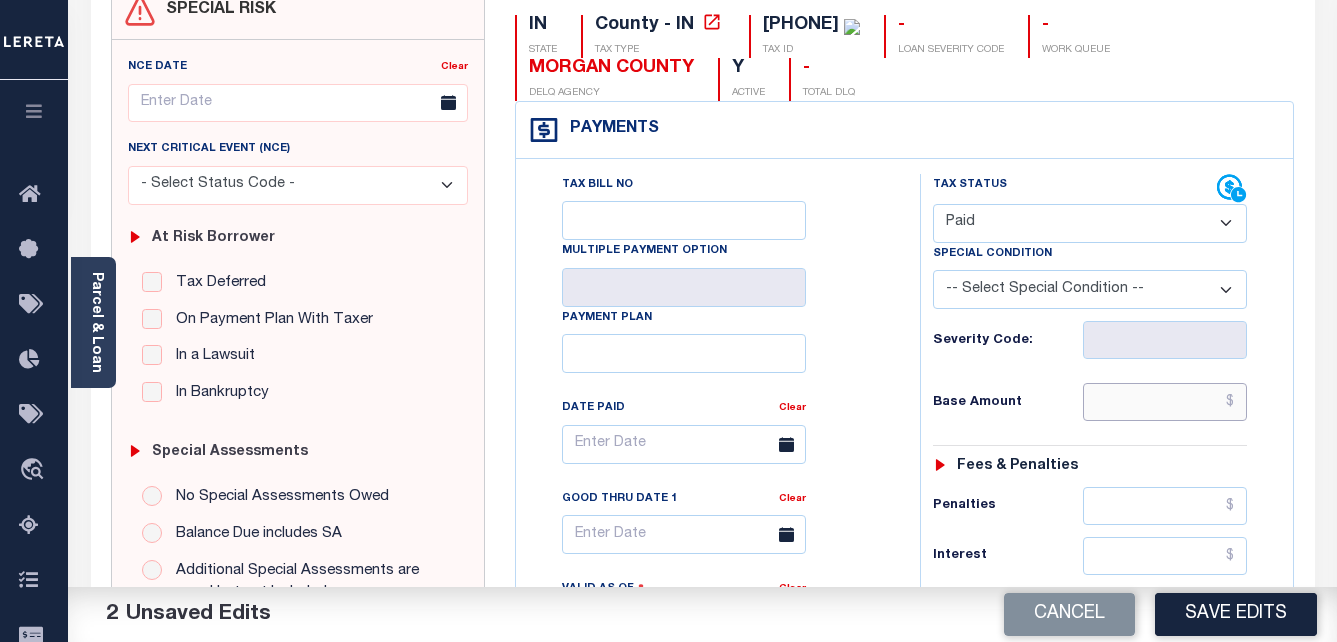 click at bounding box center [1165, 402] 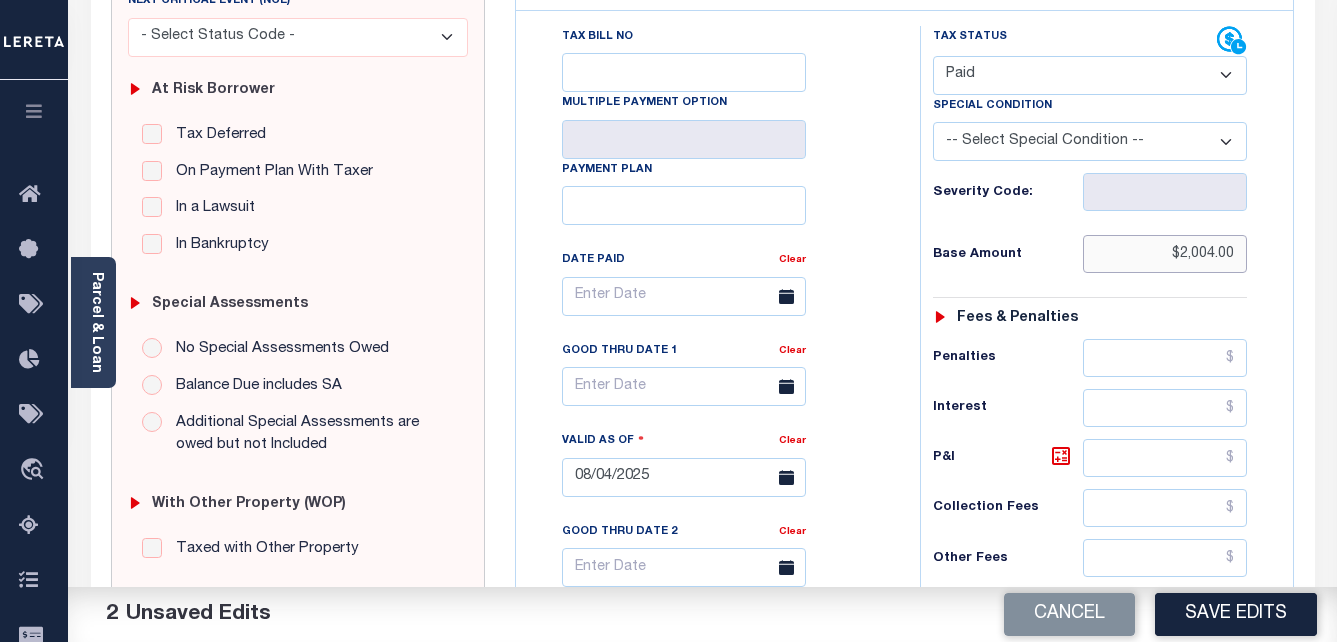 scroll, scrollTop: 500, scrollLeft: 0, axis: vertical 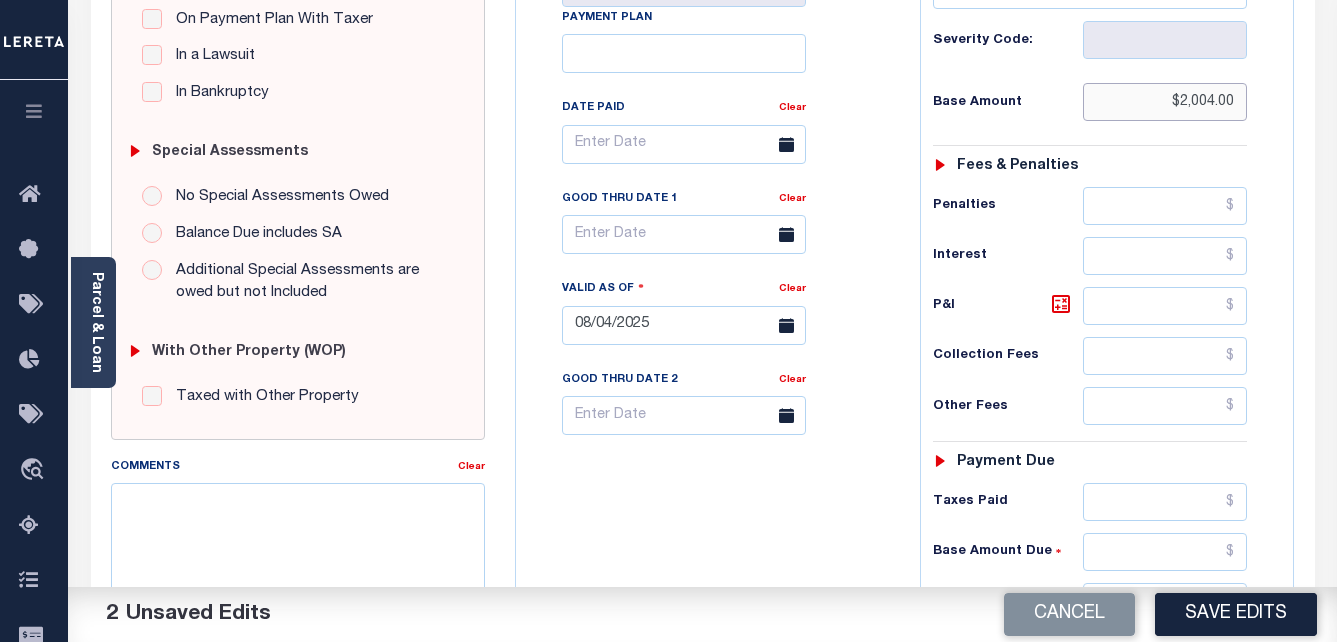 type on "$2,004.00" 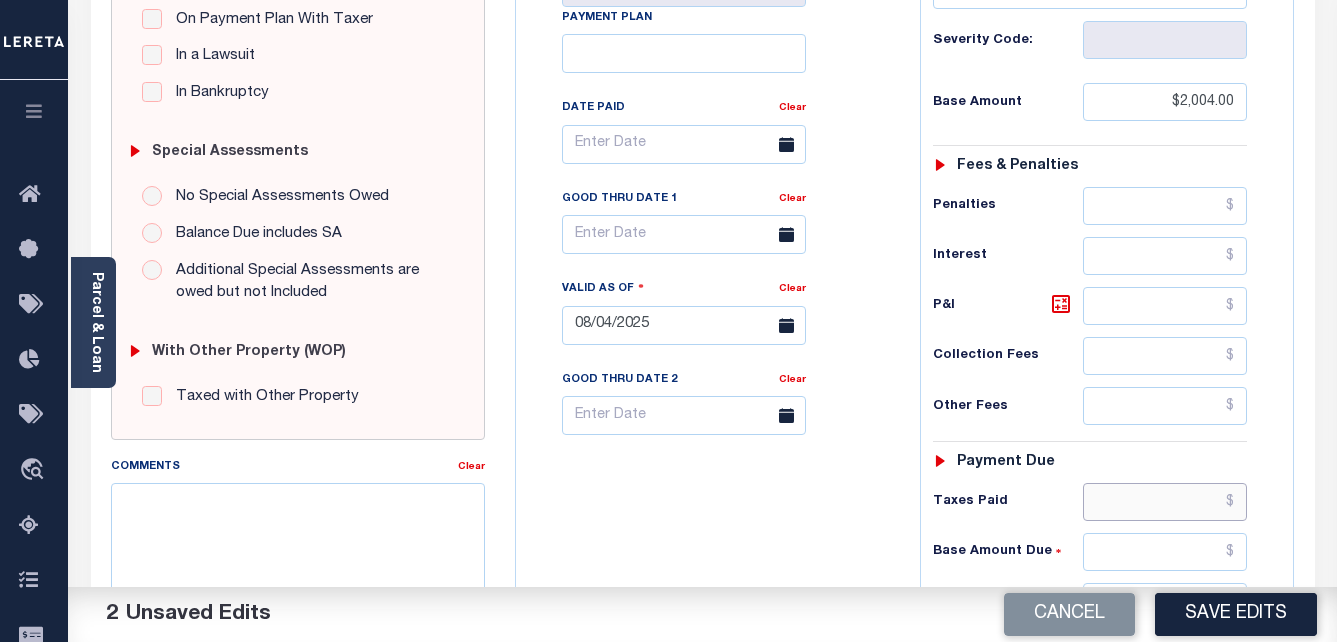 click at bounding box center (1165, 502) 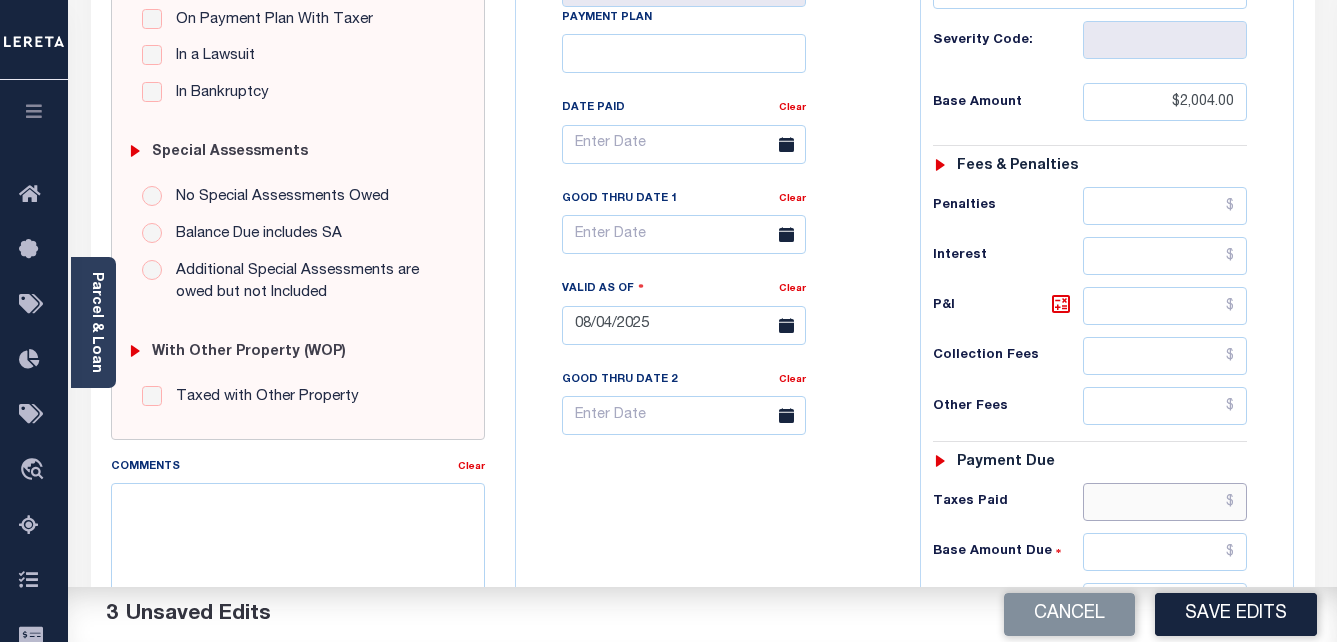 paste on "2,004.00" 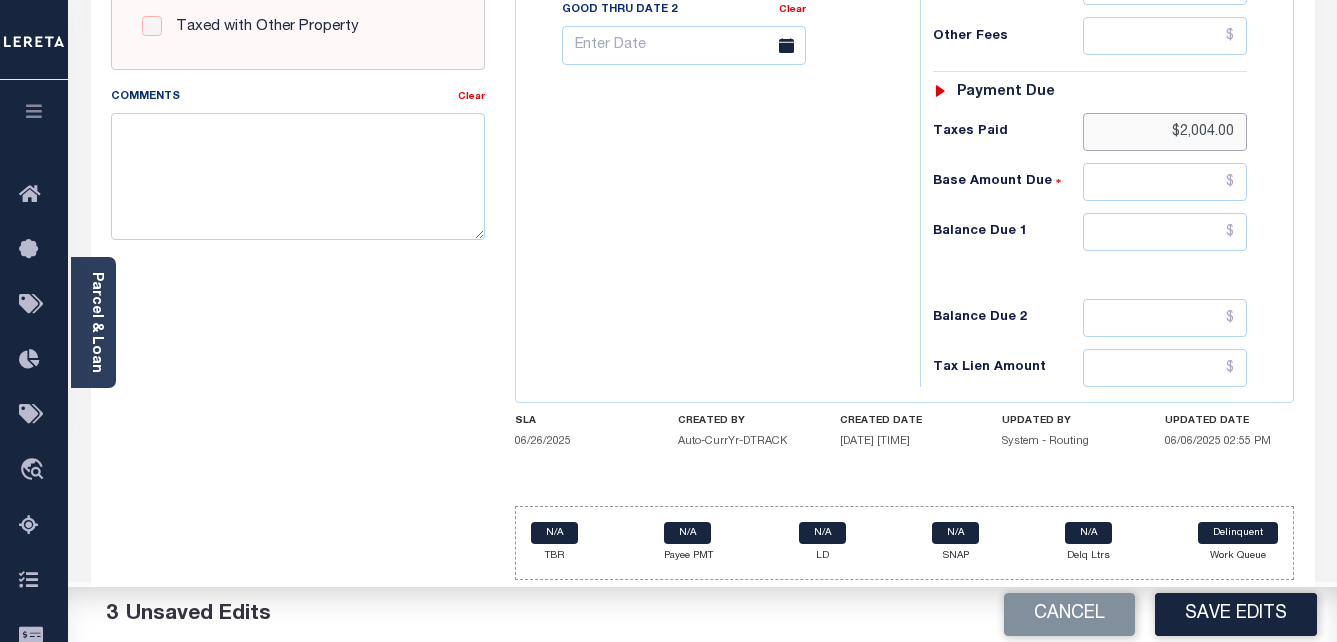 scroll, scrollTop: 873, scrollLeft: 0, axis: vertical 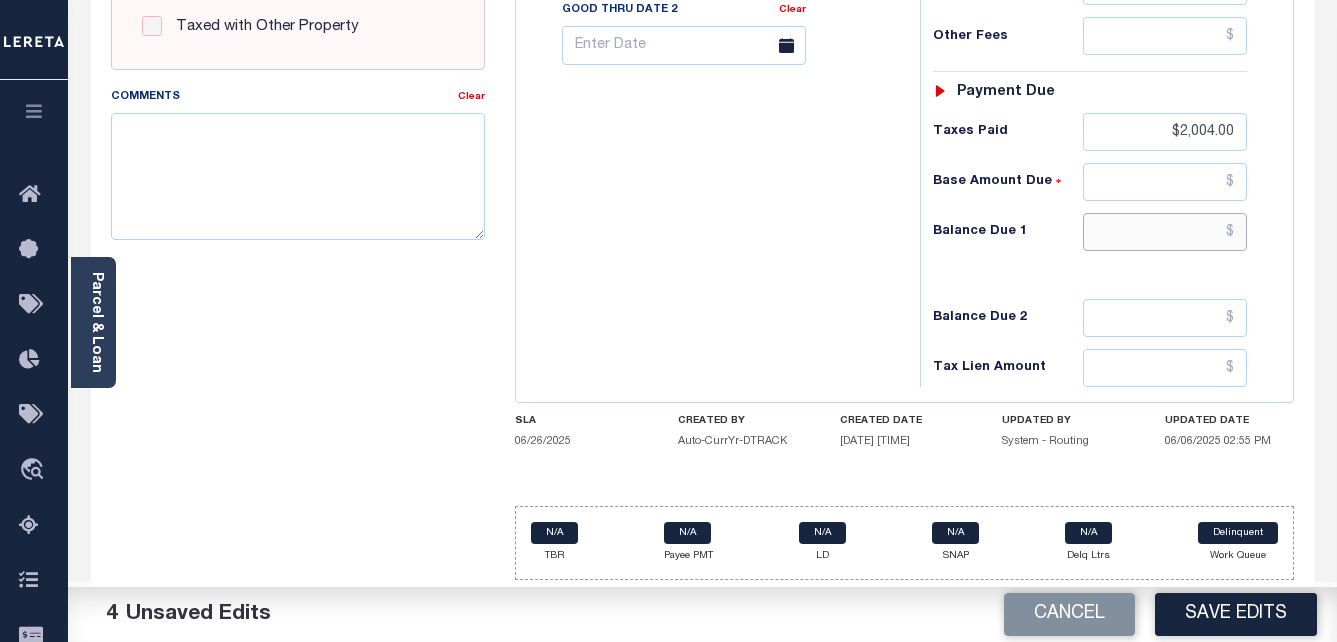 drag, startPoint x: 1170, startPoint y: 230, endPoint x: 1176, endPoint y: 221, distance: 10.816654 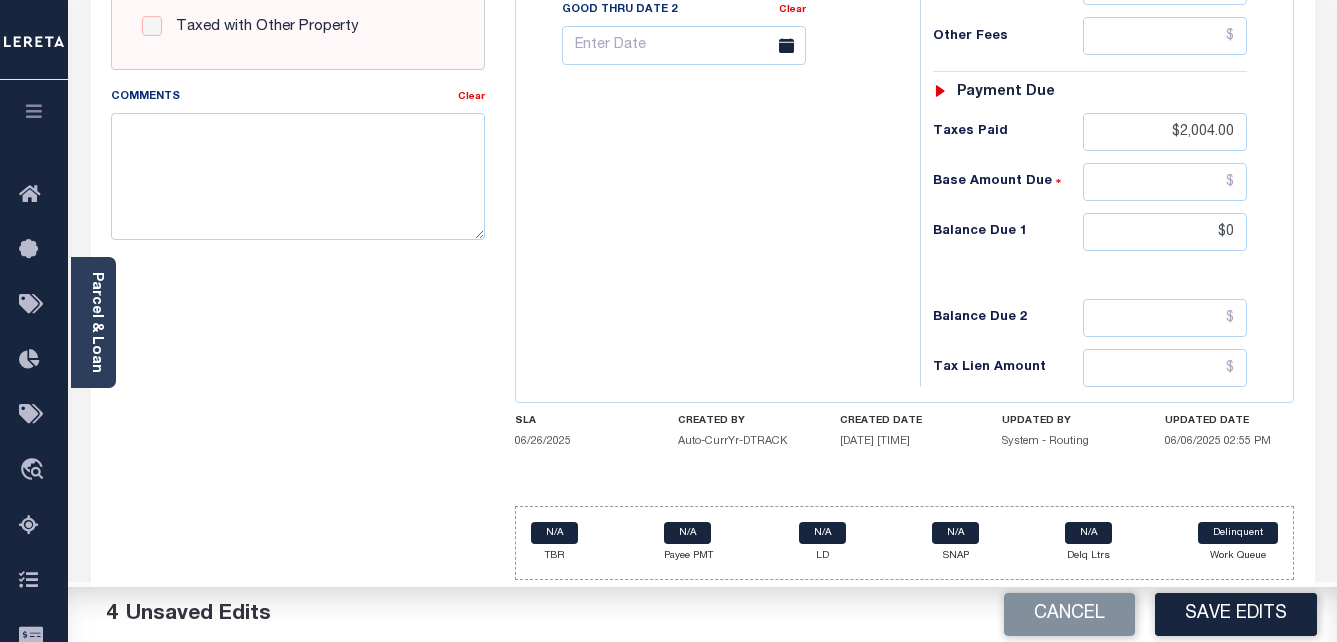 type on "$0.00" 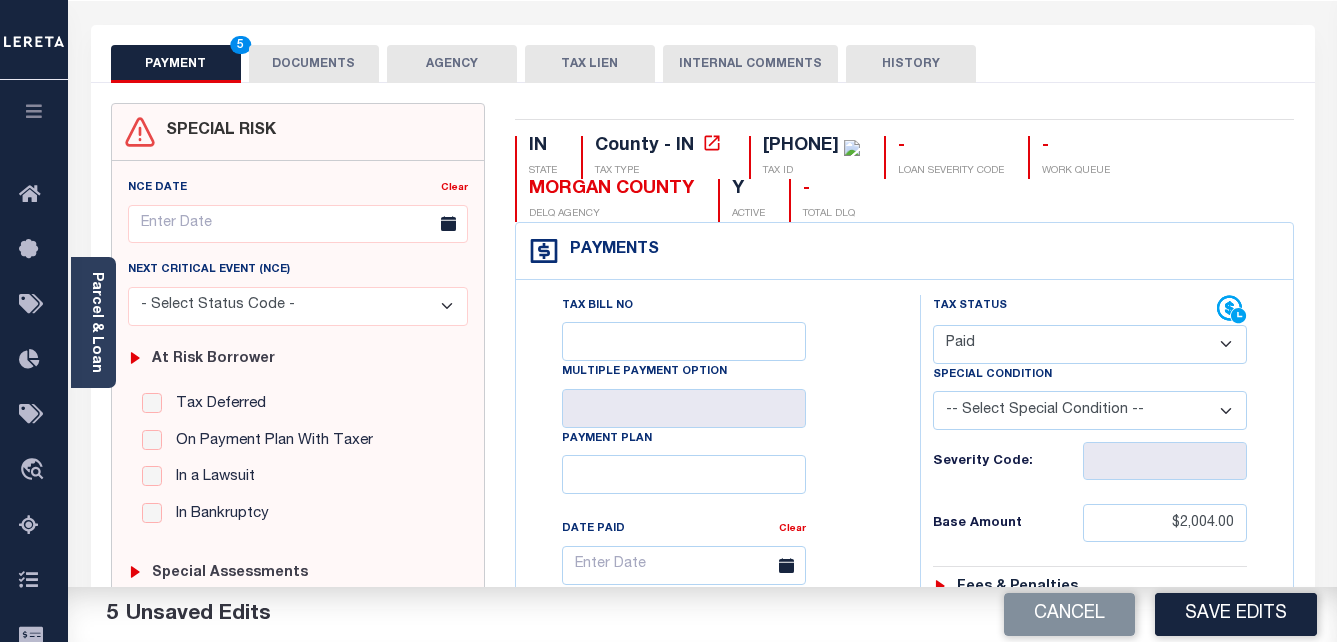 scroll, scrollTop: 0, scrollLeft: 0, axis: both 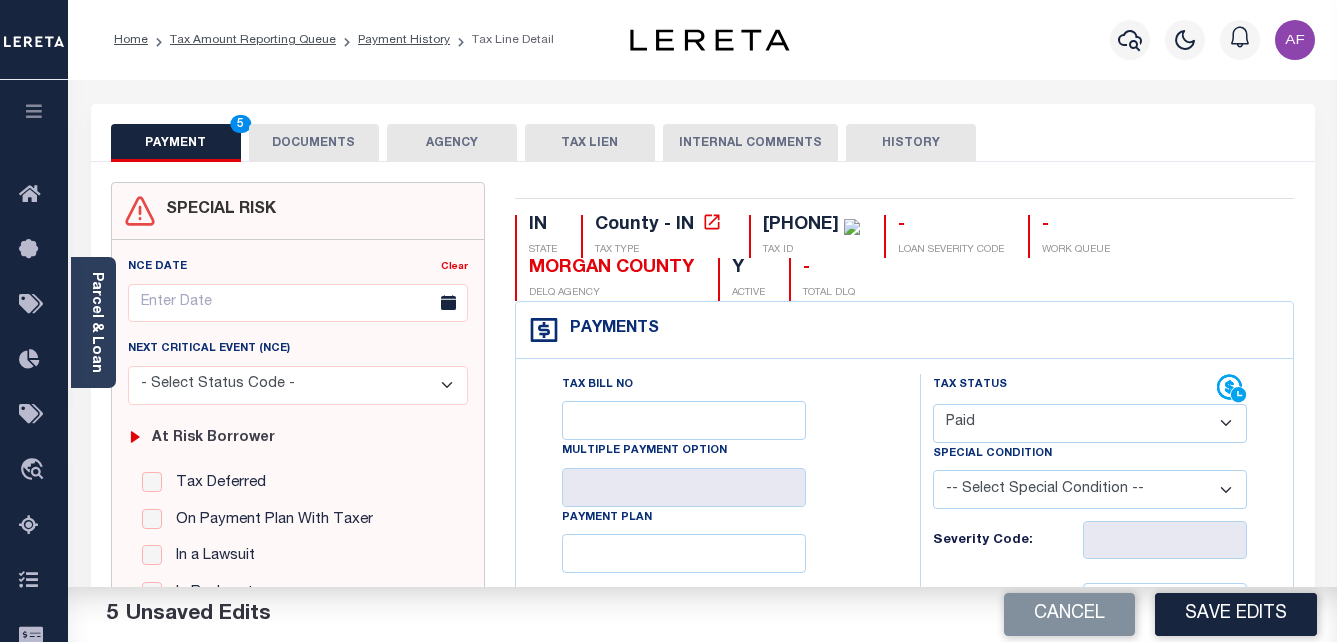 click on "DOCUMENTS" at bounding box center [314, 143] 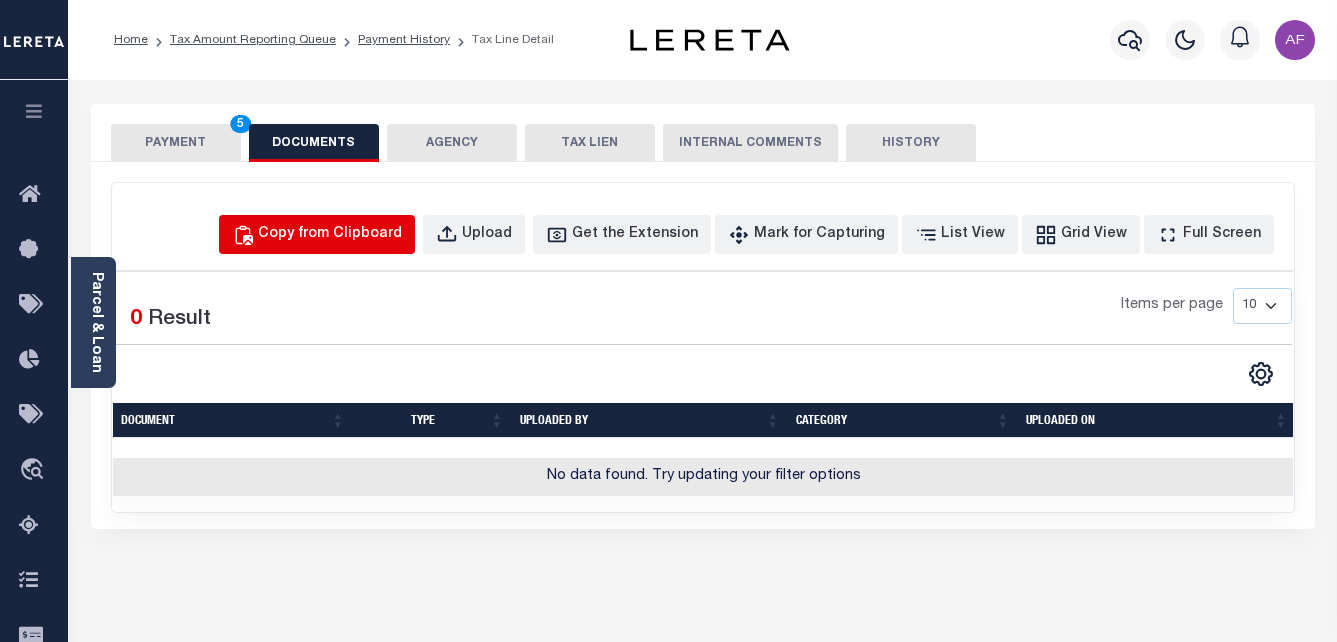 click on "Copy from Clipboard" at bounding box center (330, 235) 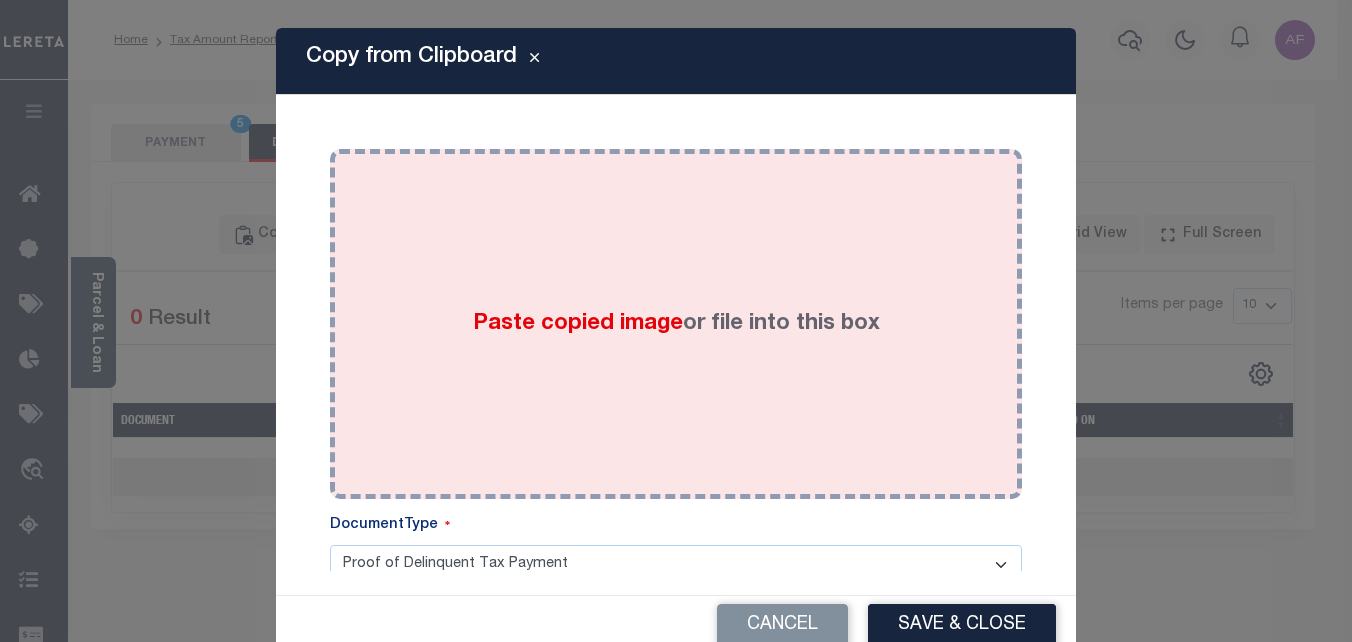 click on "Paste copied image  or file into this box" at bounding box center [676, 324] 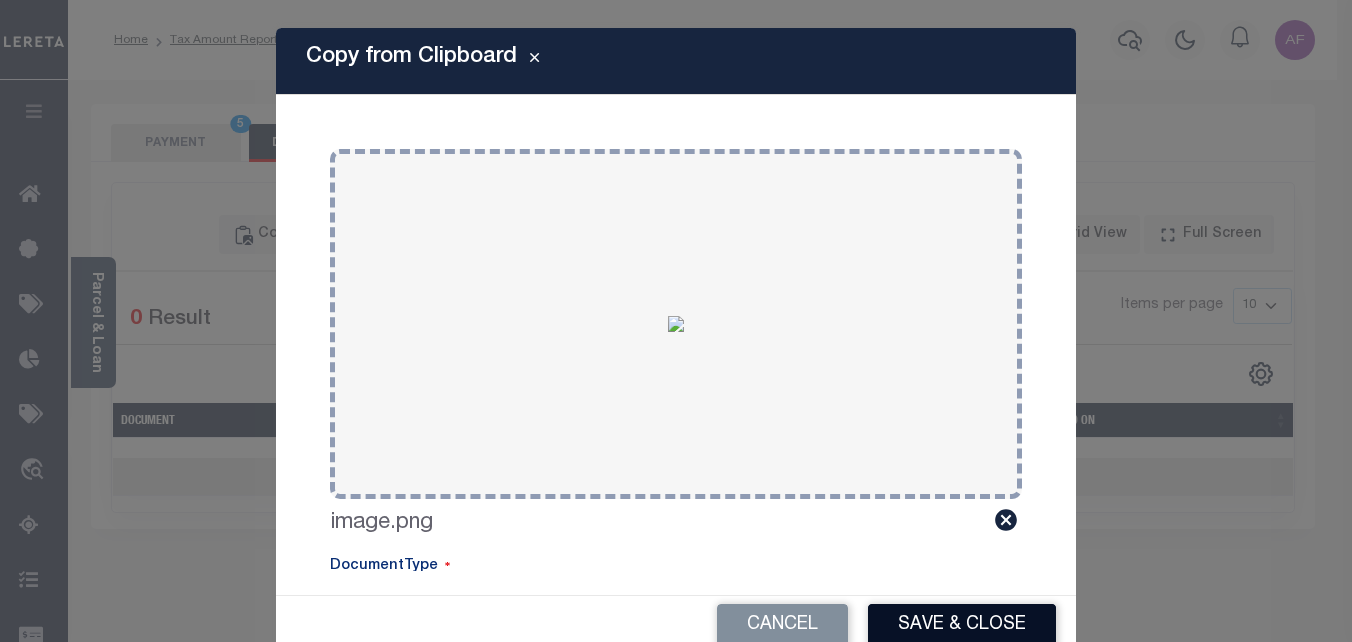 click on "Save & Close" at bounding box center (962, 625) 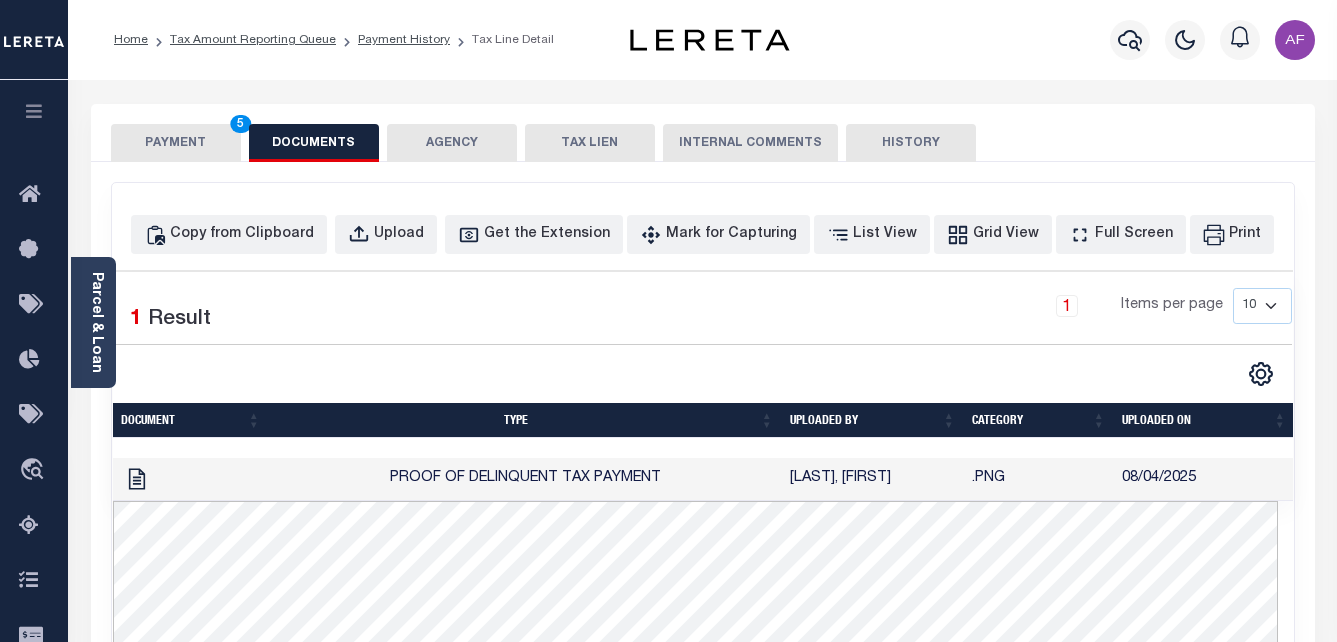 click on "PAYMENT
5" at bounding box center (176, 143) 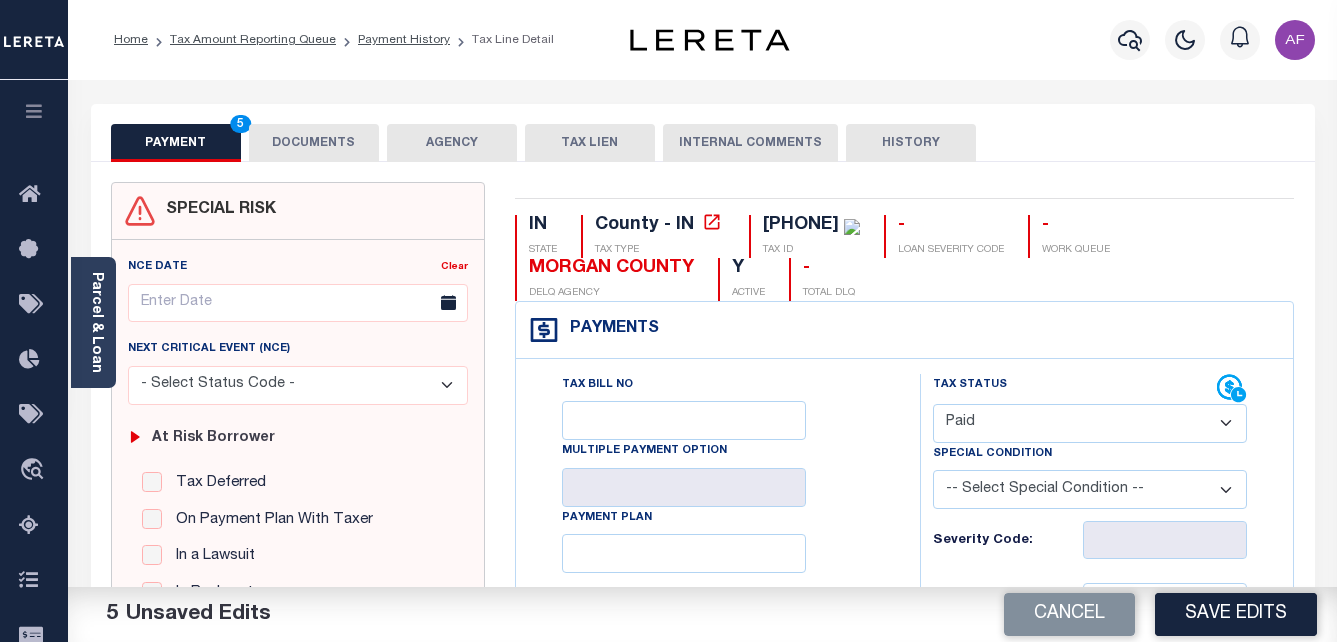 click on "DOCUMENTS" at bounding box center (314, 143) 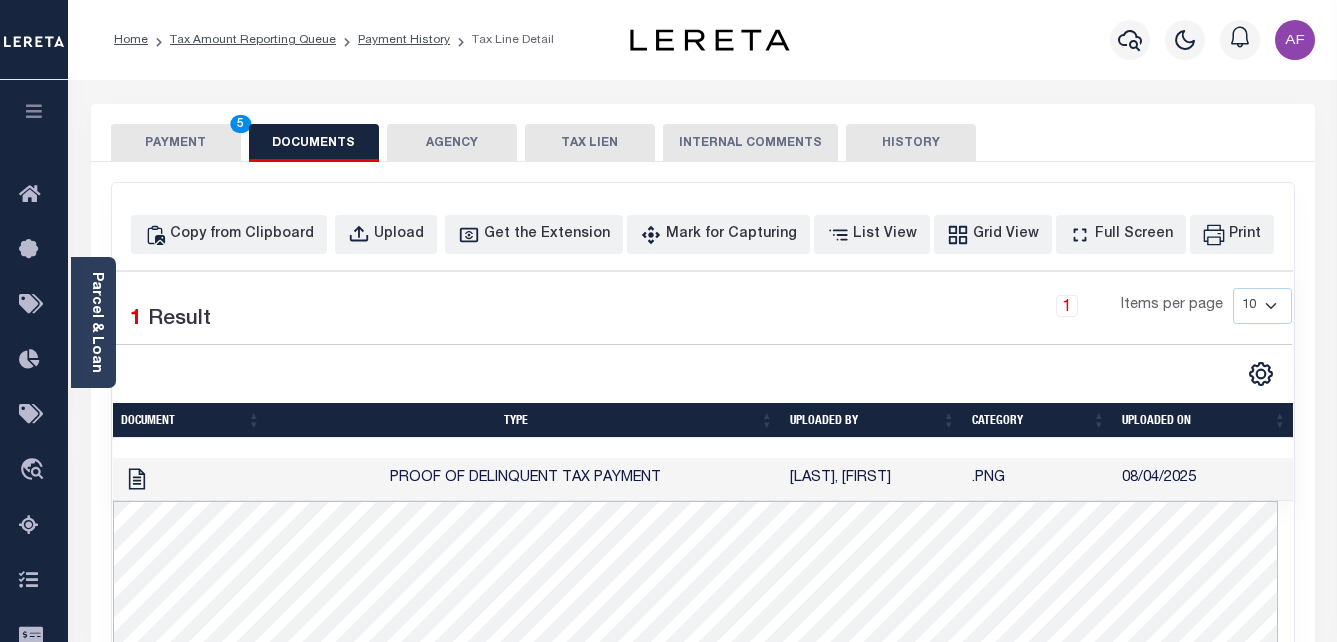 click on "PAYMENT
5" at bounding box center [176, 143] 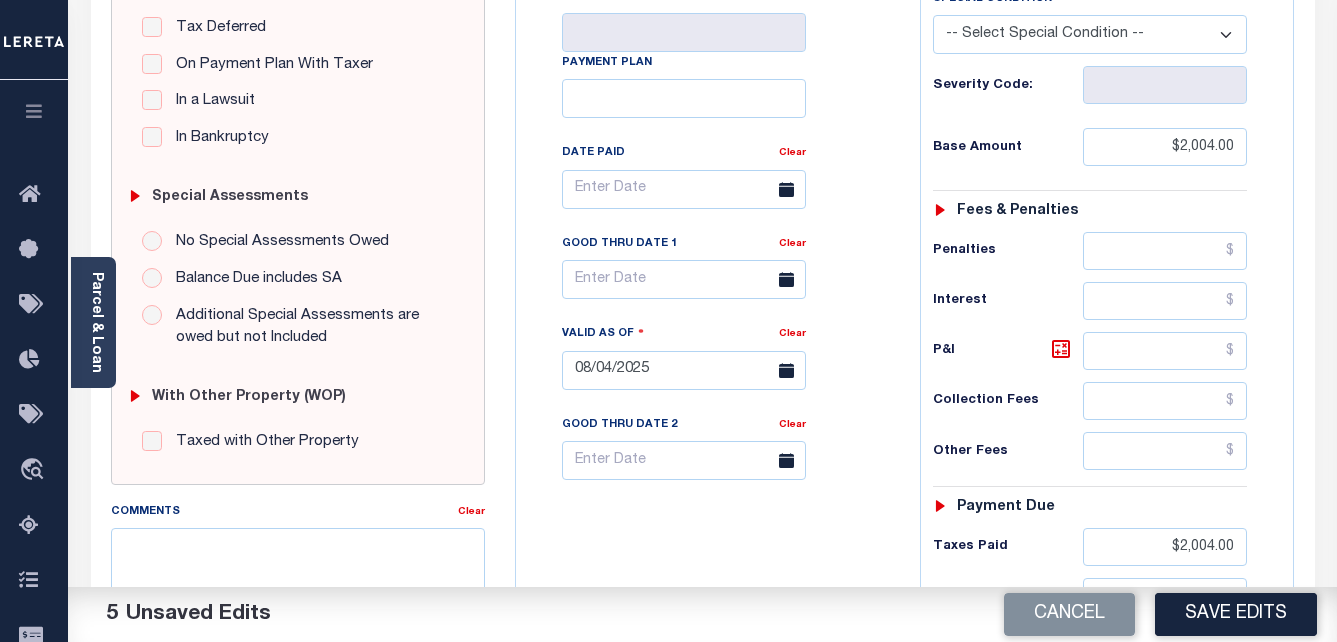 scroll, scrollTop: 700, scrollLeft: 0, axis: vertical 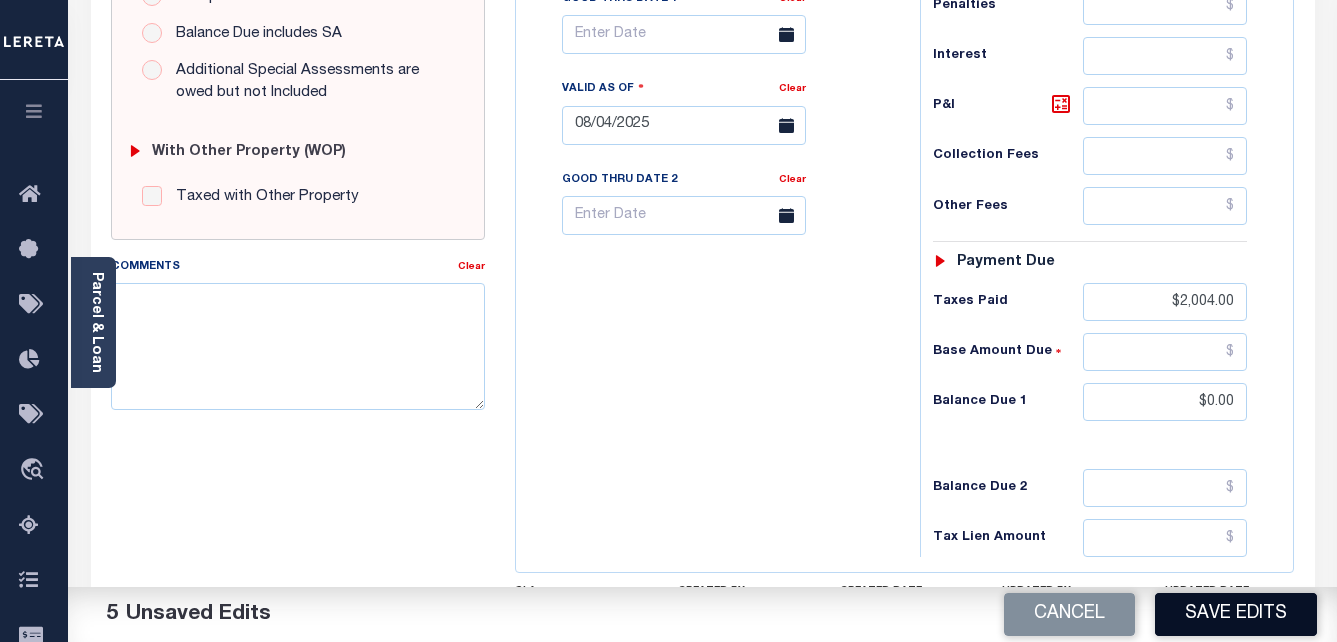 click on "Save Edits" at bounding box center (1236, 614) 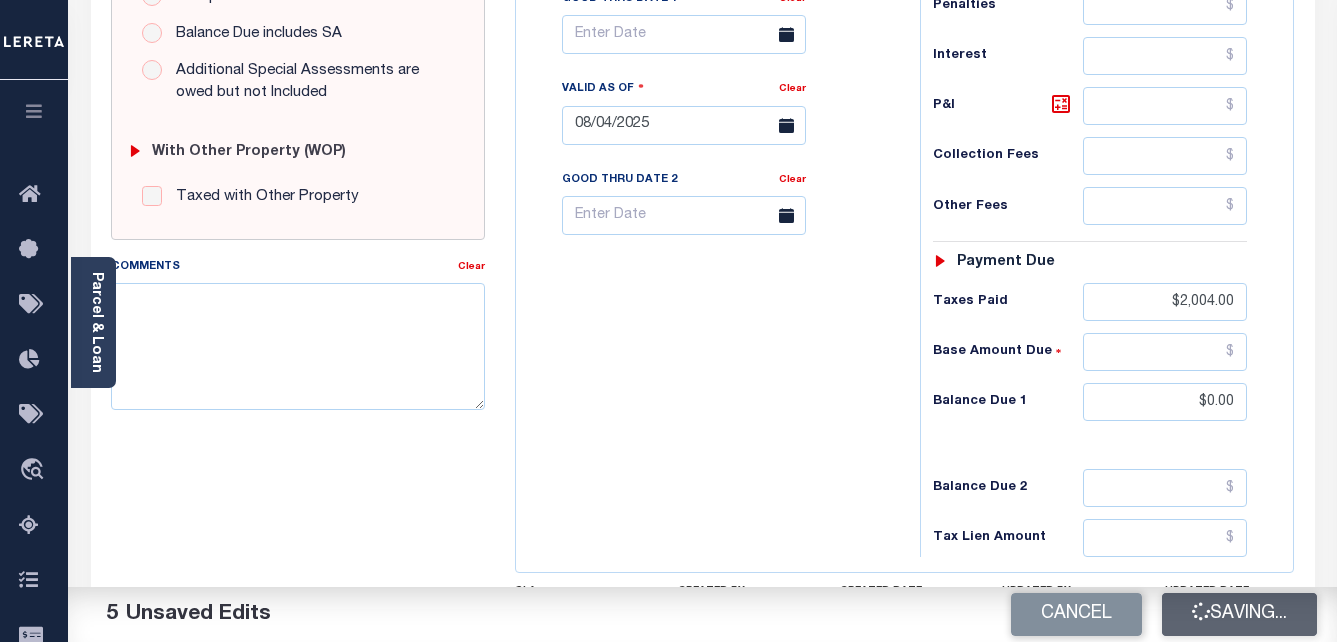 checkbox on "false" 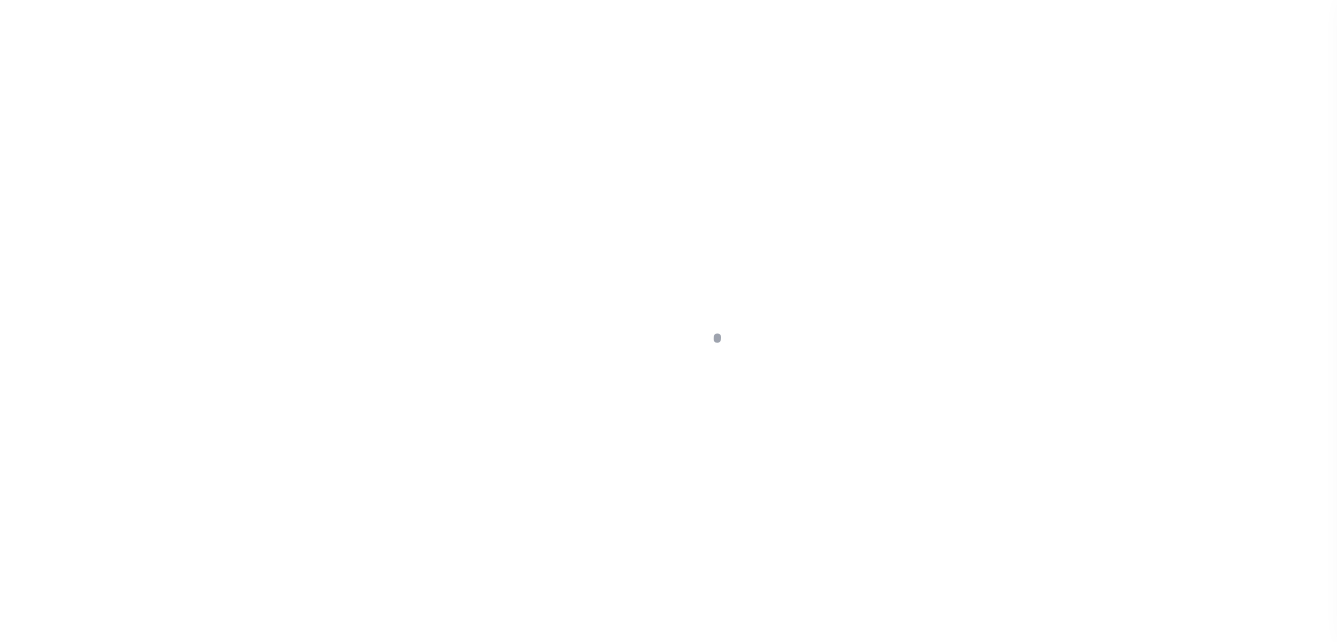 scroll, scrollTop: 0, scrollLeft: 0, axis: both 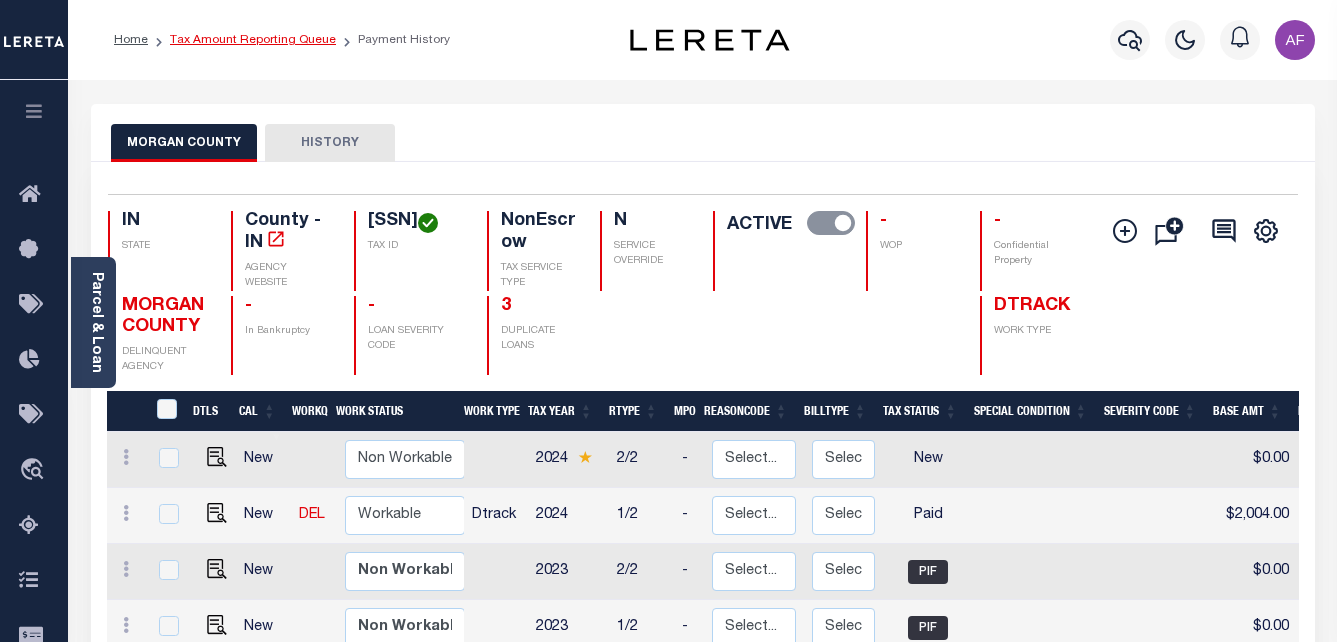 click on "Tax Amount Reporting Queue" at bounding box center [253, 40] 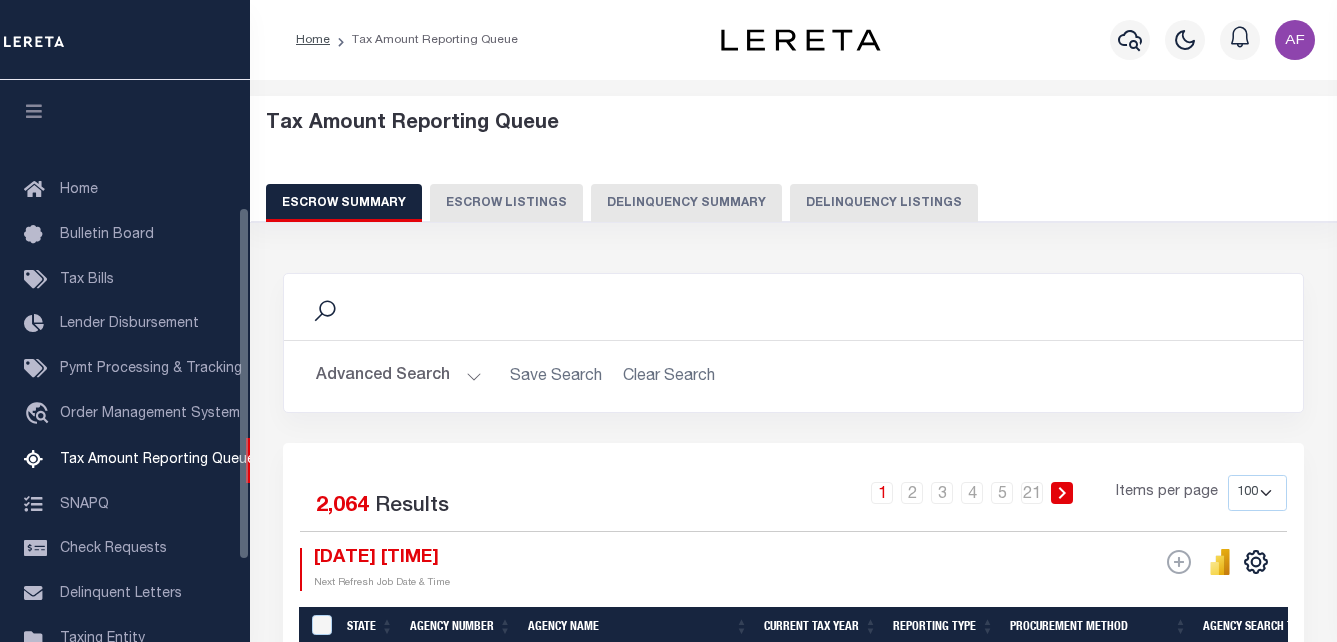 select on "100" 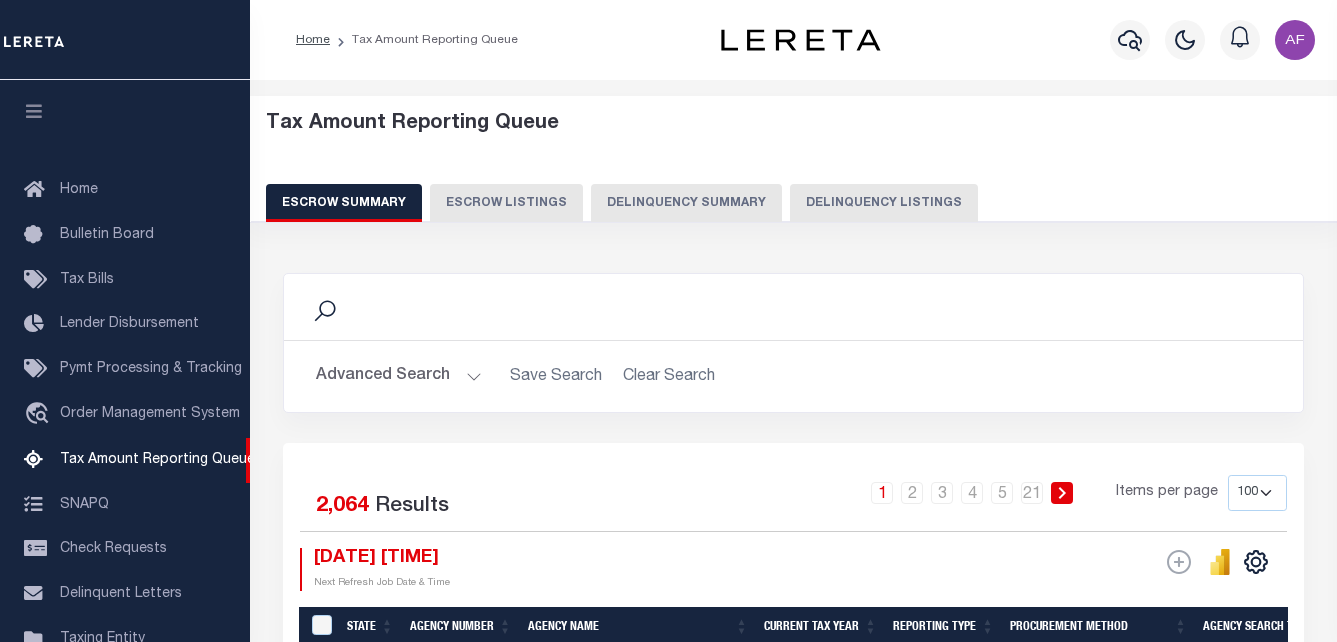 scroll, scrollTop: 202, scrollLeft: 0, axis: vertical 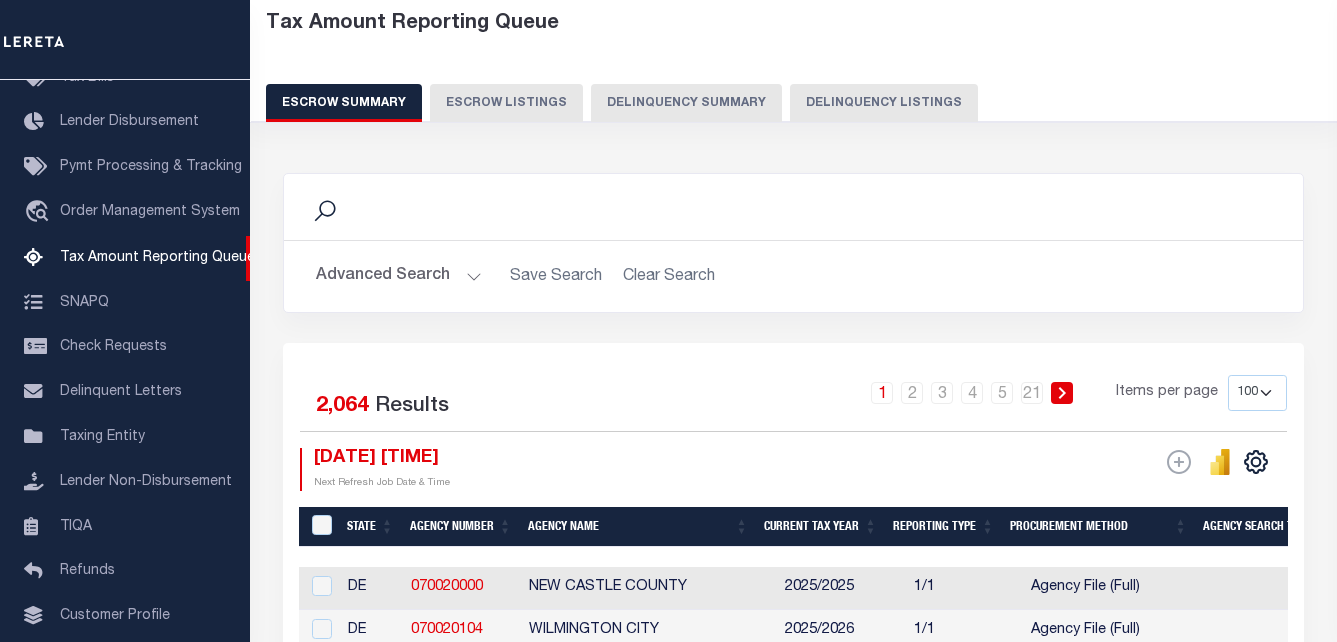 click on "Delinquency Listings" at bounding box center (884, 103) 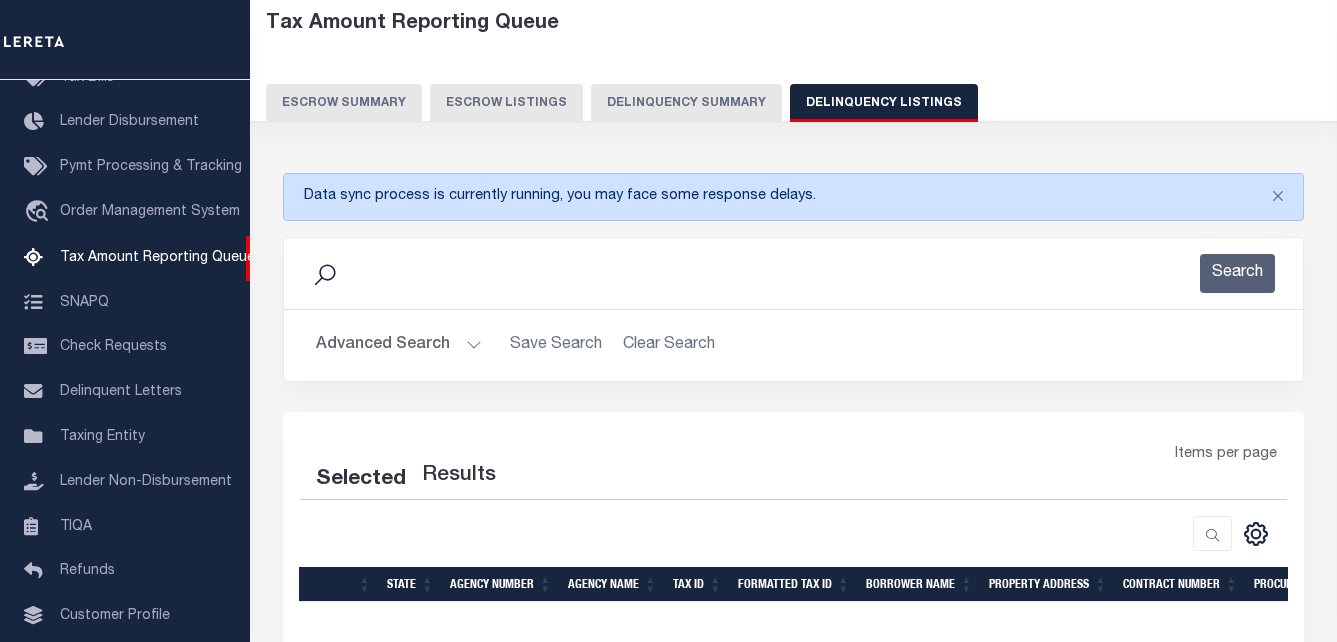 select on "100" 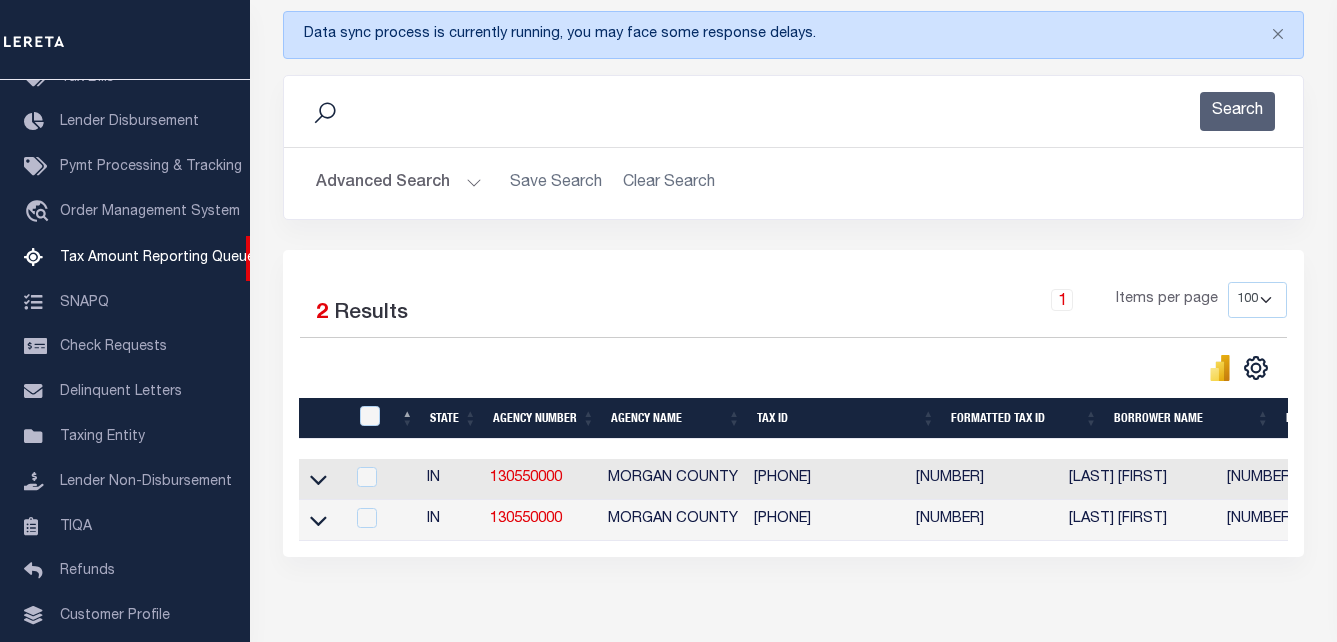 scroll, scrollTop: 300, scrollLeft: 0, axis: vertical 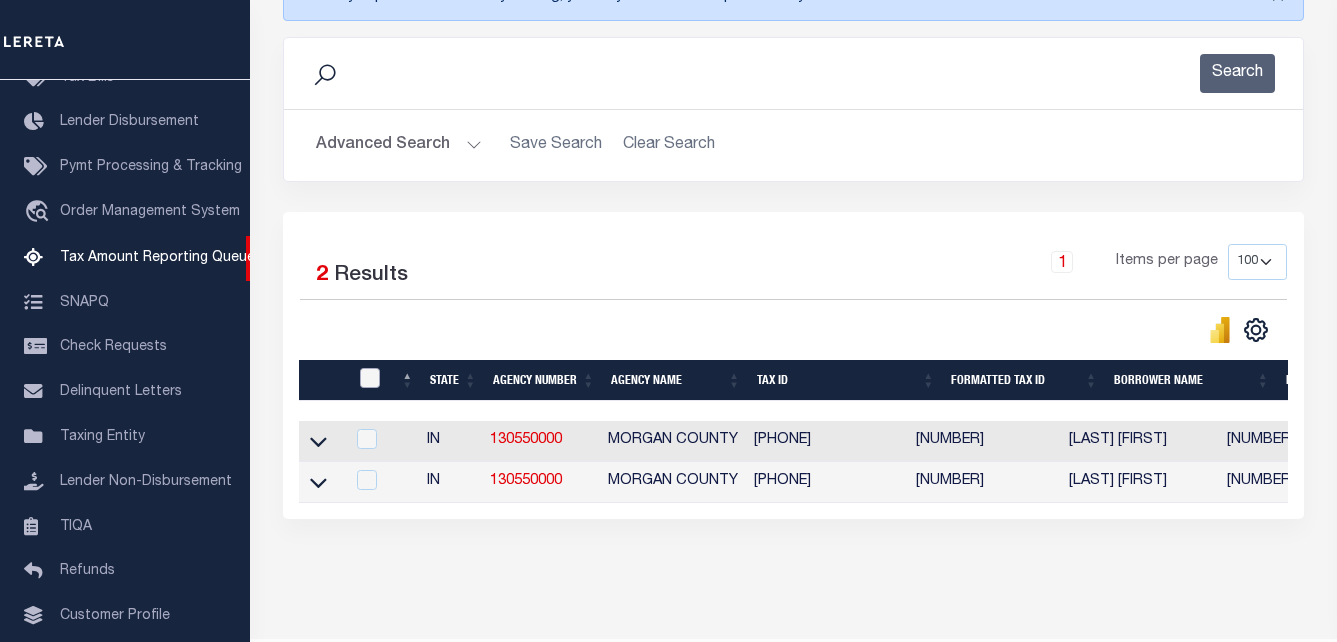 click at bounding box center [370, 378] 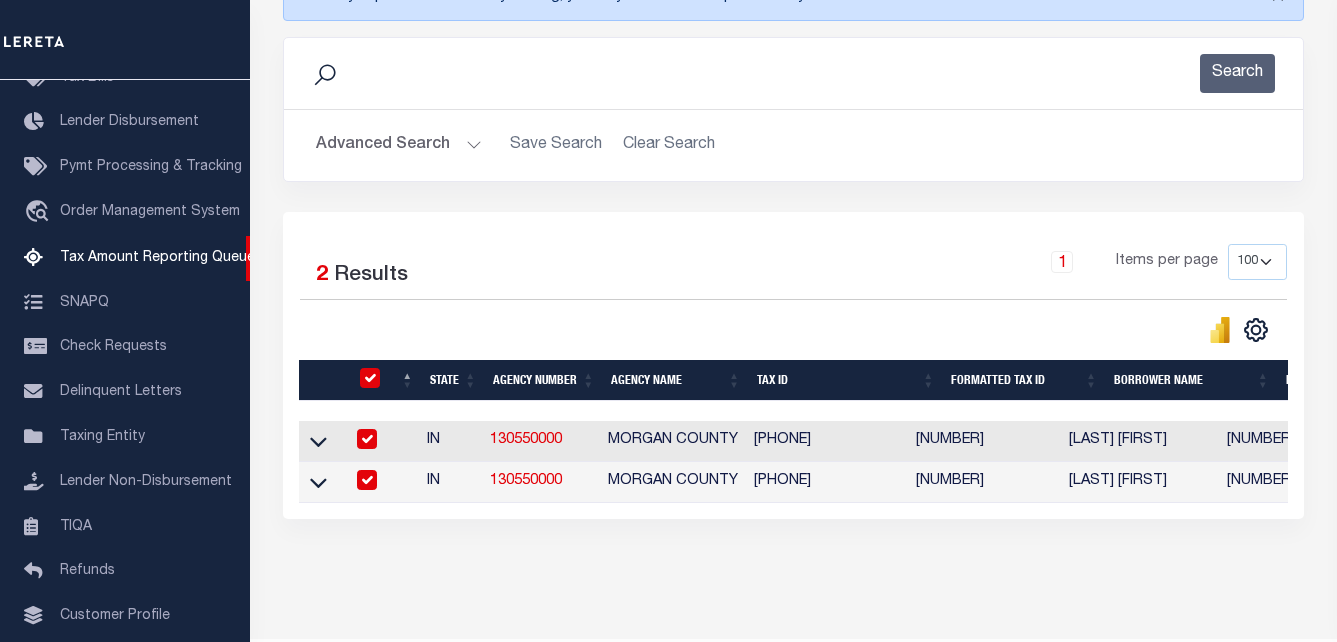 checkbox on "true" 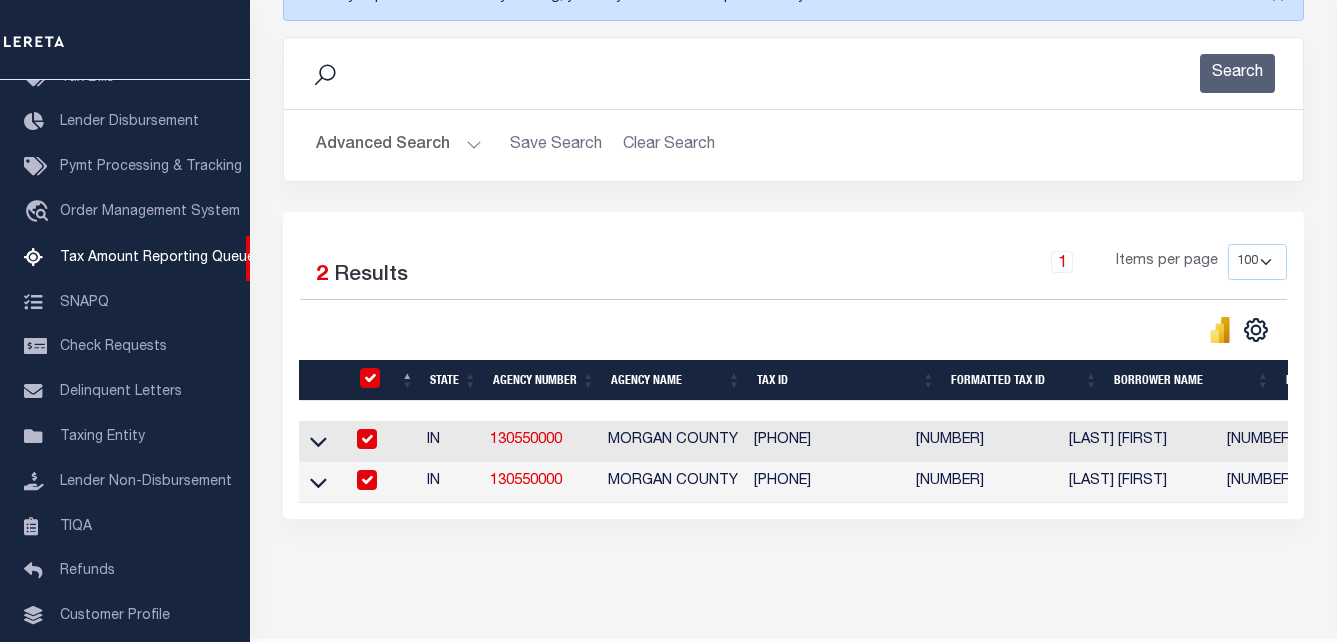 checkbox on "true" 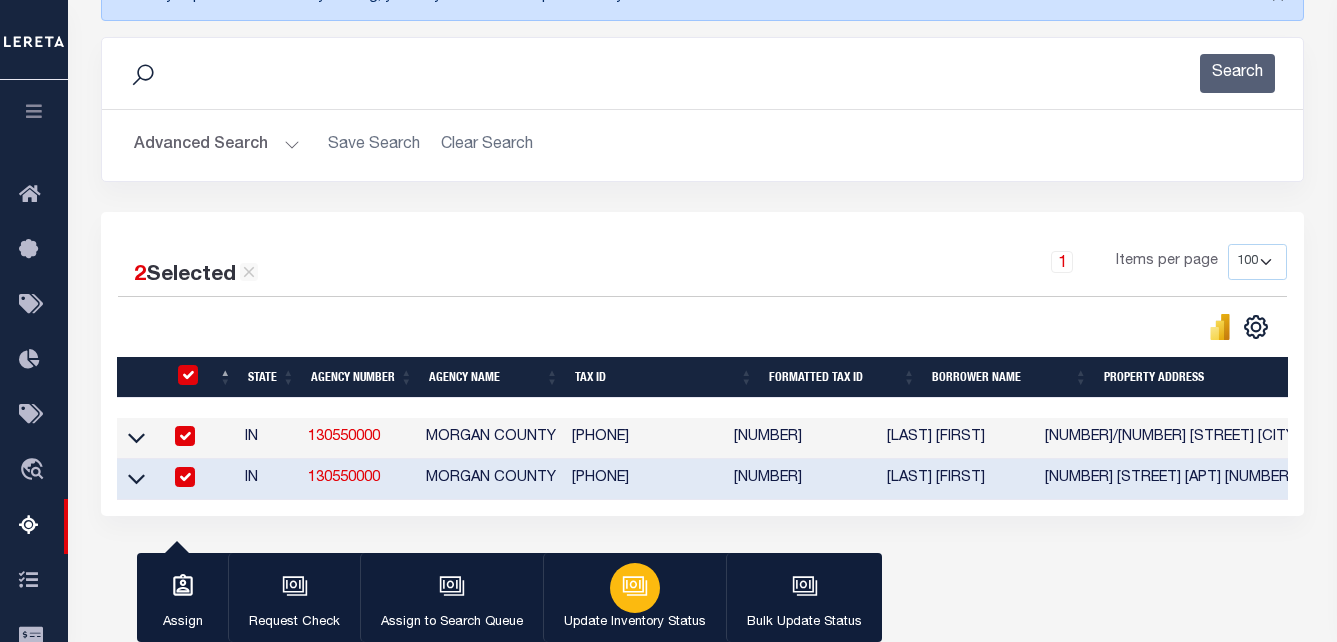 click on "Update Inventory Status" at bounding box center [634, 598] 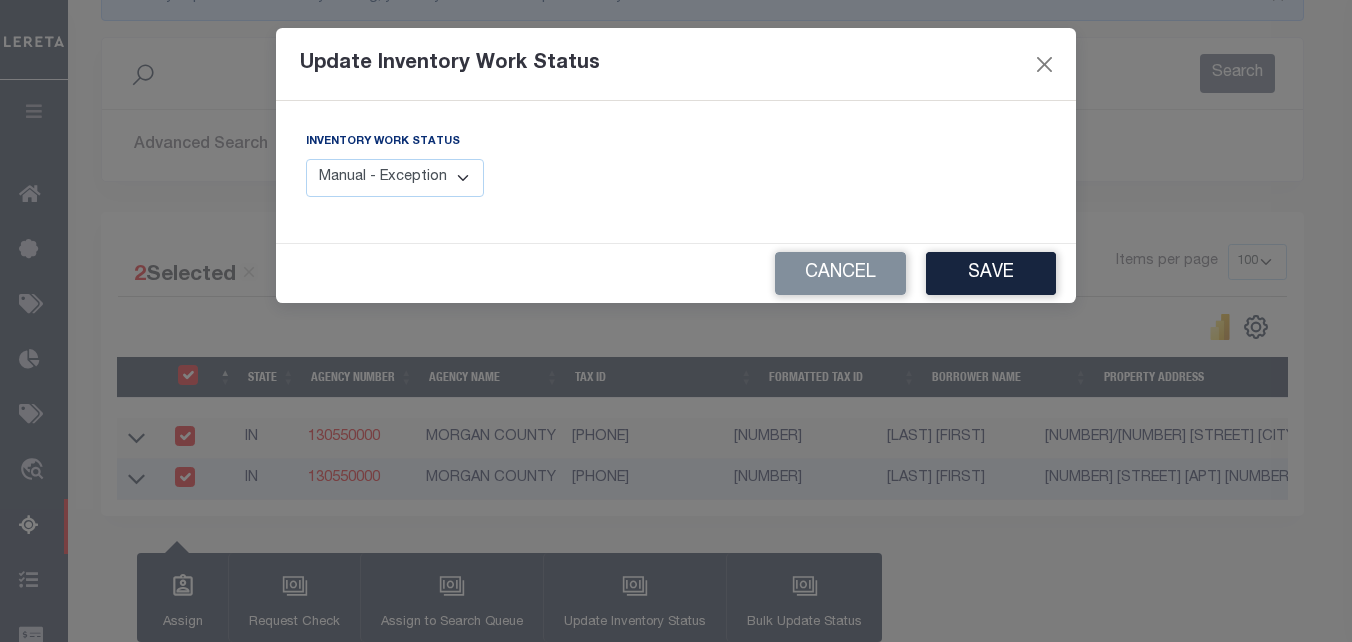 click on "Manual - Exception
Pended - Awaiting Search
Late Add Exception
Completed" at bounding box center (395, 178) 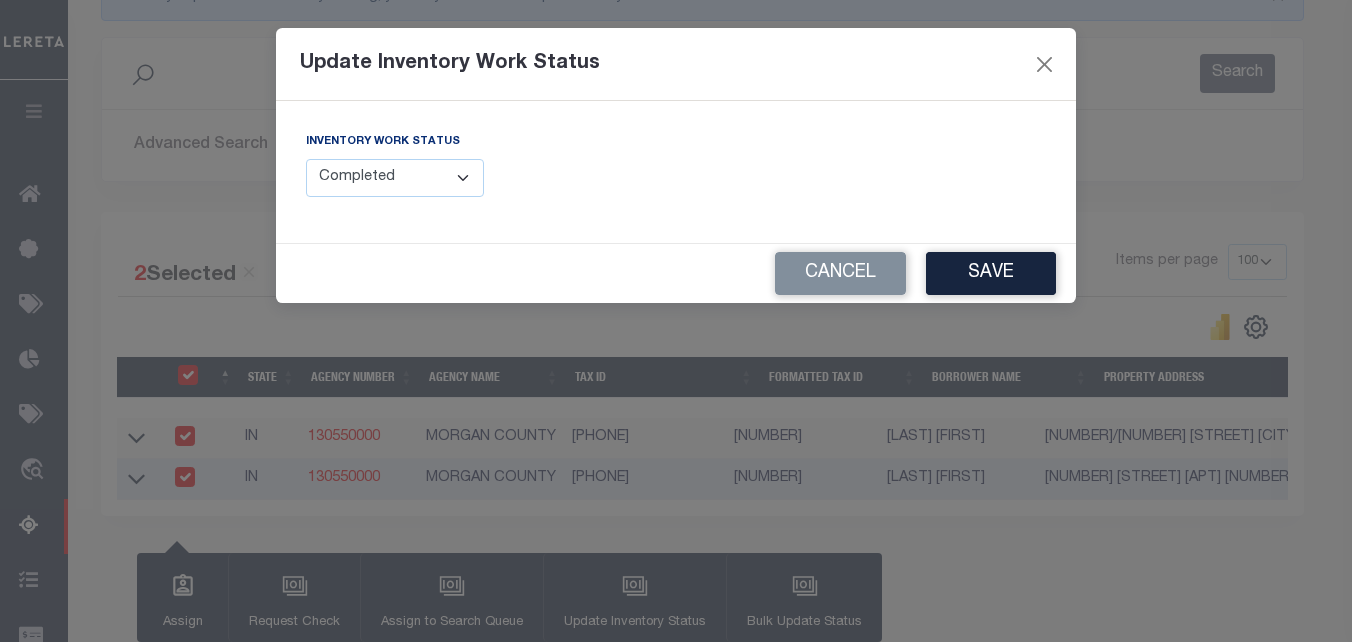 click on "Manual - Exception
Pended - Awaiting Search
Late Add Exception
Completed" at bounding box center [395, 178] 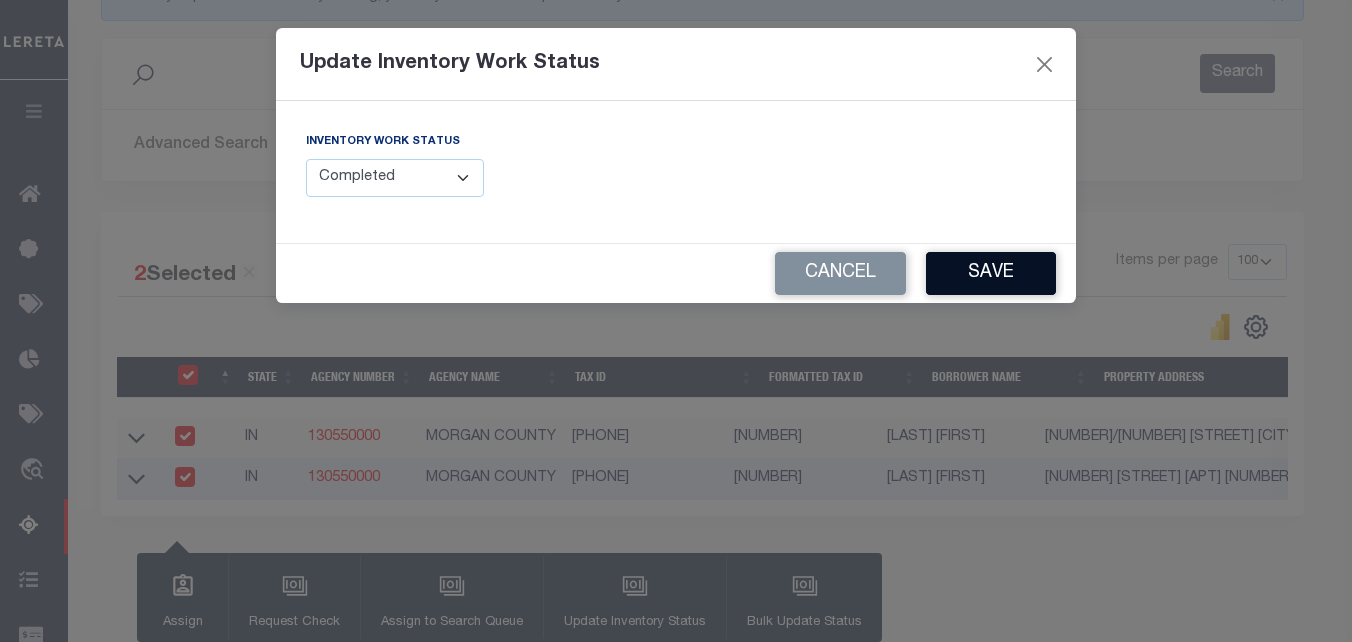 click on "Save" at bounding box center [991, 273] 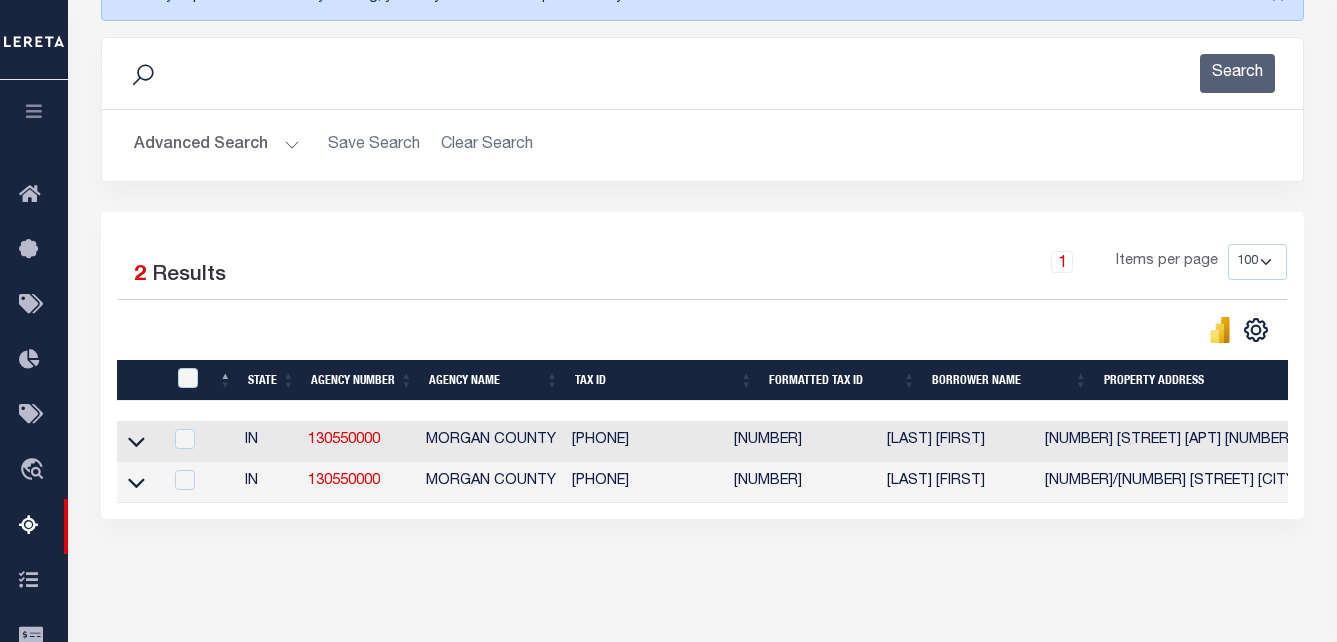 scroll, scrollTop: 100, scrollLeft: 0, axis: vertical 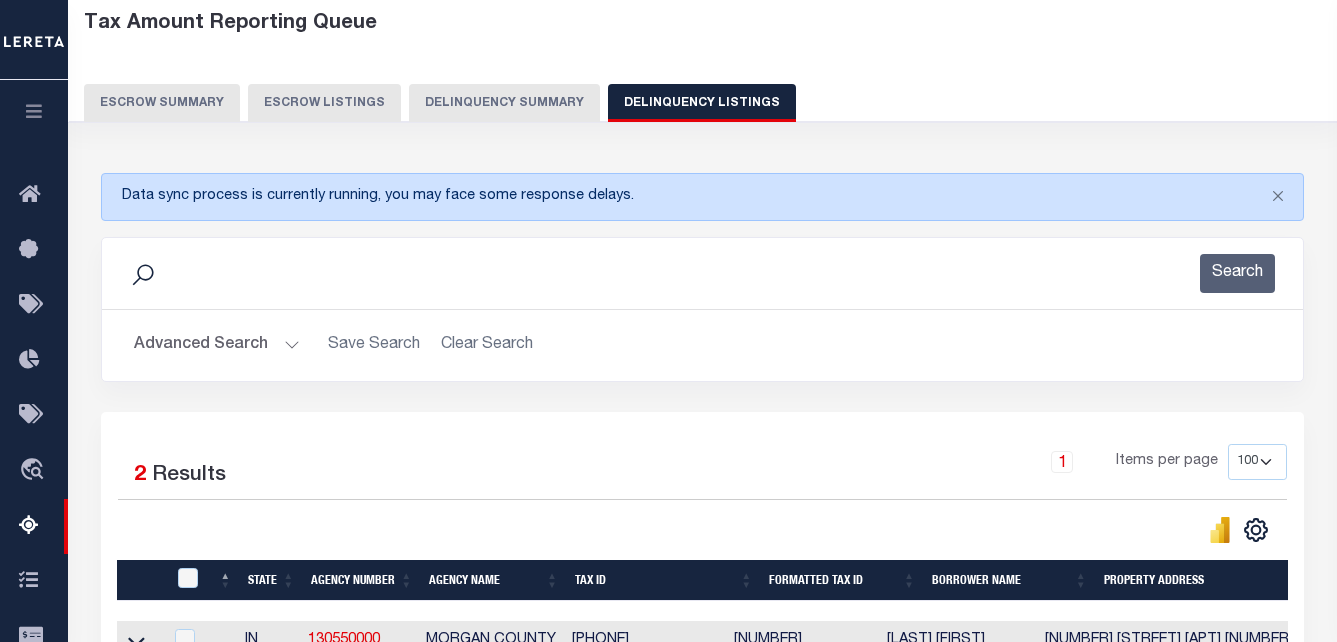 click on "Advanced Search" at bounding box center [217, 345] 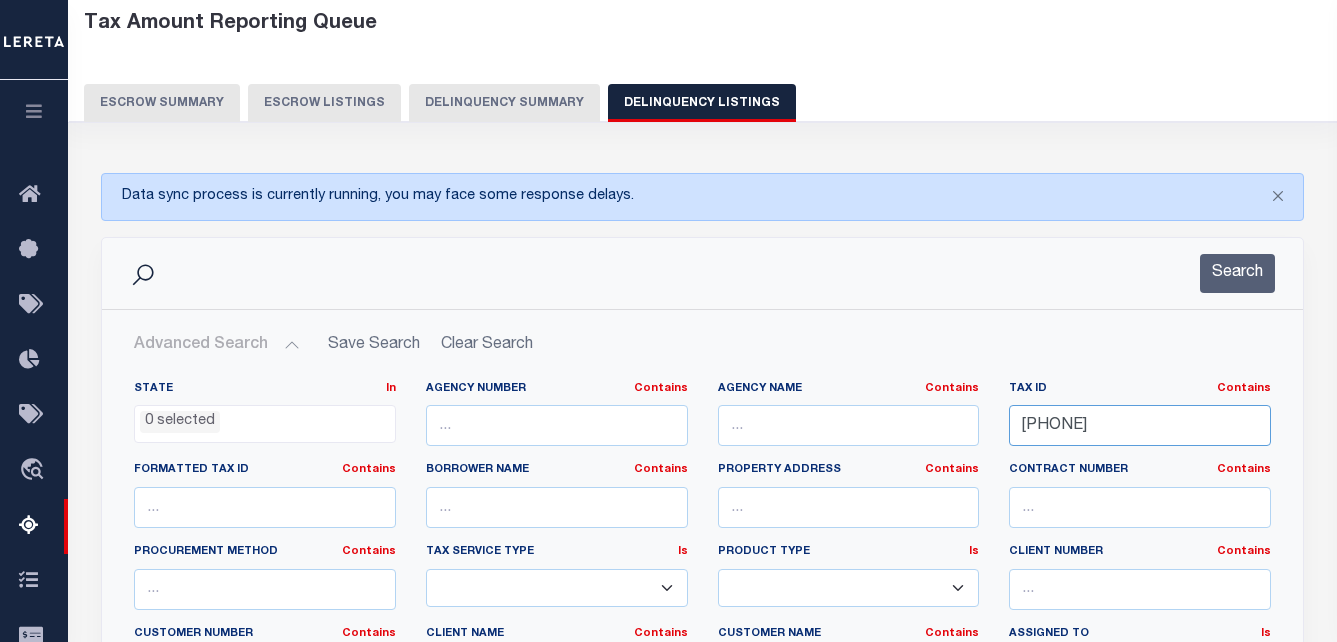 drag, startPoint x: 1230, startPoint y: 428, endPoint x: 849, endPoint y: 414, distance: 381.25714 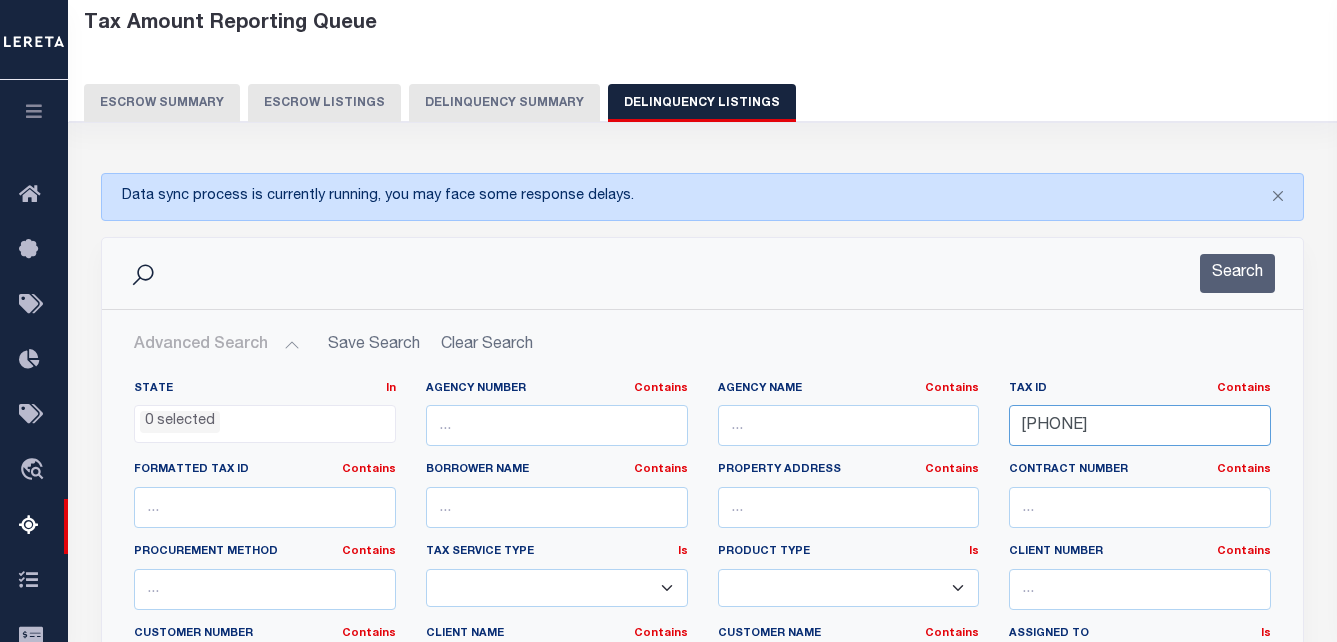 click on "State
In
In
AK AL AR AZ CA CO CT DC DE FL GA GU HI IA ID IL IN KS KY LA MA MD ME MI MN MO MS MT NC ND NE NH NJ NM NV NY OH OK OR PA PR RI SC SD TN TX UT VA VI VT WA WI WV WY 0 selected
Agency Number
Contains
Contains" at bounding box center (702, 585) 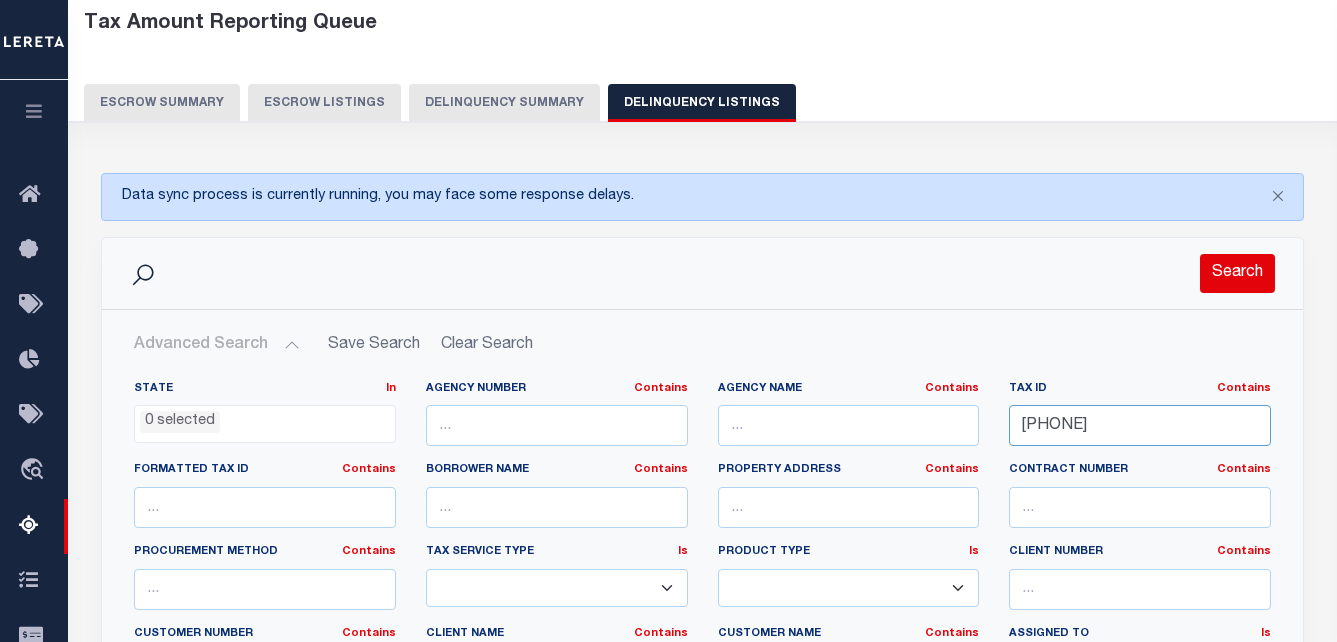 type on "55-13-10-127-008.000-021" 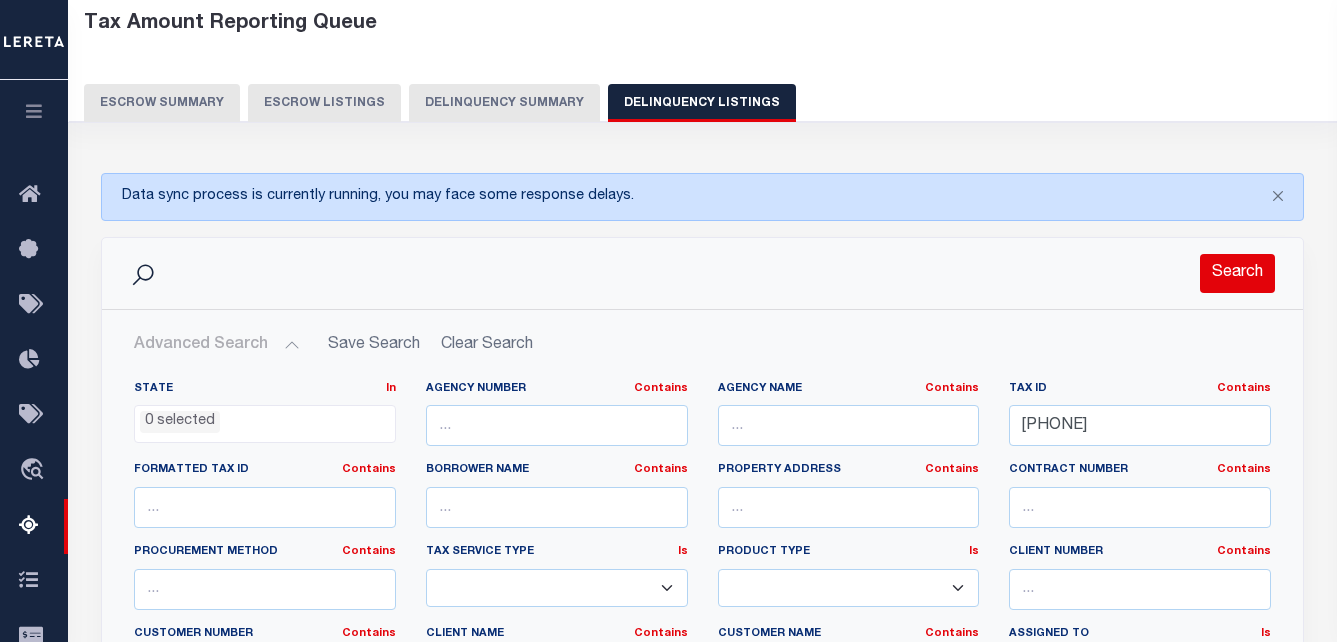 click on "Search" at bounding box center (1237, 273) 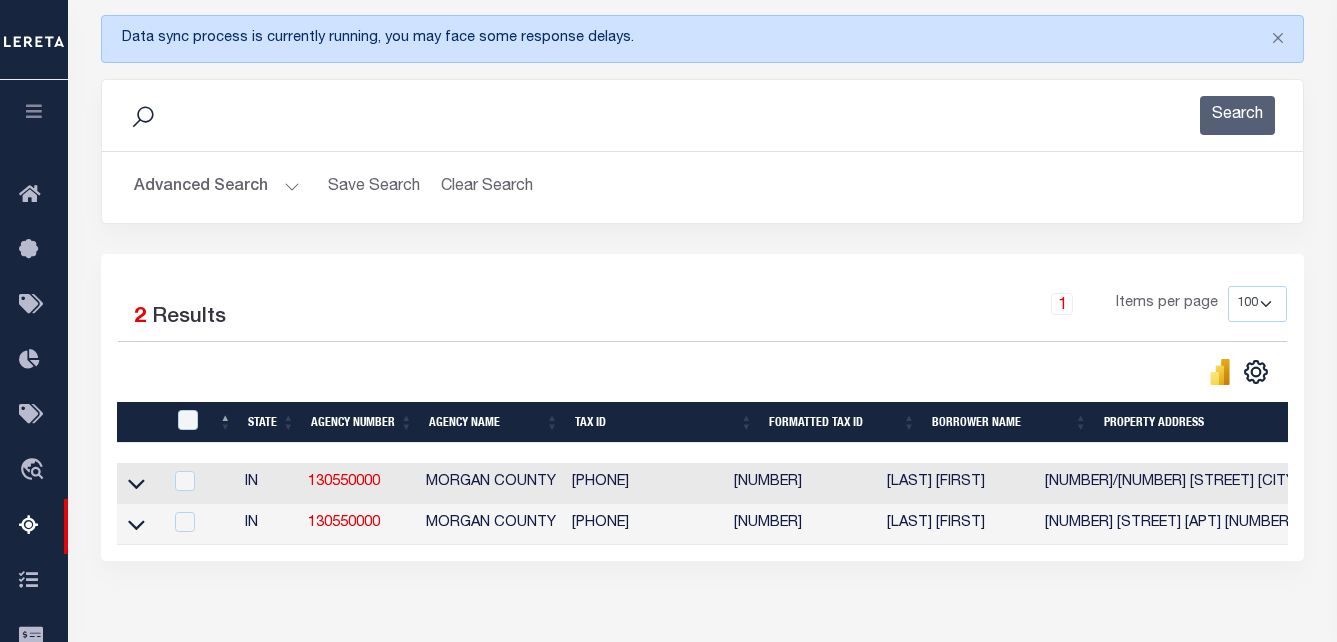 scroll, scrollTop: 300, scrollLeft: 0, axis: vertical 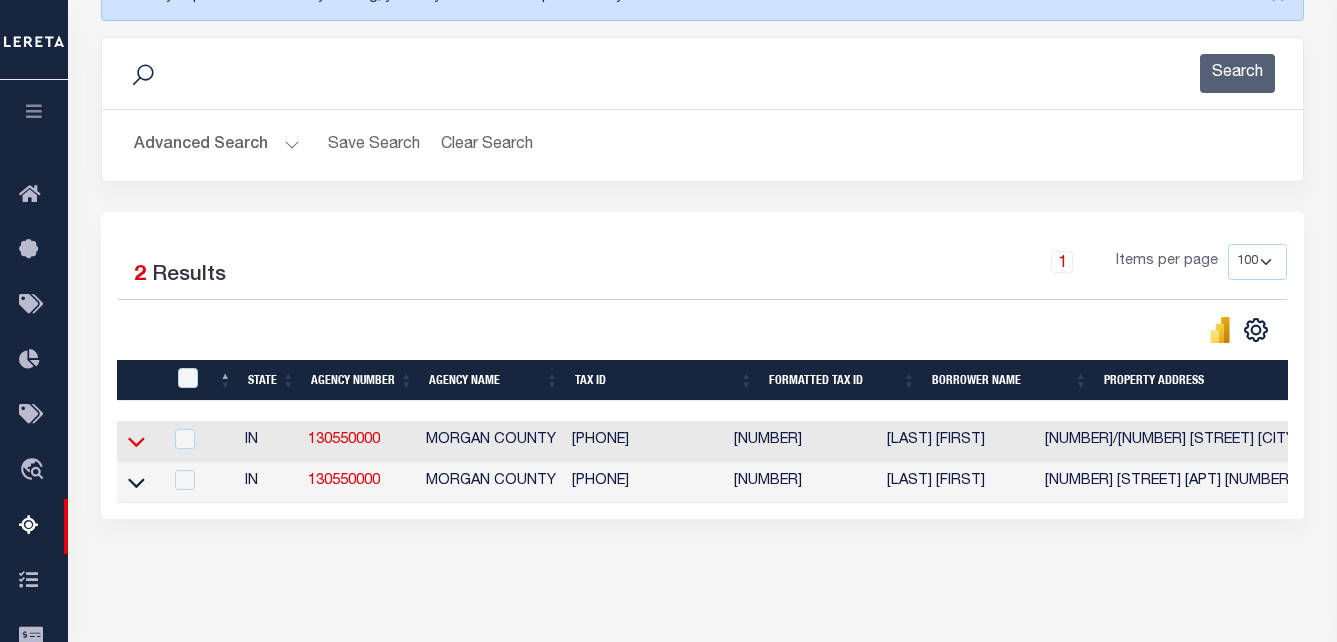 click 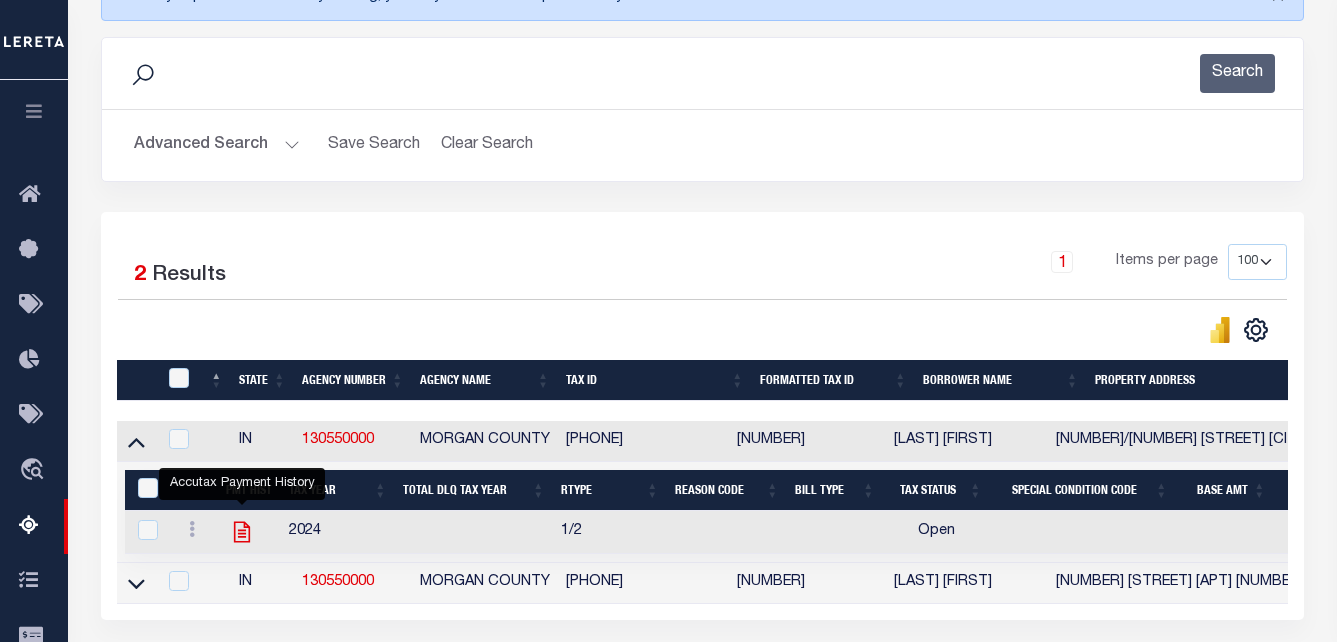 click 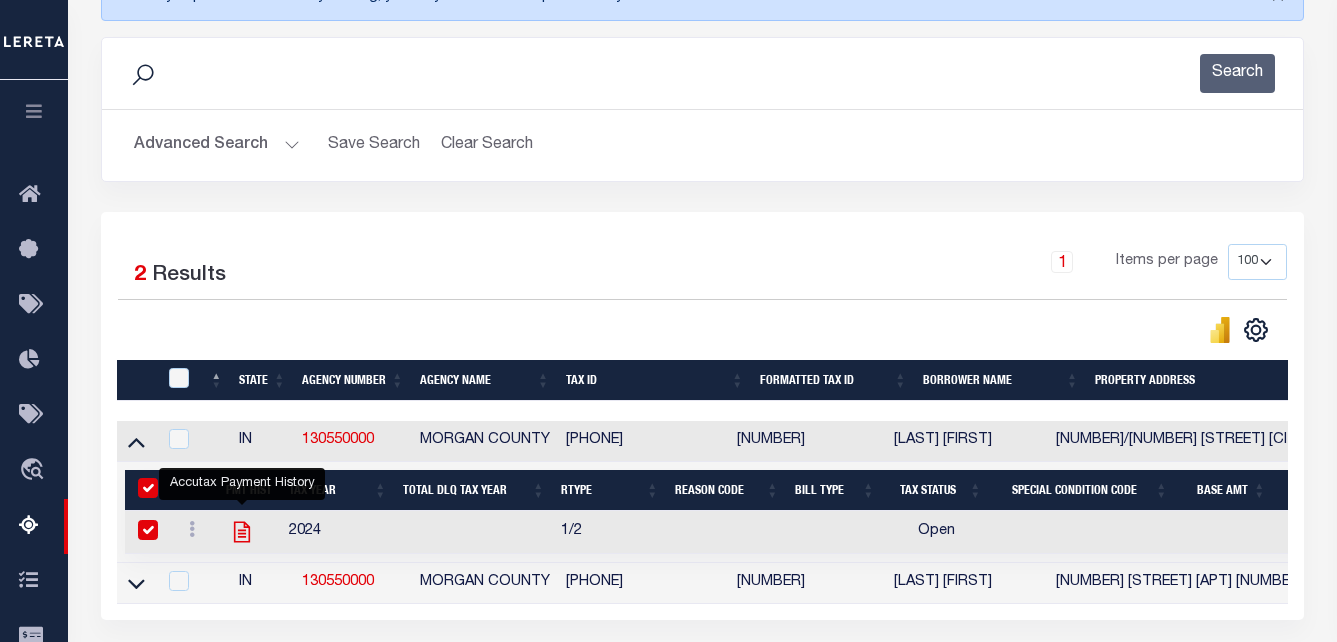 checkbox on "true" 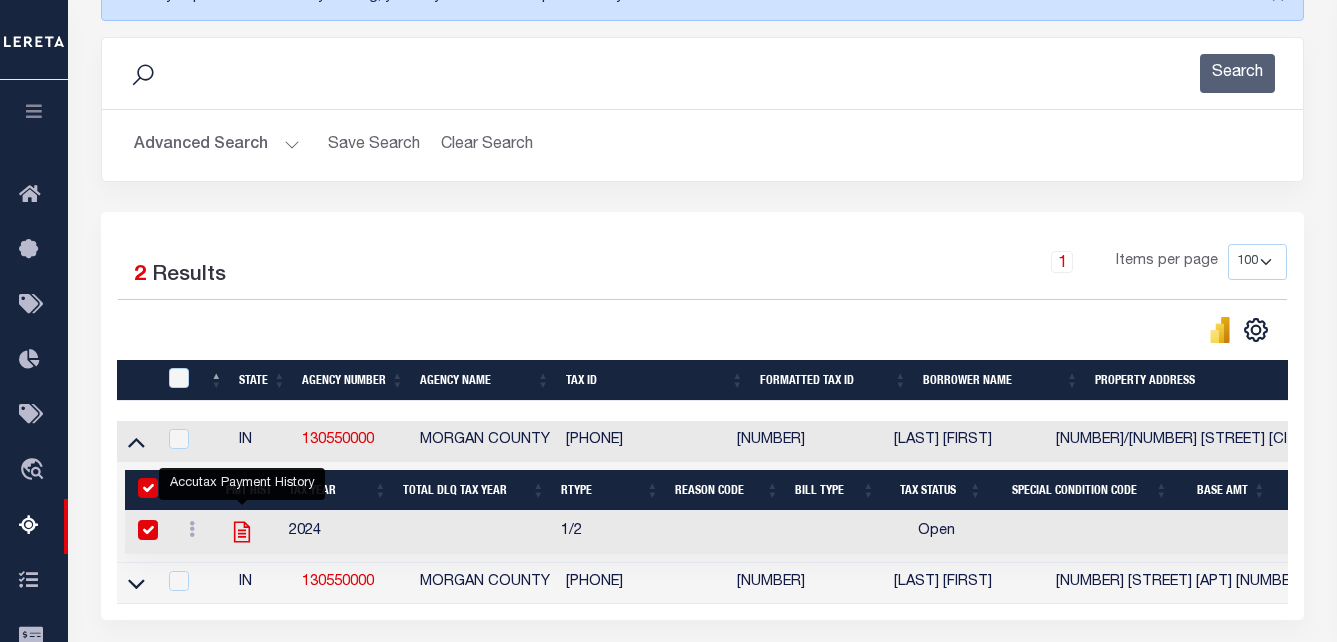 checkbox on "true" 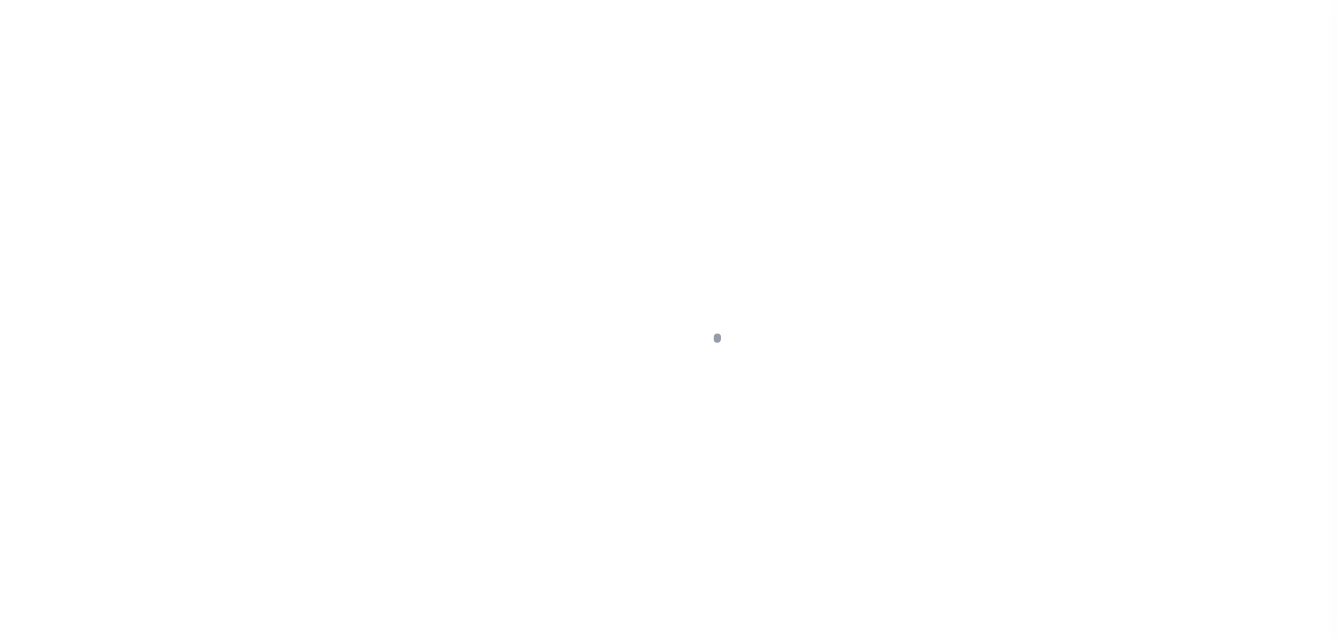 scroll, scrollTop: 0, scrollLeft: 0, axis: both 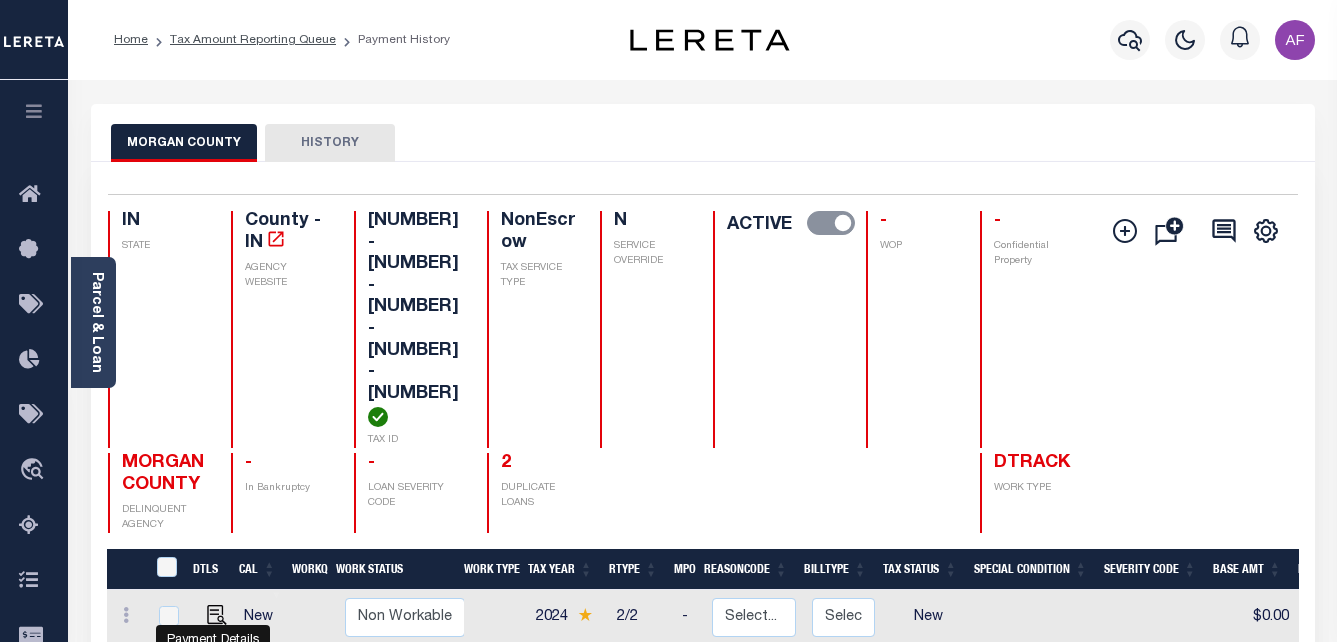 click at bounding box center (217, 671) 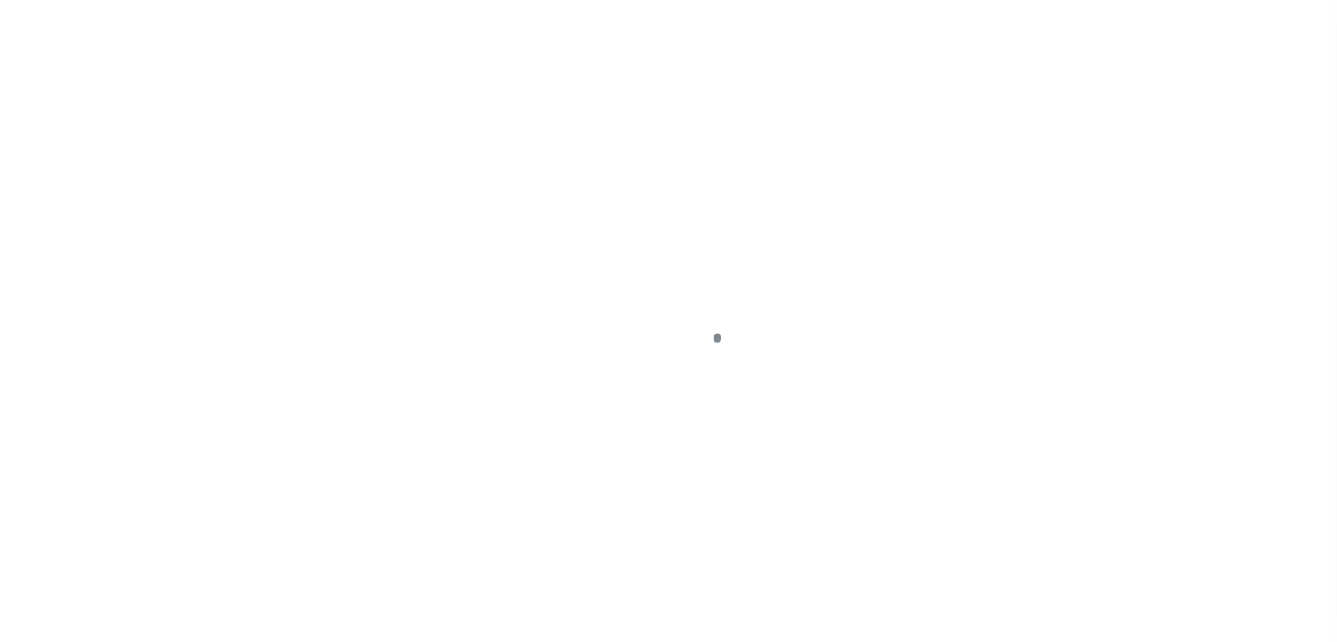 scroll, scrollTop: 0, scrollLeft: 0, axis: both 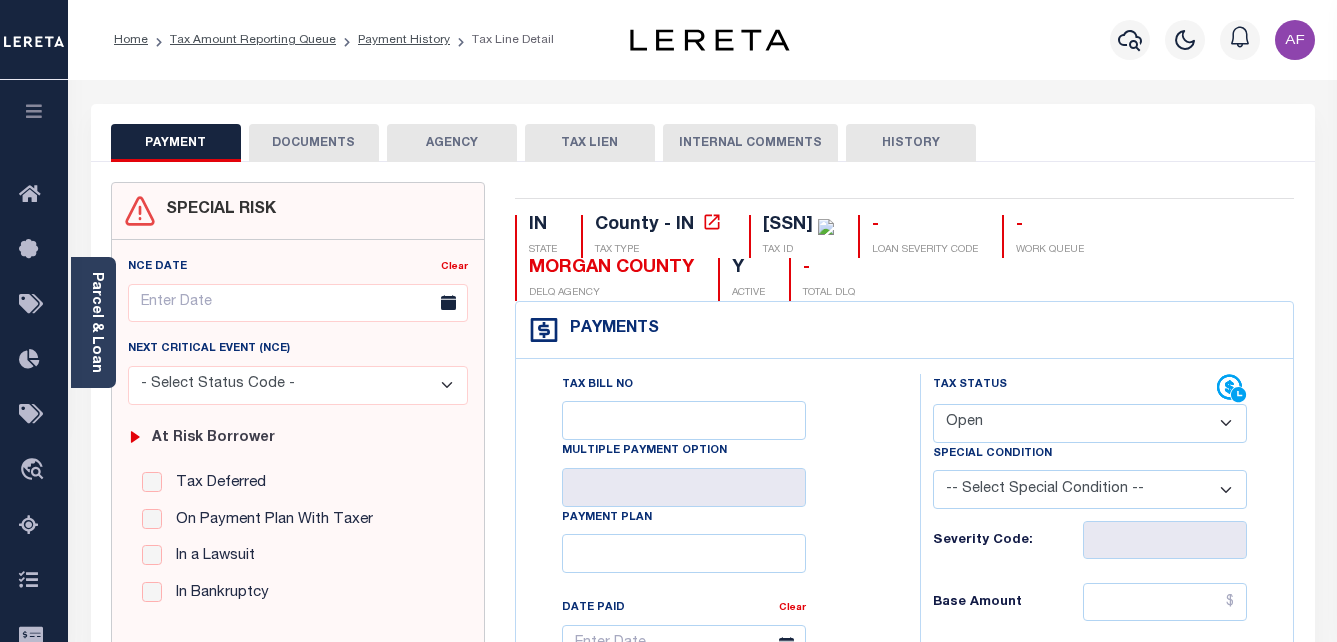 drag, startPoint x: 970, startPoint y: 418, endPoint x: 972, endPoint y: 404, distance: 14.142136 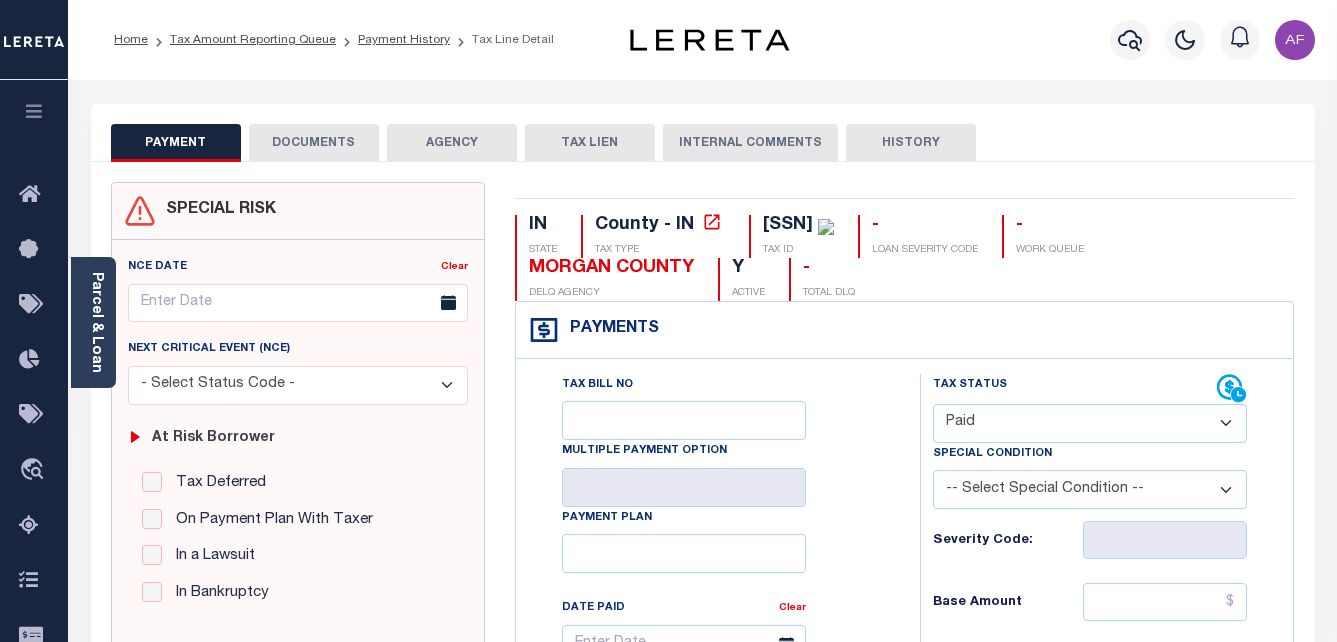 click on "- Select Status Code -
Open
Due/Unpaid
Paid
Incomplete
No Tax Due
Internal Refund Processed
New" at bounding box center [1090, 423] 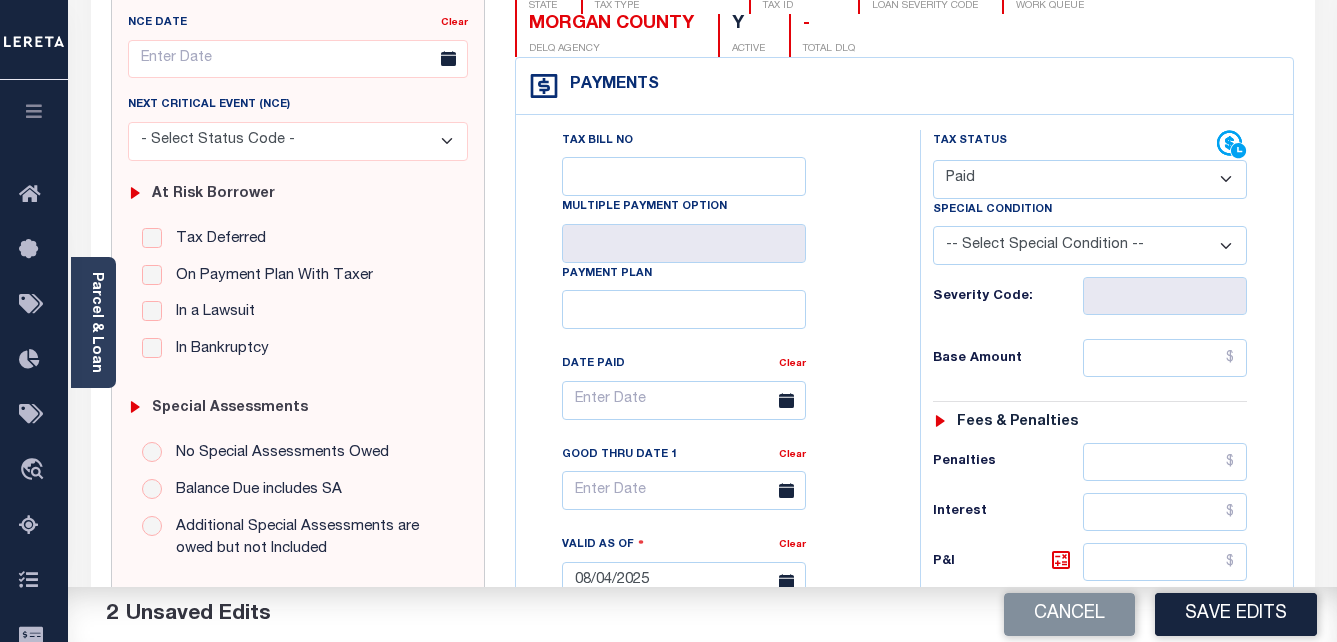 scroll, scrollTop: 400, scrollLeft: 0, axis: vertical 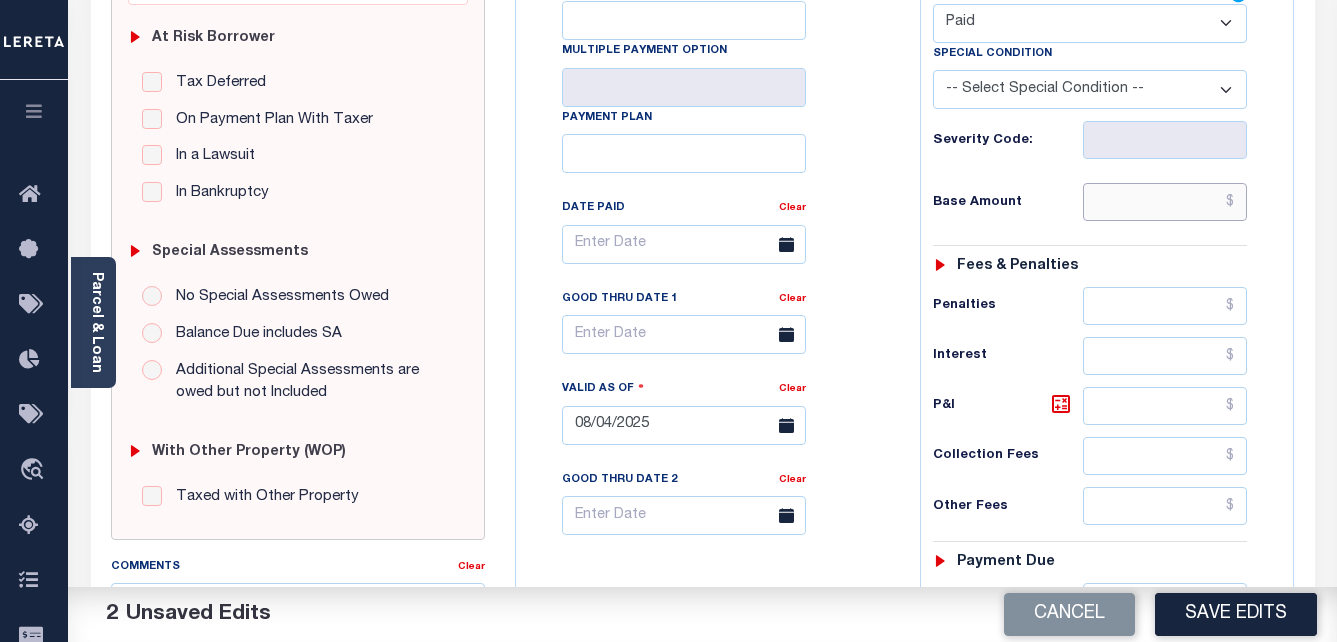 click at bounding box center (1165, 202) 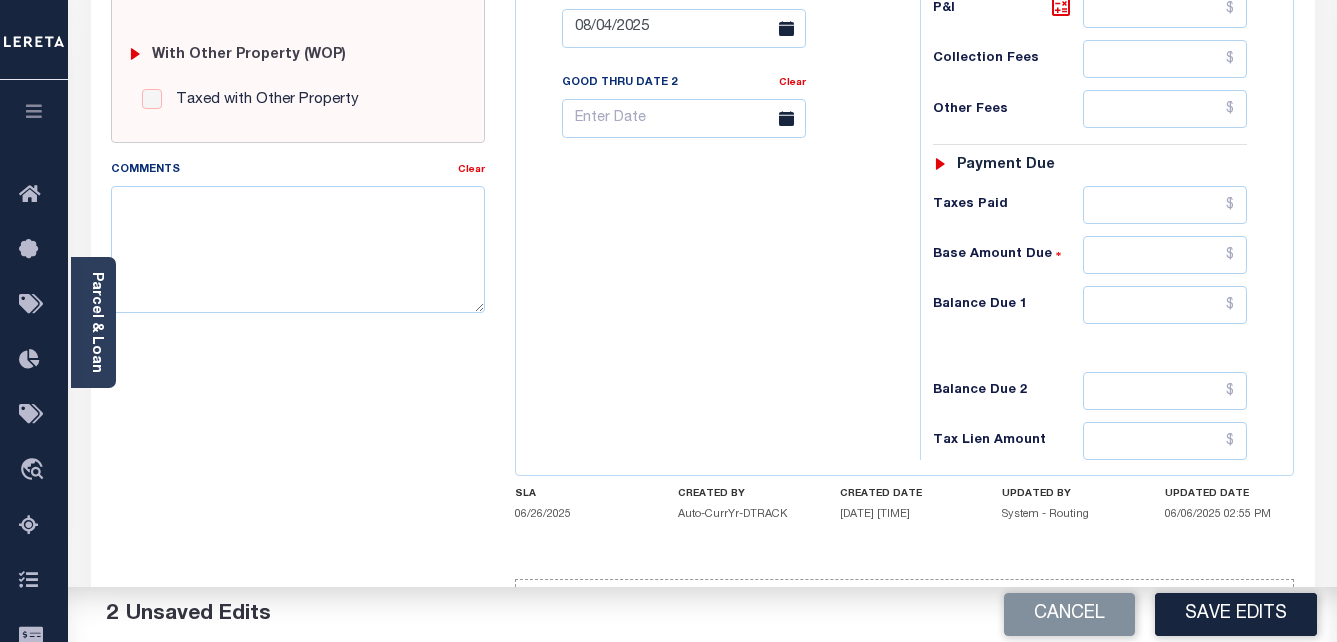 scroll, scrollTop: 800, scrollLeft: 0, axis: vertical 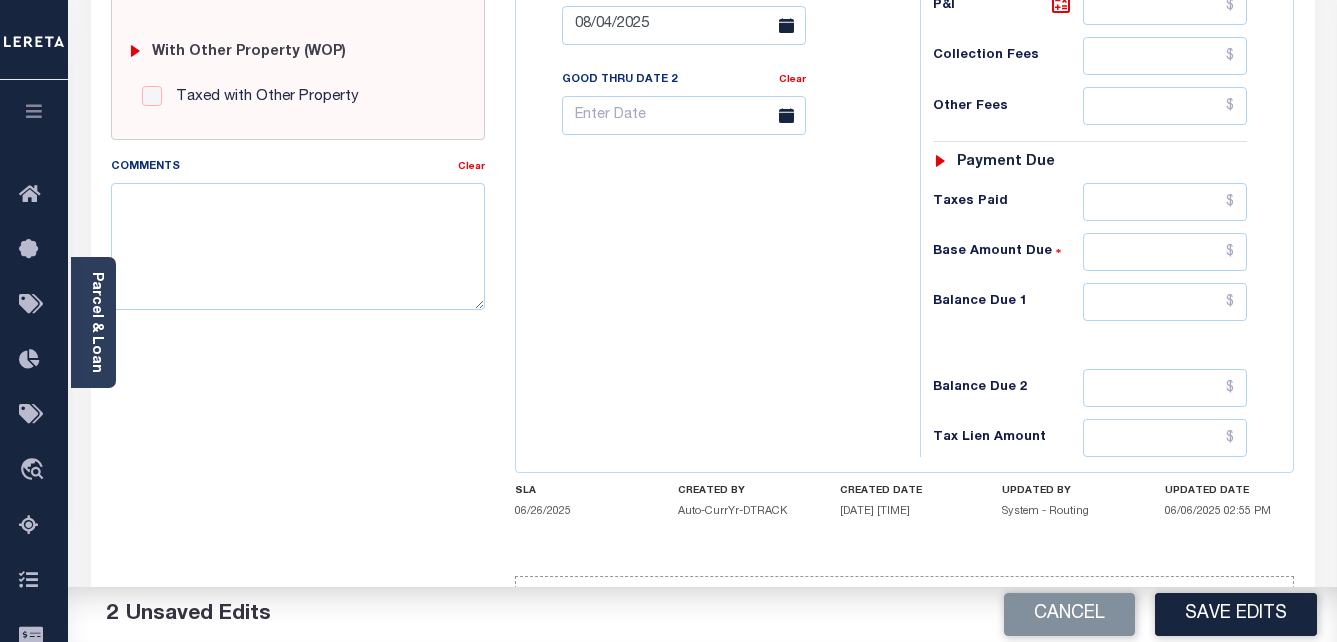 type on "$2,007.00" 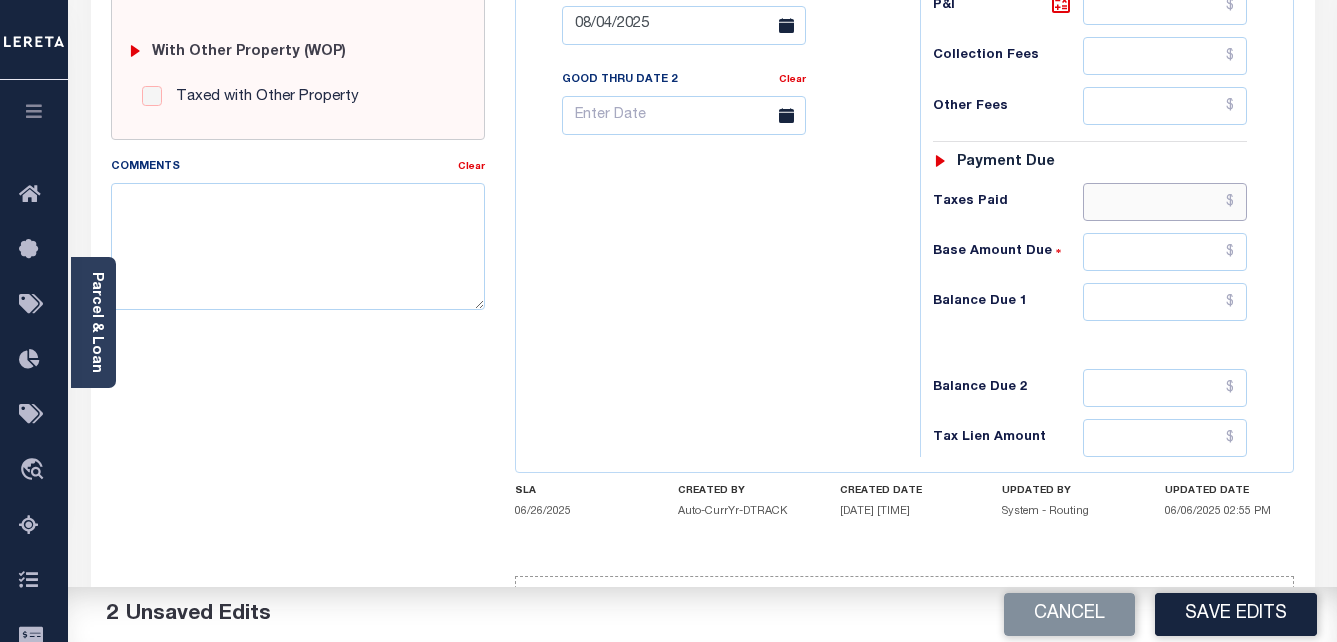 click at bounding box center [1165, 202] 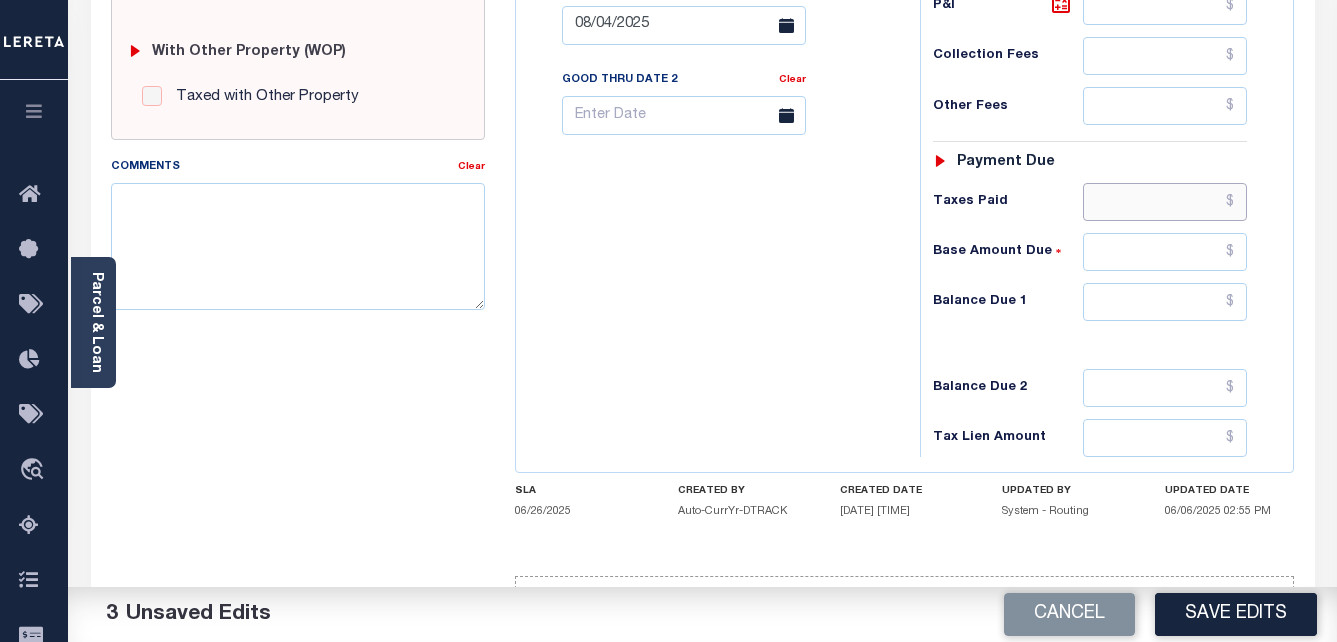 paste on "2,007.00" 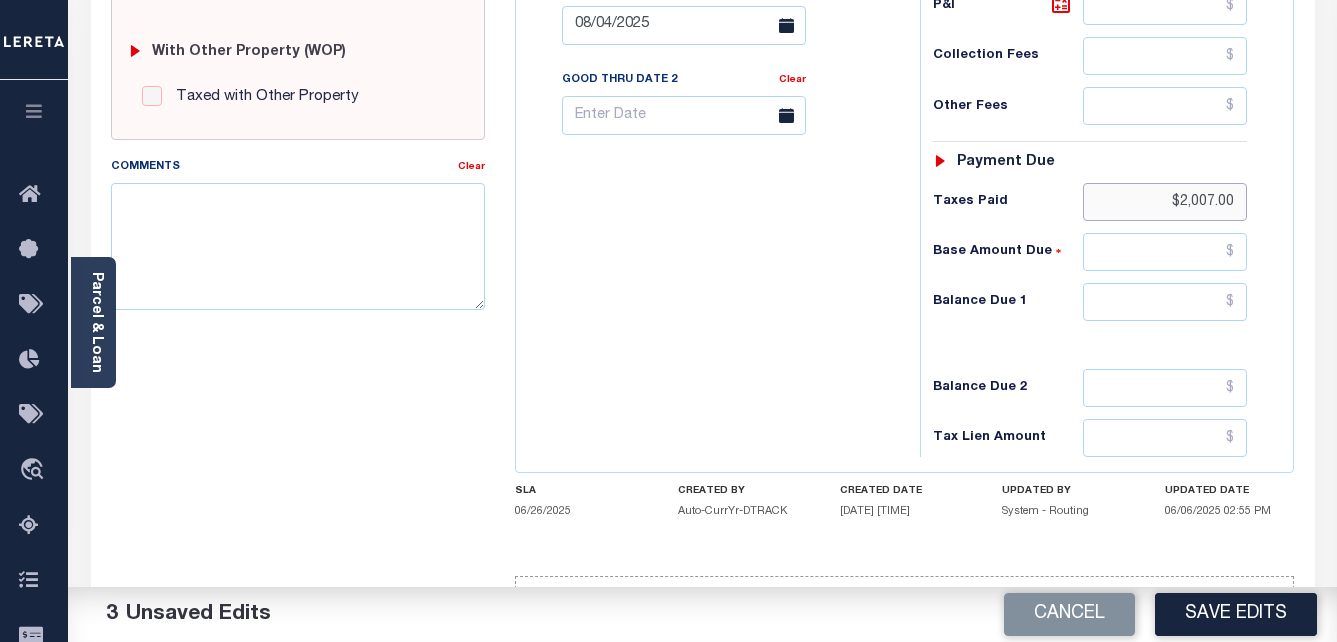 type on "$2,007.00" 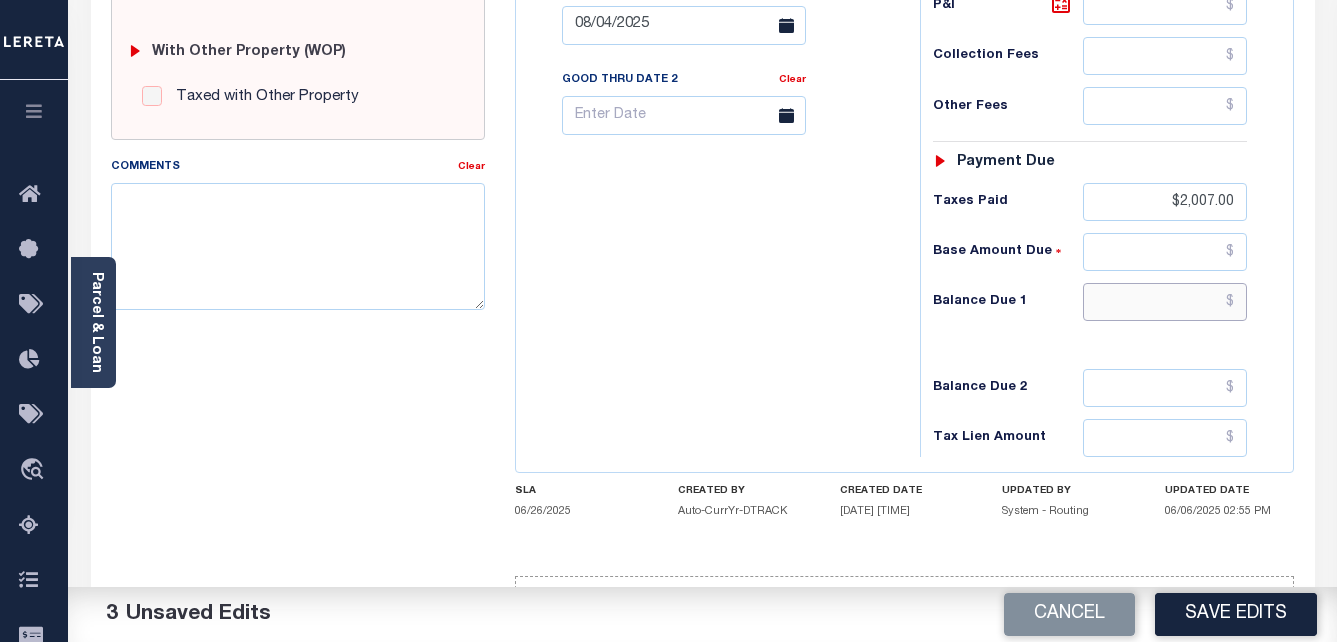drag, startPoint x: 1195, startPoint y: 300, endPoint x: 1208, endPoint y: 297, distance: 13.341664 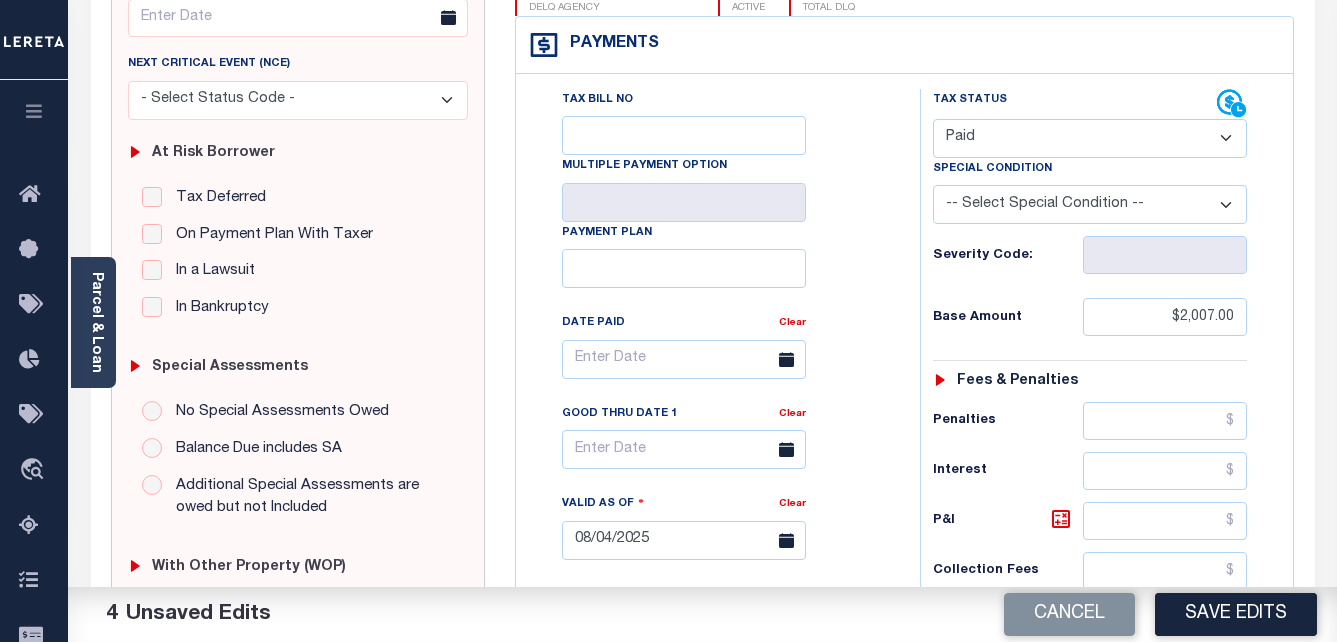 scroll, scrollTop: 0, scrollLeft: 0, axis: both 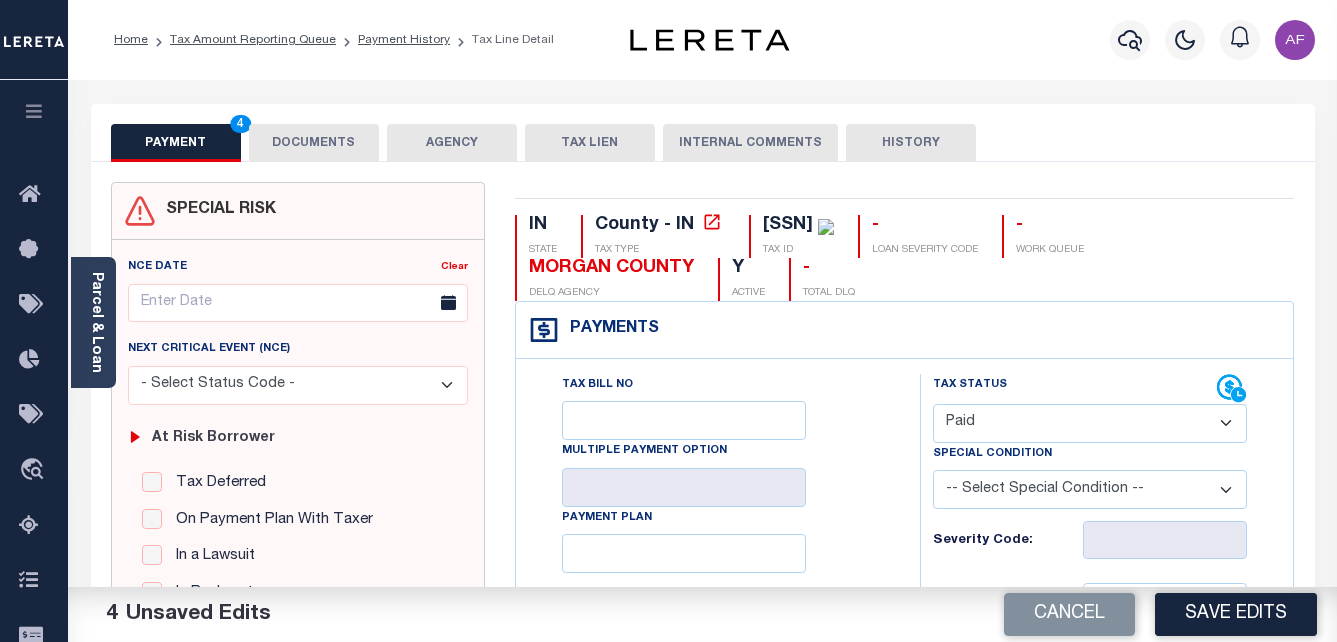 type on "$0.00" 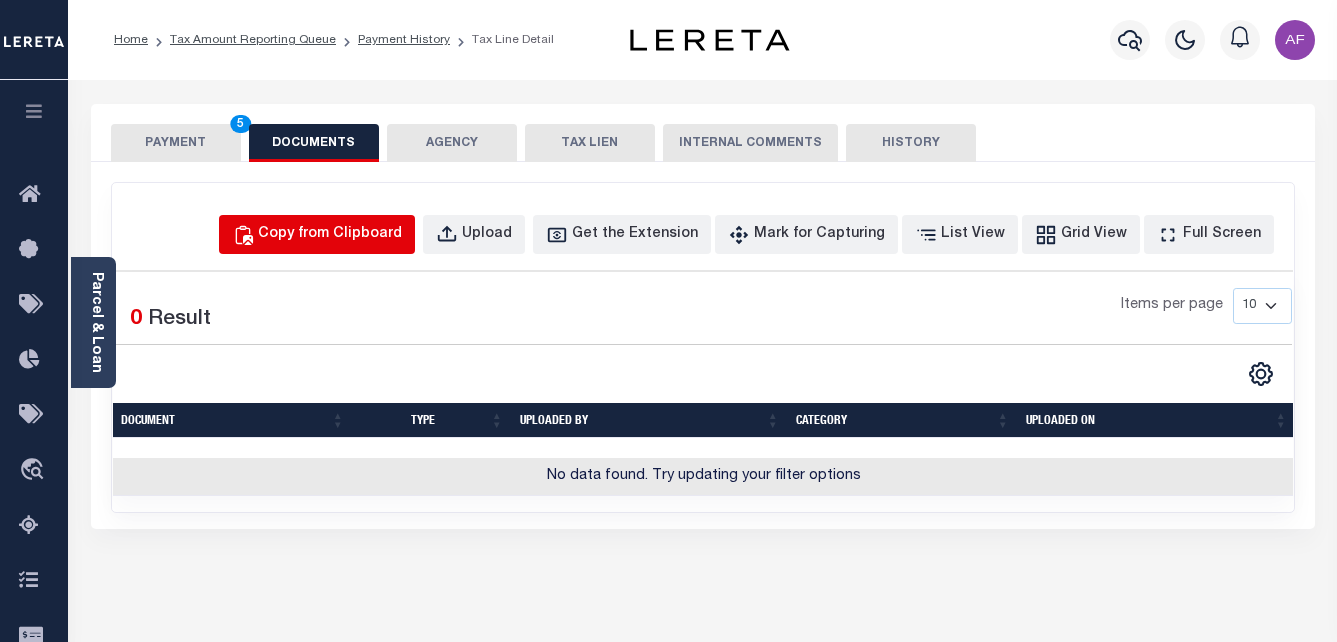 click on "Copy from Clipboard" at bounding box center [330, 235] 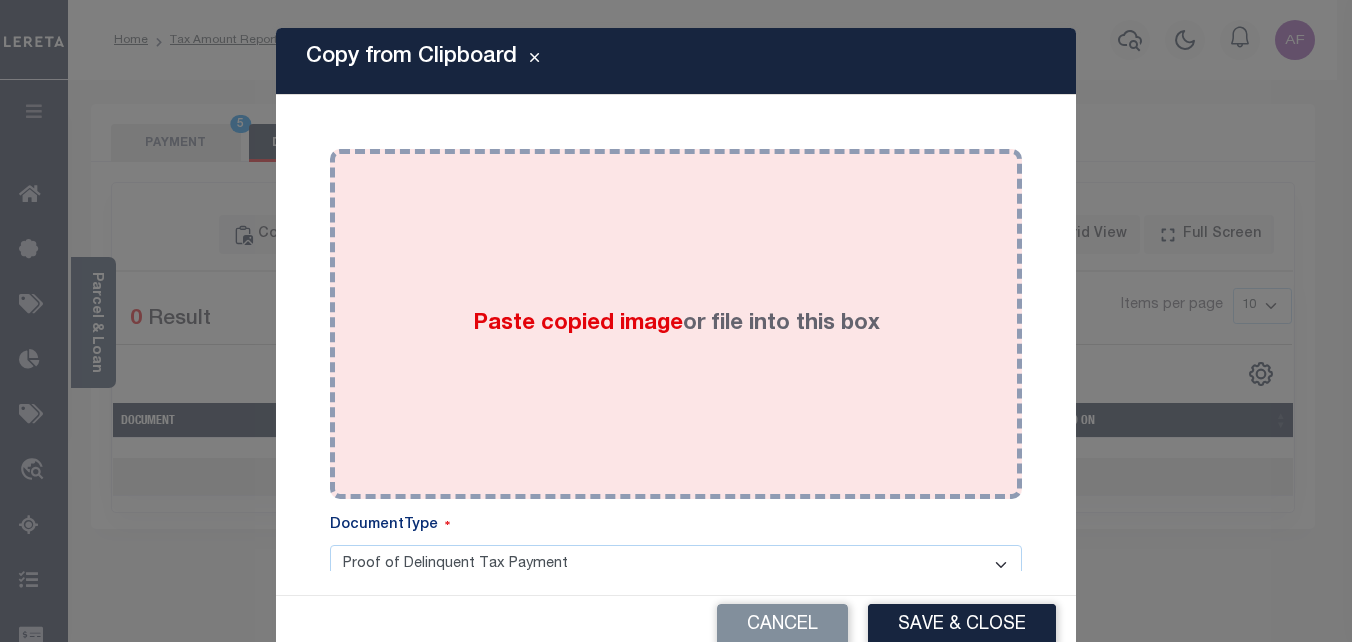 click on "Paste copied image  or file into this box" at bounding box center (676, 324) 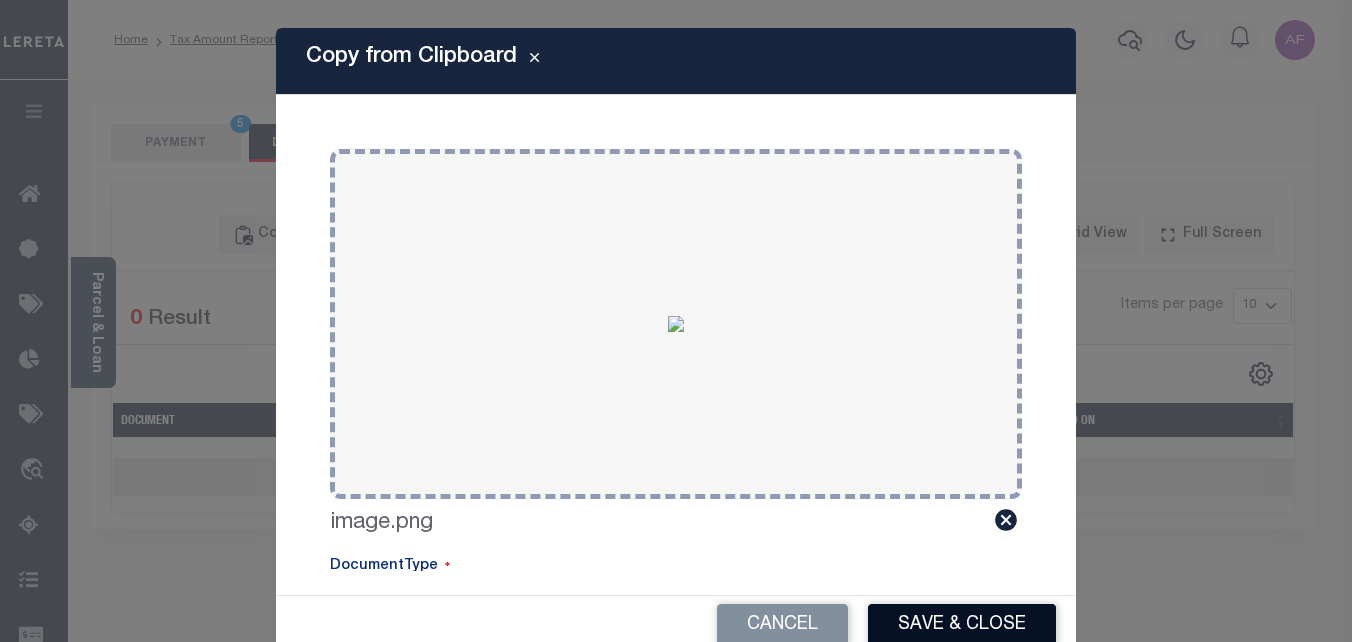 click on "Save & Close" at bounding box center (962, 625) 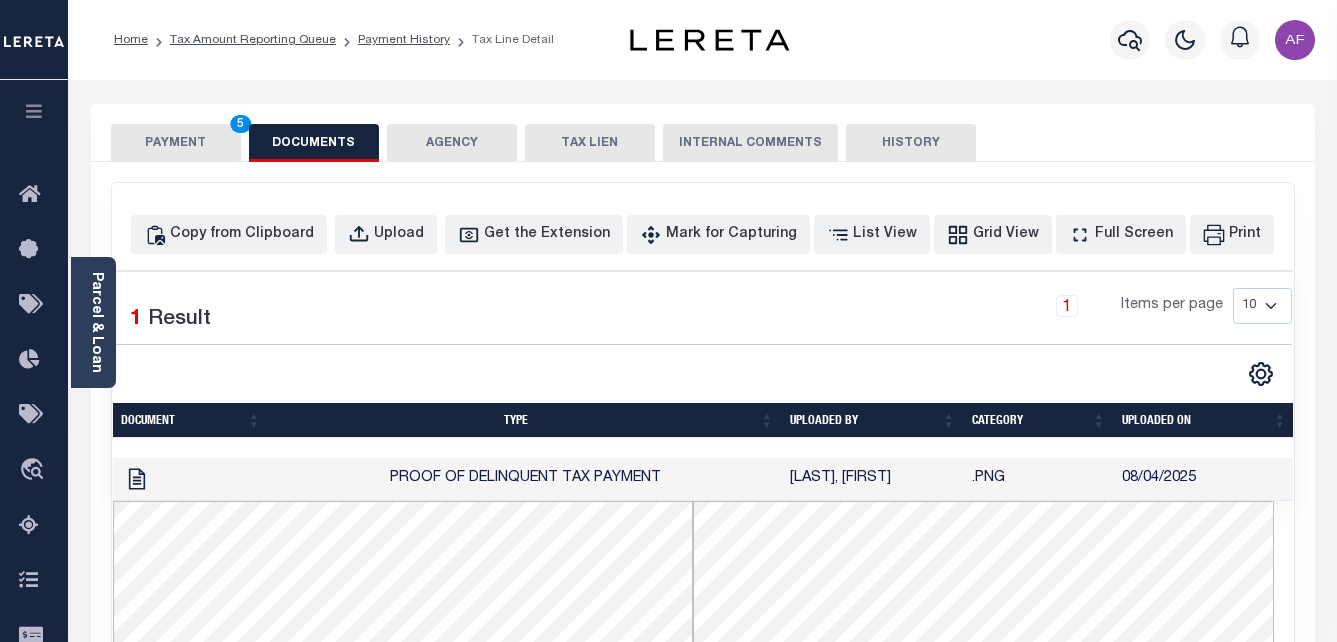 click on "PAYMENT
5" at bounding box center (176, 143) 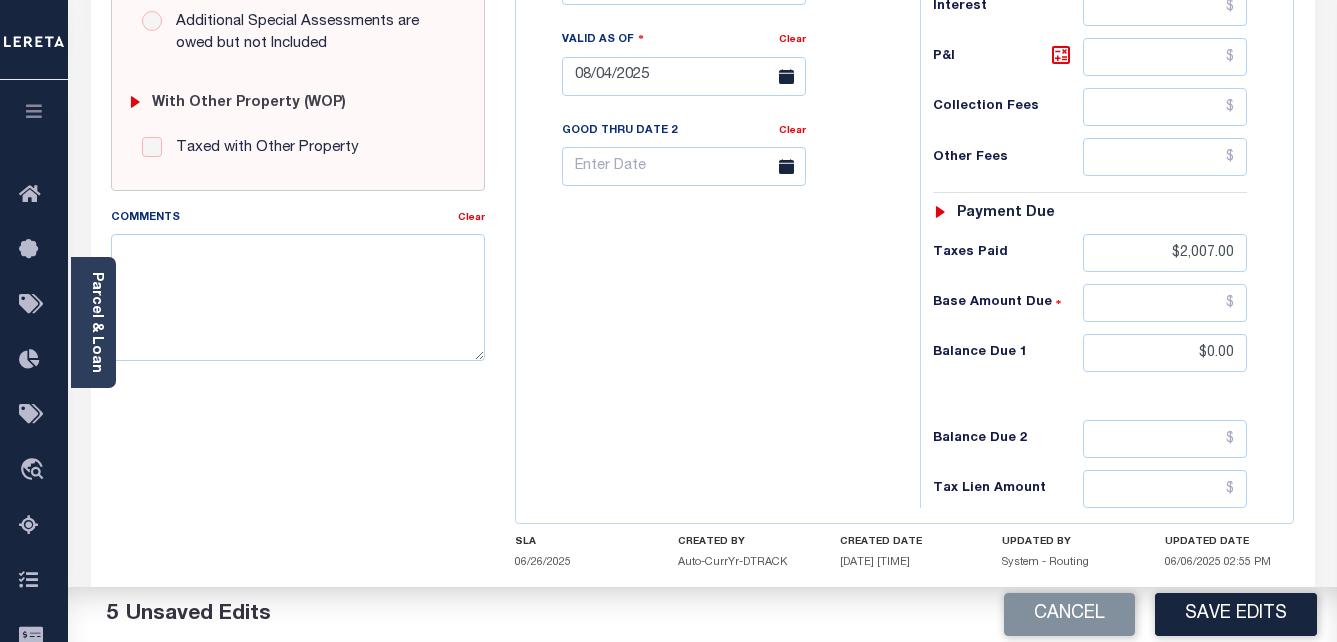 scroll, scrollTop: 800, scrollLeft: 0, axis: vertical 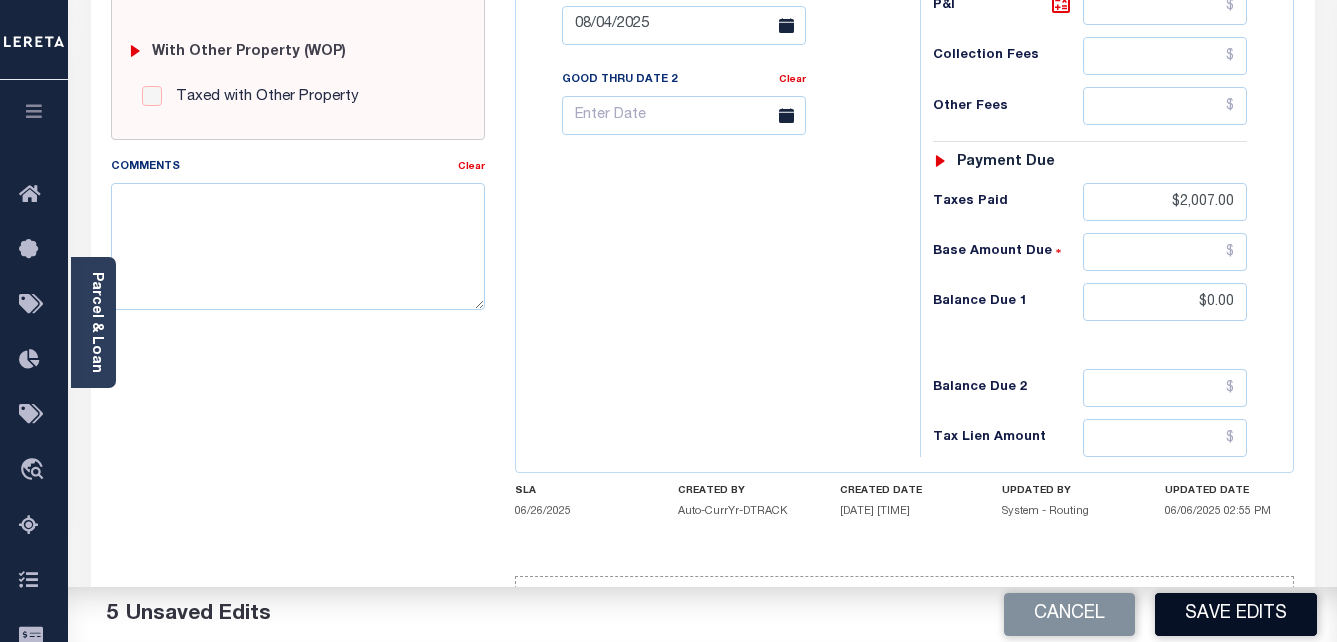 click on "Save Edits" at bounding box center (1236, 614) 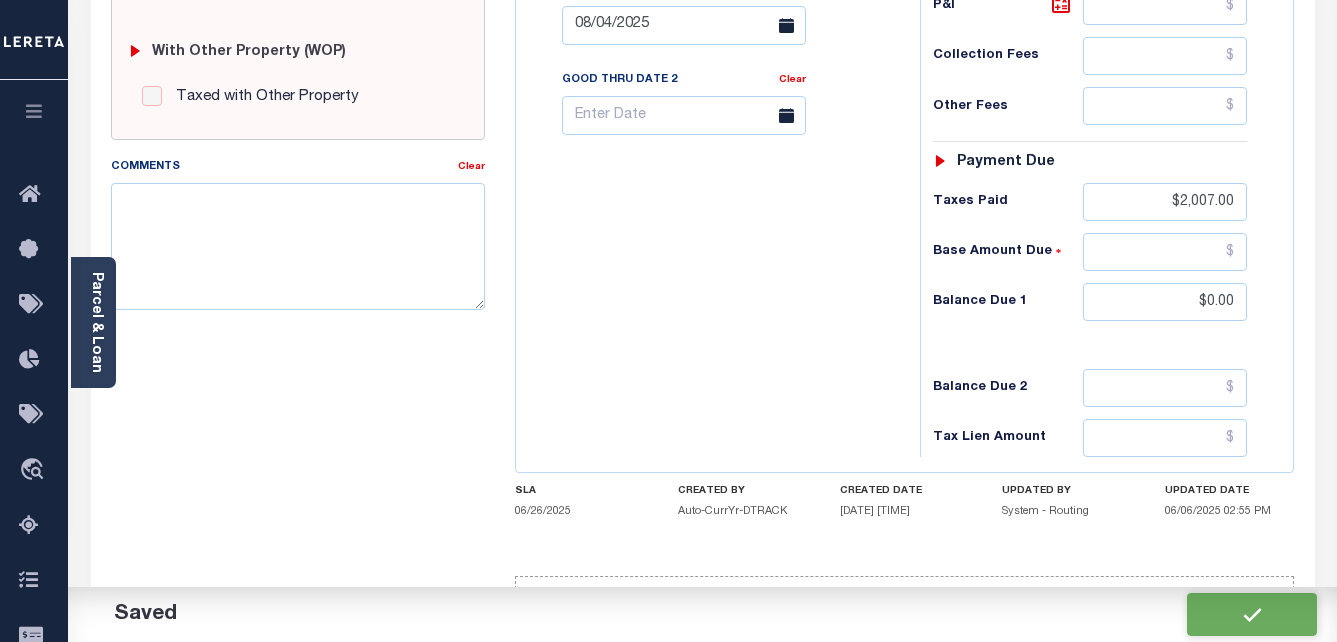checkbox on "false" 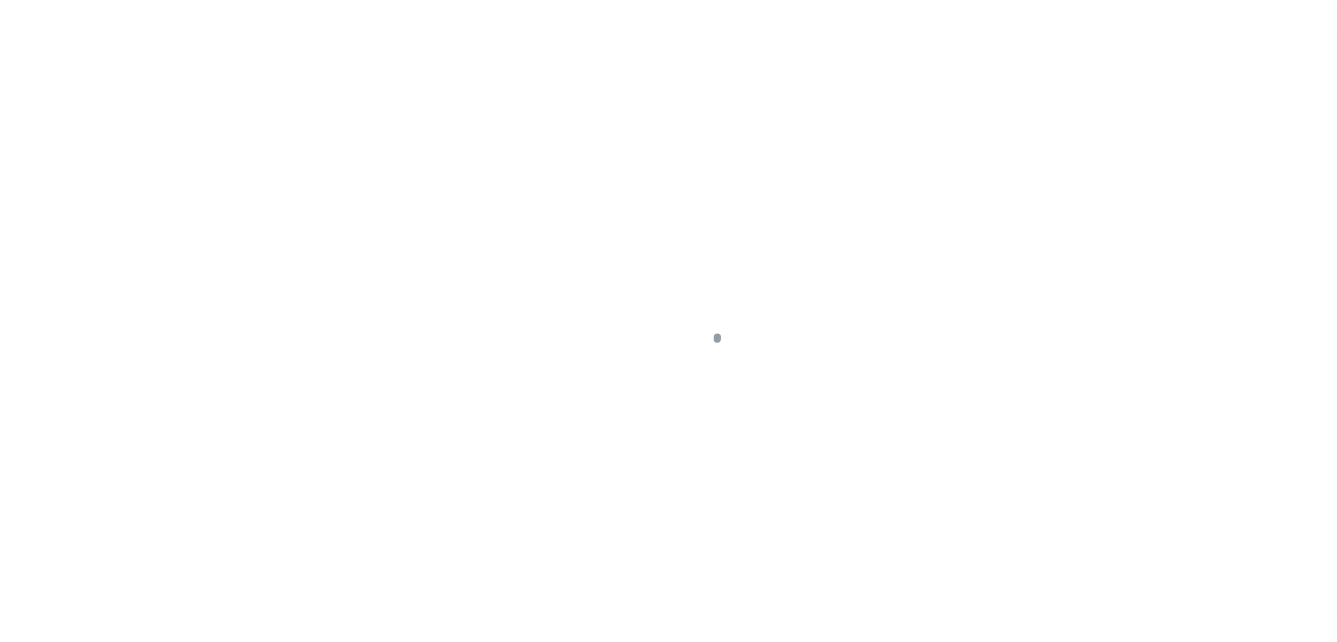 scroll, scrollTop: 0, scrollLeft: 0, axis: both 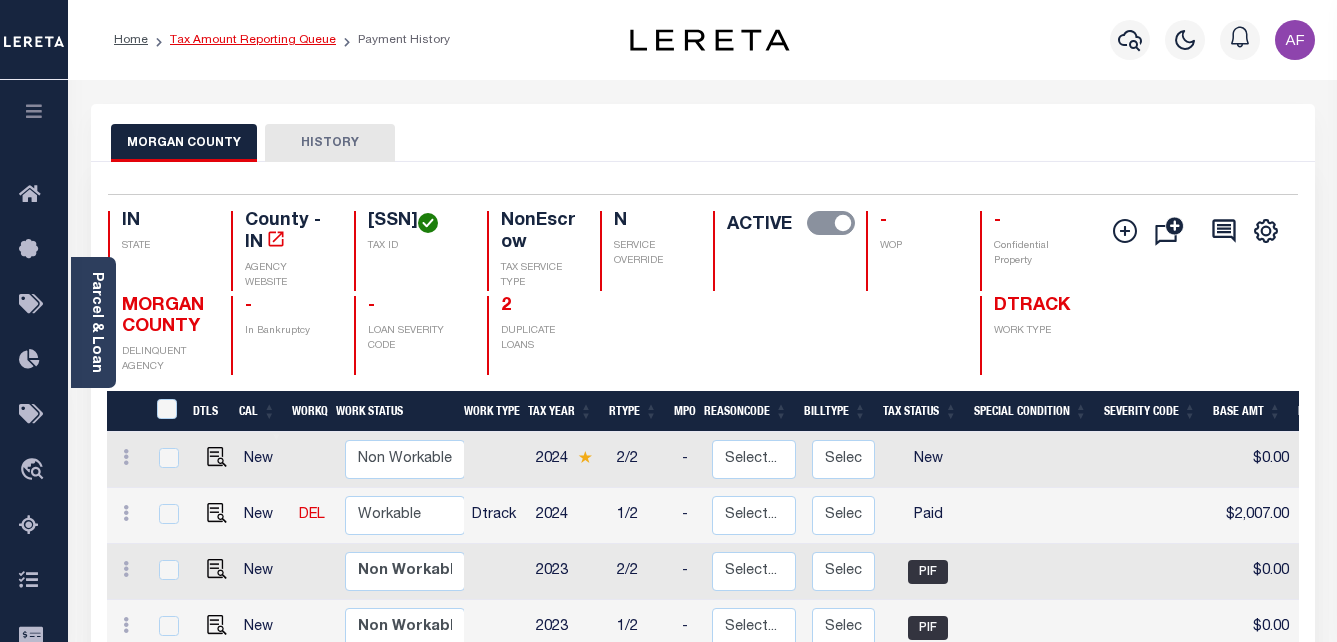 click on "Tax Amount Reporting Queue" at bounding box center [253, 40] 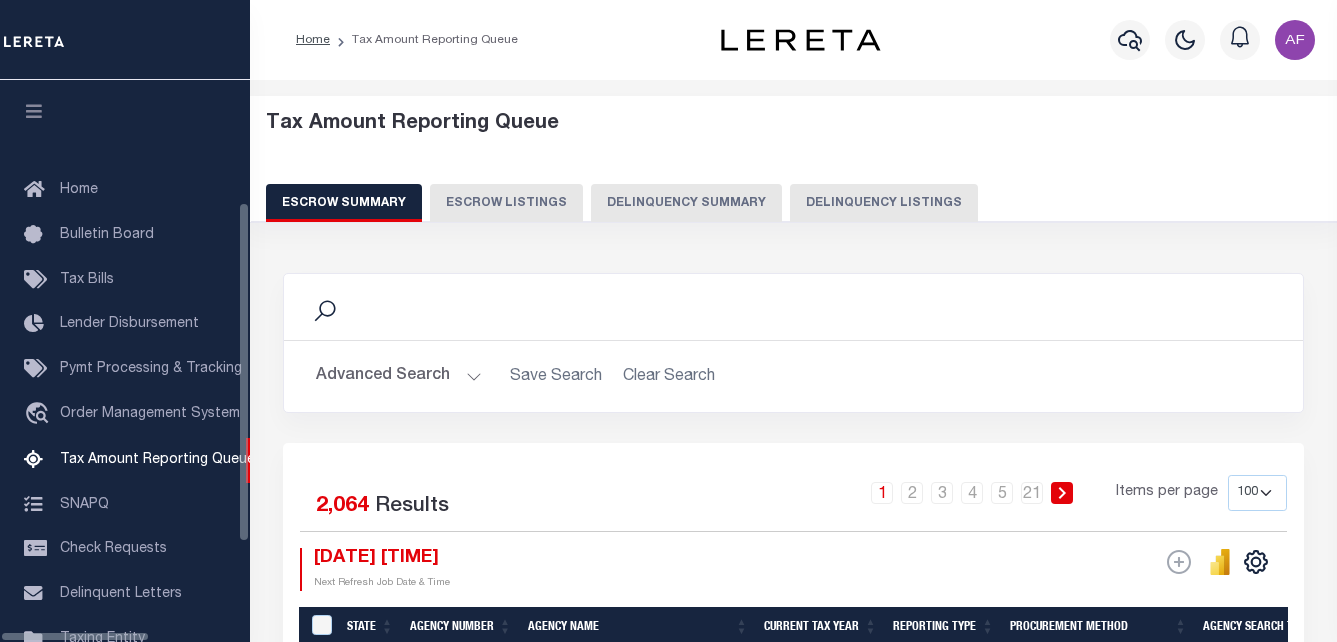 click on "Delinquency Listings" at bounding box center [884, 203] 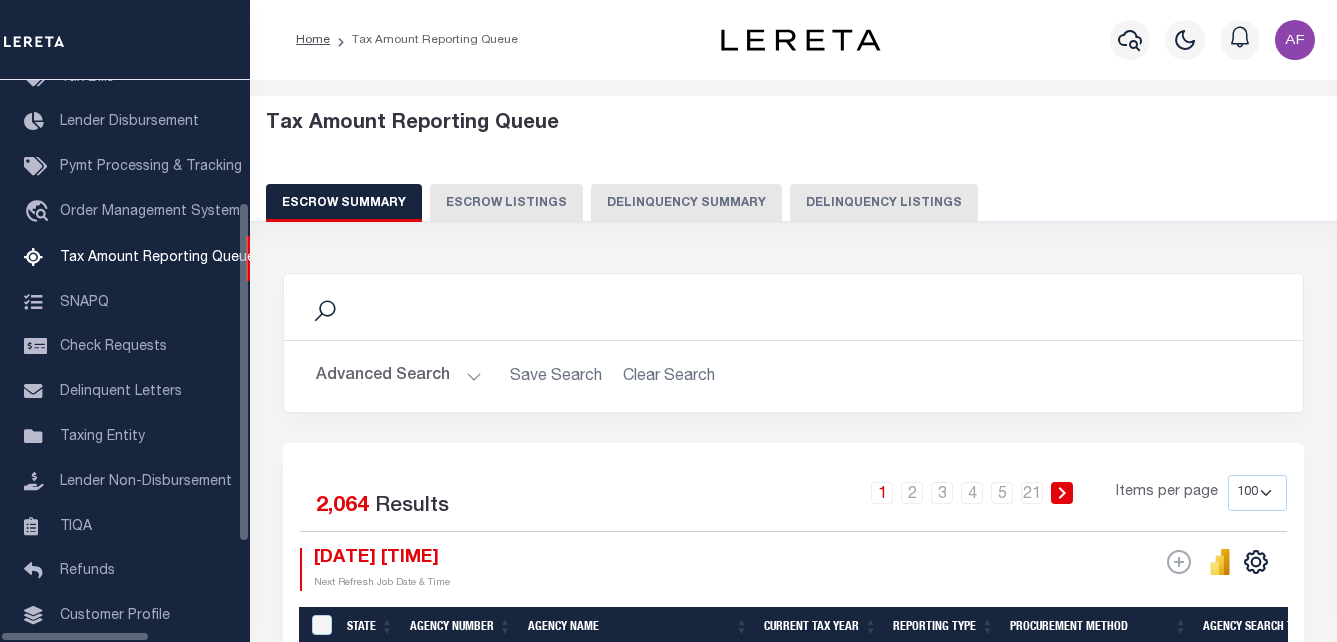 select on "100" 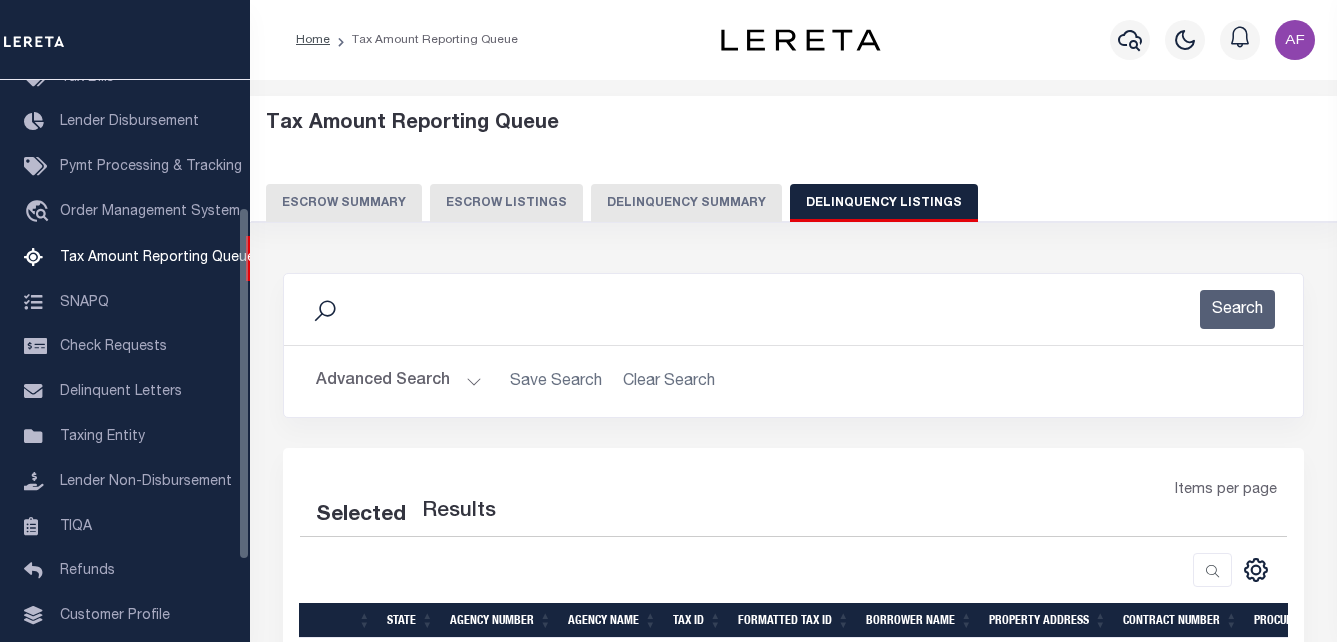 select on "100" 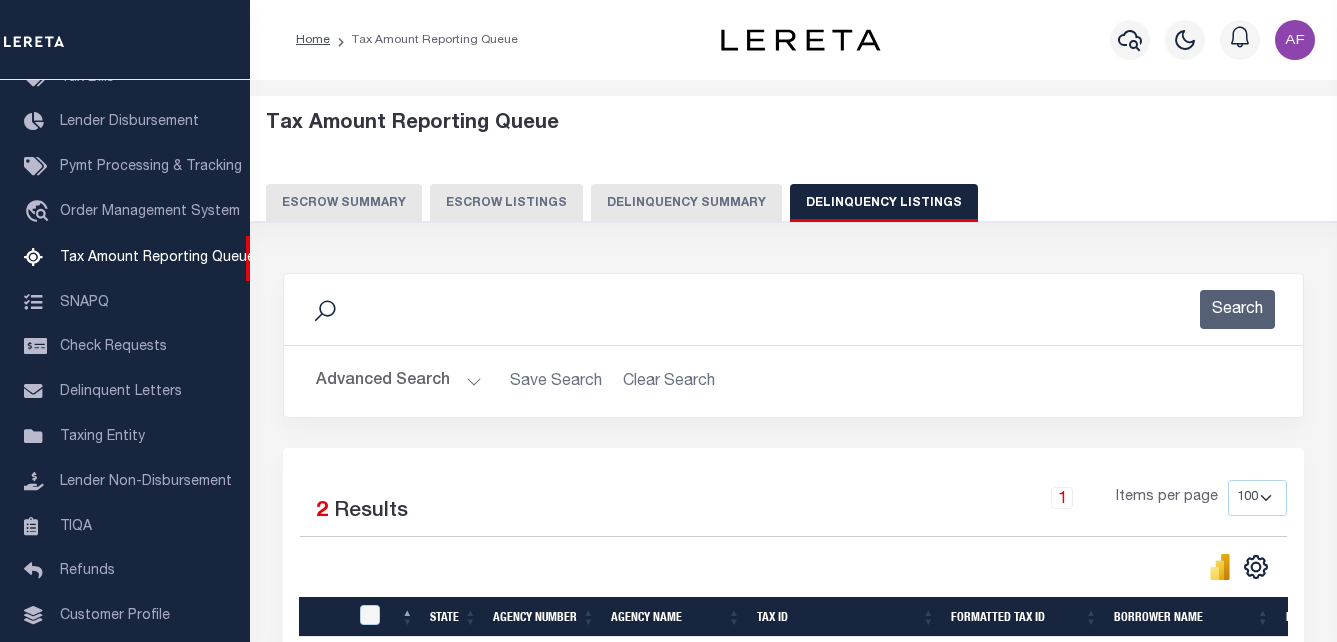 scroll, scrollTop: 311, scrollLeft: 0, axis: vertical 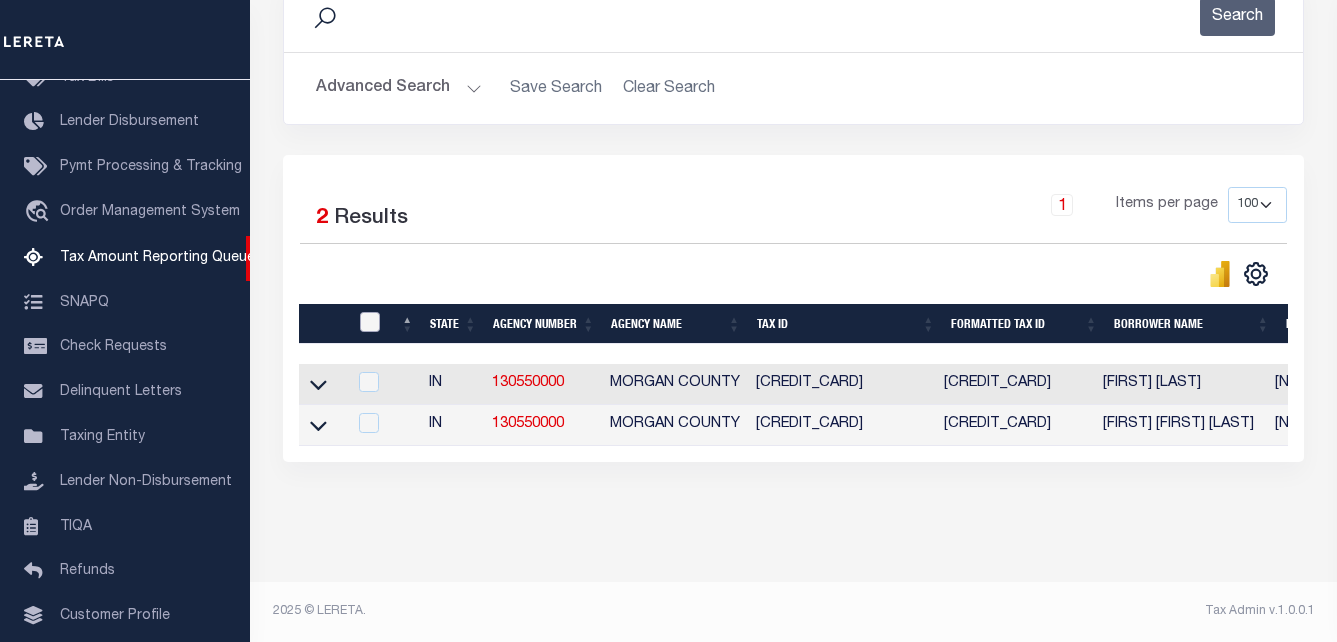 click at bounding box center (370, 322) 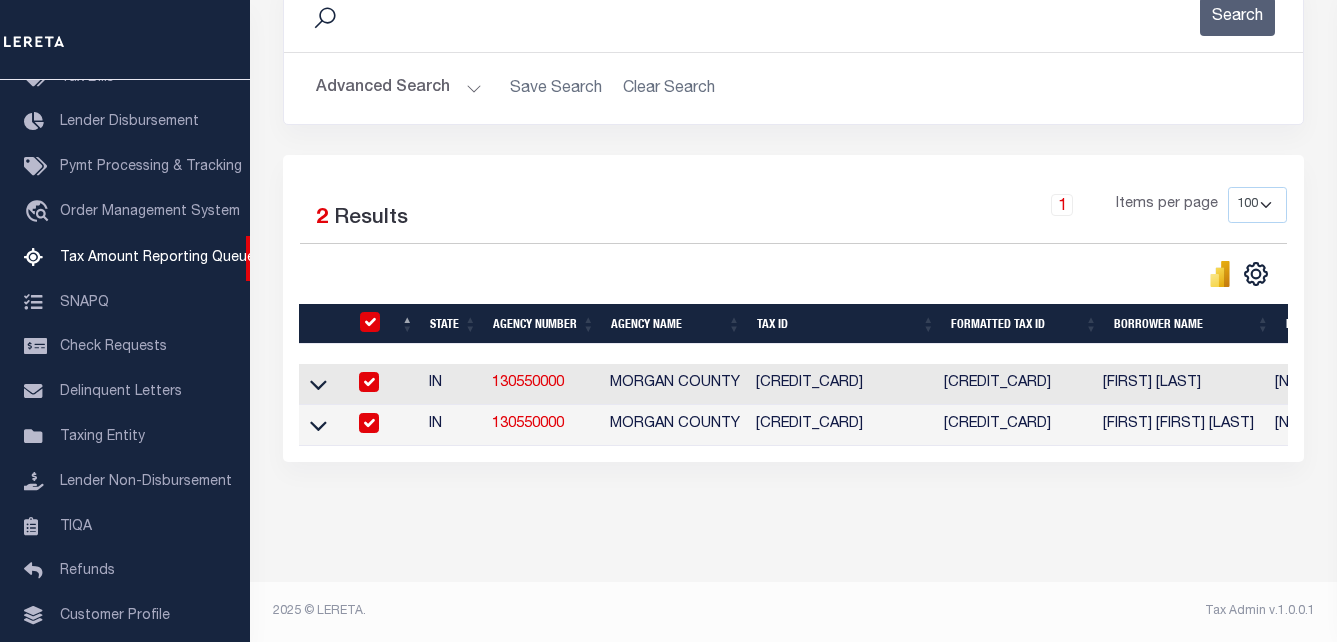 checkbox on "true" 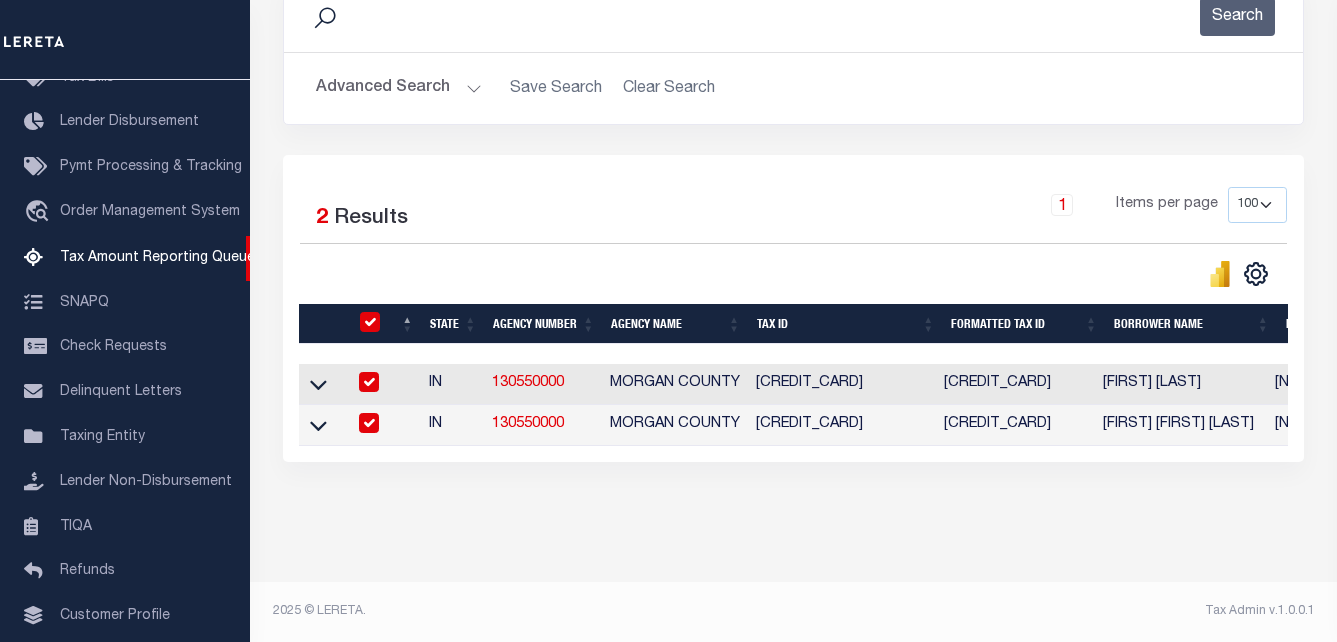 checkbox on "true" 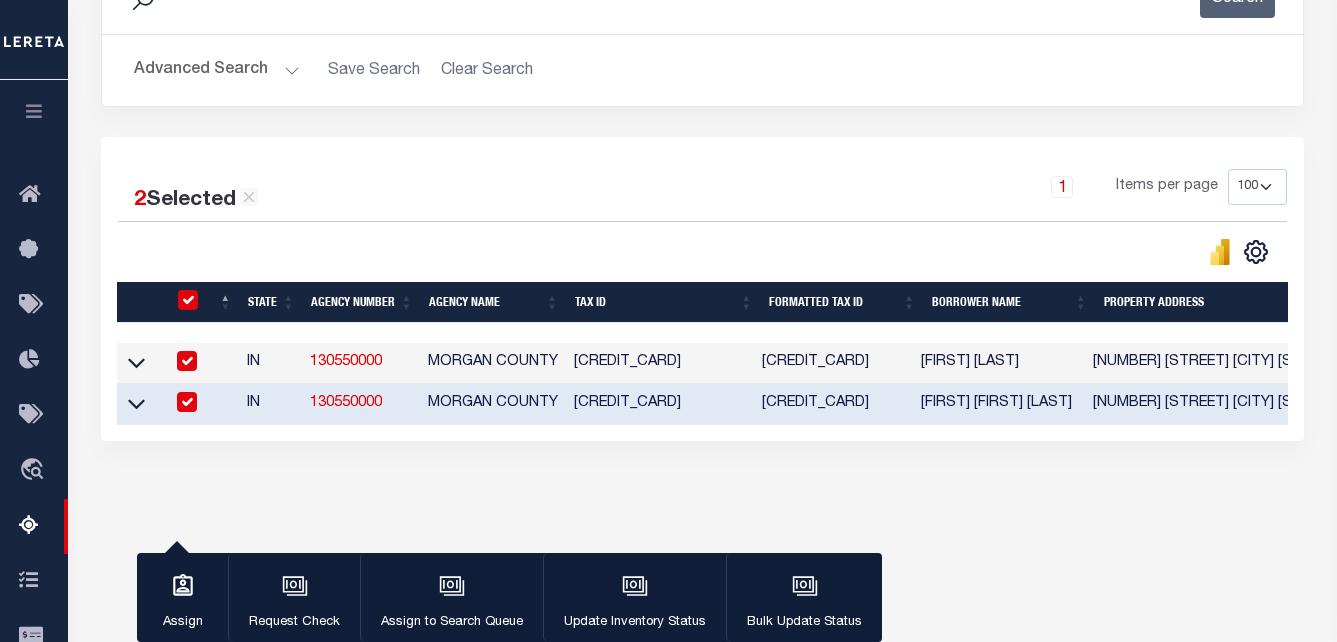 scroll, scrollTop: 308, scrollLeft: 0, axis: vertical 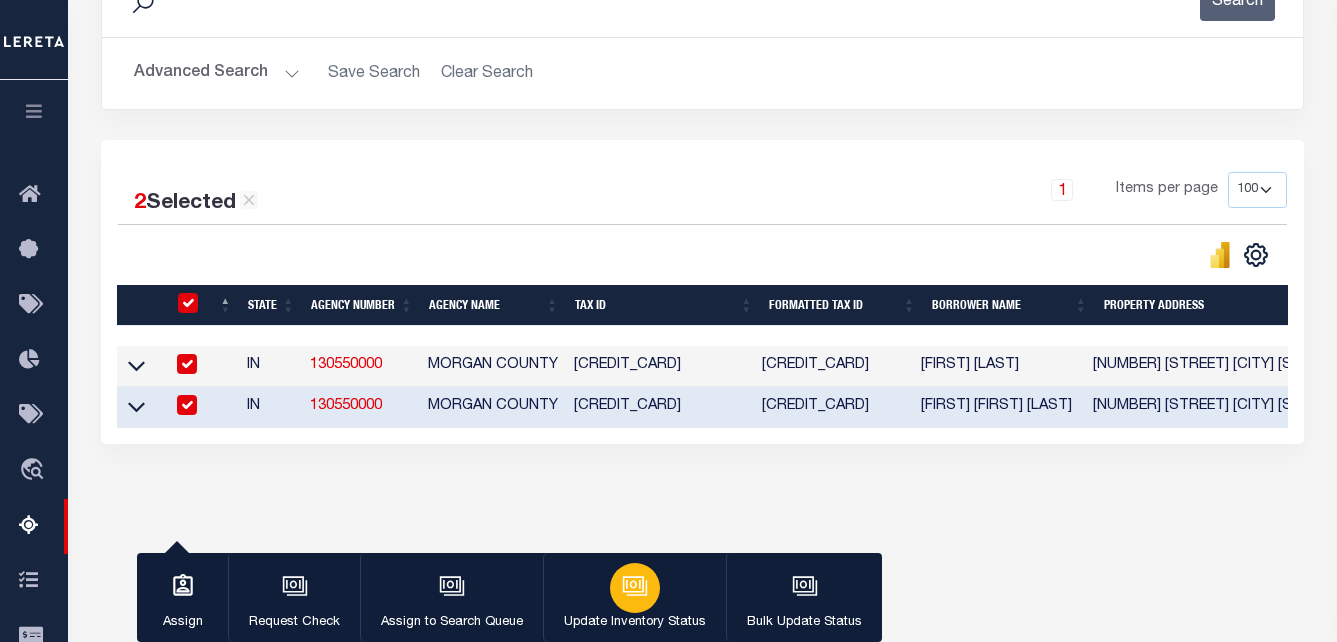 click on "Update Inventory Status" at bounding box center (634, 598) 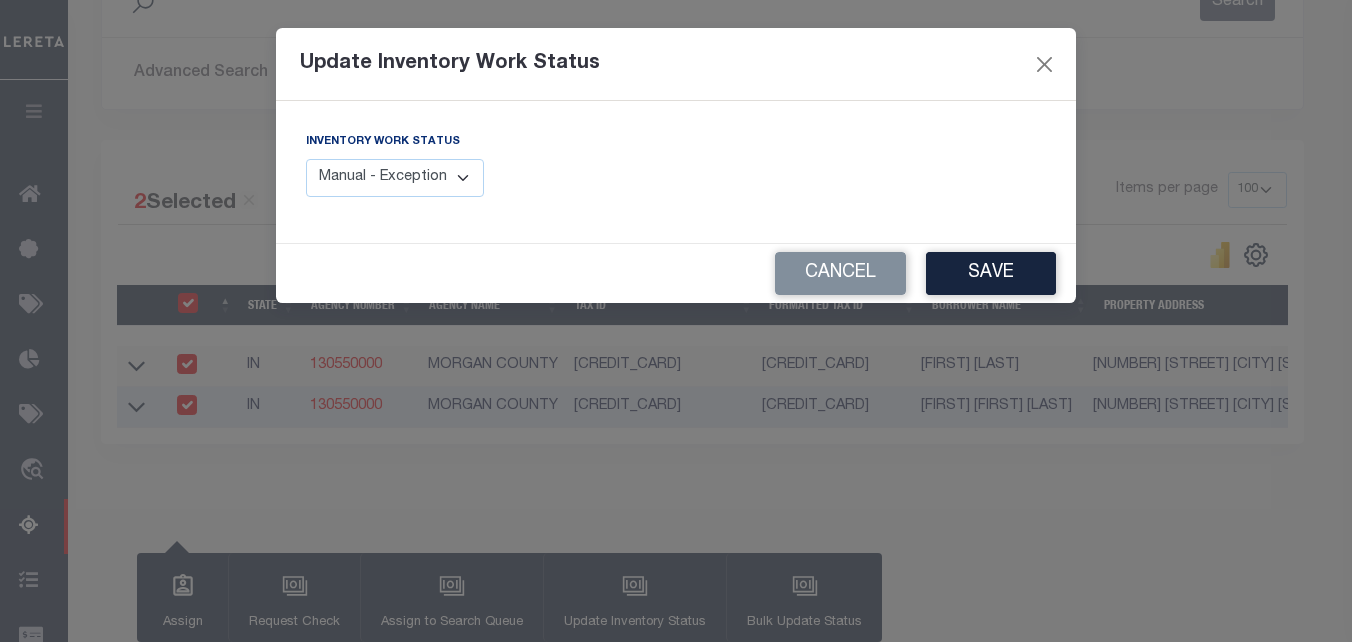 drag, startPoint x: 451, startPoint y: 185, endPoint x: 447, endPoint y: 195, distance: 10.770329 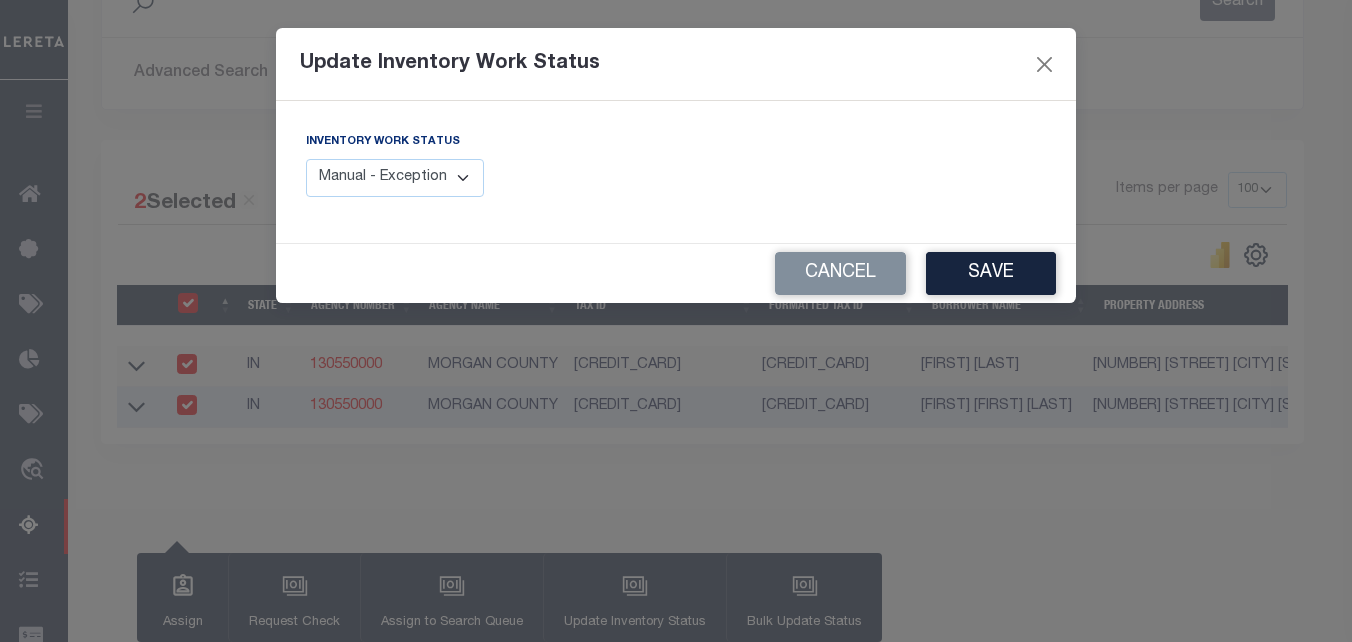 select on "4" 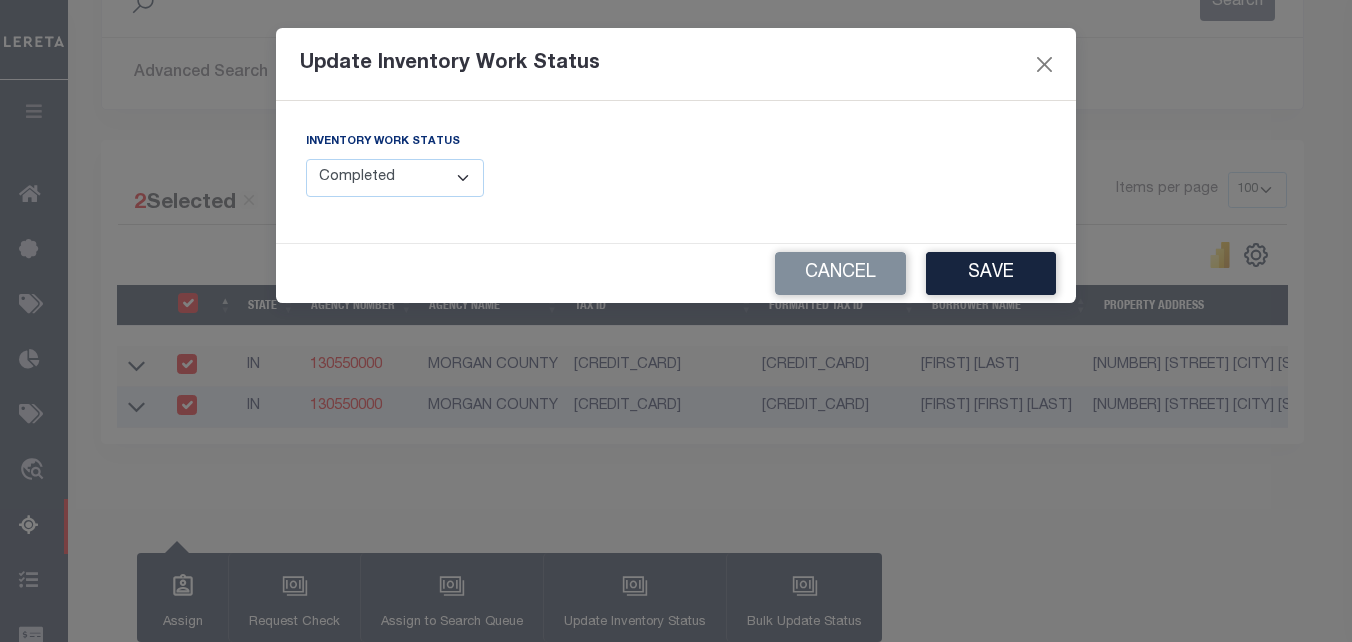 click on "Manual - Exception
Pended - Awaiting Search
Late Add Exception
Completed" at bounding box center (395, 178) 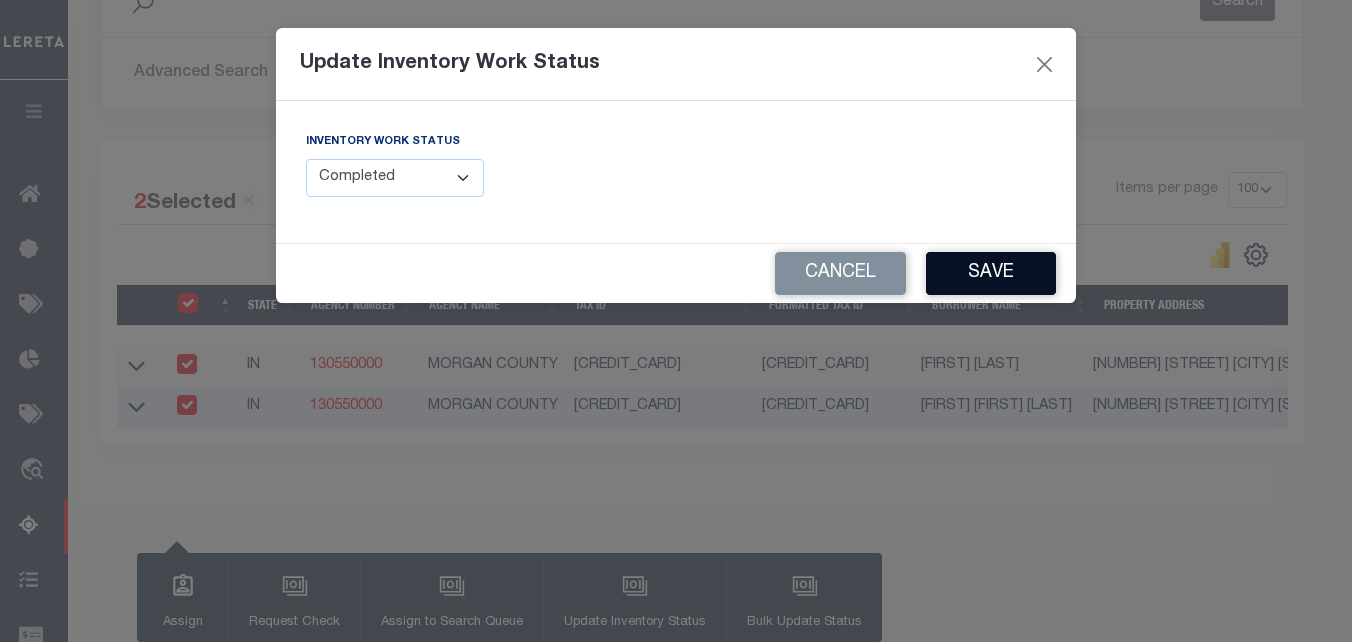 click on "Save" at bounding box center [991, 273] 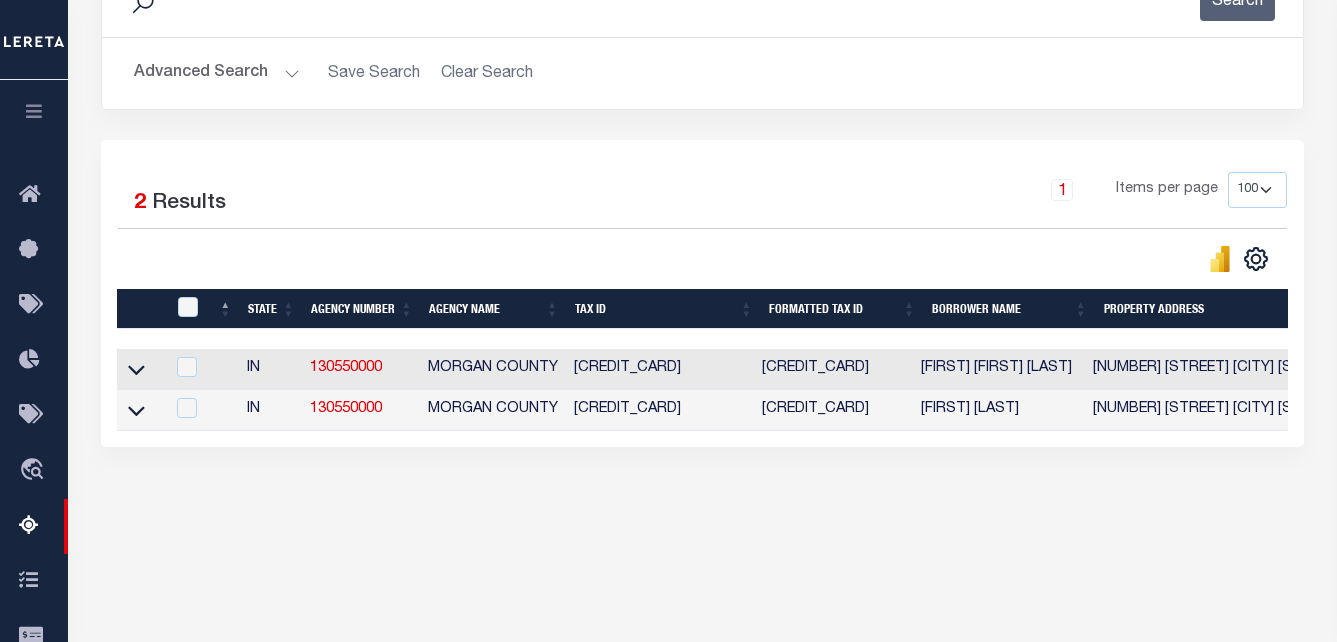 scroll, scrollTop: 0, scrollLeft: 1593, axis: horizontal 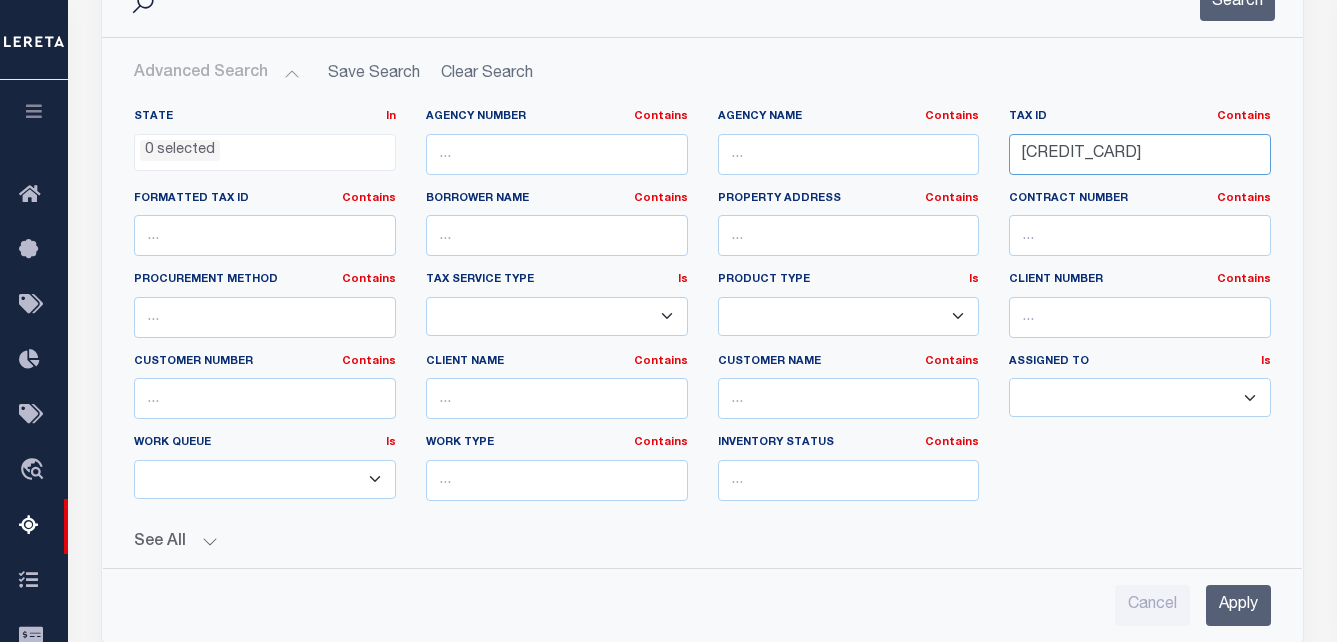 drag, startPoint x: 1219, startPoint y: 152, endPoint x: 726, endPoint y: 155, distance: 493.00912 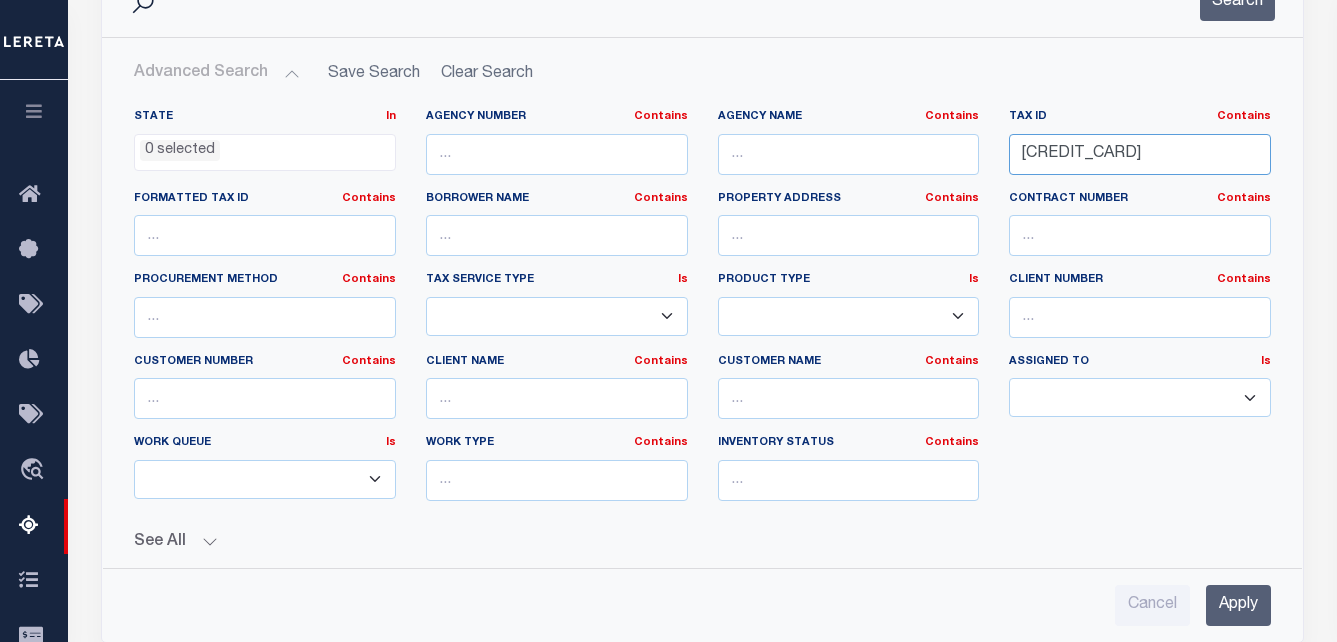 click on "State
In
In
AK AL AR AZ CA CO CT DC DE FL GA GU HI IA ID IL IN KS KY LA MA MD ME MI MN MO MS MT NC ND NE NH NJ NM NV NY OH OK OR PA PR RI SC SD TN TX UT VA VI VT WA WI WV WY 0 selected
Agency Number
Contains
Contains" at bounding box center (702, 313) 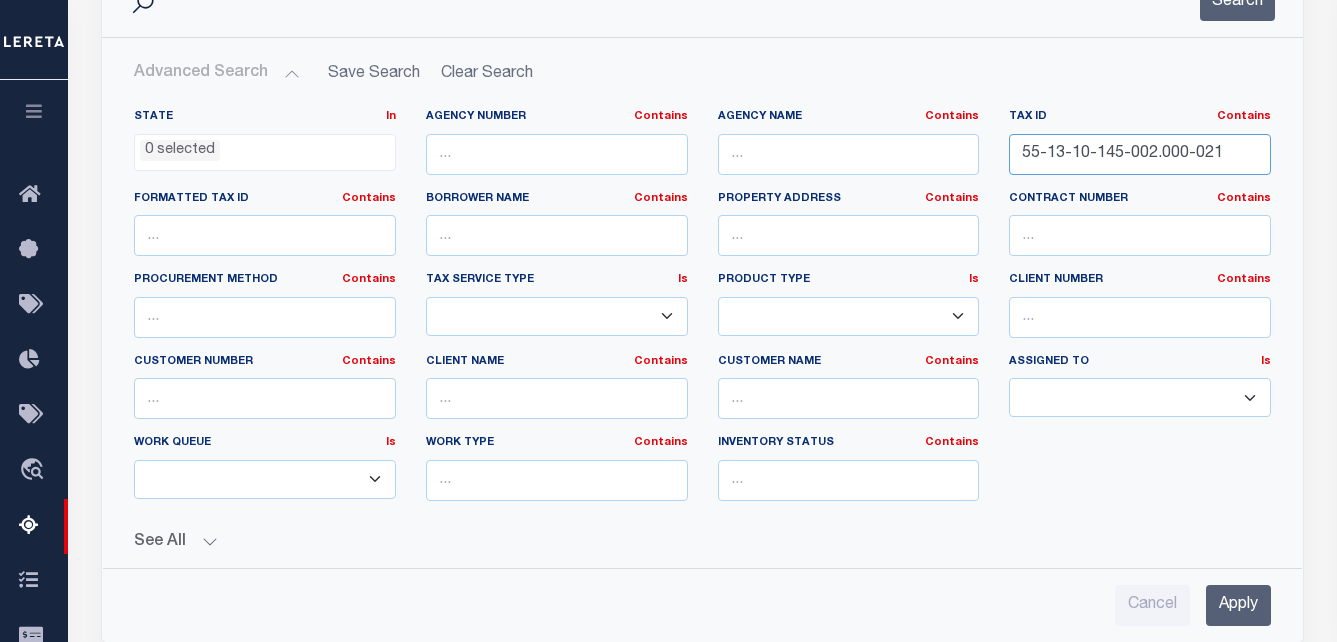 type on "55-13-10-145-002.000-021" 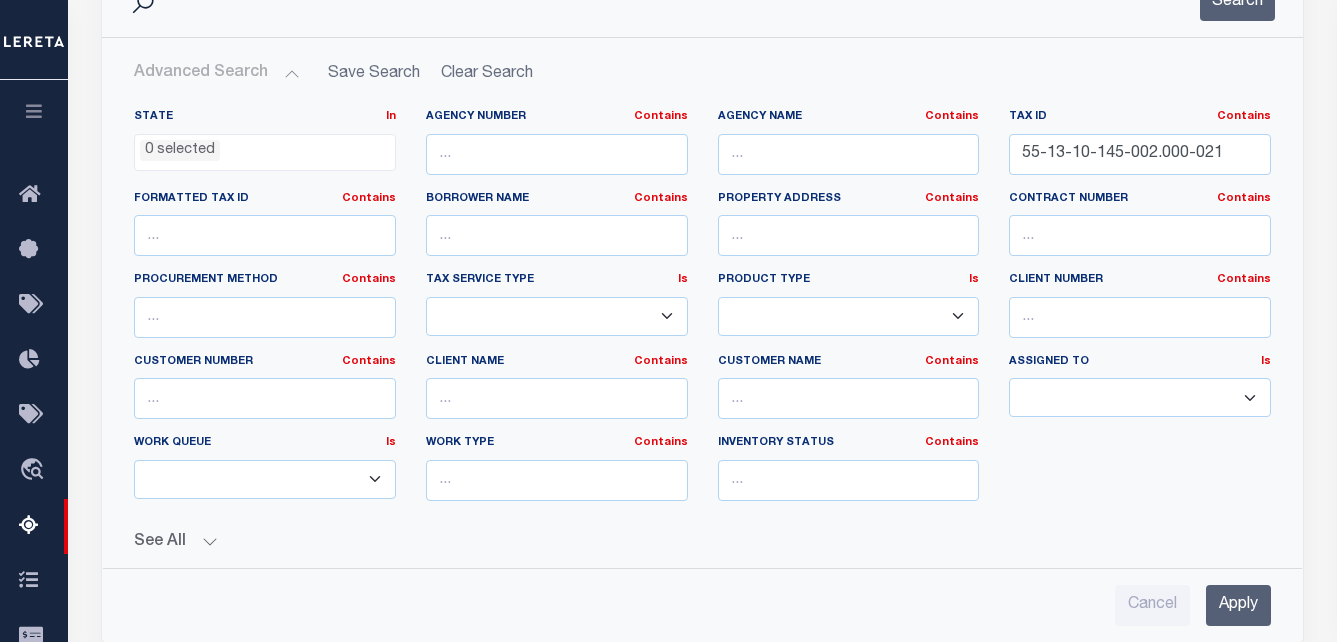 click on "Apply" at bounding box center (1238, 605) 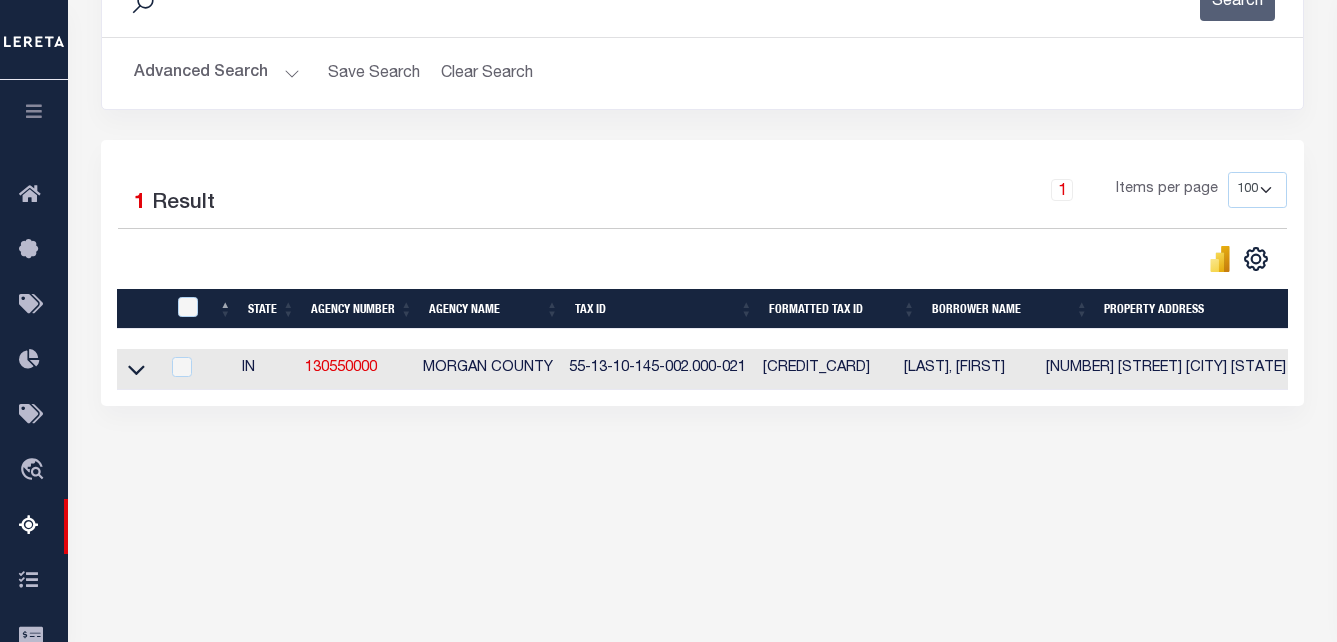 scroll, scrollTop: 418, scrollLeft: 0, axis: vertical 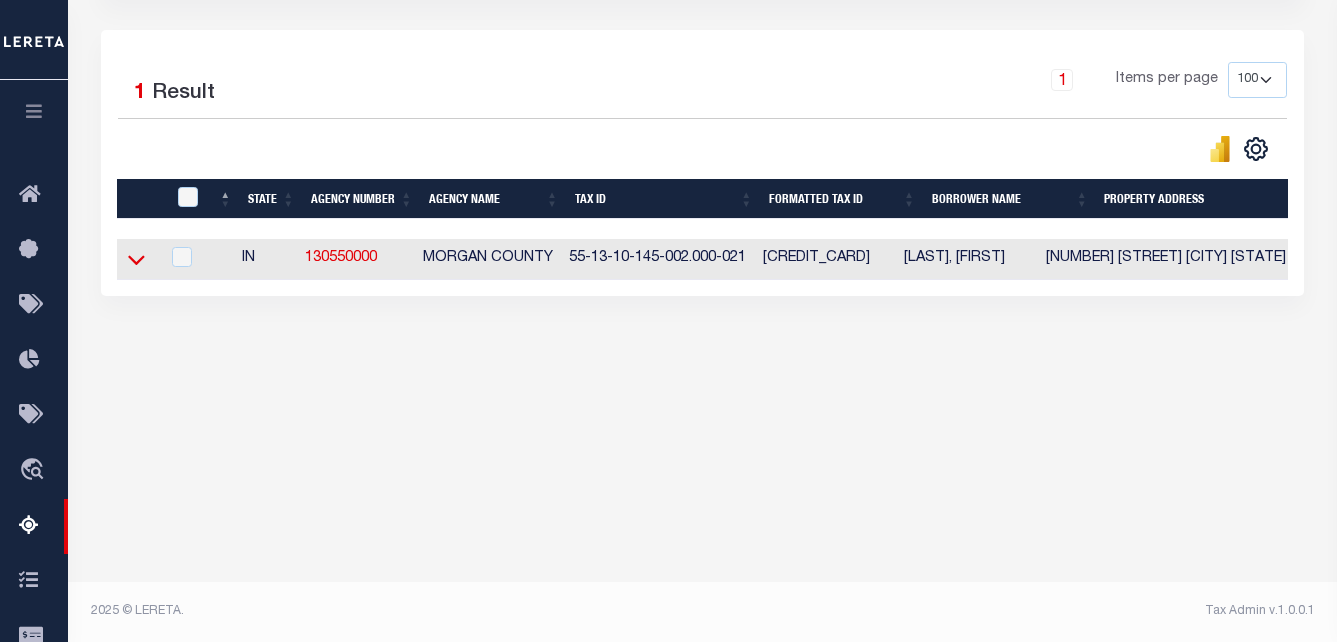 click 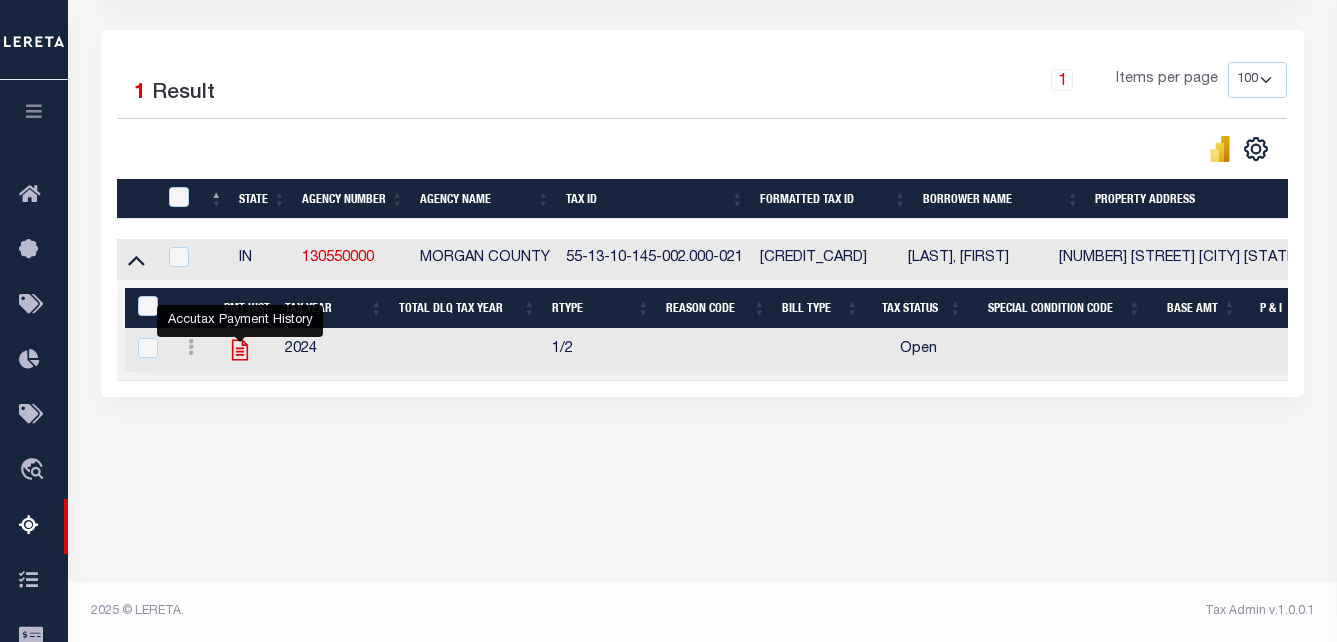 click 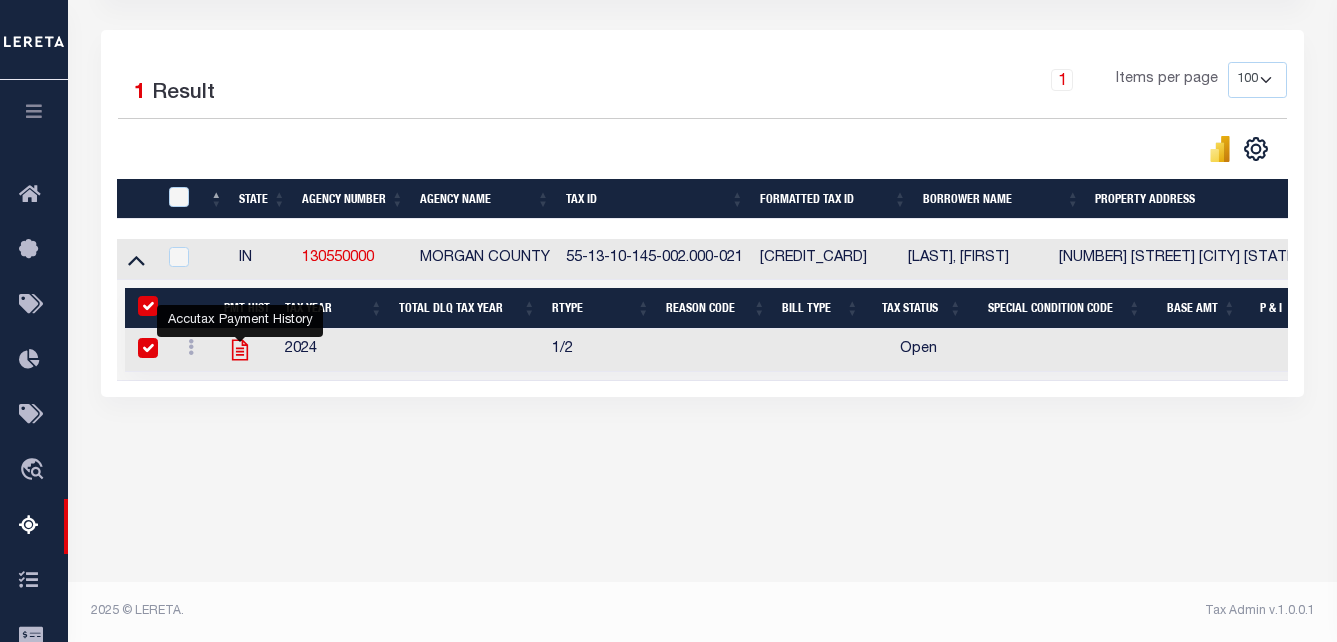 checkbox on "true" 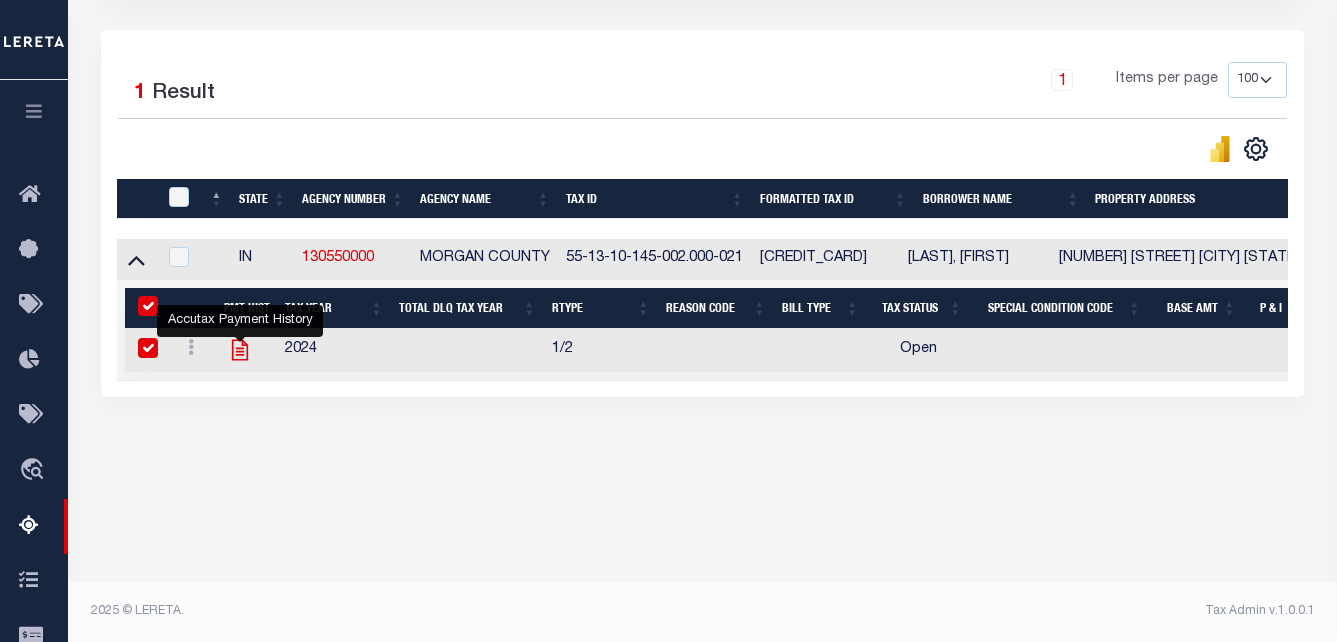 checkbox on "true" 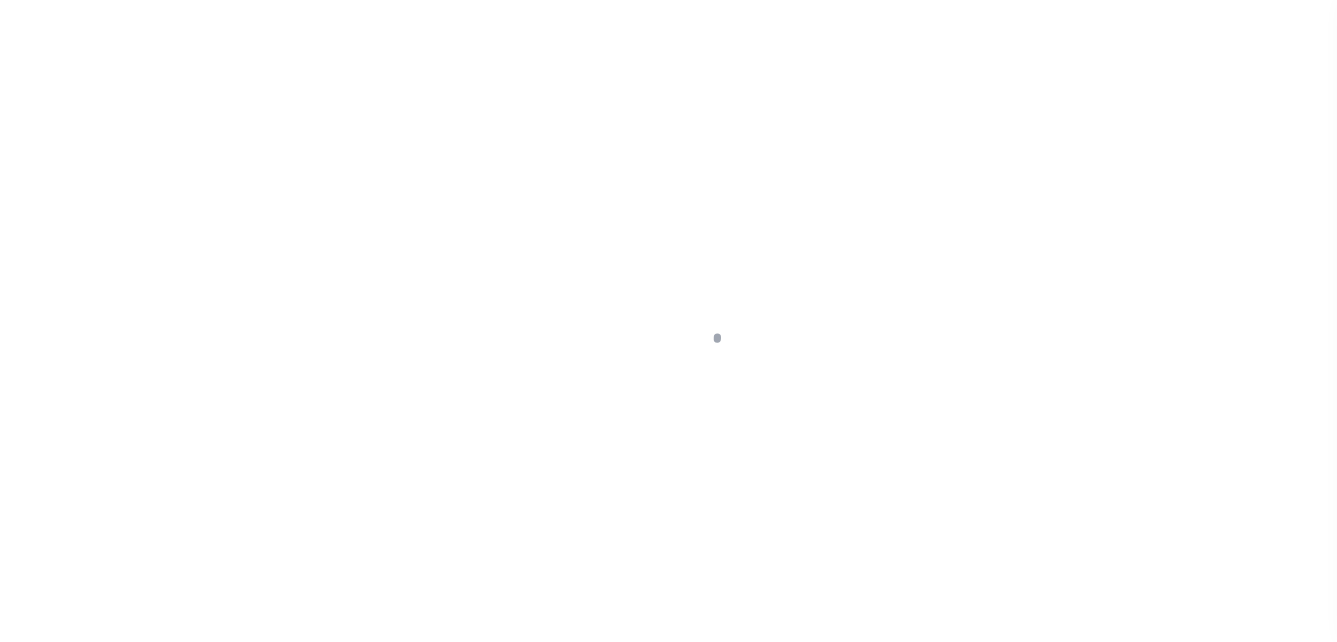 scroll, scrollTop: 0, scrollLeft: 0, axis: both 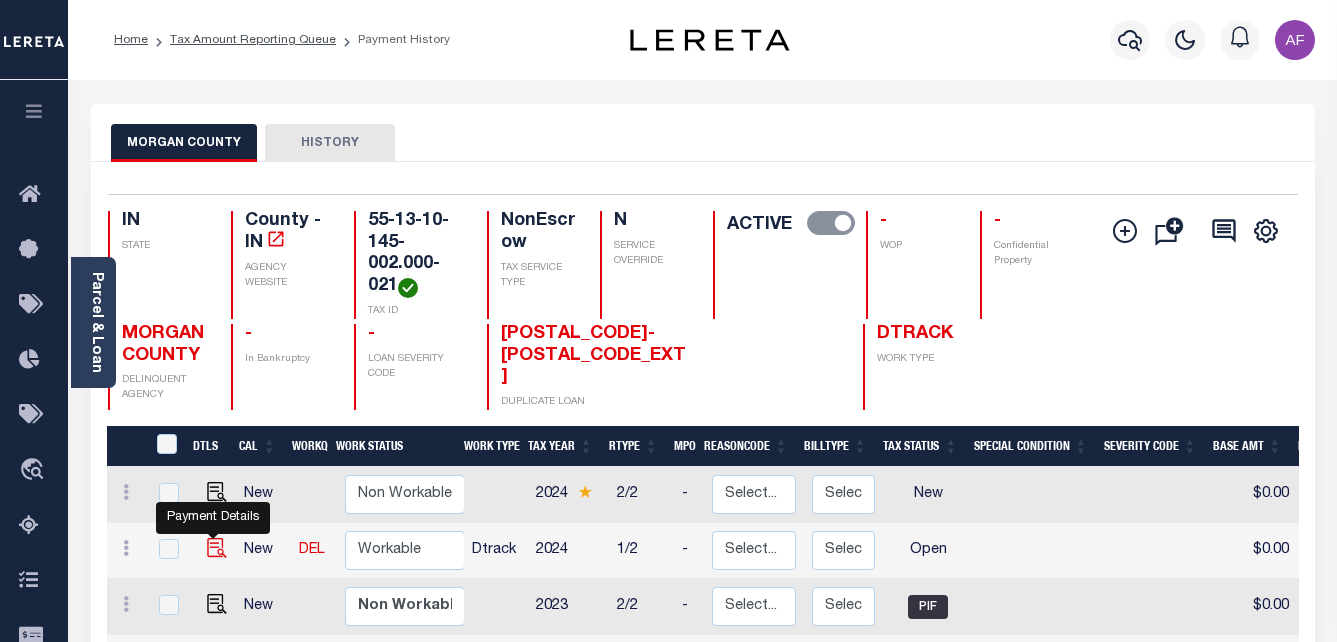 click at bounding box center (217, 548) 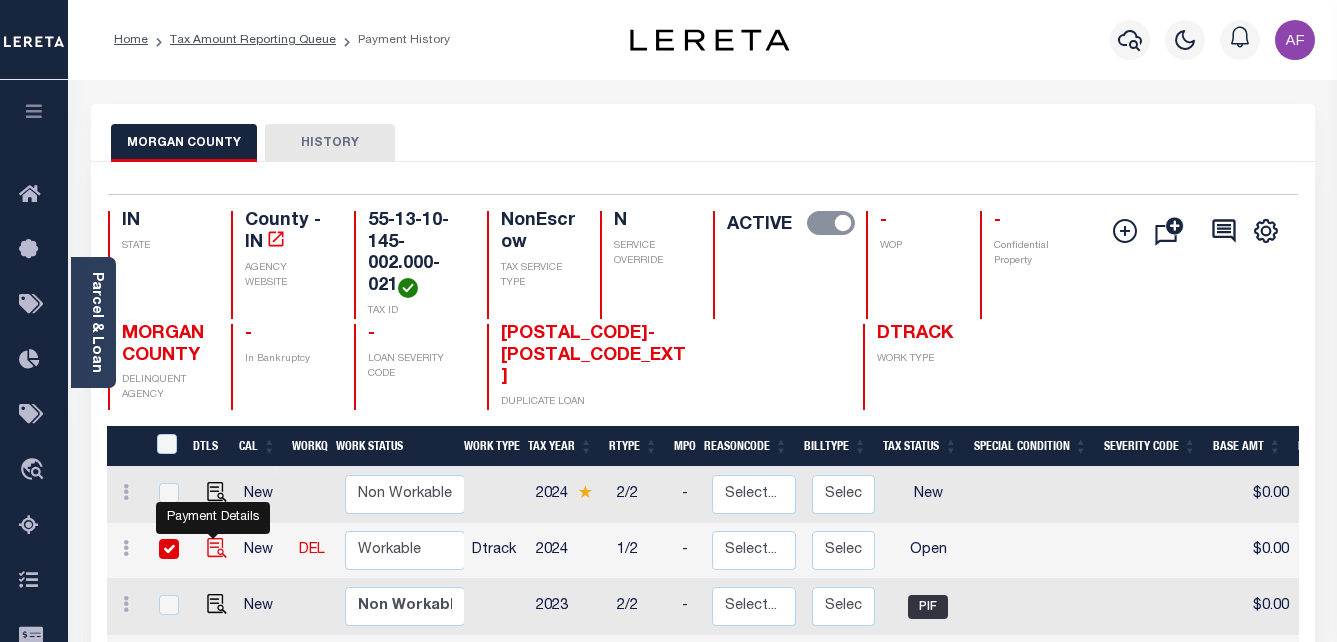 checkbox on "true" 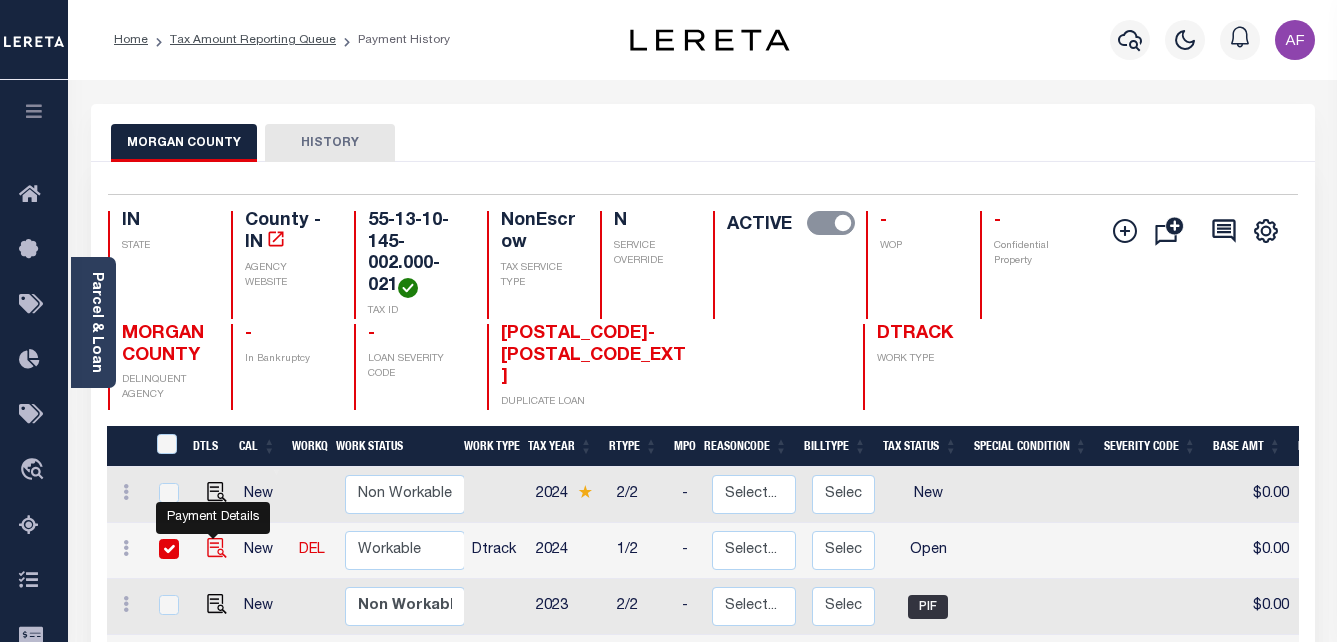 checkbox on "true" 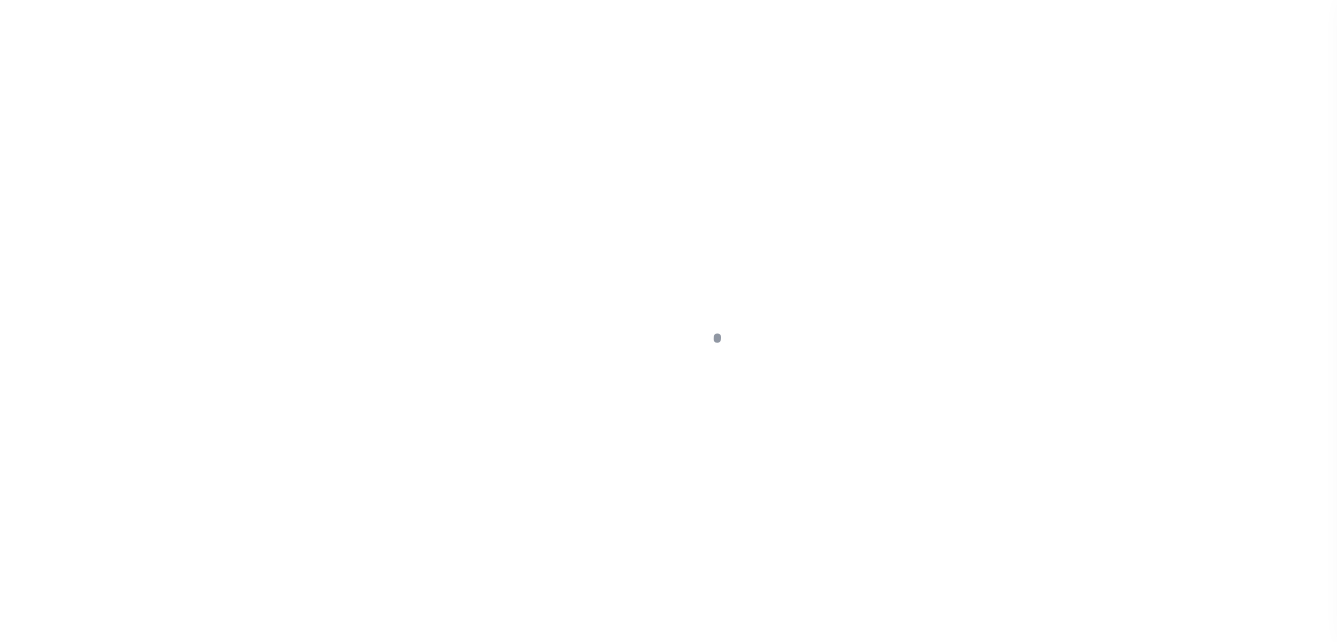 scroll, scrollTop: 0, scrollLeft: 0, axis: both 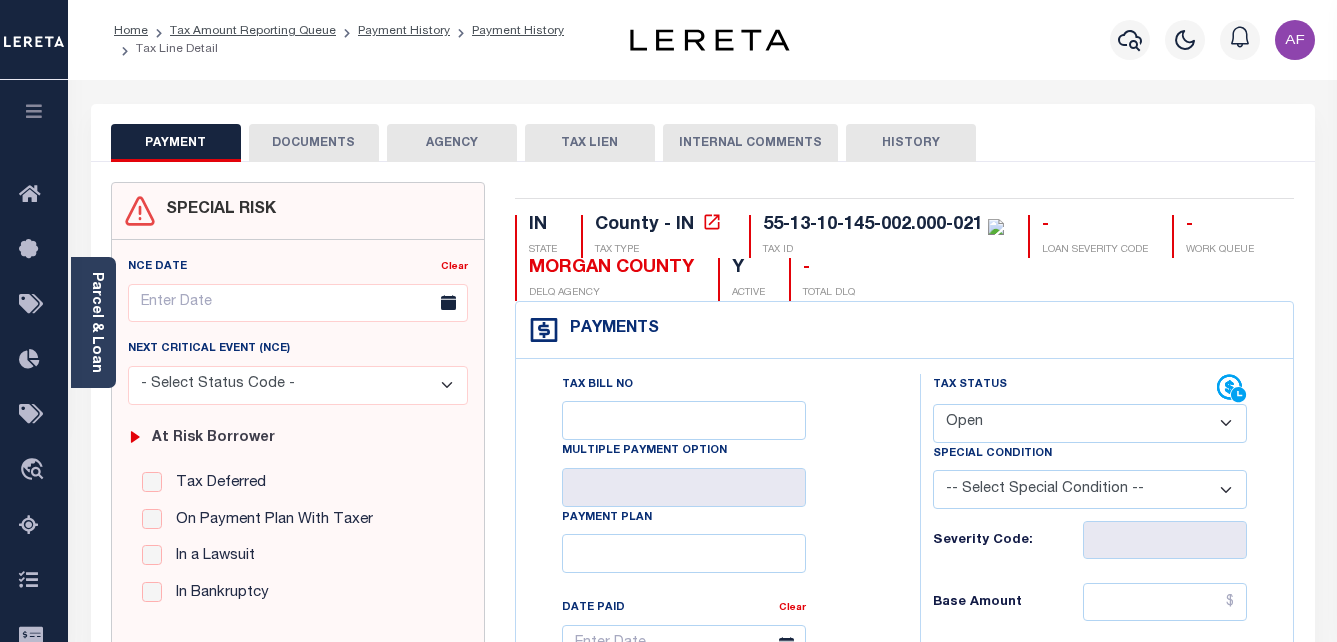 click on "DOCUMENTS" at bounding box center [314, 143] 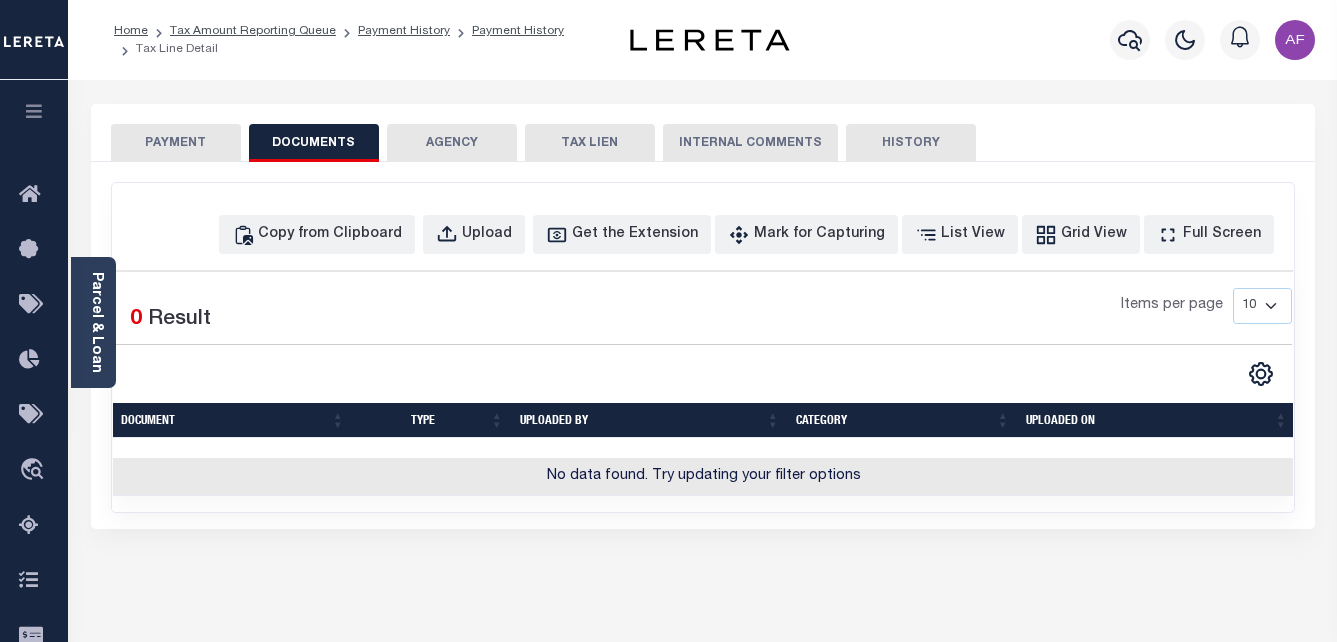 click on "PAYMENT" at bounding box center (176, 143) 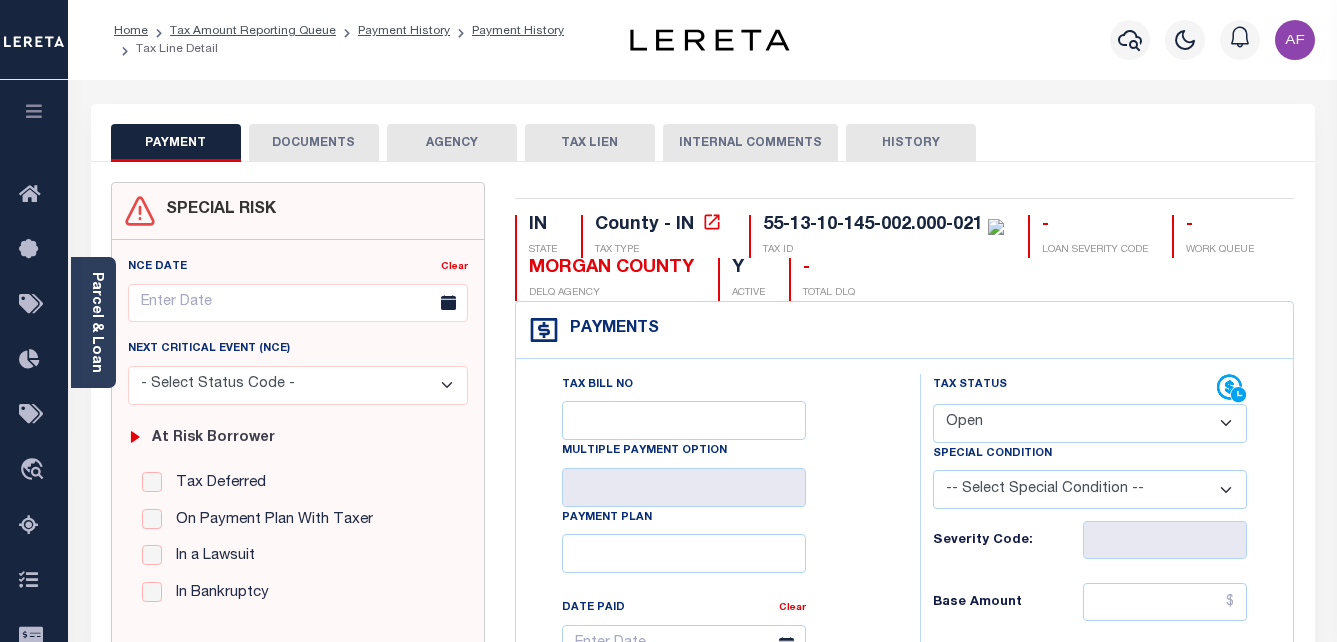 click on "- Select Status Code -
Open
Due/Unpaid
Paid
Incomplete
No Tax Due
Internal Refund Processed
New" at bounding box center [1090, 423] 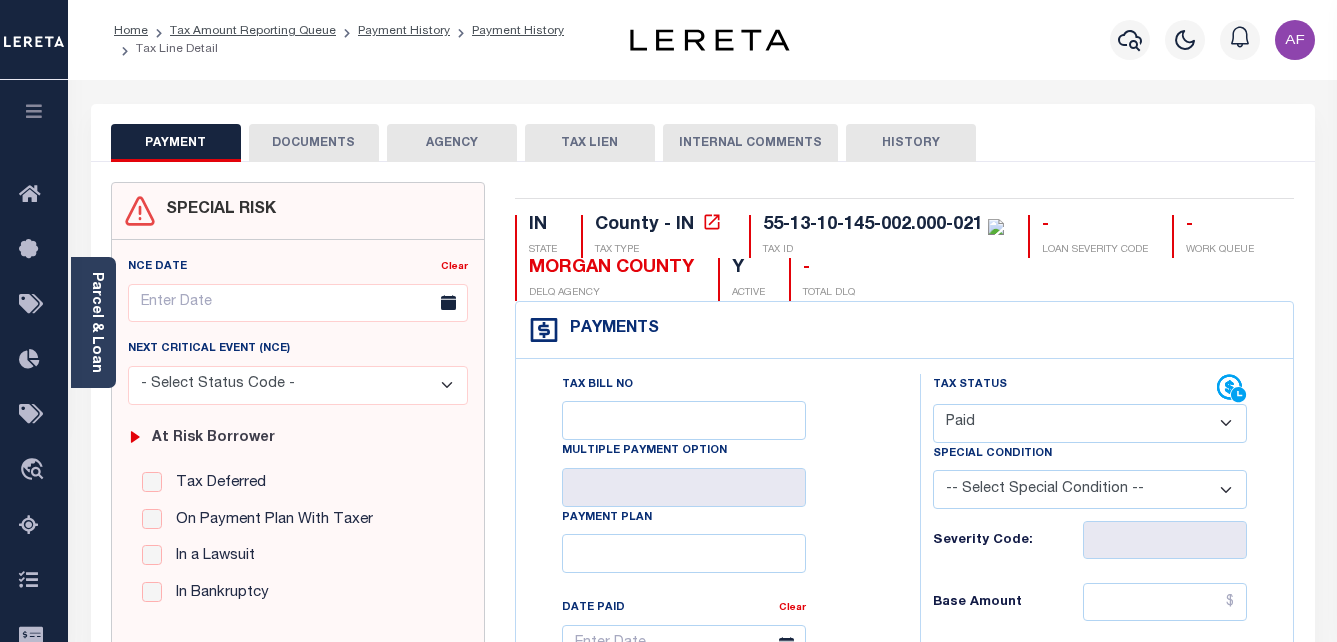 click on "- Select Status Code -
Open
Due/Unpaid
Paid
Incomplete
No Tax Due
Internal Refund Processed
New" at bounding box center [1090, 423] 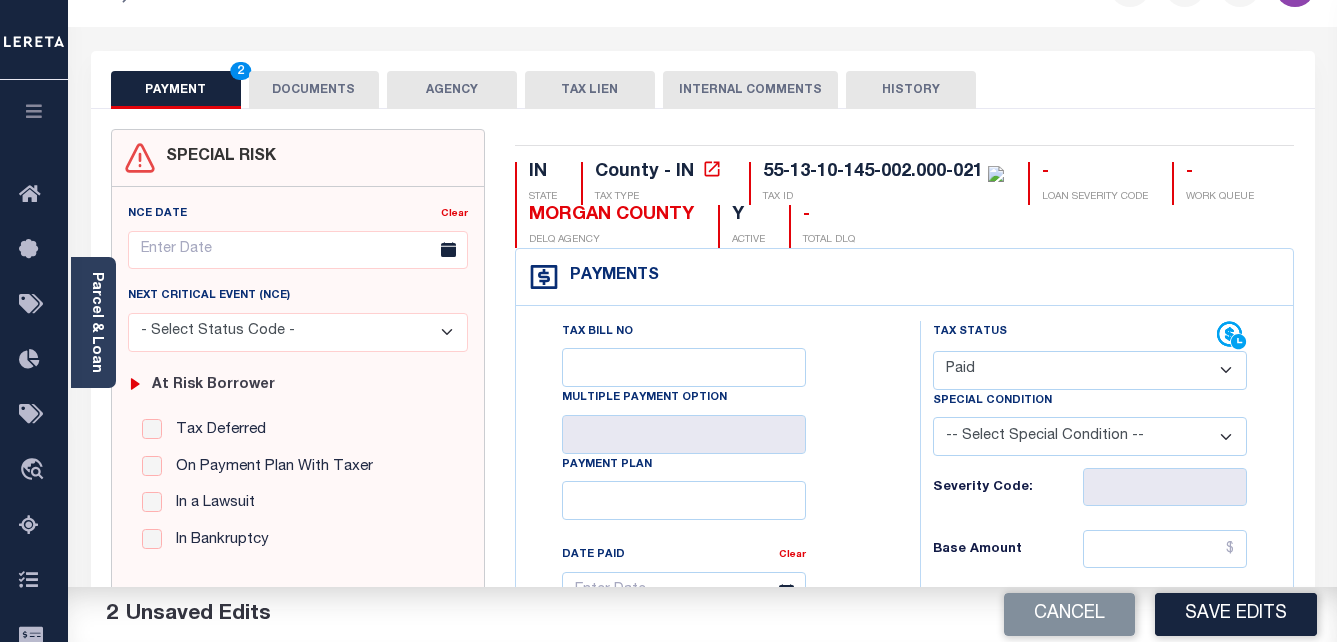scroll, scrollTop: 200, scrollLeft: 0, axis: vertical 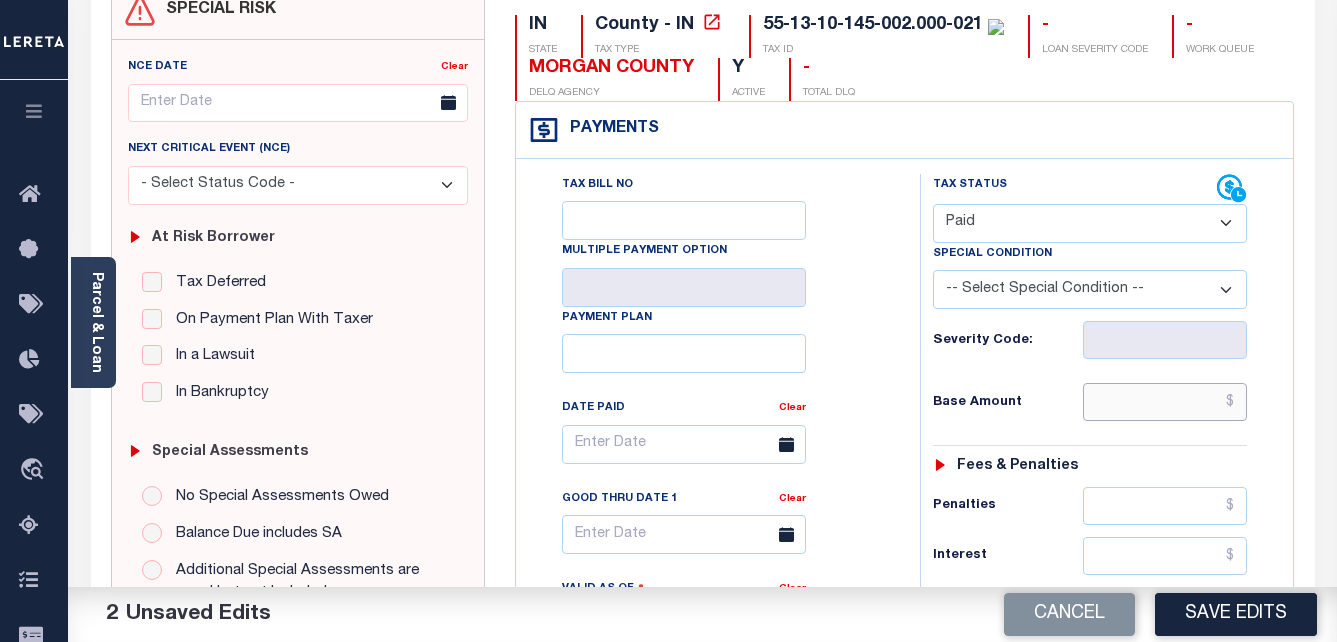 click at bounding box center (1165, 402) 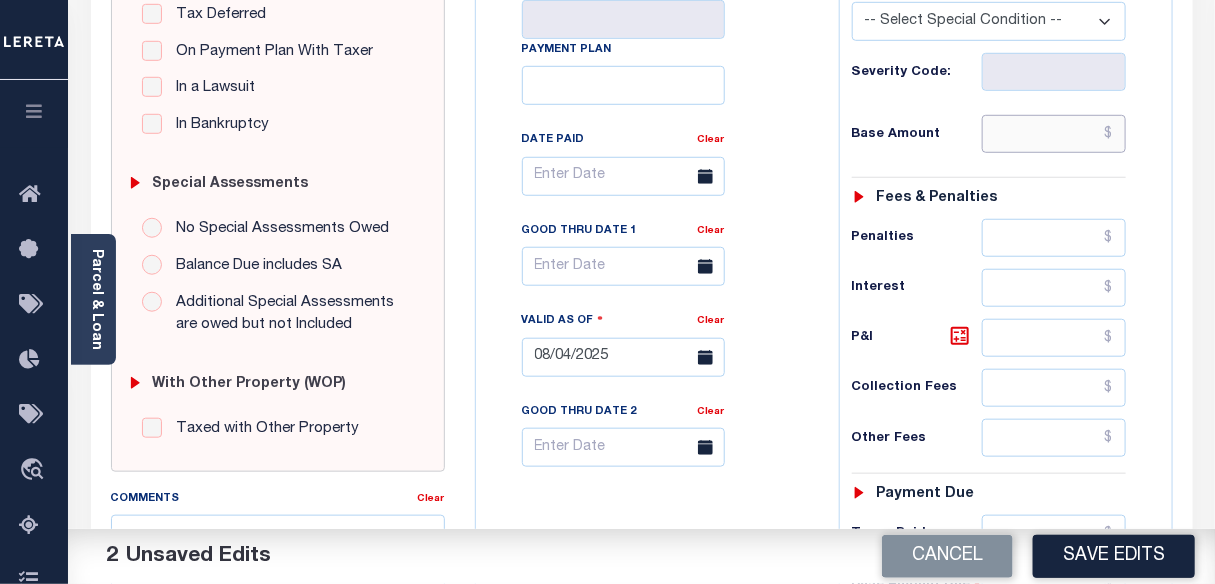 scroll, scrollTop: 454, scrollLeft: 0, axis: vertical 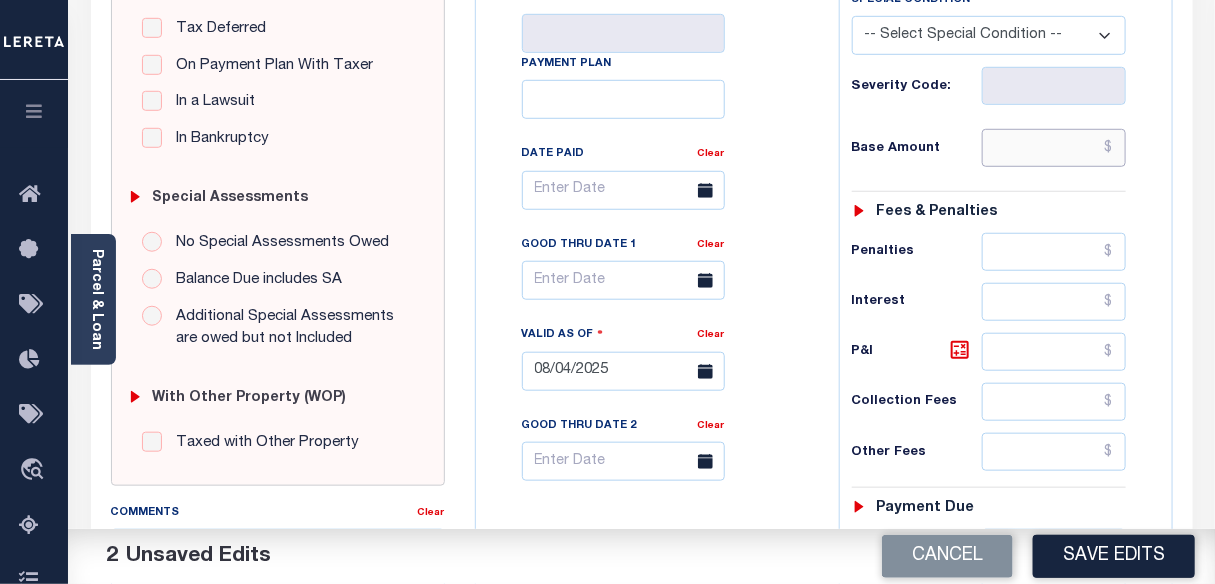 click at bounding box center (1054, 148) 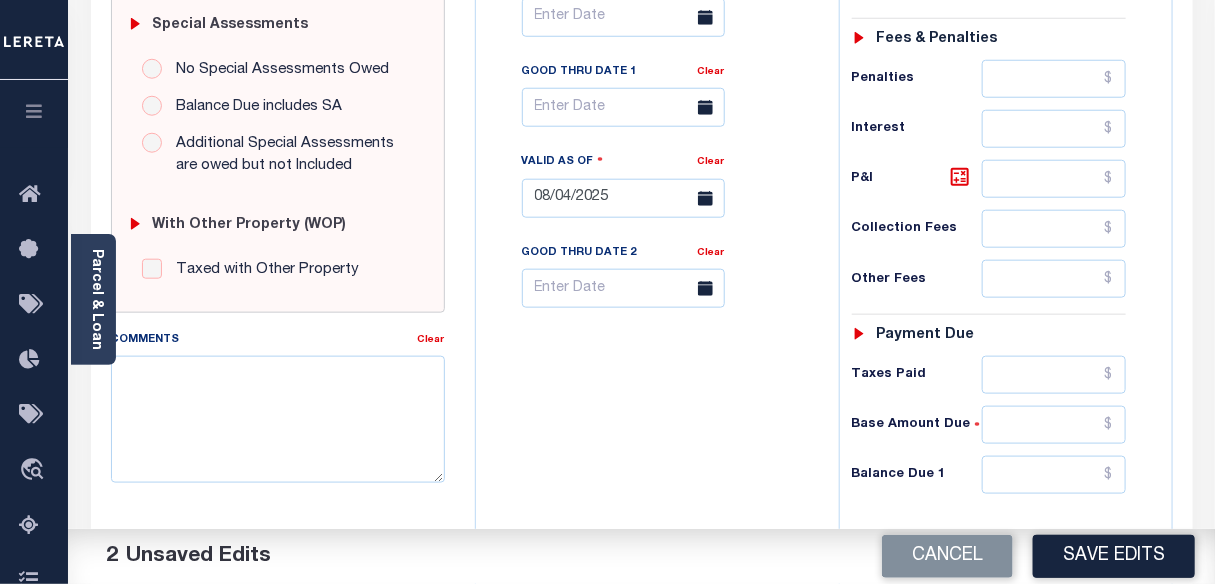 scroll, scrollTop: 727, scrollLeft: 0, axis: vertical 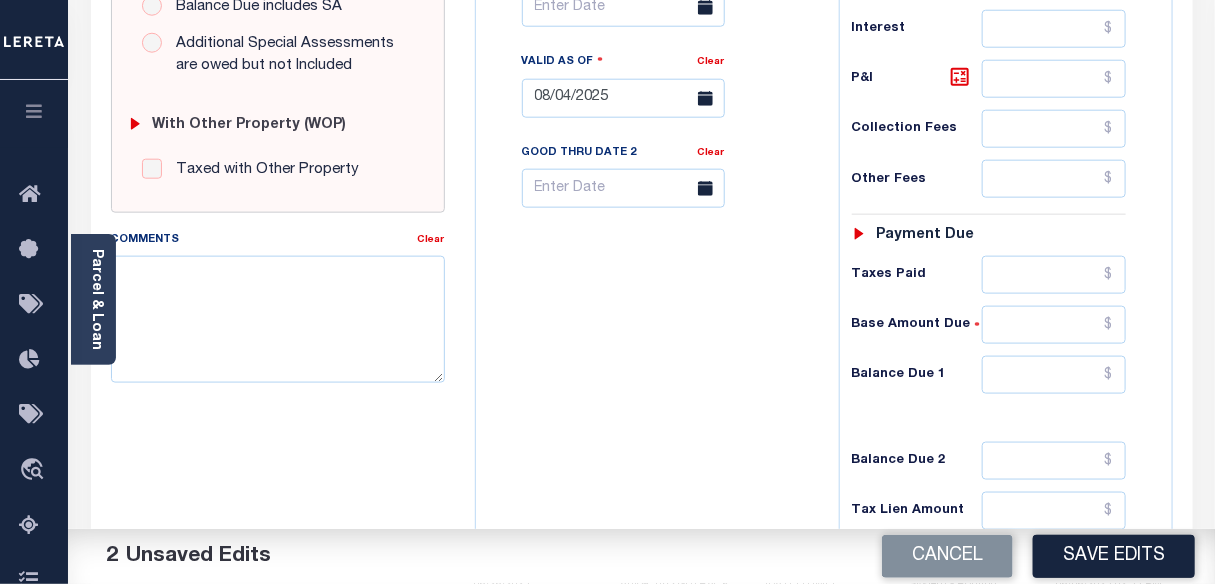 type on "$512.82" 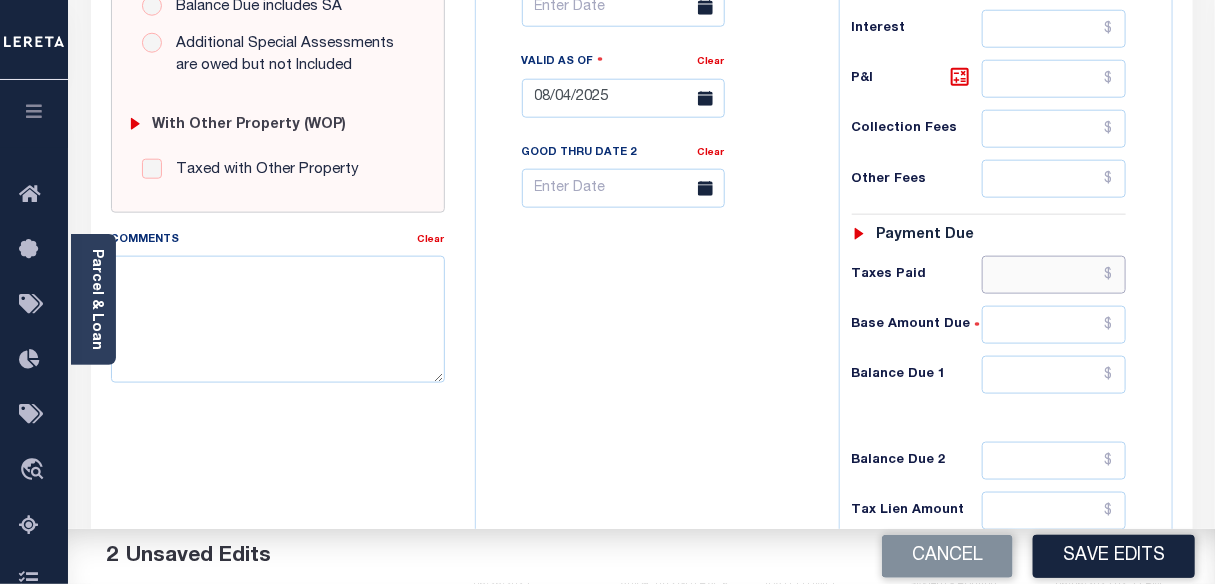 click at bounding box center (1054, 275) 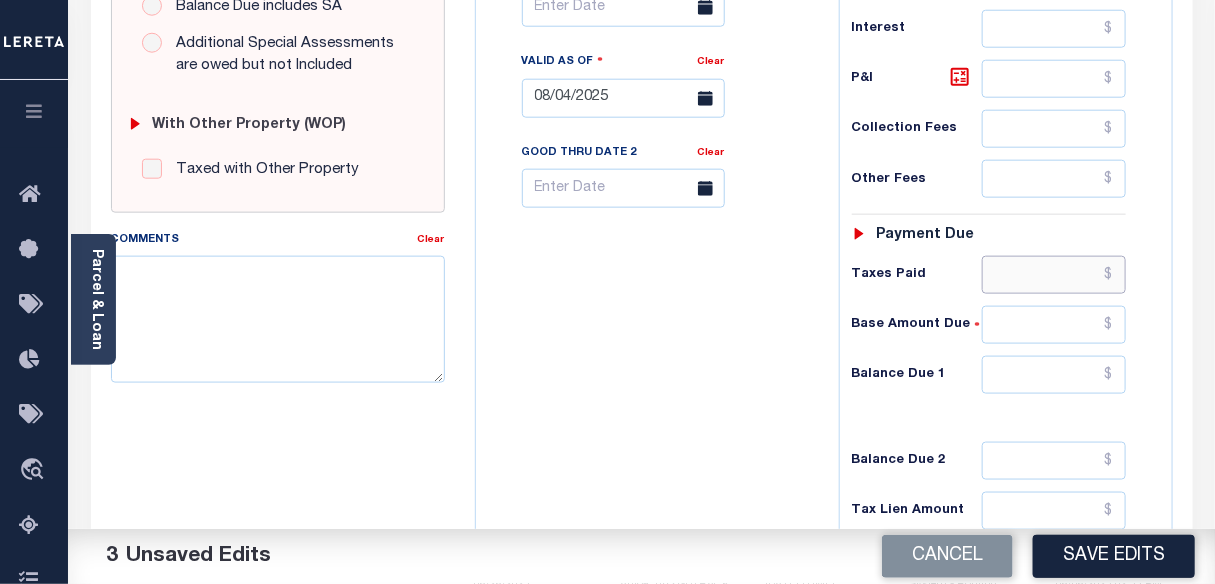 paste on "512.82" 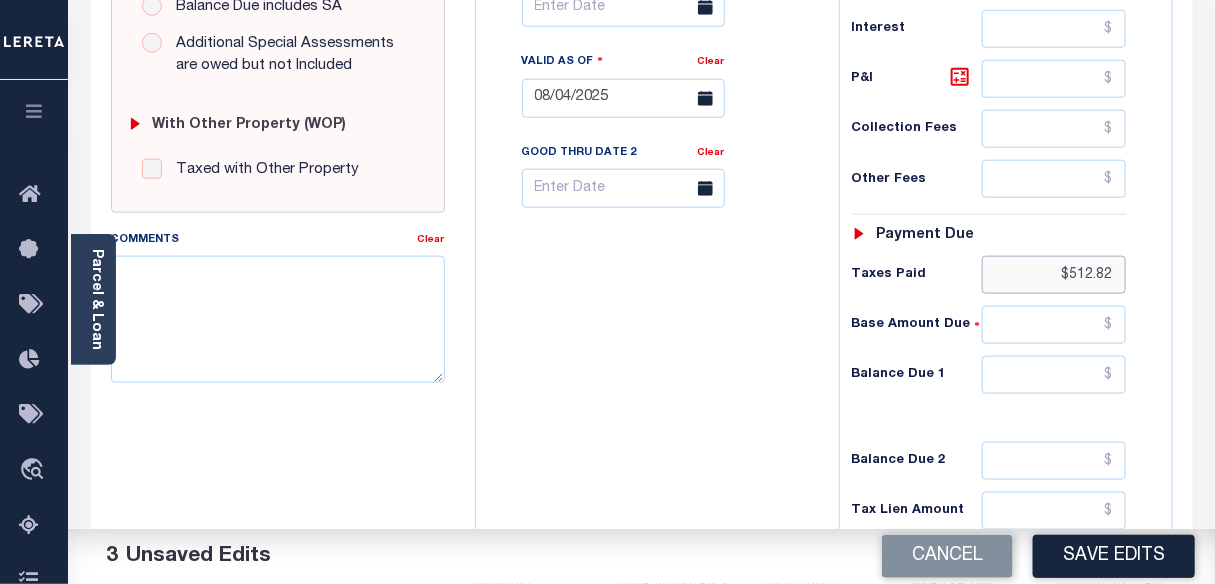 type on "$512.82" 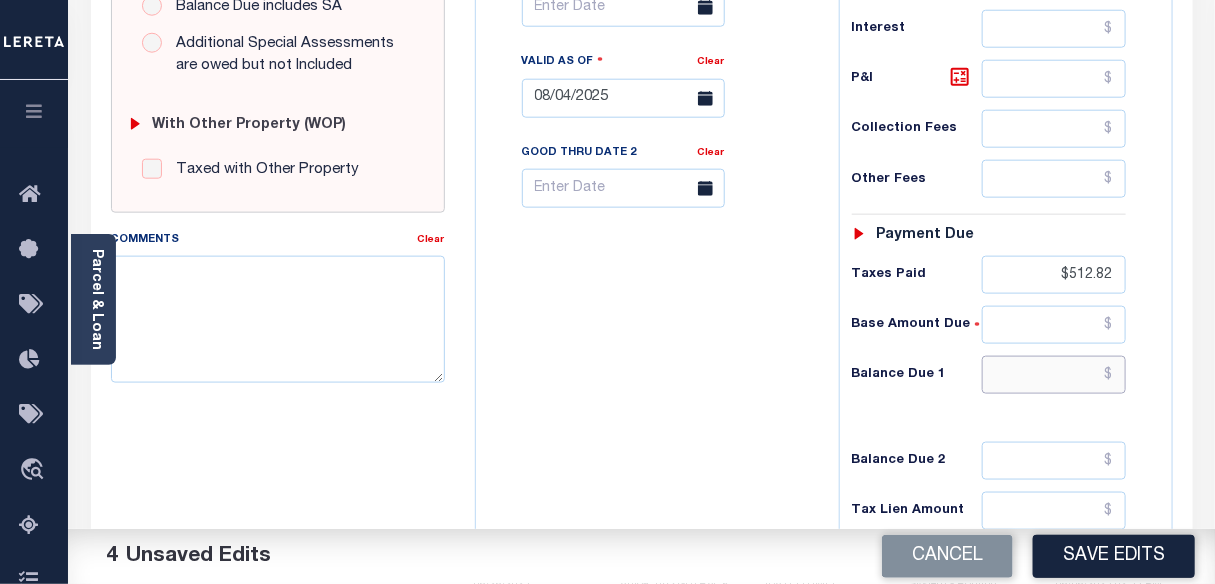 drag, startPoint x: 1098, startPoint y: 377, endPoint x: 1150, endPoint y: 354, distance: 56.859474 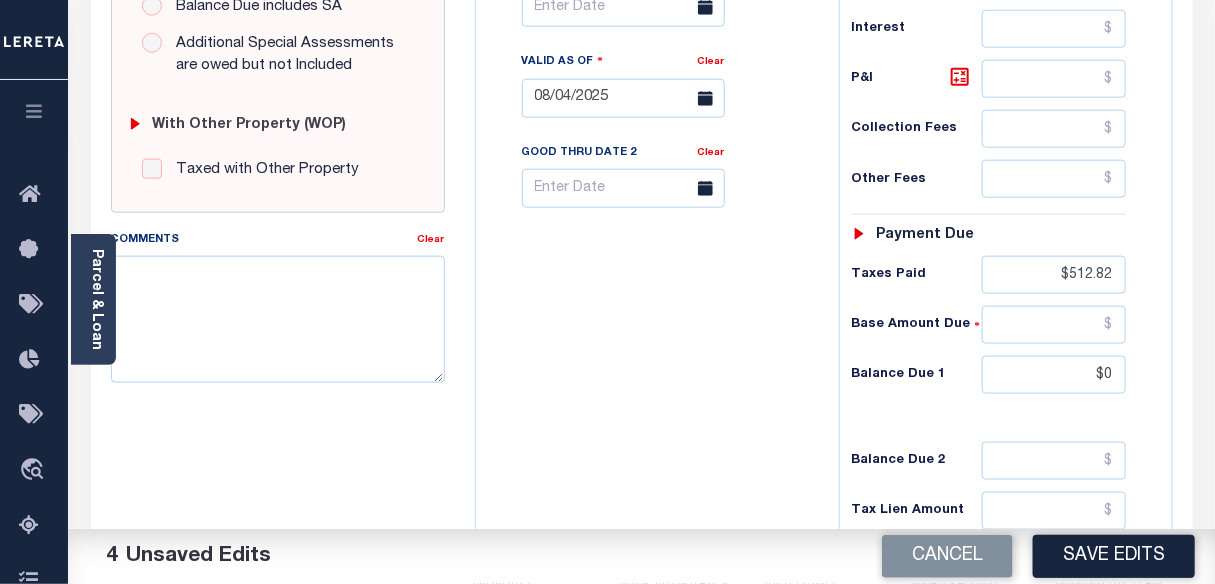 type on "$0.00" 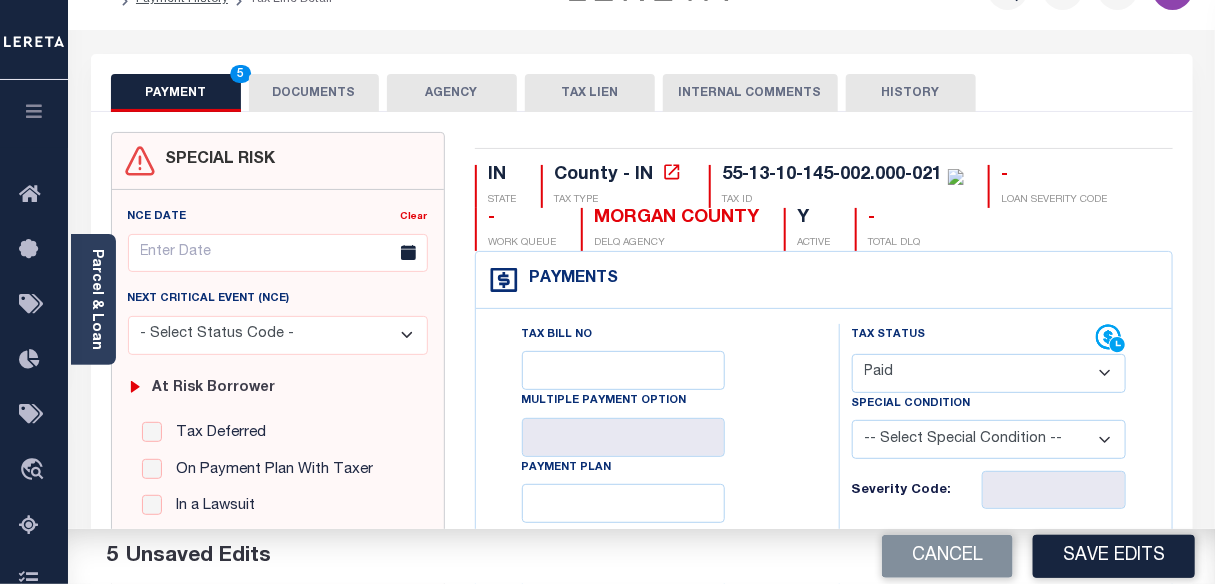 scroll, scrollTop: 0, scrollLeft: 0, axis: both 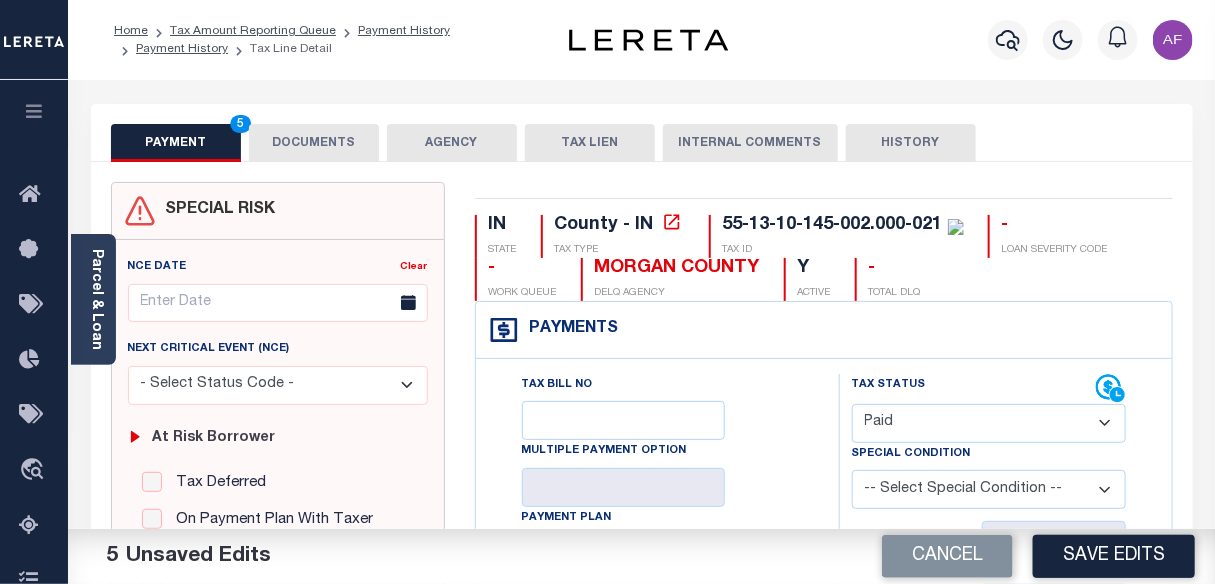 click on "DOCUMENTS" at bounding box center (314, 143) 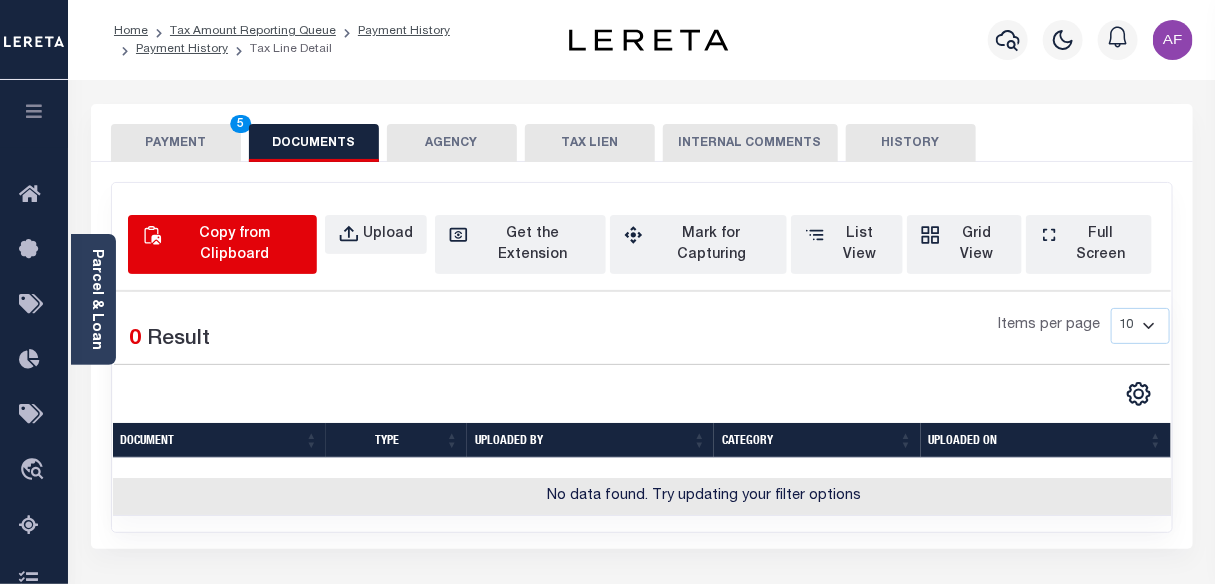 click on "Copy from Clipboard" at bounding box center [222, 244] 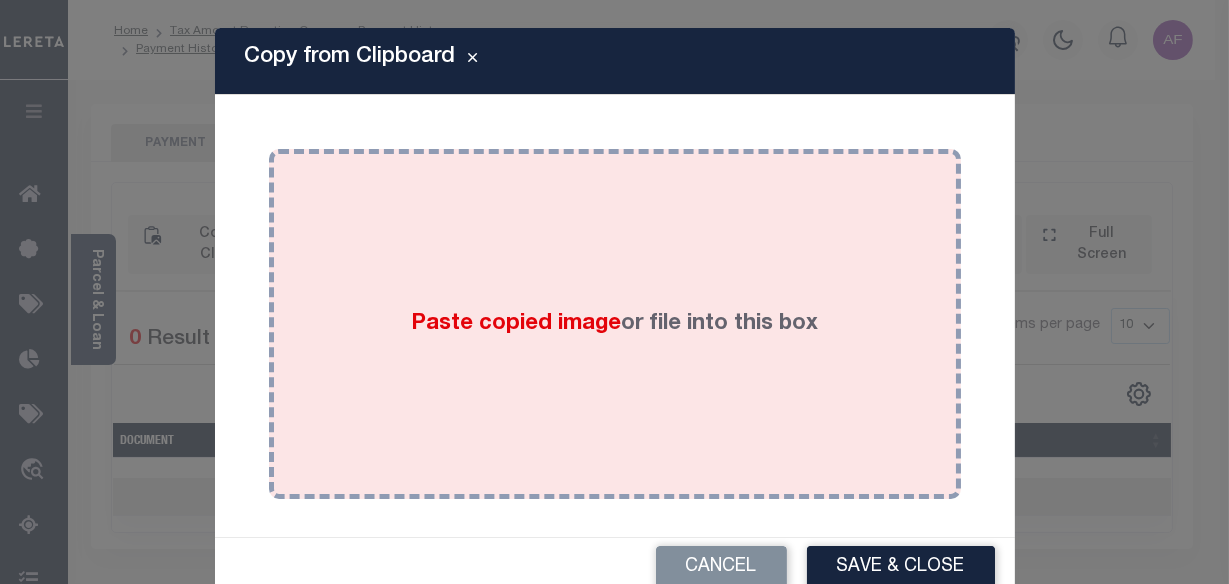 click on "Paste copied image" at bounding box center (516, 324) 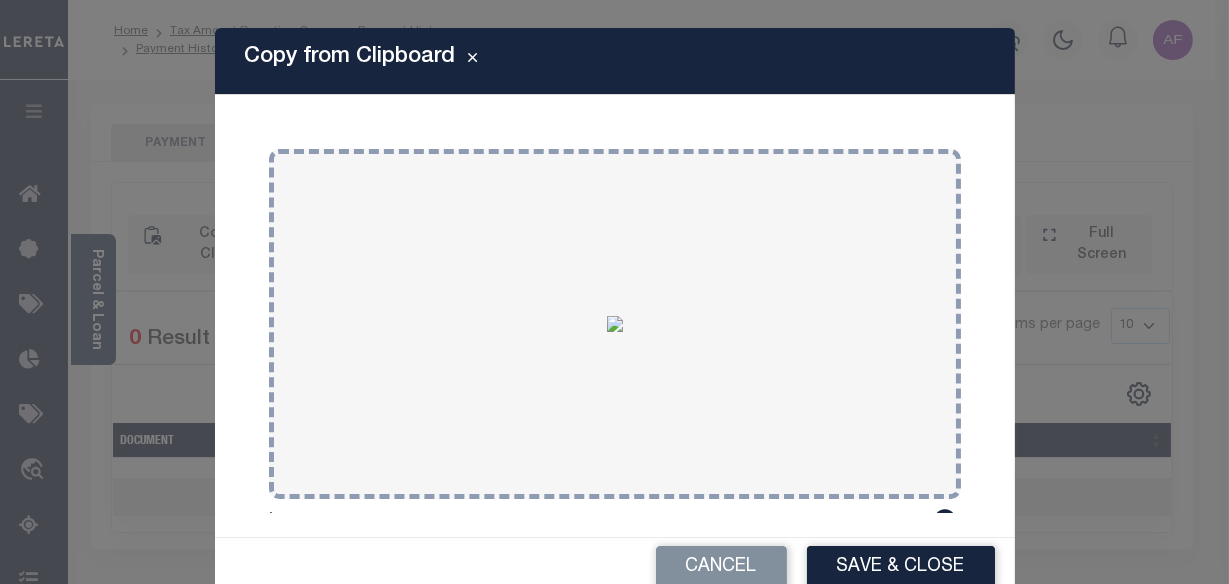 click on "Save & Close" at bounding box center [901, 567] 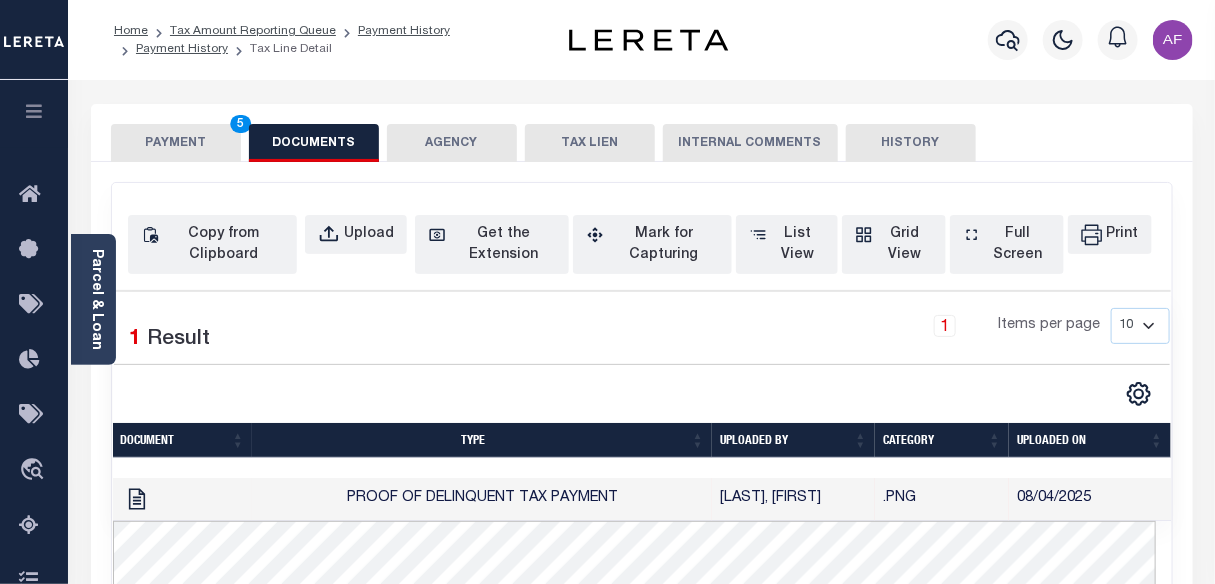 click on "PAYMENT
5" at bounding box center (176, 143) 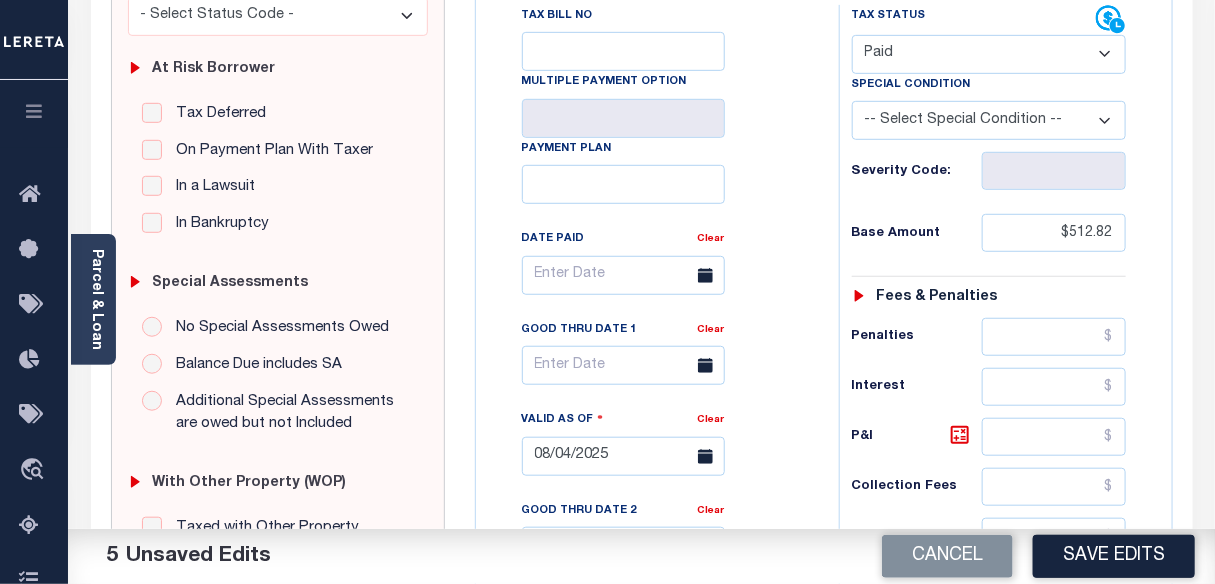 scroll, scrollTop: 727, scrollLeft: 0, axis: vertical 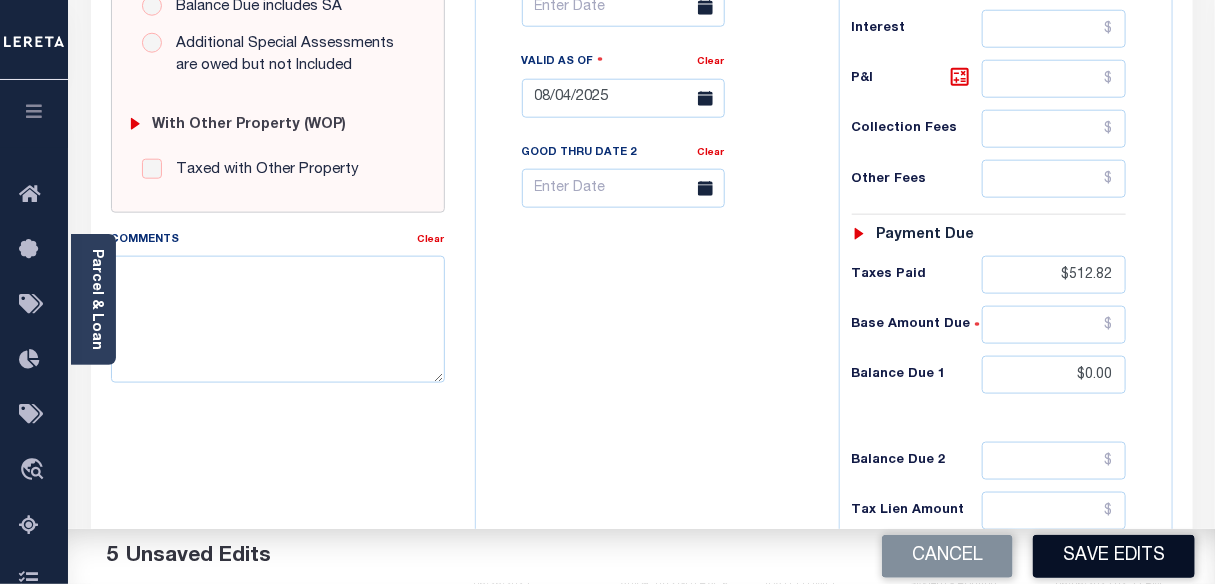 click on "Save Edits" at bounding box center [1114, 556] 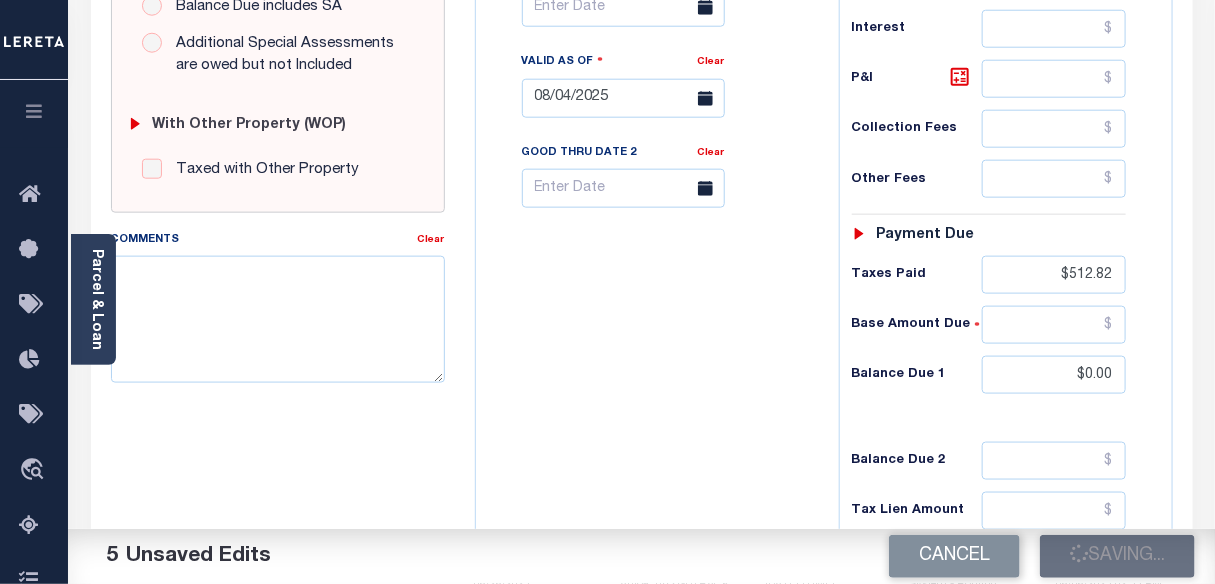 checkbox on "false" 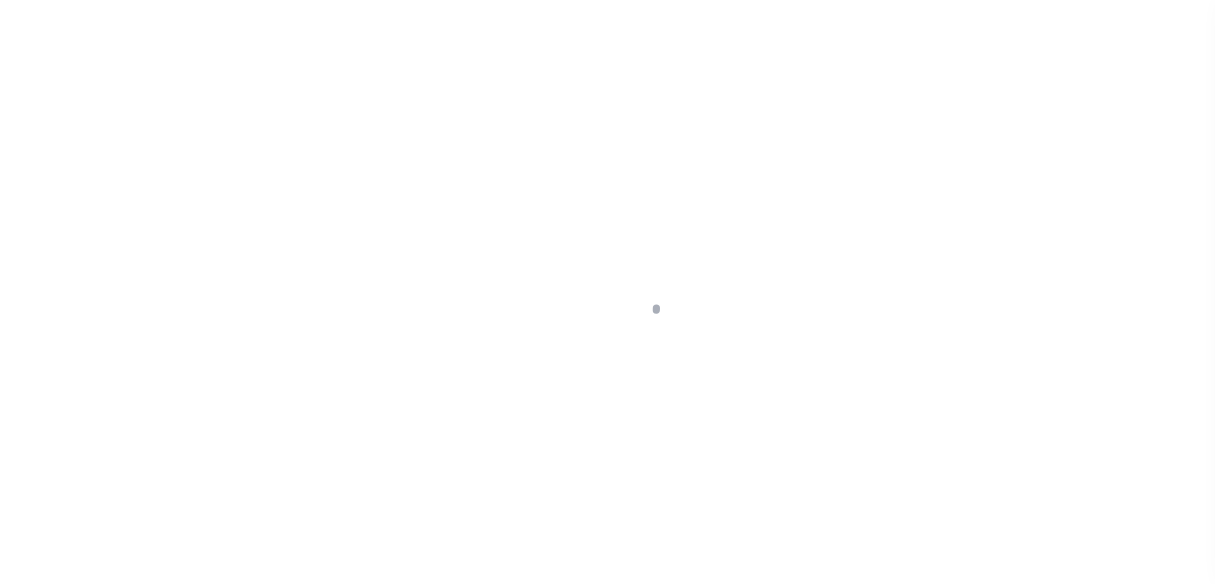 scroll, scrollTop: 0, scrollLeft: 0, axis: both 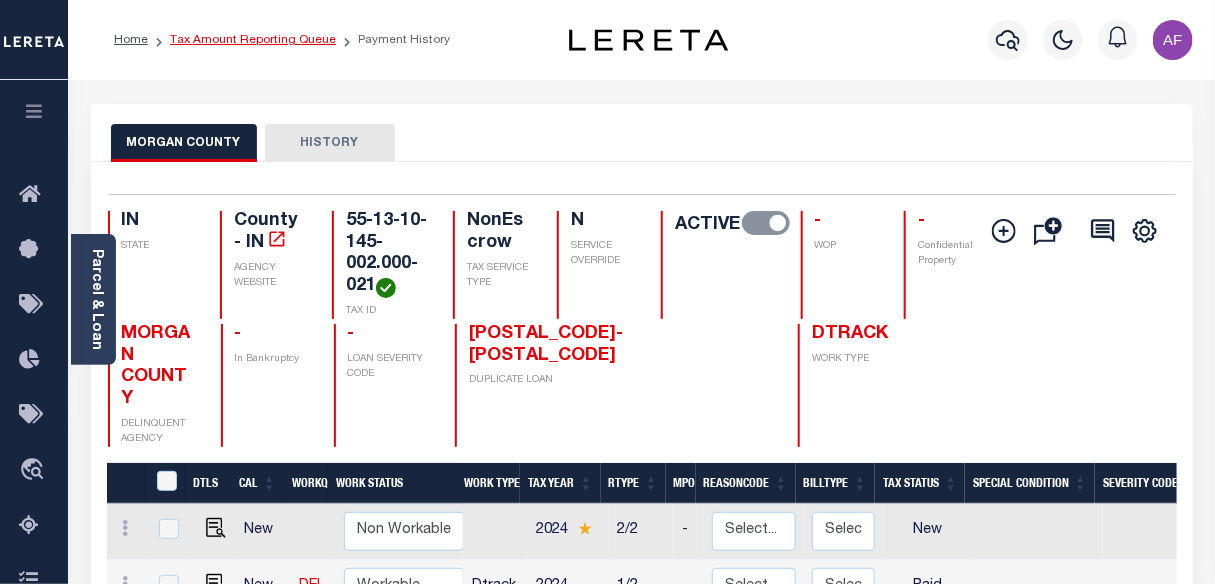 click on "Tax Amount Reporting Queue" at bounding box center [253, 40] 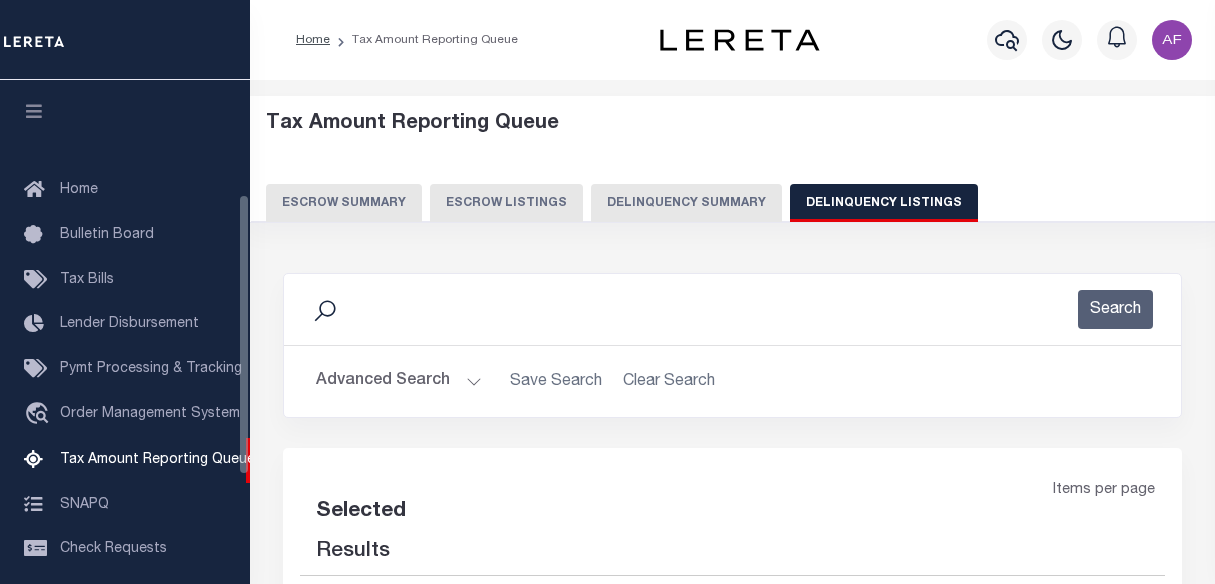 select on "100" 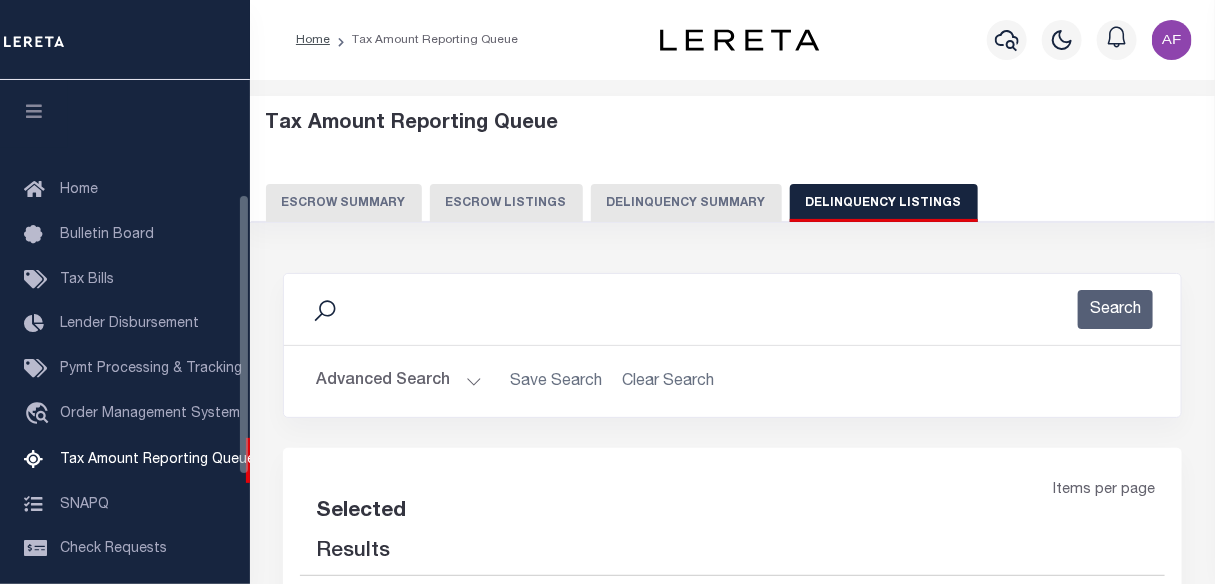 select on "100" 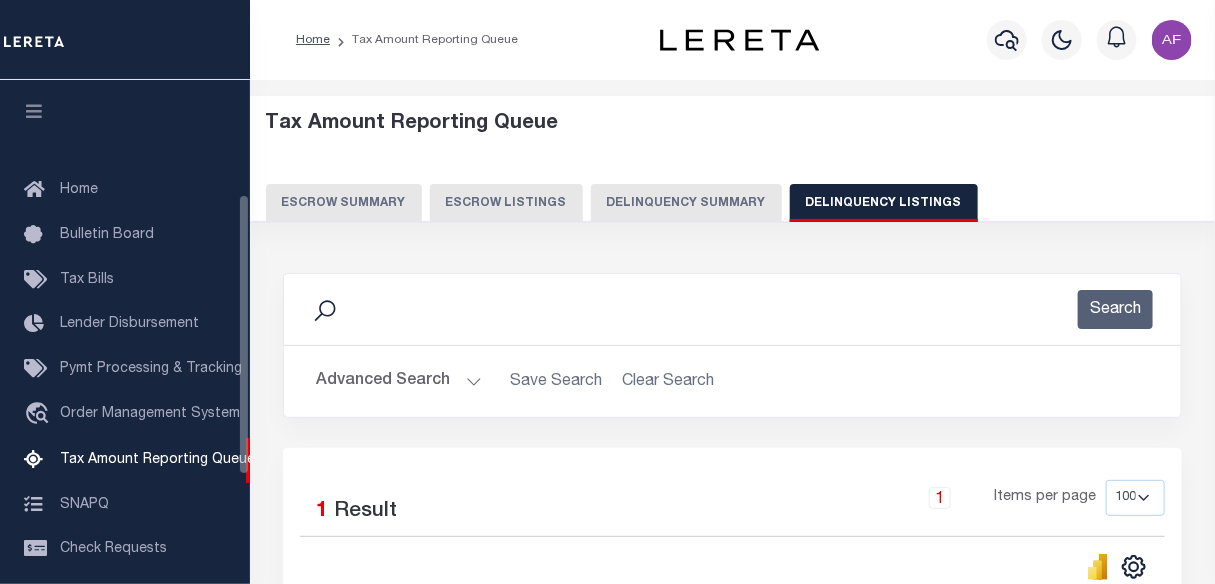 scroll, scrollTop: 205, scrollLeft: 0, axis: vertical 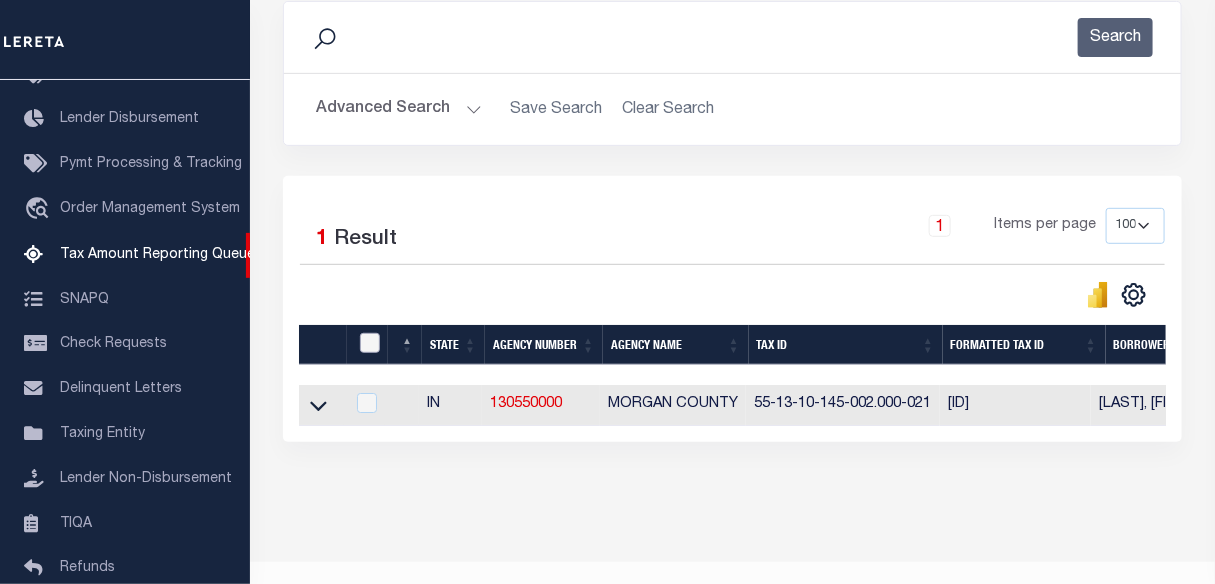 click at bounding box center (370, 343) 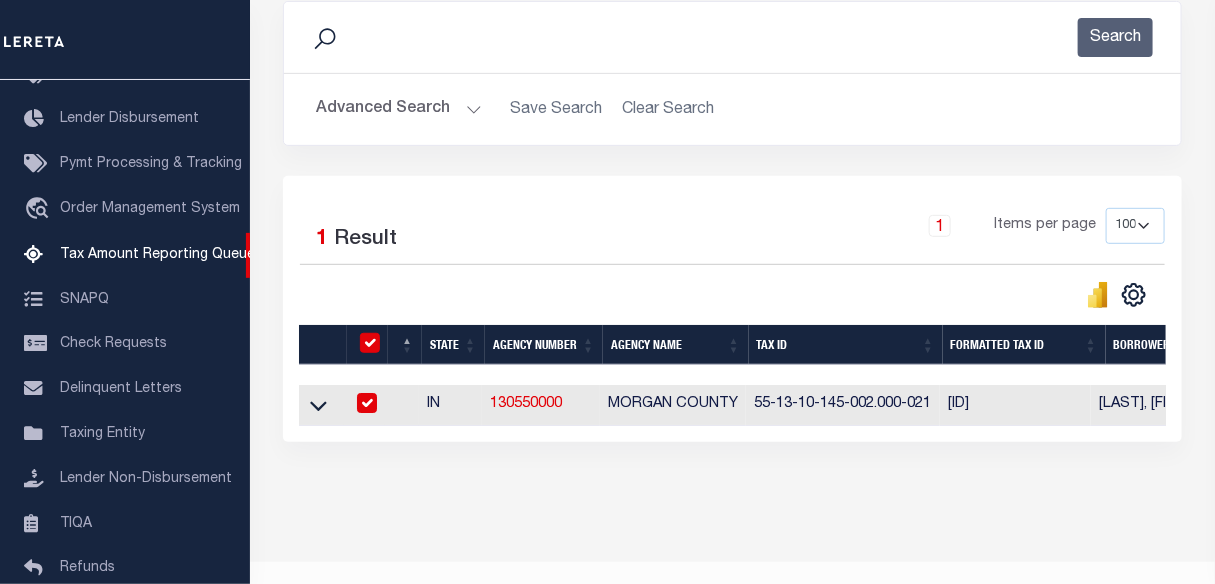 checkbox on "true" 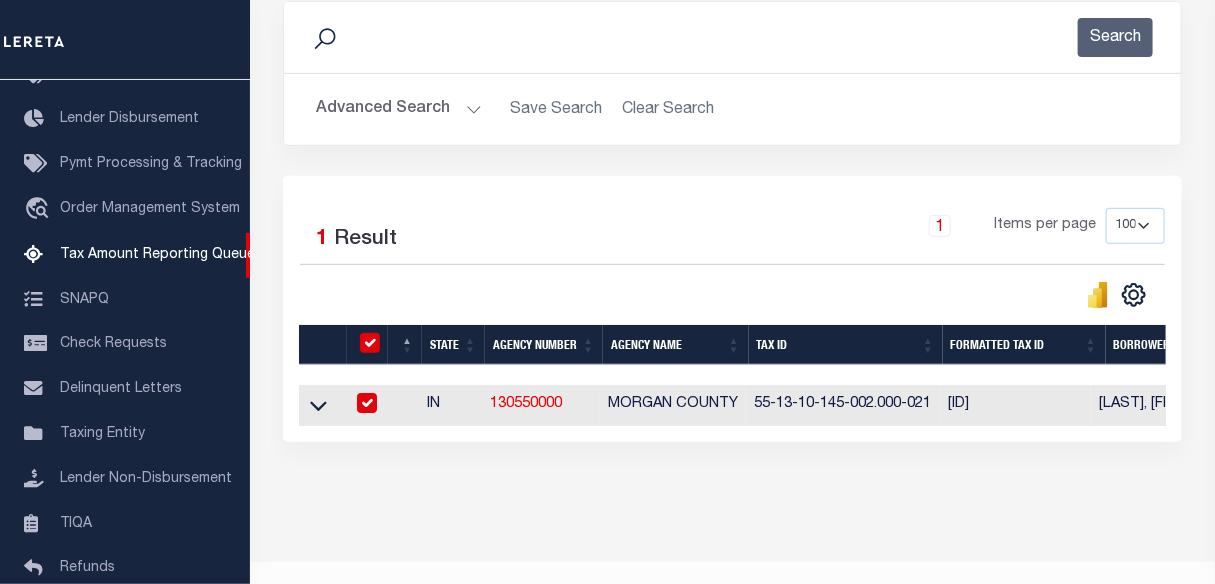 checkbox on "true" 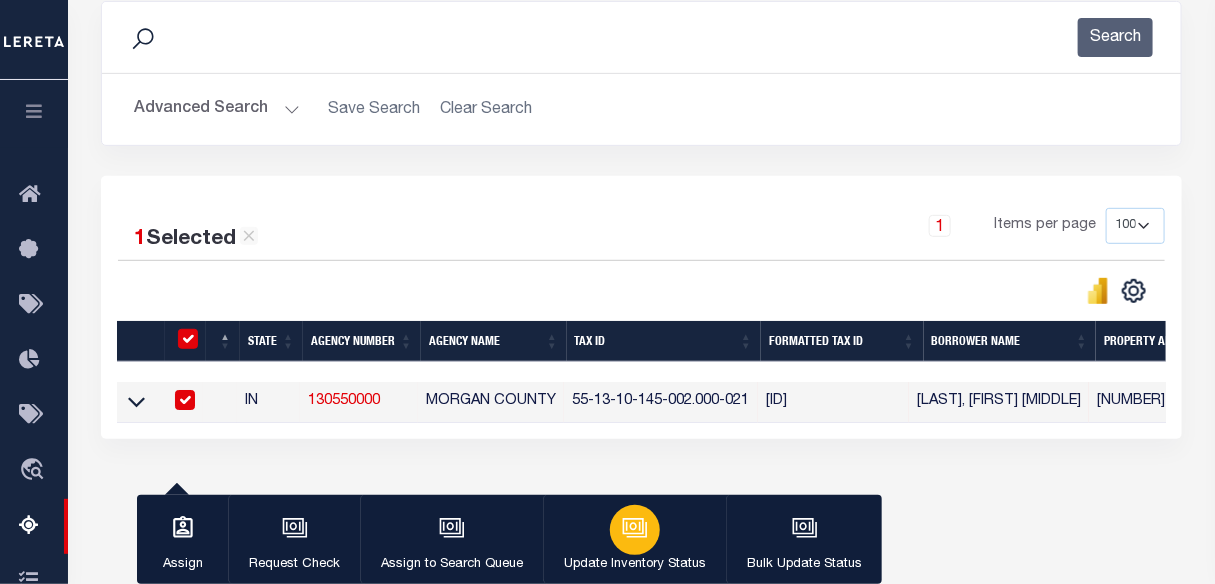click 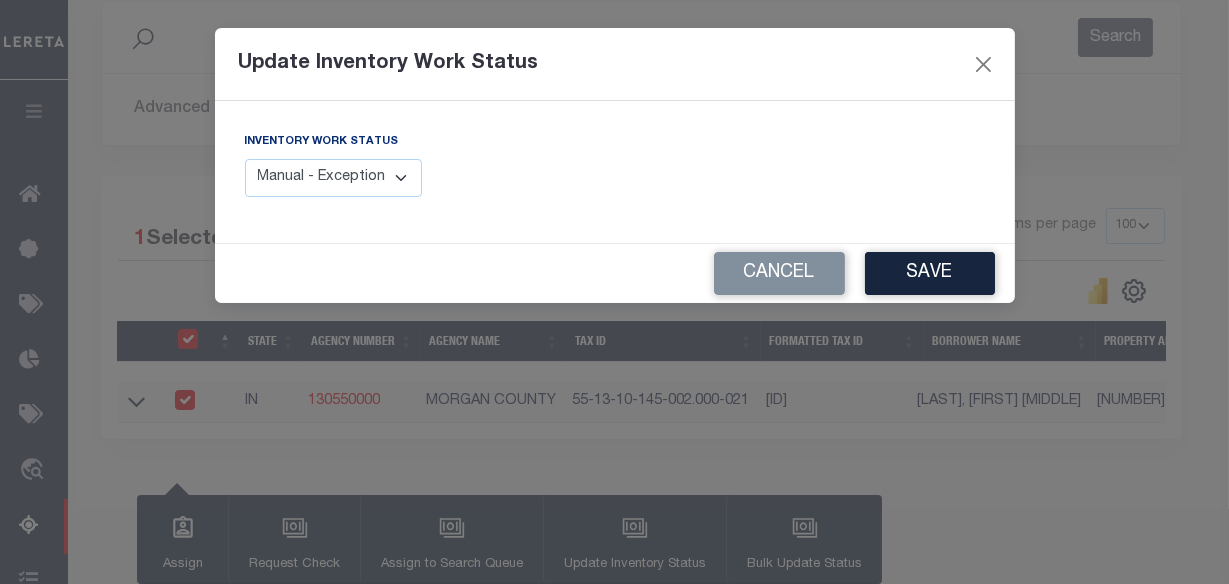 click on "Manual - Exception
Pended - Awaiting Search
Late Add Exception
Completed" at bounding box center (334, 178) 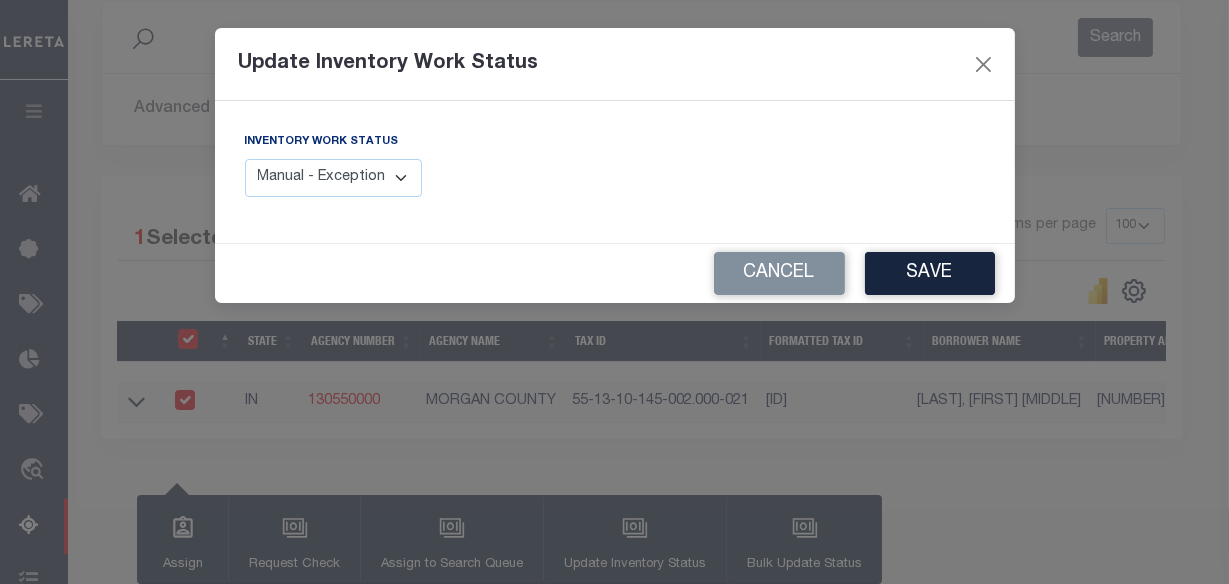 select on "4" 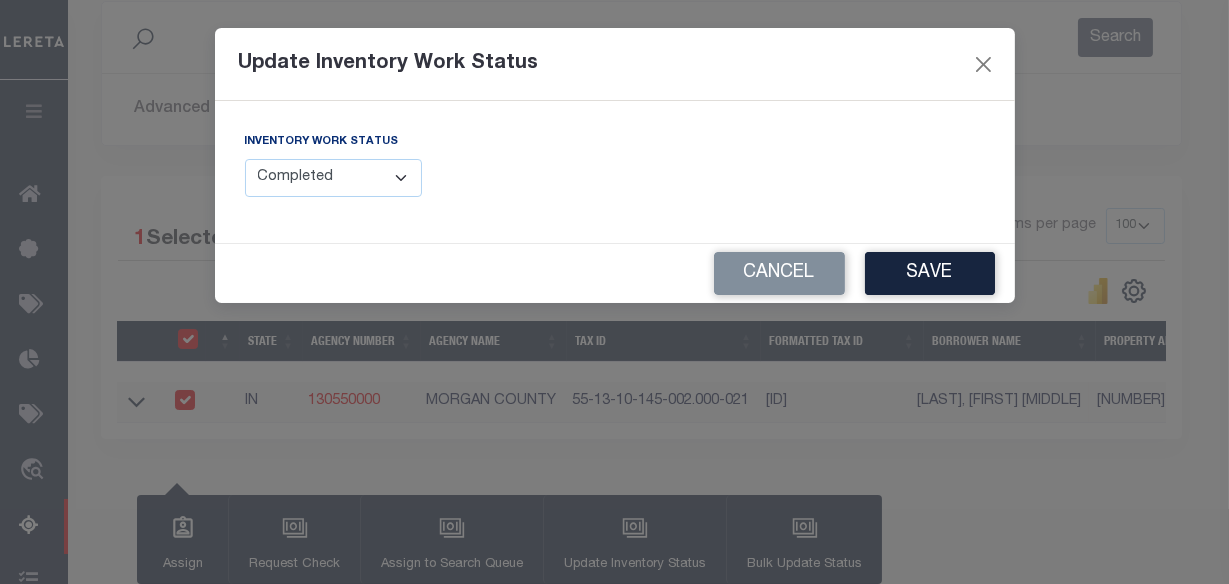 click on "Manual - Exception
Pended - Awaiting Search
Late Add Exception
Completed" at bounding box center [334, 178] 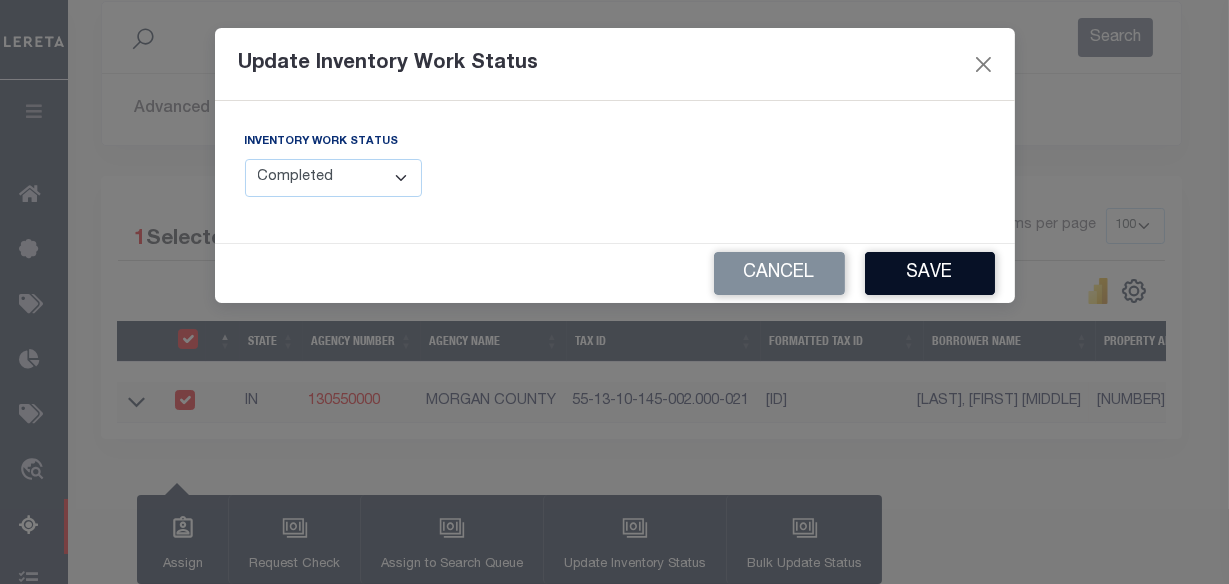 click on "Save" at bounding box center [930, 273] 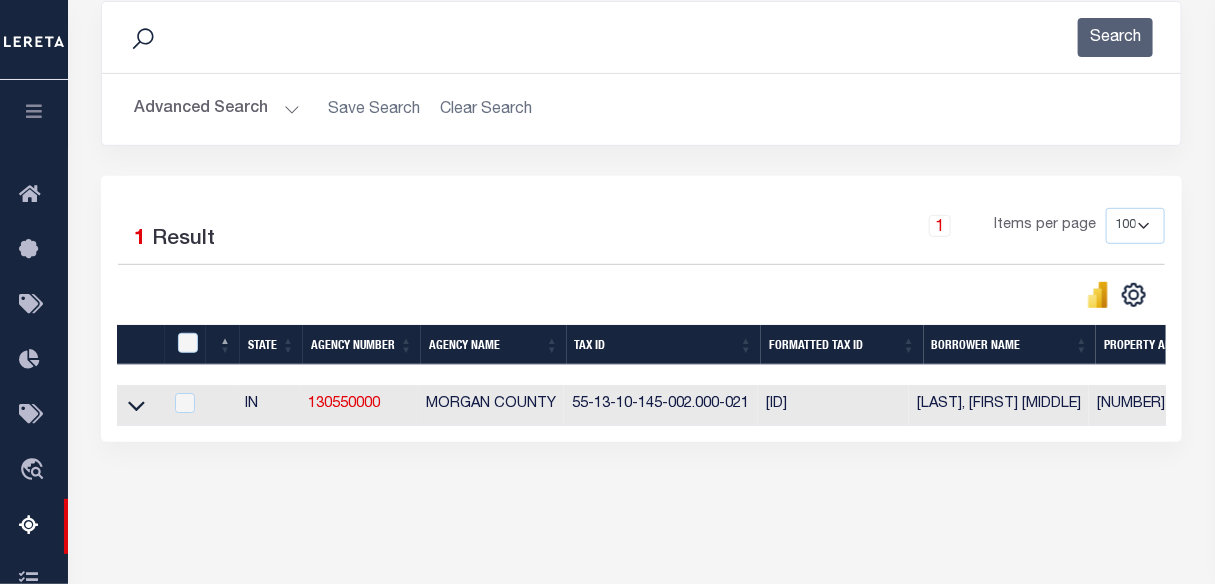 click on "Advanced Search" at bounding box center (217, 109) 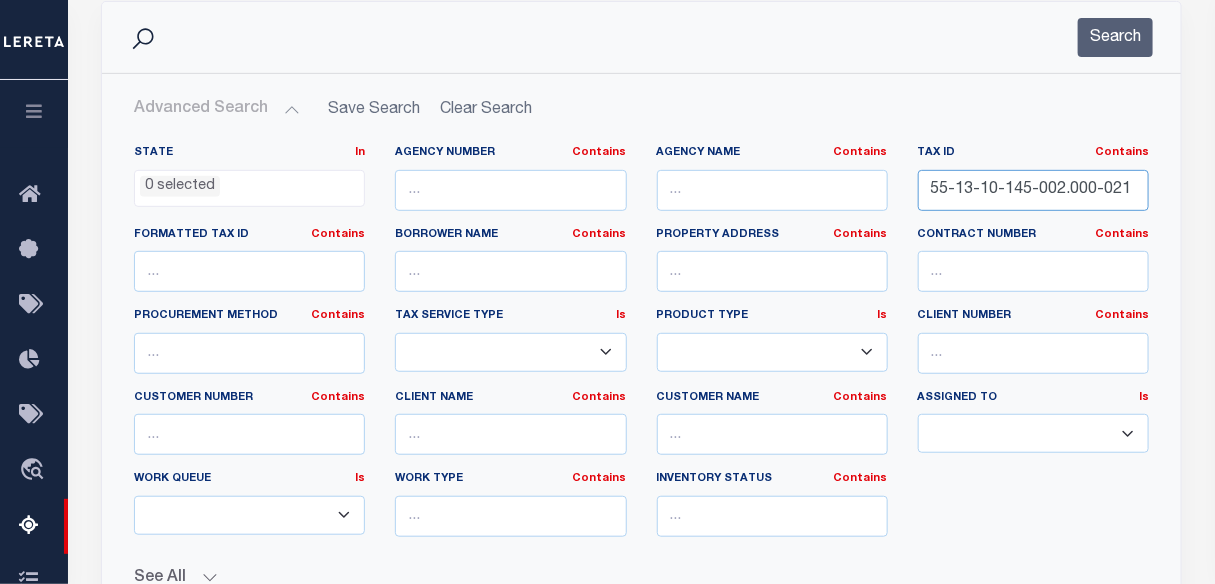 drag, startPoint x: 1124, startPoint y: 187, endPoint x: 751, endPoint y: 180, distance: 373.06567 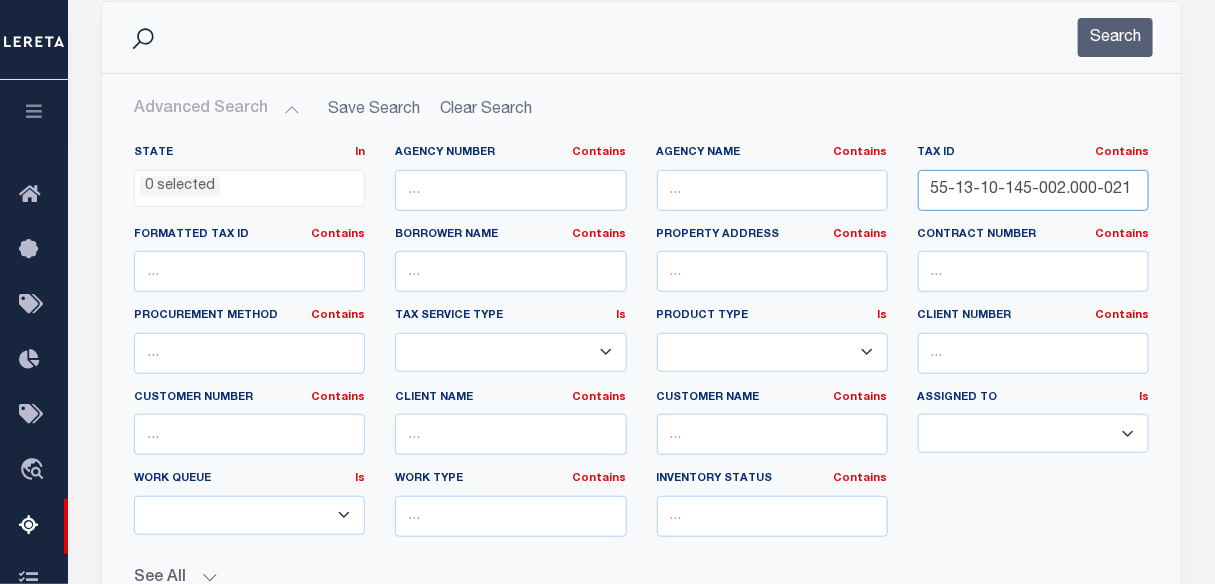 click on "State
In
In
AK AL AR AZ CA CO CT DC DE FL GA GU HI IA ID IL IN KS KY LA MA MD ME MI MN MO MS MT NC ND NE NH NJ NM NV NY OH OK OR PA PR RI SC SD TN TX UT VA VI VT WA WI WV WY 0 selected
Agency Number
Contains
Contains" at bounding box center [641, 349] 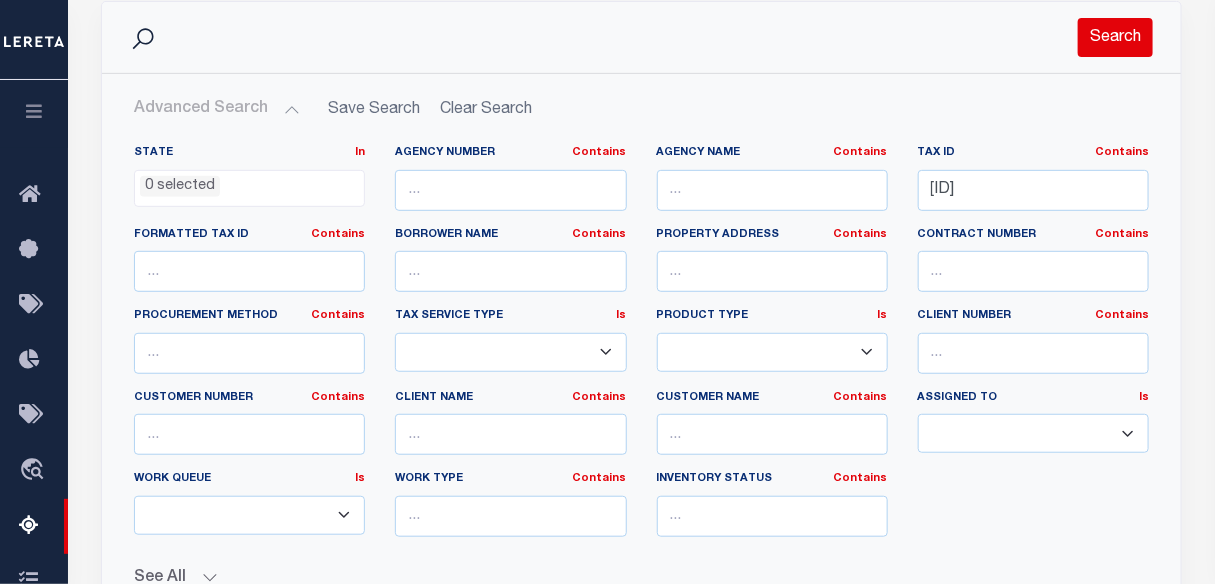 click on "Search" at bounding box center [1115, 37] 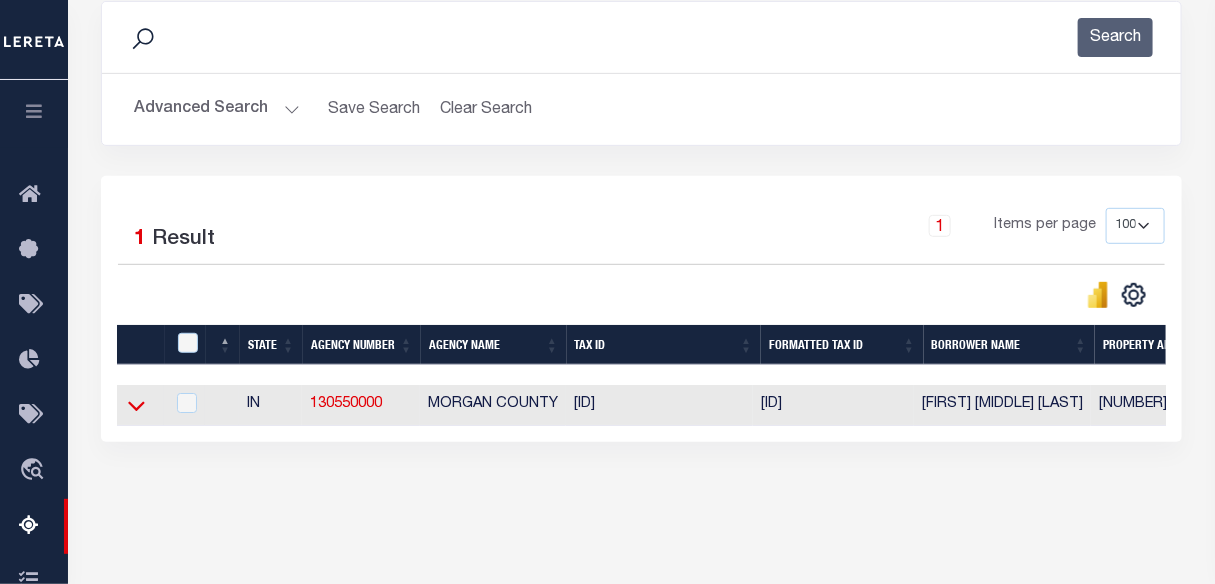 click 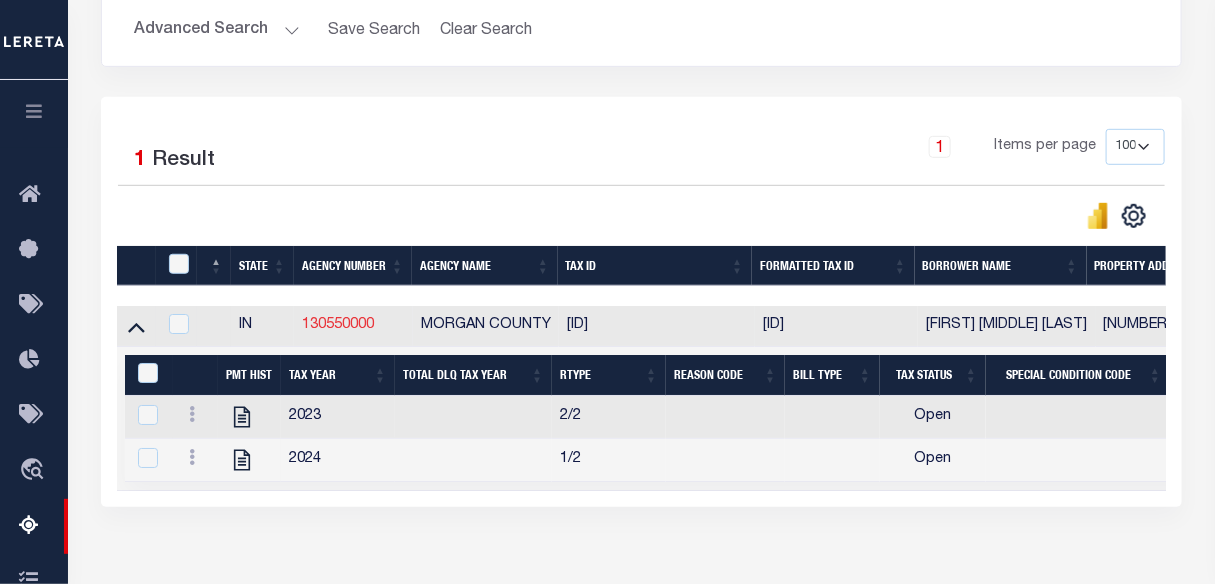 scroll, scrollTop: 454, scrollLeft: 0, axis: vertical 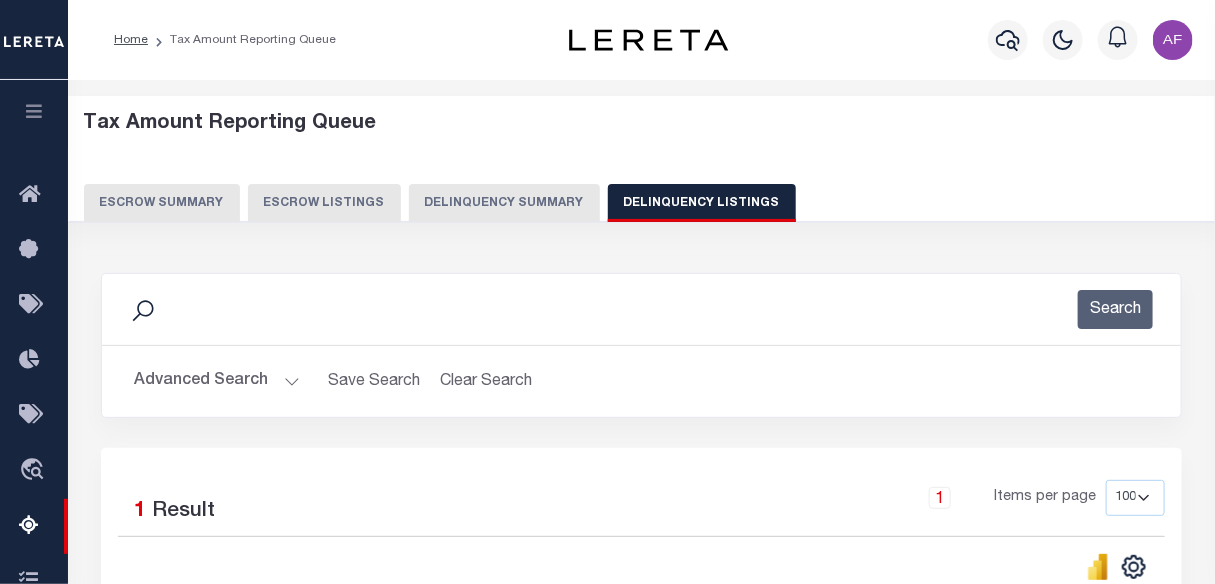 click on "Advanced Search" at bounding box center (217, 381) 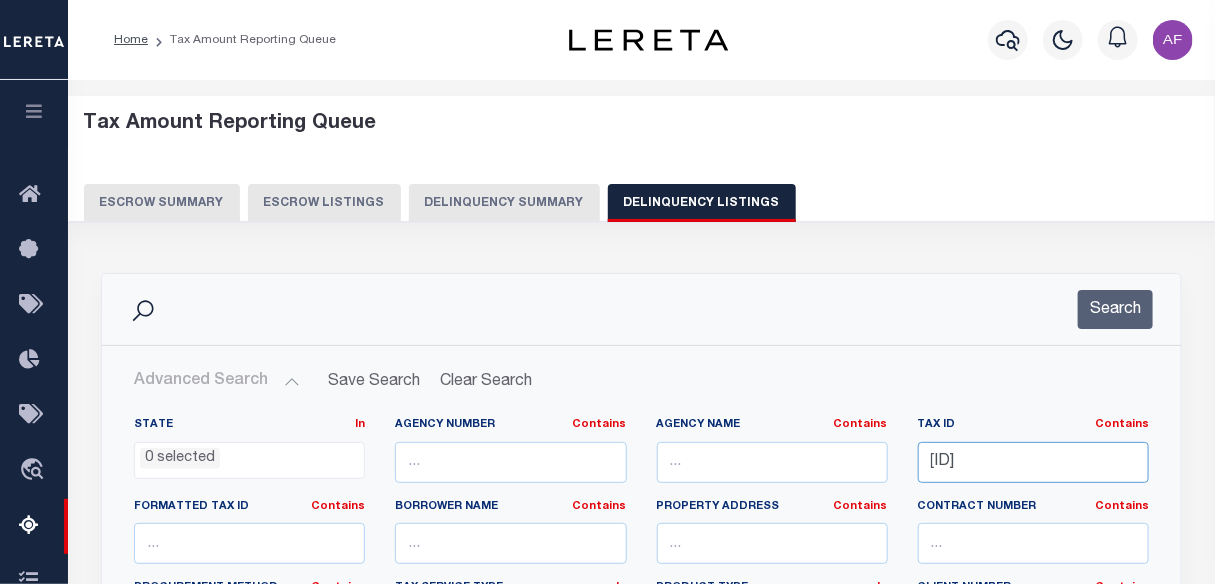 drag, startPoint x: 1130, startPoint y: 468, endPoint x: 736, endPoint y: 461, distance: 394.06216 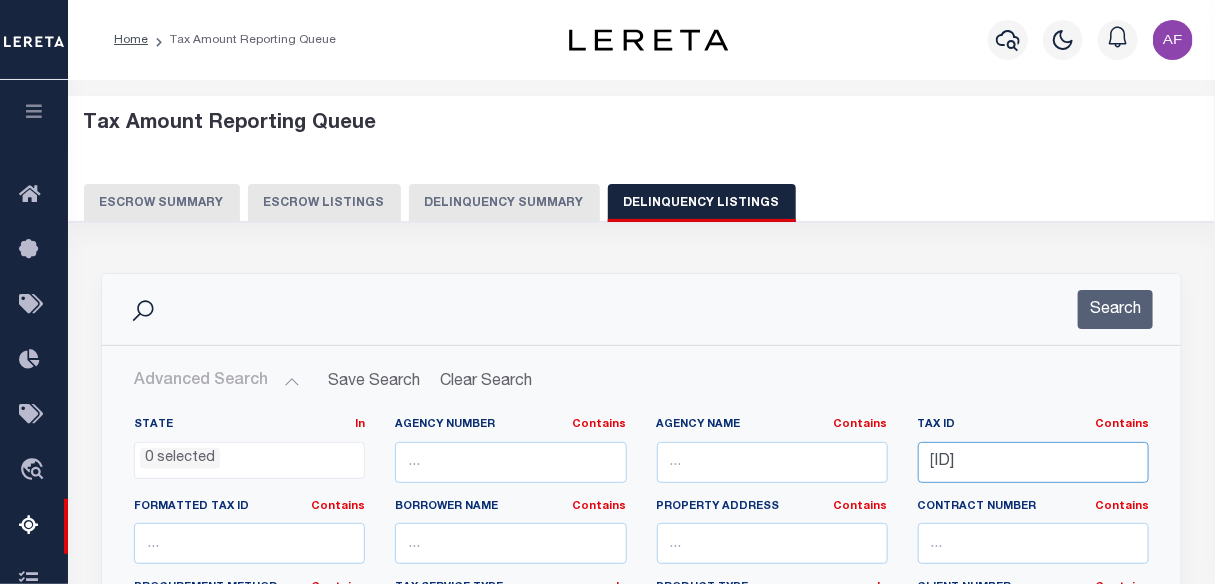 click on "State
In
In
AK AL AR AZ CA CO CT DC DE FL GA GU HI IA ID IL IN KS KY LA MA MD ME MI MN MO MS MT NC ND NE NH NJ NM NV NY OH OK OR PA PR RI SC SD TN TX UT VA VI VT WA WI WV WY 0 selected
Agency Number
Contains
Contains" at bounding box center (641, 621) 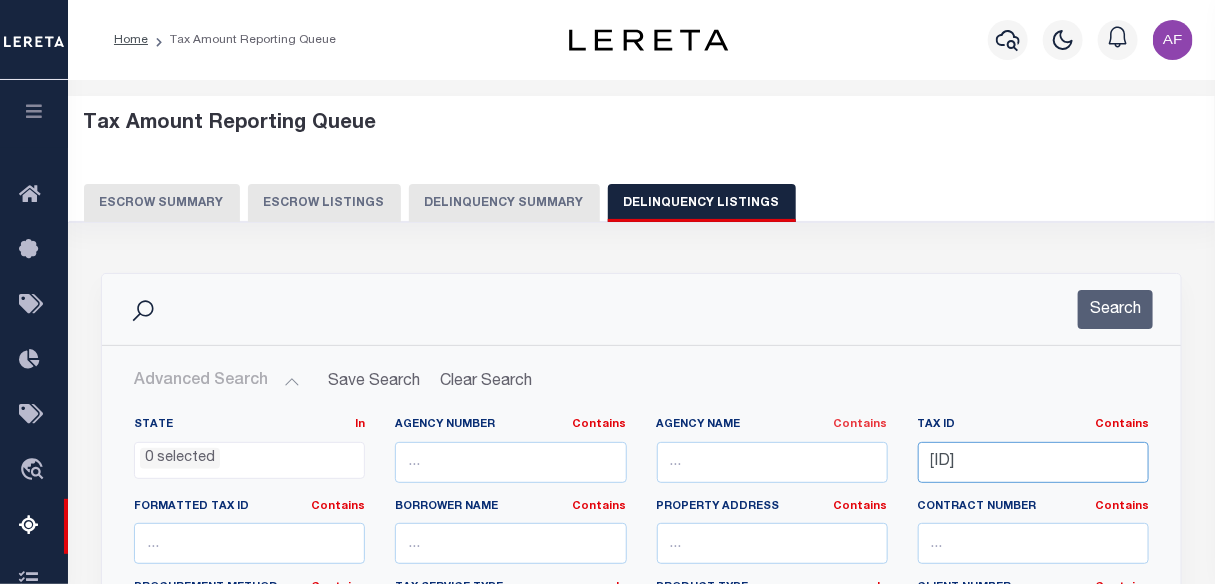 paste on "2-115-002.000-020" 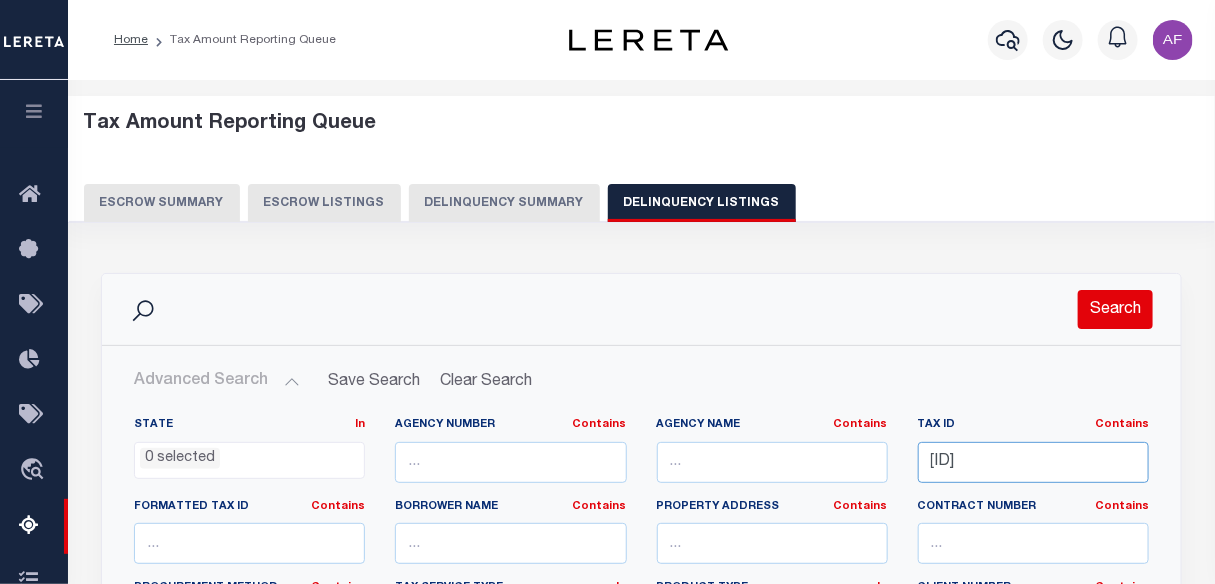 type on "55-13-12-115-002.000-020" 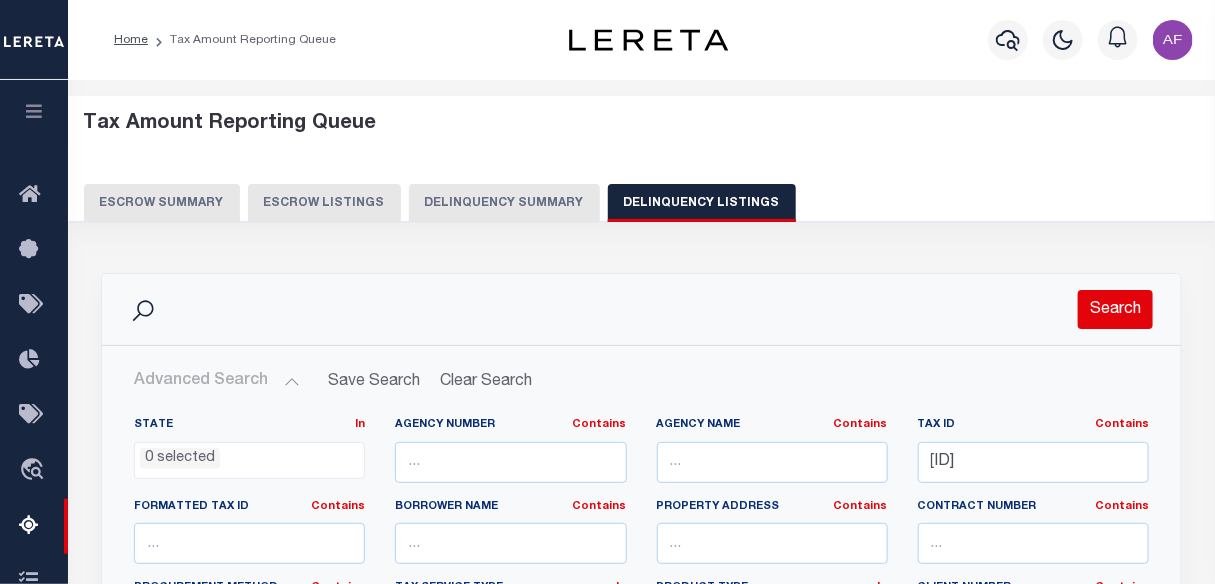 click on "Search" at bounding box center [1115, 309] 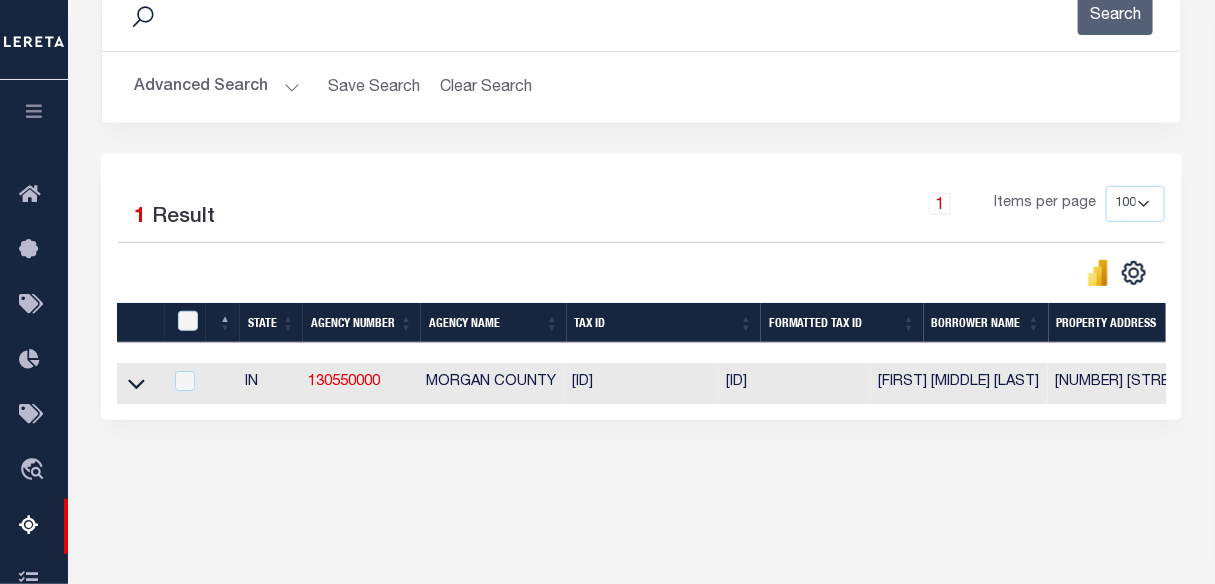 scroll, scrollTop: 363, scrollLeft: 0, axis: vertical 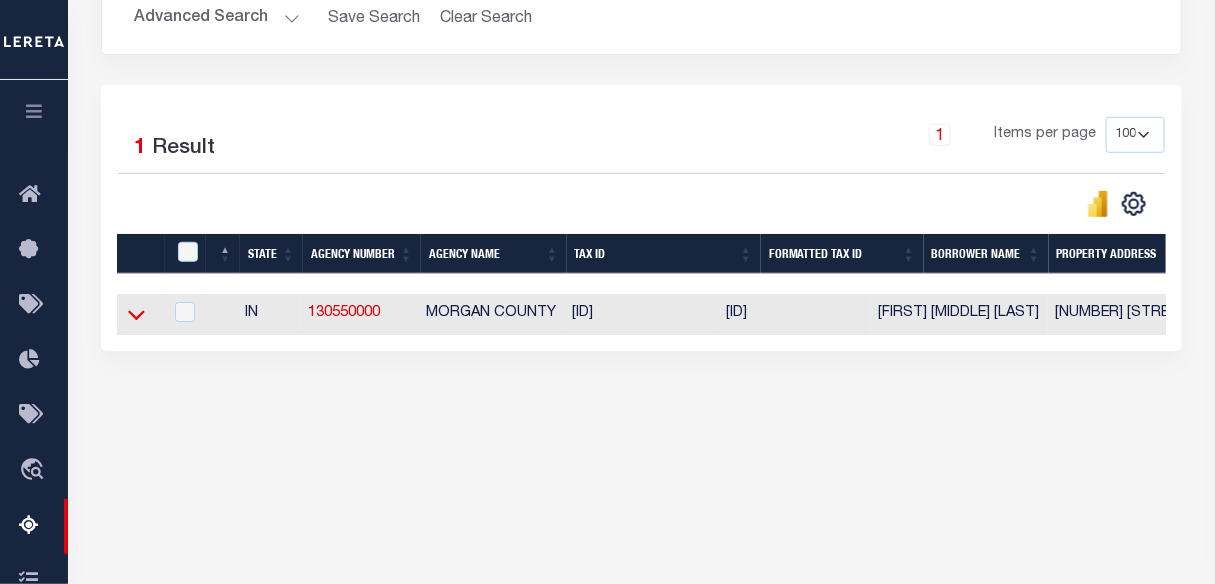 click 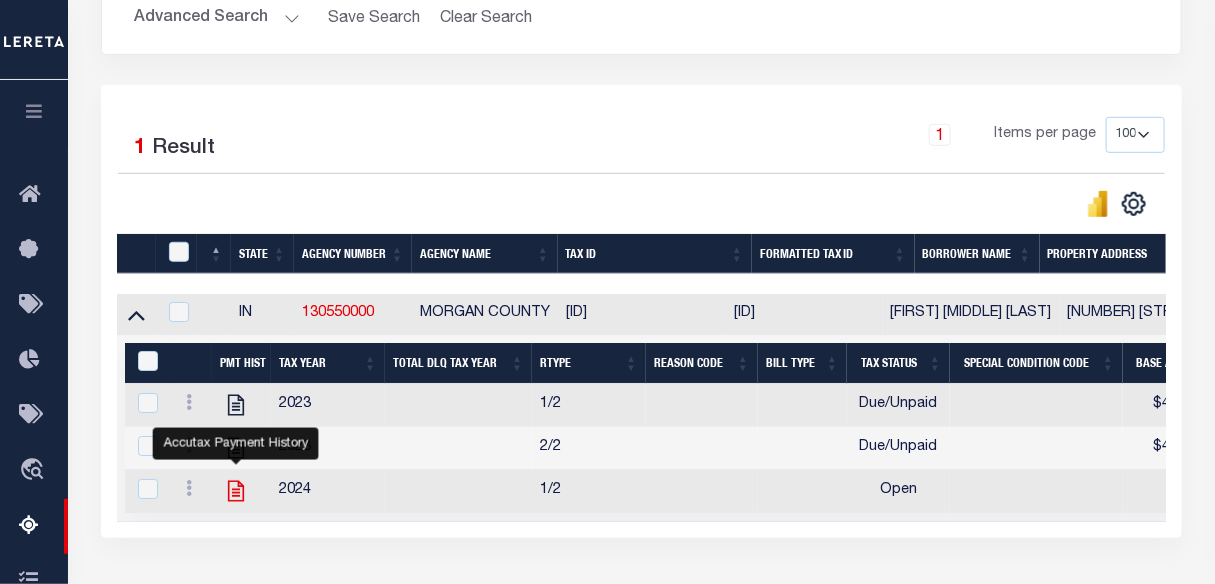 click 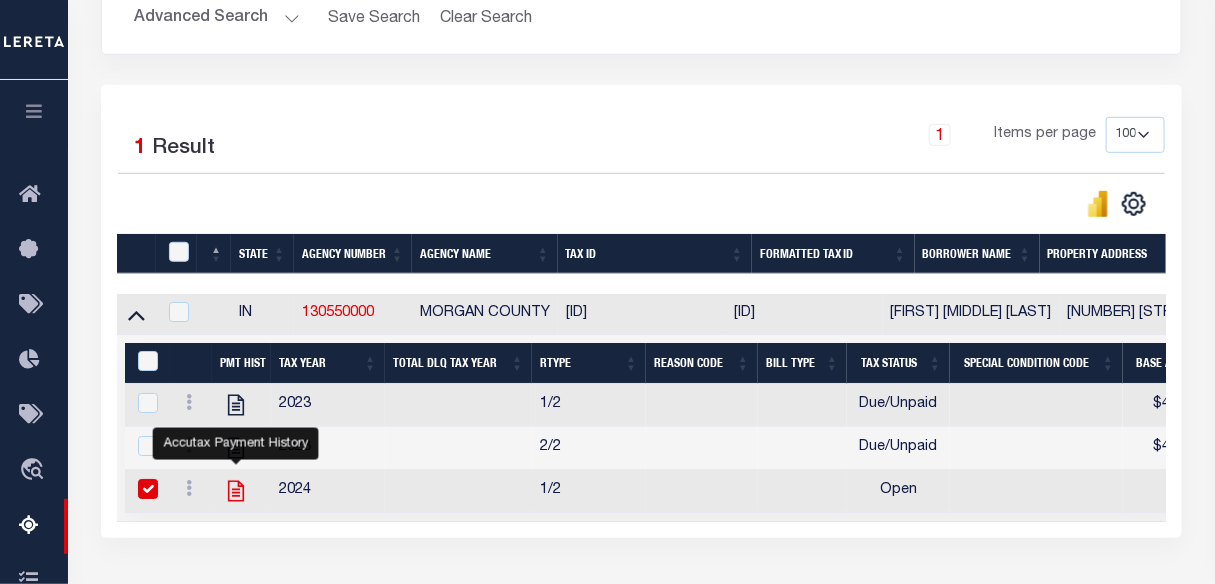 checkbox on "true" 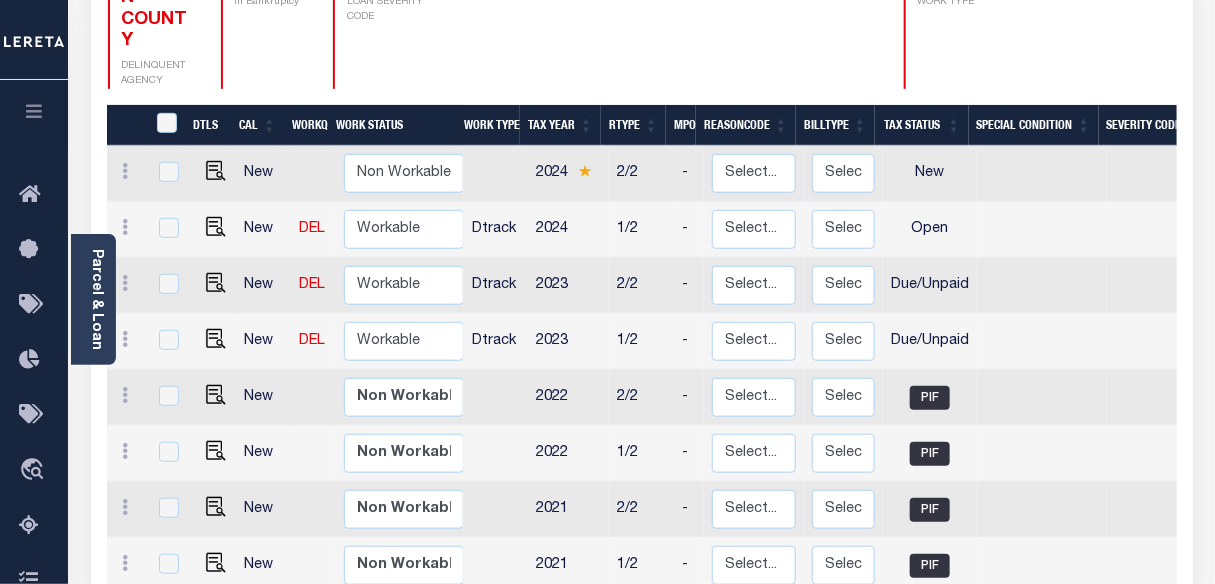 scroll, scrollTop: 363, scrollLeft: 0, axis: vertical 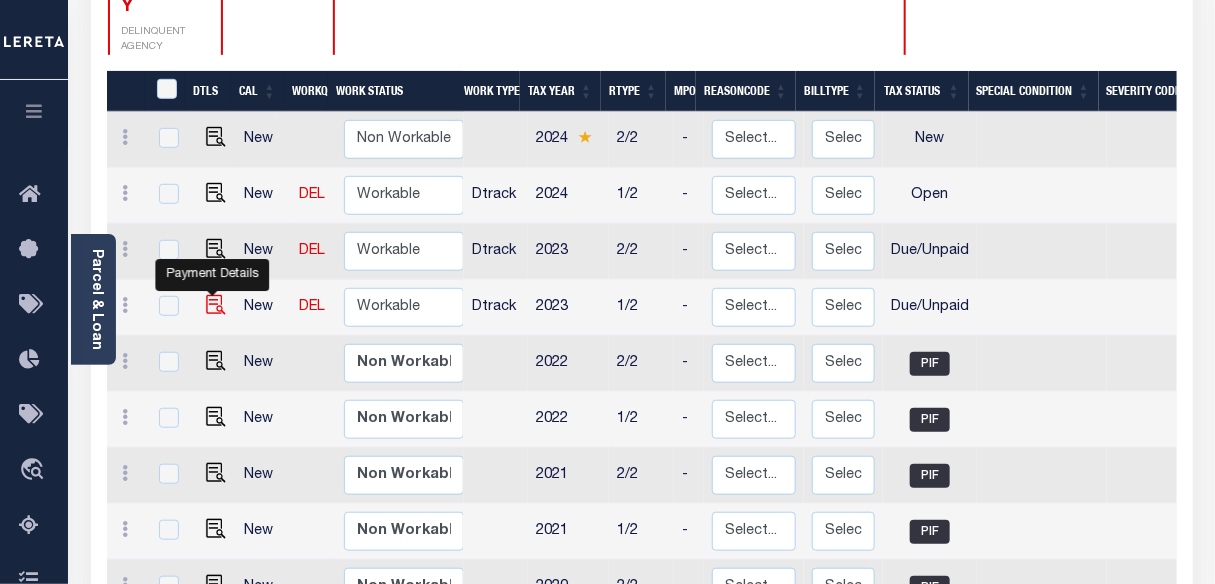 click at bounding box center [216, 305] 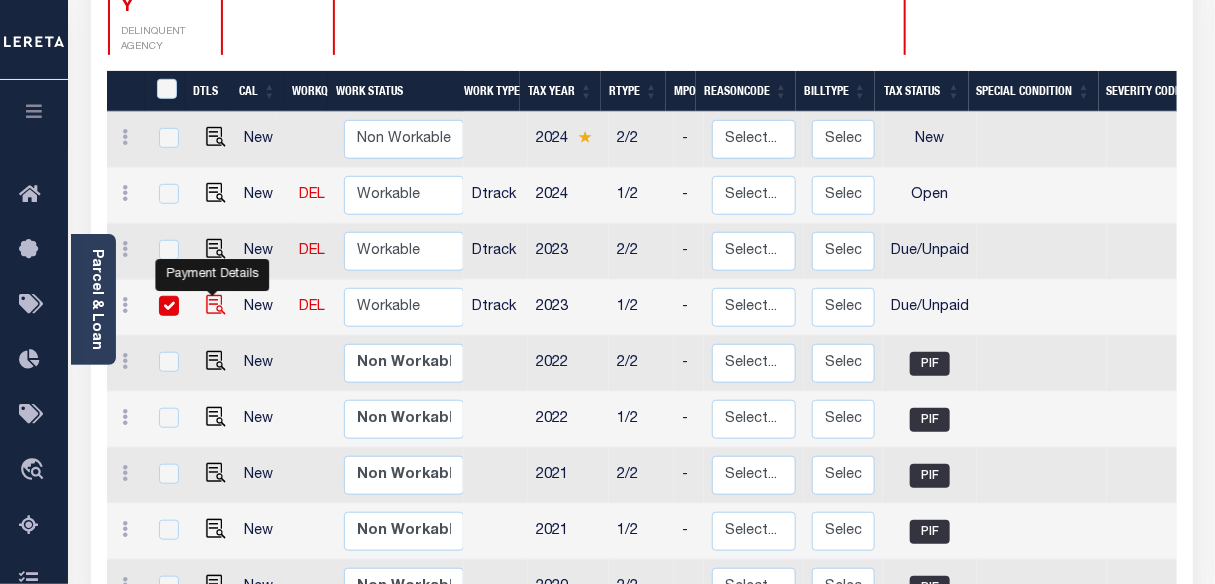 checkbox on "true" 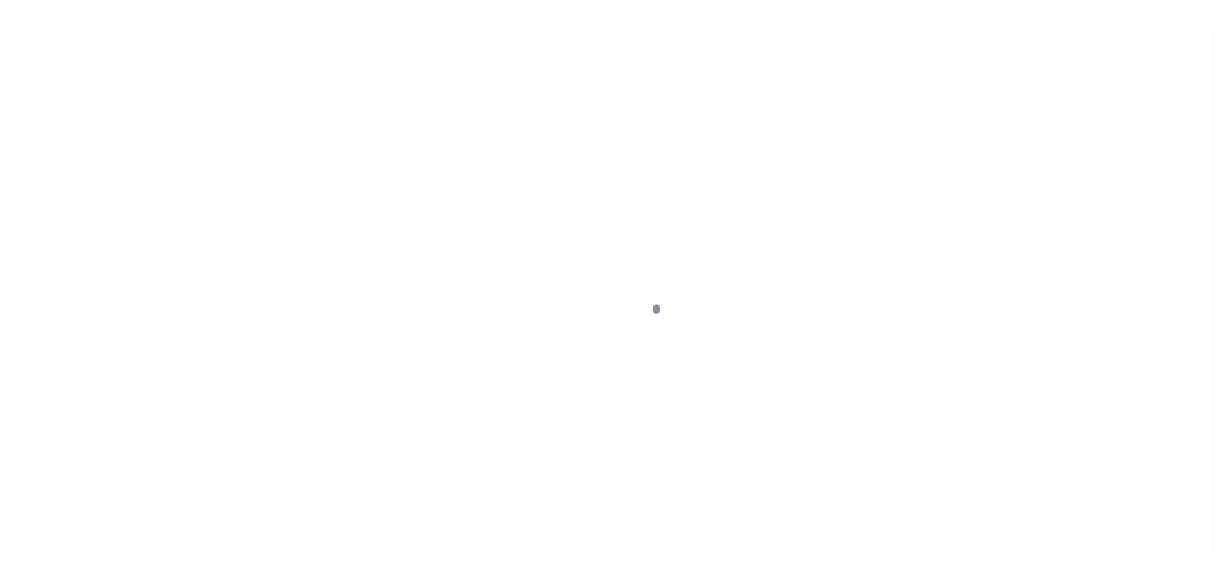select on "DUE" 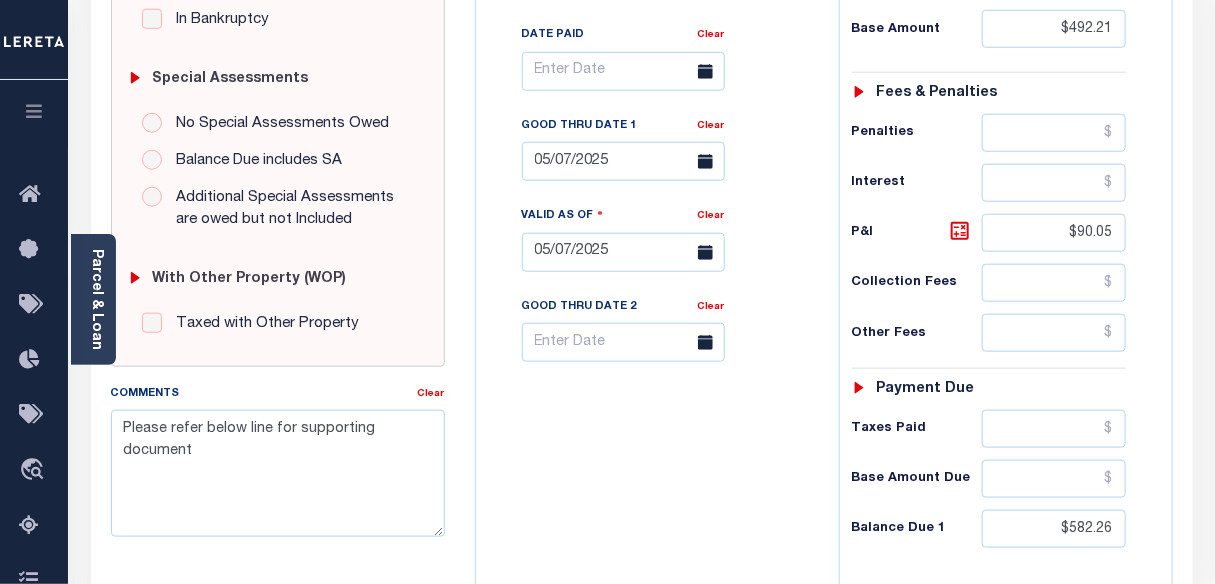 scroll, scrollTop: 545, scrollLeft: 0, axis: vertical 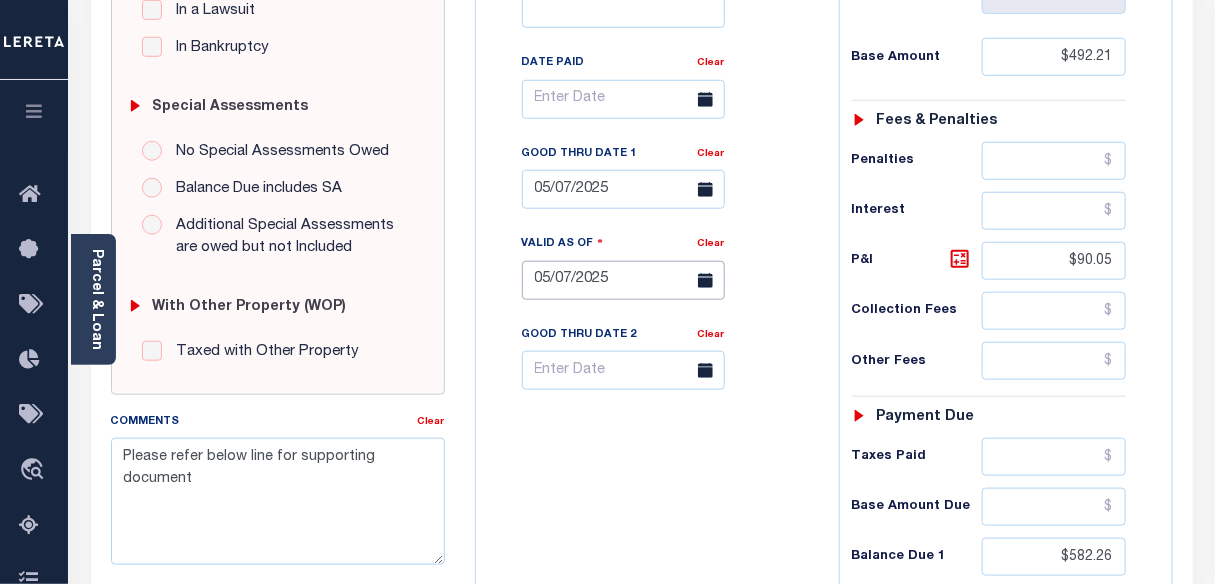 click on "05/07/2025" at bounding box center (623, 280) 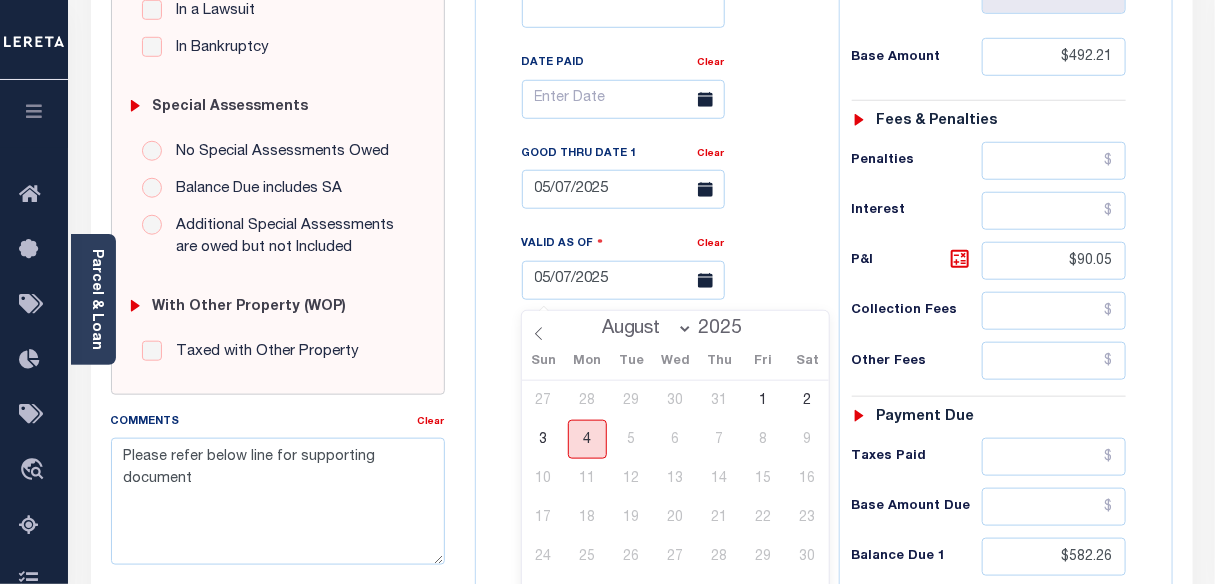 click on "4" at bounding box center [587, 439] 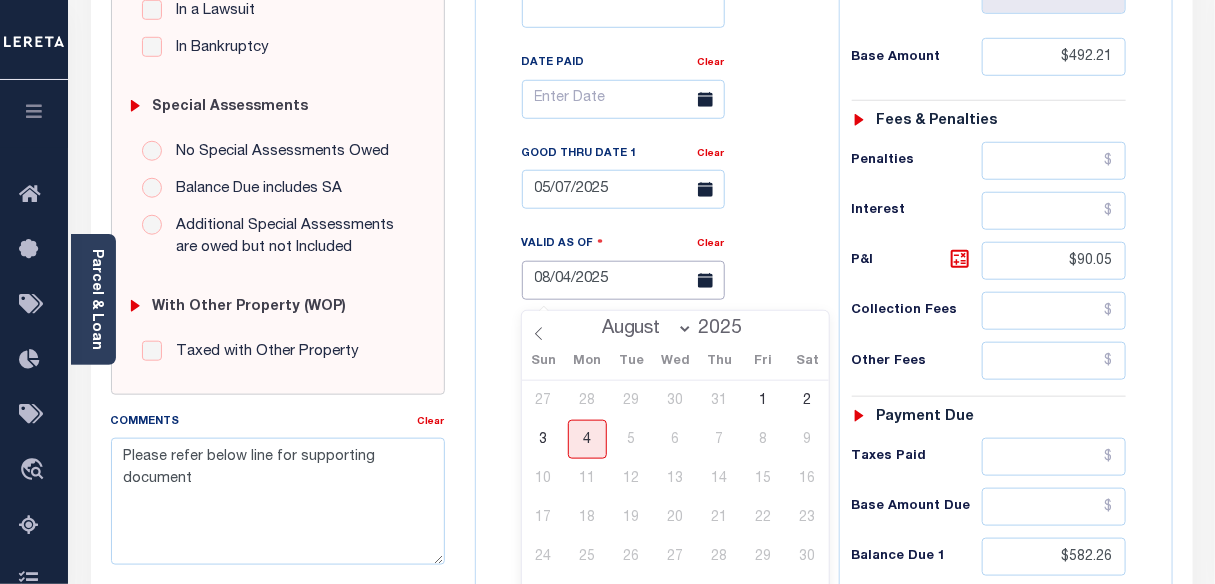 type on "05/07/2025" 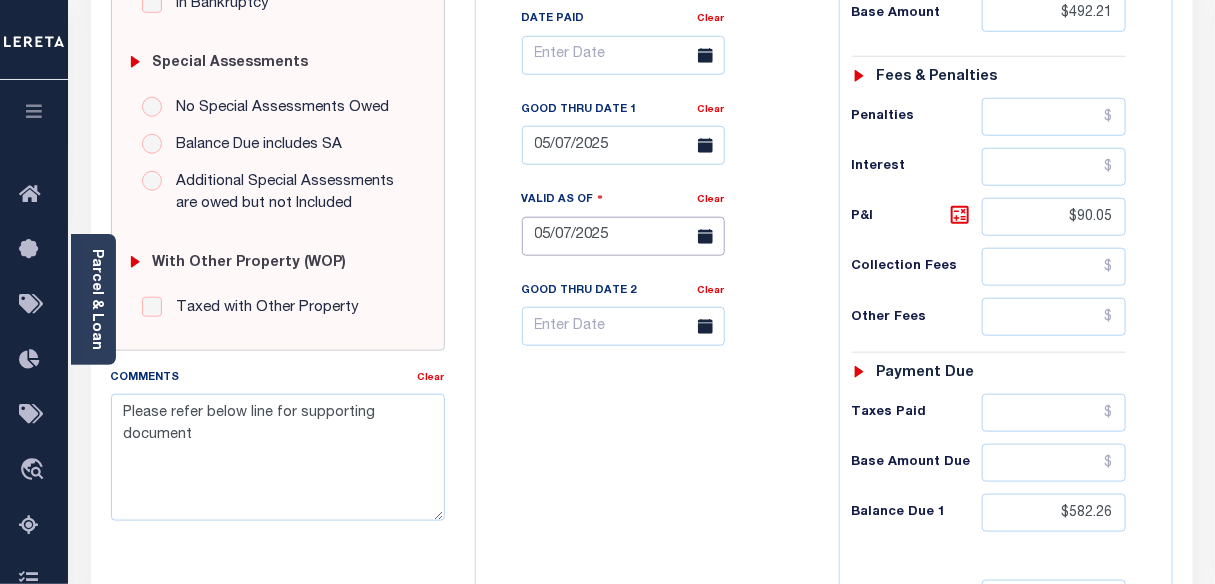 scroll, scrollTop: 545, scrollLeft: 0, axis: vertical 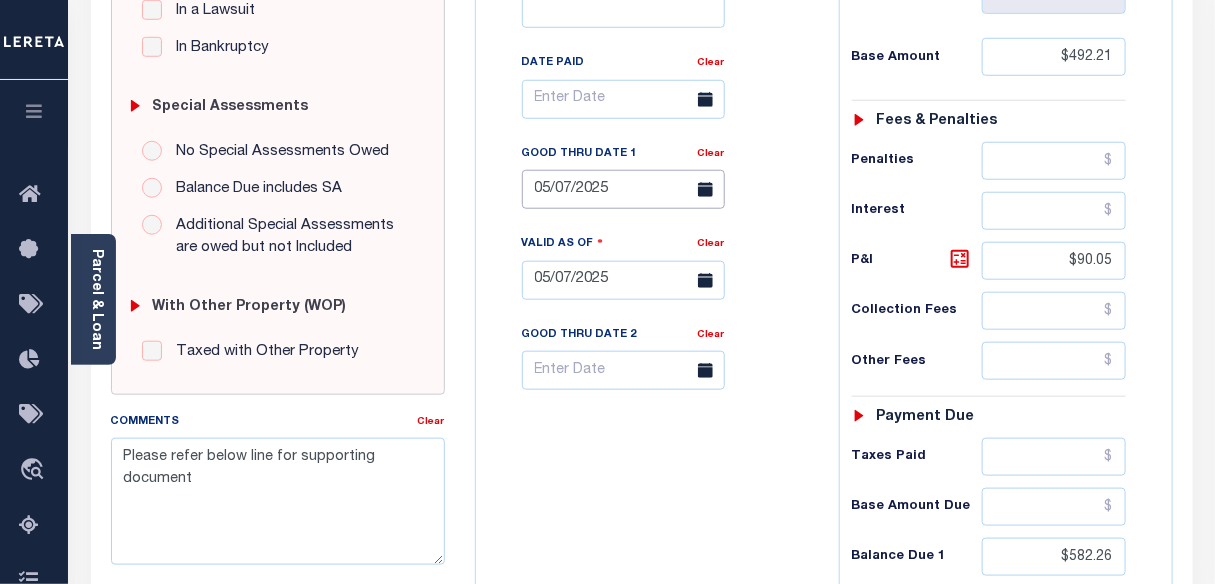 click on "05/07/2025" at bounding box center [623, 189] 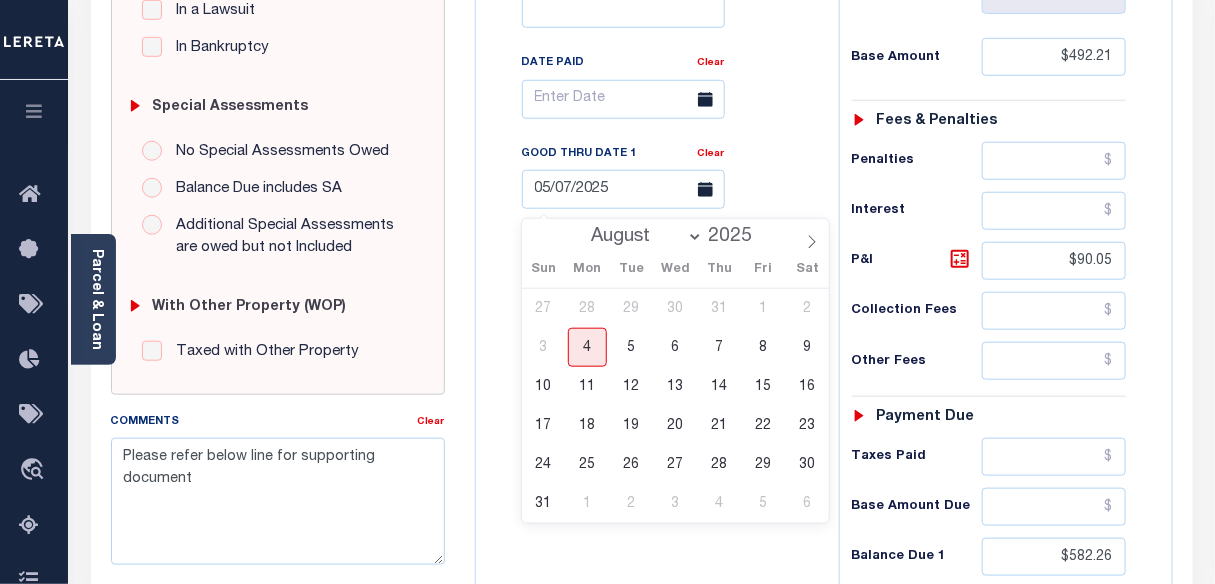 click on "August September October November December" at bounding box center (643, 237) 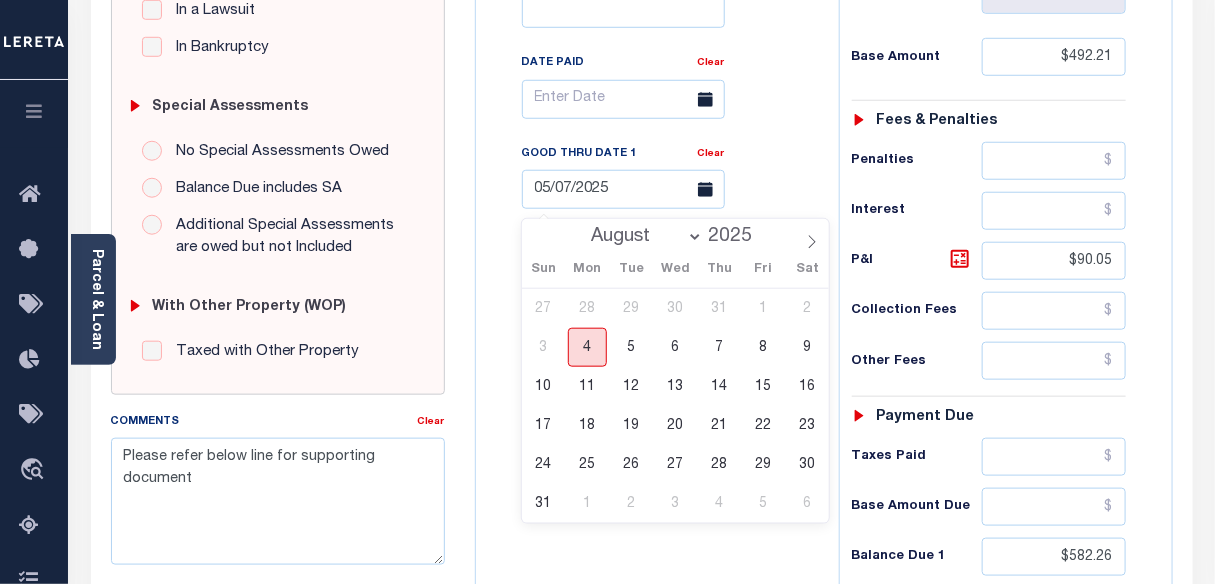 click on "4" at bounding box center (587, 347) 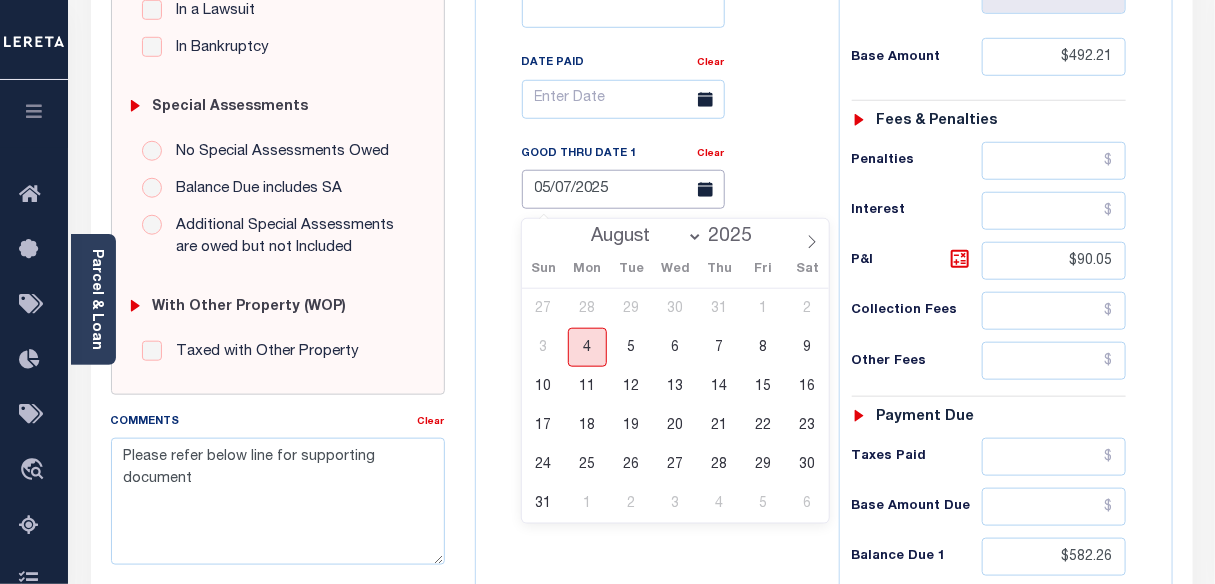 type on "08/04/2025" 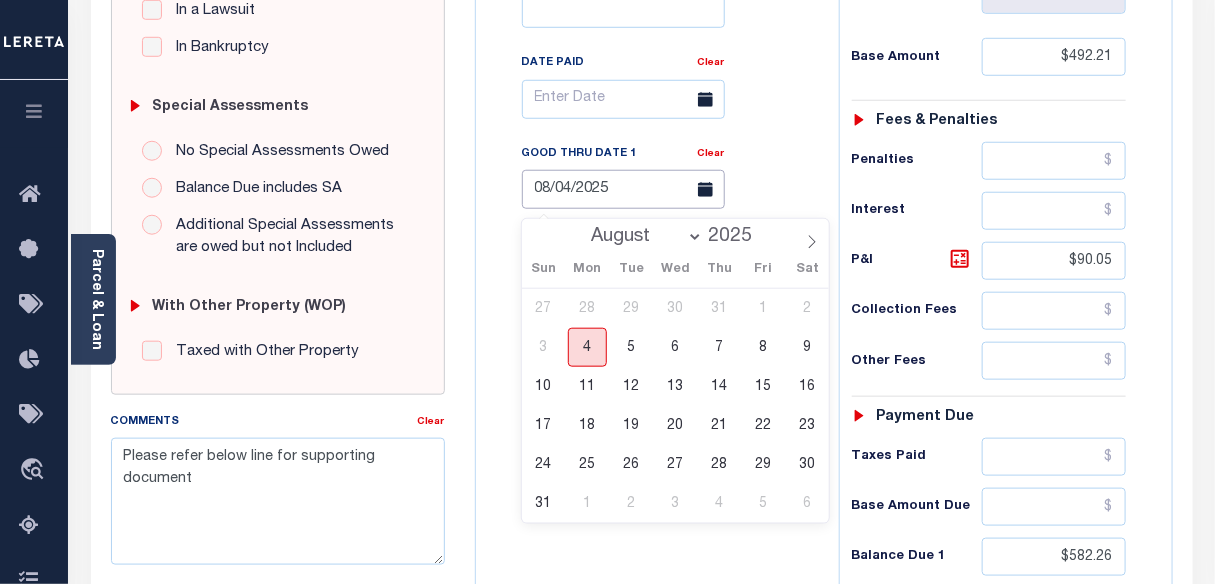 type on "08/04/2025" 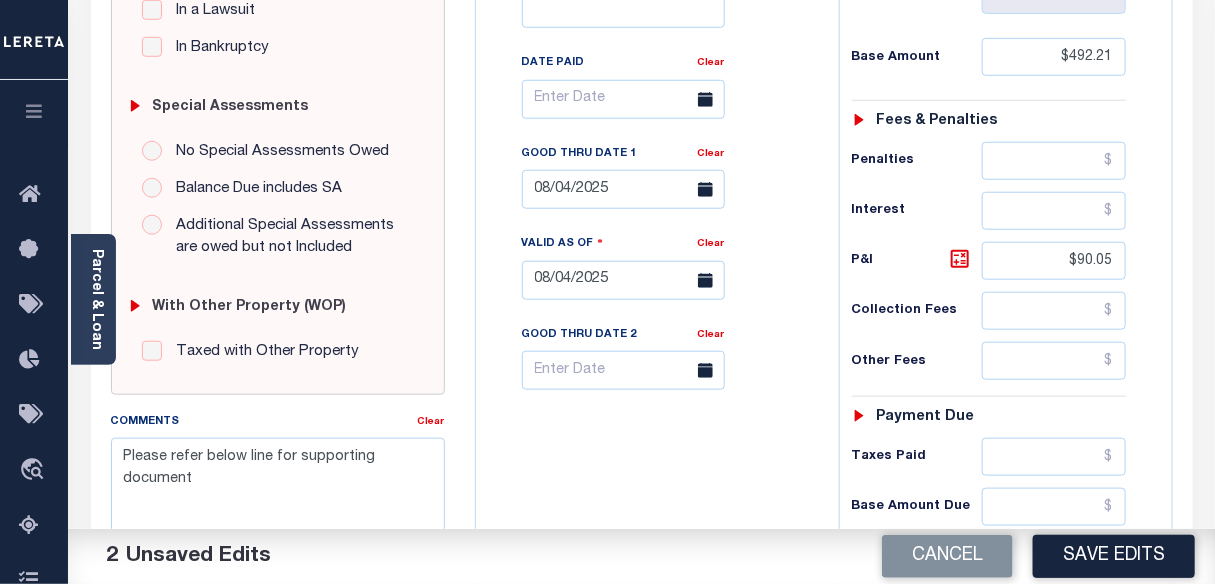 click on "Cancel
Save Edits" at bounding box center (929, 557) 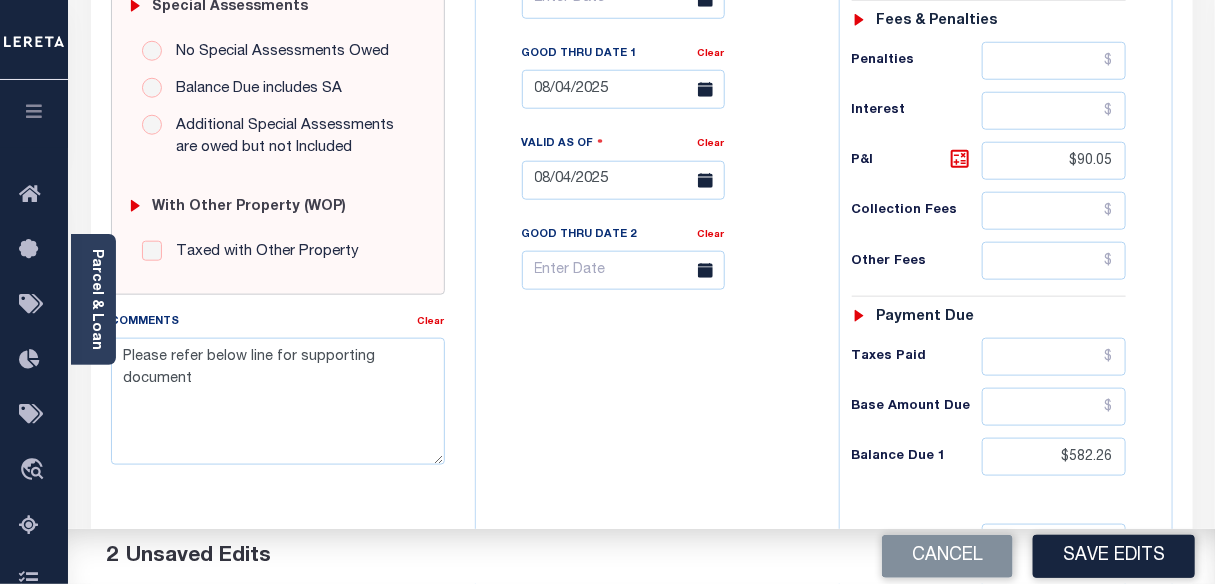 scroll, scrollTop: 818, scrollLeft: 0, axis: vertical 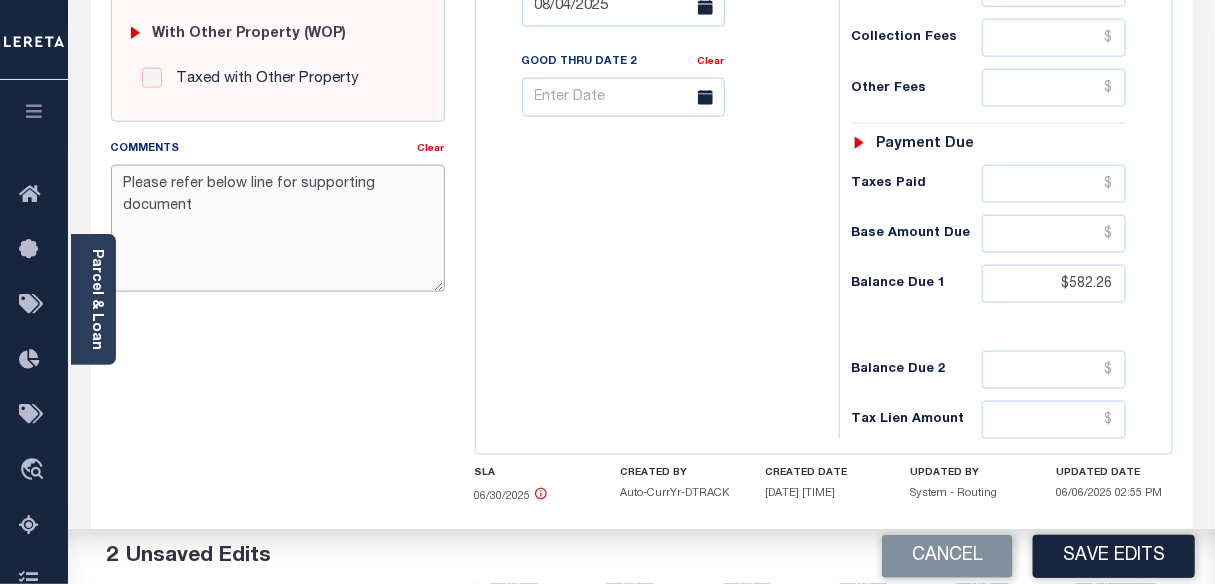 click on "Please refer below line for supporting document" at bounding box center [278, 228] 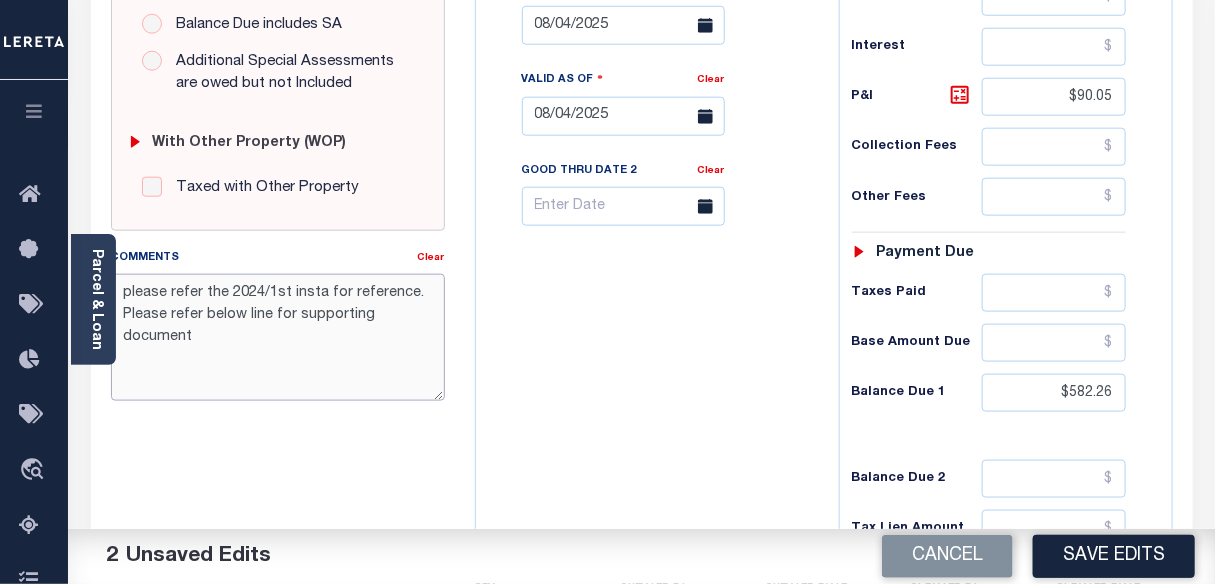 scroll, scrollTop: 545, scrollLeft: 0, axis: vertical 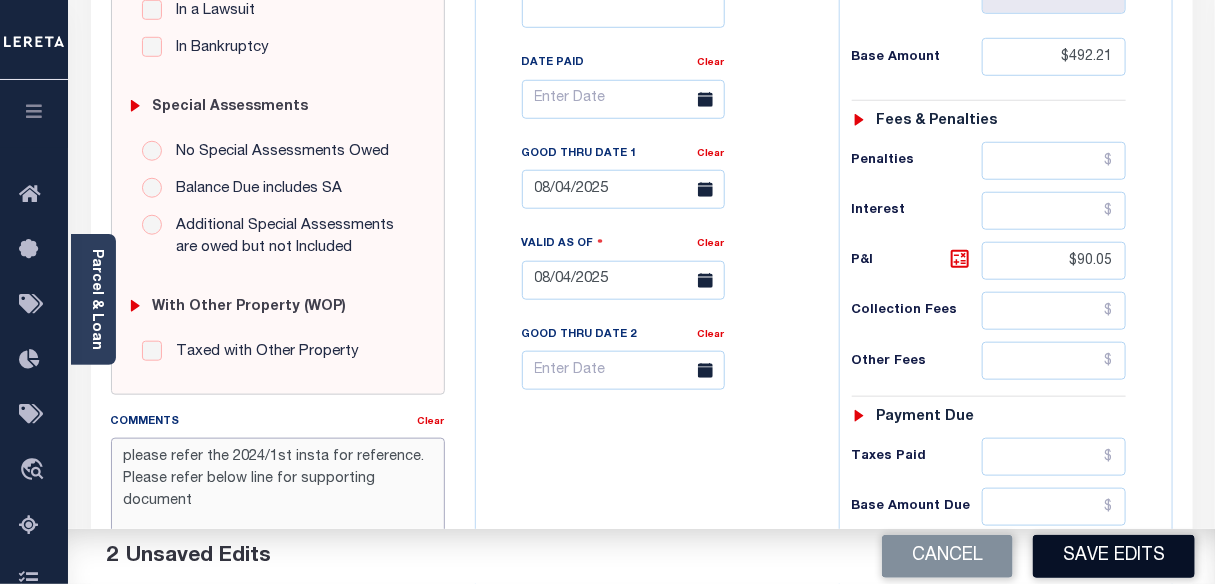 type on "please refer the 2024/1st insta for reference. Please refer below line for supporting document" 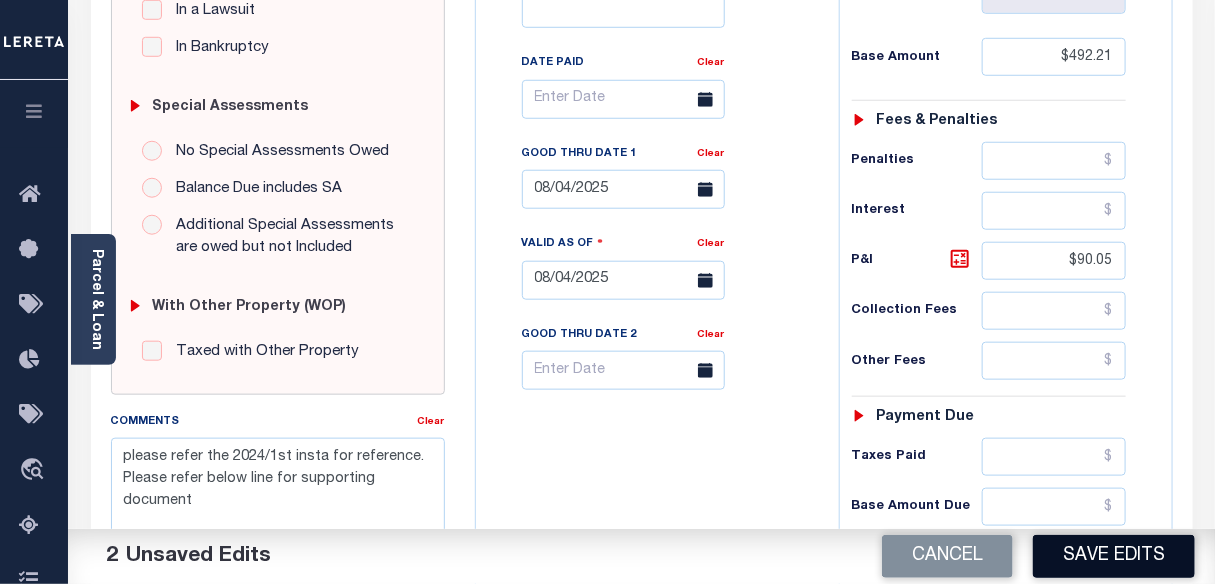 click on "Save Edits" at bounding box center (1114, 556) 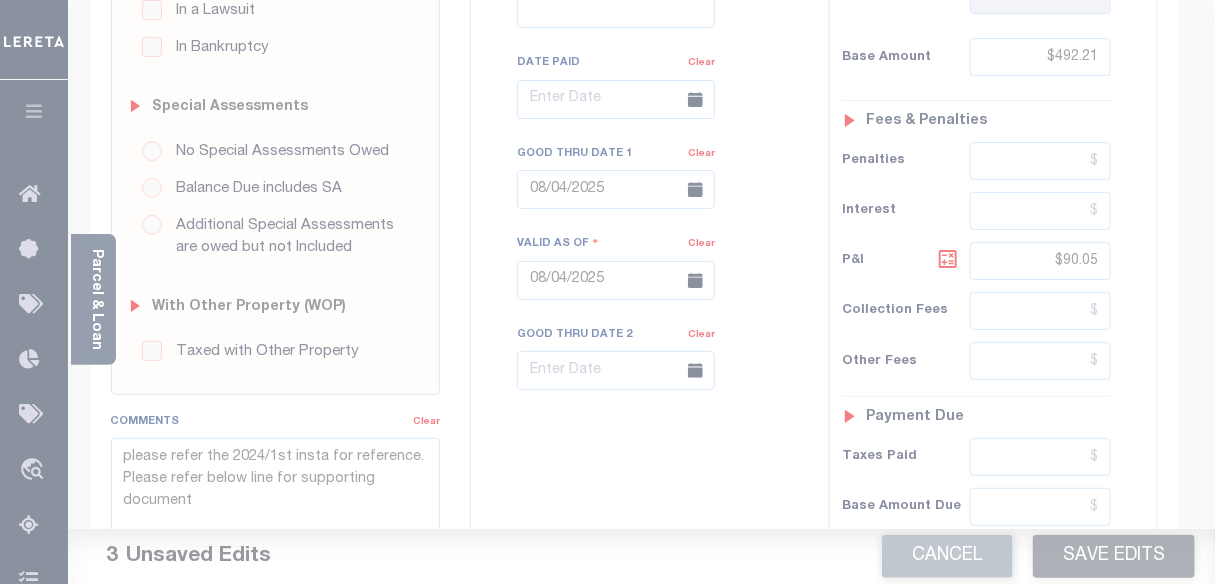 scroll, scrollTop: 525, scrollLeft: 0, axis: vertical 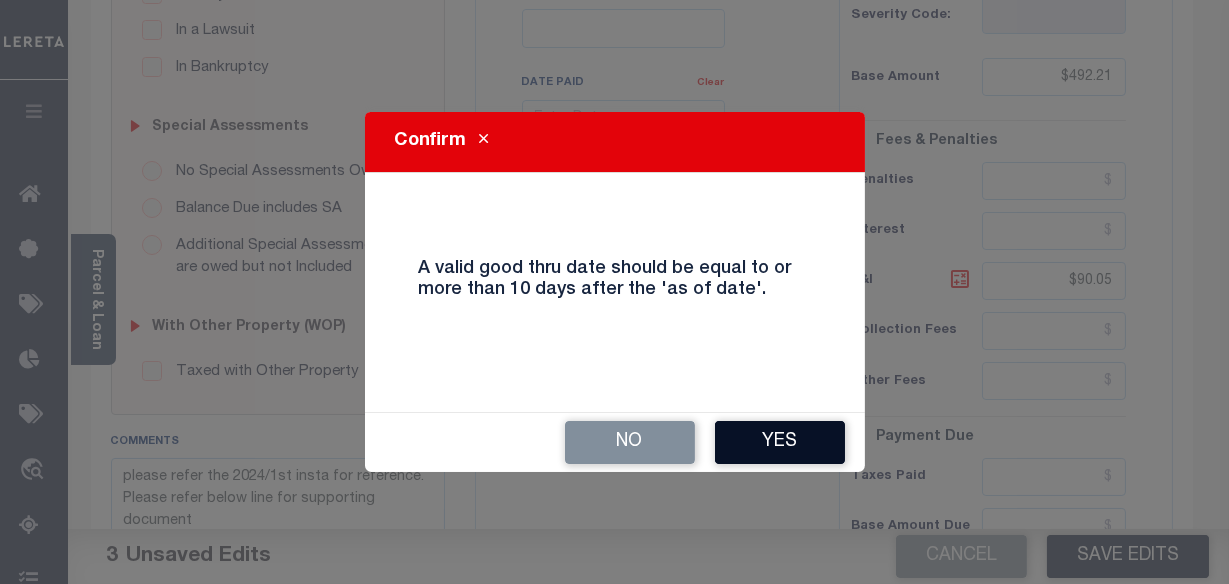 click on "Yes" at bounding box center (780, 442) 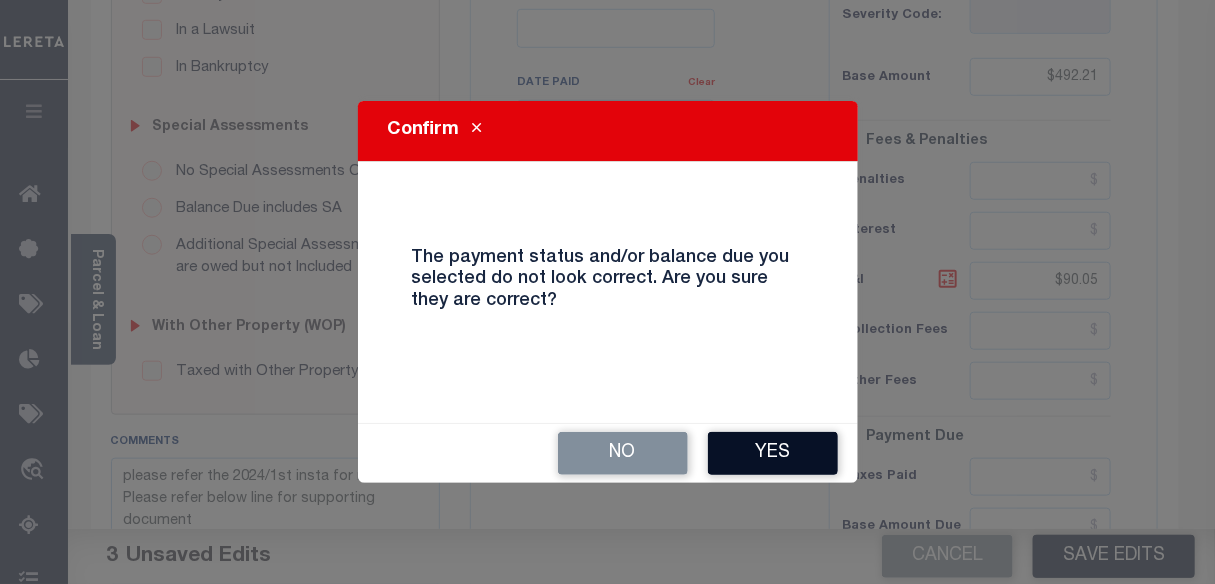 click on "Yes" at bounding box center [773, 453] 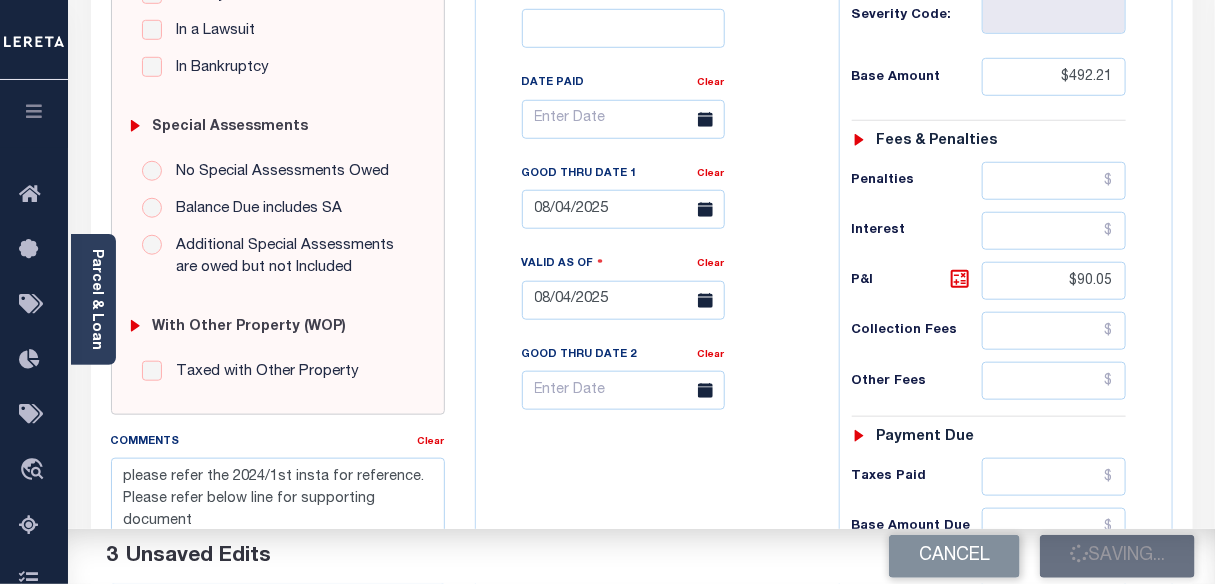 checkbox on "false" 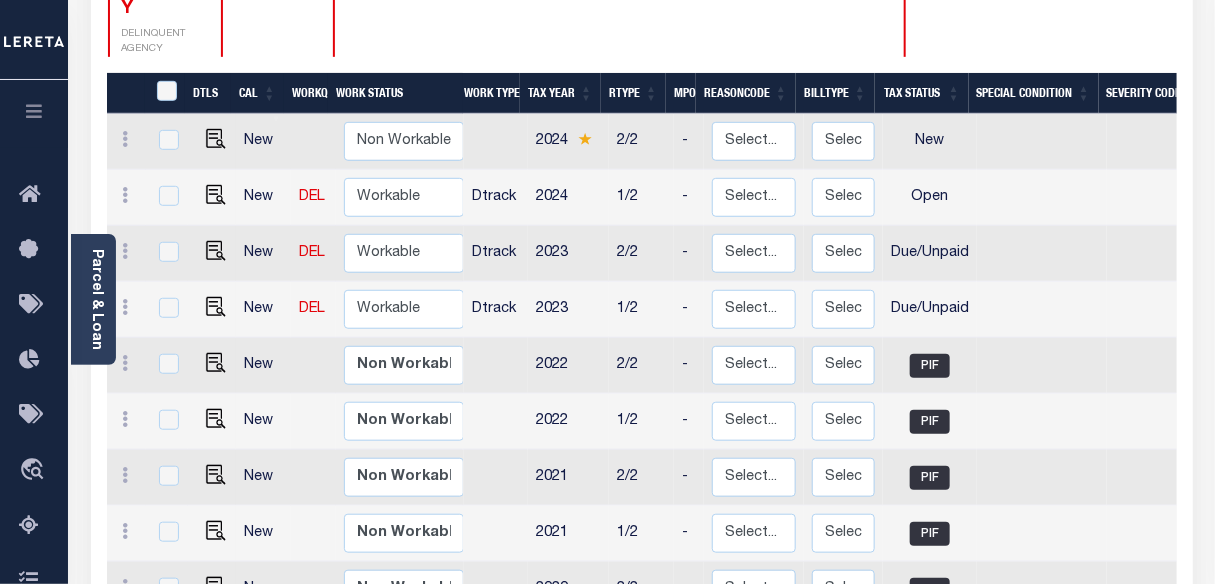 scroll, scrollTop: 363, scrollLeft: 0, axis: vertical 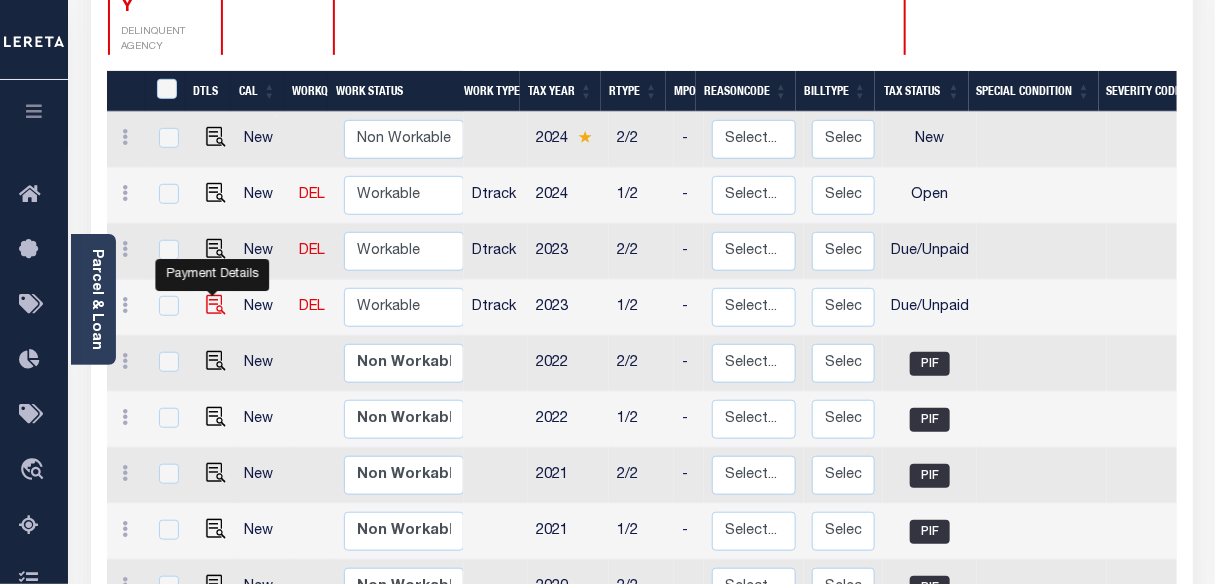 click at bounding box center (216, 305) 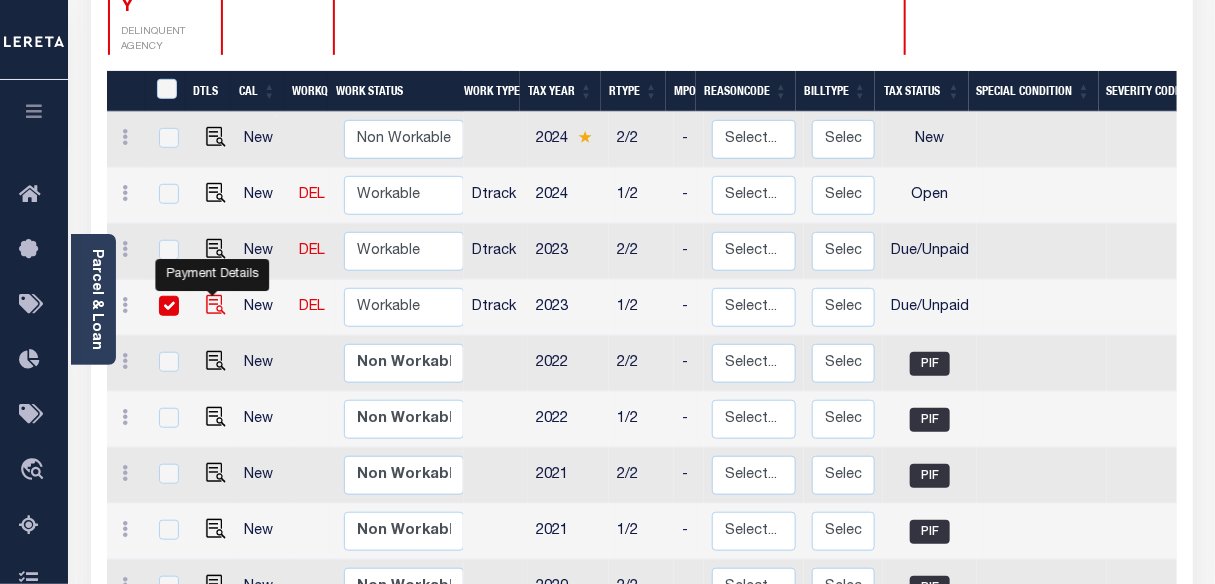 checkbox on "true" 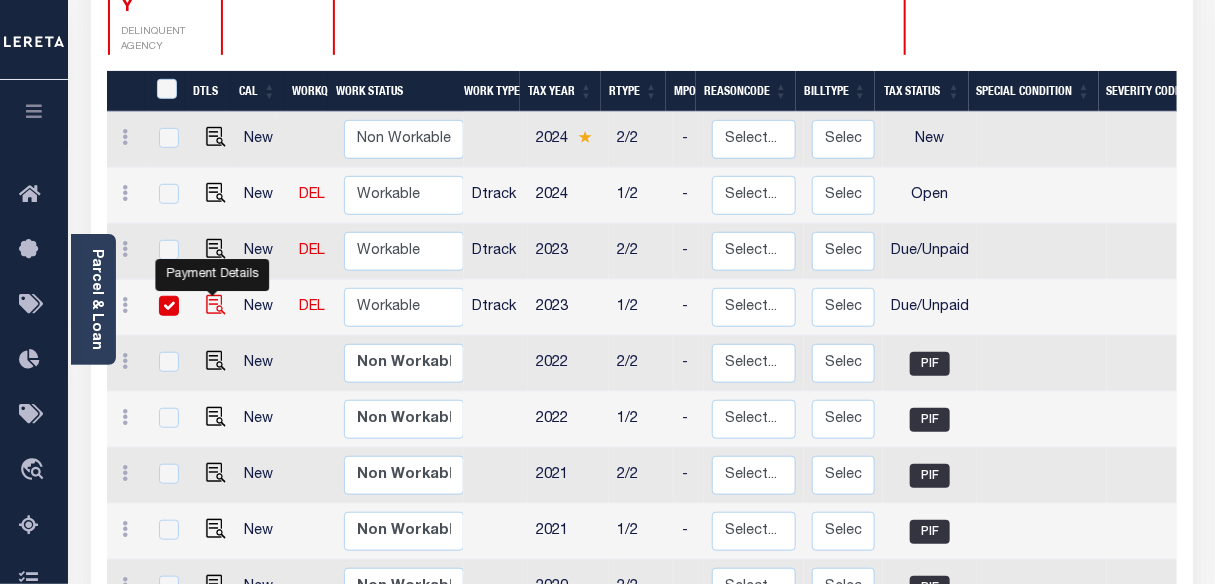 checkbox on "true" 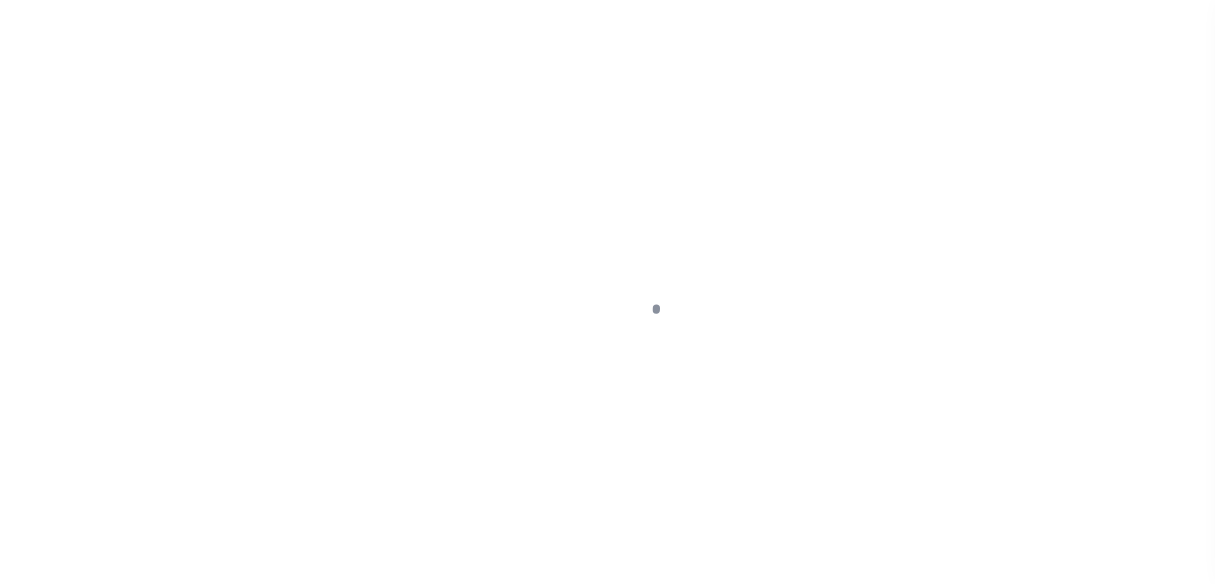 select on "DUE" 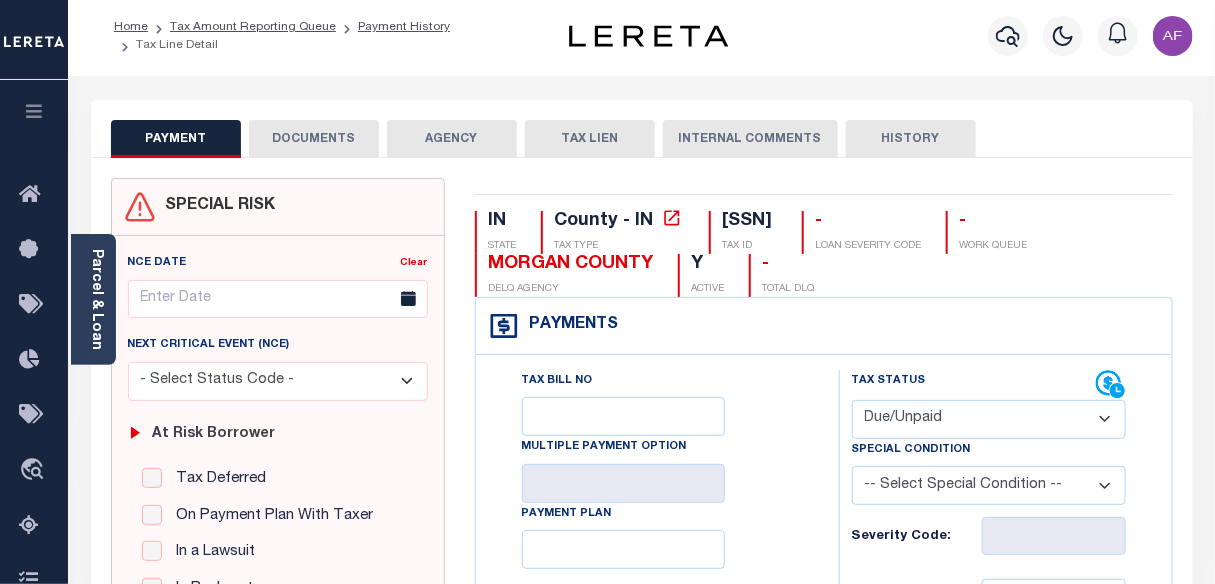 scroll, scrollTop: 0, scrollLeft: 0, axis: both 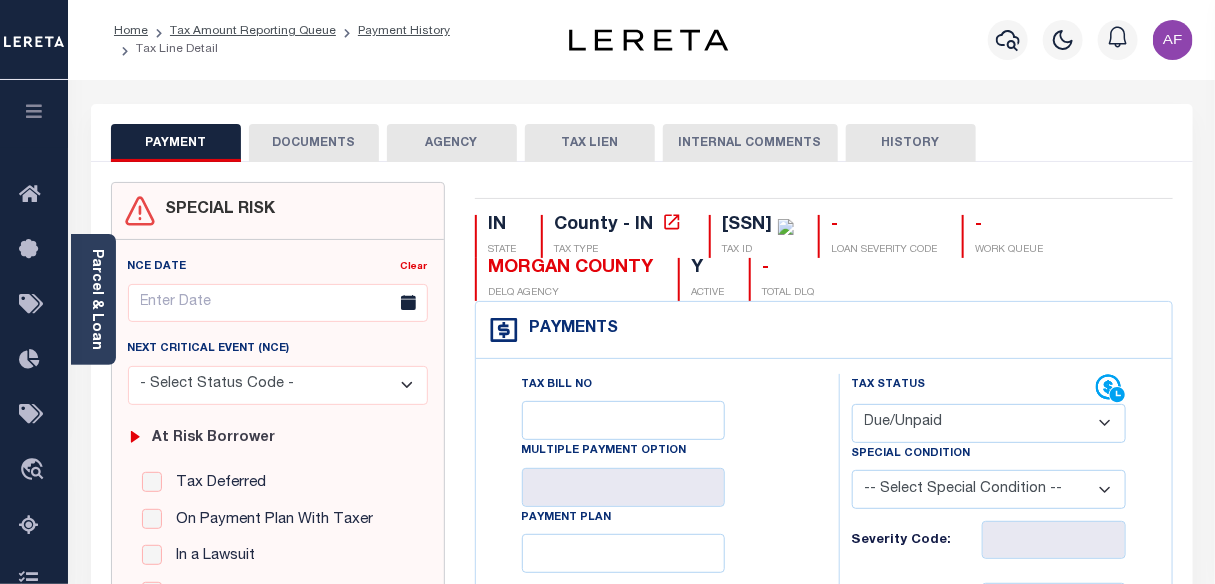 click on "Profile
Sign out" at bounding box center [970, 40] 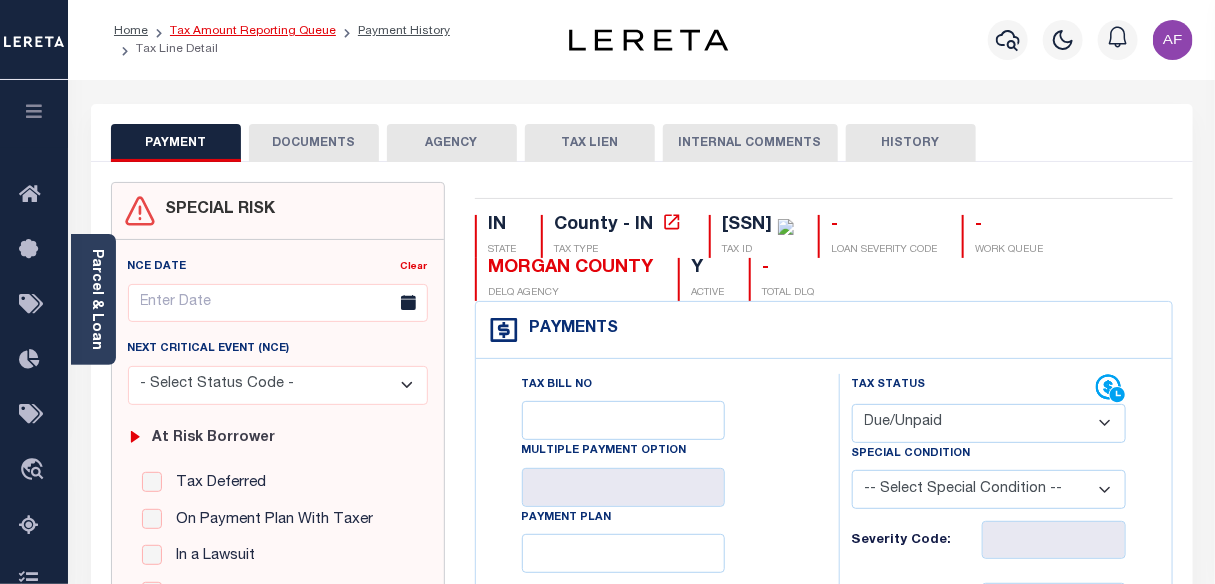 click on "Tax Amount Reporting Queue" at bounding box center (253, 31) 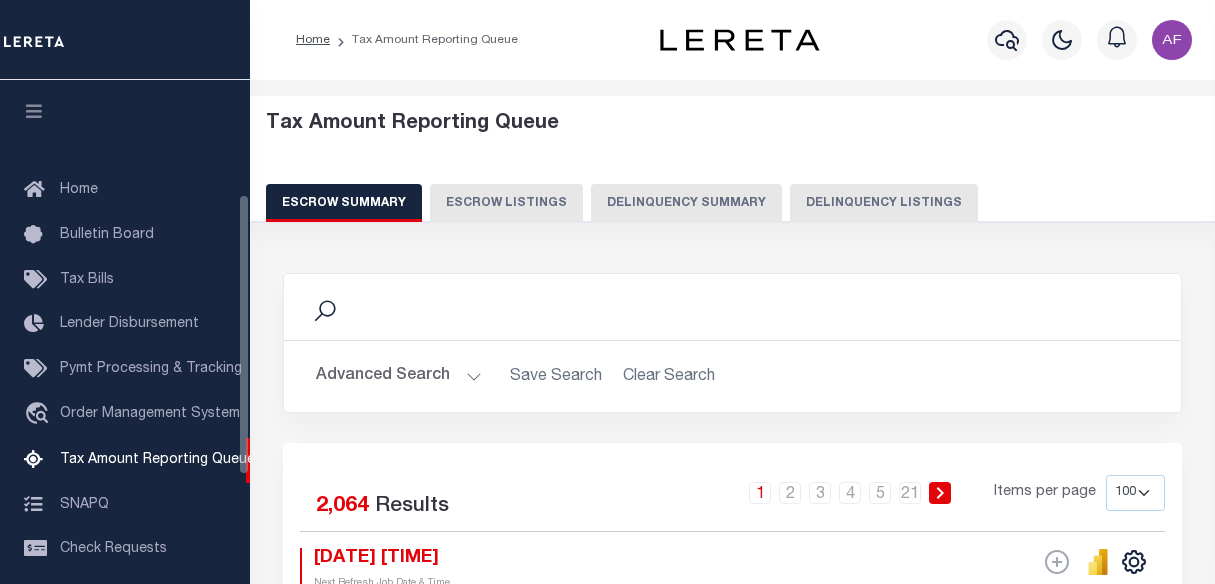 click on "Delinquency Listings" at bounding box center (884, 203) 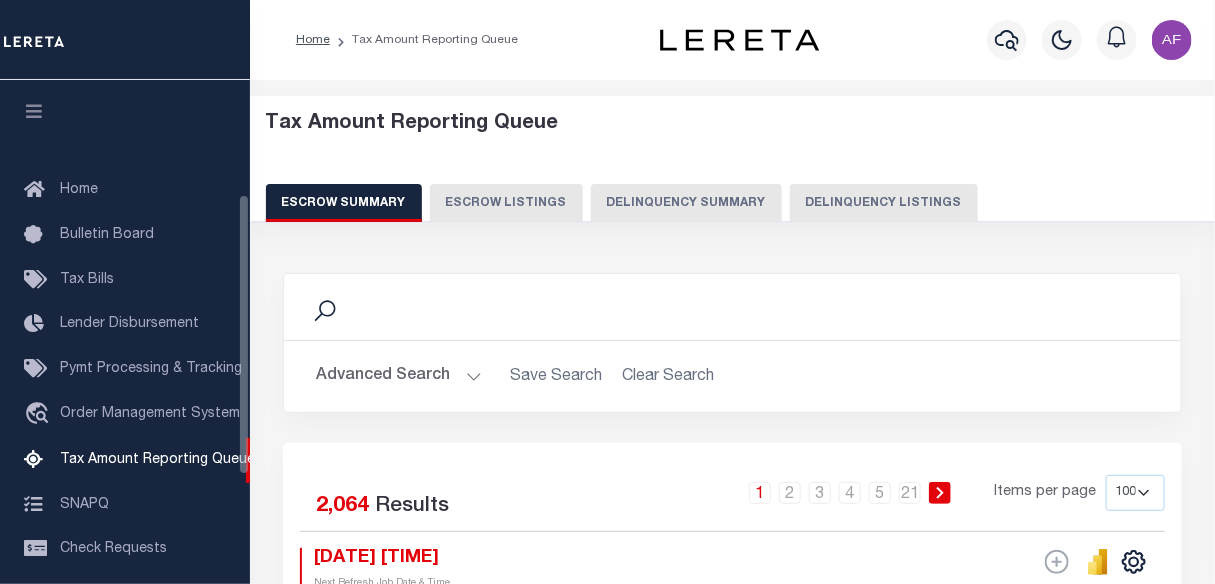 select 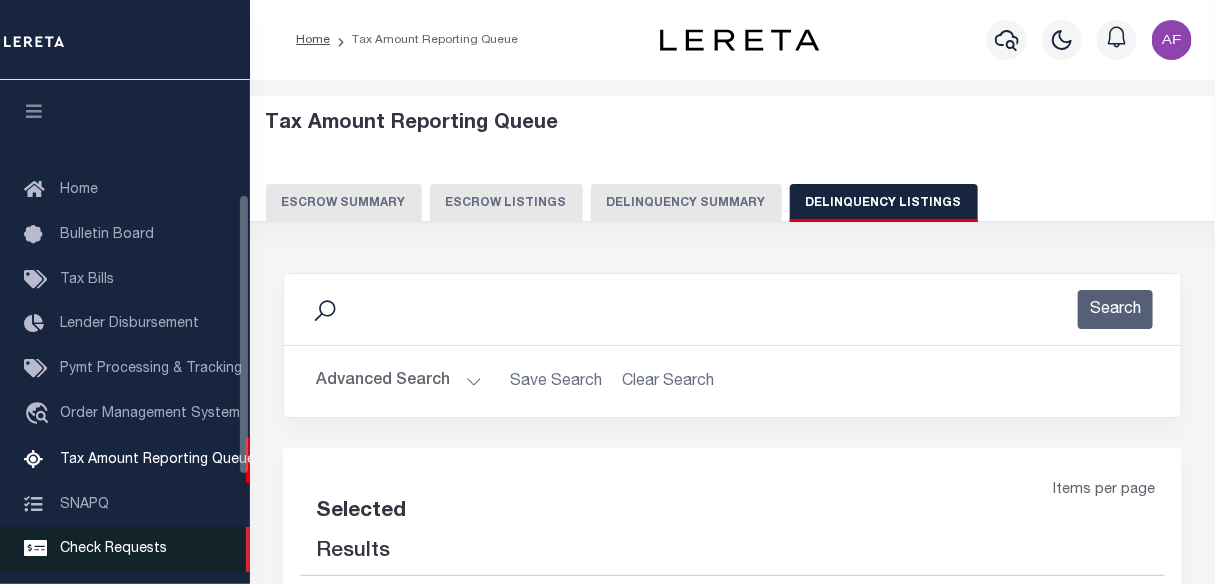 scroll, scrollTop: 205, scrollLeft: 0, axis: vertical 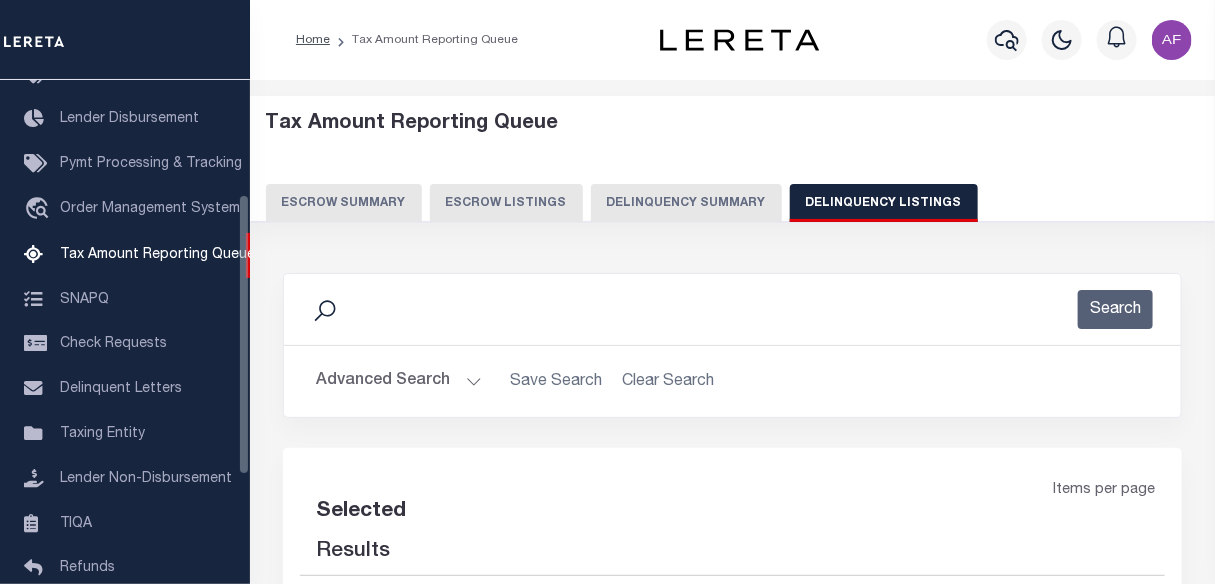 select on "100" 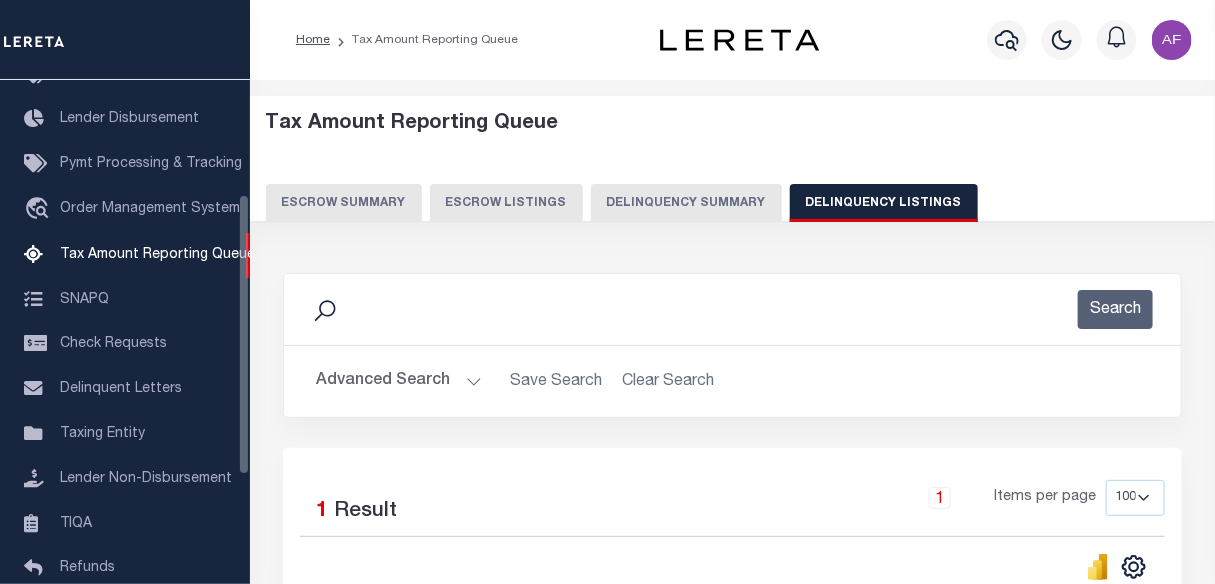 click on "Advanced Search" at bounding box center (399, 381) 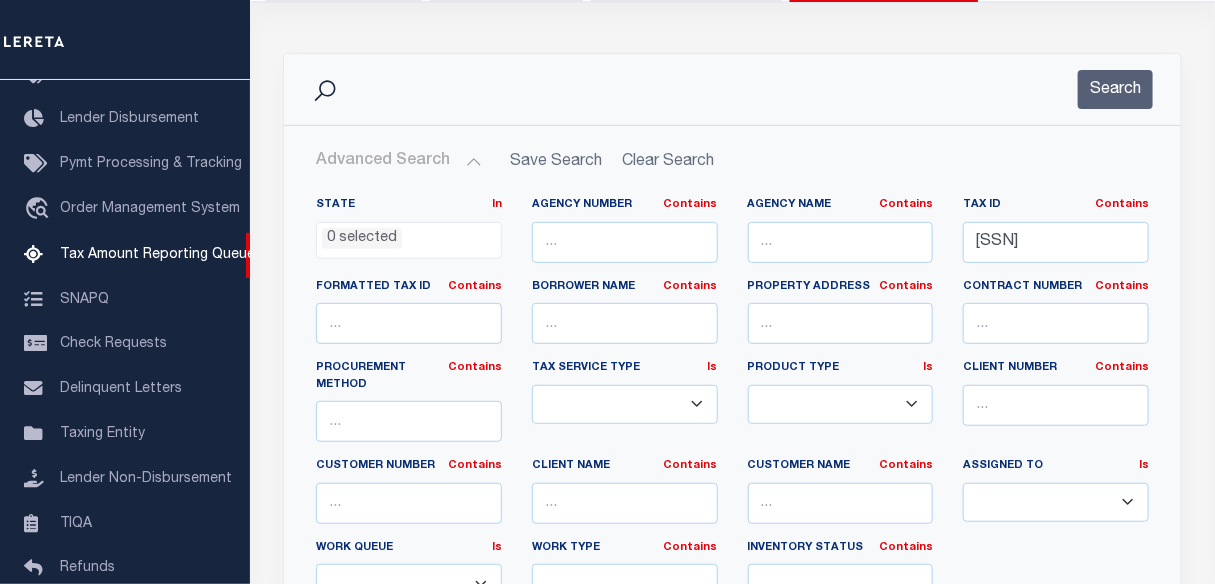 scroll, scrollTop: 272, scrollLeft: 0, axis: vertical 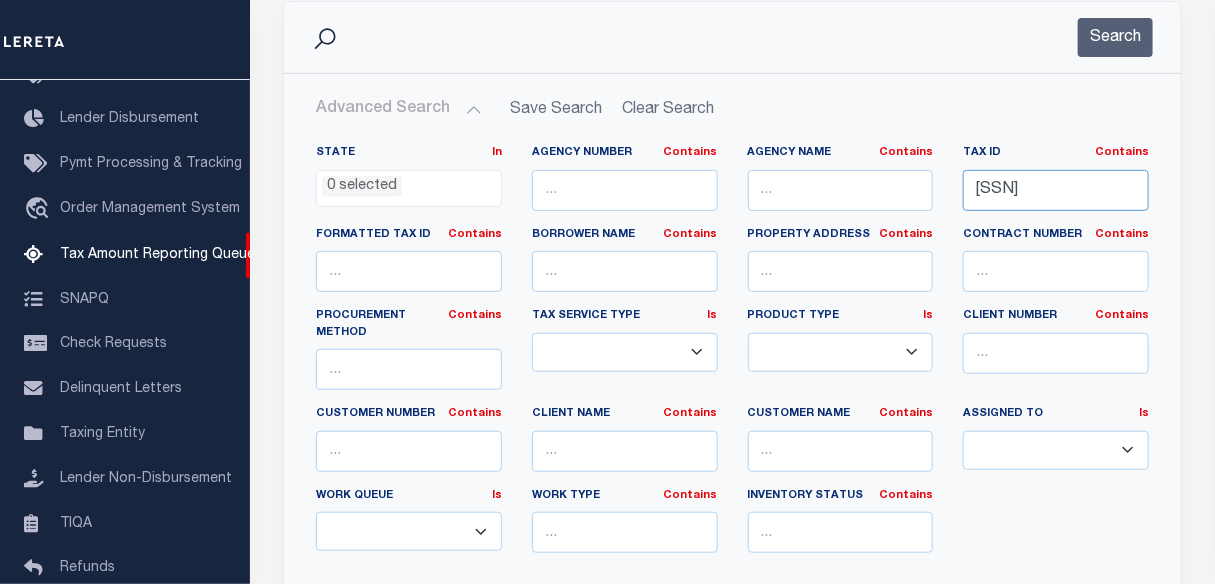 drag, startPoint x: 981, startPoint y: 188, endPoint x: 1231, endPoint y: 194, distance: 250.07199 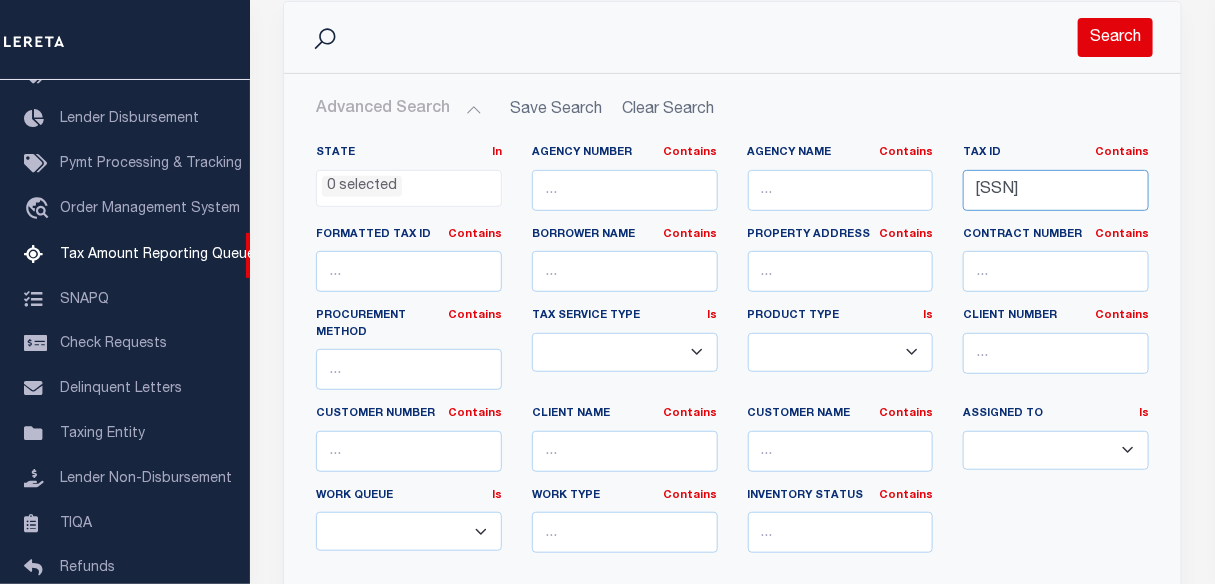 type on "[ACCOUNT_NUMBER]" 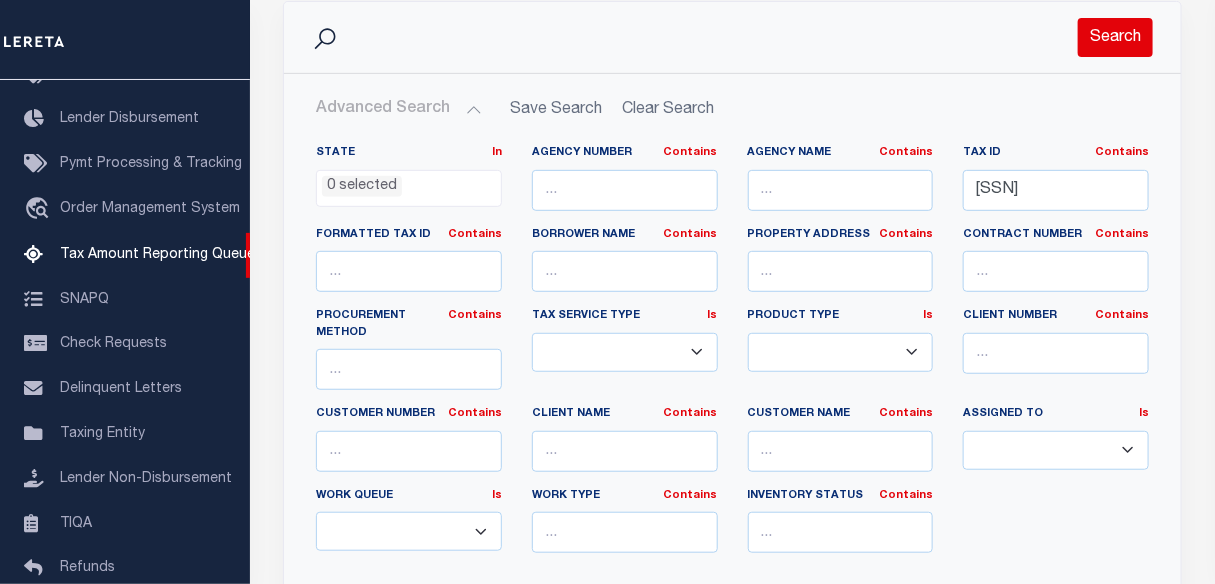 click on "Search" at bounding box center [1115, 37] 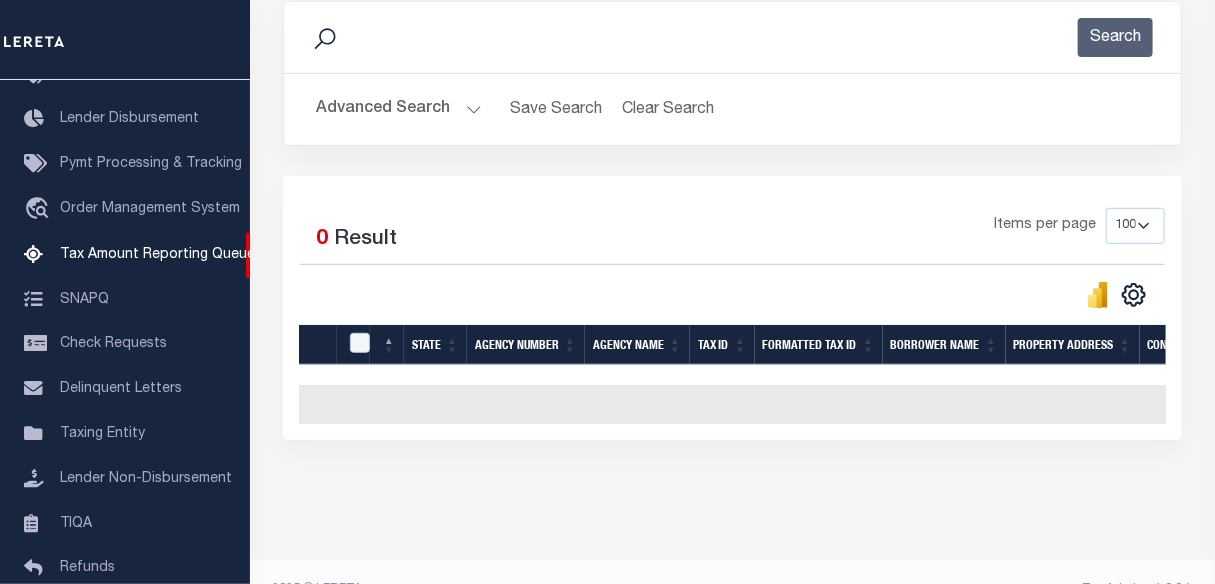 scroll, scrollTop: 0, scrollLeft: 1072, axis: horizontal 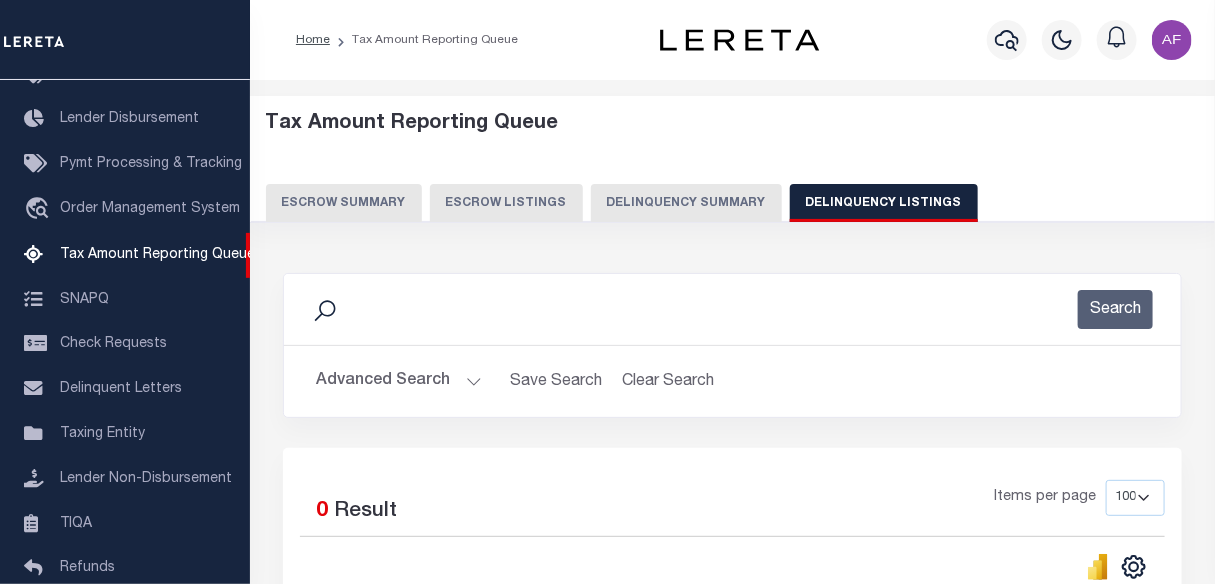 type 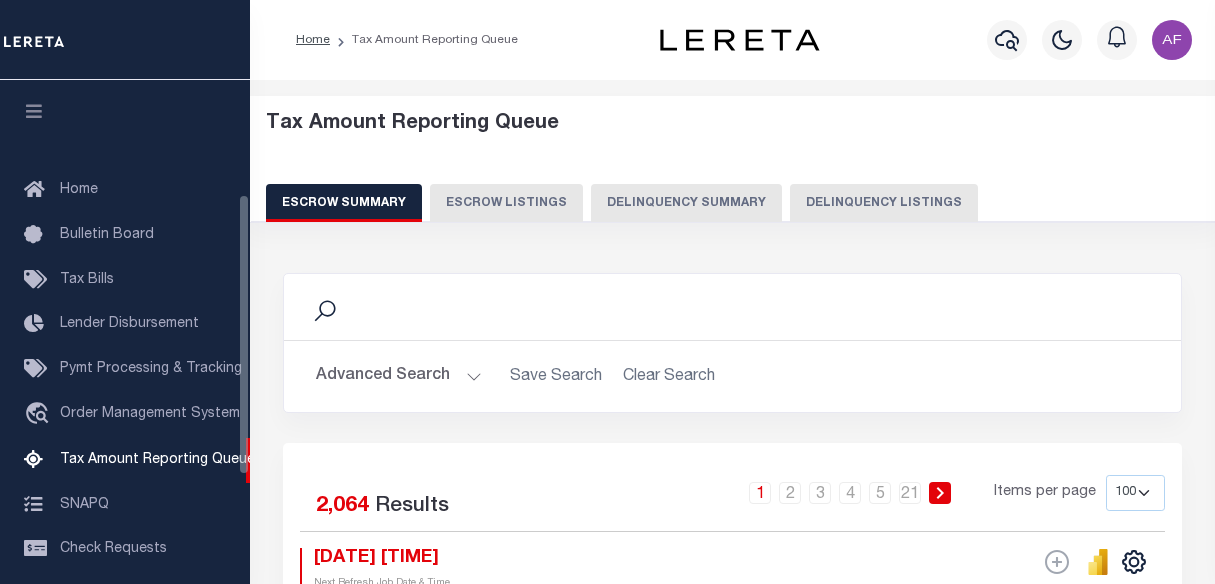 select on "100" 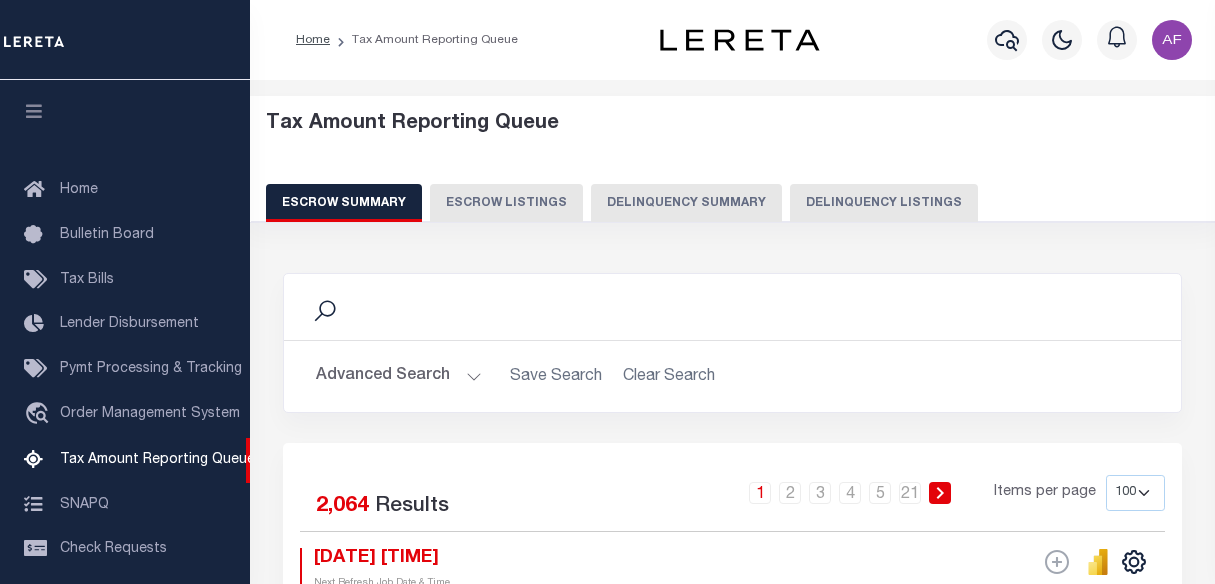 scroll, scrollTop: 0, scrollLeft: 0, axis: both 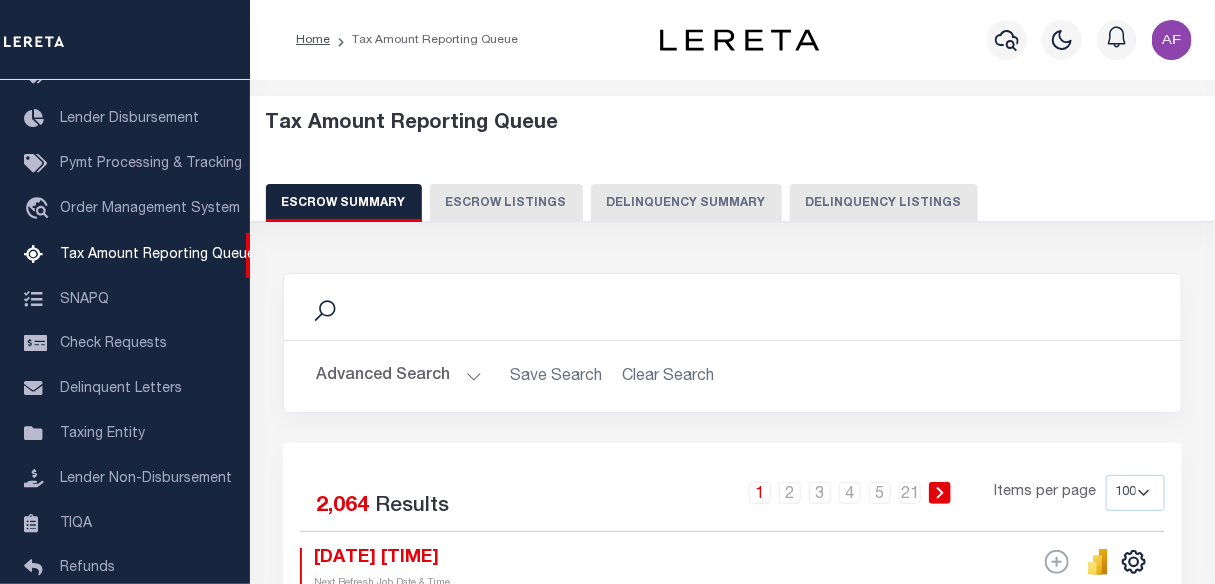click on "Advanced Search" at bounding box center (399, 376) 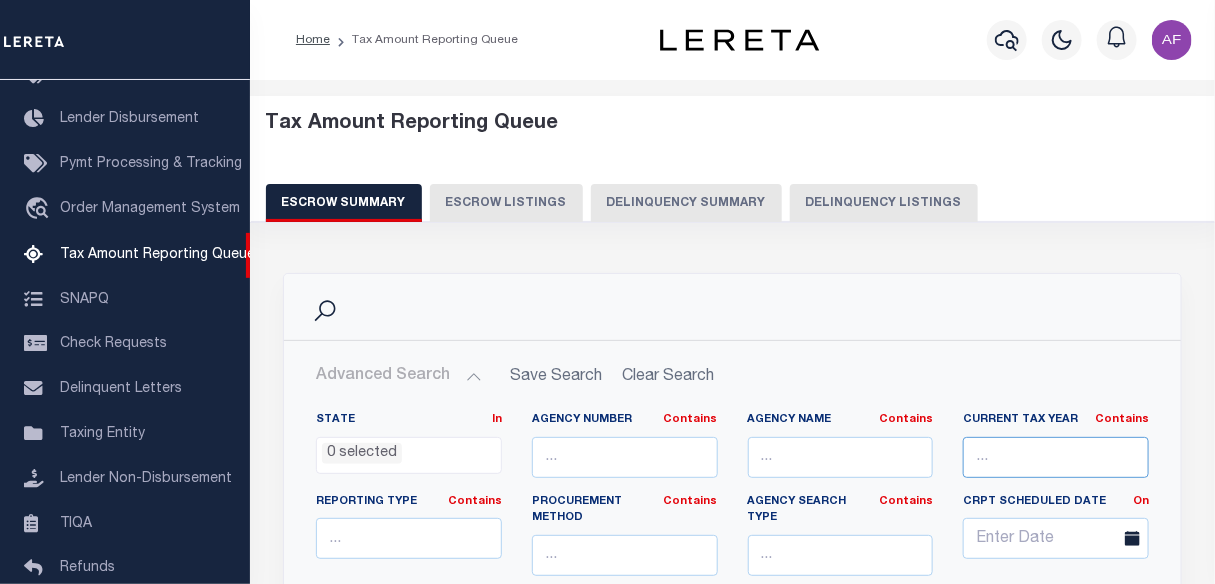 click at bounding box center (1056, 457) 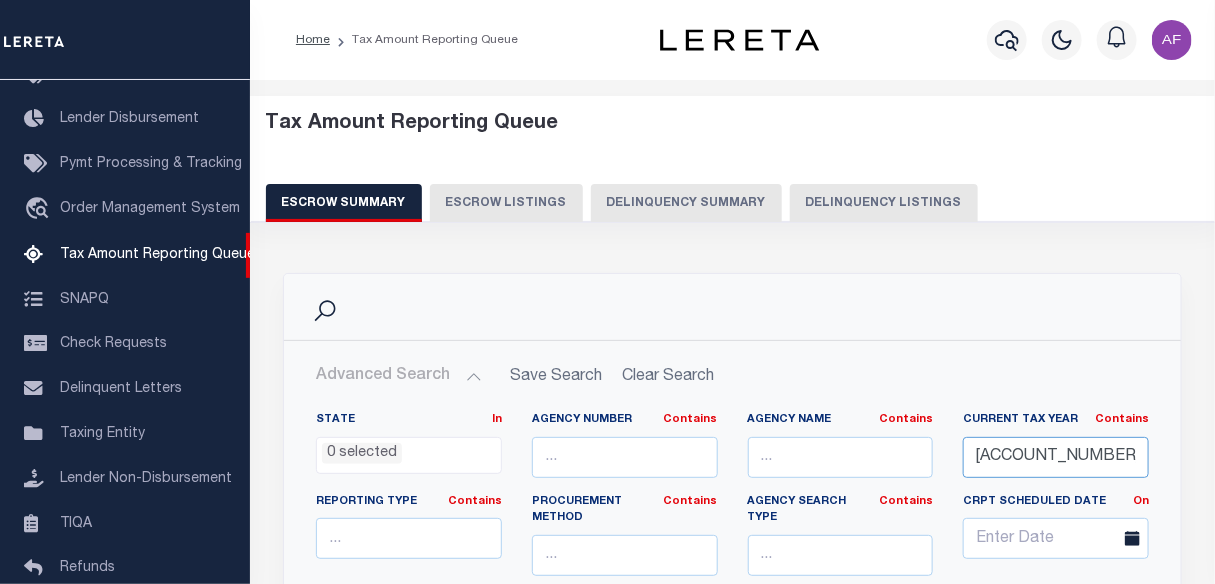 scroll, scrollTop: 0, scrollLeft: 35, axis: horizontal 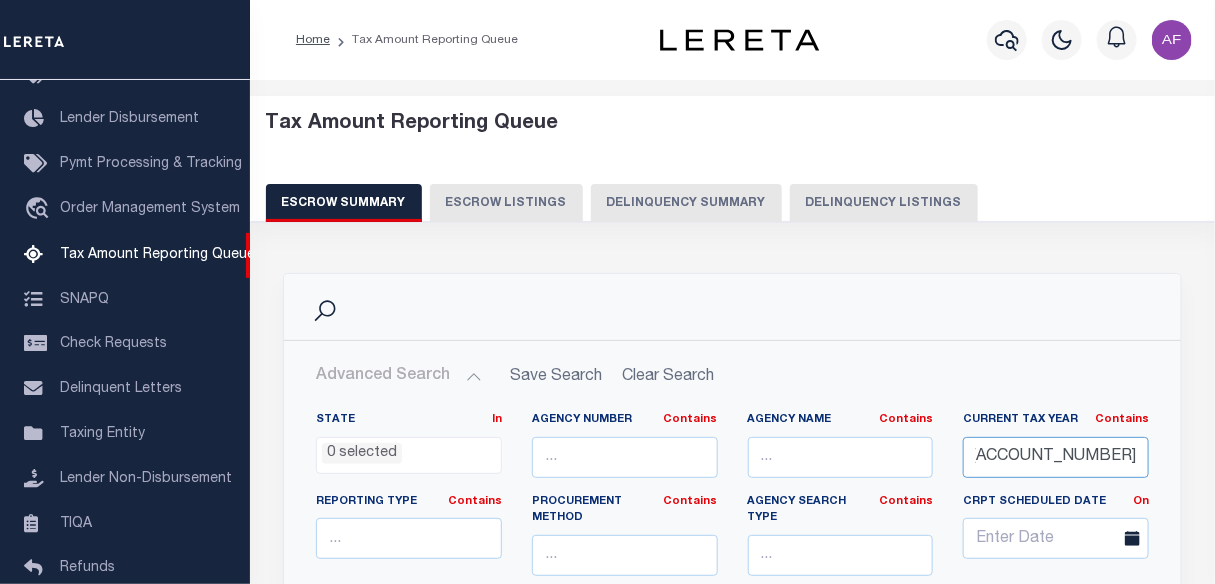 type on "[ACCOUNT_NUMBER]" 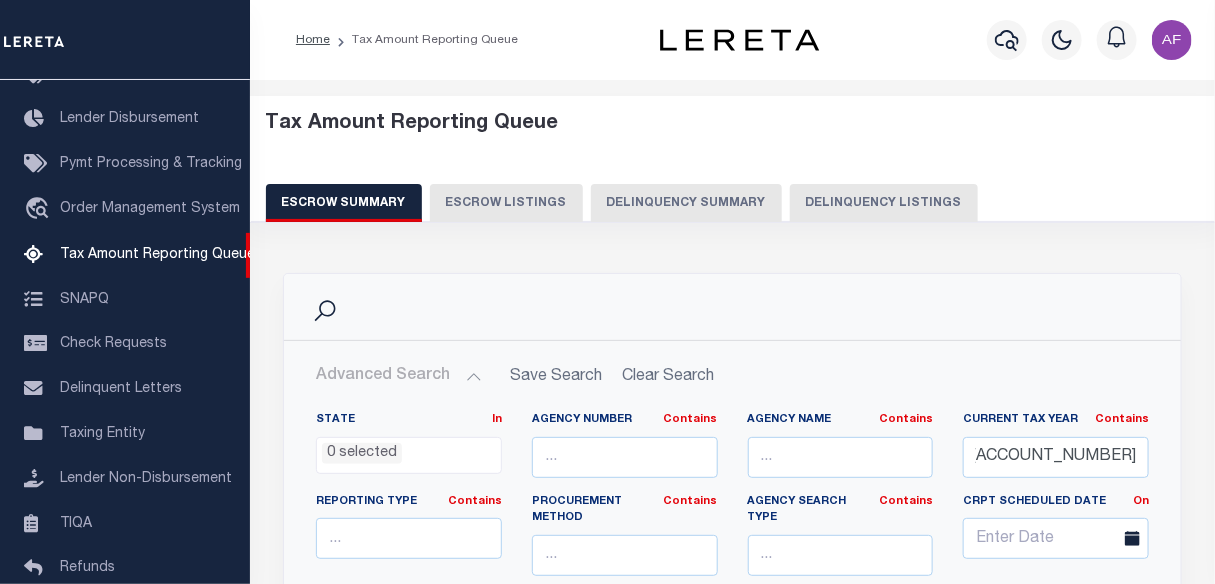 scroll, scrollTop: 0, scrollLeft: 0, axis: both 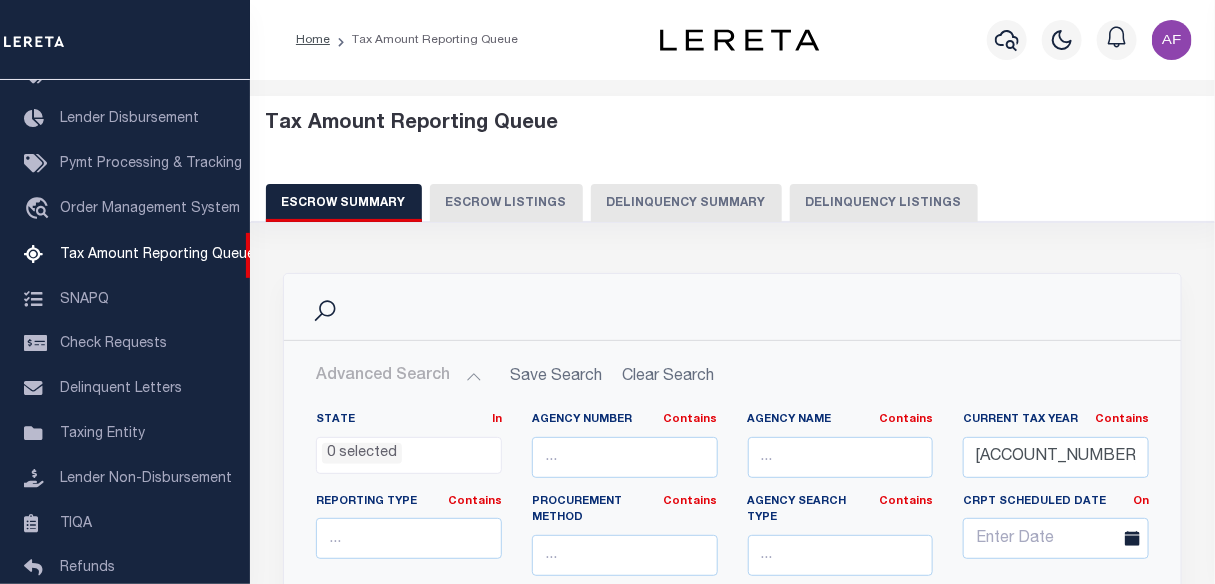 click on "Delinquency Listings" at bounding box center (884, 203) 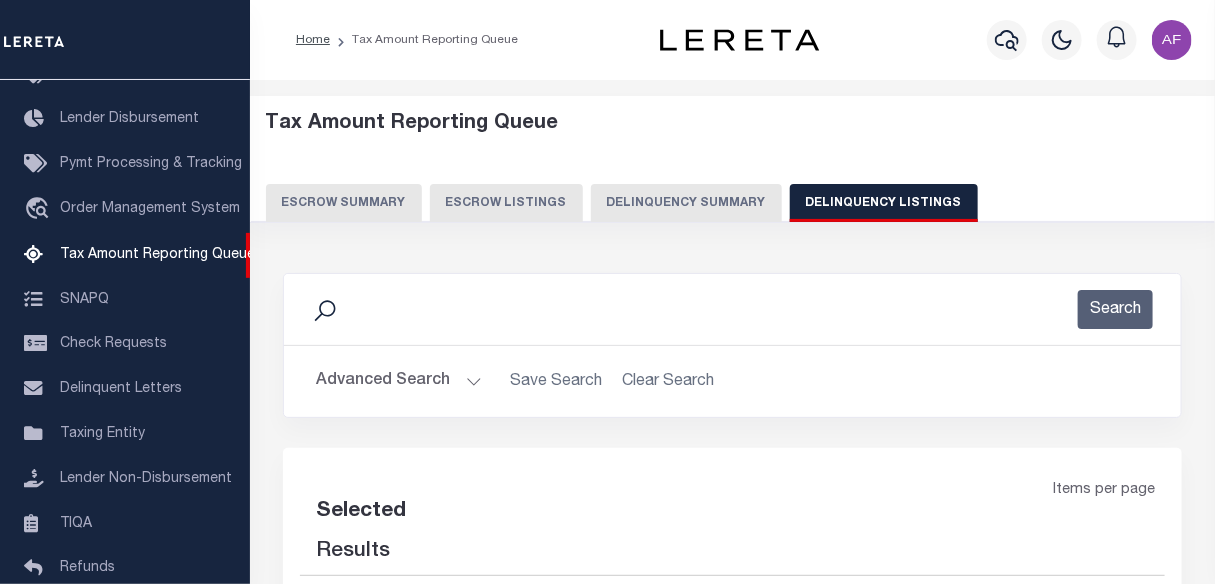 select on "100" 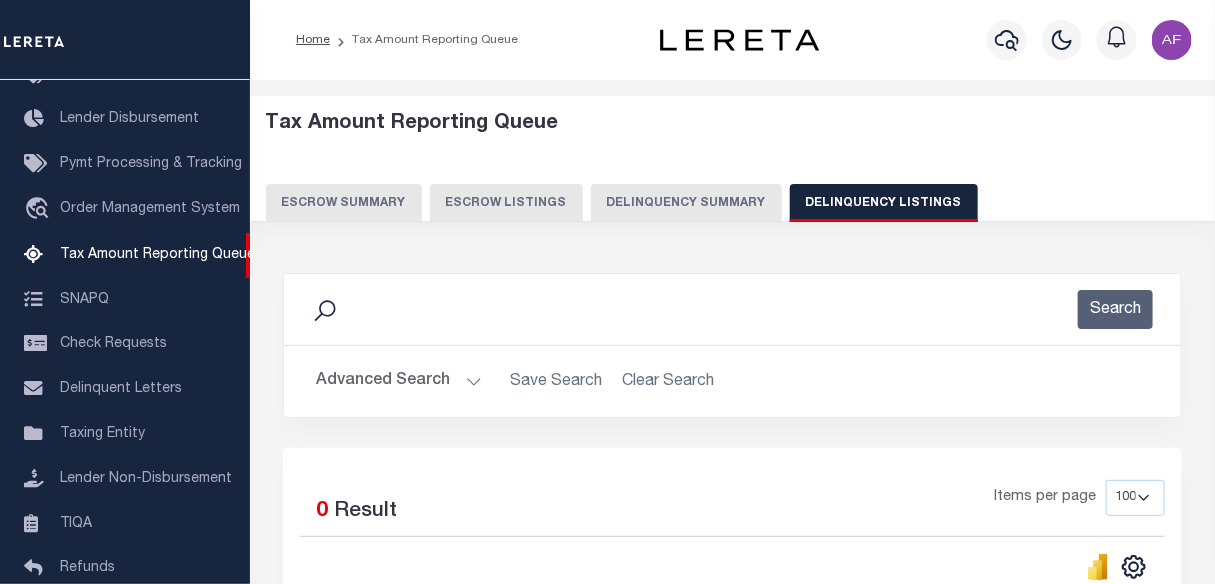 click on "Advanced Search" at bounding box center (399, 381) 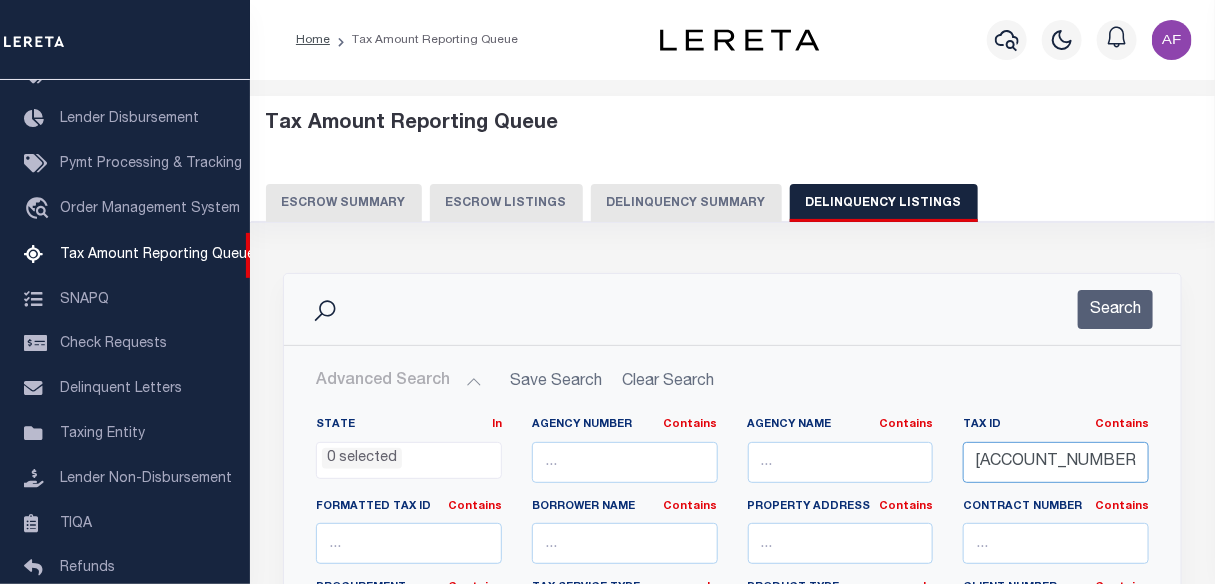 scroll, scrollTop: 0, scrollLeft: 35, axis: horizontal 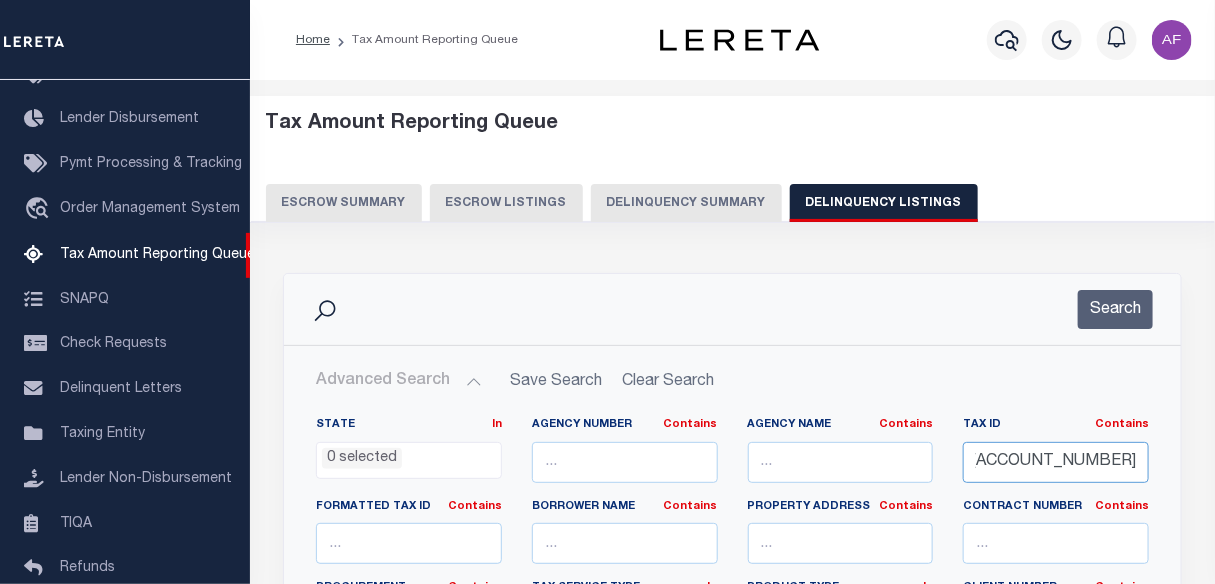 drag, startPoint x: 975, startPoint y: 459, endPoint x: 1231, endPoint y: 484, distance: 257.2178 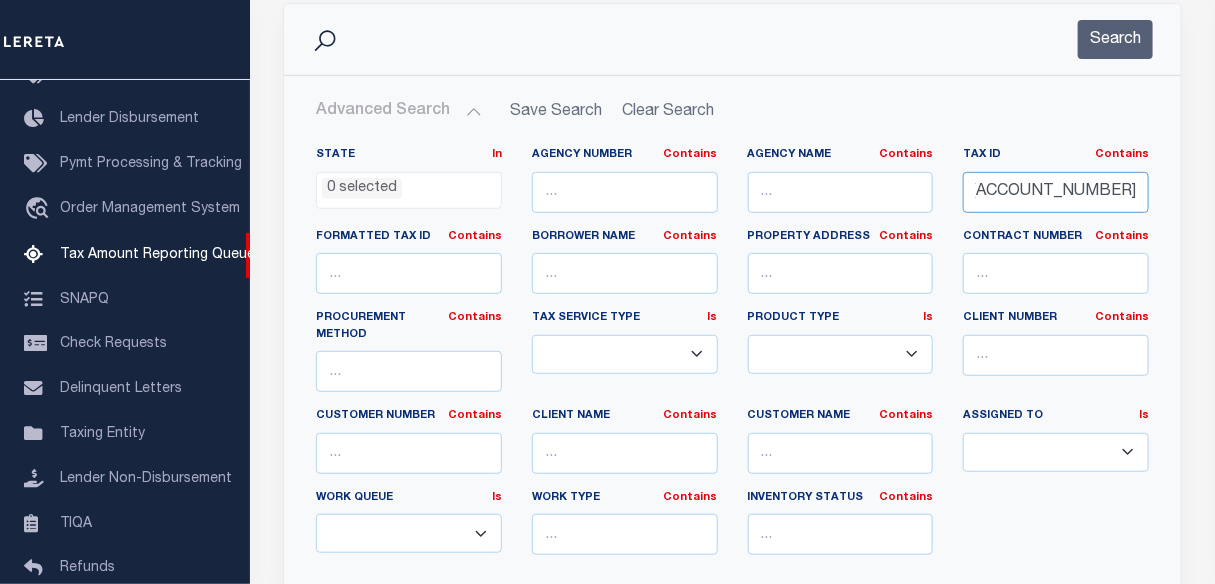 scroll, scrollTop: 363, scrollLeft: 0, axis: vertical 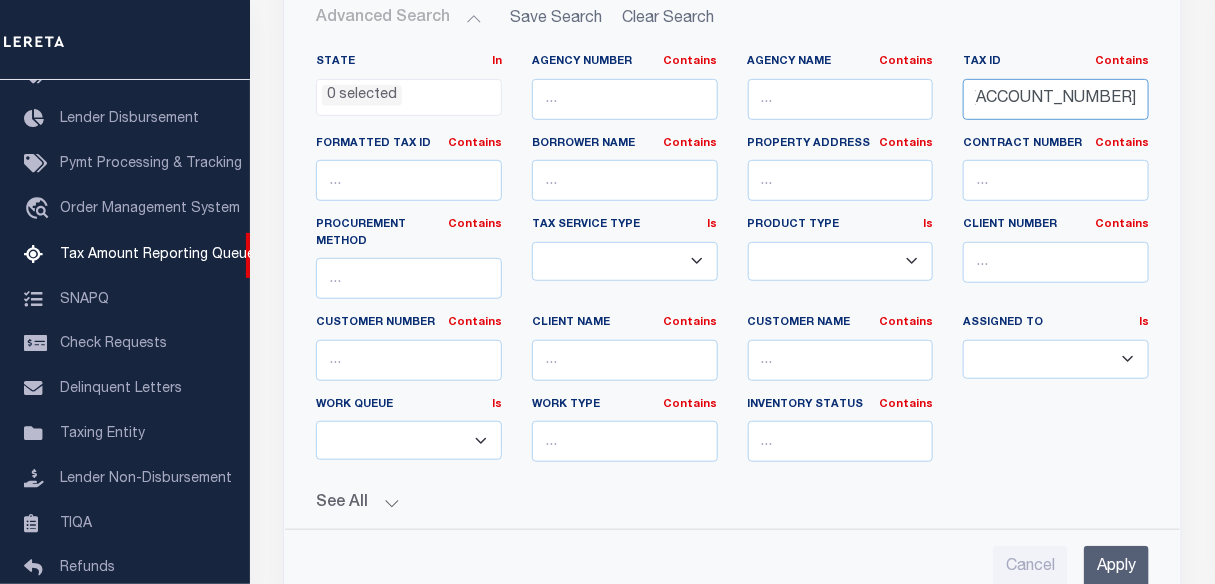 type on "[ACCOUNT_NUMBER]" 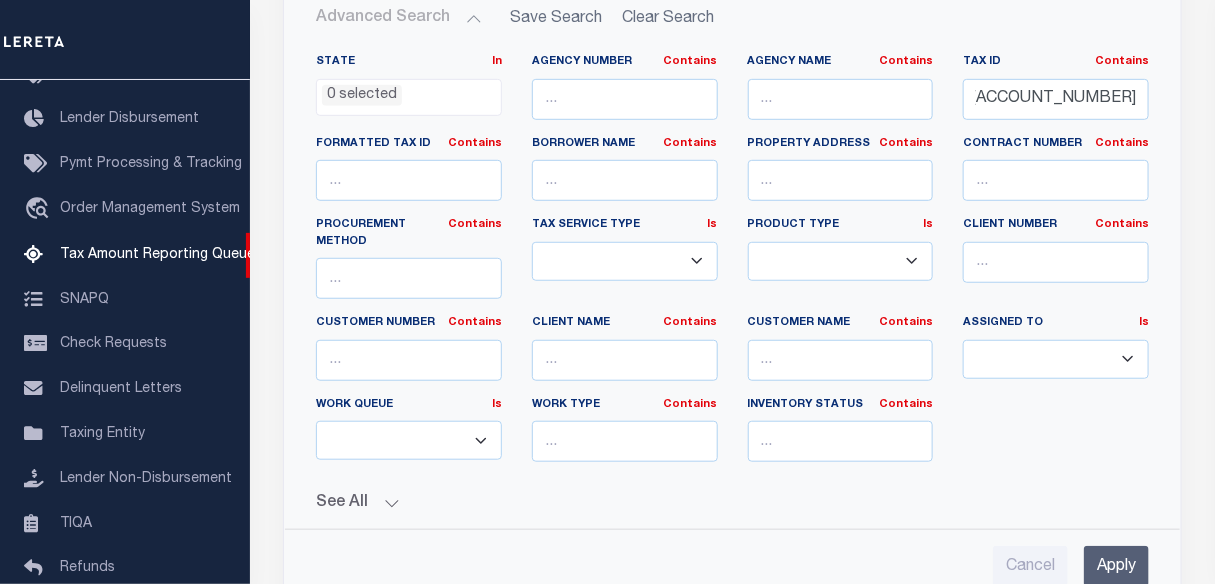 click on "Apply" at bounding box center [1116, 566] 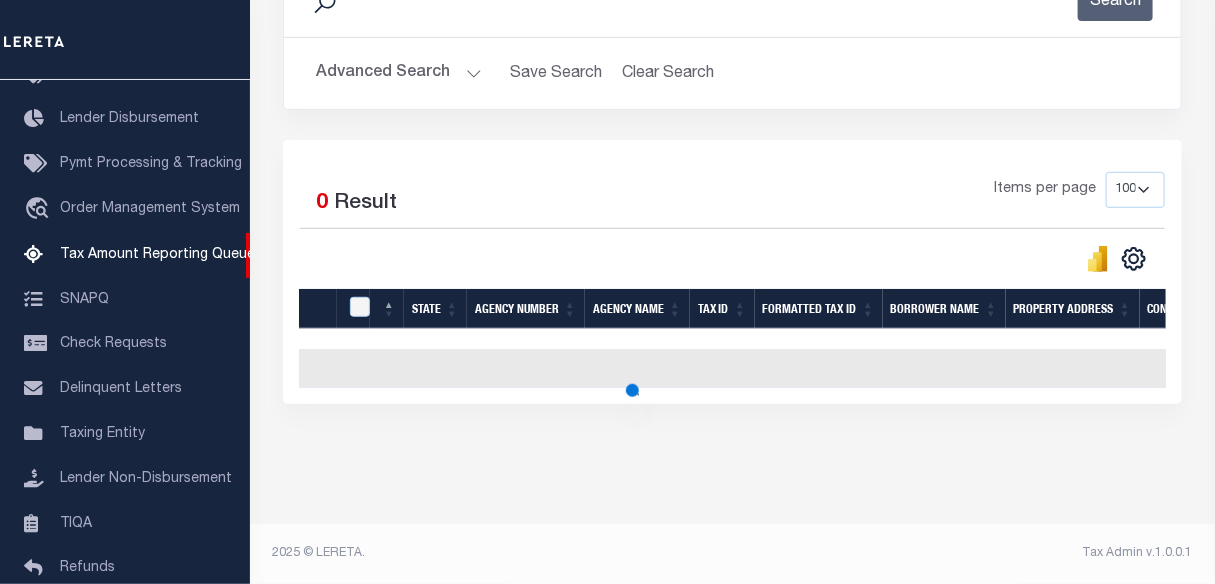 scroll, scrollTop: 0, scrollLeft: 0, axis: both 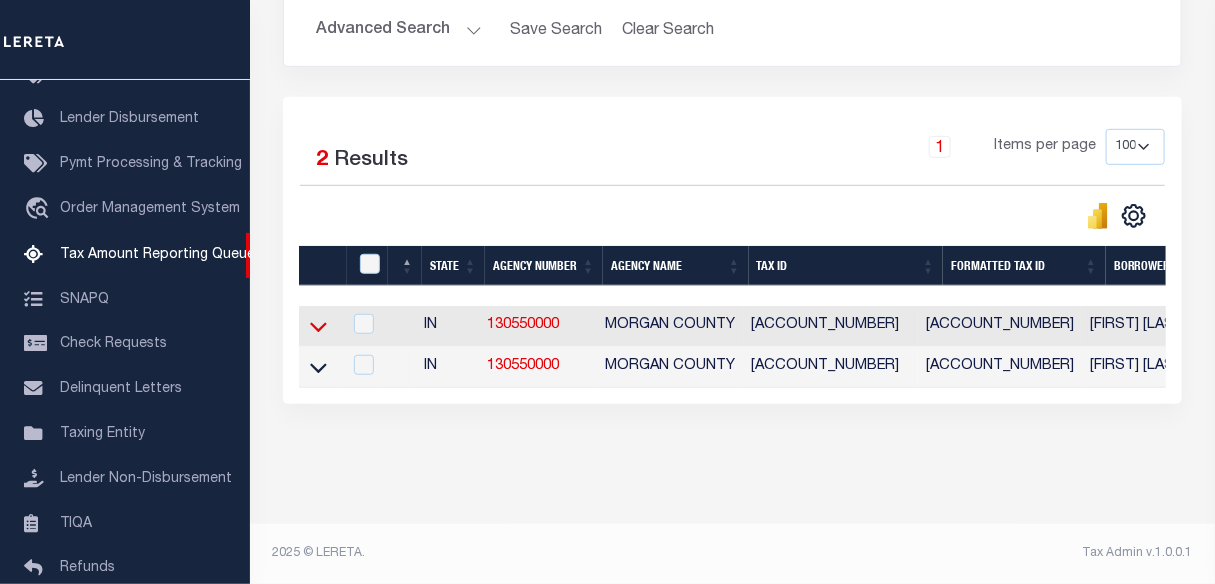 click 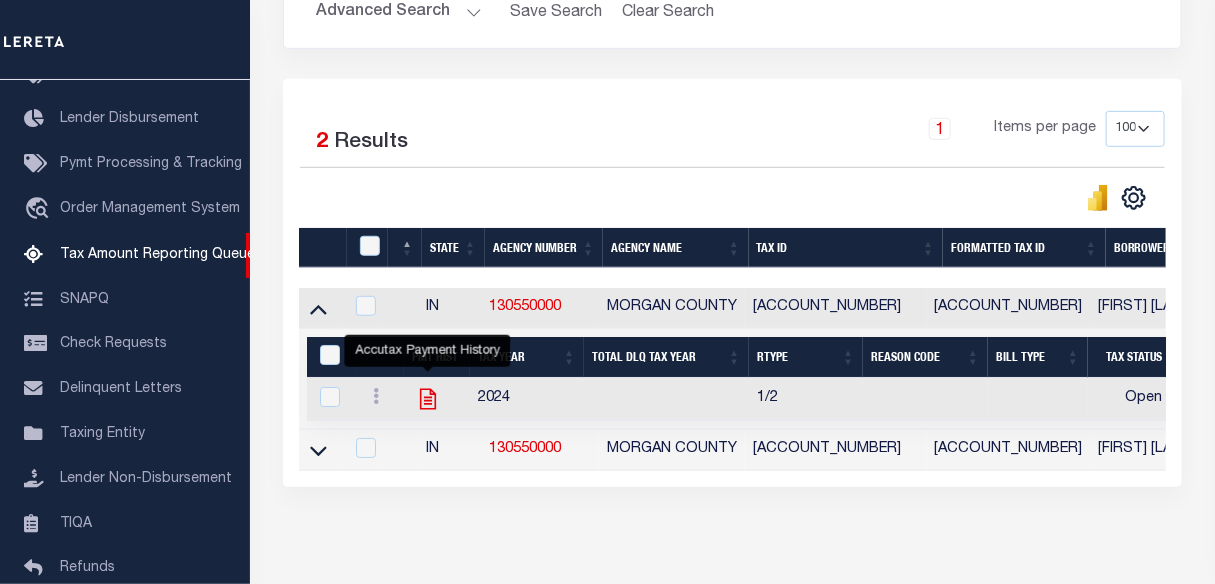 click 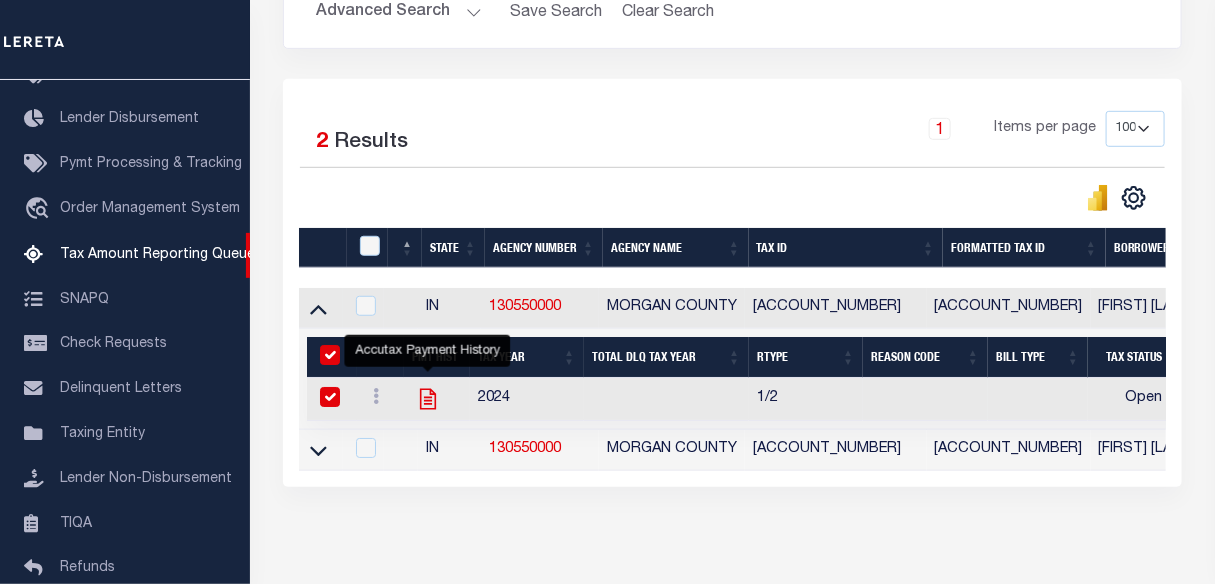 checkbox on "true" 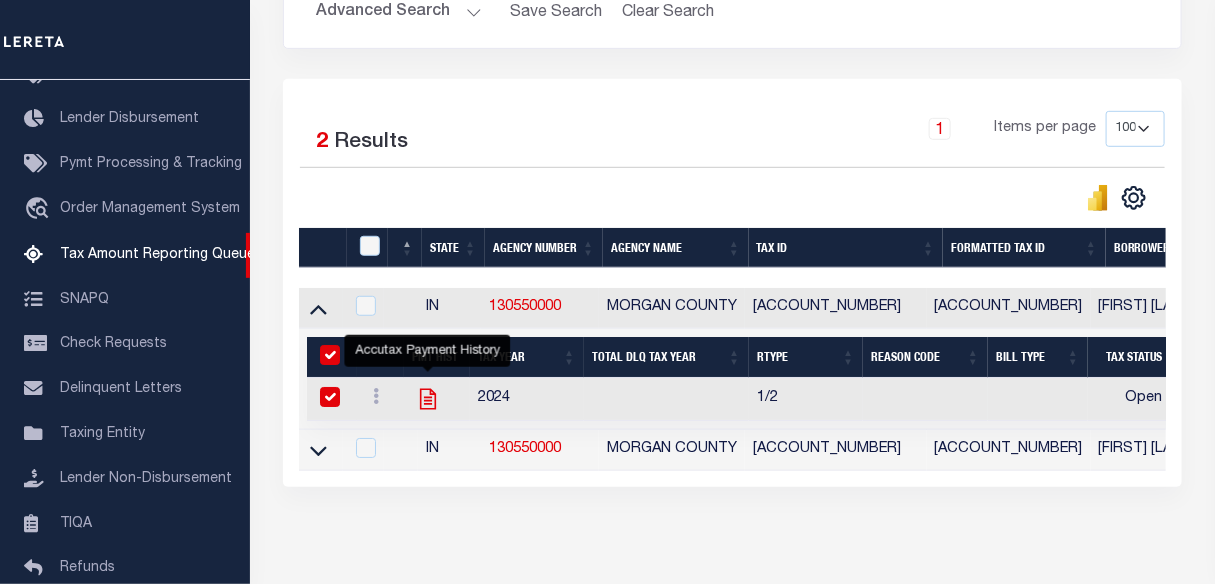 checkbox on "true" 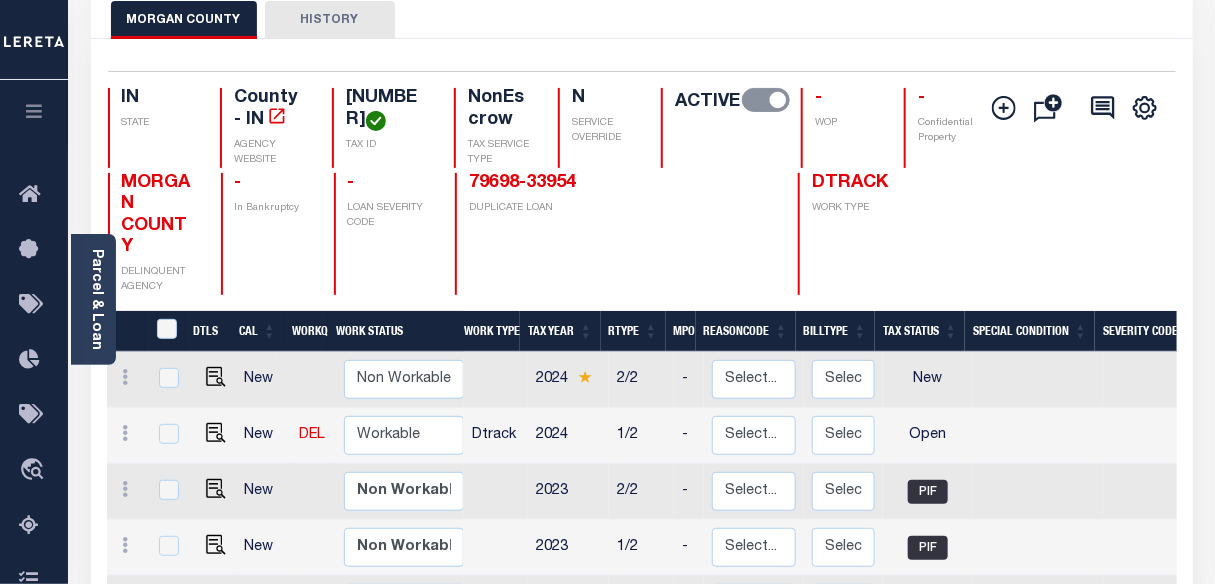 scroll, scrollTop: 181, scrollLeft: 0, axis: vertical 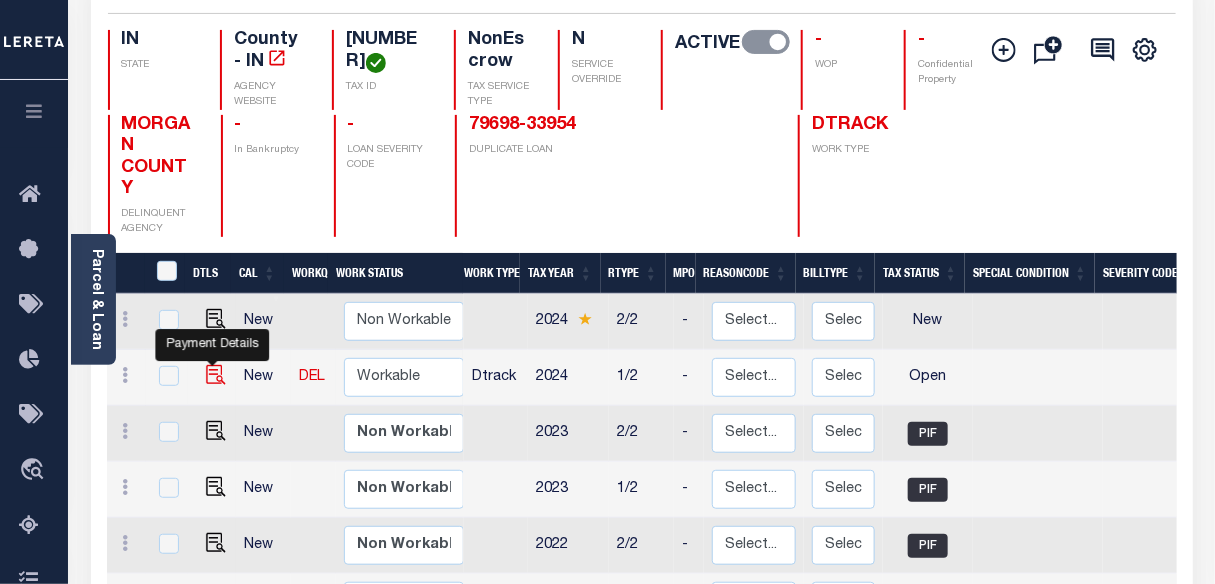 click at bounding box center (216, 375) 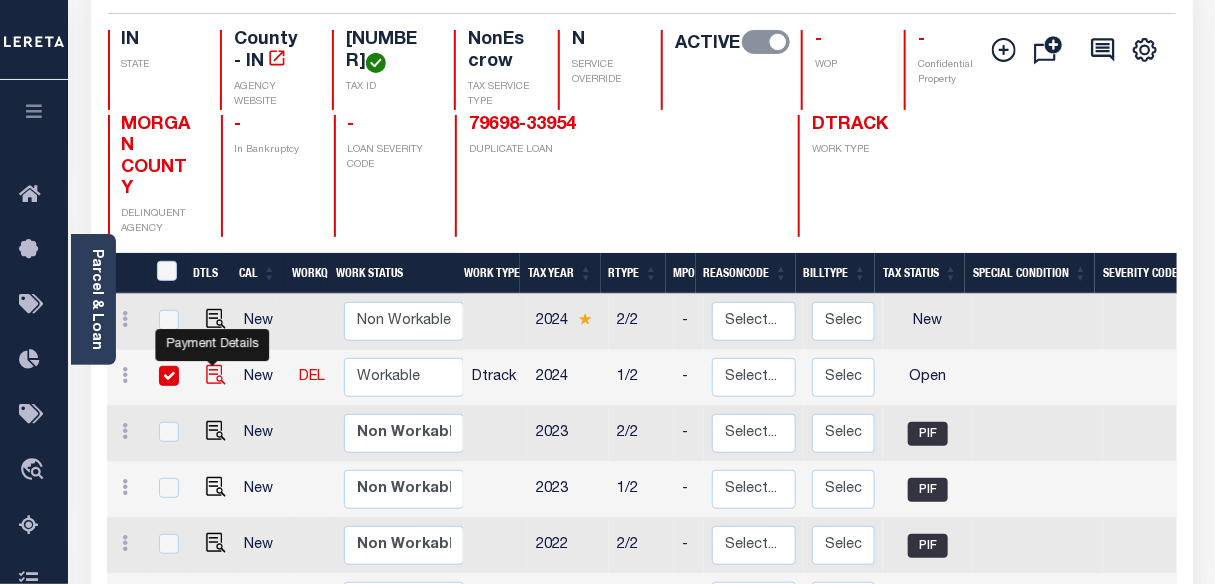 checkbox on "true" 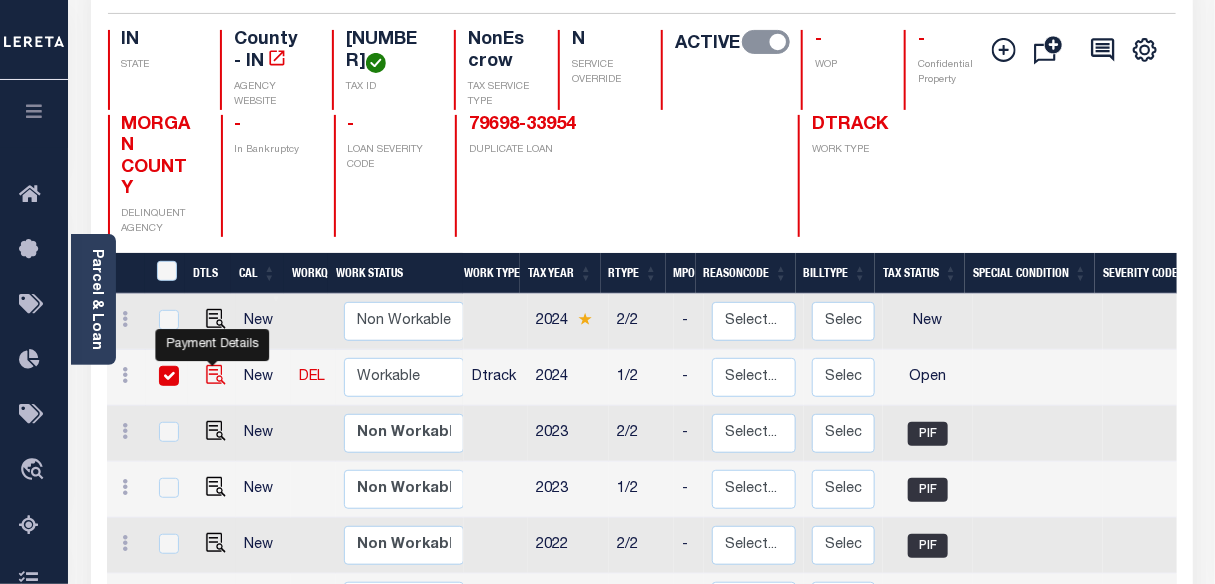 checkbox on "true" 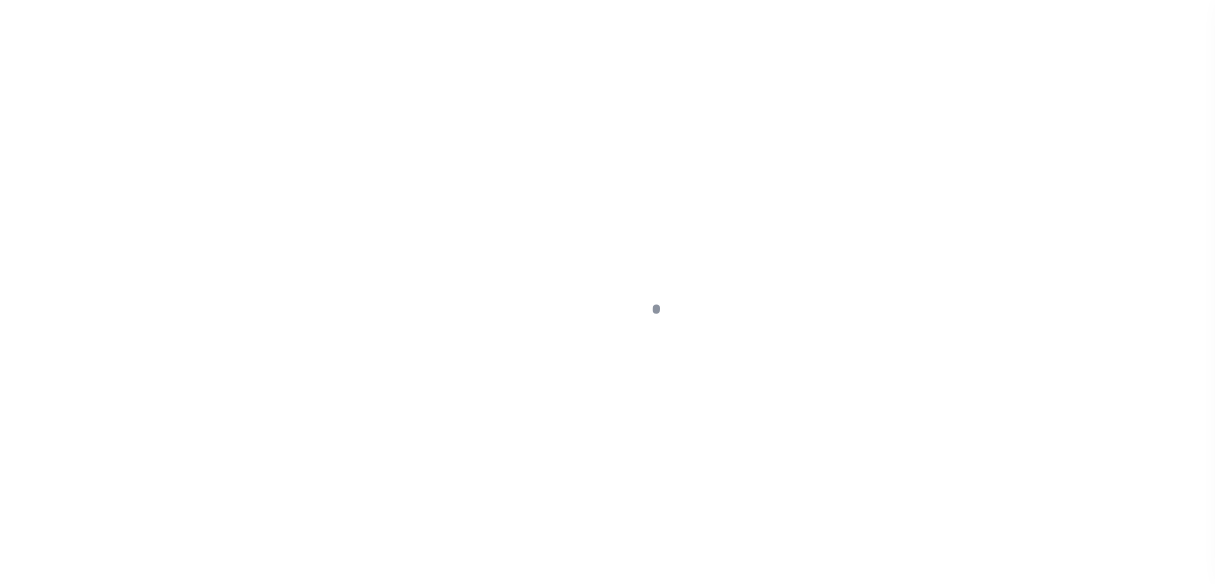 scroll, scrollTop: 0, scrollLeft: 0, axis: both 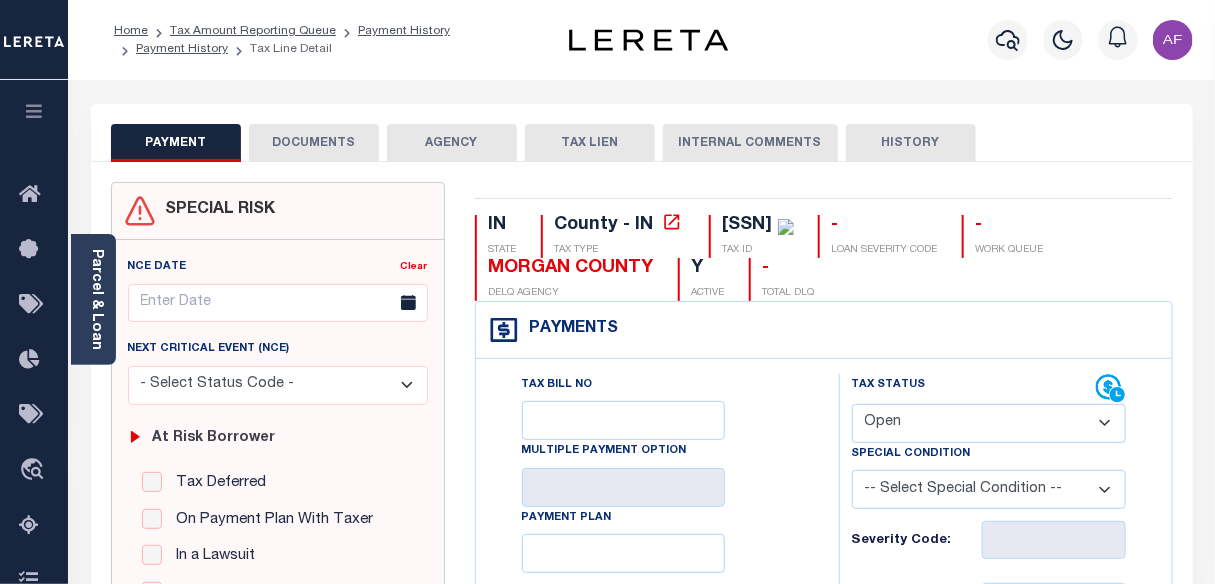 click on "- Select Status Code -
Open
Due/Unpaid
Paid
Incomplete
No Tax Due
Internal Refund Processed
New" at bounding box center (989, 423) 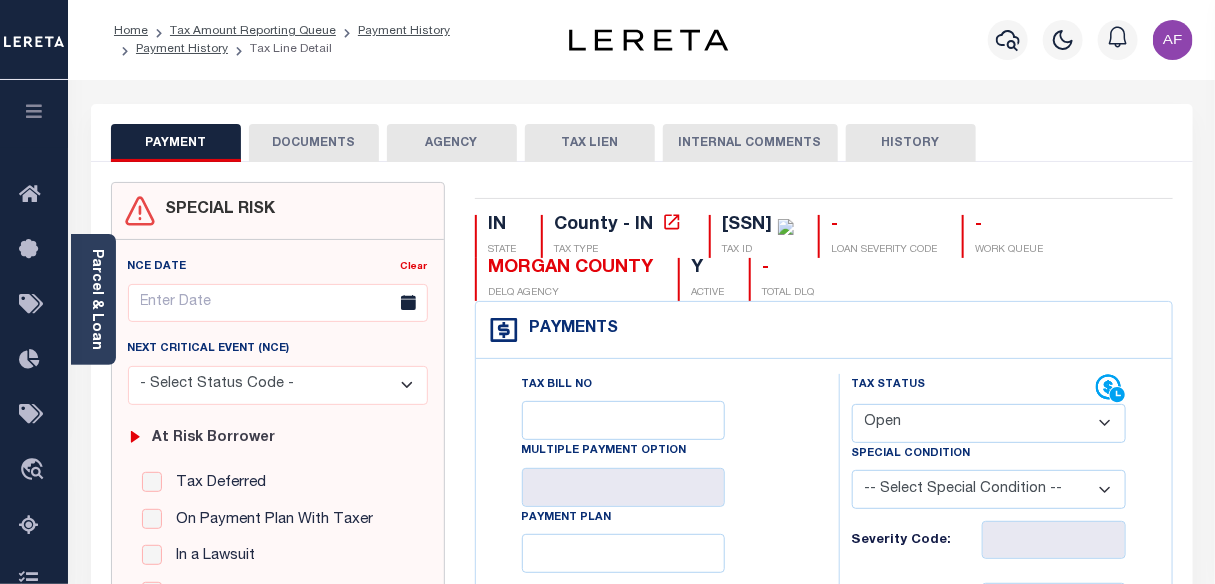 select on "PYD" 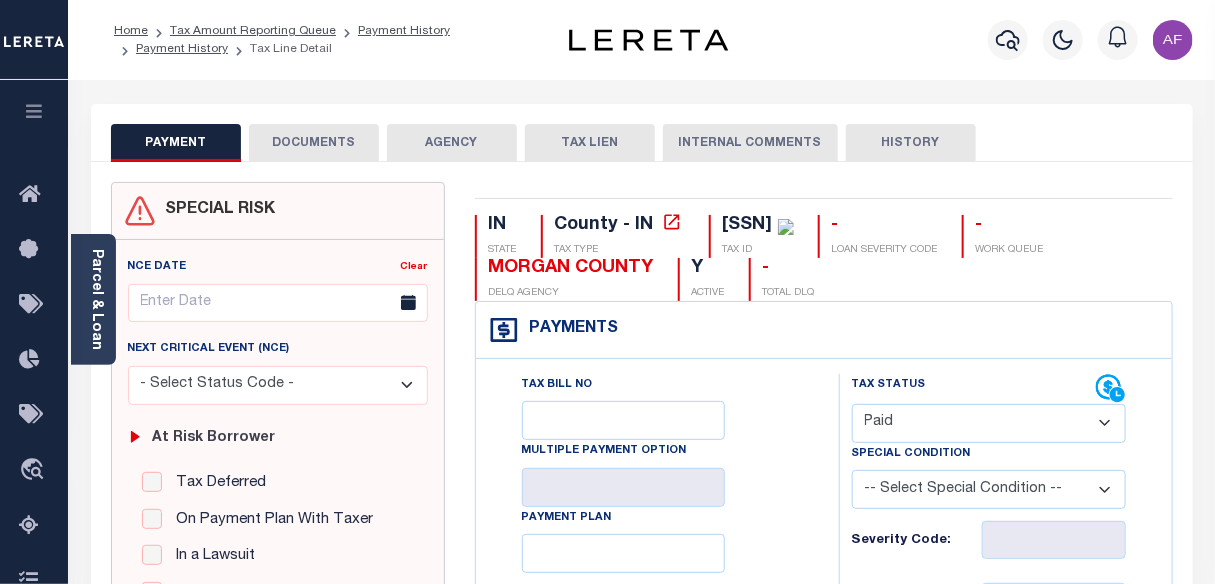 click on "- Select Status Code -
Open
Due/Unpaid
Paid
Incomplete
No Tax Due
Internal Refund Processed
New" at bounding box center (989, 423) 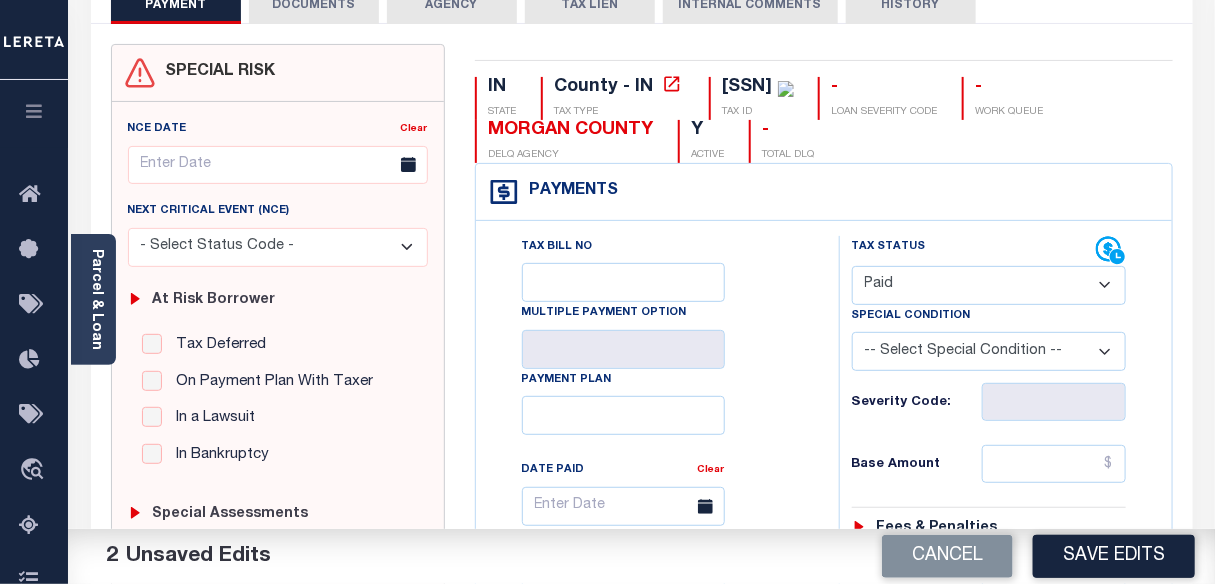 scroll, scrollTop: 272, scrollLeft: 0, axis: vertical 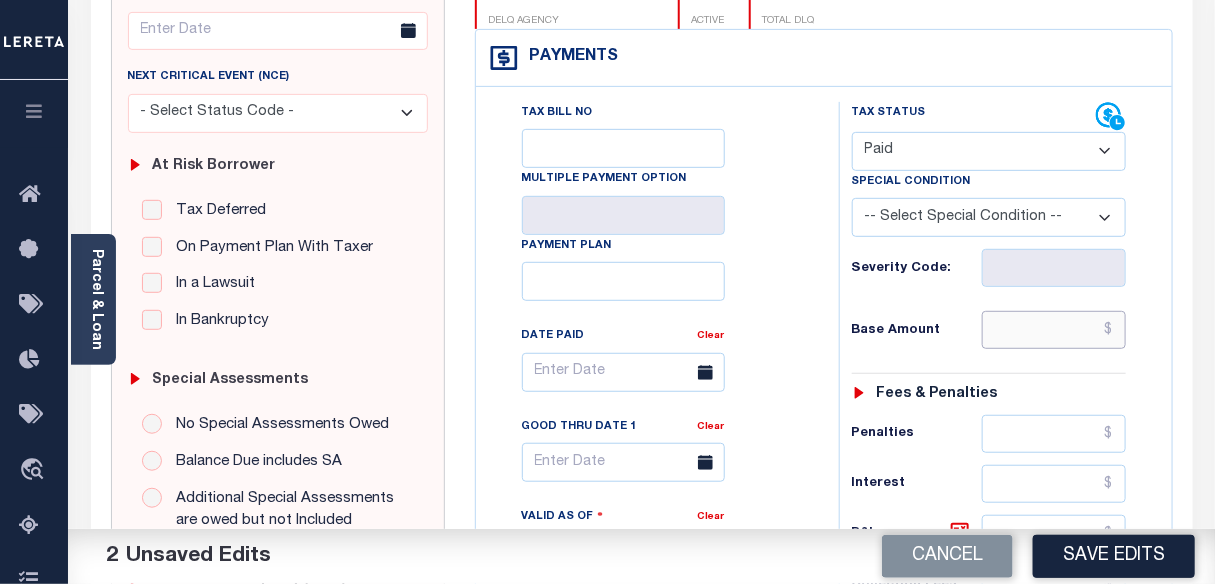 click at bounding box center [1054, 330] 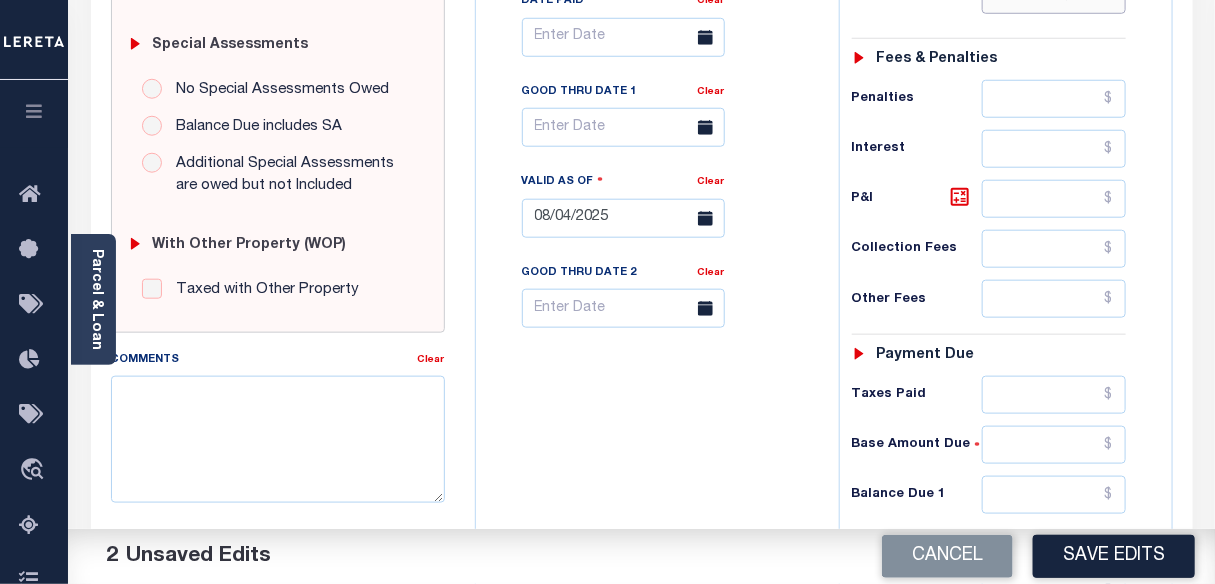 scroll, scrollTop: 636, scrollLeft: 0, axis: vertical 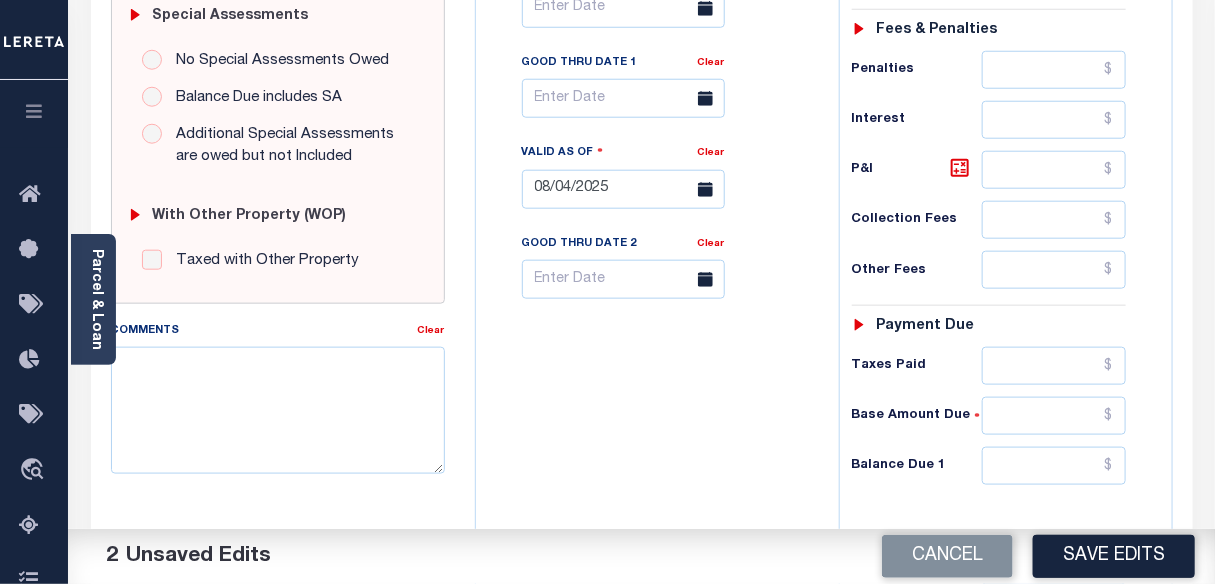 type on "$3,030.00" 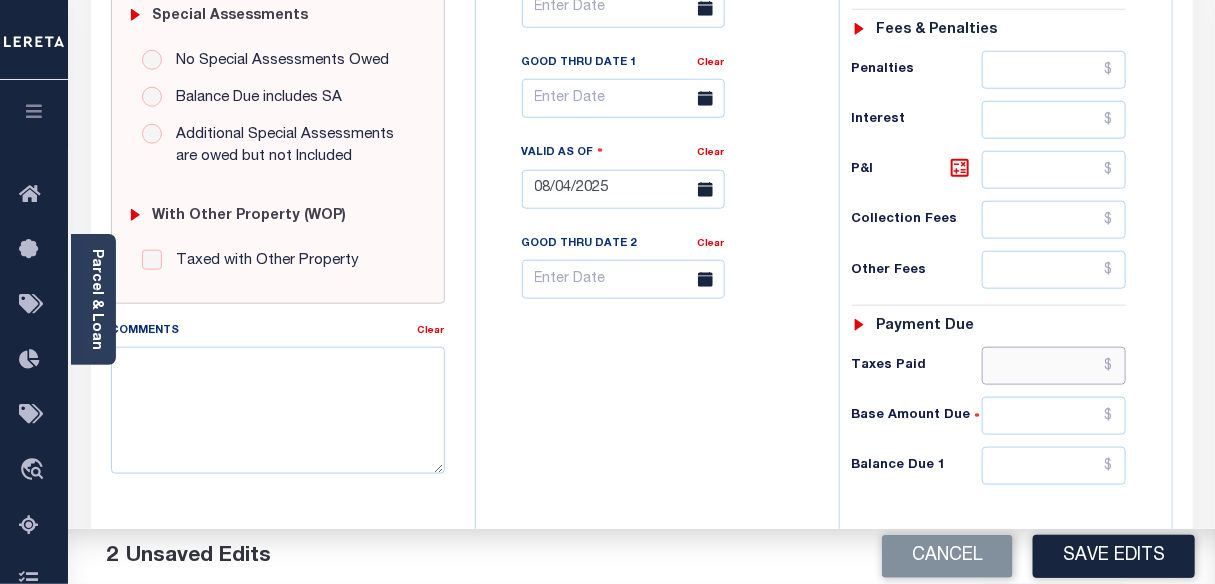 click at bounding box center [1054, 366] 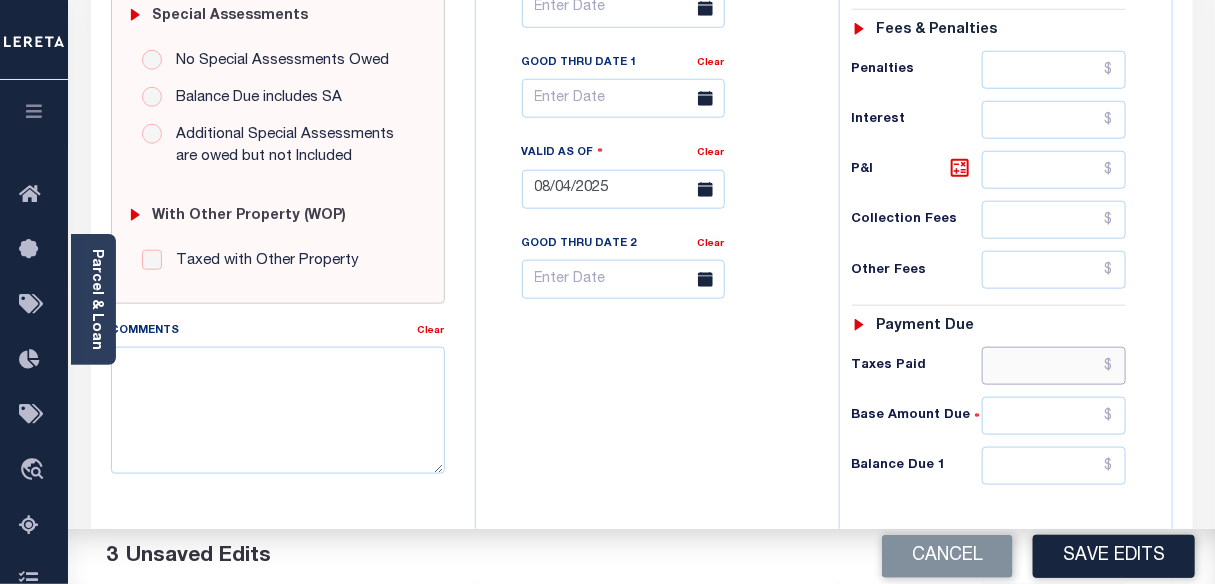 paste on "3,030.00" 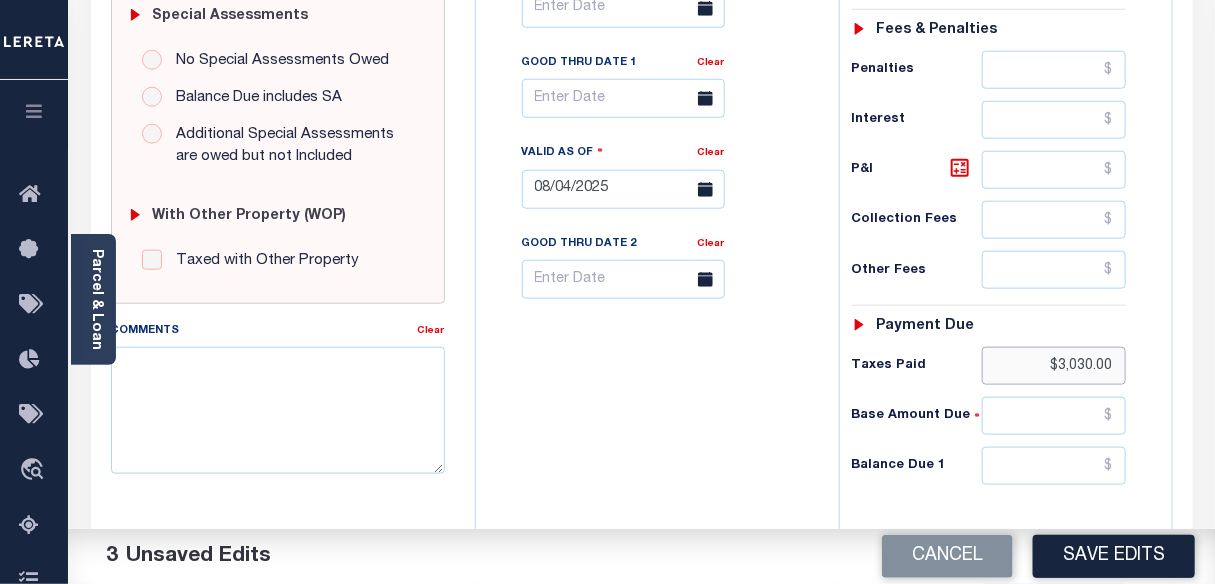type on "$3,030.00" 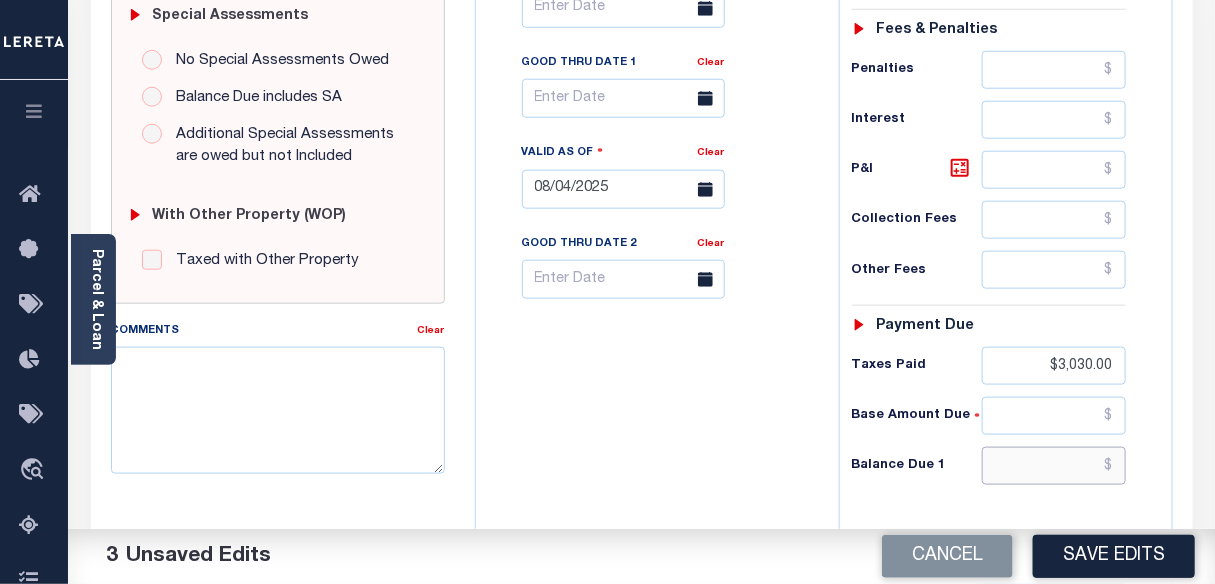 click at bounding box center (1054, 466) 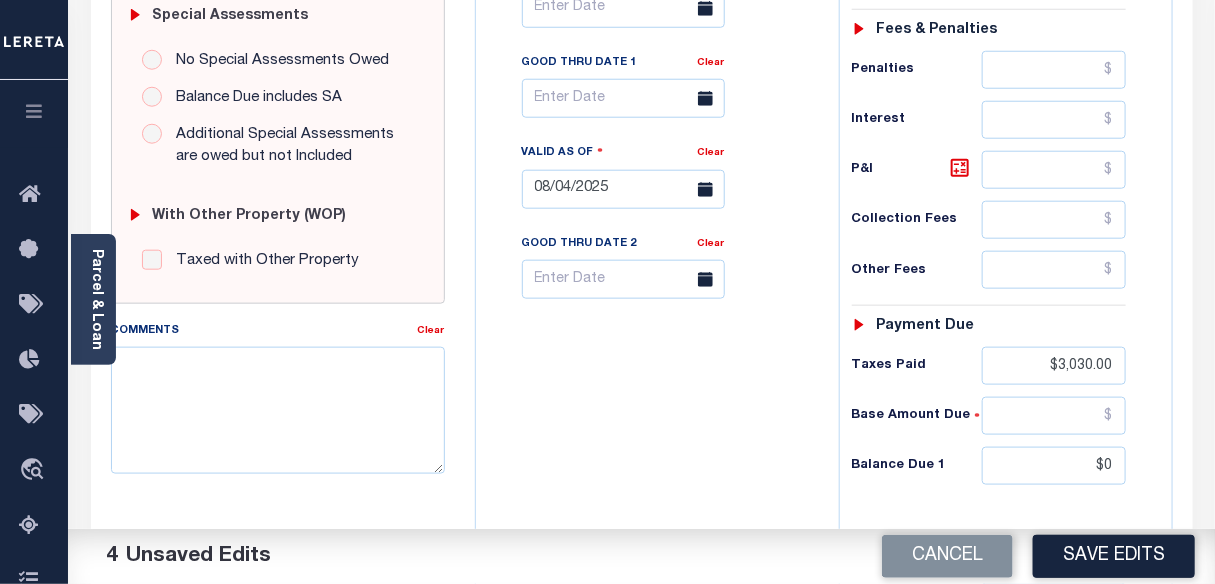 type on "$0.00" 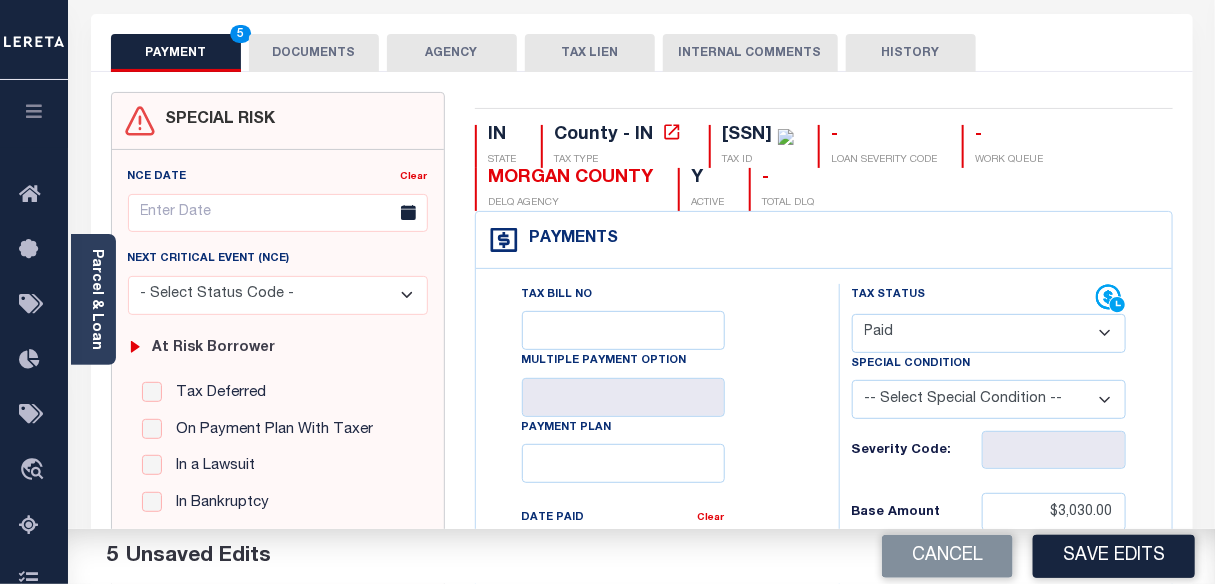 scroll, scrollTop: 0, scrollLeft: 0, axis: both 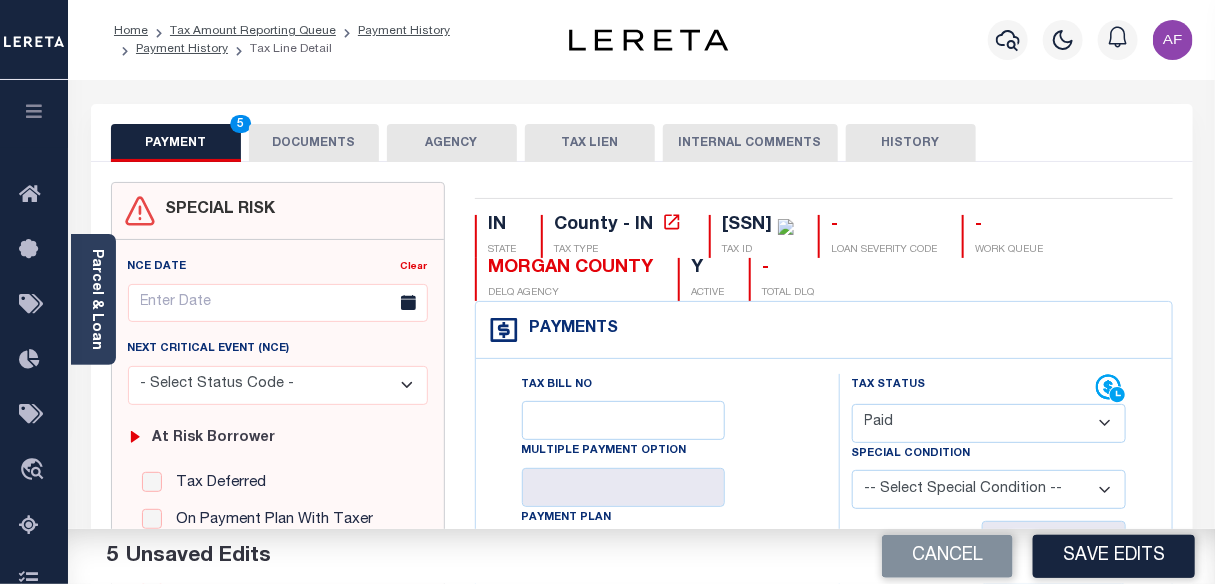 click on "PAYMENT
5
DOCUMENTS
AGENCY
DELINQUENT PAYEE
TAX LIEN" at bounding box center (642, 133) 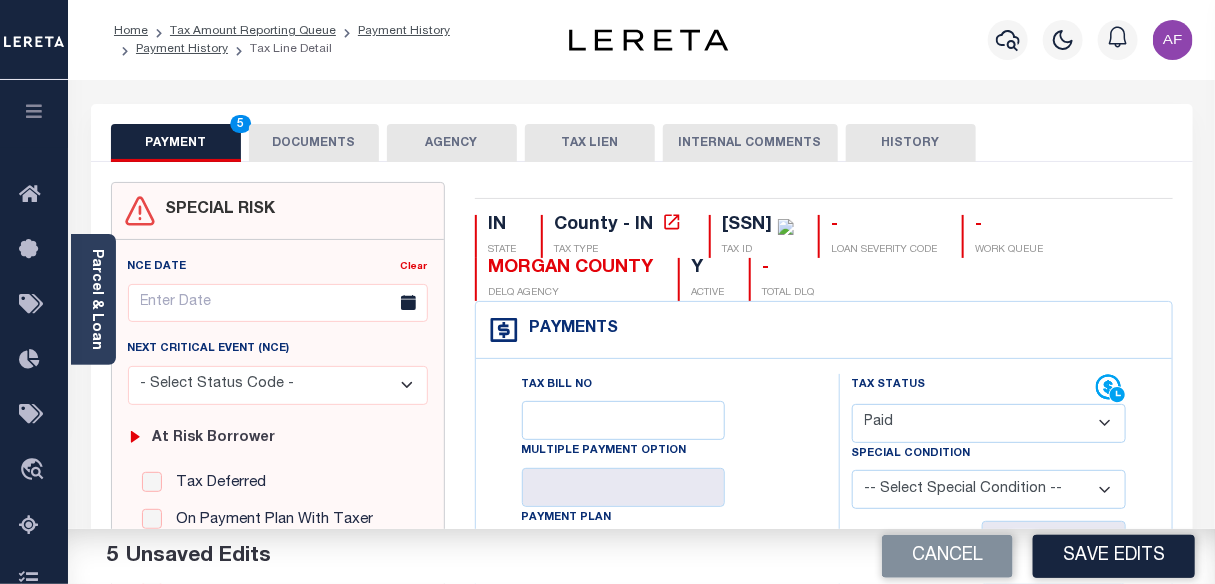 click on "DOCUMENTS" at bounding box center [314, 143] 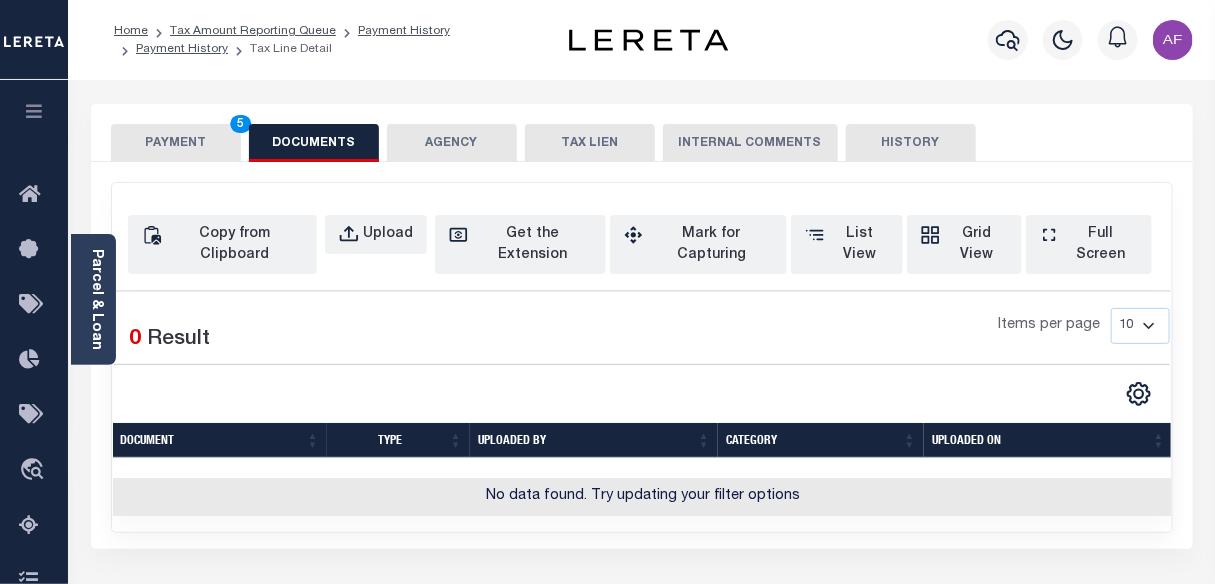 click on "Selected
0   Result
Items per page   10 25 50 100" at bounding box center [642, 404] 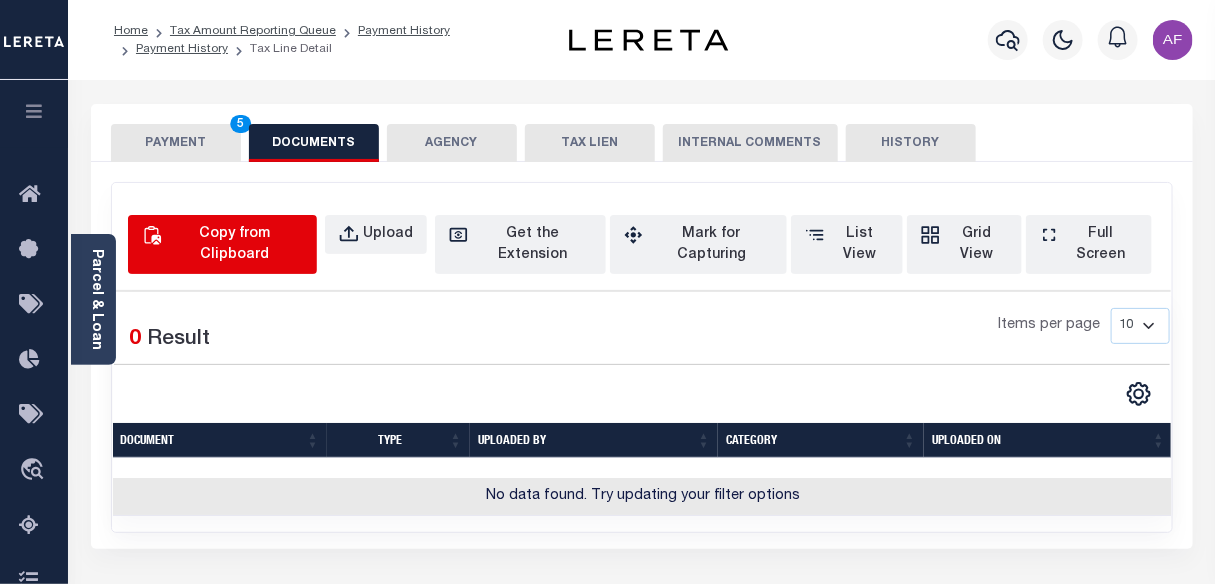 click on "Copy from Clipboard" at bounding box center (235, 245) 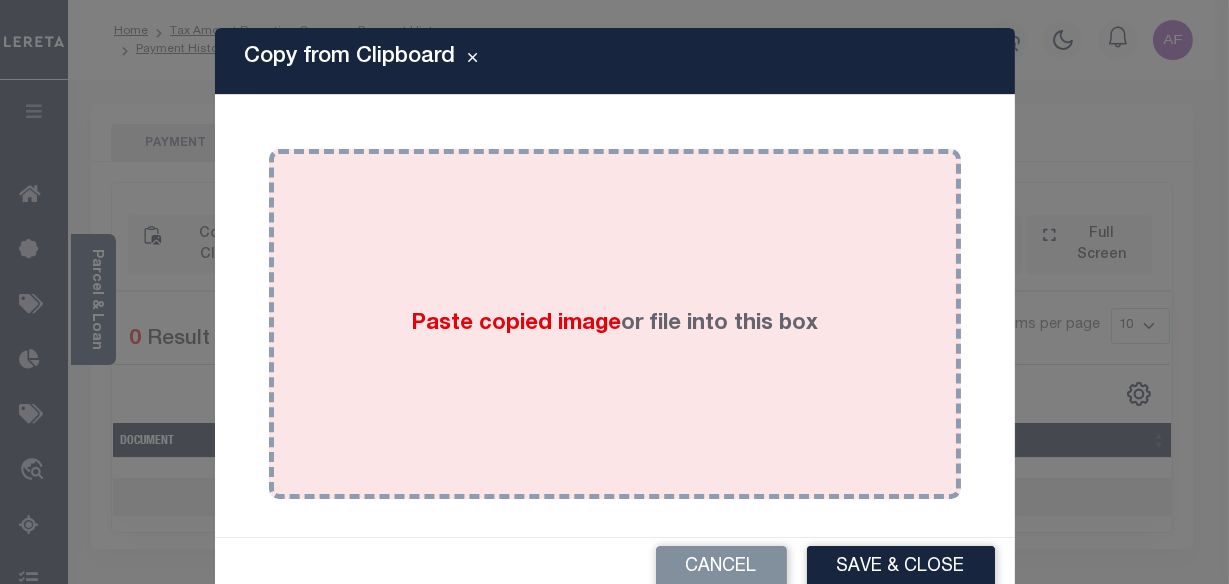 click on "Paste copied image  or file into this box" at bounding box center (614, 324) 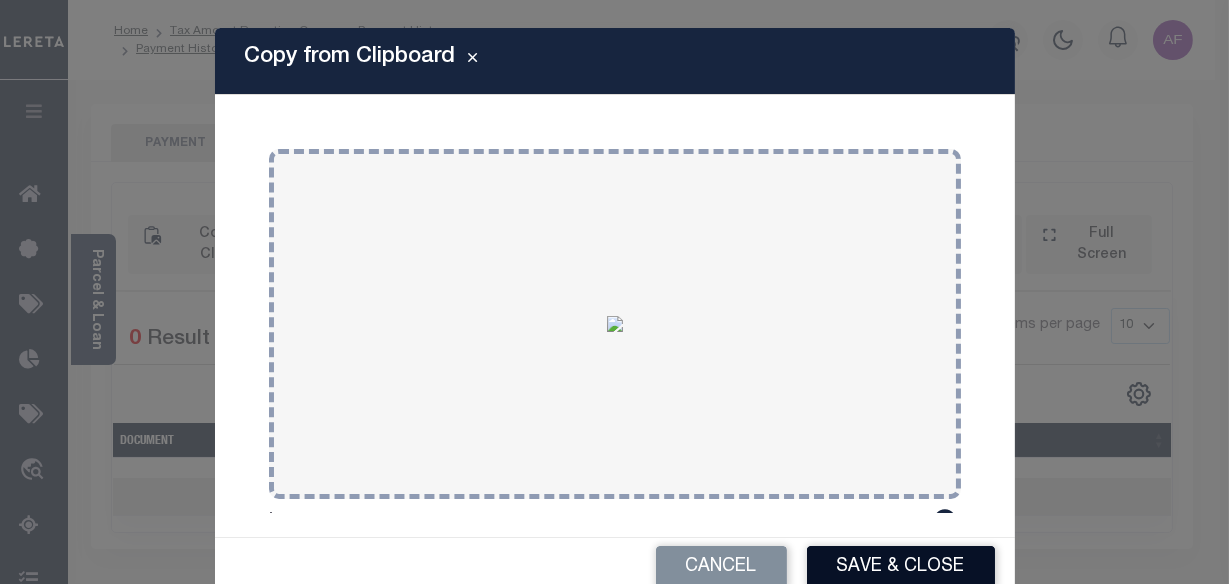 click on "Save & Close" at bounding box center [901, 567] 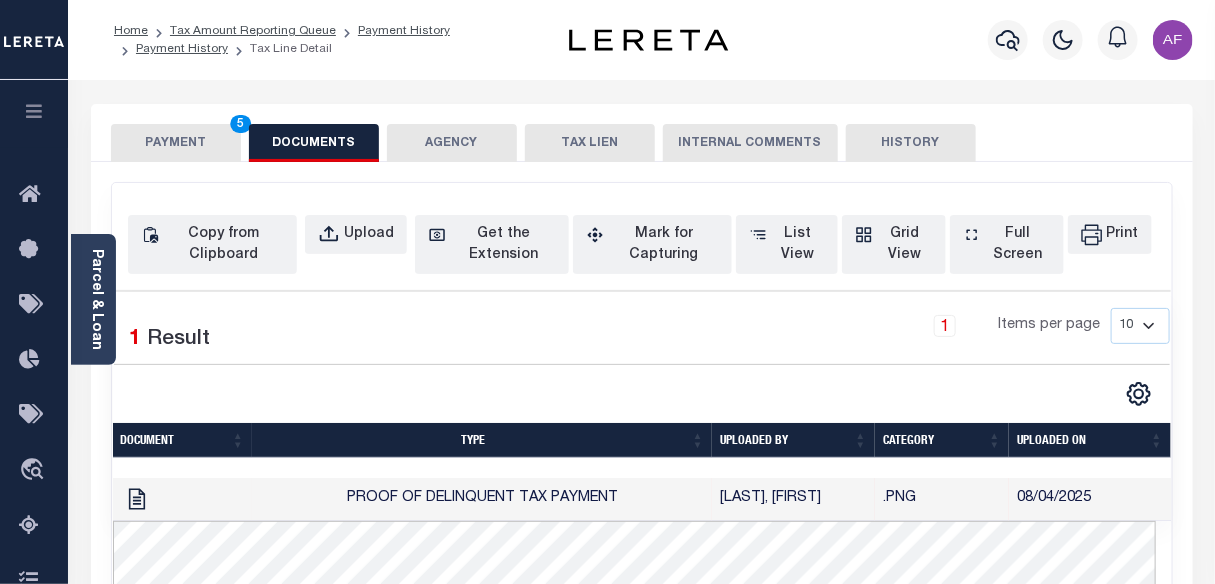click on "PAYMENT
5" at bounding box center [176, 143] 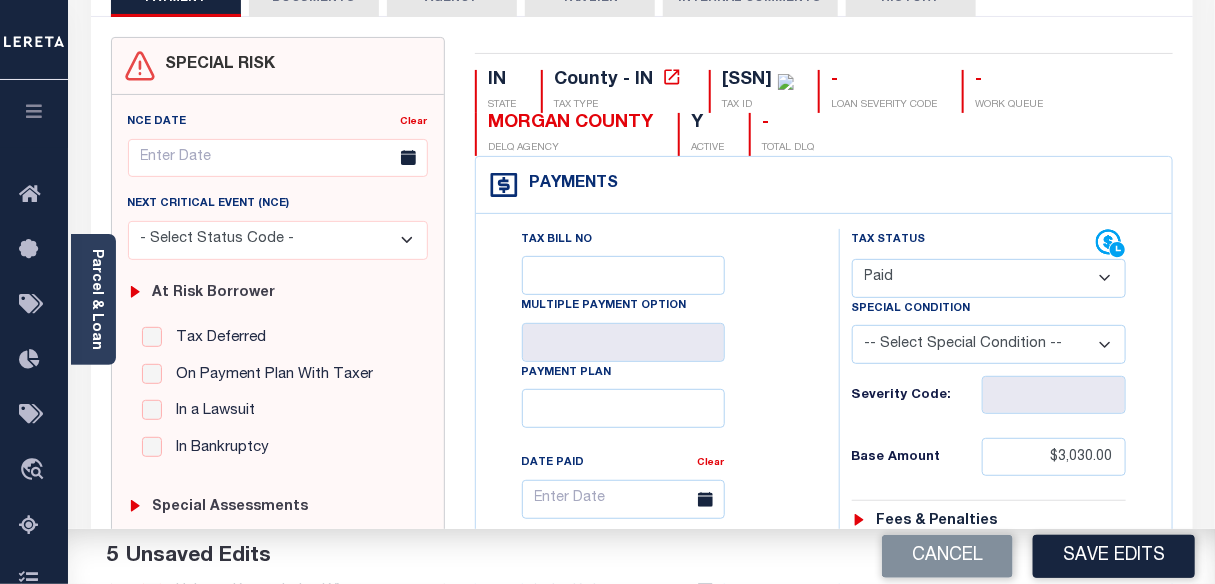 scroll, scrollTop: 363, scrollLeft: 0, axis: vertical 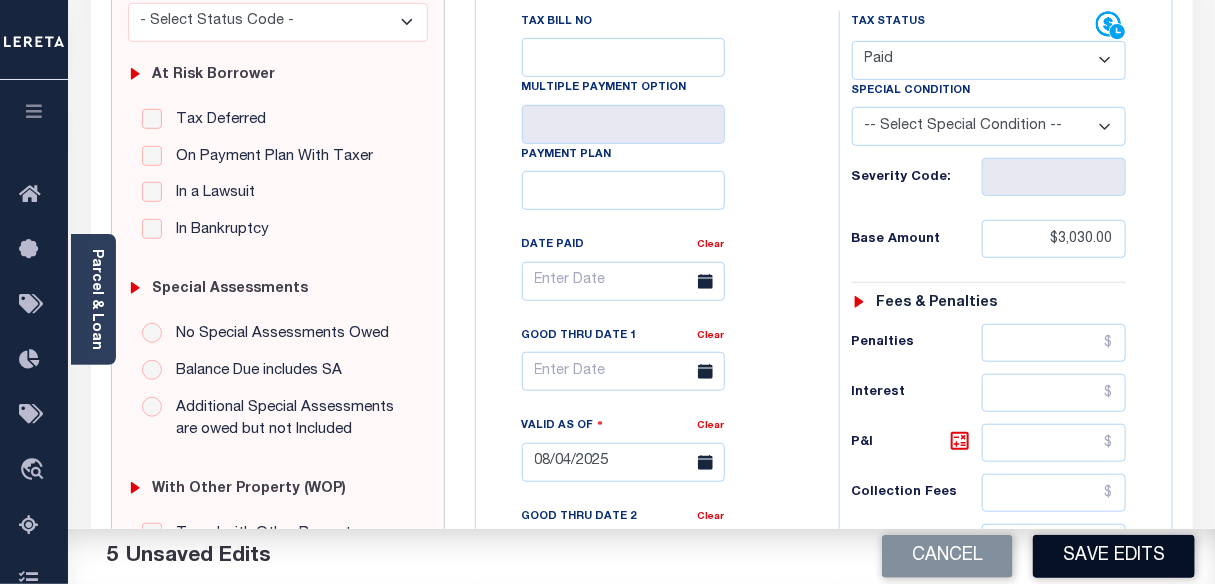 click on "Save Edits" at bounding box center [1114, 556] 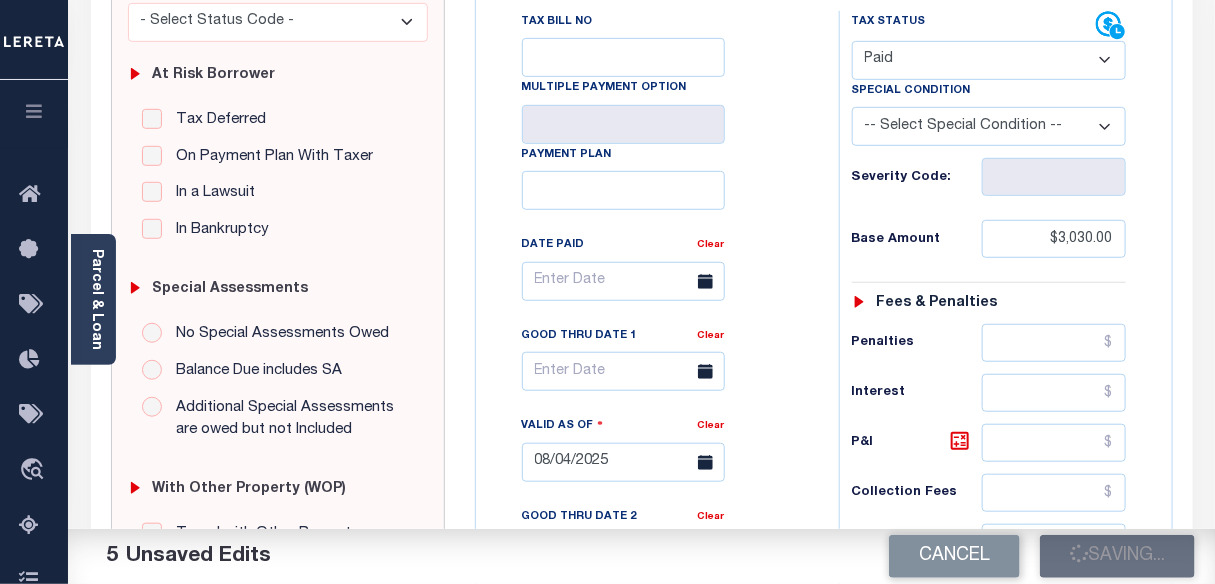 checkbox on "false" 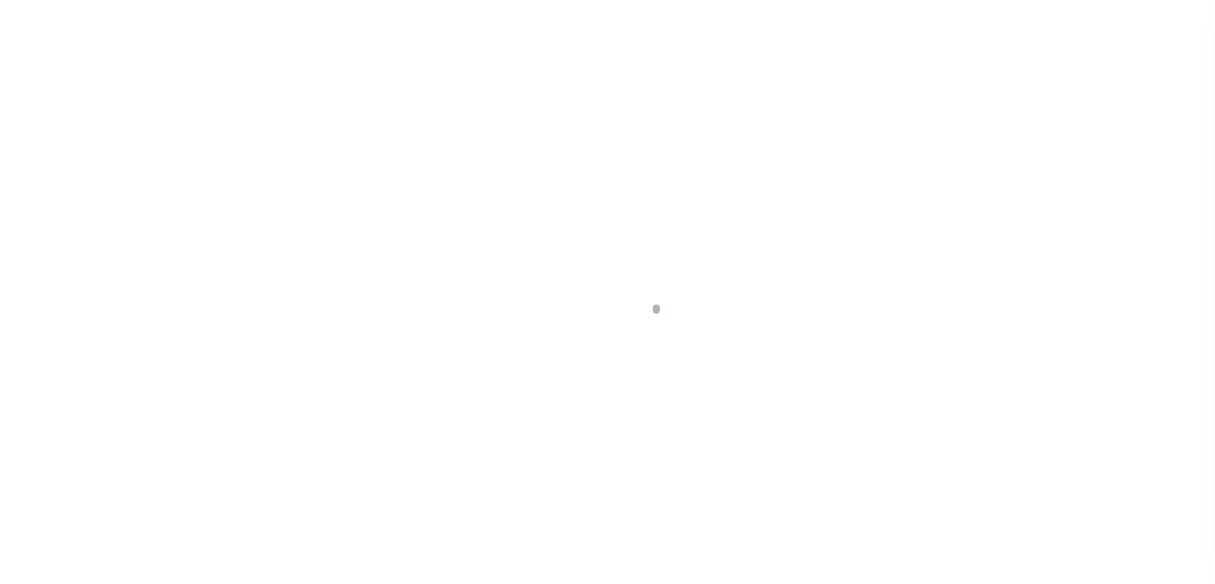scroll, scrollTop: 0, scrollLeft: 0, axis: both 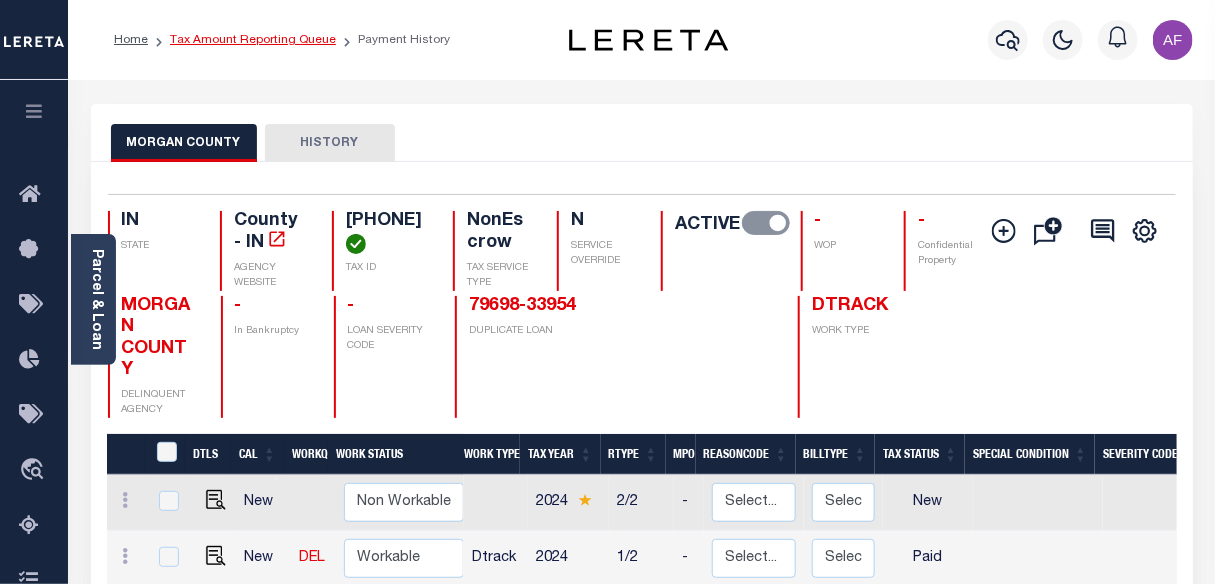 click on "Tax Amount Reporting Queue" at bounding box center [253, 40] 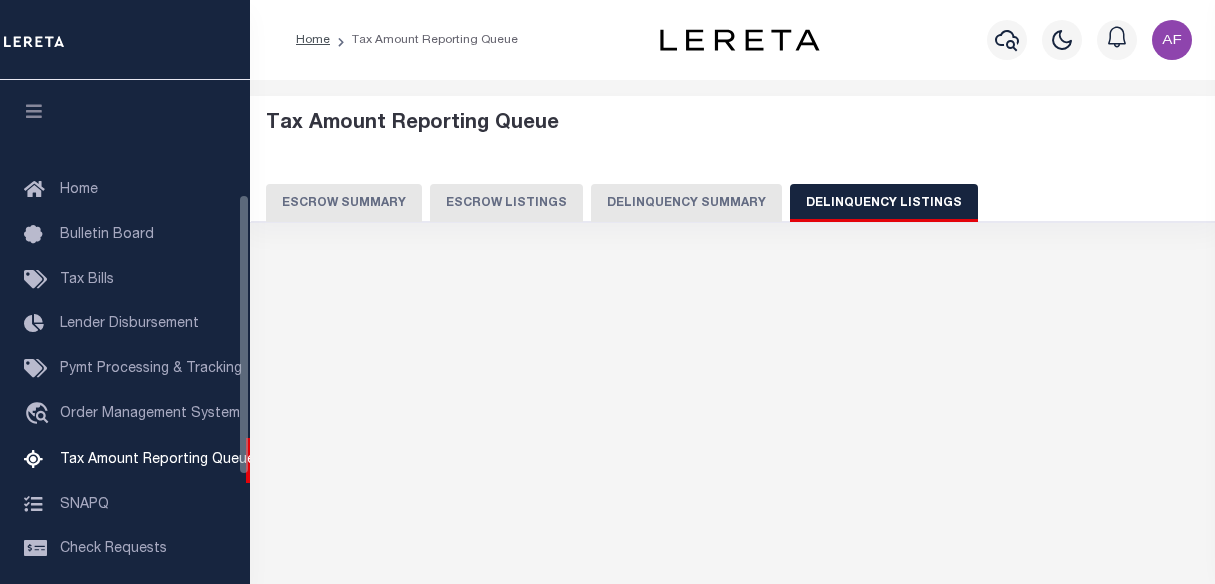 select on "100" 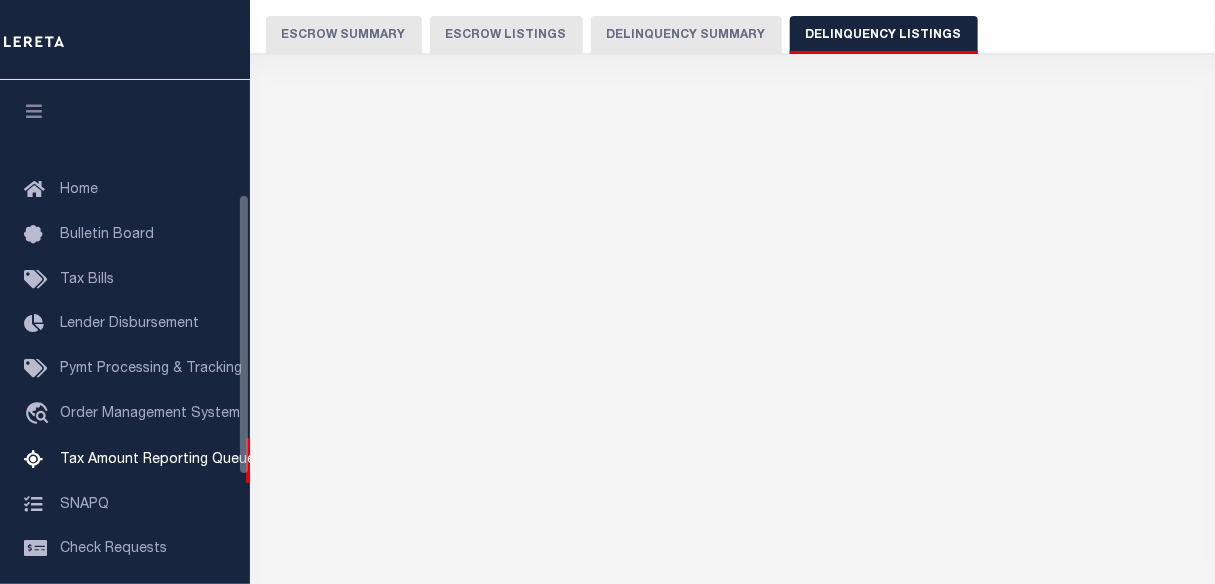scroll, scrollTop: 205, scrollLeft: 0, axis: vertical 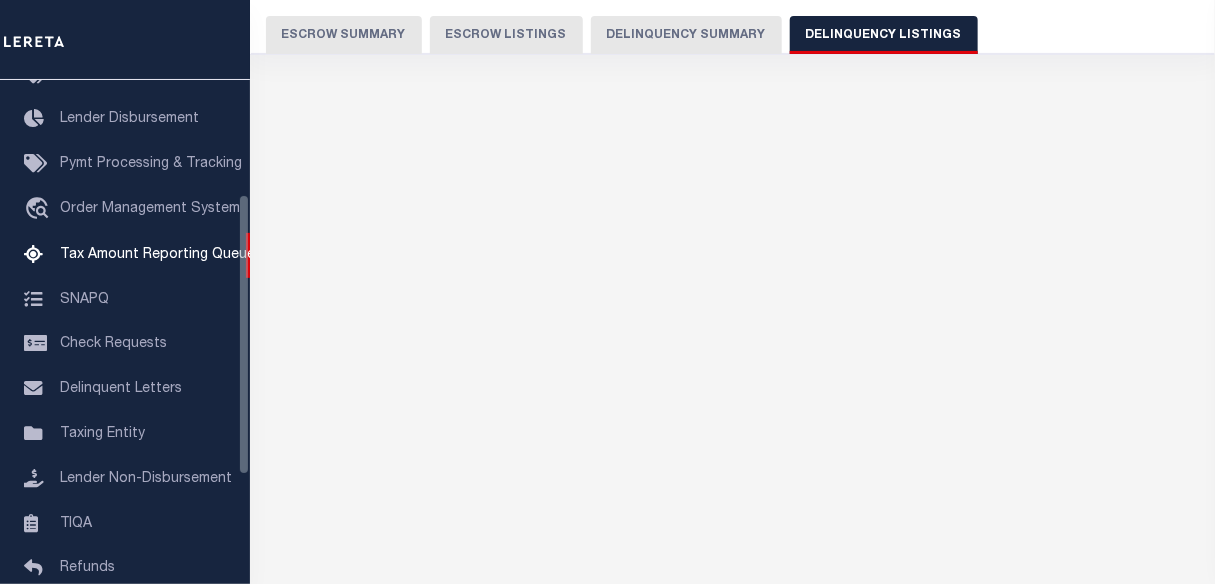 select on "100" 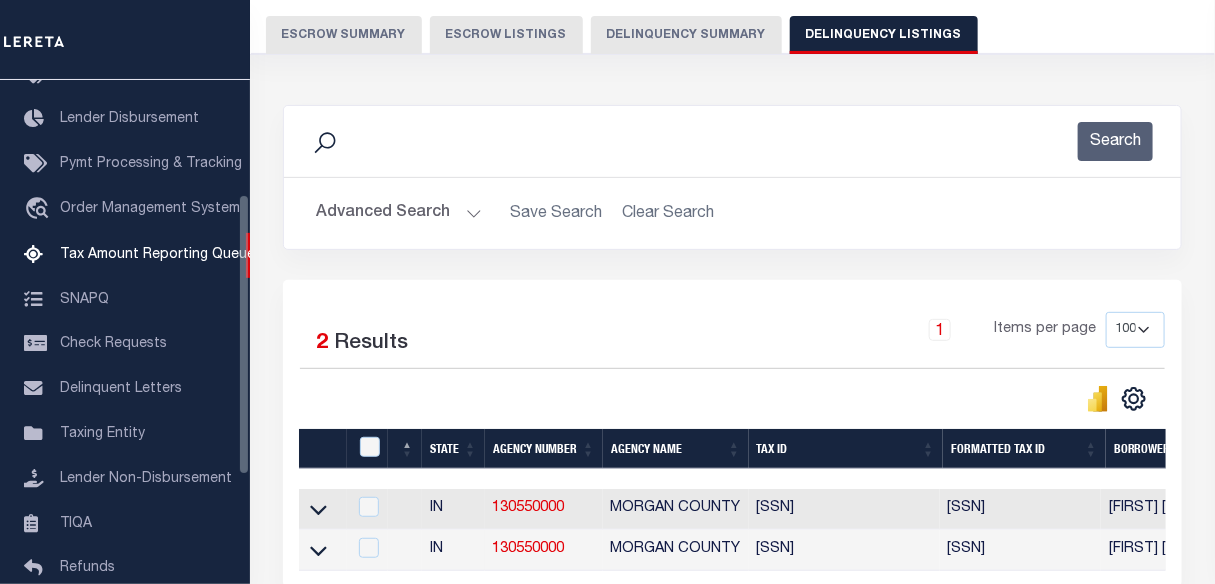 scroll, scrollTop: 272, scrollLeft: 0, axis: vertical 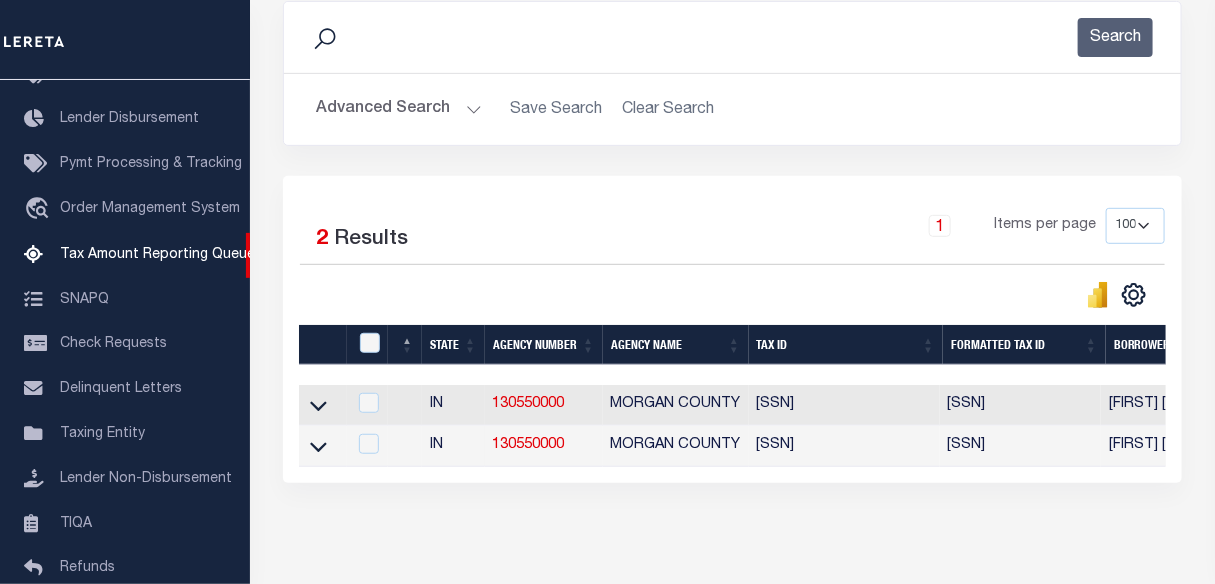 click at bounding box center (367, 345) 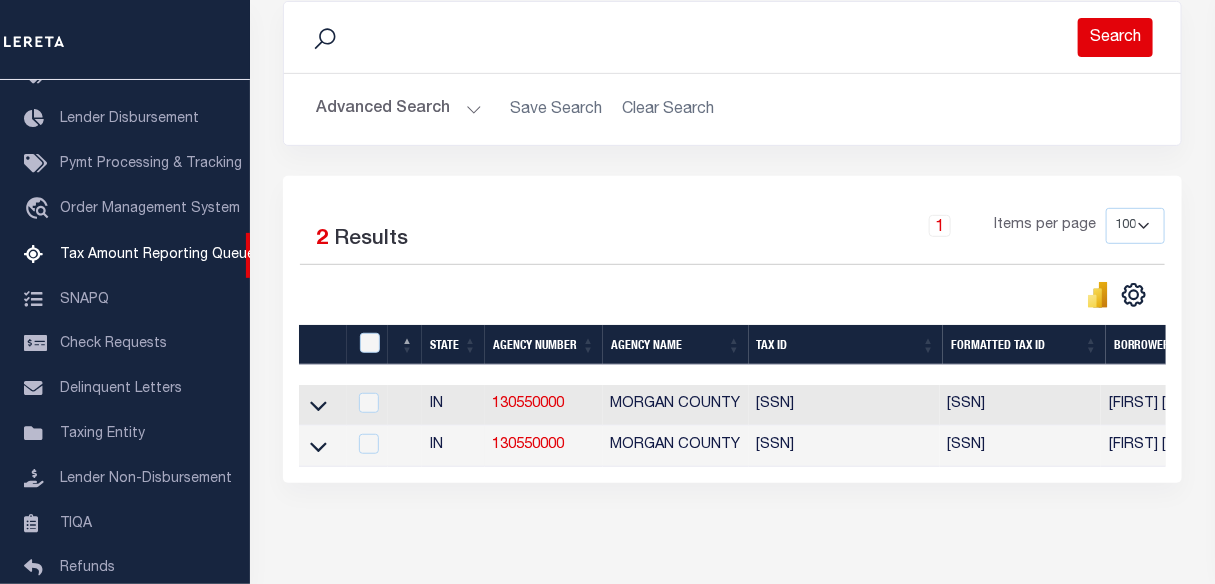 click on "Search" at bounding box center (1115, 37) 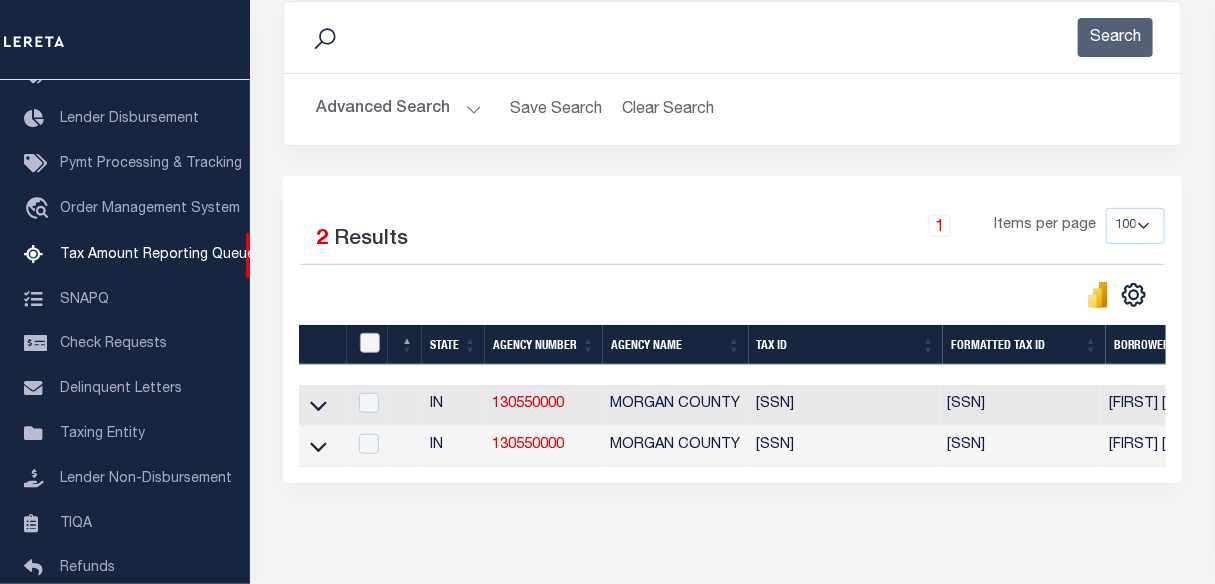 click at bounding box center (370, 343) 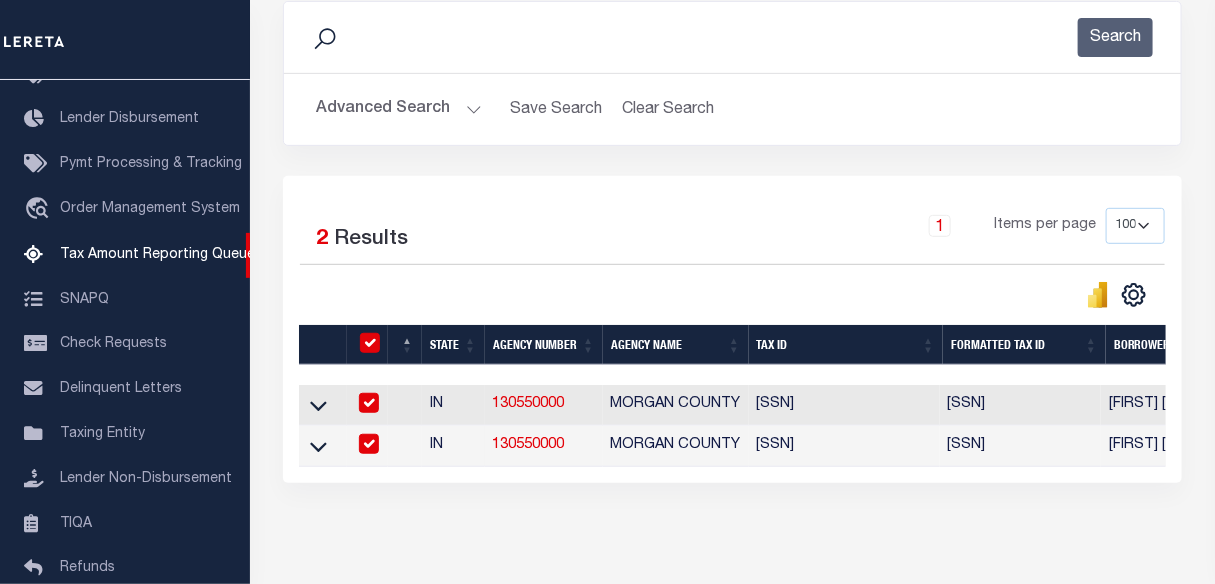 checkbox on "true" 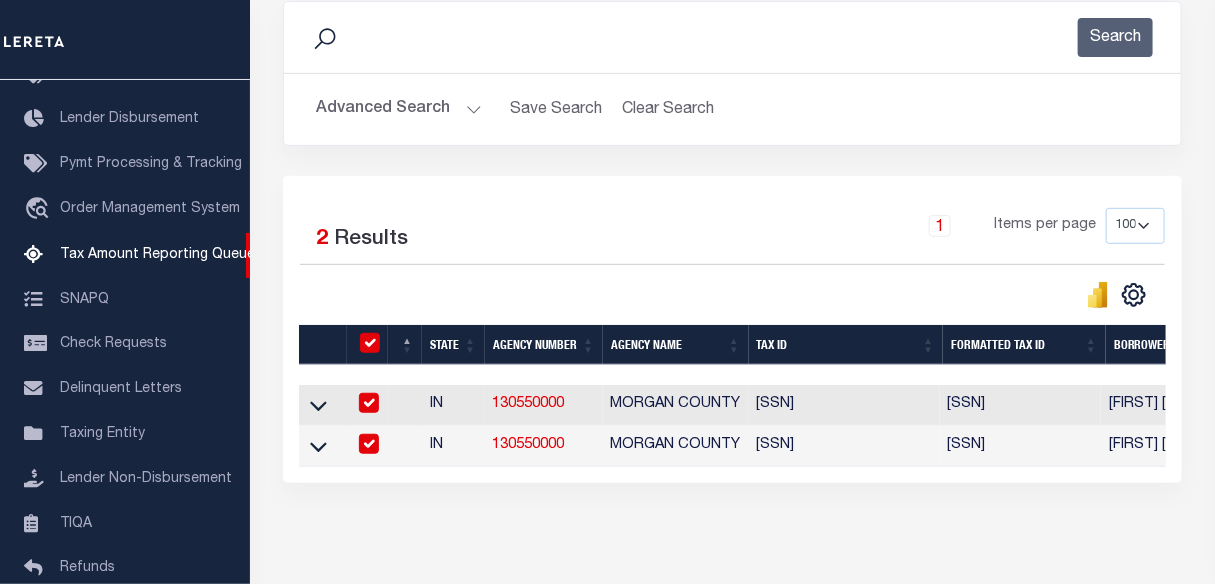 checkbox on "true" 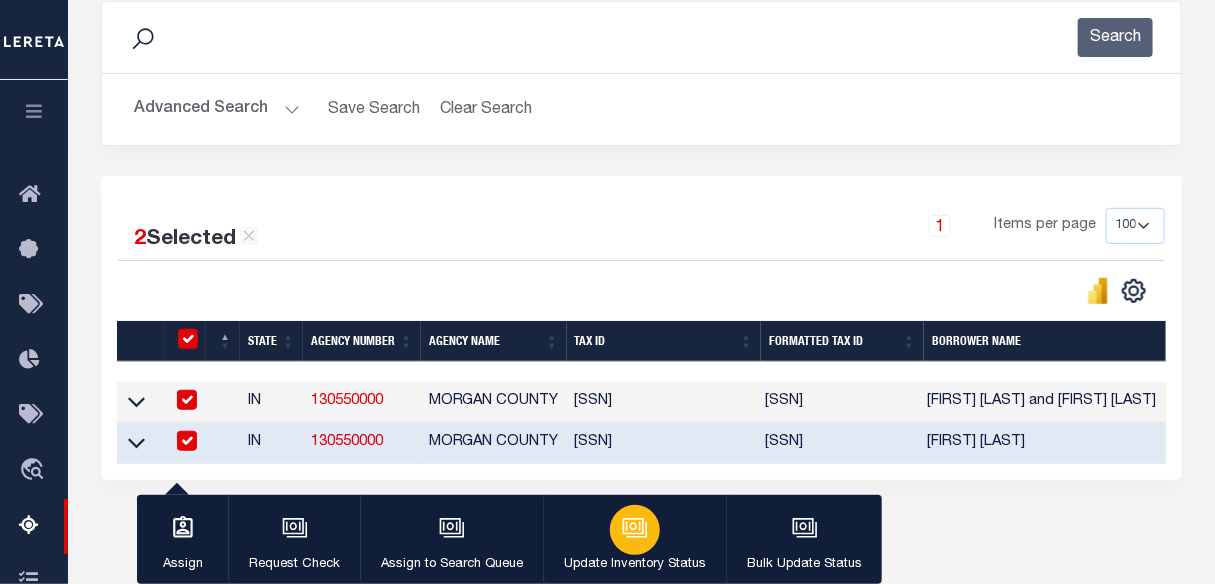 click on "Update Inventory Status" at bounding box center [634, 540] 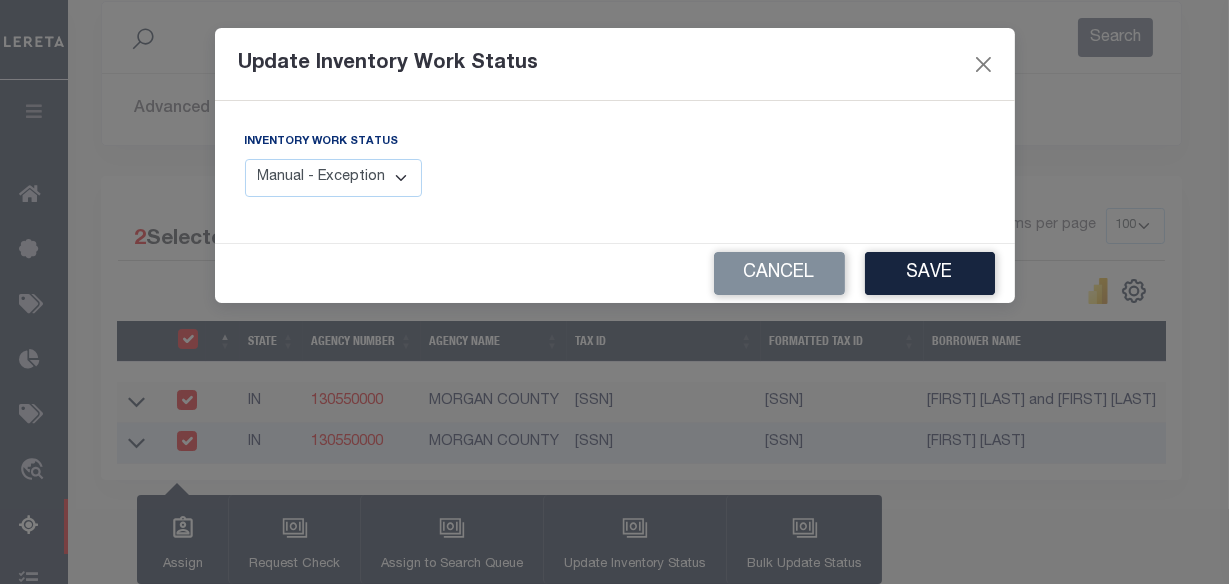 click on "Manual - Exception
Pended - Awaiting Search
Late Add Exception
Completed" at bounding box center [334, 178] 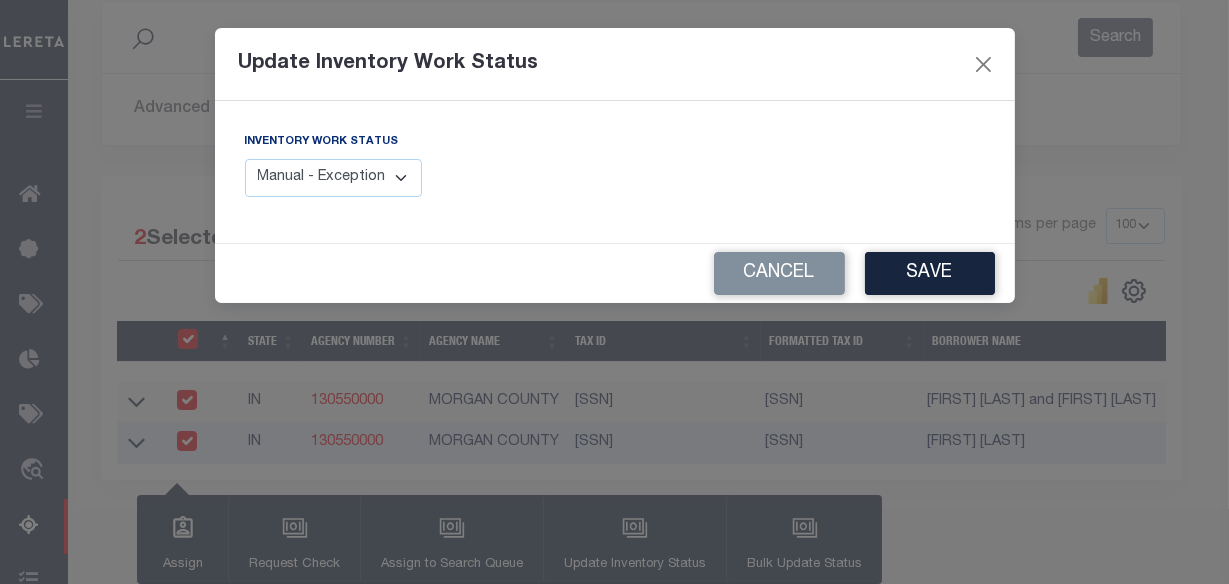 select on "4" 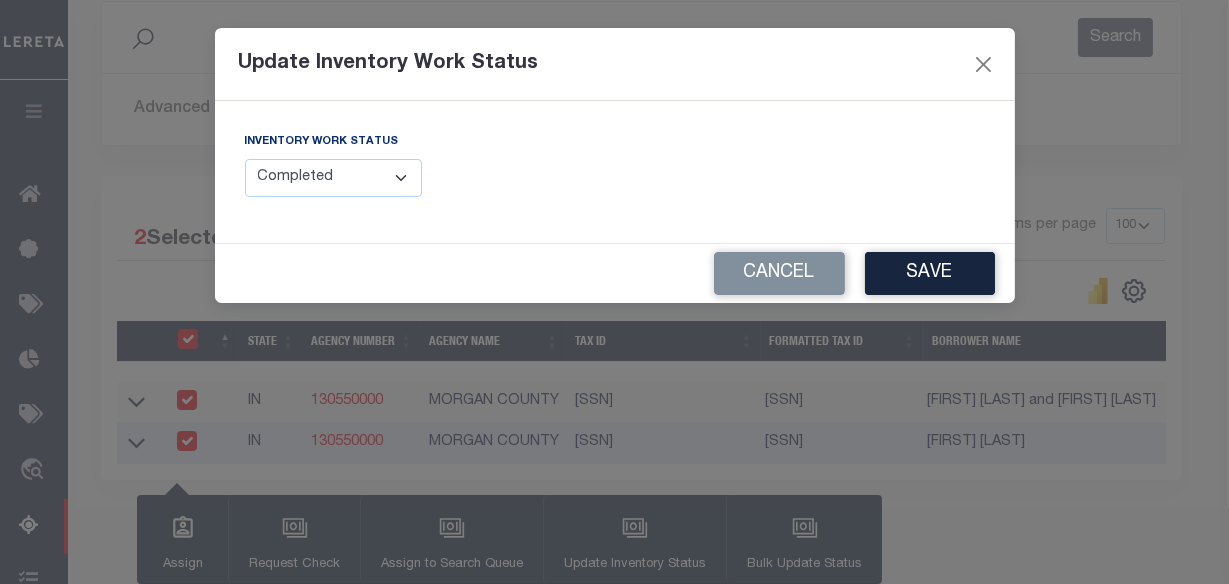 click on "Manual - Exception
Pended - Awaiting Search
Late Add Exception
Completed" at bounding box center (334, 178) 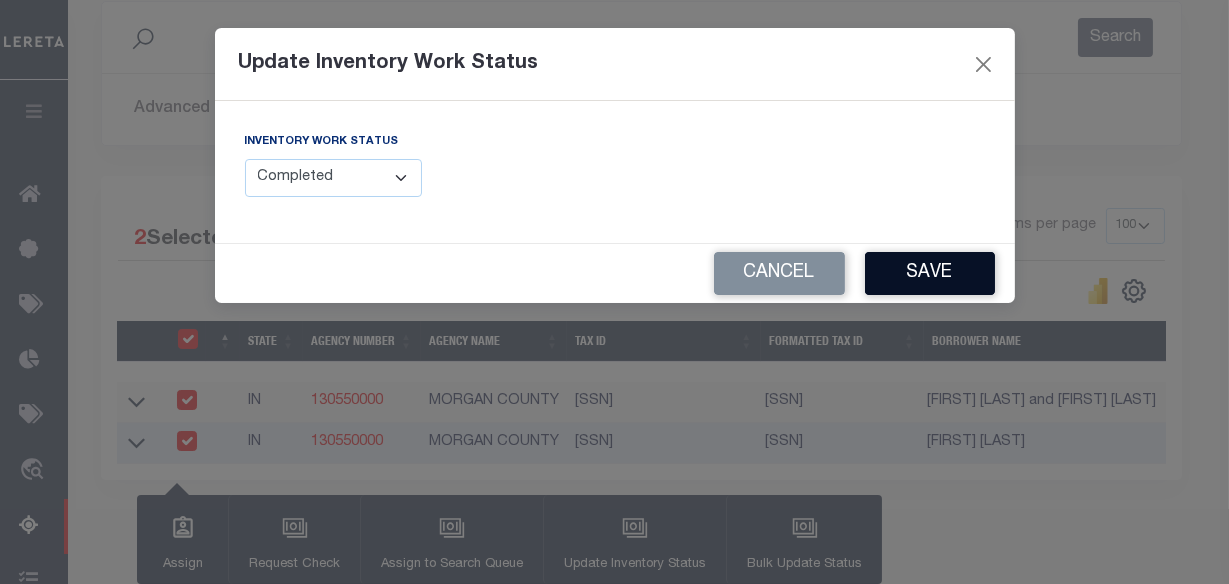 click on "Save" at bounding box center (930, 273) 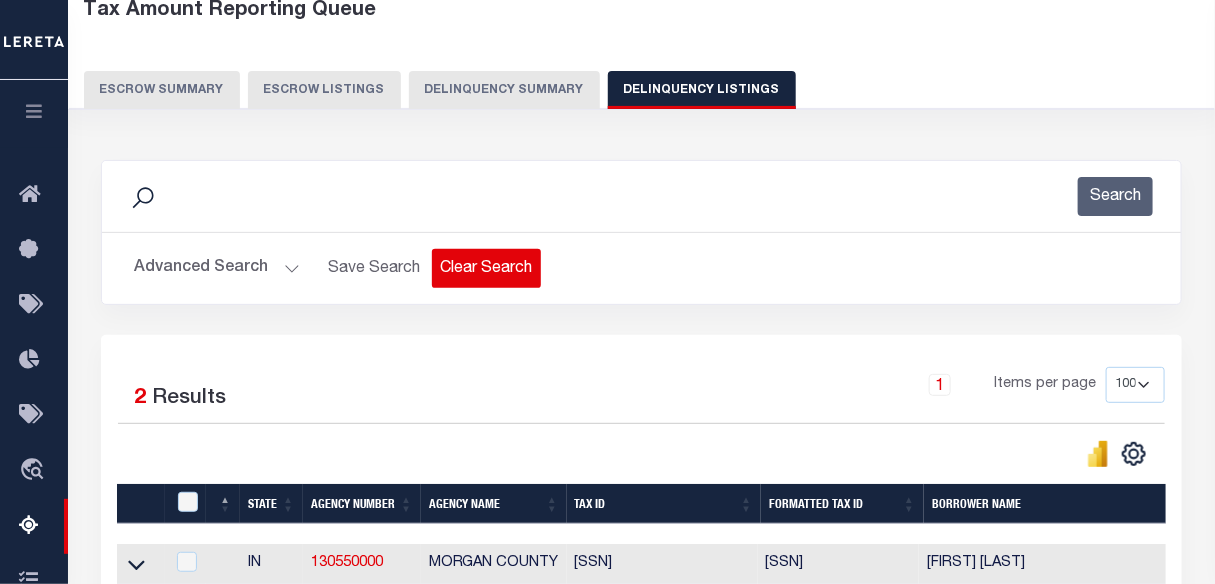 scroll, scrollTop: 0, scrollLeft: 0, axis: both 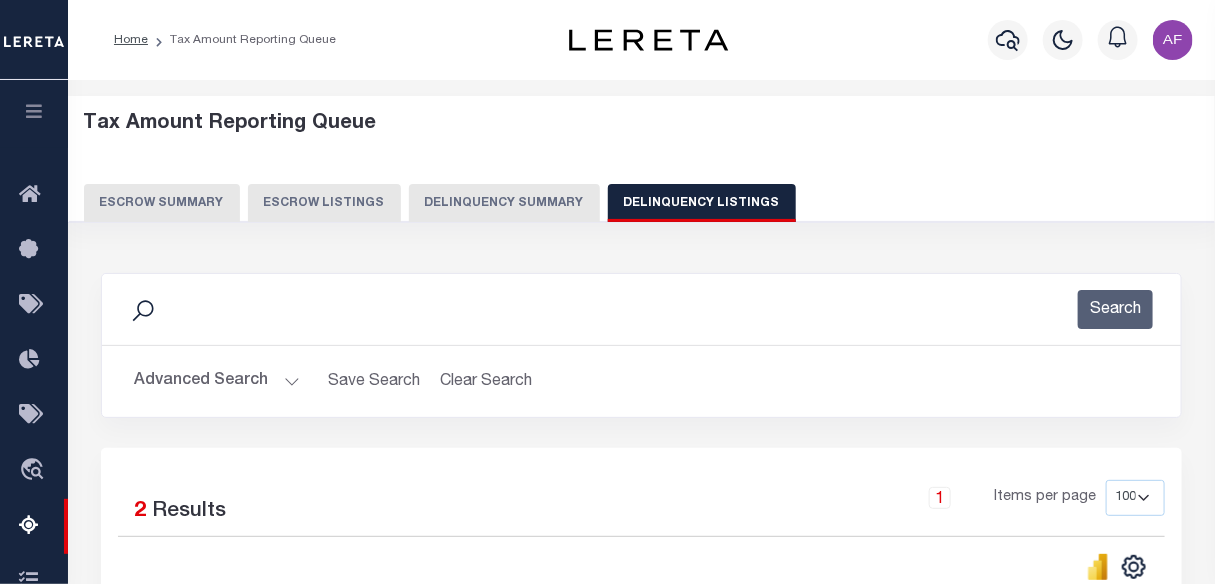 click on "Advanced Search" at bounding box center [217, 381] 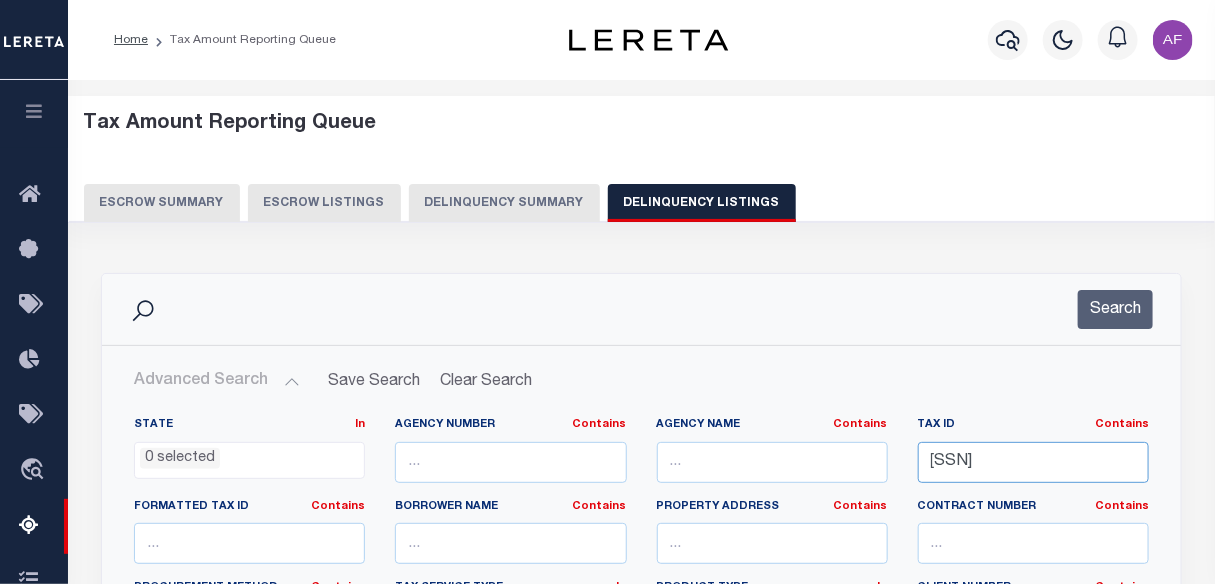 drag, startPoint x: 1146, startPoint y: 453, endPoint x: 820, endPoint y: 455, distance: 326.00613 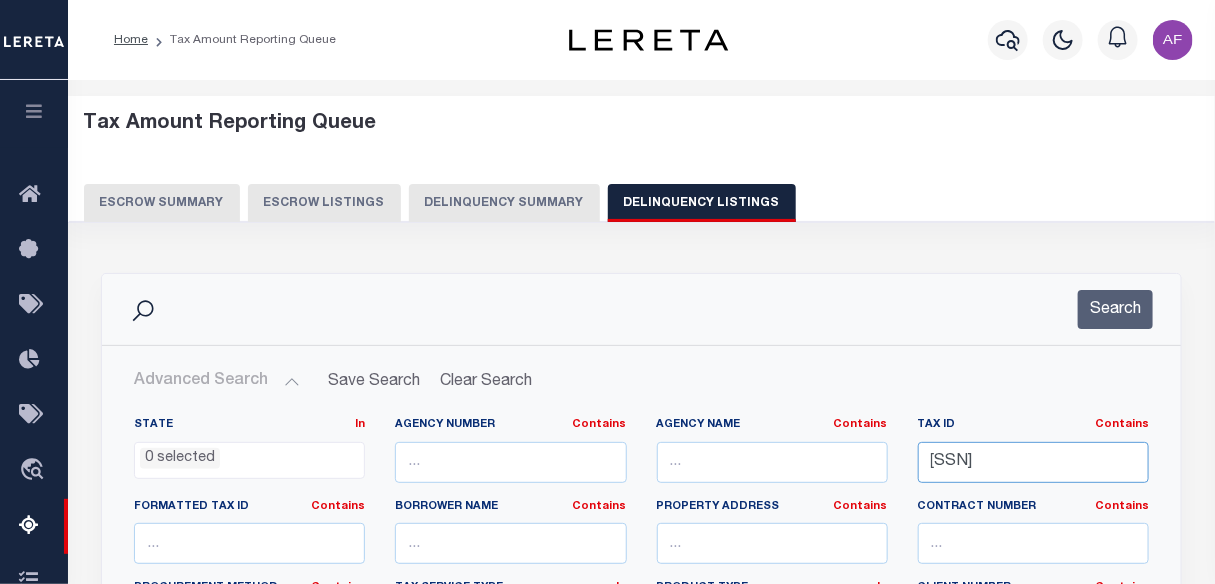click on "State
In
In
AK AL AR AZ CA CO CT DC DE FL GA GU HI IA ID IL IN KS KY LA MA MD ME MI MN MO MS MT NC ND NE NH NJ NM NV NY OH OK OR PA PR RI SC SD TN TX UT VA VI VT WA WI WV WY 0 selected
Agency Number
Contains
Contains" at bounding box center [641, 621] 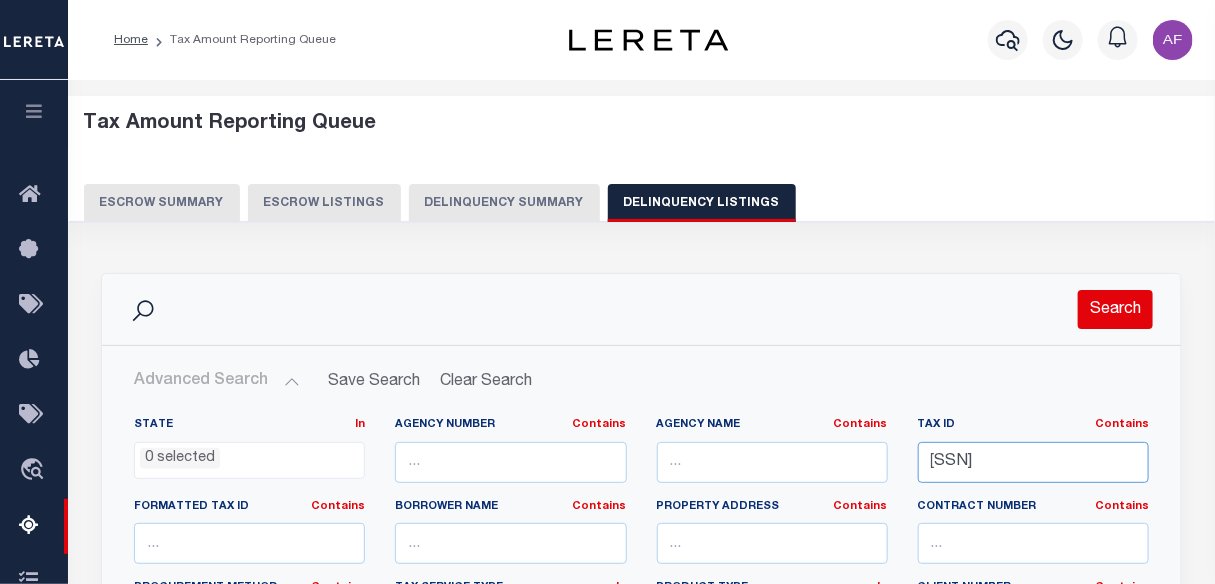 type on "[SSN]" 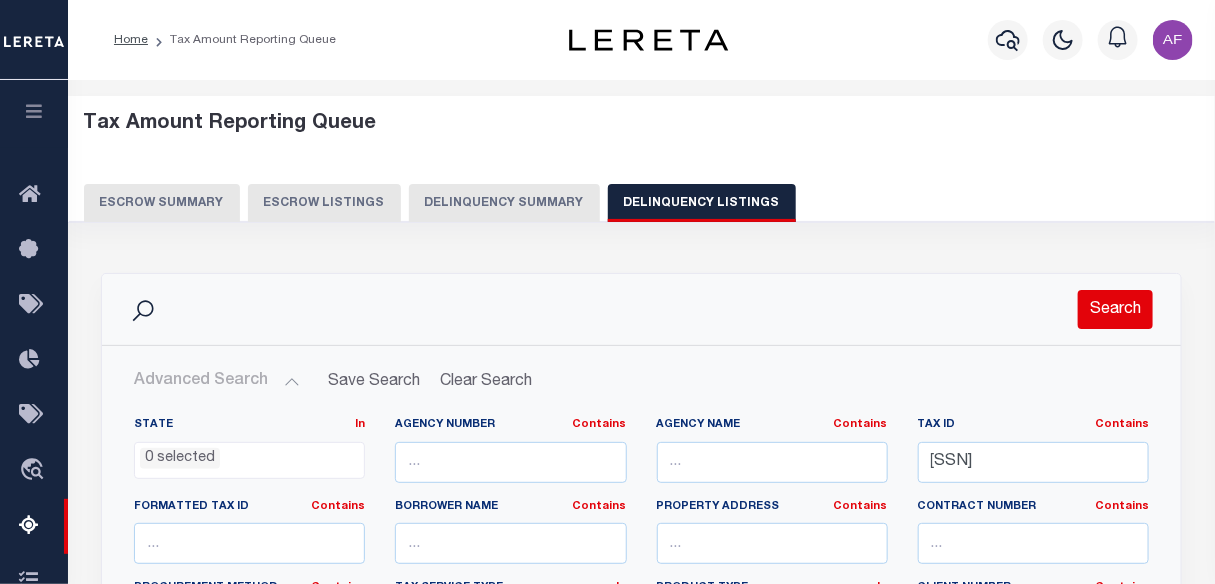 click on "Search" at bounding box center [1115, 309] 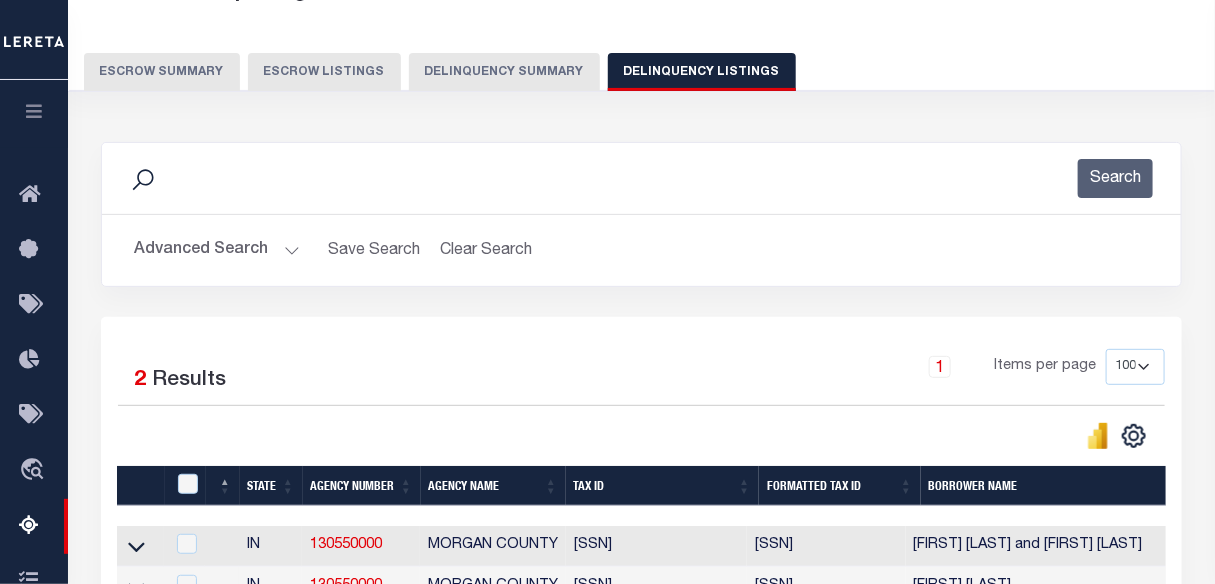 scroll, scrollTop: 272, scrollLeft: 0, axis: vertical 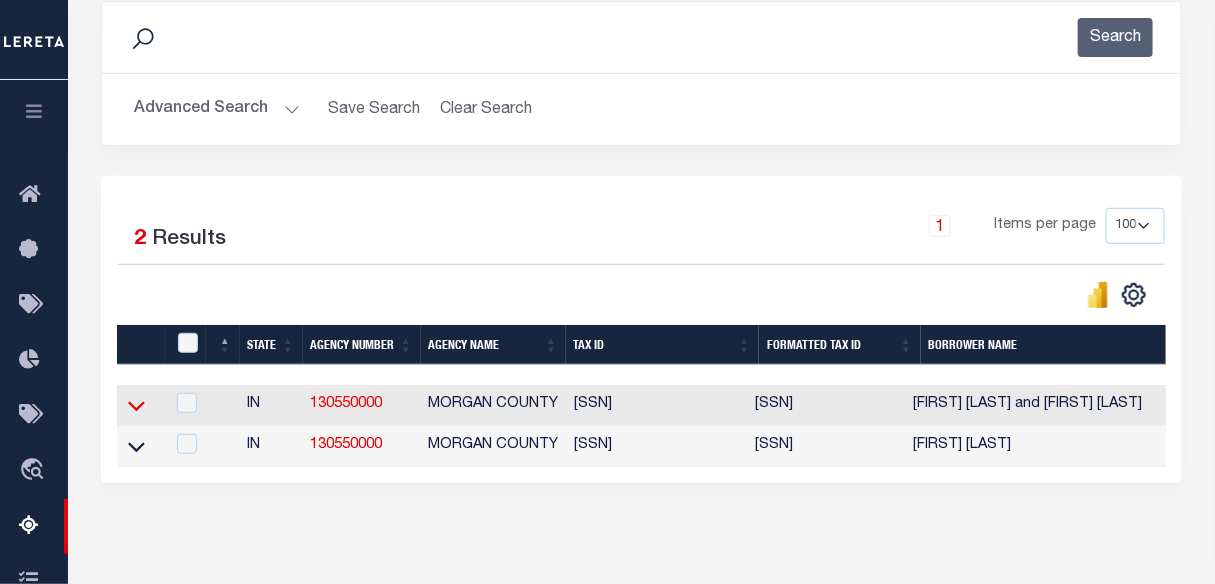 click 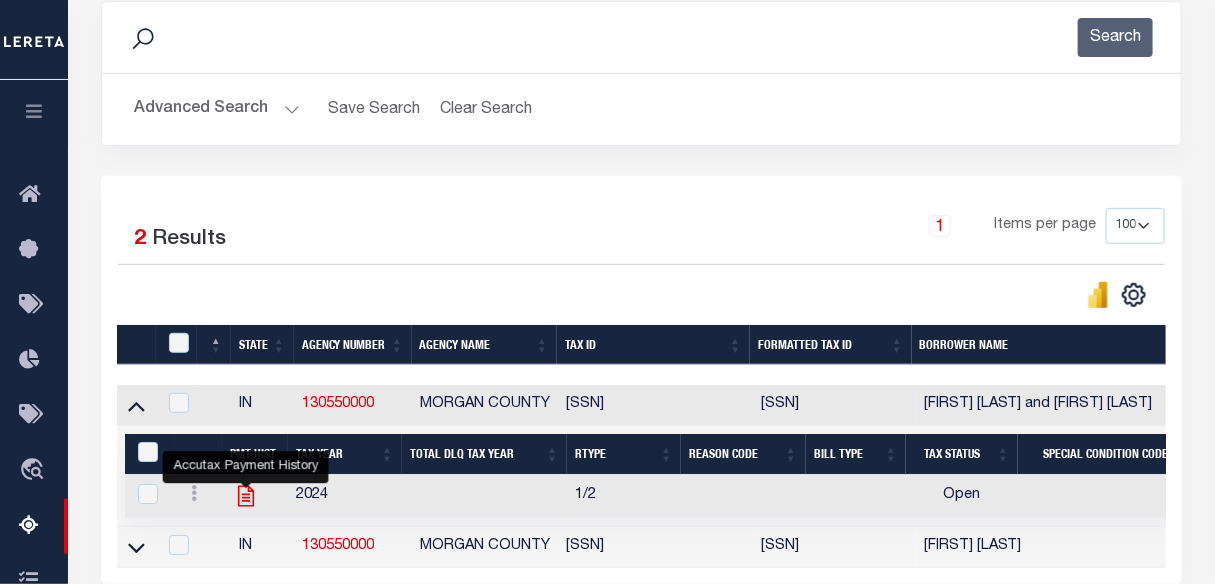 click 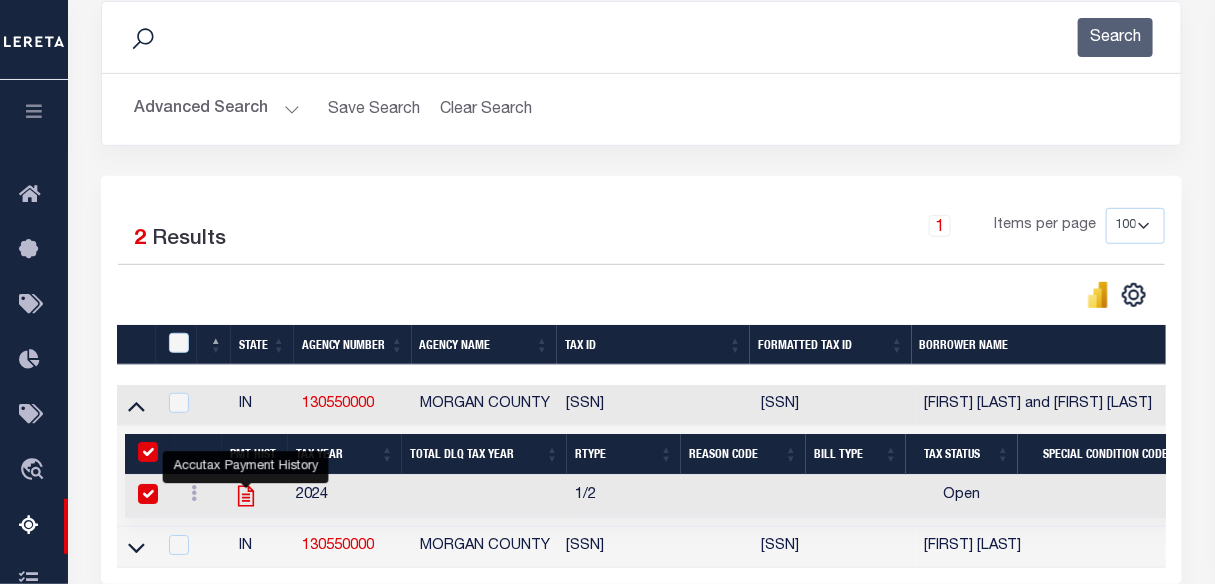checkbox on "true" 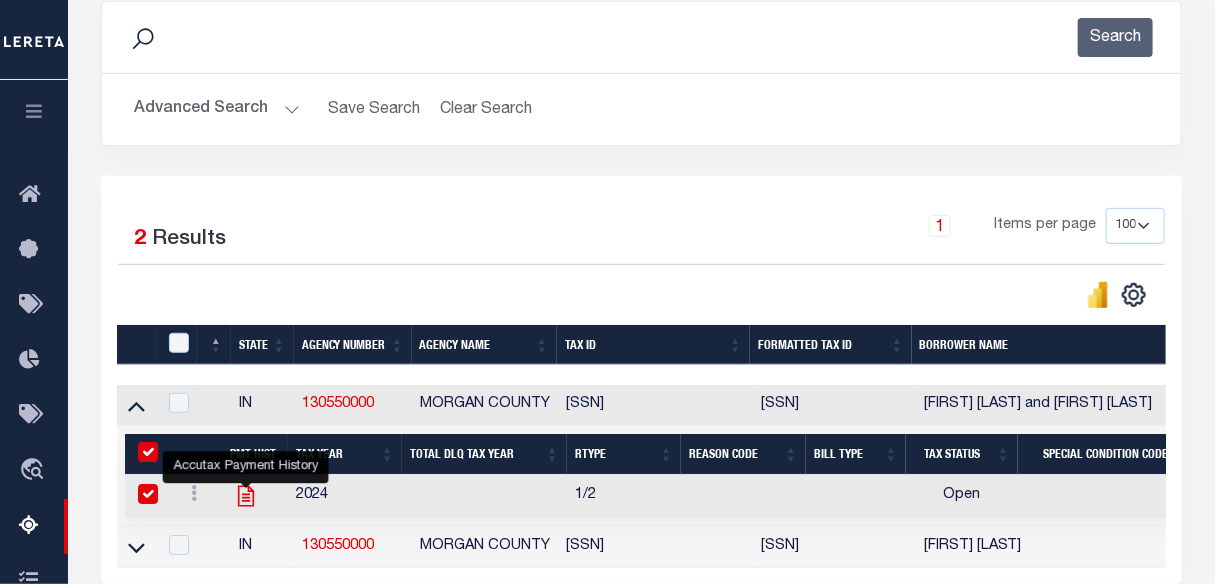 checkbox on "true" 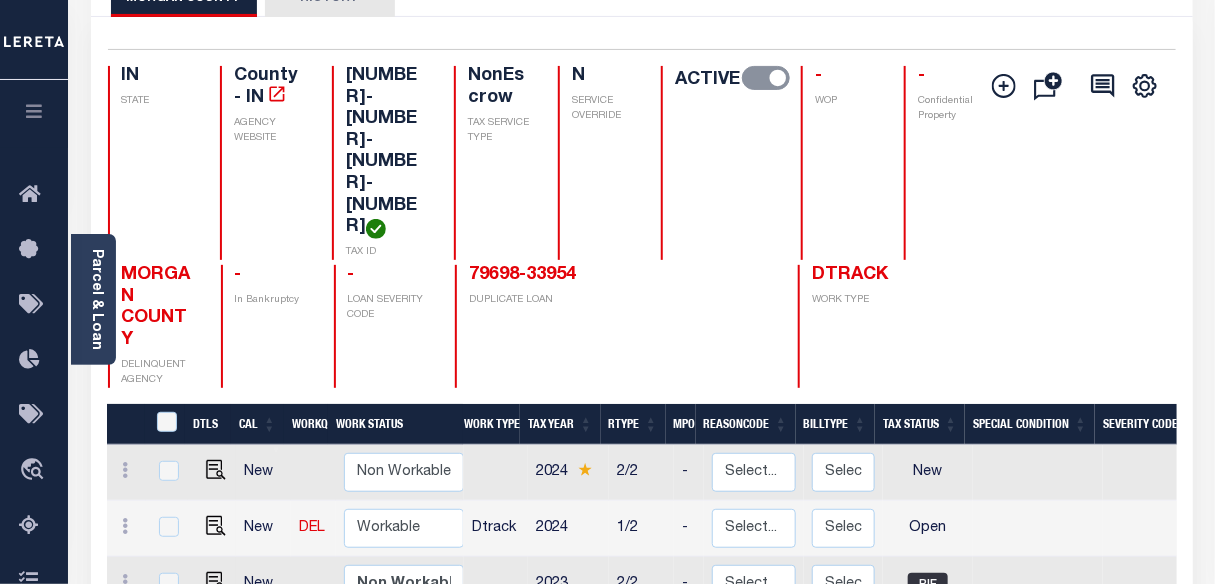 scroll, scrollTop: 181, scrollLeft: 0, axis: vertical 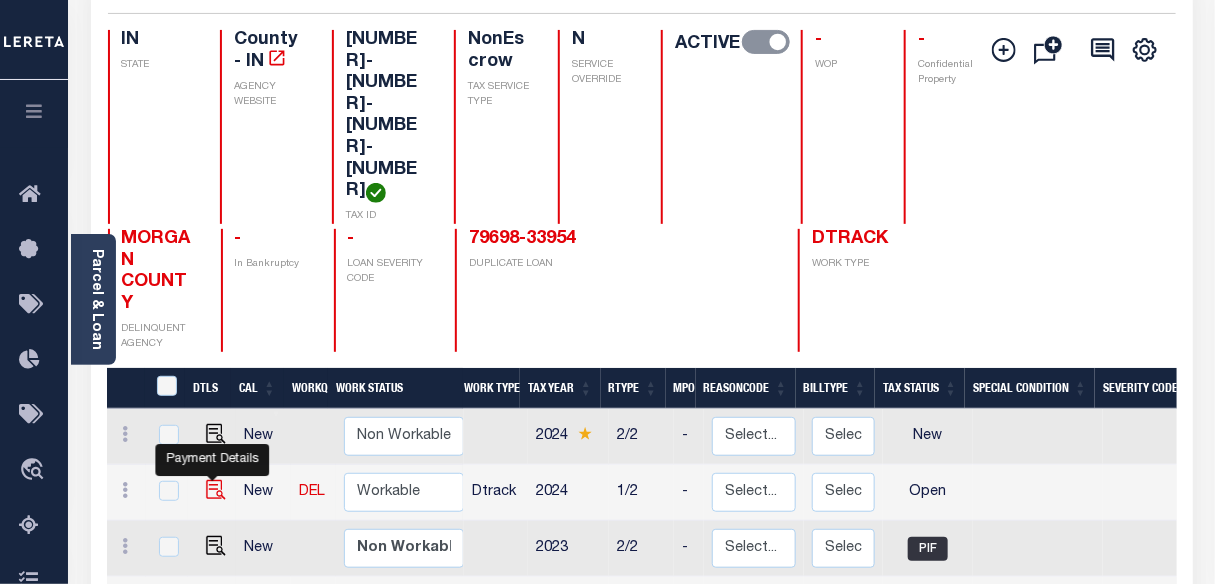 click at bounding box center [216, 490] 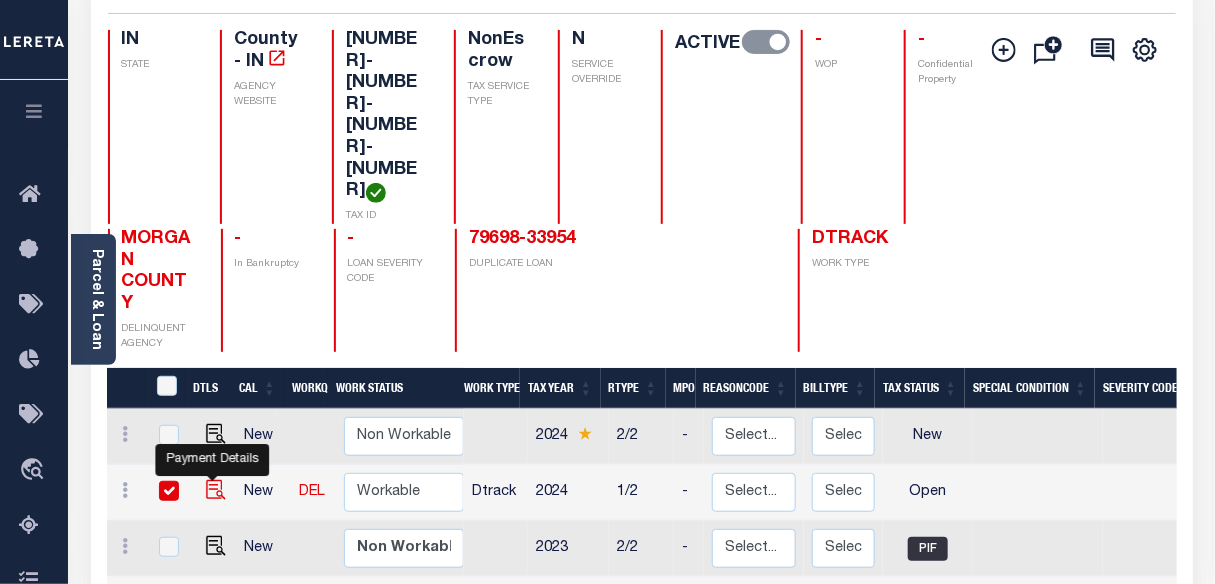 checkbox on "true" 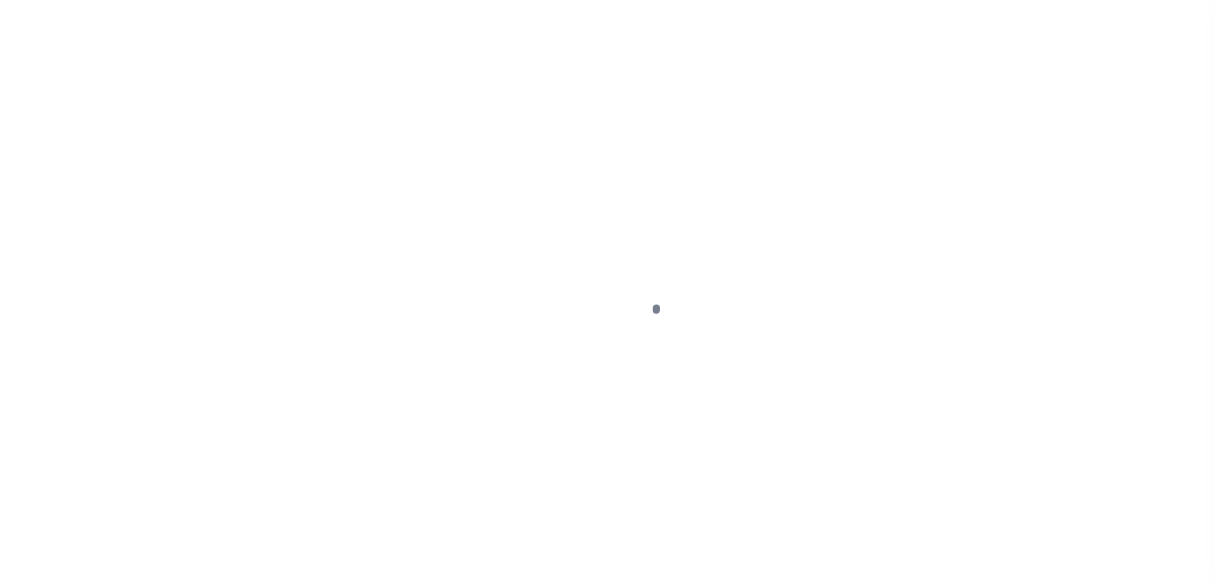 scroll, scrollTop: 0, scrollLeft: 0, axis: both 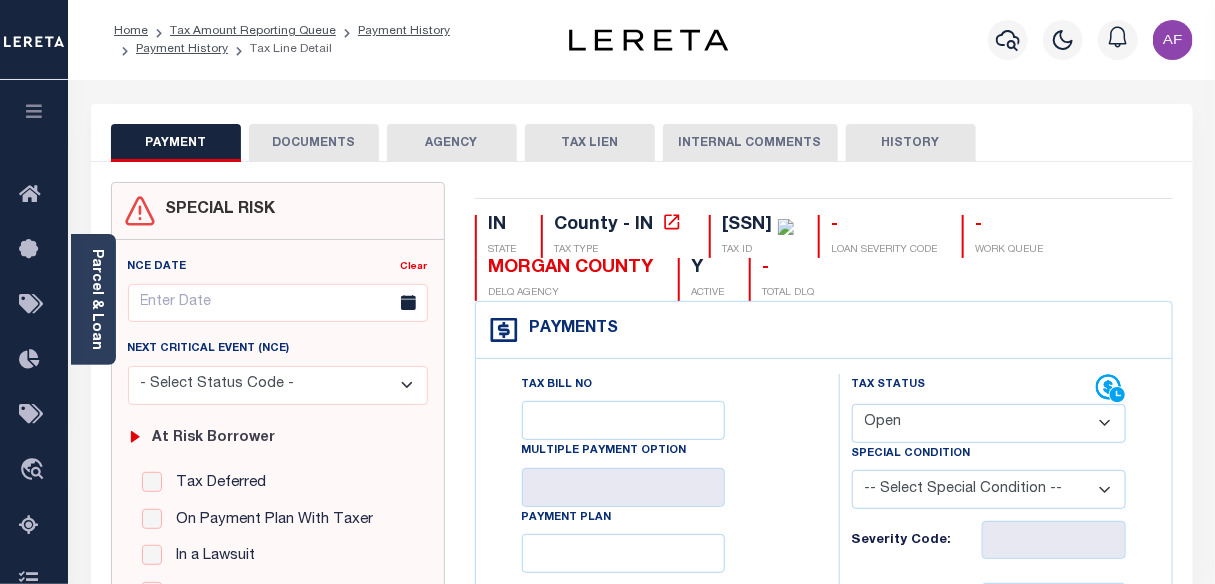click on "- Select Status Code -
Open
Due/Unpaid
Paid
Incomplete
No Tax Due
Internal Refund Processed
New" at bounding box center [989, 423] 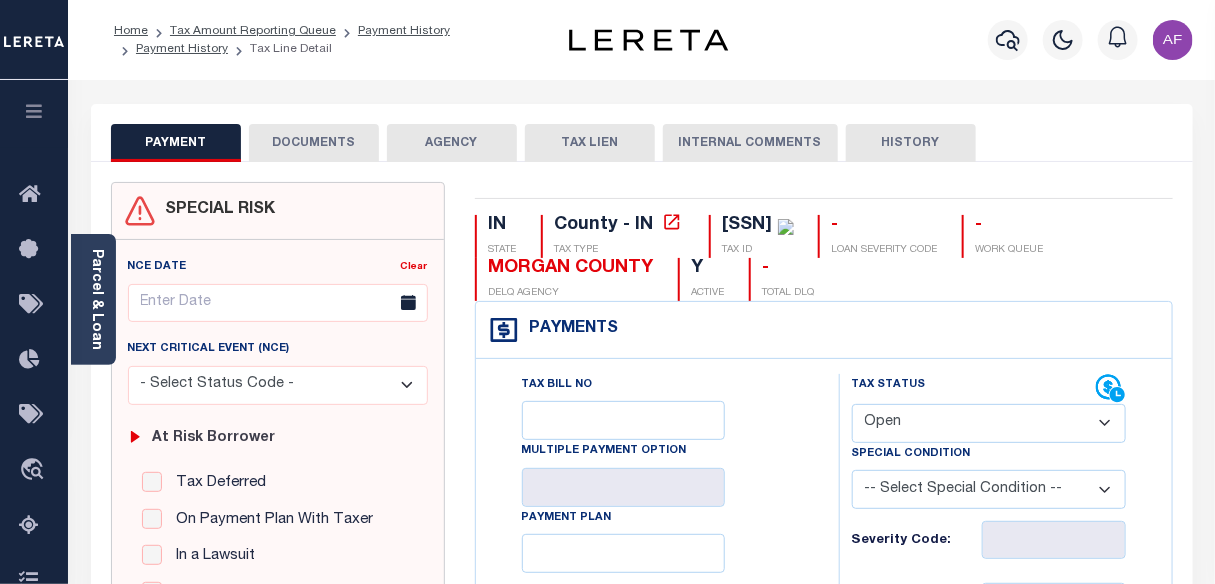 select on "PYD" 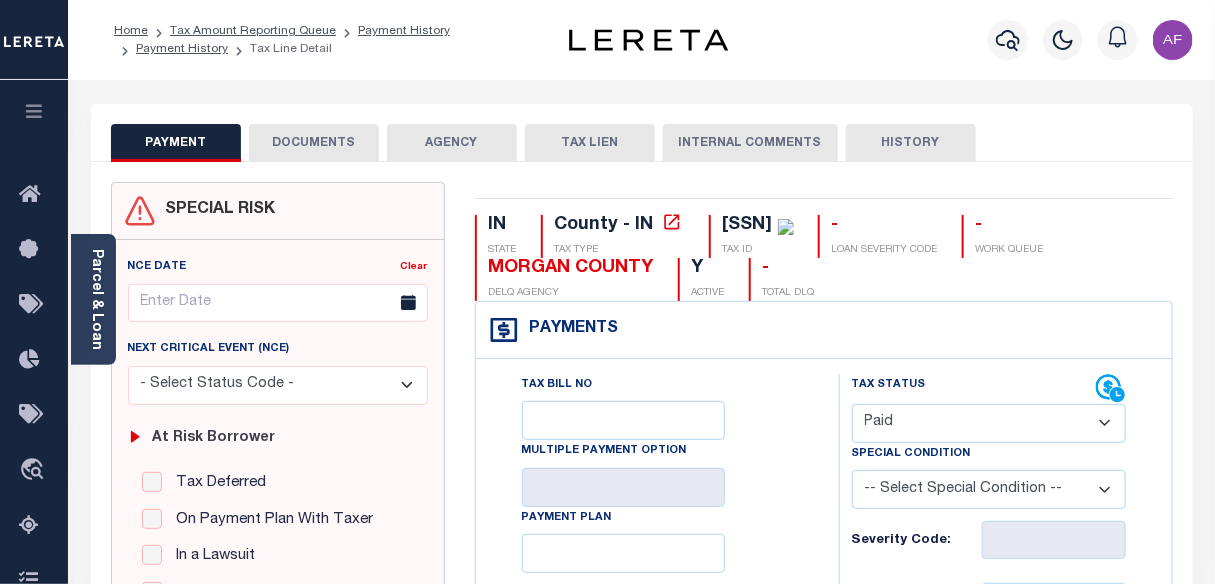 click on "- Select Status Code -
Open
Due/Unpaid
Paid
Incomplete
No Tax Due
Internal Refund Processed
New" at bounding box center (989, 423) 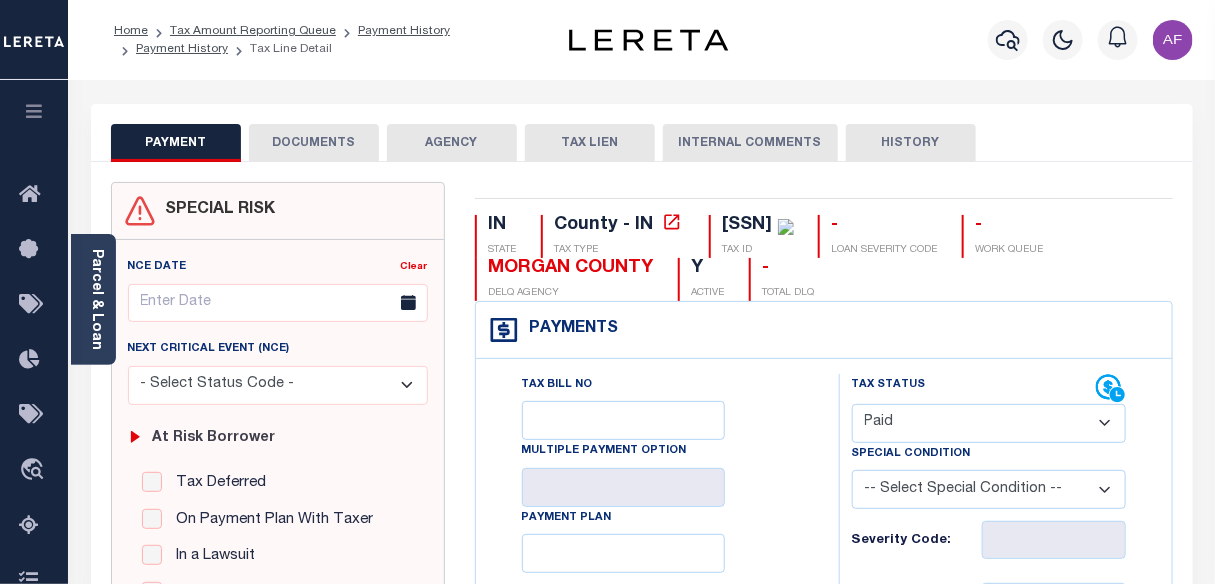 type on "08/04/2025" 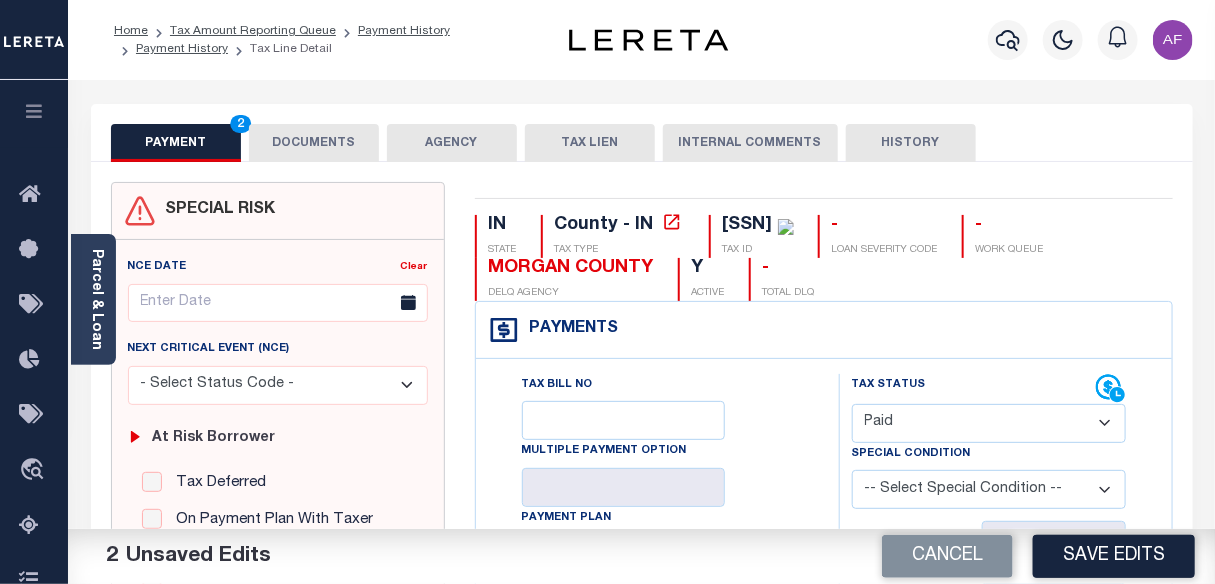 scroll, scrollTop: 272, scrollLeft: 0, axis: vertical 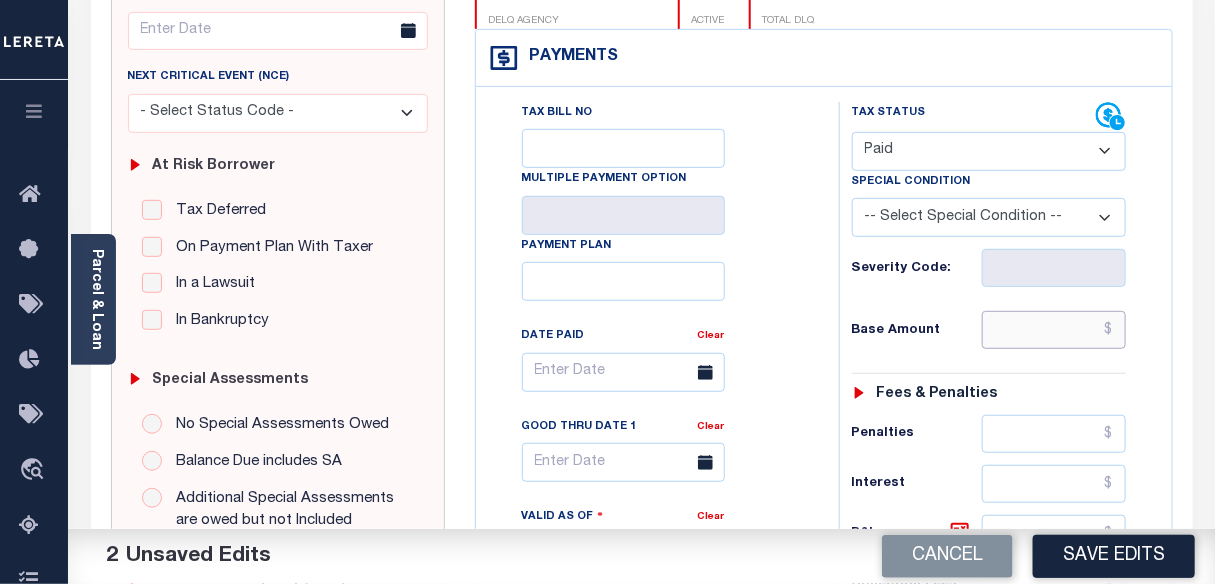 click at bounding box center [1054, 330] 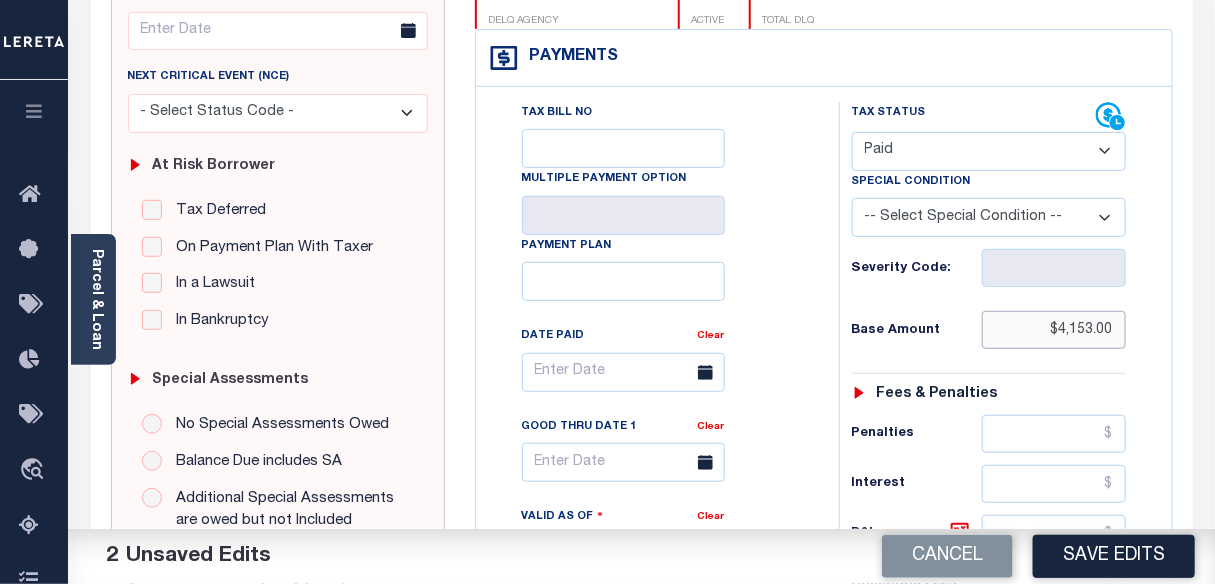 paste on "4,153.00" 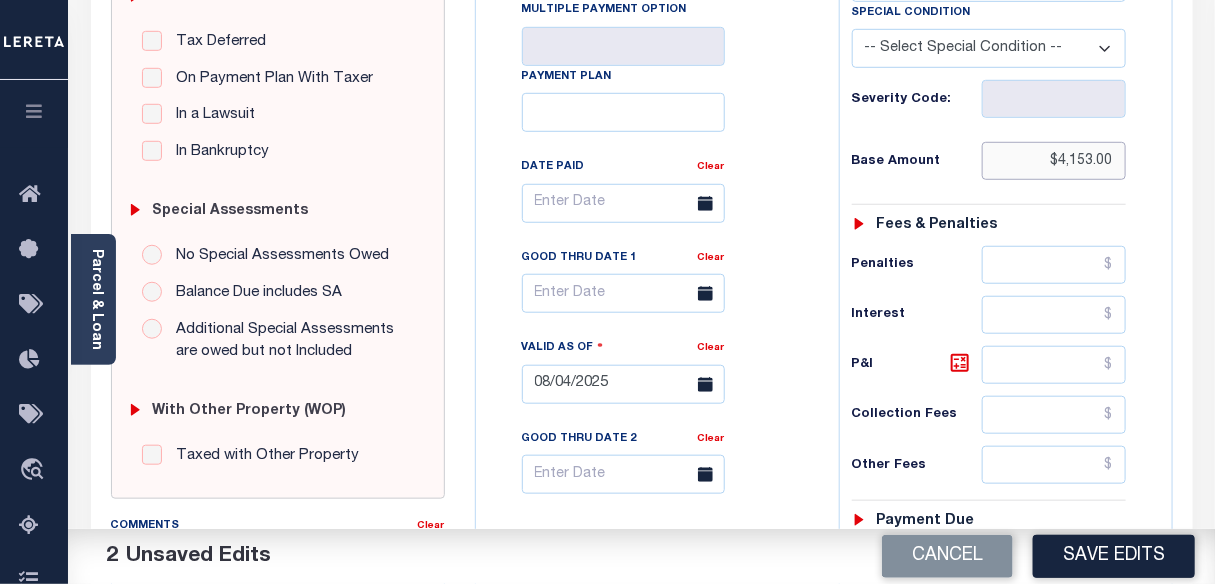 scroll, scrollTop: 636, scrollLeft: 0, axis: vertical 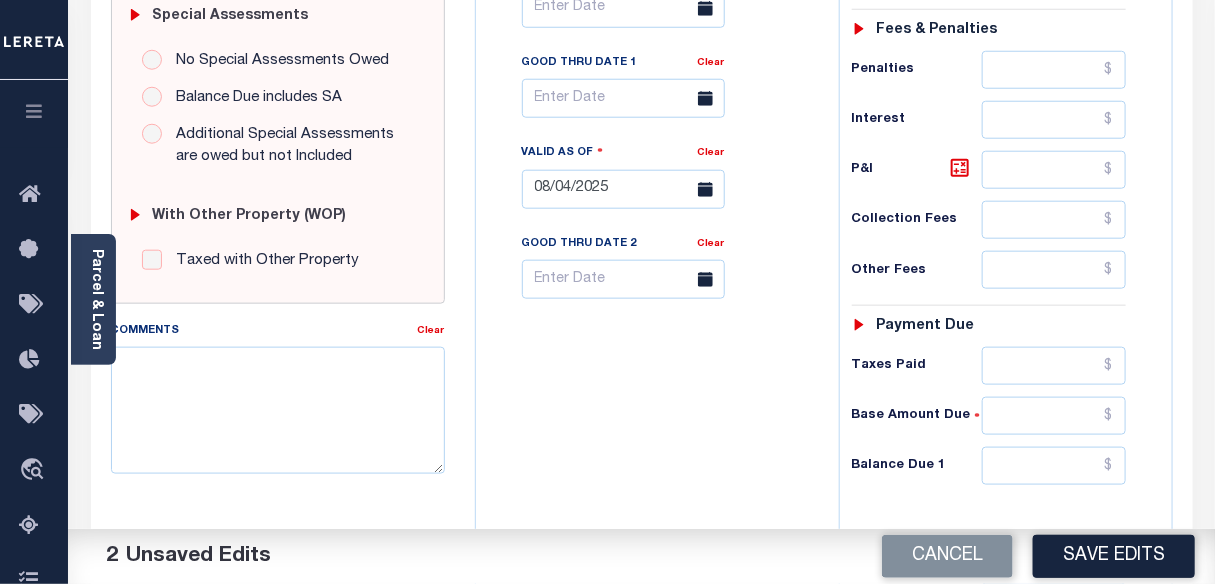 type on "$4,153.00" 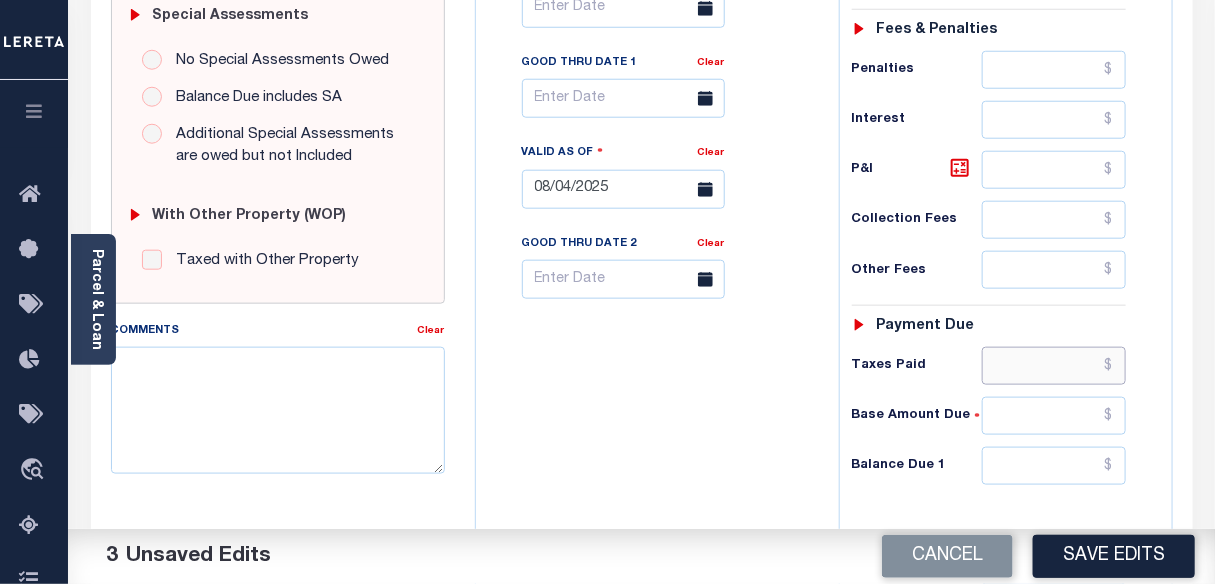 click at bounding box center [1054, 366] 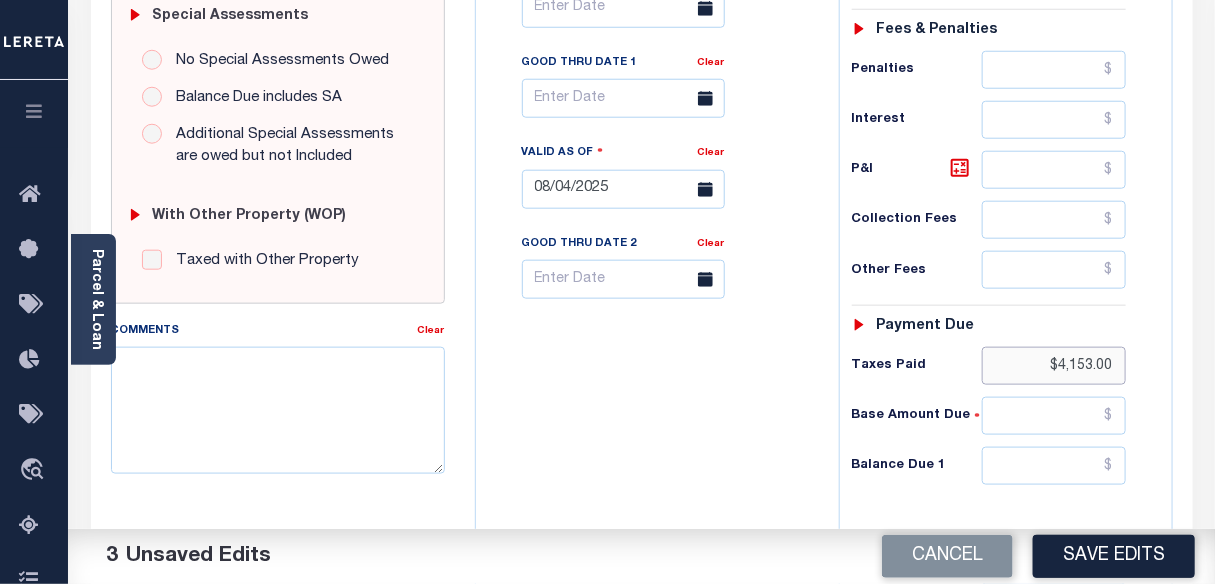 type on "$4,153.00" 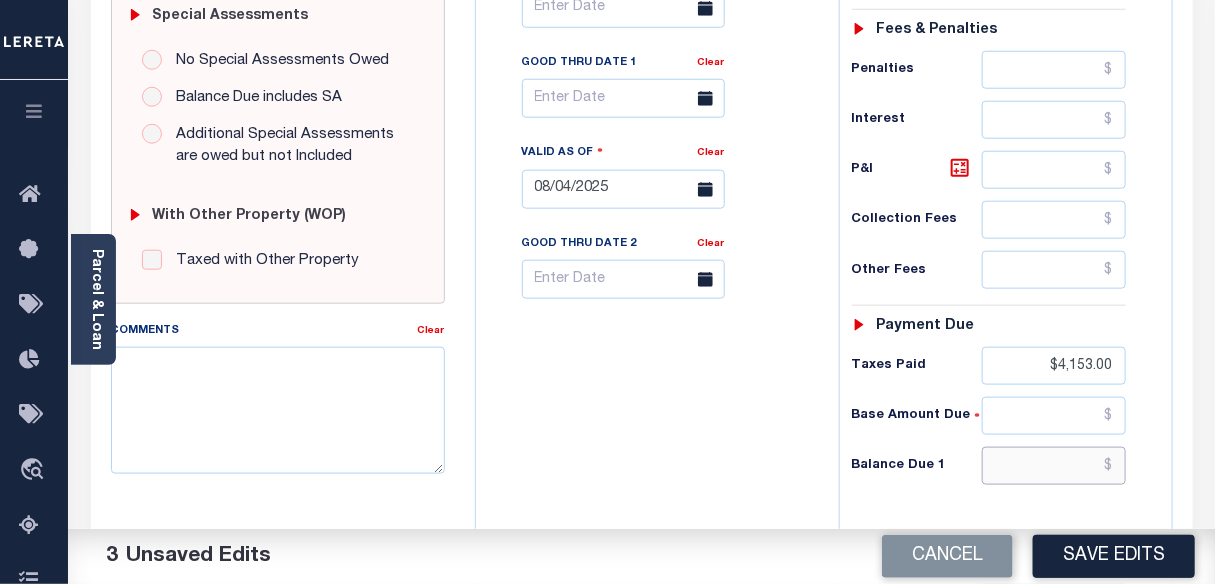 click at bounding box center [1054, 466] 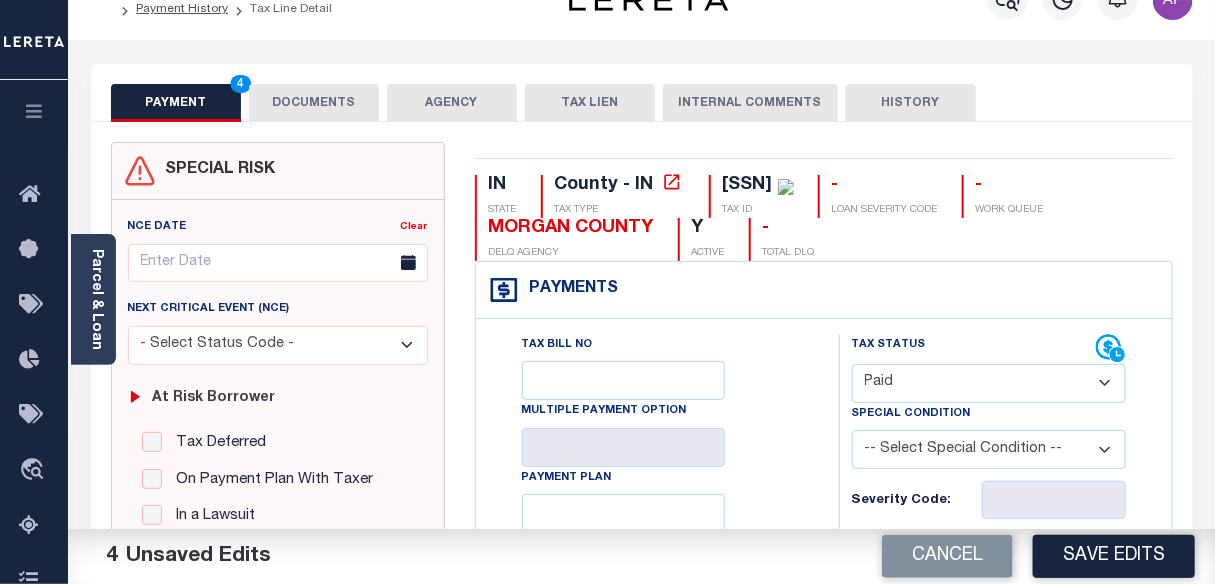 scroll, scrollTop: 0, scrollLeft: 0, axis: both 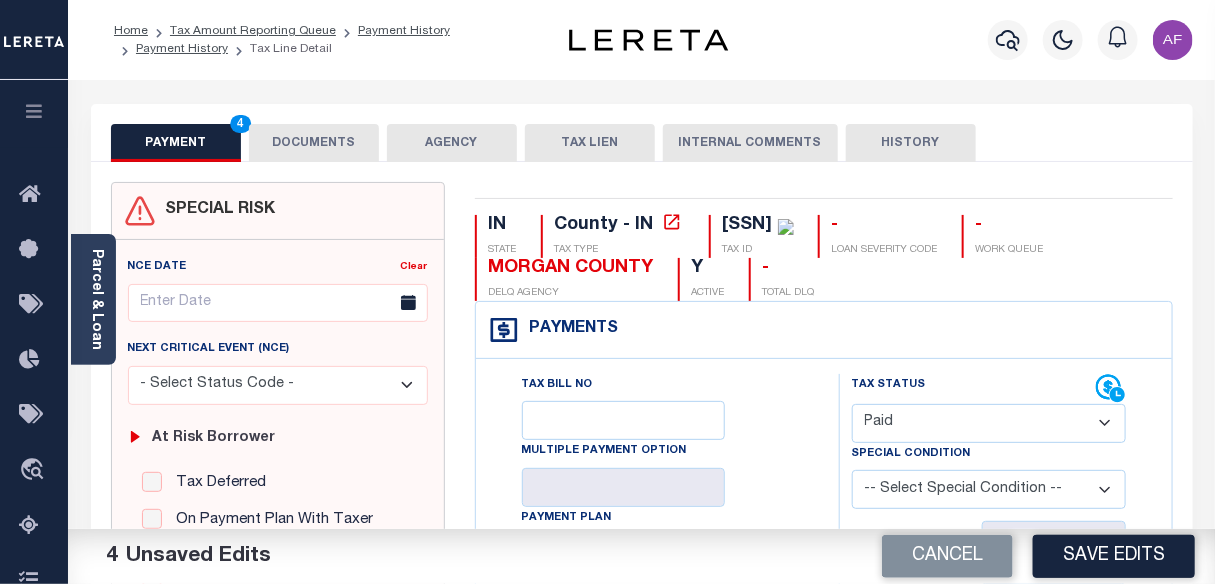 type on "$0.00" 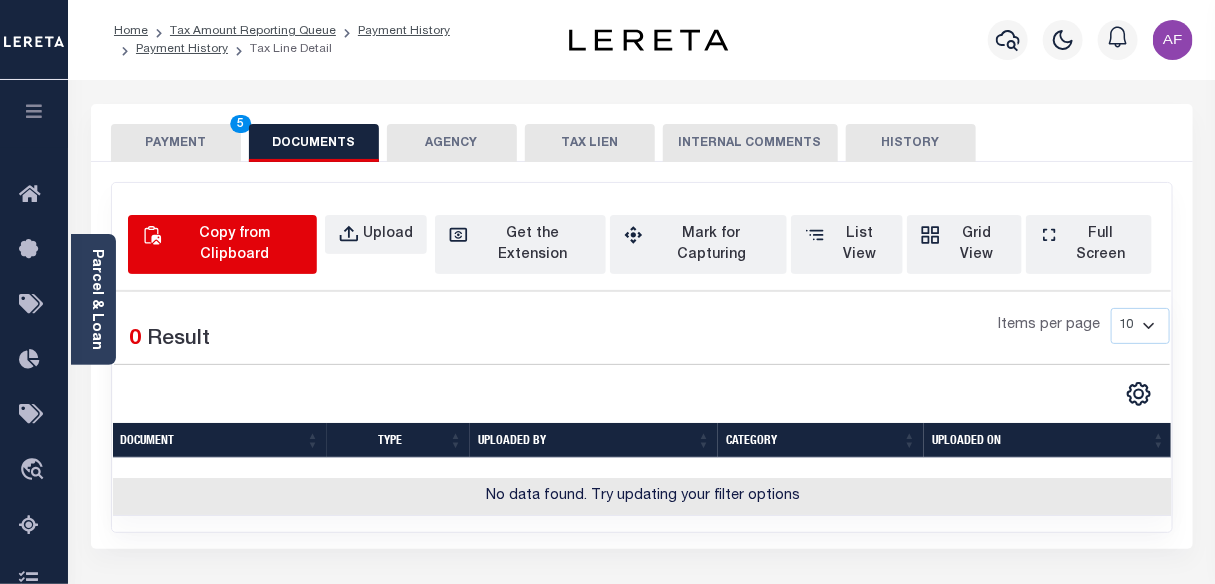 click on "Copy from Clipboard" at bounding box center (235, 245) 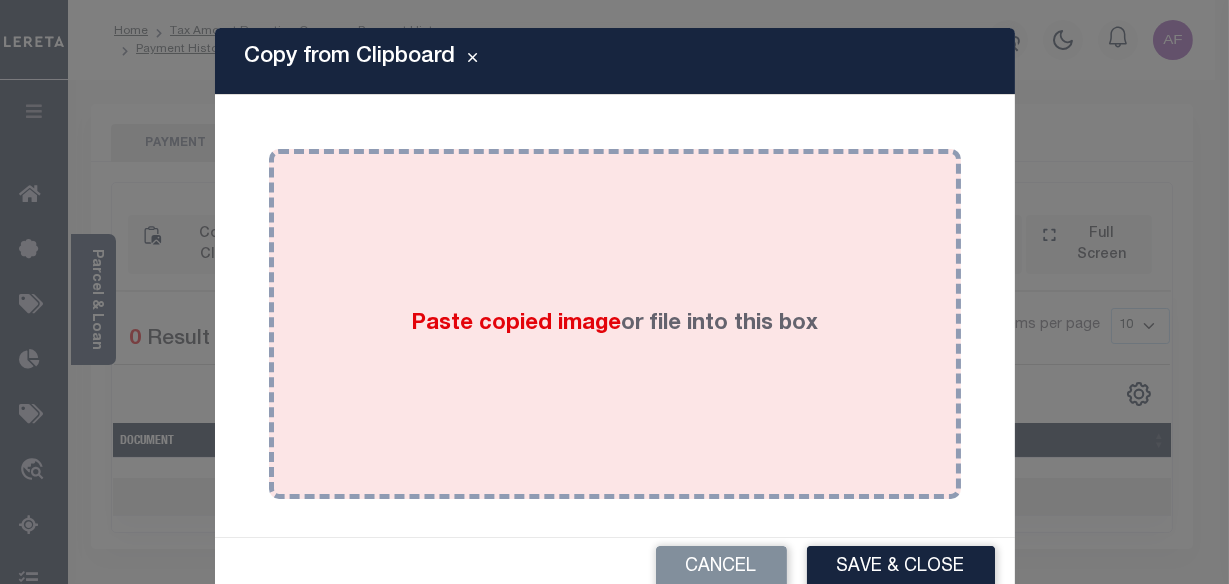 click on "Paste copied image" at bounding box center [516, 324] 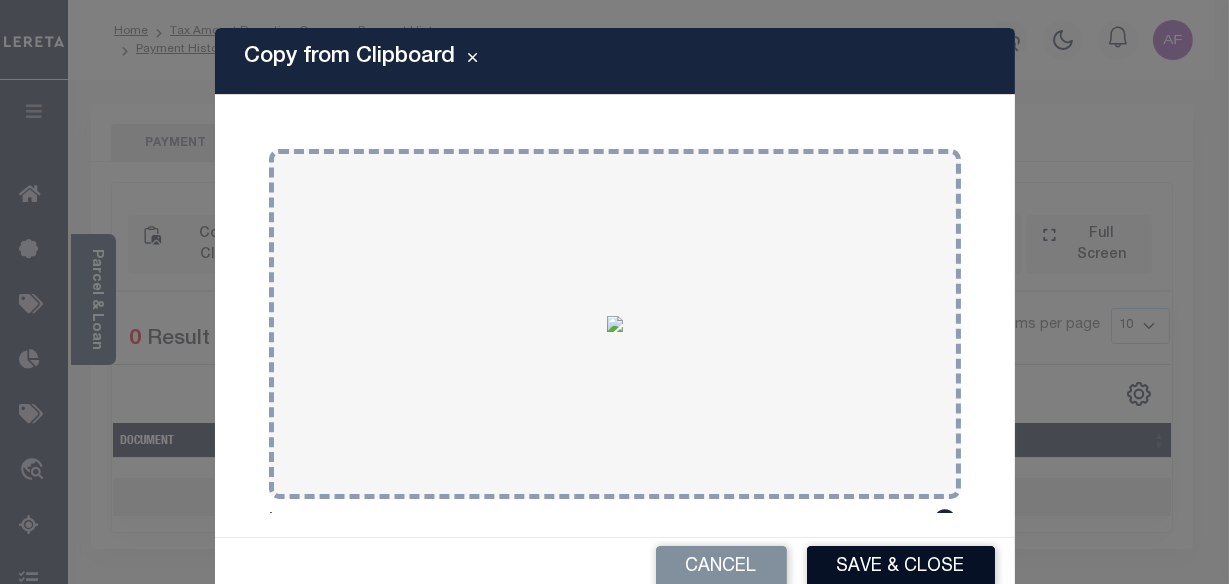 click on "Save & Close" at bounding box center (901, 567) 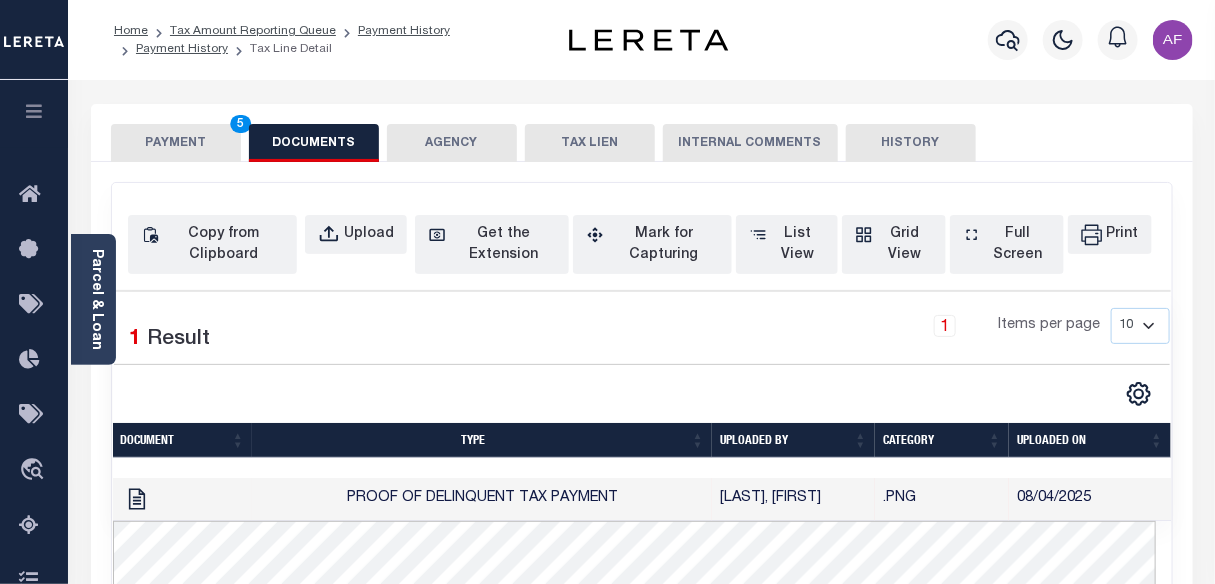 click on "PAYMENT
5" at bounding box center [176, 143] 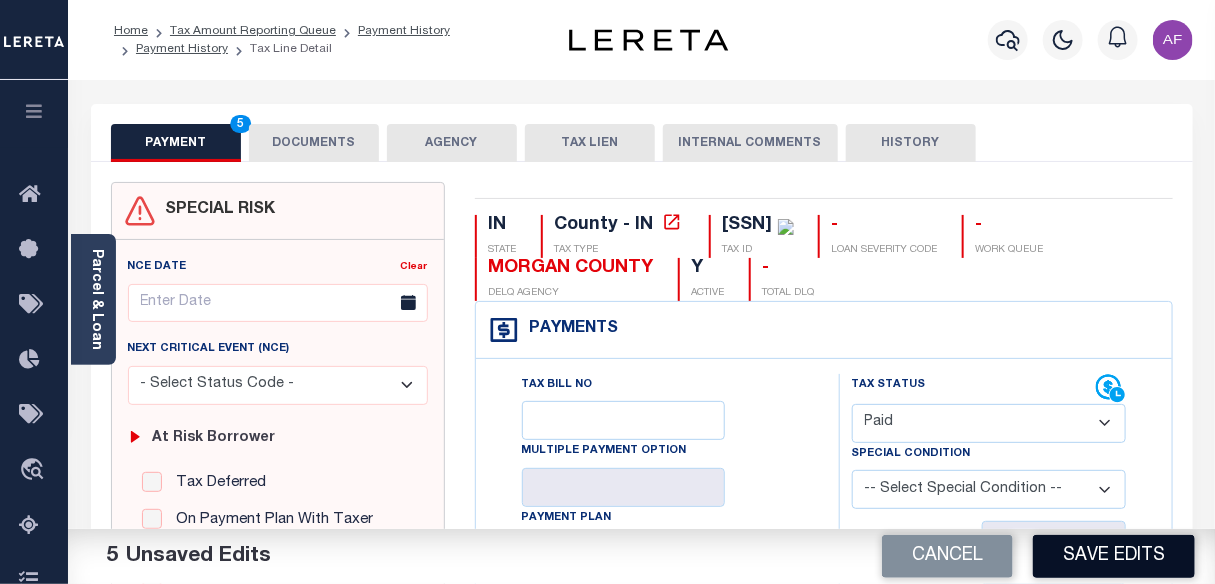 click on "Save Edits" at bounding box center (1114, 556) 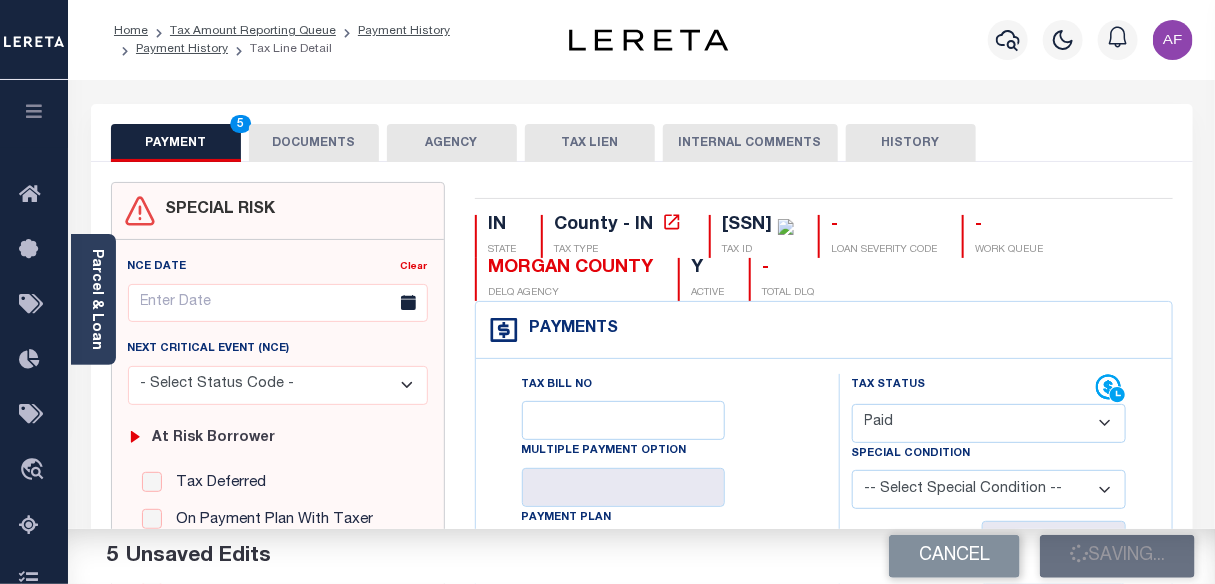checkbox on "false" 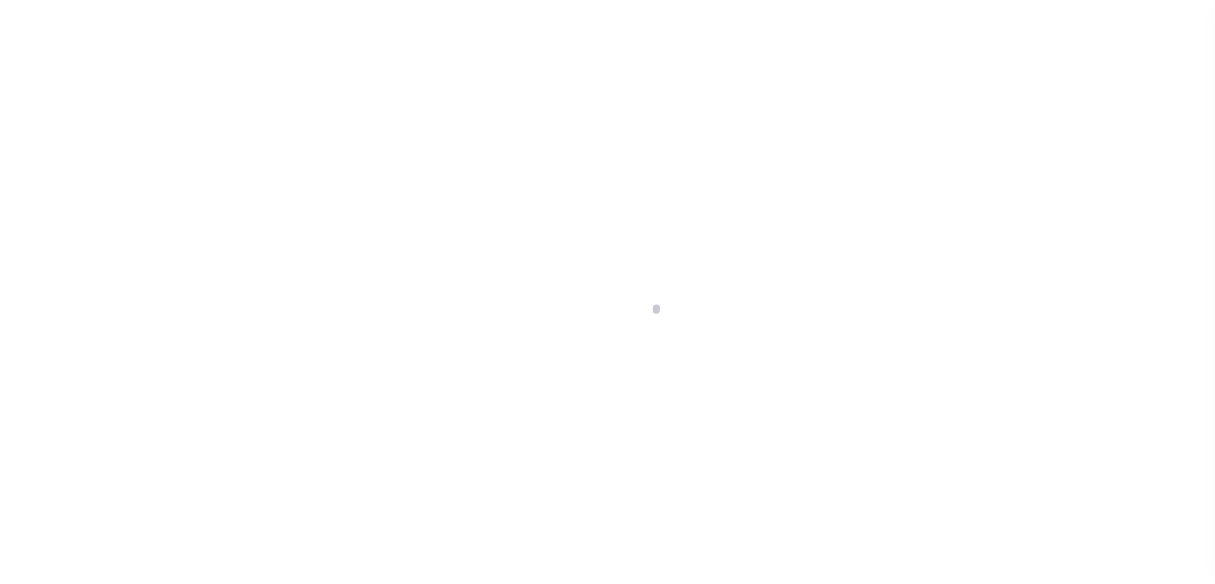 scroll, scrollTop: 0, scrollLeft: 0, axis: both 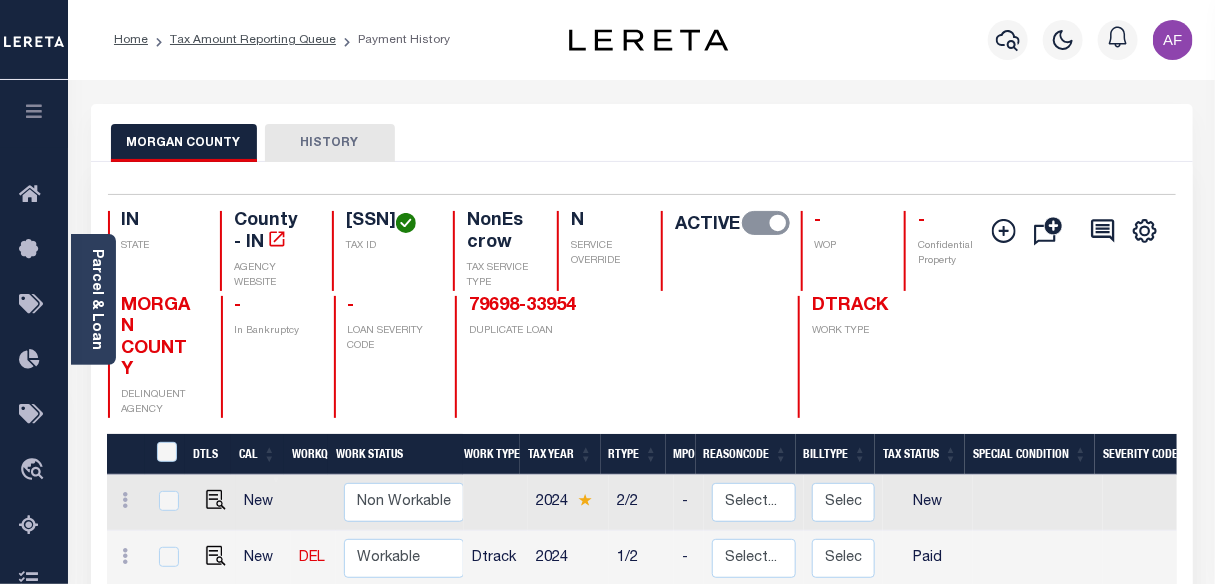 click on "Home Tax Amount Reporting Queue Payment History" at bounding box center (282, 40) 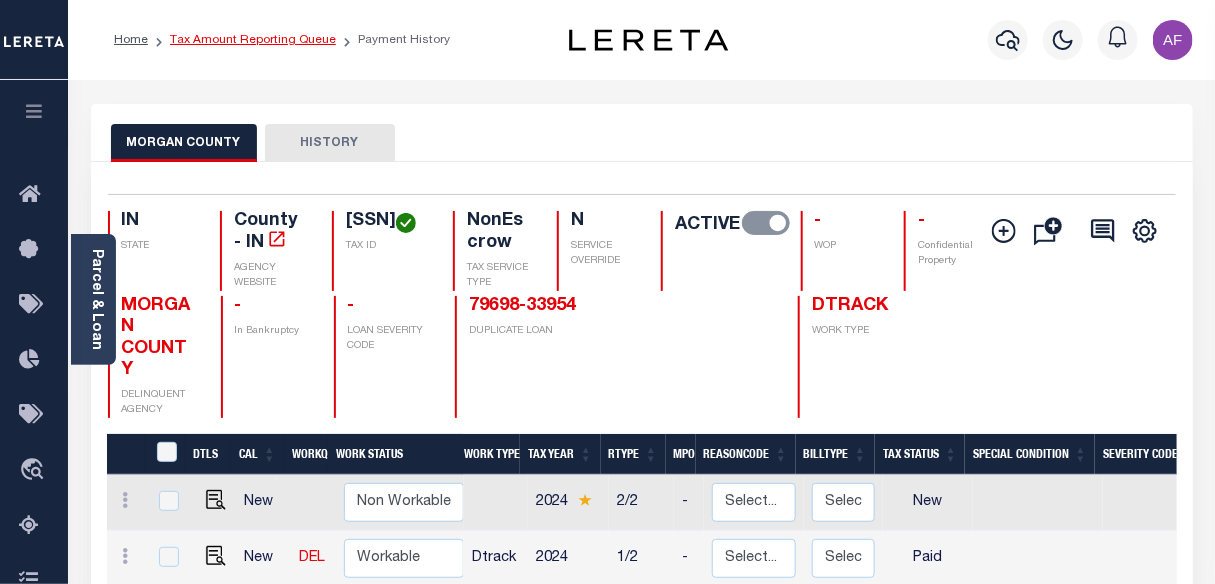 click on "Tax Amount Reporting Queue" at bounding box center (253, 40) 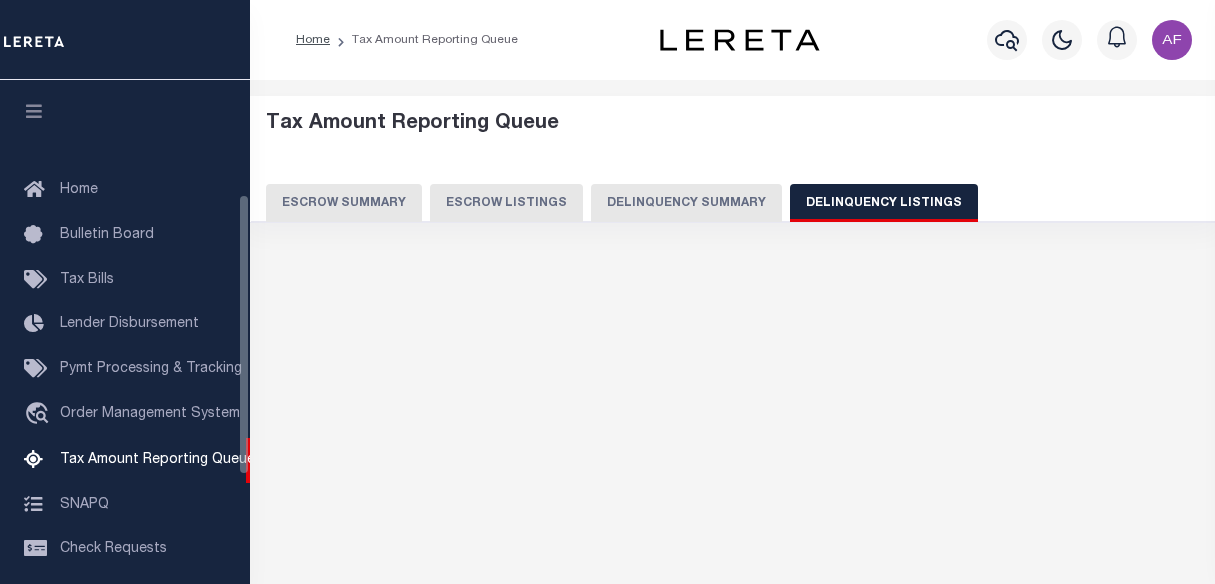 select on "100" 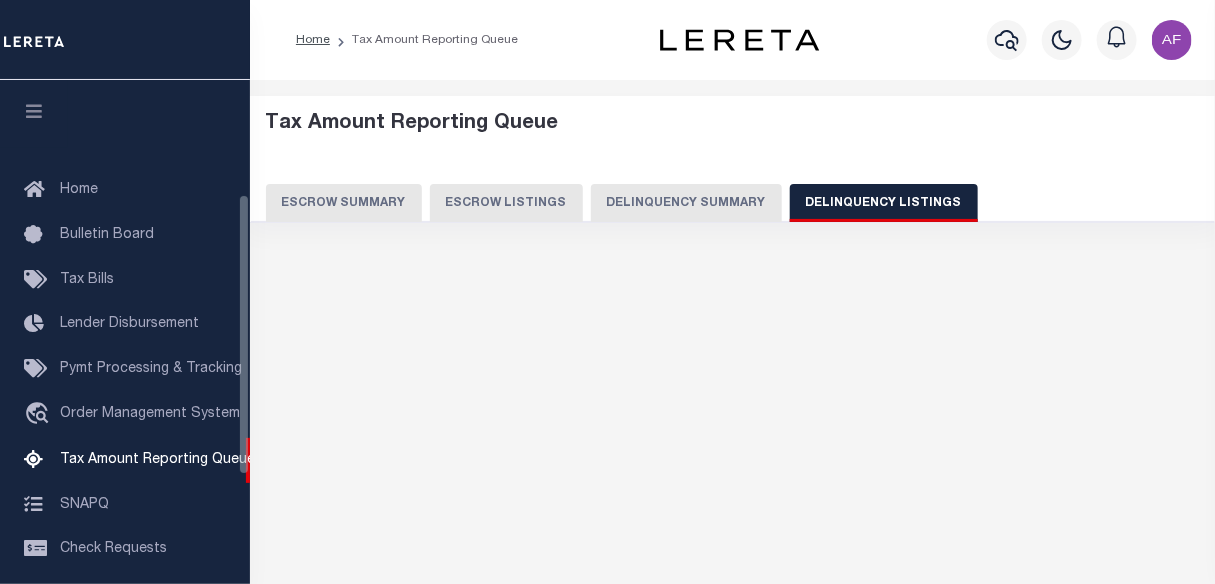 select on "100" 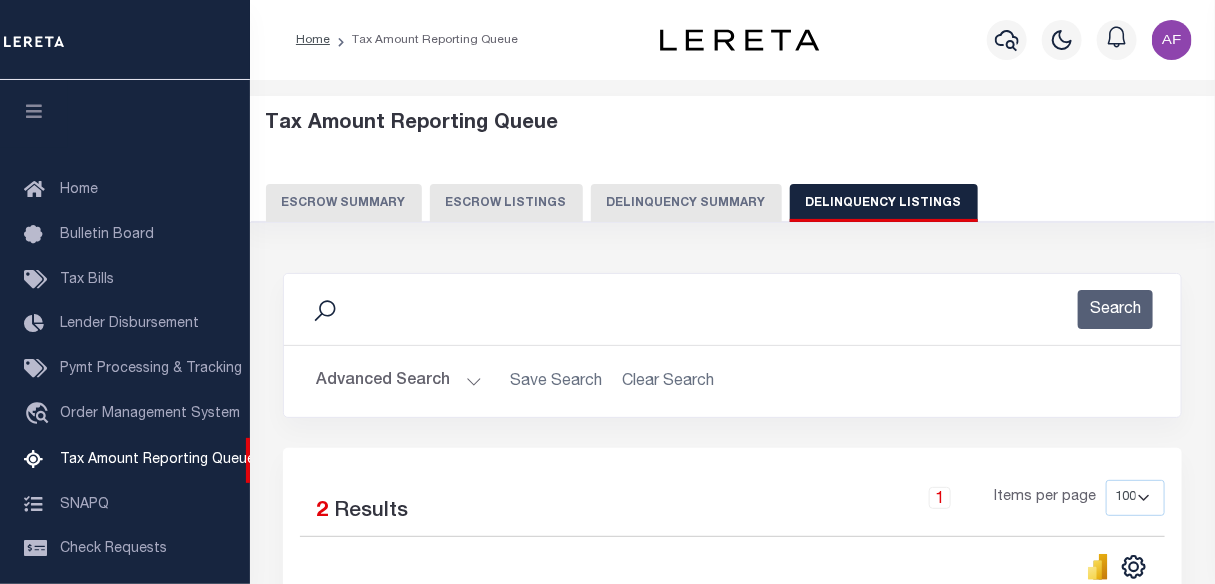 scroll, scrollTop: 205, scrollLeft: 0, axis: vertical 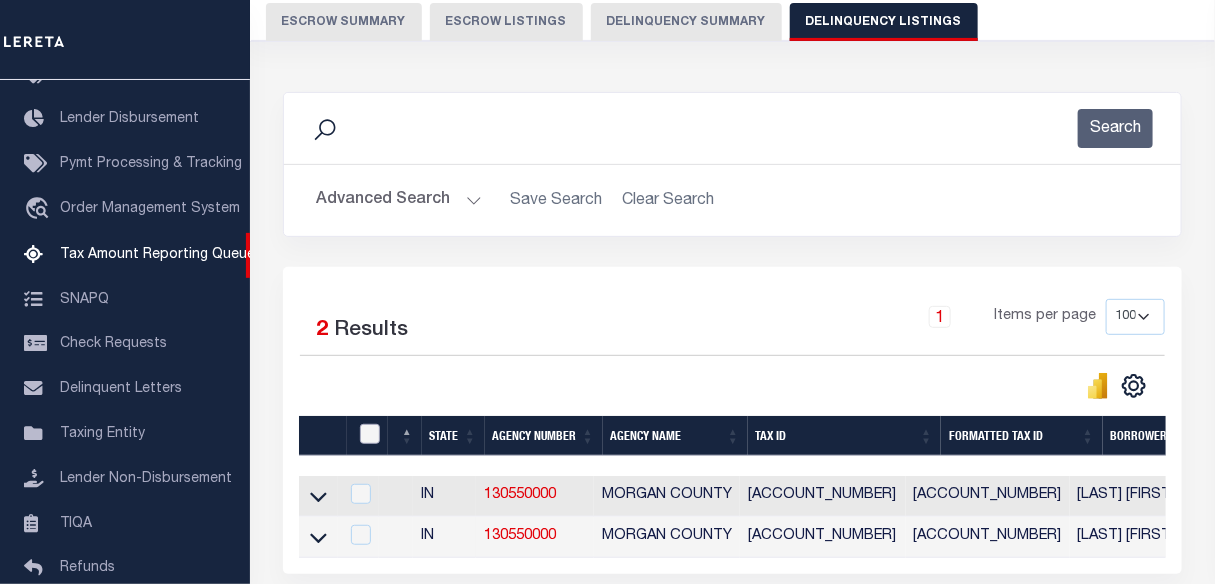 click at bounding box center (370, 434) 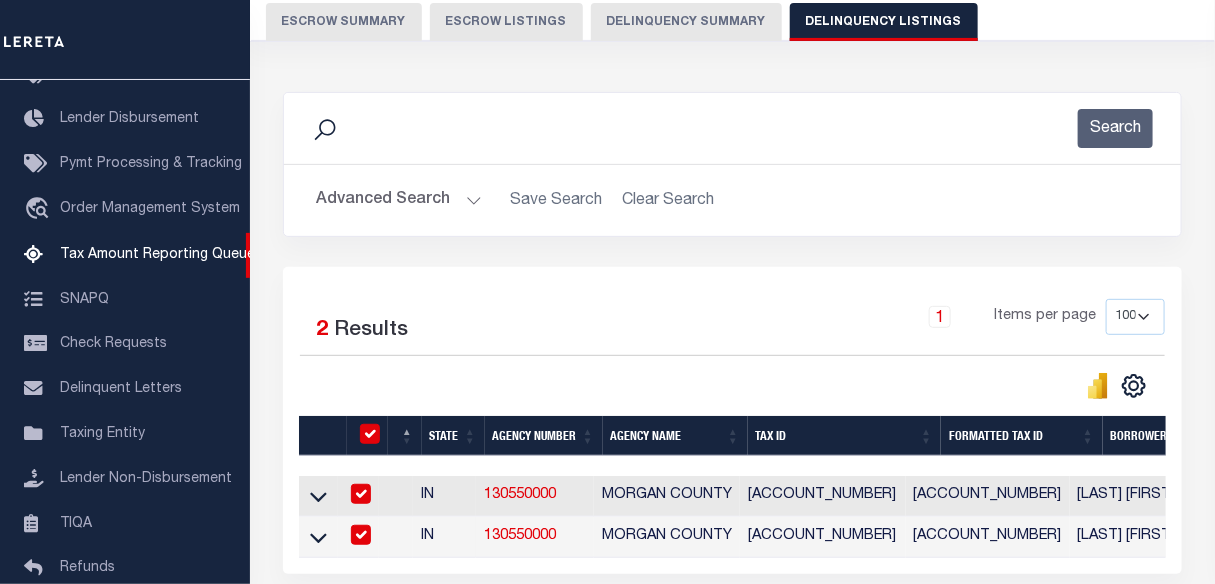 checkbox on "true" 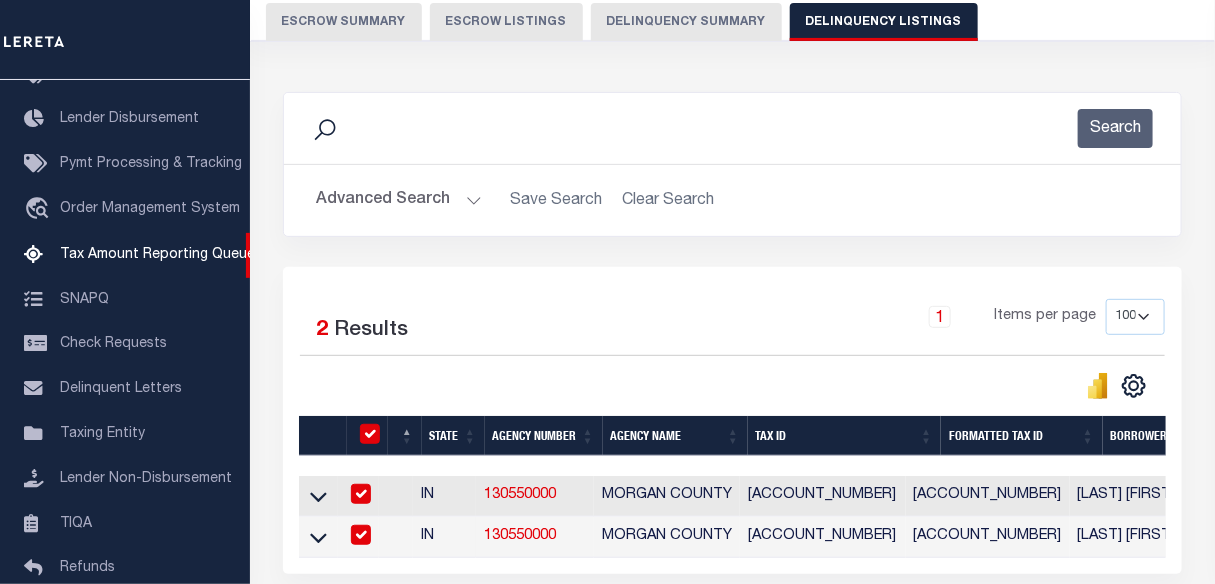 checkbox on "true" 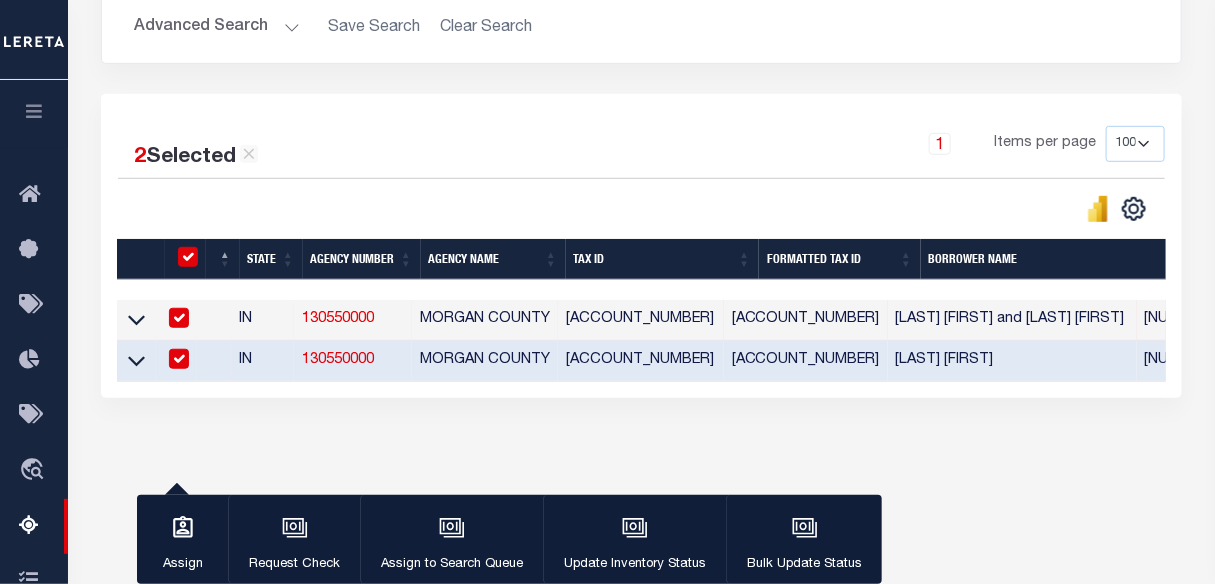 scroll, scrollTop: 454, scrollLeft: 0, axis: vertical 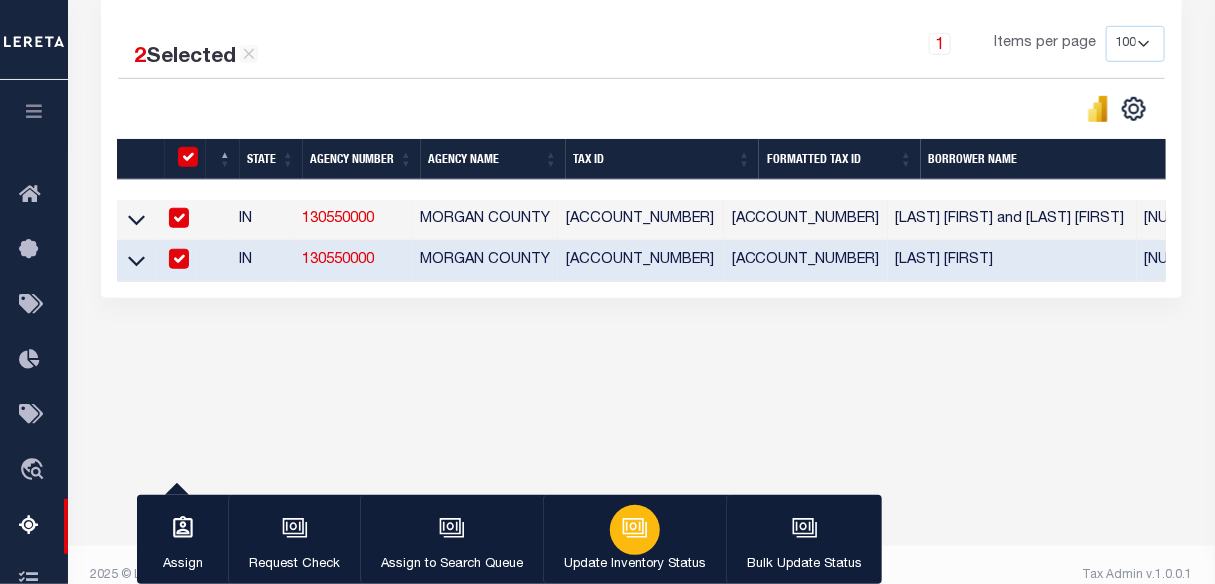 click at bounding box center (635, 530) 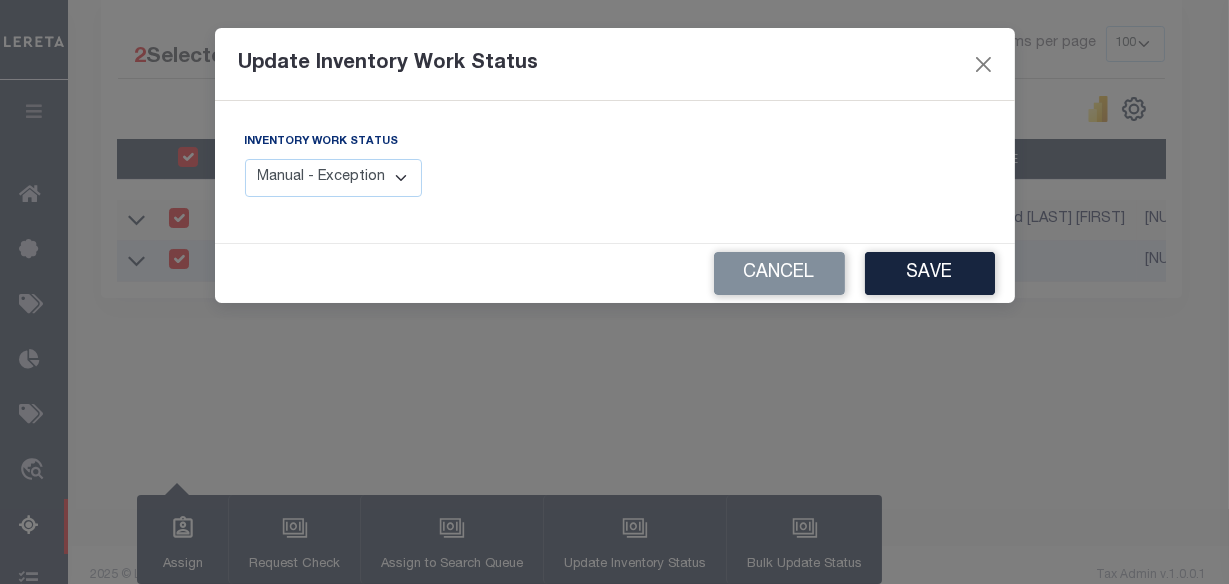 click on "Manual - Exception
Pended - Awaiting Search
Late Add Exception
Completed" at bounding box center [334, 178] 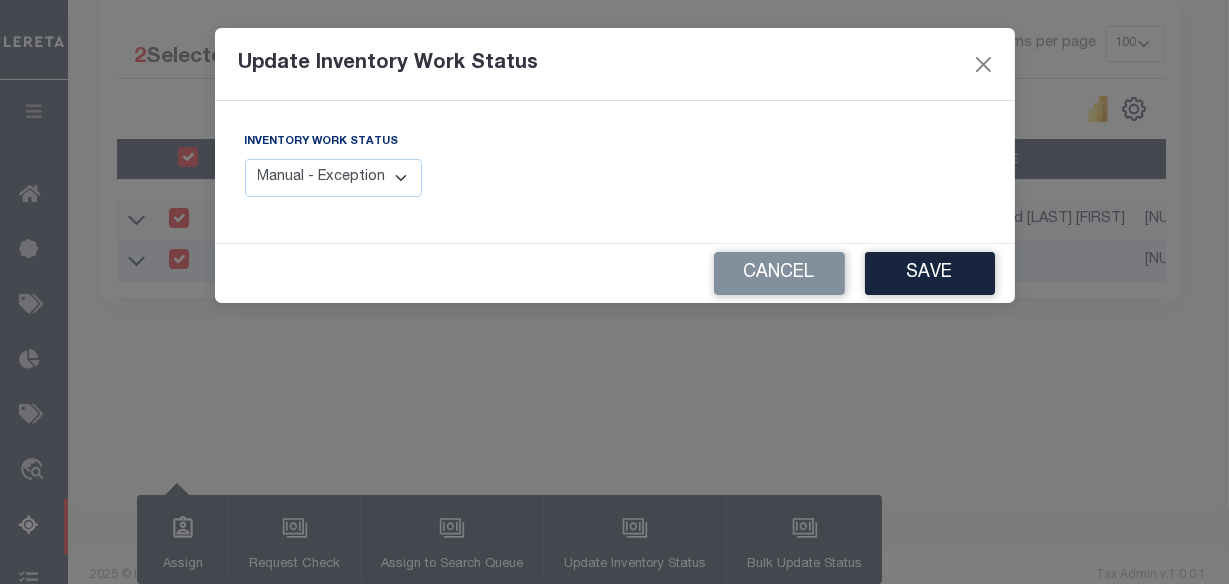 select on "4" 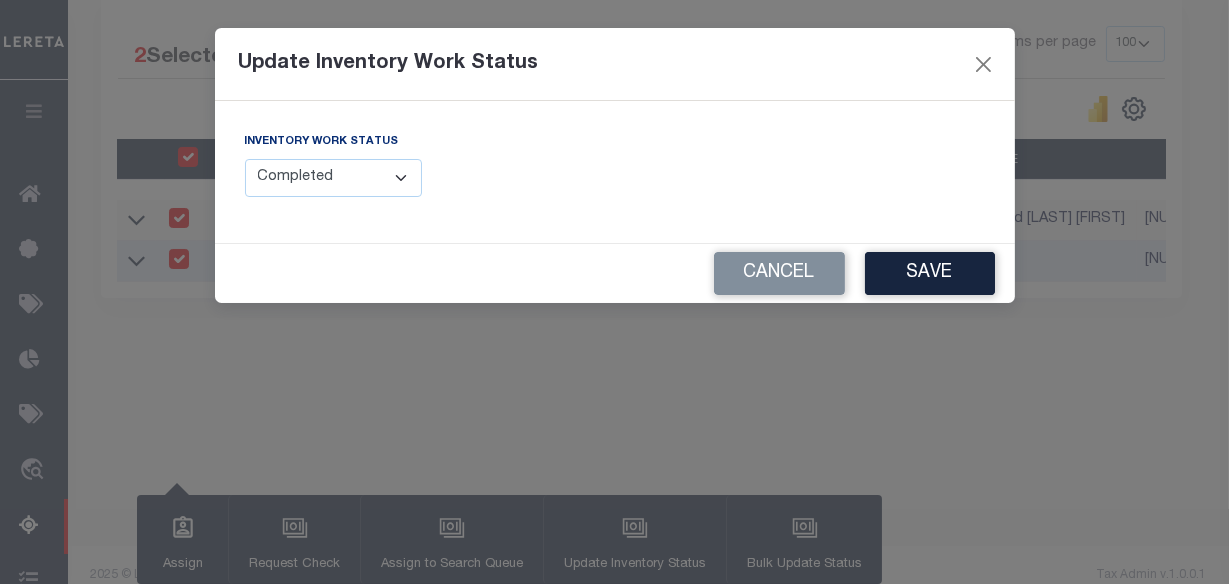 click on "Manual - Exception
Pended - Awaiting Search
Late Add Exception
Completed" at bounding box center (334, 178) 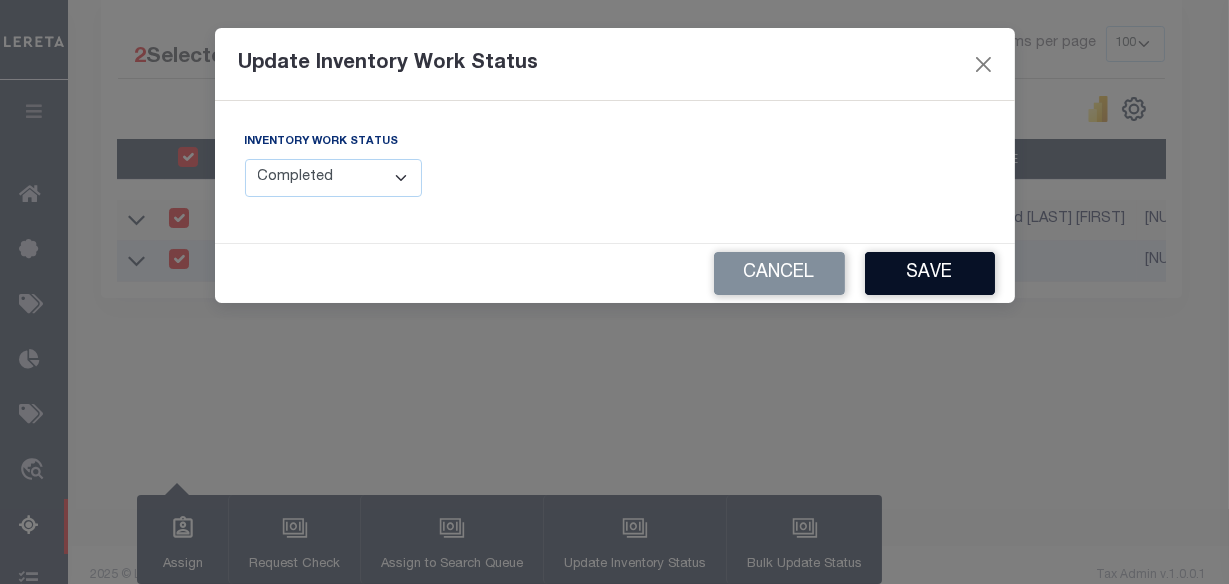 click on "Save" at bounding box center (930, 273) 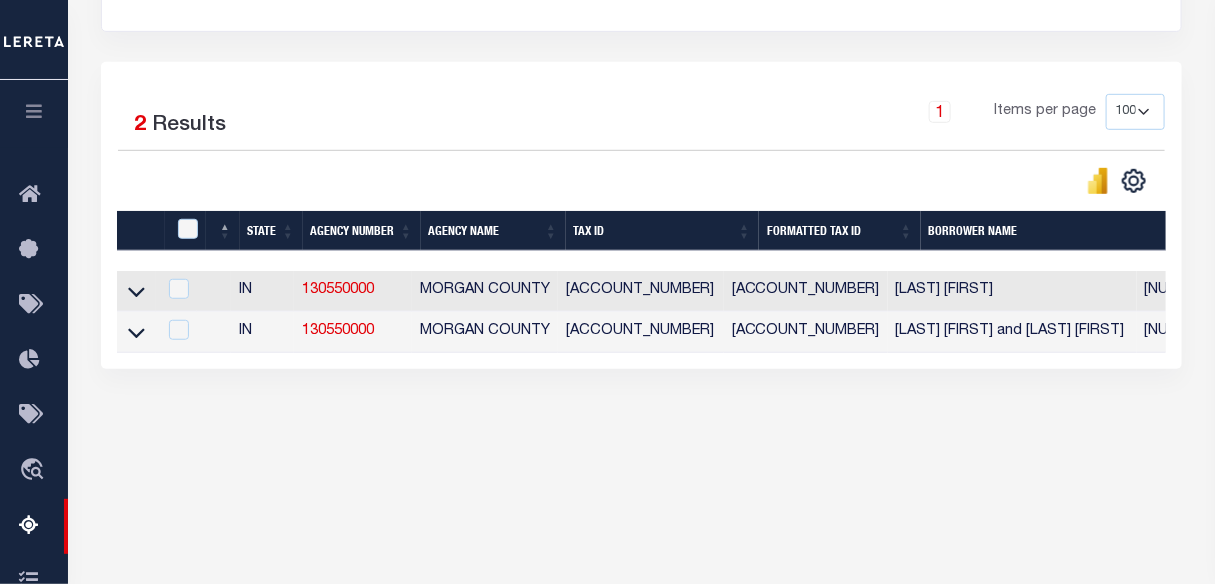 scroll, scrollTop: 181, scrollLeft: 0, axis: vertical 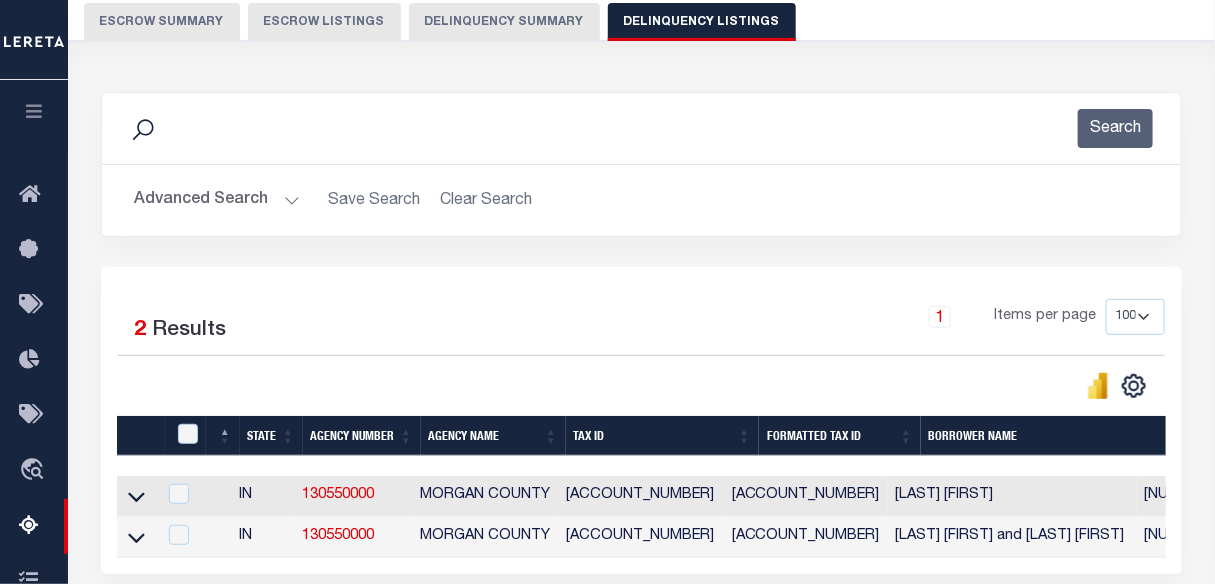 click on "Advanced Search" at bounding box center [217, 200] 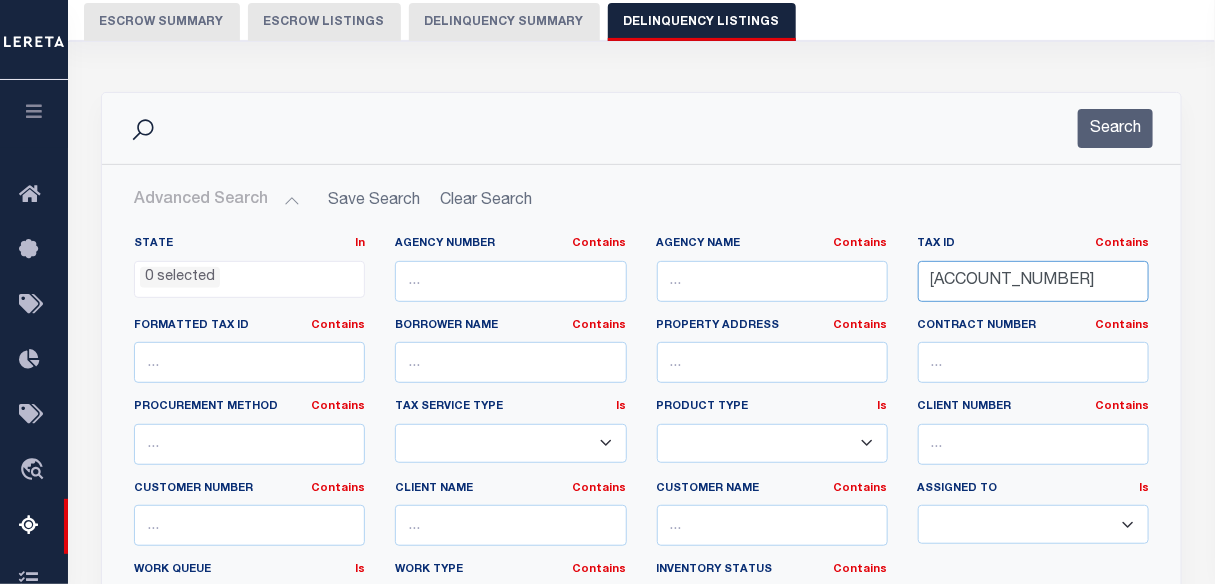 drag, startPoint x: 1123, startPoint y: 279, endPoint x: 815, endPoint y: 269, distance: 308.1623 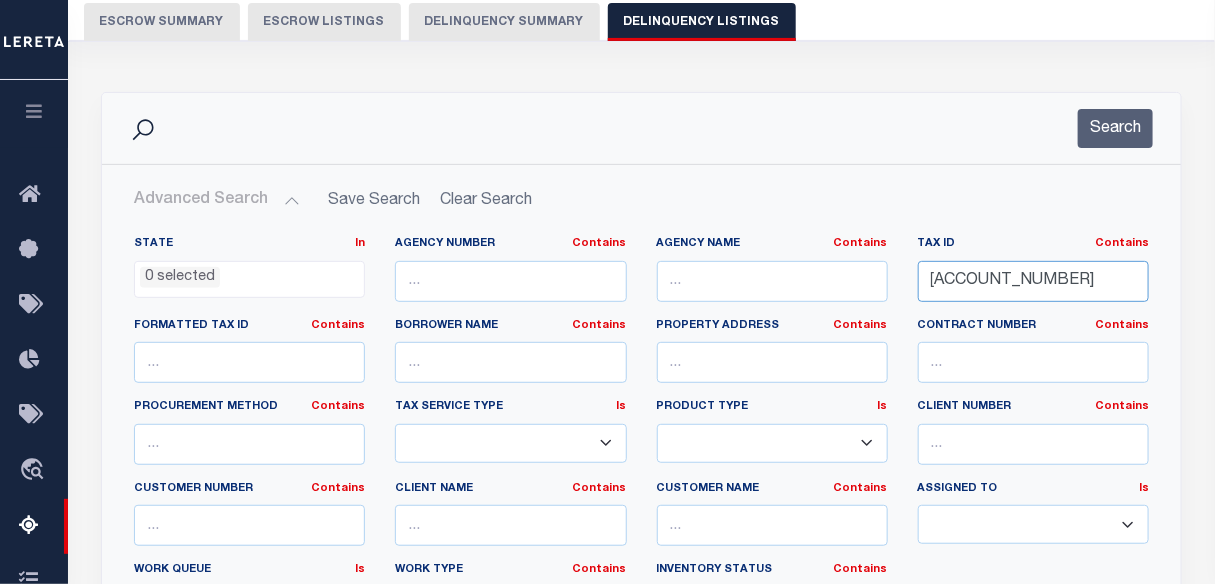 click on "State
In
In
AK AL AR AZ CA CO CT DC DE FL GA GU HI IA ID IL IN KS KY LA MA MD ME MI MN MO MS MT NC ND NE NH NJ NM NV NY OH OK OR PA PR RI SC SD TN TX UT VA VI VT WA WI WV WY 0 selected
Agency Number
Contains
Contains" at bounding box center (641, 440) 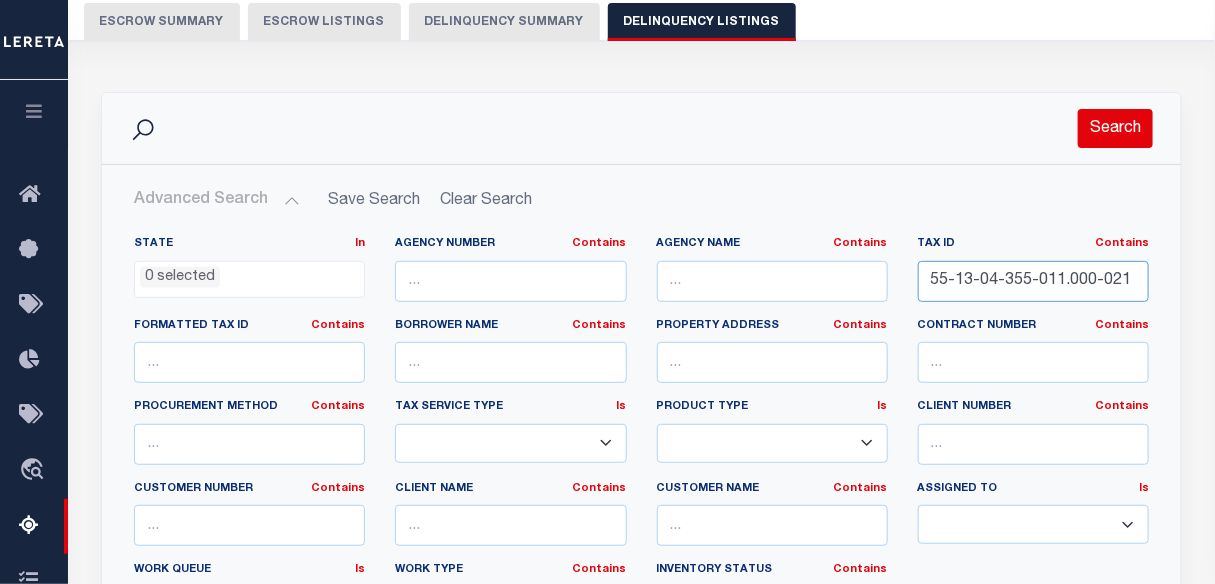 type on "55-13-04-355-011.000-021" 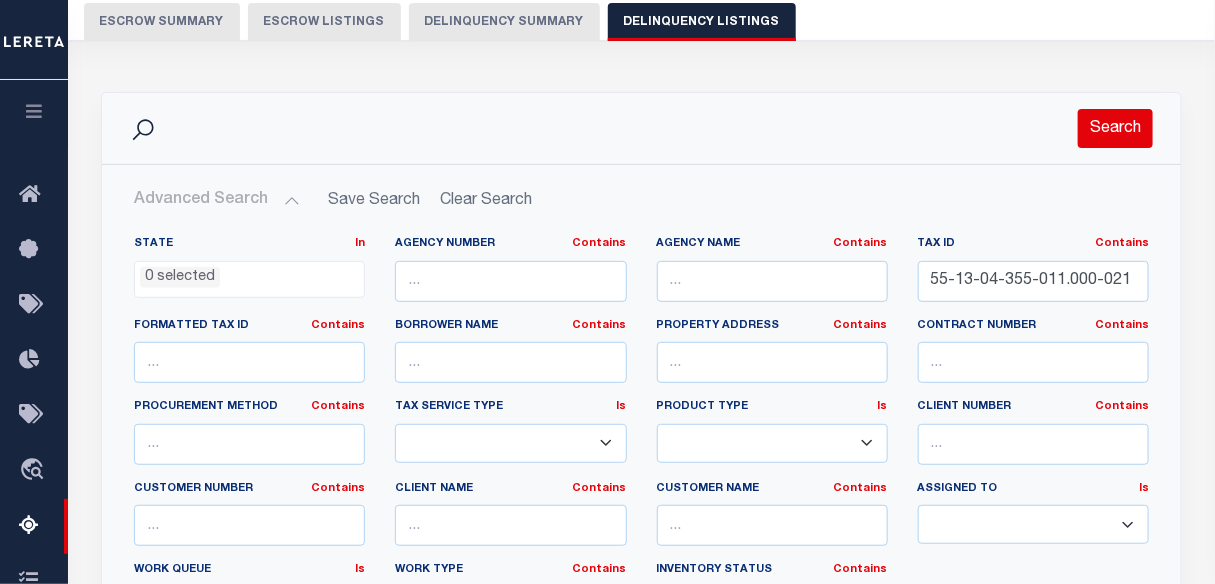 click on "Search" at bounding box center (1115, 128) 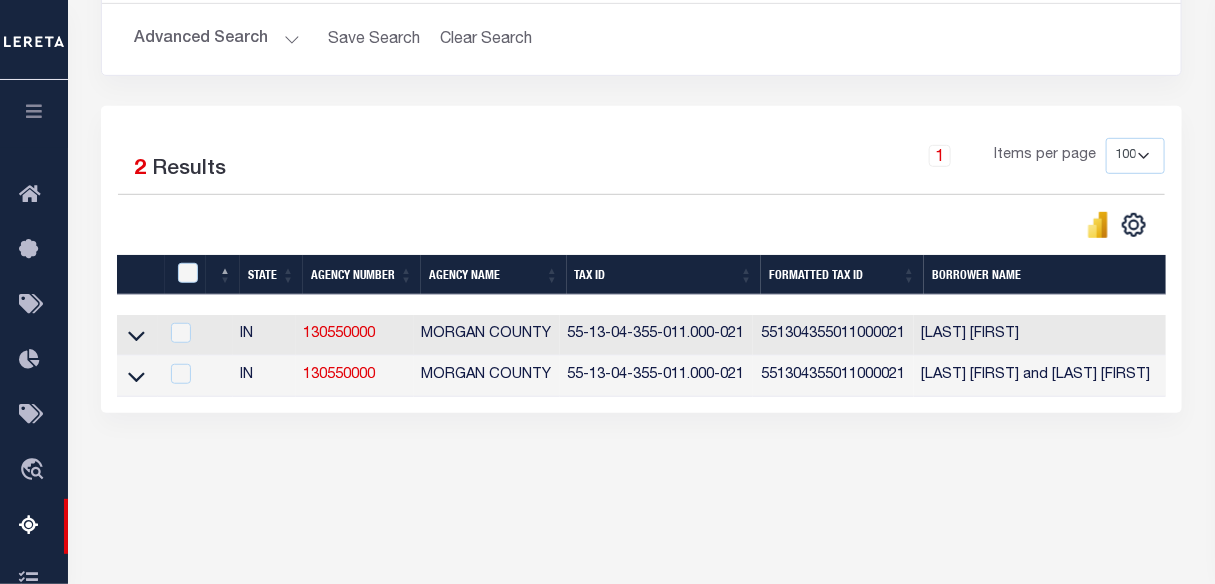 scroll, scrollTop: 363, scrollLeft: 0, axis: vertical 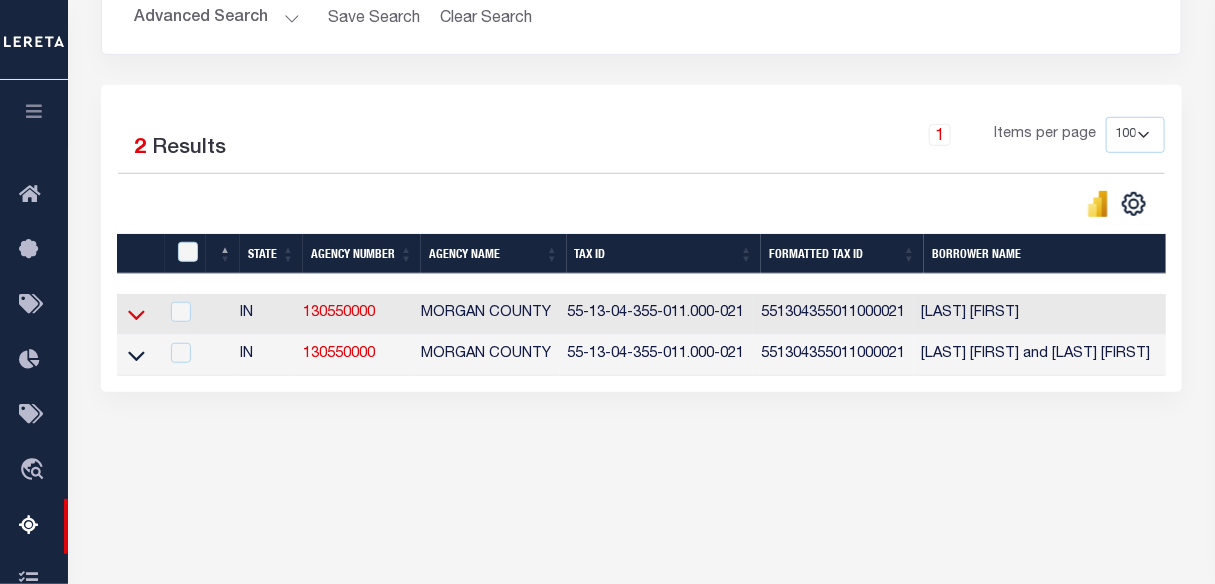 click 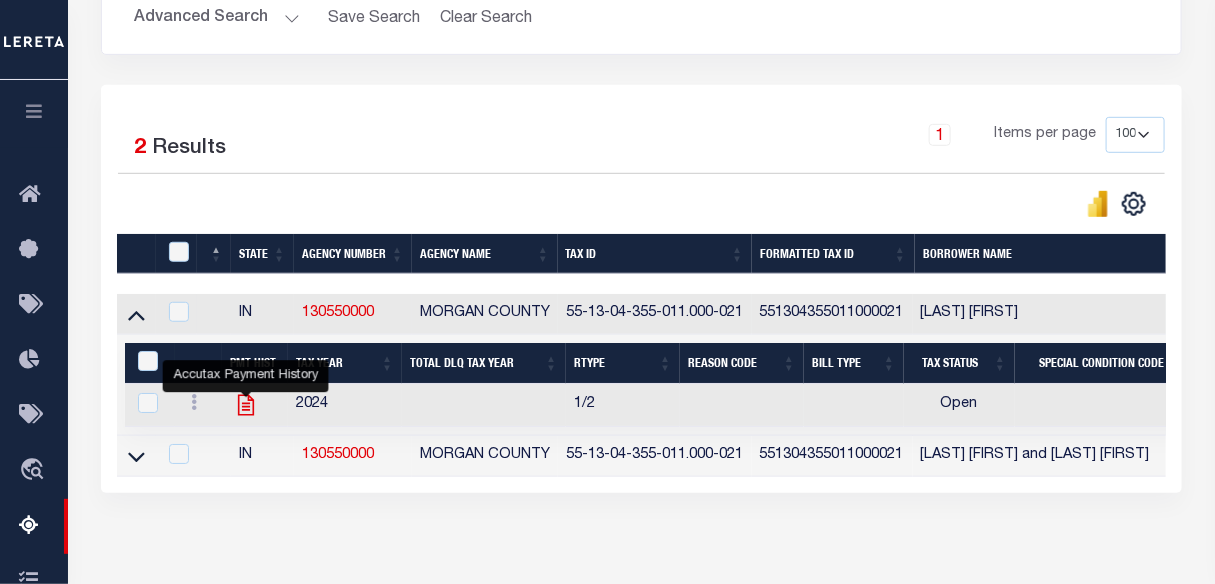 click 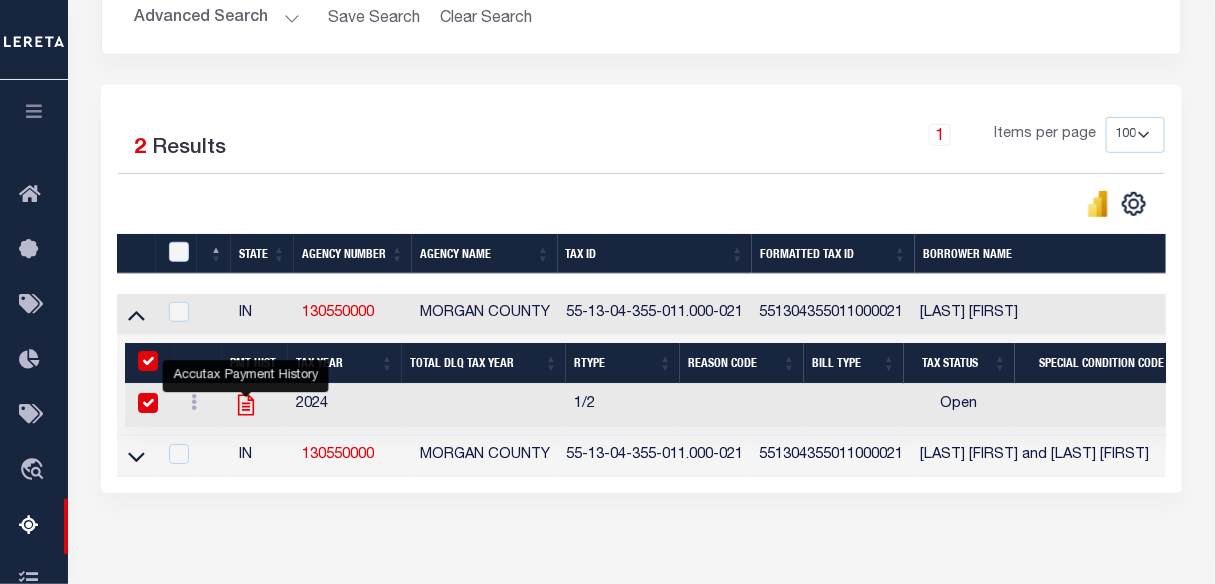 checkbox on "true" 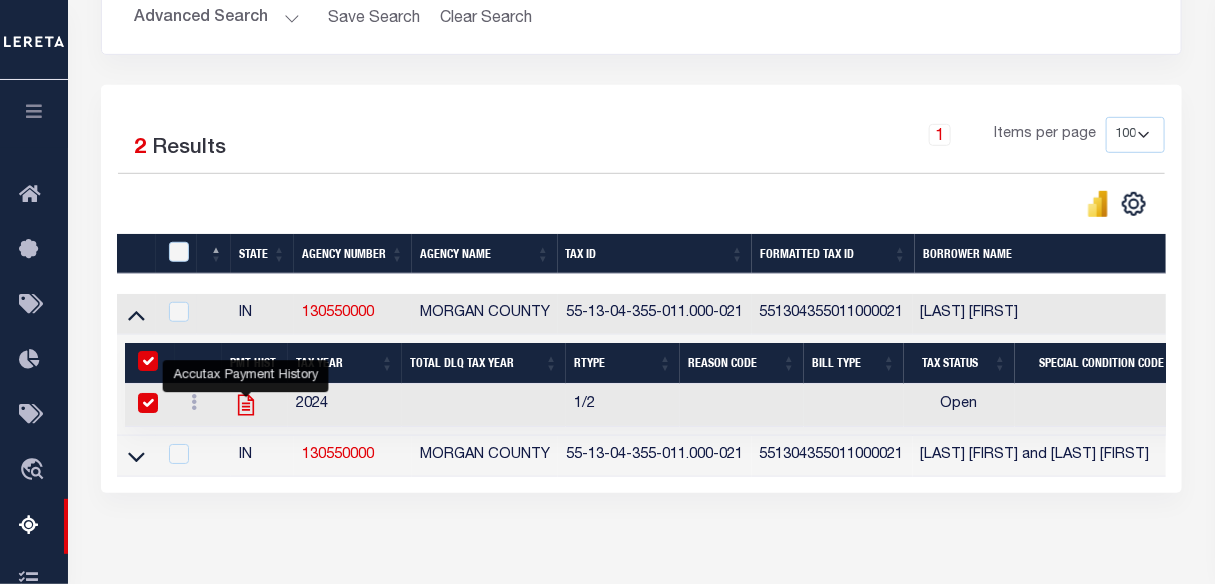 checkbox on "true" 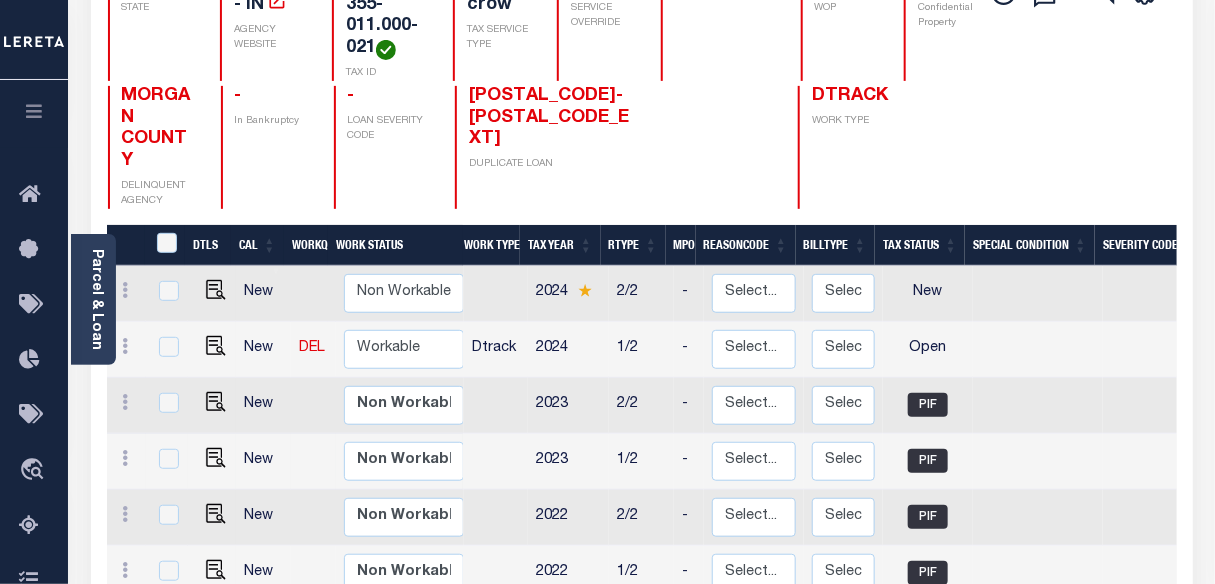 scroll, scrollTop: 272, scrollLeft: 0, axis: vertical 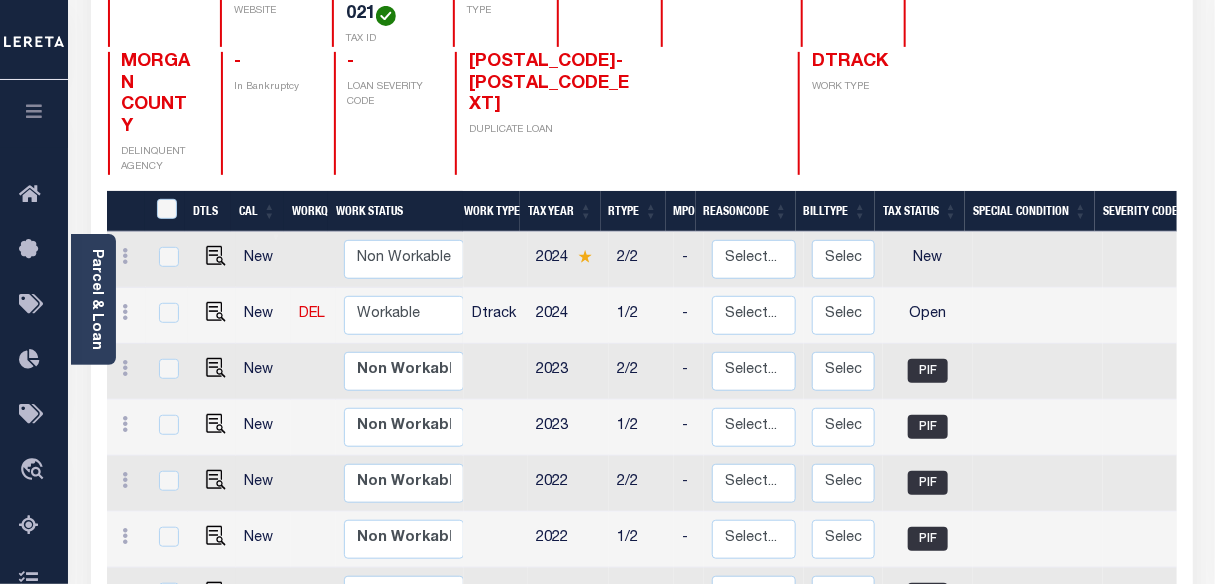 click on "New" at bounding box center (263, 316) 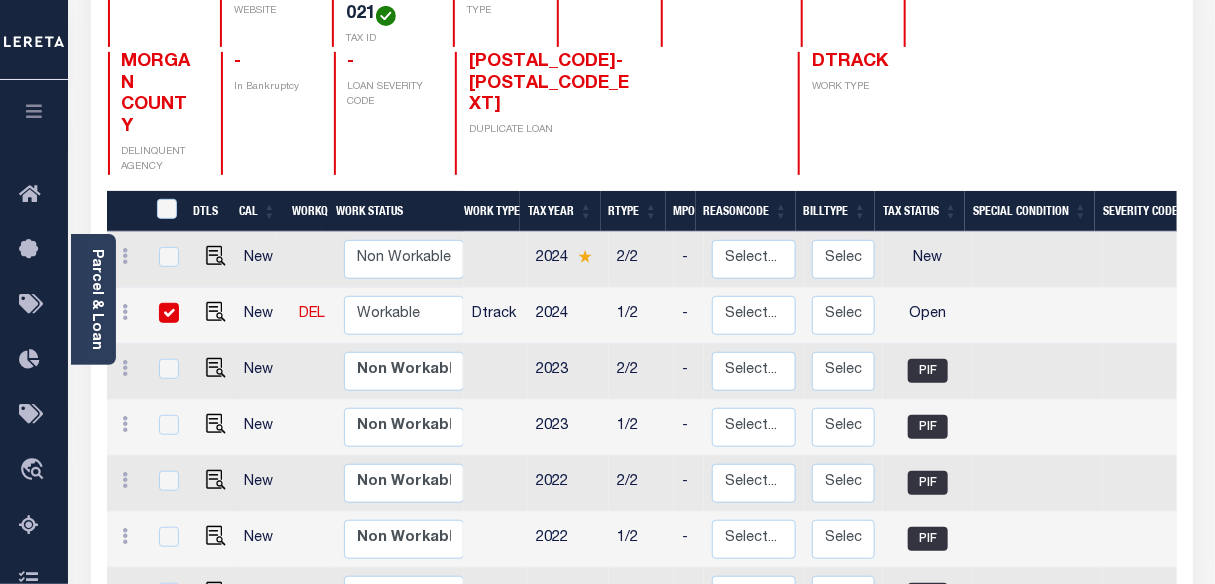 checkbox on "true" 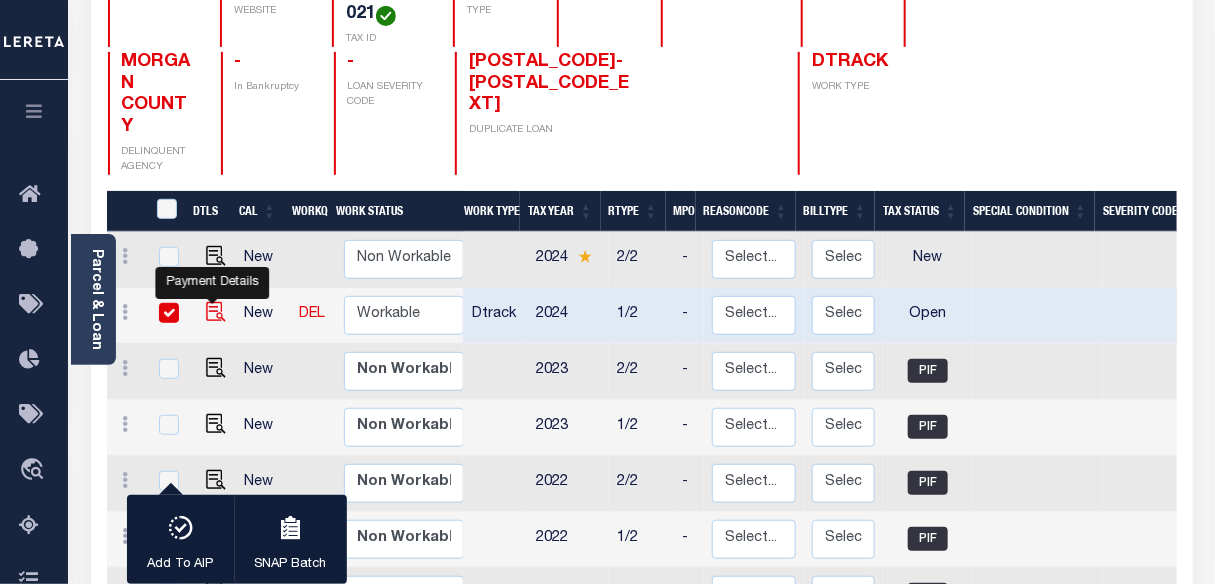 click at bounding box center (216, 312) 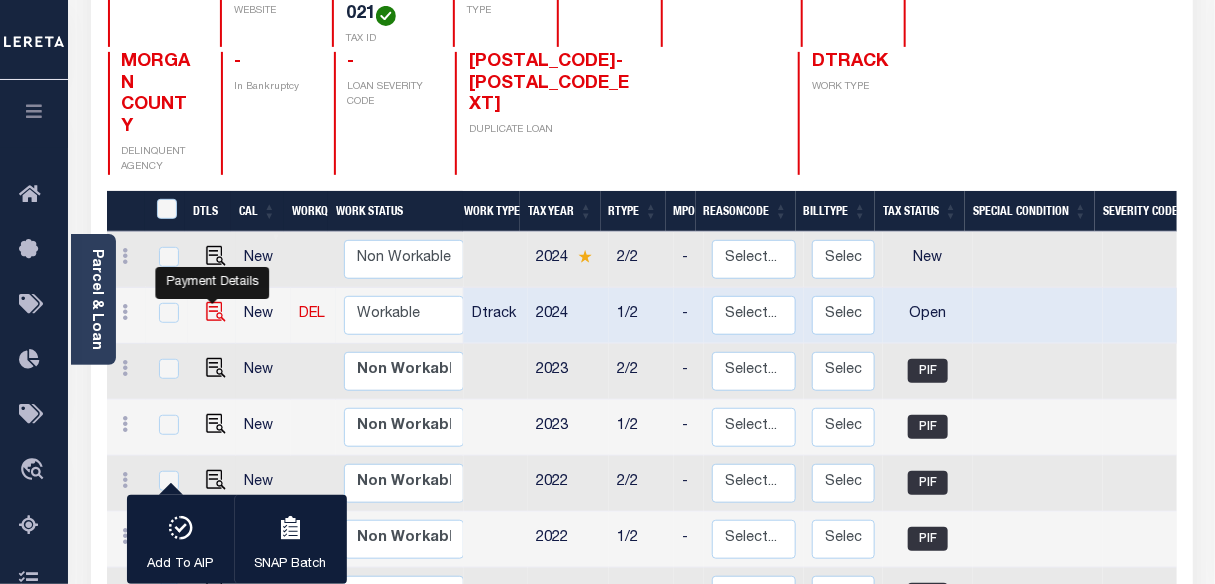 checkbox on "false" 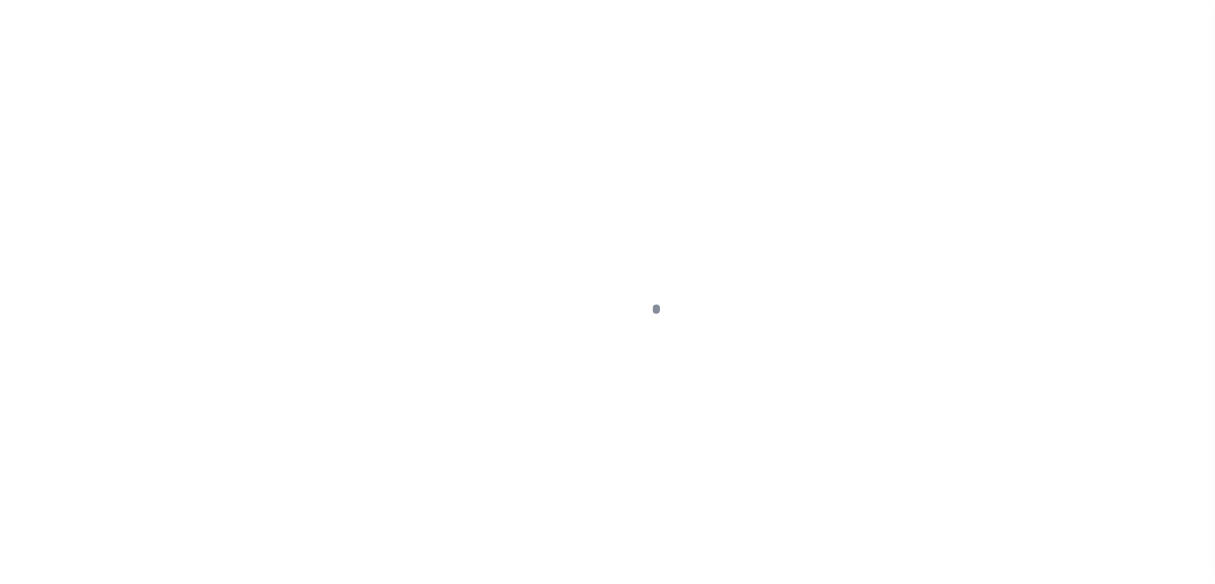 scroll, scrollTop: 0, scrollLeft: 0, axis: both 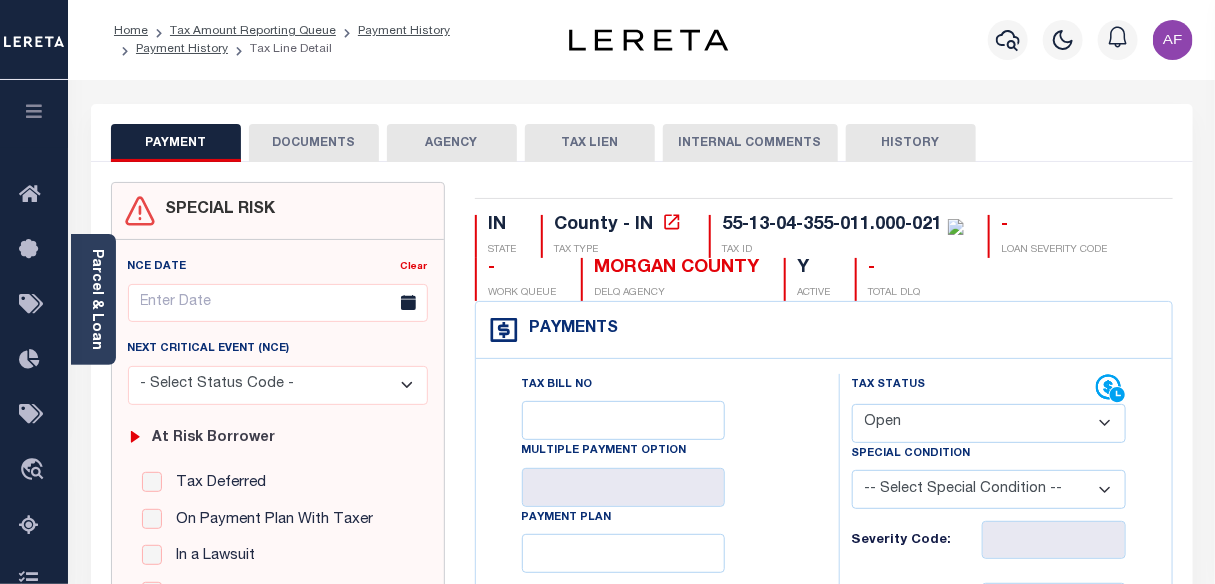 click on "Special Condition" at bounding box center (911, 454) 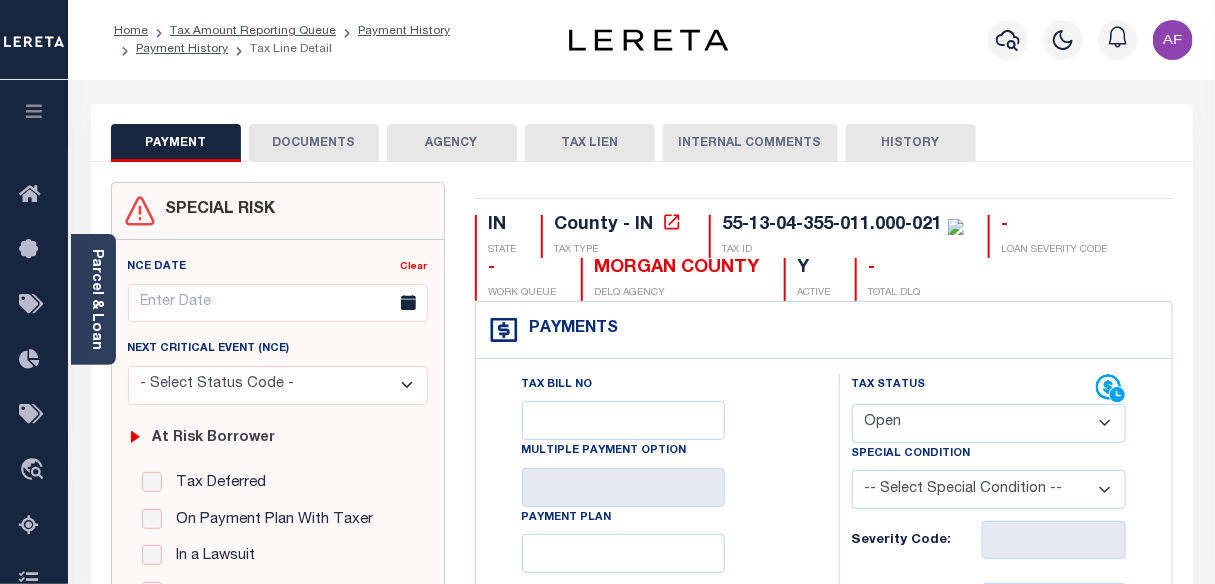 click on "- Select Status Code -
Open
Due/Unpaid
Paid
Incomplete
No Tax Due
Internal Refund Processed
New" at bounding box center (989, 423) 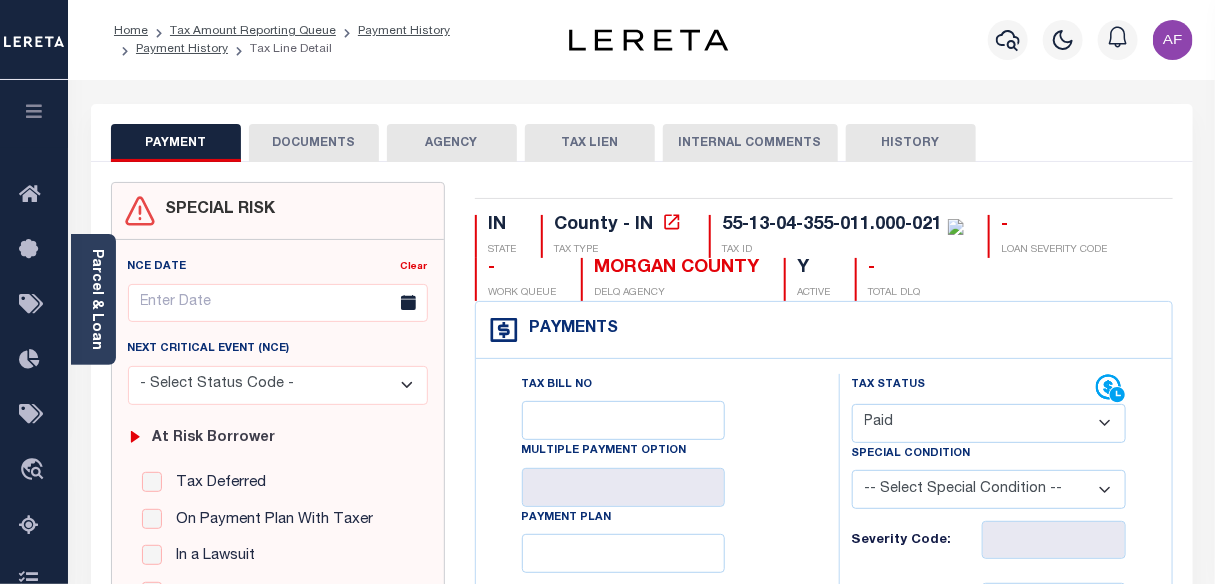 click on "- Select Status Code -
Open
Due/Unpaid
Paid
Incomplete
No Tax Due
Internal Refund Processed
New" at bounding box center [989, 423] 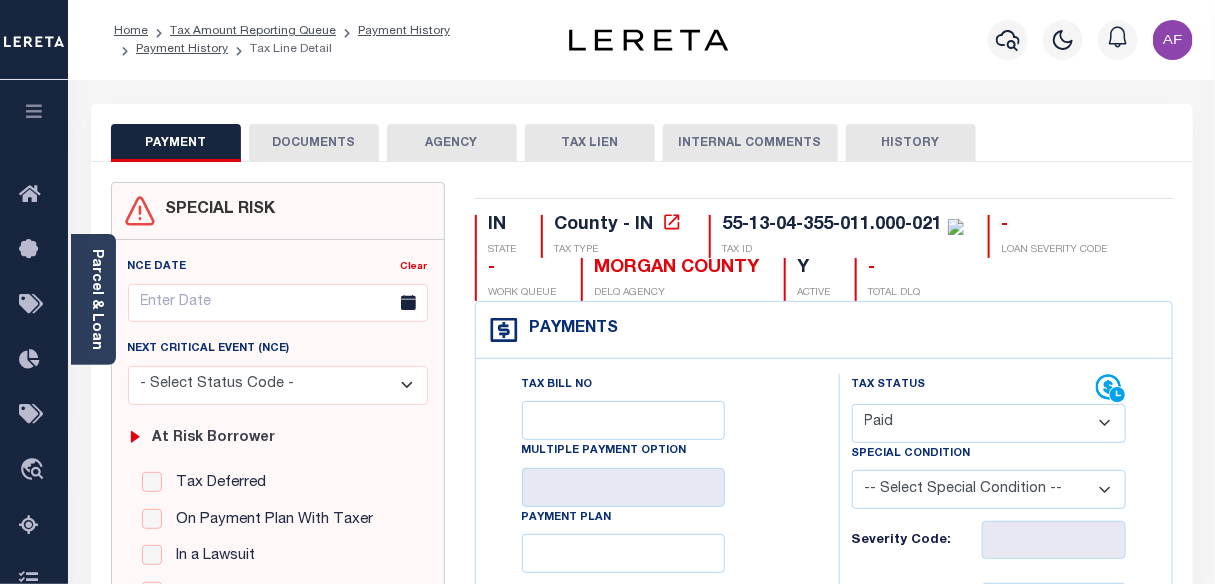 type on "08/04/2025" 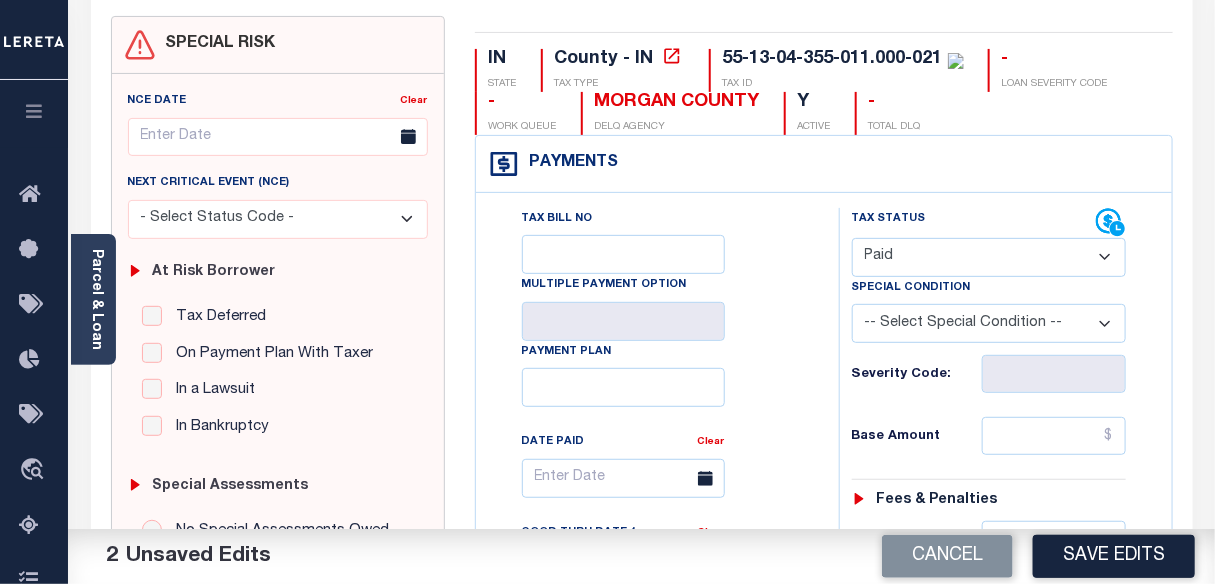 scroll, scrollTop: 272, scrollLeft: 0, axis: vertical 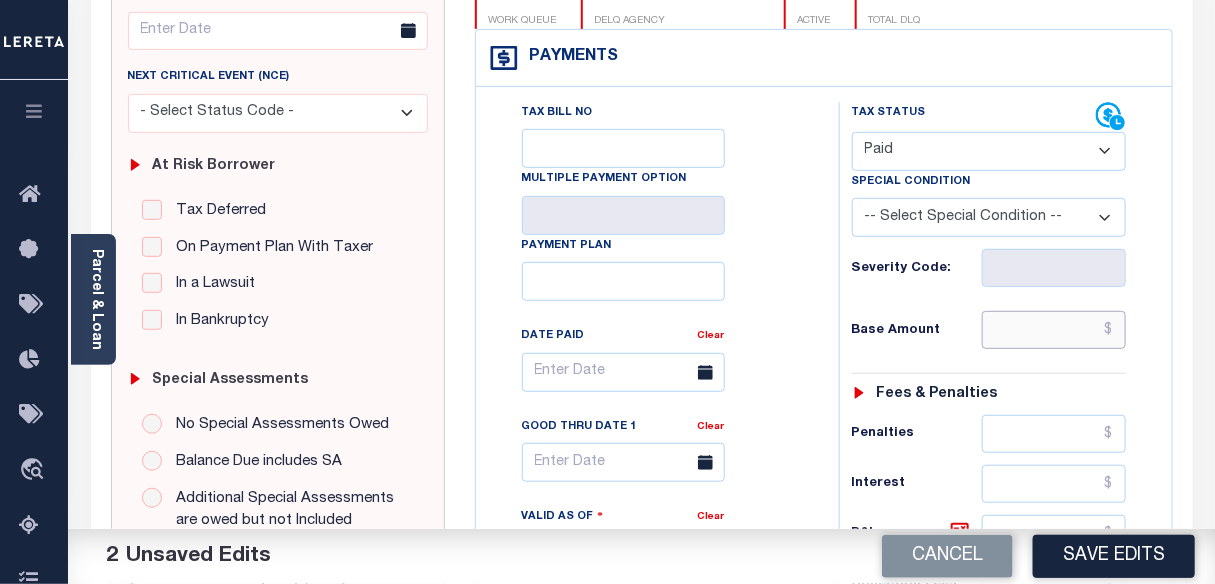 click at bounding box center (1054, 330) 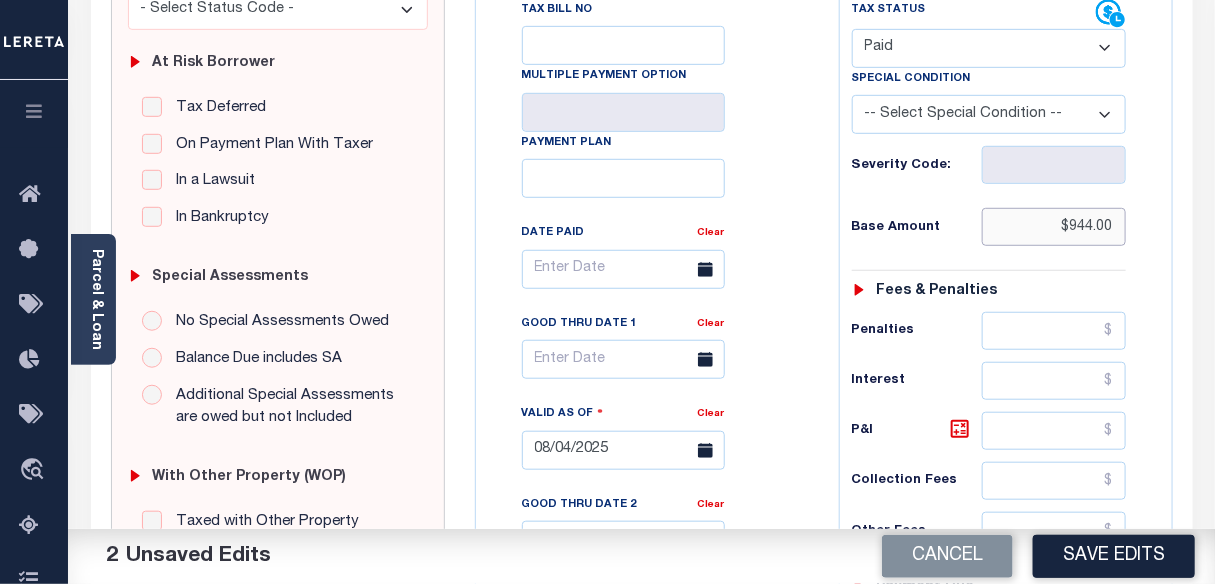 scroll, scrollTop: 545, scrollLeft: 0, axis: vertical 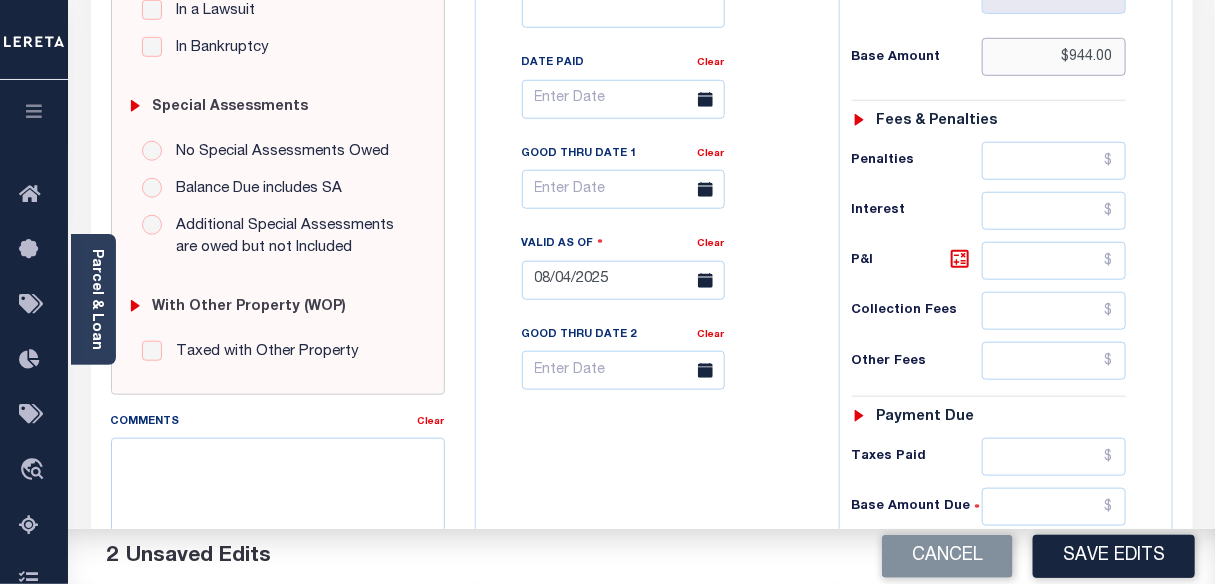 type on "$944.00" 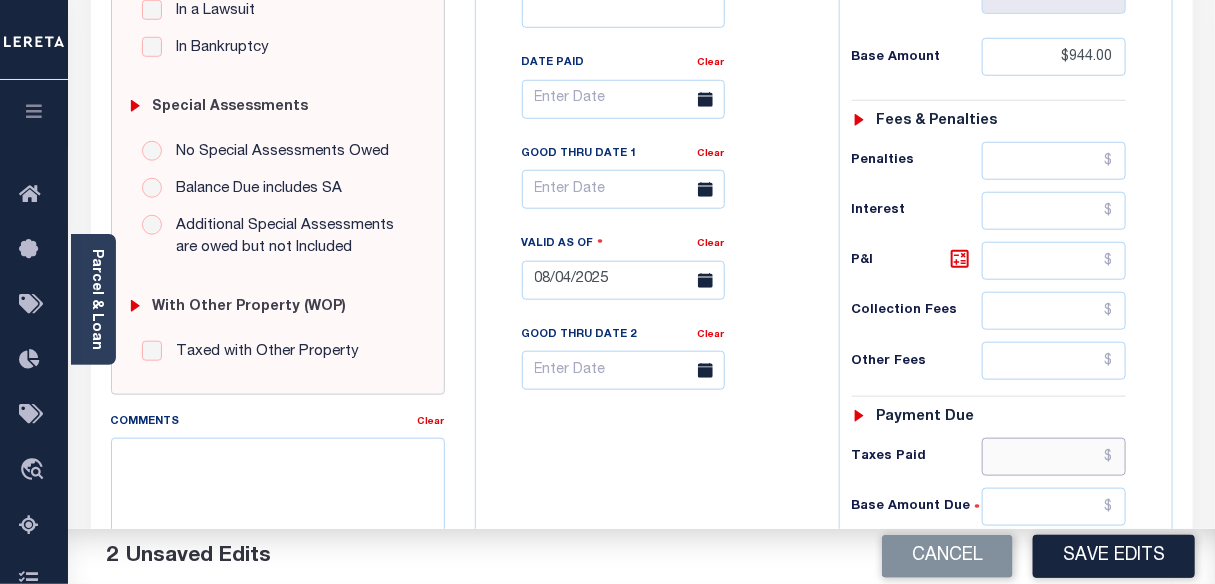 click at bounding box center [1054, 457] 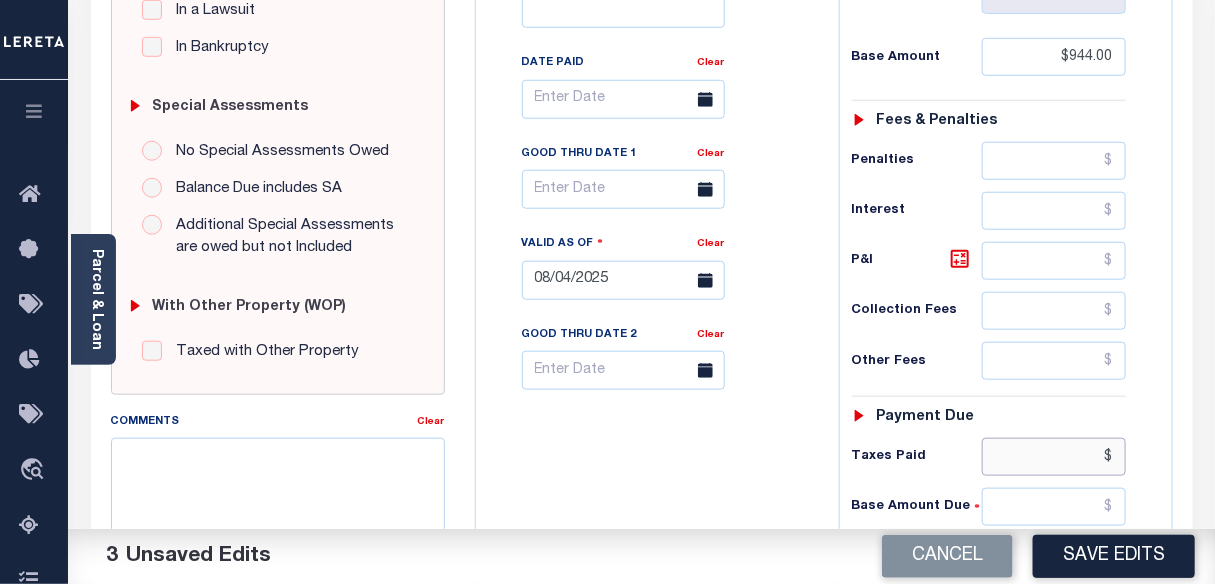 paste on "944.00" 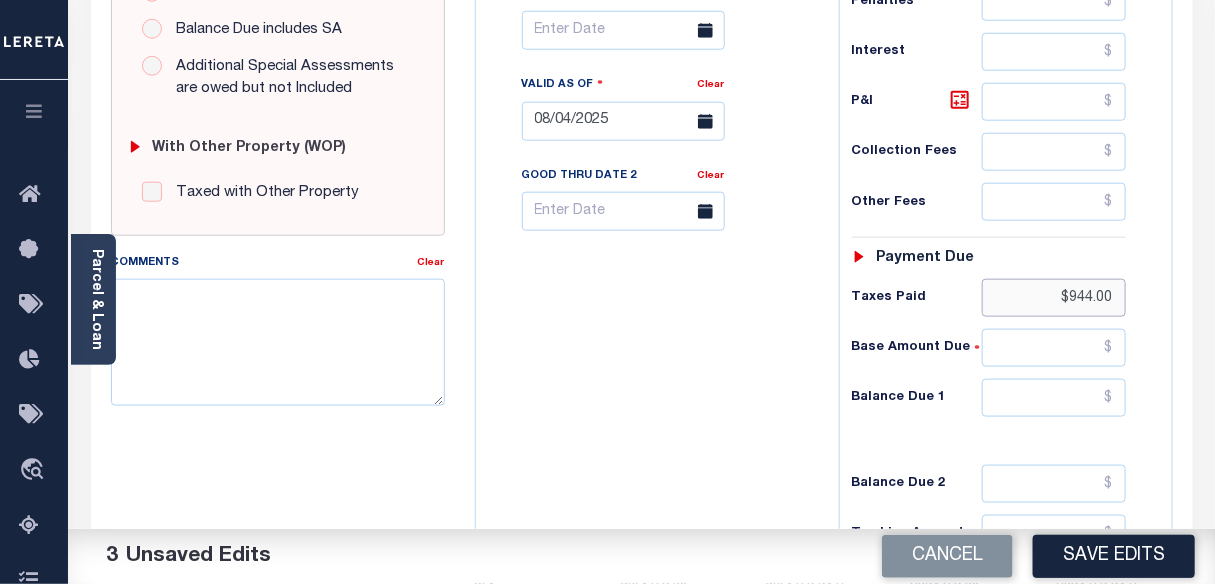 scroll, scrollTop: 909, scrollLeft: 0, axis: vertical 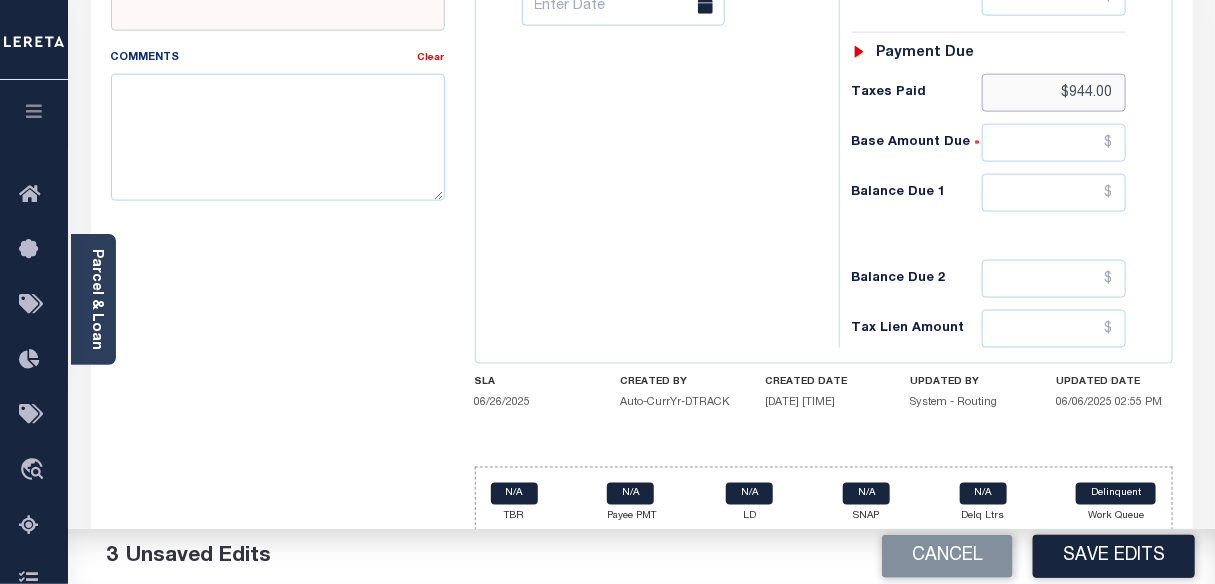 type on "$944.00" 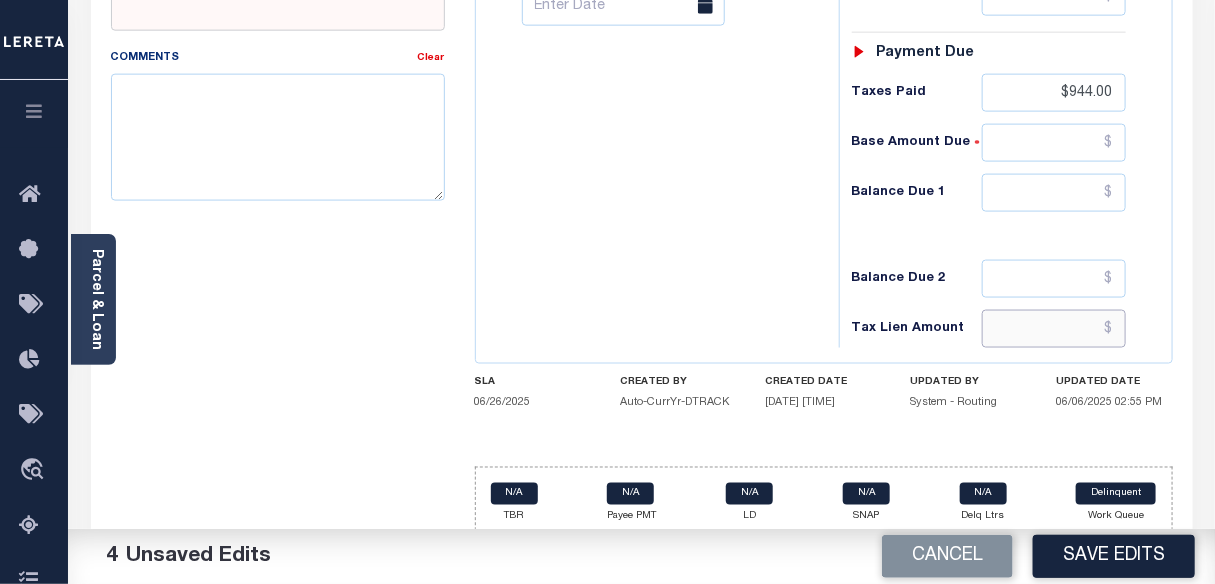 click at bounding box center (1054, 329) 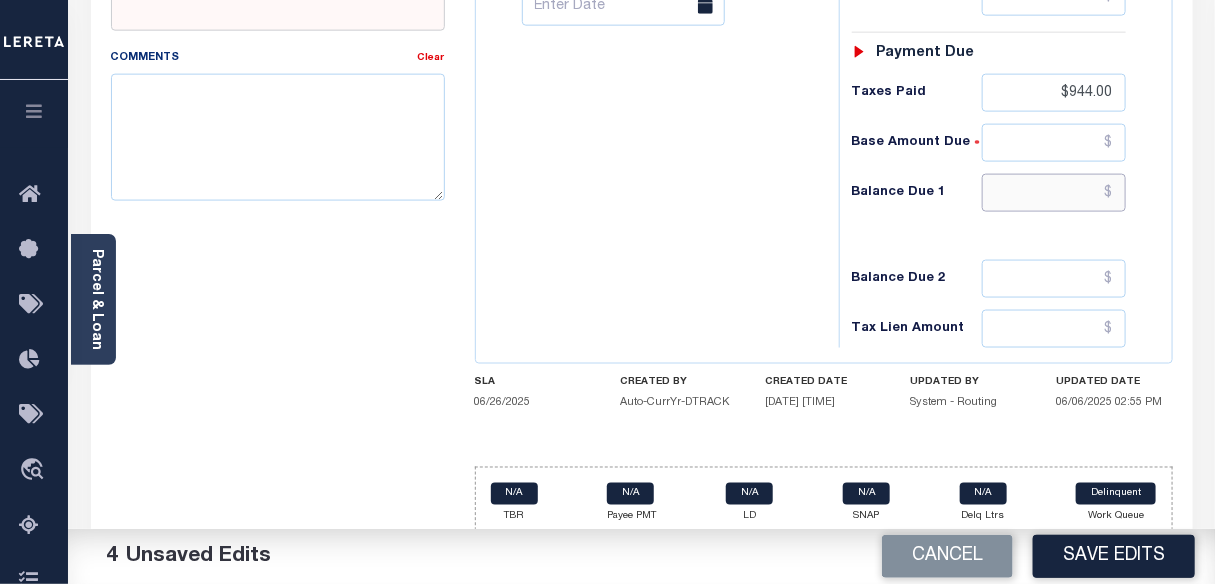 click at bounding box center (1054, 193) 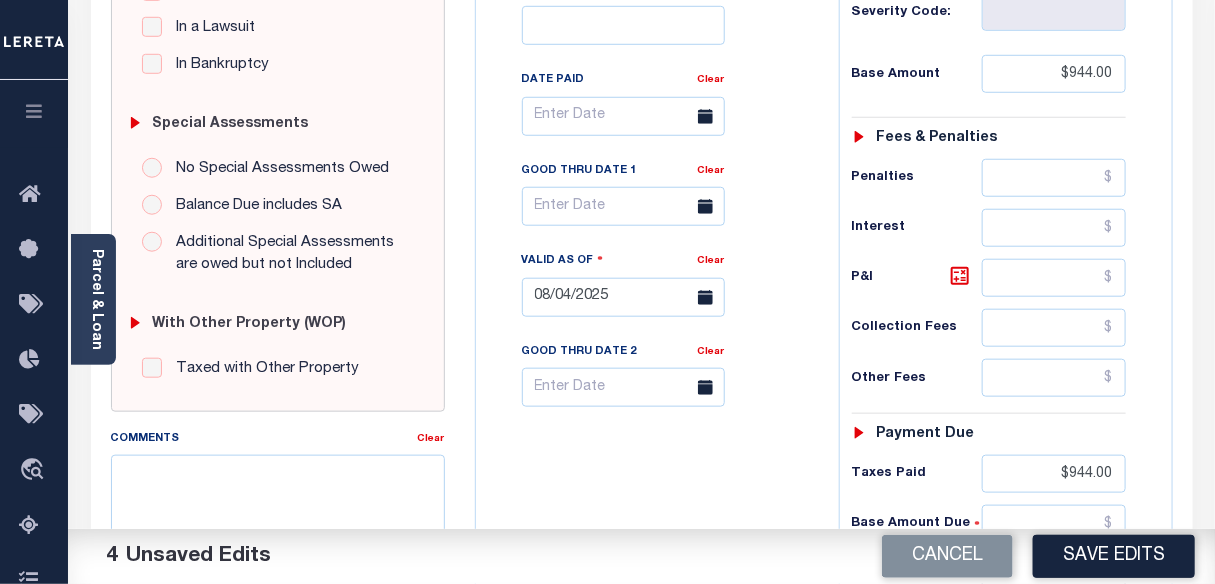 scroll, scrollTop: 363, scrollLeft: 0, axis: vertical 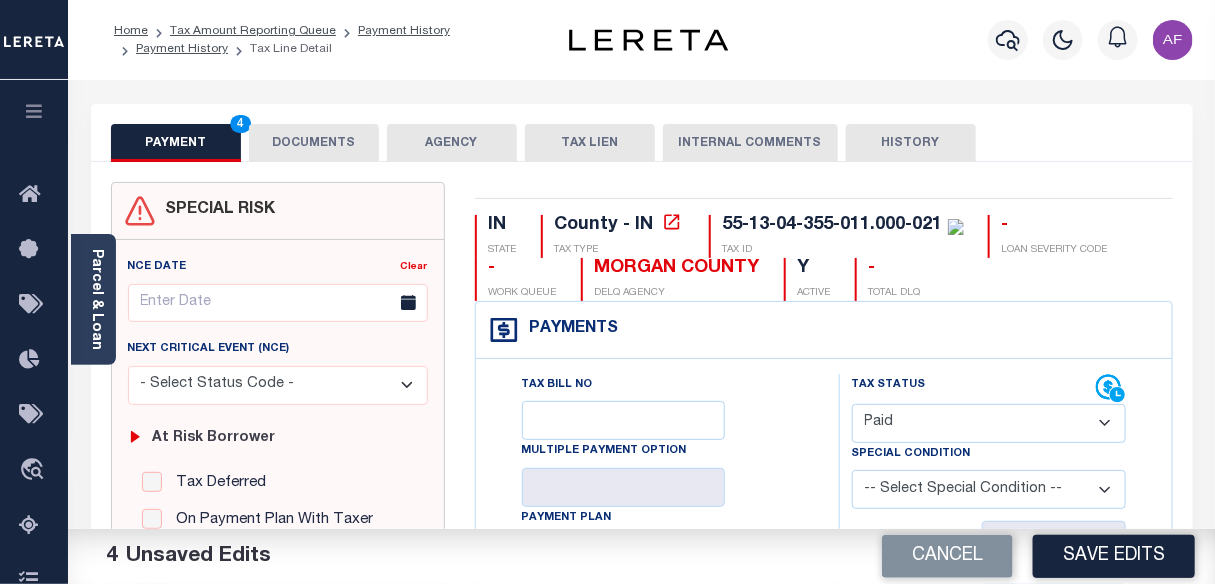 click on "DOCUMENTS" at bounding box center [314, 143] 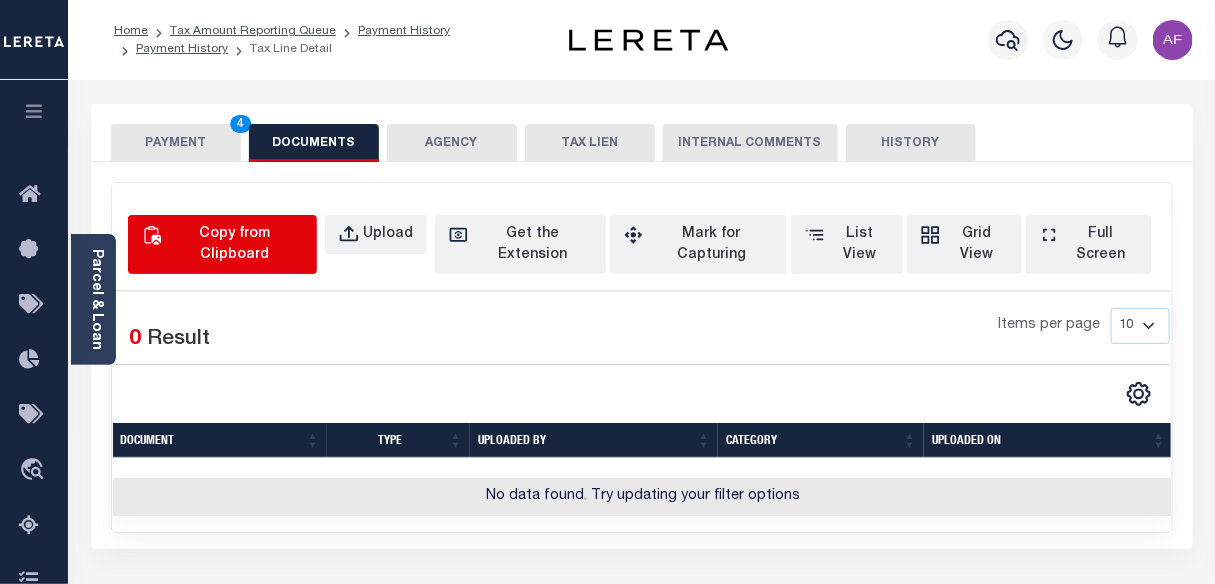 click on "Copy from Clipboard" at bounding box center [235, 245] 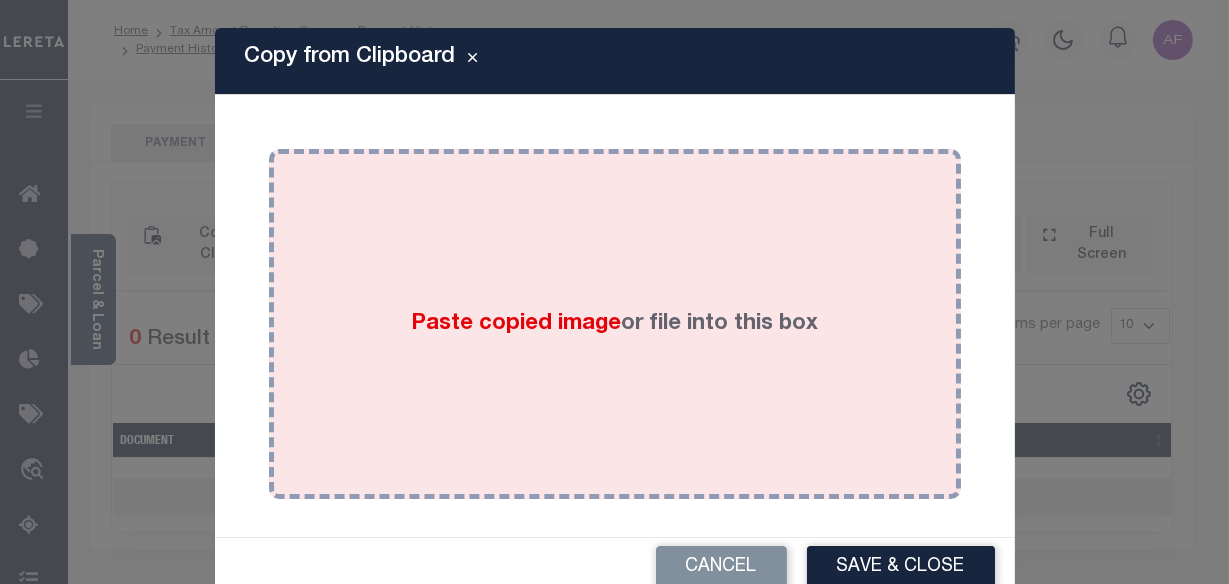 click on "Paste copied image  or file into this box" at bounding box center [615, 324] 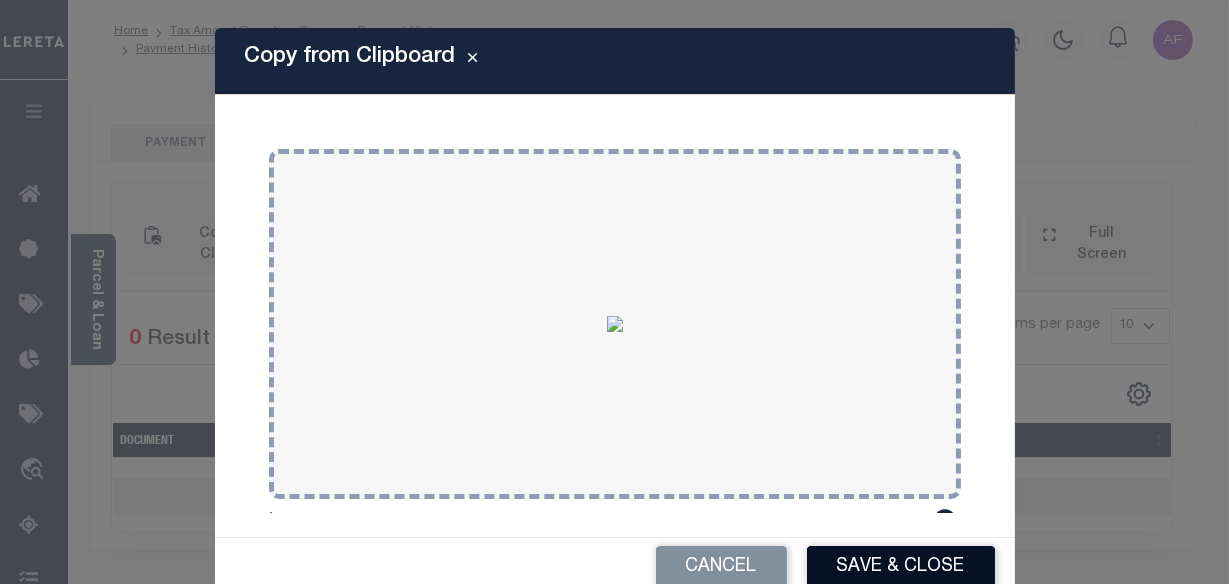 click on "Save & Close" at bounding box center [901, 567] 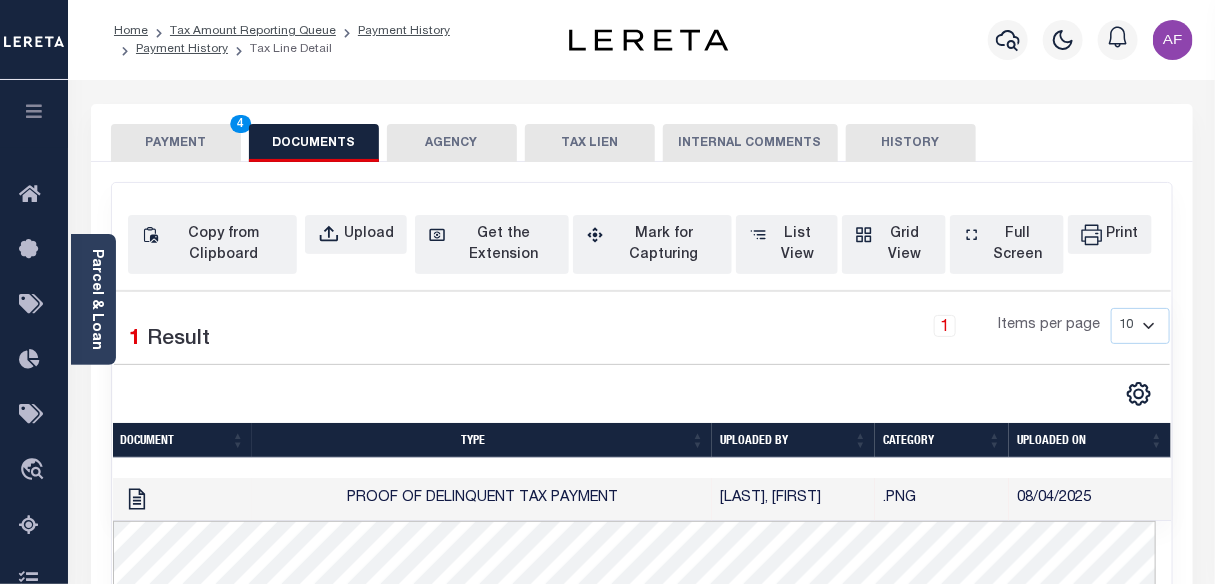 click on "PAYMENT
4" at bounding box center (176, 143) 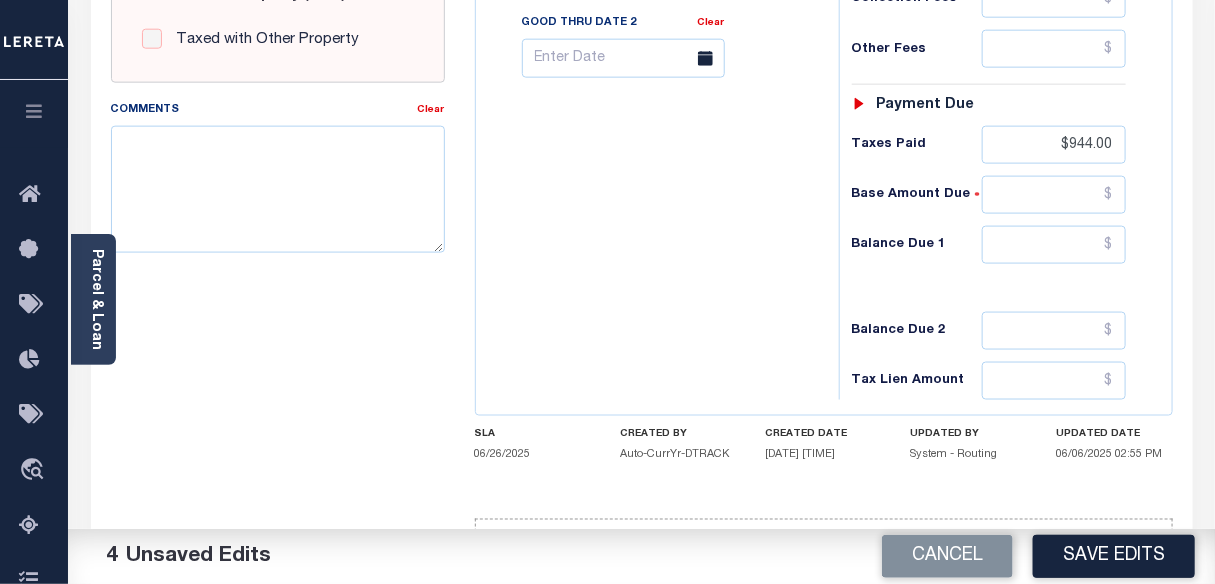 scroll, scrollTop: 922, scrollLeft: 0, axis: vertical 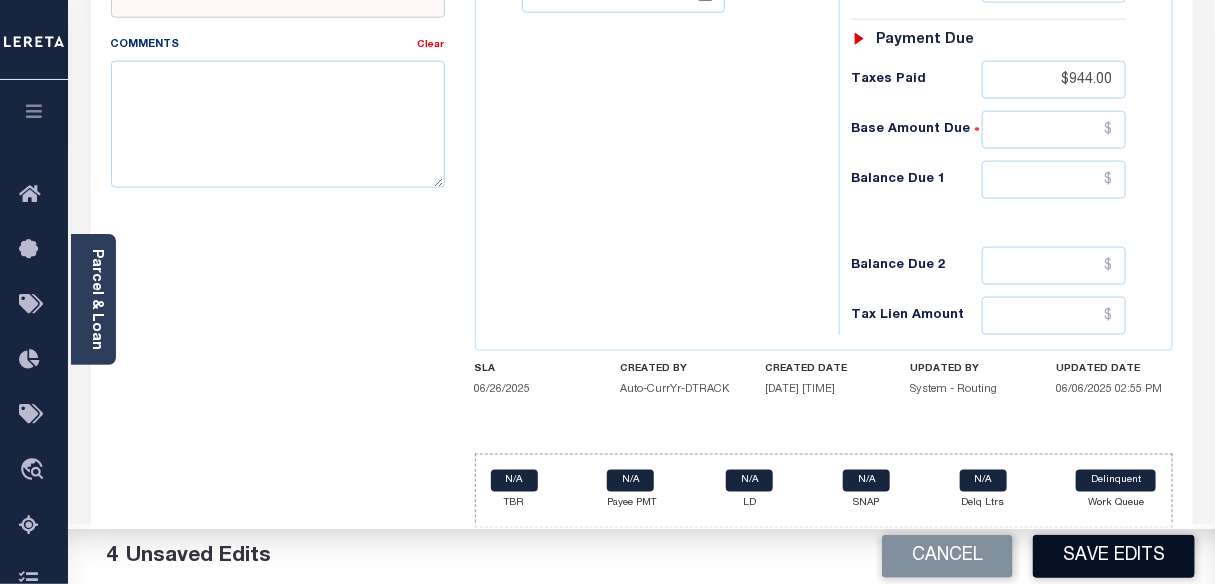 click on "Save Edits" at bounding box center (1114, 556) 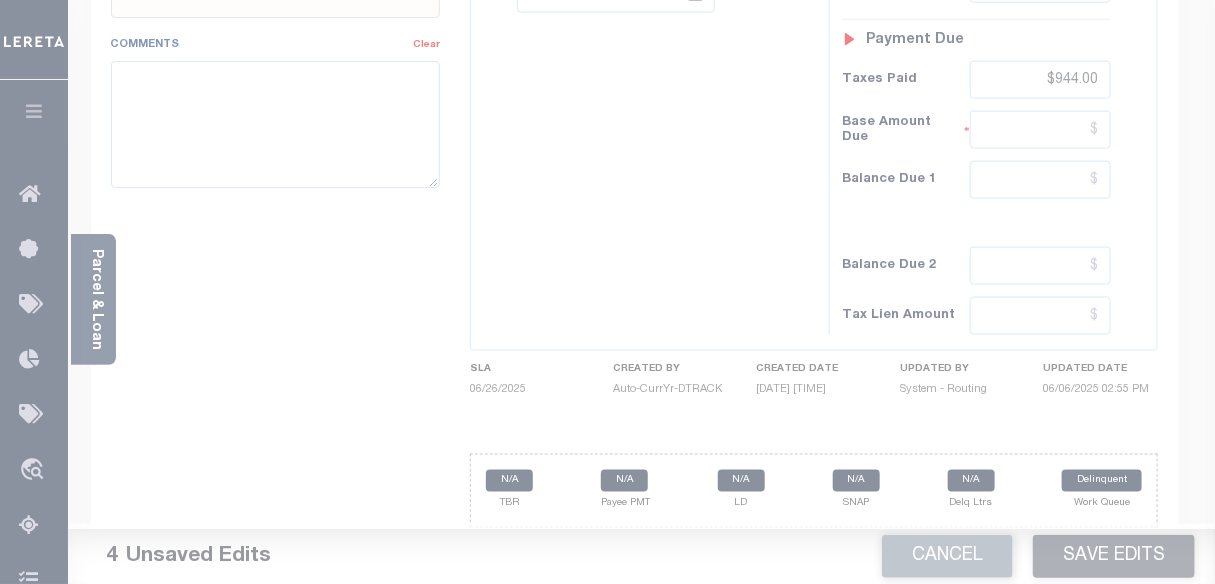 scroll, scrollTop: 902, scrollLeft: 0, axis: vertical 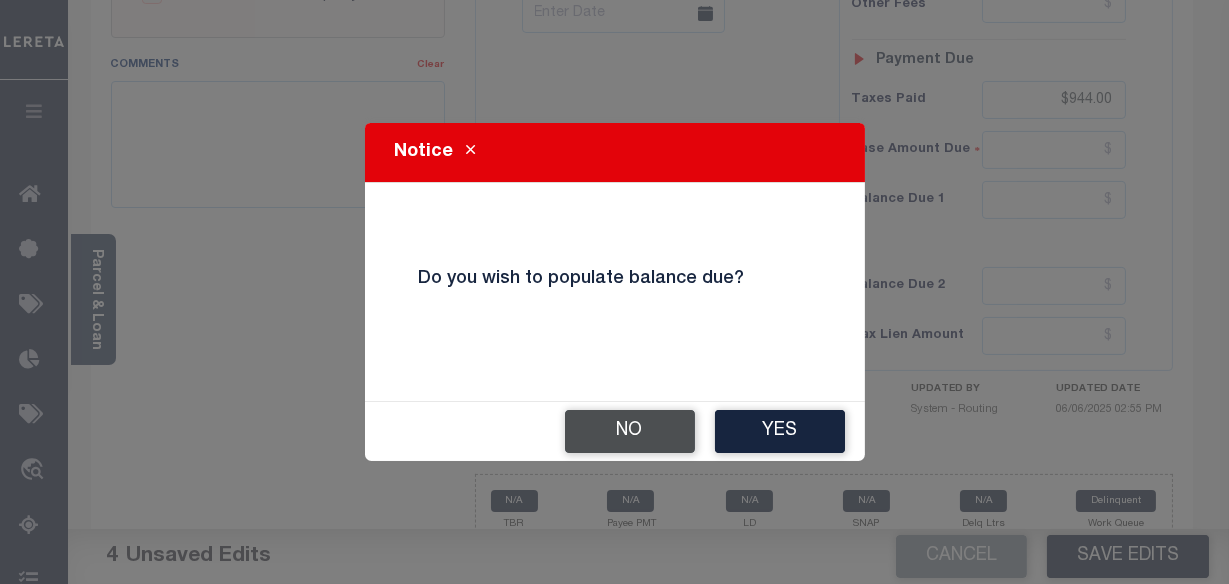 click on "No" at bounding box center [630, 431] 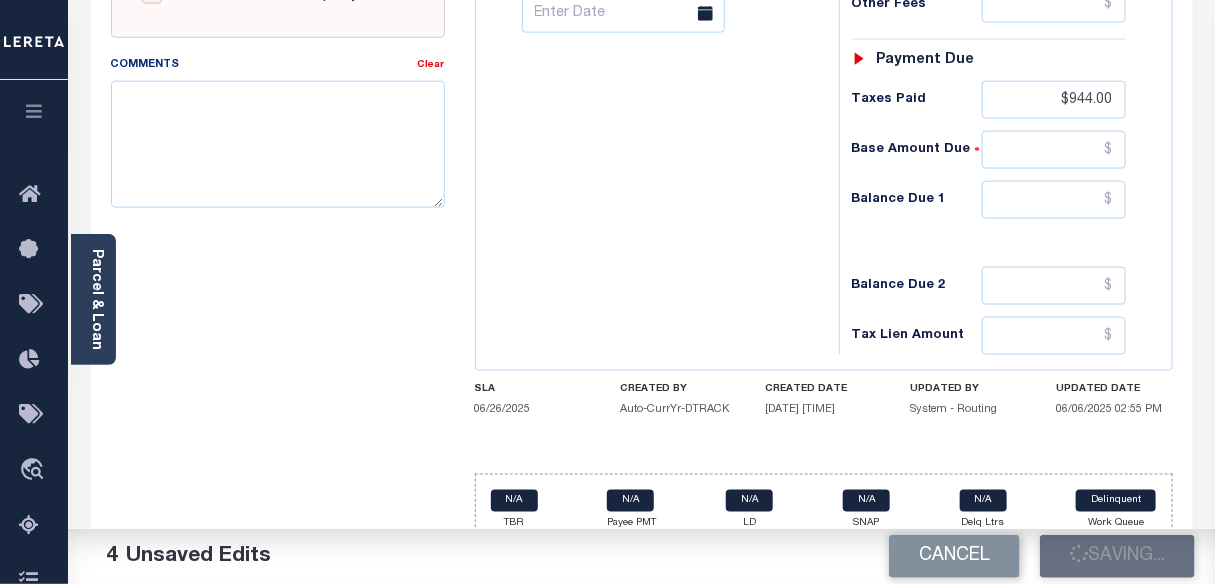 checkbox on "false" 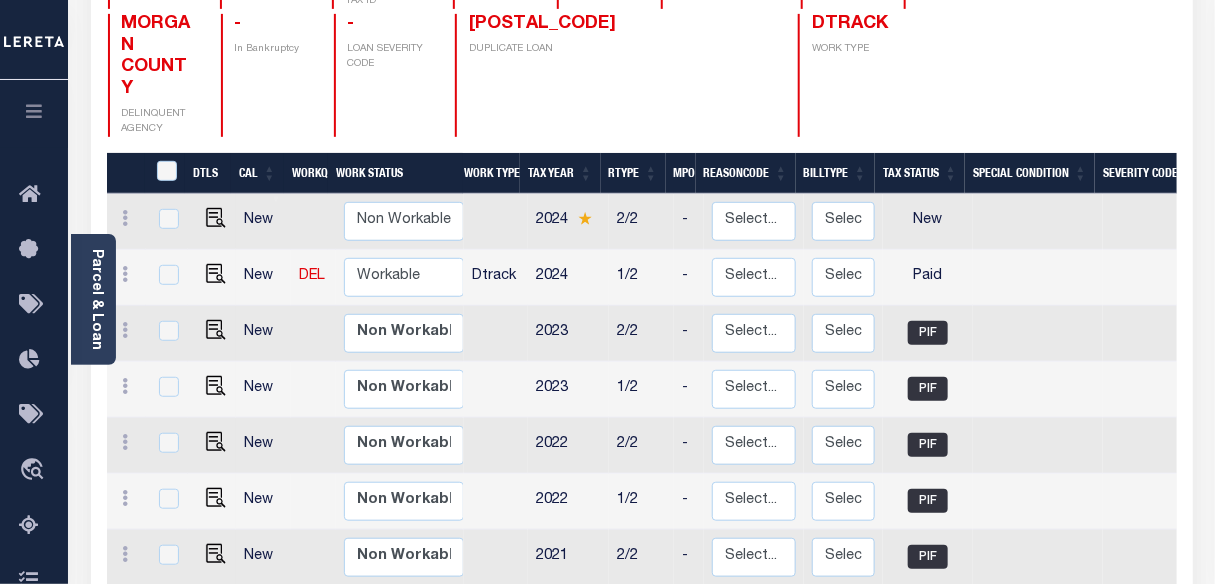 scroll, scrollTop: 363, scrollLeft: 0, axis: vertical 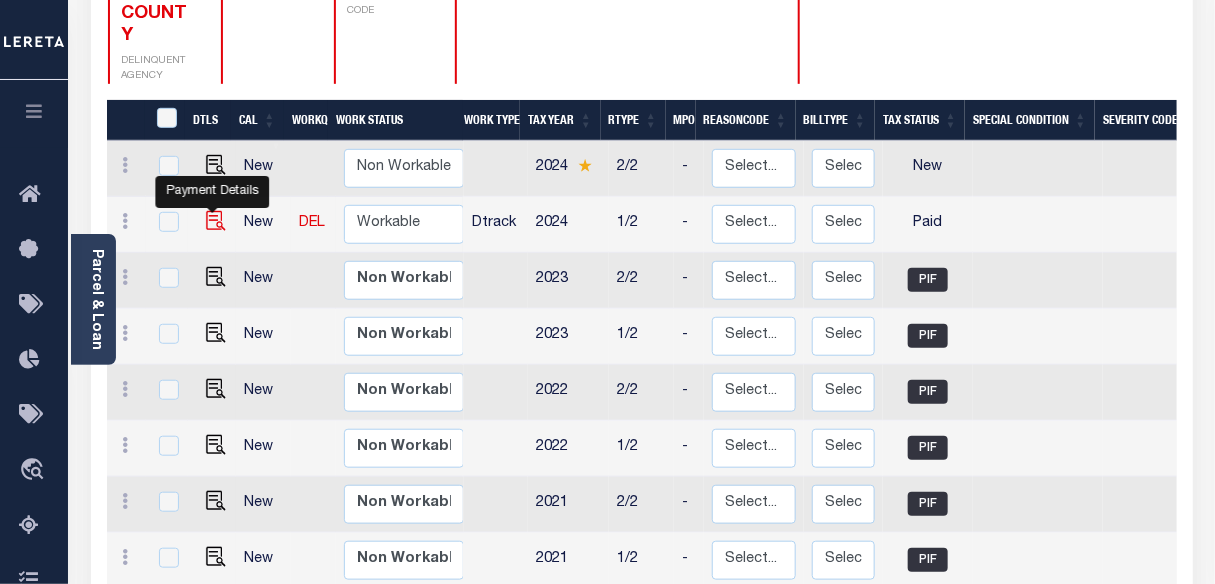click at bounding box center (216, 221) 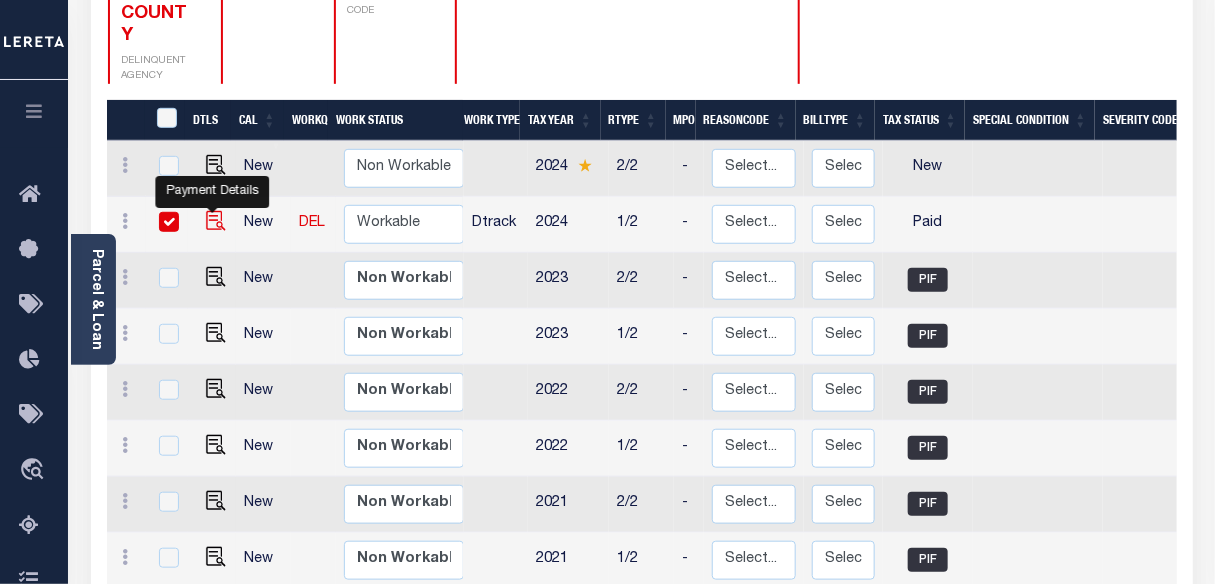 checkbox on "true" 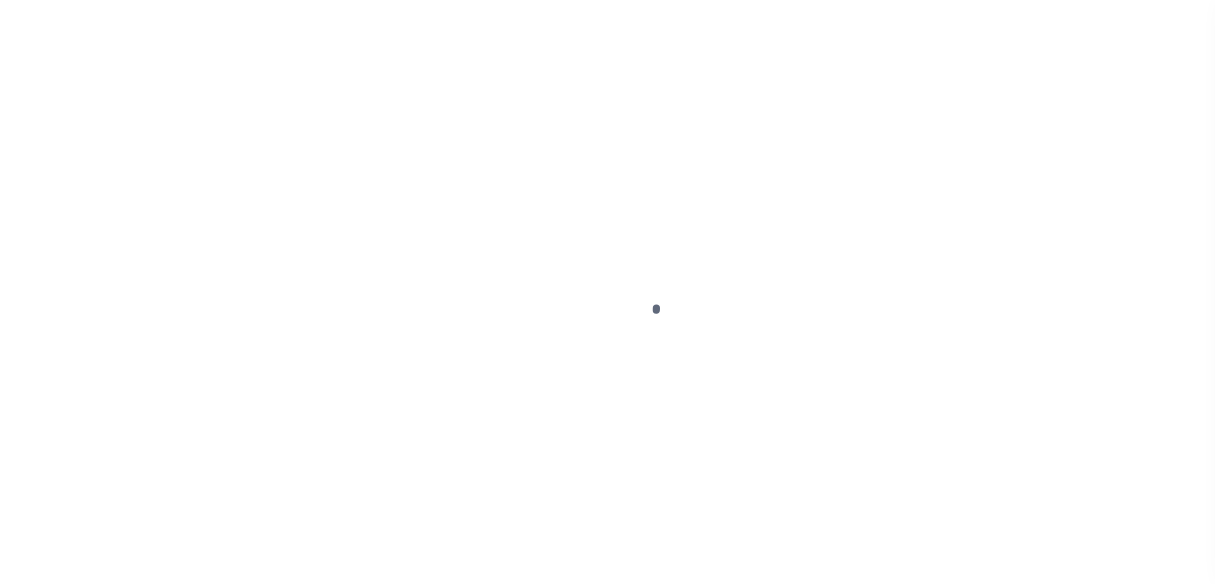 select on "PYD" 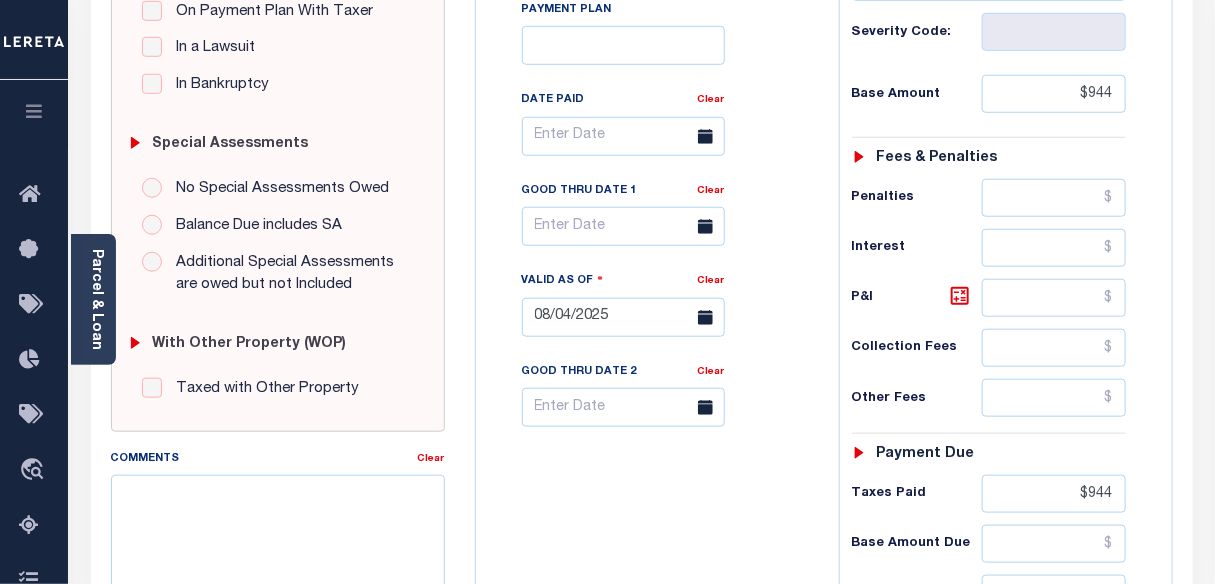 scroll, scrollTop: 636, scrollLeft: 0, axis: vertical 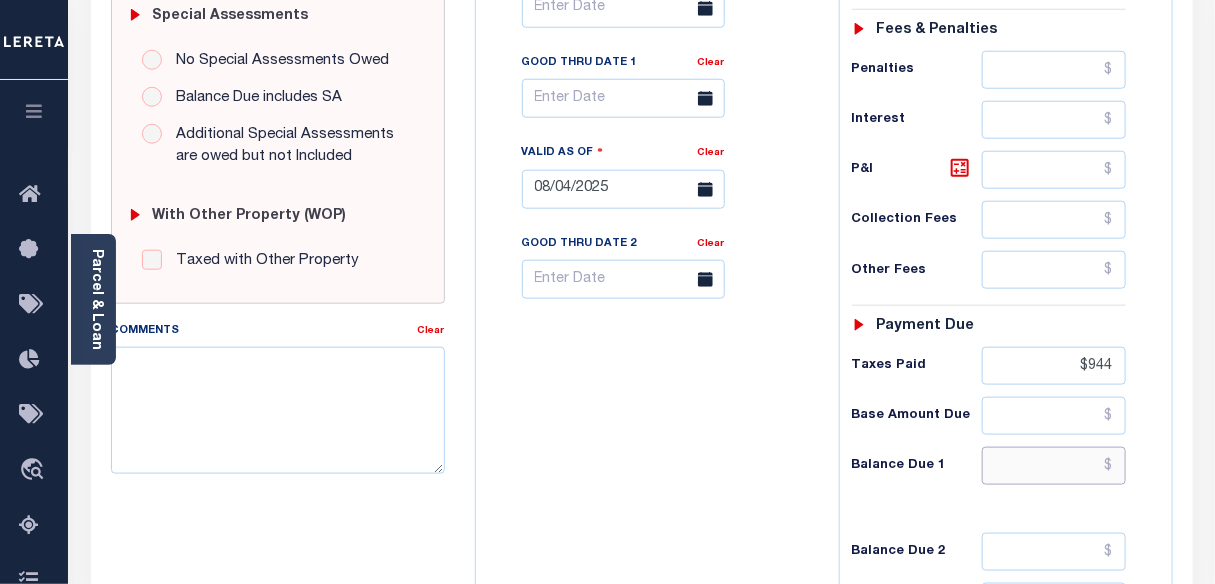 click at bounding box center (1054, 466) 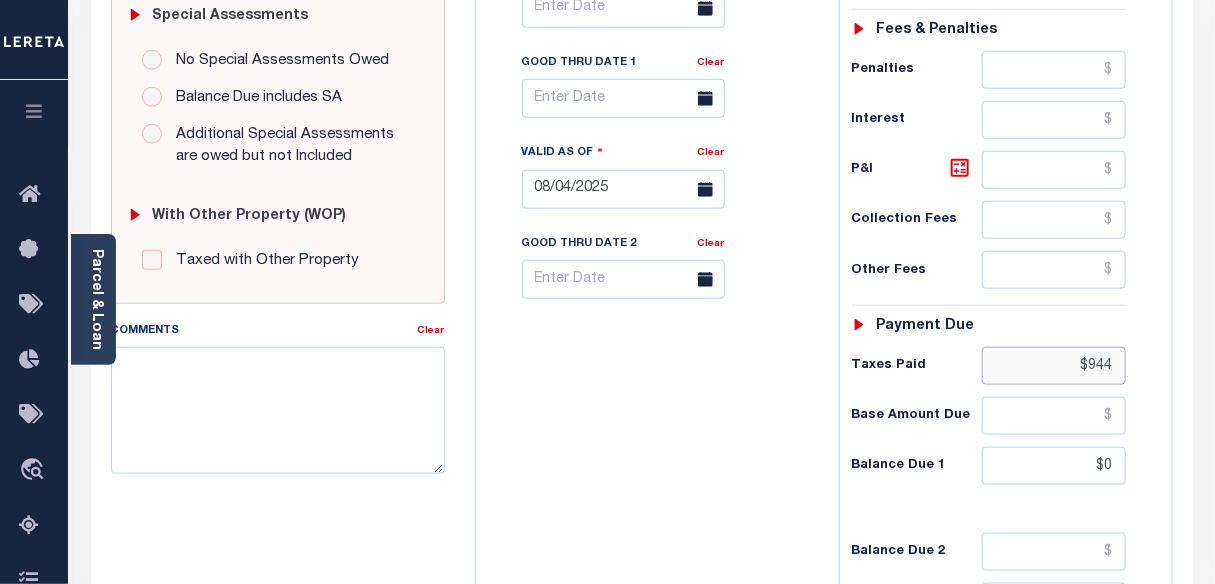 type on "$0.00" 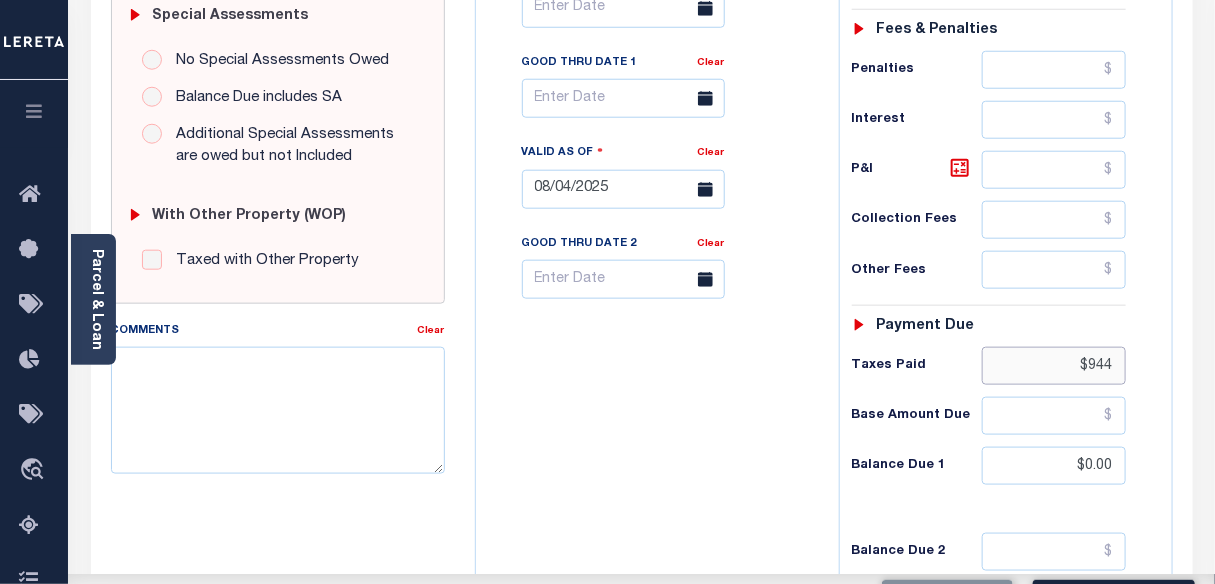 click on "$944" at bounding box center [1054, 366] 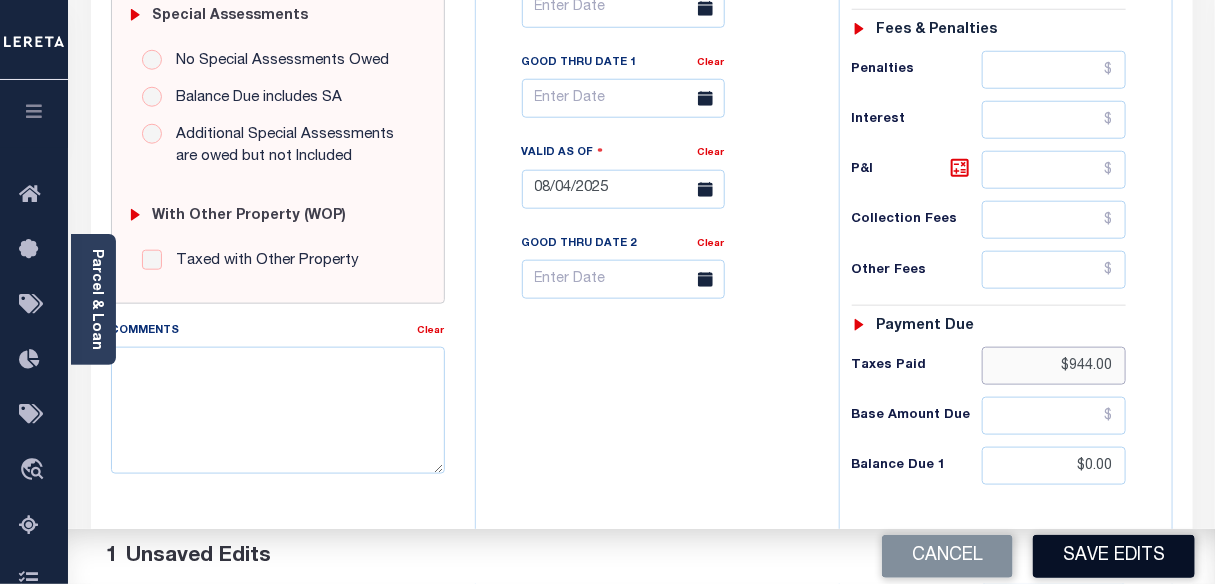 type on "$944.00" 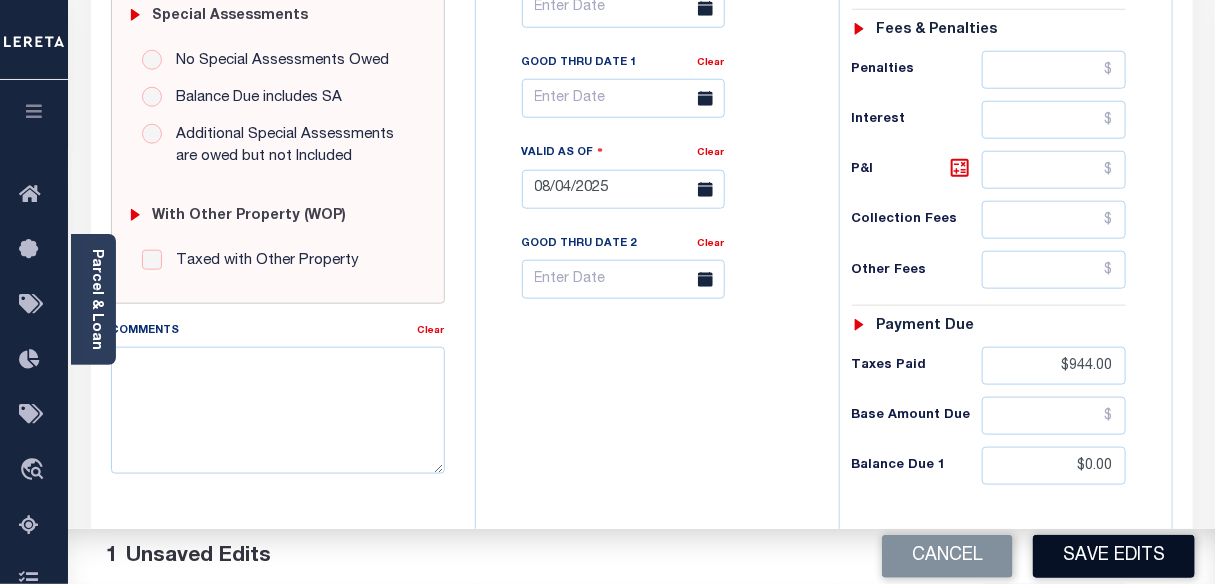 click on "Save Edits" at bounding box center (1114, 556) 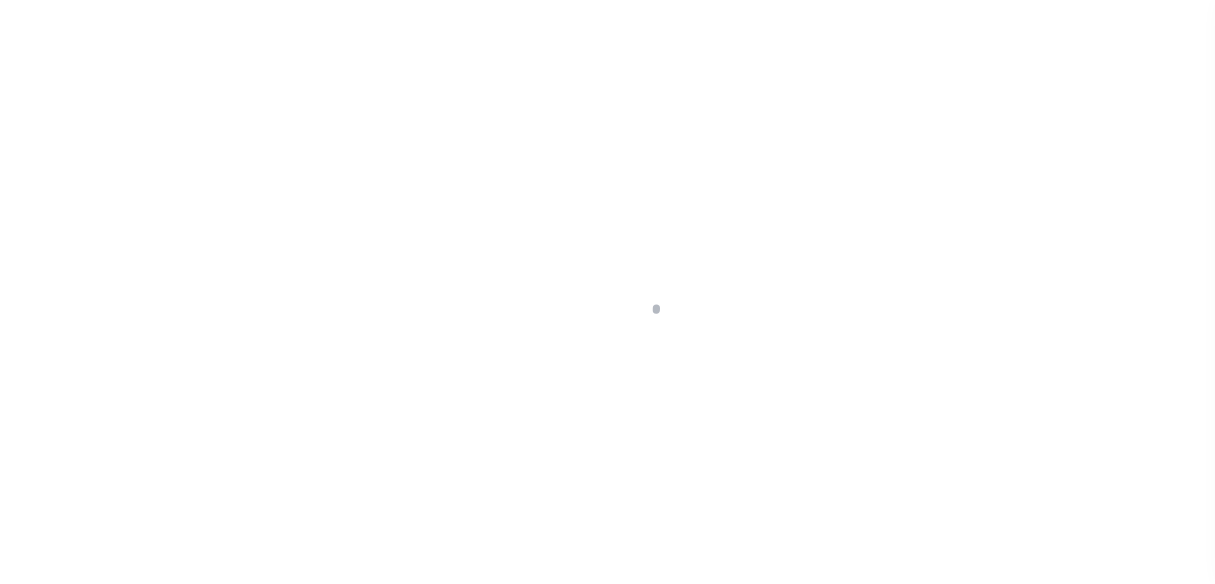 scroll, scrollTop: 0, scrollLeft: 0, axis: both 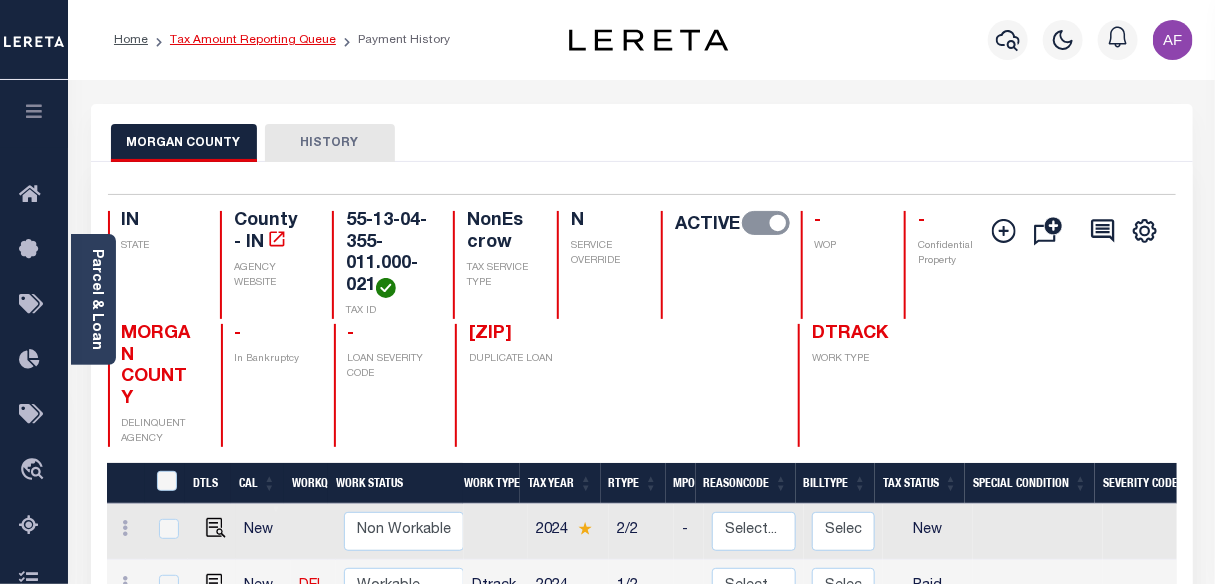 click on "Tax Amount Reporting Queue" at bounding box center [253, 40] 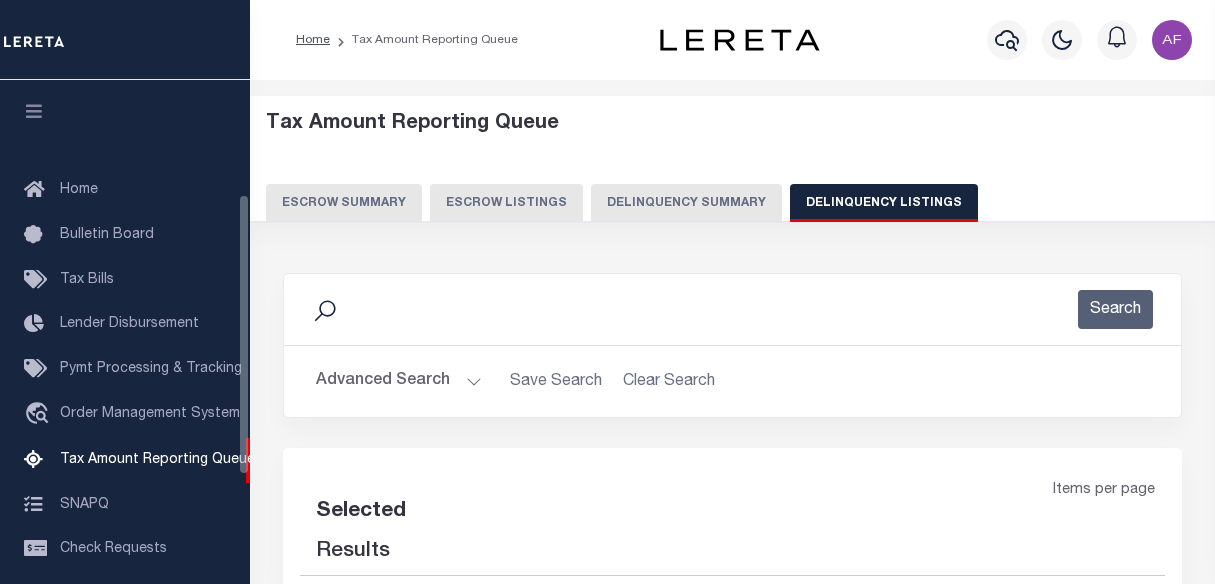 select 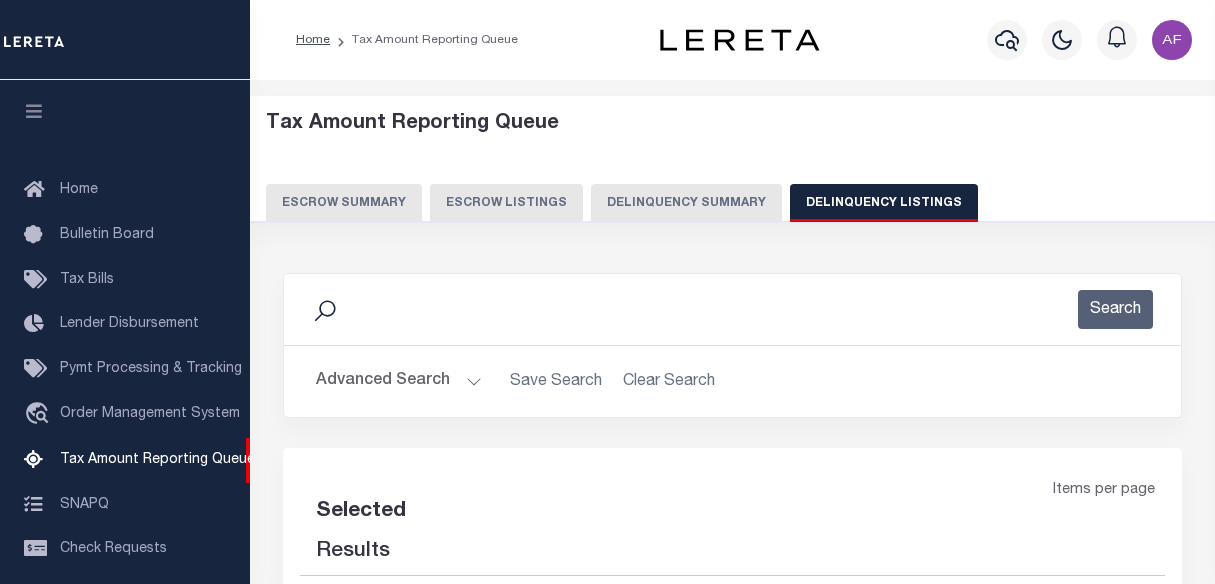 scroll, scrollTop: 0, scrollLeft: 0, axis: both 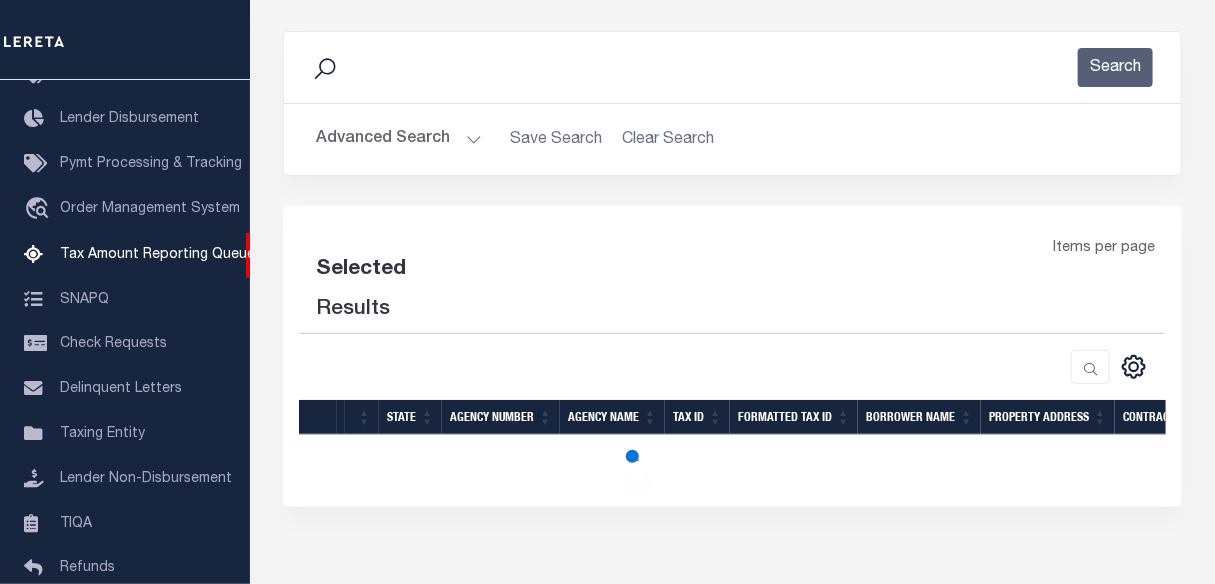 select on "100" 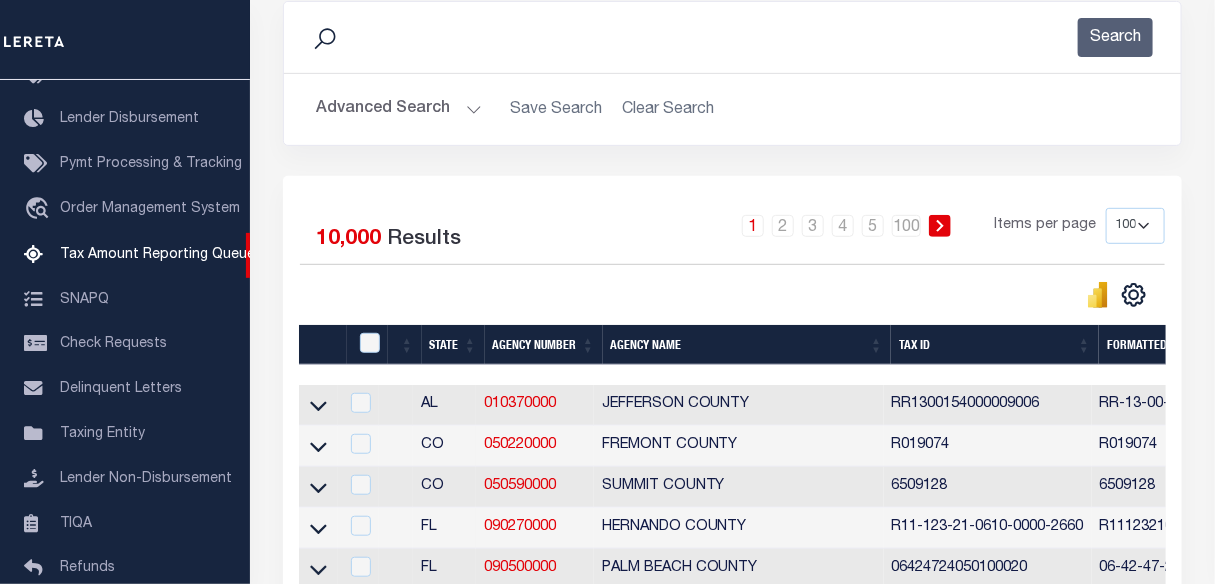 scroll, scrollTop: 0, scrollLeft: 0, axis: both 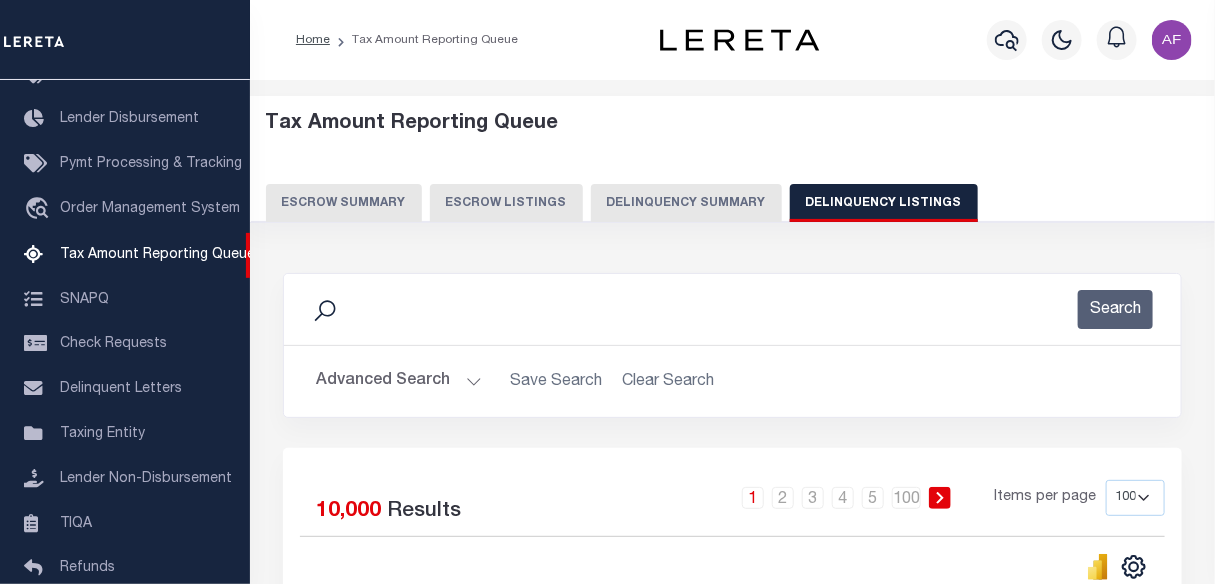 click on "Advanced Search" at bounding box center [399, 381] 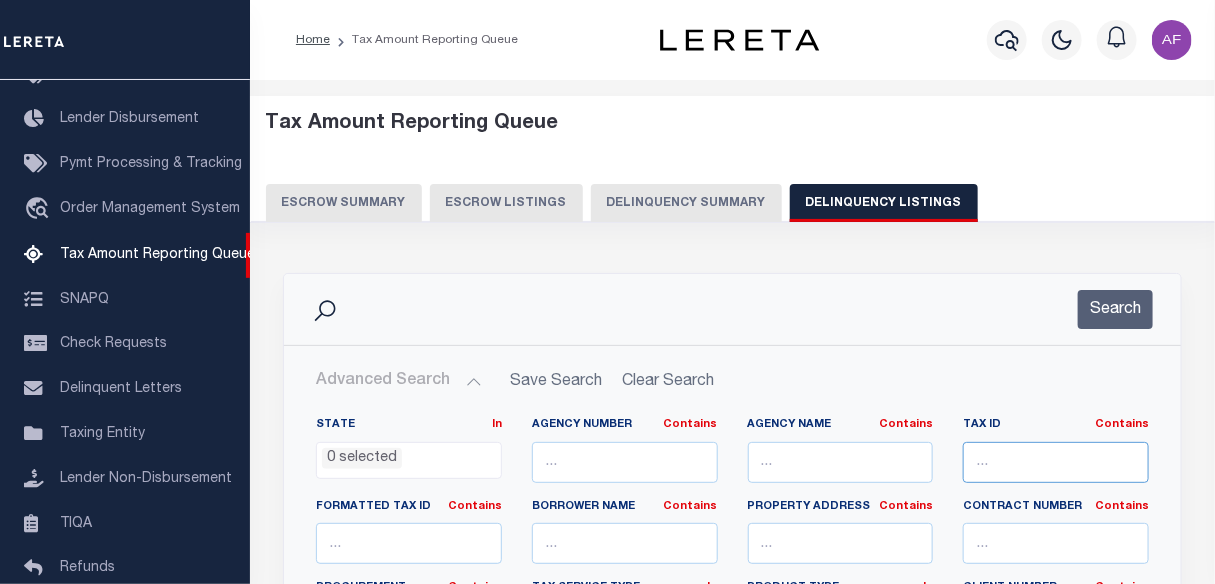 click at bounding box center (1056, 462) 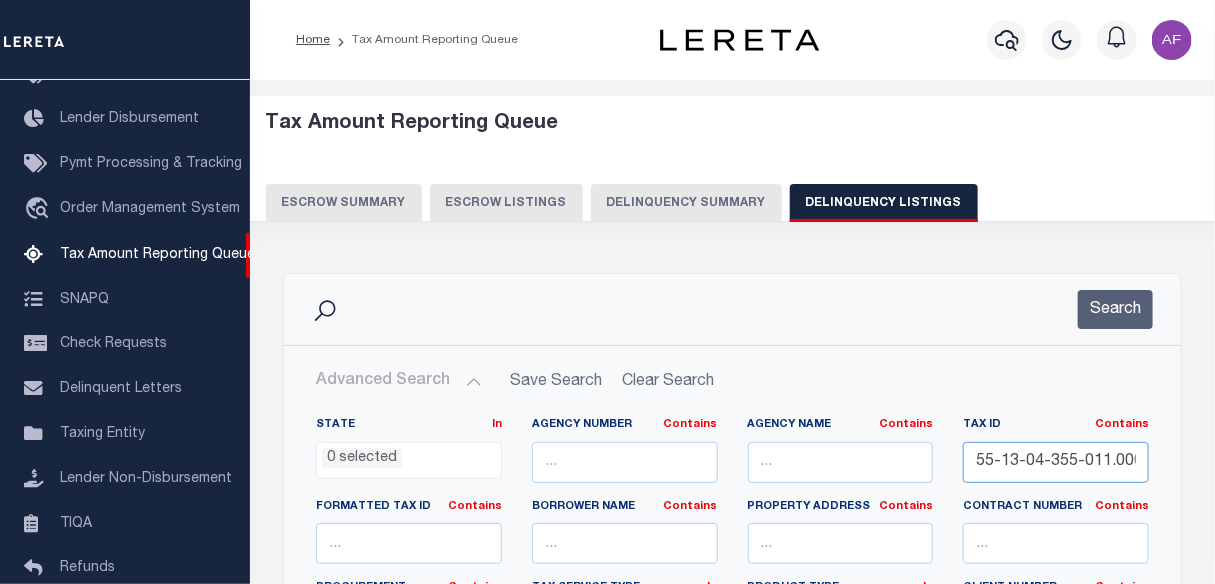 scroll, scrollTop: 0, scrollLeft: 35, axis: horizontal 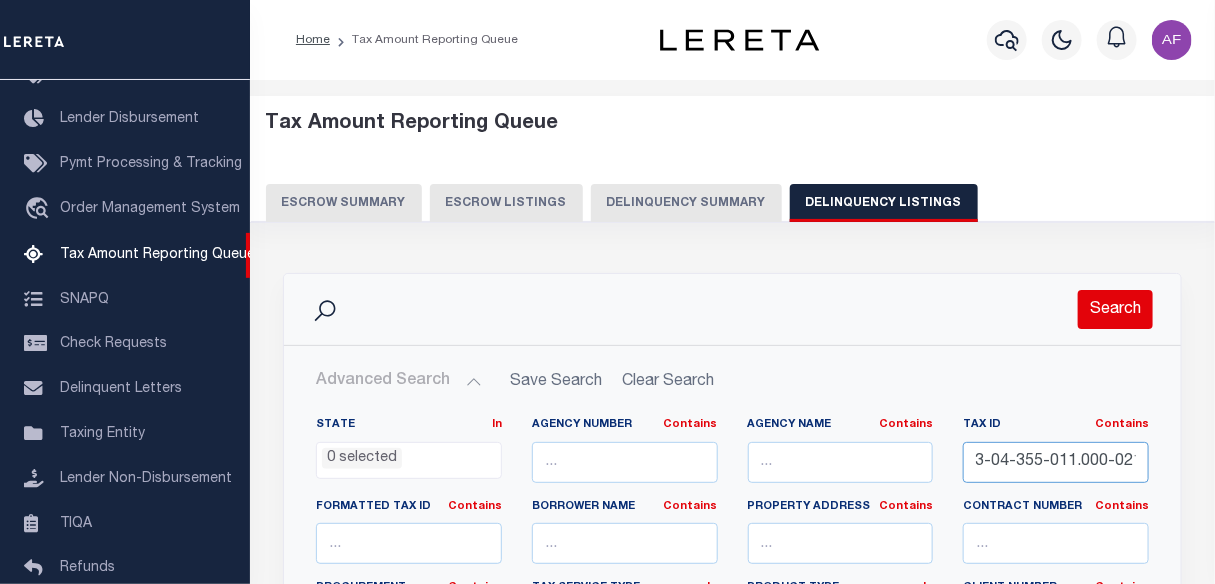type on "55-13-04-355-011.000-021" 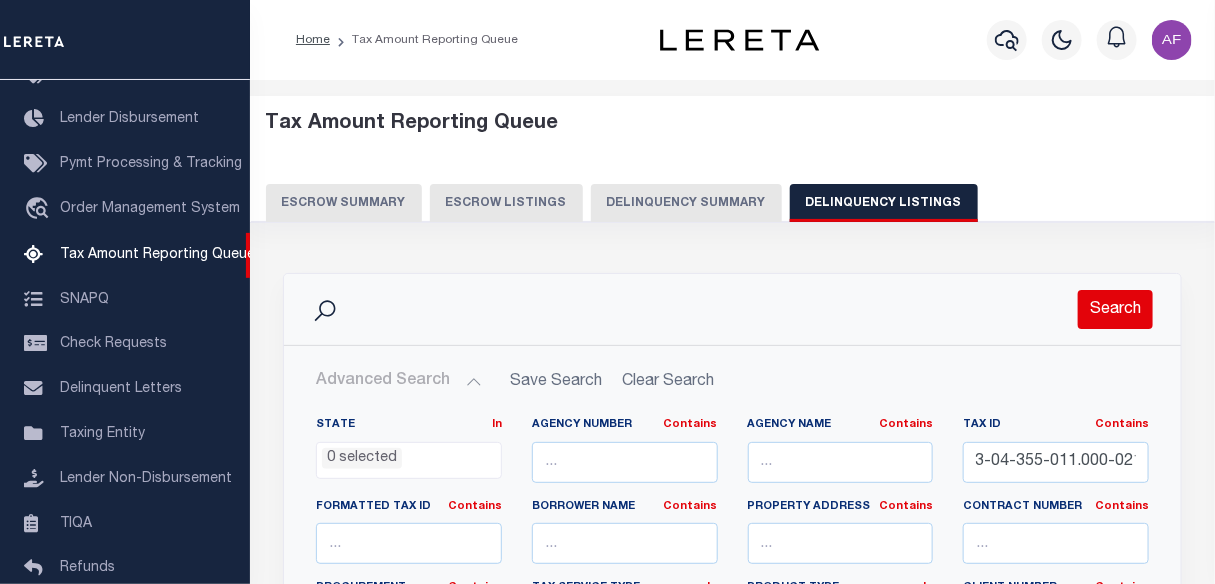 scroll, scrollTop: 0, scrollLeft: 0, axis: both 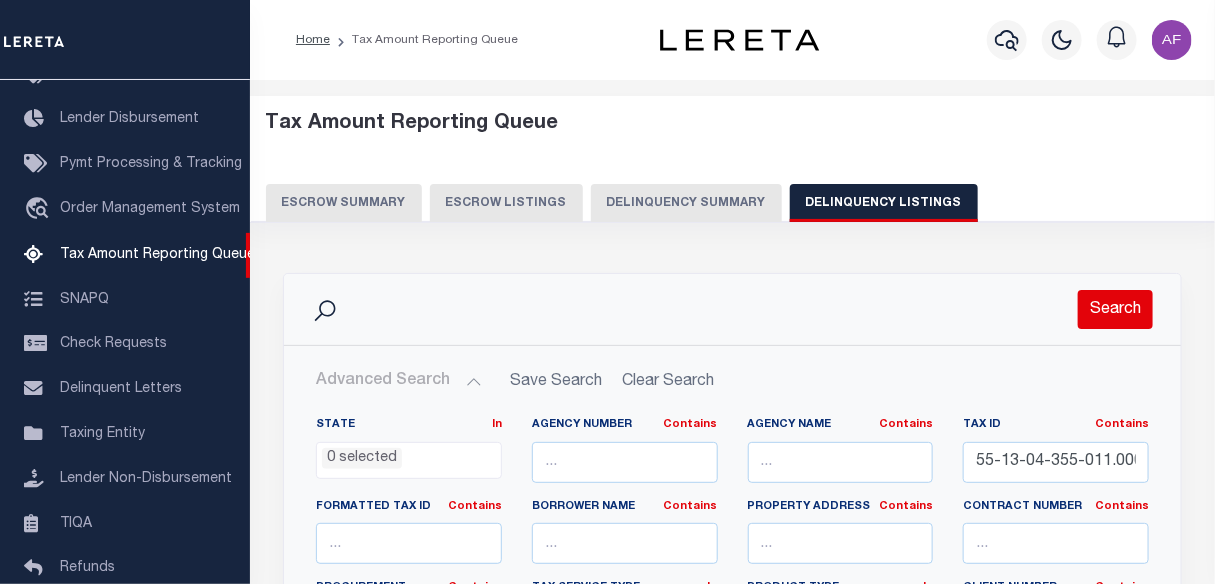 click on "Search" at bounding box center [1115, 309] 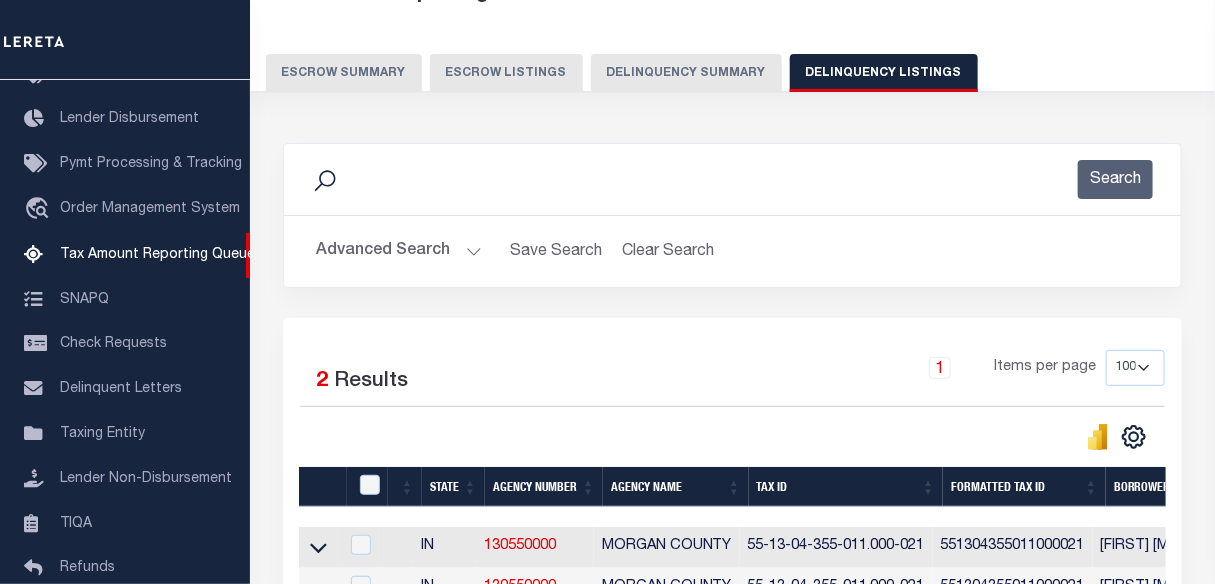 scroll, scrollTop: 181, scrollLeft: 0, axis: vertical 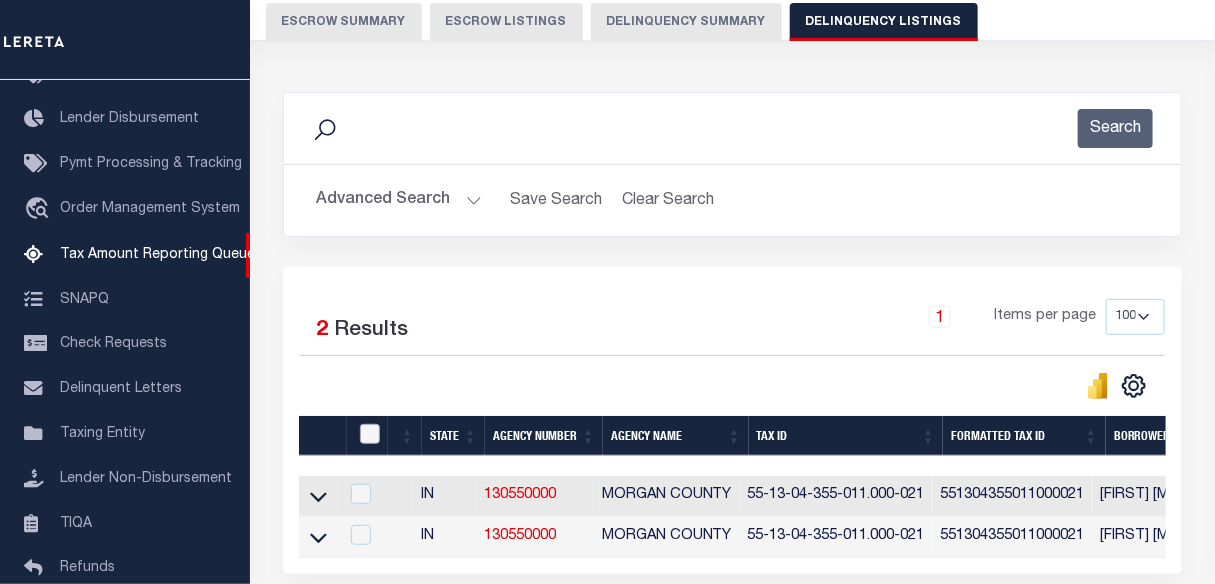 click at bounding box center (370, 434) 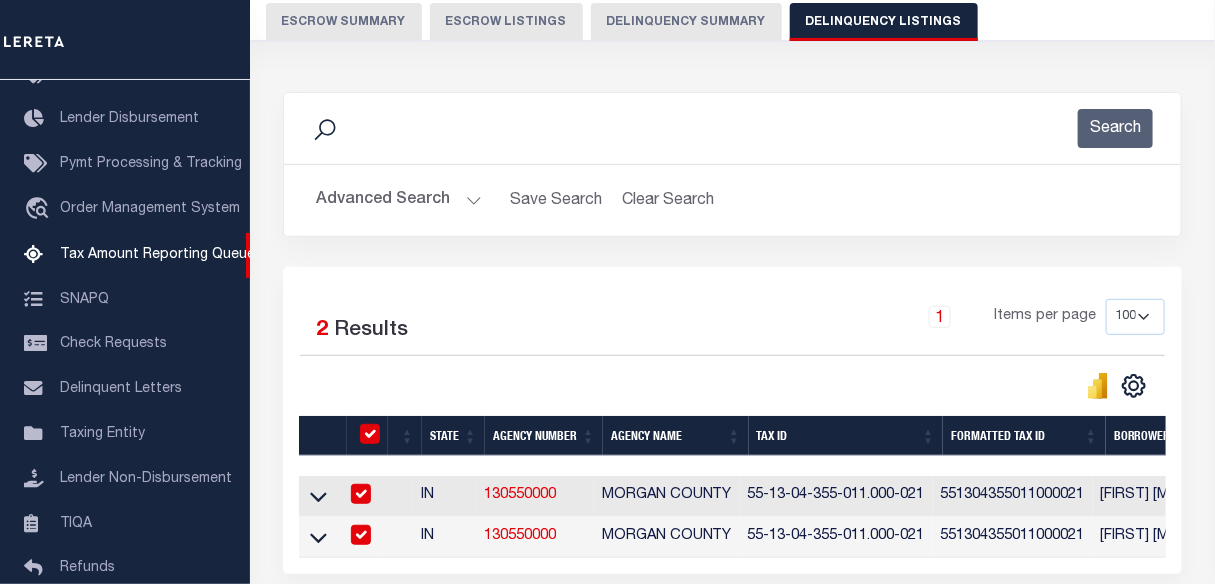 checkbox on "true" 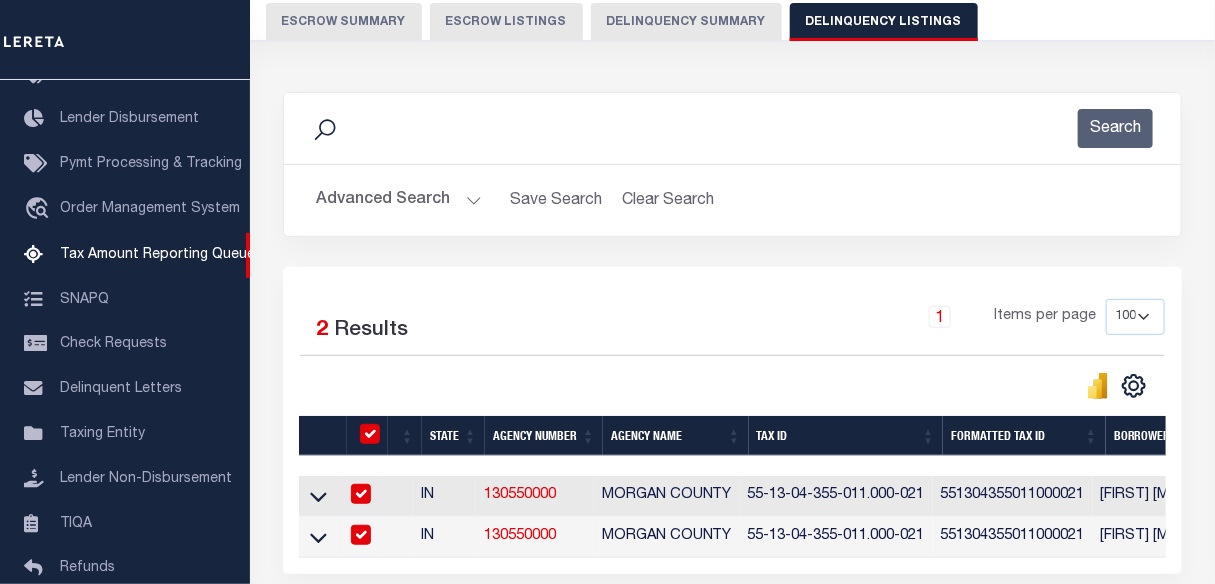 checkbox on "true" 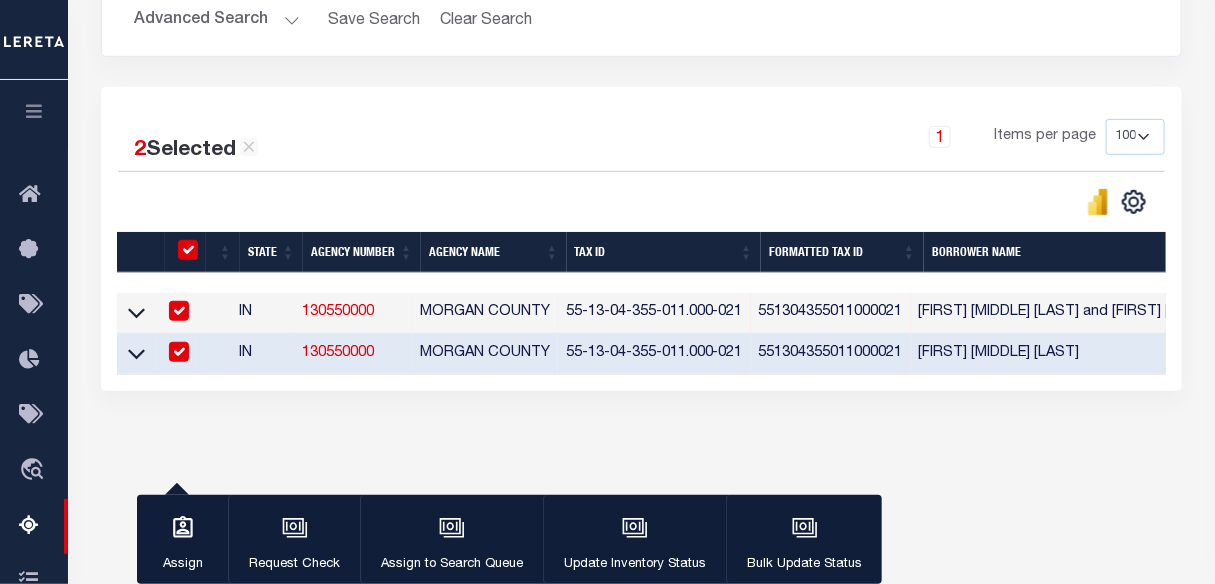 scroll, scrollTop: 454, scrollLeft: 0, axis: vertical 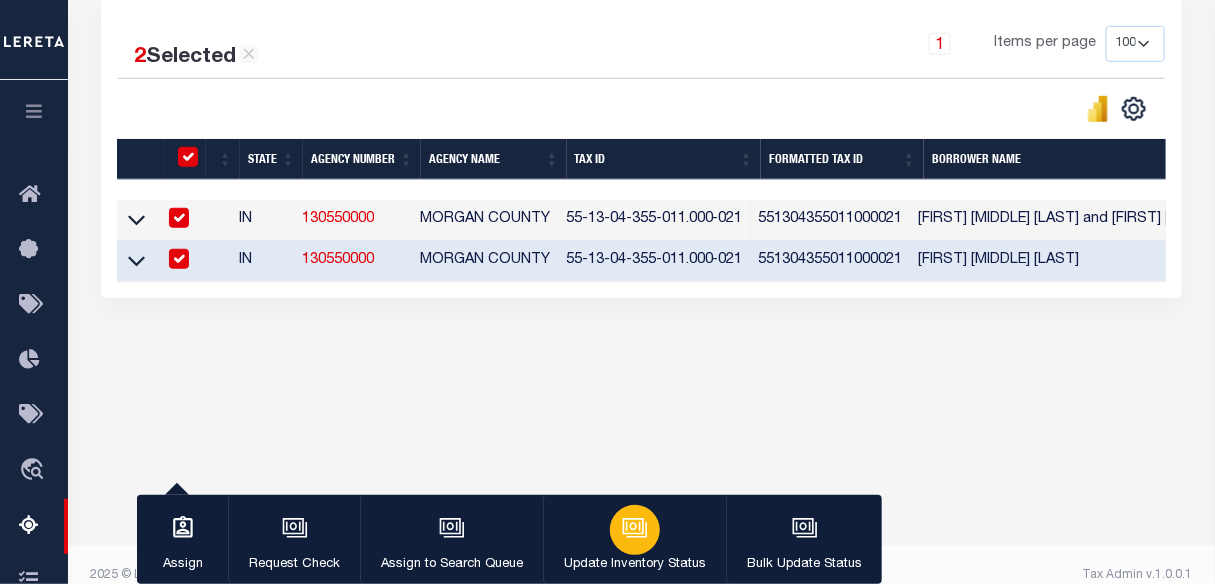 click at bounding box center [635, 530] 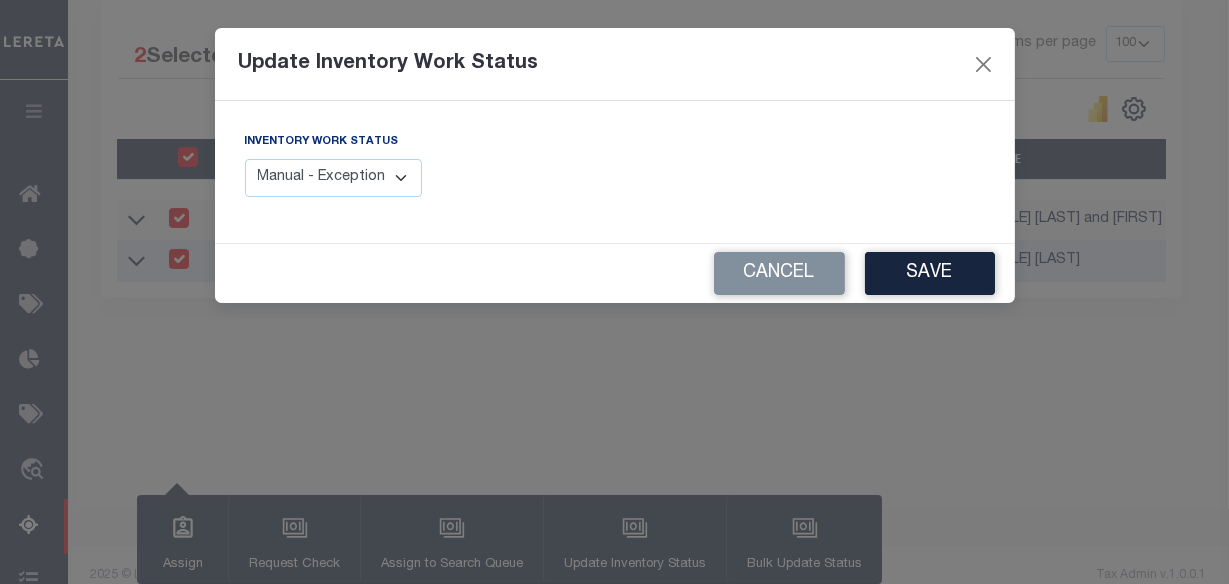 click on "Manual - Exception
Pended - Awaiting Search
Late Add Exception
Completed" at bounding box center (334, 178) 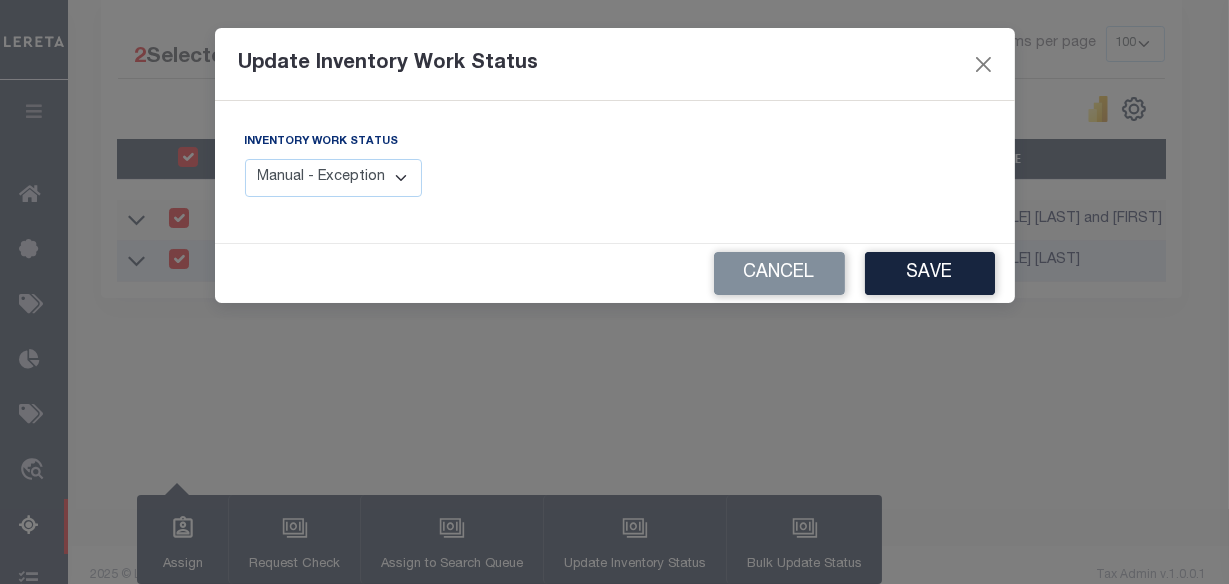 select on "4" 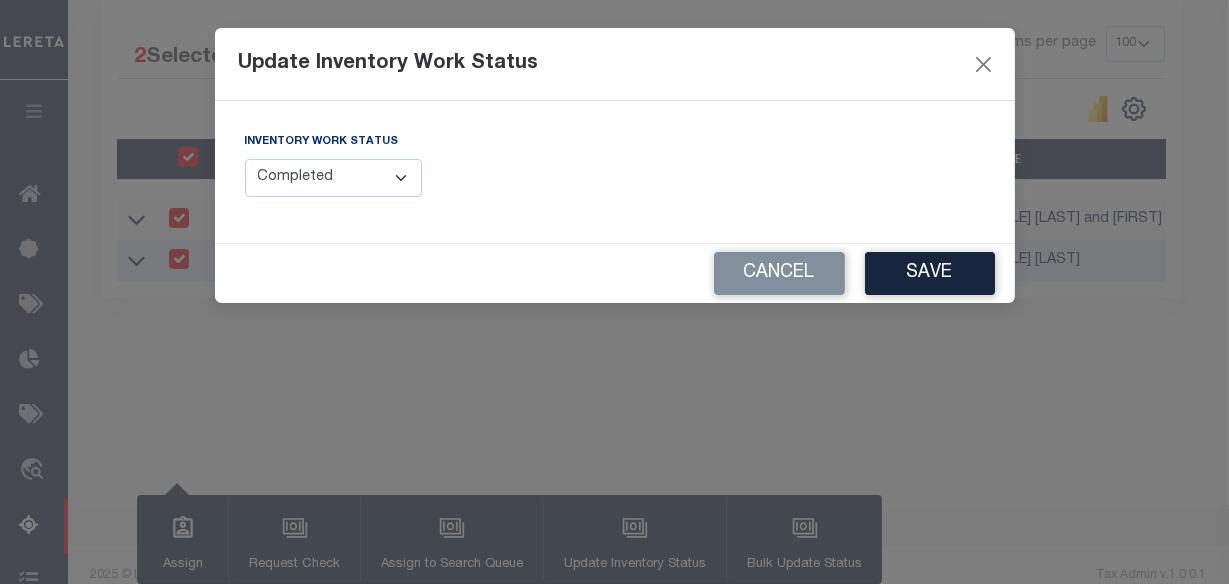 click on "Manual - Exception
Pended - Awaiting Search
Late Add Exception
Completed" at bounding box center [334, 178] 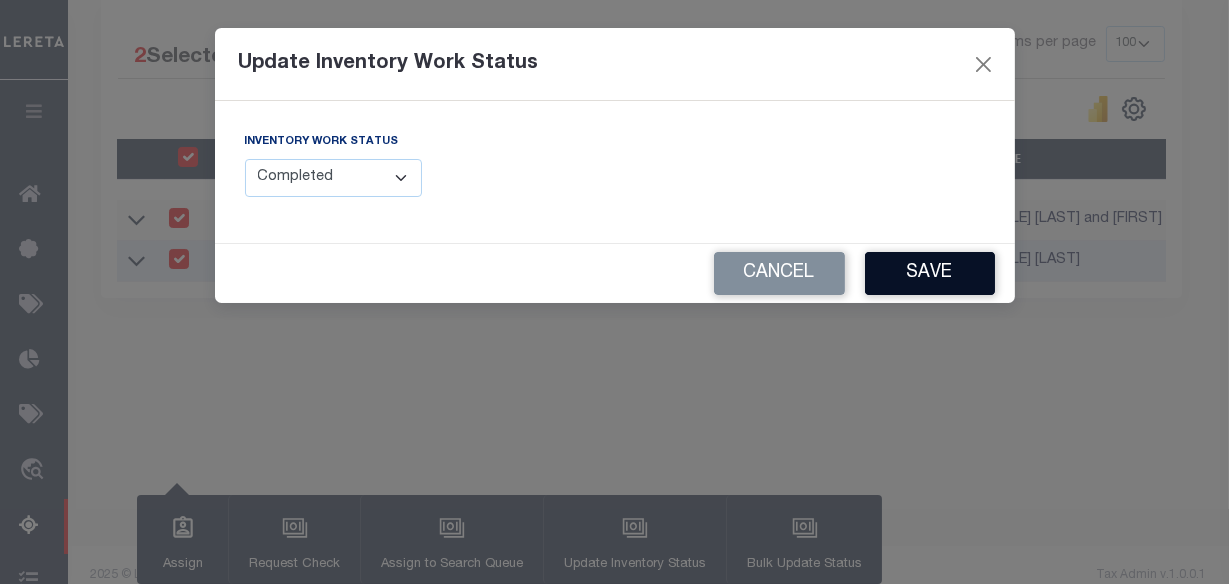 click on "Save" at bounding box center [930, 273] 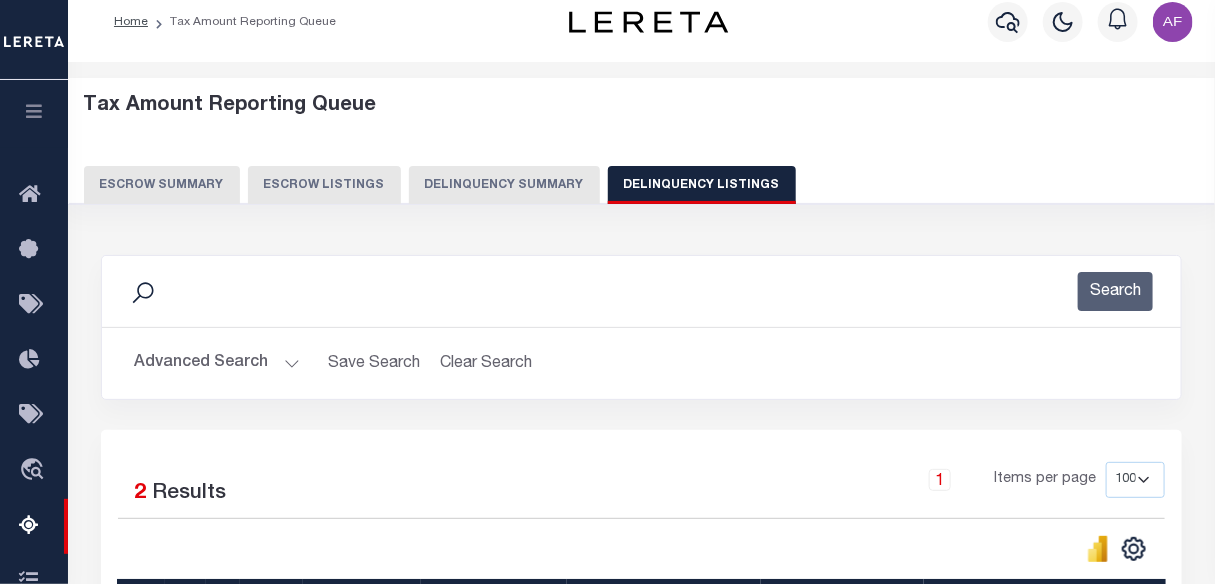 scroll, scrollTop: 0, scrollLeft: 0, axis: both 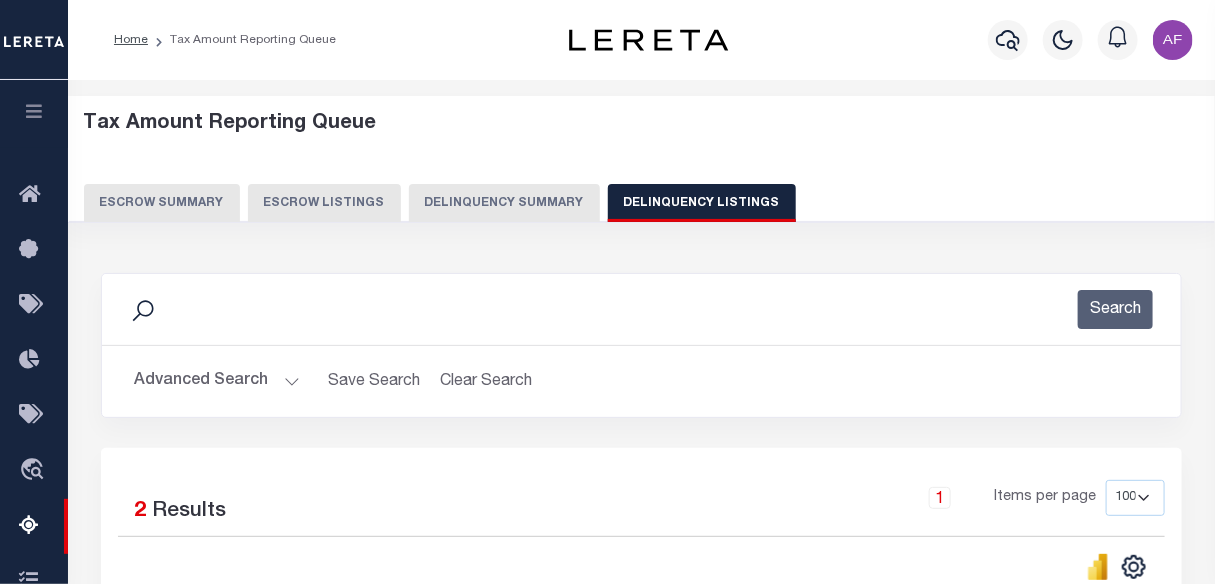 click on "Advanced Search" at bounding box center [217, 381] 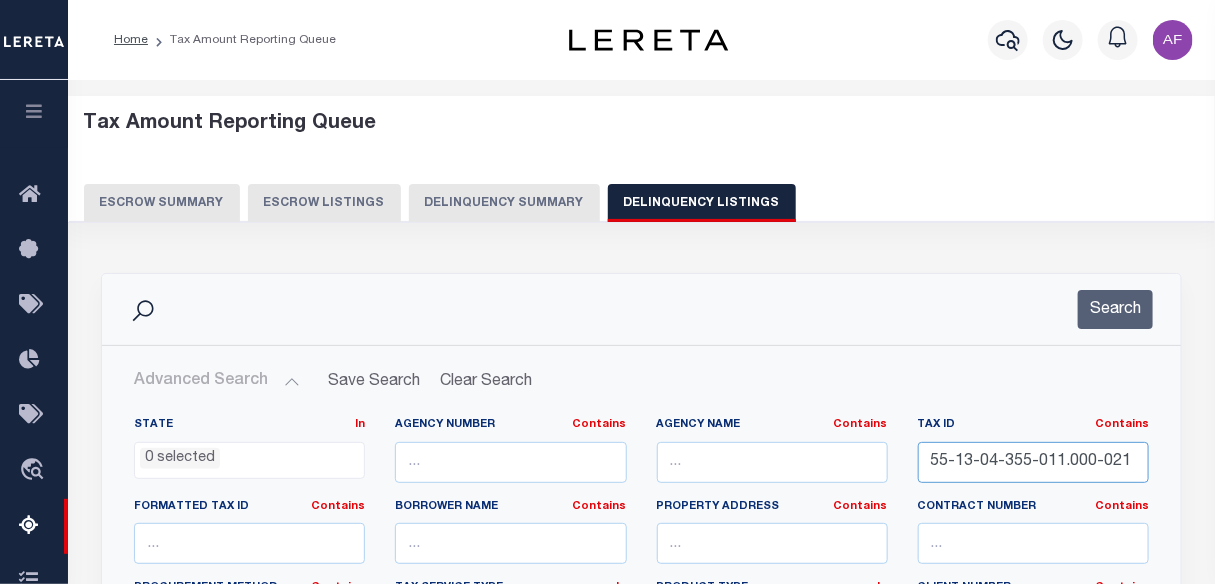 drag, startPoint x: 930, startPoint y: 451, endPoint x: 1220, endPoint y: 461, distance: 290.17236 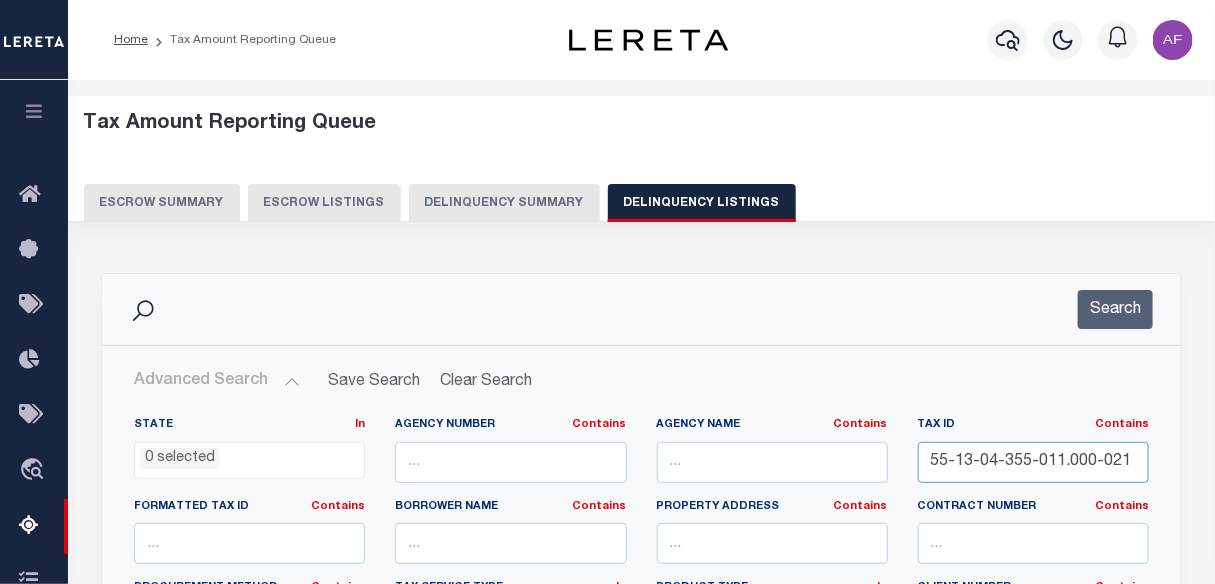 click on "Home Tax Amount Reporting Queue
Profile" at bounding box center (607, 734) 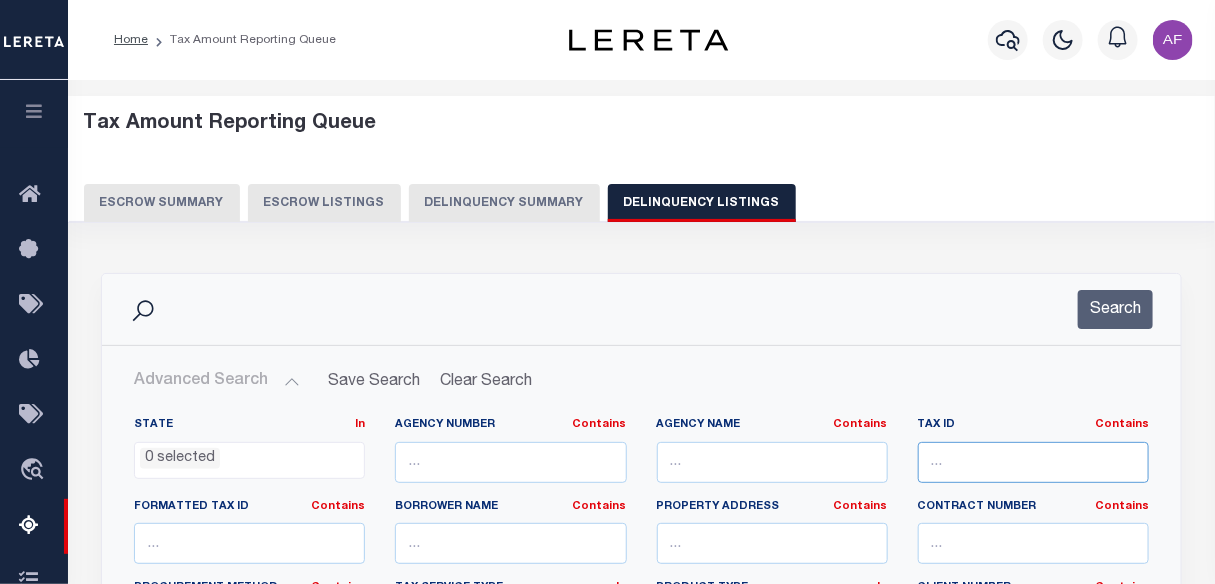 paste on "55-13-04-355-012.001-021" 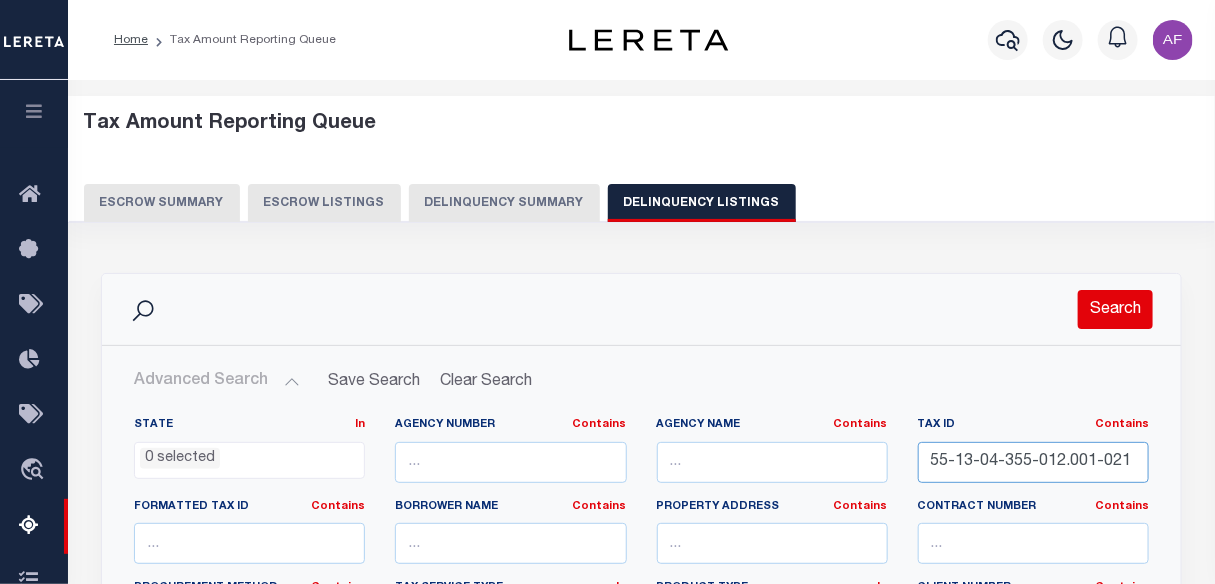 type on "55-13-04-355-012.001-021" 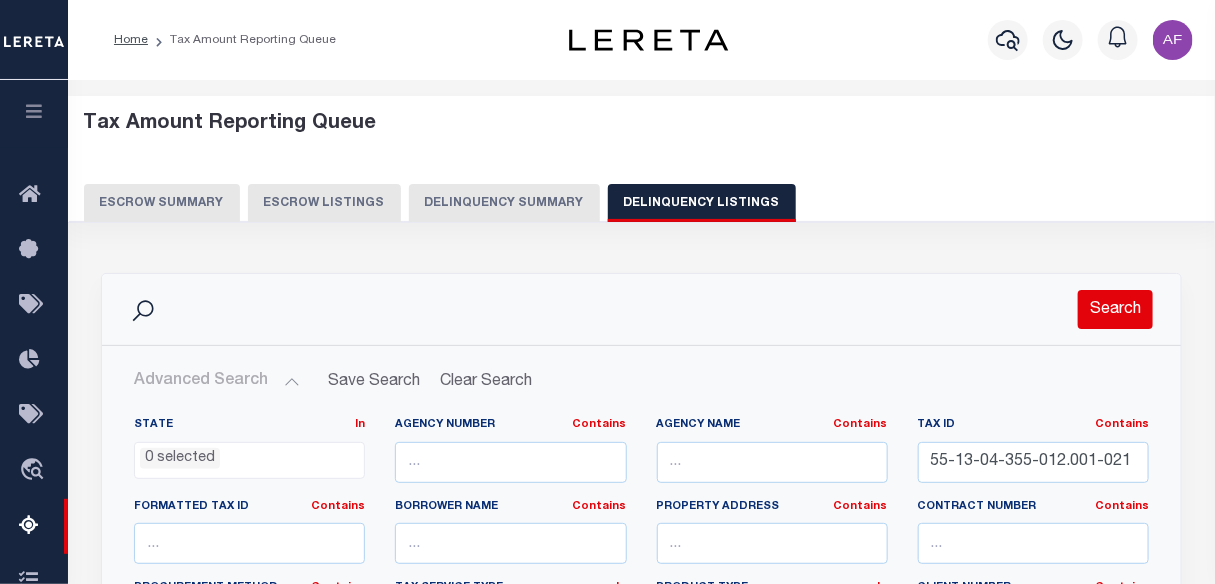 click on "Search" at bounding box center (1115, 309) 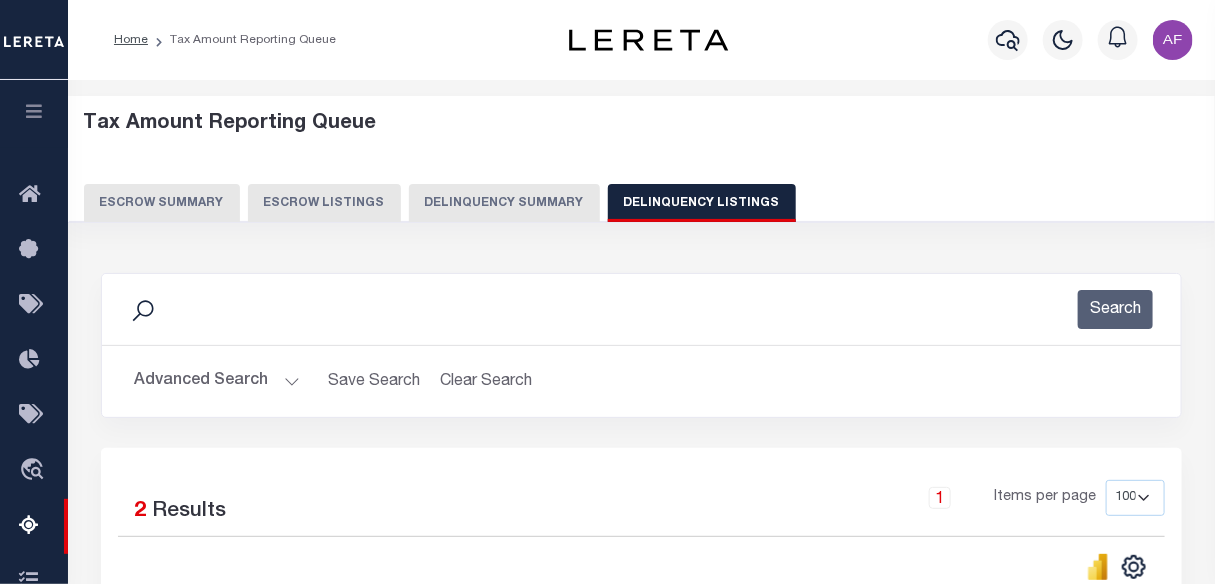 scroll, scrollTop: 363, scrollLeft: 0, axis: vertical 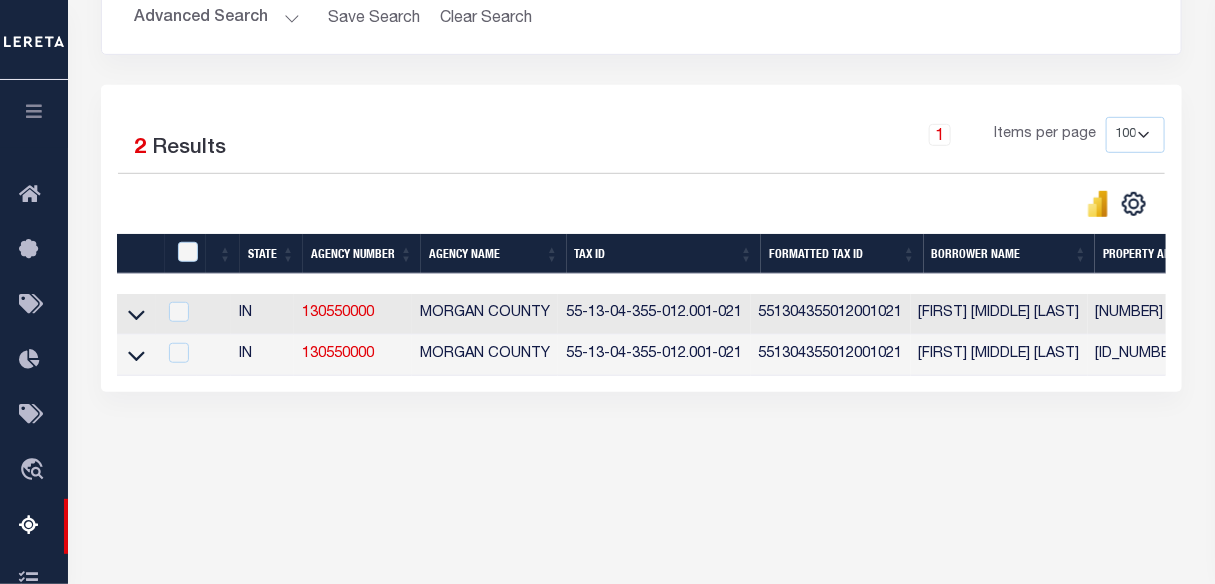 type 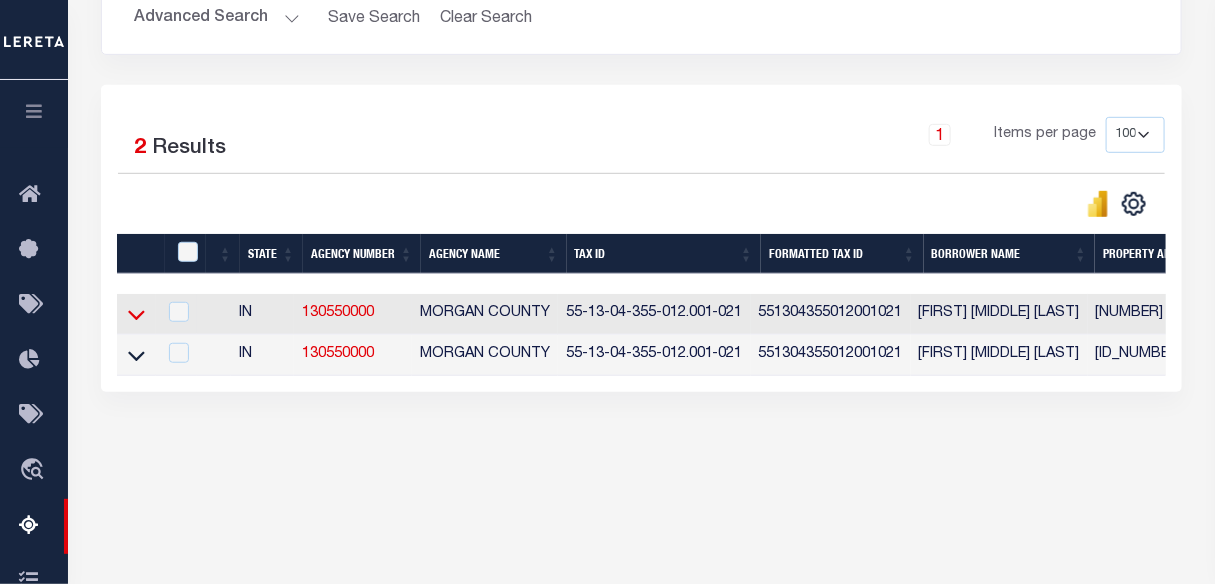 click 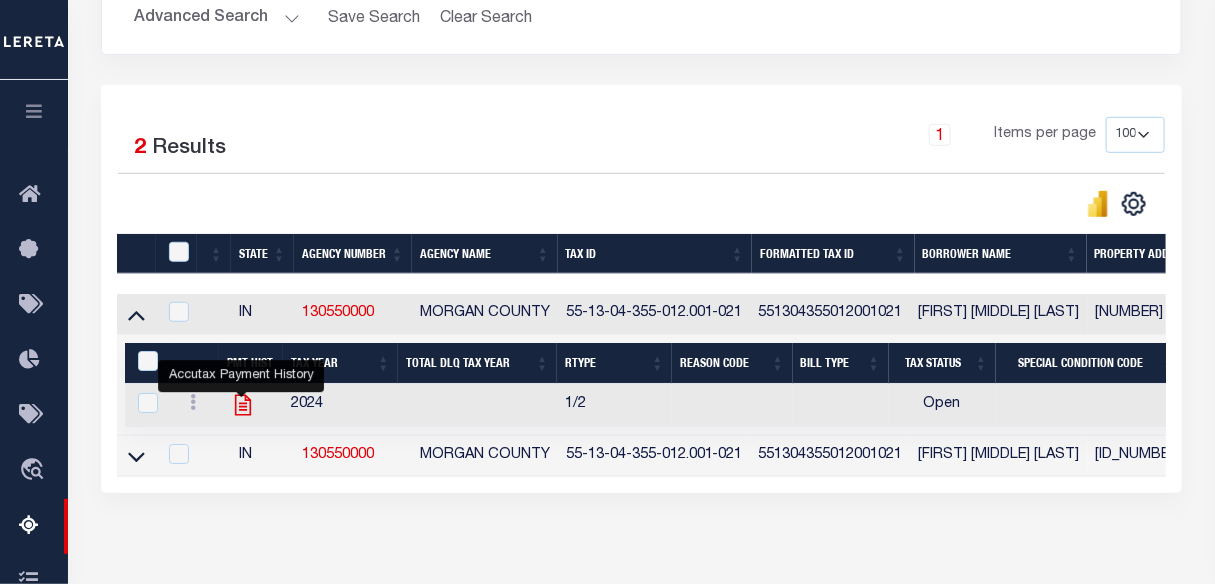 click 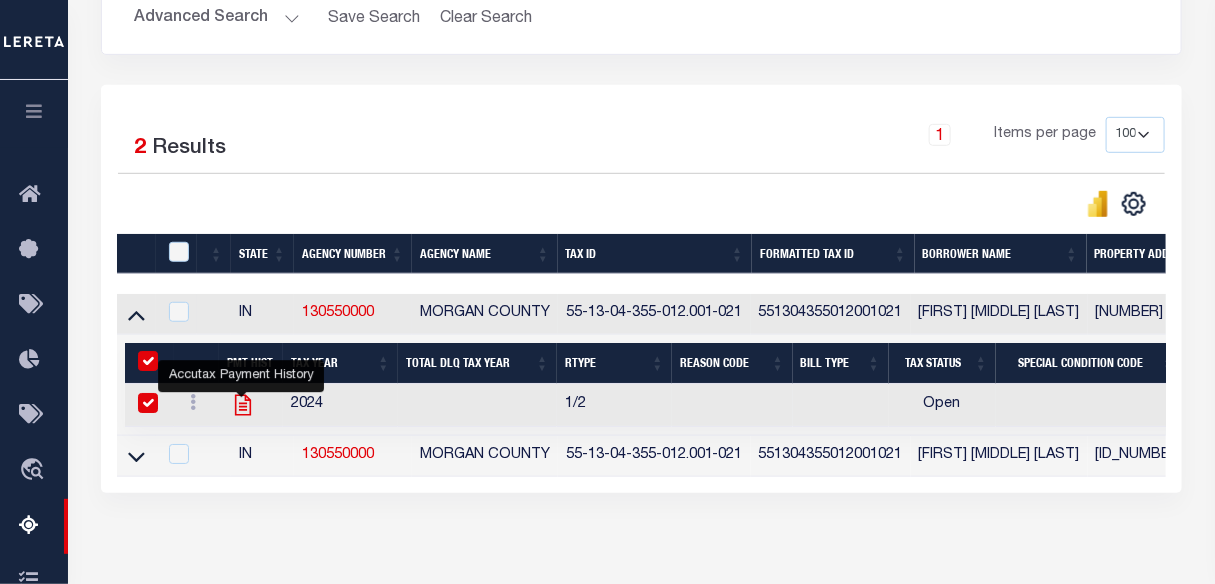 checkbox on "true" 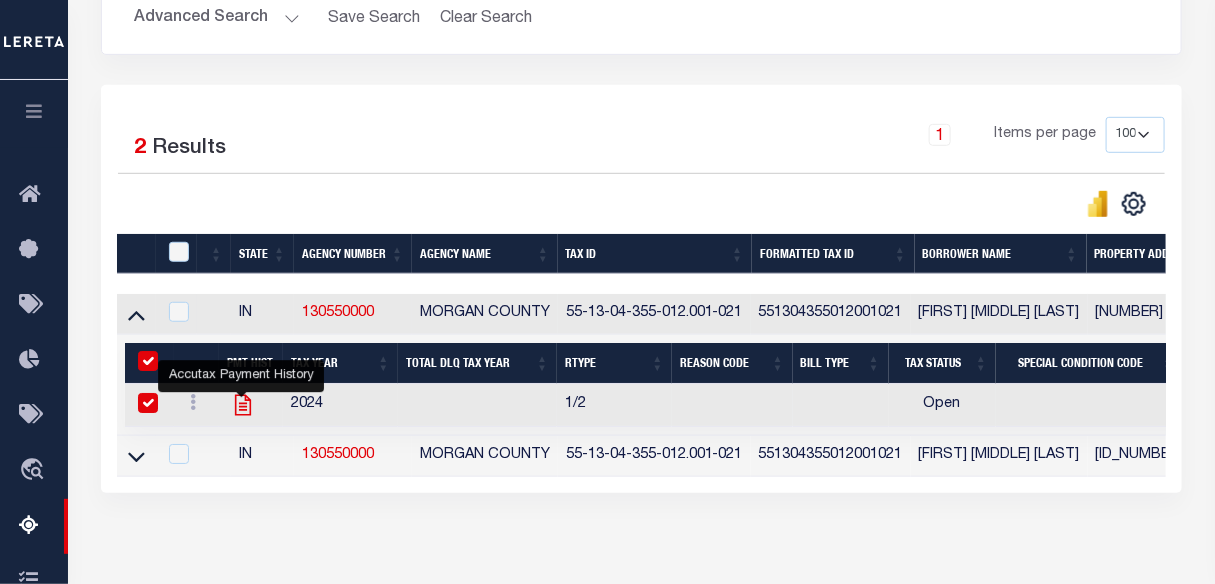 checkbox on "true" 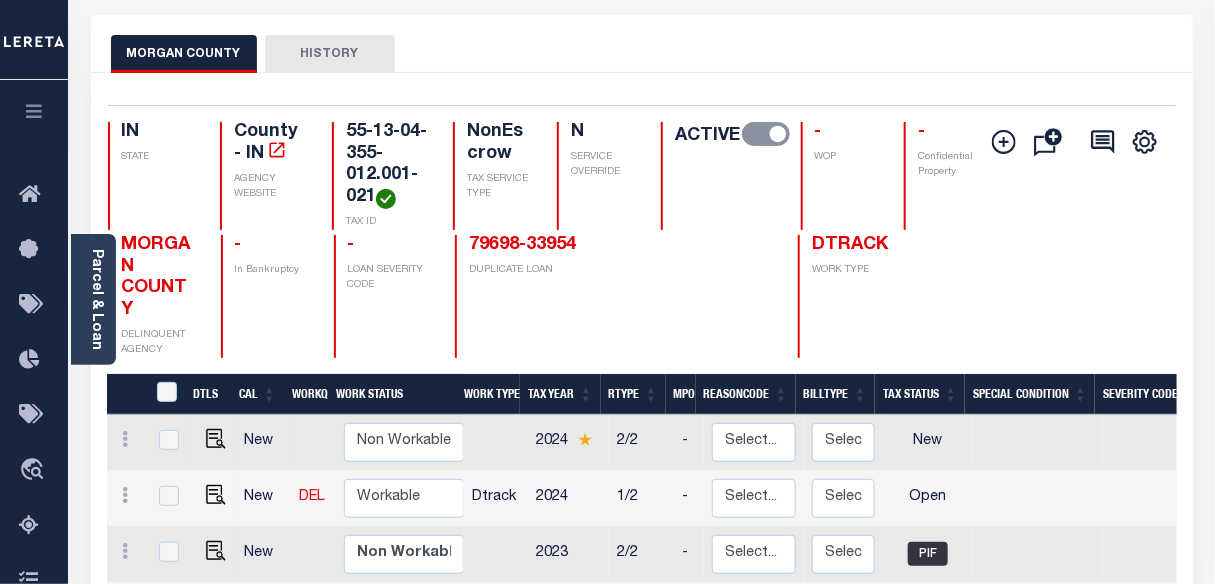 scroll, scrollTop: 90, scrollLeft: 0, axis: vertical 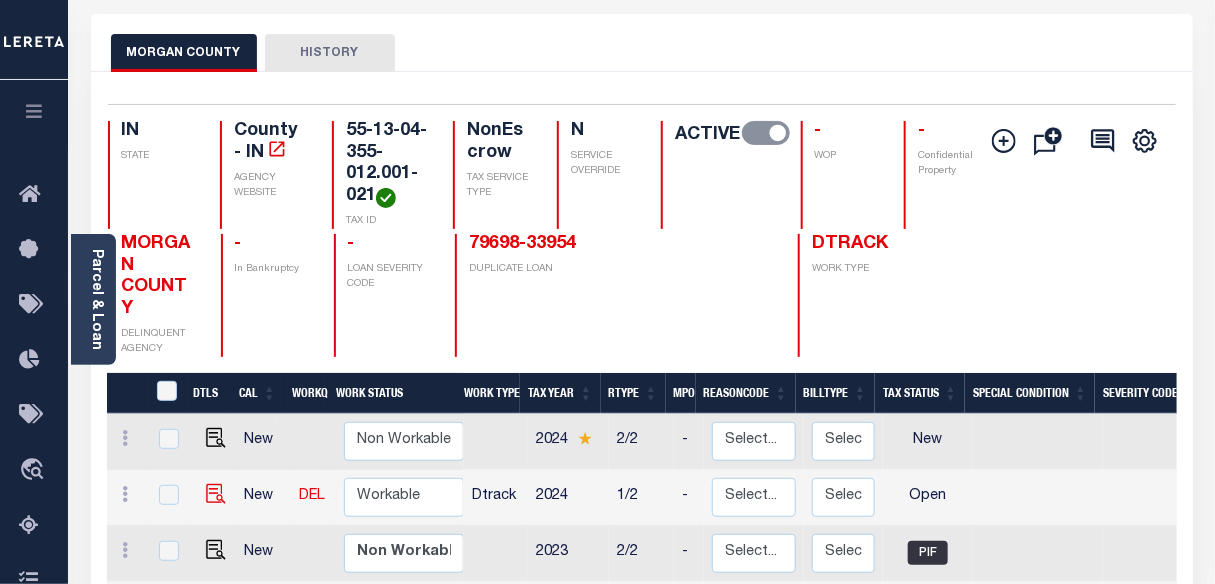 click at bounding box center (212, 498) 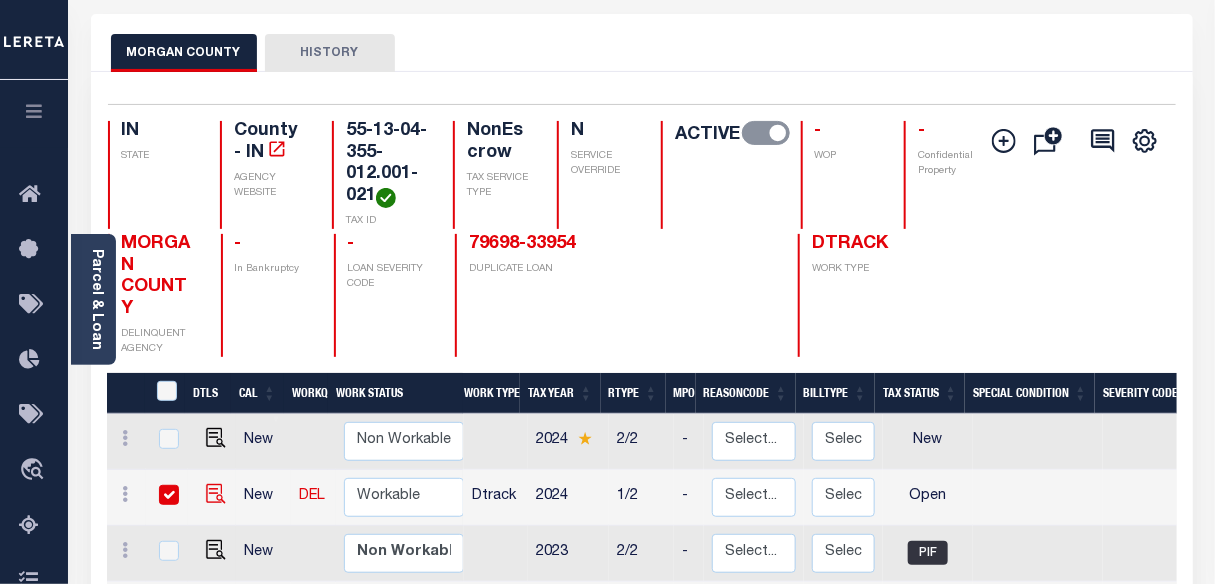 checkbox on "true" 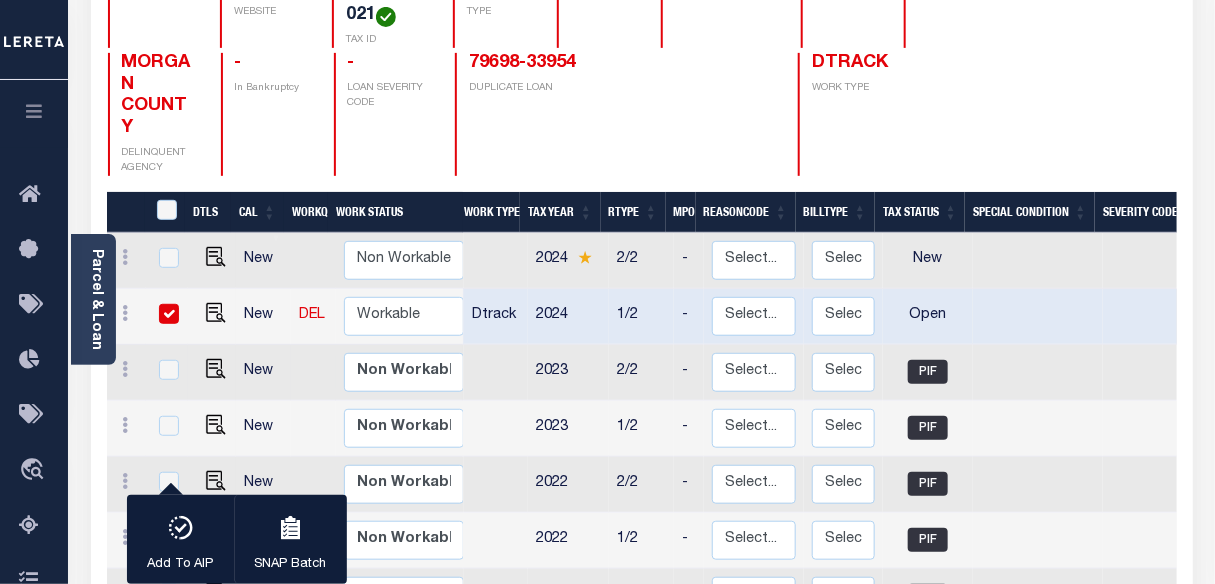 scroll, scrollTop: 272, scrollLeft: 0, axis: vertical 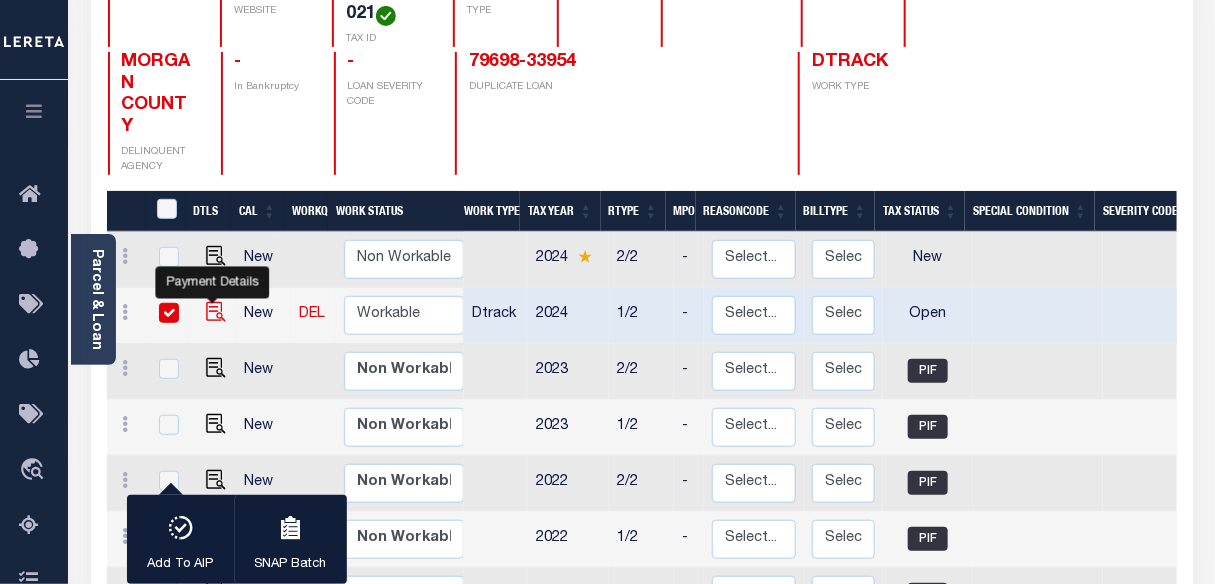 click at bounding box center [216, 312] 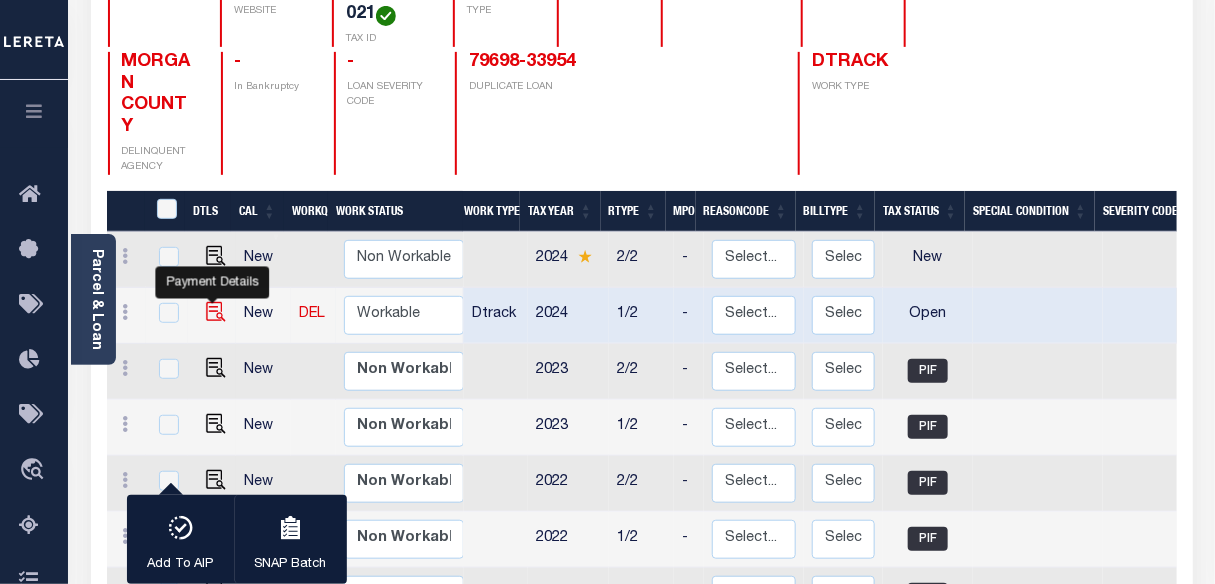 checkbox on "false" 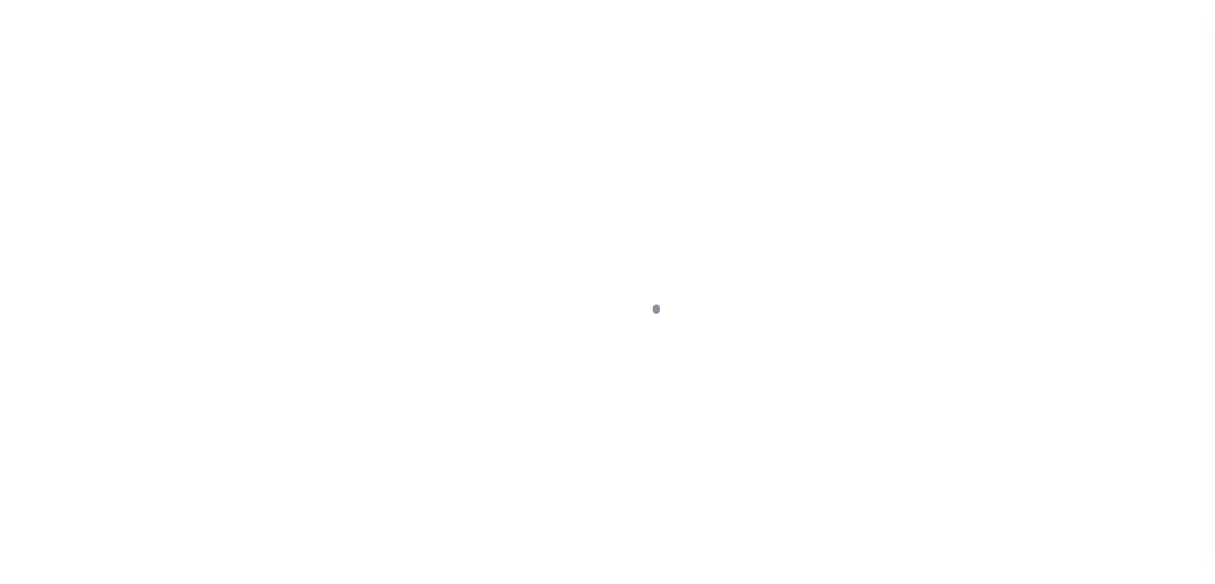 scroll, scrollTop: 0, scrollLeft: 0, axis: both 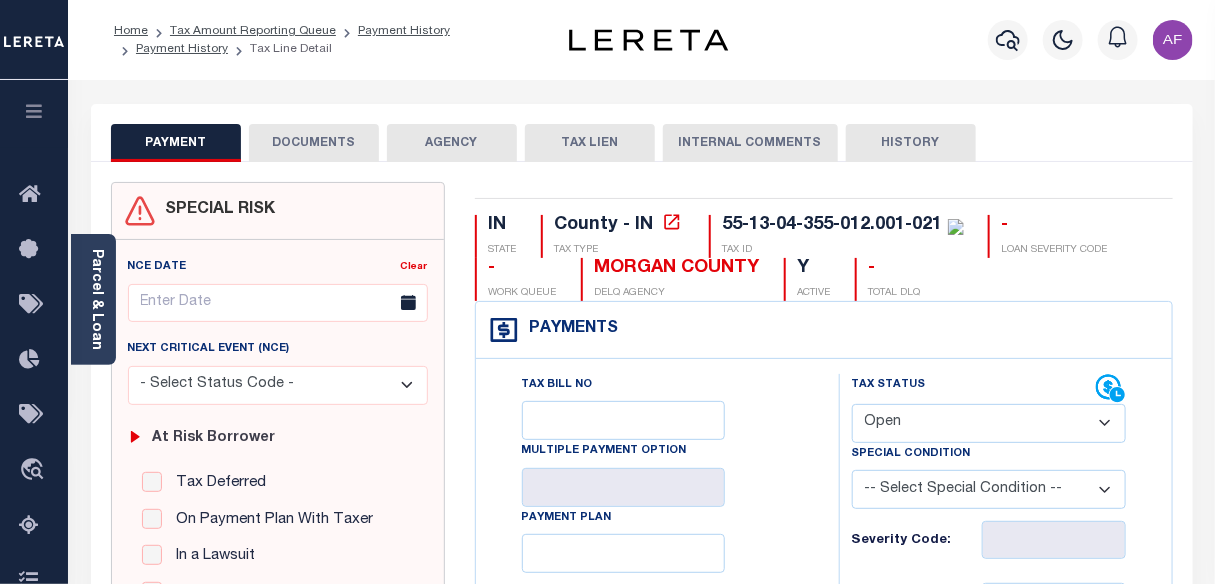 click on "- Select Status Code -
Open
Due/Unpaid
Paid
Incomplete
No Tax Due
Internal Refund Processed
New" at bounding box center (989, 423) 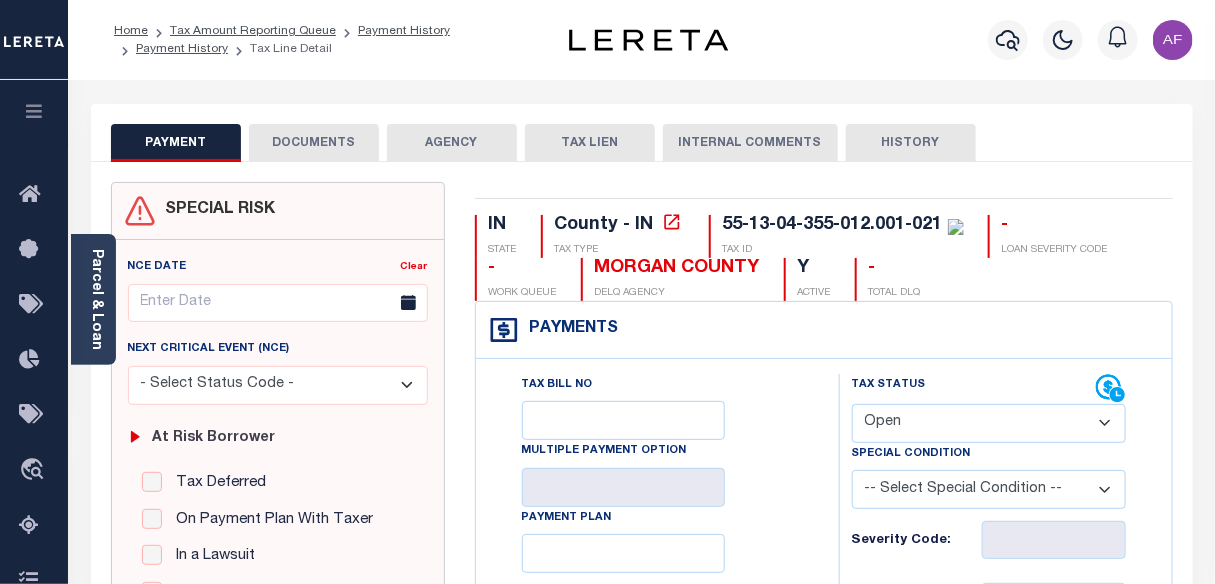 select on "PYD" 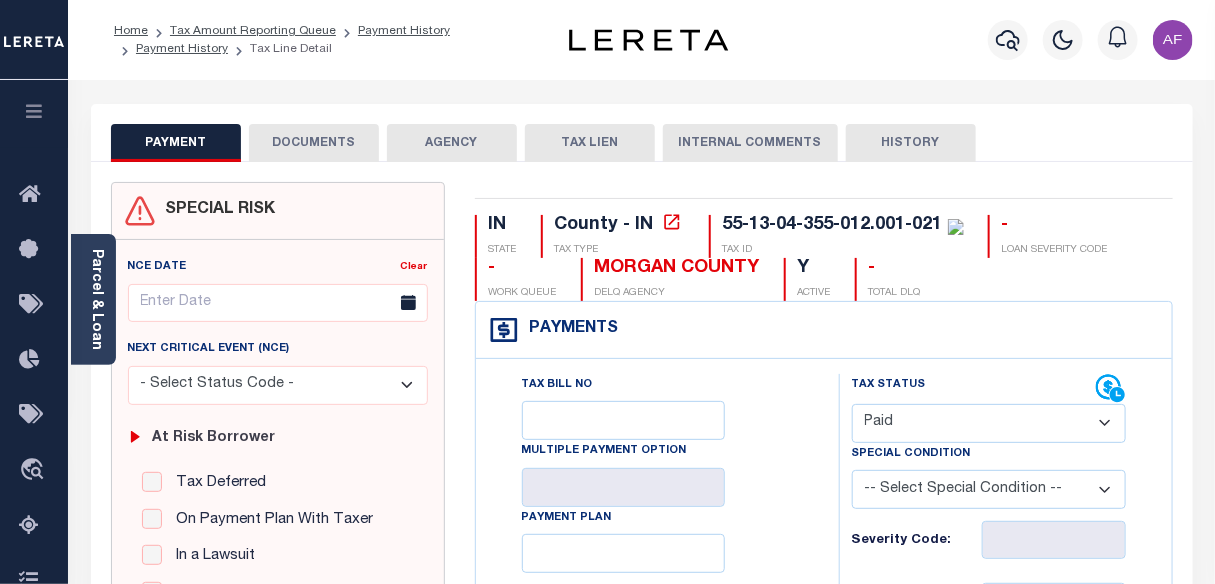 click on "- Select Status Code -
Open
Due/Unpaid
Paid
Incomplete
No Tax Due
Internal Refund Processed
New" at bounding box center (989, 423) 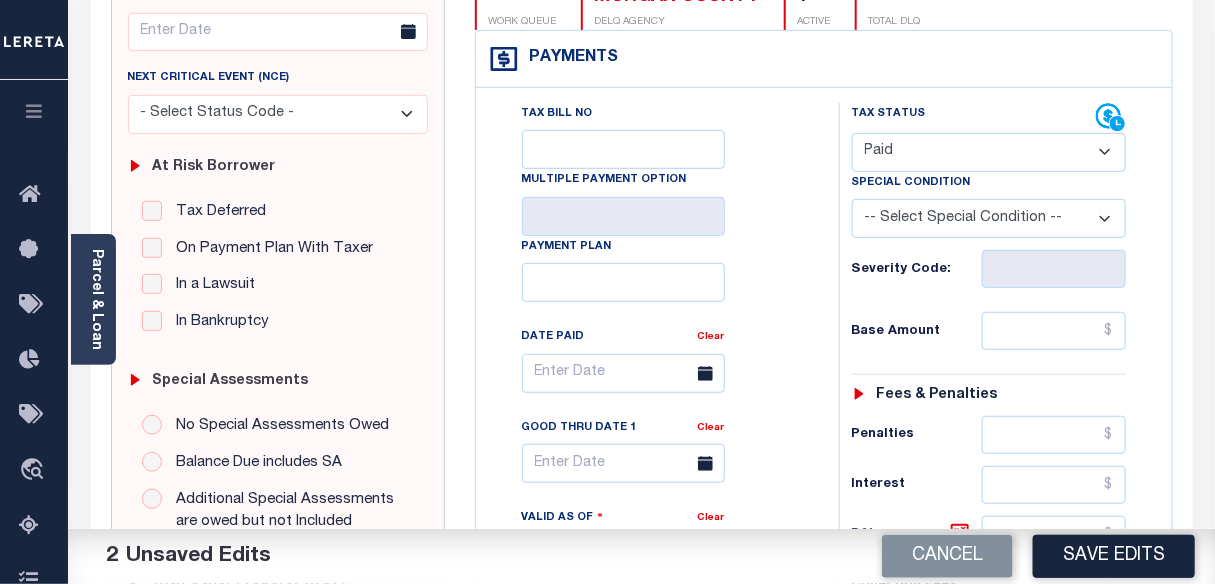 scroll, scrollTop: 272, scrollLeft: 0, axis: vertical 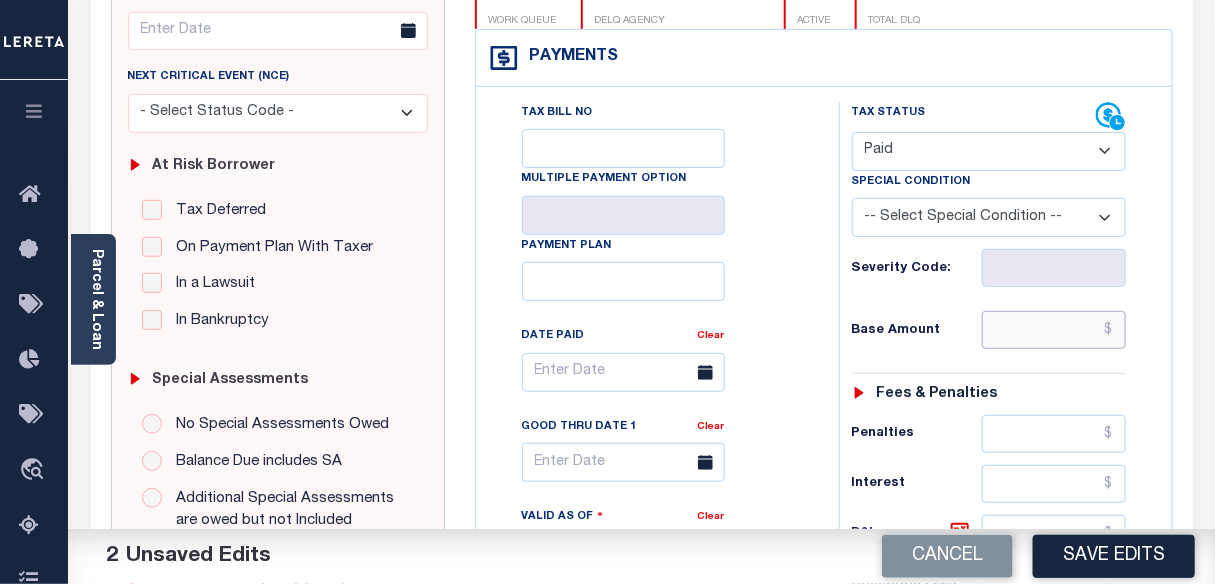 click at bounding box center (1054, 330) 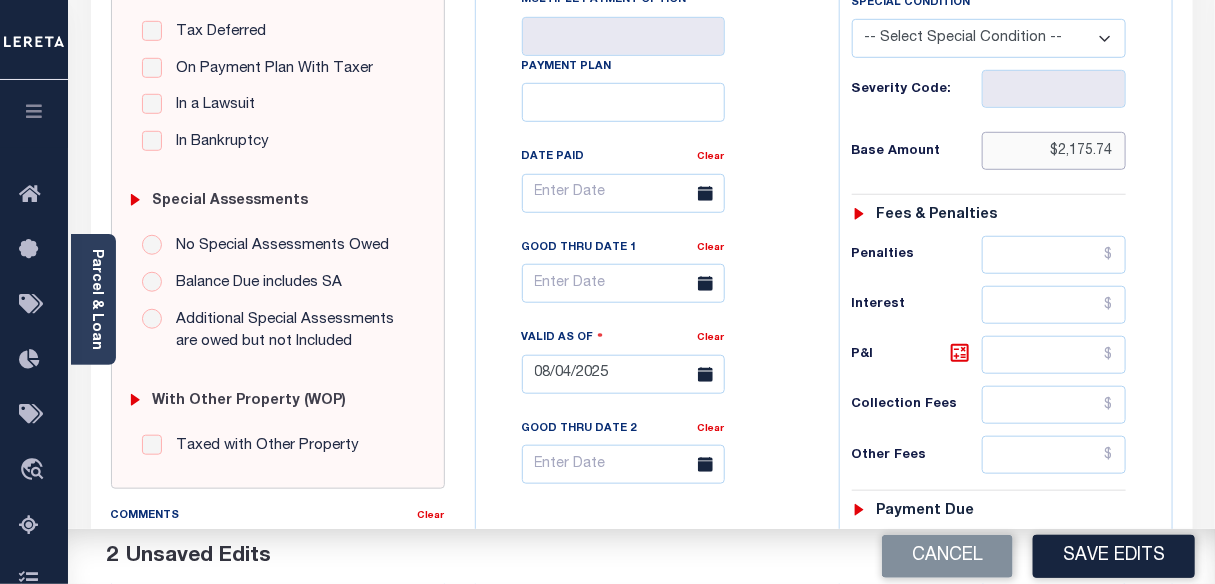 scroll, scrollTop: 545, scrollLeft: 0, axis: vertical 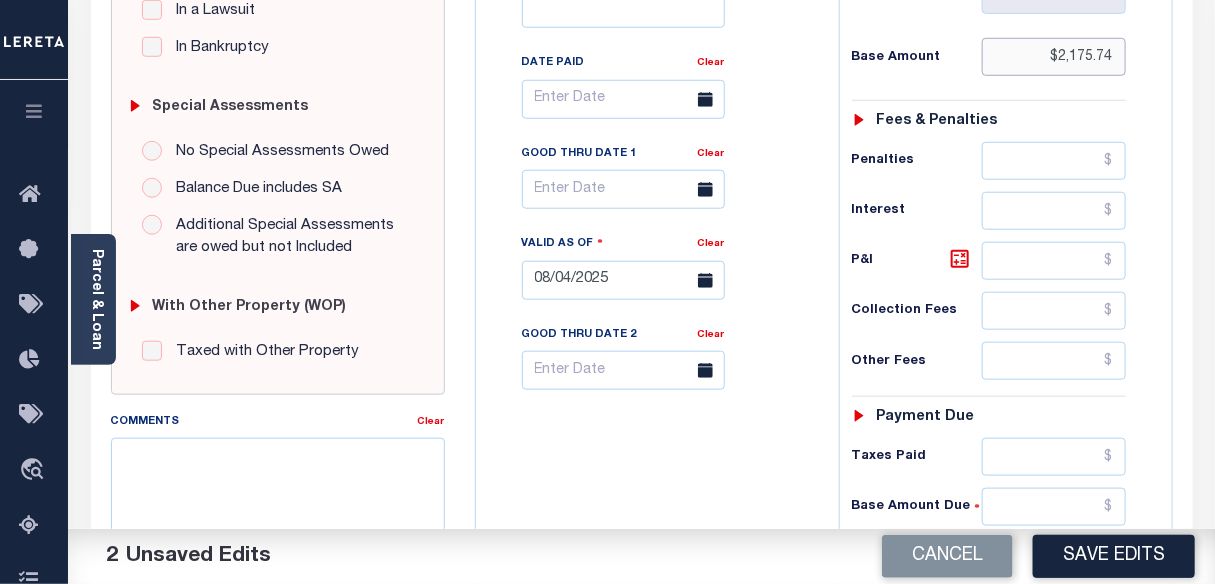 type on "$2,175.74" 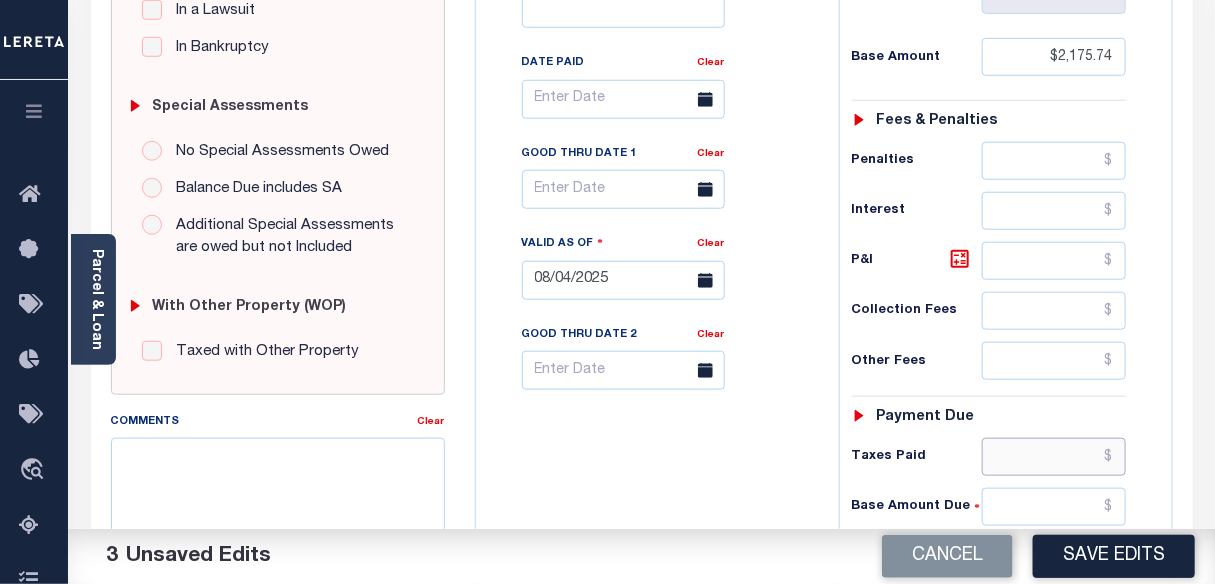 click at bounding box center [1054, 457] 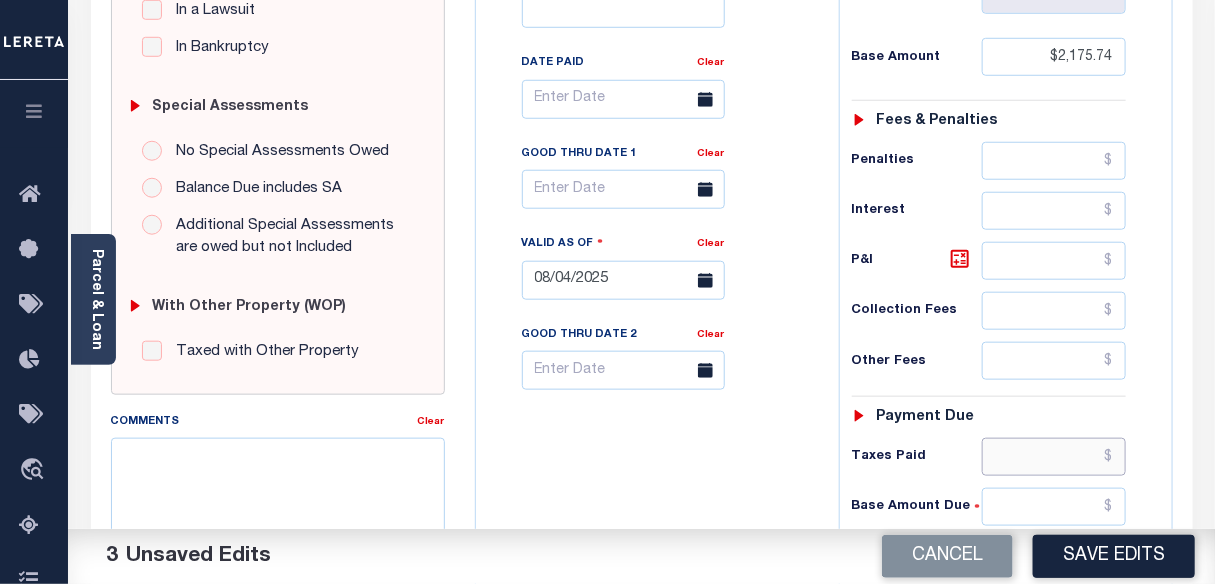 paste on "2,175.74" 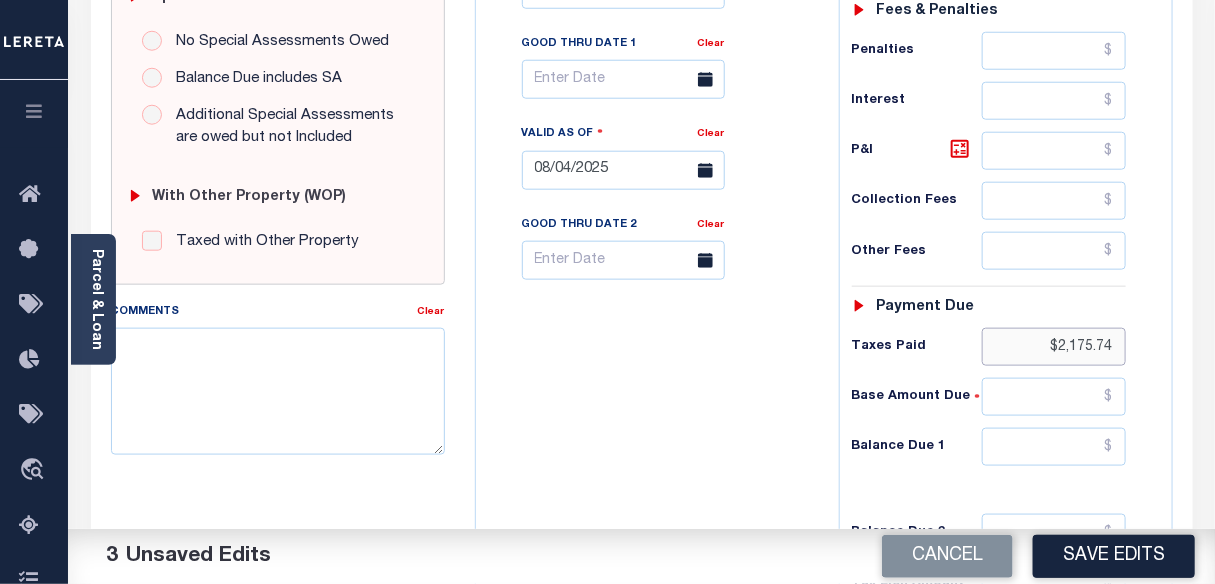 scroll, scrollTop: 909, scrollLeft: 0, axis: vertical 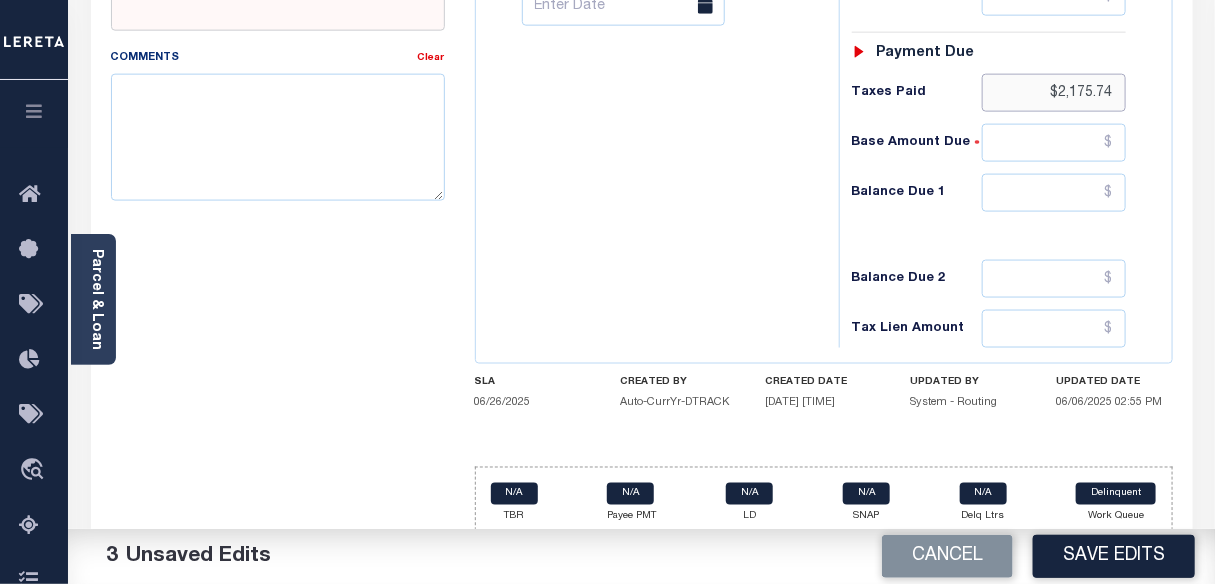 type on "$2,175.74" 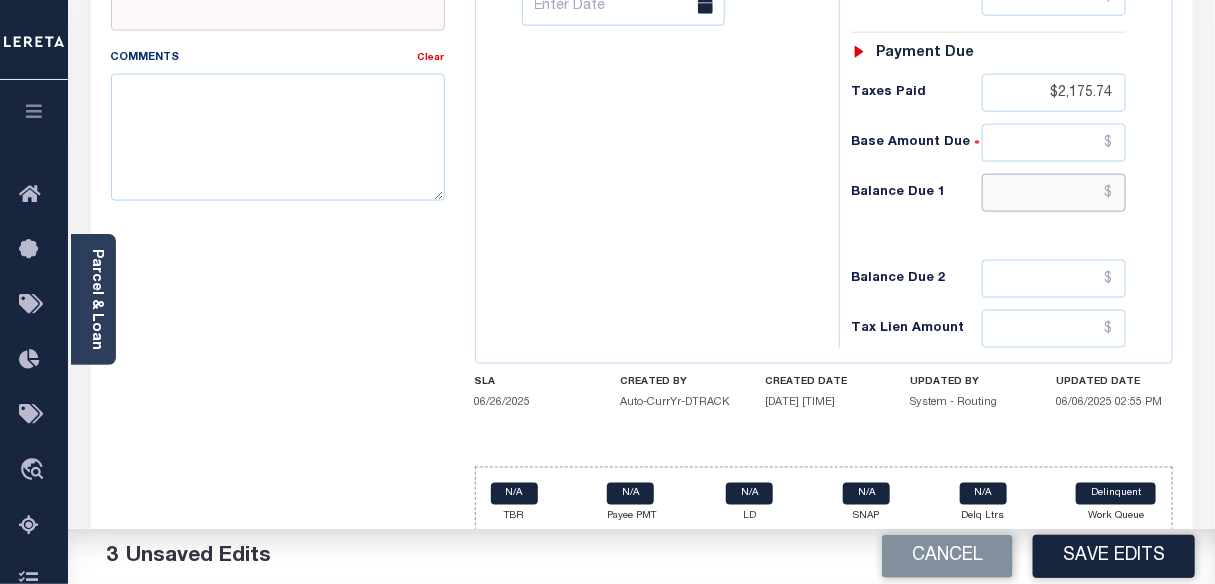 drag, startPoint x: 1065, startPoint y: 199, endPoint x: 1086, endPoint y: 190, distance: 22.847319 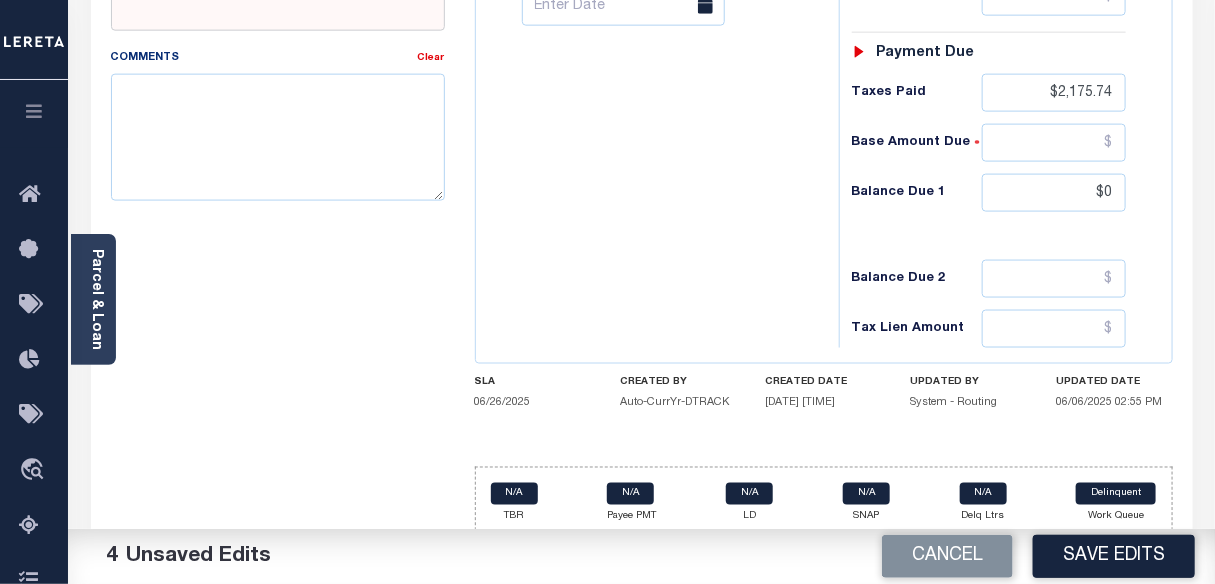 type on "$0.00" 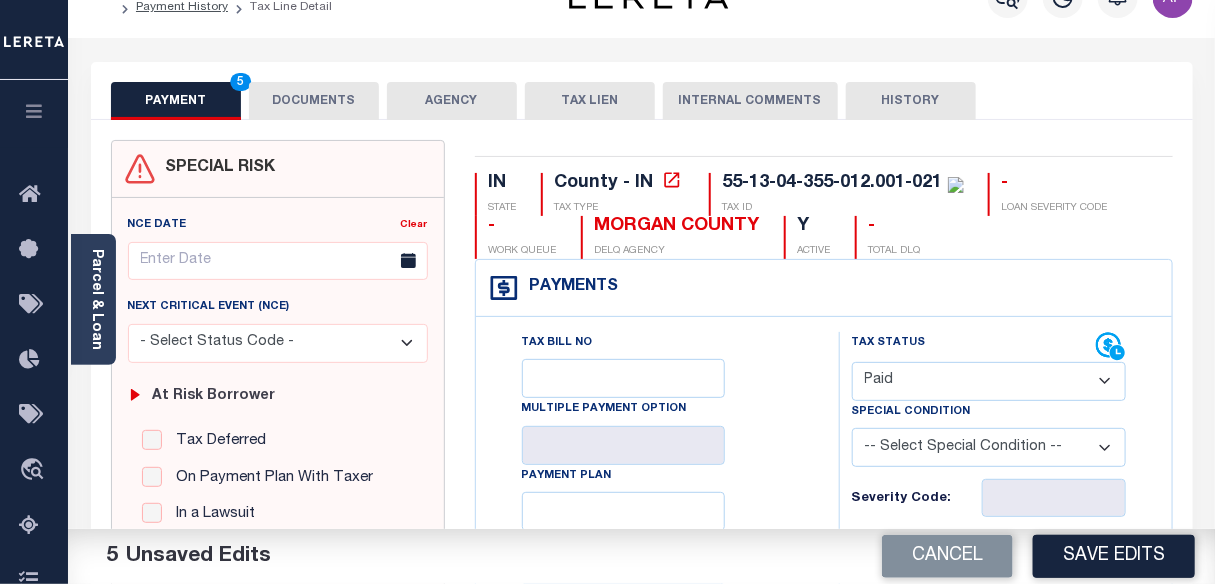 scroll, scrollTop: 0, scrollLeft: 0, axis: both 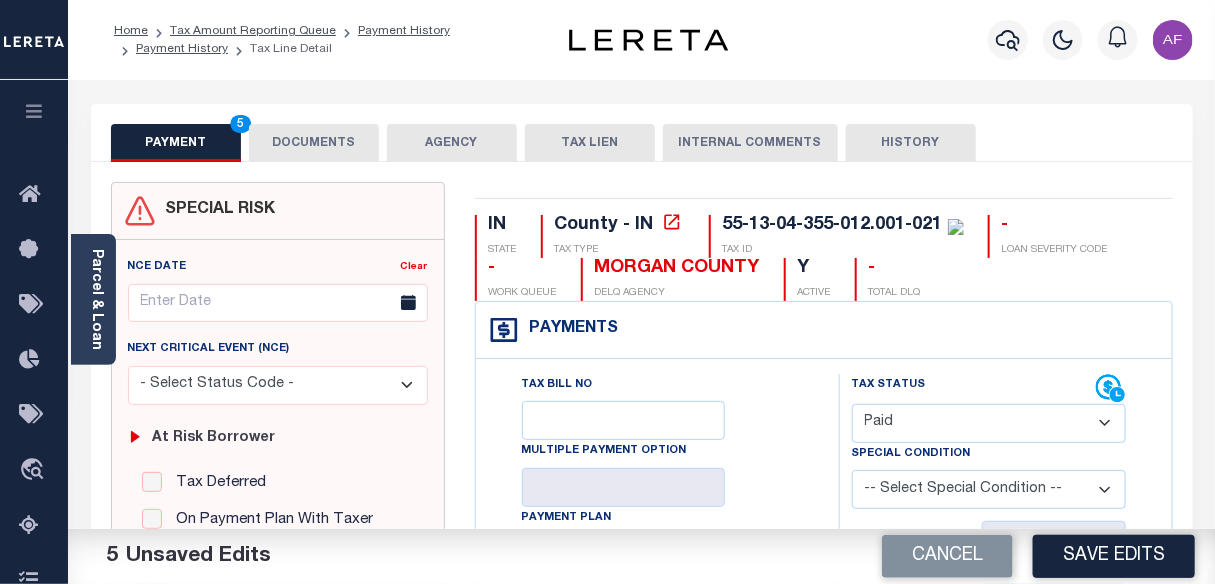 click on "DOCUMENTS" at bounding box center (314, 143) 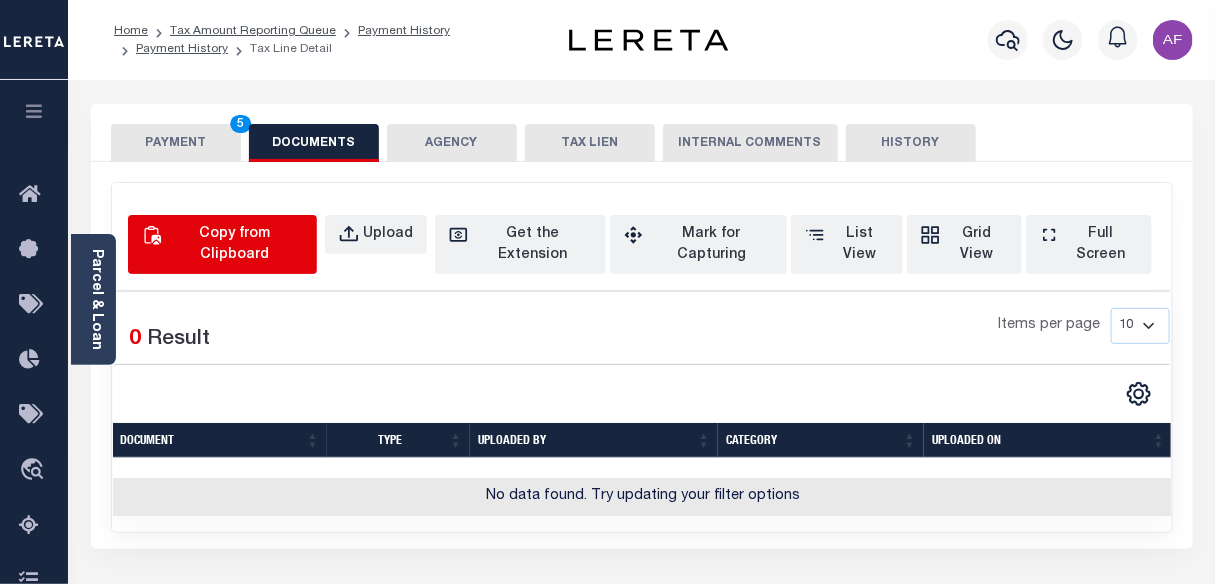 click on "Copy from Clipboard" at bounding box center [235, 245] 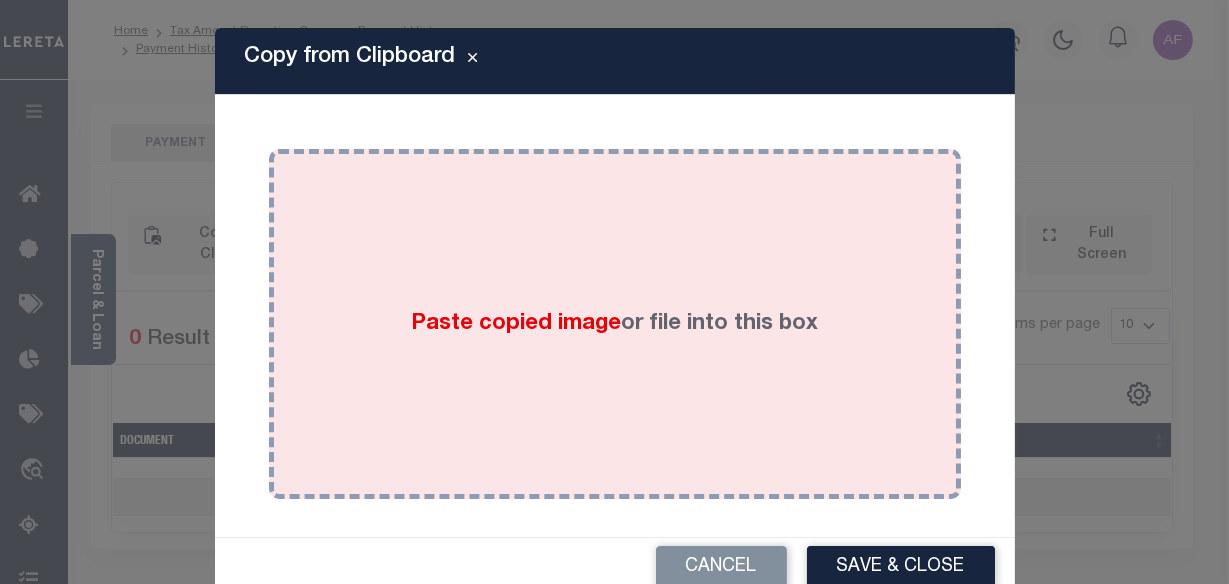 click on "Paste copied image  or file into this box" at bounding box center (615, 324) 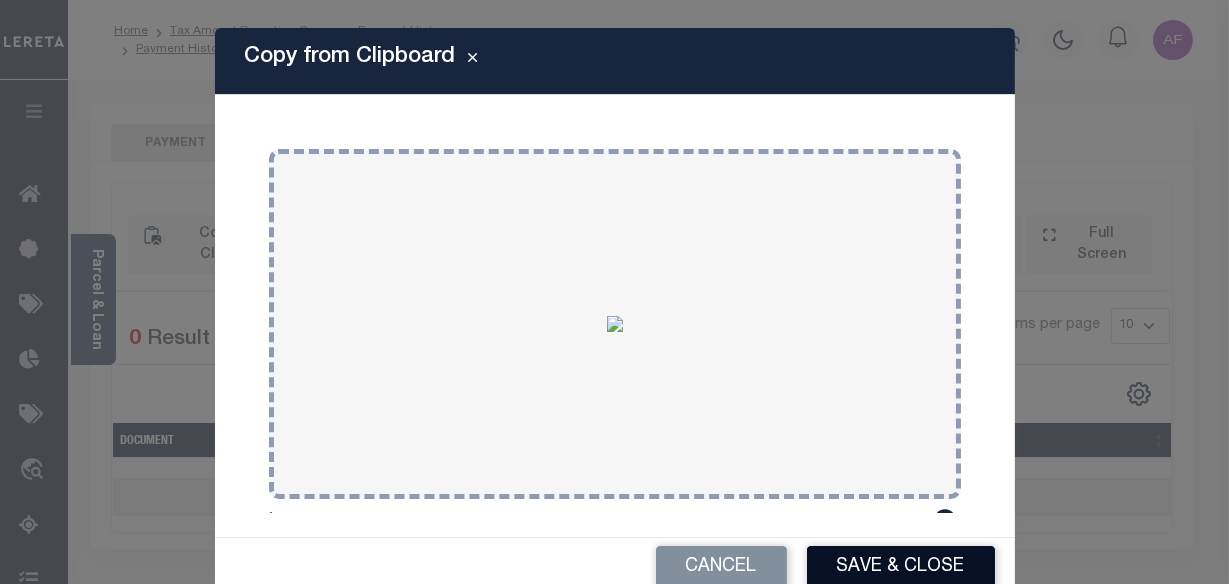 click on "Save & Close" at bounding box center [901, 567] 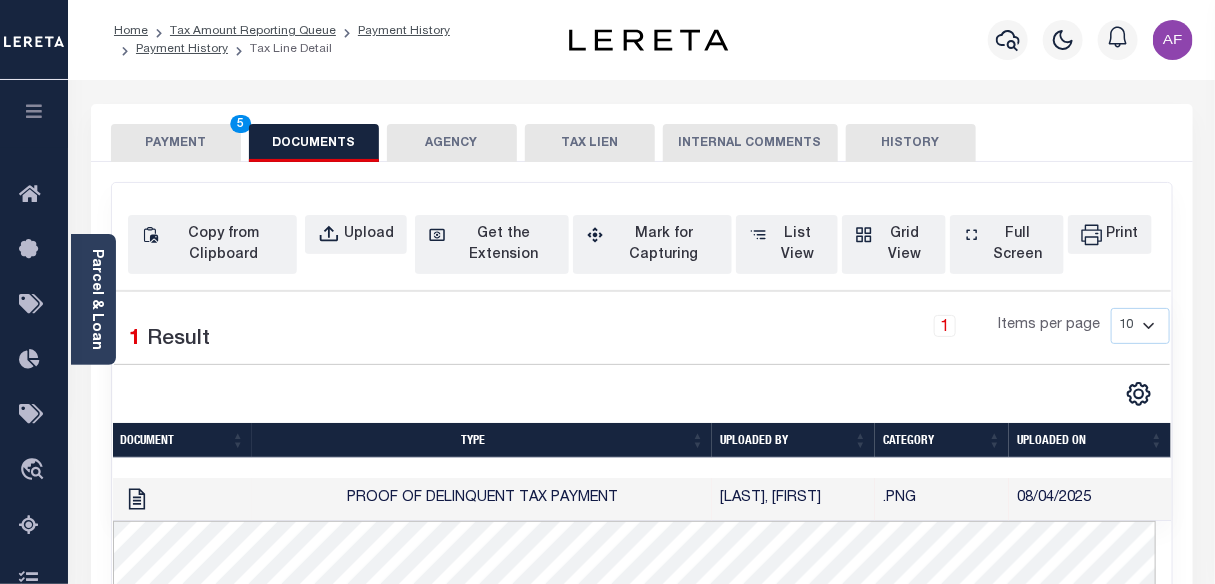 click on "PAYMENT
5" at bounding box center (176, 143) 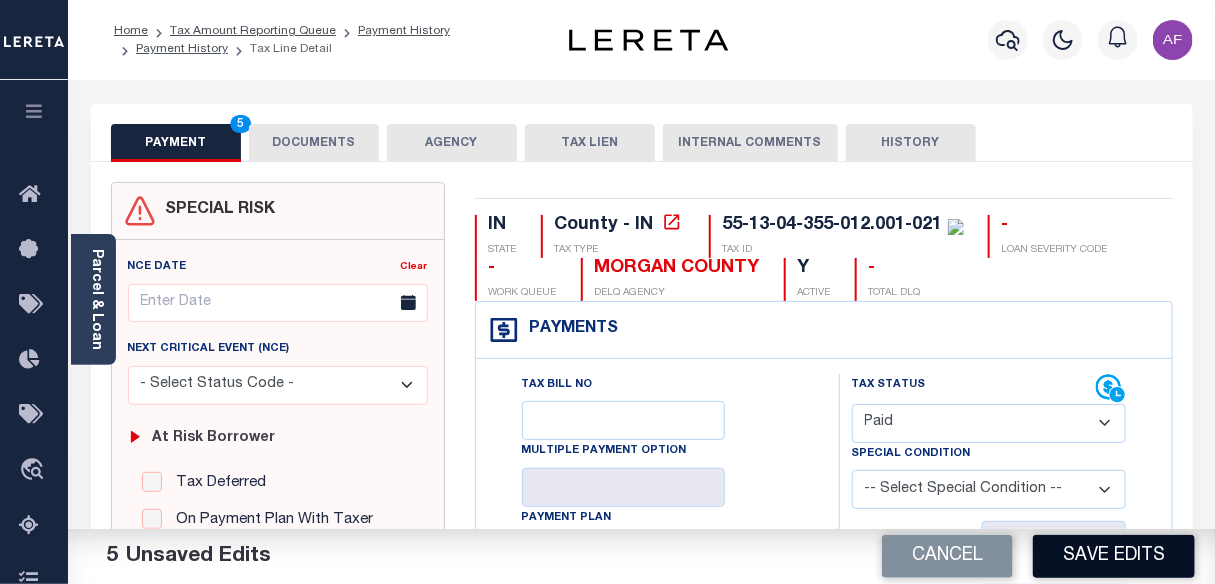 click on "Save Edits" at bounding box center [1114, 556] 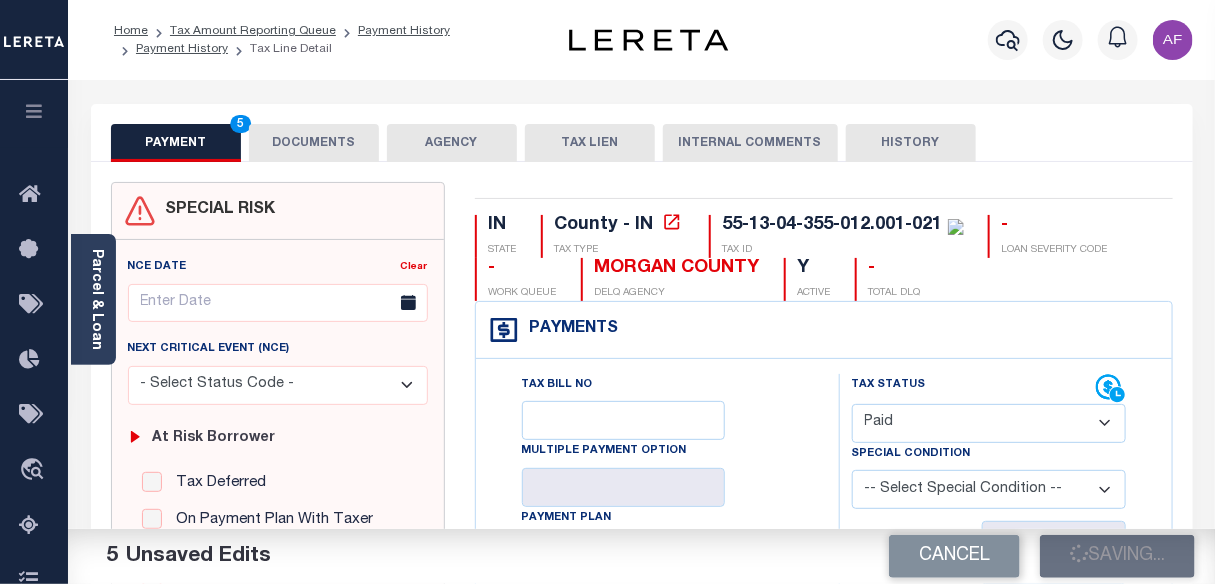 checkbox on "false" 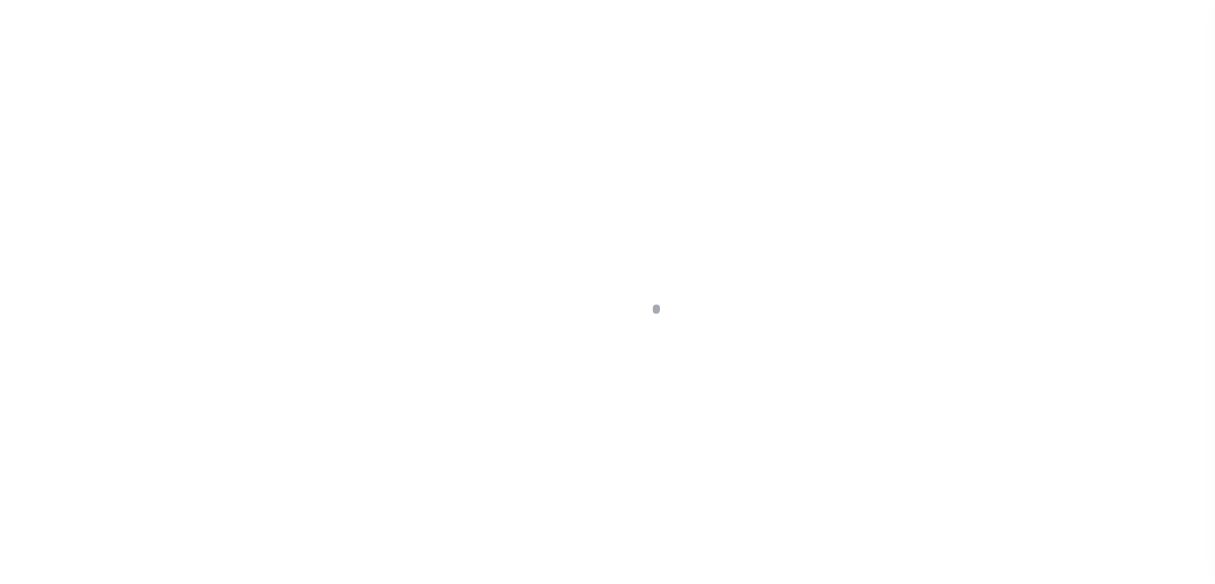 scroll, scrollTop: 0, scrollLeft: 0, axis: both 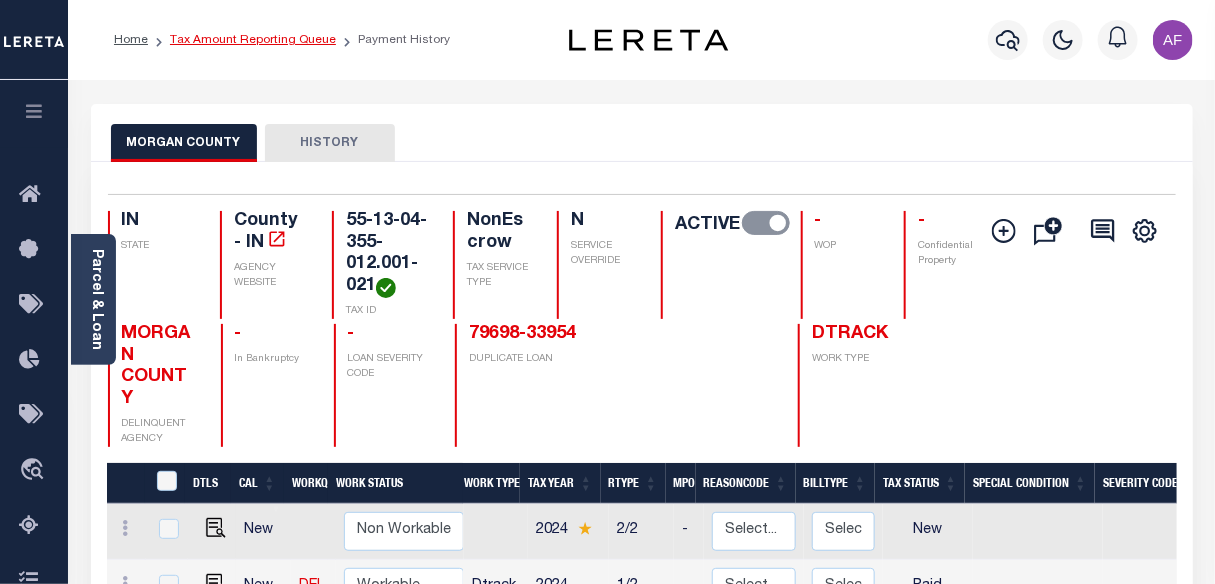 click on "Tax Amount Reporting Queue" at bounding box center (253, 40) 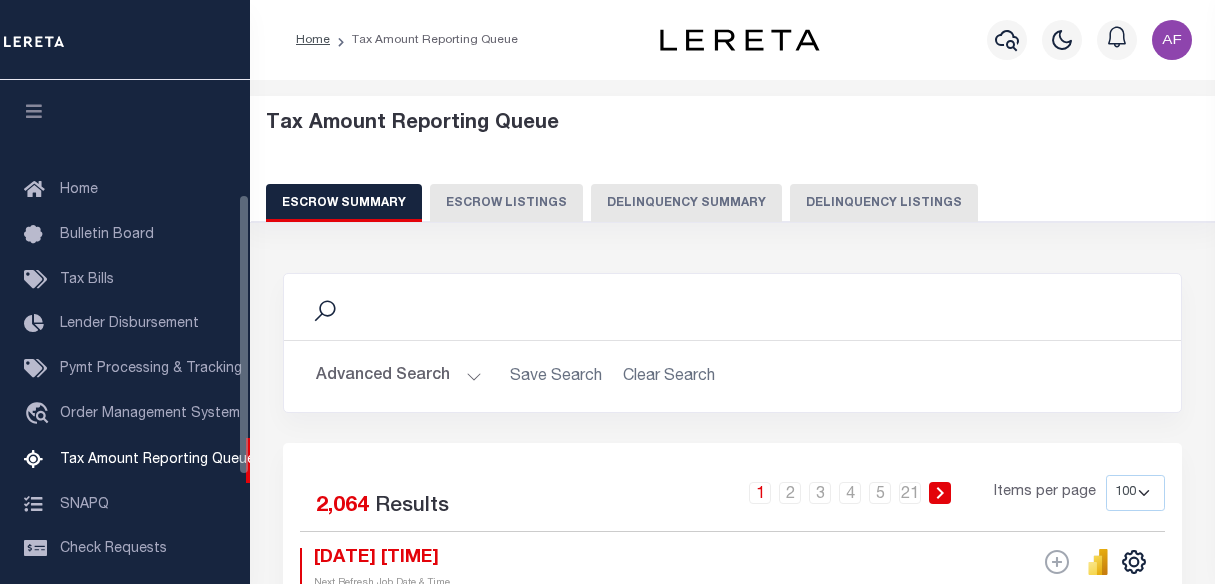 select on "100" 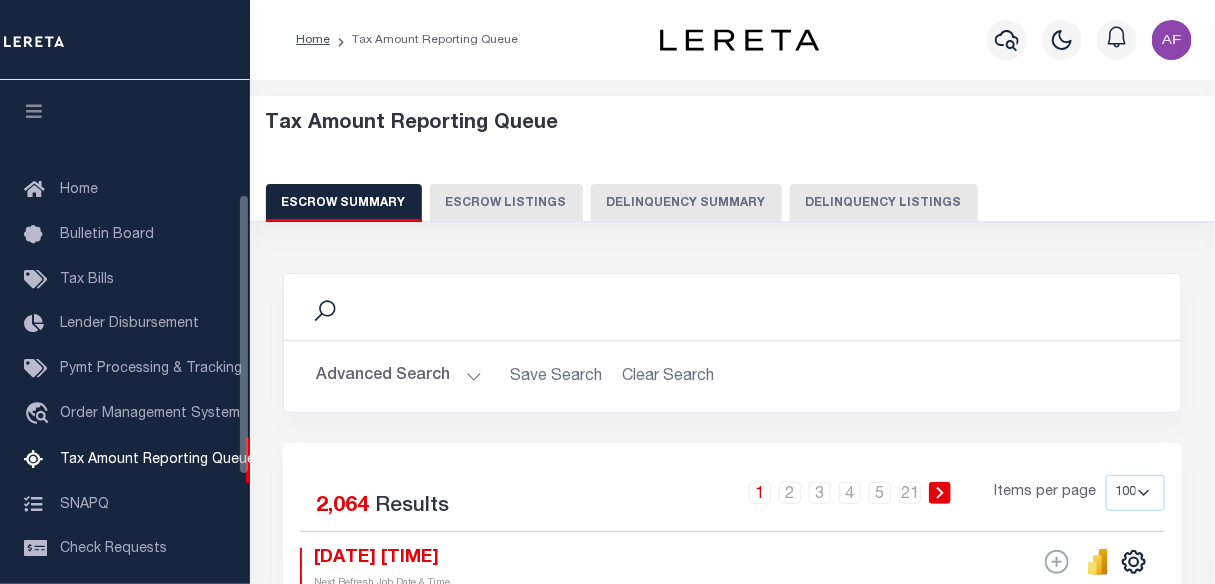 scroll, scrollTop: 205, scrollLeft: 0, axis: vertical 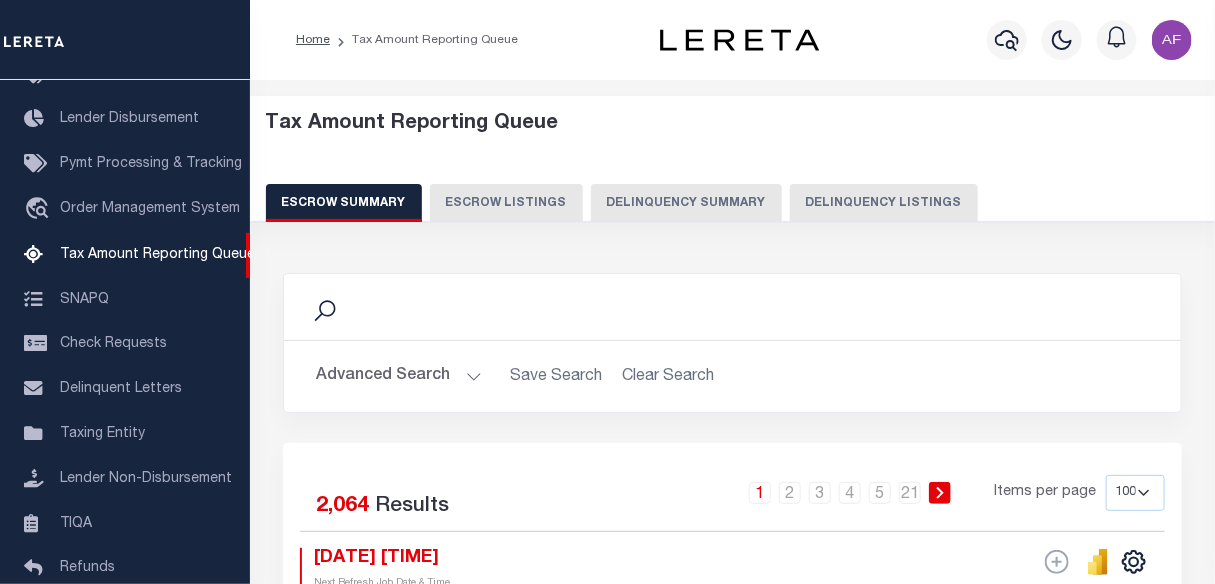 click on "Delinquency Listings" at bounding box center (884, 203) 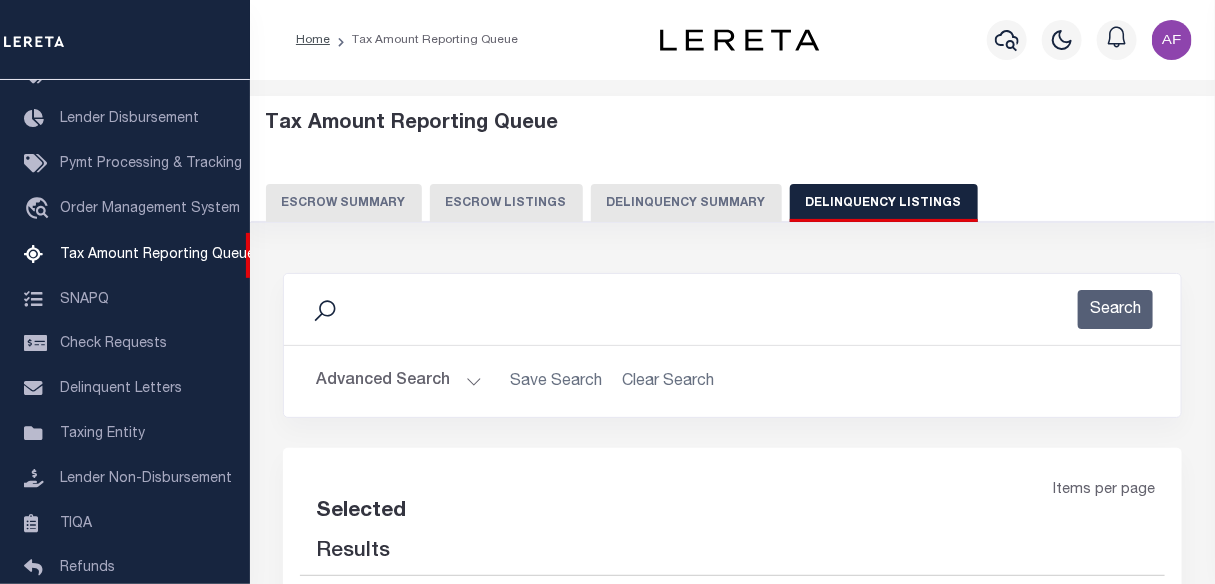 select on "100" 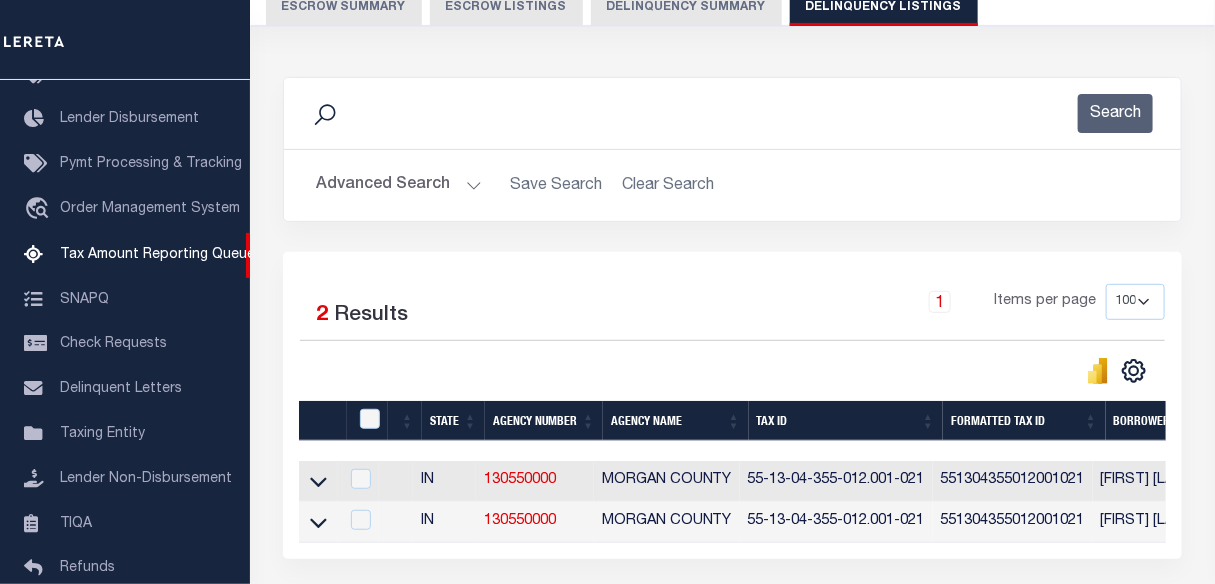 scroll, scrollTop: 272, scrollLeft: 0, axis: vertical 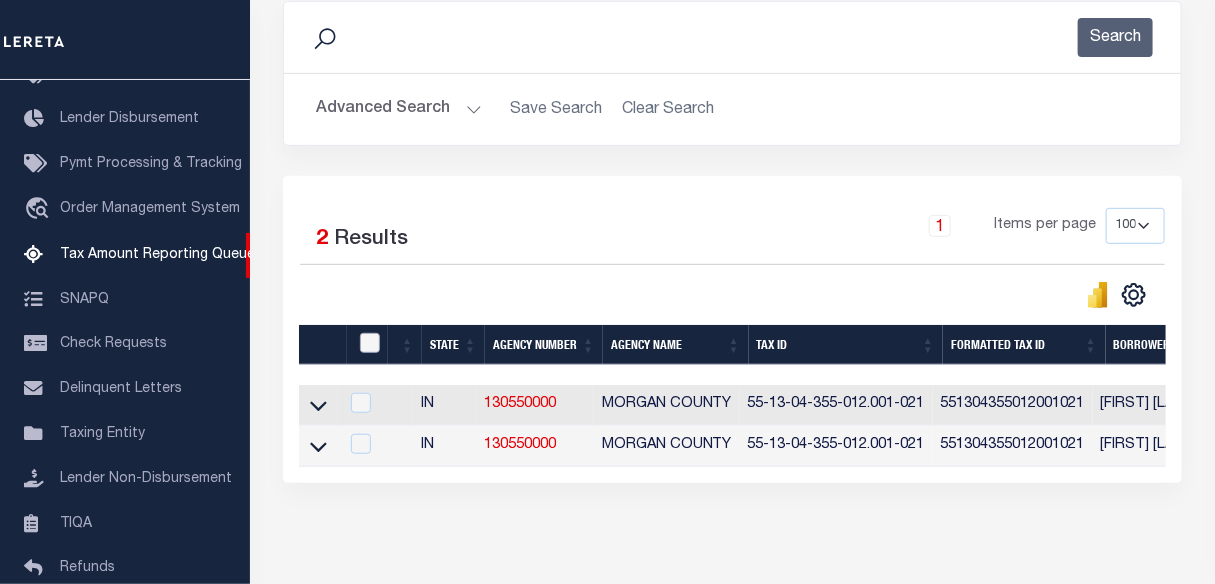 click at bounding box center [370, 343] 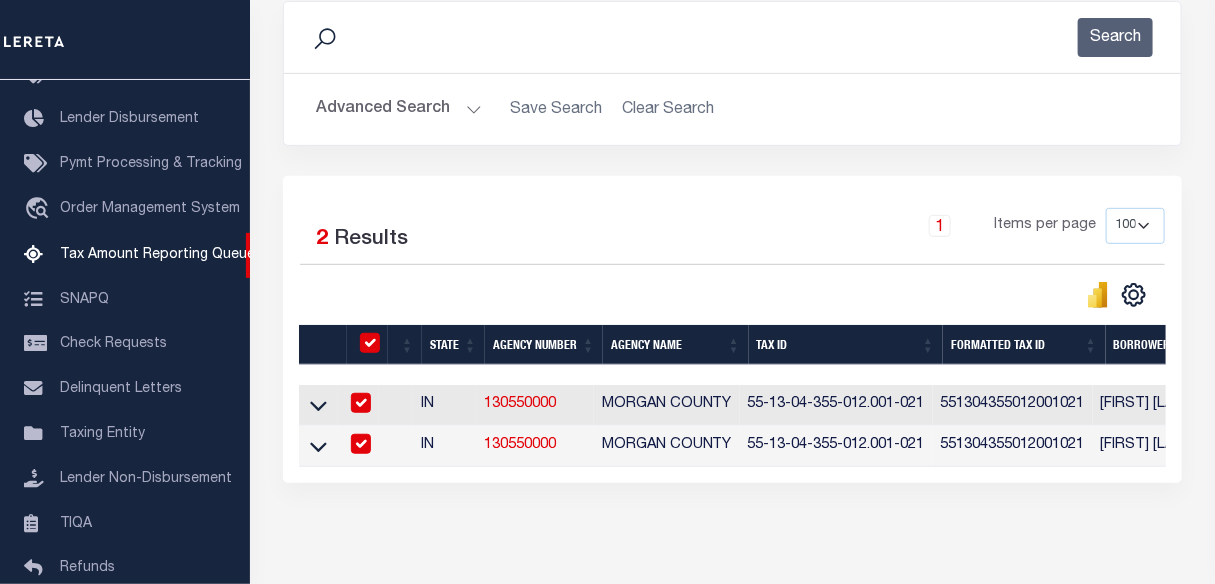 checkbox on "true" 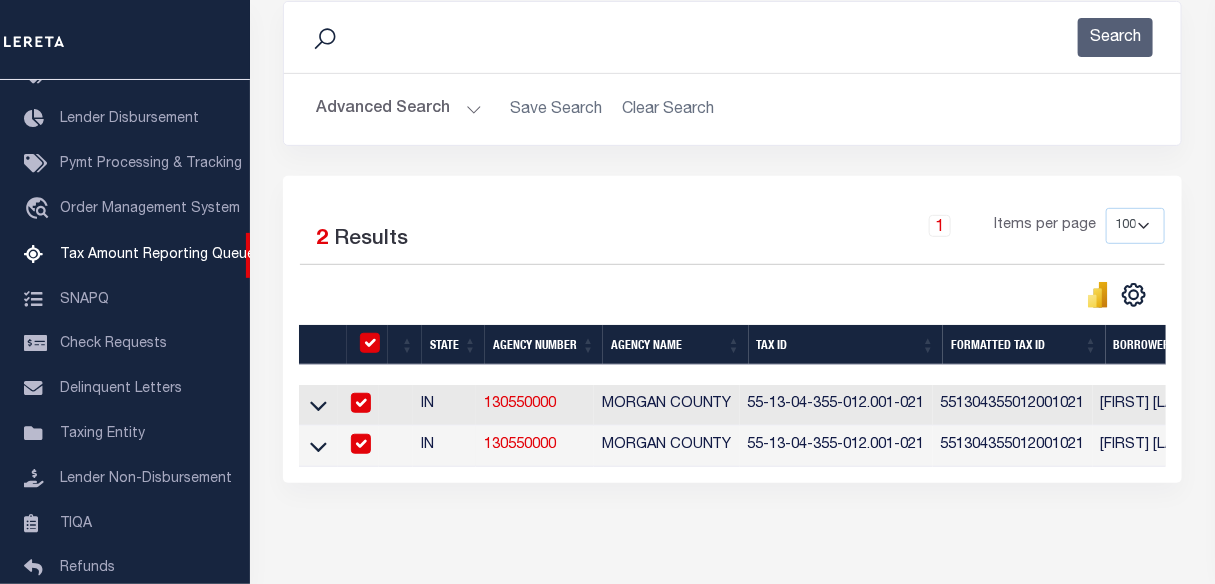 checkbox on "true" 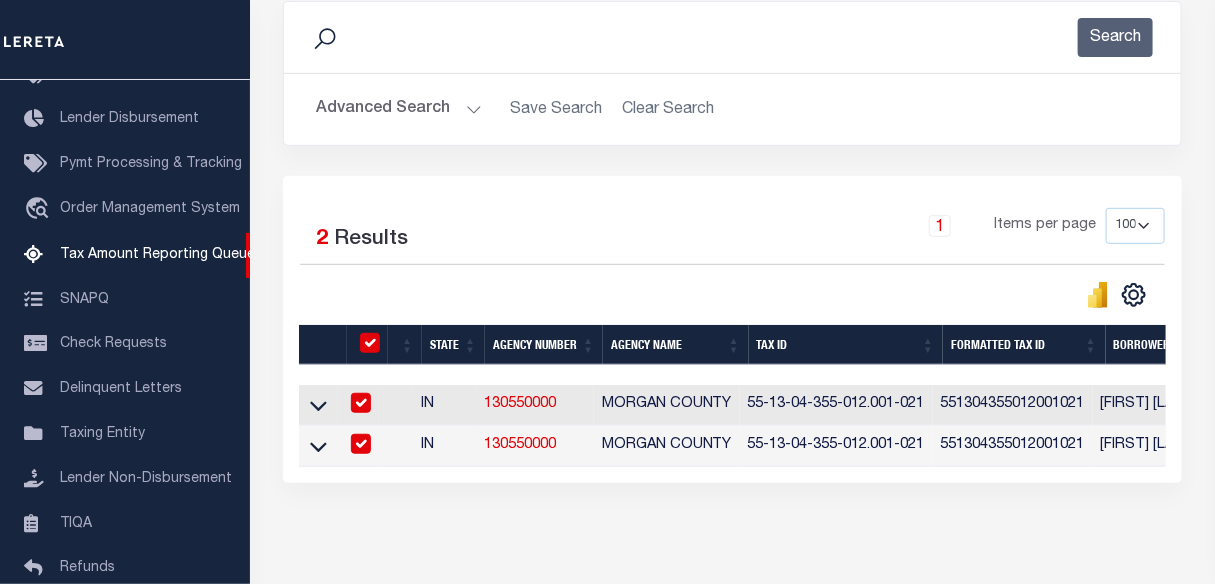 checkbox on "true" 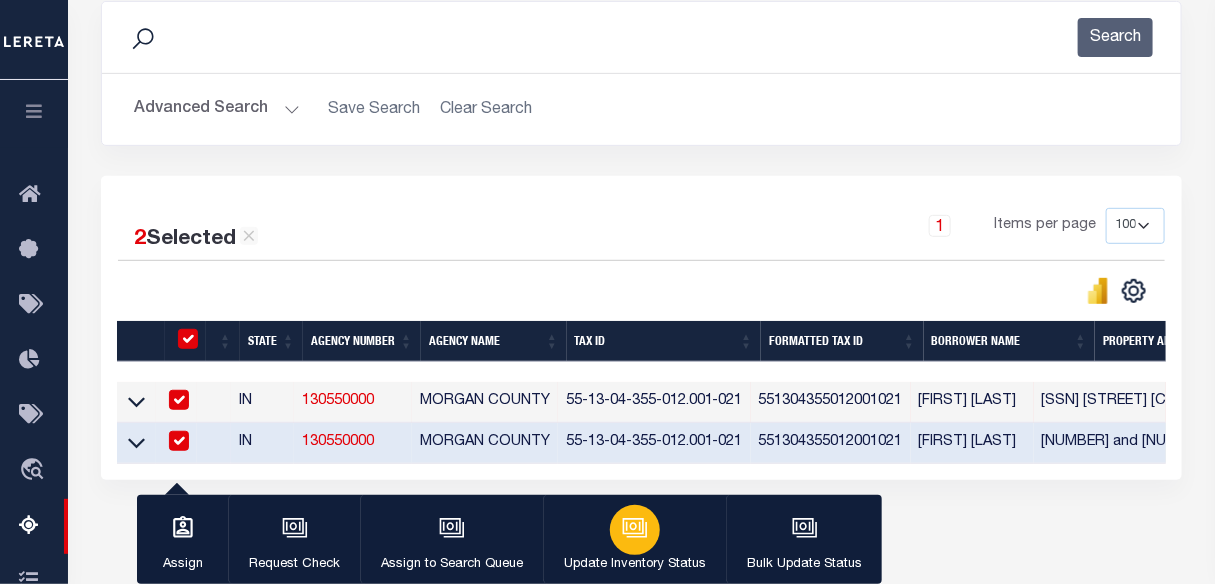 click on "Update Inventory Status" at bounding box center [635, 565] 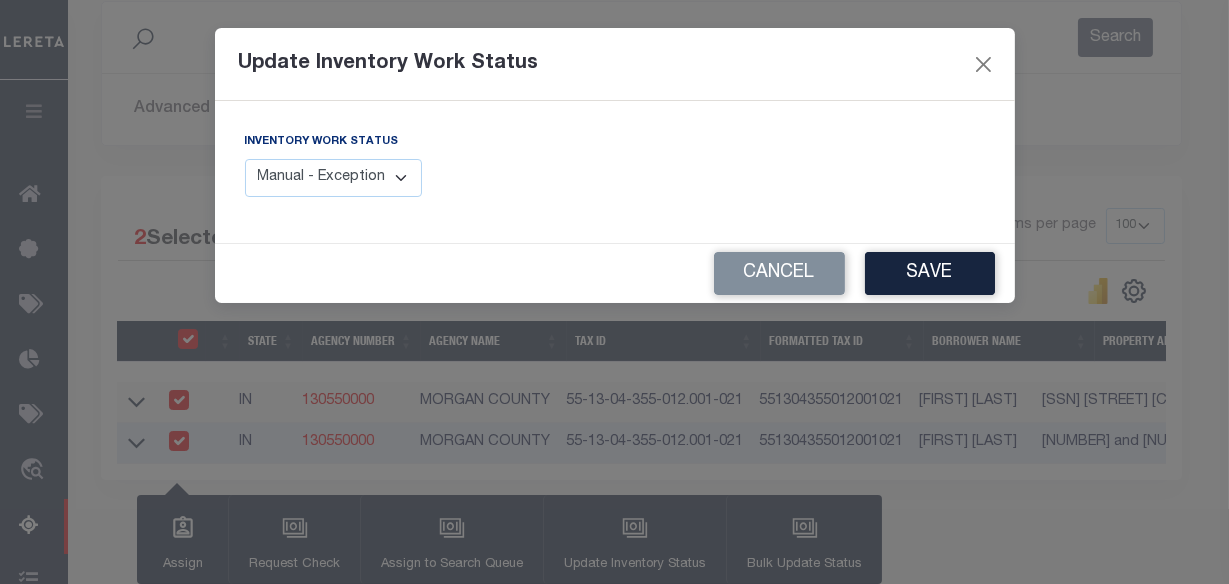 click on "Manual - Exception
Pended - Awaiting Search
Late Add Exception
Completed" at bounding box center [334, 178] 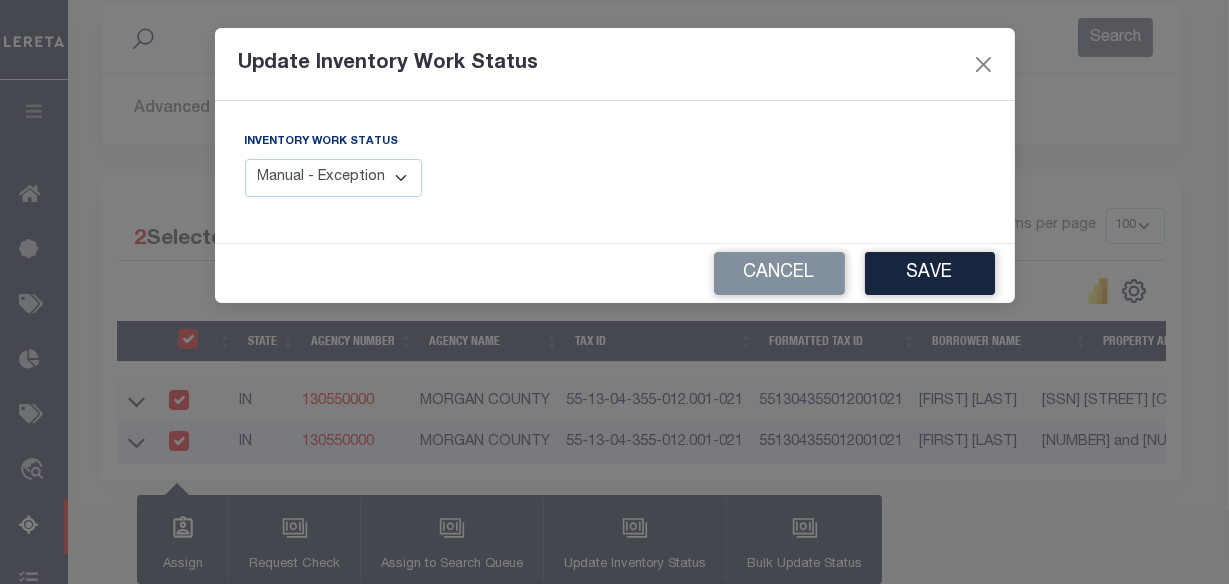 select on "4" 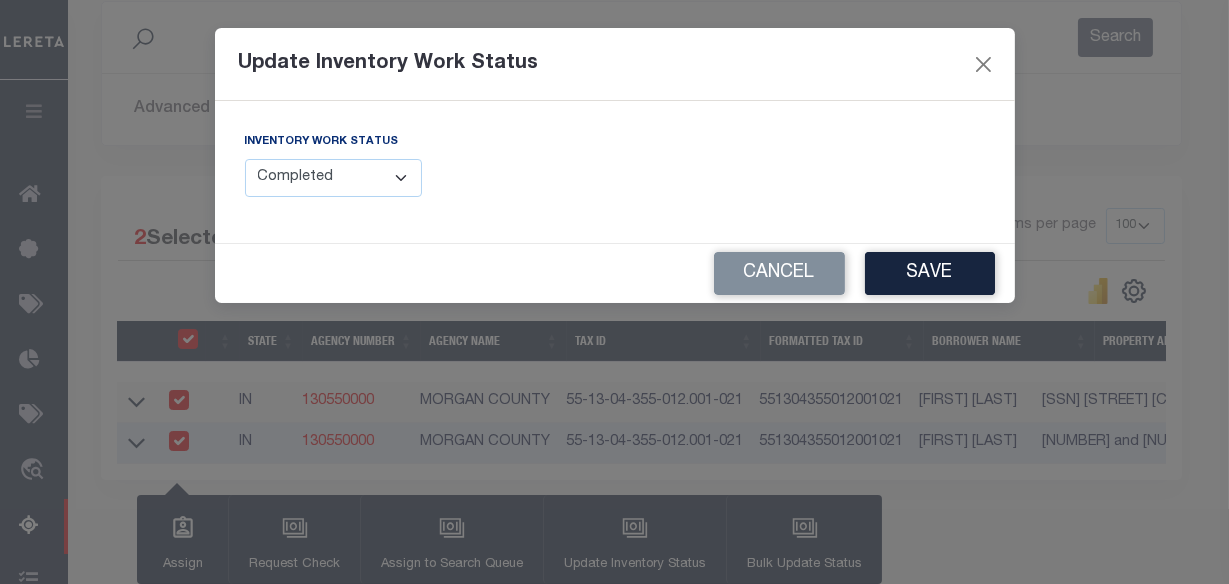 click on "Manual - Exception
Pended - Awaiting Search
Late Add Exception
Completed" at bounding box center [334, 178] 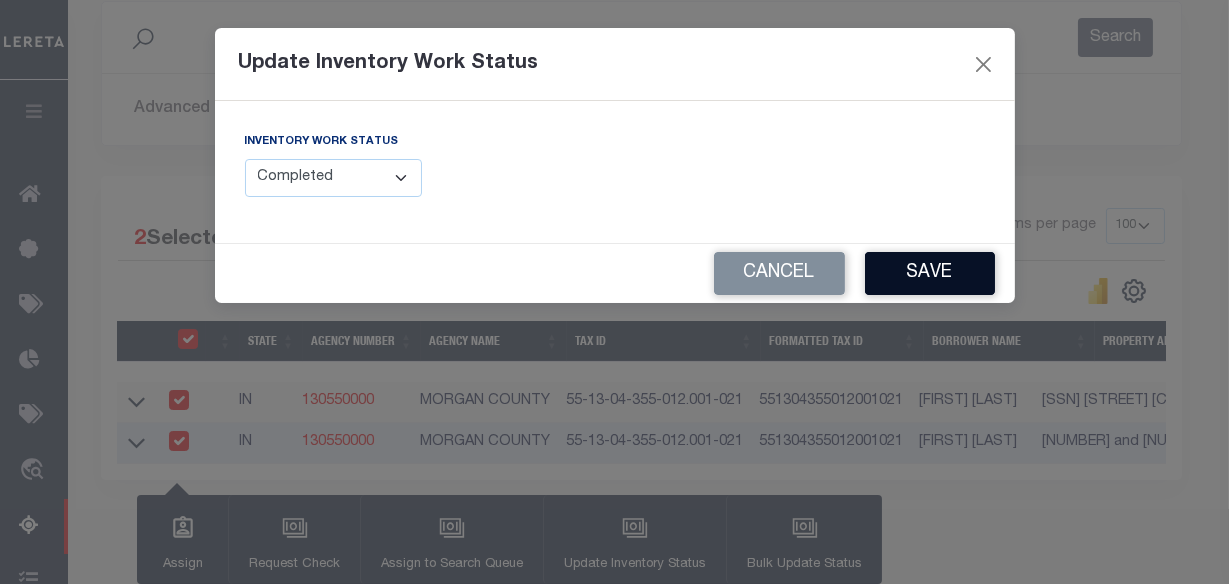 click on "Save" at bounding box center (930, 273) 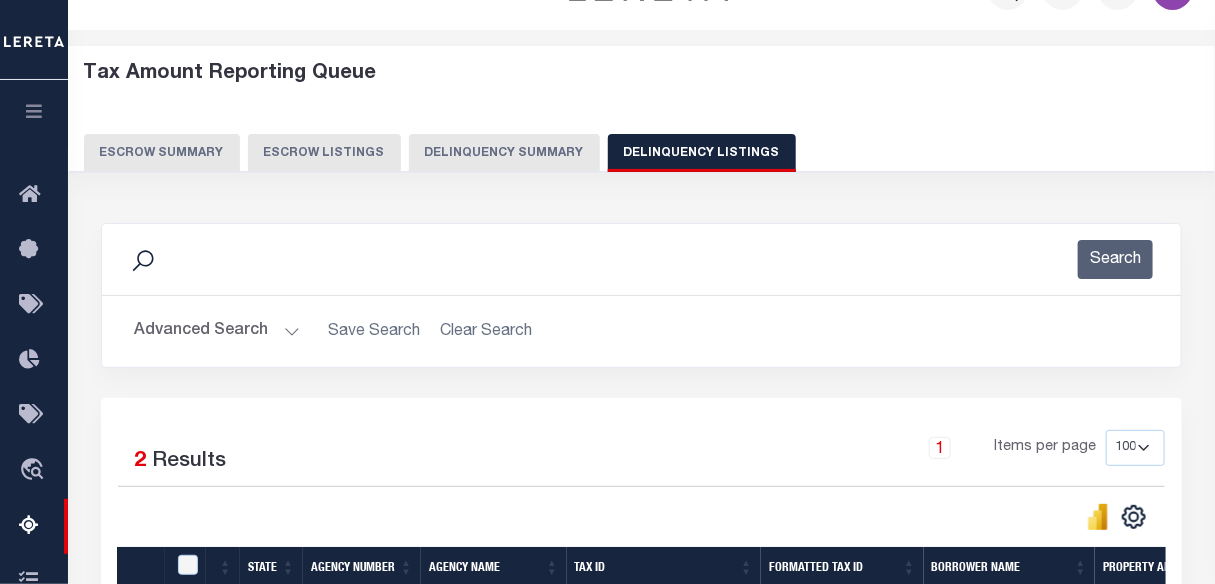 scroll, scrollTop: 0, scrollLeft: 0, axis: both 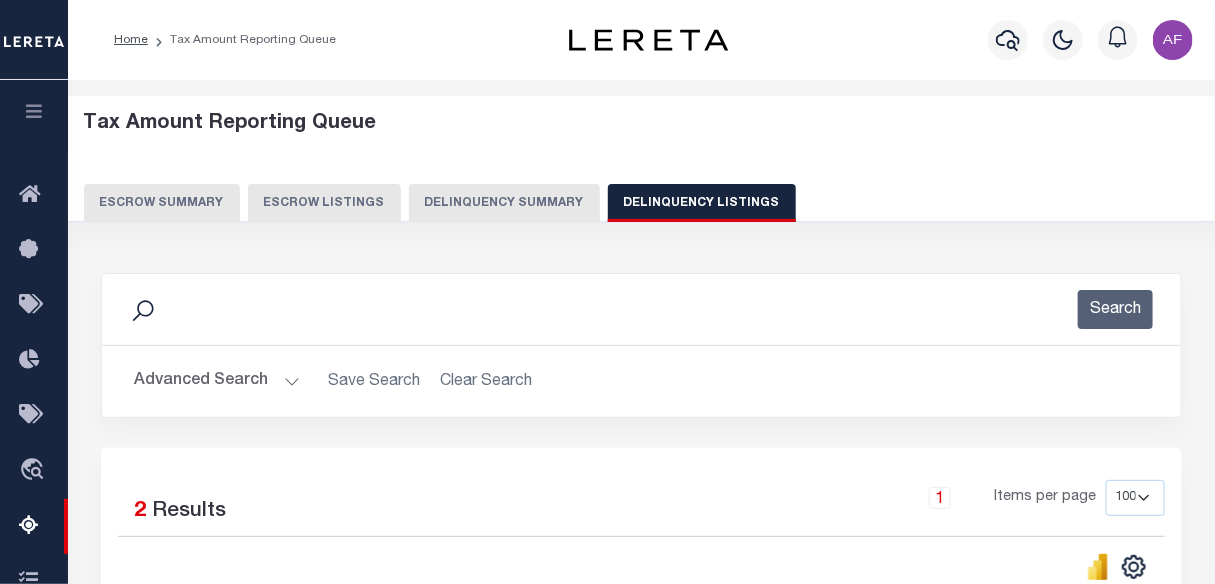 click on "Advanced Search" at bounding box center (217, 381) 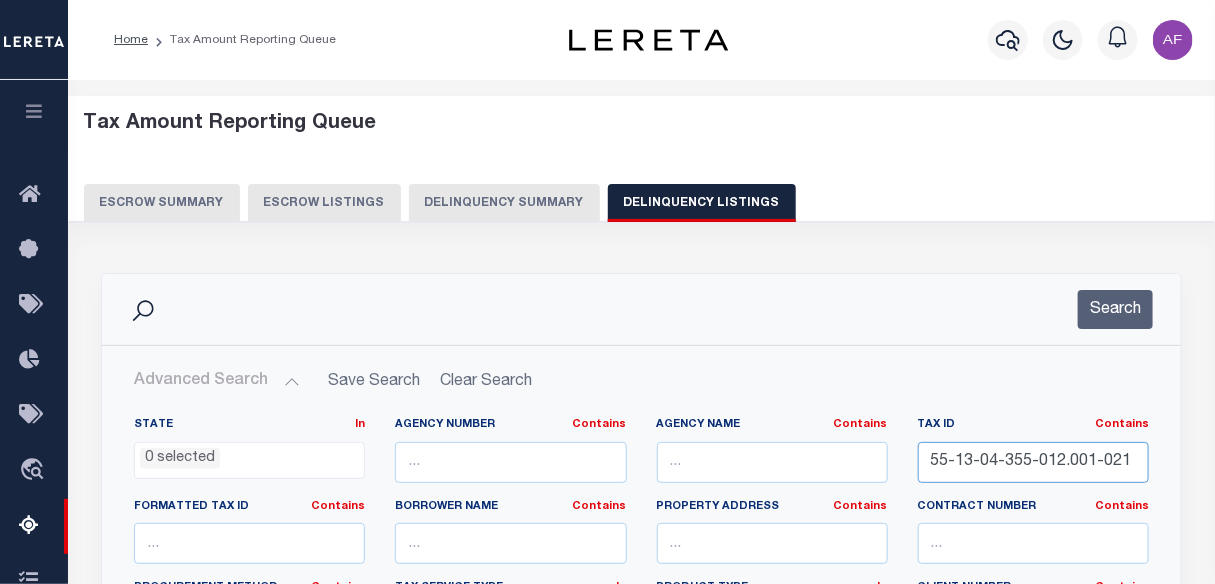drag, startPoint x: 932, startPoint y: 465, endPoint x: 1161, endPoint y: 464, distance: 229.00218 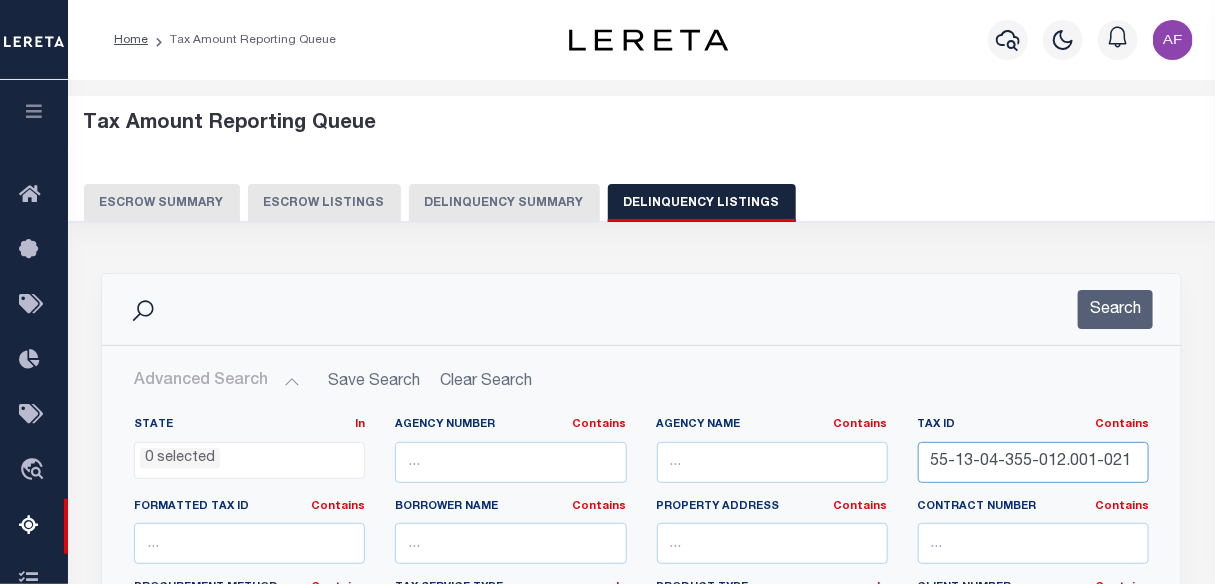 click on "Tax ID
Contains
Contains Is
55-13-04-355-012.001-021" at bounding box center (1033, 458) 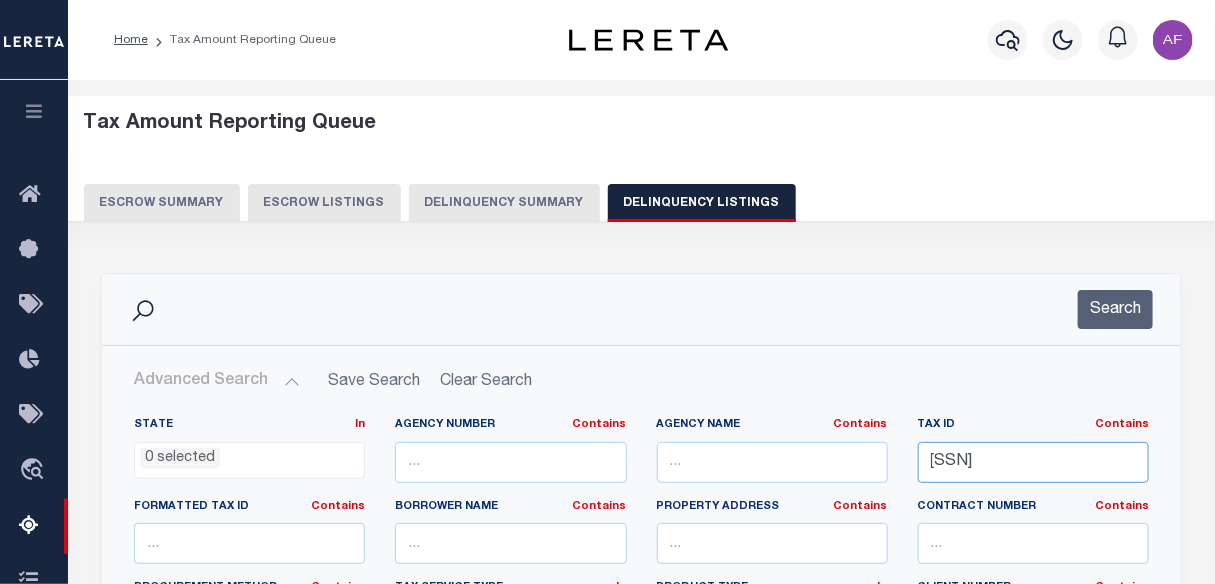type on "55-13-04-390-001.000-021" 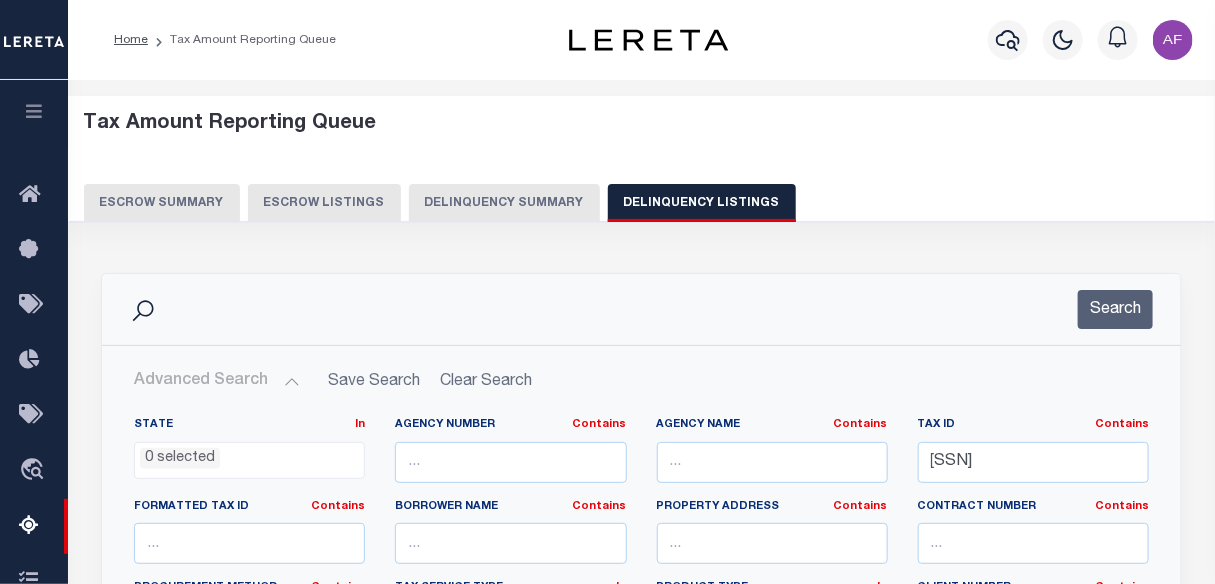 click on "Search" at bounding box center [641, 309] 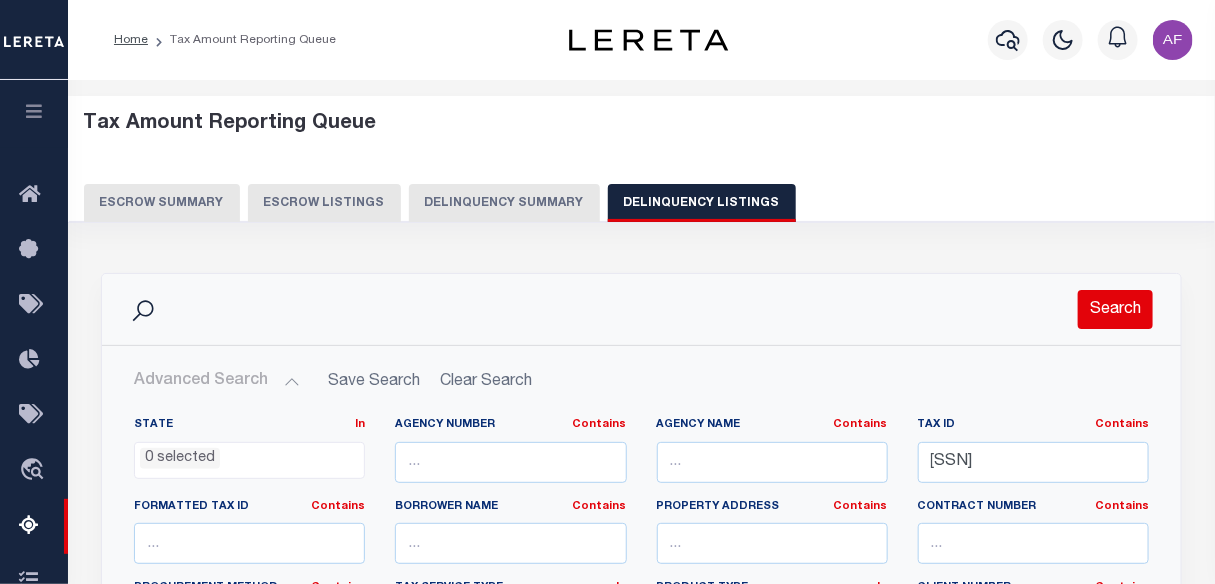 click on "Search" at bounding box center (1115, 309) 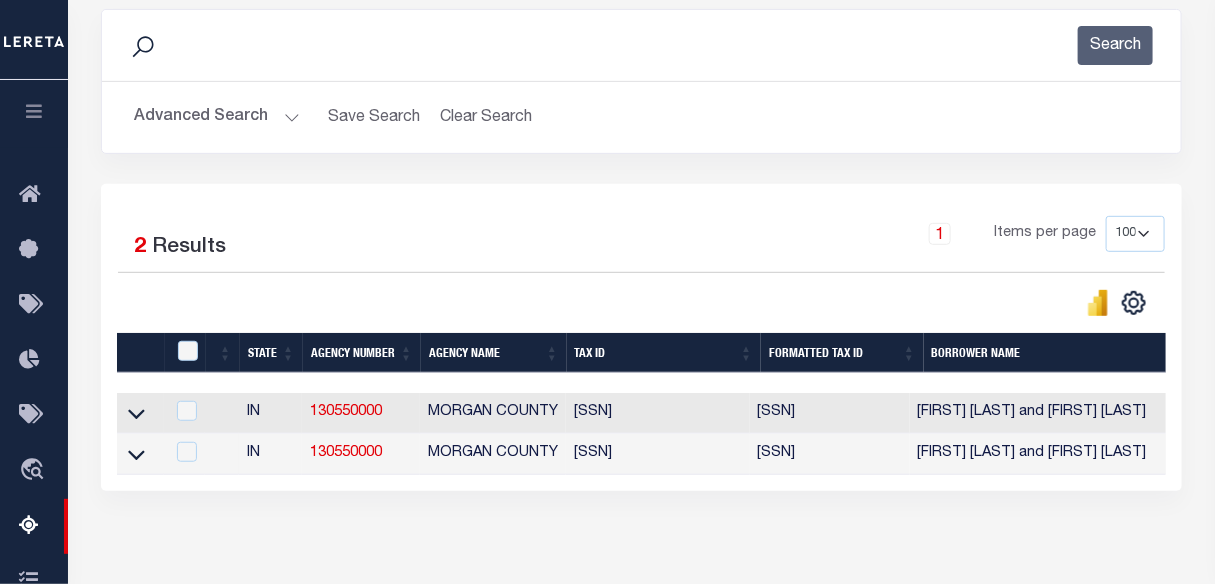 scroll, scrollTop: 272, scrollLeft: 0, axis: vertical 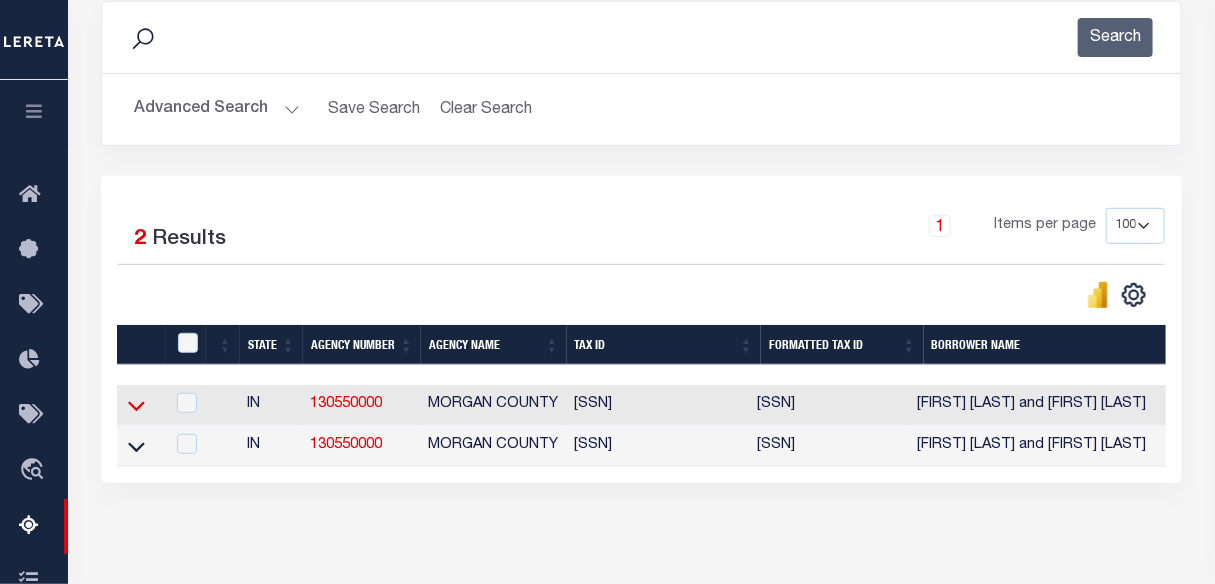 click 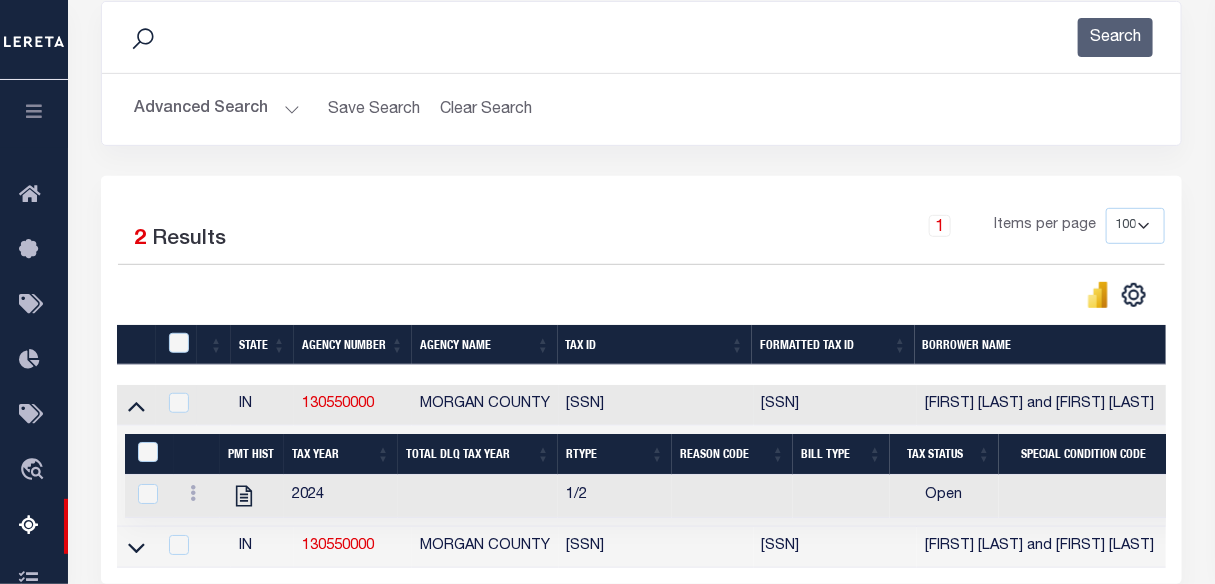 scroll, scrollTop: 454, scrollLeft: 0, axis: vertical 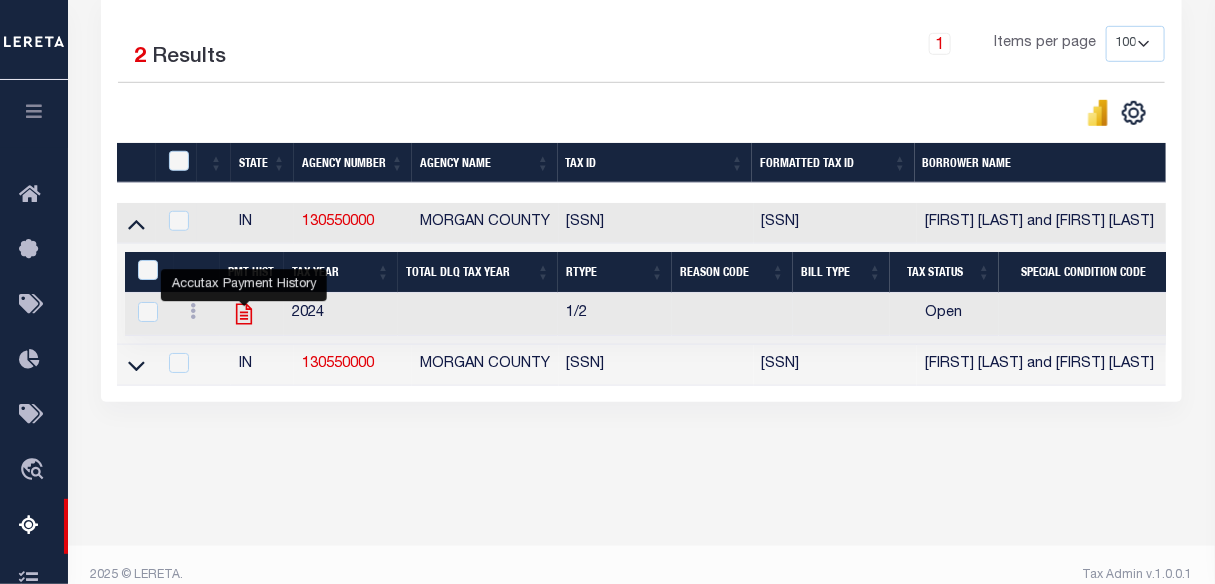 click 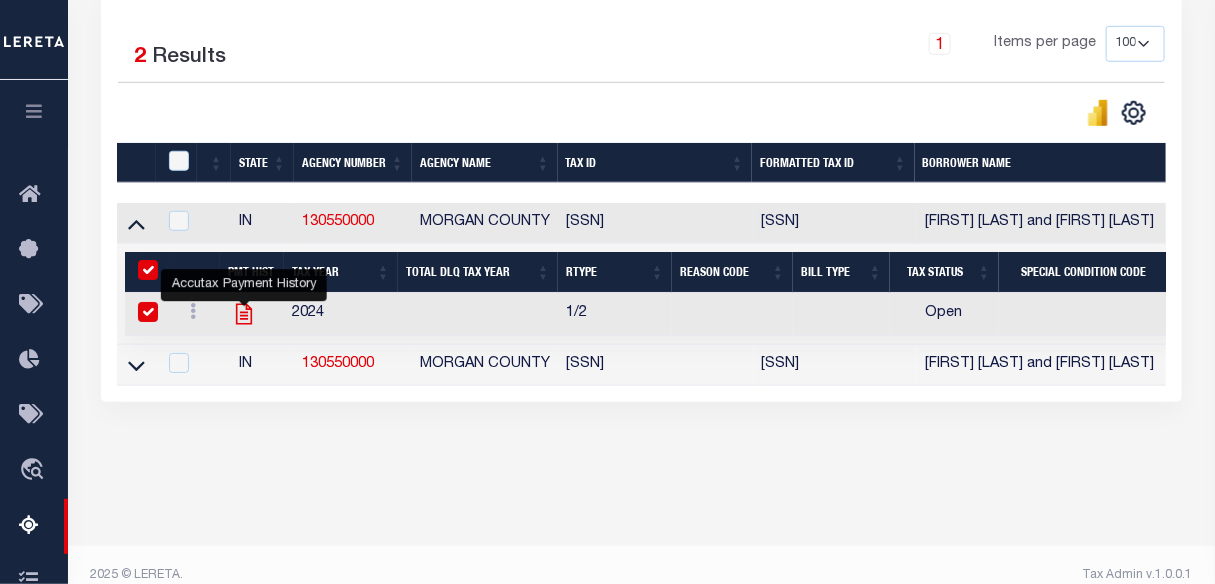 checkbox on "true" 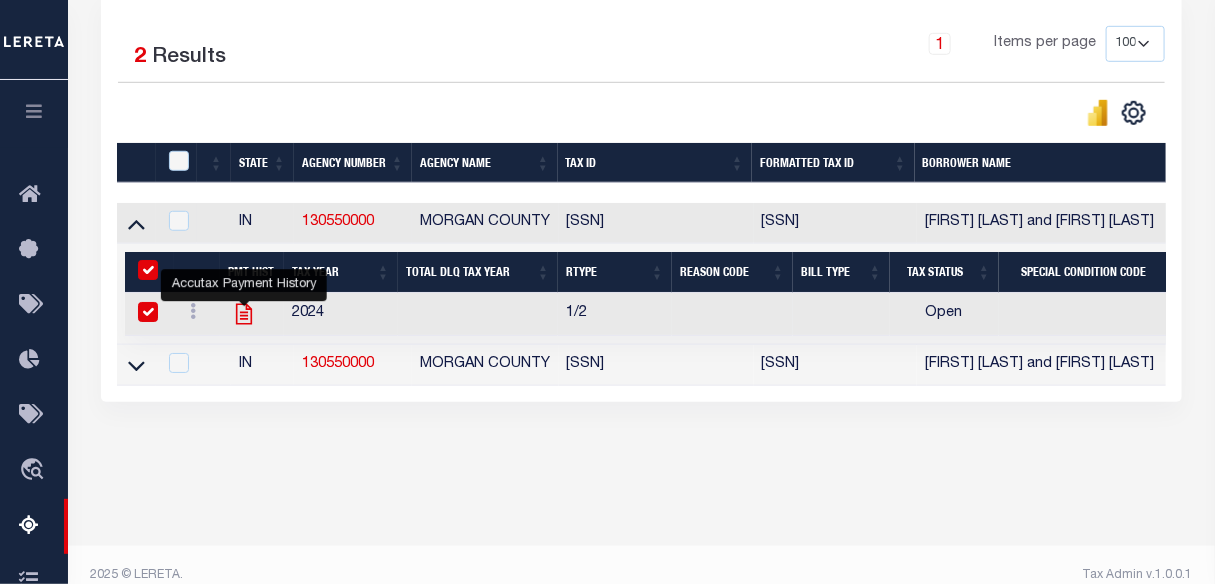 checkbox on "true" 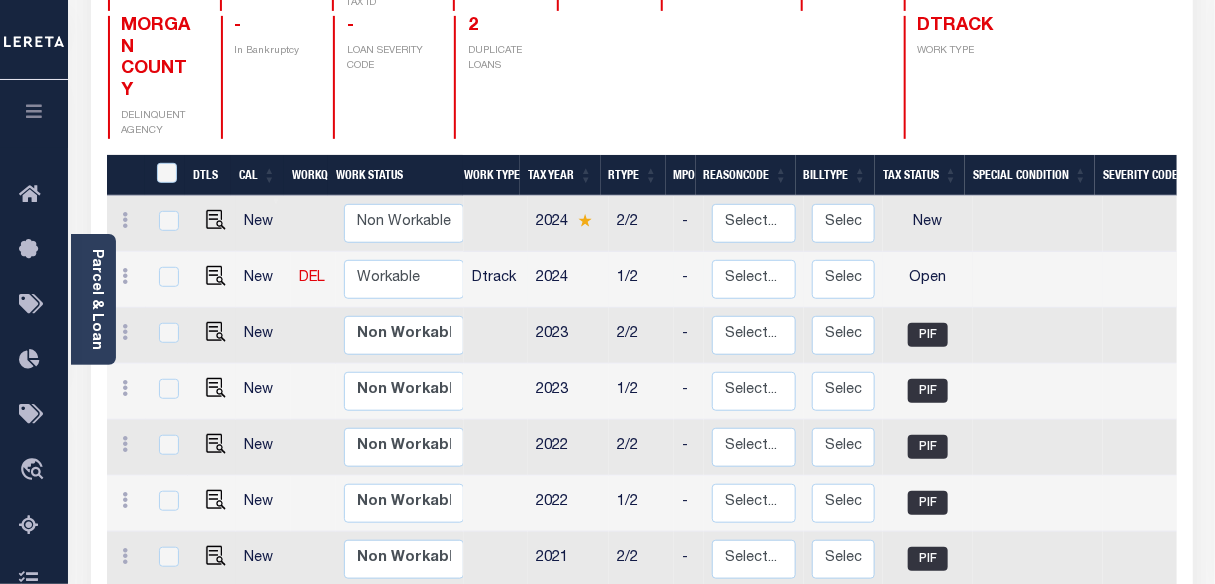 scroll, scrollTop: 363, scrollLeft: 0, axis: vertical 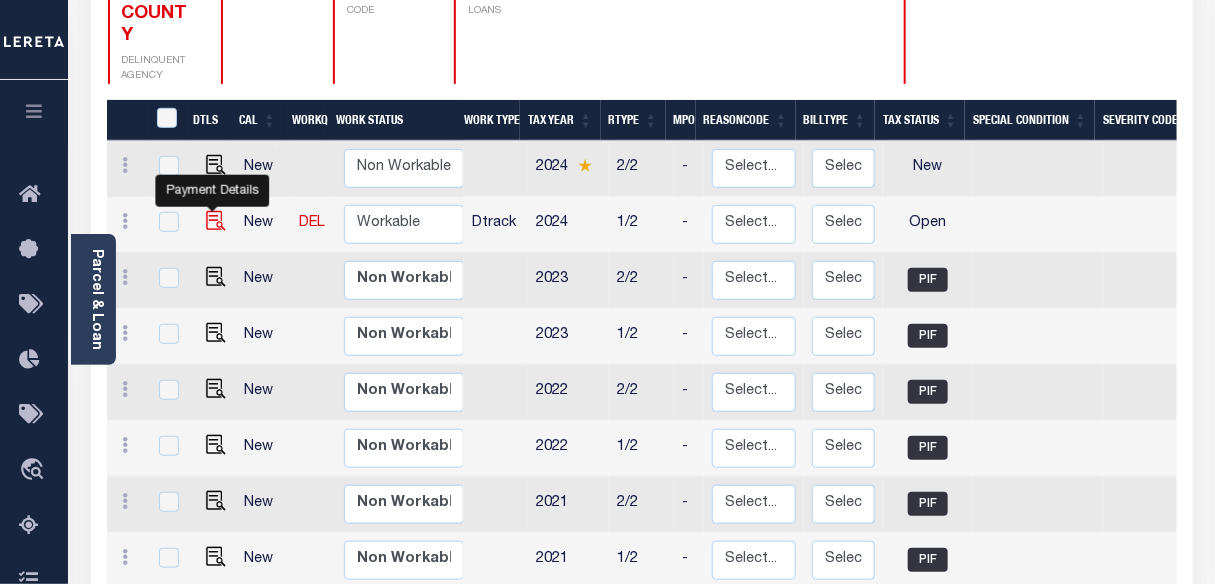 click at bounding box center [216, 221] 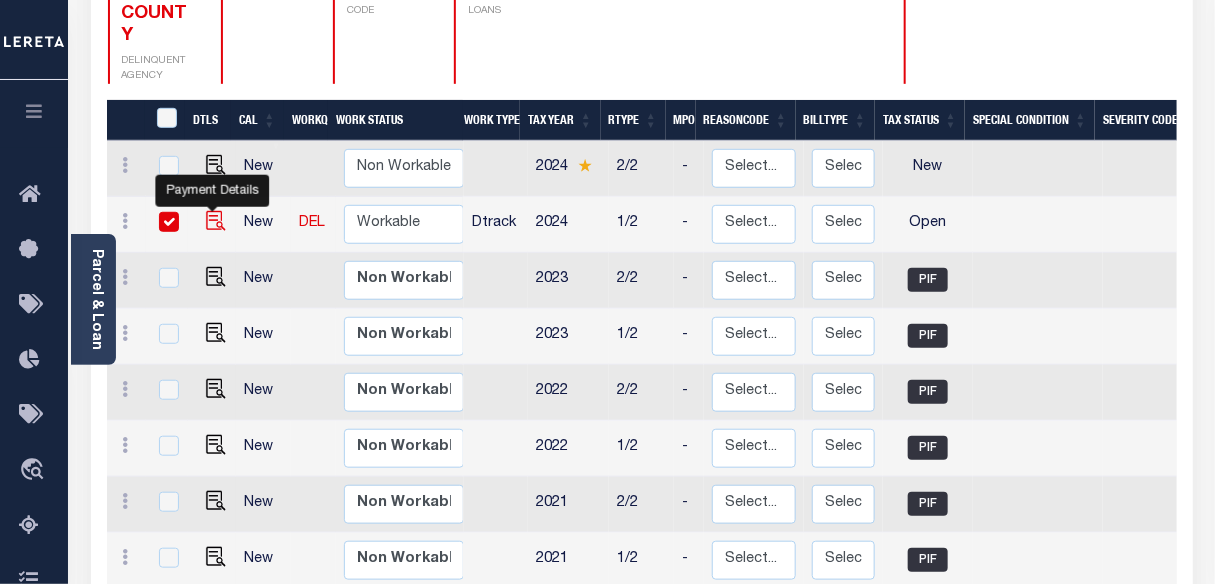 checkbox on "true" 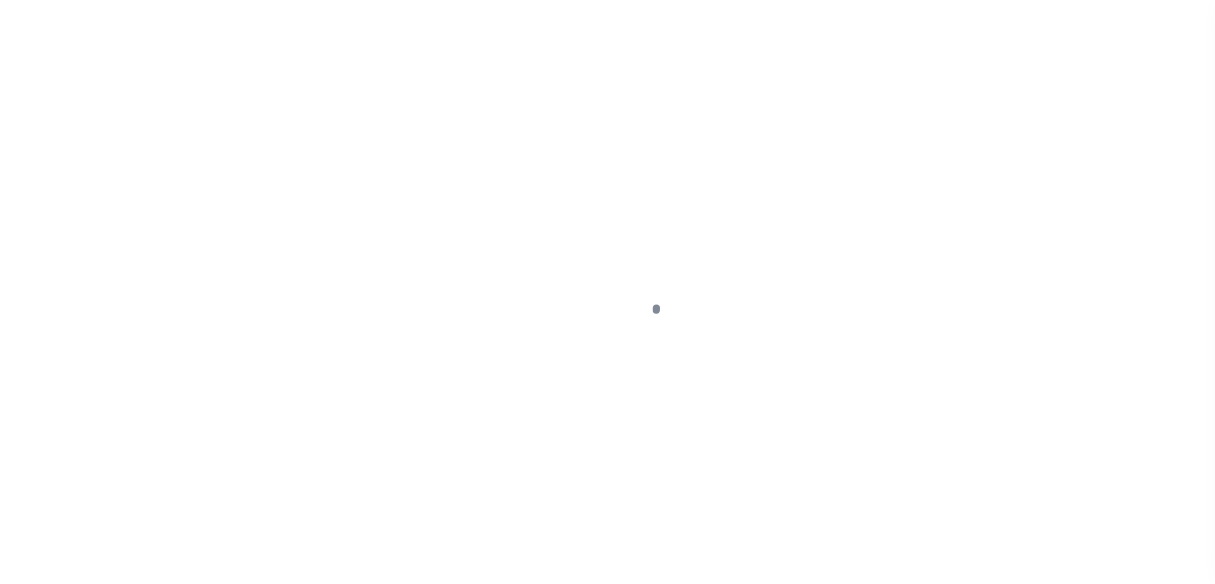 scroll, scrollTop: 0, scrollLeft: 0, axis: both 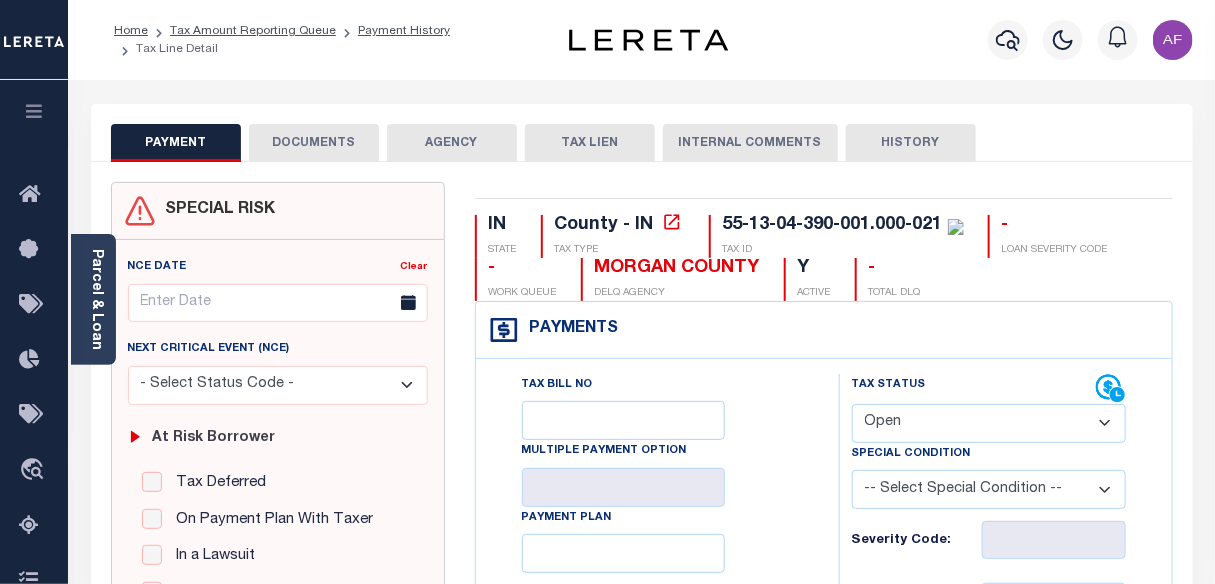 click on "- Select Status Code -
Open
Due/Unpaid
Paid
Incomplete
No Tax Due
Internal Refund Processed
New" at bounding box center (989, 423) 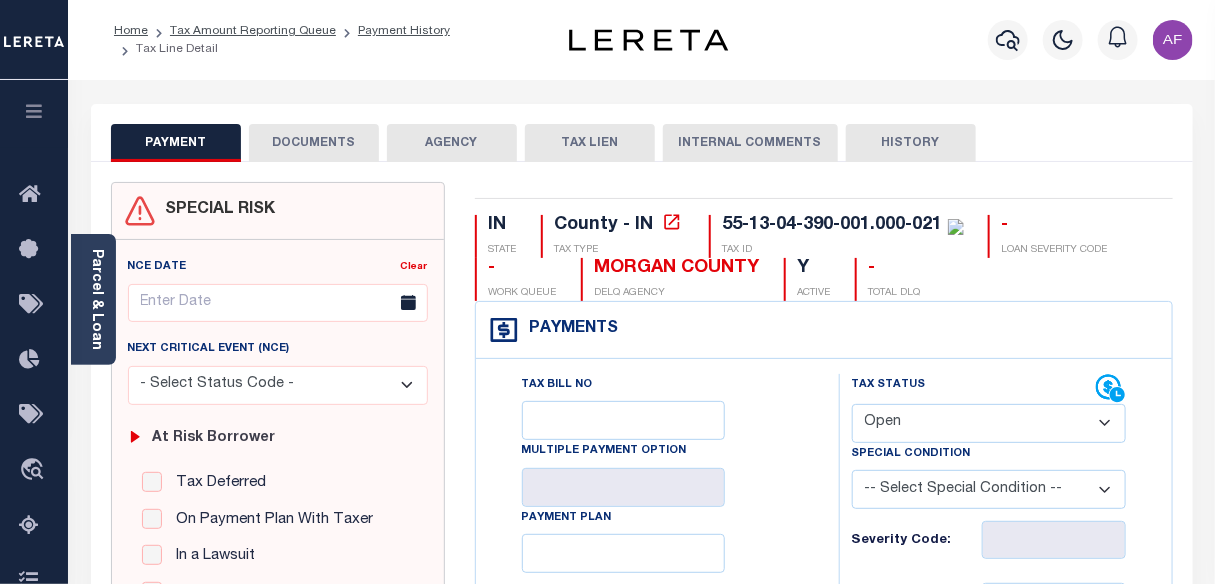 select on "PYD" 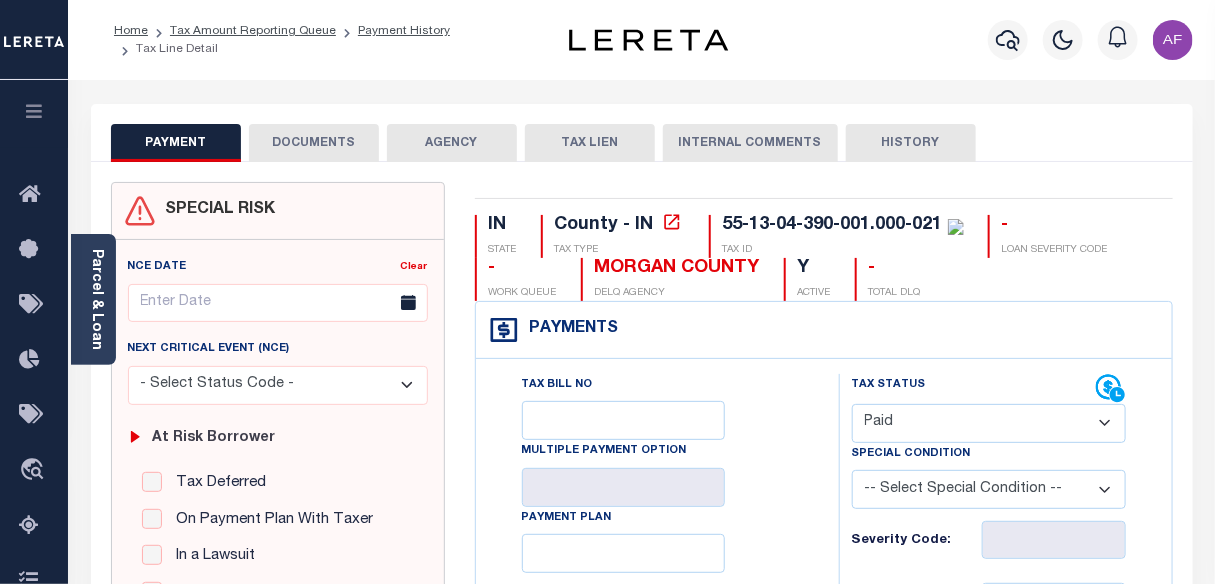 click on "- Select Status Code -
Open
Due/Unpaid
Paid
Incomplete
No Tax Due
Internal Refund Processed
New" at bounding box center (989, 423) 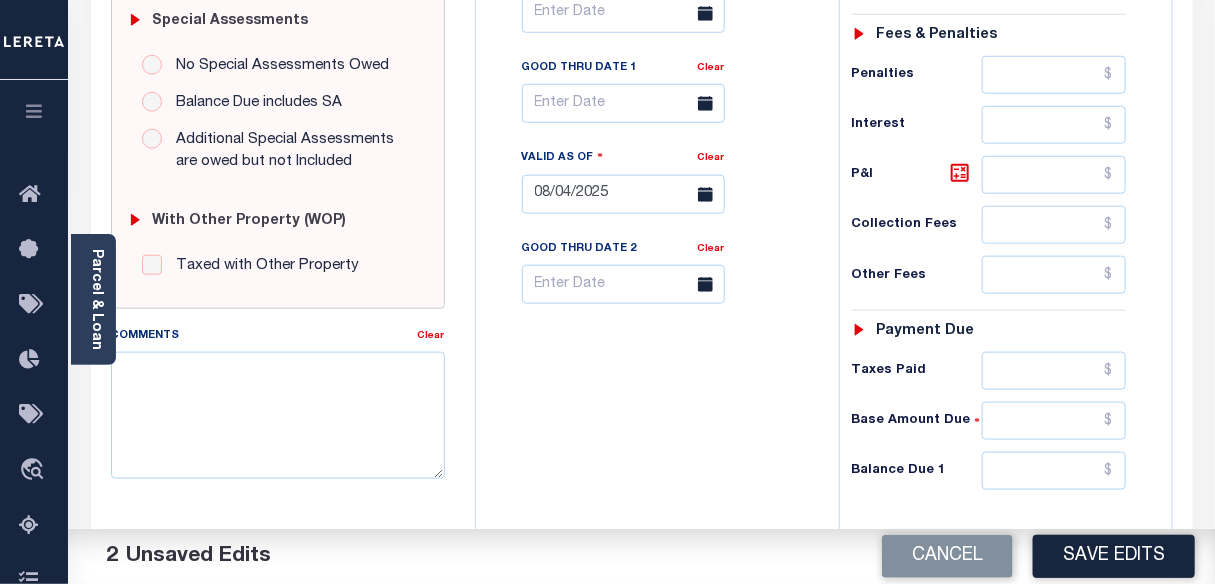 scroll, scrollTop: 636, scrollLeft: 0, axis: vertical 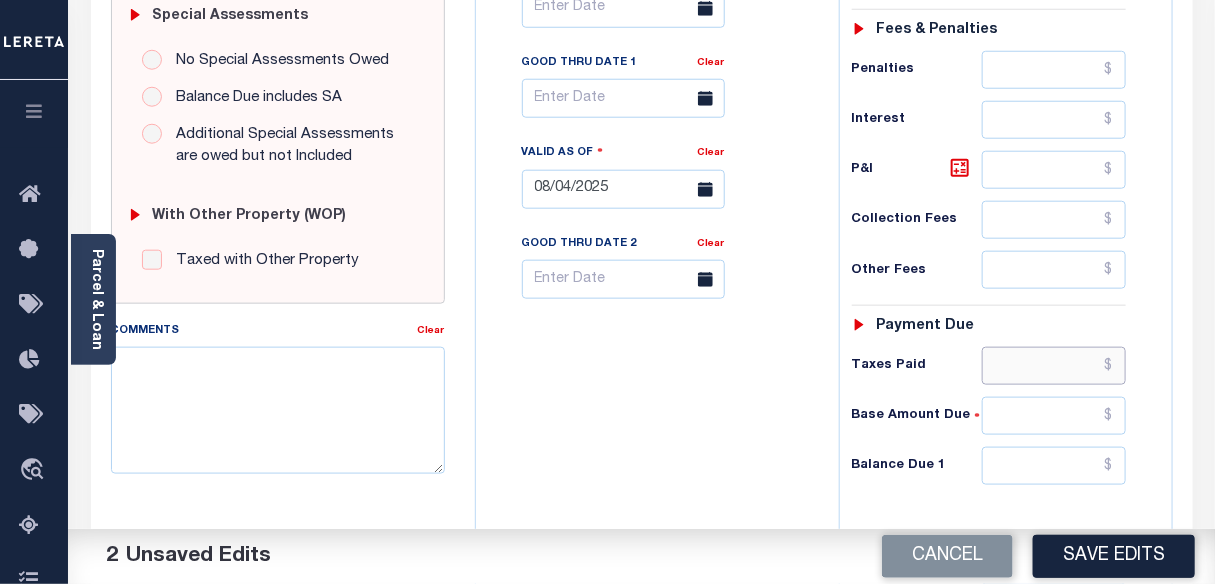 click at bounding box center (1054, 366) 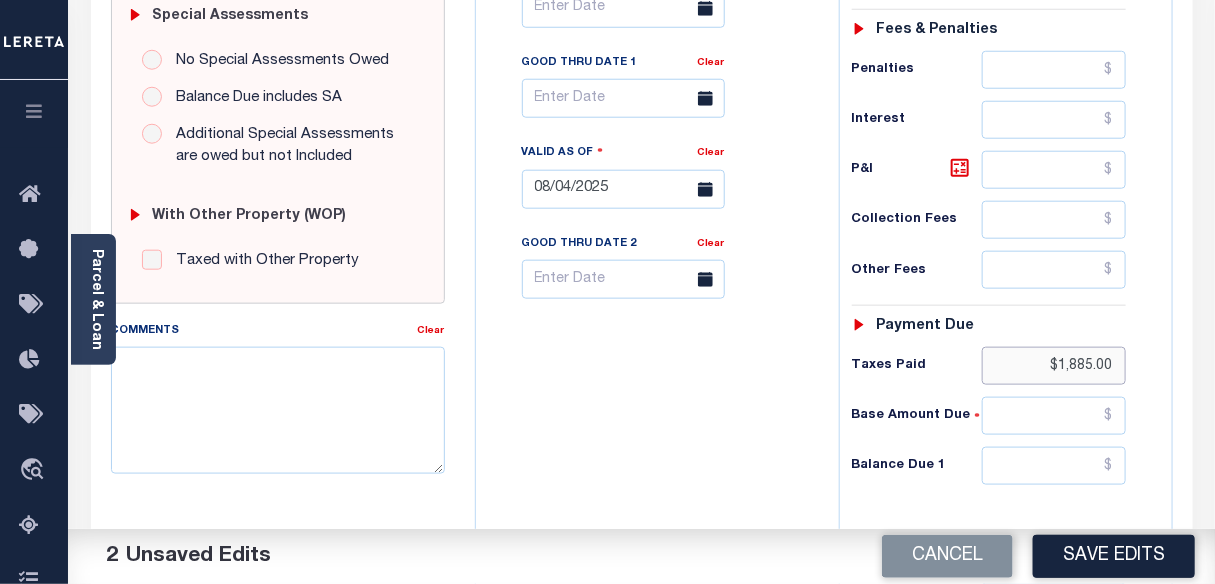 type on "$1,885.00" 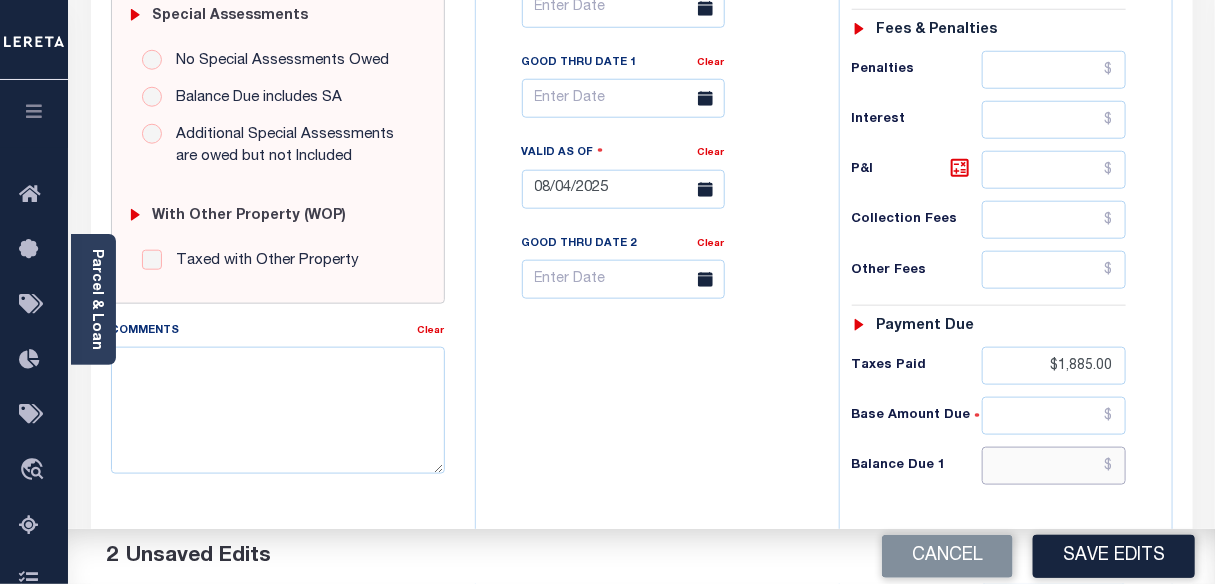 click at bounding box center [1054, 466] 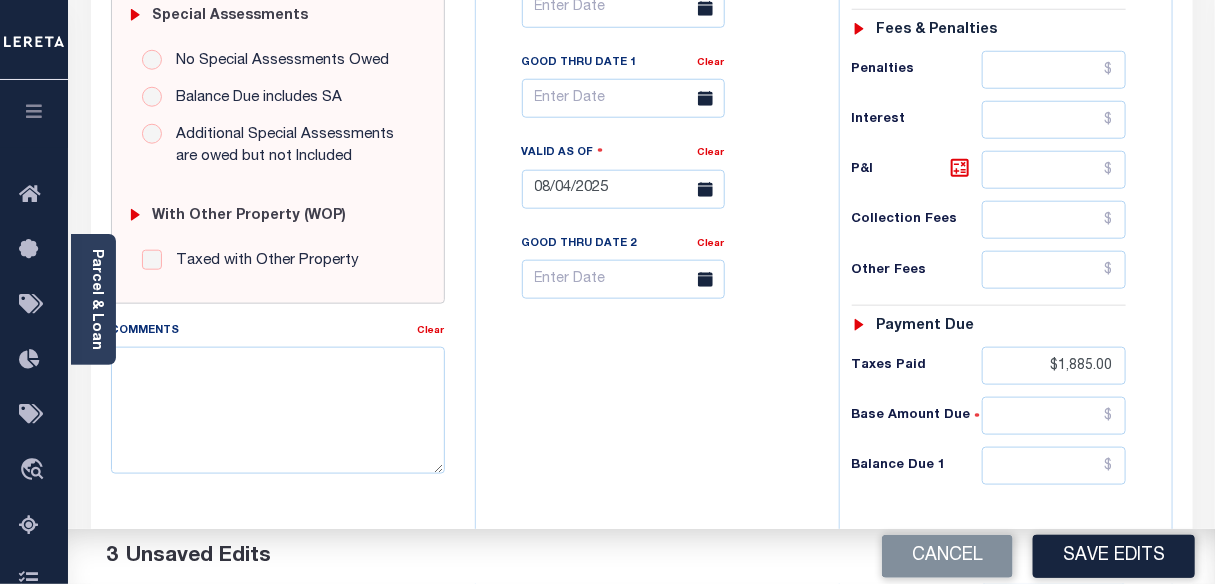 click on "Tax Bill No
Multiple Payment Option
Payment Plan
Clear" at bounding box center (652, 179) 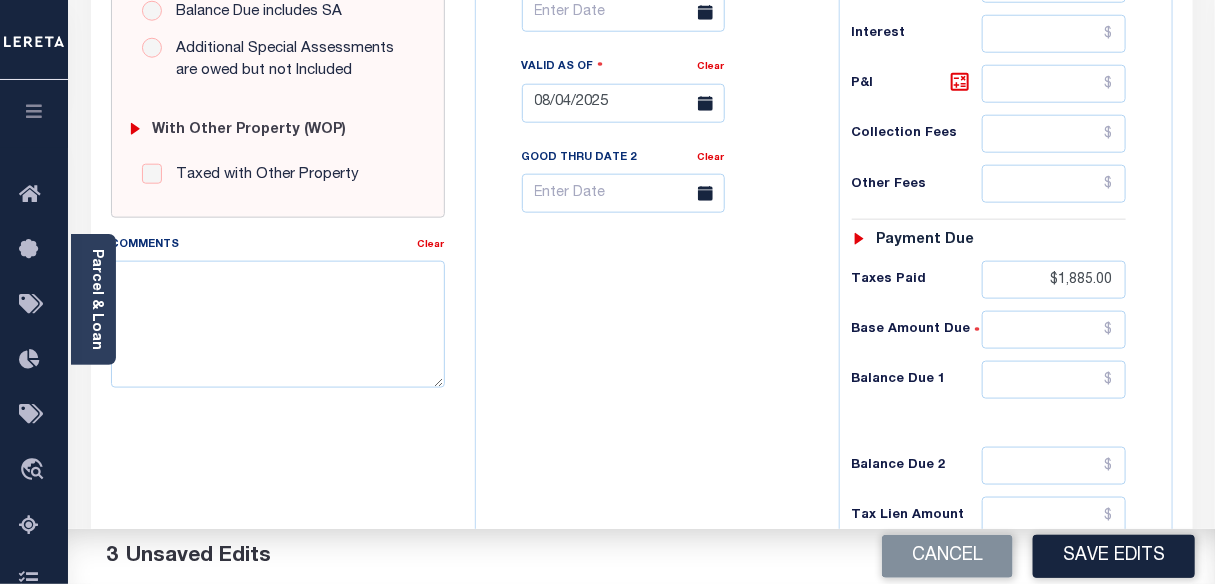 scroll, scrollTop: 727, scrollLeft: 0, axis: vertical 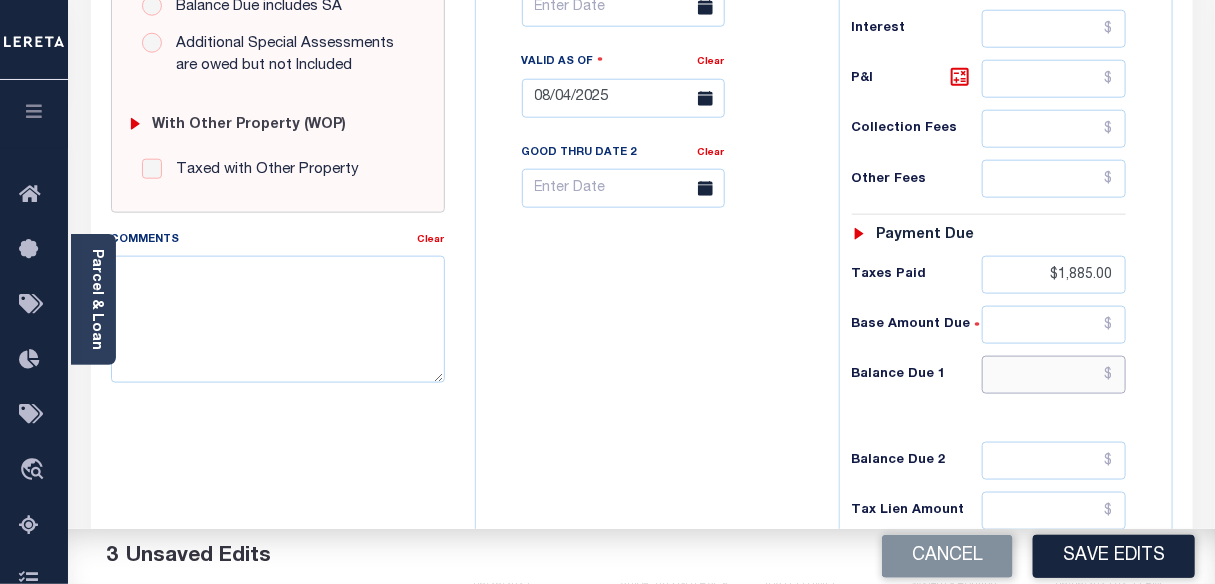 click at bounding box center [1054, 375] 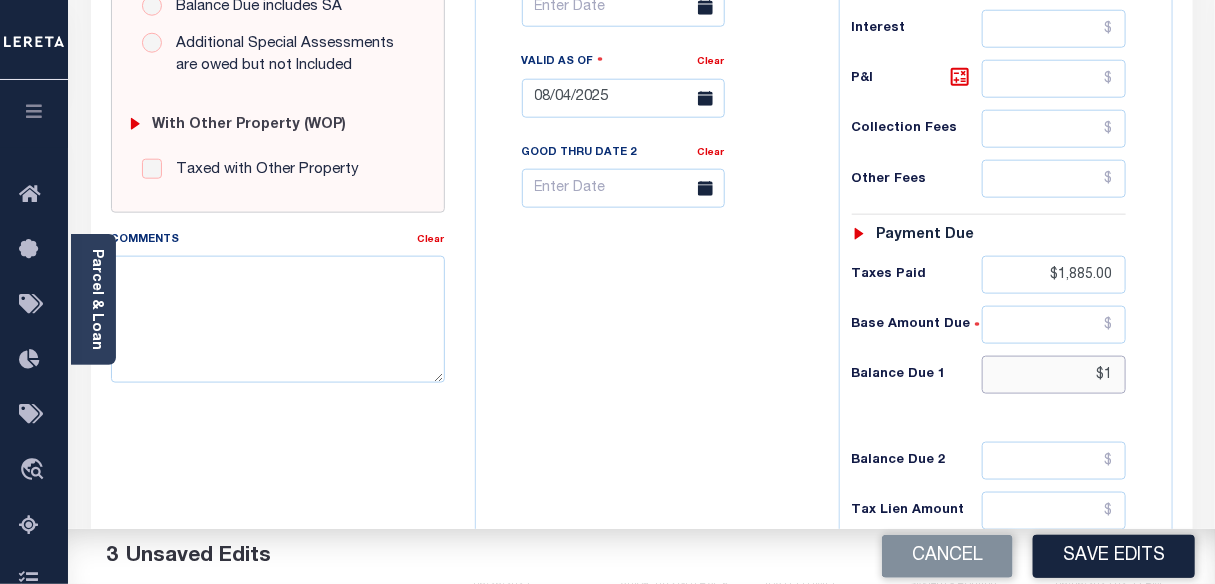 type on "$" 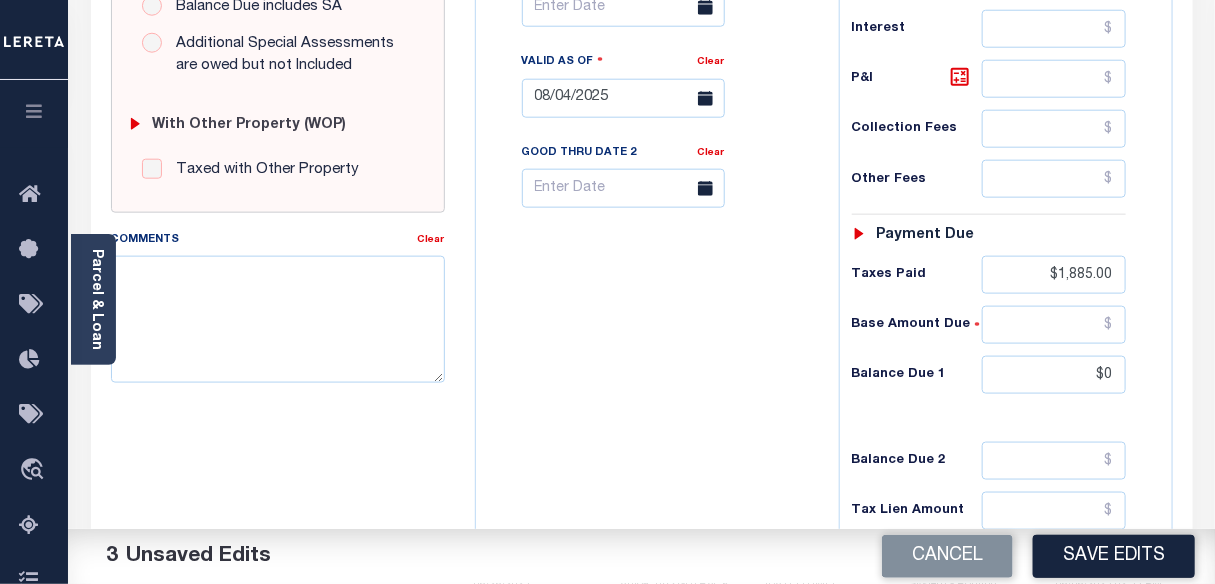type on "$0.00" 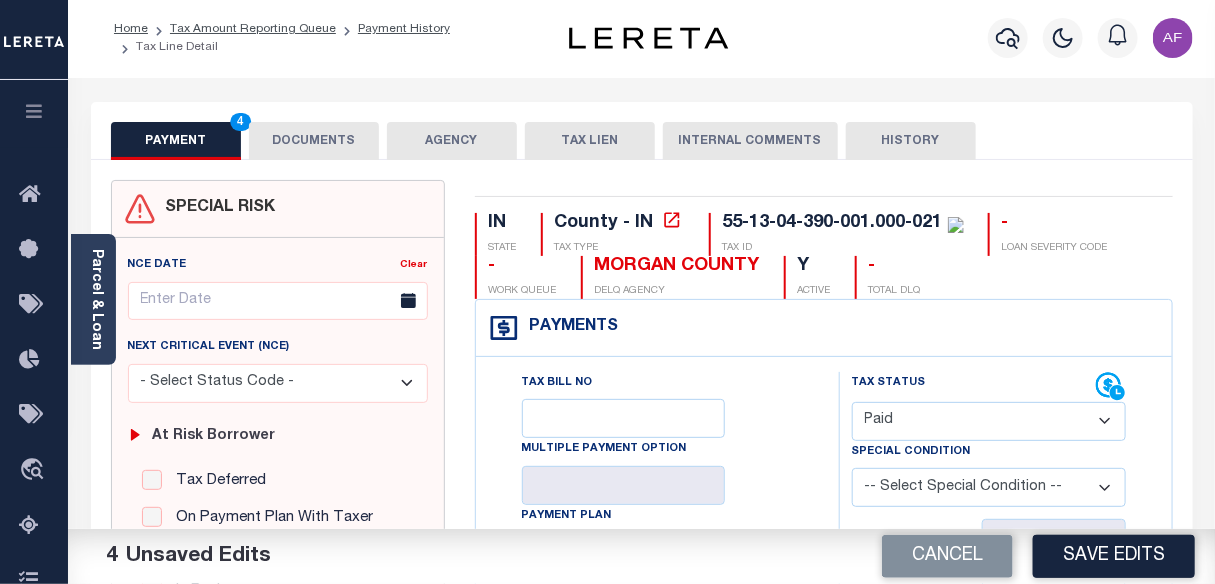 scroll, scrollTop: 0, scrollLeft: 0, axis: both 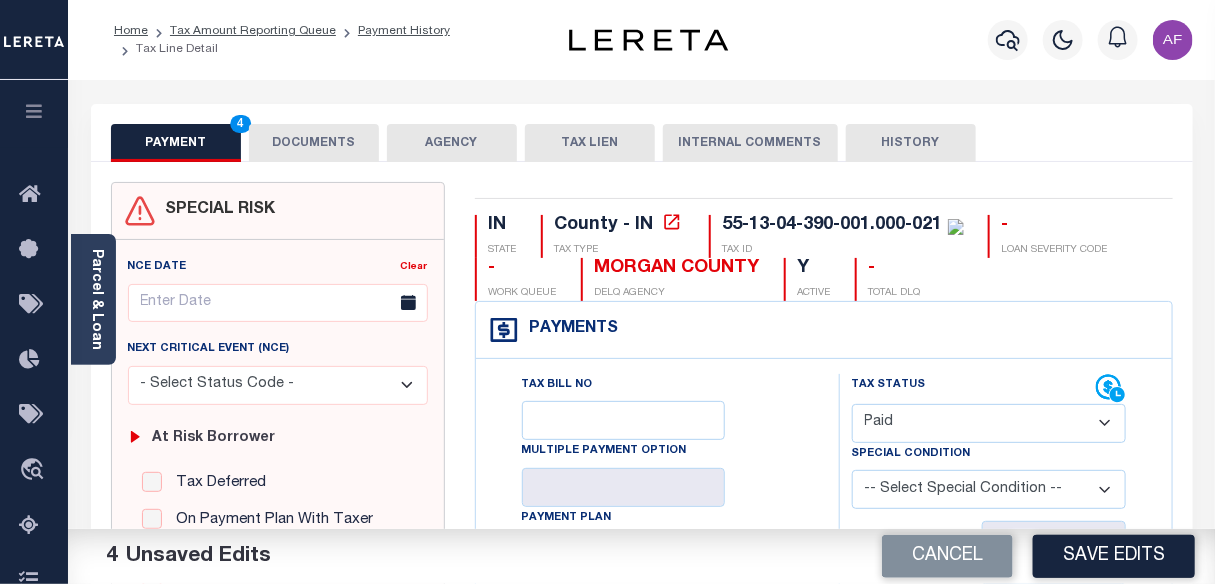click on "DOCUMENTS" at bounding box center (314, 143) 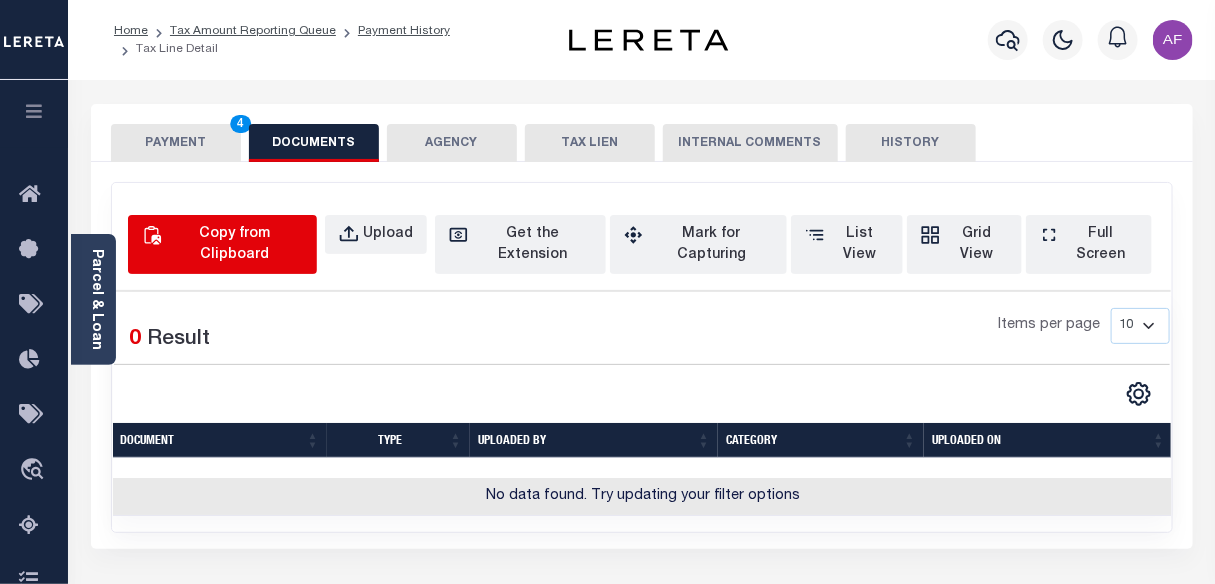 click on "Copy from Clipboard" at bounding box center [235, 245] 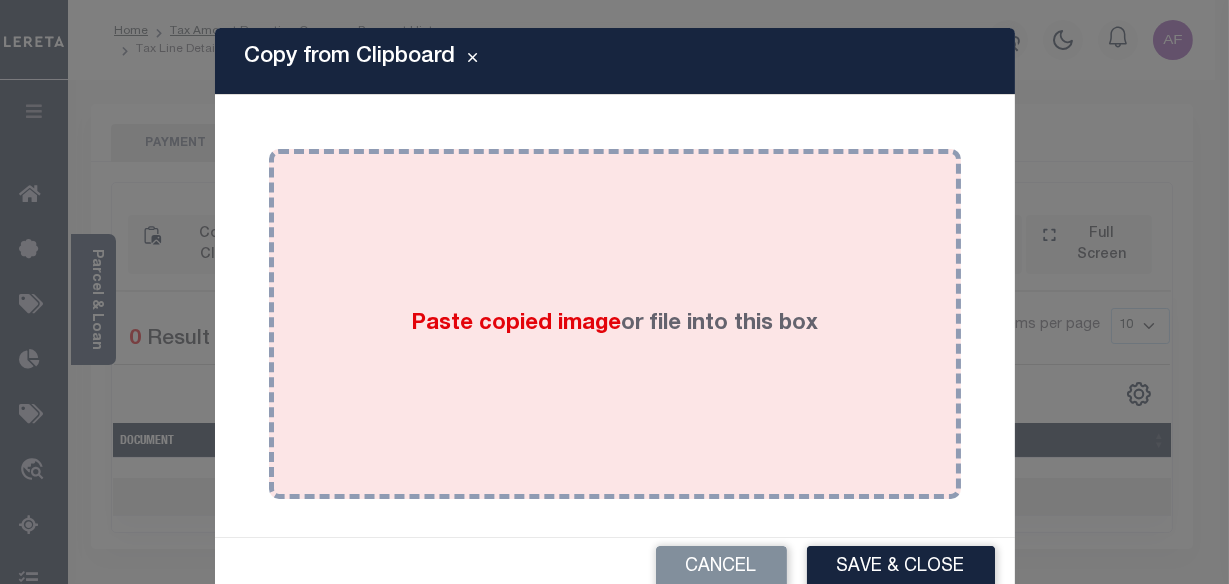 click on "Paste copied image  or file into this box" at bounding box center (615, 324) 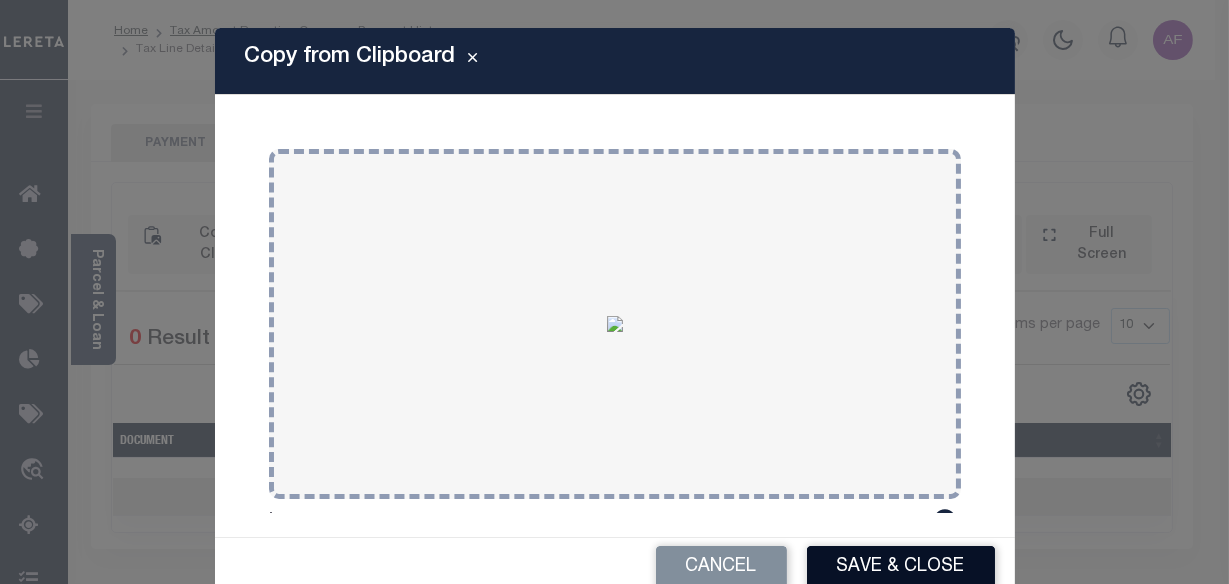 click on "Save & Close" at bounding box center (901, 567) 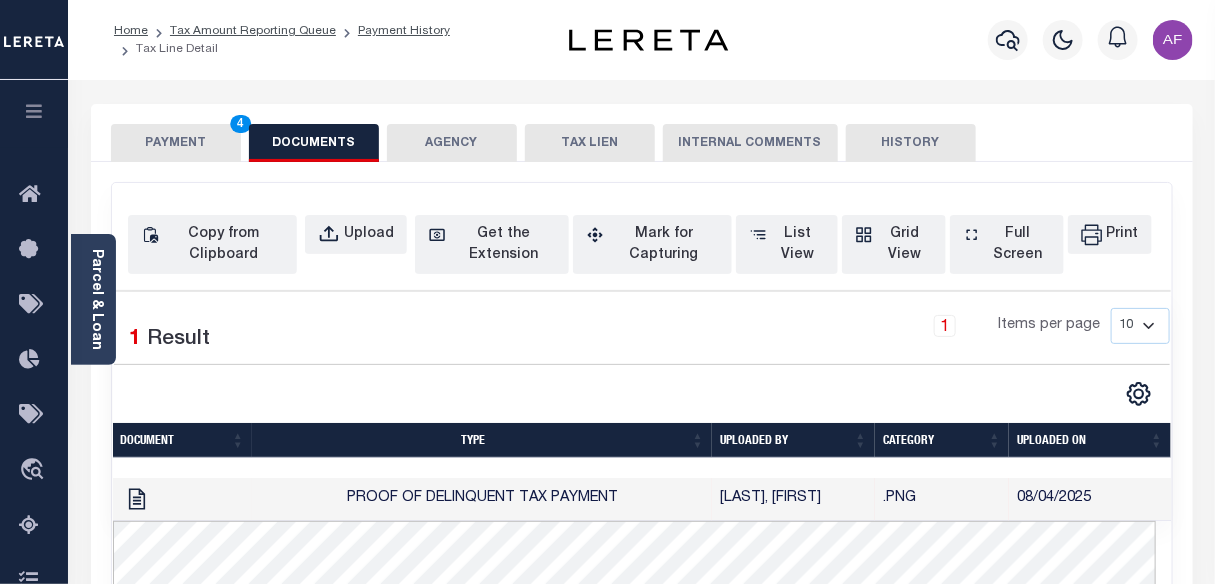 click on "PAYMENT
4" at bounding box center [176, 143] 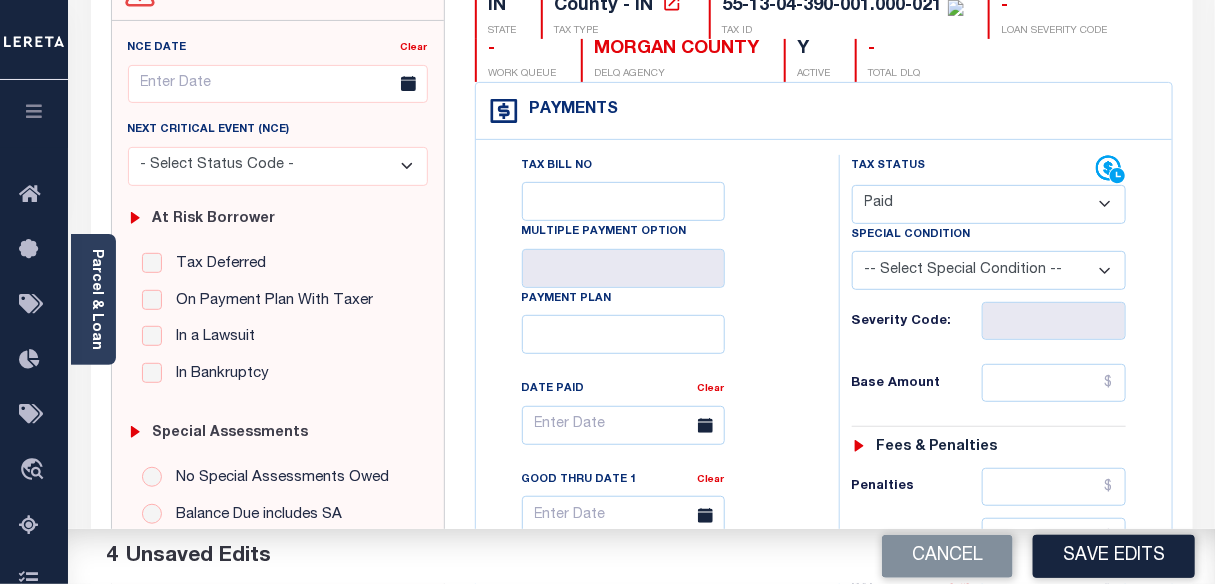 scroll, scrollTop: 363, scrollLeft: 0, axis: vertical 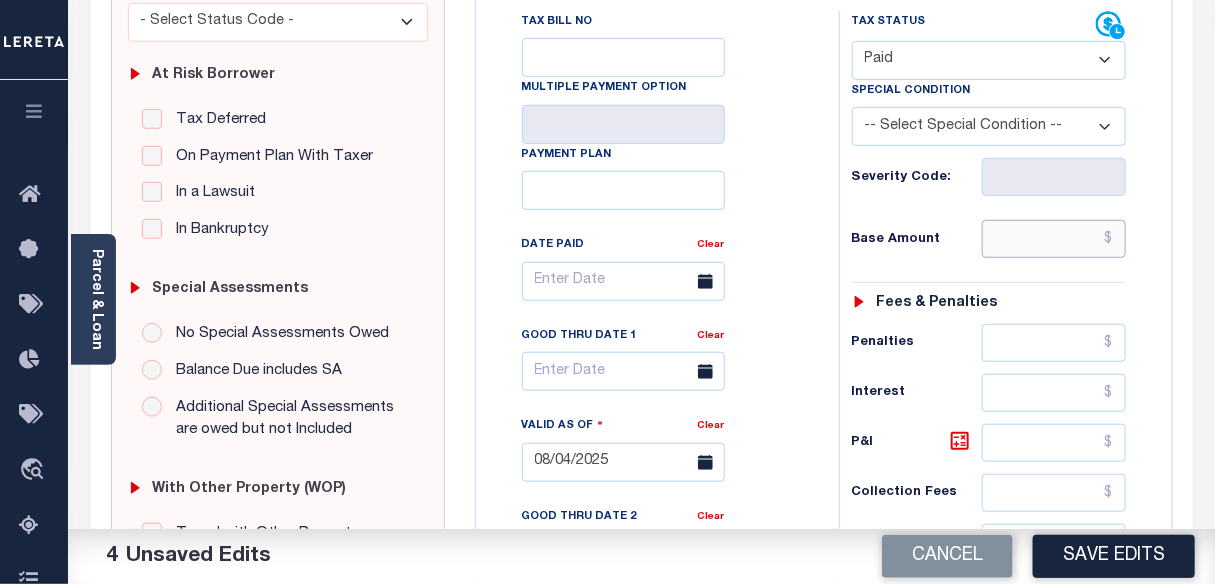 click at bounding box center [1054, 239] 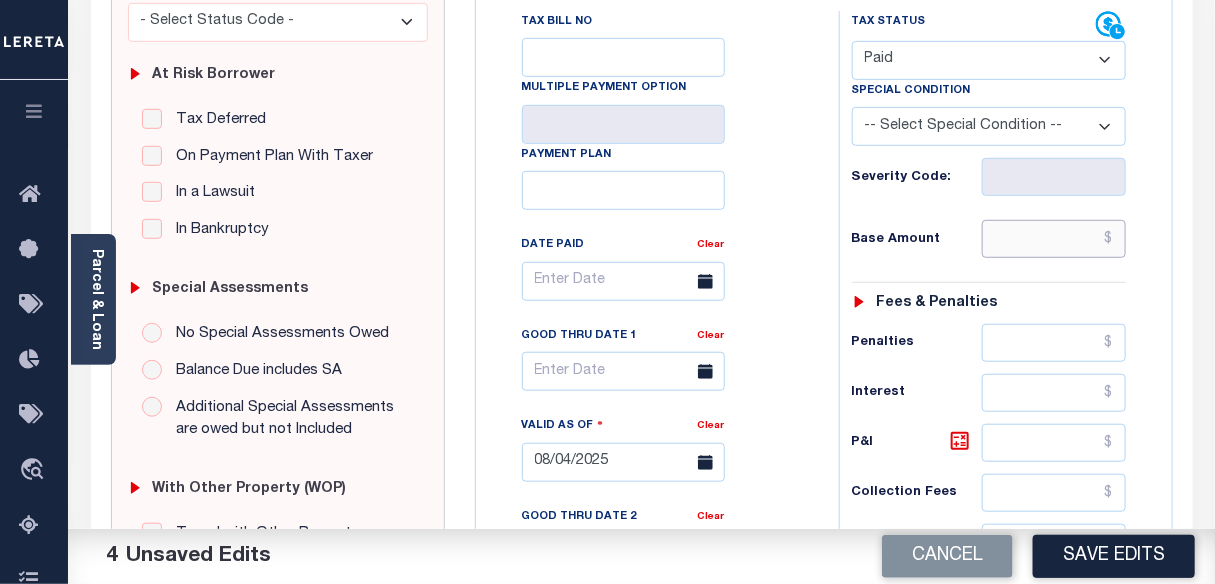 click at bounding box center (1054, 239) 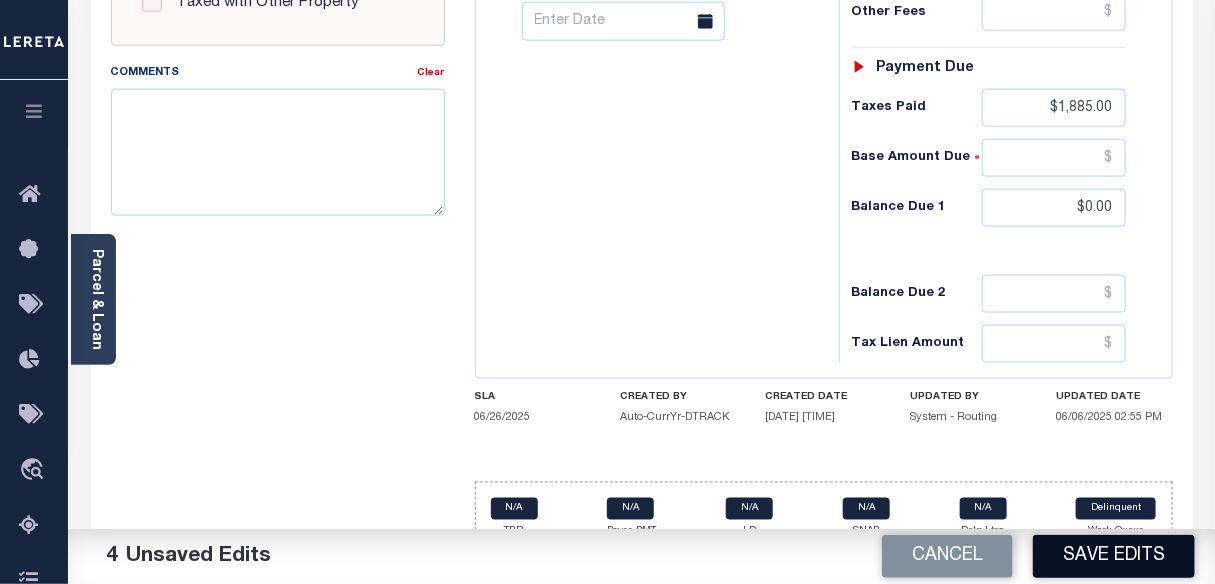 scroll, scrollTop: 922, scrollLeft: 0, axis: vertical 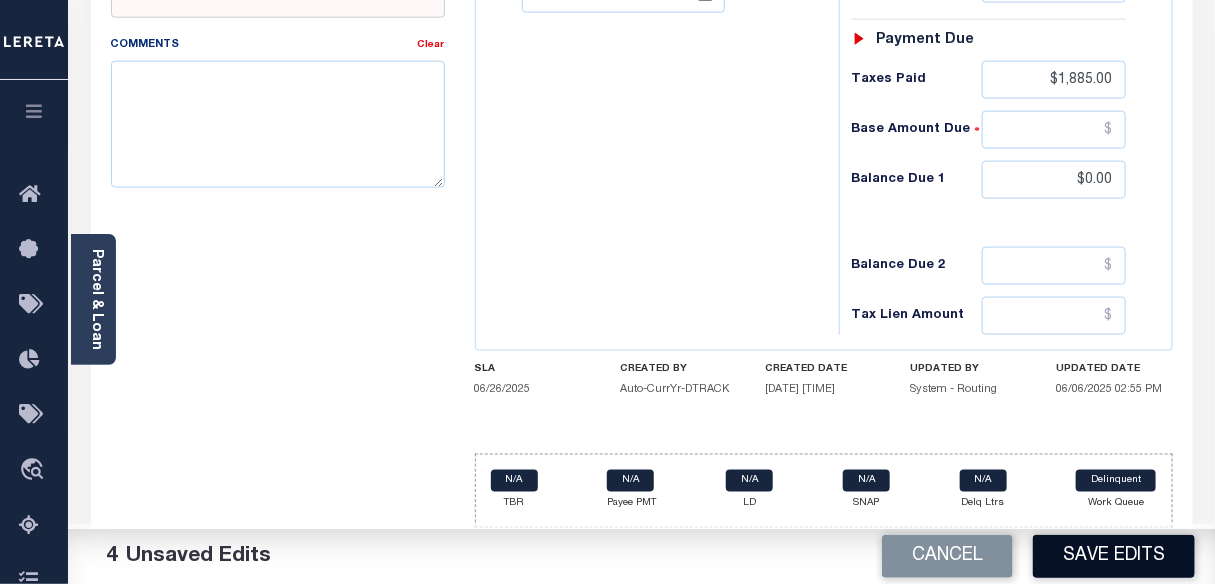 type on "$1,885.00" 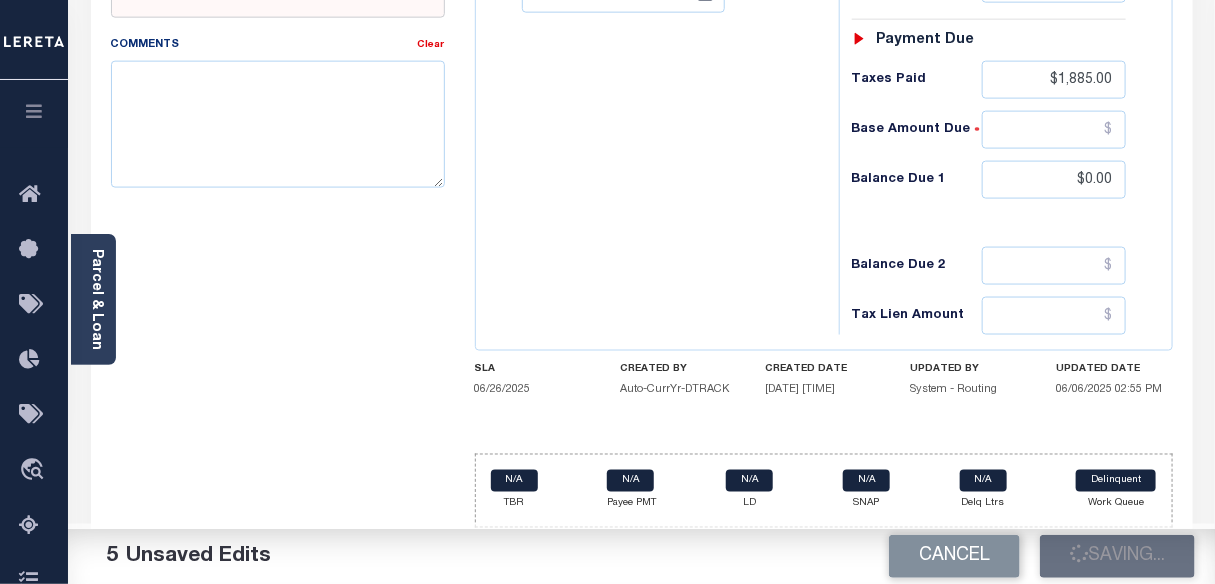 checkbox on "false" 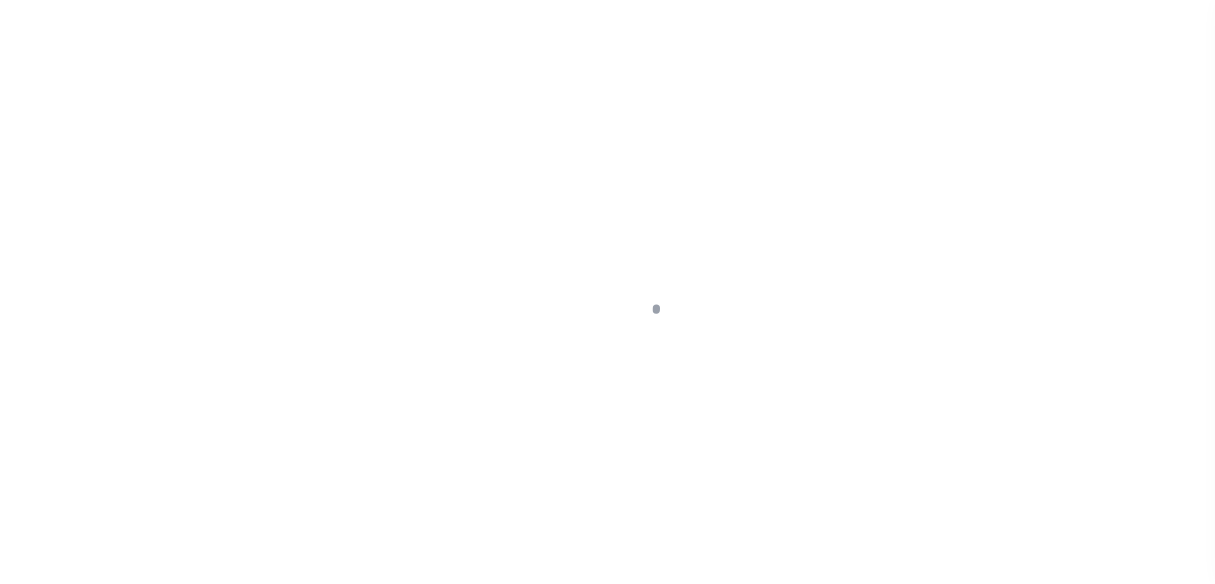 scroll, scrollTop: 0, scrollLeft: 0, axis: both 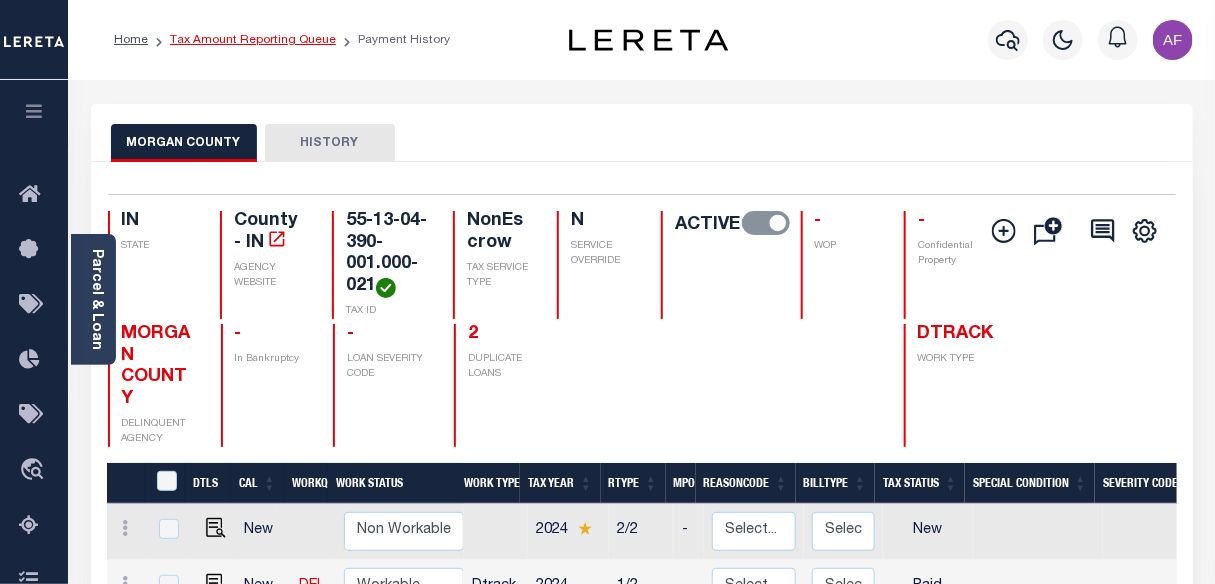click on "Tax Amount Reporting Queue" at bounding box center [253, 40] 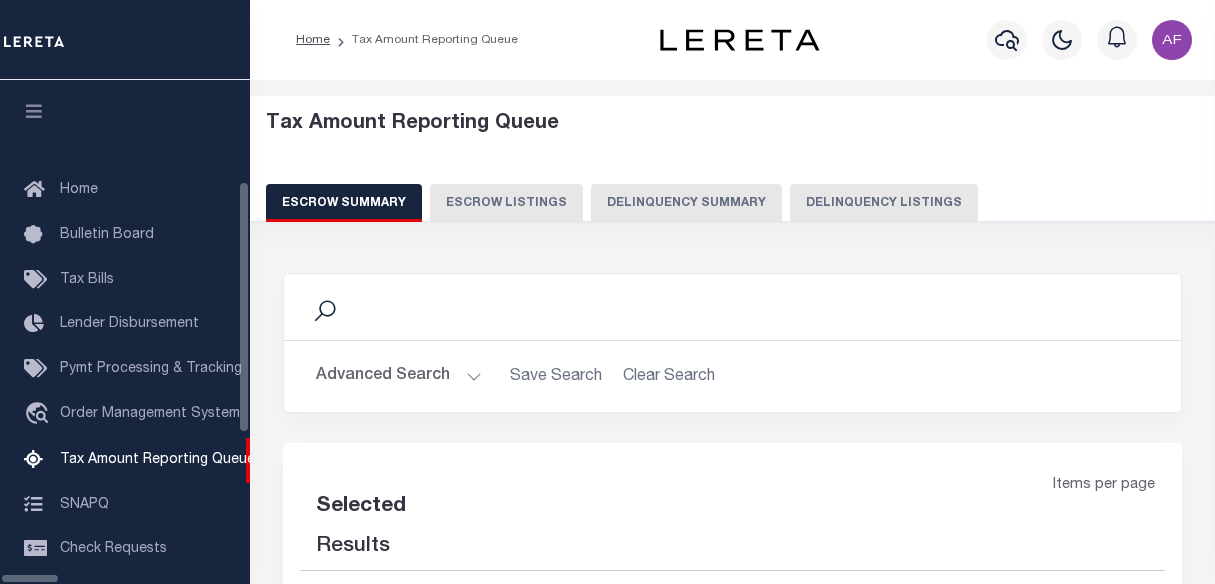 click on "Delinquency Listings" at bounding box center (884, 203) 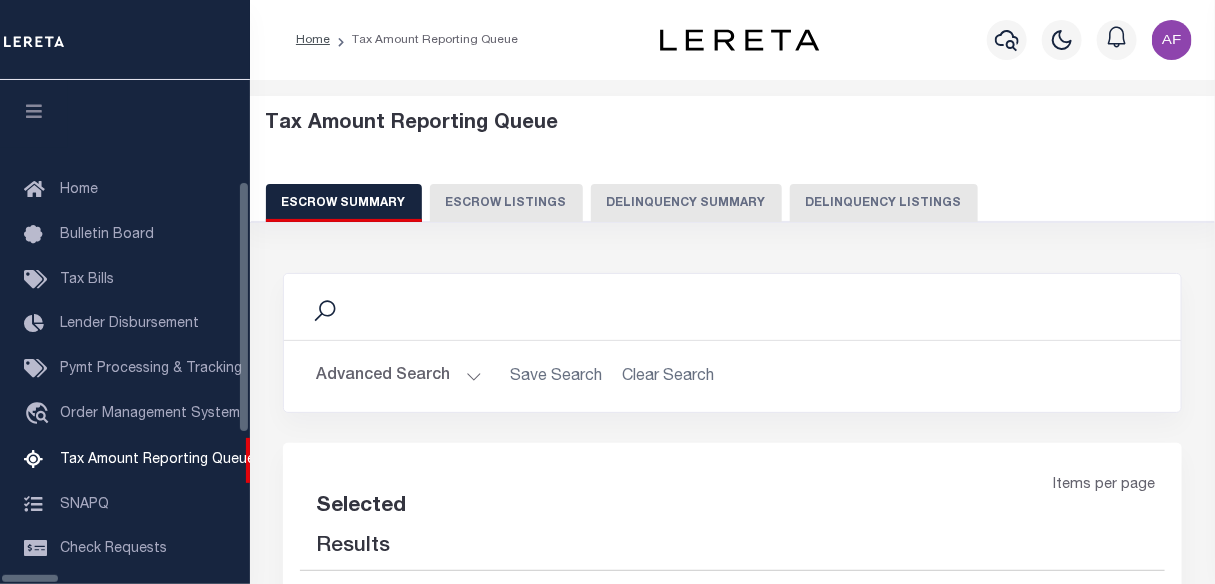 scroll, scrollTop: 205, scrollLeft: 0, axis: vertical 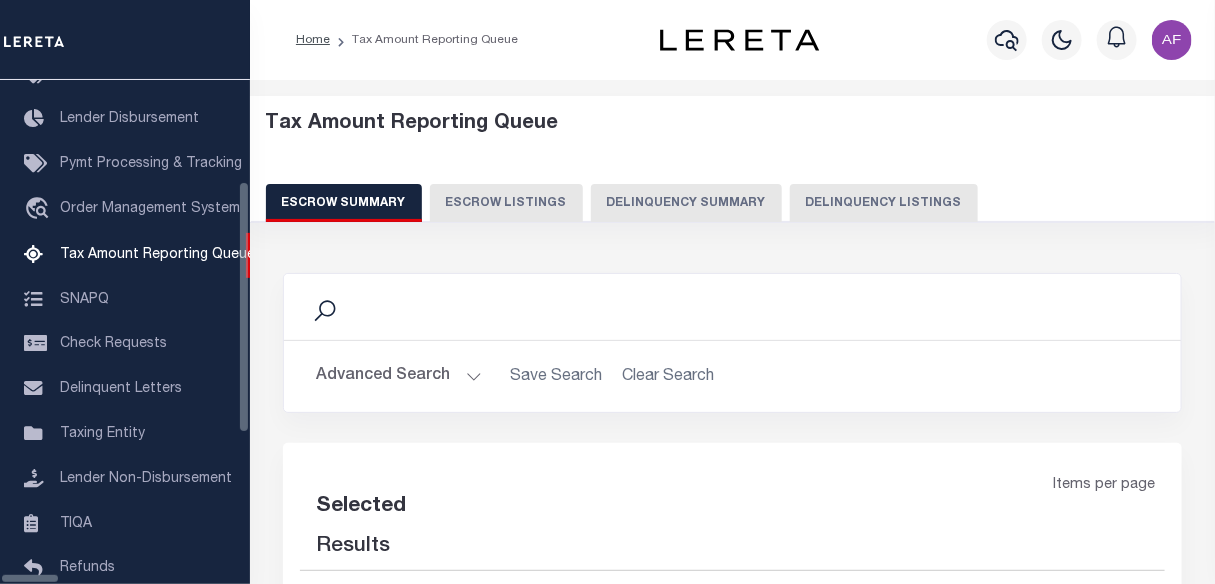 select on "100" 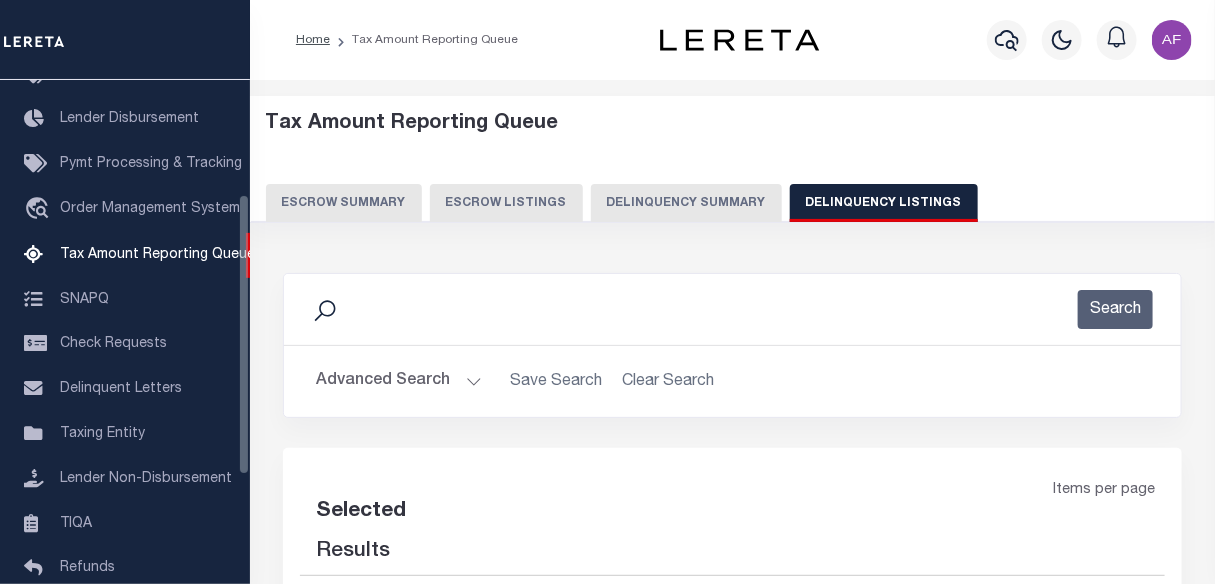 select on "100" 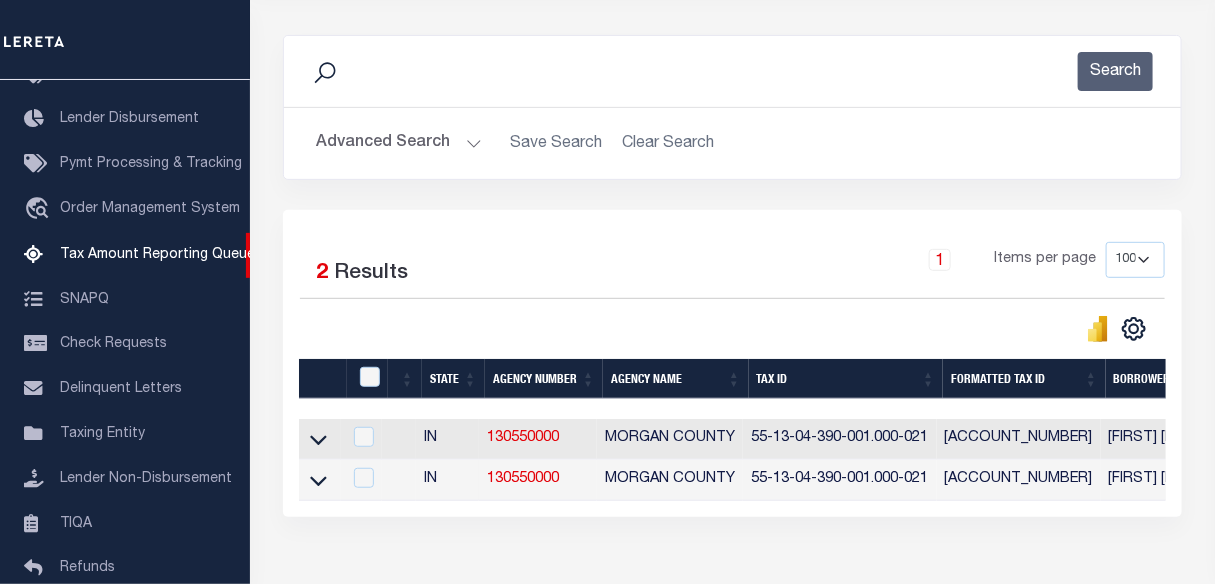 scroll, scrollTop: 272, scrollLeft: 0, axis: vertical 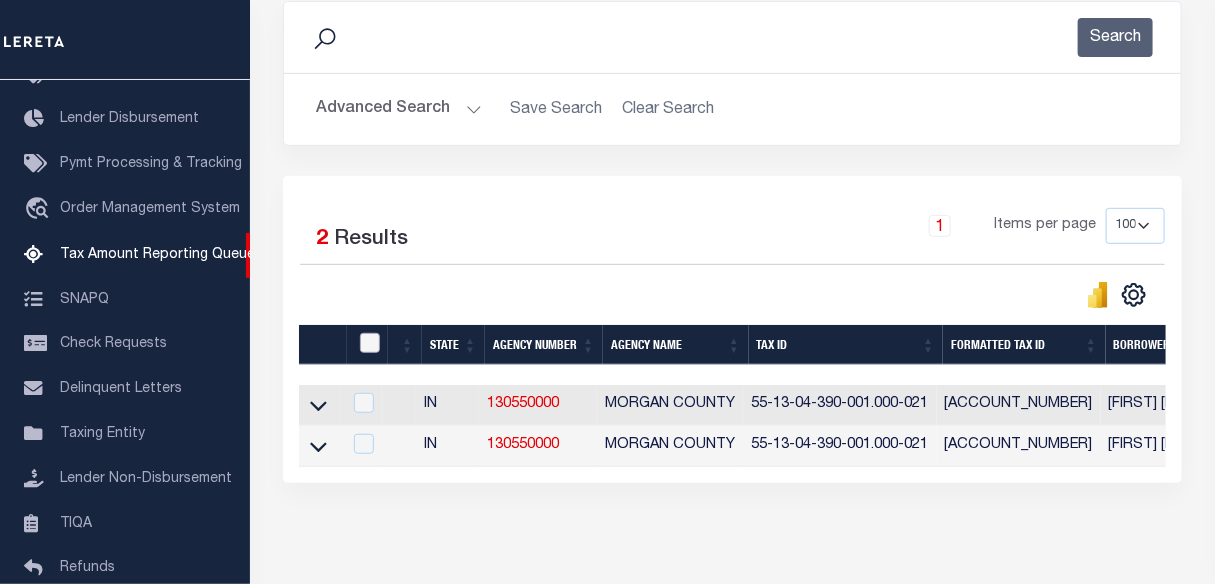 click at bounding box center (370, 343) 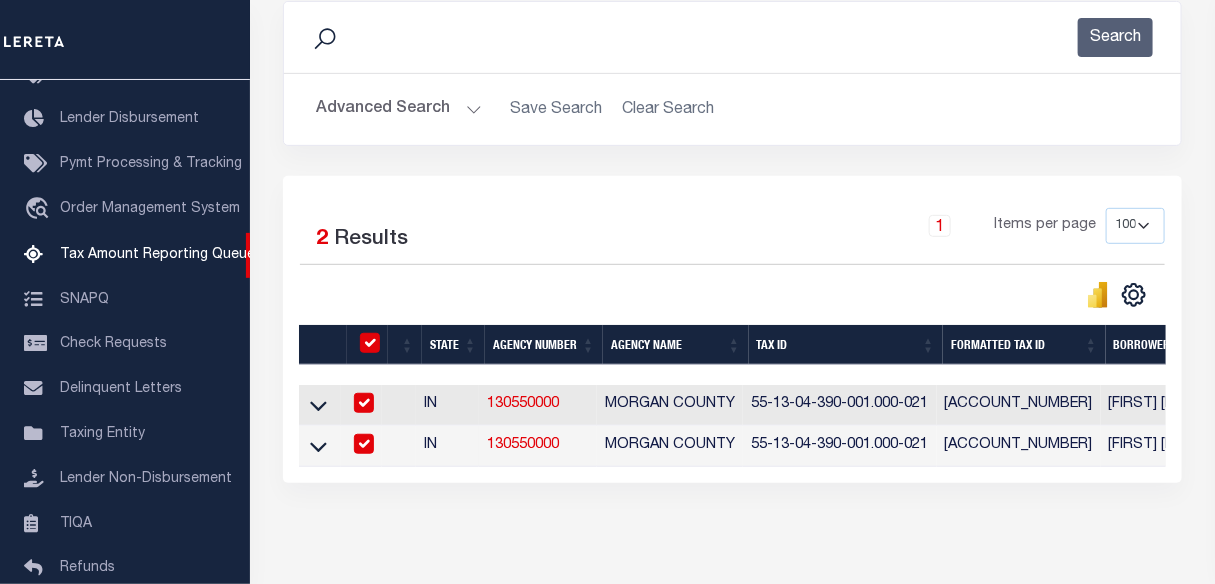 checkbox on "true" 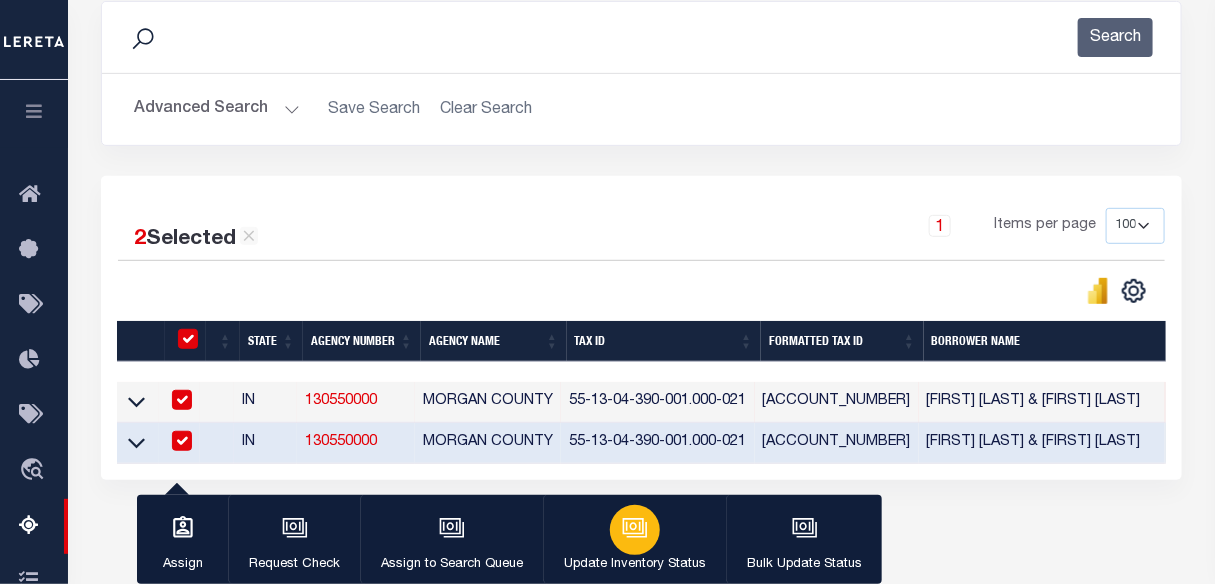 click on "Update Inventory Status" at bounding box center [634, 540] 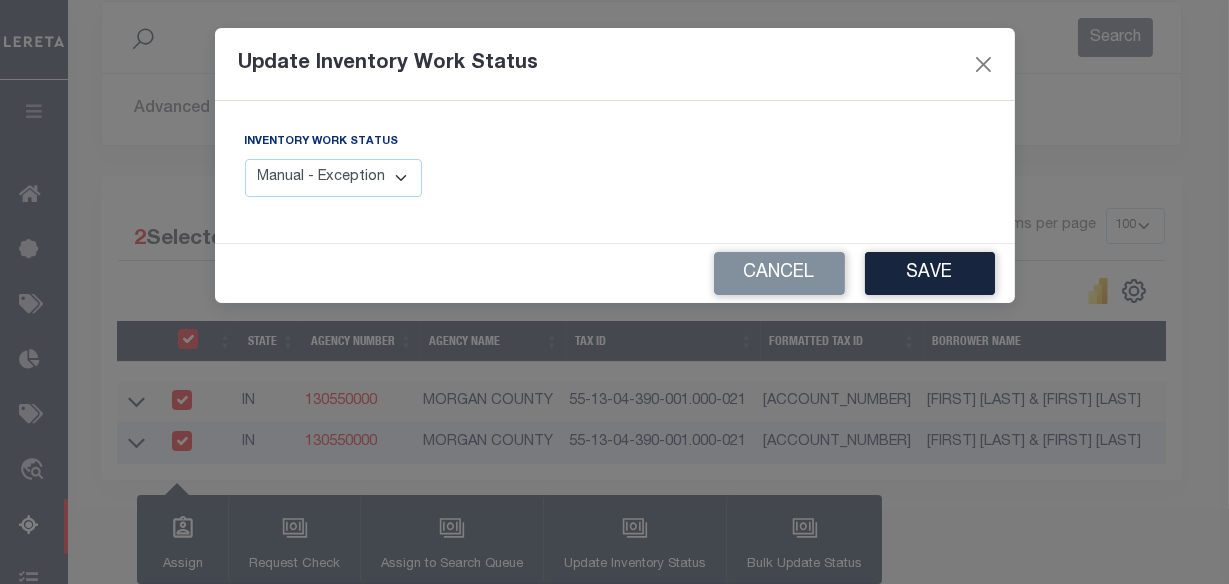 click on "Manual - Exception
Pended - Awaiting Search
Late Add Exception
Completed" at bounding box center [334, 178] 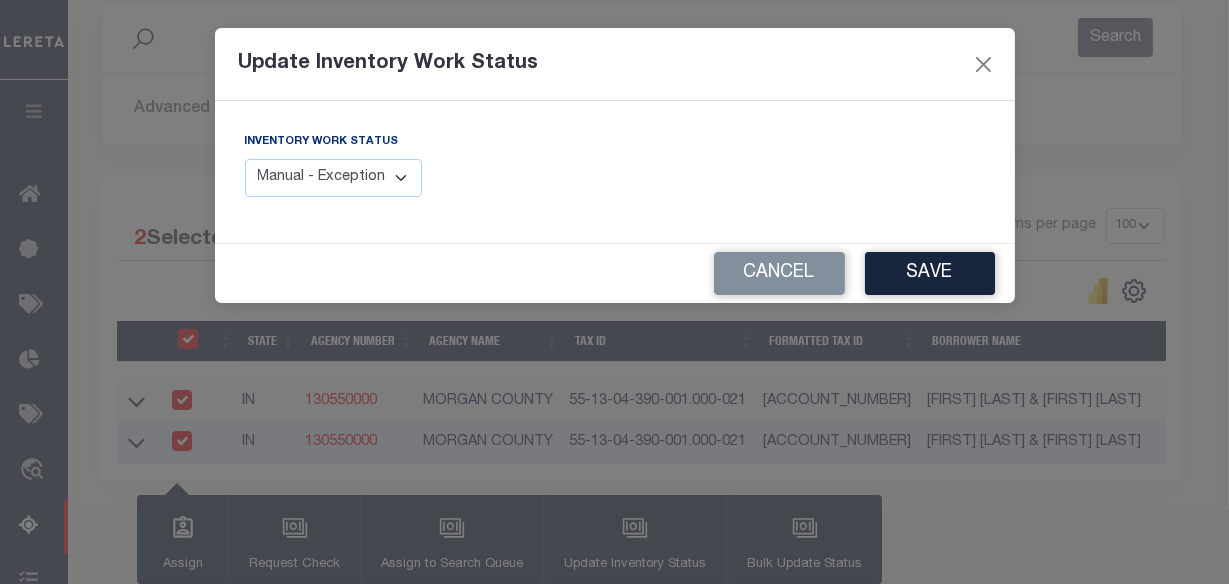 select on "4" 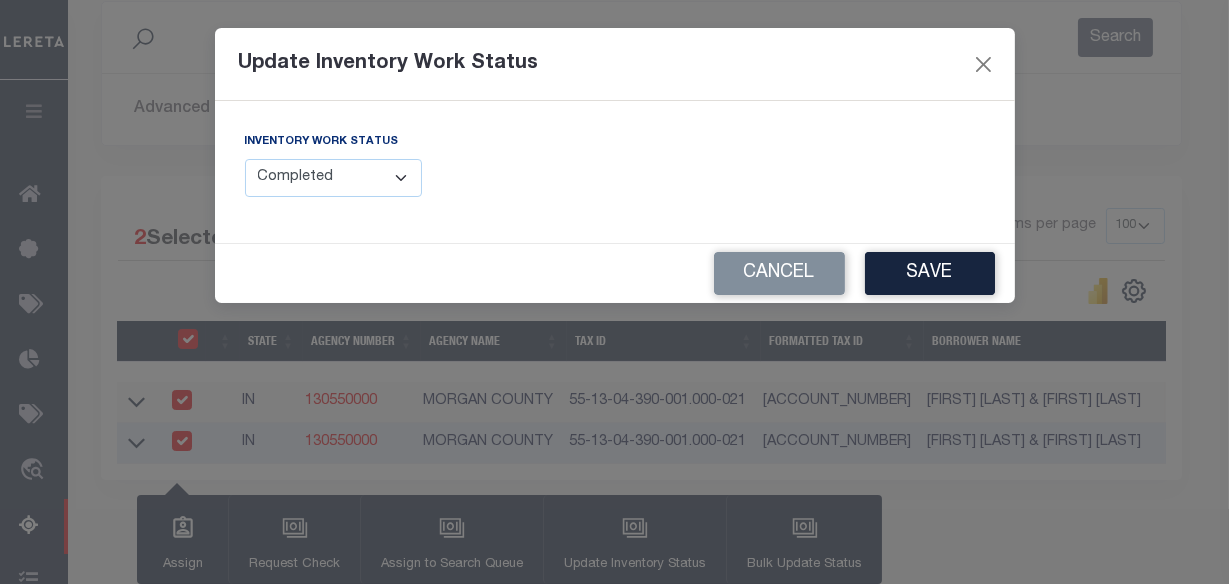 click on "Manual - Exception
Pended - Awaiting Search
Late Add Exception
Completed" at bounding box center (334, 178) 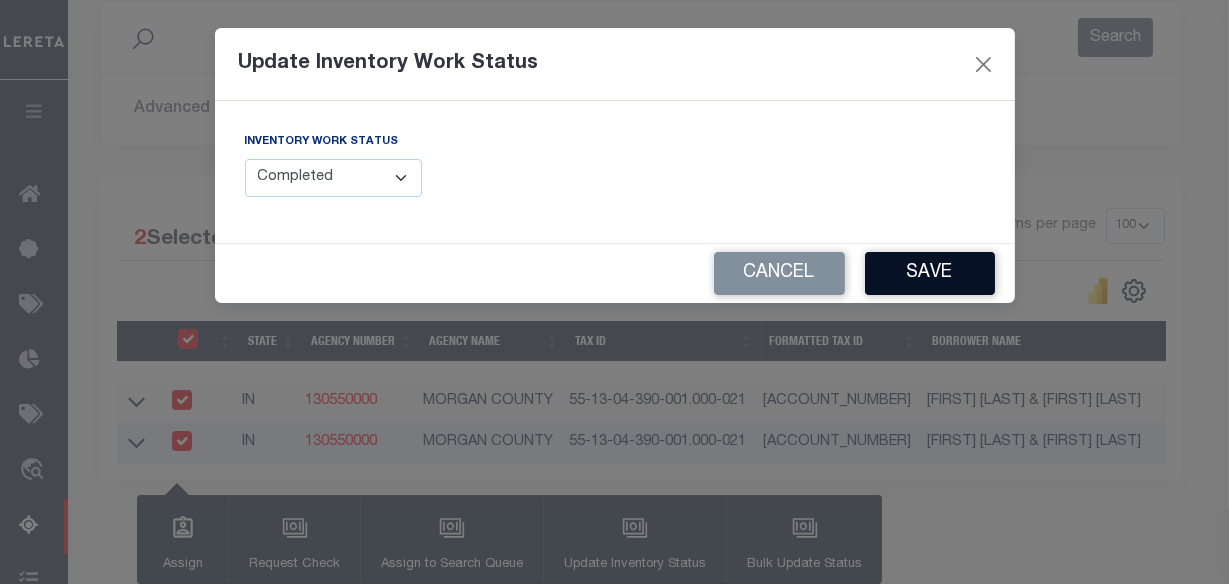 click on "Save" at bounding box center [930, 273] 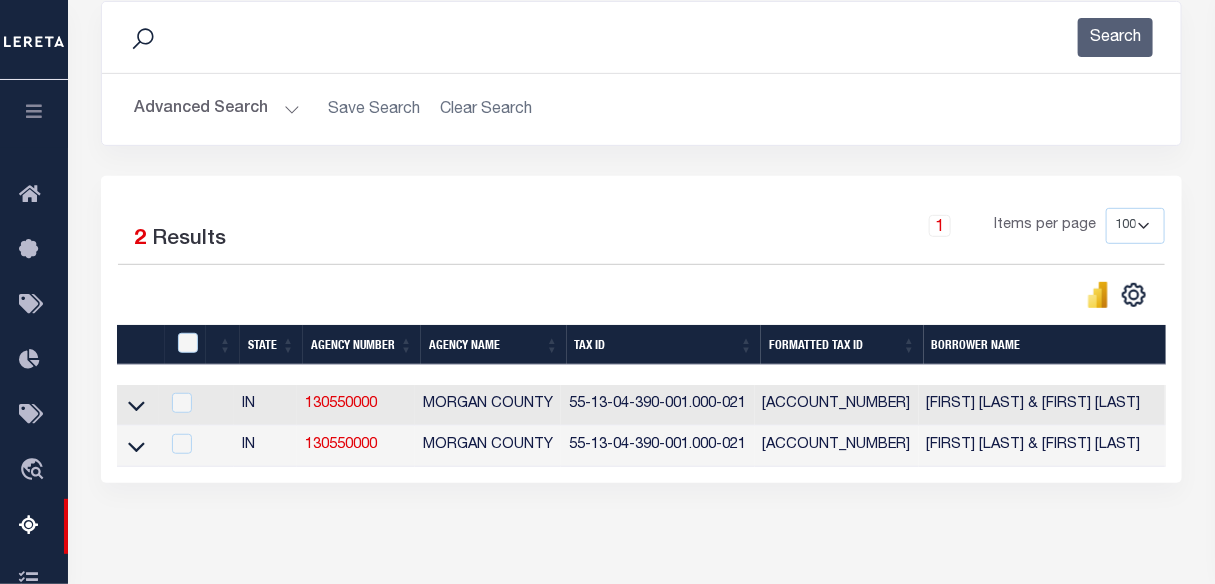 click on "Advanced Search" at bounding box center [217, 109] 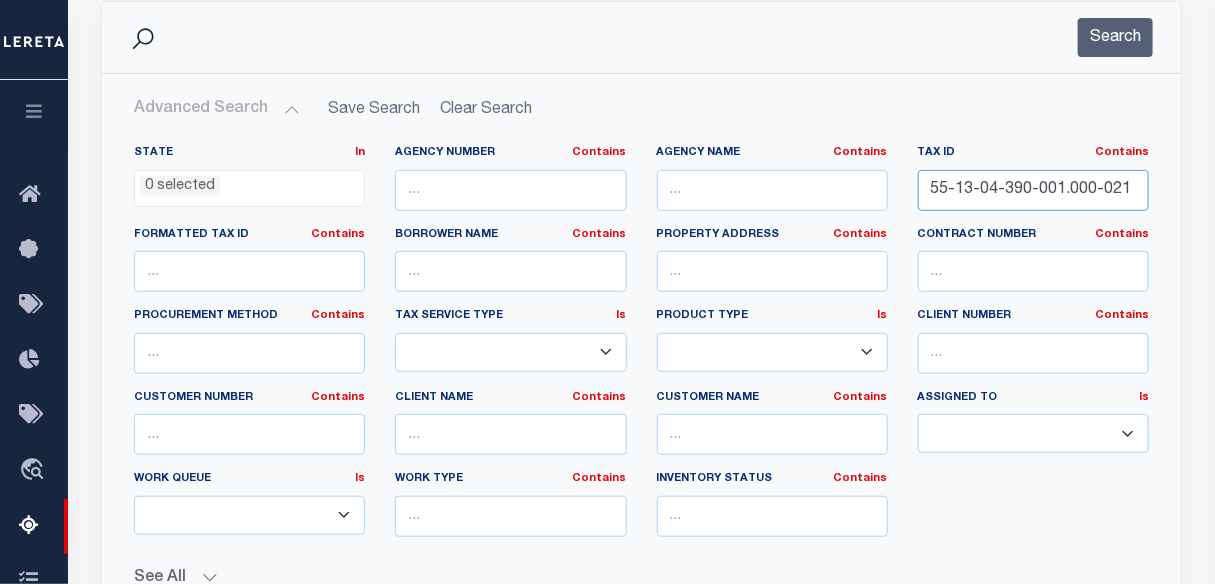 drag, startPoint x: 1132, startPoint y: 187, endPoint x: 838, endPoint y: 160, distance: 295.23718 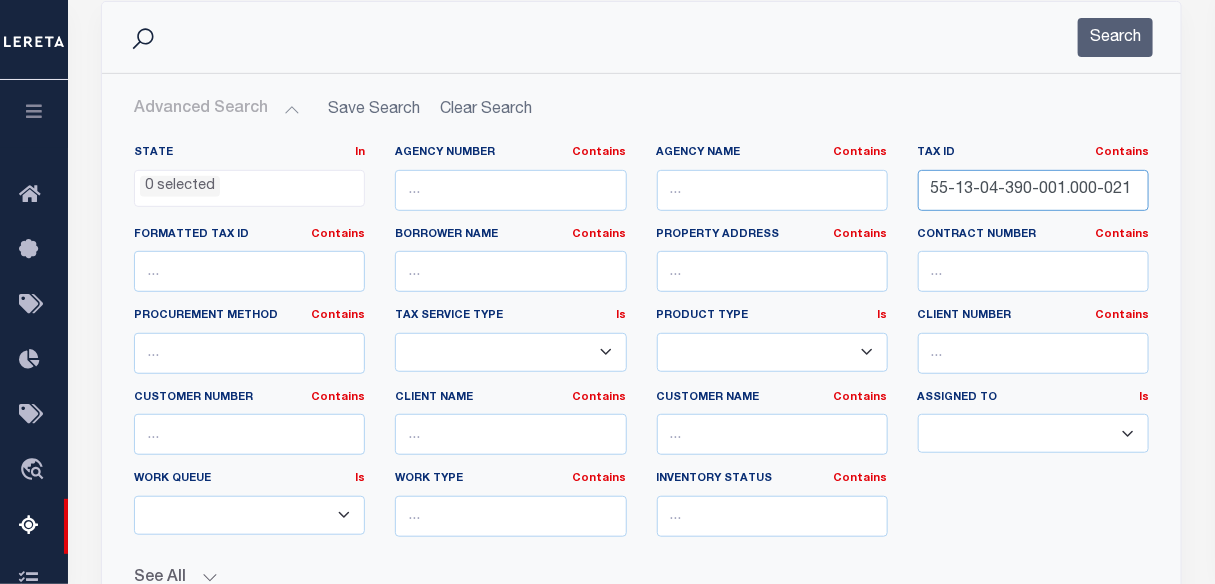 paste on "01-36-184-001.000-005" 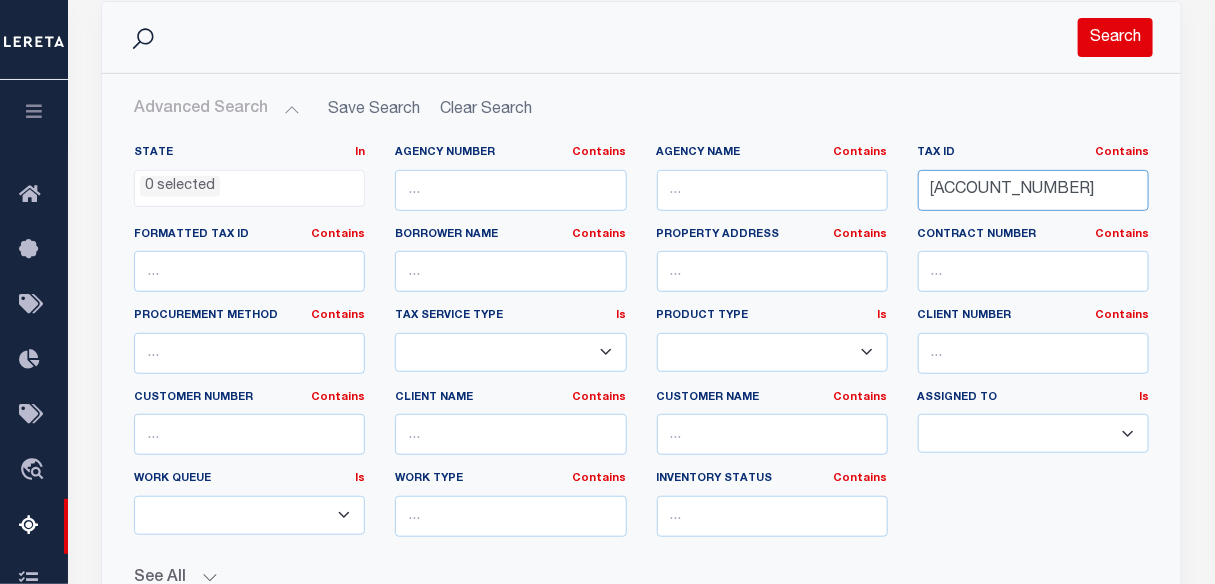 type on "[NUMBER]" 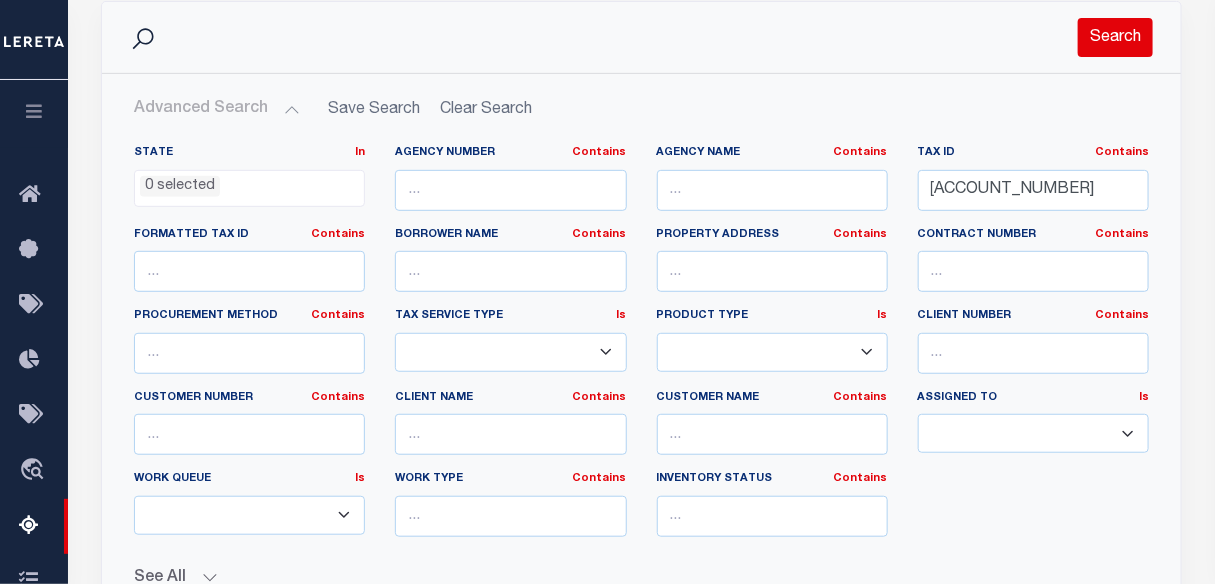 click on "Search" at bounding box center [1115, 37] 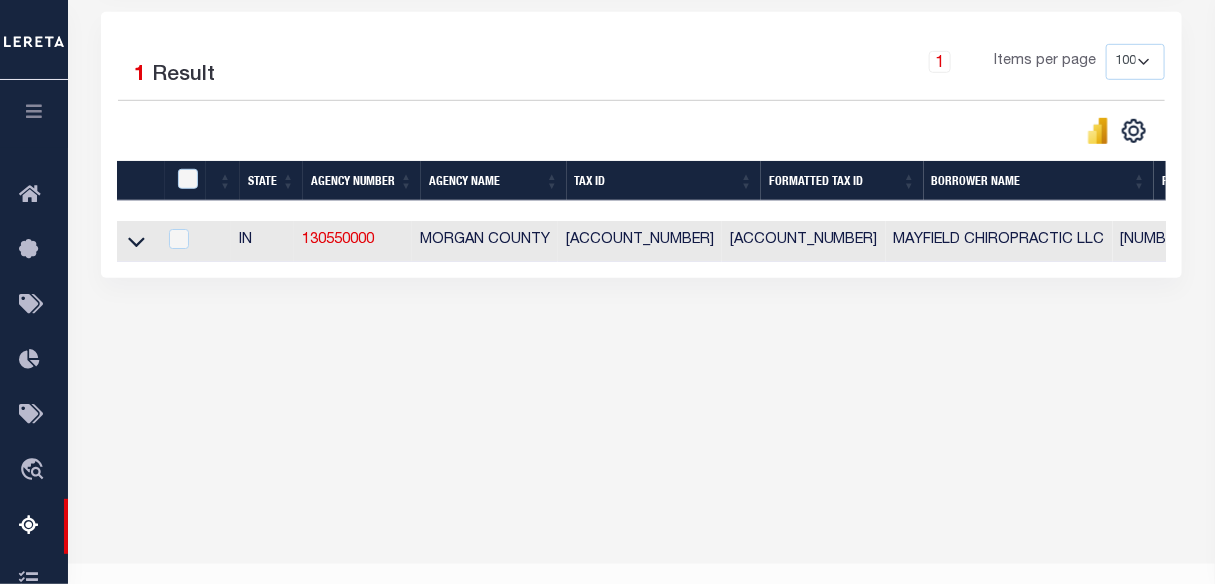 scroll, scrollTop: 476, scrollLeft: 0, axis: vertical 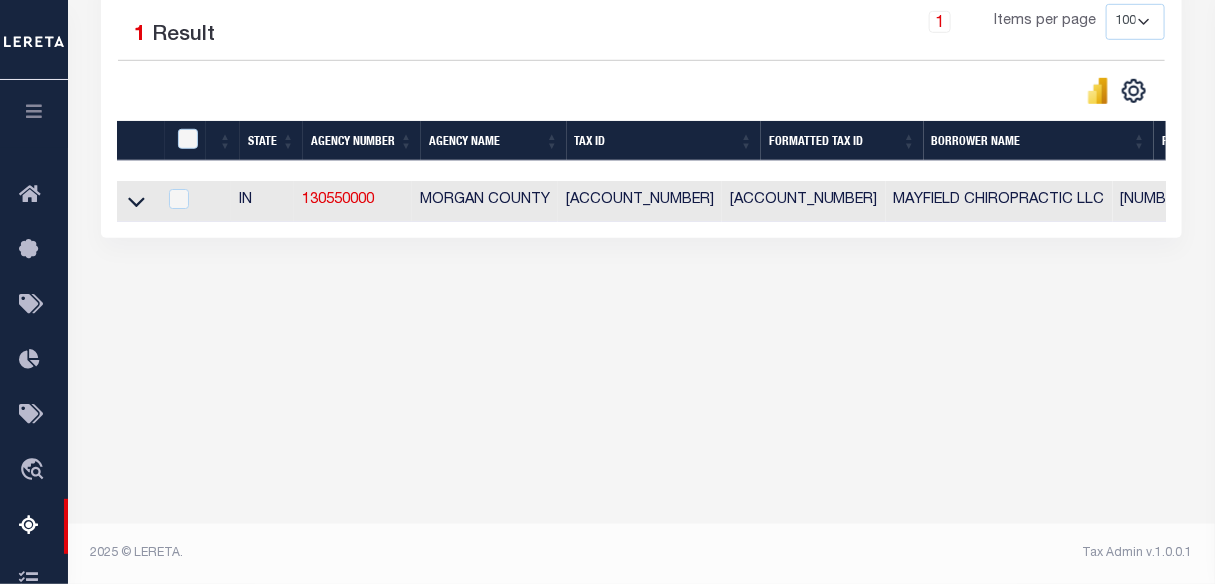 click 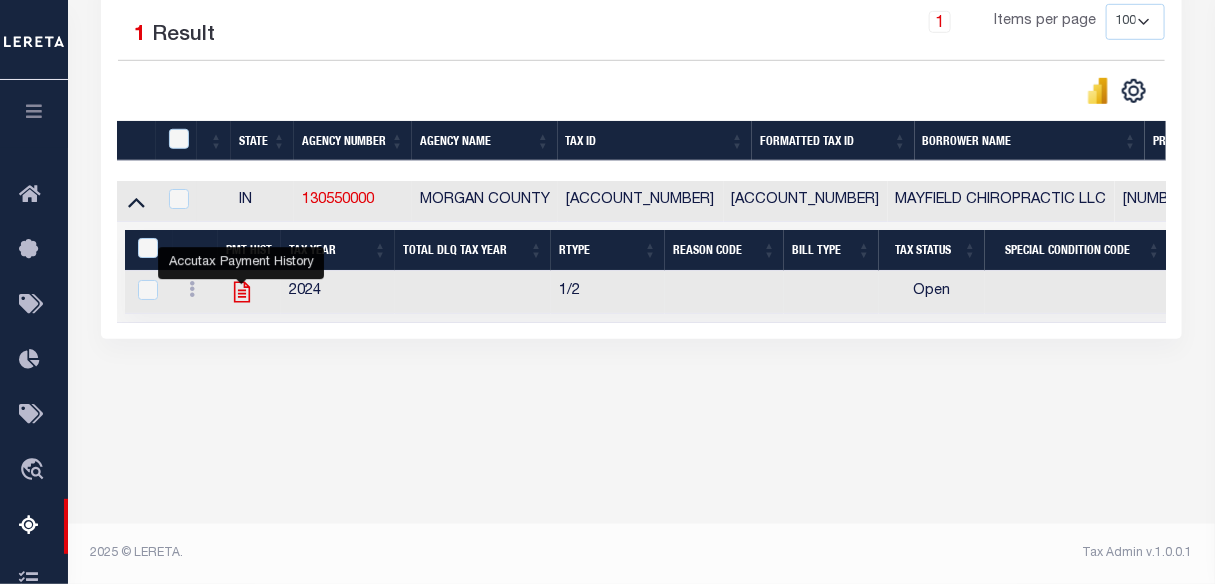 click 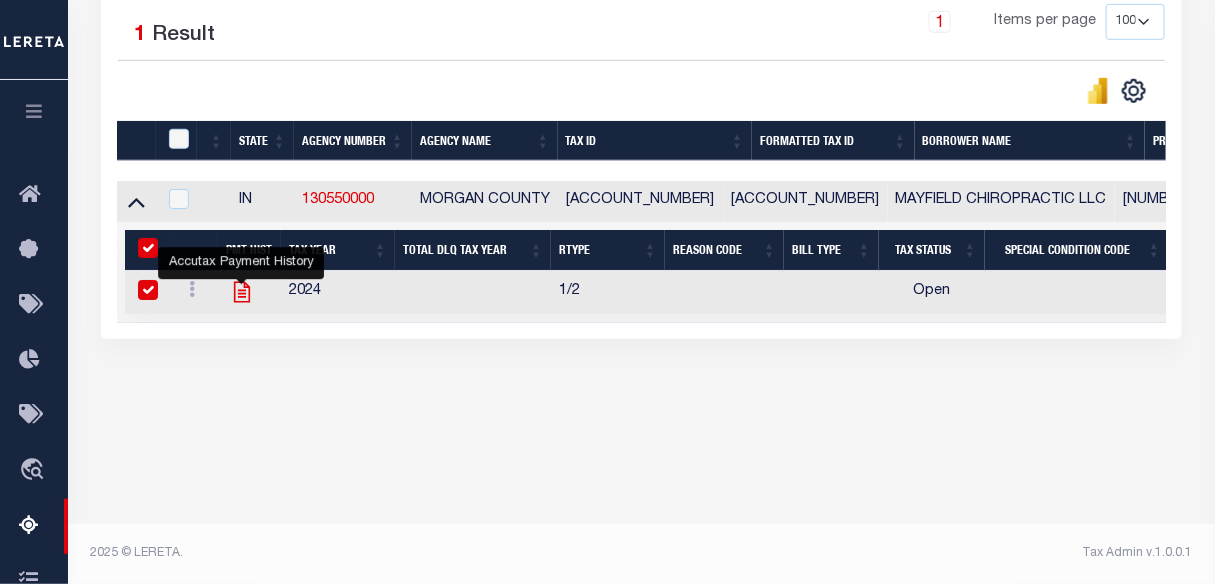 checkbox on "true" 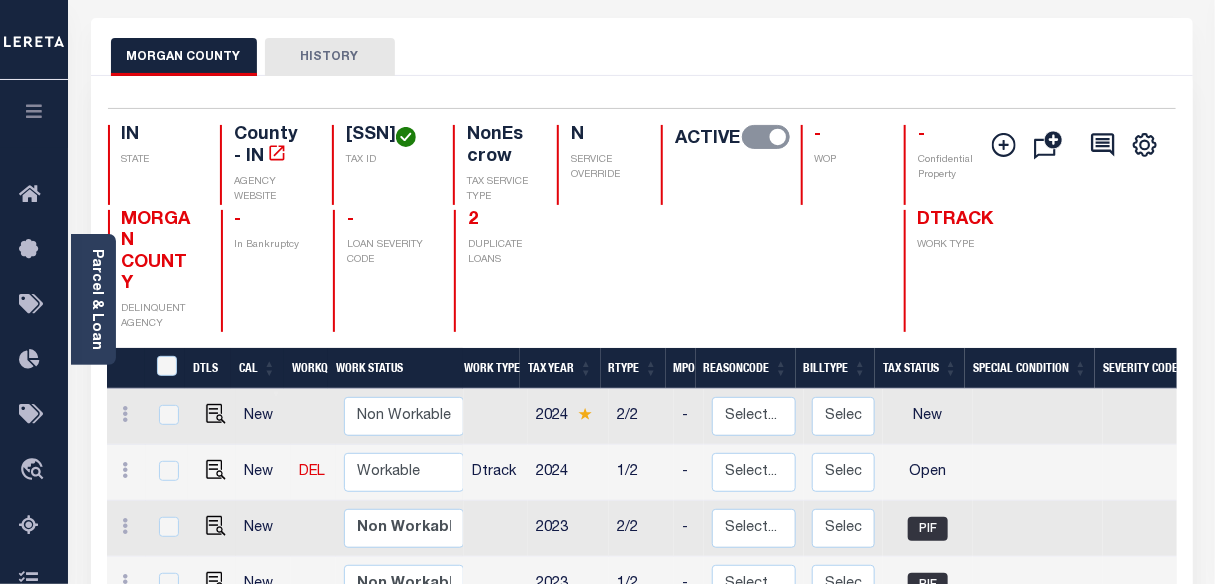scroll, scrollTop: 90, scrollLeft: 0, axis: vertical 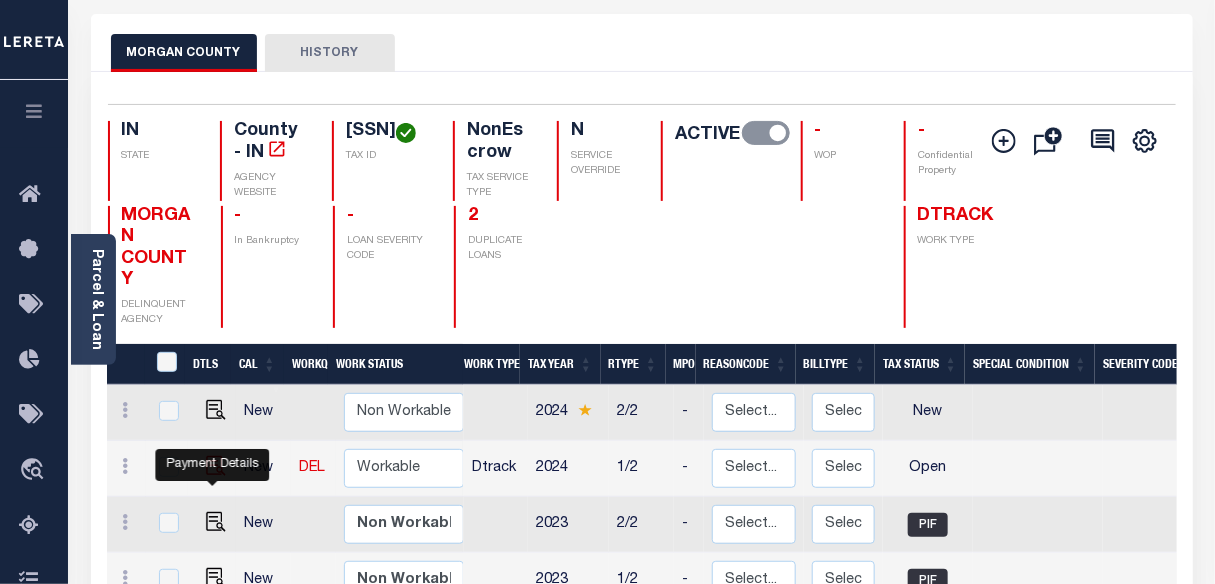 click at bounding box center (216, 466) 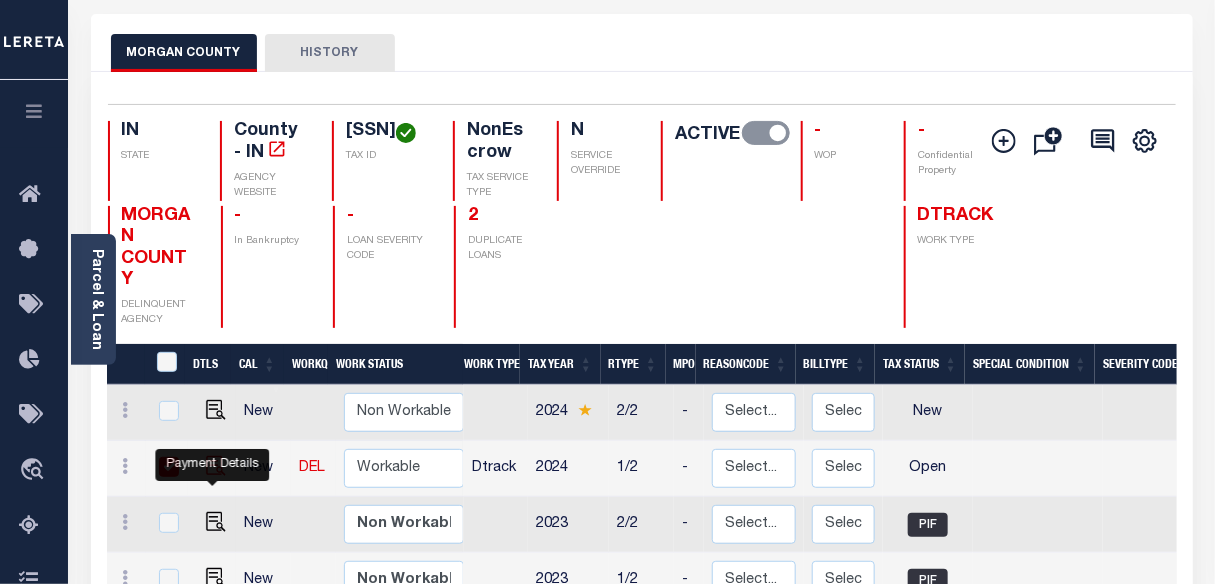 checkbox on "true" 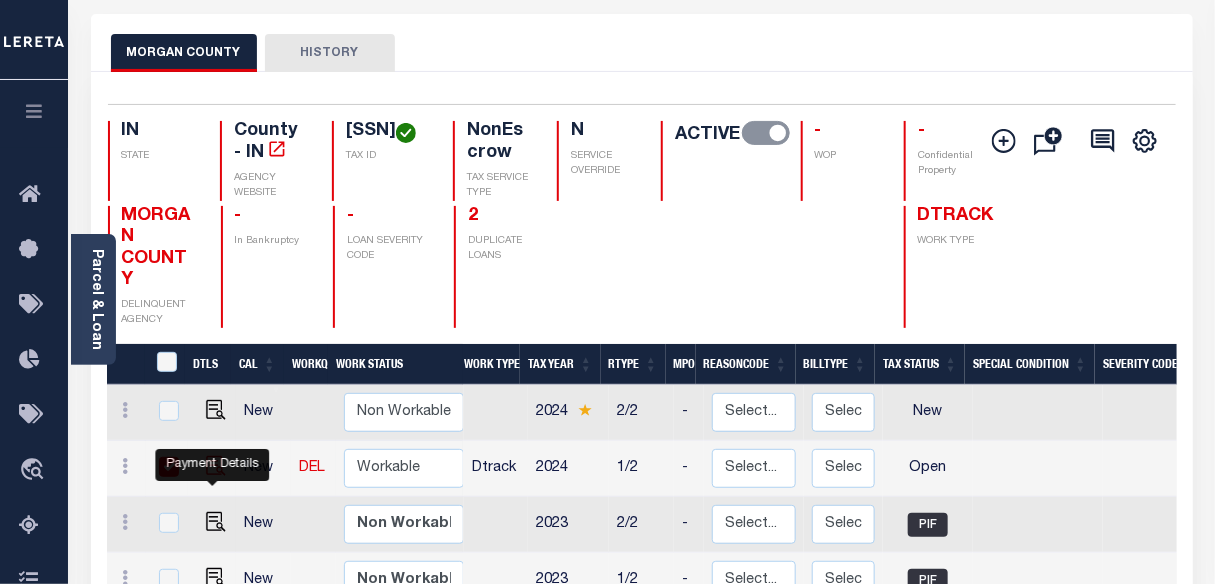 checkbox on "true" 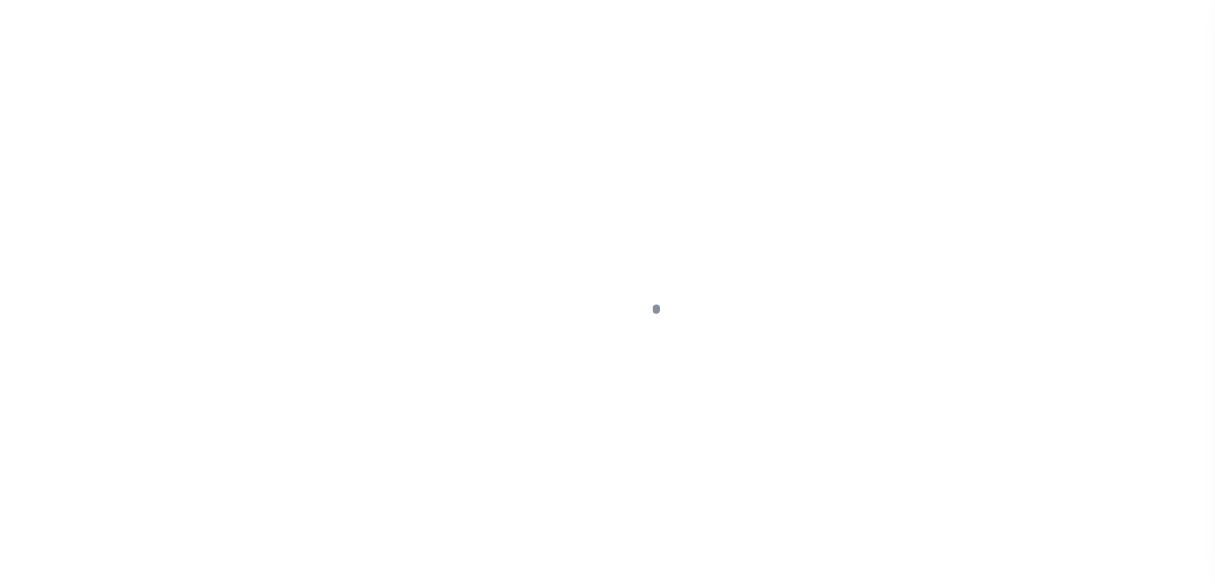 scroll, scrollTop: 0, scrollLeft: 0, axis: both 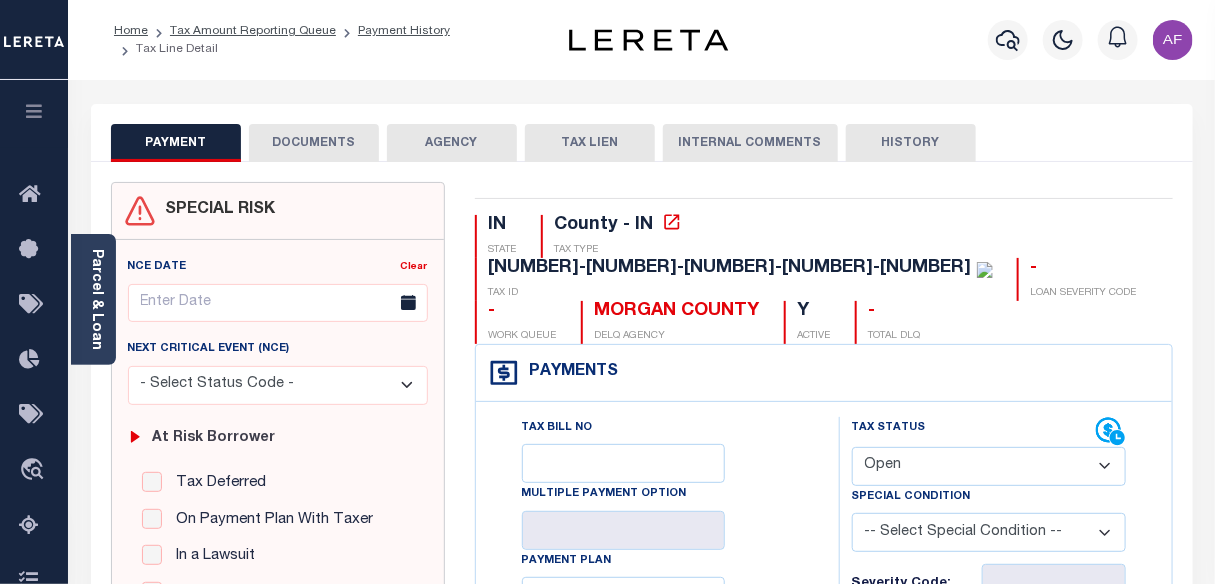 click on "- Select Status Code -
Open
Due/Unpaid
Paid
Incomplete
No Tax Due
Internal Refund Processed
New" at bounding box center (989, 466) 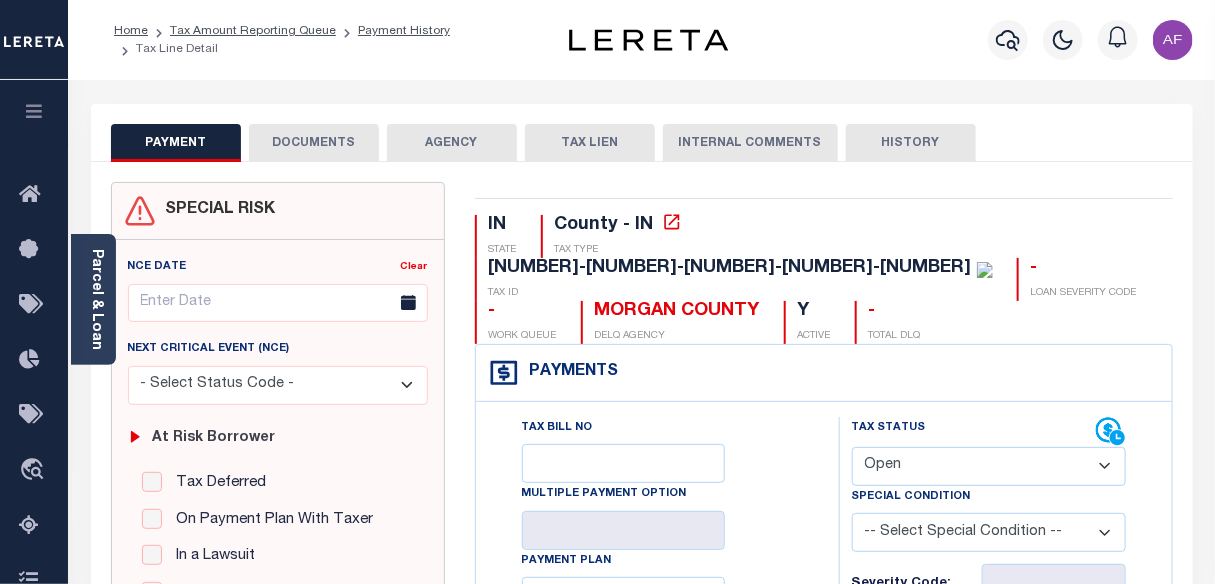 select on "PYD" 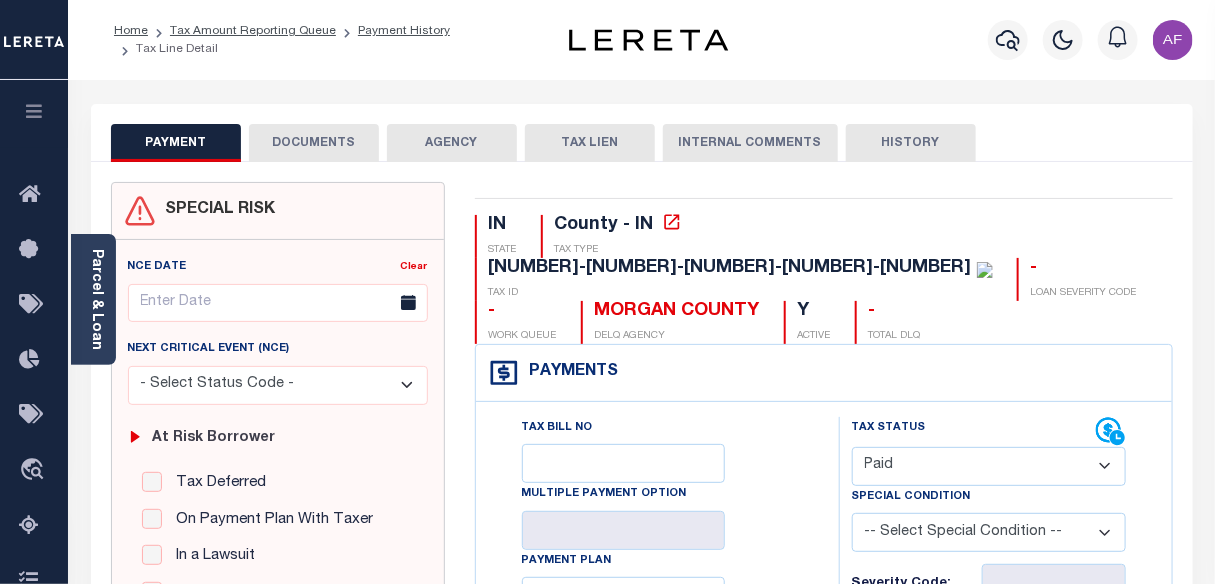 click on "- Select Status Code -
Open
Due/Unpaid
Paid
Incomplete
No Tax Due
Internal Refund Processed
New" at bounding box center [989, 466] 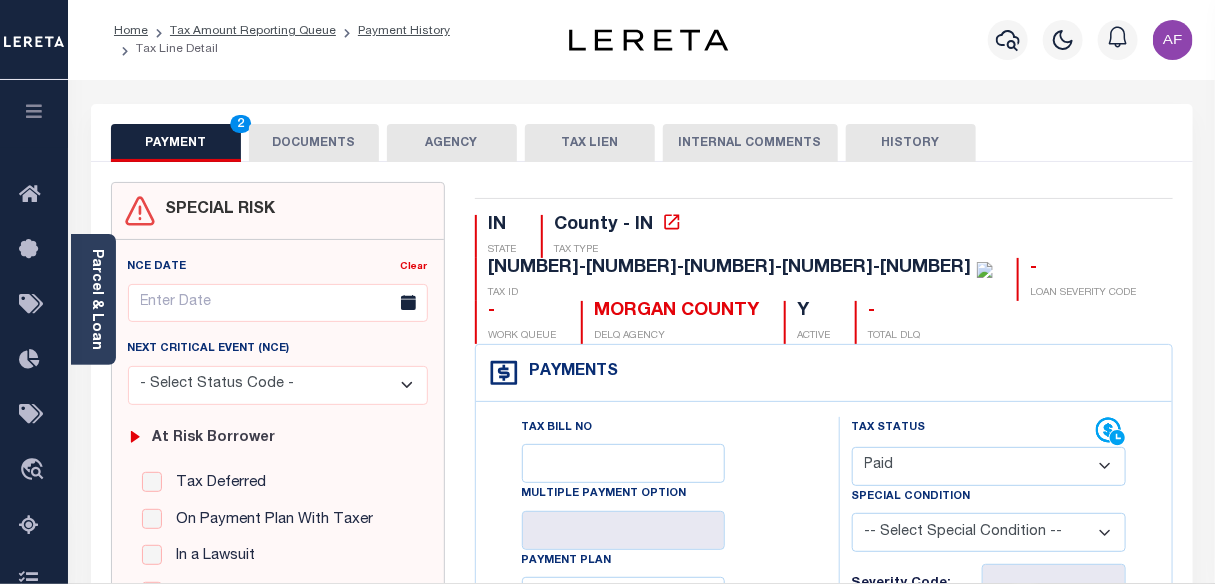 type on "08/04/2025" 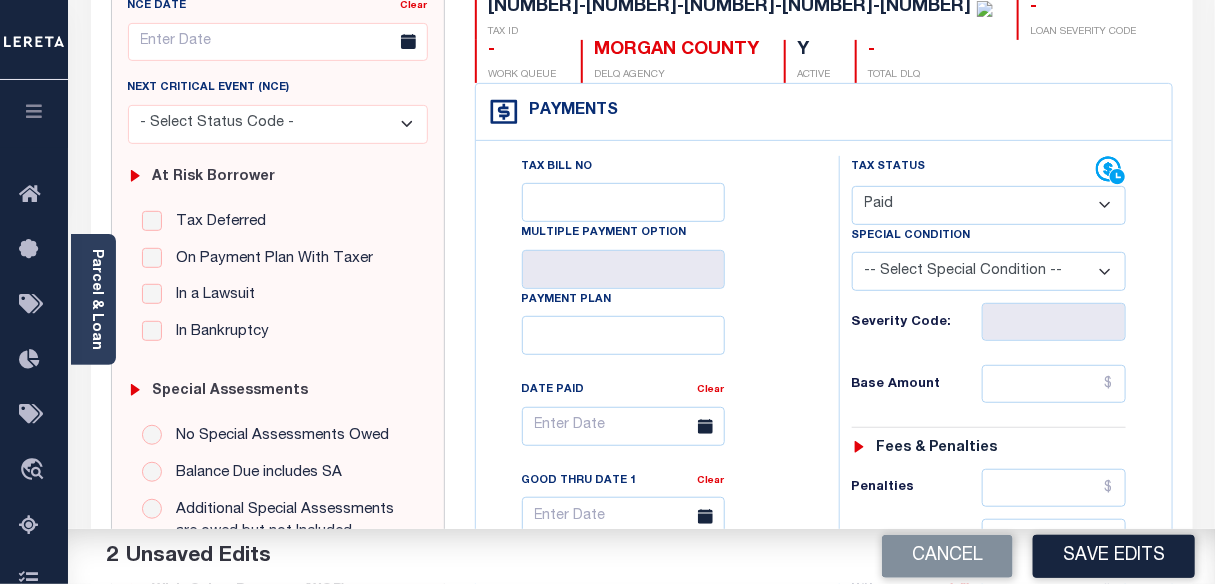 scroll, scrollTop: 272, scrollLeft: 0, axis: vertical 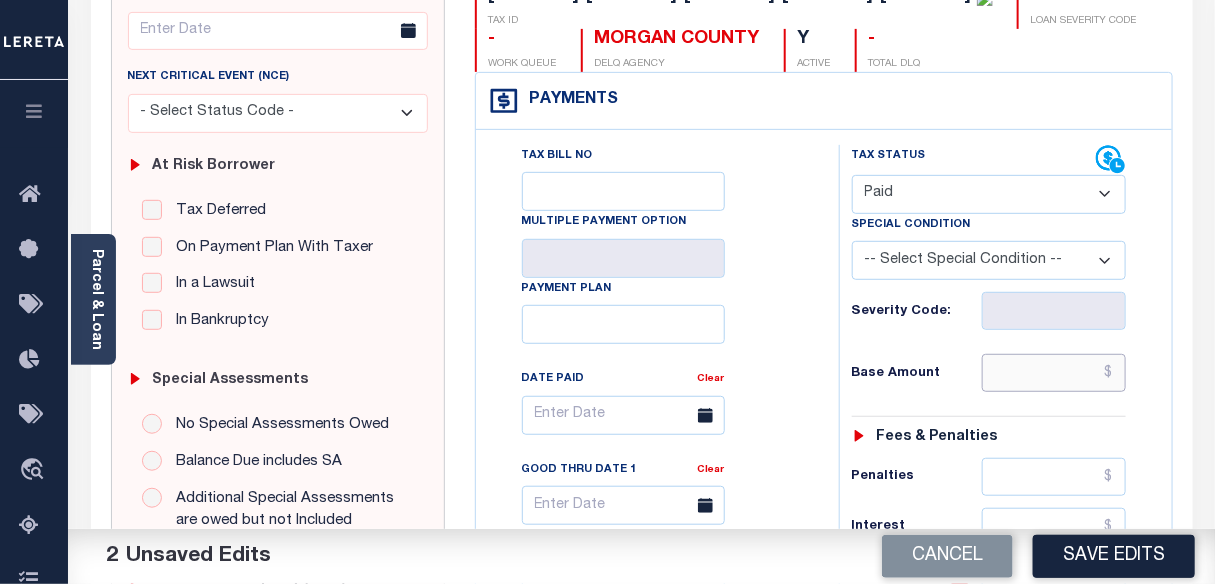click at bounding box center [1054, 373] 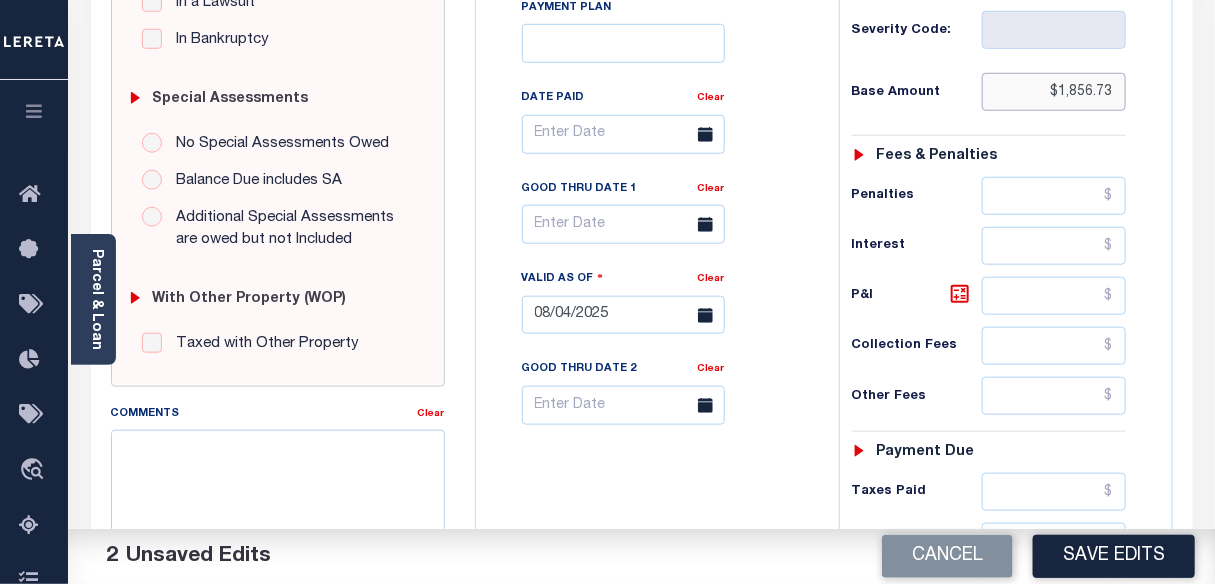 scroll, scrollTop: 636, scrollLeft: 0, axis: vertical 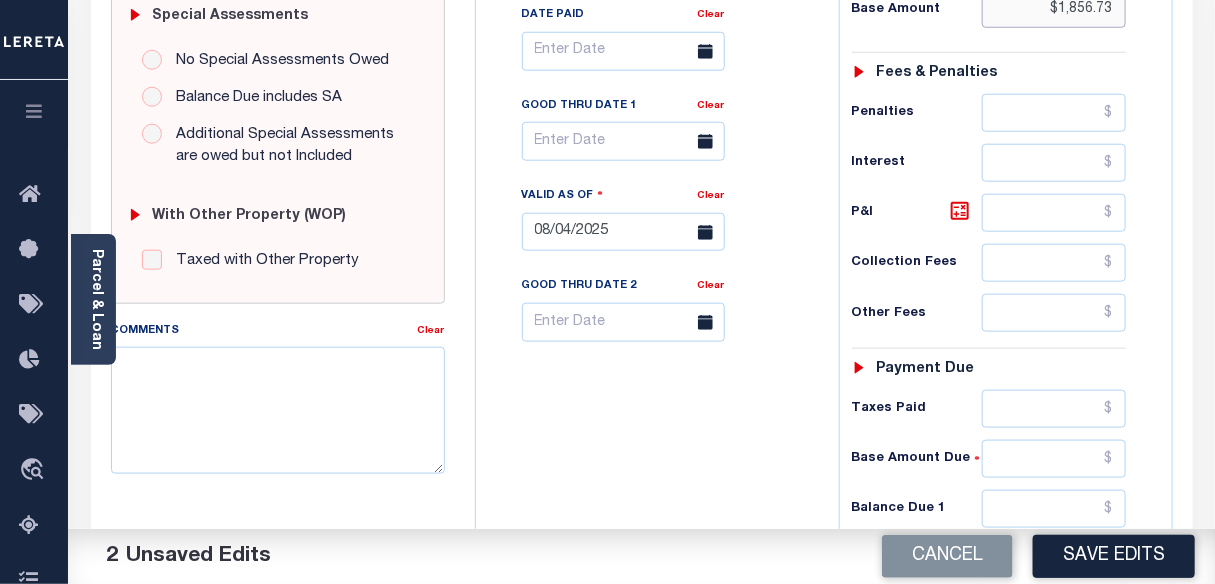 type on "$1,856.73" 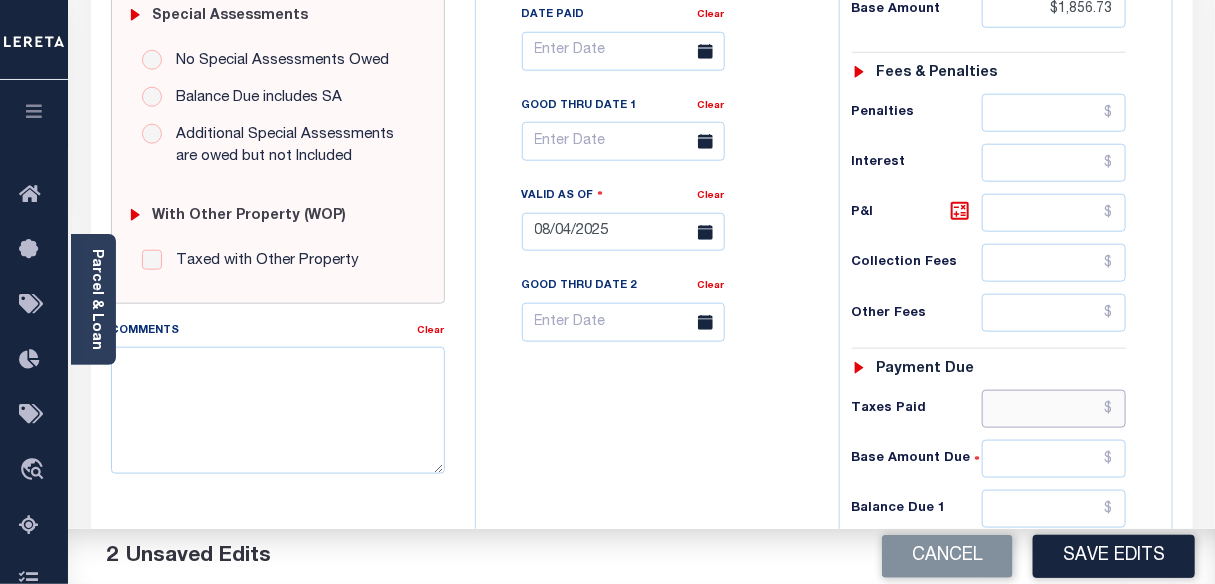 click at bounding box center [1054, 409] 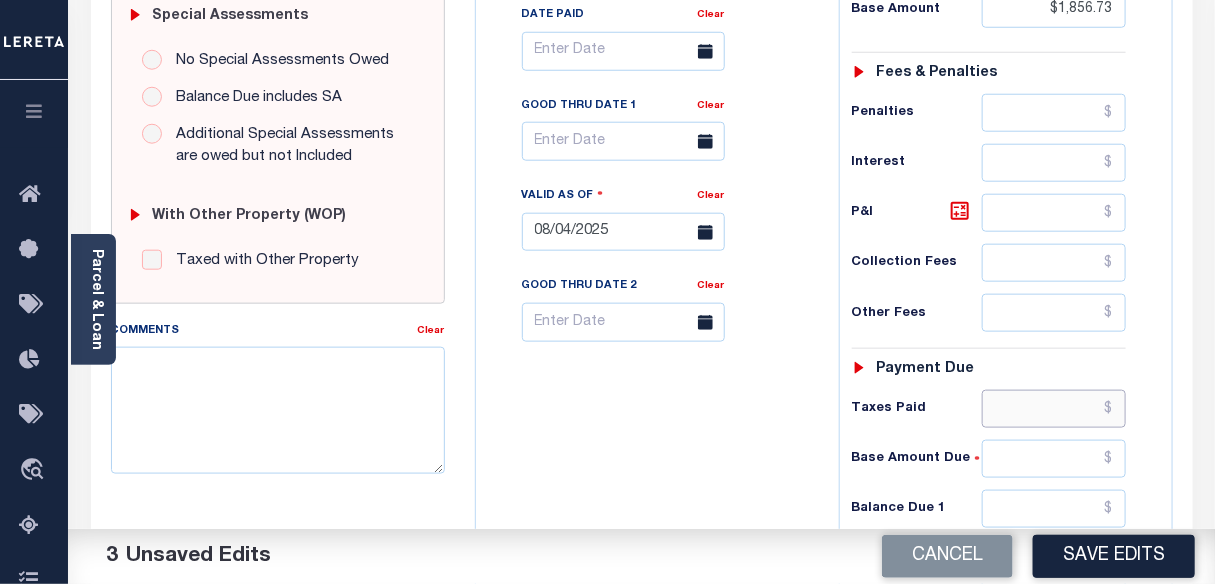 paste on "1,856.73" 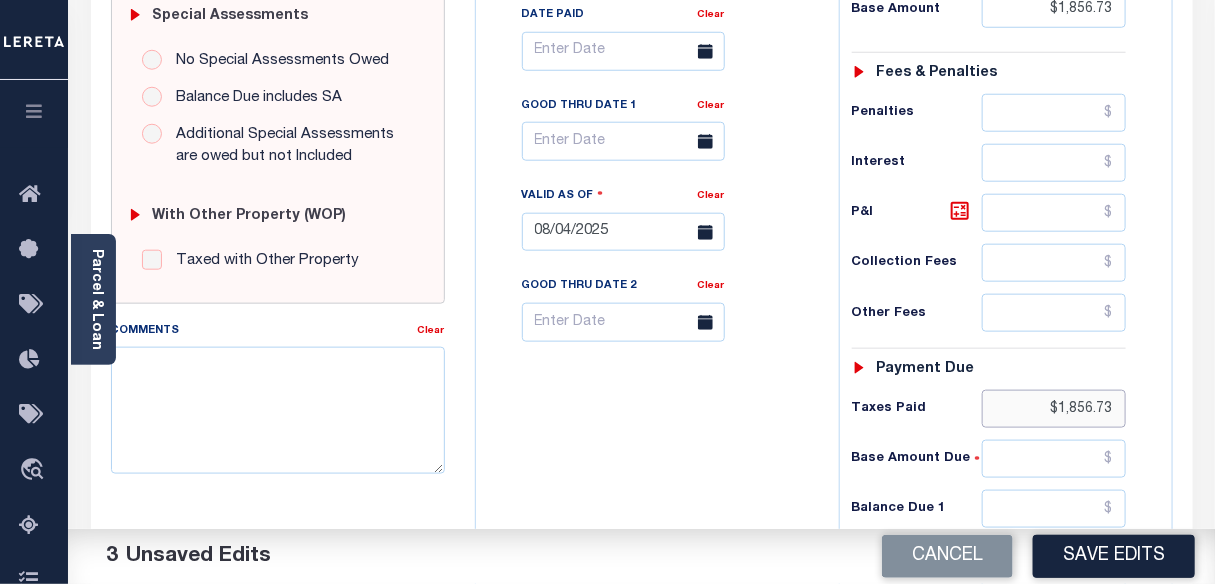 type on "$1,856.73" 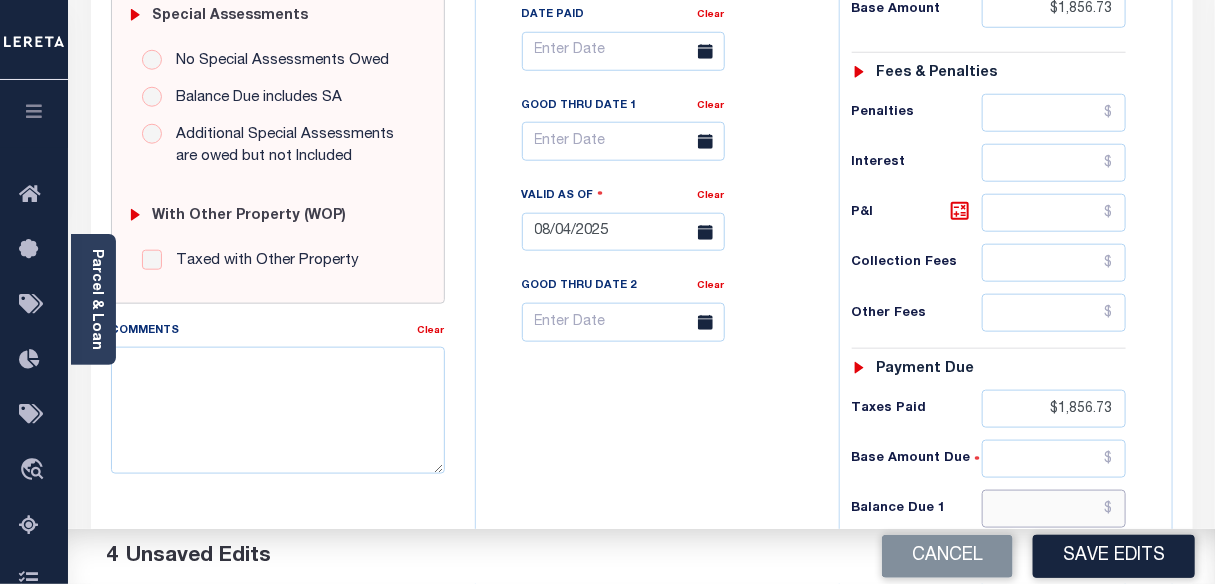 click at bounding box center [1054, 509] 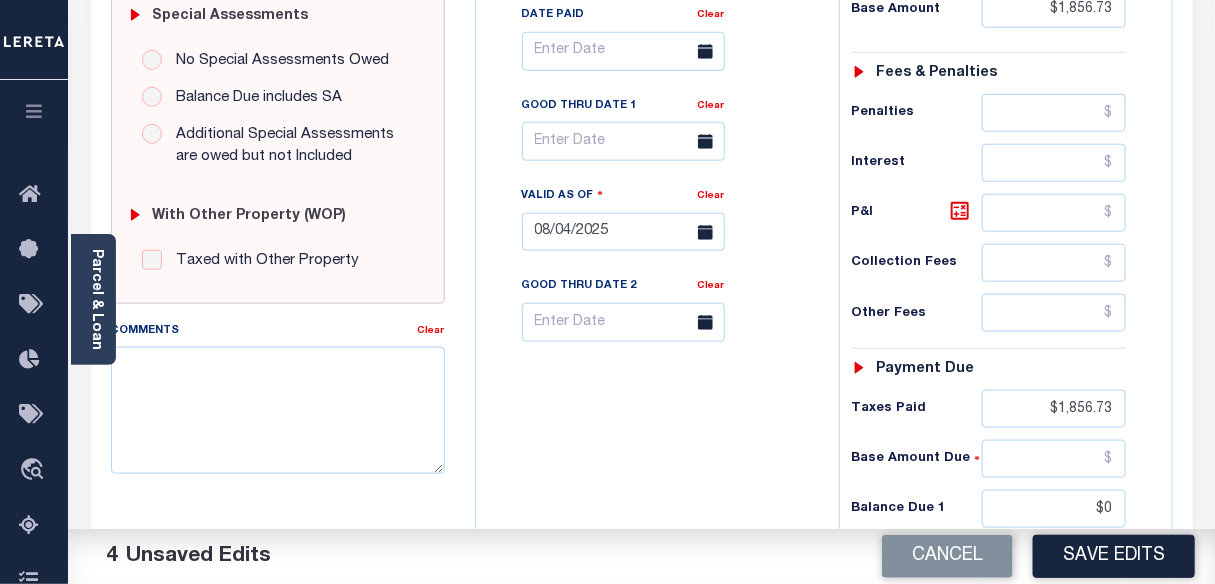 type on "$0.00" 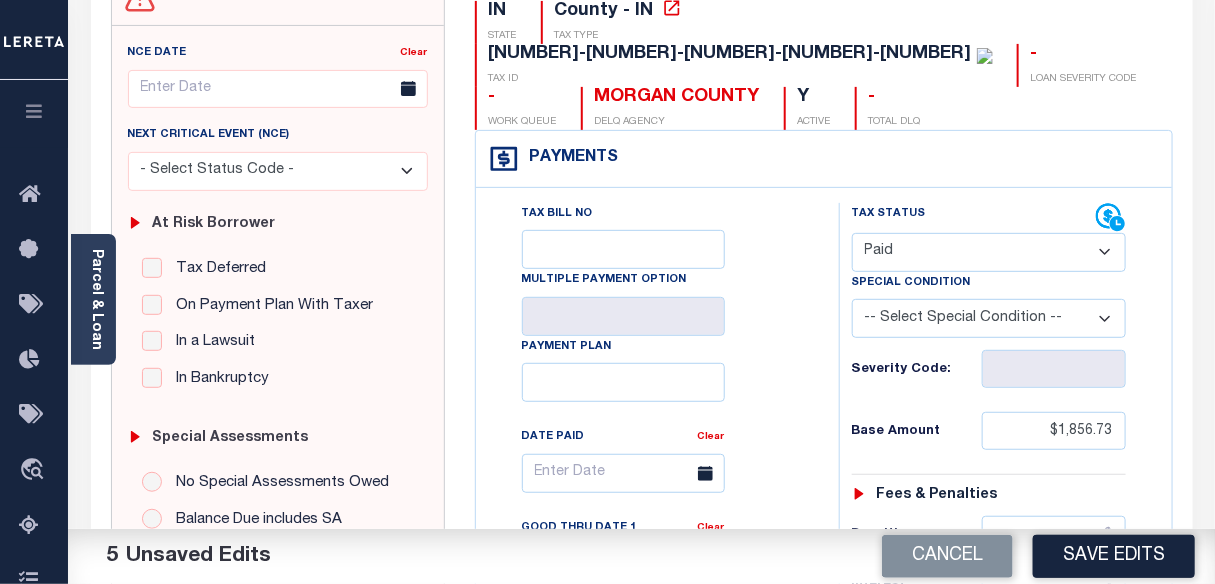 scroll, scrollTop: 0, scrollLeft: 0, axis: both 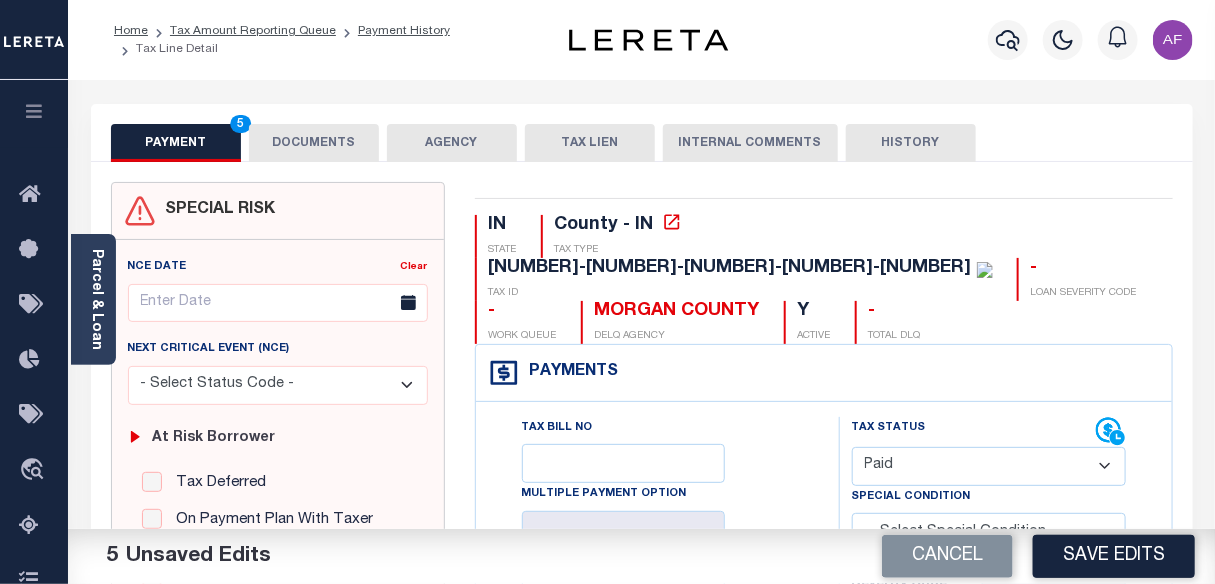 click on "DOCUMENTS" at bounding box center [314, 143] 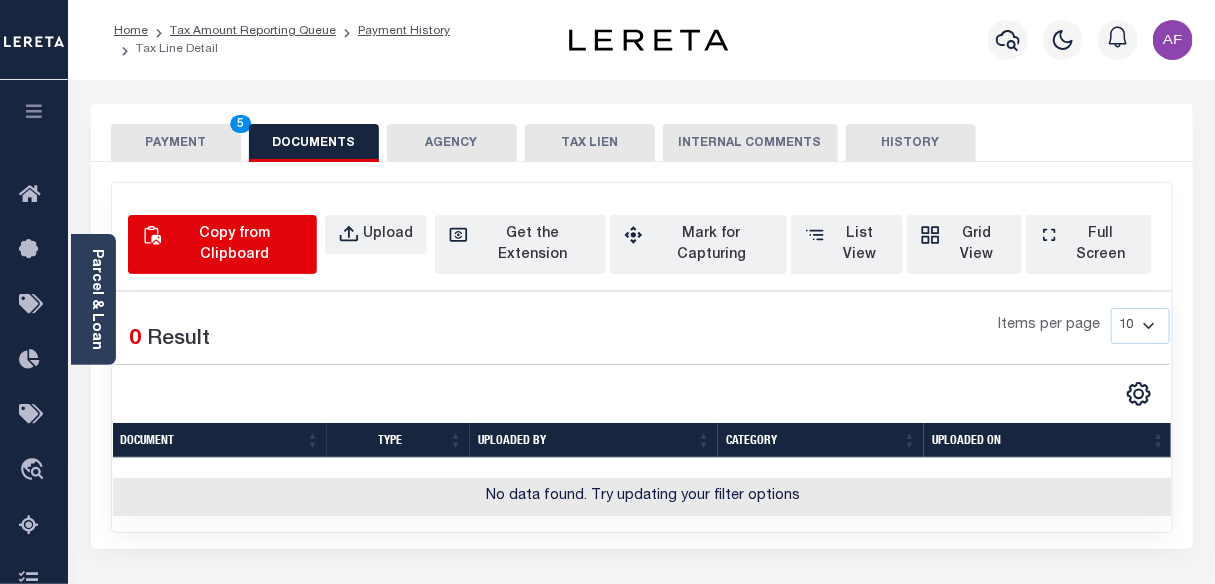 click on "Copy from Clipboard" at bounding box center [235, 245] 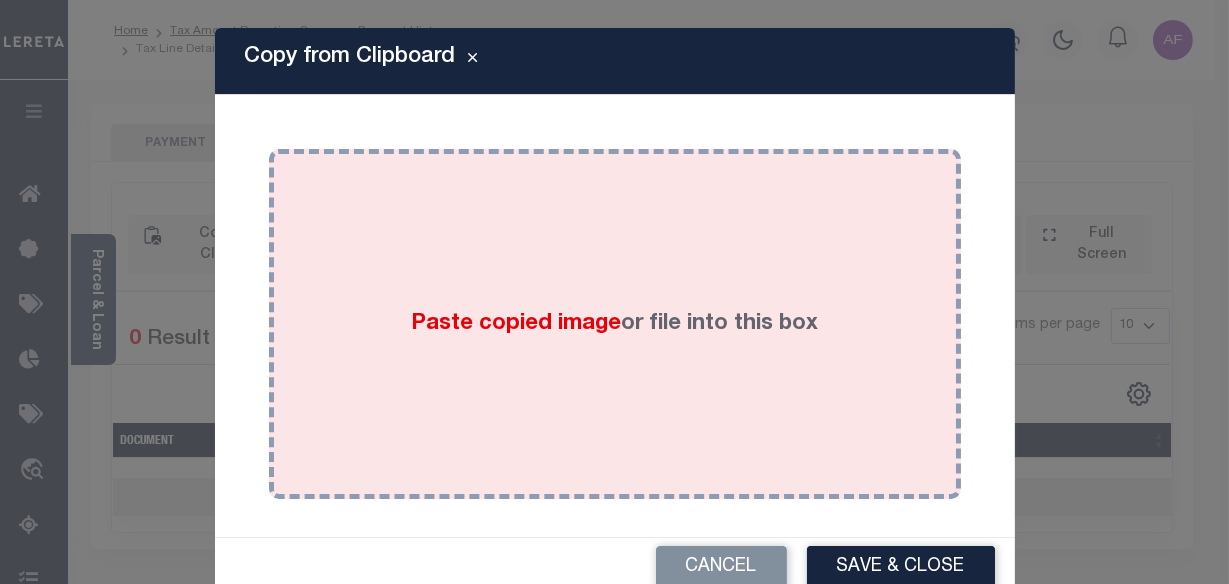 click on "Paste copied image  or file into this box" at bounding box center [615, 324] 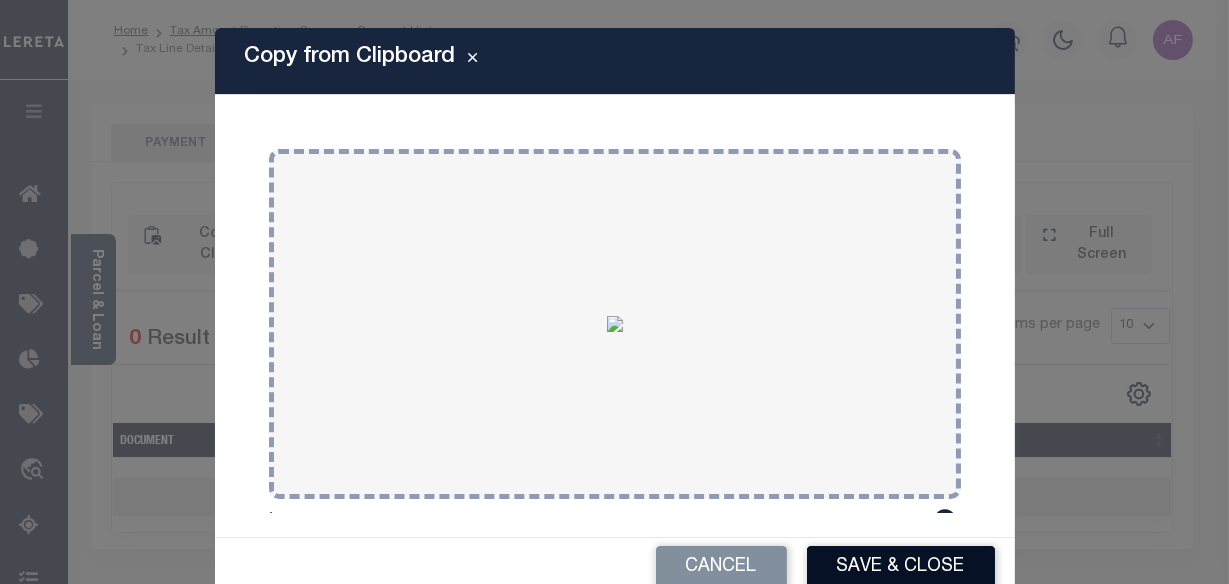 click on "Save & Close" at bounding box center [901, 567] 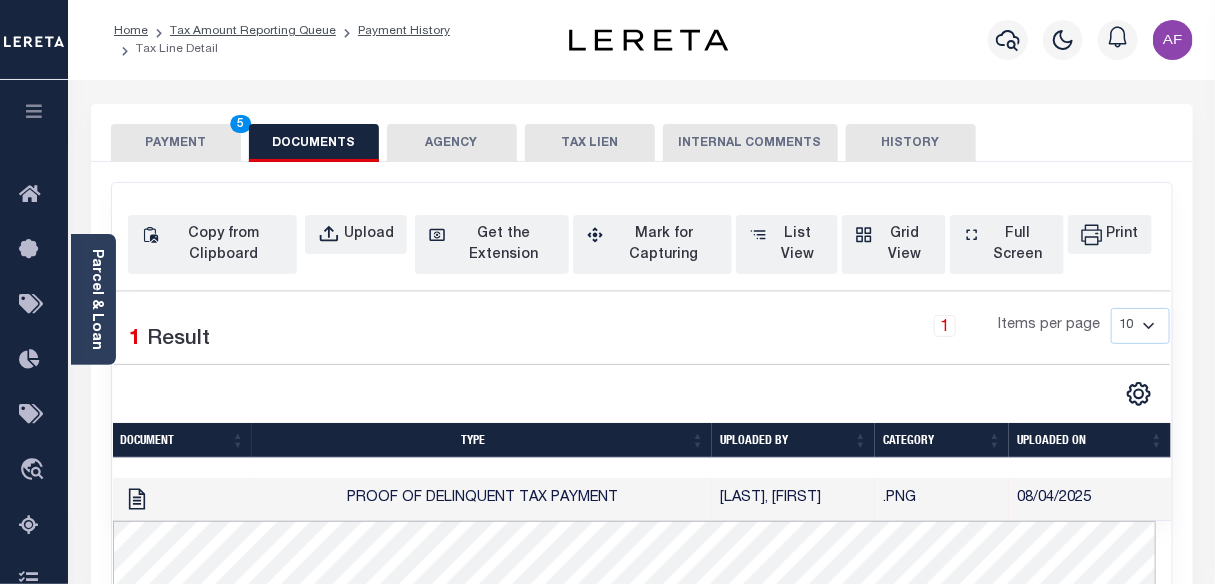 click on "PAYMENT
5" at bounding box center [176, 143] 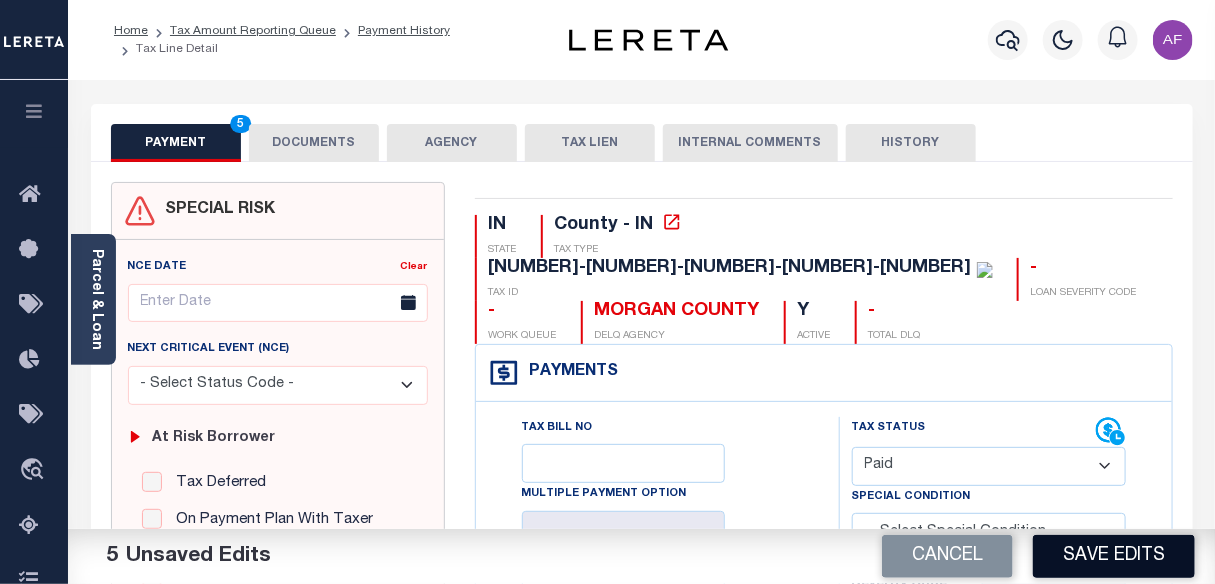 click on "Save Edits" at bounding box center [1114, 556] 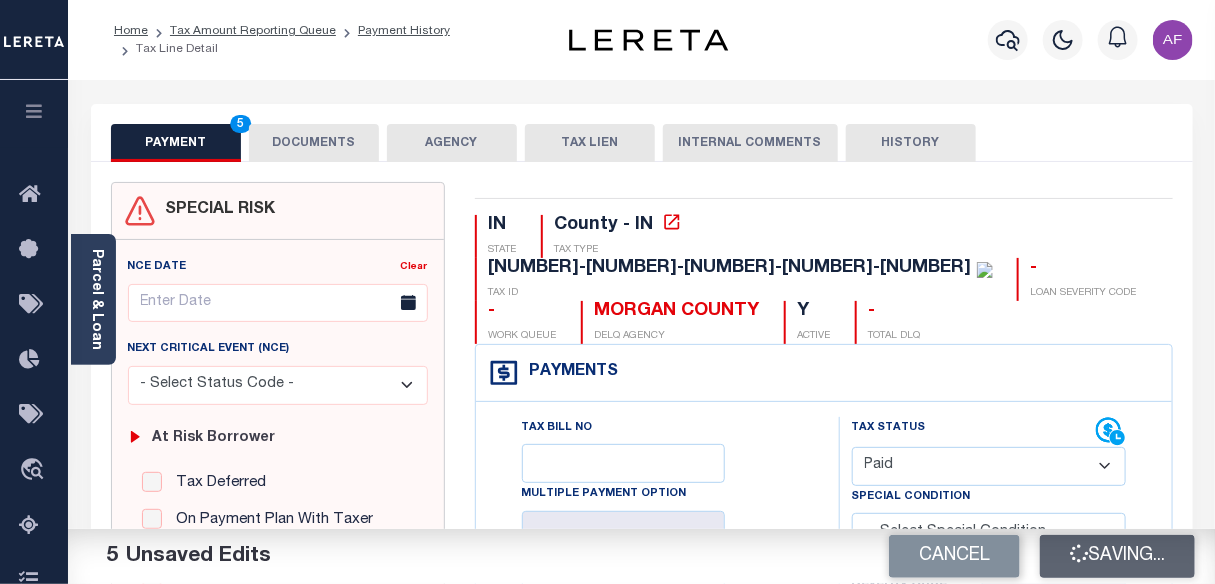 checkbox on "false" 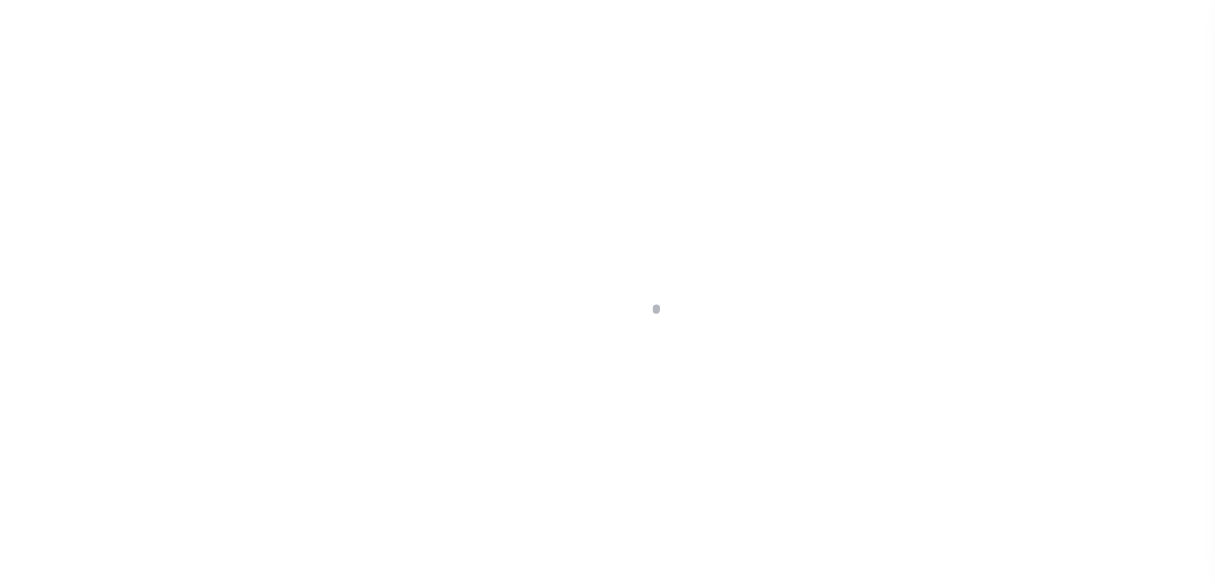 scroll, scrollTop: 0, scrollLeft: 0, axis: both 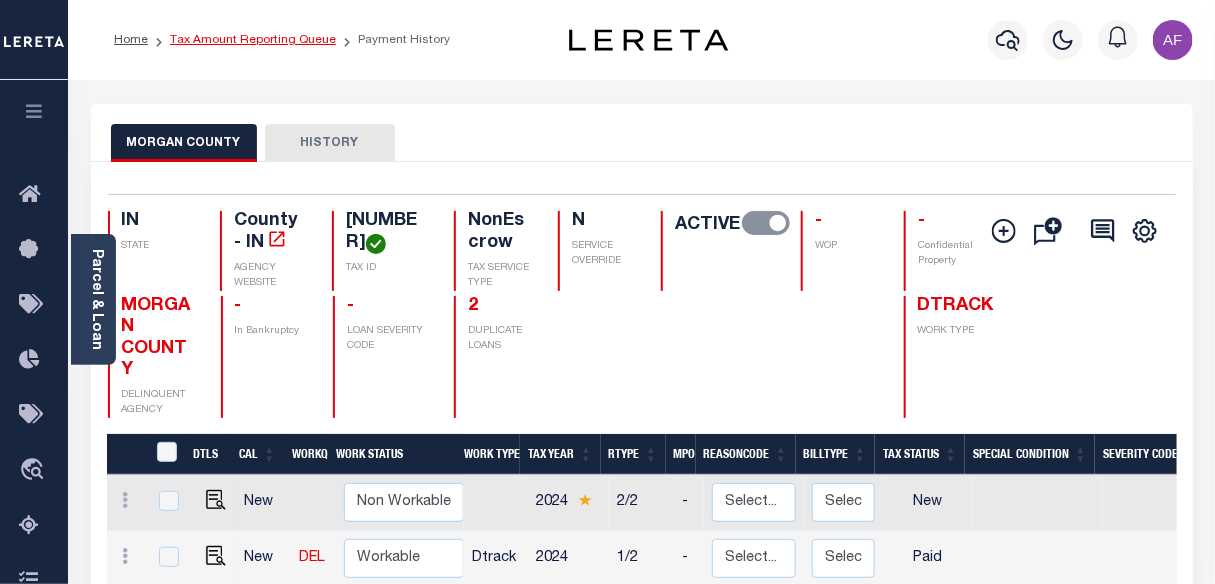 click on "Tax Amount Reporting Queue" at bounding box center (253, 40) 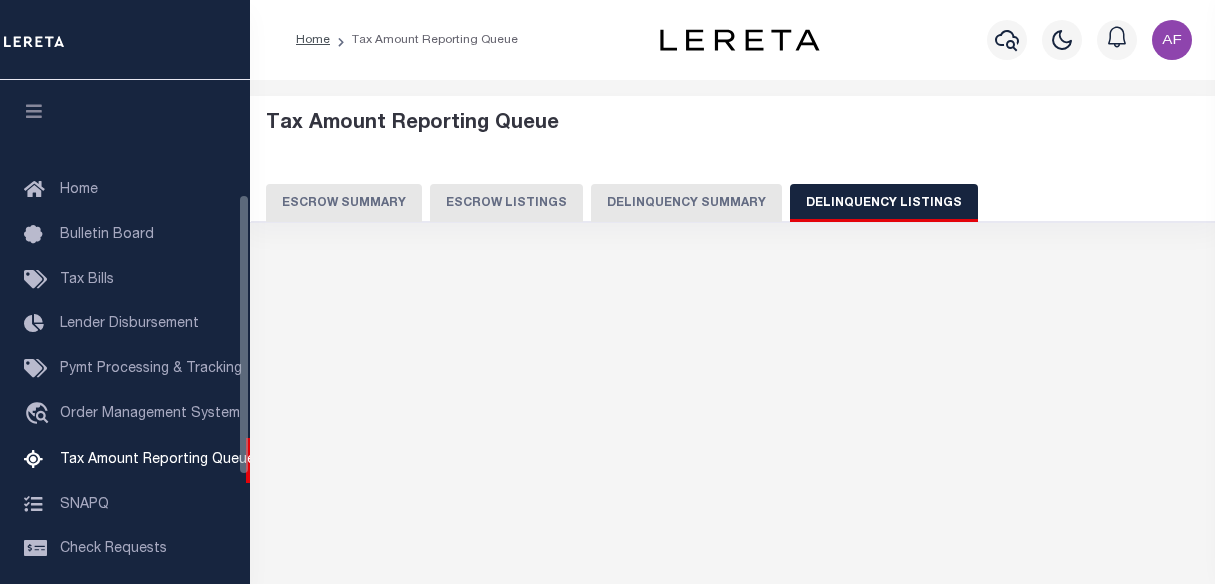 select on "100" 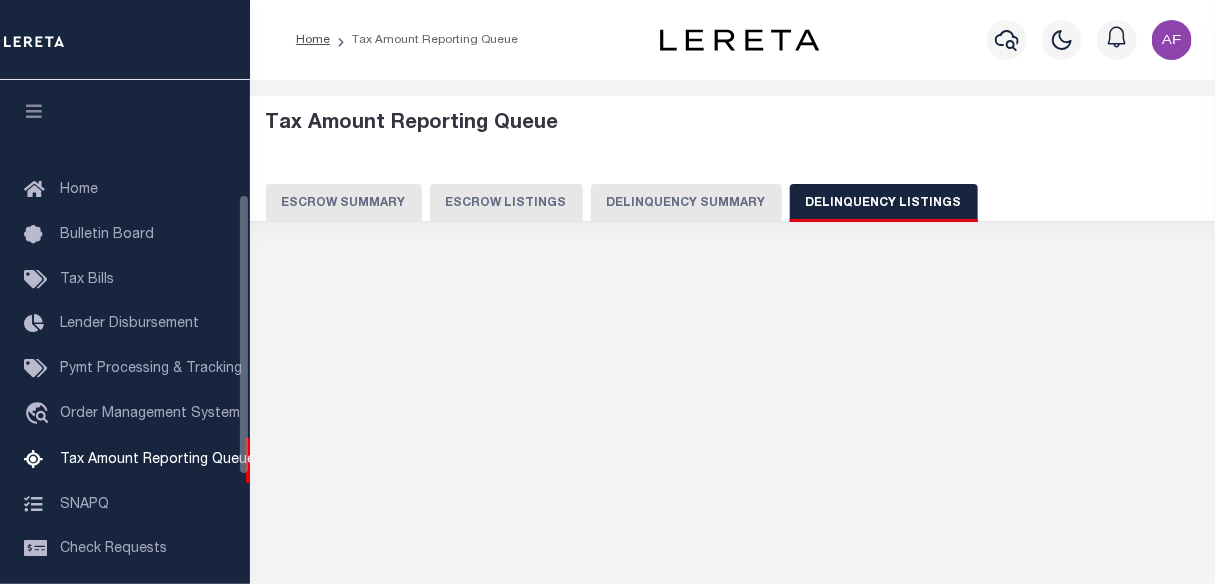 select on "100" 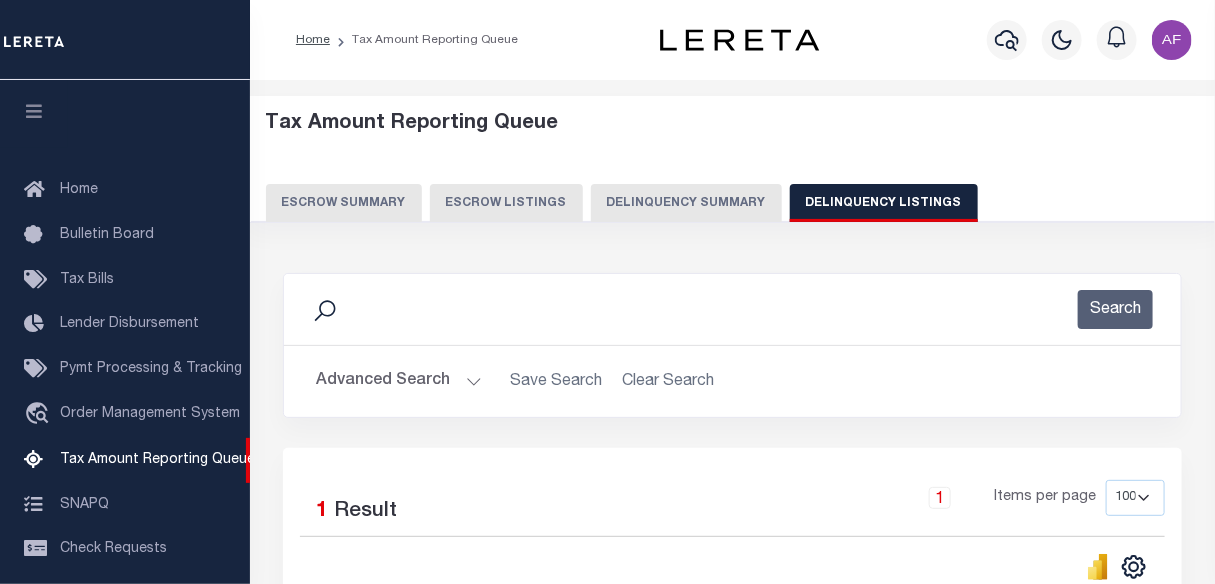 scroll, scrollTop: 205, scrollLeft: 0, axis: vertical 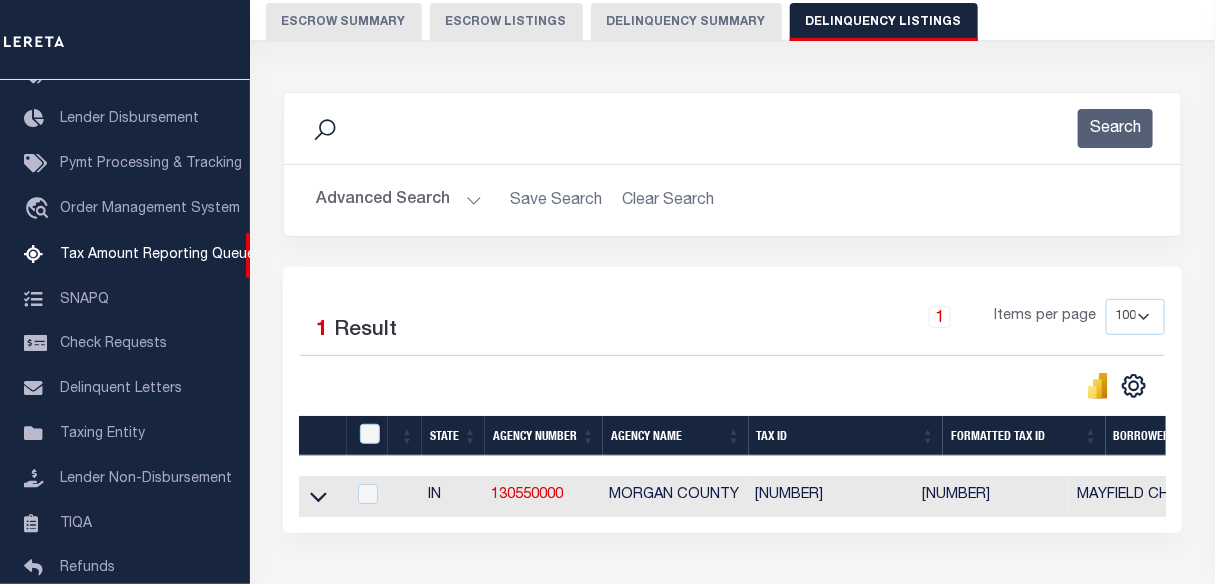 drag, startPoint x: 310, startPoint y: 495, endPoint x: 400, endPoint y: 381, distance: 145.24461 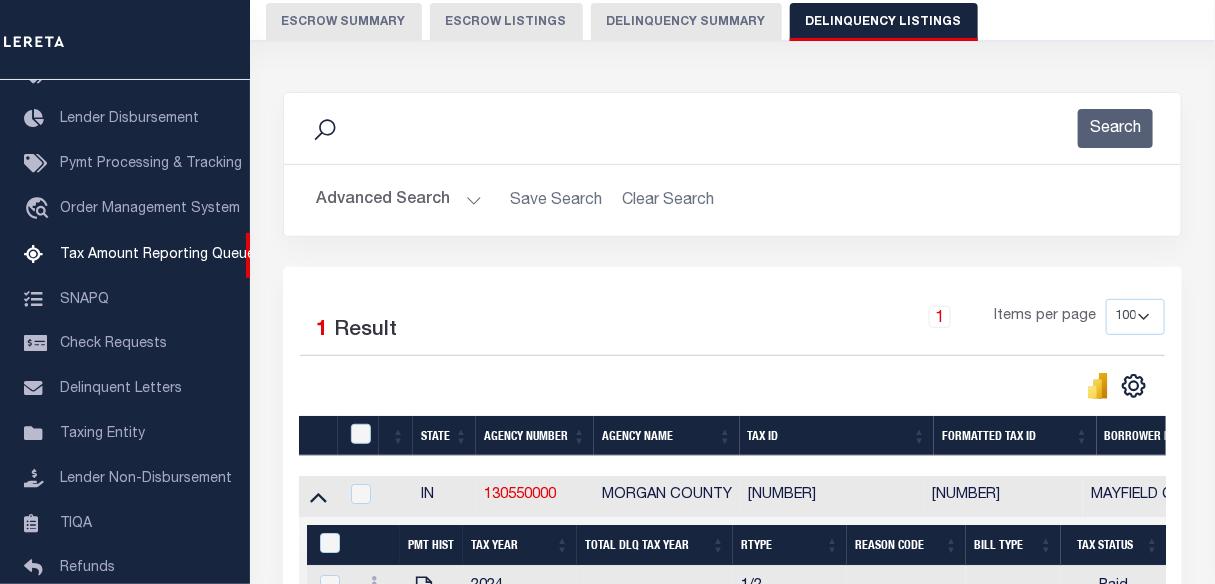 scroll, scrollTop: 418, scrollLeft: 0, axis: vertical 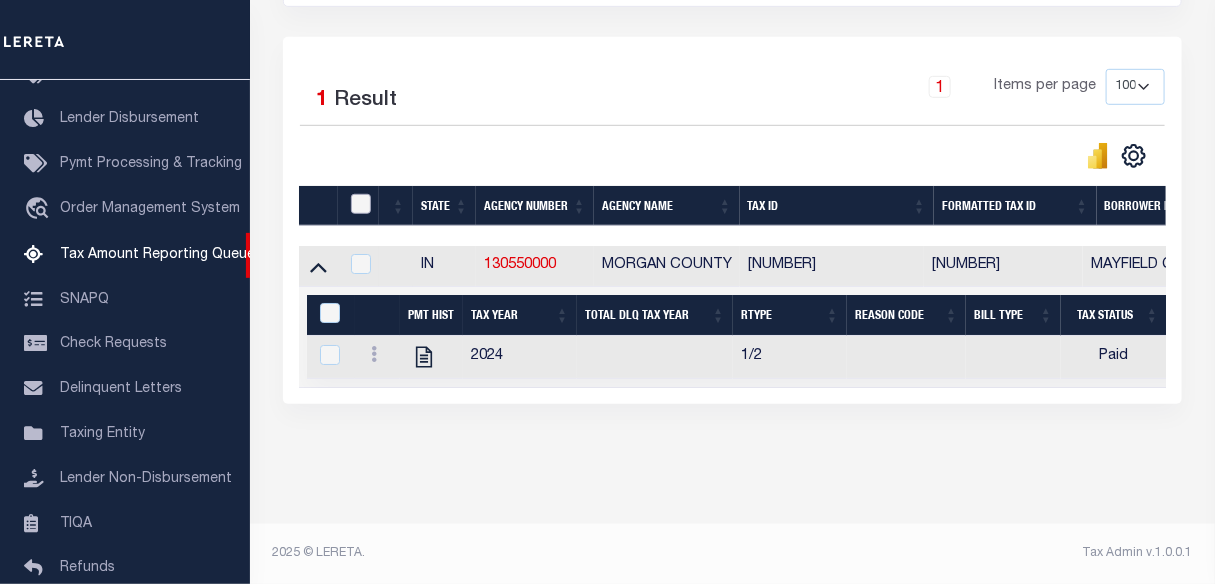click at bounding box center (361, 204) 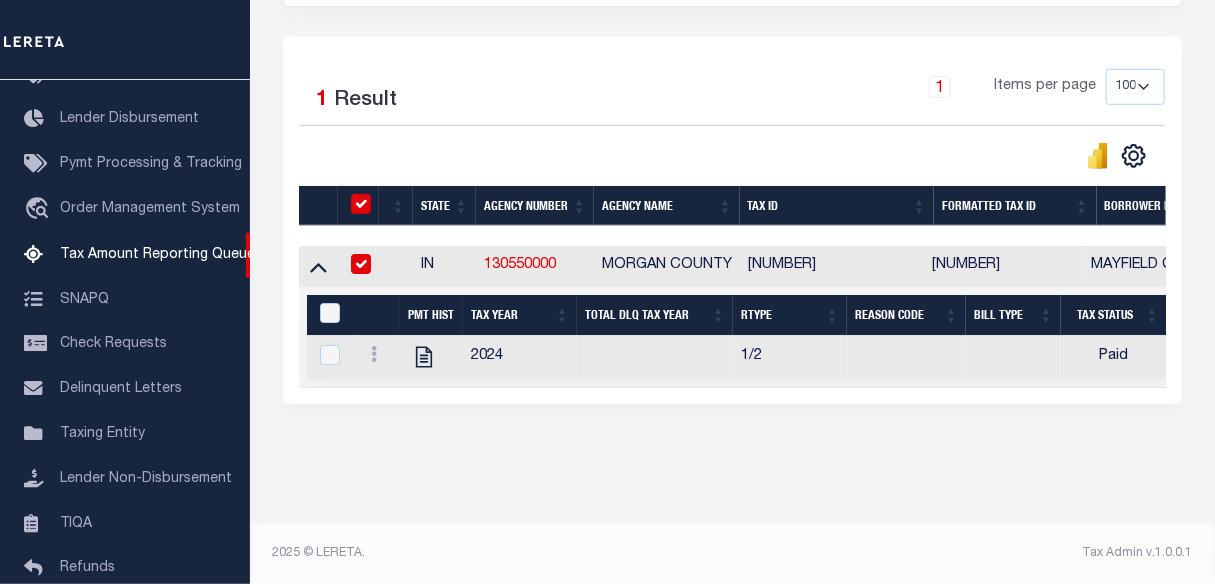 checkbox on "true" 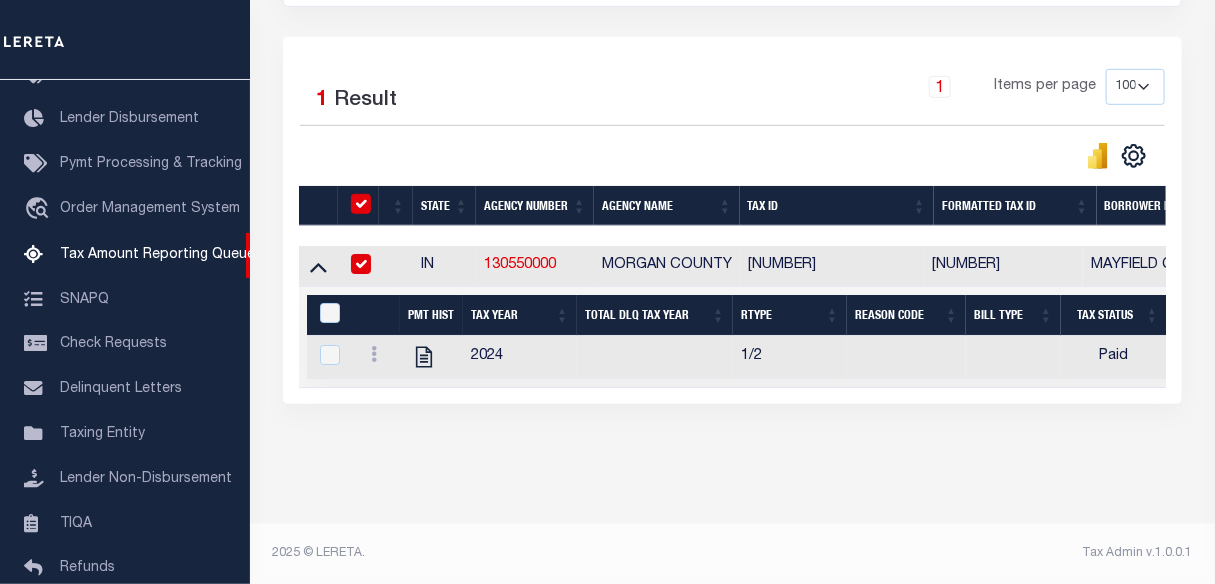 checkbox on "true" 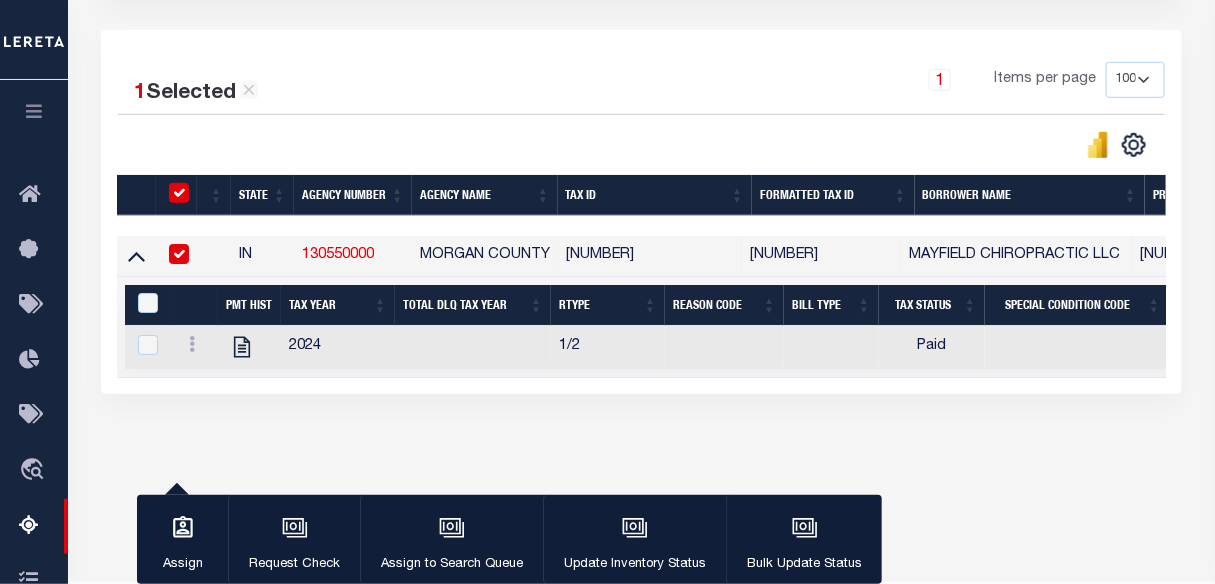 click at bounding box center [153, 304] 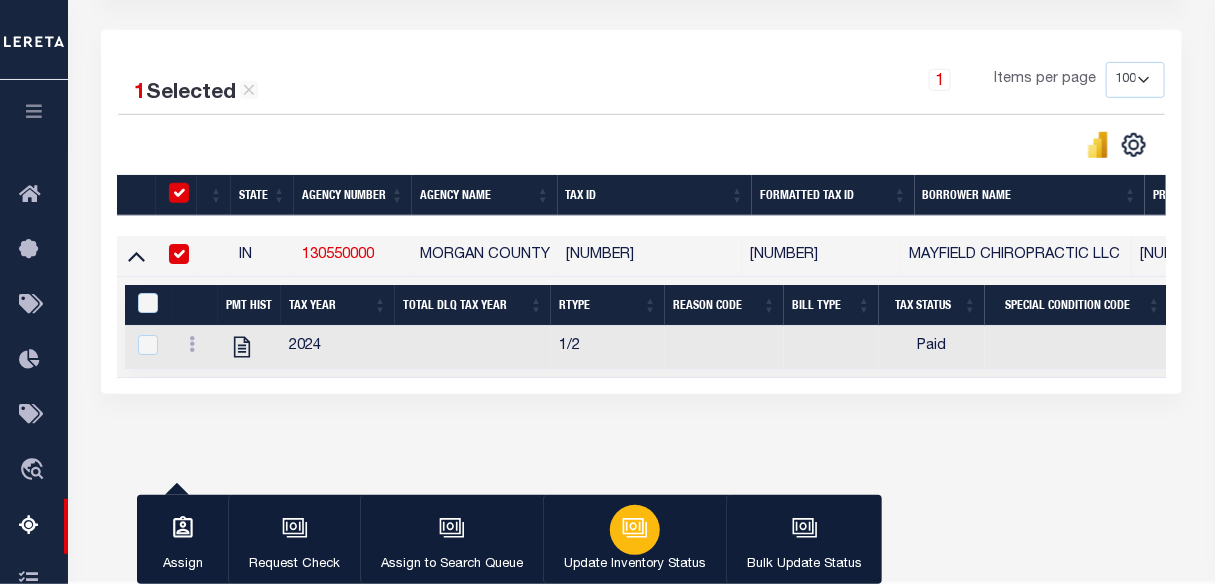 click on "Update Inventory Status" at bounding box center [634, 540] 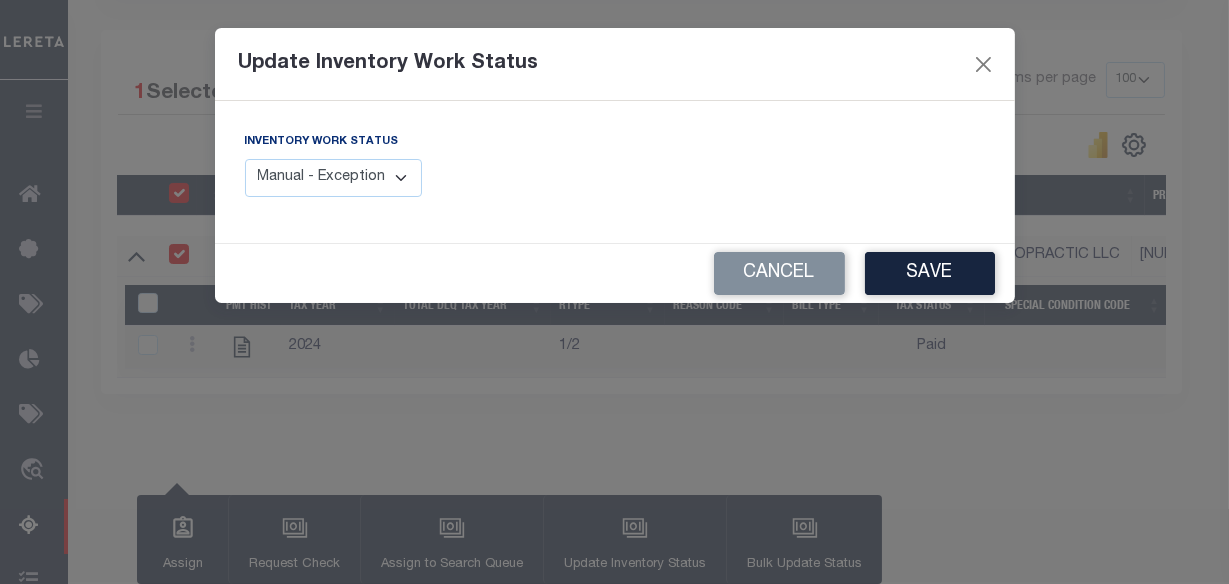 click on "Manual - Exception
Pended - Awaiting Search
Late Add Exception
Completed" at bounding box center [334, 178] 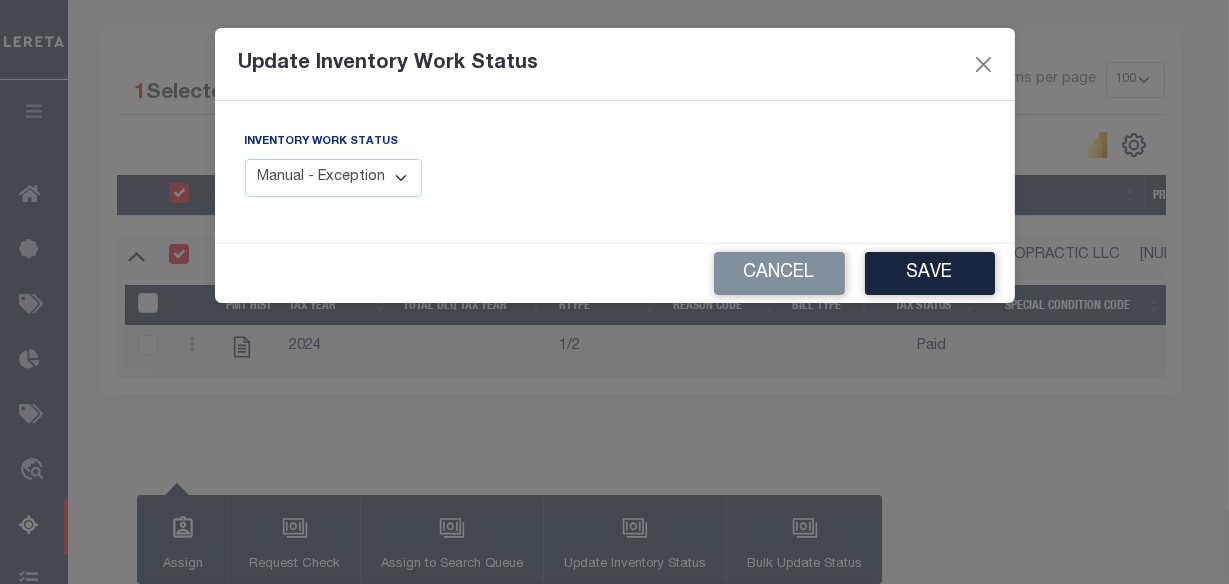 select on "4" 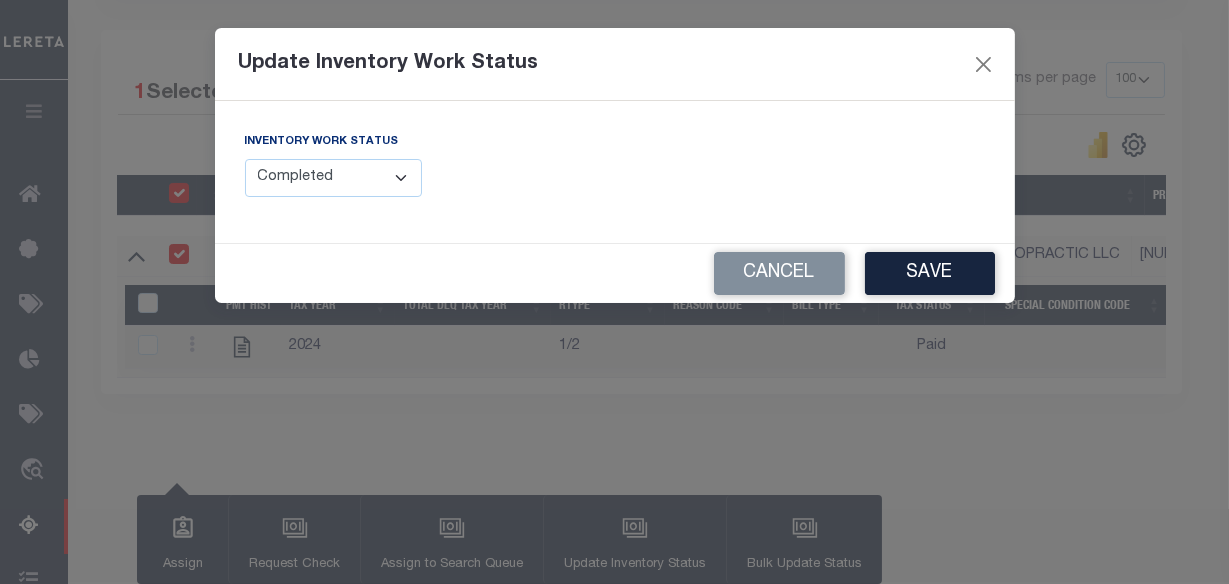 click on "Manual - Exception
Pended - Awaiting Search
Late Add Exception
Completed" at bounding box center (334, 178) 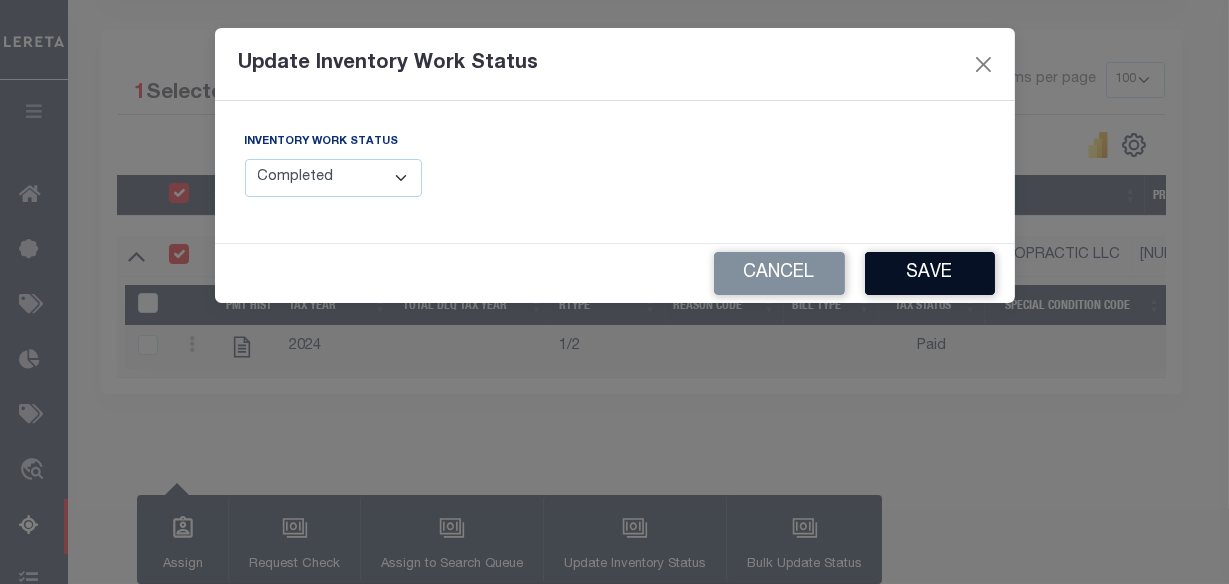 click on "Save" at bounding box center [930, 273] 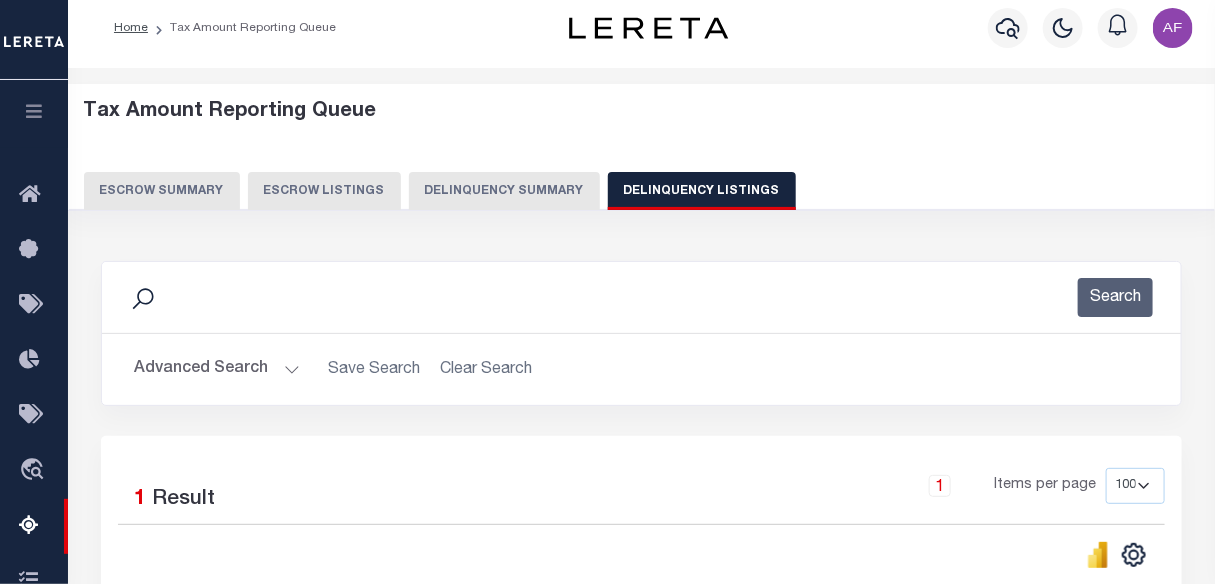 scroll, scrollTop: 0, scrollLeft: 0, axis: both 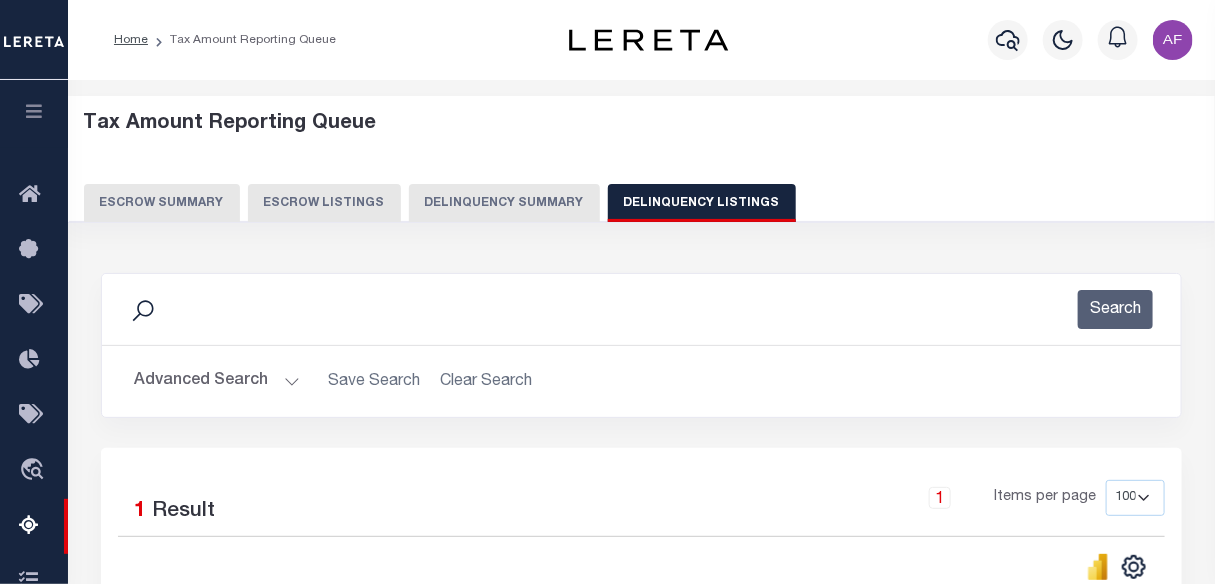 click on "Advanced Search" at bounding box center [217, 381] 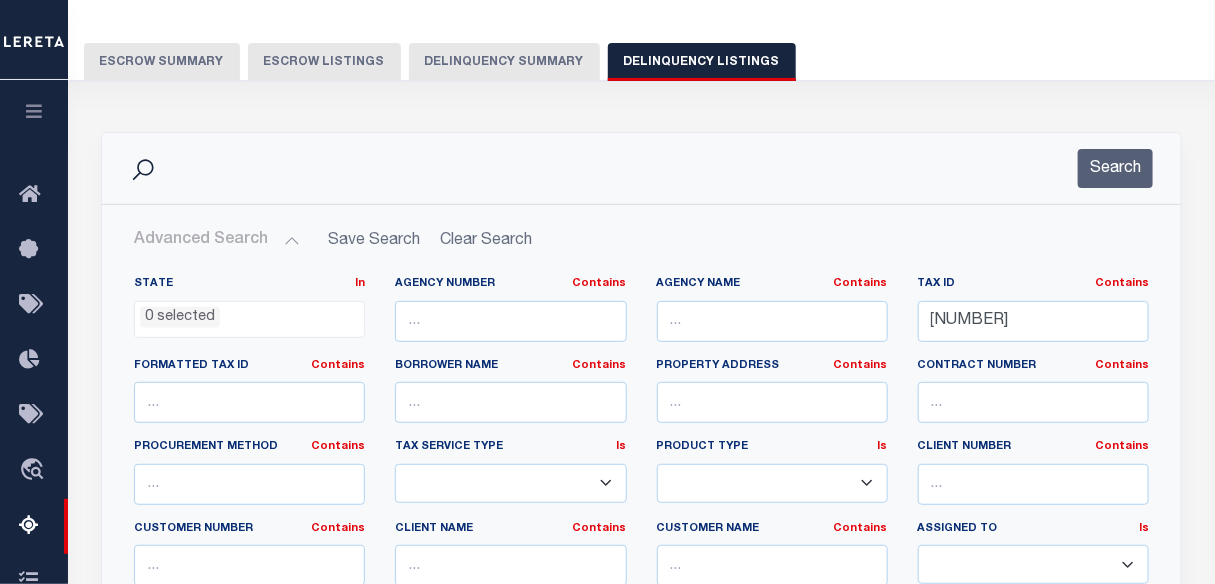 scroll, scrollTop: 181, scrollLeft: 0, axis: vertical 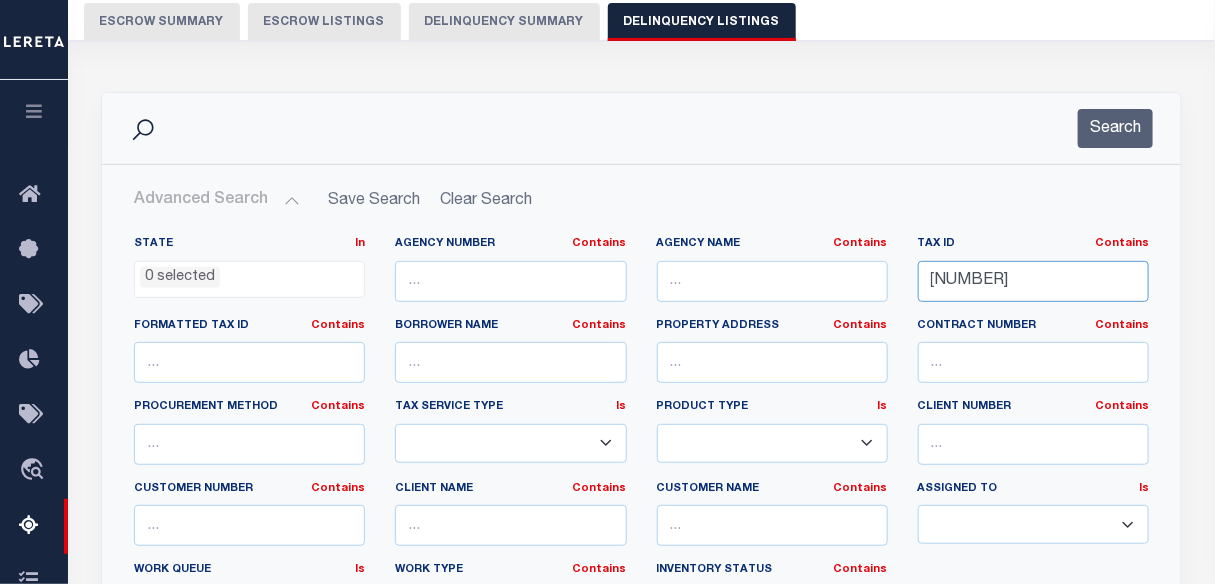 drag, startPoint x: 930, startPoint y: 273, endPoint x: 1184, endPoint y: 276, distance: 254.01772 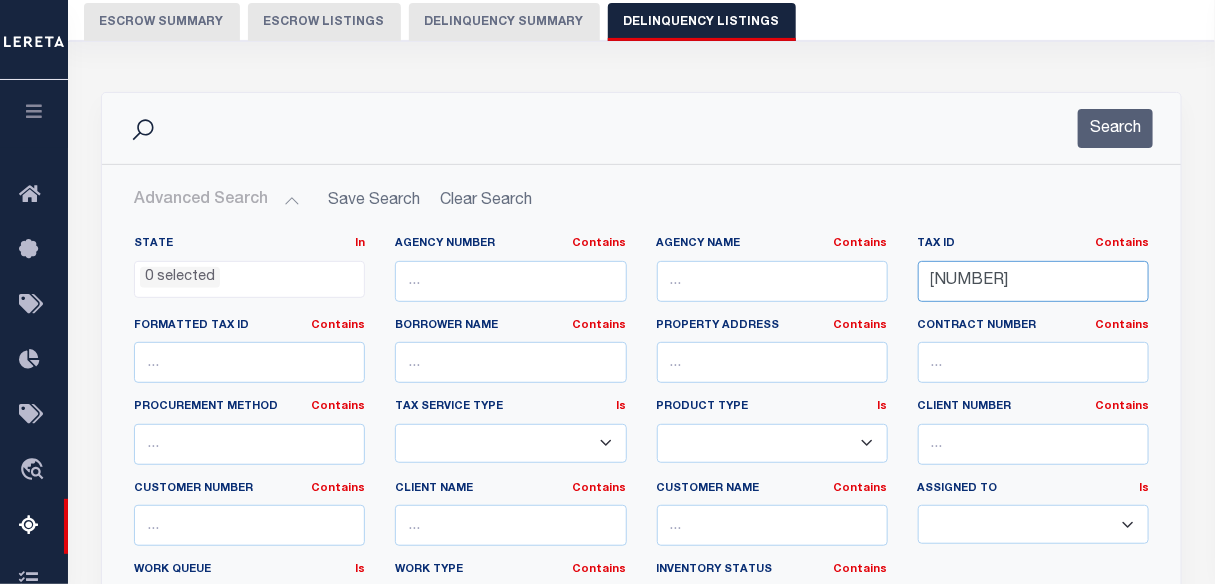 click on "Search
Advanced Search
Save Search Clear Search
tblassign_wrapper_dynamictable_____DefaultSaveFilter
In In AK" at bounding box center (641, 446) 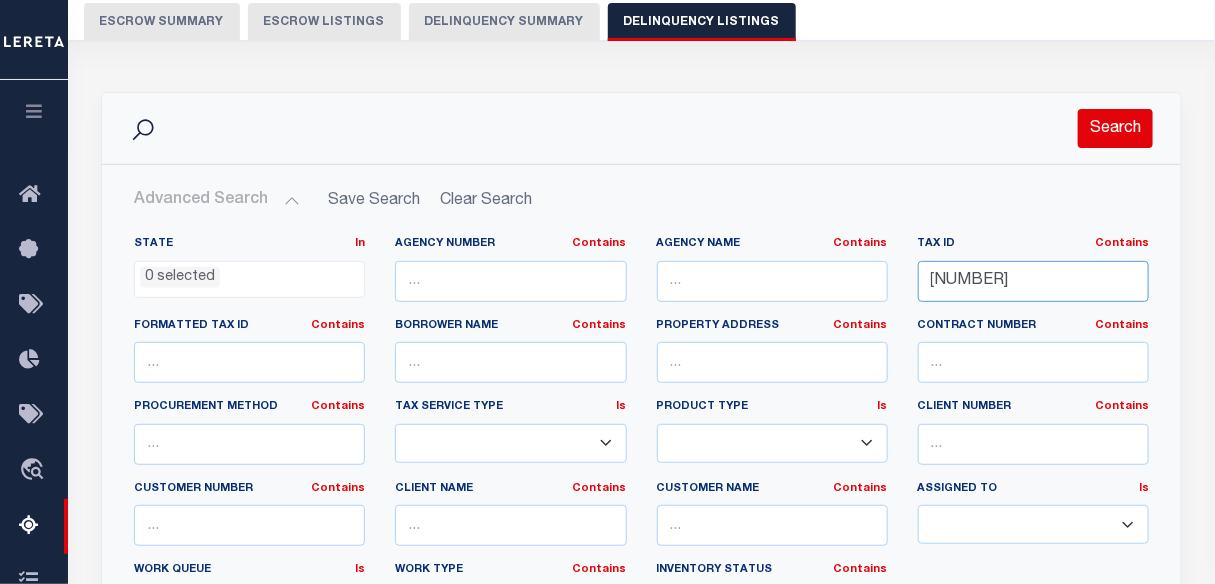 type on "55-01-36-190-006.000-005" 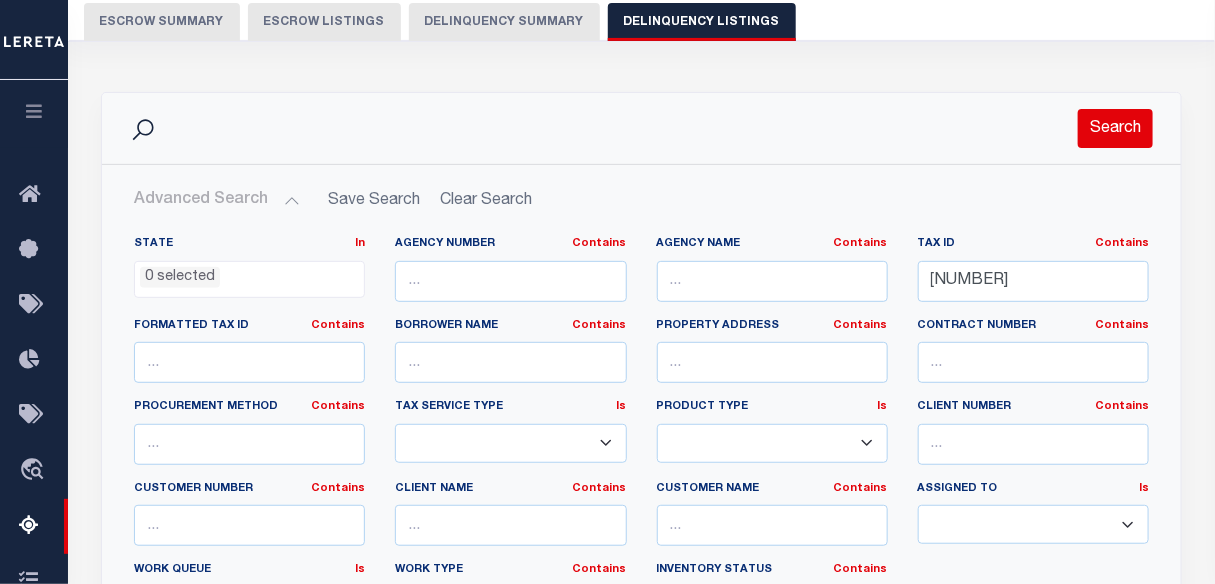 click on "Search" at bounding box center (1115, 128) 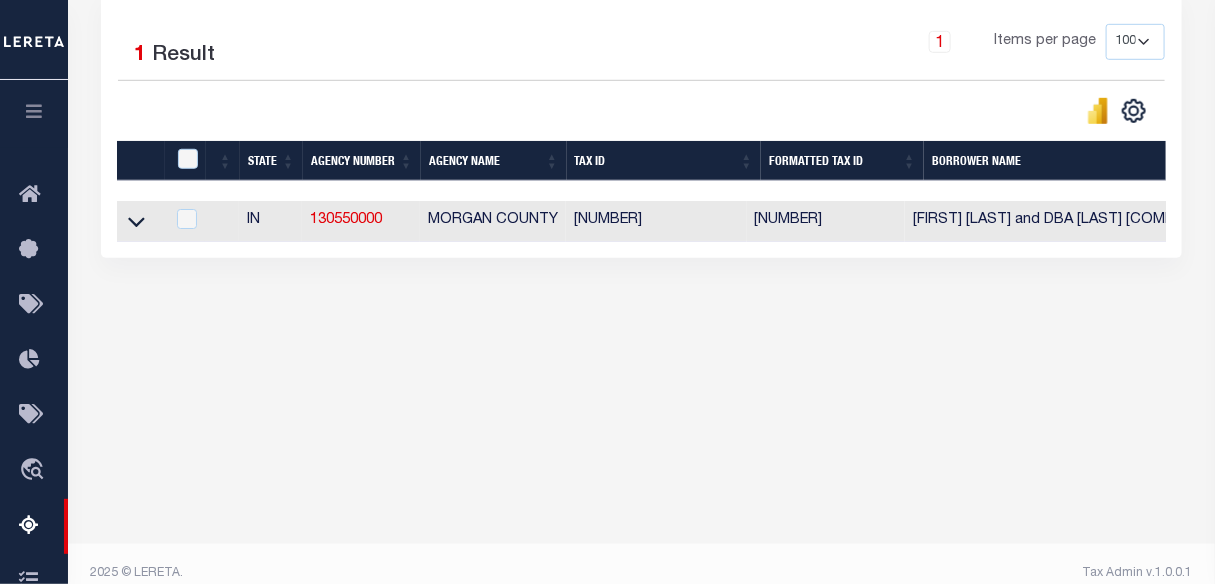 scroll, scrollTop: 452, scrollLeft: 0, axis: vertical 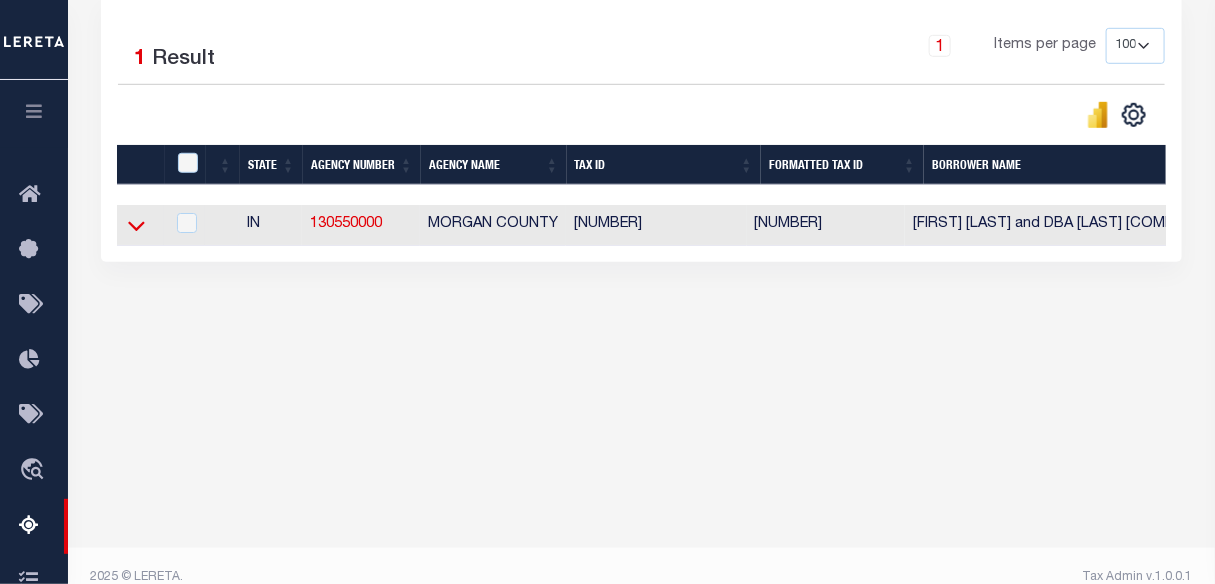 click 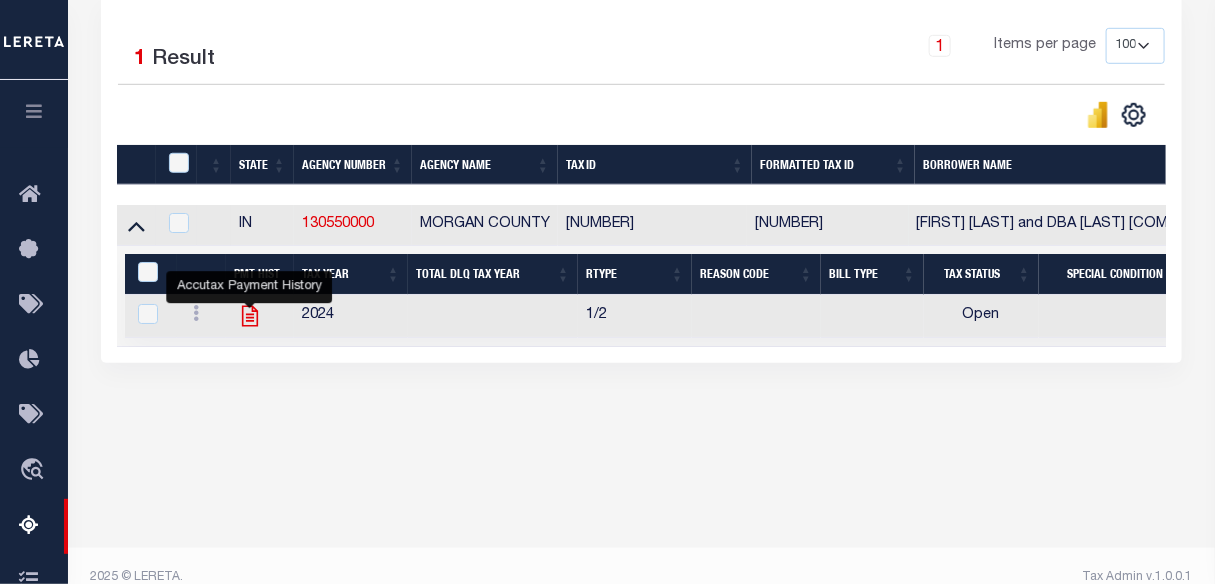 click 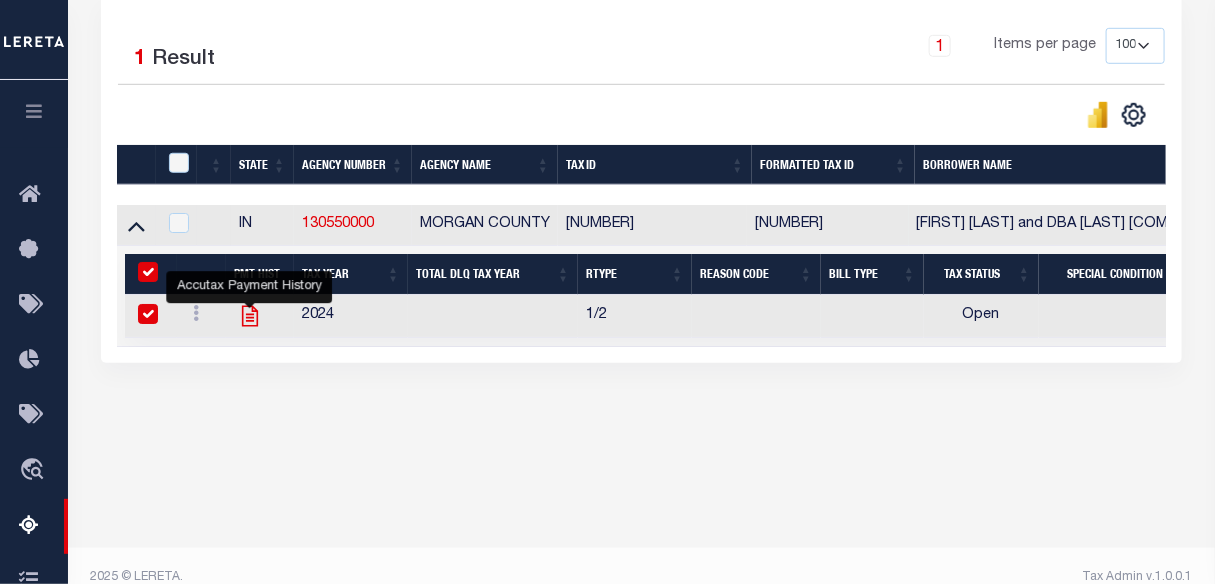 checkbox on "true" 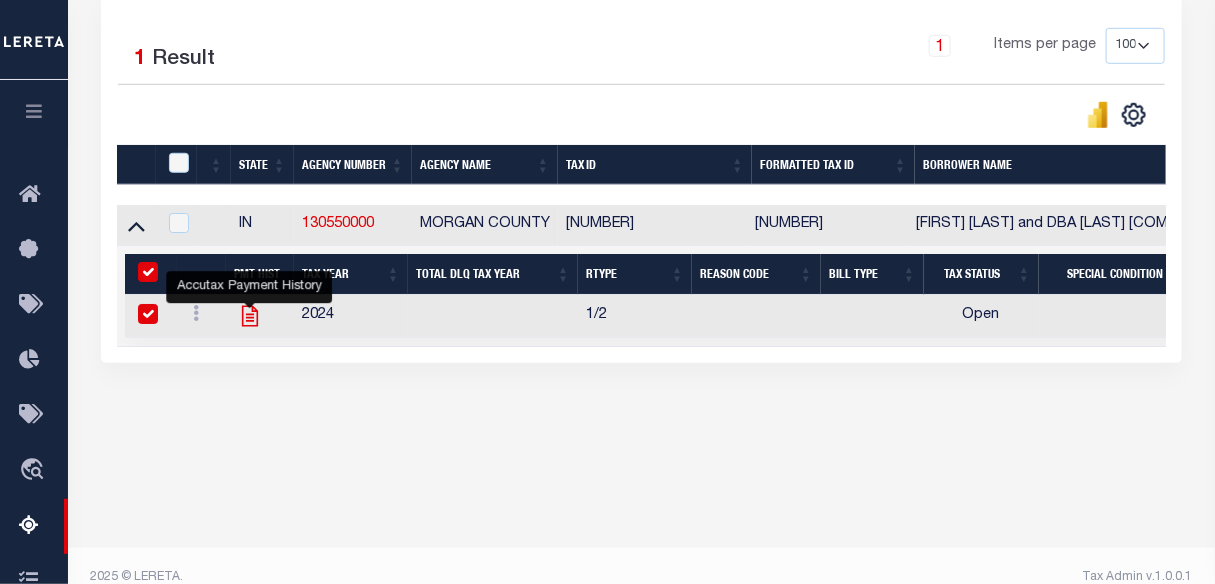checkbox on "true" 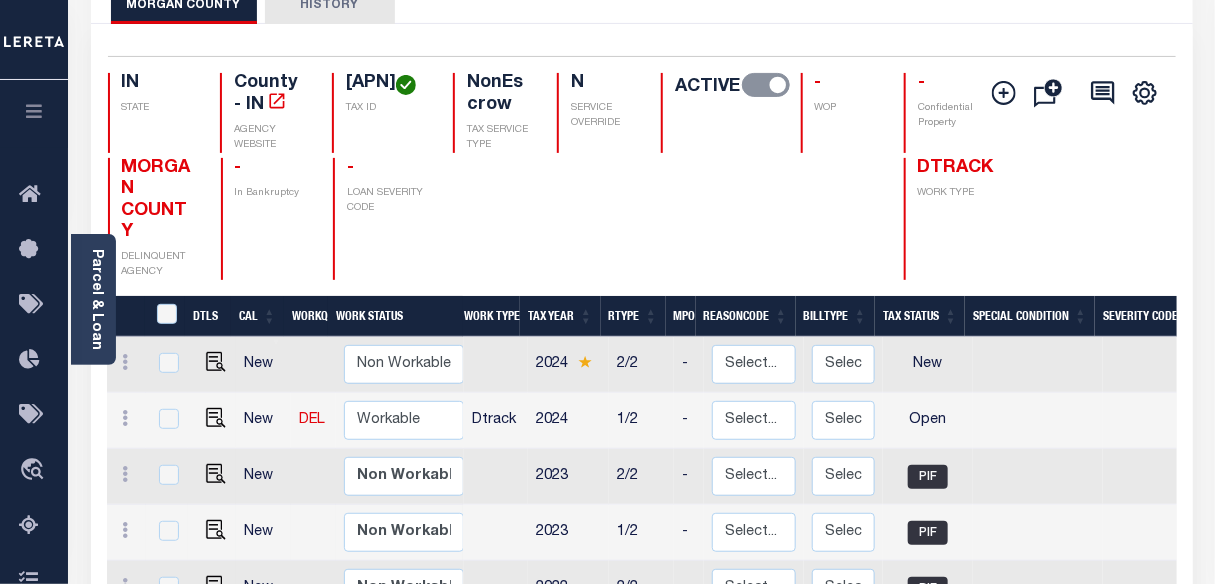 scroll, scrollTop: 454, scrollLeft: 0, axis: vertical 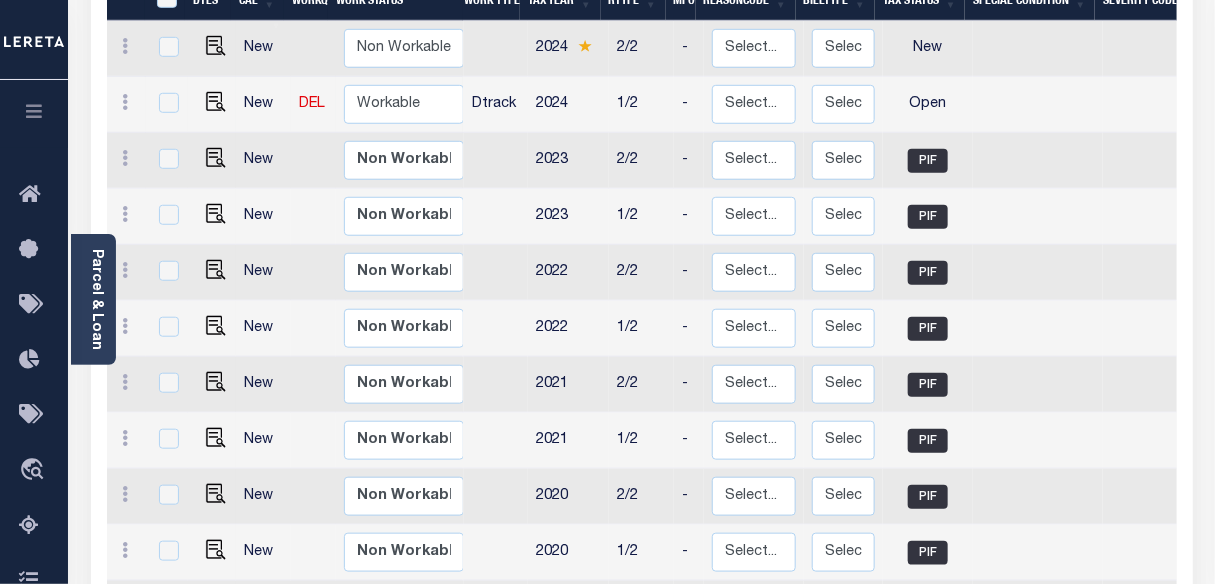 click at bounding box center [212, 105] 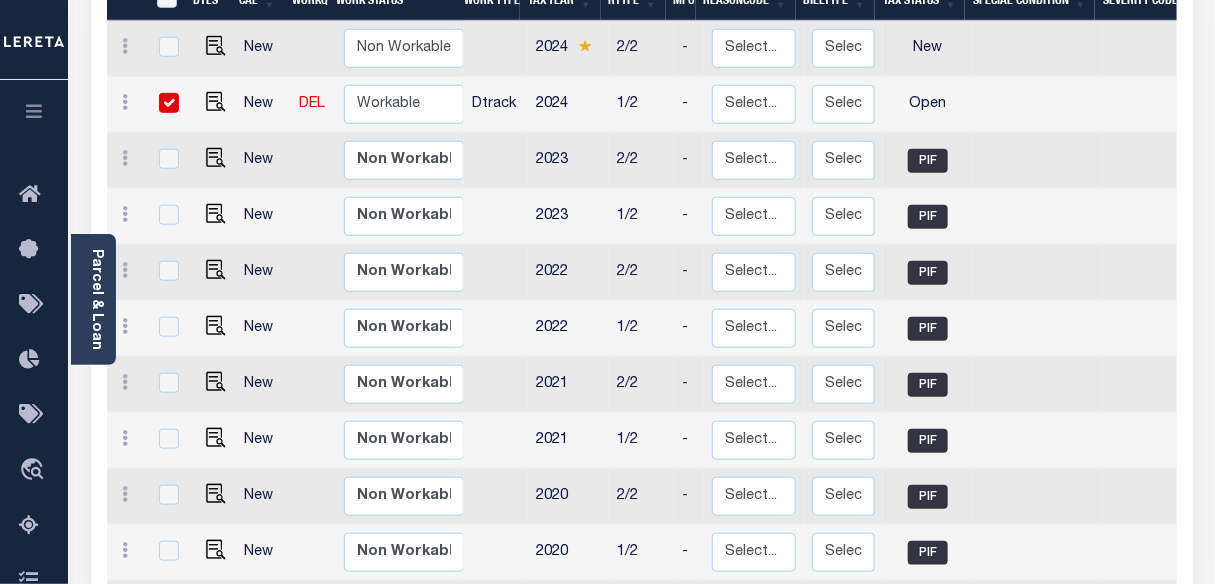 checkbox on "true" 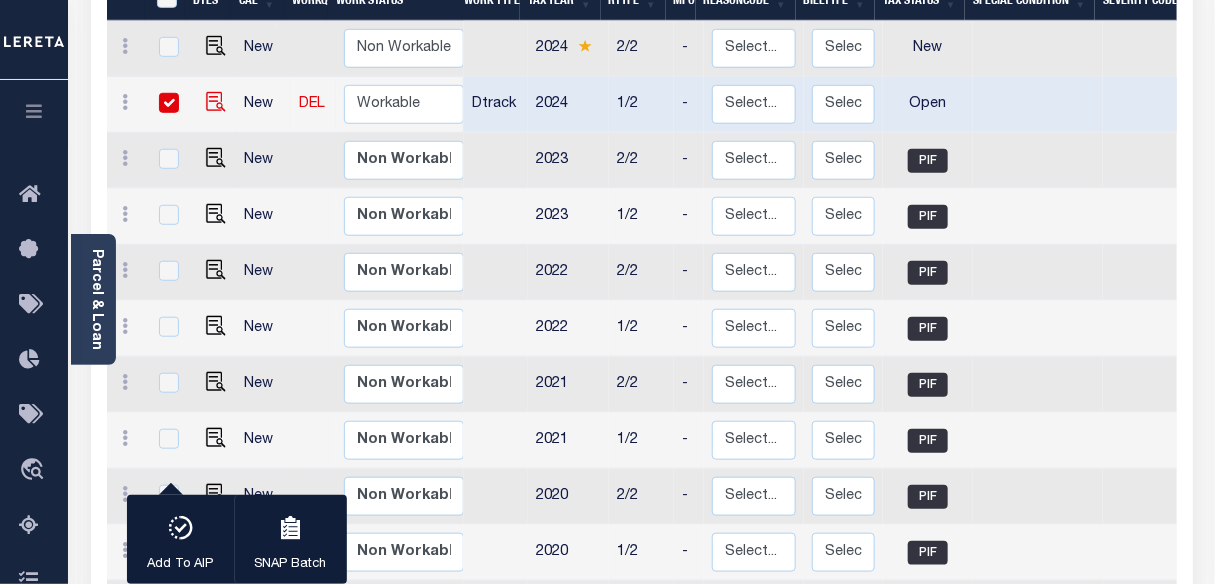 click at bounding box center (216, 102) 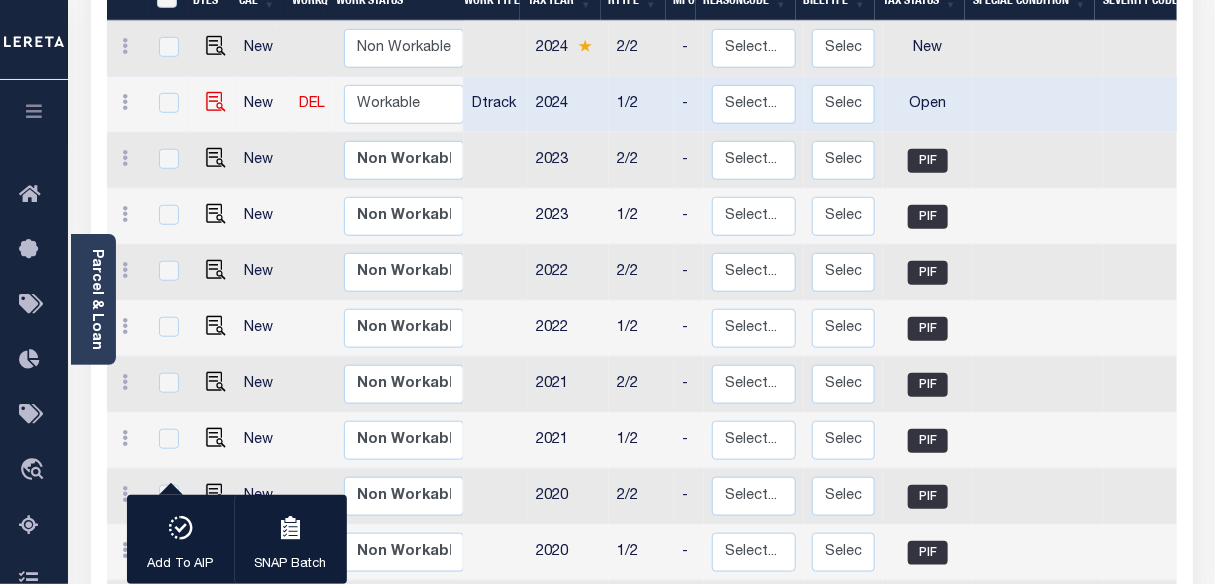 checkbox on "false" 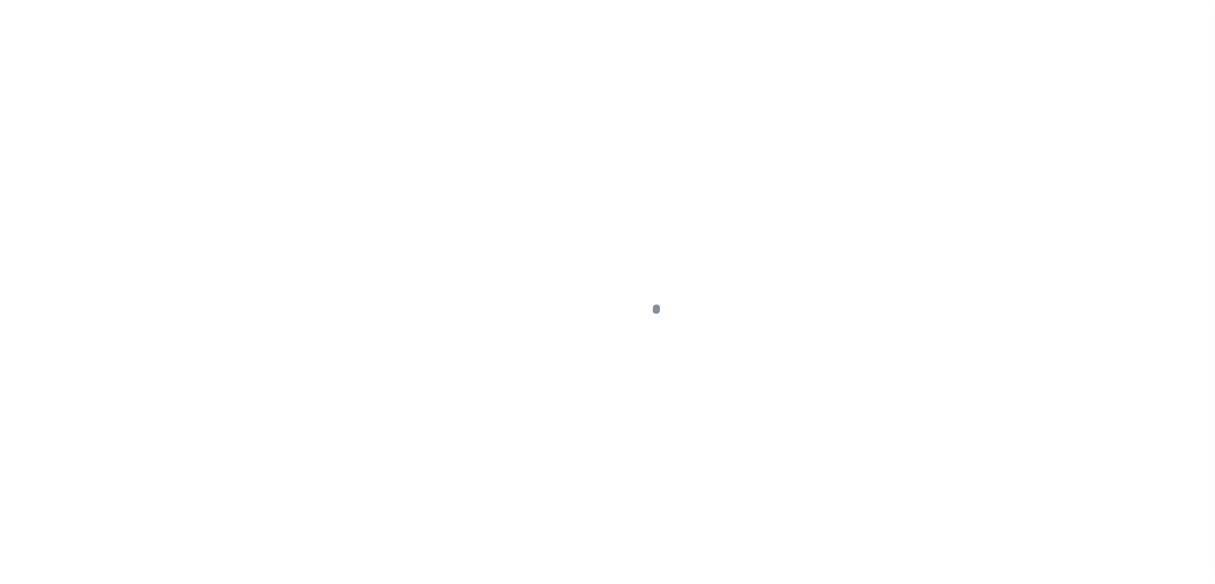 scroll, scrollTop: 0, scrollLeft: 0, axis: both 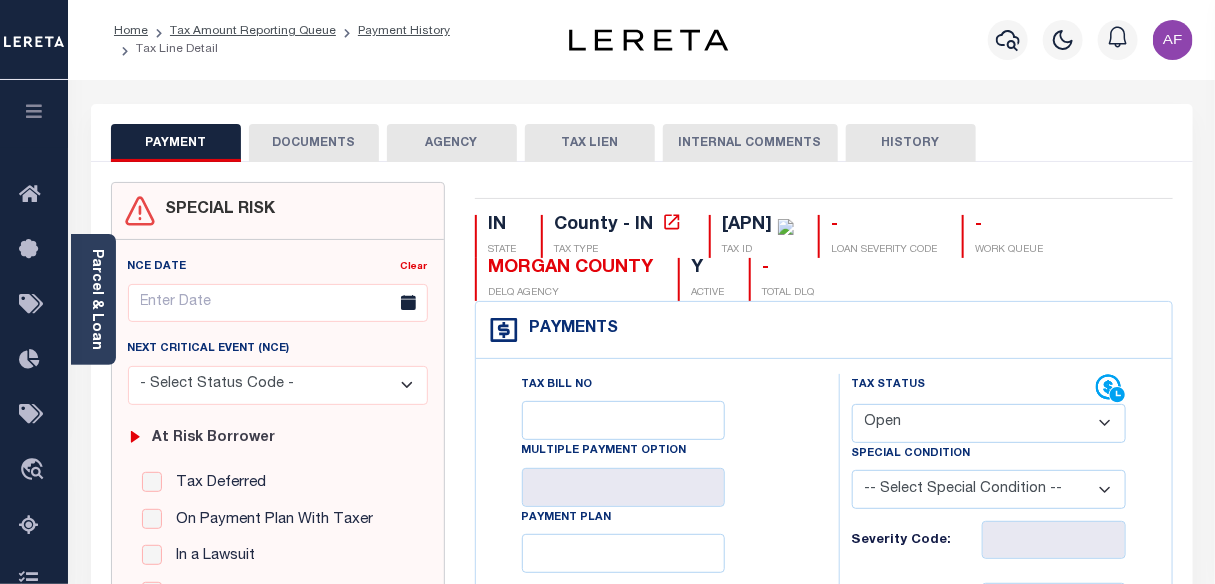 drag, startPoint x: 927, startPoint y: 420, endPoint x: 927, endPoint y: 408, distance: 12 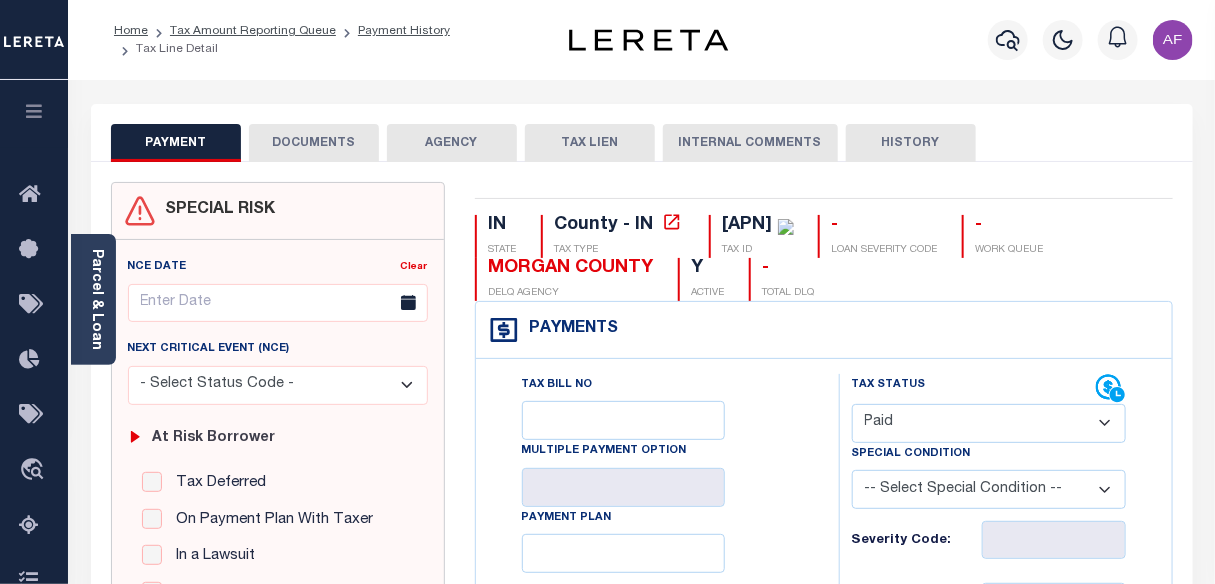 click on "- Select Status Code -
Open
Due/Unpaid
Paid
Incomplete
No Tax Due
Internal Refund Processed
New" at bounding box center [989, 423] 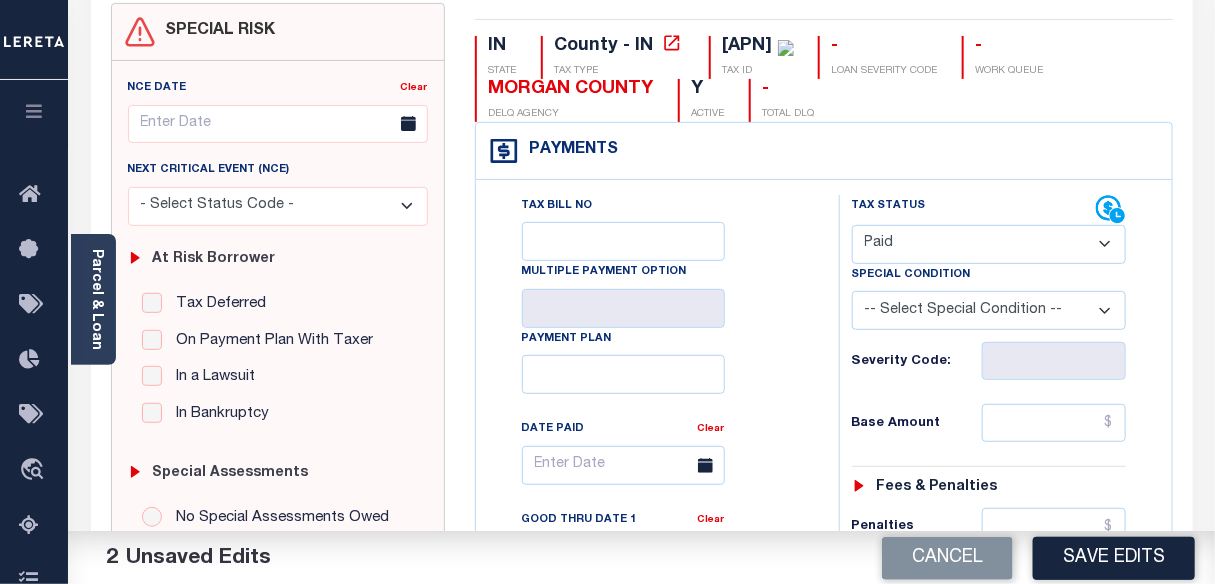 scroll, scrollTop: 363, scrollLeft: 0, axis: vertical 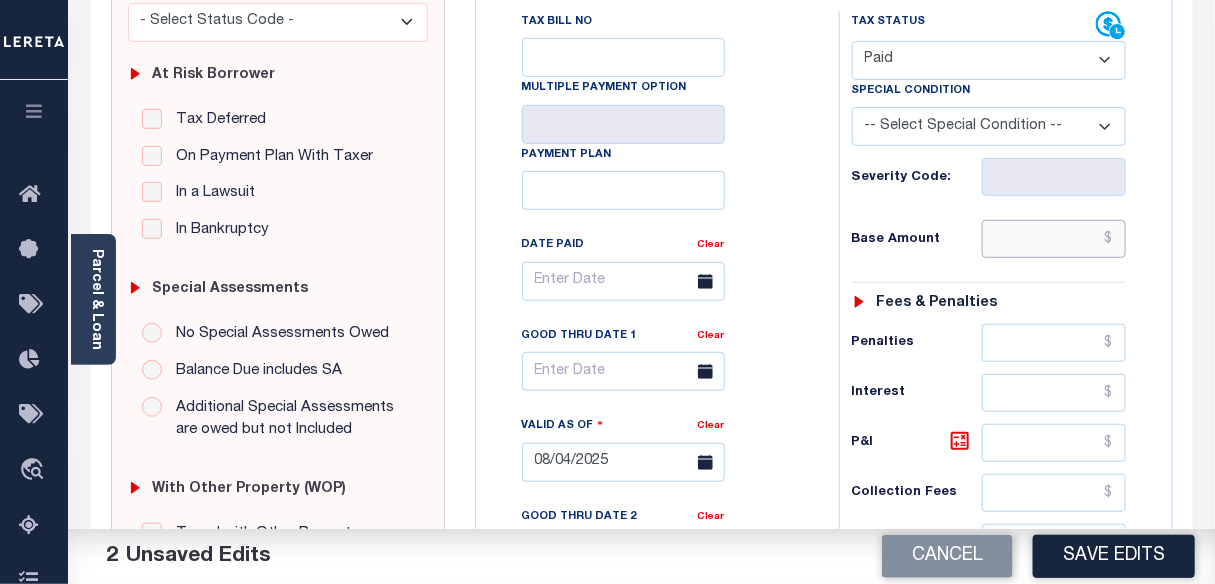 click at bounding box center [1054, 239] 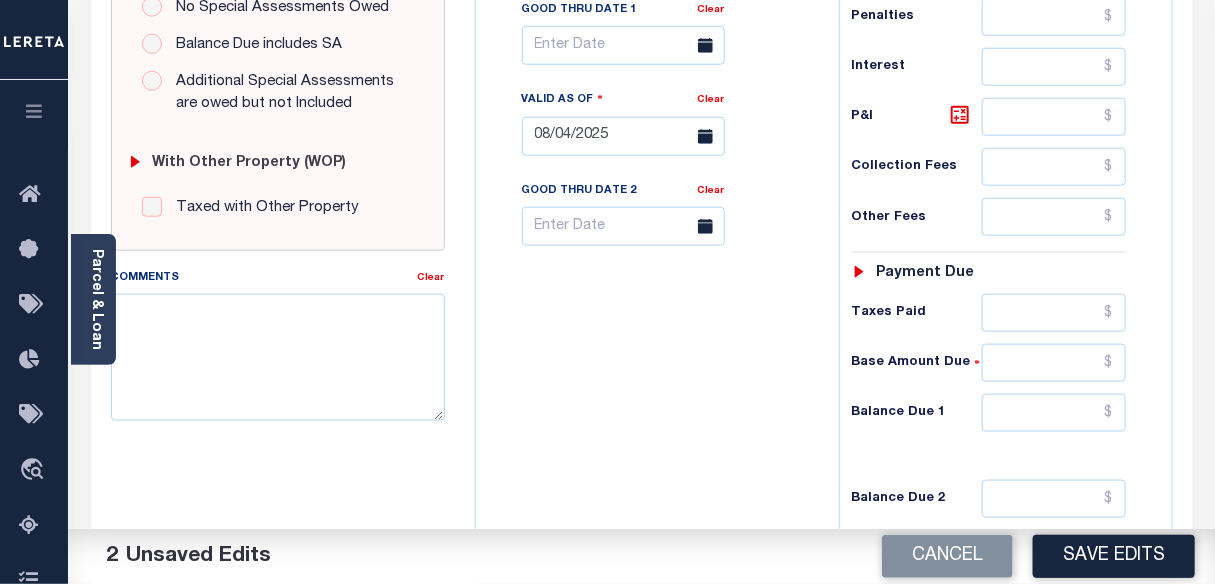scroll, scrollTop: 727, scrollLeft: 0, axis: vertical 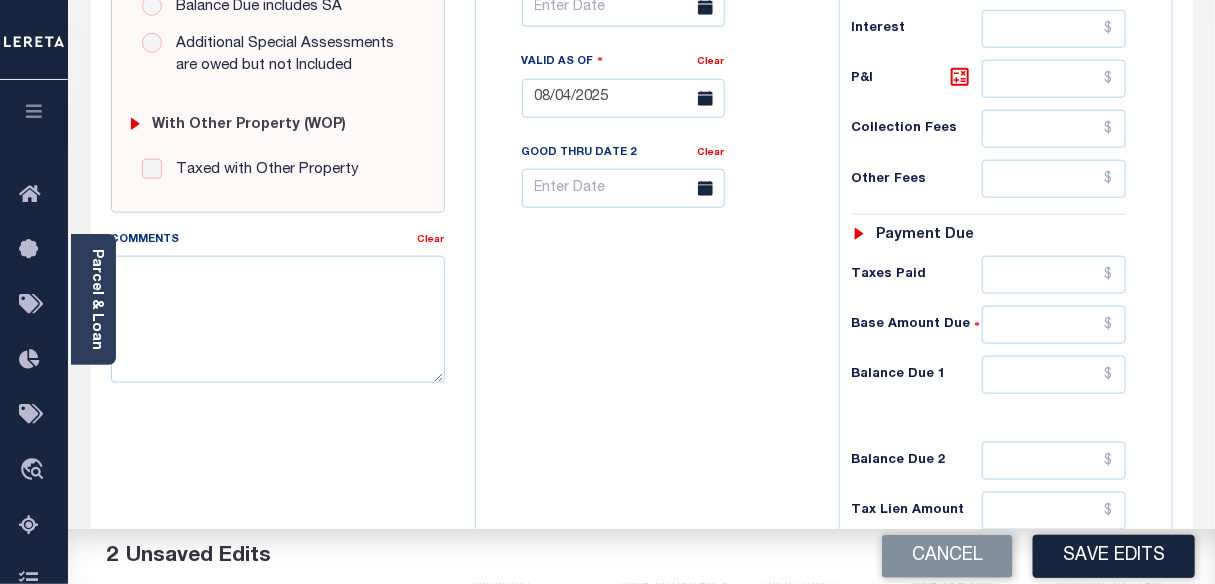 type on "$1,280.65" 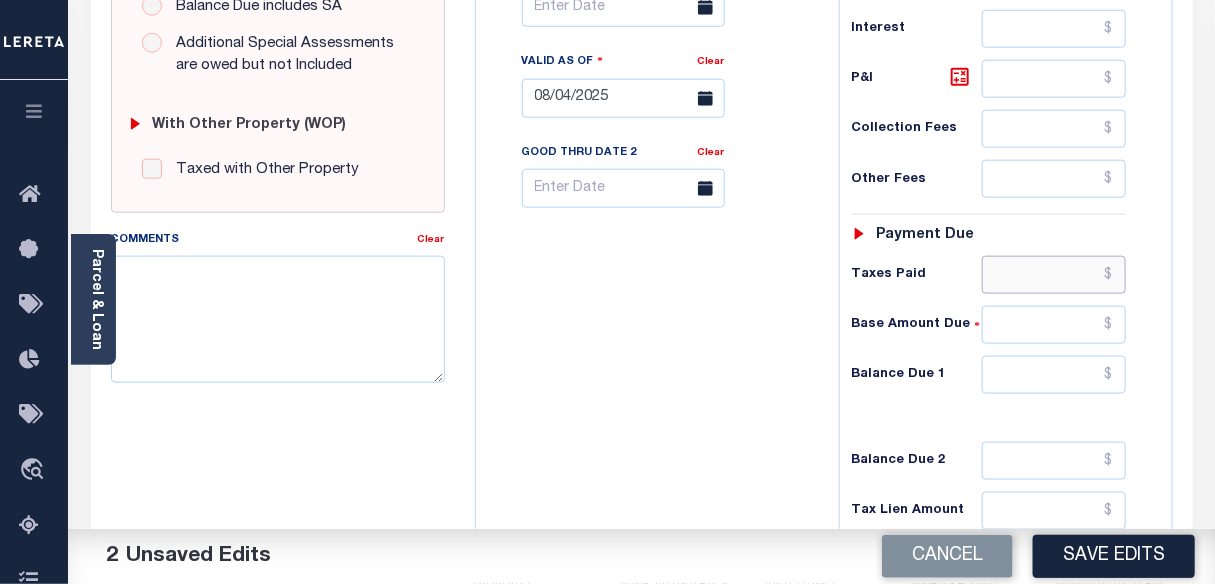 click at bounding box center [1054, 275] 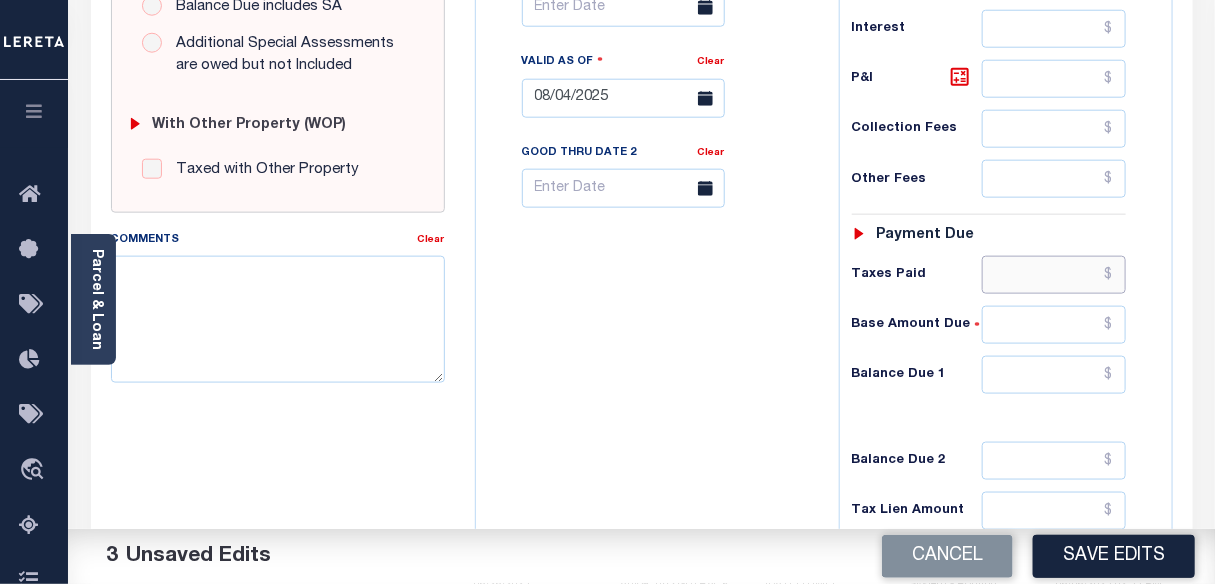 paste on "1,280.65" 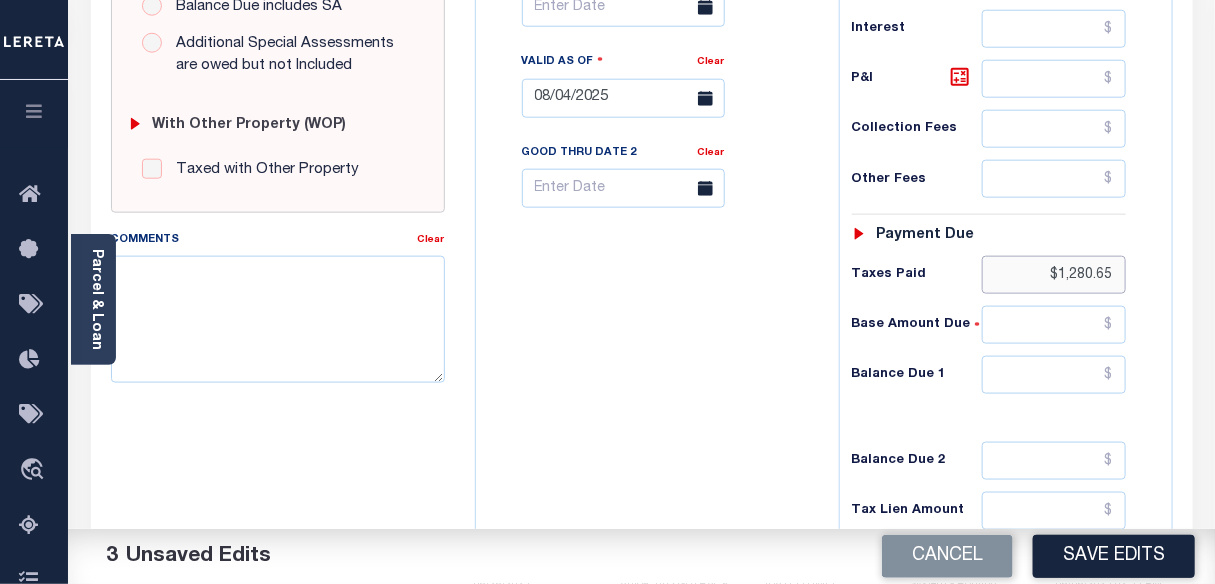type on "$1,280.65" 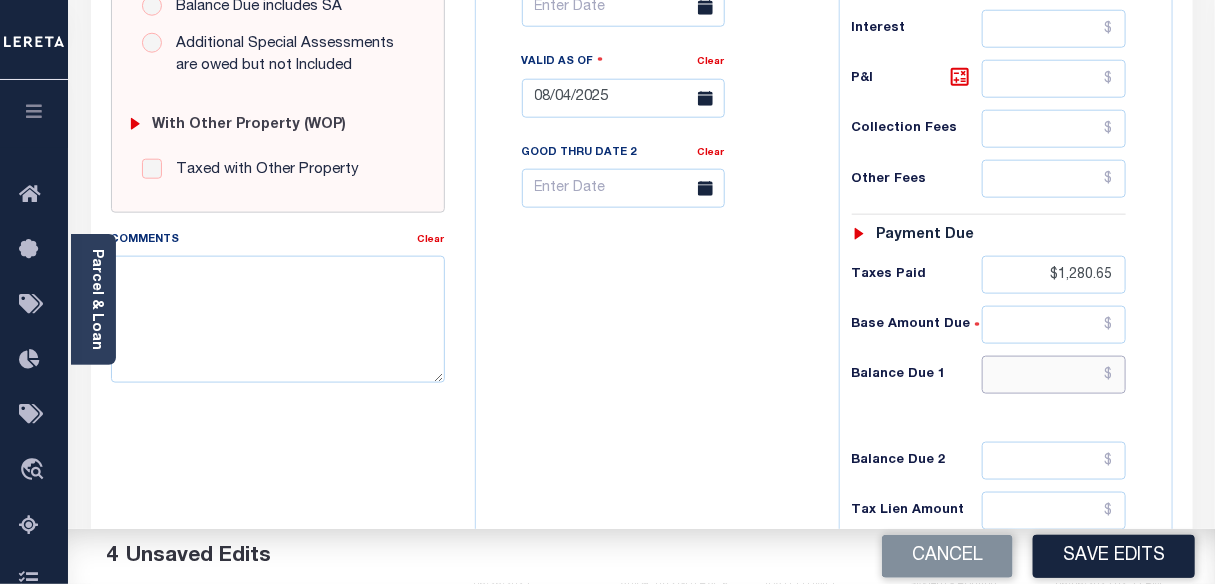 click at bounding box center [1054, 375] 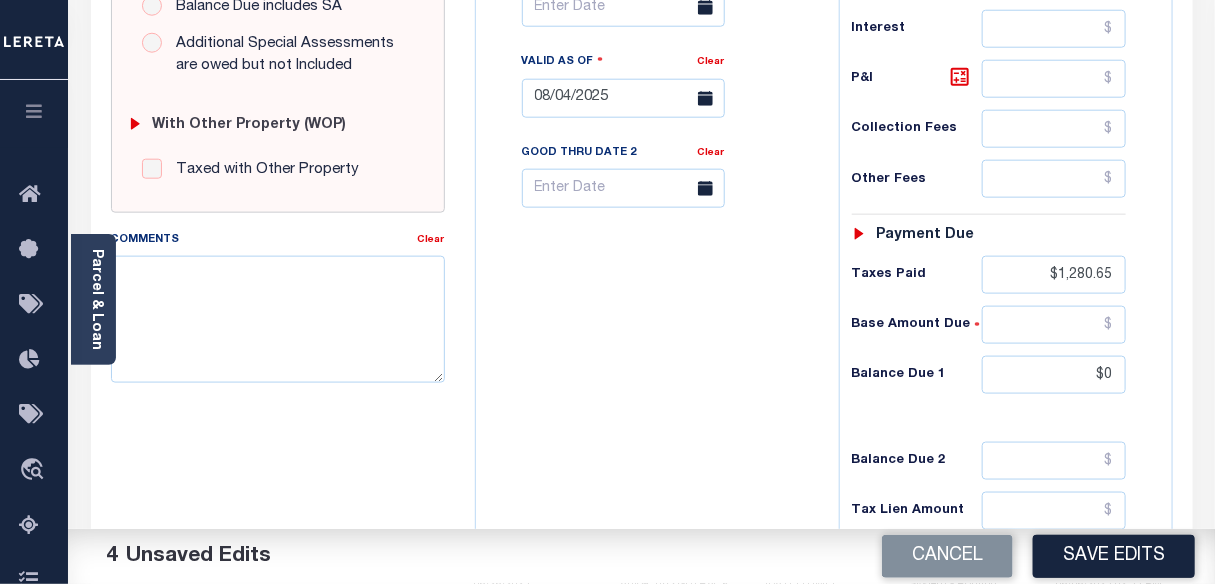 type on "$0.00" 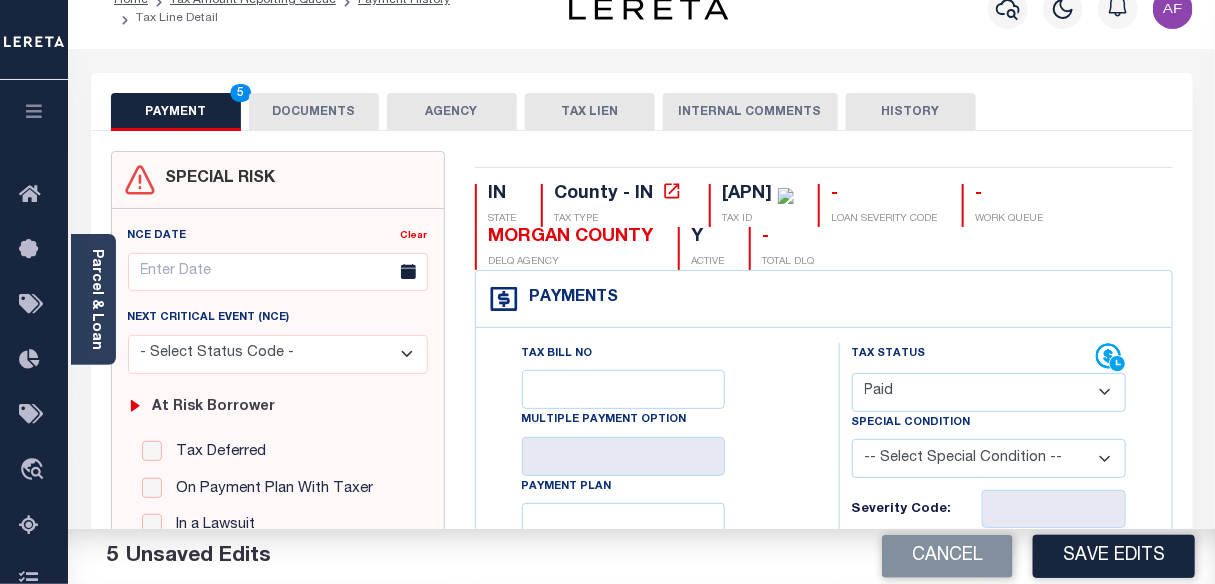 scroll, scrollTop: 0, scrollLeft: 0, axis: both 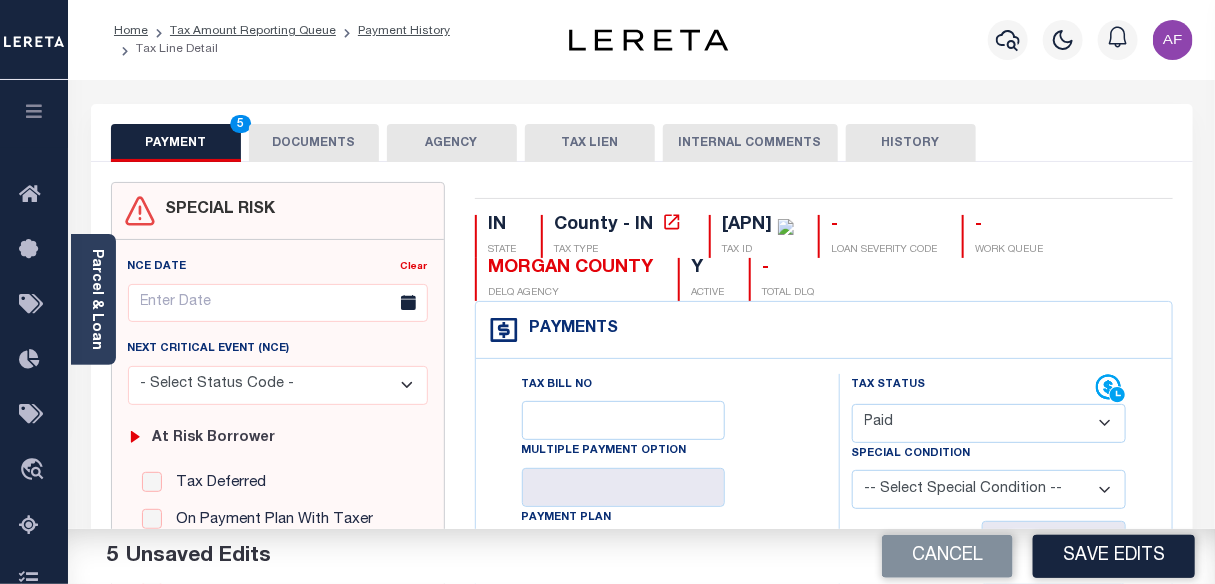 click on "DOCUMENTS" at bounding box center [314, 143] 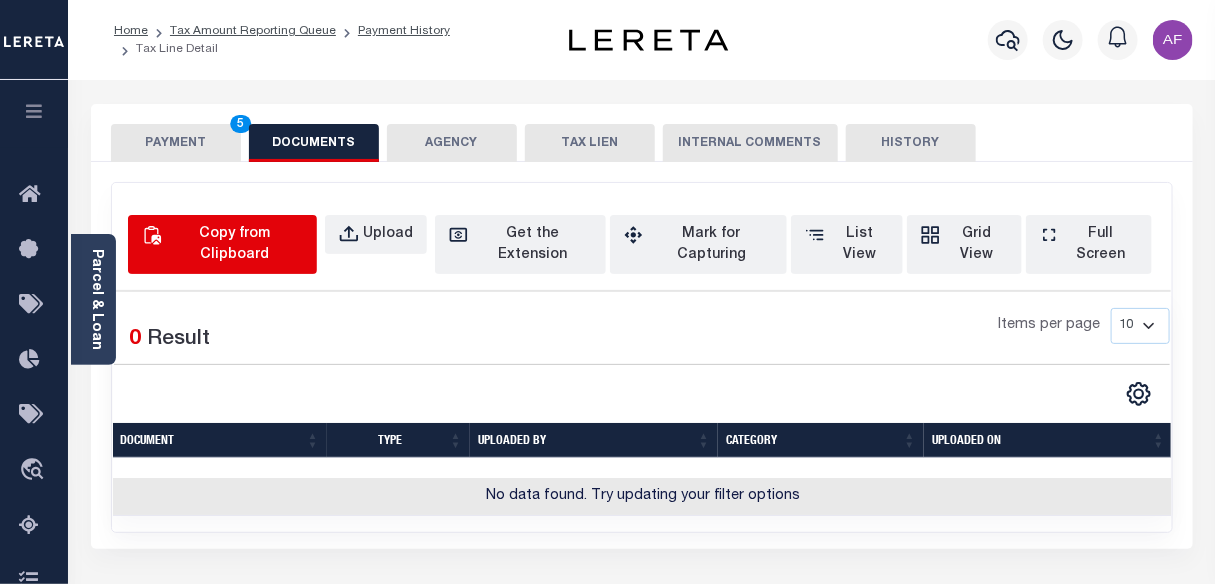 click on "Copy from Clipboard" at bounding box center [235, 245] 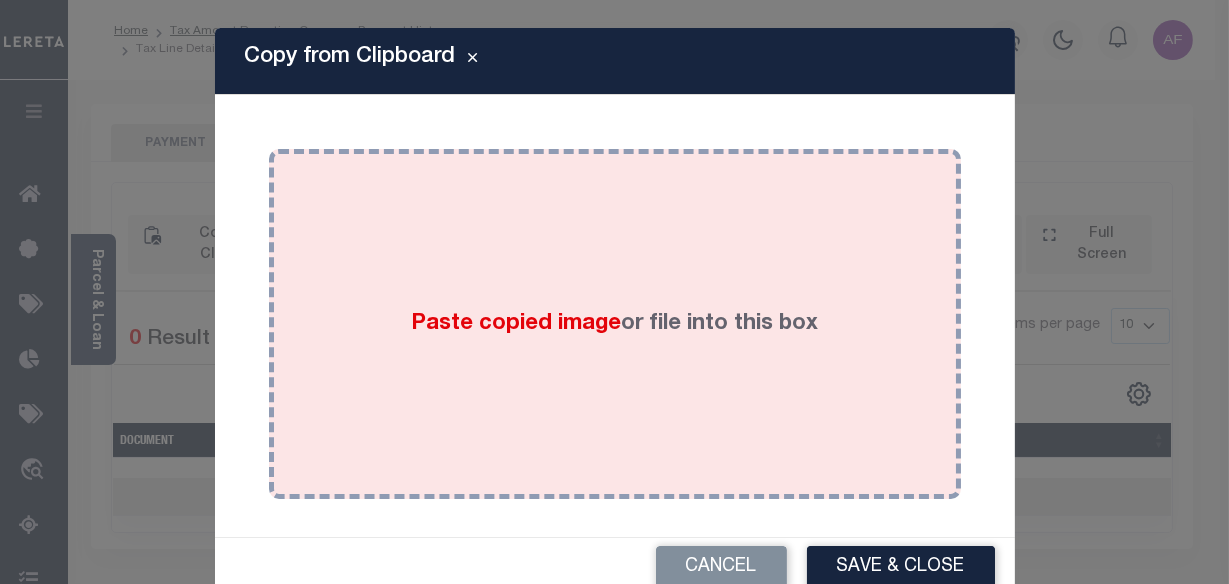 click on "Paste copied image  or file into this box" at bounding box center (615, 324) 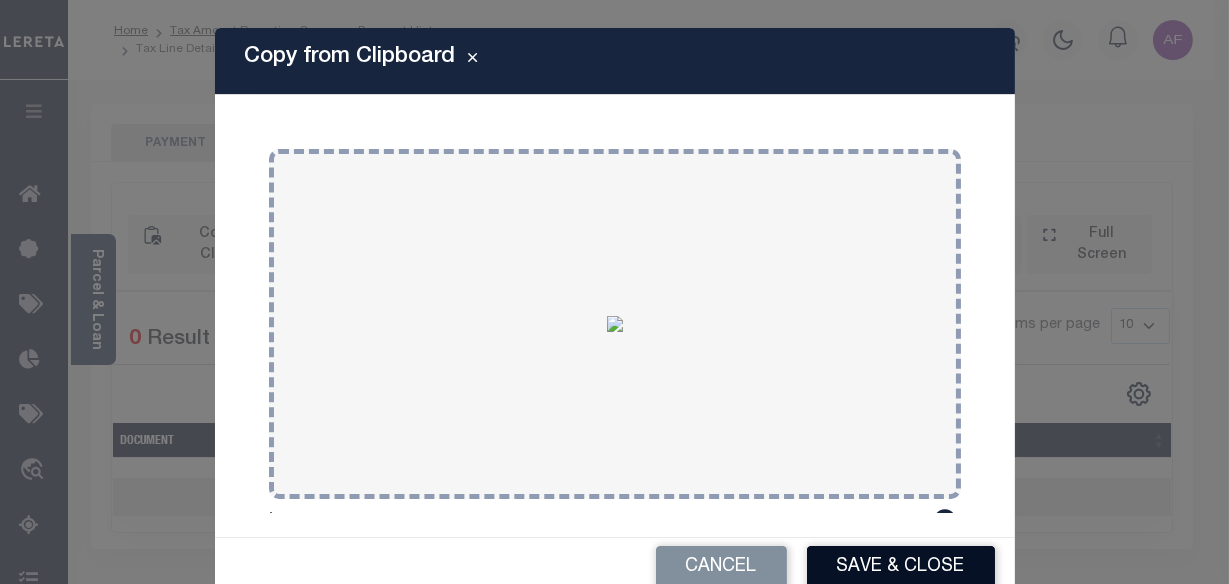 click on "Save & Close" at bounding box center [901, 567] 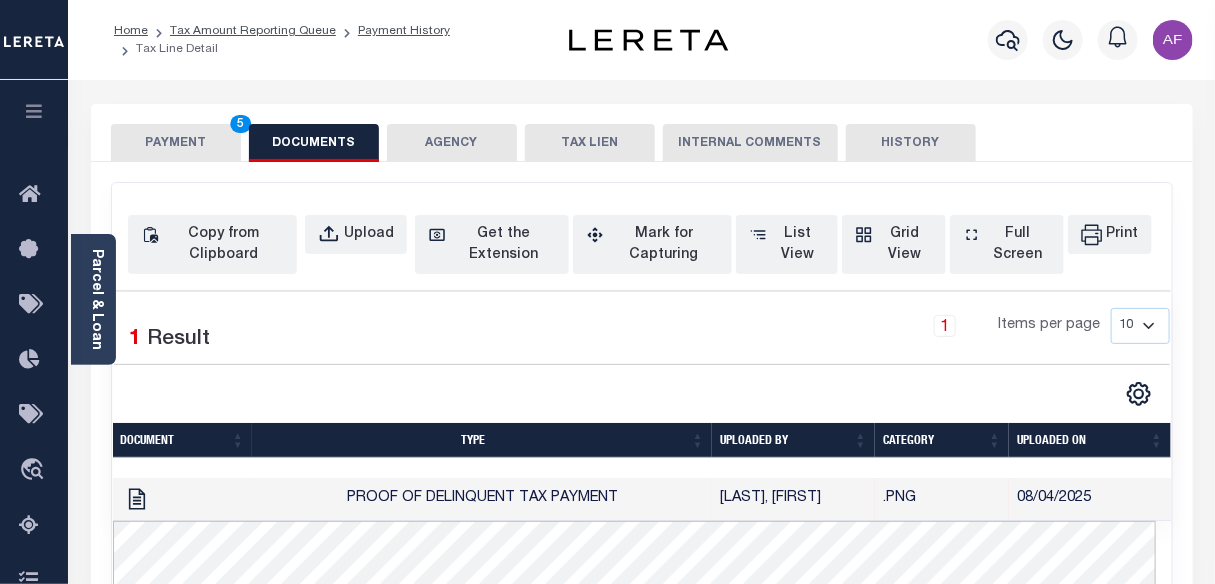 click on "PAYMENT
5" at bounding box center (176, 143) 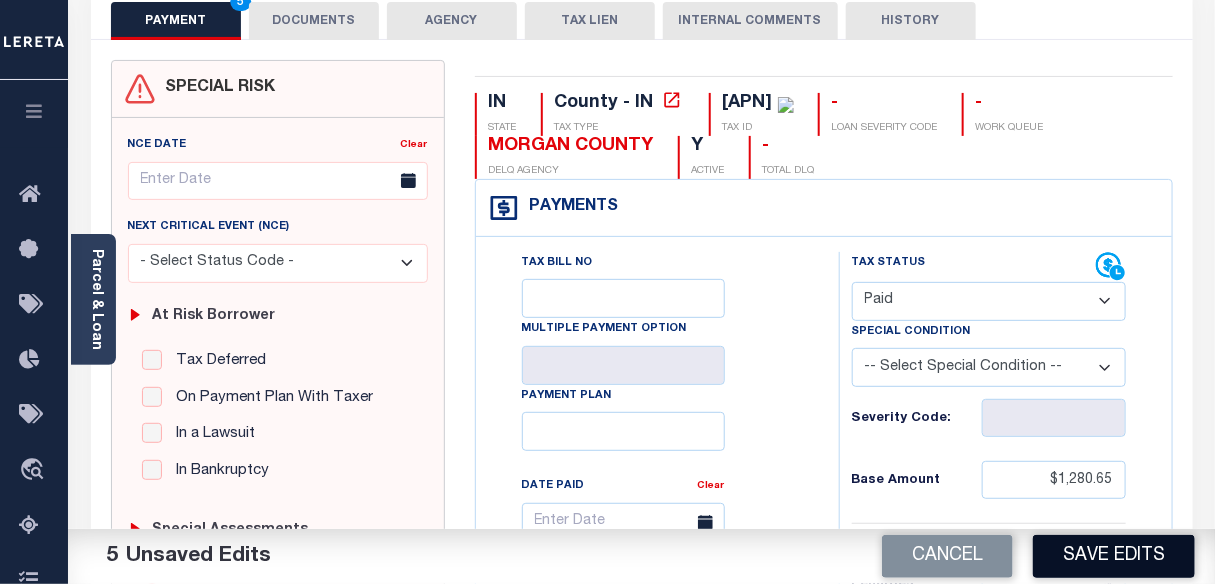 scroll, scrollTop: 363, scrollLeft: 0, axis: vertical 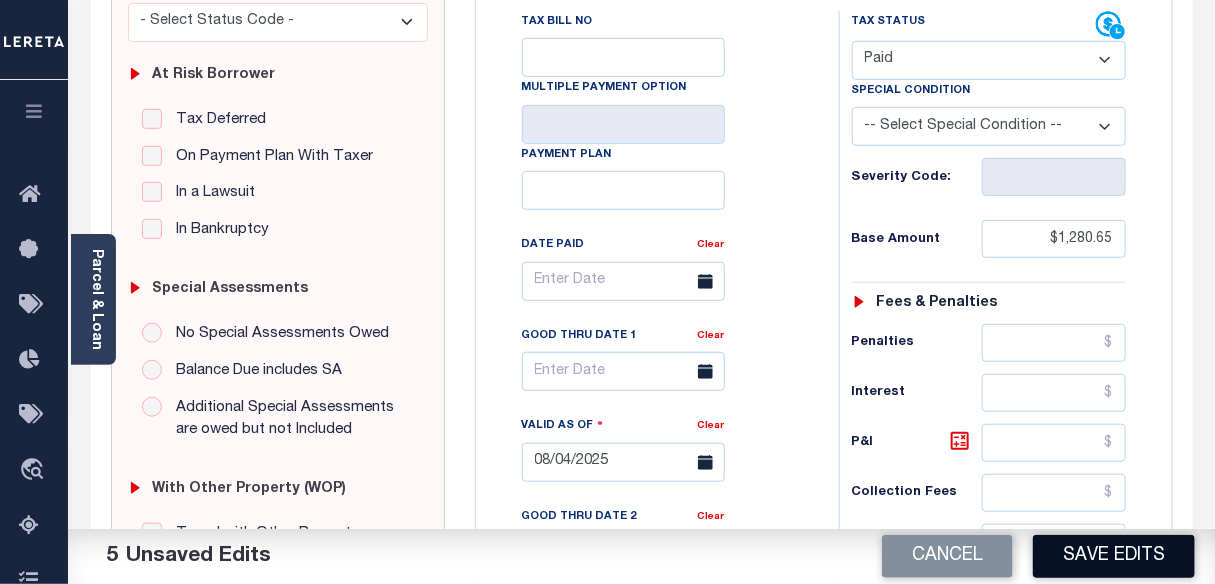 click on "Save Edits" at bounding box center [1114, 556] 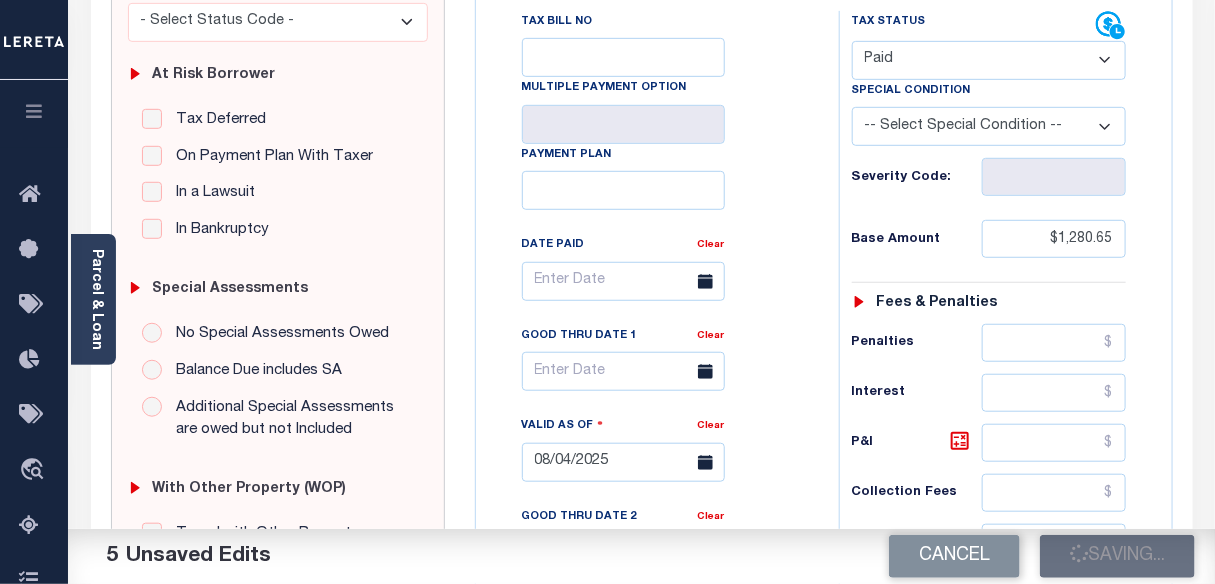 checkbox on "false" 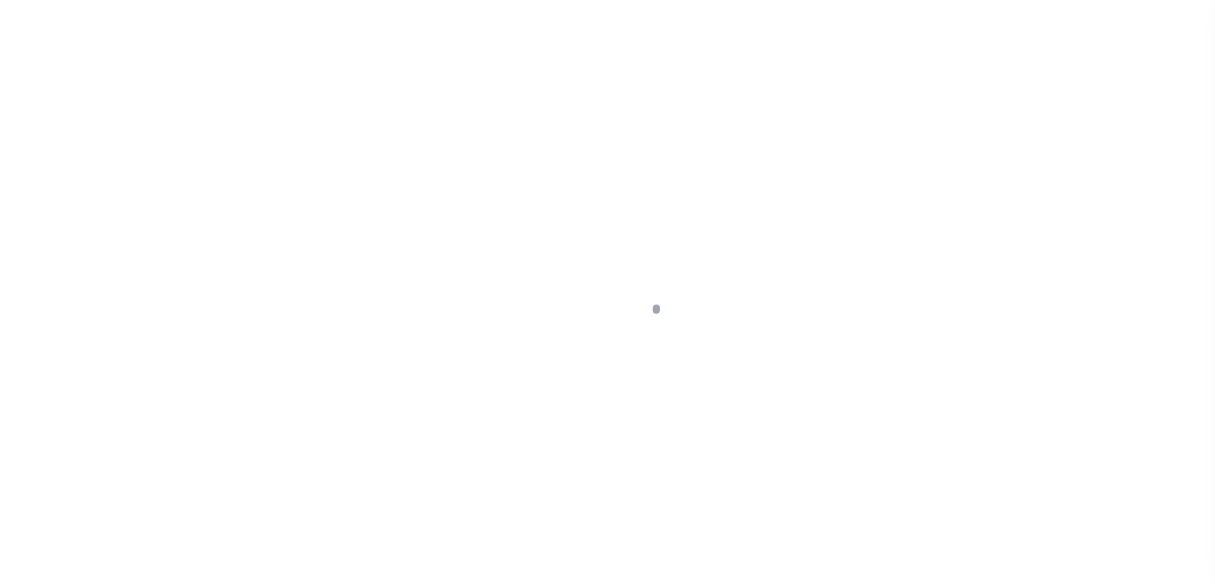 scroll, scrollTop: 0, scrollLeft: 0, axis: both 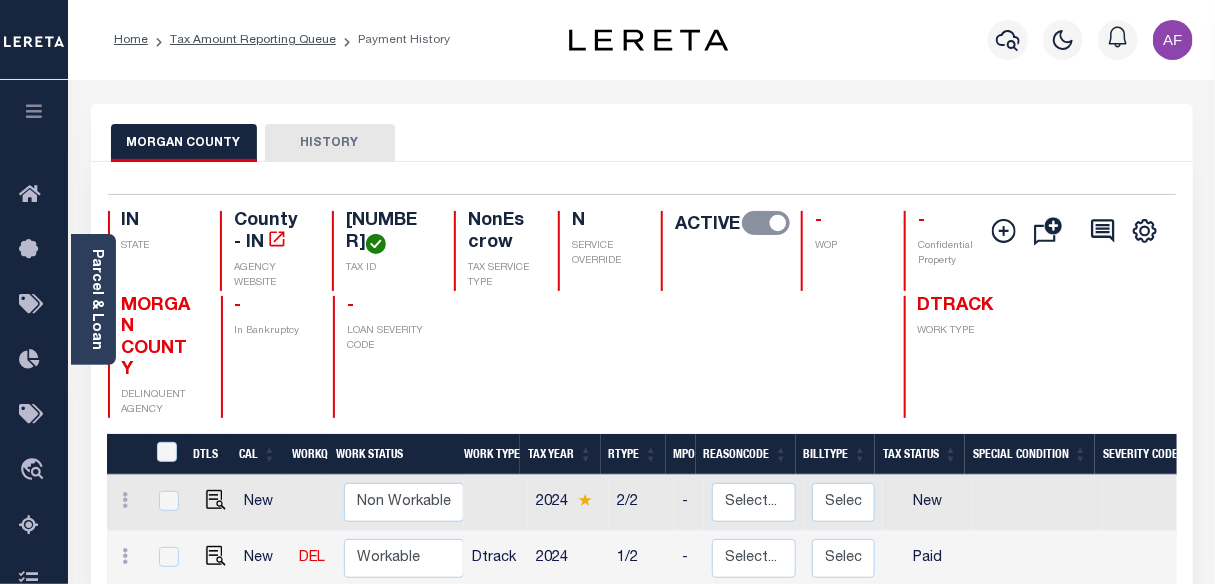click on "Home Tax Amount Reporting Queue Payment History" at bounding box center (282, 40) 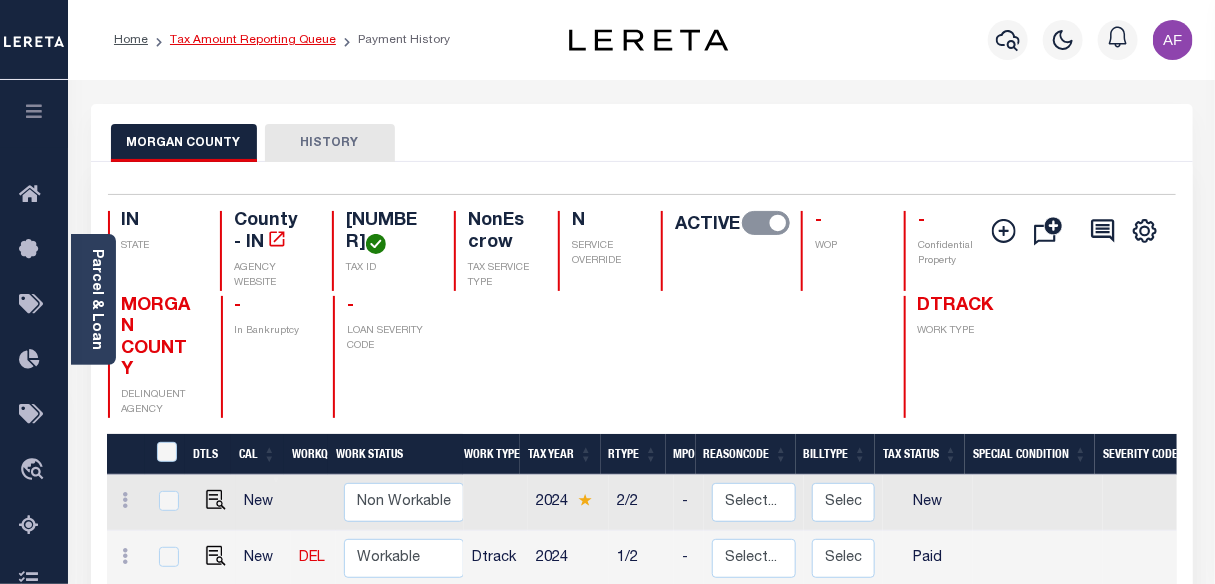 click on "Tax Amount Reporting Queue" at bounding box center [253, 40] 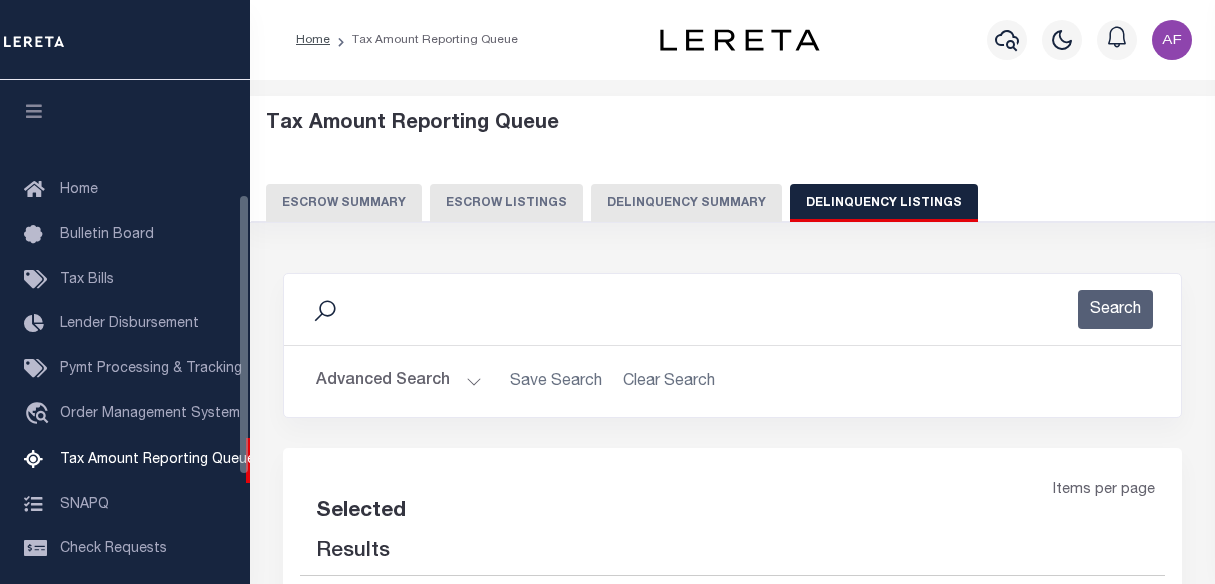 select on "100" 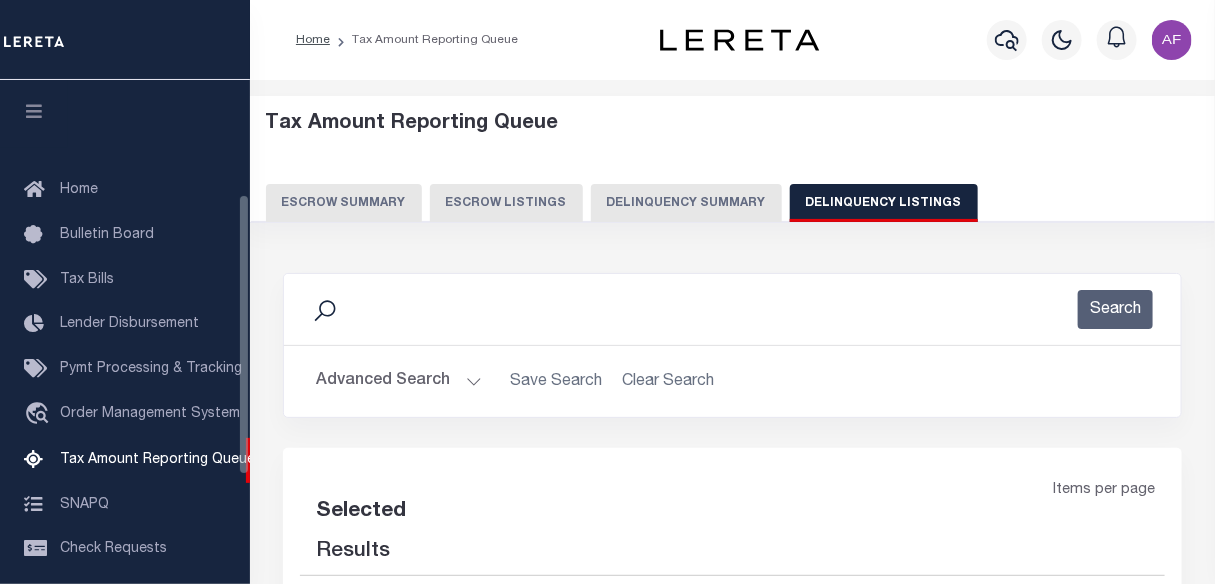 select on "100" 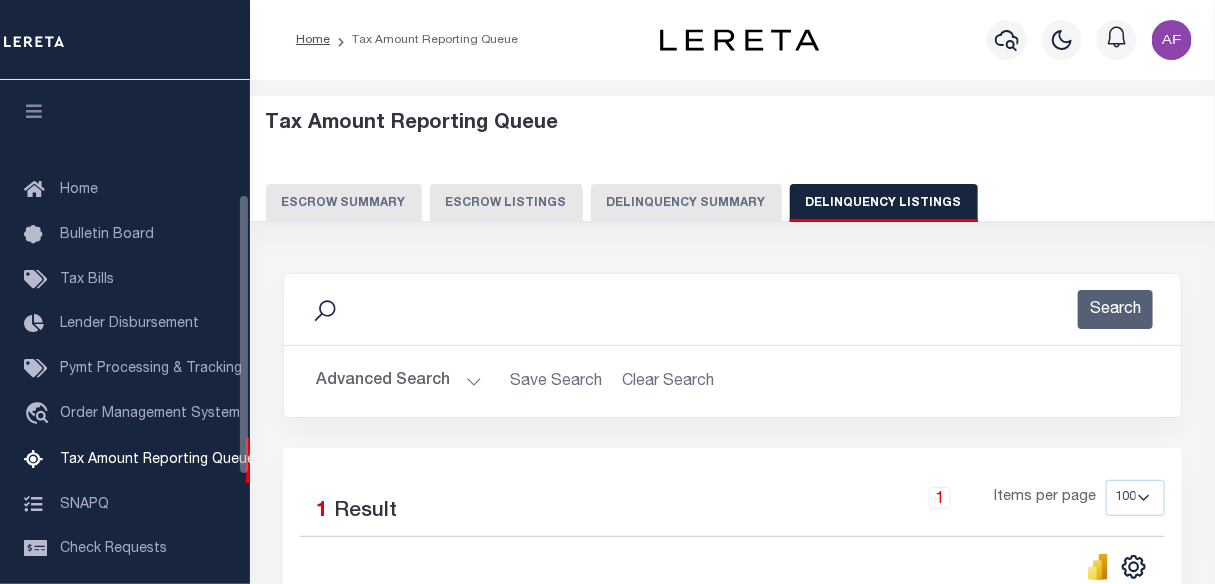 scroll, scrollTop: 205, scrollLeft: 0, axis: vertical 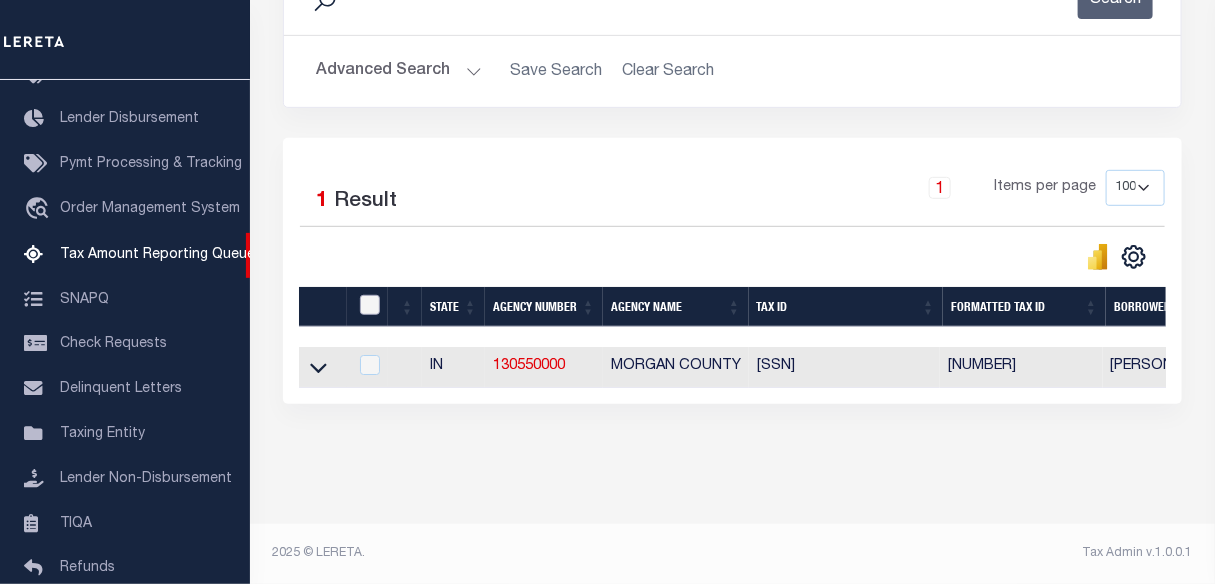 click at bounding box center (370, 305) 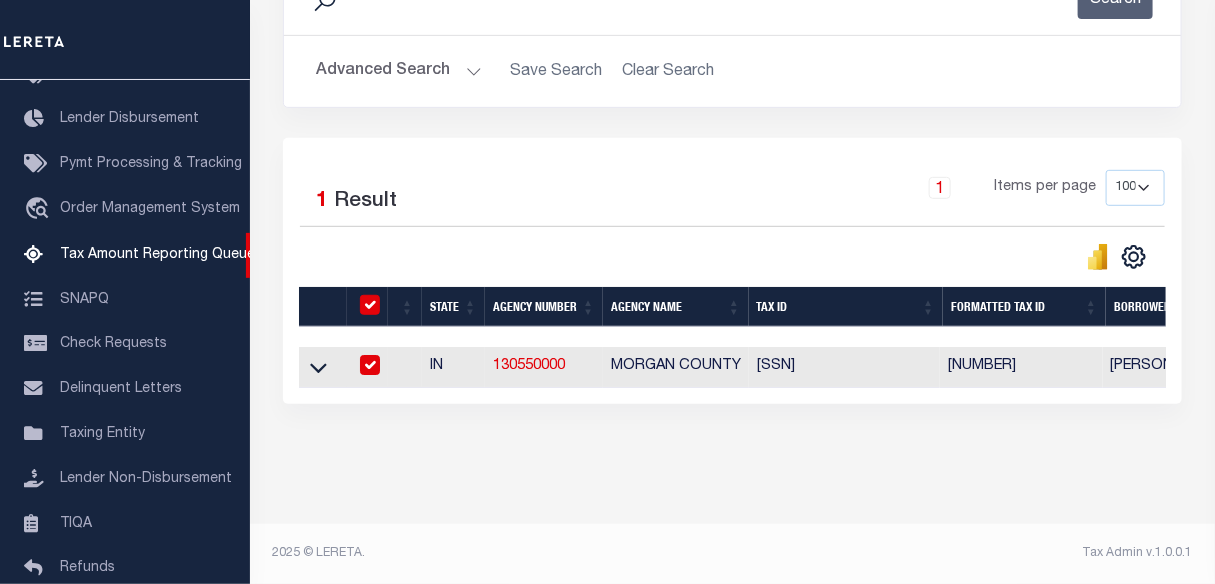 checkbox on "true" 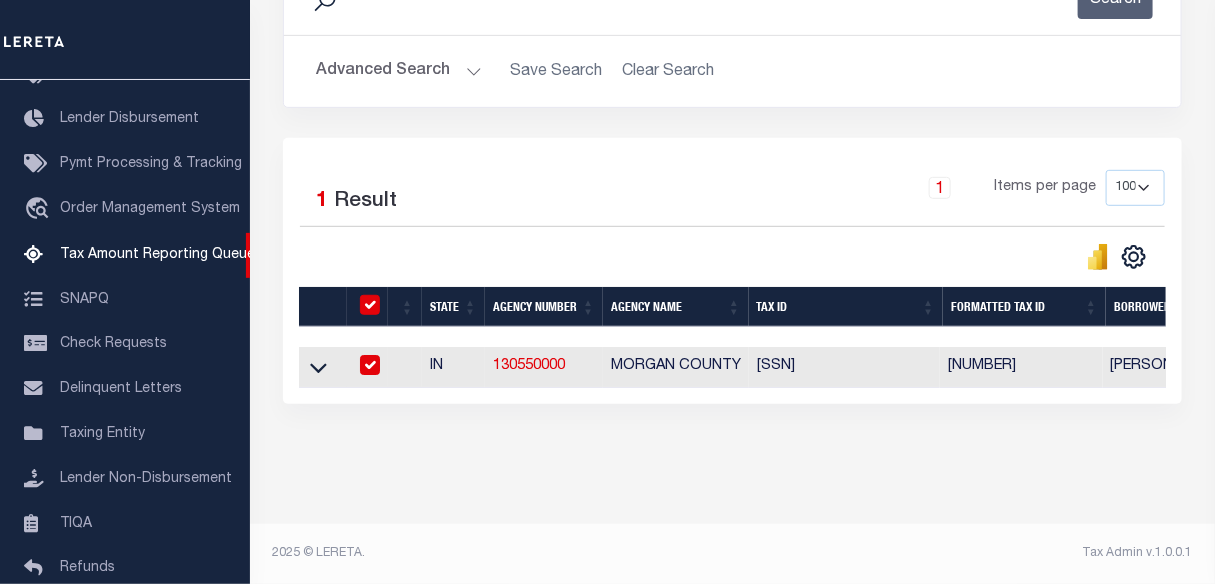 checkbox on "true" 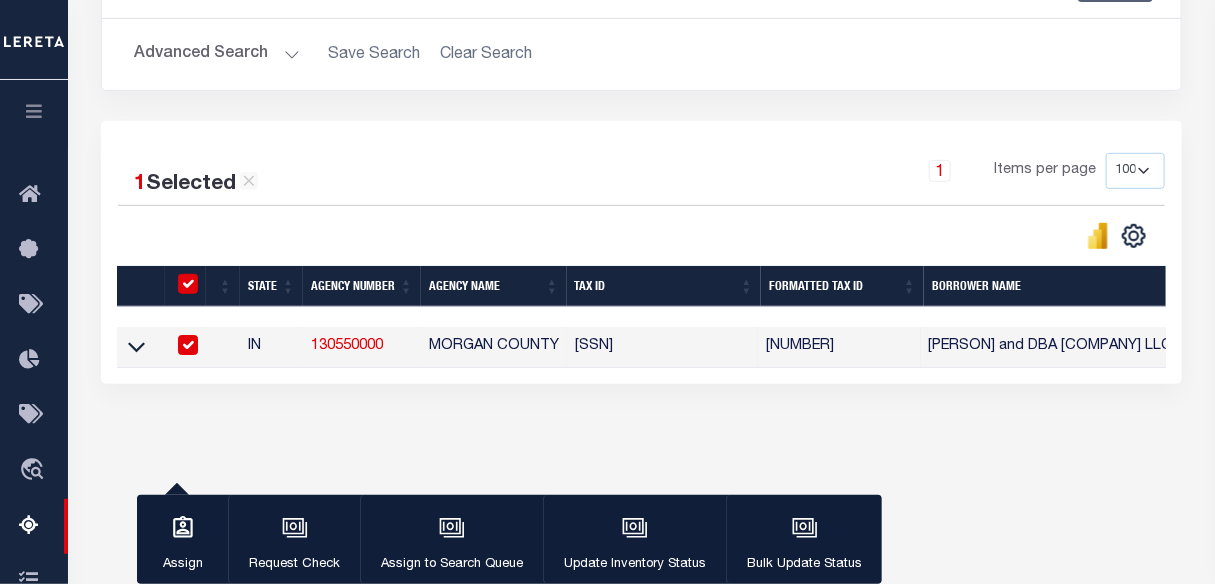 scroll, scrollTop: 322, scrollLeft: 0, axis: vertical 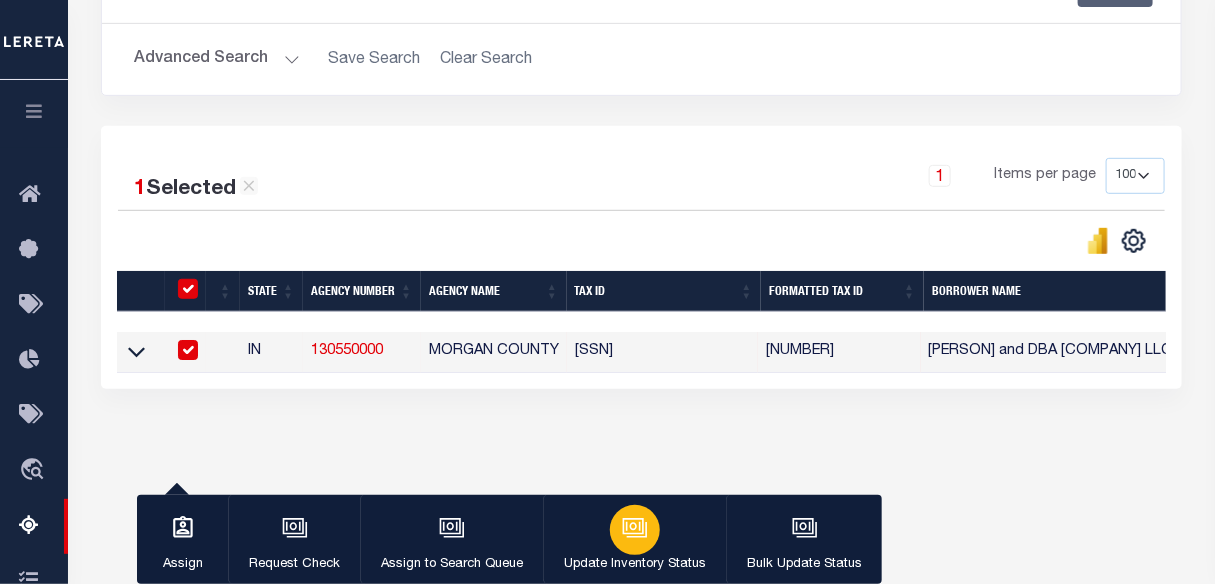 click on "Update Inventory Status" at bounding box center [635, 565] 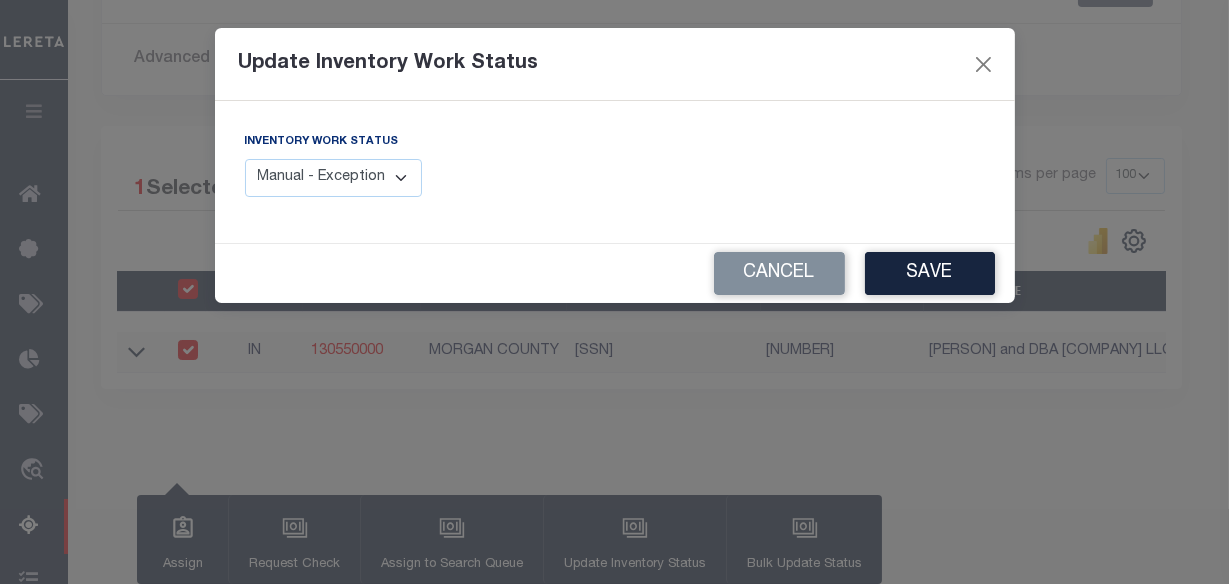 click on "Manual - Exception
Pended - Awaiting Search
Late Add Exception
Completed" at bounding box center [334, 178] 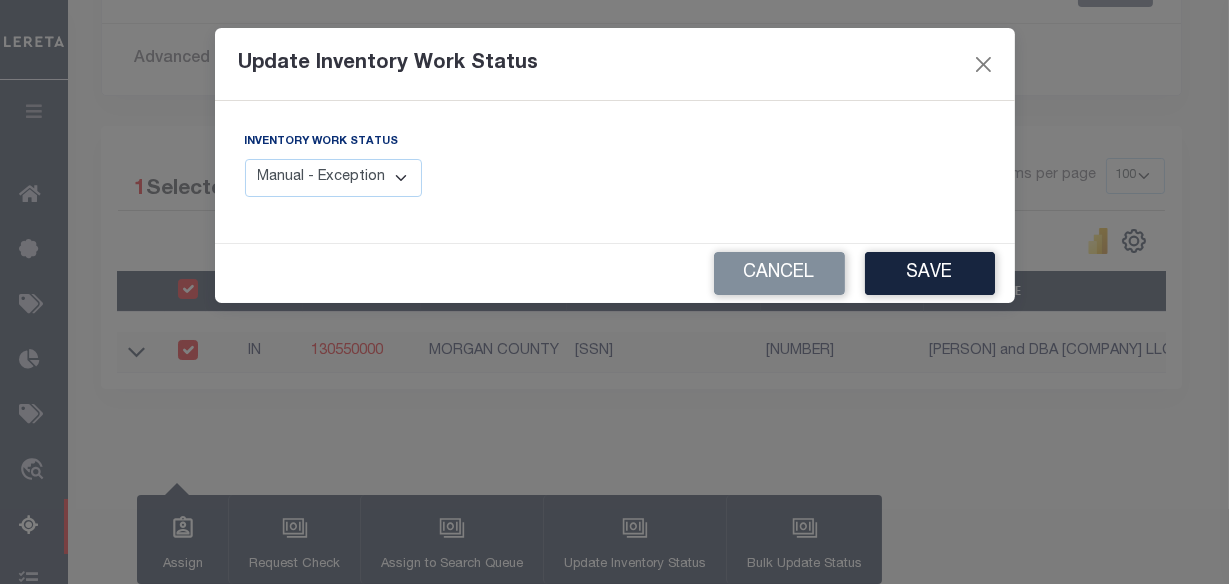 click on "Manual - Exception
Pended - Awaiting Search
Late Add Exception
Completed" at bounding box center [334, 178] 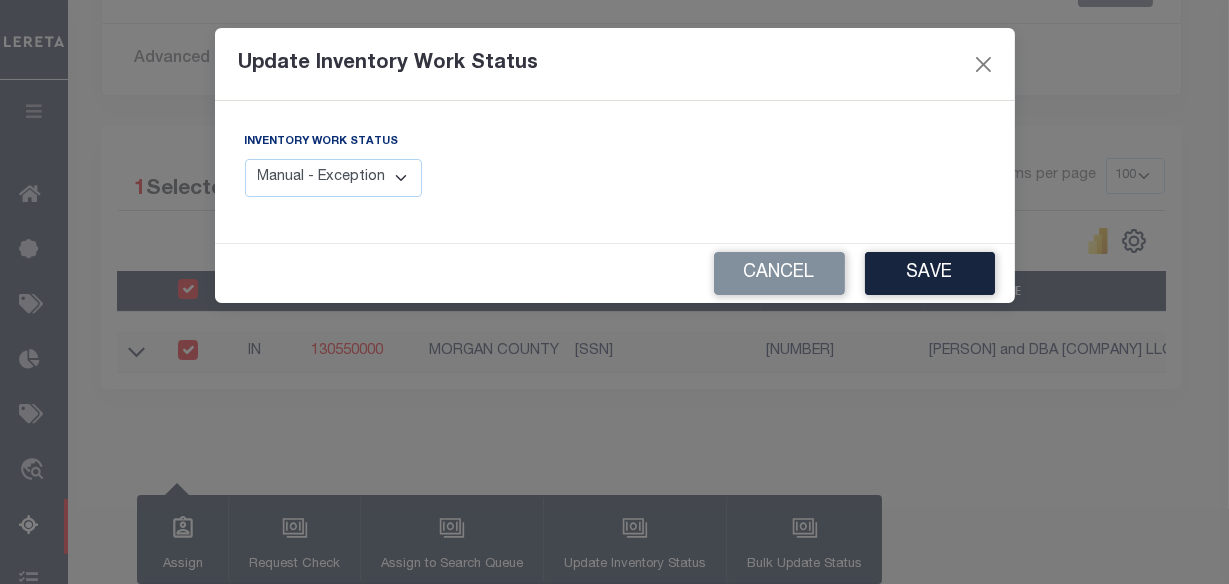 click on "Manual - Exception
Pended - Awaiting Search
Late Add Exception
Completed" at bounding box center [334, 178] 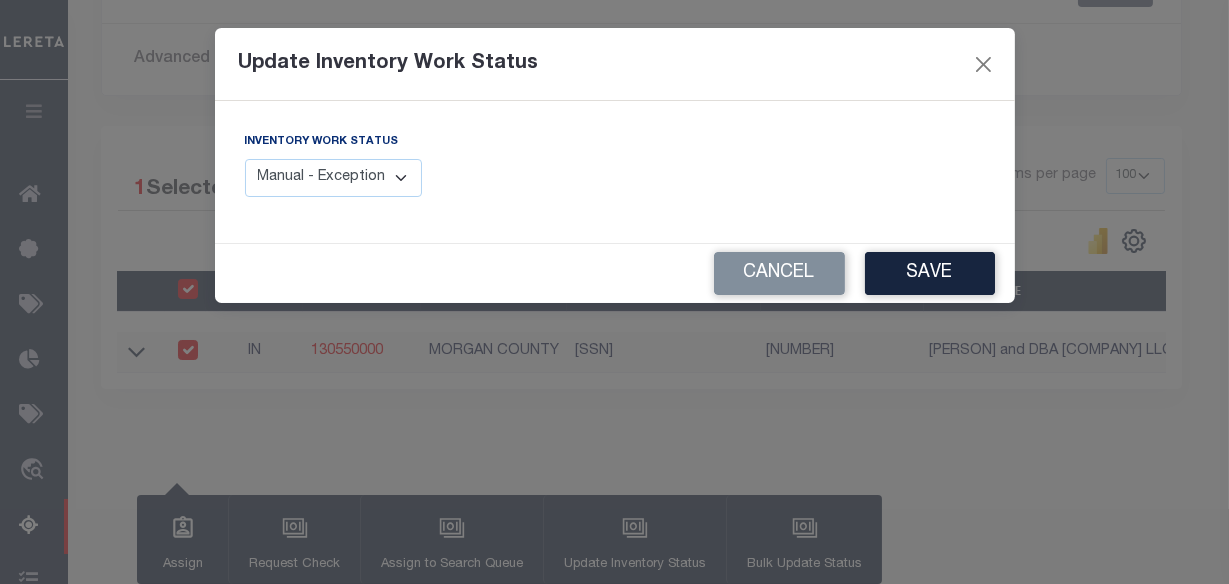 select on "4" 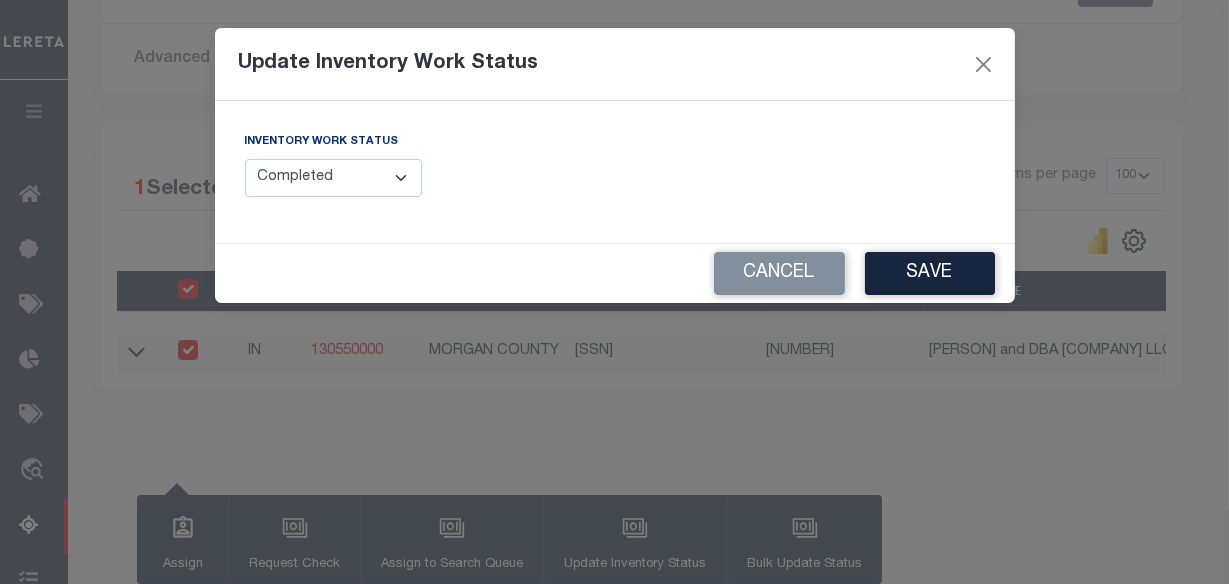 click on "Manual - Exception
Pended - Awaiting Search
Late Add Exception
Completed" at bounding box center [334, 178] 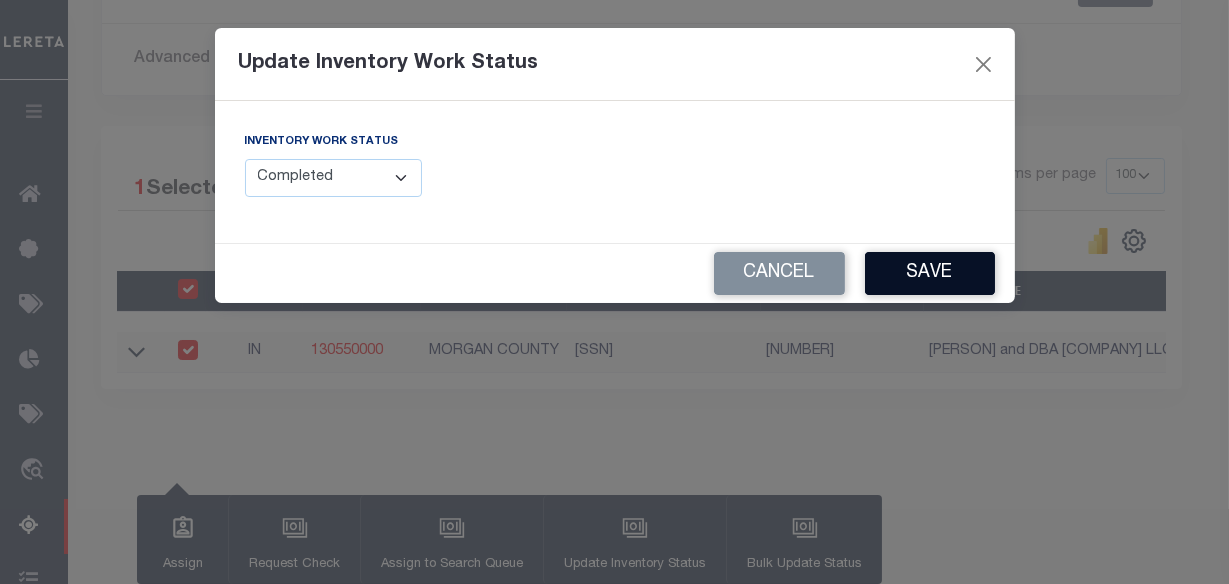 click on "Save" at bounding box center (930, 273) 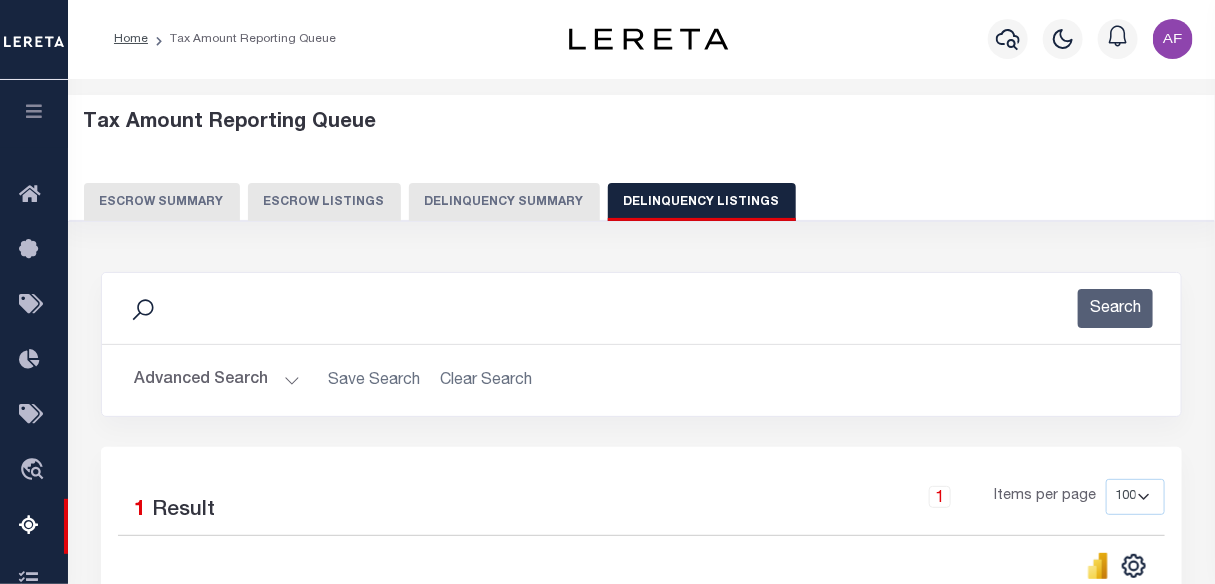 scroll, scrollTop: 0, scrollLeft: 0, axis: both 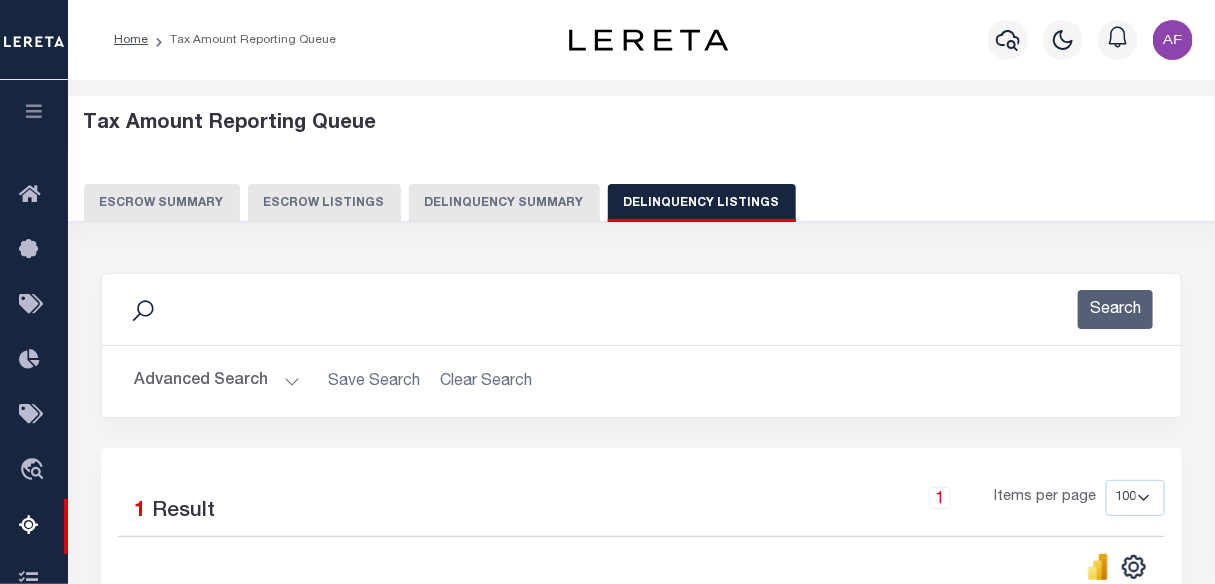 click on "Advanced Search" at bounding box center [217, 381] 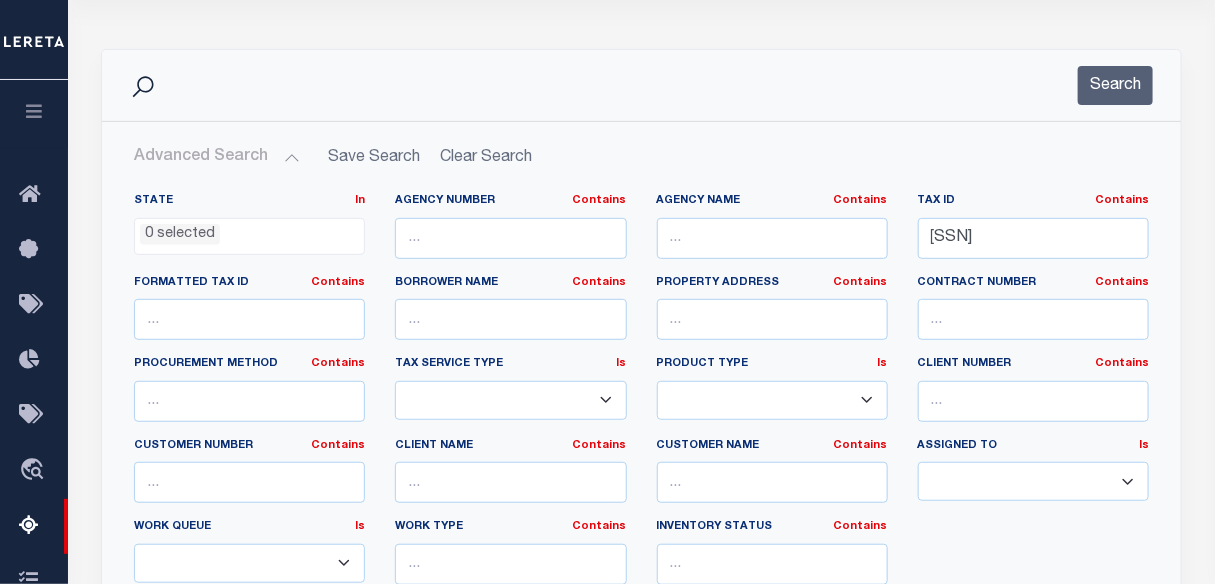 scroll, scrollTop: 272, scrollLeft: 0, axis: vertical 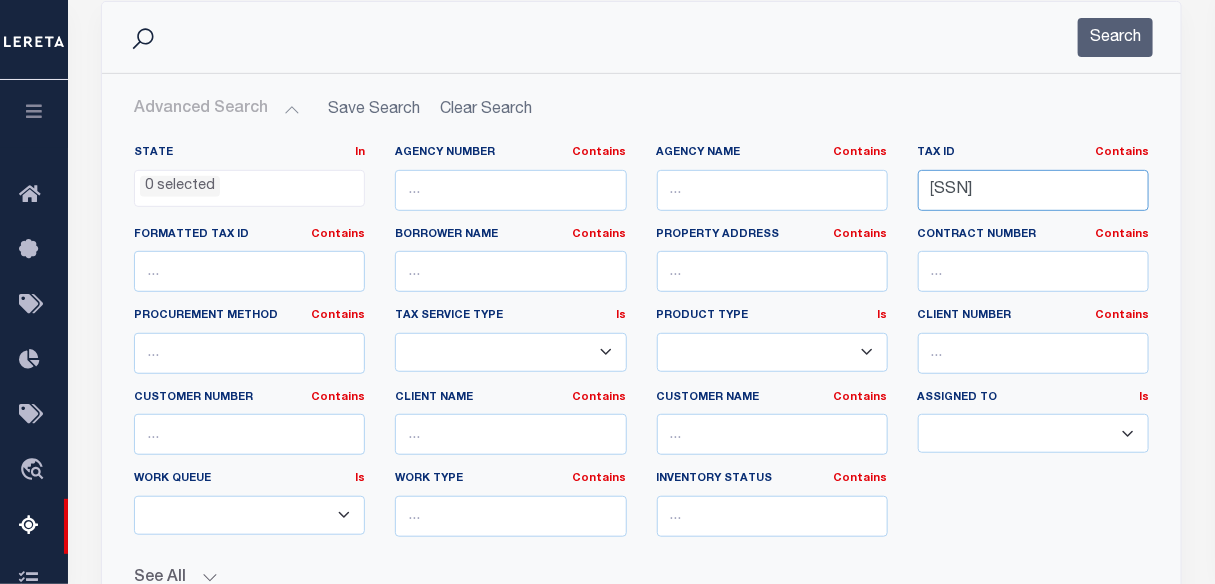 drag, startPoint x: 927, startPoint y: 190, endPoint x: 1166, endPoint y: 195, distance: 239.05229 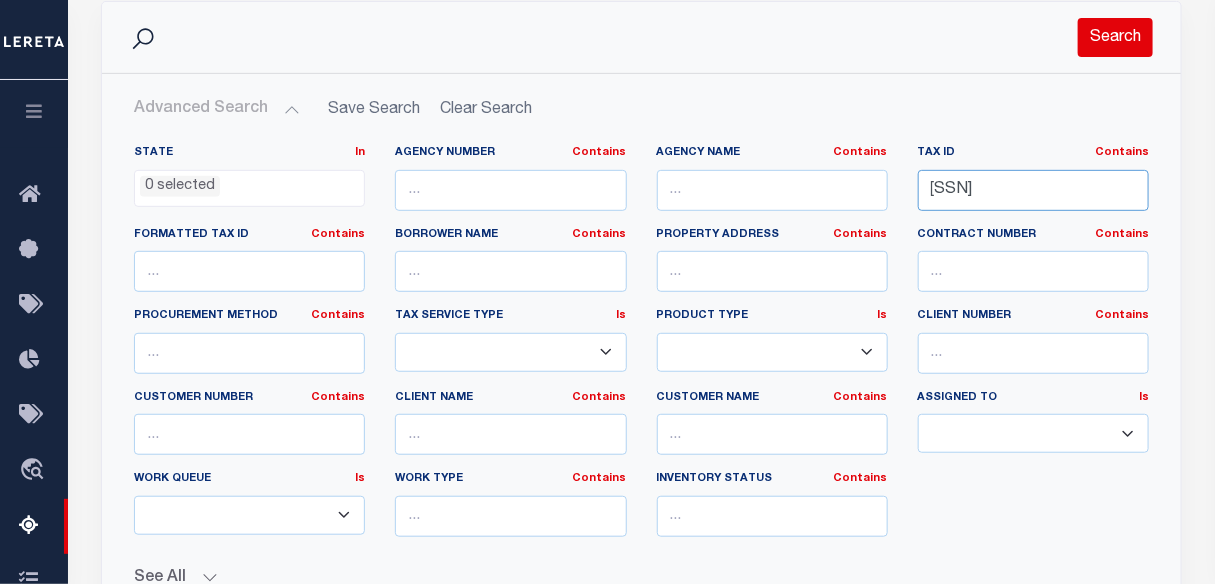 type on "[SSN]" 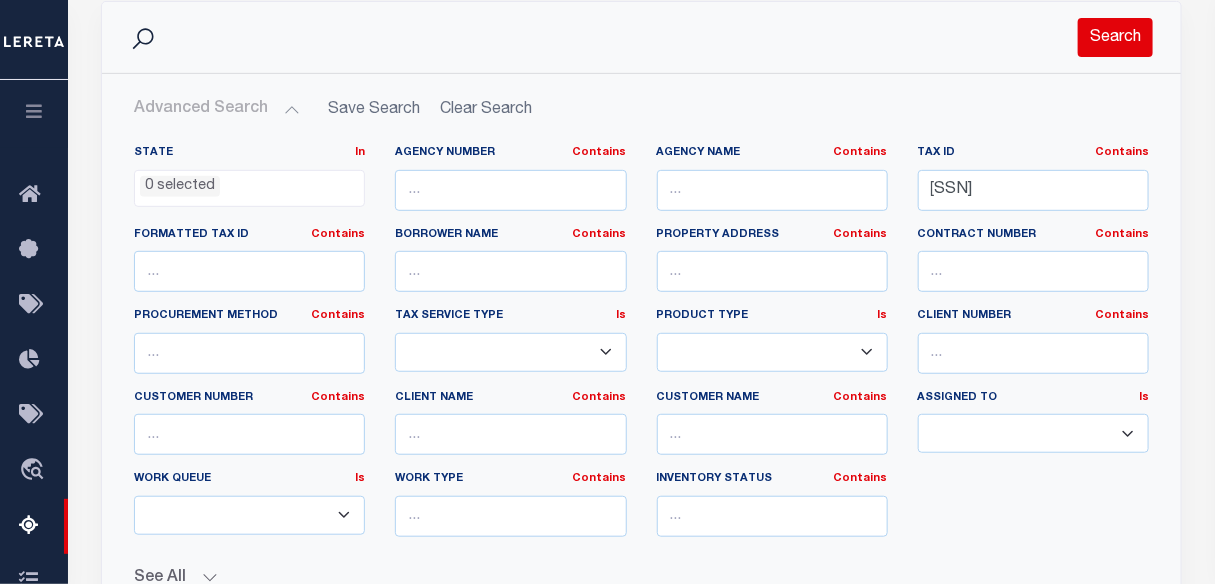 click on "Search" at bounding box center [1115, 37] 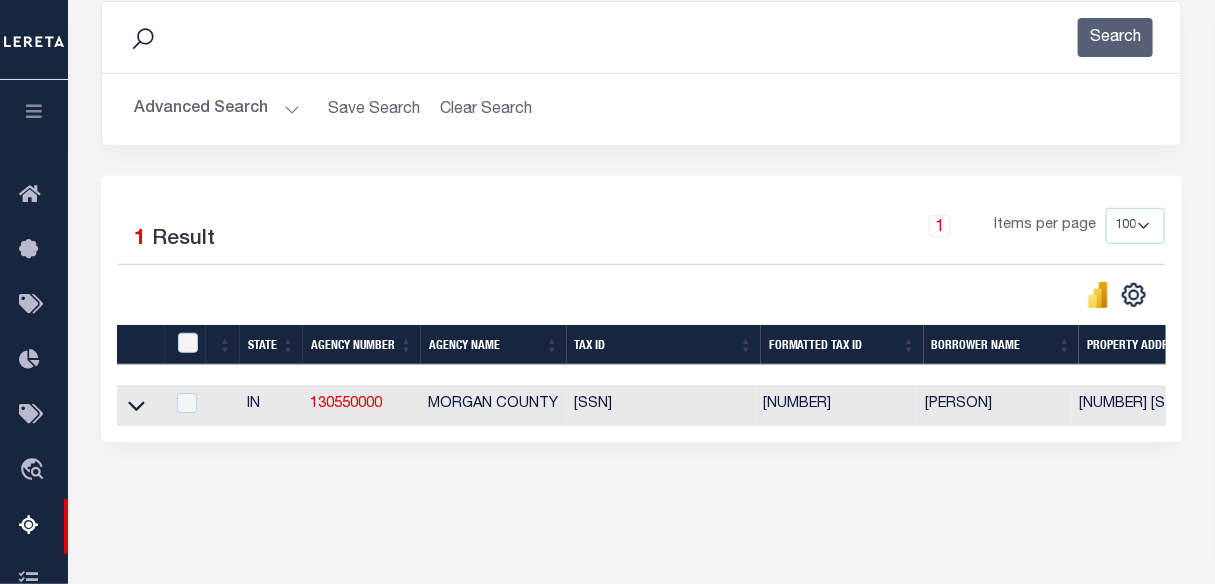 scroll, scrollTop: 472, scrollLeft: 0, axis: vertical 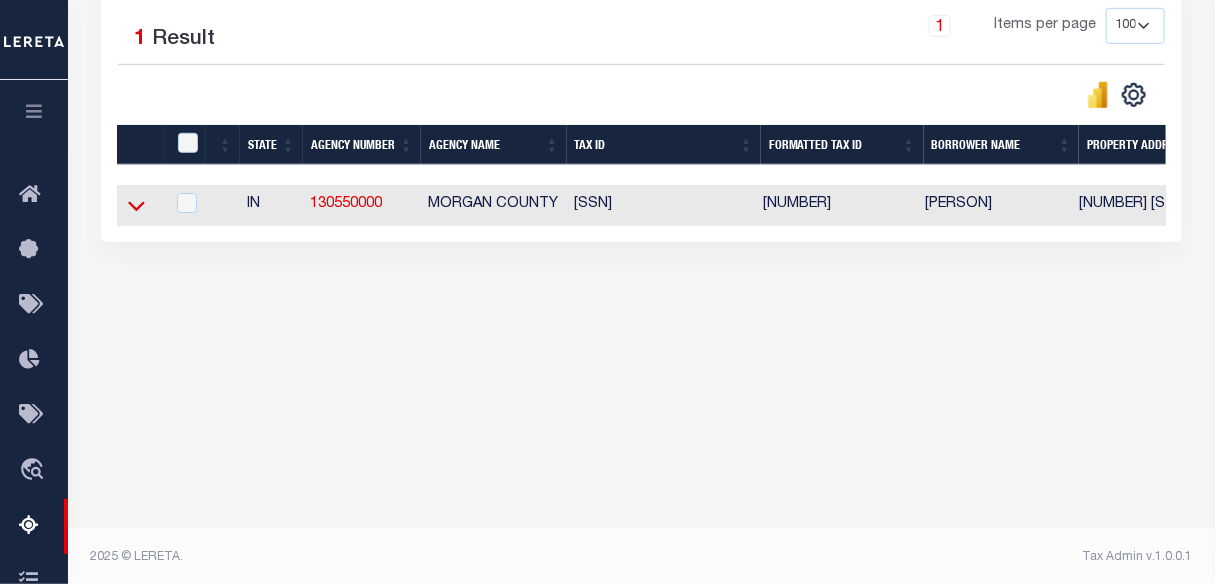 click 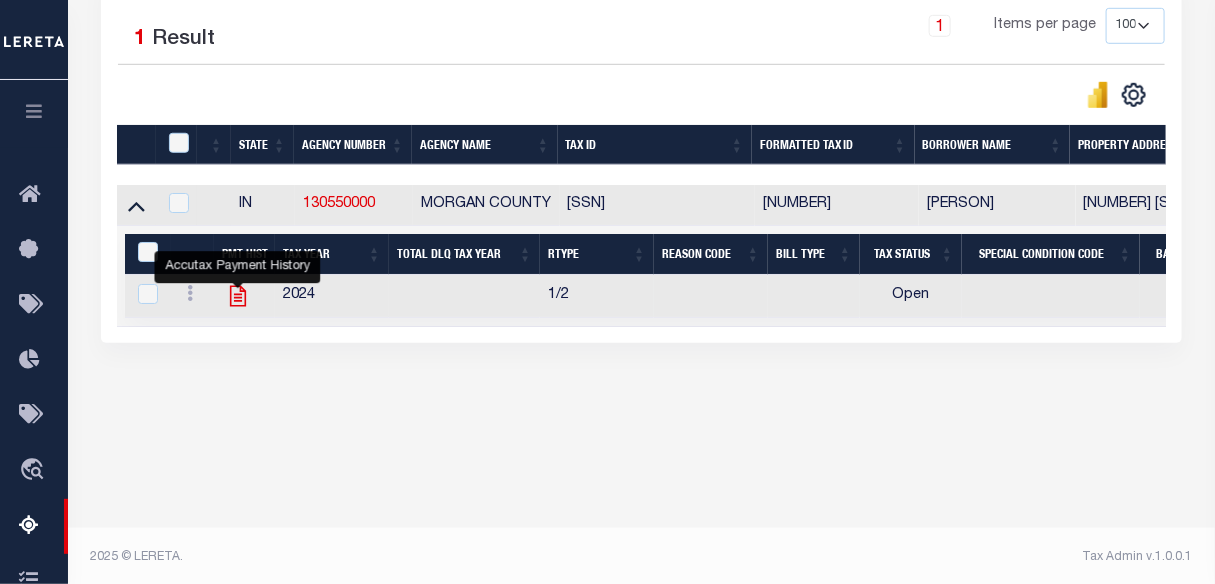 click 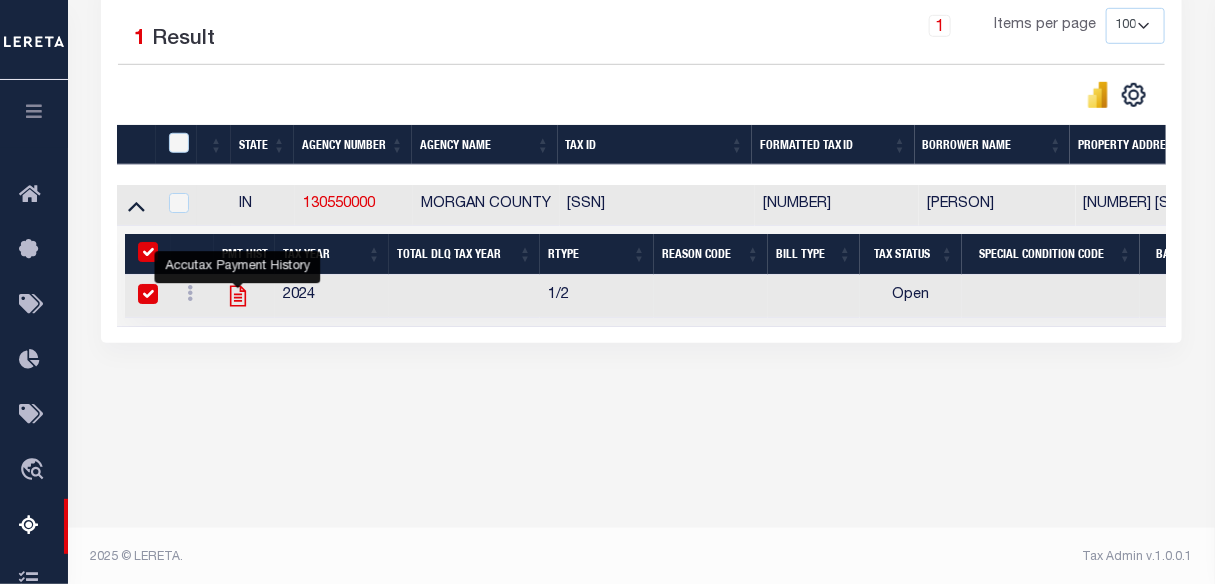 checkbox on "true" 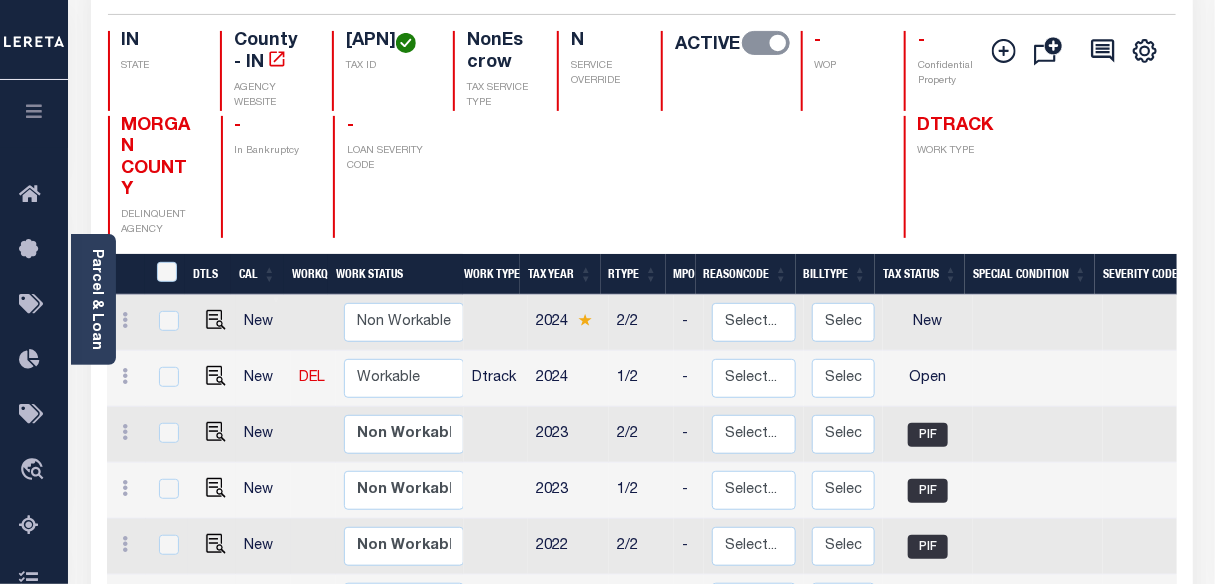 scroll, scrollTop: 363, scrollLeft: 0, axis: vertical 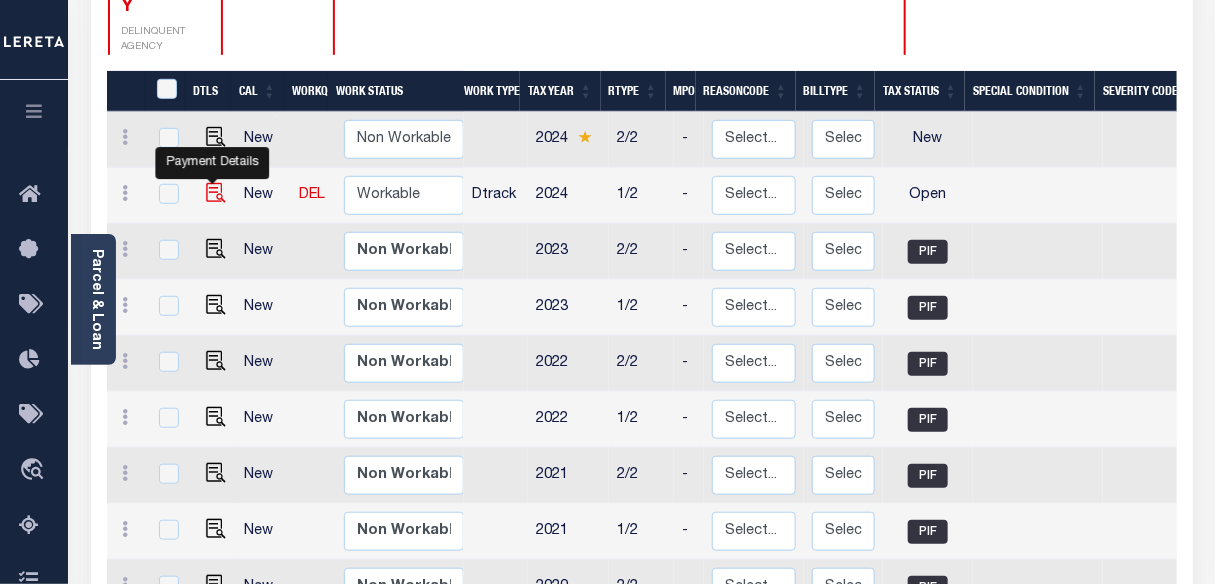 click at bounding box center (216, 193) 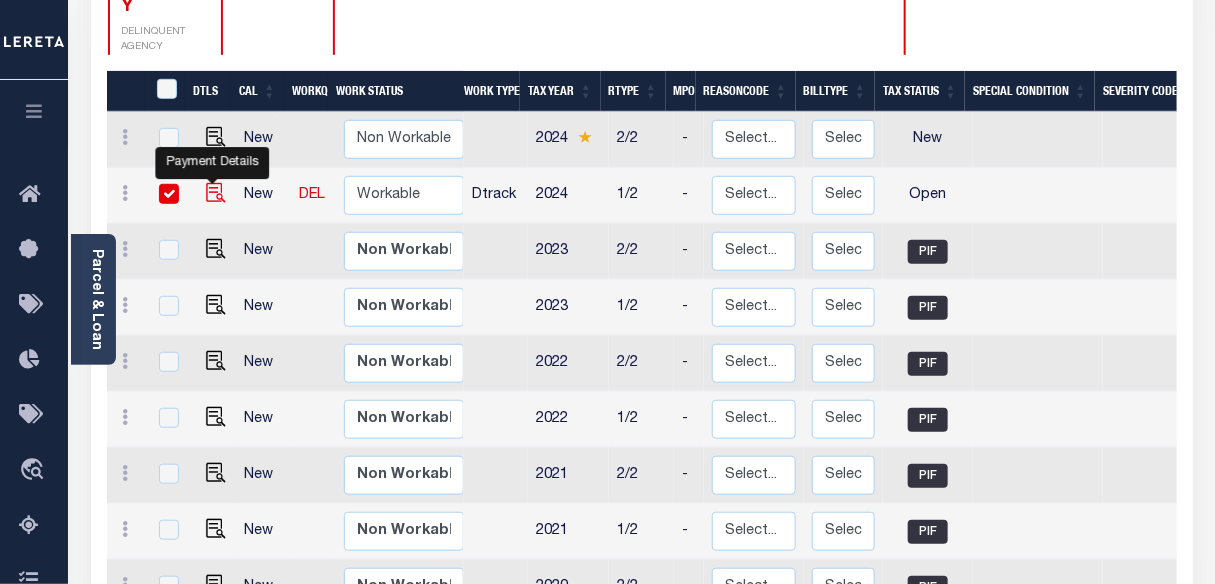 checkbox on "true" 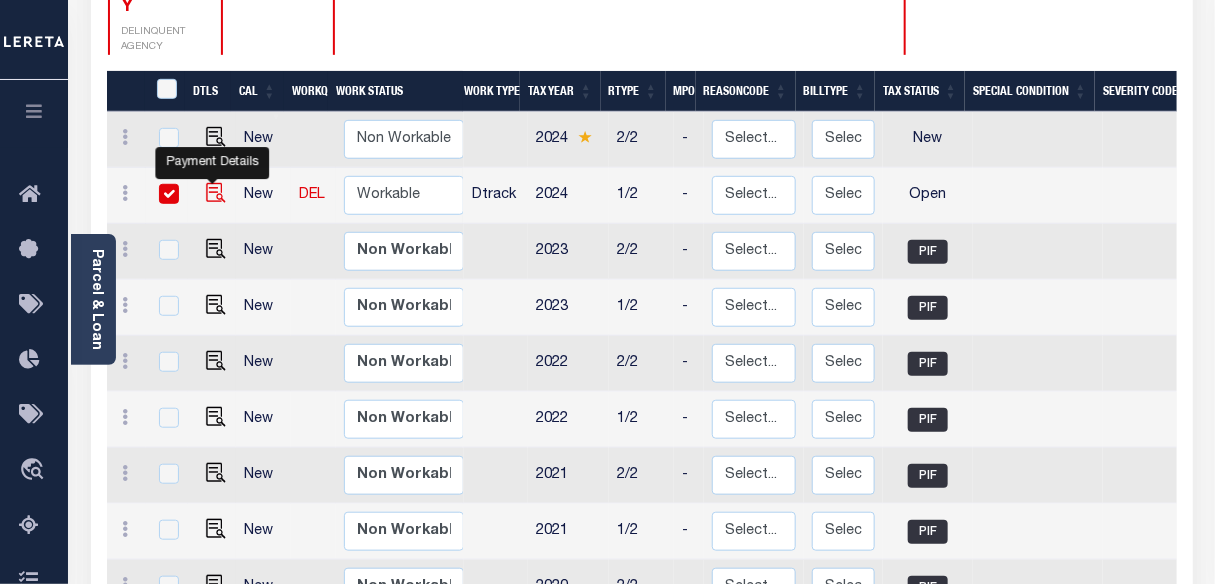 checkbox on "true" 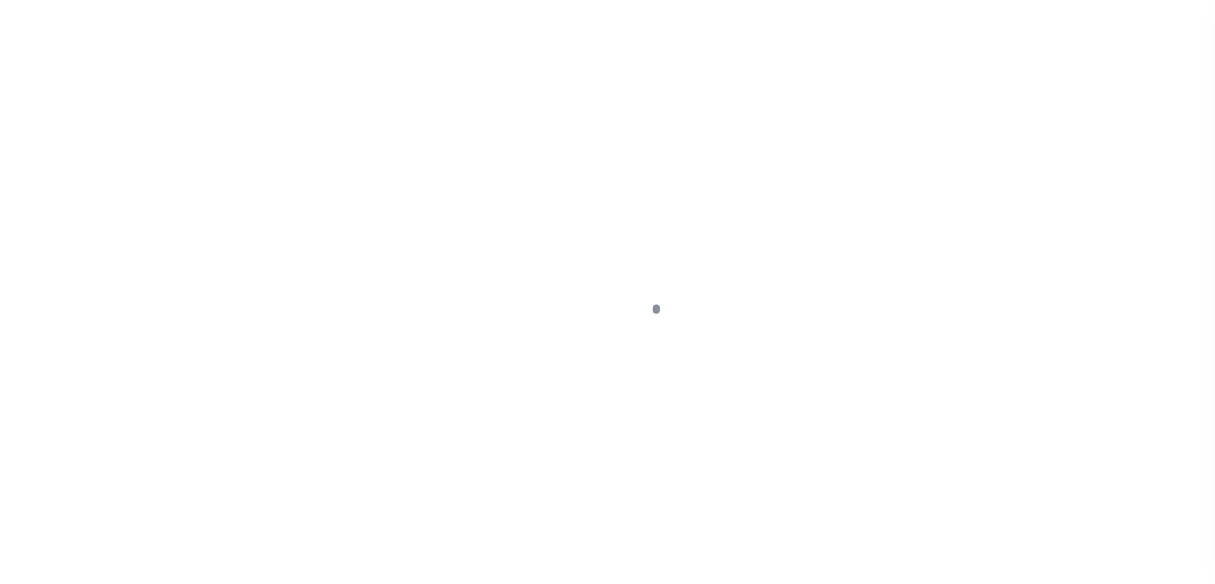 scroll, scrollTop: 0, scrollLeft: 0, axis: both 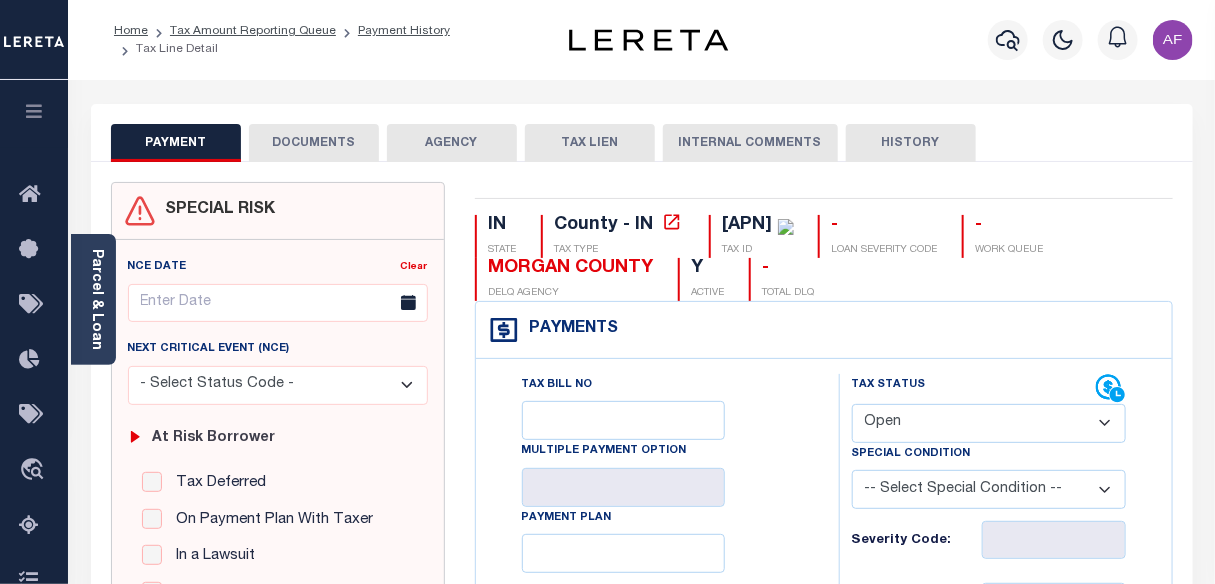 click on "- Select Status Code -
Open
Due/Unpaid
Paid
Incomplete
No Tax Due
Internal Refund Processed
New" at bounding box center [989, 423] 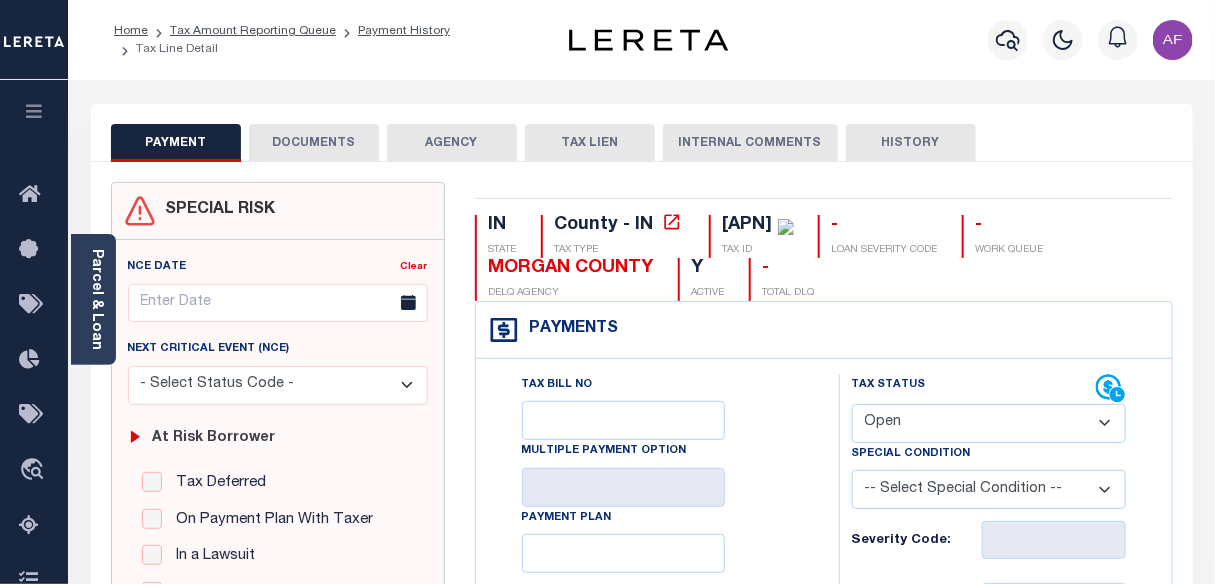 select on "PYD" 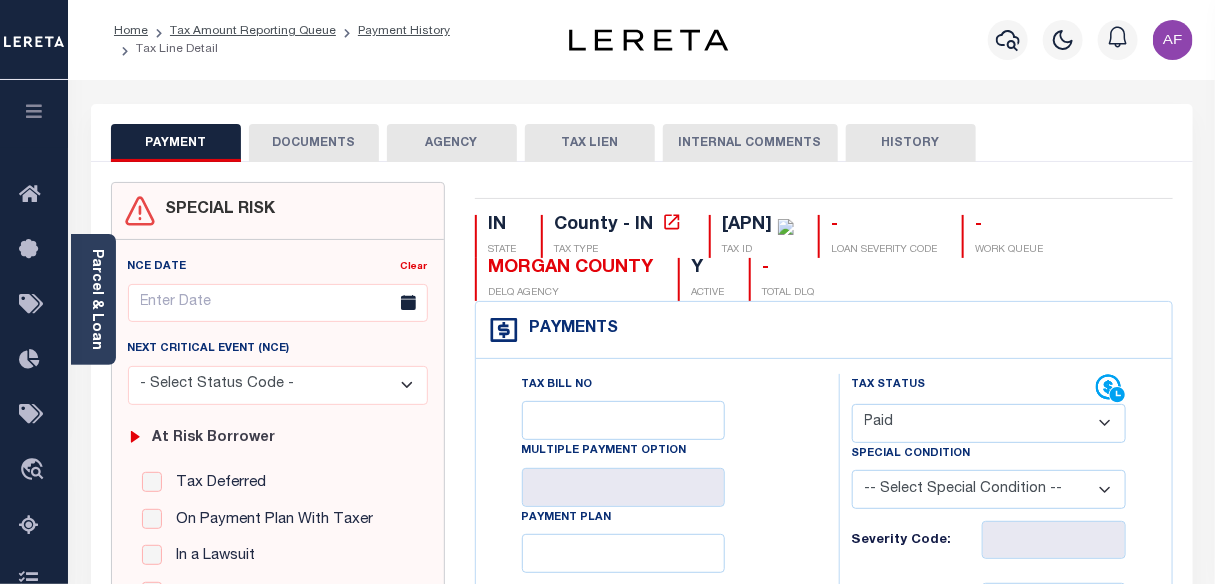 click on "- Select Status Code -
Open
Due/Unpaid
Paid
Incomplete
No Tax Due
Internal Refund Processed
New" at bounding box center [989, 423] 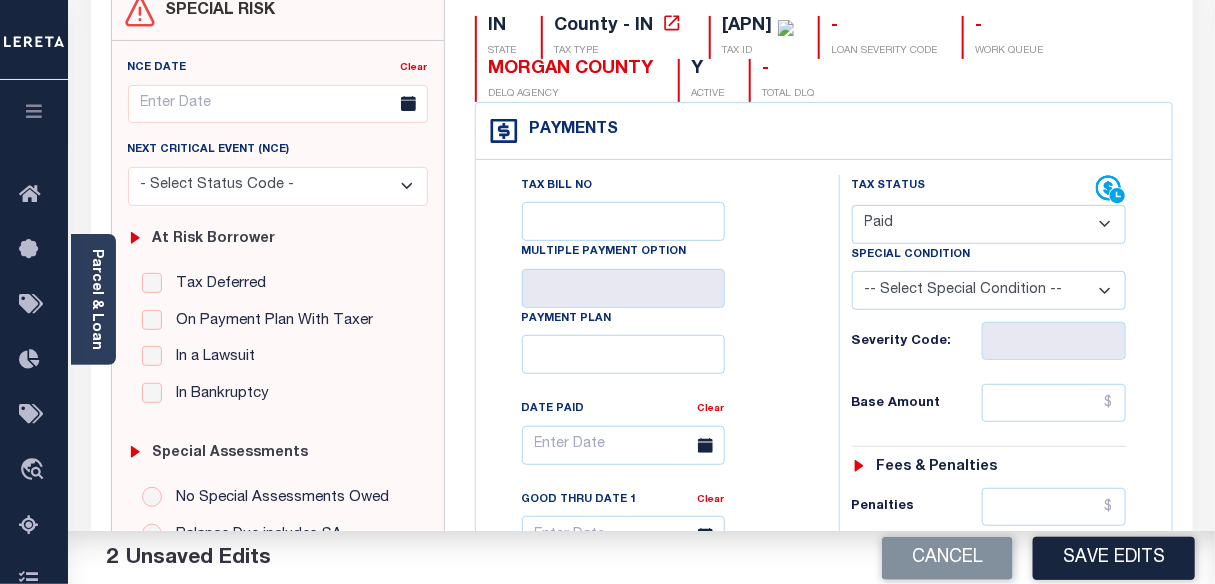 scroll, scrollTop: 363, scrollLeft: 0, axis: vertical 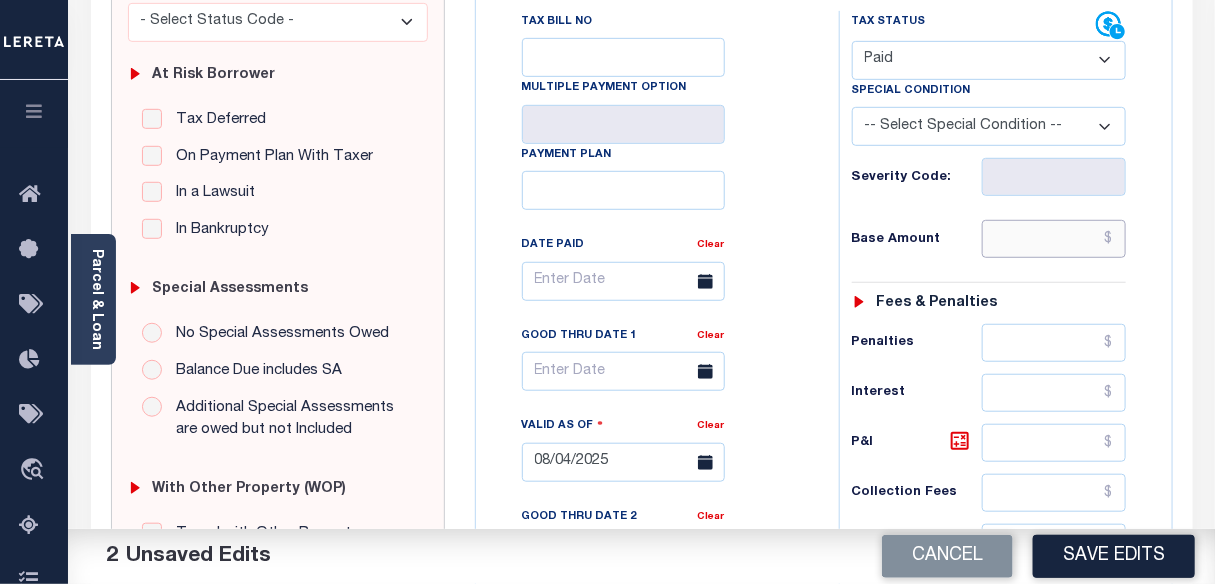 click at bounding box center (1054, 239) 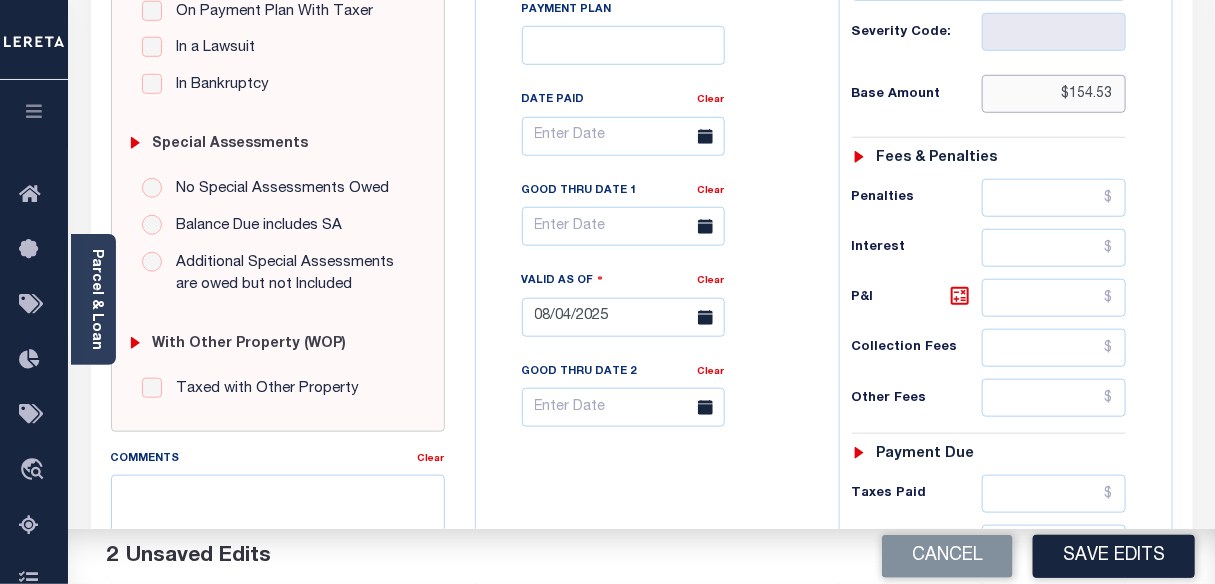 scroll, scrollTop: 636, scrollLeft: 0, axis: vertical 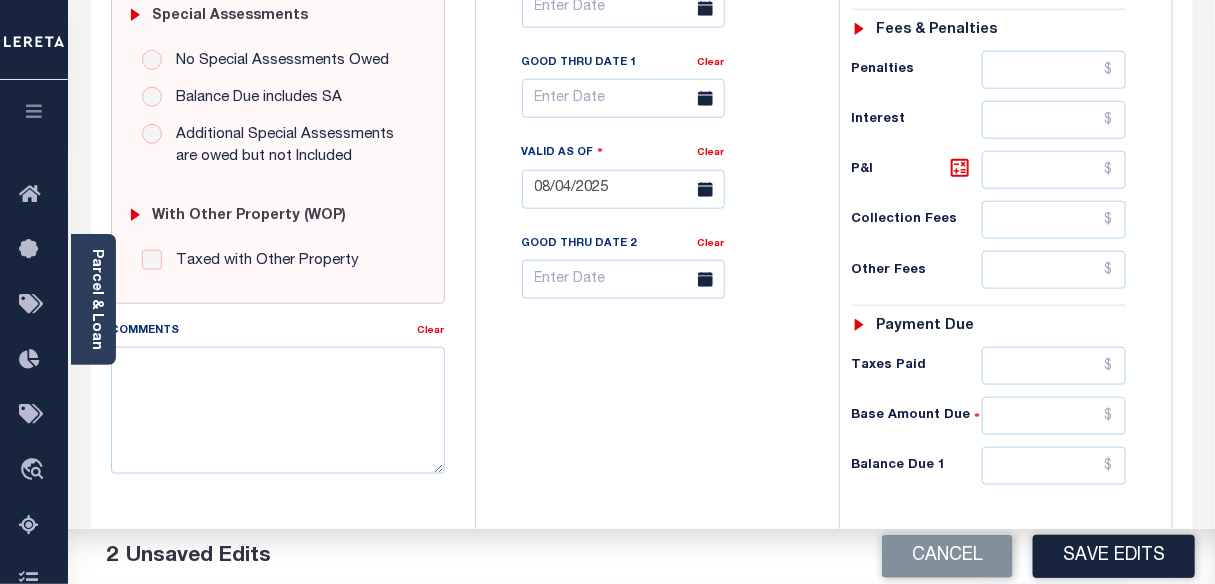 type on "$154.53" 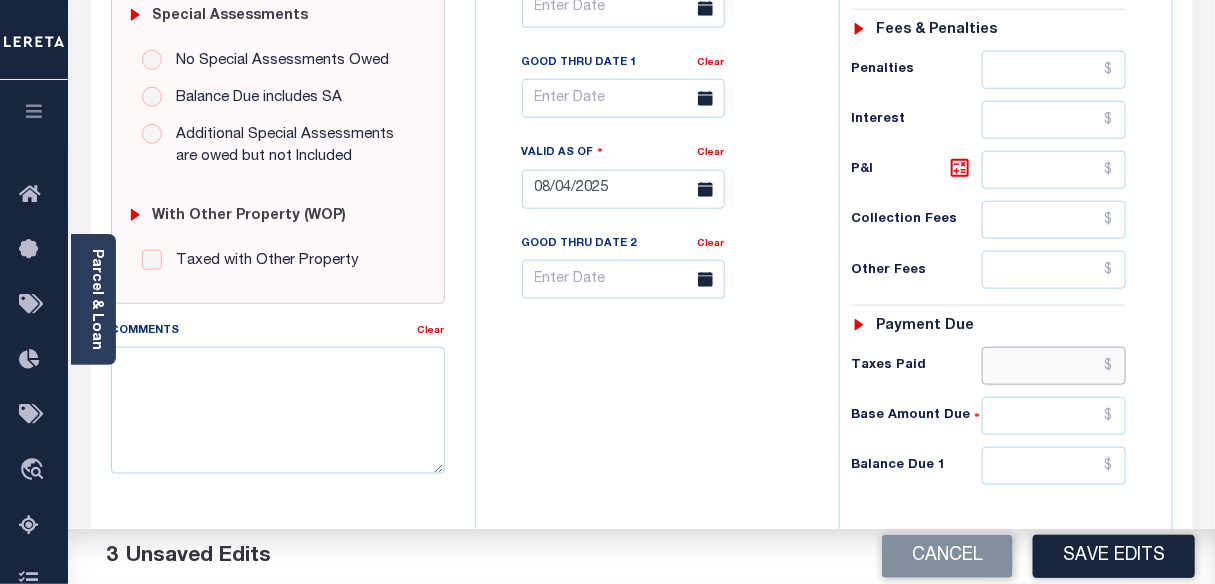 click at bounding box center (1054, 366) 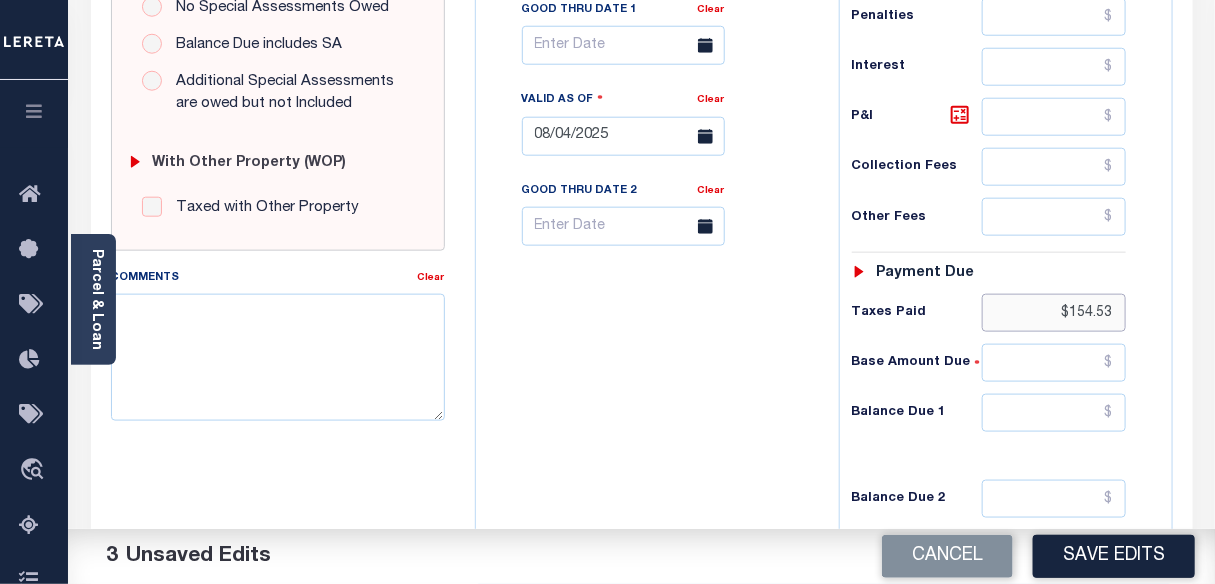 scroll, scrollTop: 909, scrollLeft: 0, axis: vertical 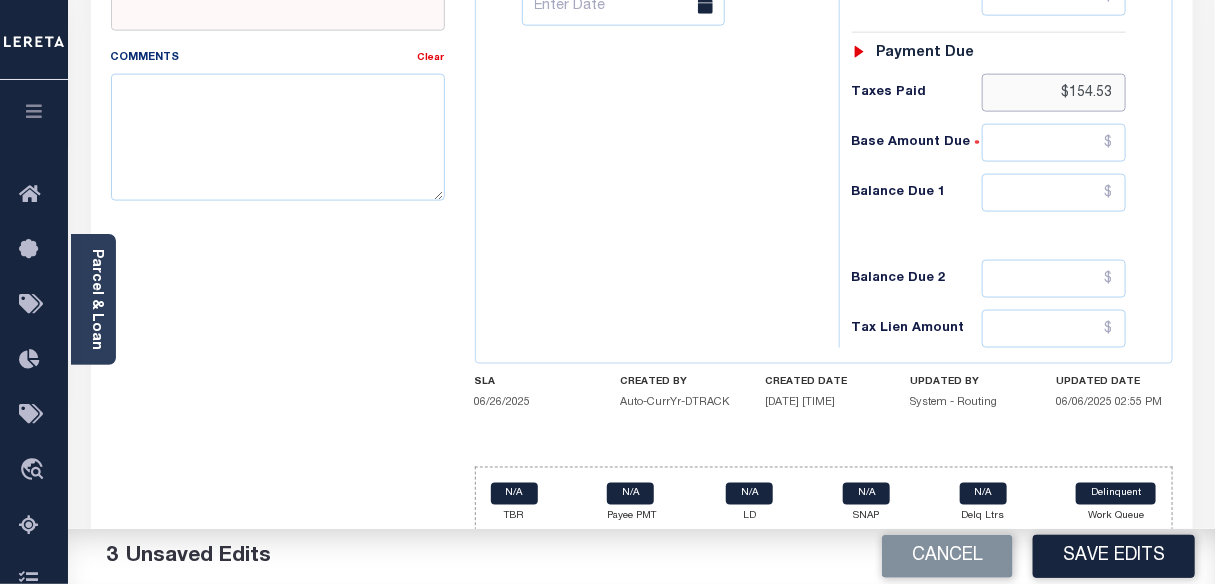 type on "$154.53" 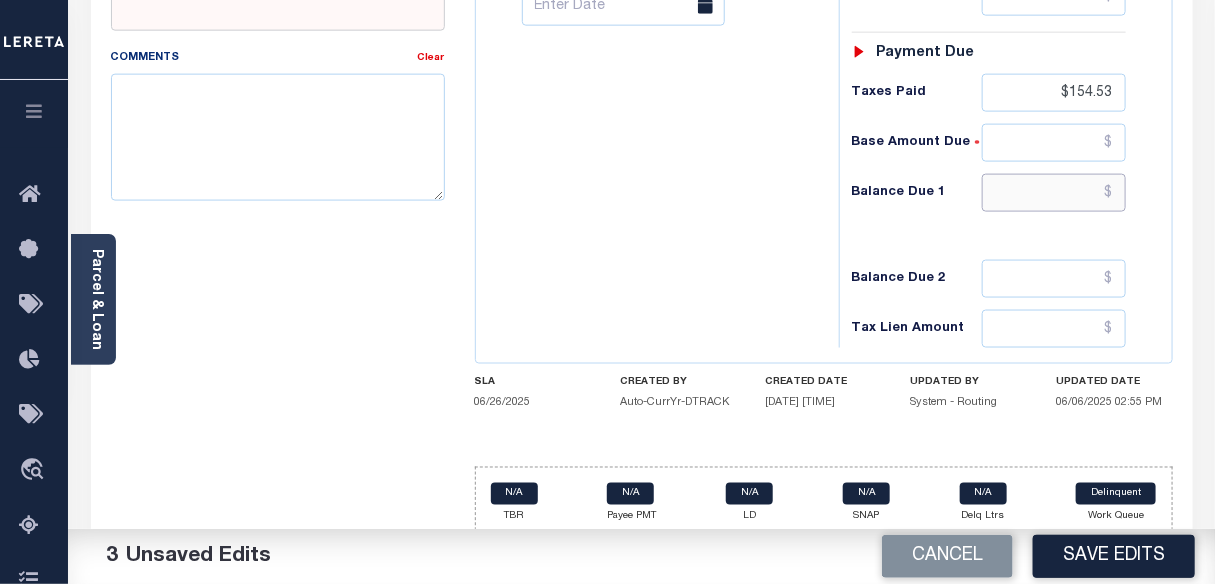 click at bounding box center [1054, 193] 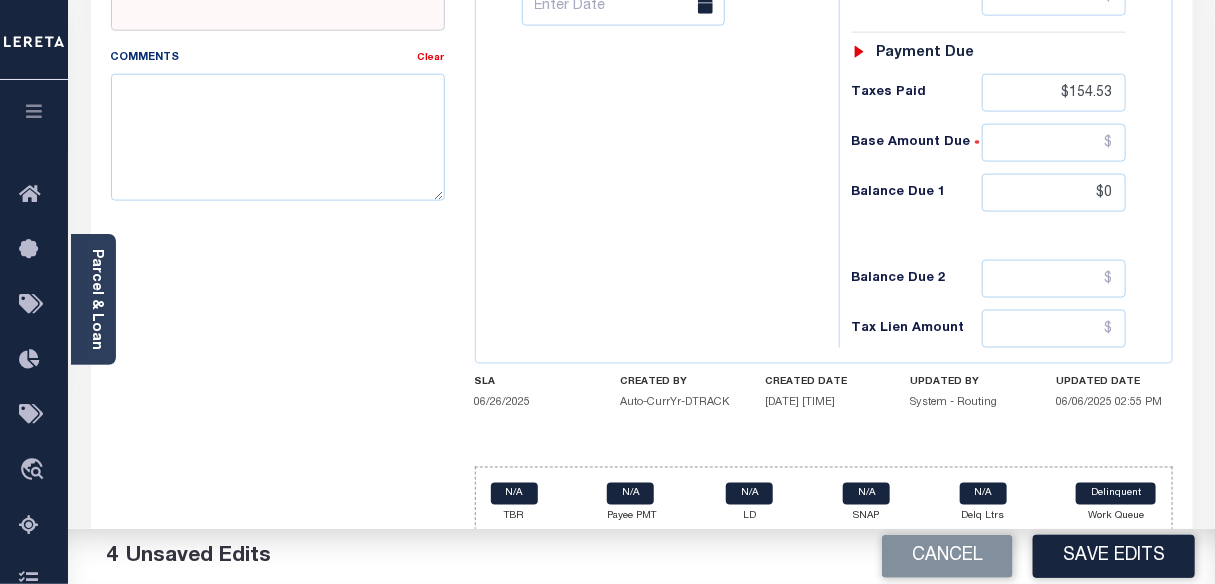 type on "$0.00" 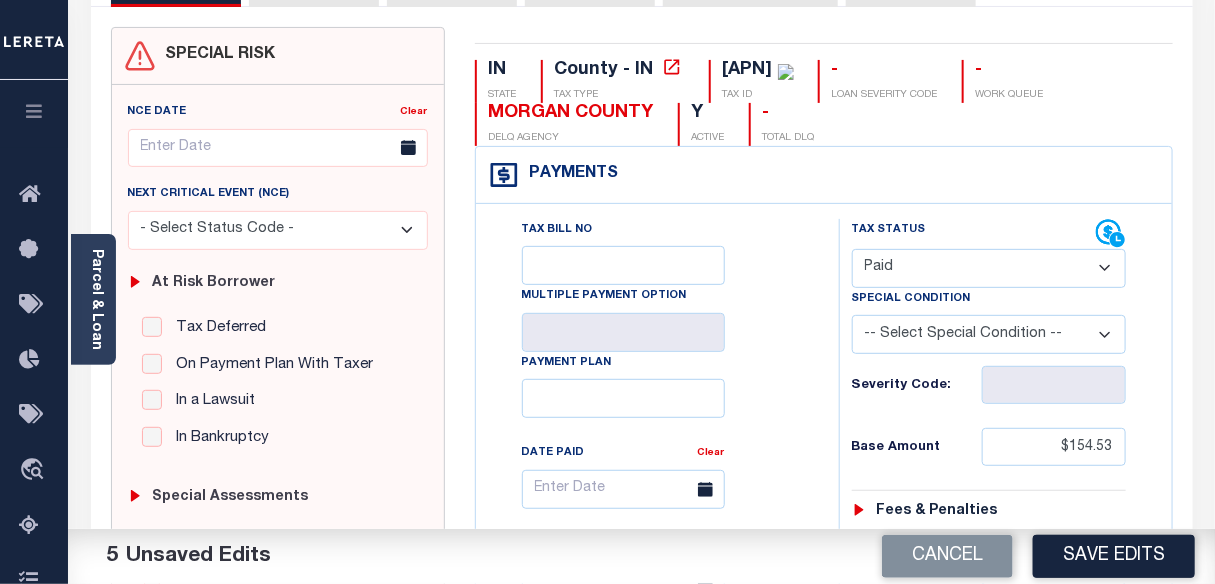 scroll, scrollTop: 0, scrollLeft: 0, axis: both 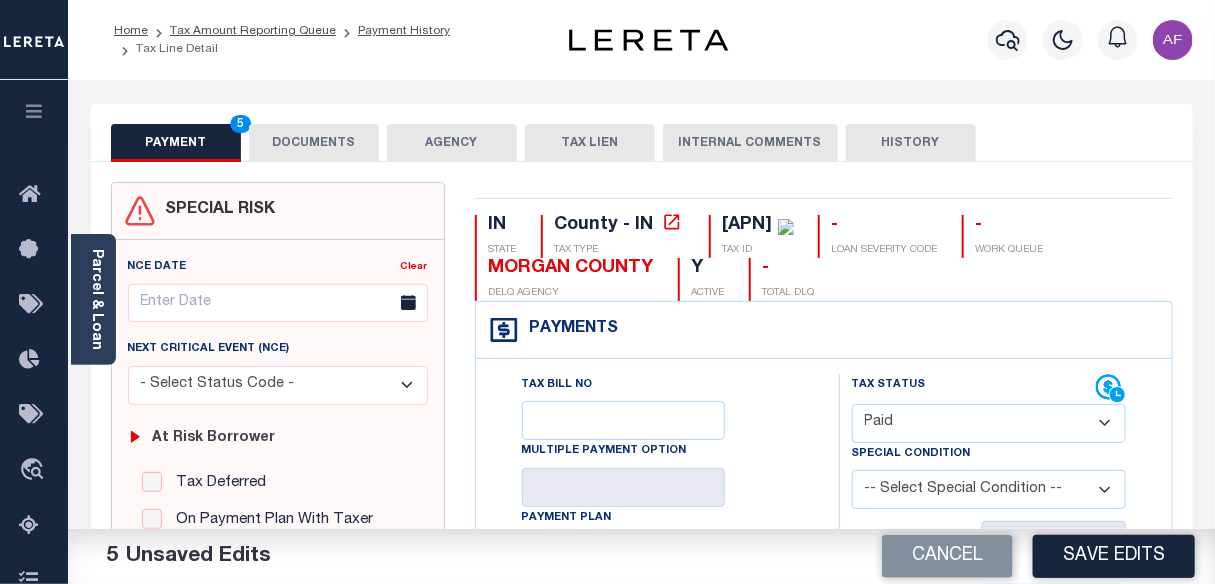click on "DOCUMENTS" at bounding box center [314, 143] 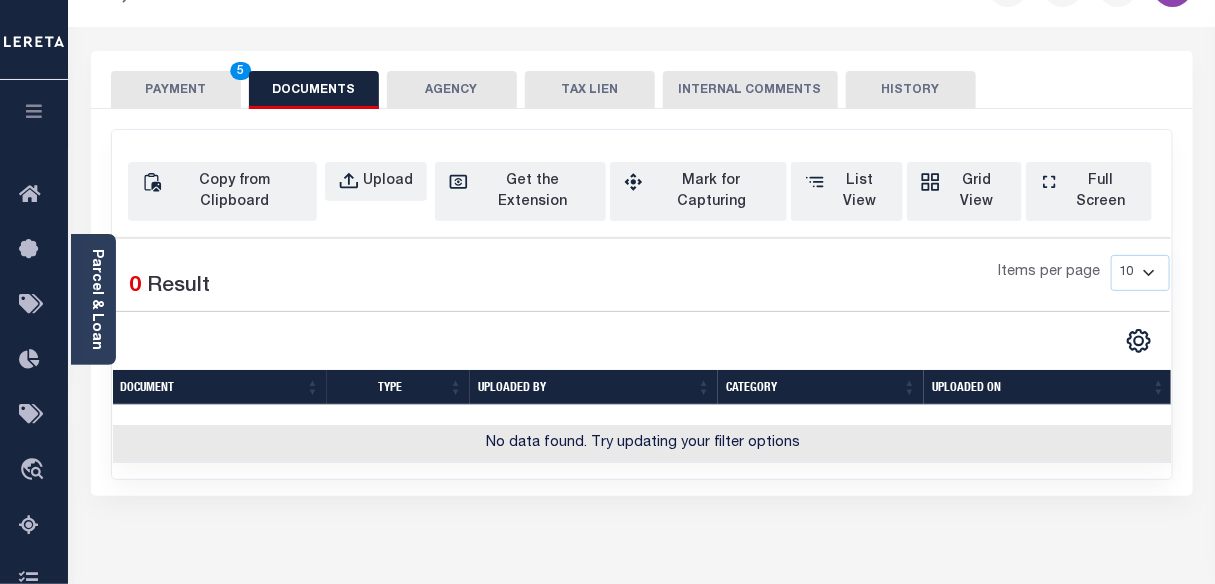 scroll, scrollTop: 0, scrollLeft: 0, axis: both 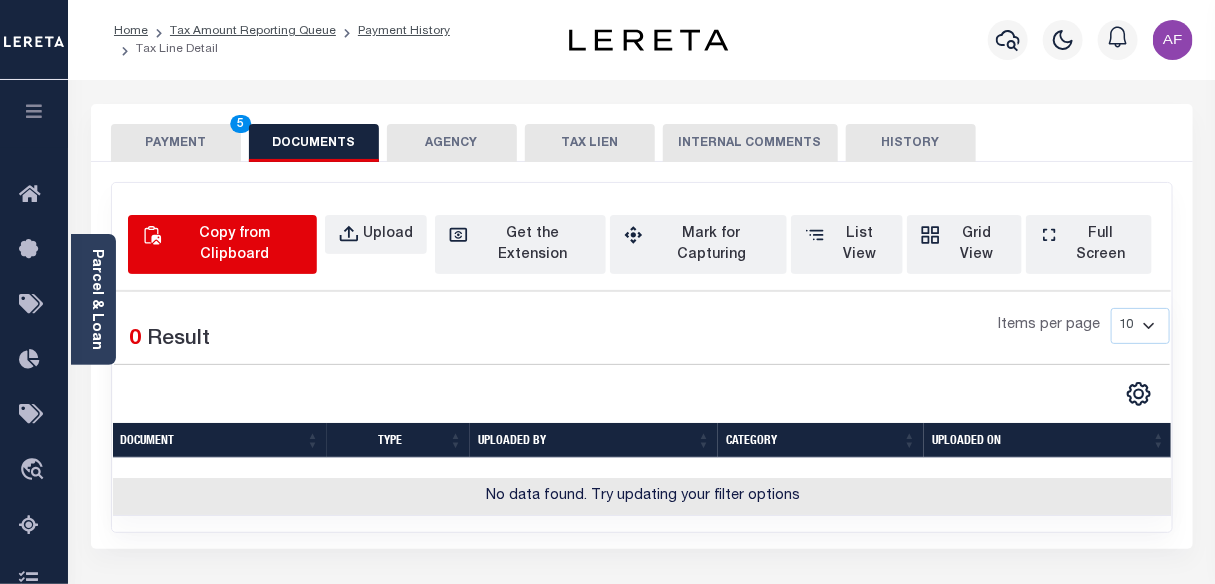 click on "Copy from Clipboard" at bounding box center (235, 245) 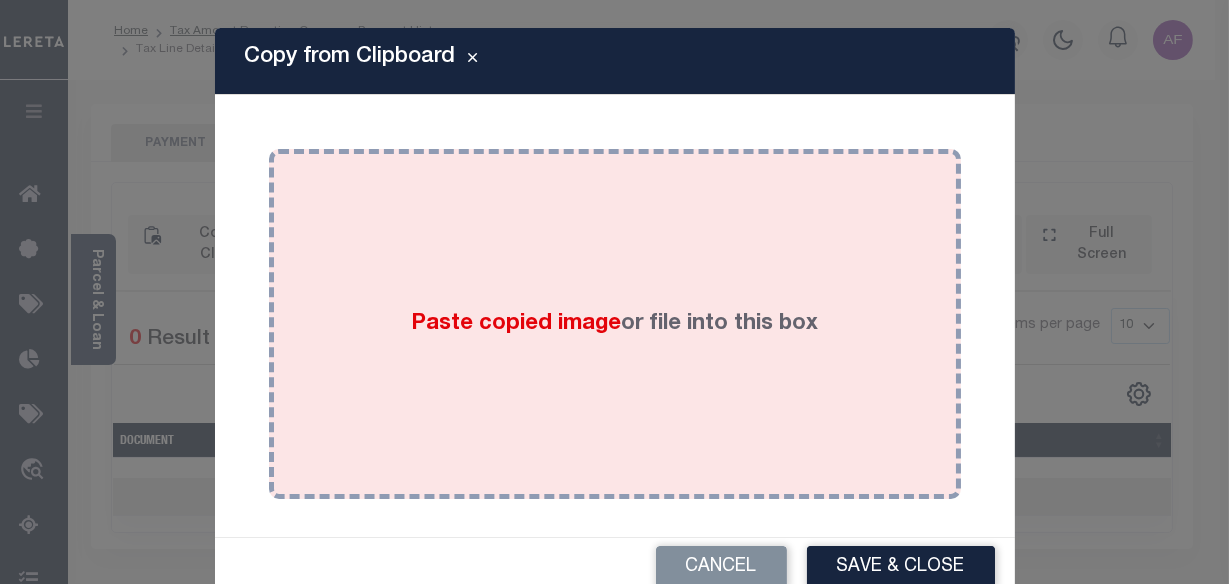 click on "Paste copied image  or file into this box" at bounding box center (615, 324) 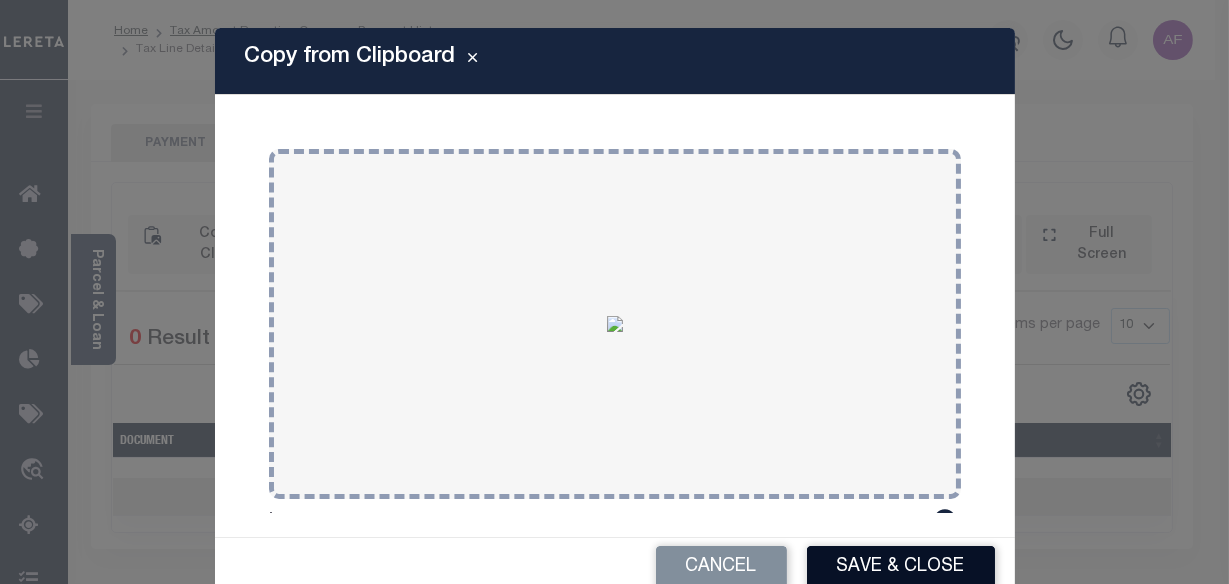 click on "Save & Close" at bounding box center (901, 567) 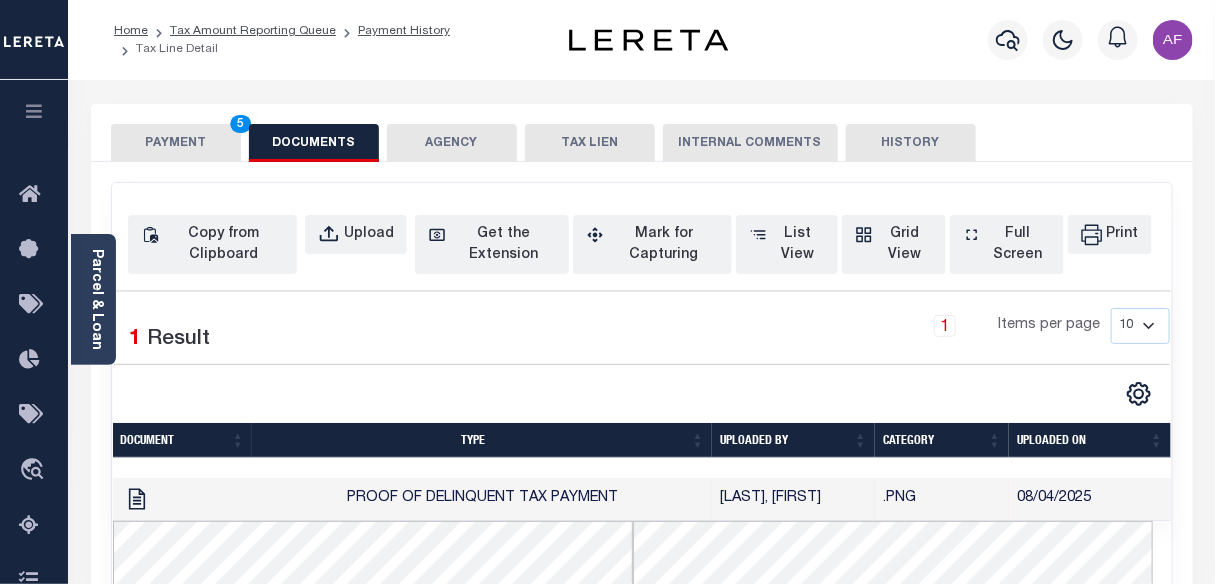 click on "PAYMENT
5" at bounding box center [176, 143] 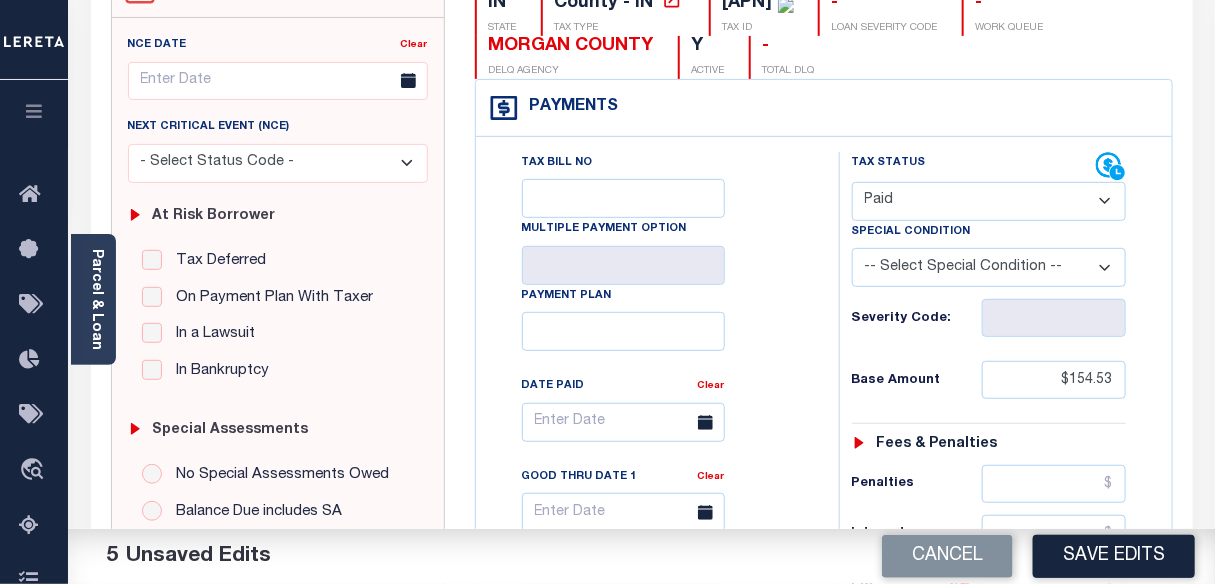 scroll, scrollTop: 363, scrollLeft: 0, axis: vertical 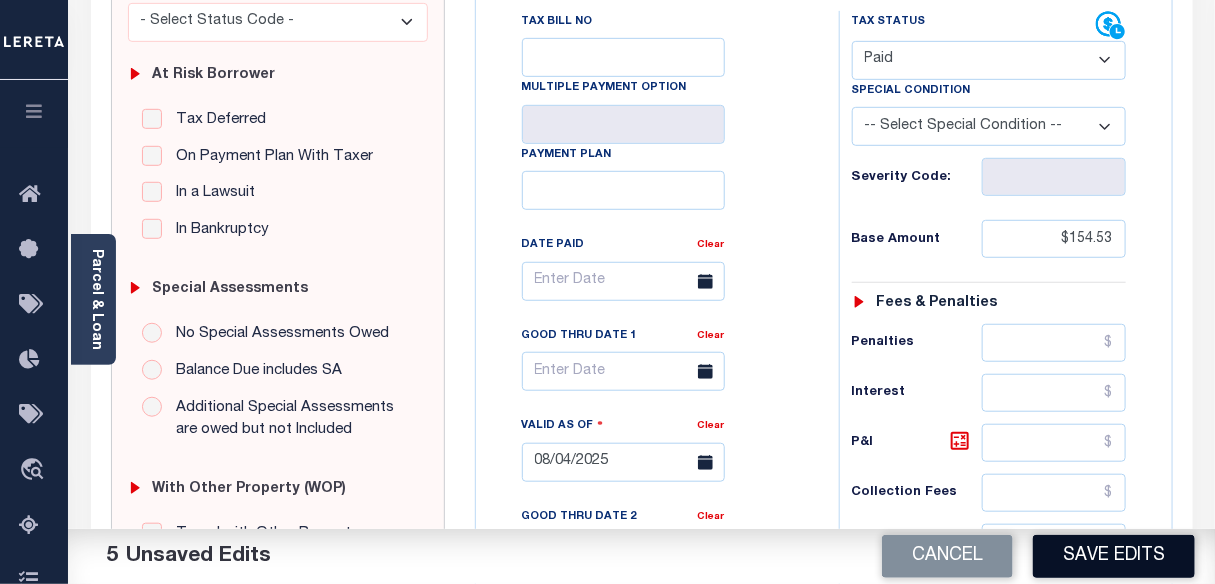 click on "Save Edits" at bounding box center (1114, 556) 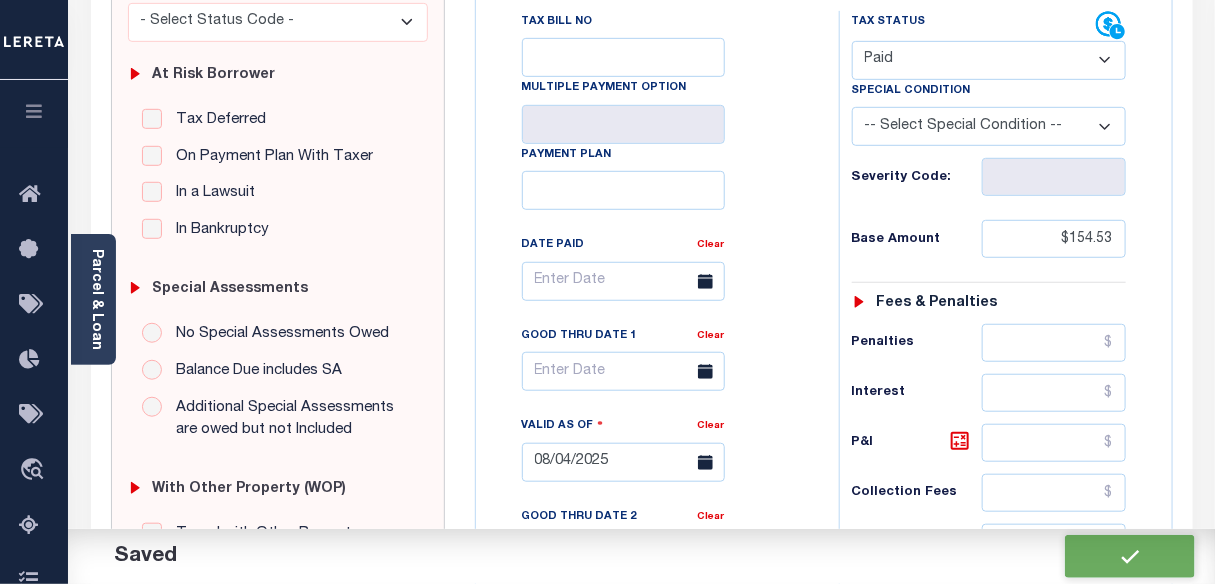 checkbox on "false" 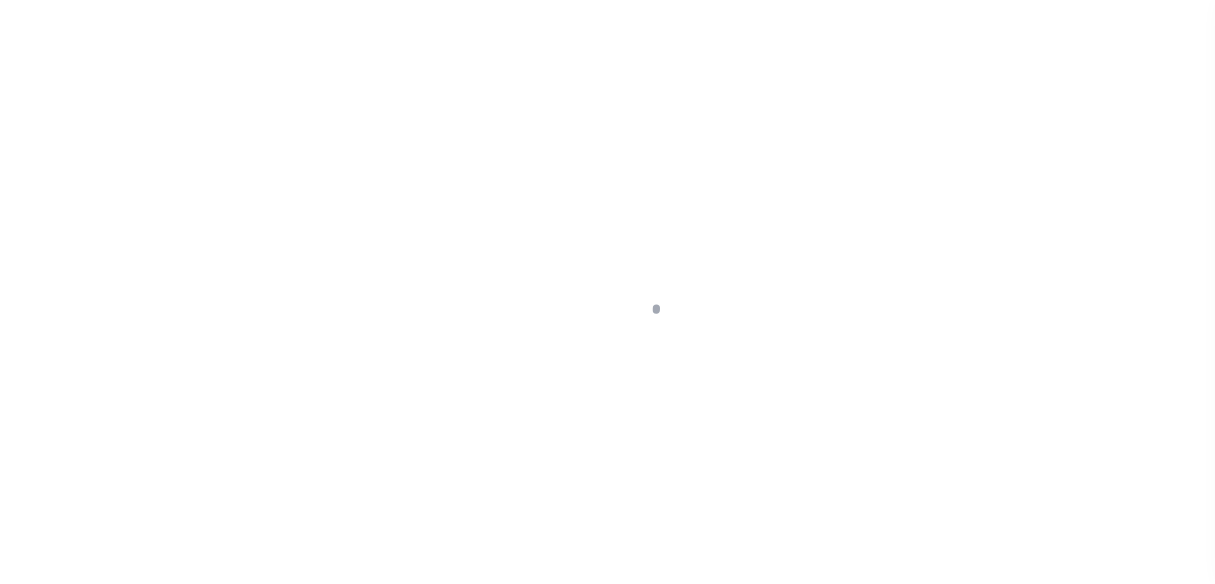 scroll, scrollTop: 0, scrollLeft: 0, axis: both 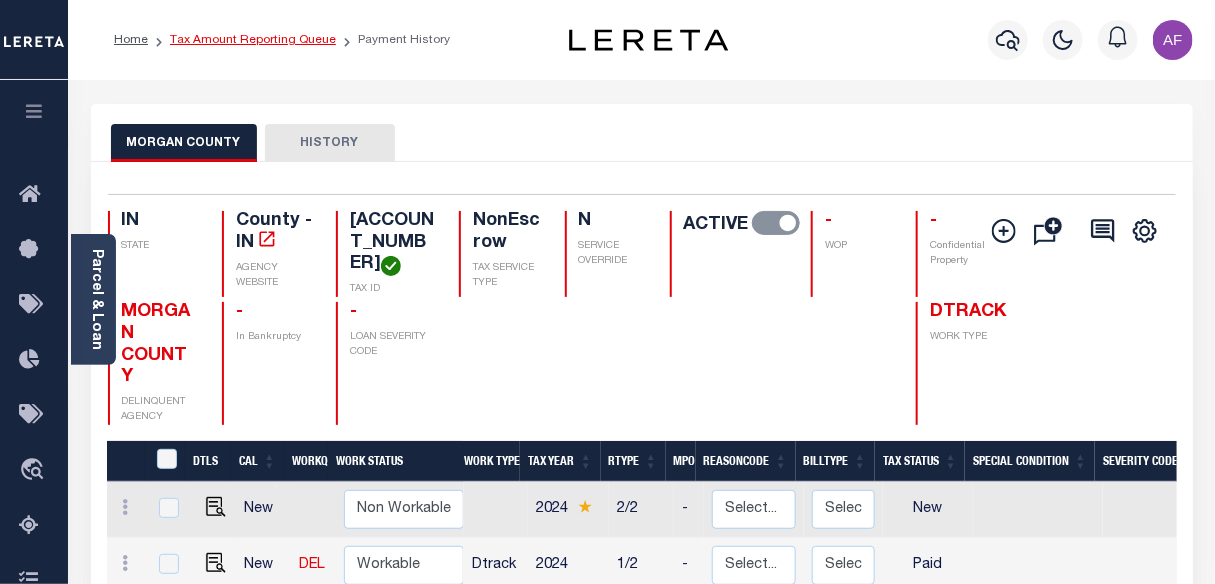 click on "Tax Amount Reporting Queue" at bounding box center (253, 40) 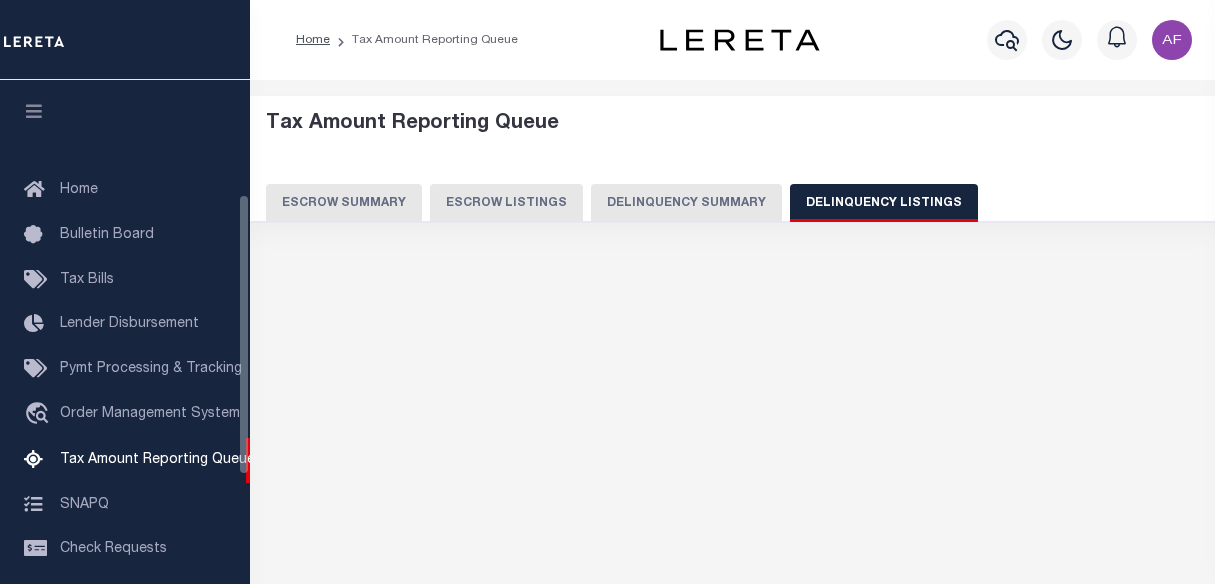 select on "100" 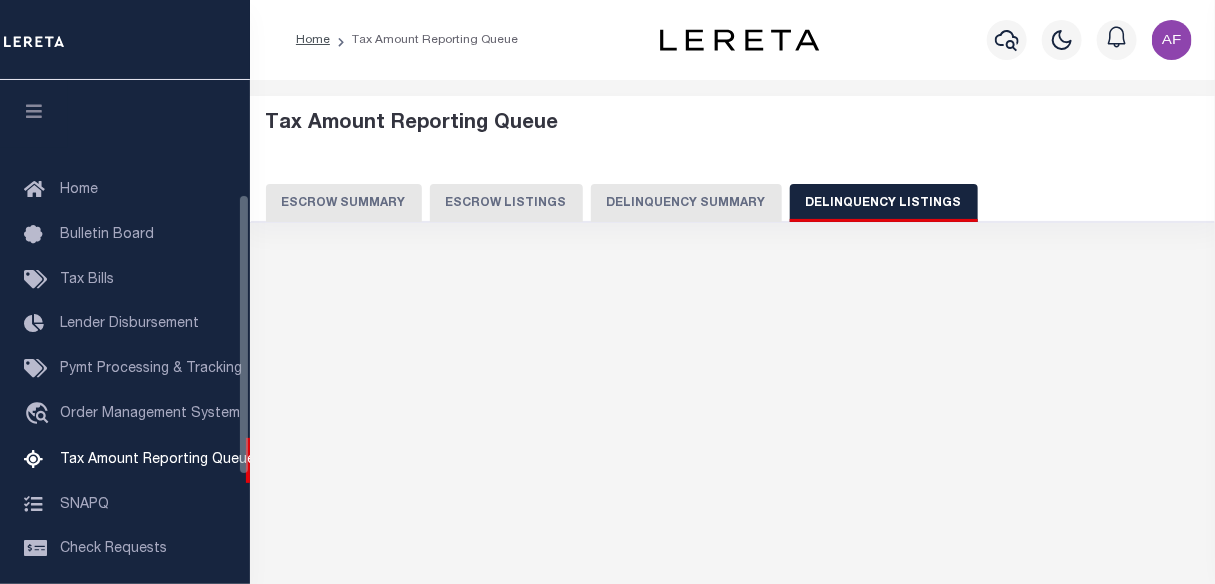 select on "100" 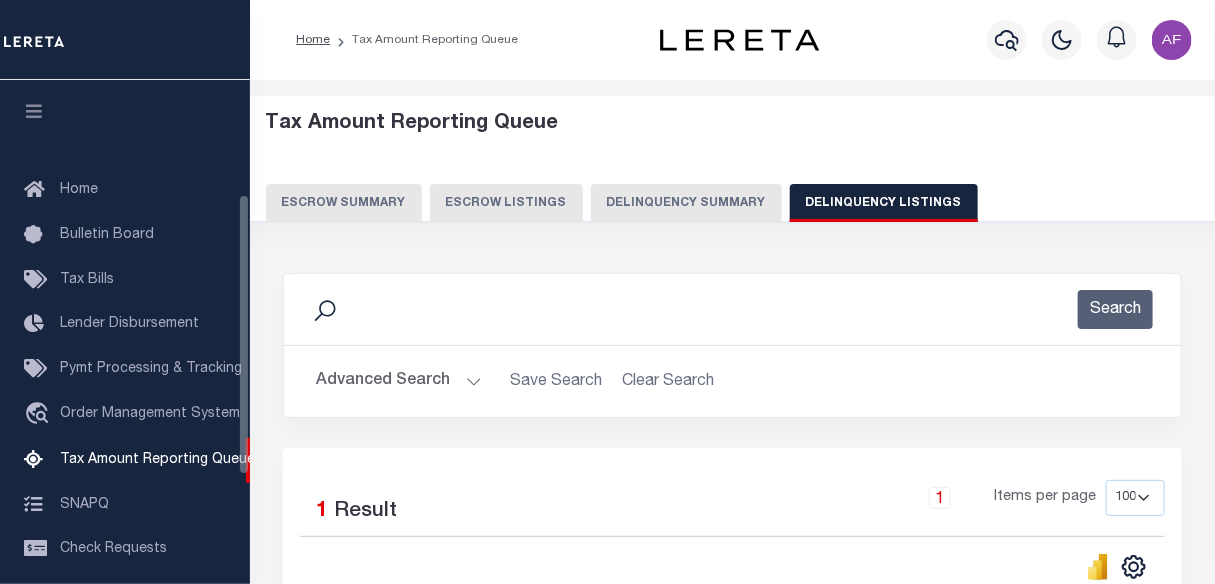 scroll, scrollTop: 205, scrollLeft: 0, axis: vertical 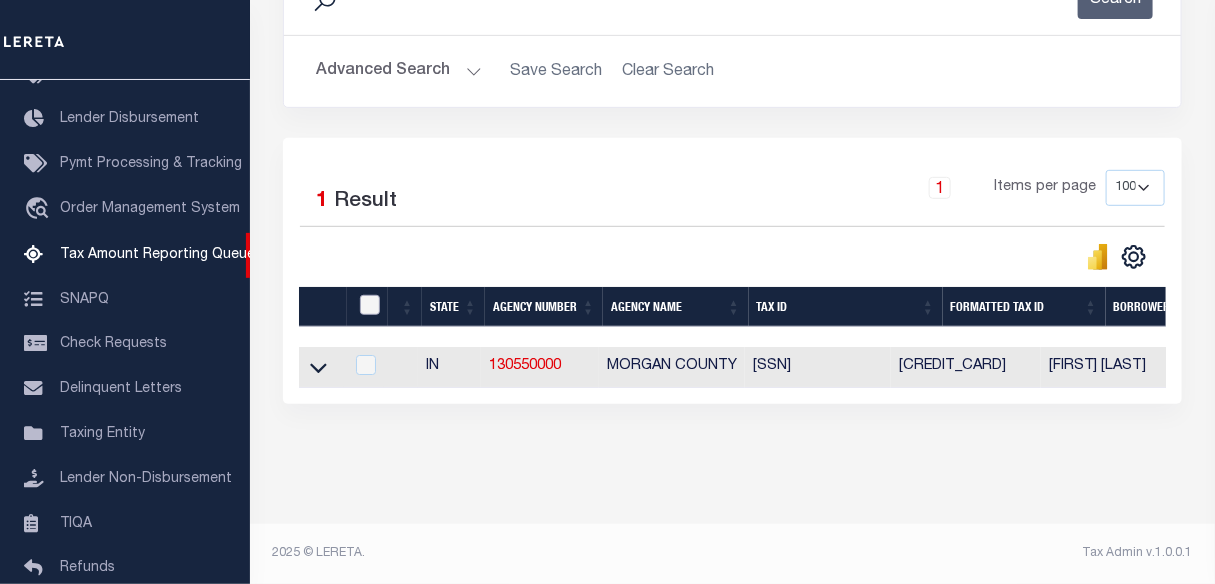 click at bounding box center (370, 305) 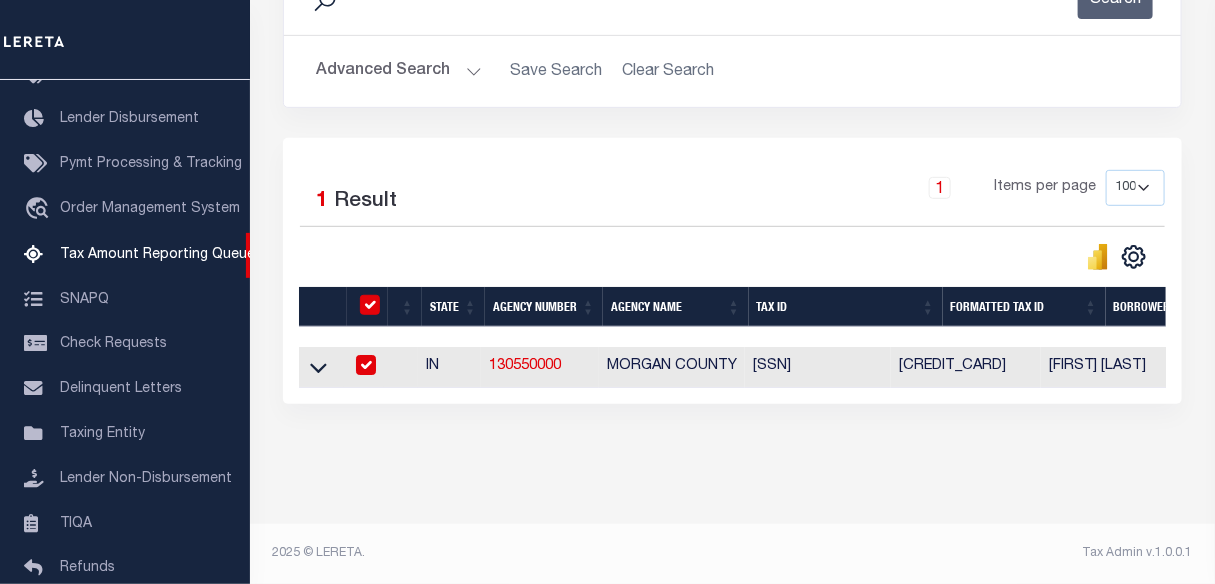 checkbox on "true" 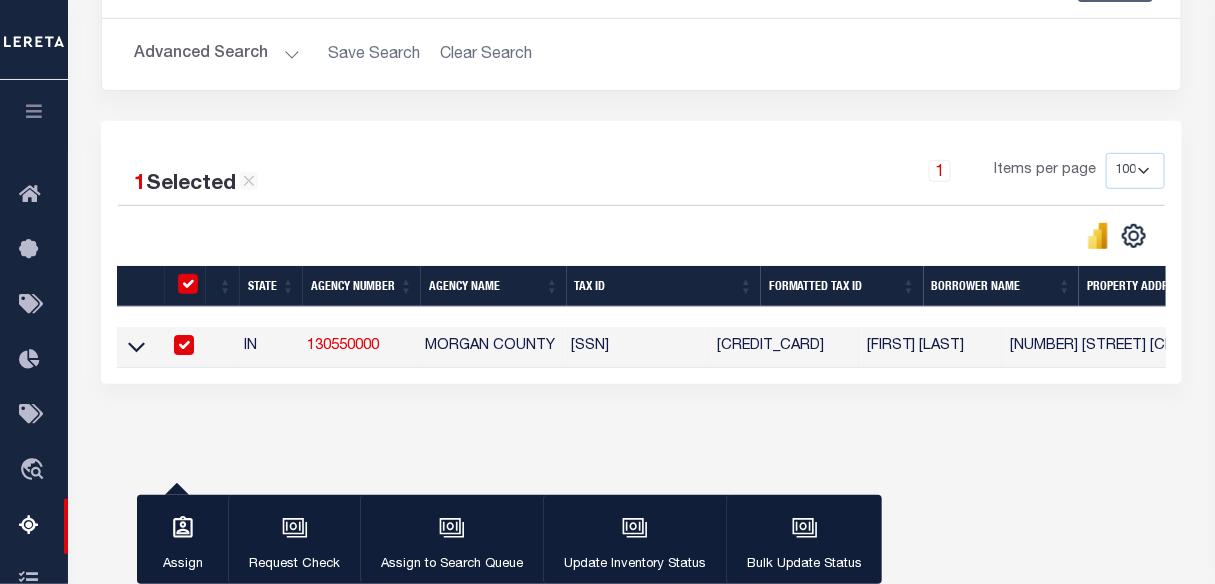 scroll, scrollTop: 322, scrollLeft: 0, axis: vertical 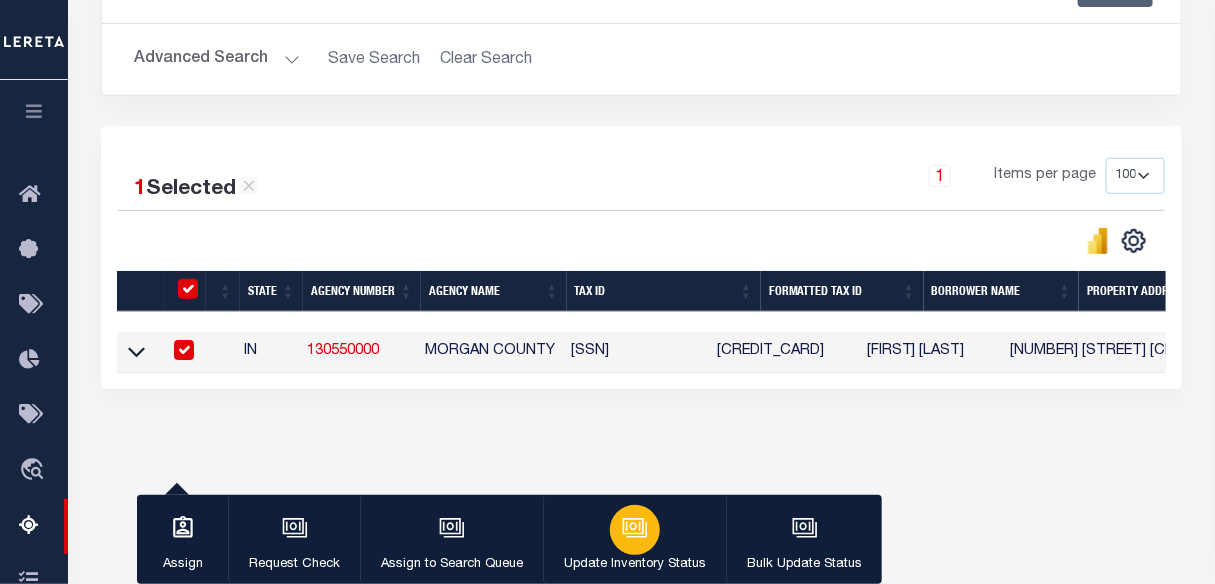 click at bounding box center [635, 530] 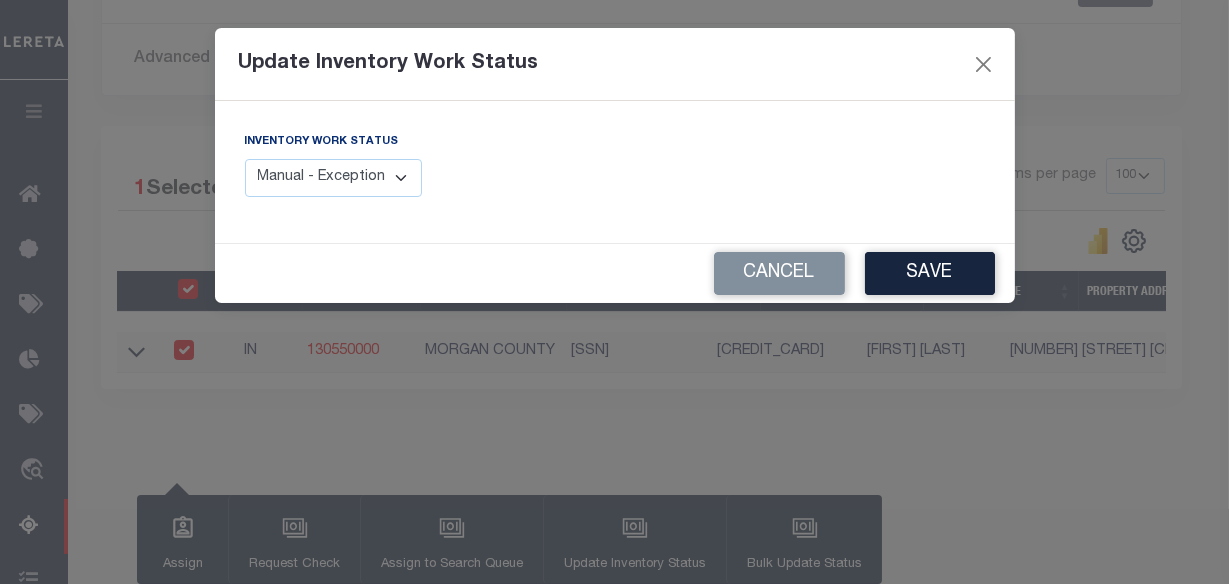 drag, startPoint x: 389, startPoint y: 182, endPoint x: 380, endPoint y: 196, distance: 16.643316 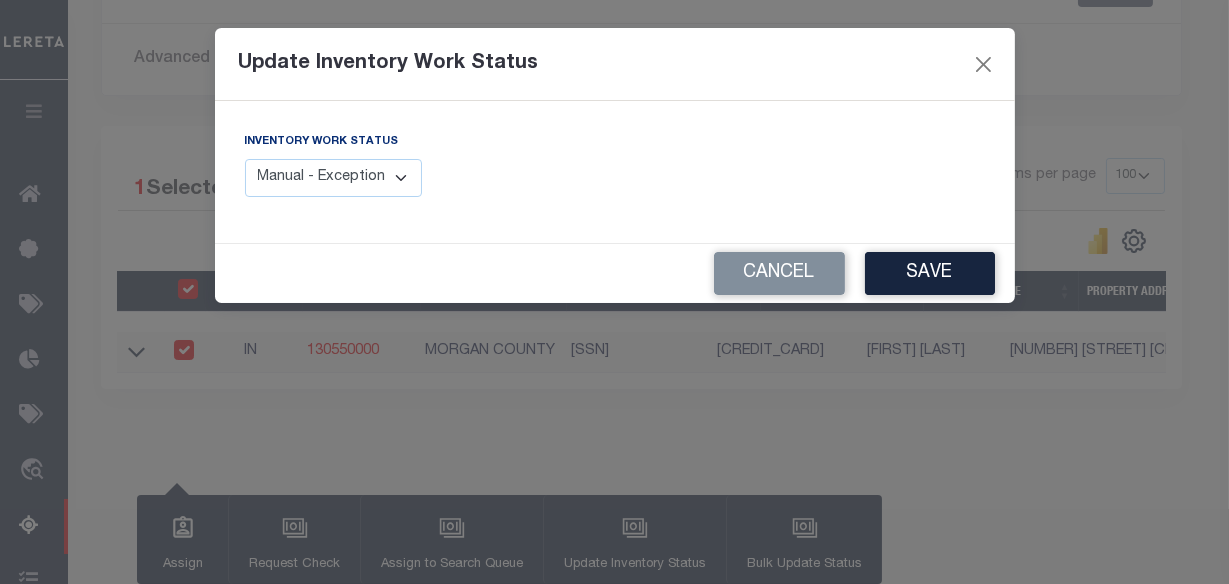 click on "Manual - Exception
Pended - Awaiting Search
Late Add Exception
Completed" at bounding box center (334, 178) 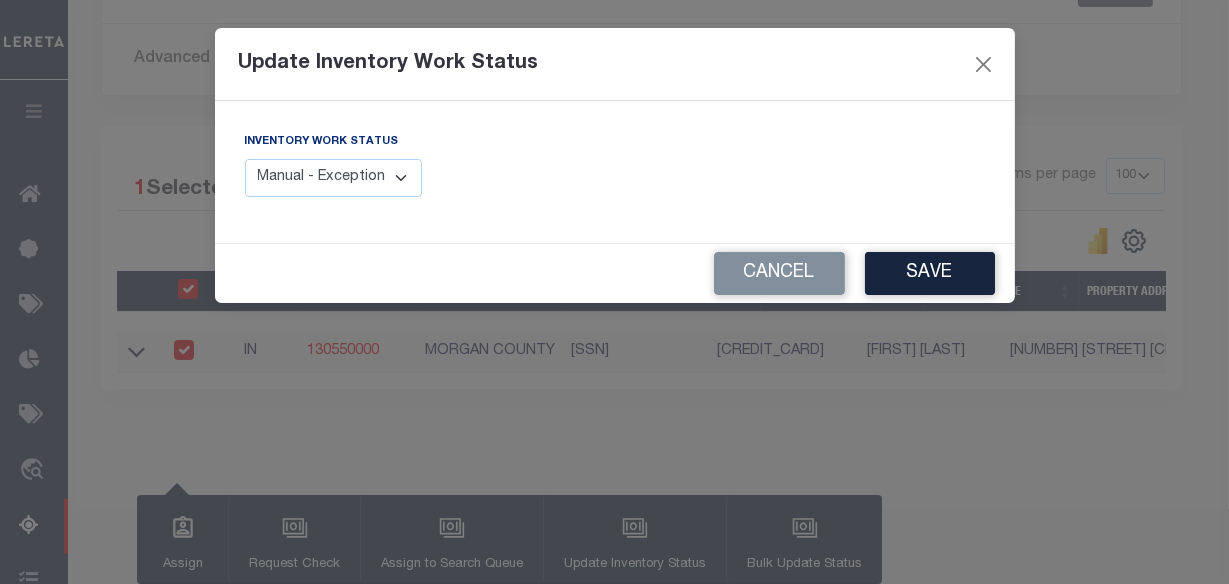 select on "4" 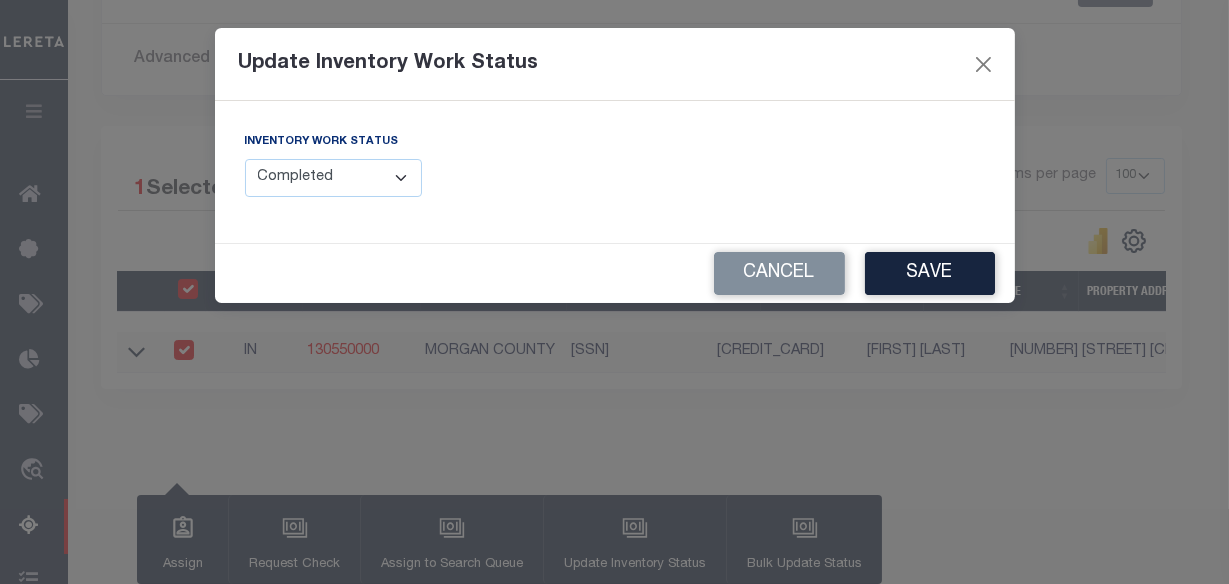 click on "Manual - Exception
Pended - Awaiting Search
Late Add Exception
Completed" at bounding box center [334, 178] 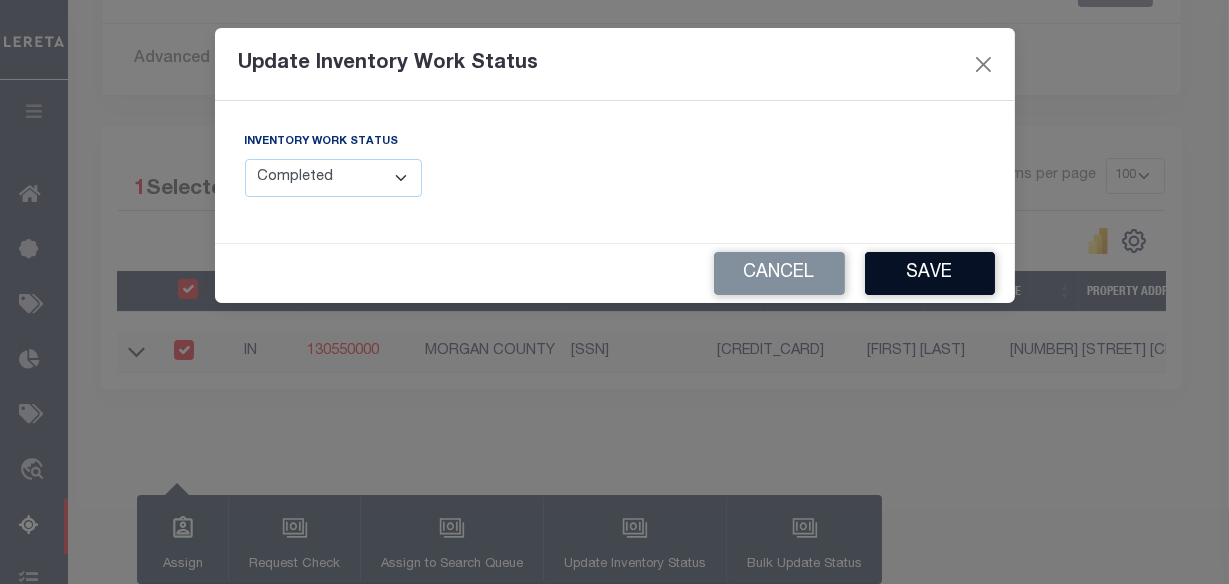click on "Save" at bounding box center (930, 273) 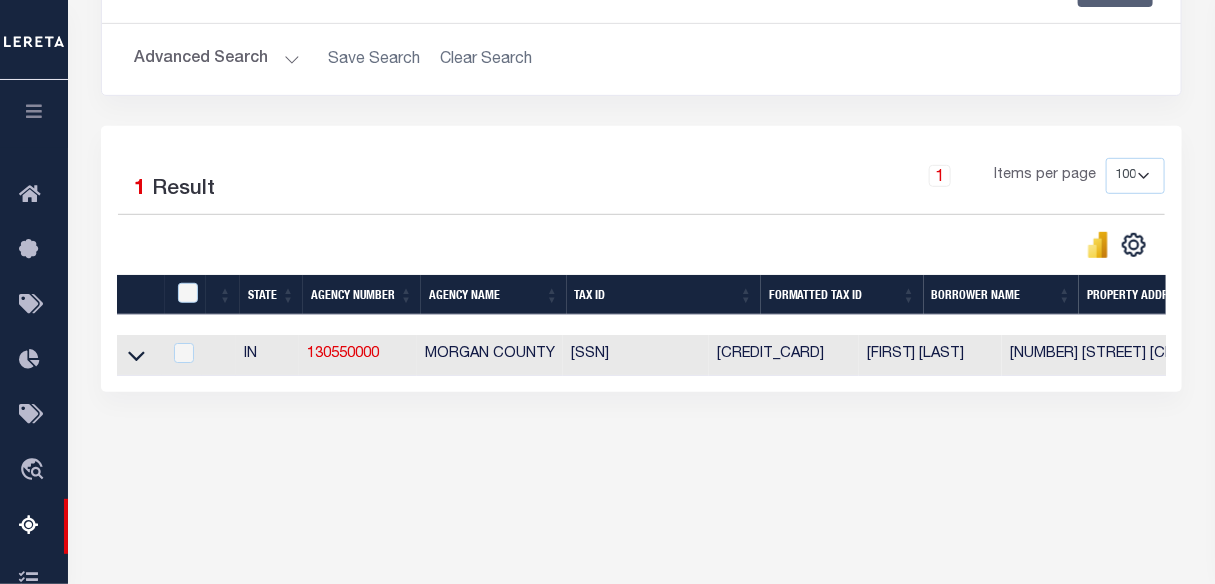 scroll, scrollTop: 140, scrollLeft: 0, axis: vertical 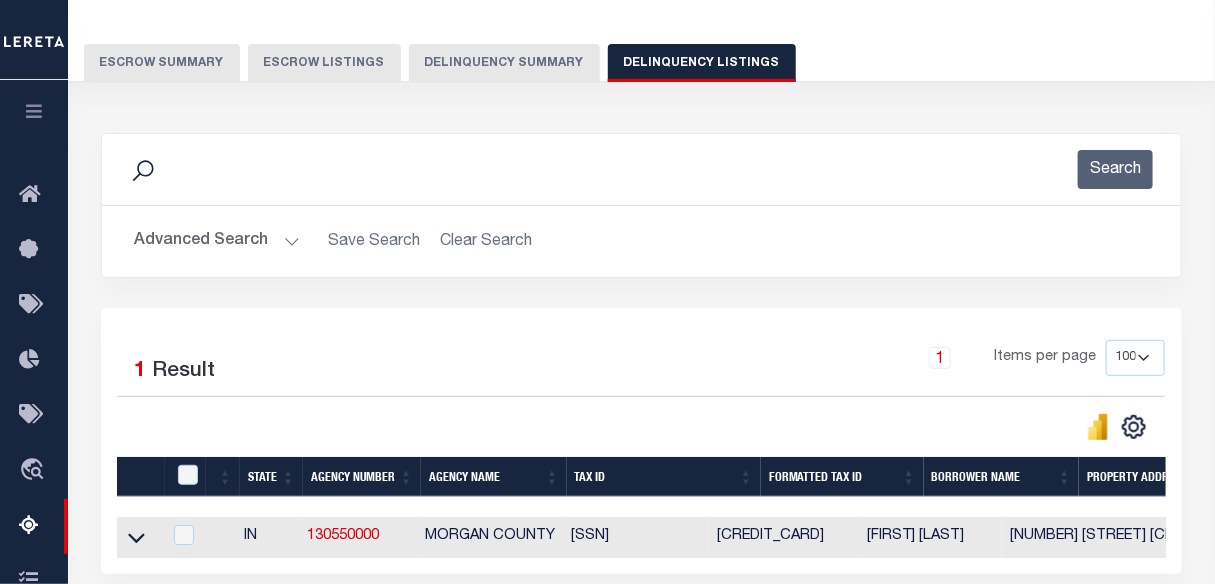 click on "Advanced Search" at bounding box center [217, 241] 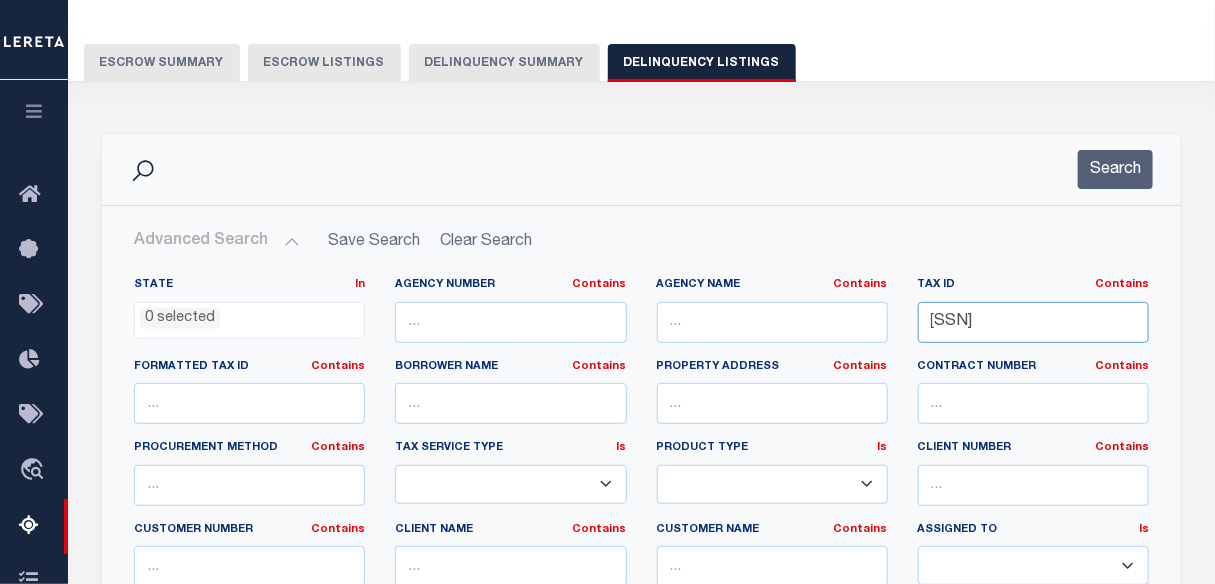 drag, startPoint x: 929, startPoint y: 319, endPoint x: 1231, endPoint y: 323, distance: 302.0265 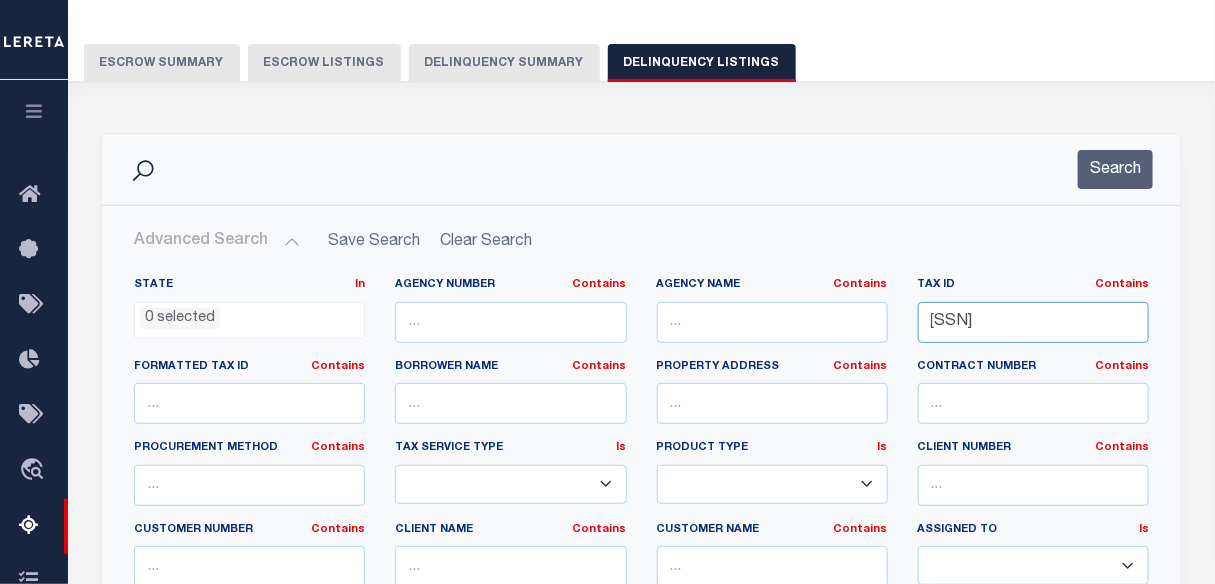 click on "Home Tax Amount Reporting Queue
Profile" at bounding box center [607, 573] 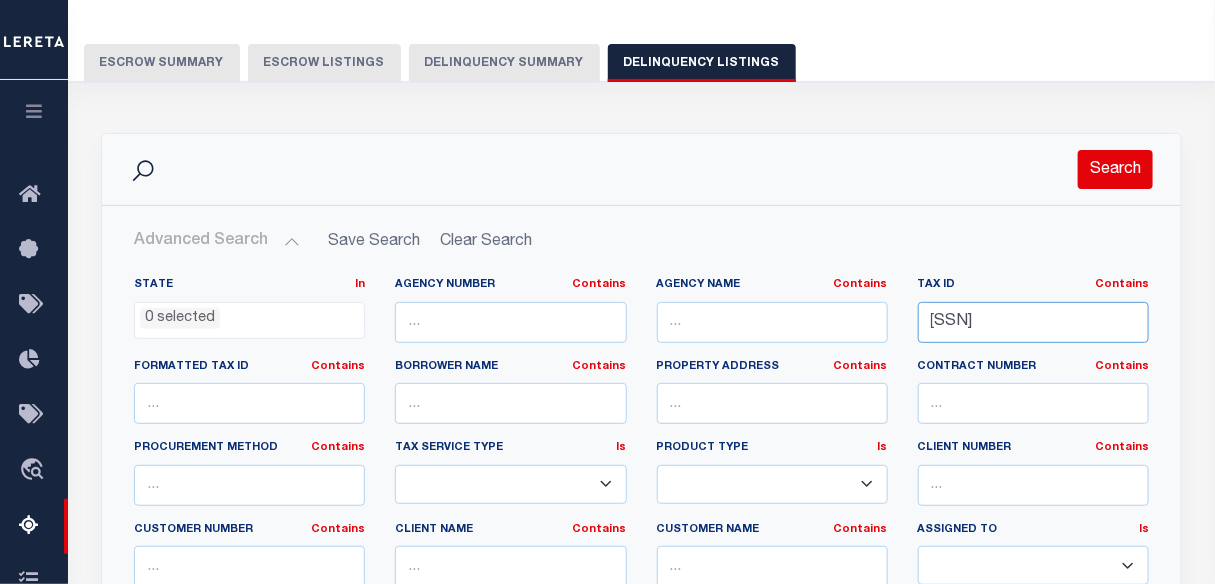 type on "55-01-36-194-001.000-005" 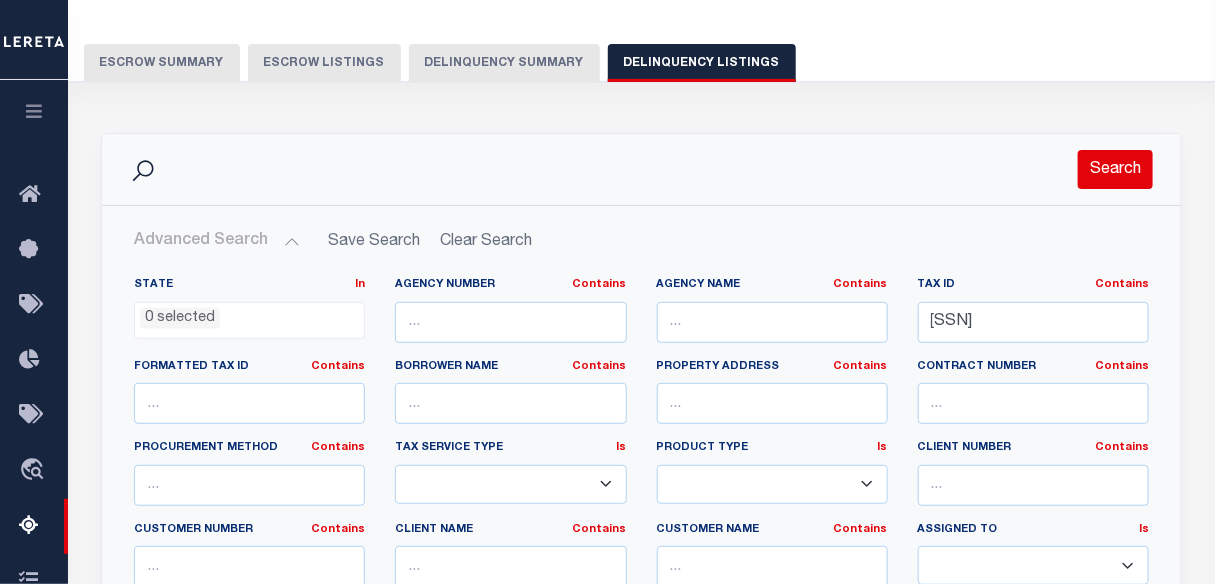 click on "Search" at bounding box center [1115, 169] 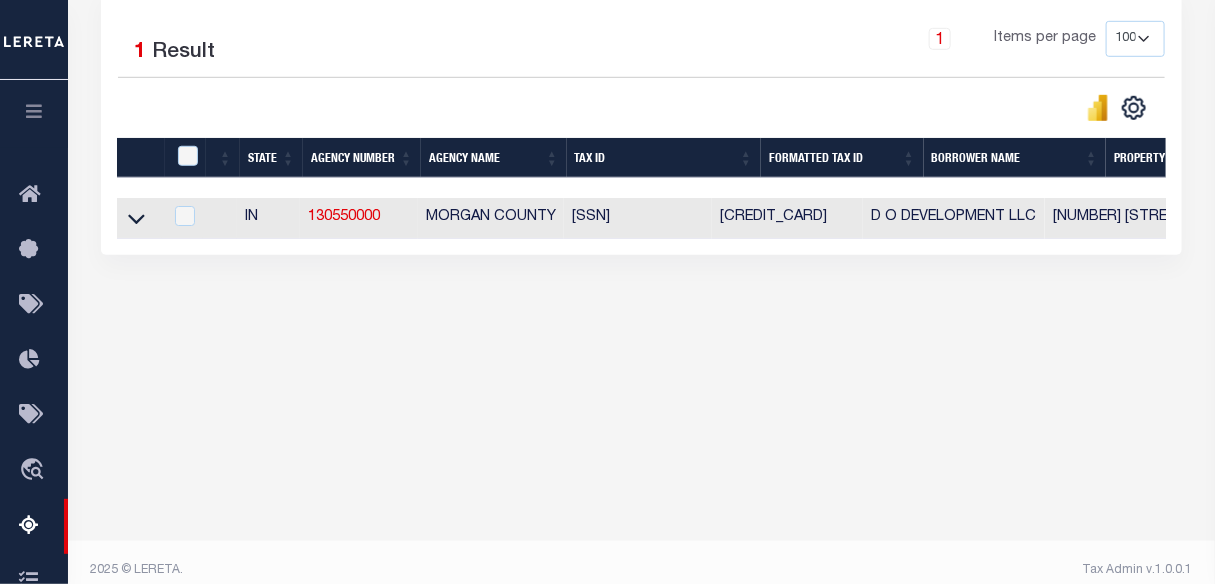 scroll, scrollTop: 455, scrollLeft: 0, axis: vertical 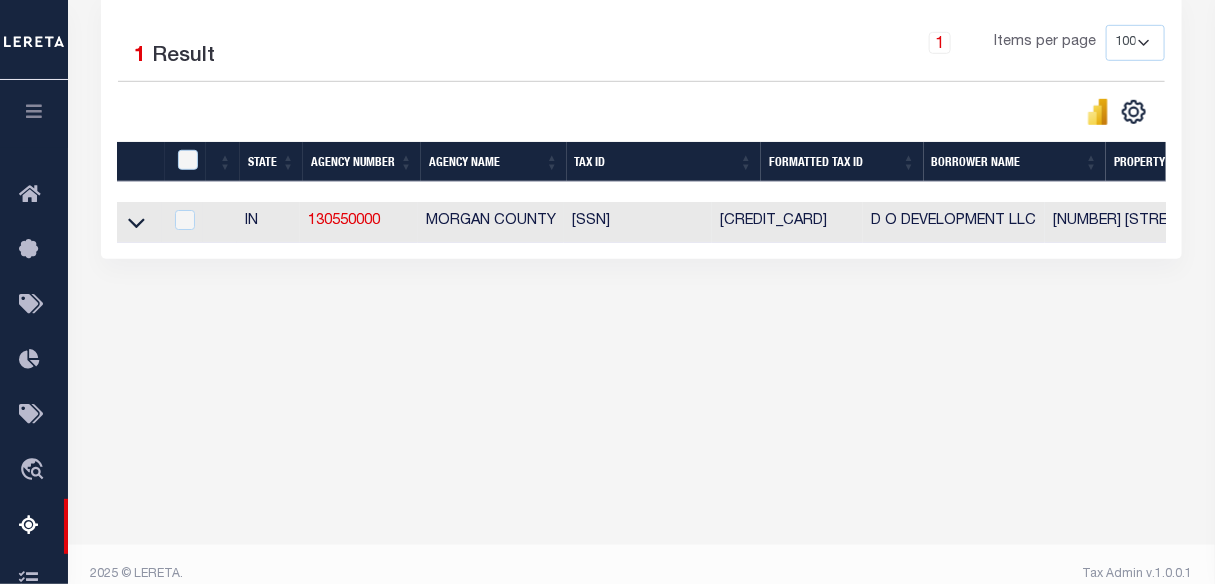 click at bounding box center (136, 221) 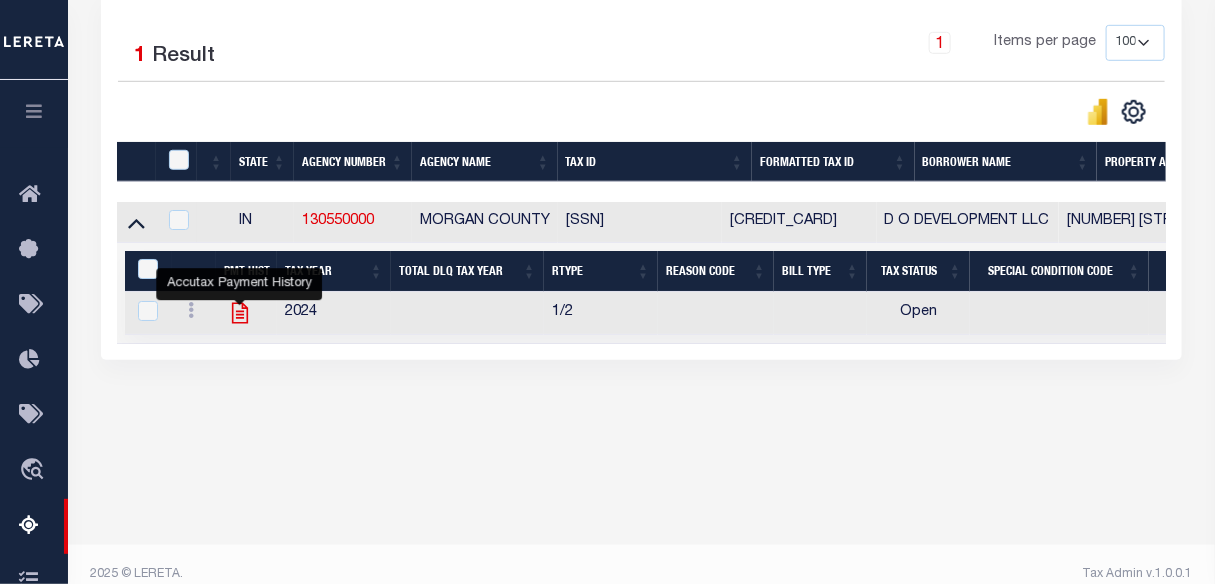 click 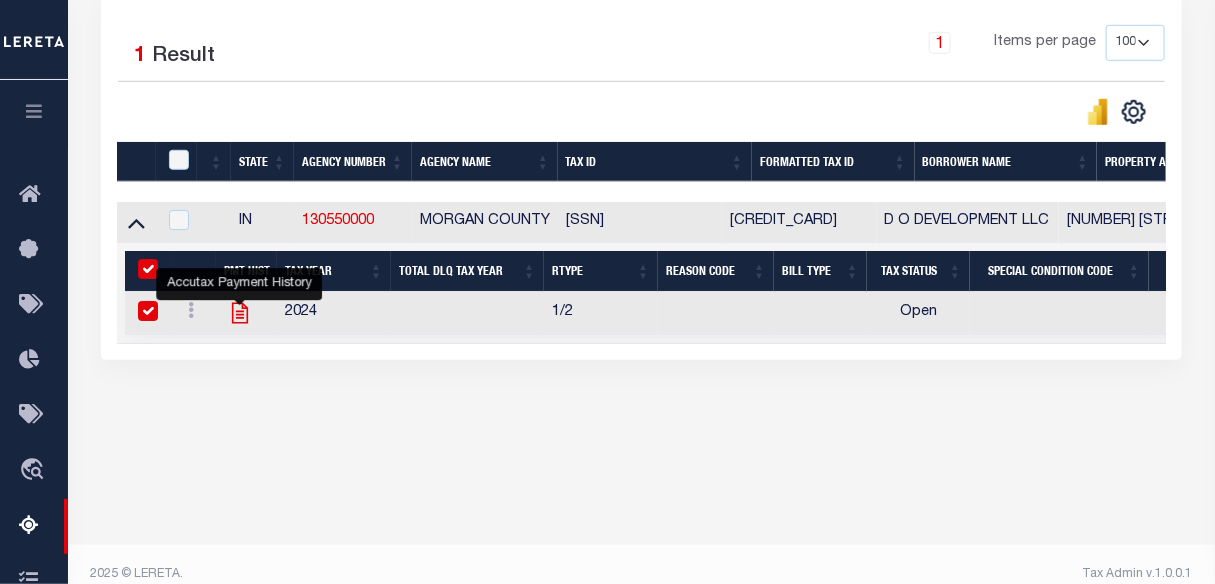 checkbox on "true" 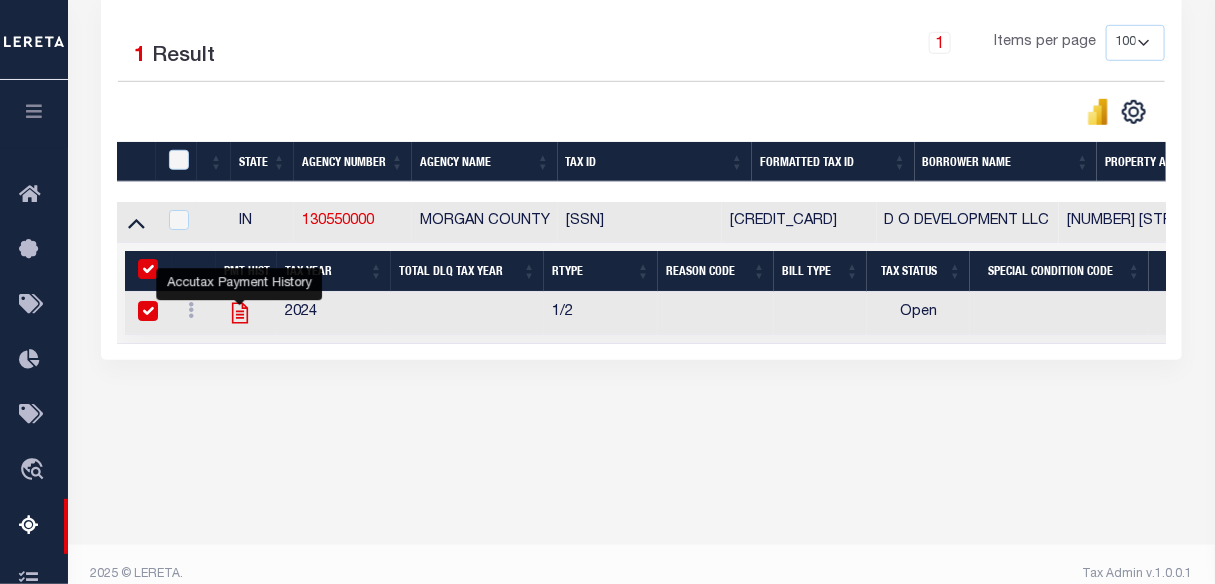 checkbox on "true" 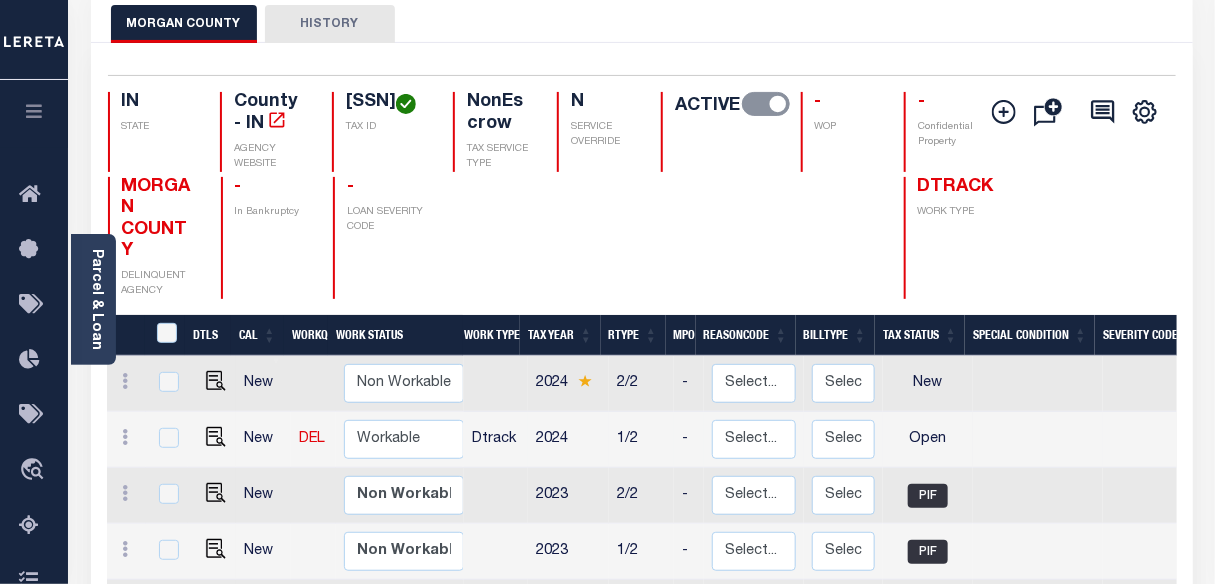 scroll, scrollTop: 181, scrollLeft: 0, axis: vertical 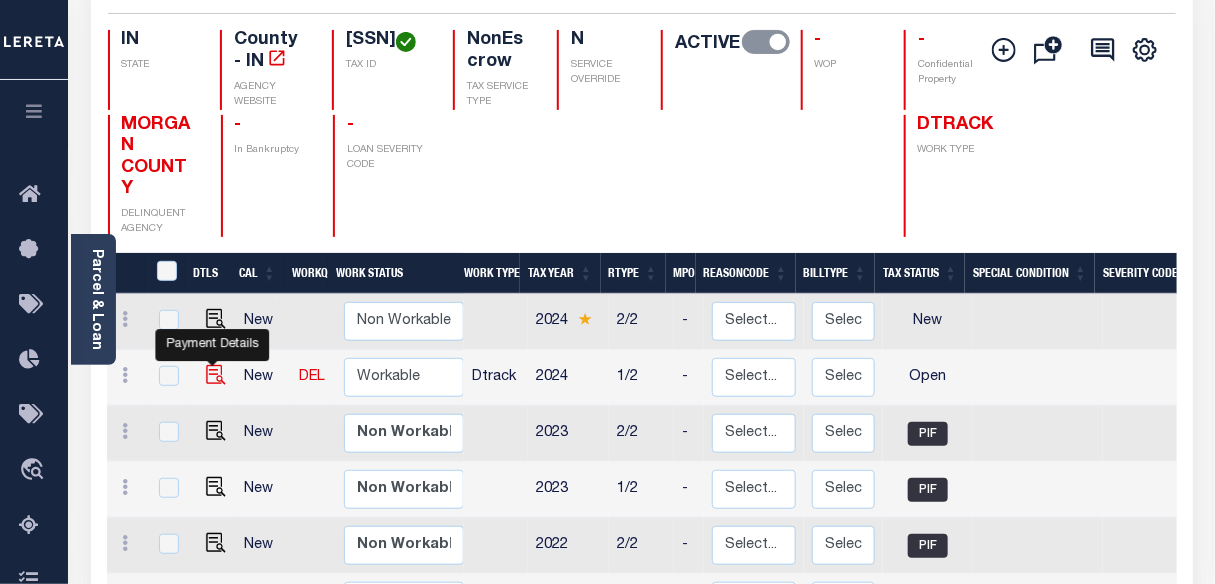 click at bounding box center (216, 375) 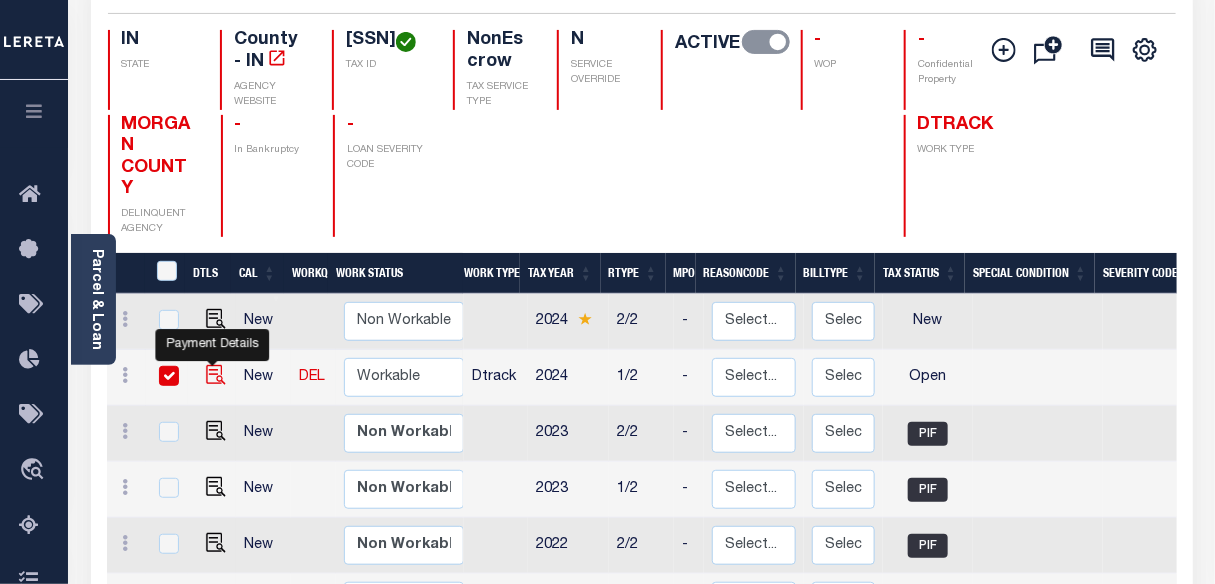 checkbox on "true" 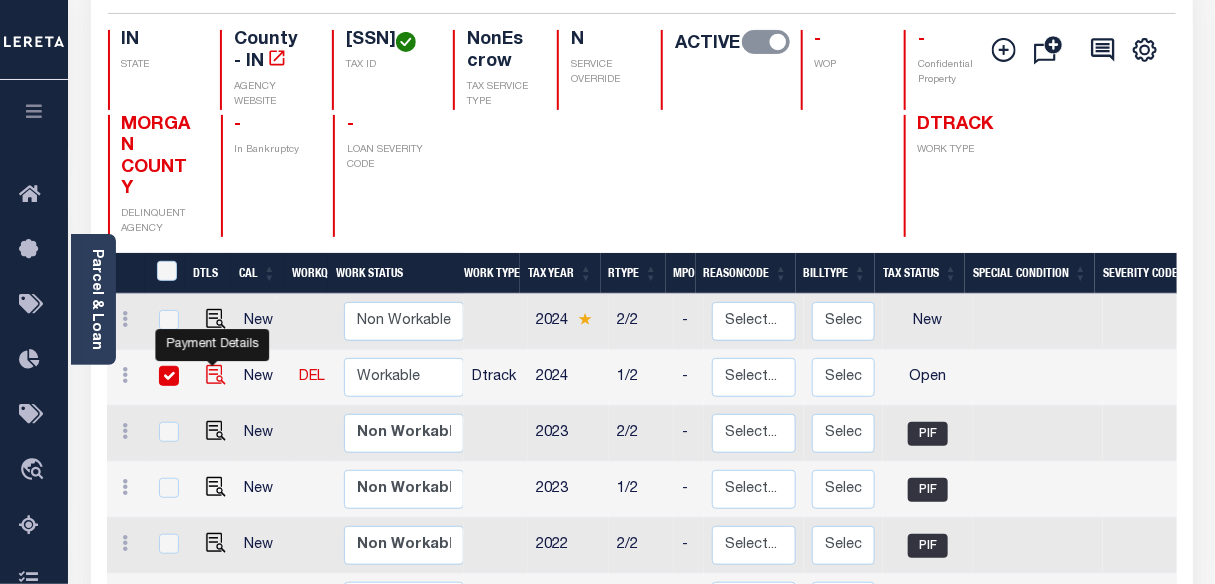 checkbox on "true" 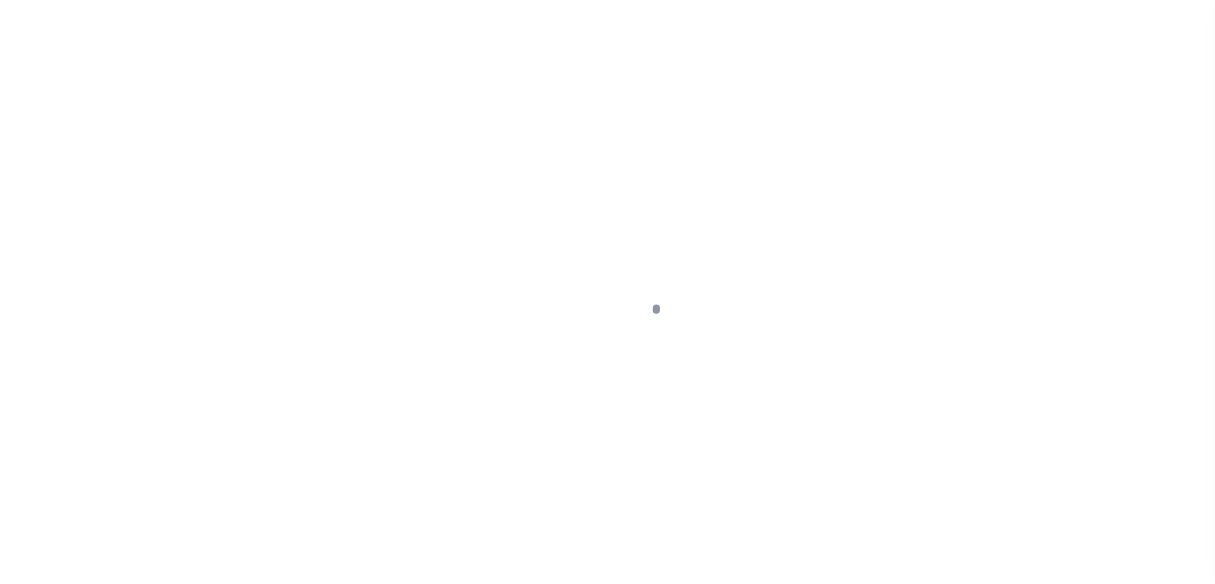 scroll, scrollTop: 0, scrollLeft: 0, axis: both 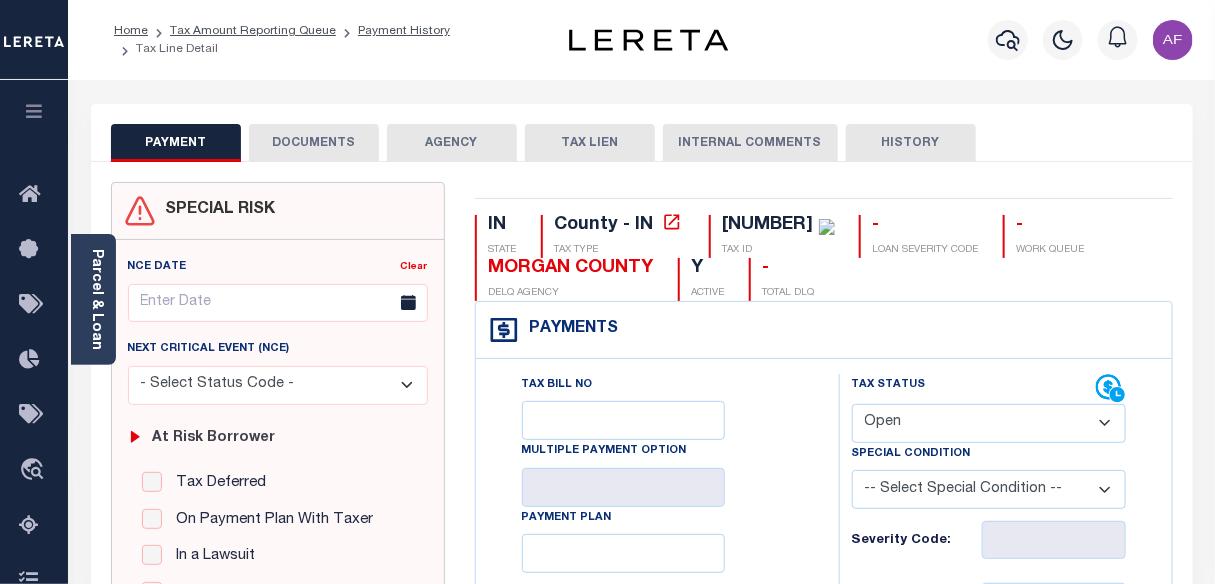 click on "- Select Status Code -
Open
Due/Unpaid
Paid
Incomplete
No Tax Due
Internal Refund Processed
New" at bounding box center [989, 423] 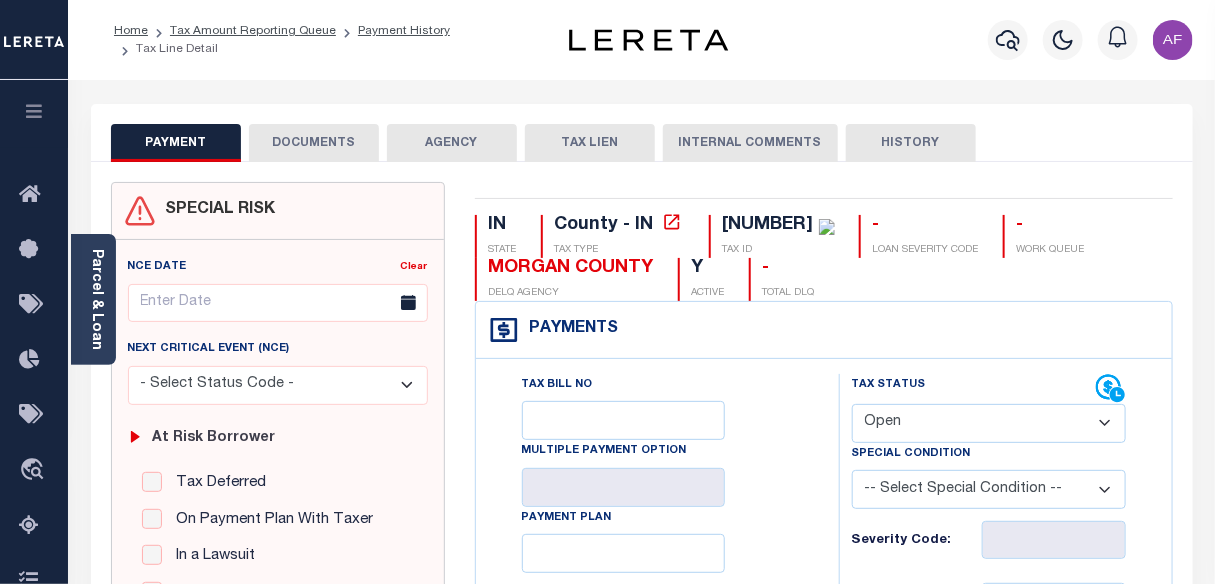 select on "PYD" 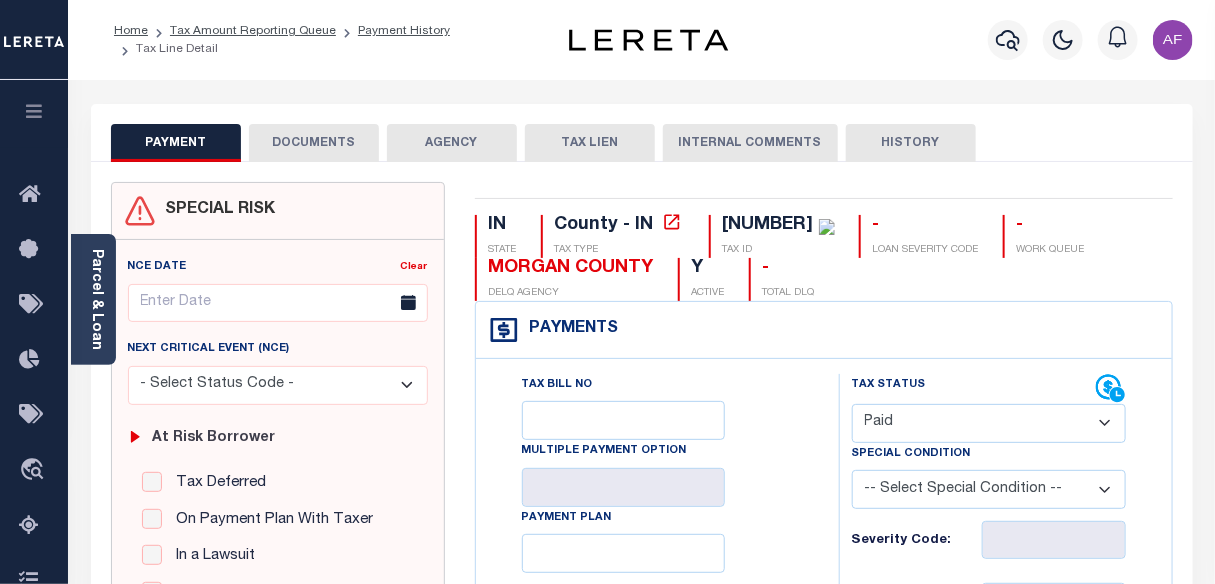 click on "- Select Status Code -
Open
Due/Unpaid
Paid
Incomplete
No Tax Due
Internal Refund Processed
New" at bounding box center [989, 423] 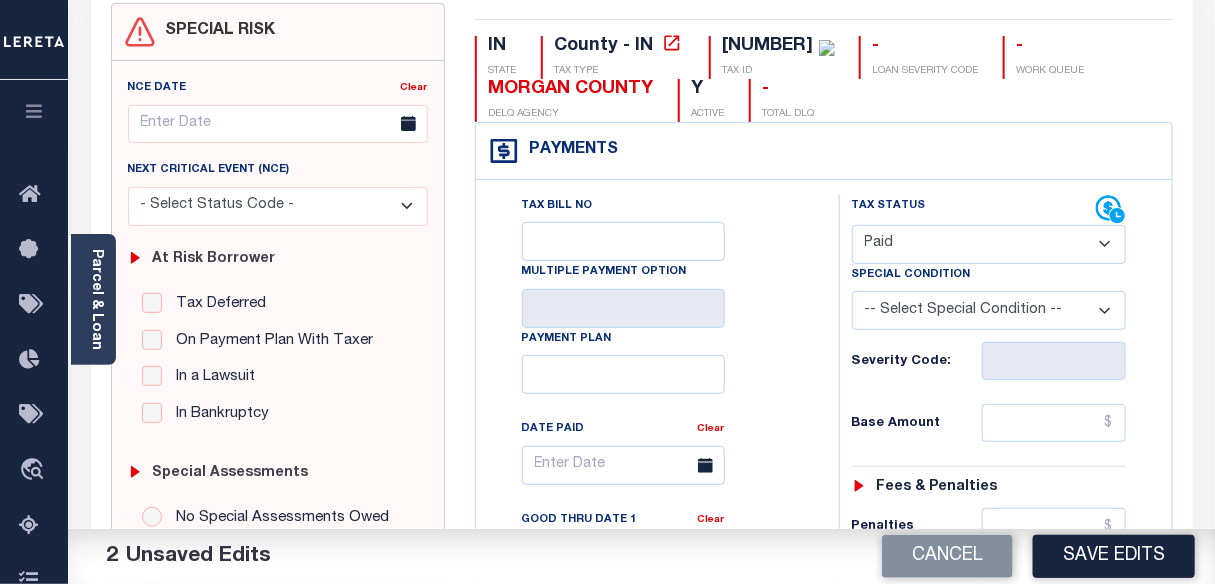 scroll, scrollTop: 272, scrollLeft: 0, axis: vertical 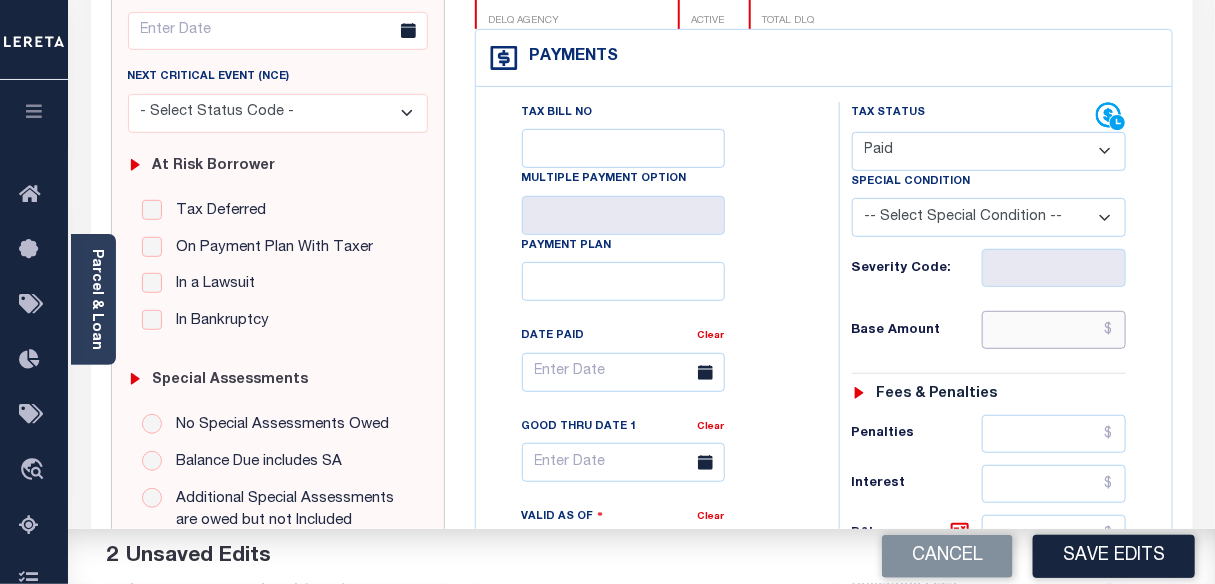 click at bounding box center [1054, 330] 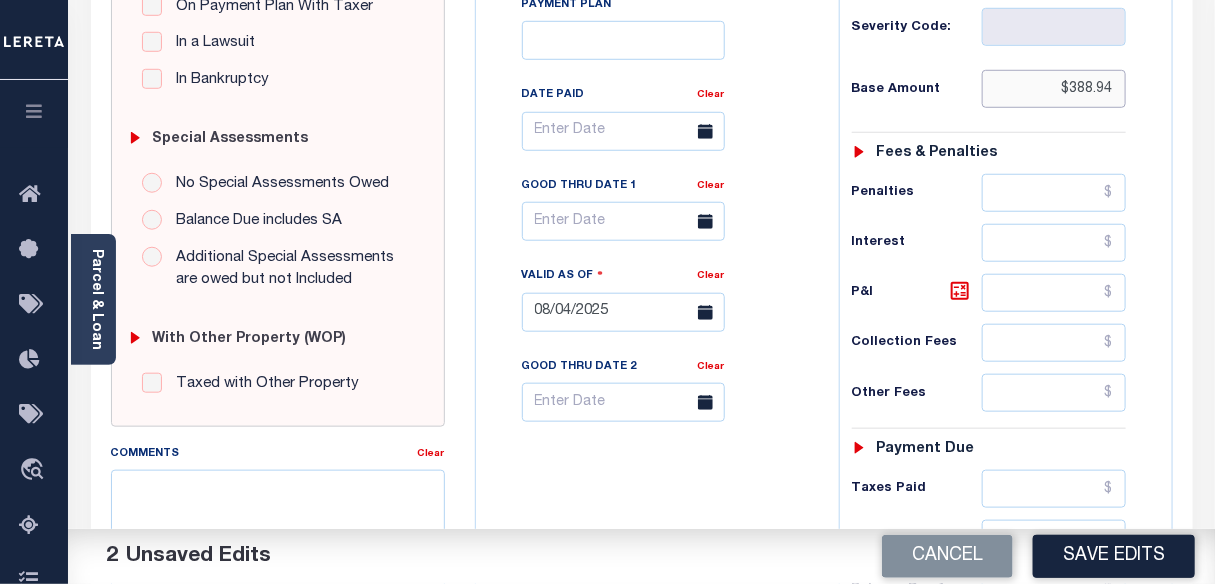 scroll, scrollTop: 727, scrollLeft: 0, axis: vertical 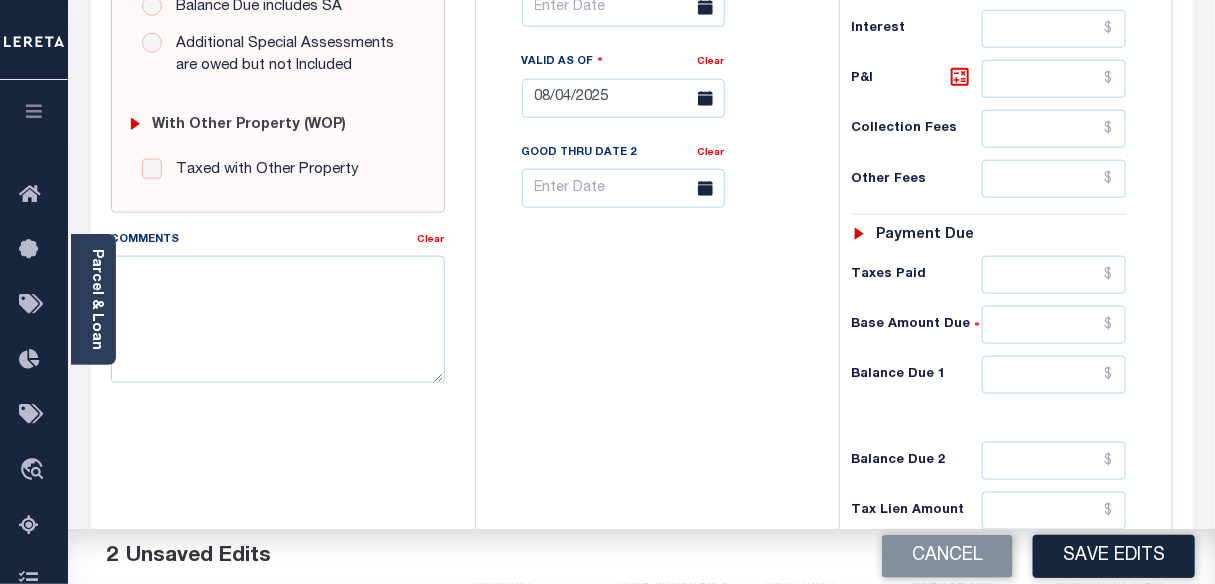 type on "$388.94" 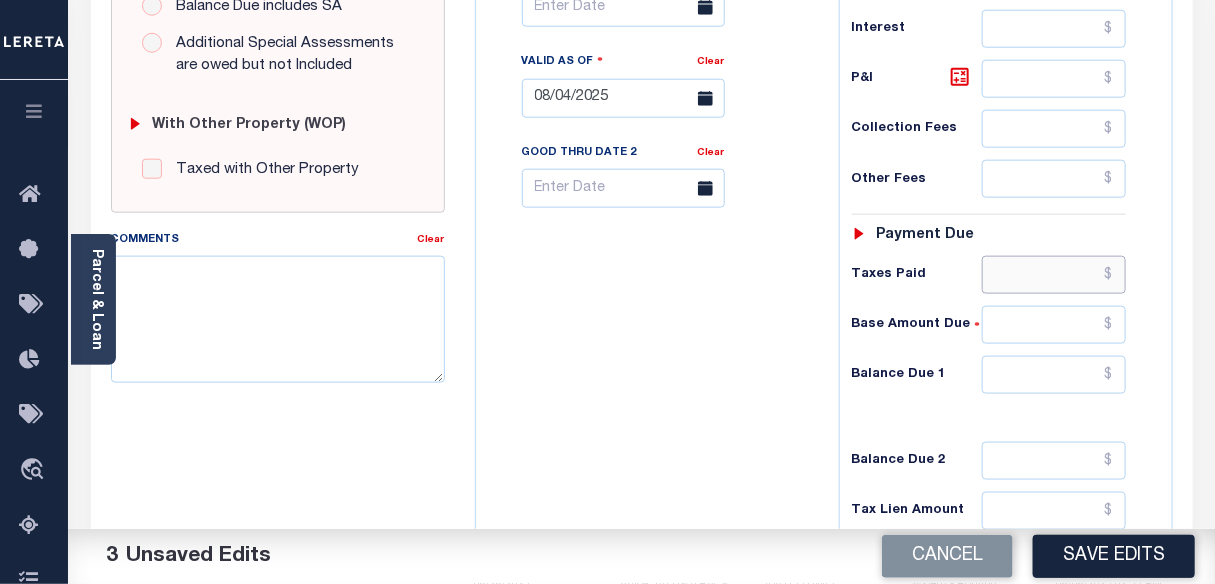 click at bounding box center (1054, 275) 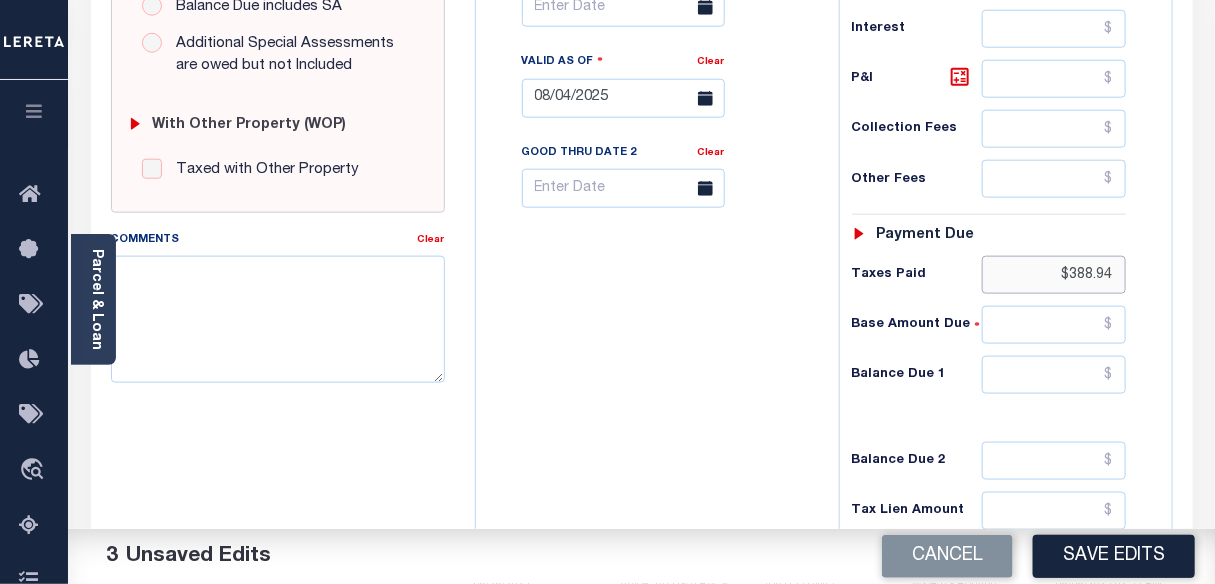 type on "$388.94" 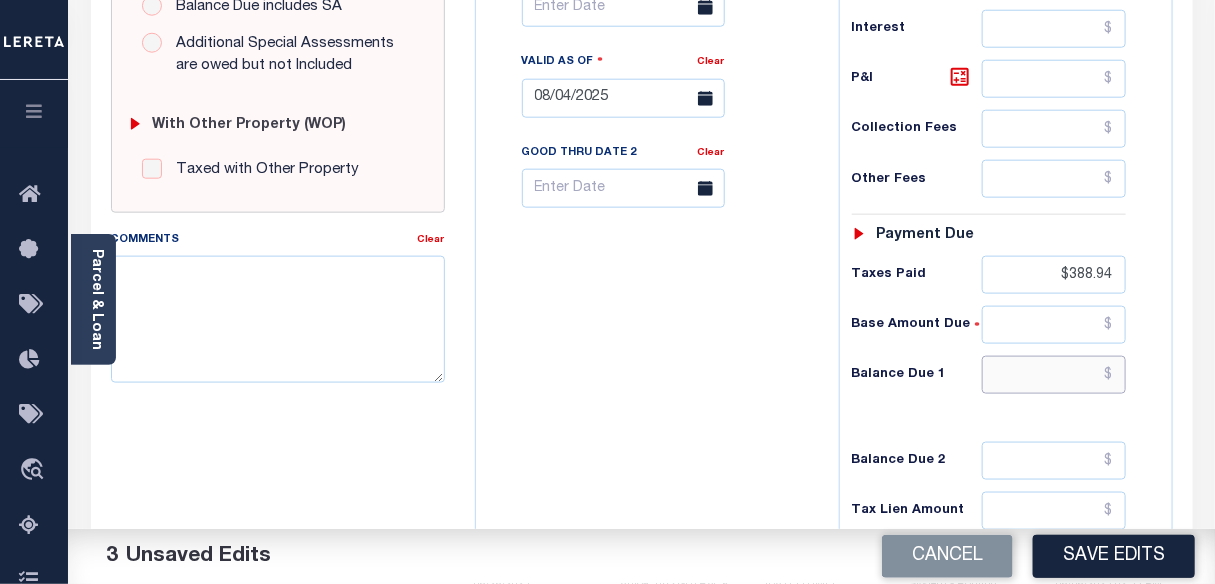 click at bounding box center [1054, 375] 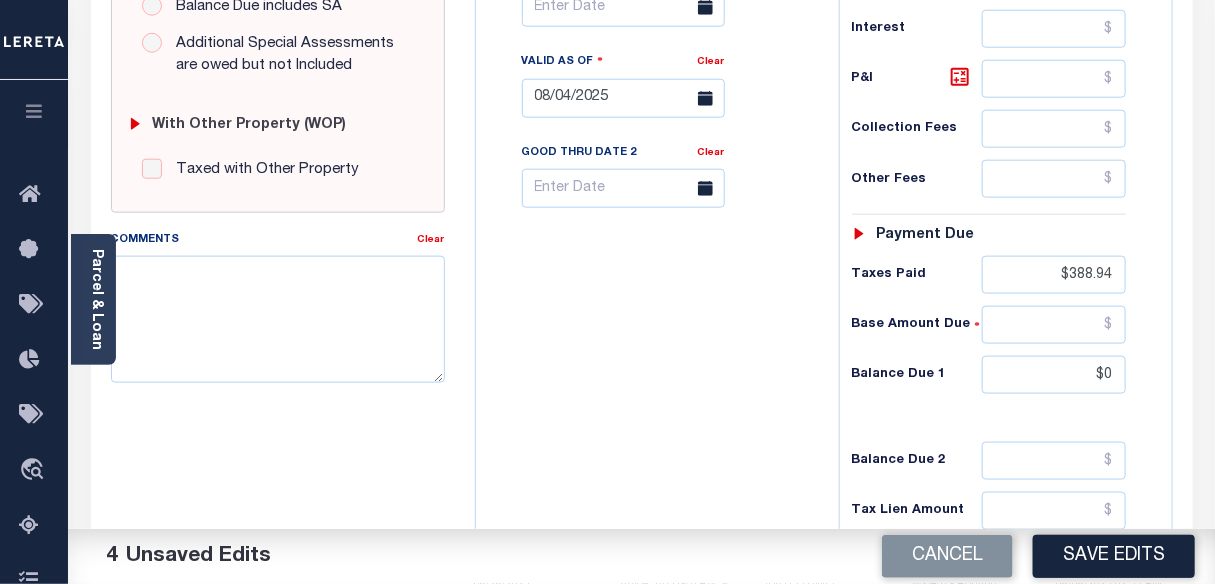 type on "$0.00" 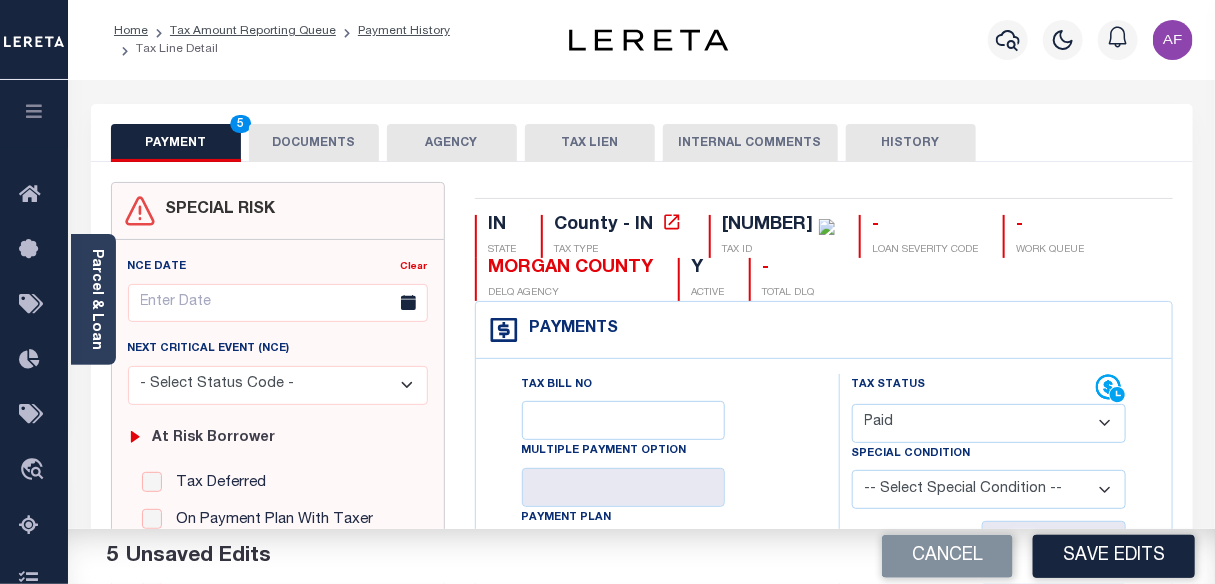 scroll, scrollTop: 0, scrollLeft: 0, axis: both 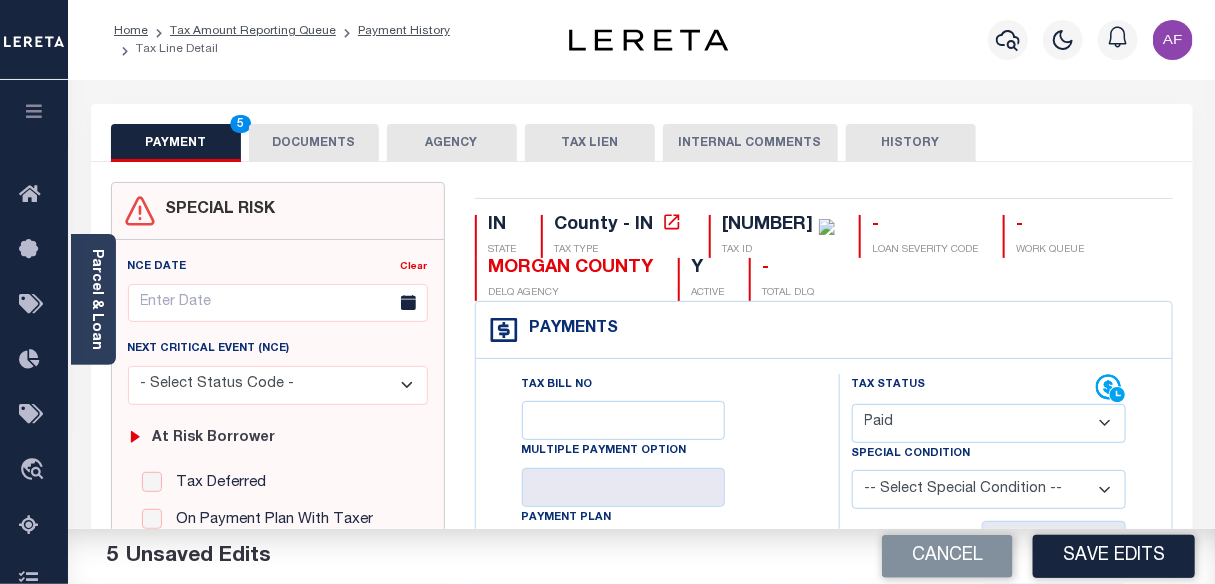 click on "DOCUMENTS" at bounding box center [314, 143] 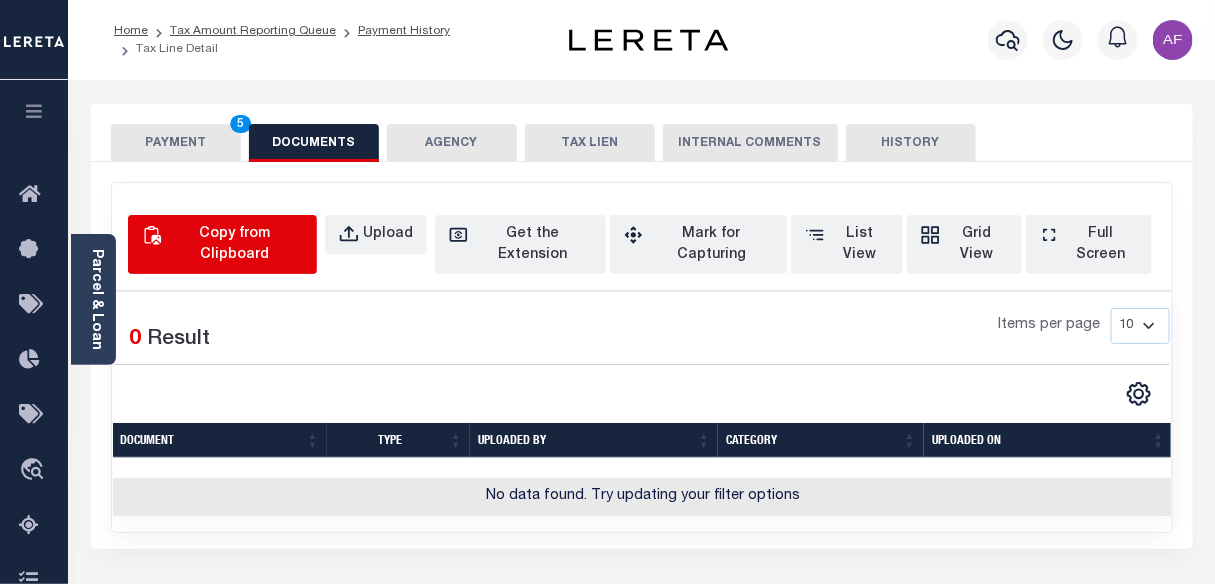 click on "Copy from Clipboard" at bounding box center [235, 245] 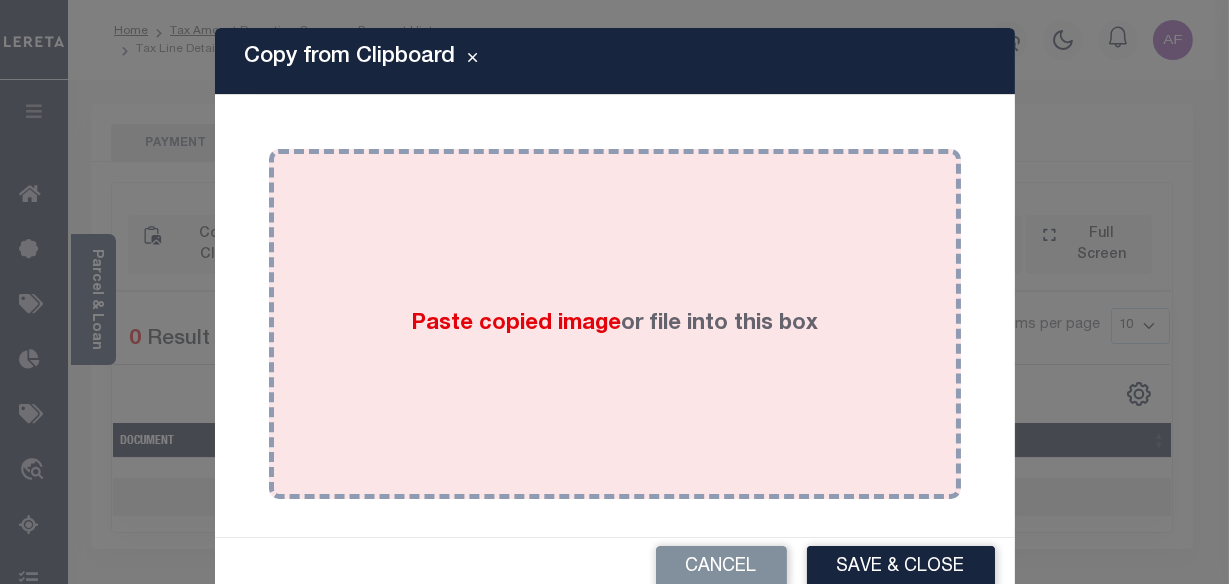click on "Paste copied image  or file into this box" at bounding box center [615, 324] 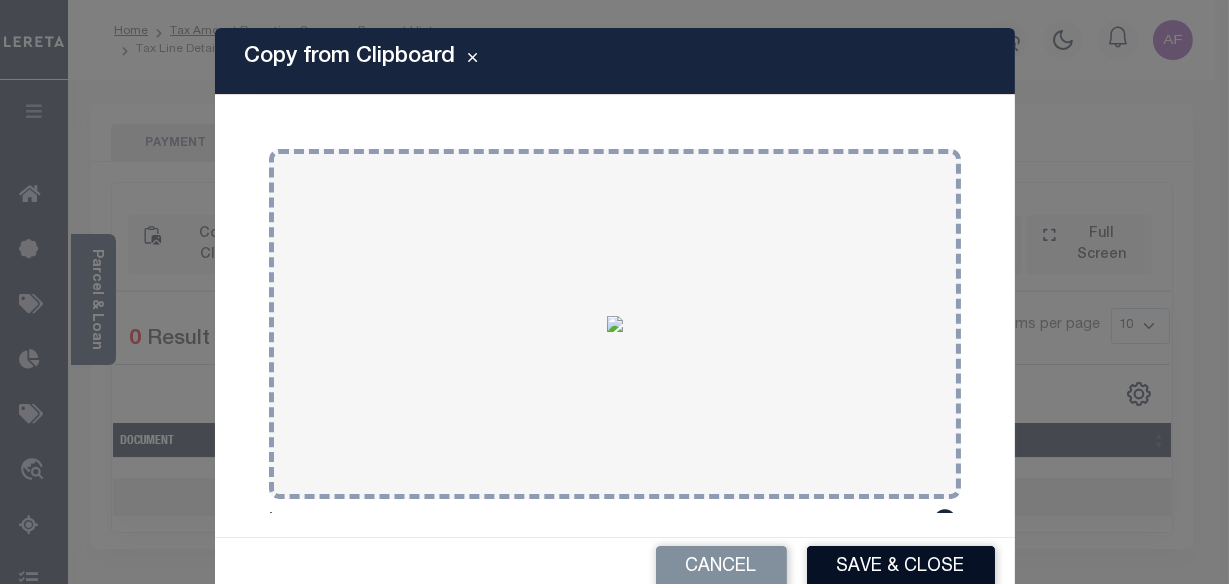 click on "Save & Close" at bounding box center (901, 567) 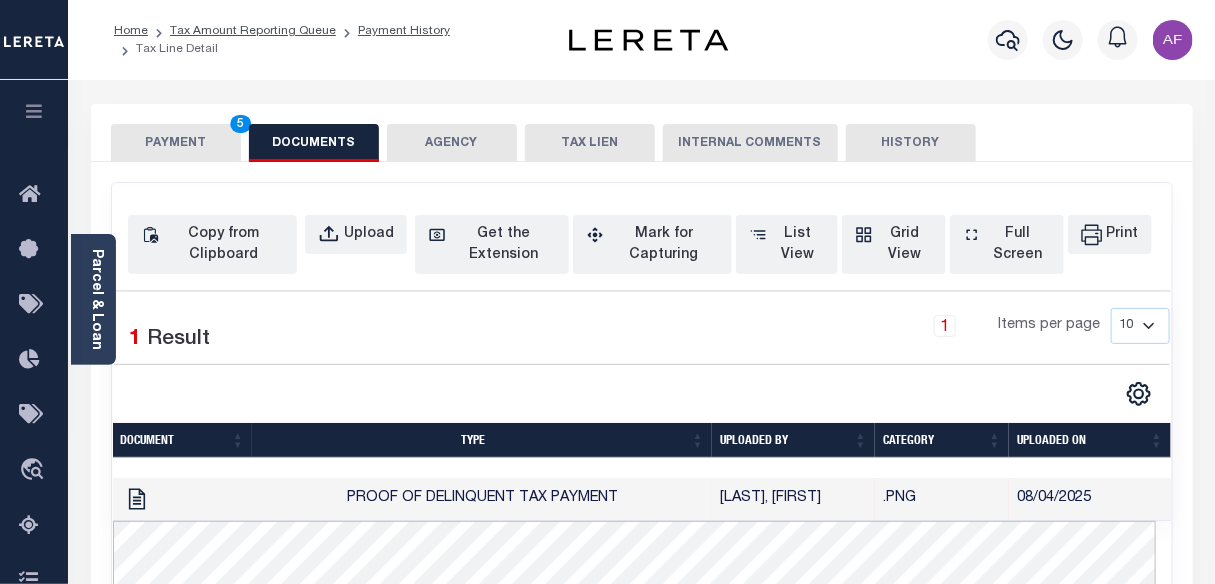 click on "PAYMENT
5" at bounding box center (176, 143) 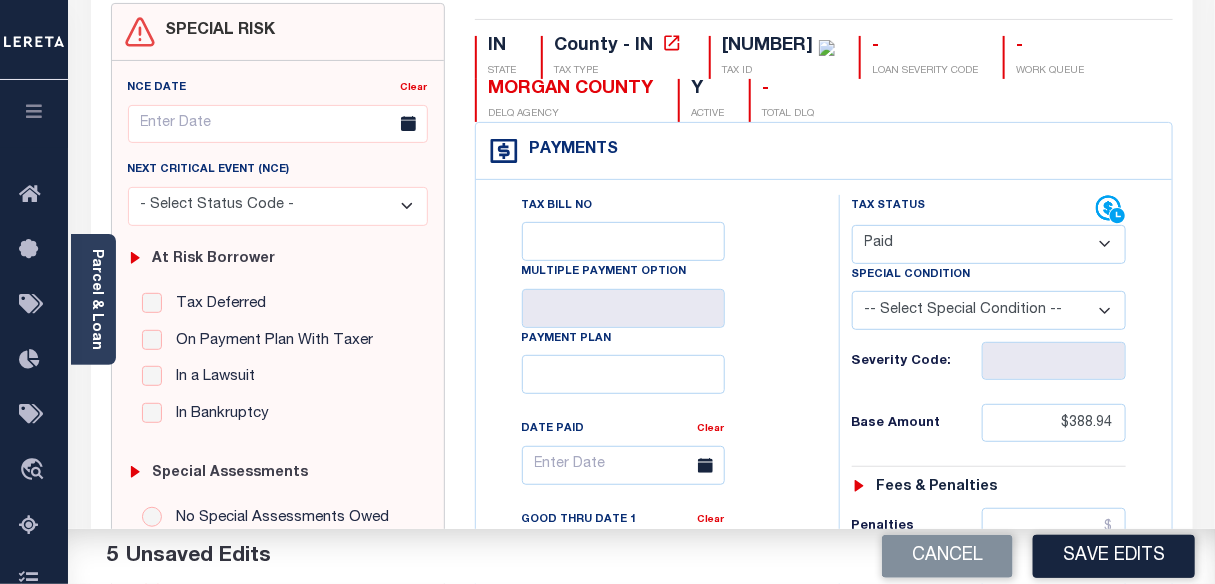 scroll, scrollTop: 181, scrollLeft: 0, axis: vertical 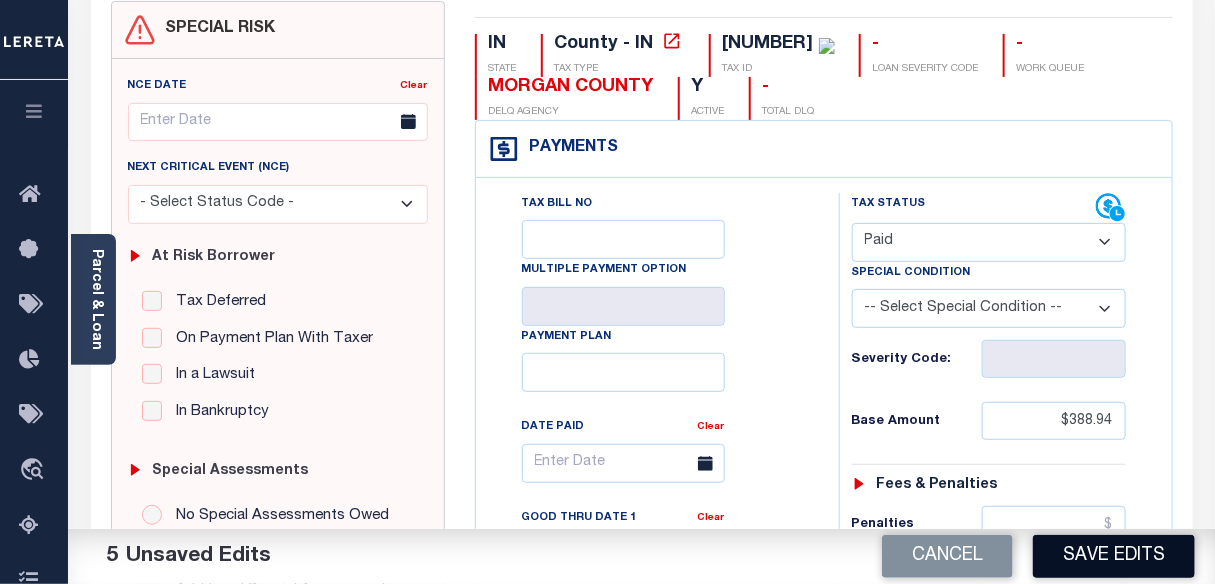 click on "Save Edits" at bounding box center [1114, 556] 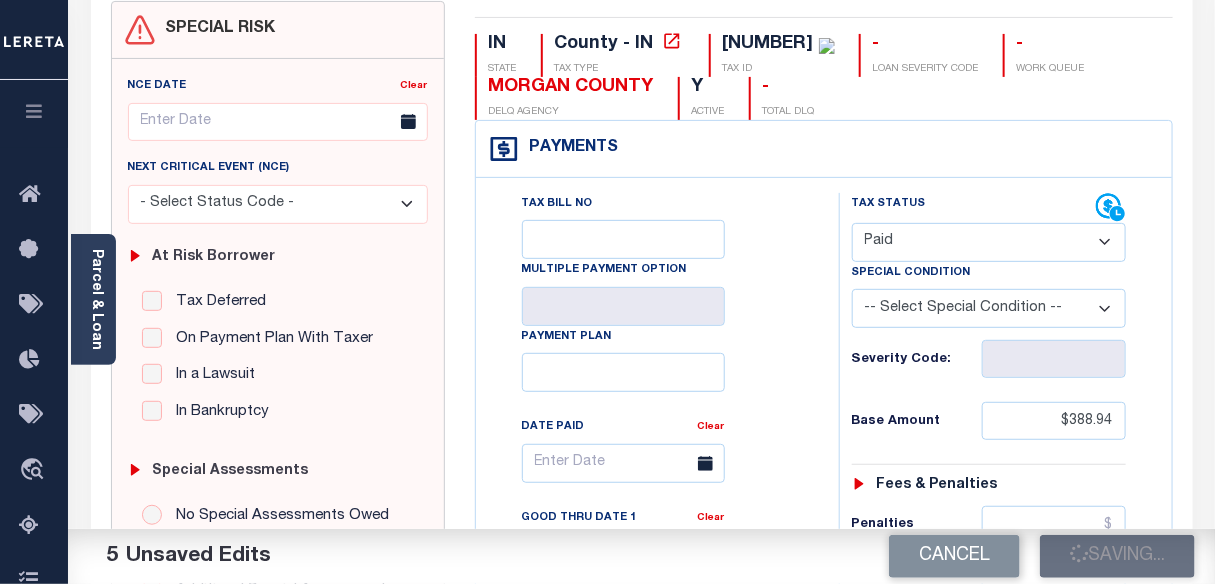 checkbox on "false" 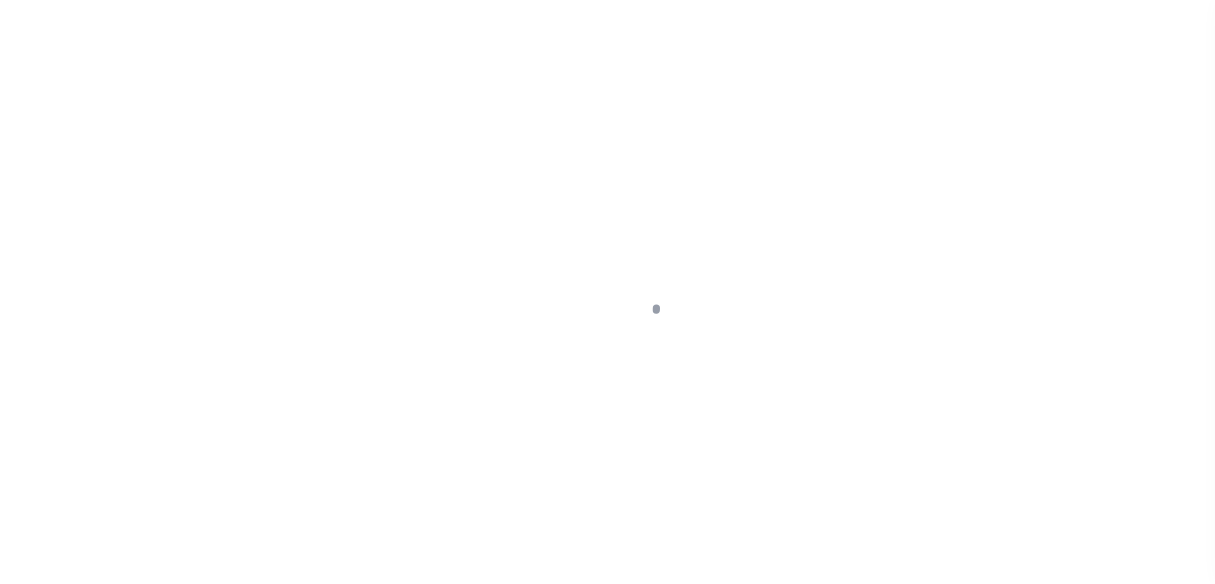 scroll, scrollTop: 0, scrollLeft: 0, axis: both 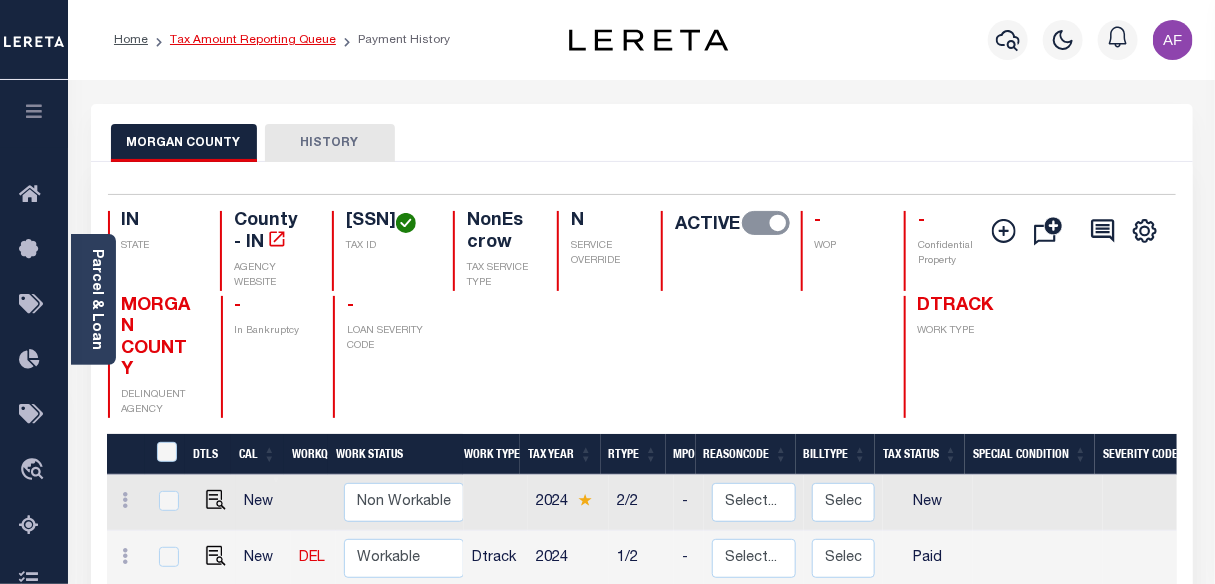 click on "Tax Amount Reporting Queue" at bounding box center [253, 40] 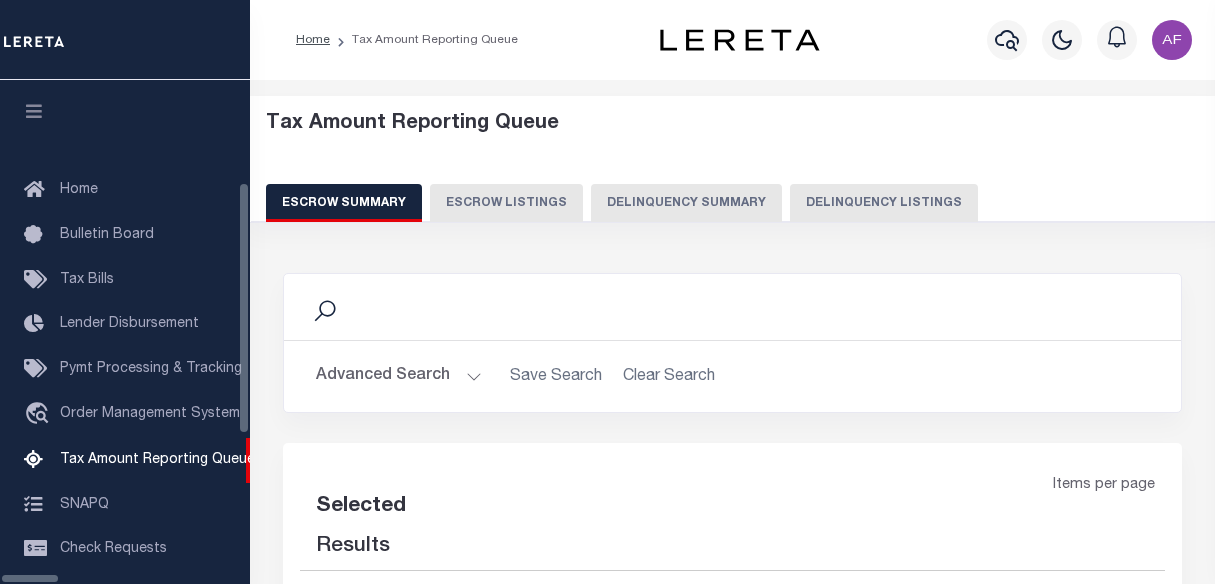 select on "100" 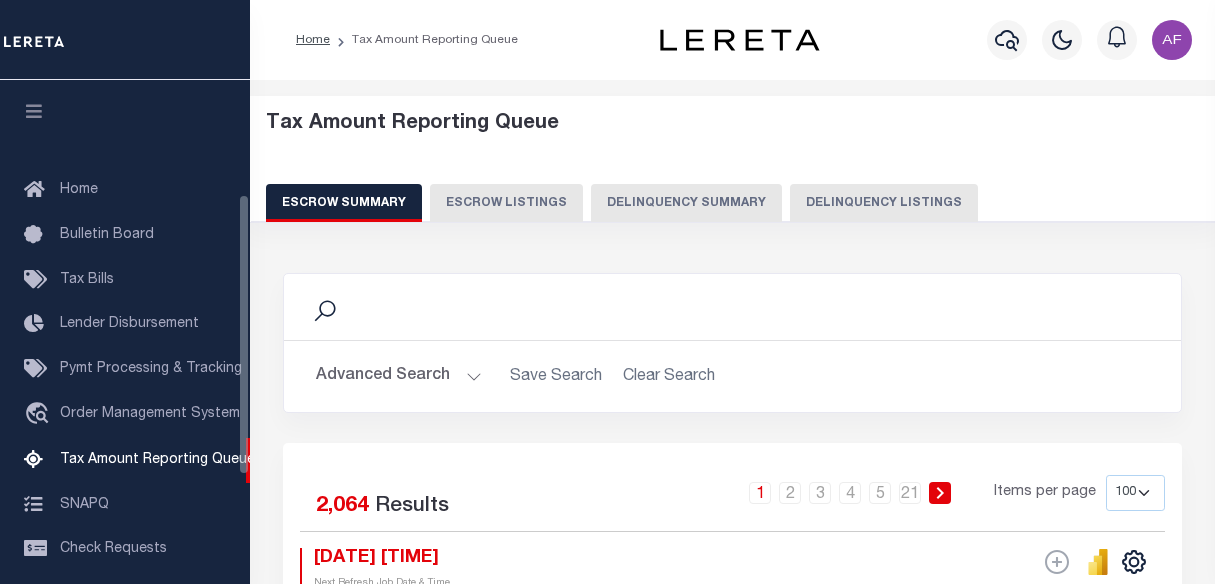 scroll, scrollTop: 0, scrollLeft: 0, axis: both 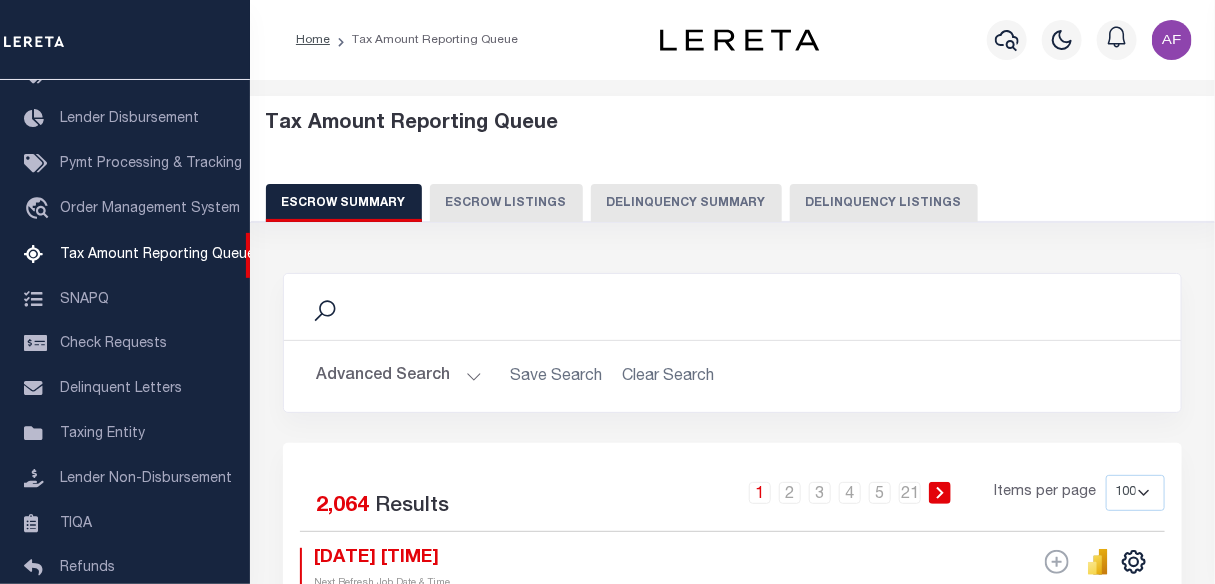 click on "Delinquency Listings" at bounding box center [884, 203] 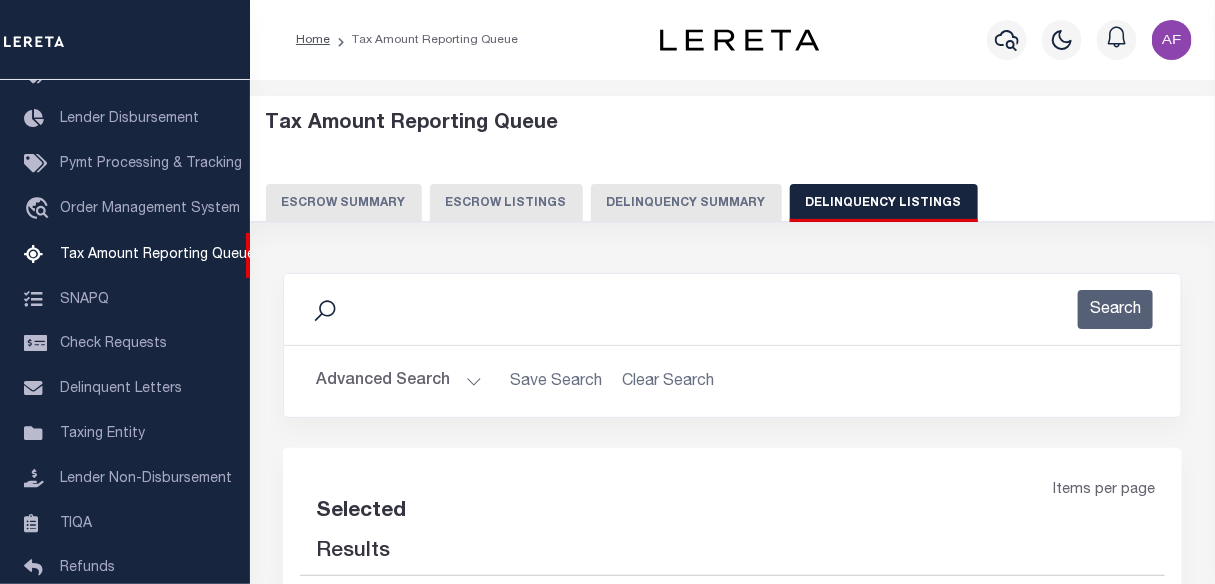 select on "100" 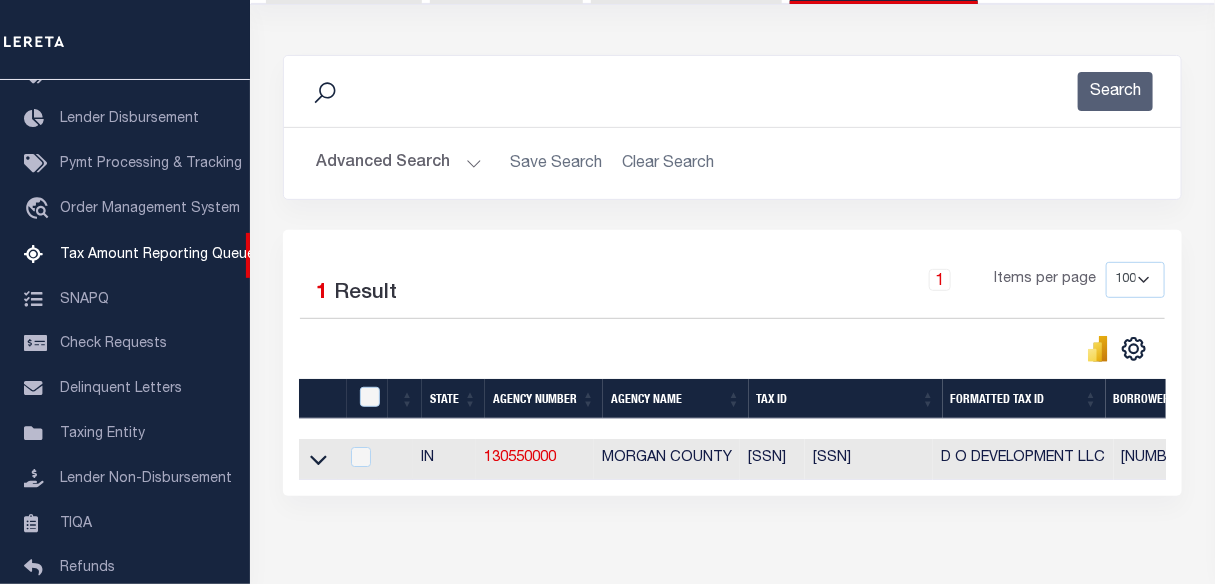 scroll, scrollTop: 327, scrollLeft: 0, axis: vertical 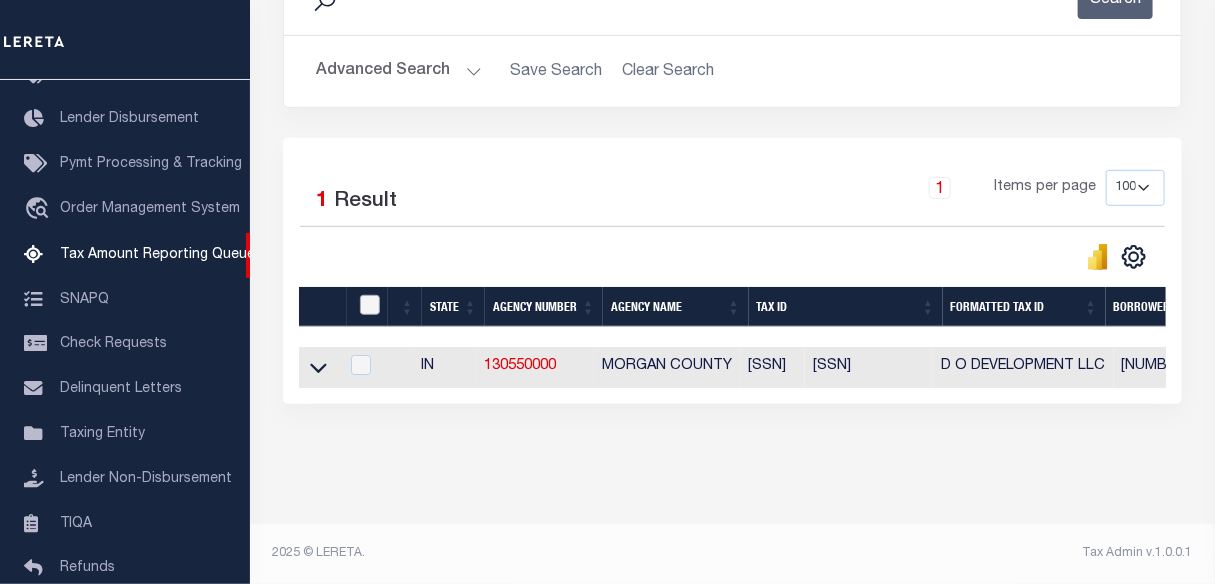 click at bounding box center [370, 305] 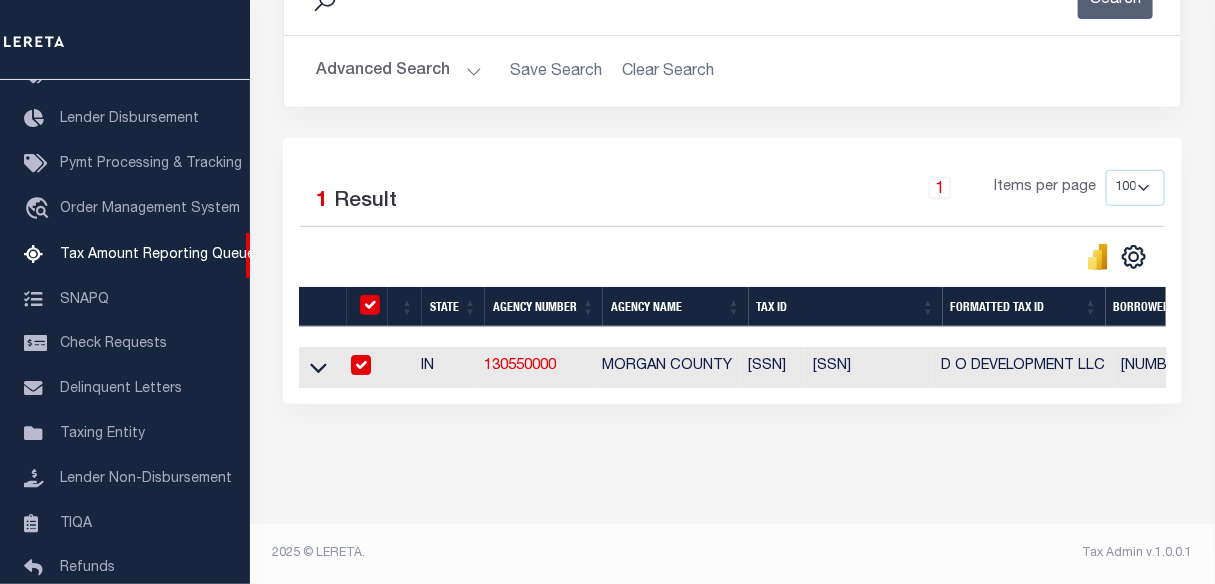 checkbox on "true" 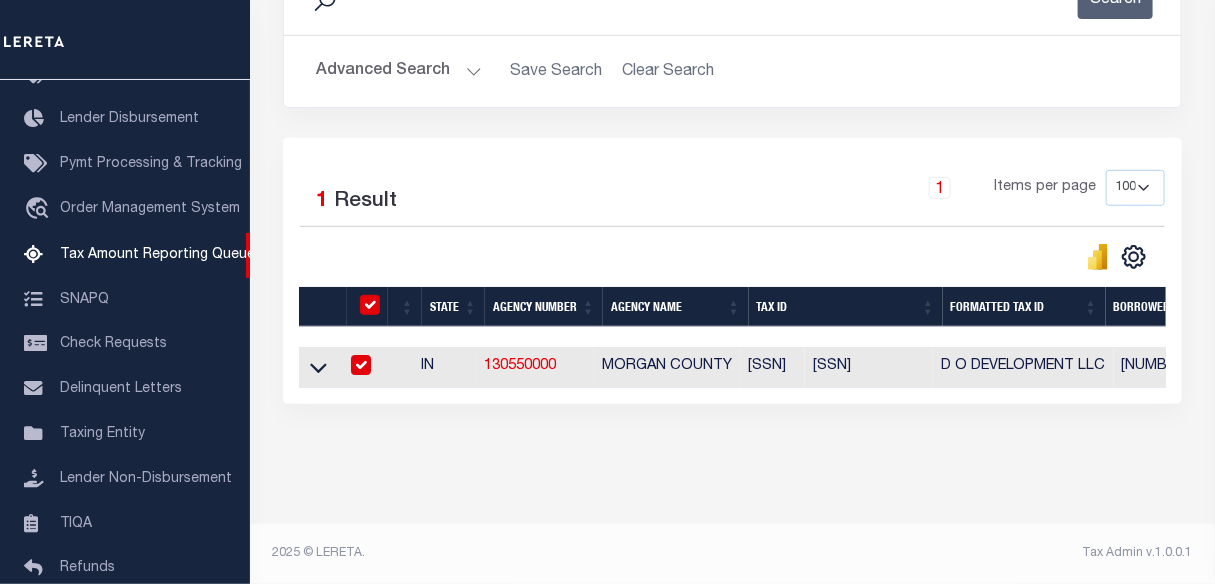 checkbox on "true" 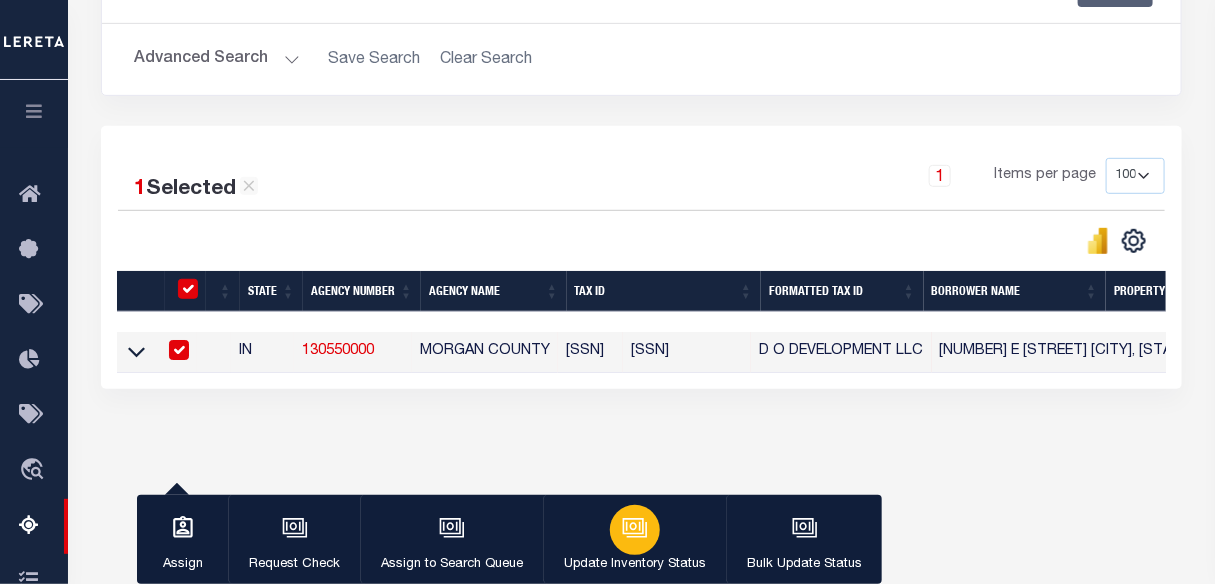 click at bounding box center [635, 530] 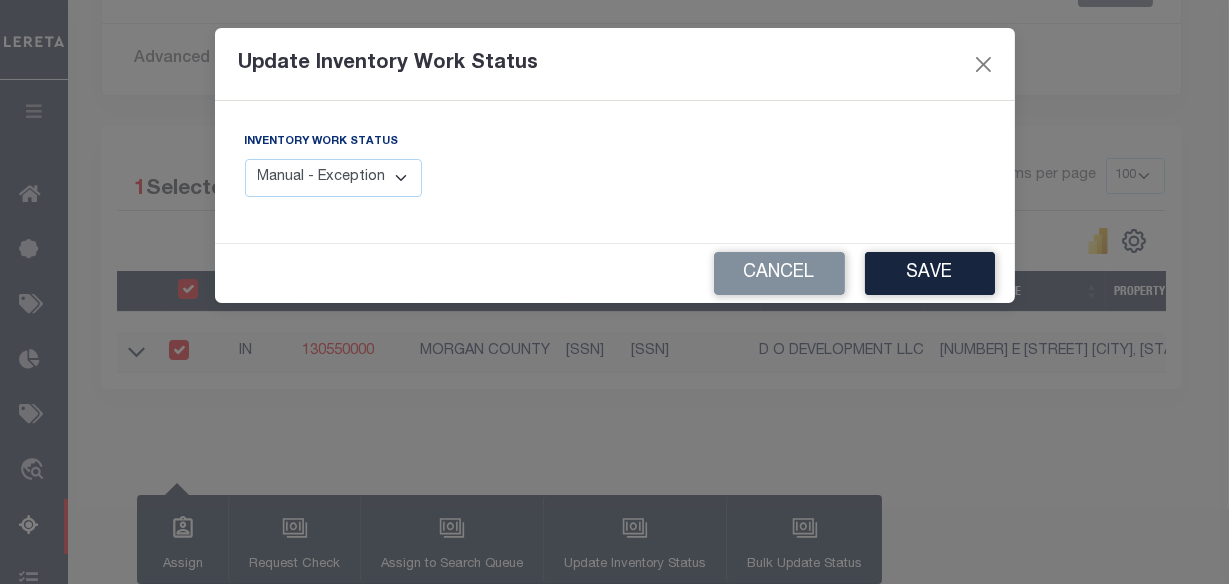 click on "Manual - Exception
Pended - Awaiting Search
Late Add Exception
Completed" at bounding box center [334, 178] 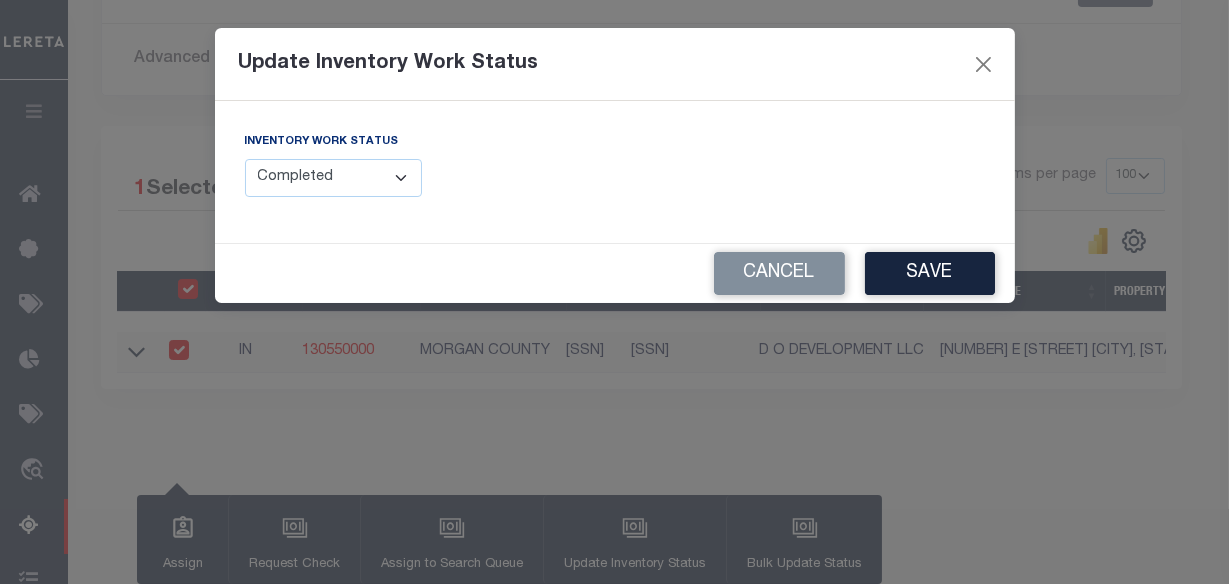 click on "Manual - Exception
Pended - Awaiting Search
Late Add Exception
Completed" at bounding box center [334, 178] 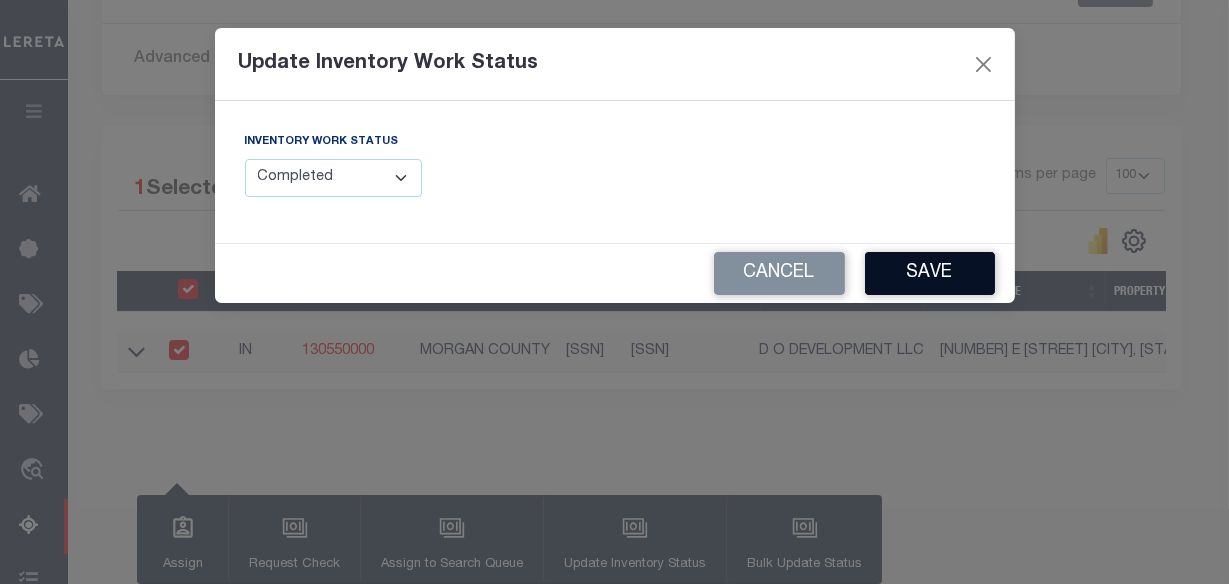click on "Save" at bounding box center (930, 273) 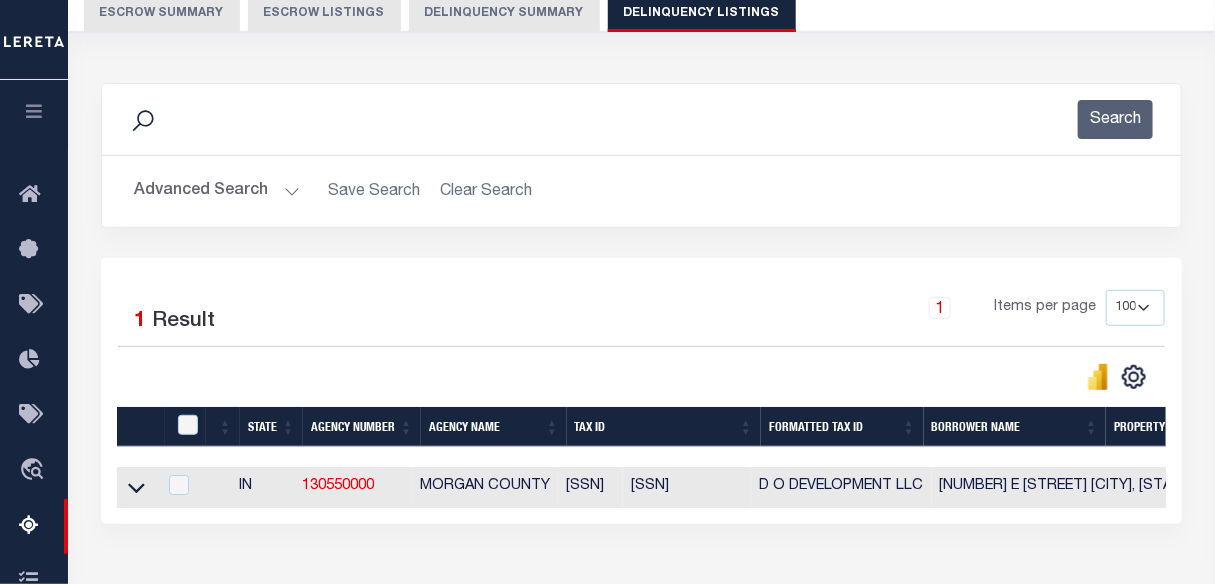 scroll, scrollTop: 140, scrollLeft: 0, axis: vertical 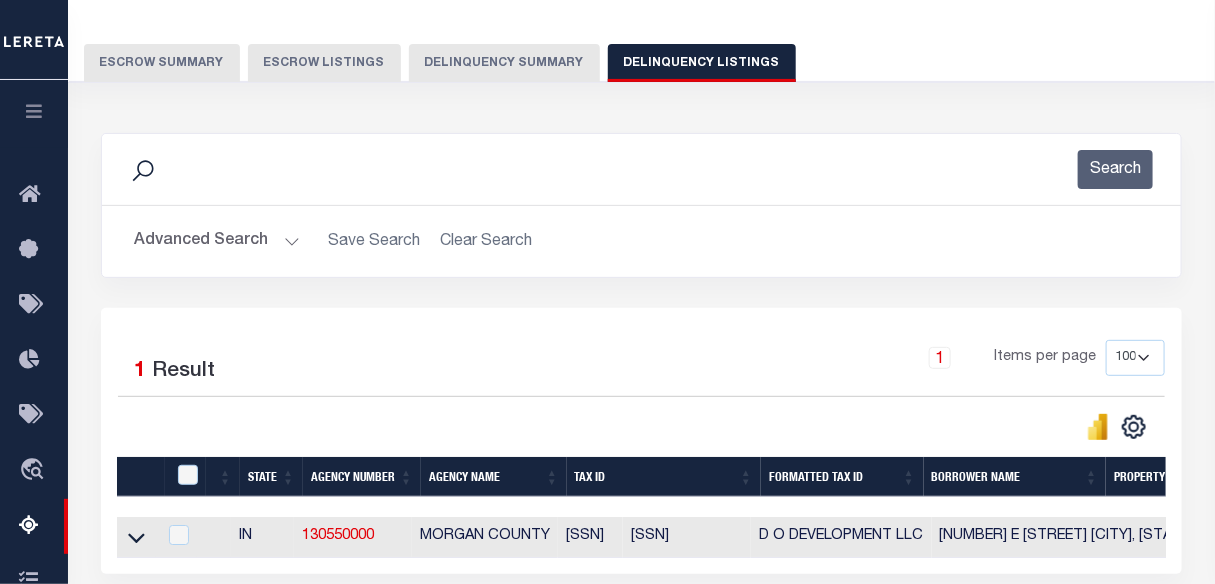click on "Advanced Search" at bounding box center [217, 241] 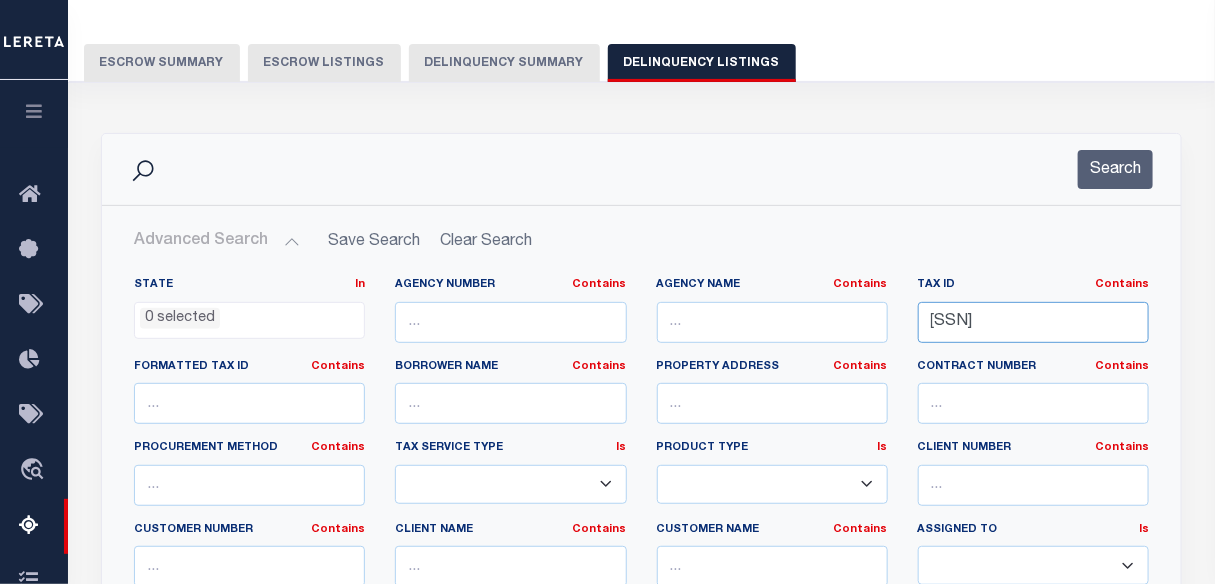 drag, startPoint x: 933, startPoint y: 319, endPoint x: 1231, endPoint y: 335, distance: 298.42923 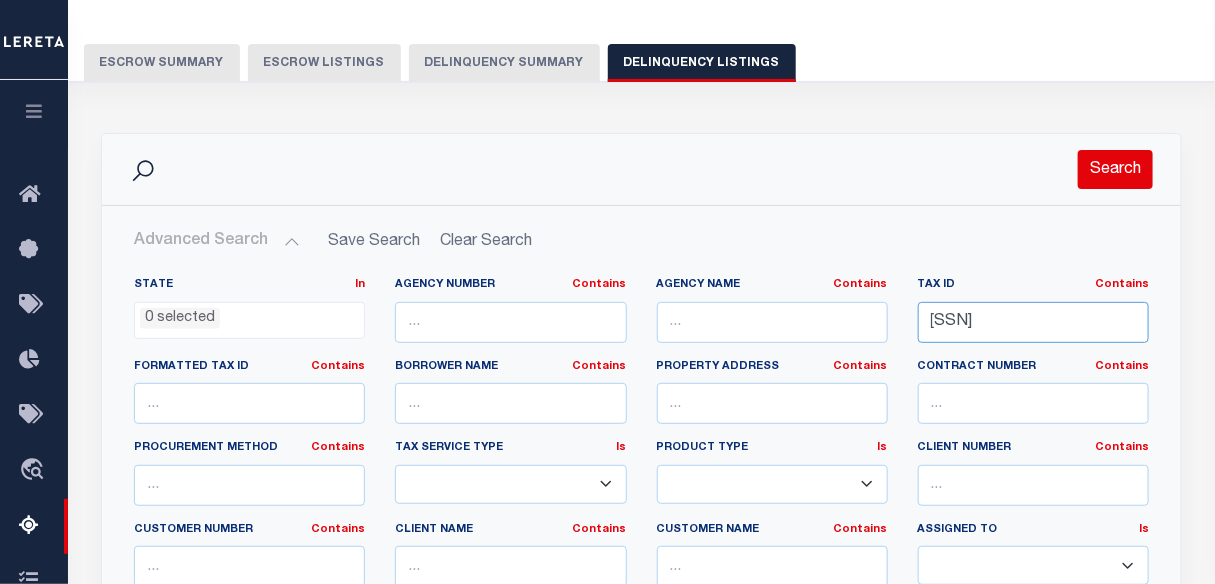 type on "55-01-36-332-001.000-005" 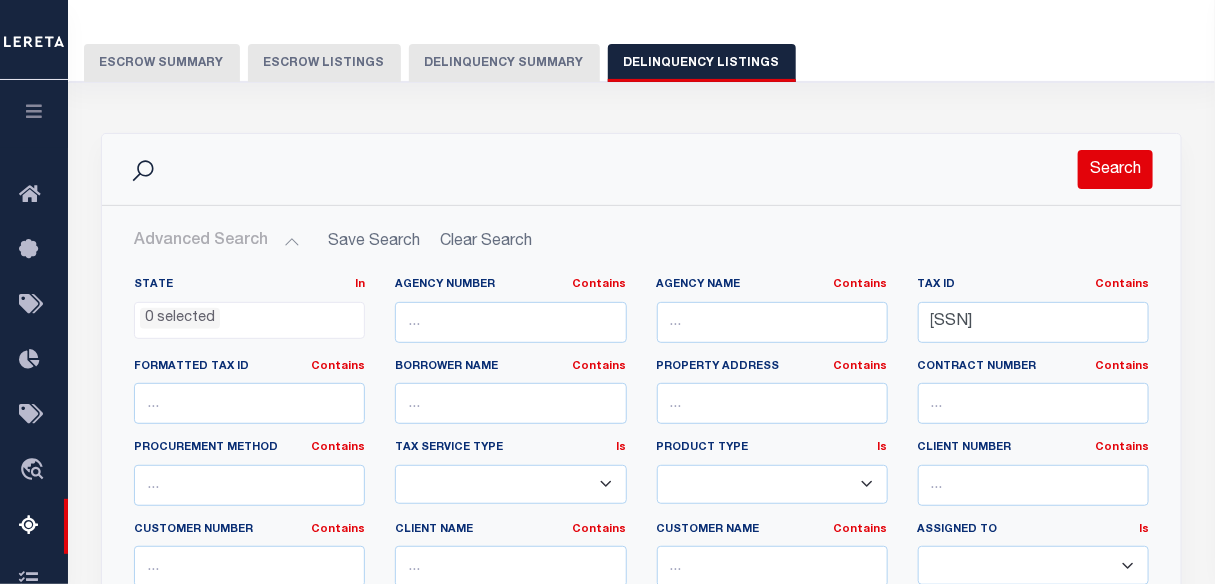 click on "Search" at bounding box center (1115, 169) 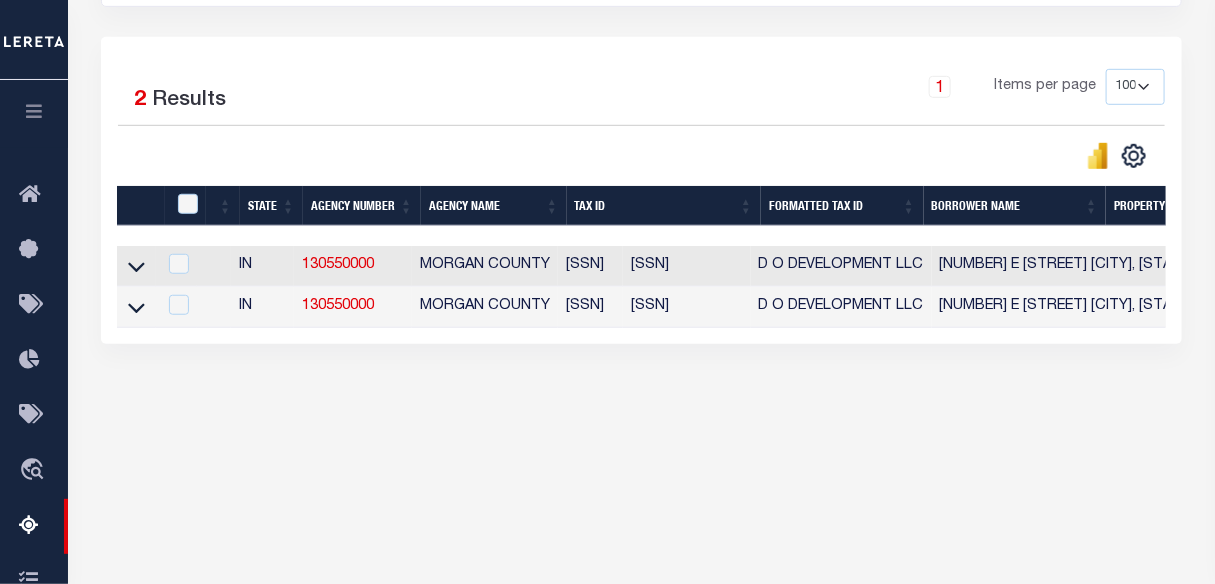 scroll, scrollTop: 413, scrollLeft: 0, axis: vertical 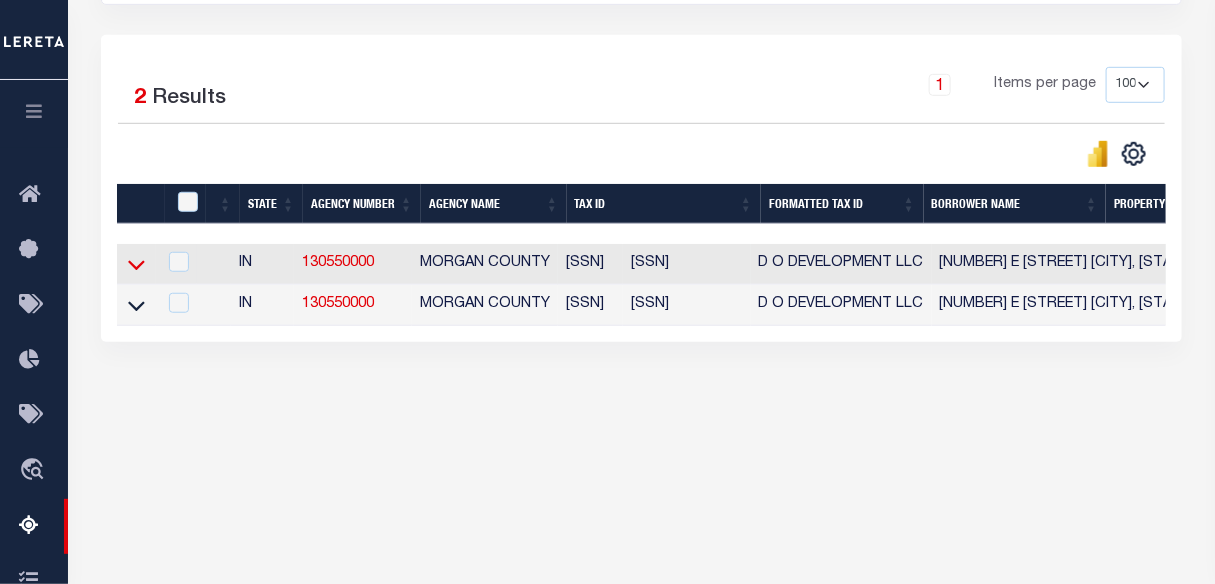 click 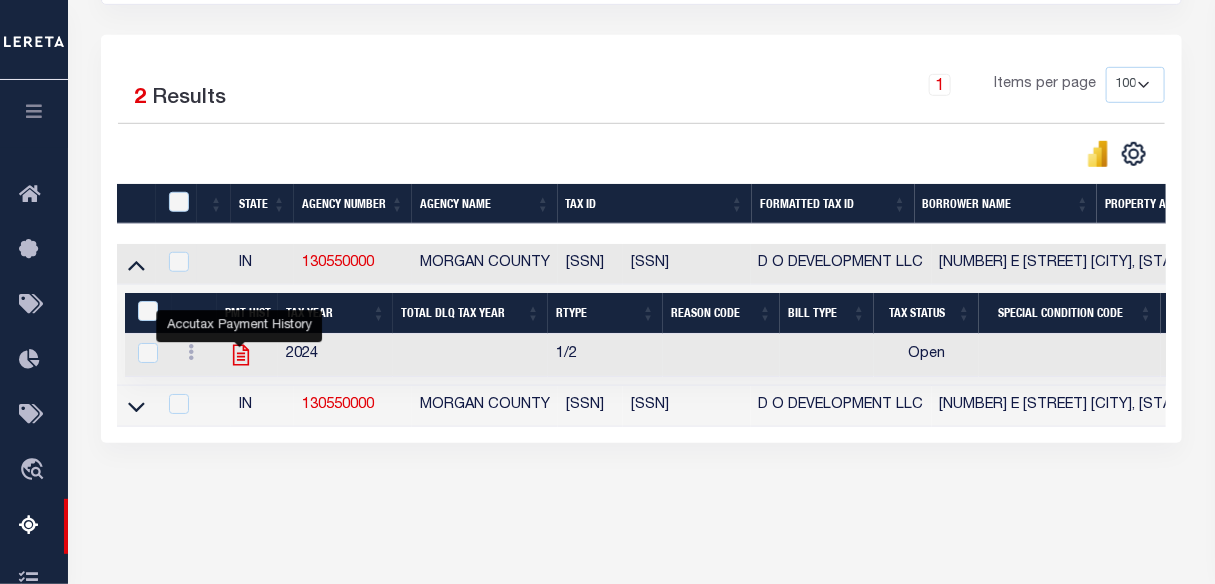 click 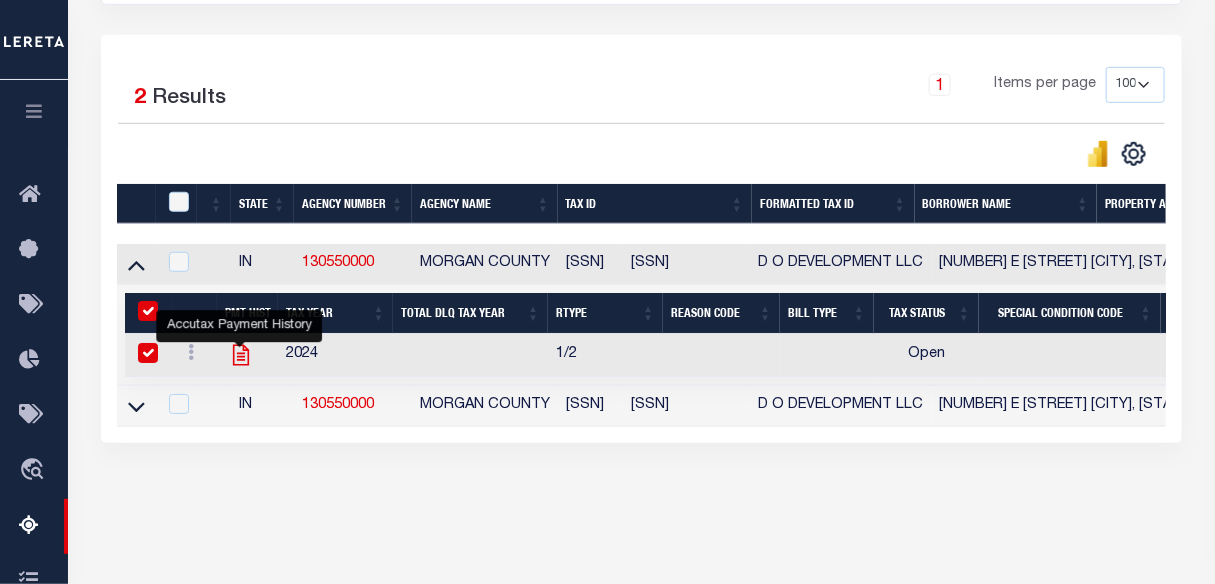 checkbox on "true" 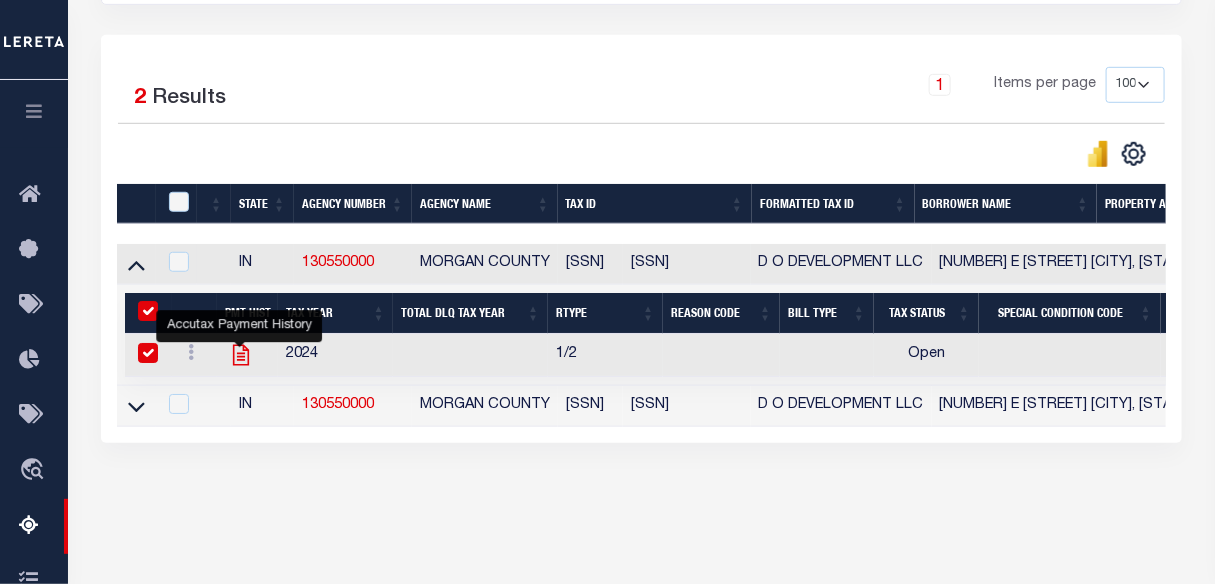 checkbox on "true" 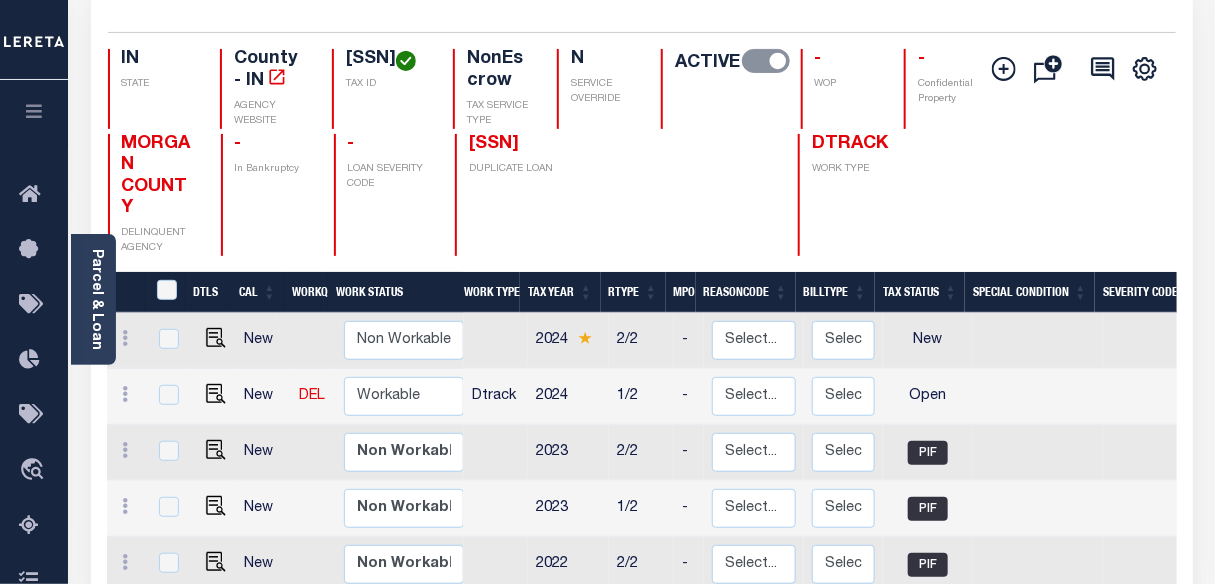 scroll, scrollTop: 272, scrollLeft: 0, axis: vertical 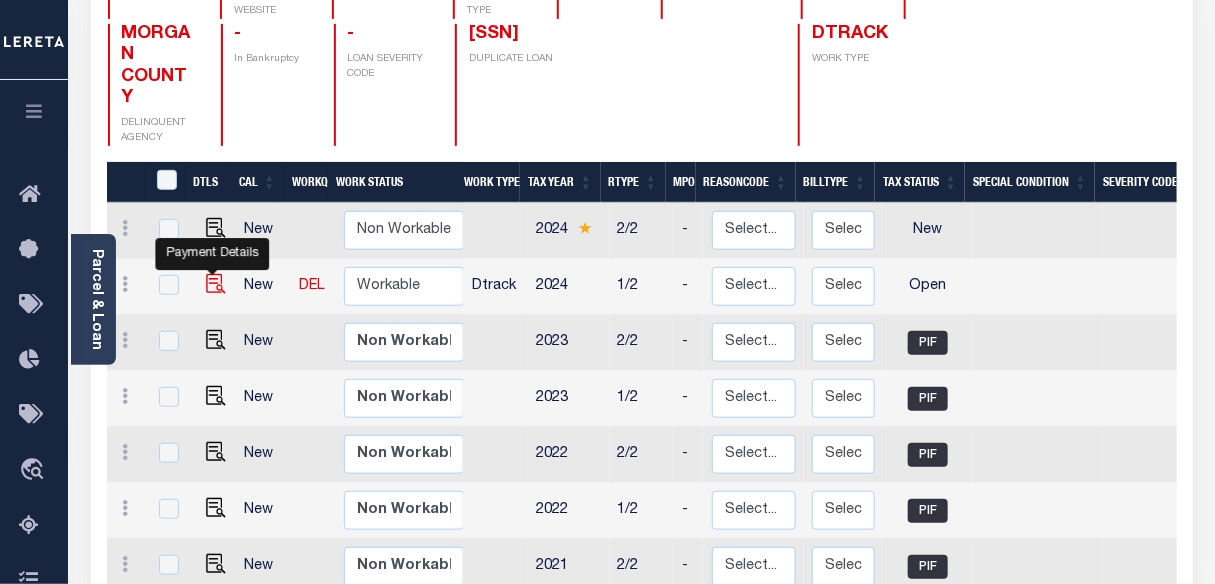 click at bounding box center (216, 284) 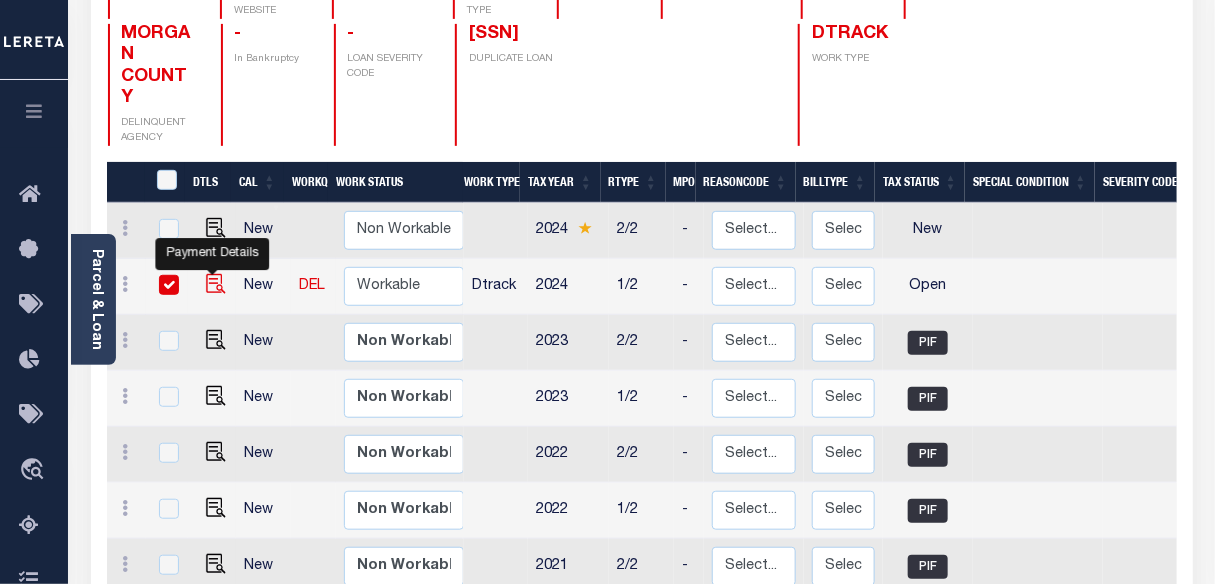 checkbox on "true" 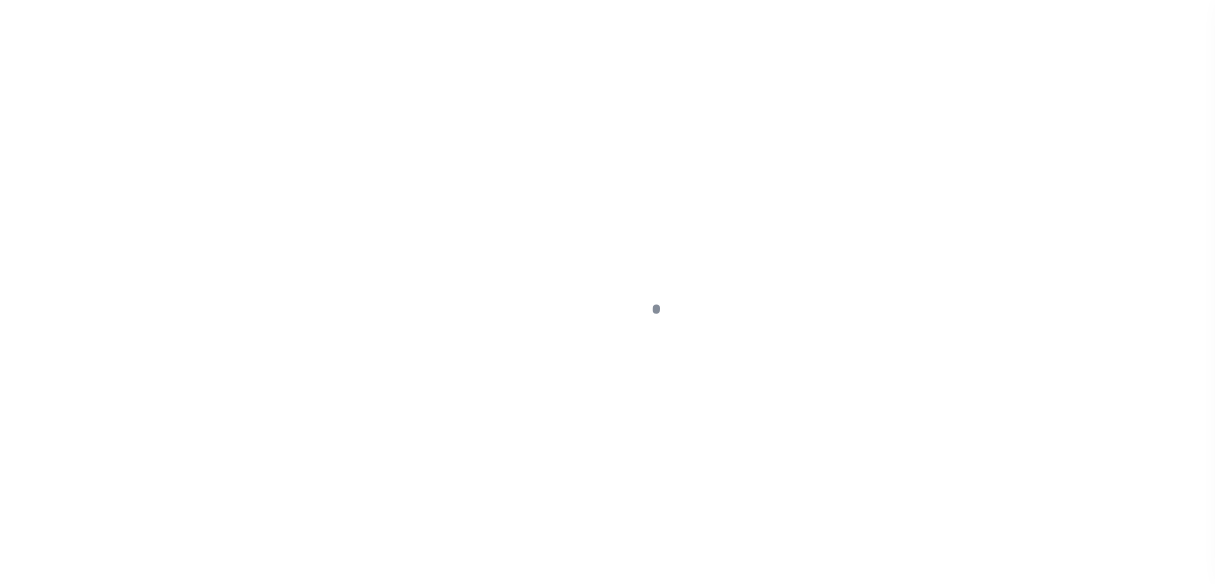 scroll, scrollTop: 0, scrollLeft: 0, axis: both 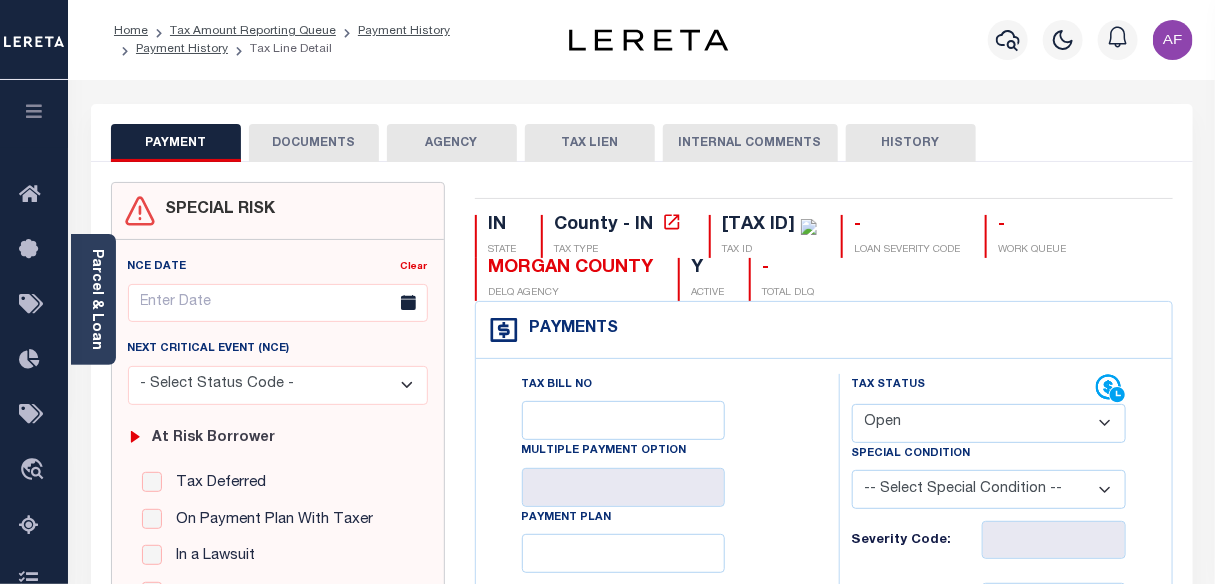 click on "- Select Status Code -
Open
Due/Unpaid
Paid
Incomplete
No Tax Due
Internal Refund Processed
New" at bounding box center [989, 423] 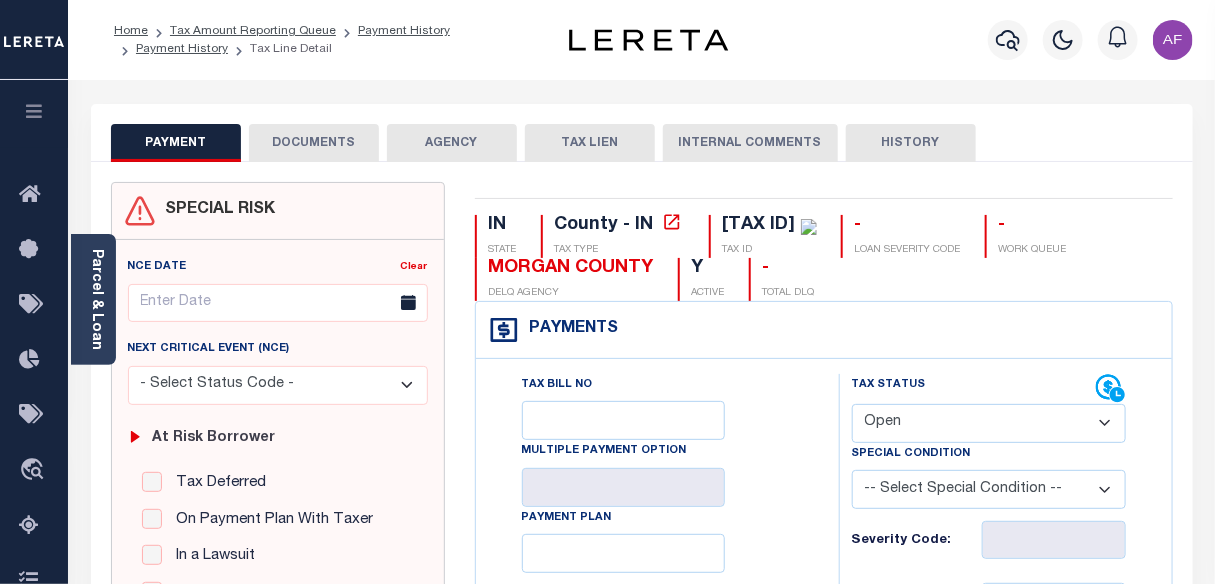 select on "PYD" 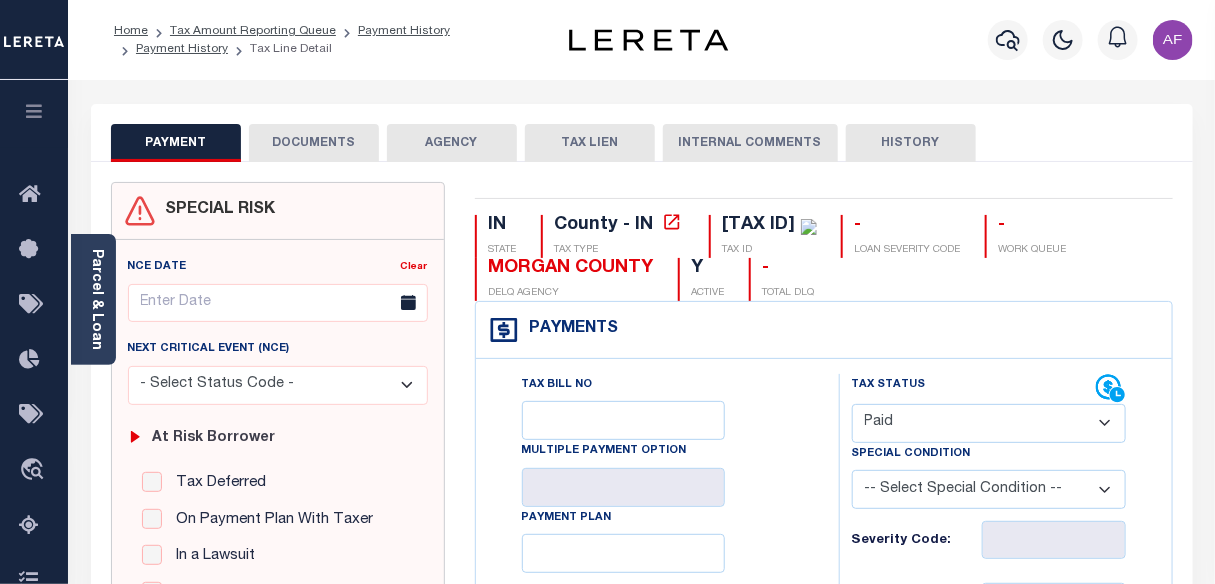 click on "- Select Status Code -
Open
Due/Unpaid
Paid
Incomplete
No Tax Due
Internal Refund Processed
New" at bounding box center (989, 423) 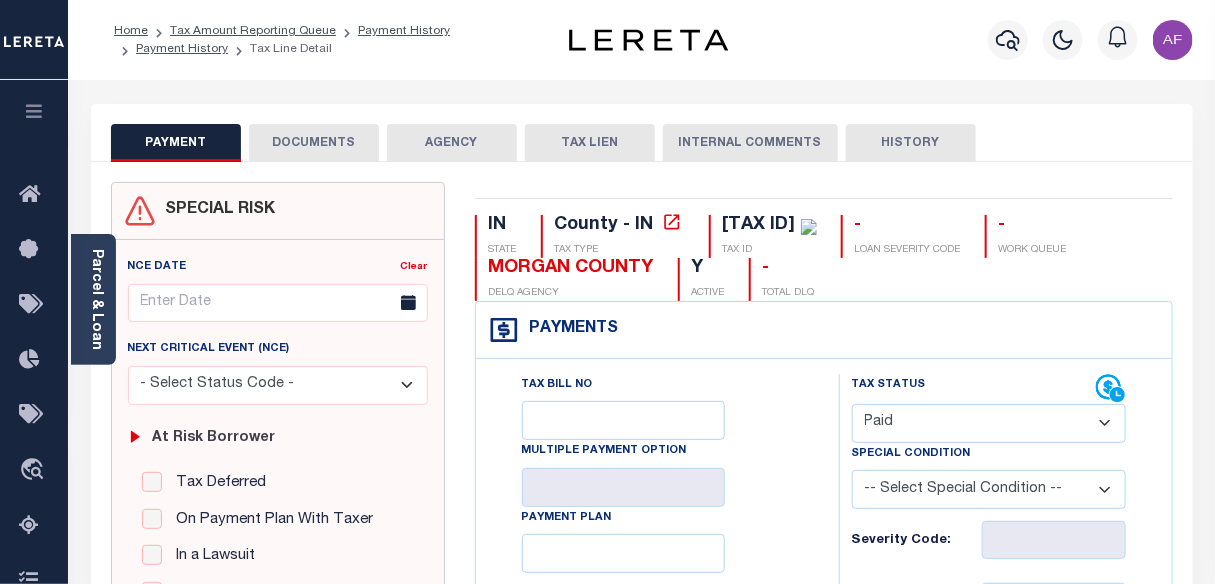 type on "08/04/2025" 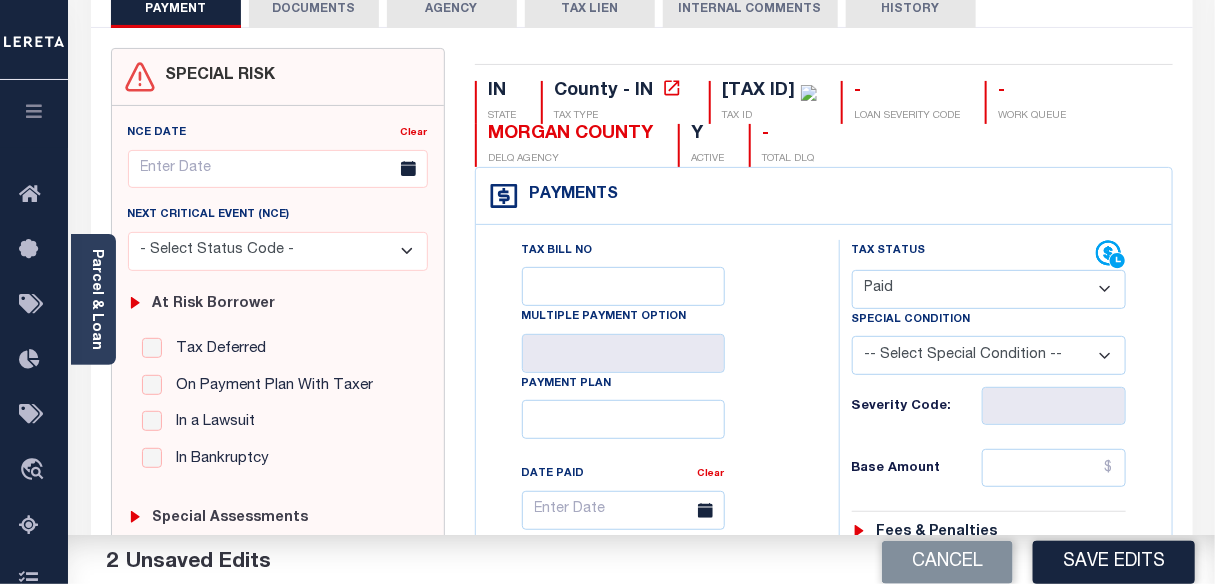 scroll, scrollTop: 272, scrollLeft: 0, axis: vertical 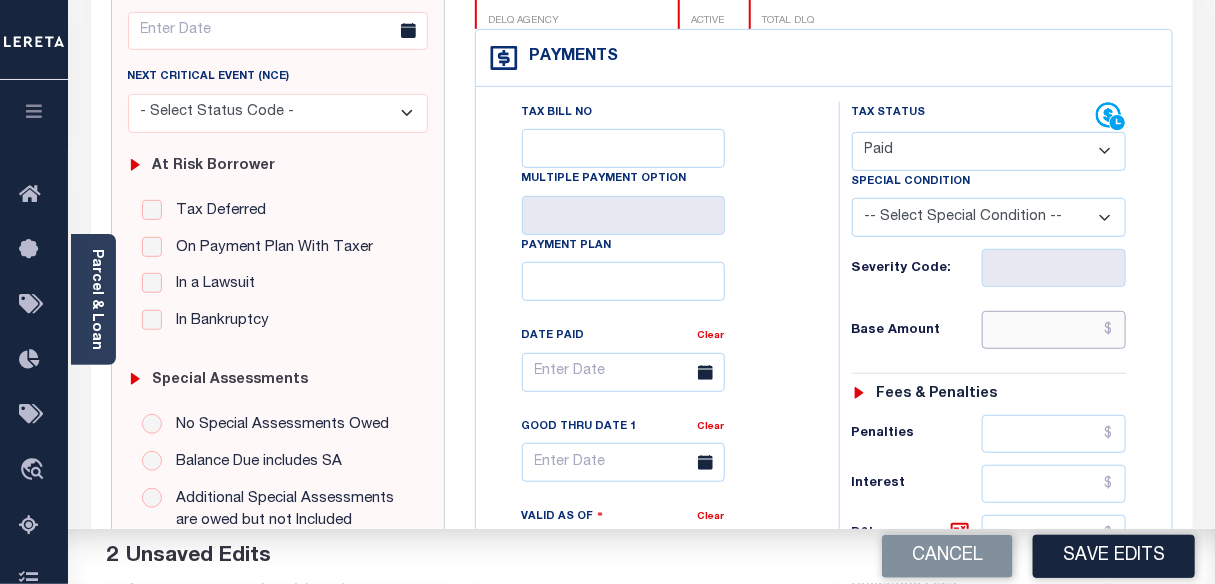 click at bounding box center [1054, 330] 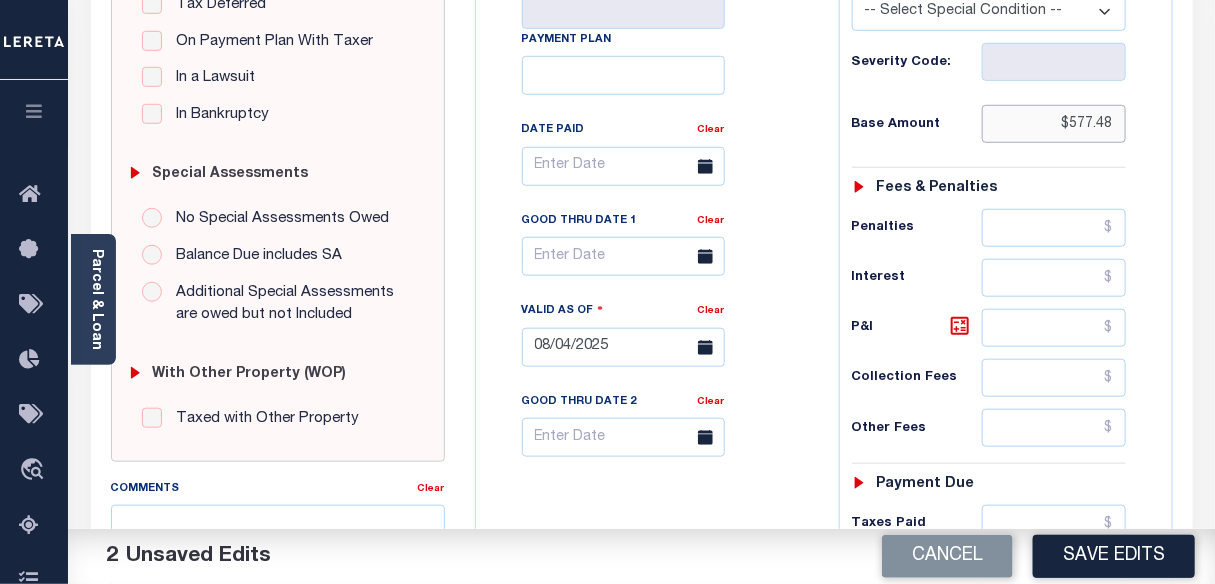 scroll, scrollTop: 636, scrollLeft: 0, axis: vertical 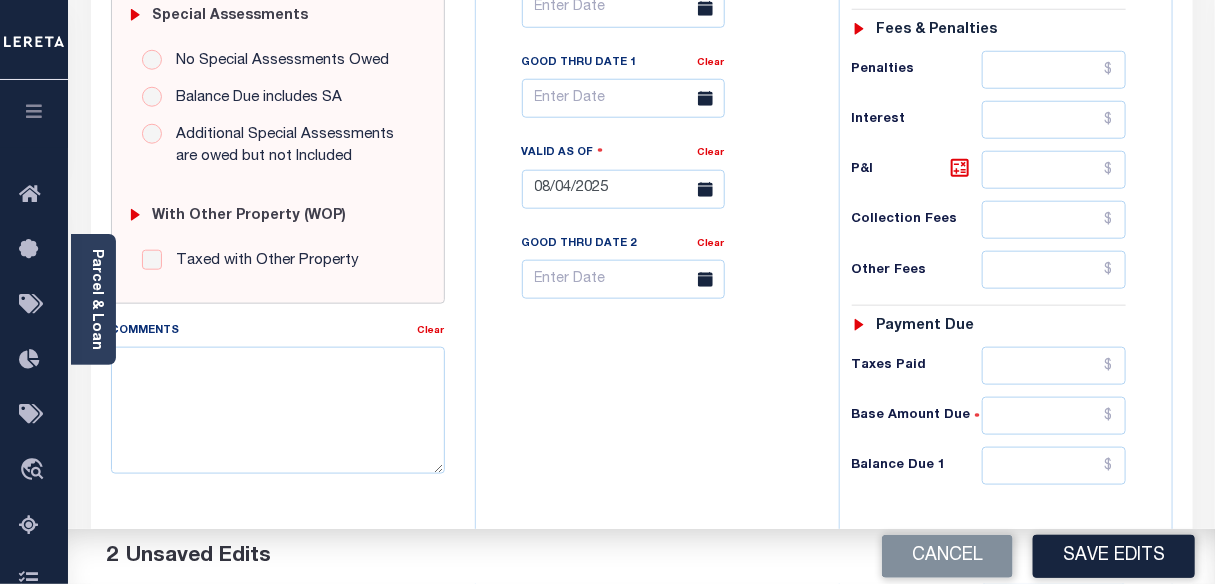 type on "$577.48" 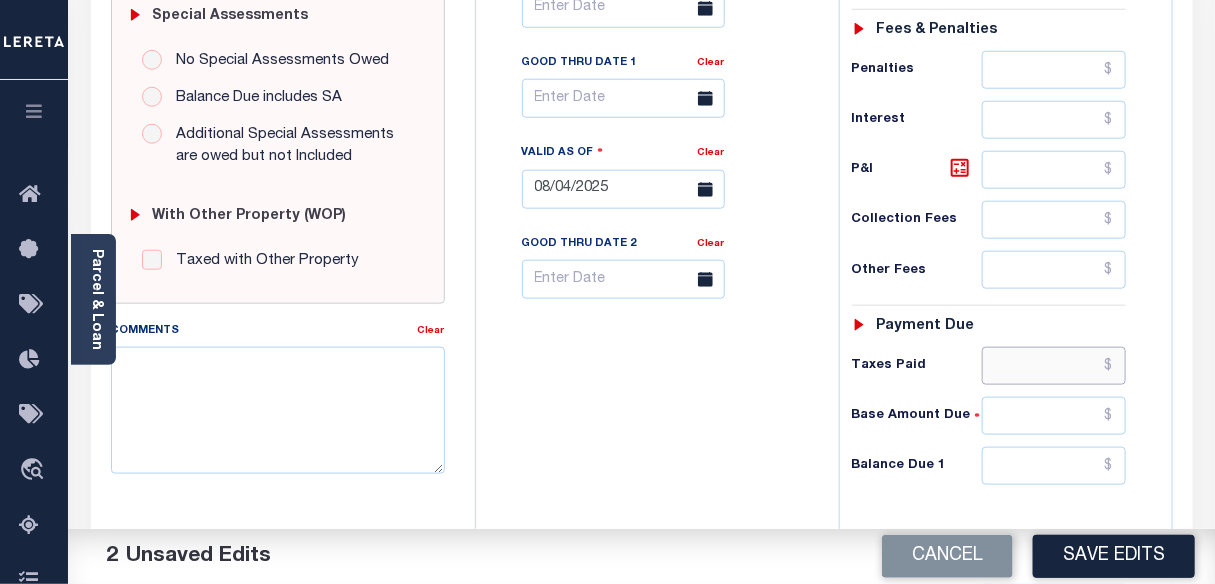 click at bounding box center [1054, 366] 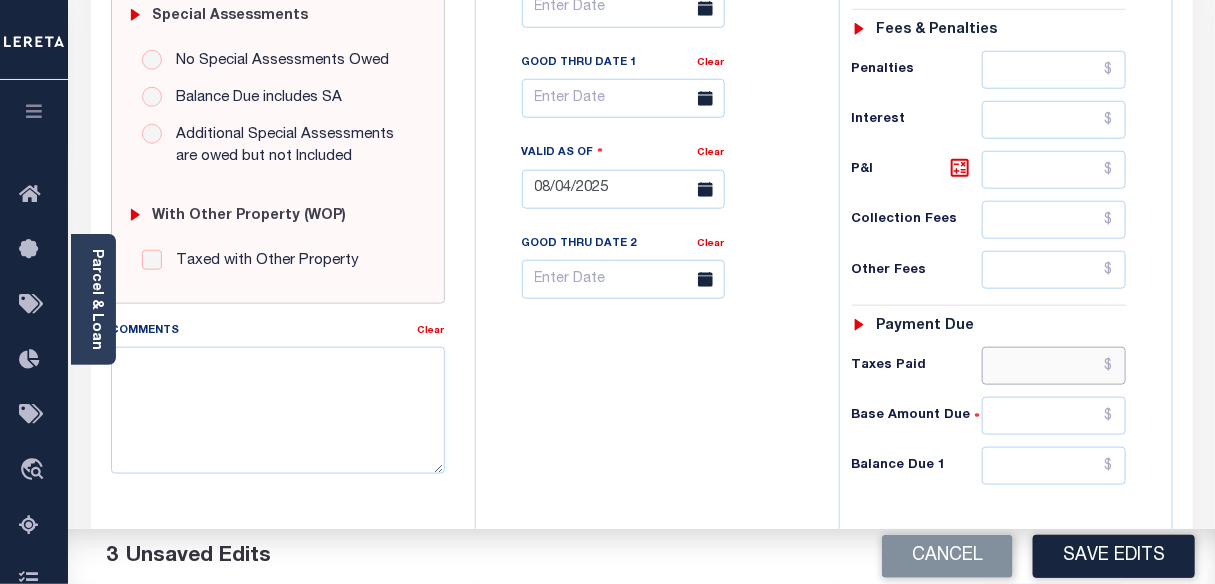 paste on "577.48" 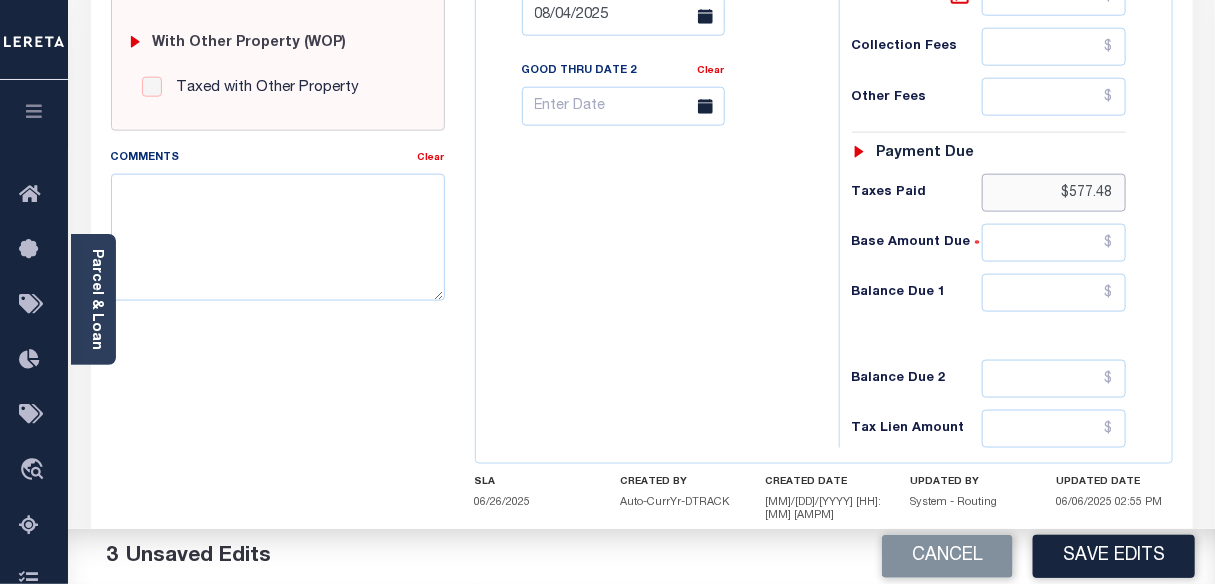 scroll, scrollTop: 909, scrollLeft: 0, axis: vertical 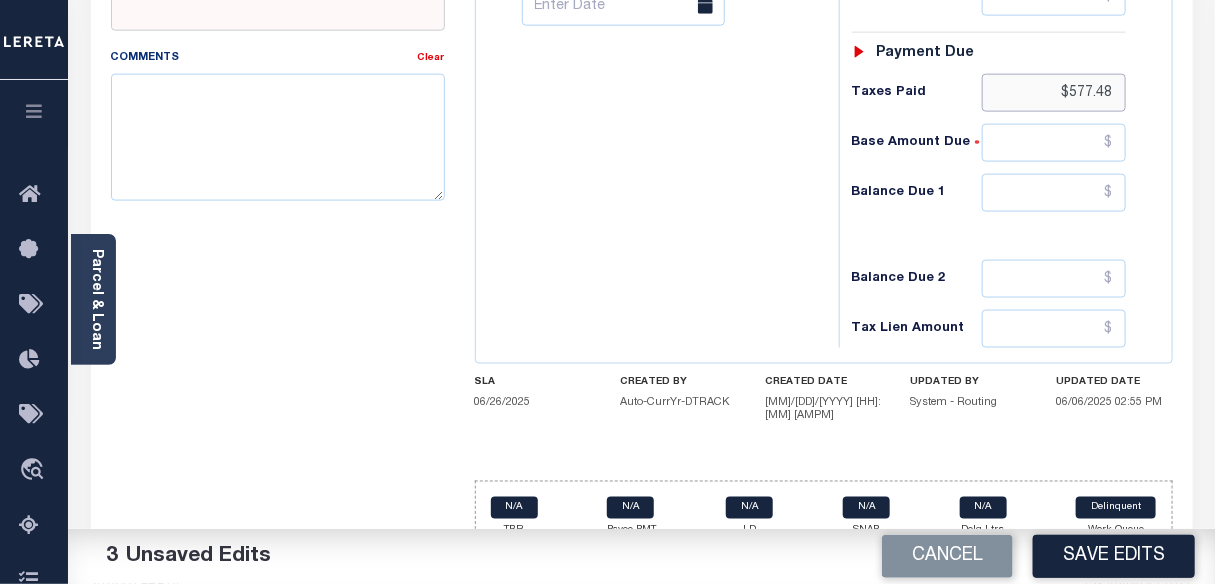 type on "$577.48" 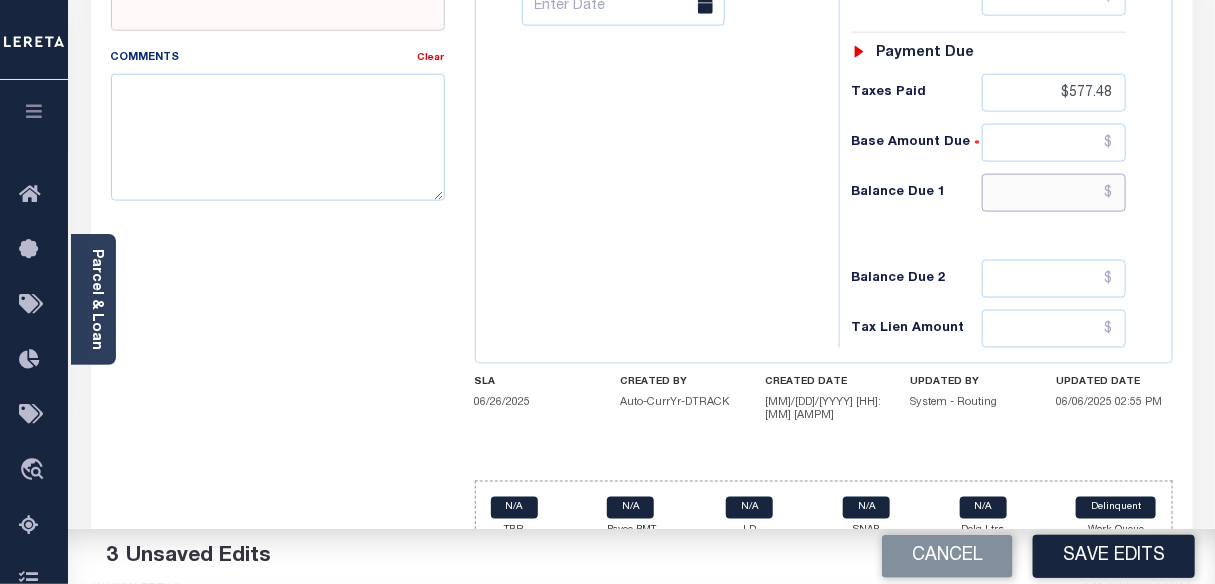 click at bounding box center (1054, 193) 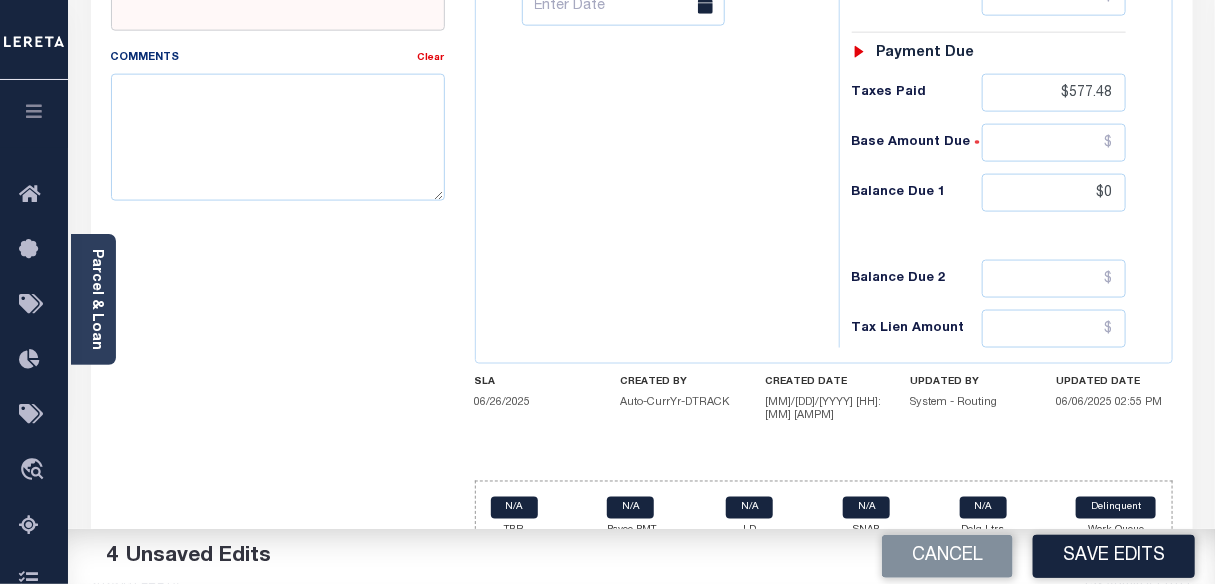 type on "$0.00" 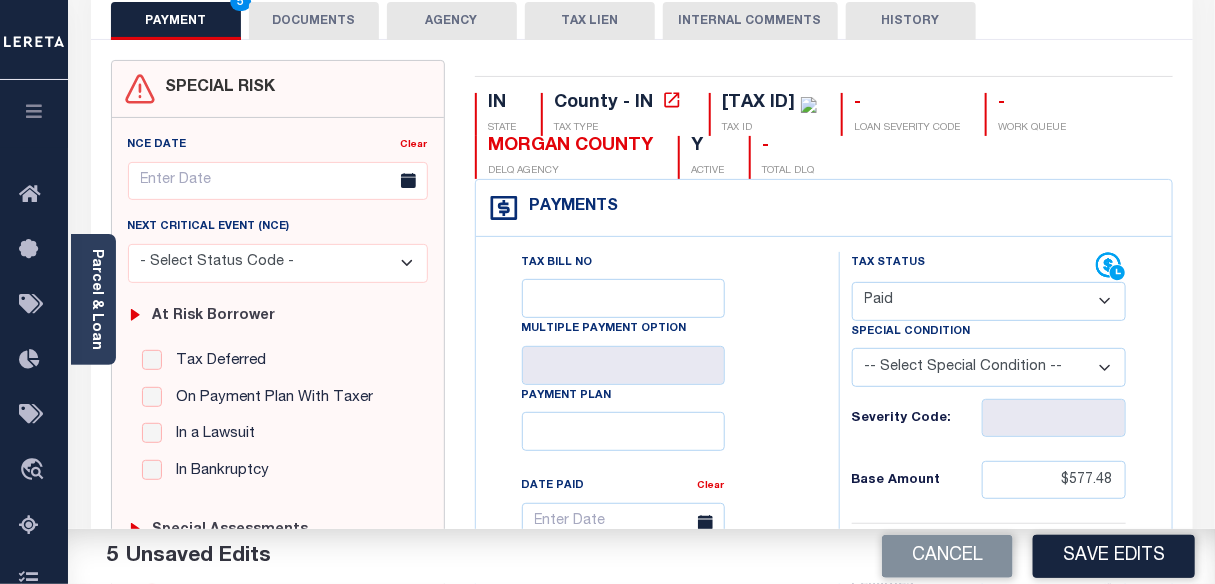 scroll, scrollTop: 0, scrollLeft: 0, axis: both 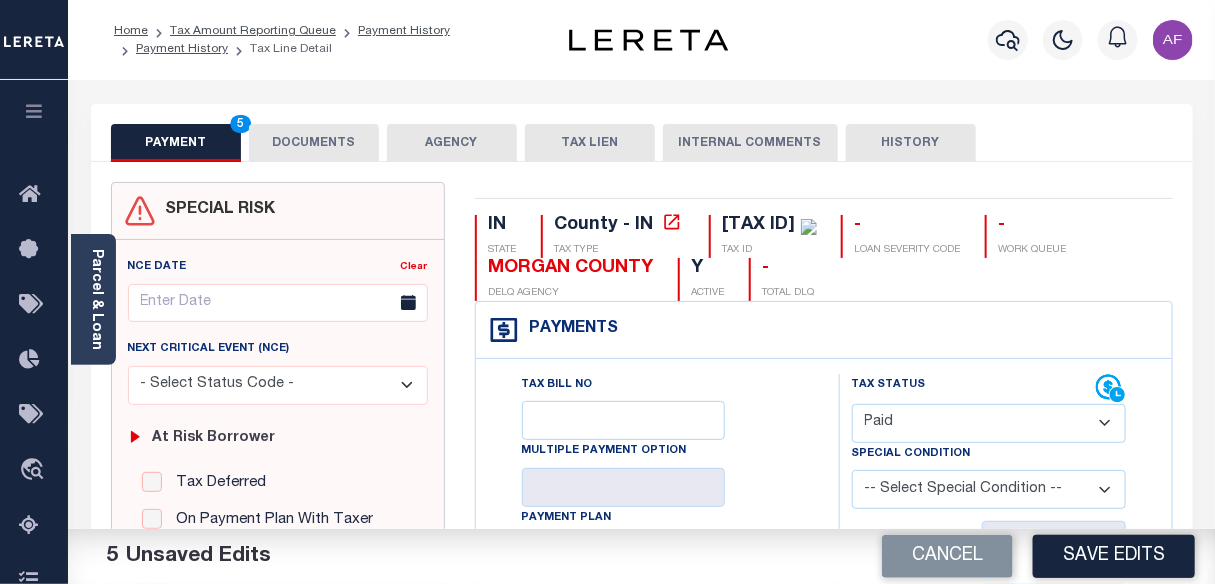 click on "DOCUMENTS" at bounding box center (314, 143) 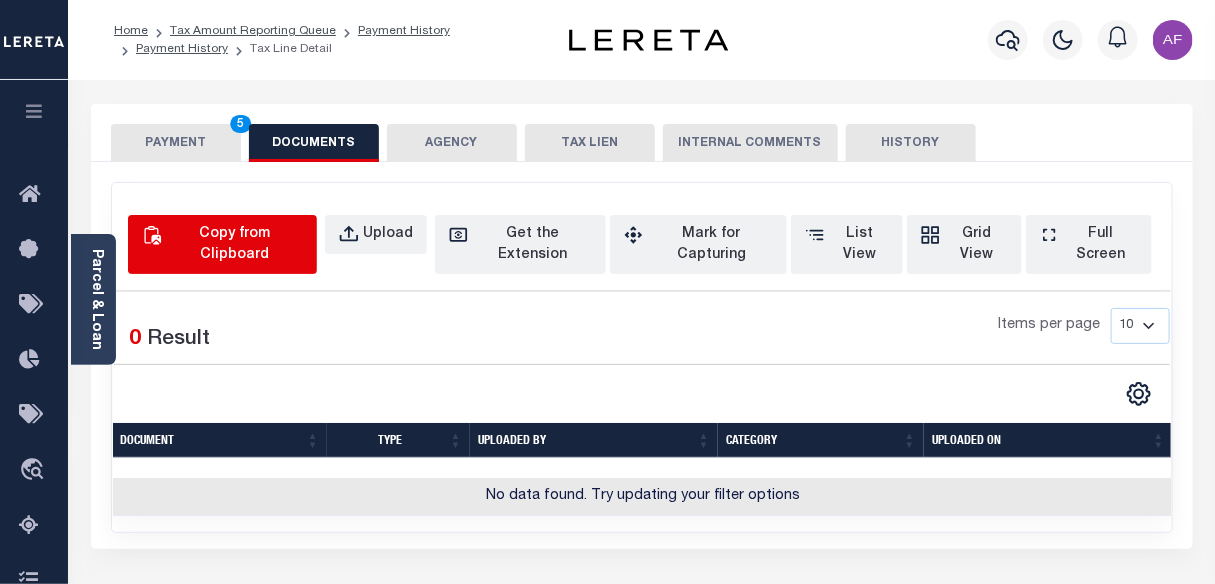 click on "Copy from Clipboard" at bounding box center (235, 245) 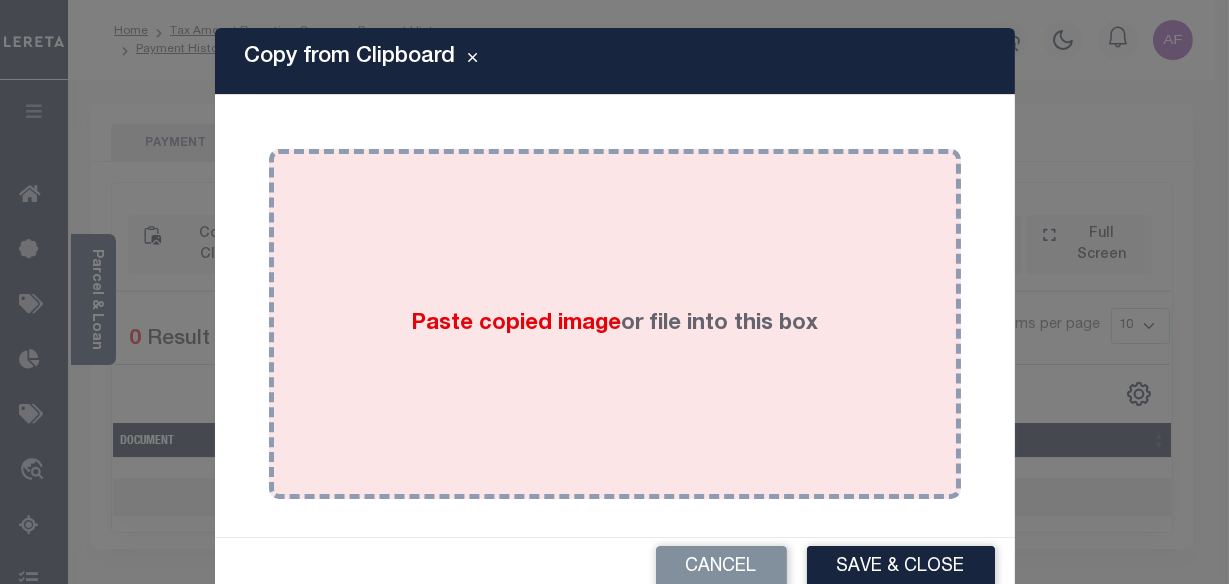 click on "Paste copied image  or file into this box" at bounding box center [615, 324] 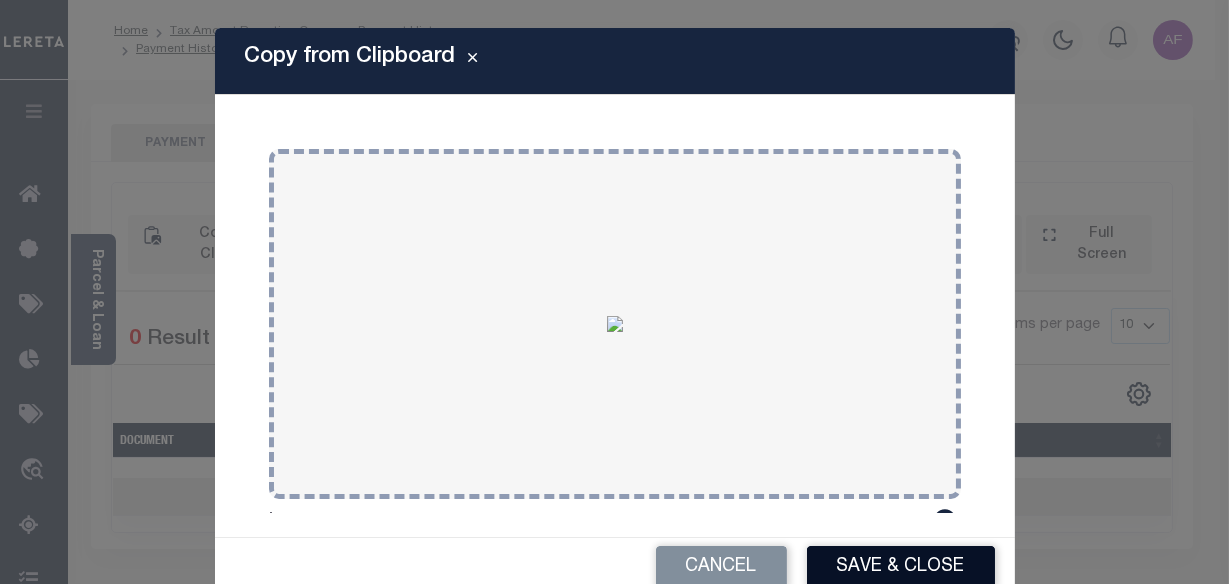 click on "Save & Close" at bounding box center (901, 567) 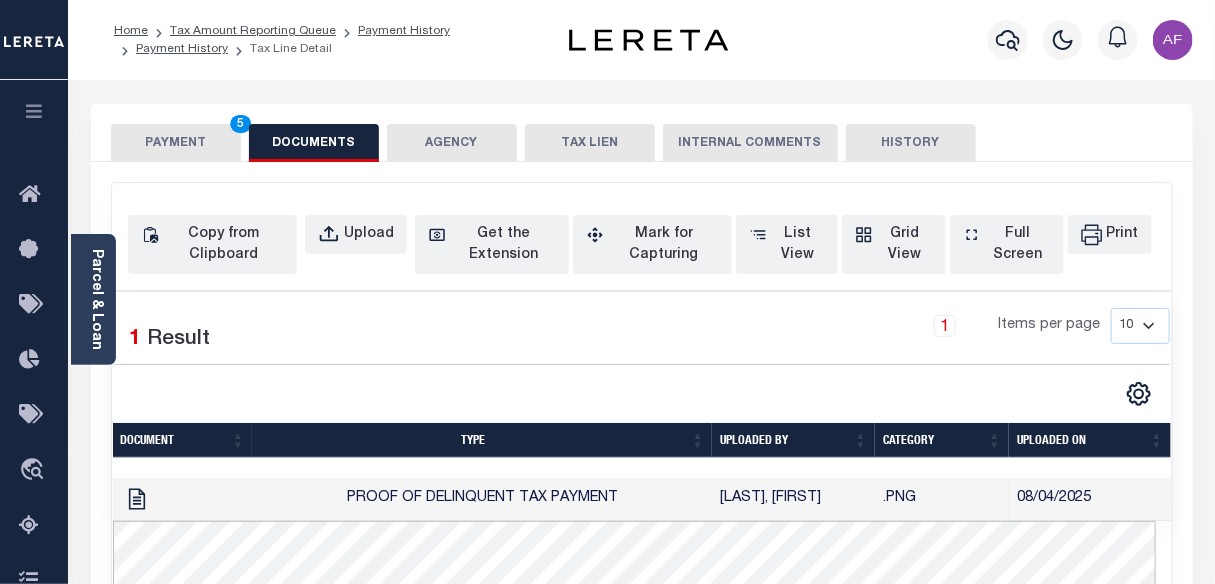 click on "PAYMENT
5" at bounding box center (176, 143) 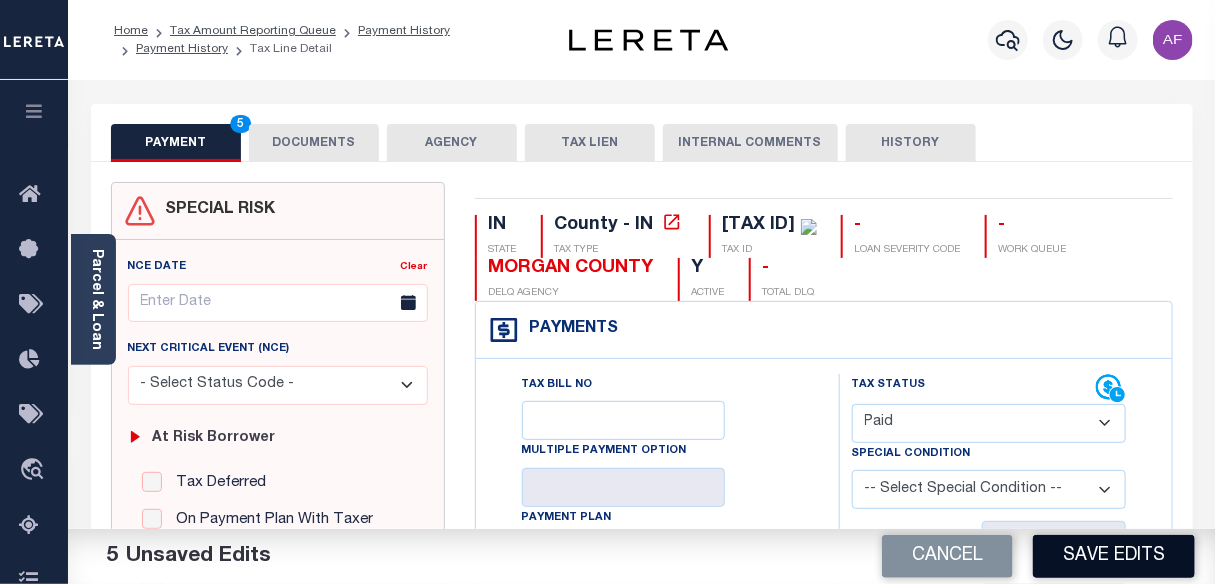 click on "Save Edits" at bounding box center (1114, 556) 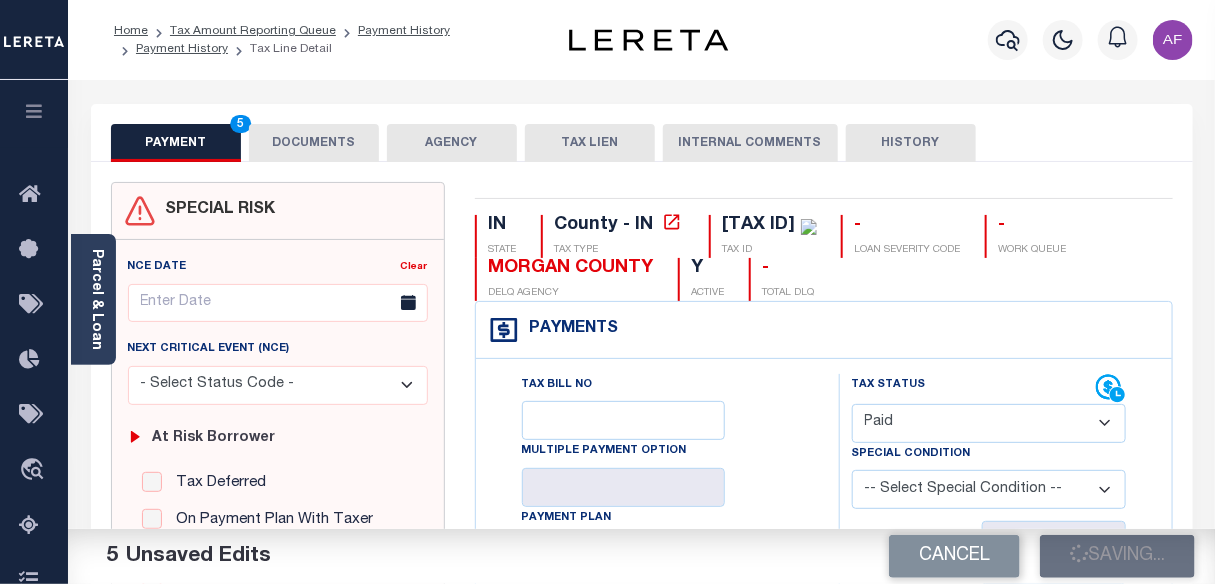 checkbox on "false" 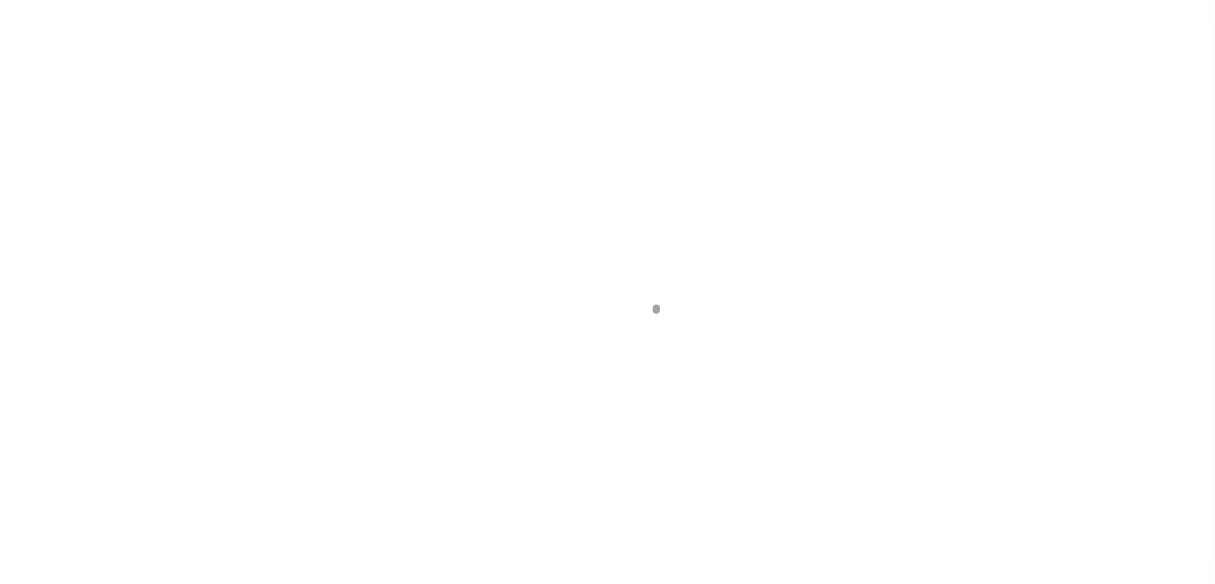 scroll, scrollTop: 0, scrollLeft: 0, axis: both 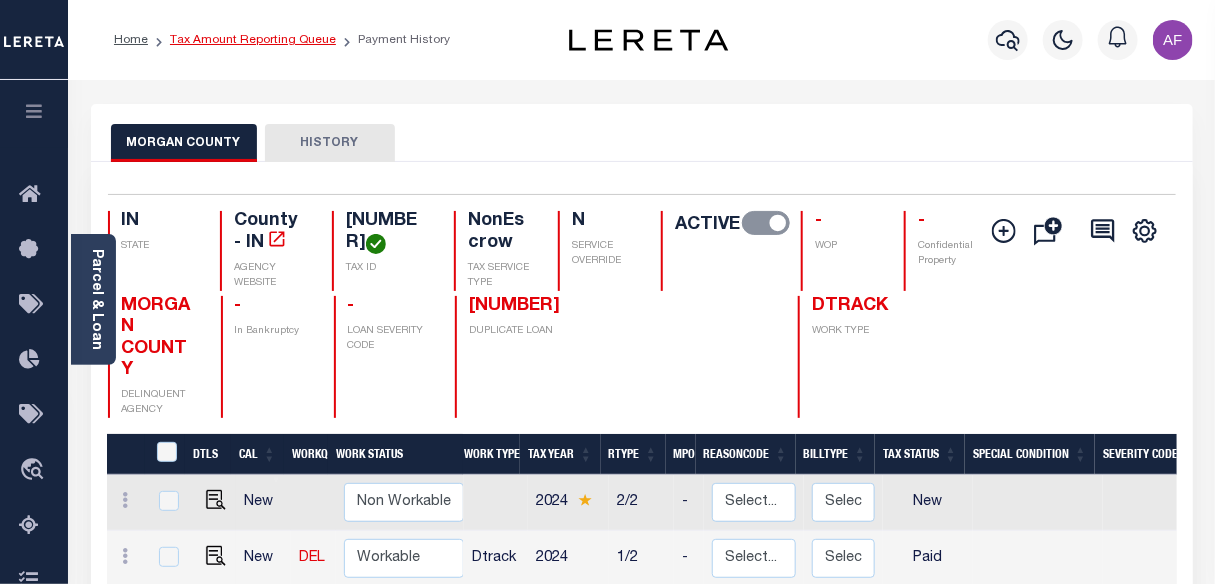 click on "Tax Amount Reporting Queue" at bounding box center [253, 40] 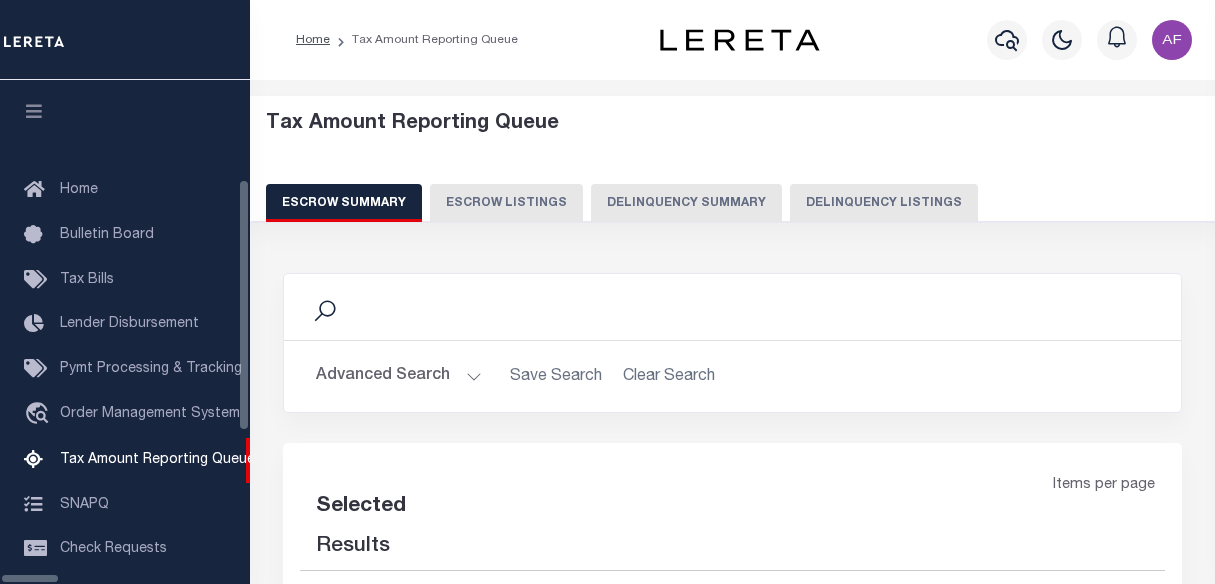 click on "Delinquency Listings" at bounding box center [884, 203] 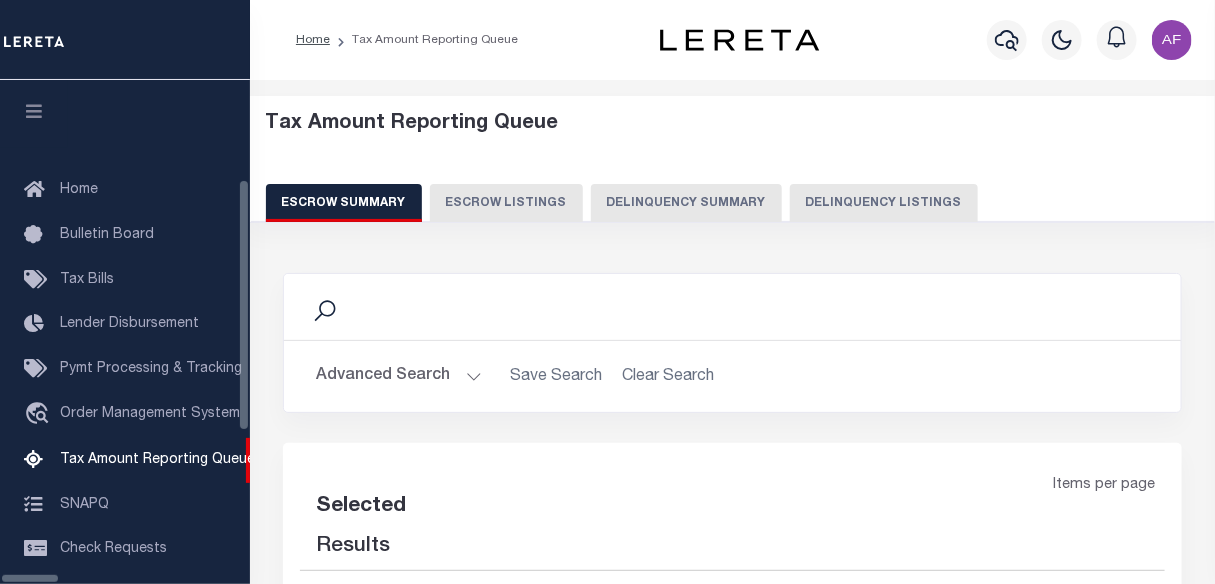 scroll, scrollTop: 205, scrollLeft: 0, axis: vertical 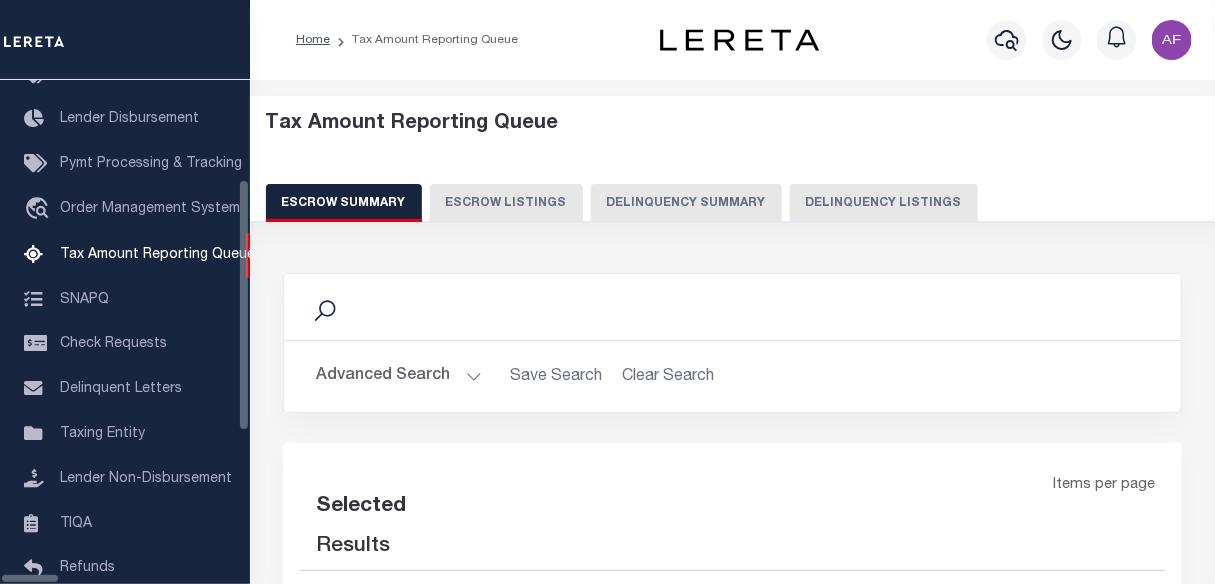 select on "100" 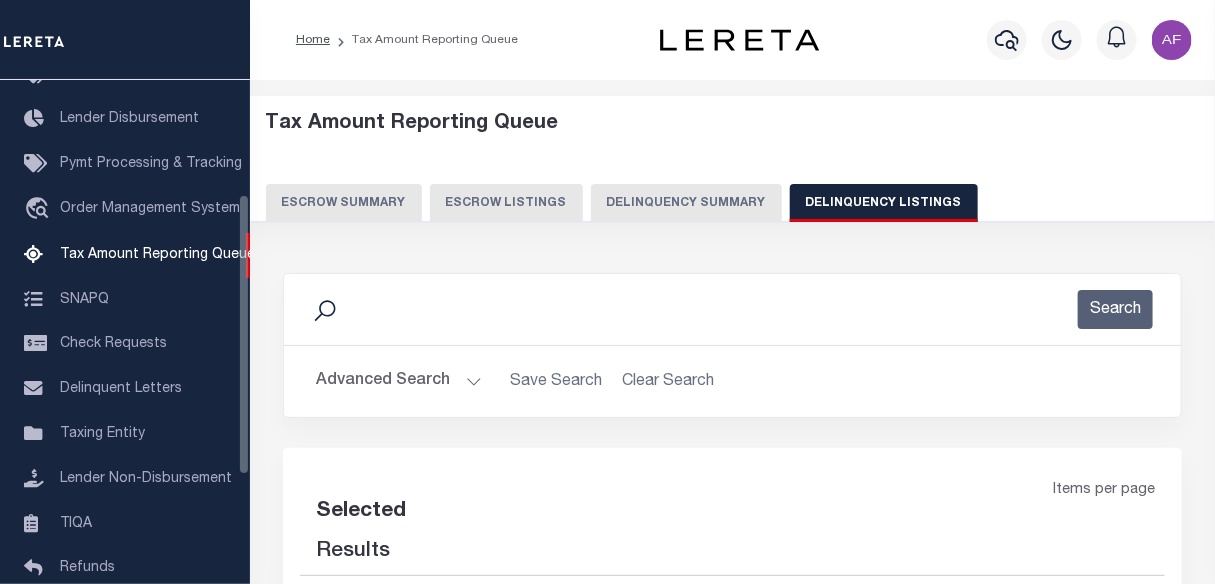 select on "100" 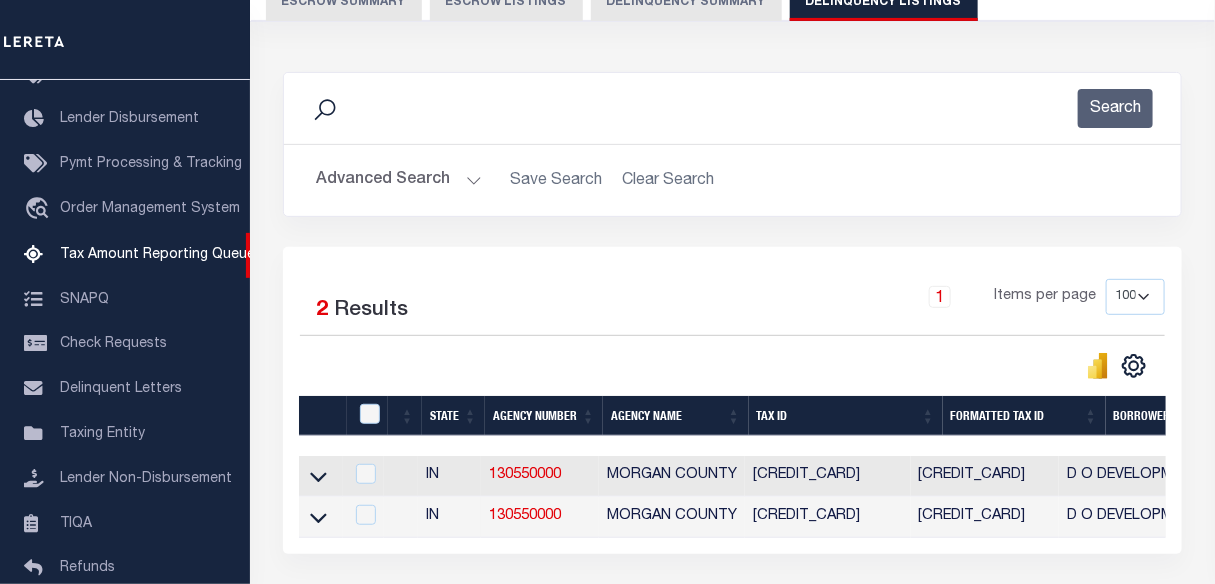 scroll, scrollTop: 363, scrollLeft: 0, axis: vertical 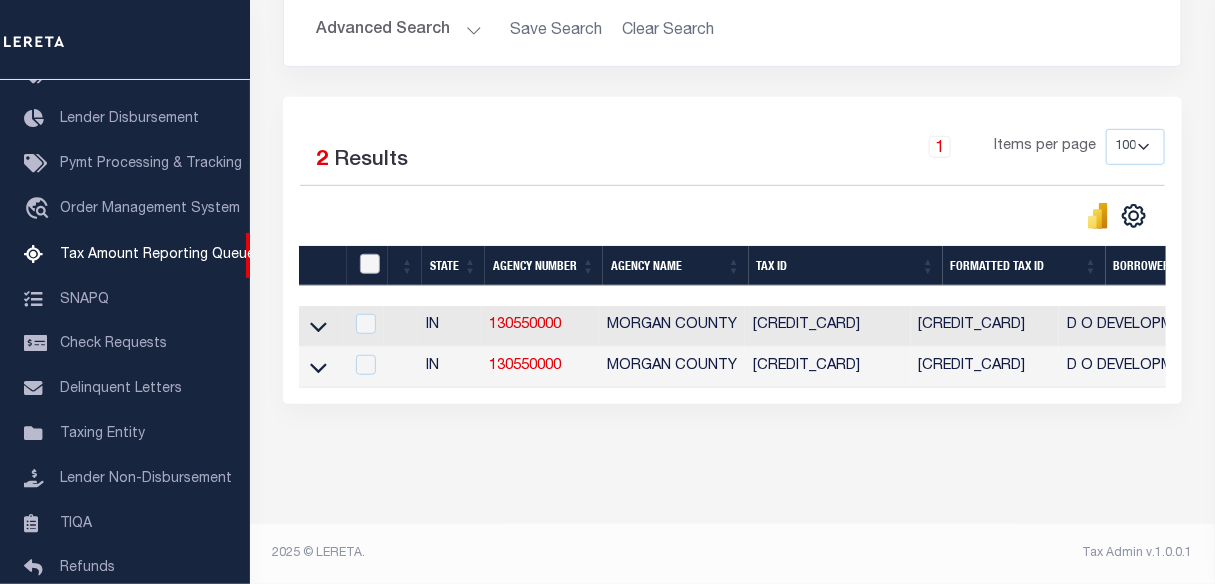 click at bounding box center [370, 264] 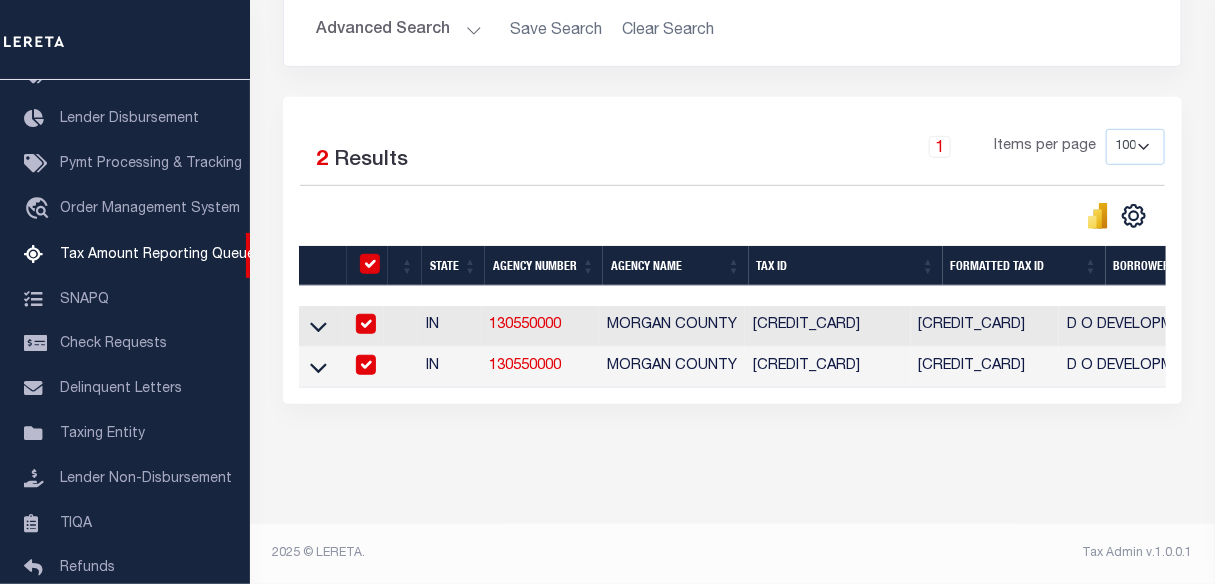 checkbox on "true" 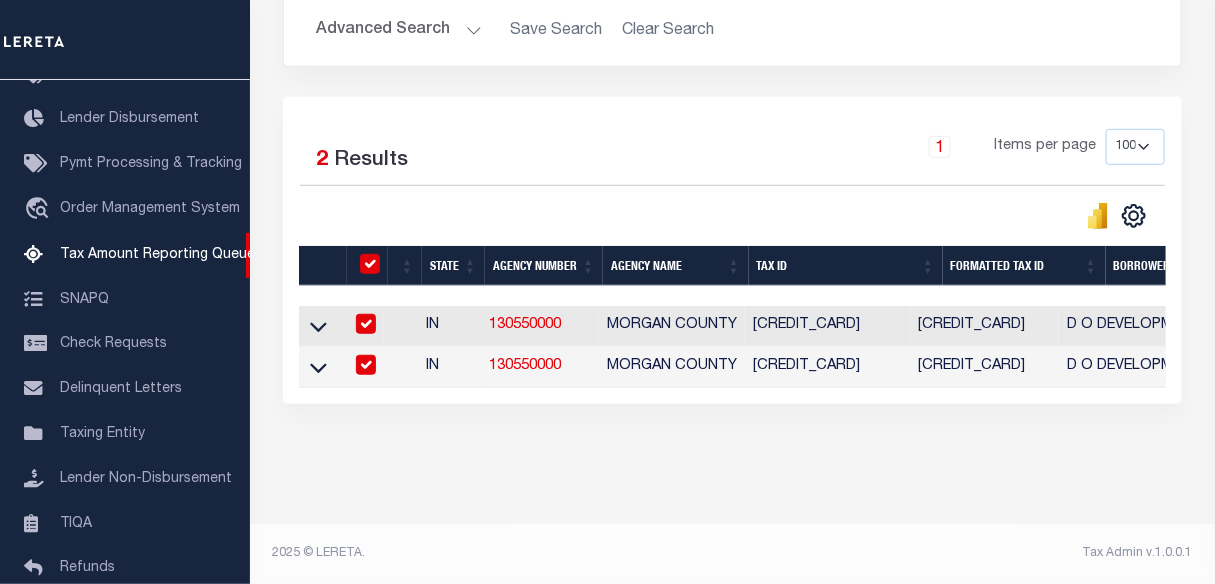 checkbox on "true" 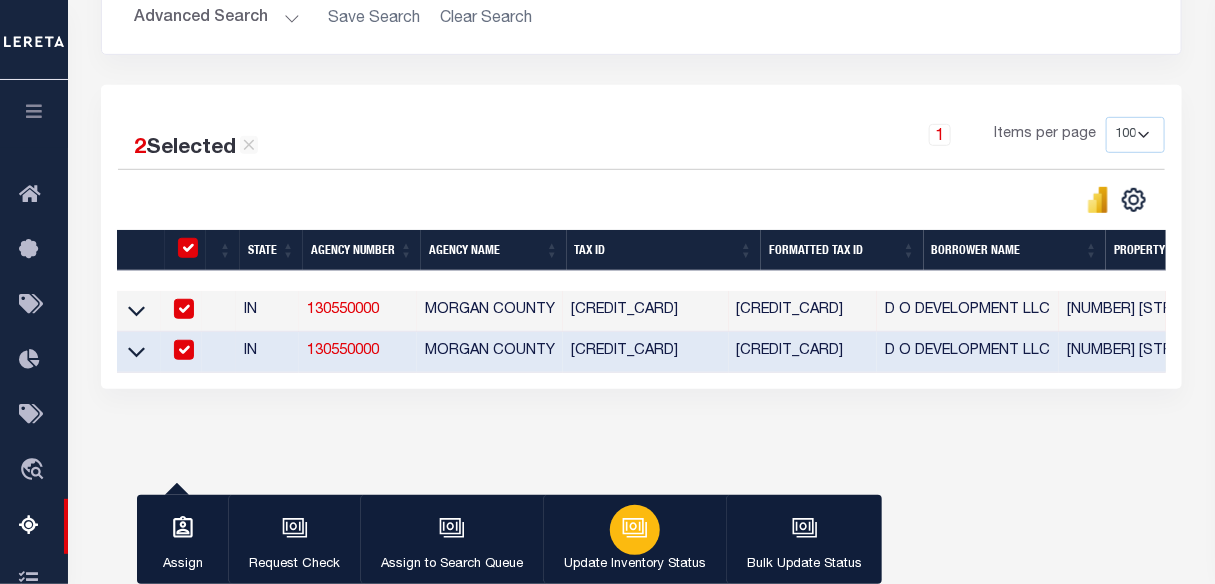 click at bounding box center (635, 530) 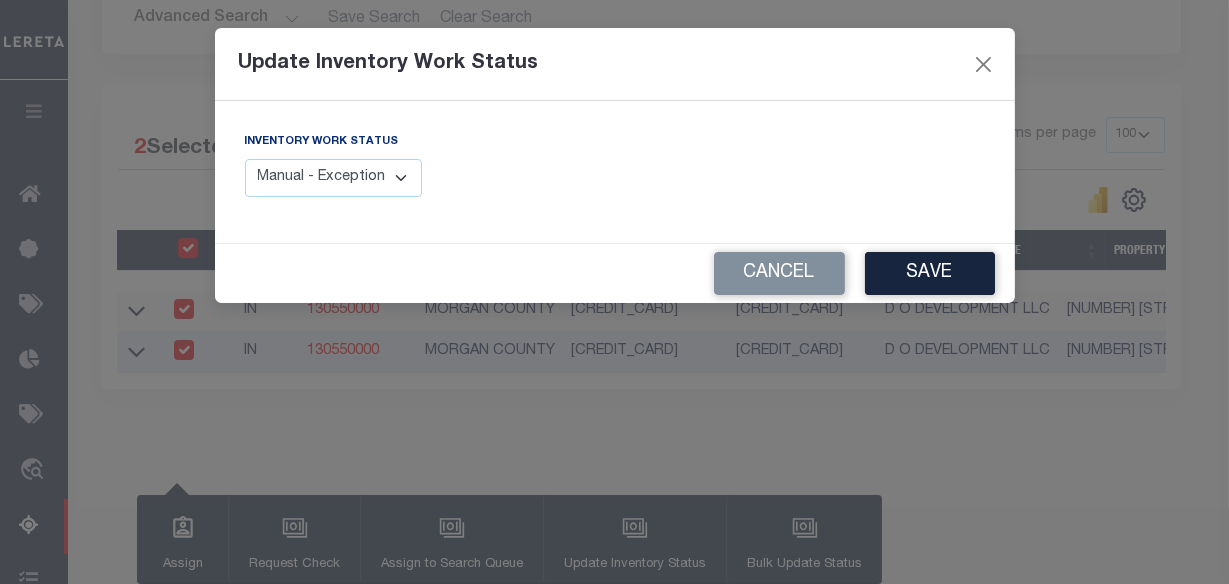 click on "Manual - Exception
Pended - Awaiting Search
Late Add Exception
Completed" at bounding box center [334, 178] 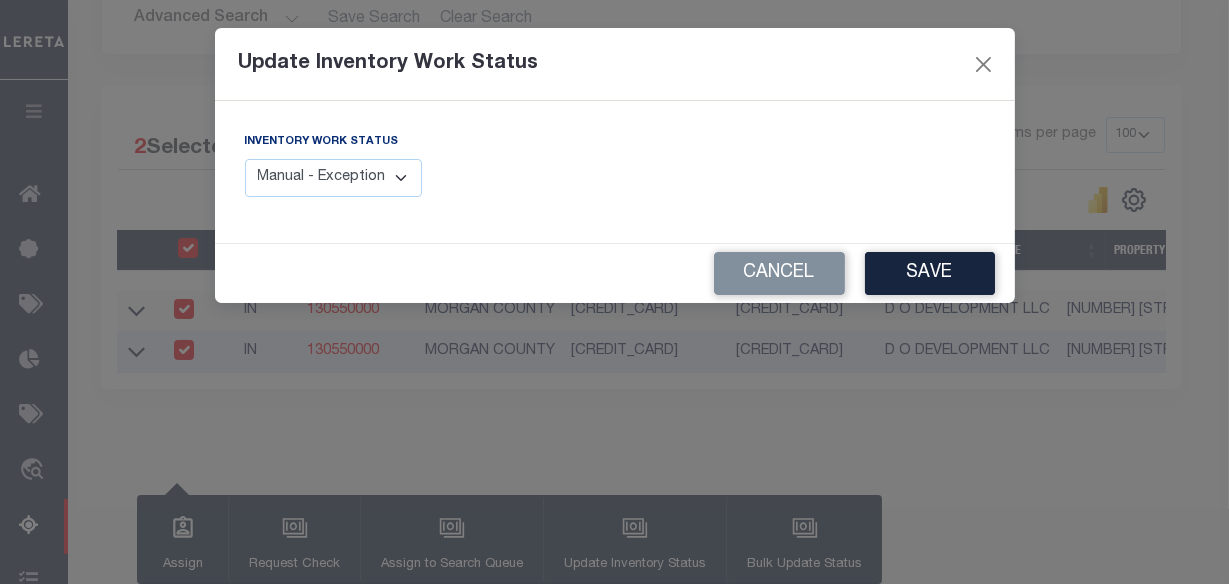 select on "4" 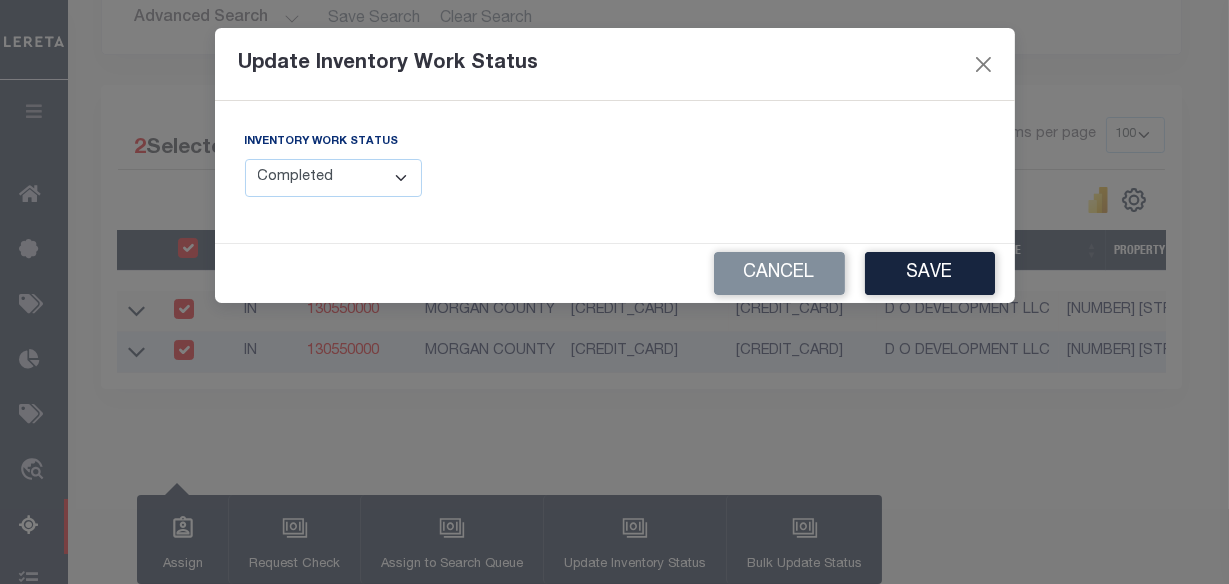 click on "Manual - Exception
Pended - Awaiting Search
Late Add Exception
Completed" at bounding box center (334, 178) 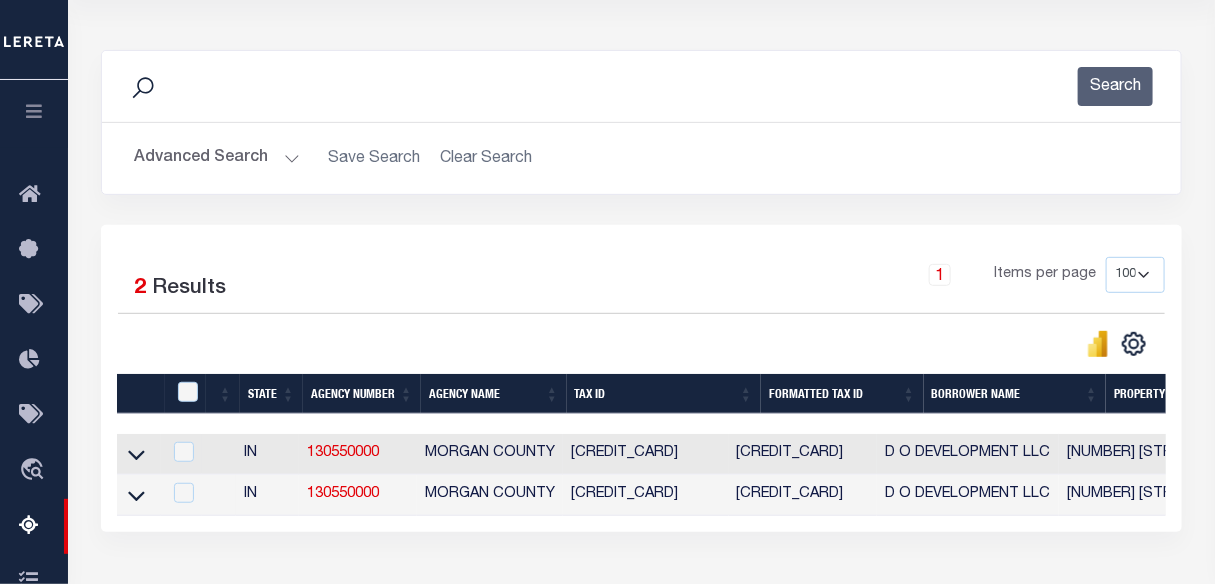 scroll, scrollTop: 181, scrollLeft: 0, axis: vertical 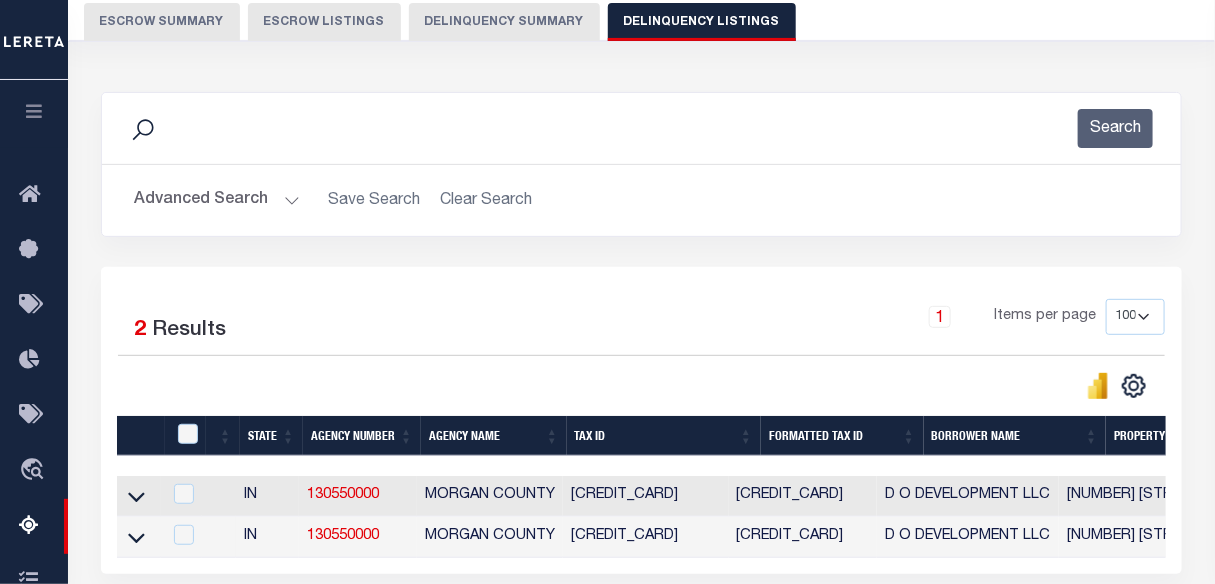 click on "Advanced Search" at bounding box center (217, 200) 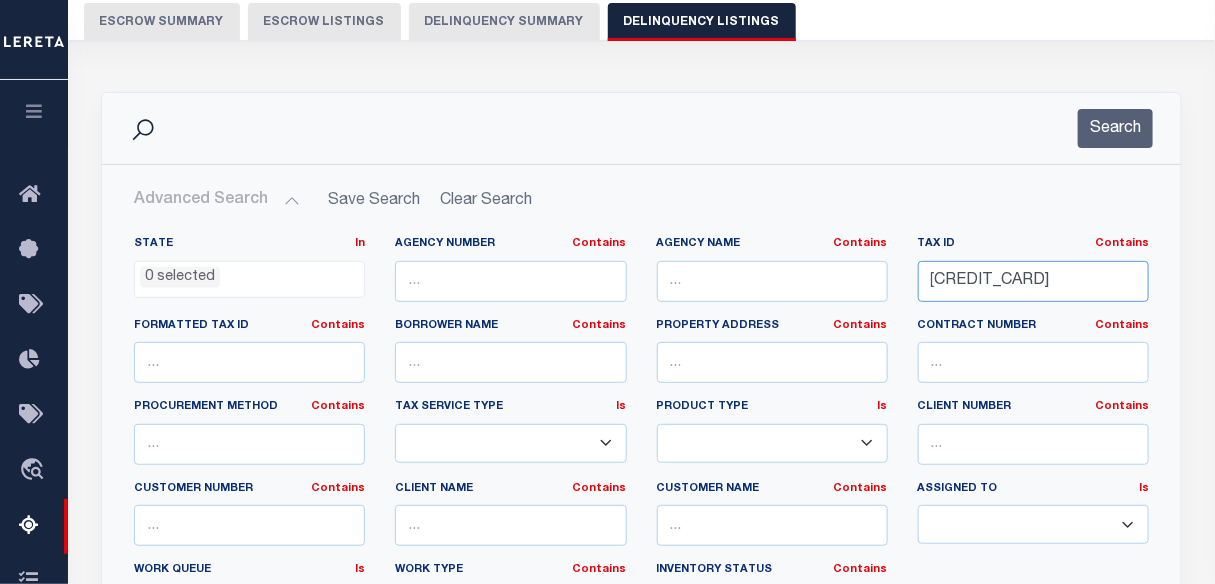 drag, startPoint x: 930, startPoint y: 278, endPoint x: 1231, endPoint y: 284, distance: 301.05978 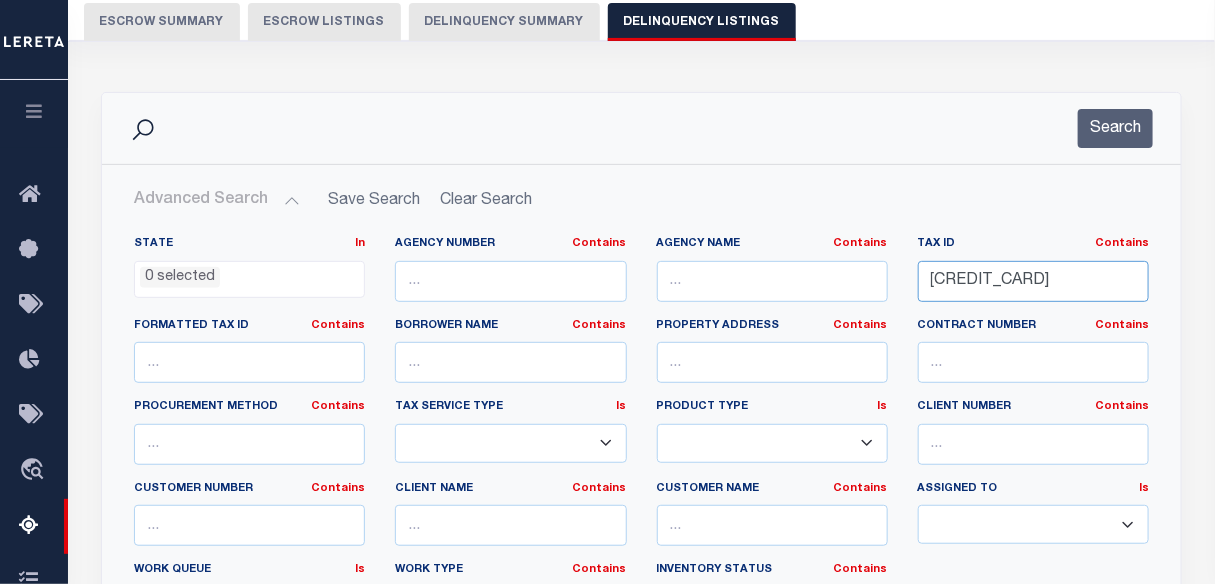 click on "Home Tax Amount Reporting Queue
Profile" at bounding box center (607, 553) 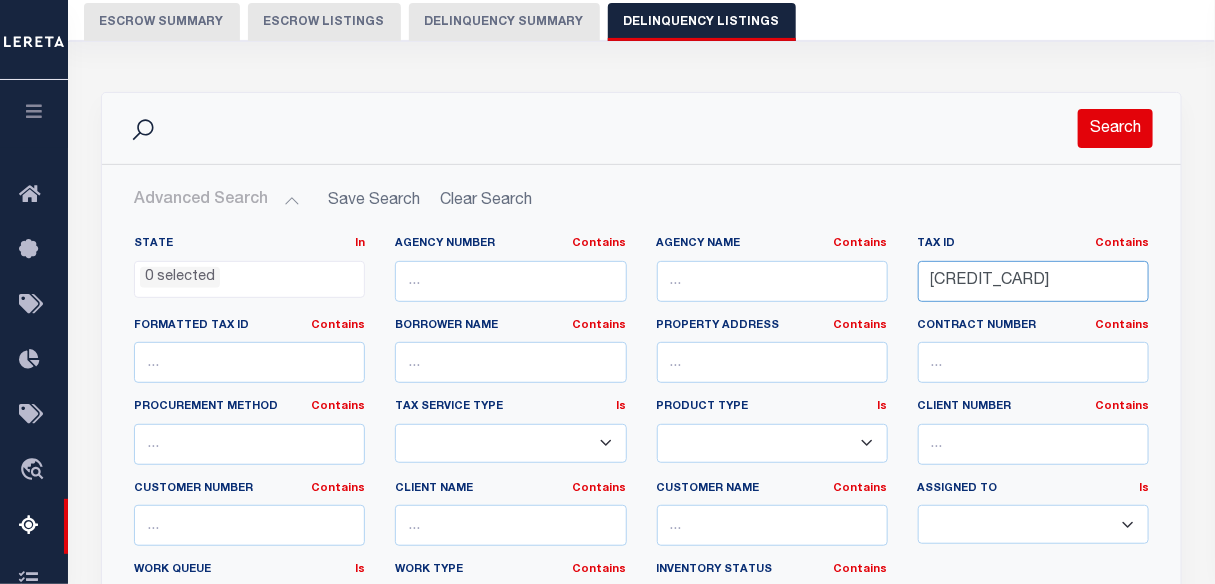 type on "55-01-36-410-001.000-005" 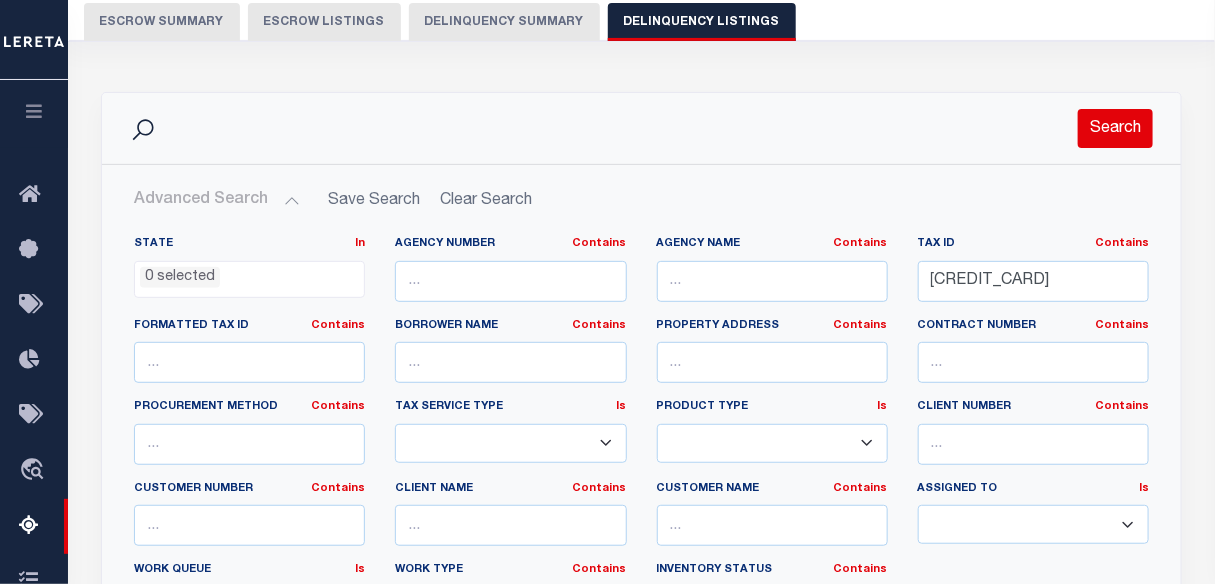 click on "Search" at bounding box center (1115, 128) 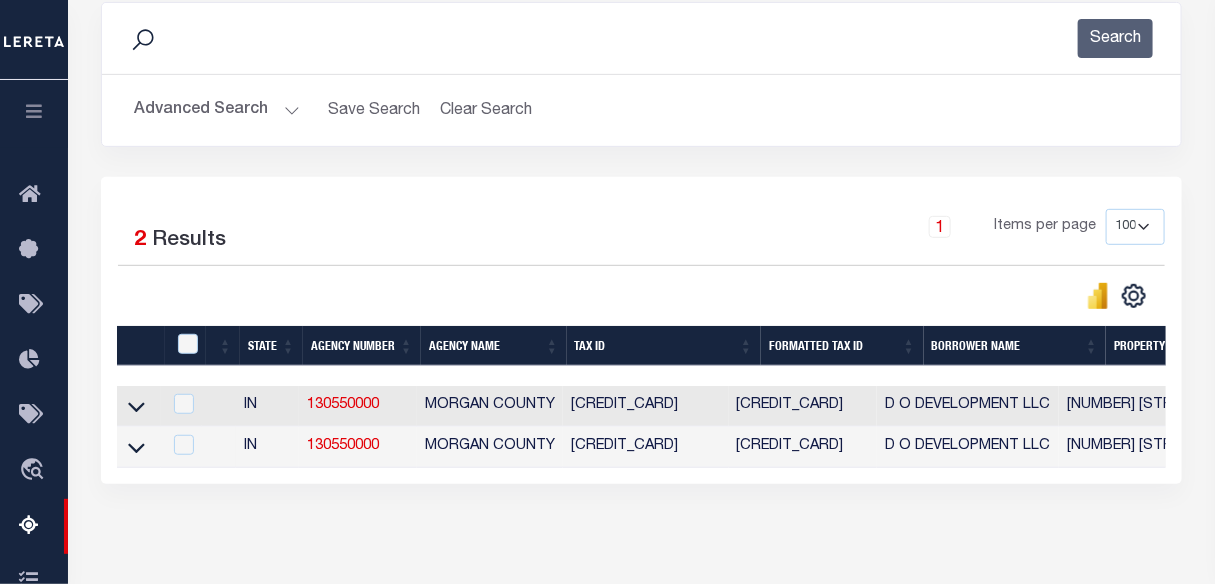 scroll, scrollTop: 272, scrollLeft: 0, axis: vertical 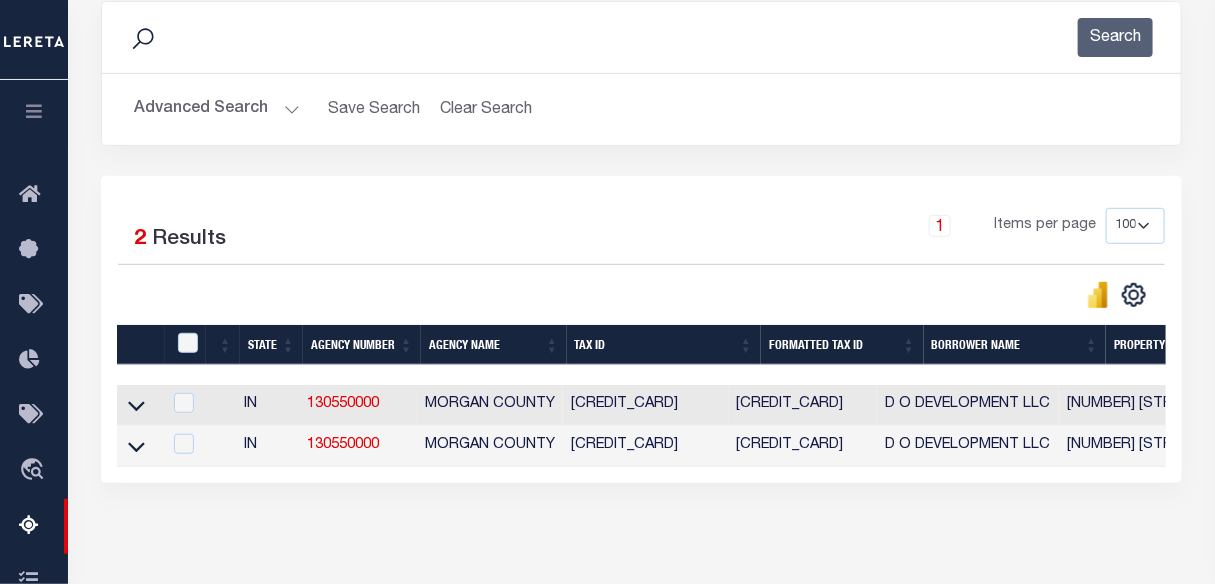 drag, startPoint x: 140, startPoint y: 408, endPoint x: 305, endPoint y: 316, distance: 188.91533 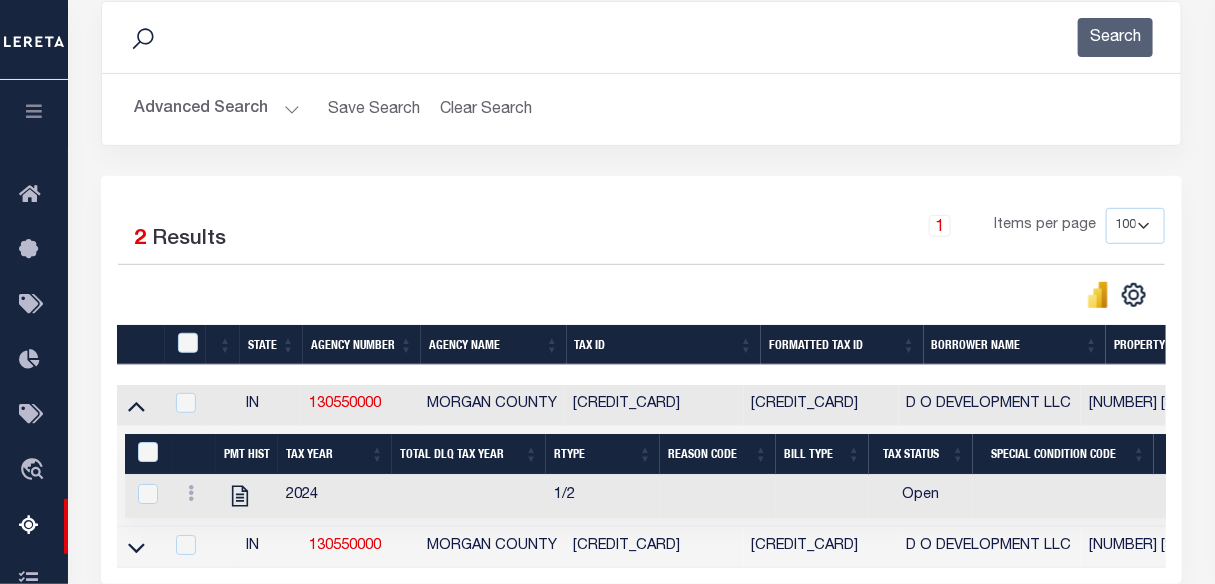 scroll, scrollTop: 454, scrollLeft: 0, axis: vertical 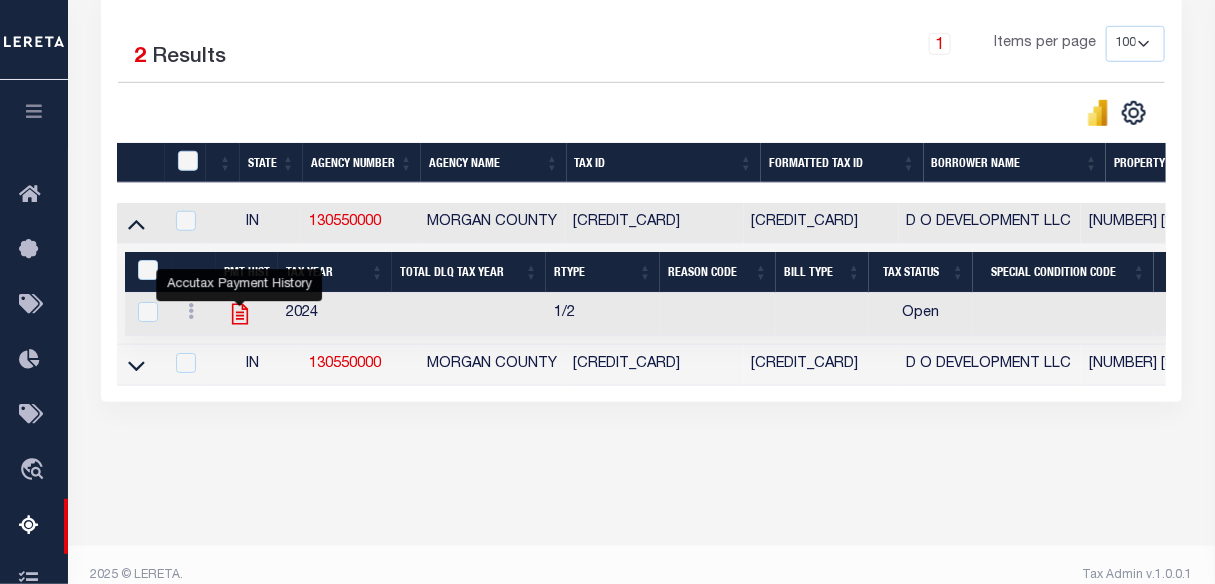 click 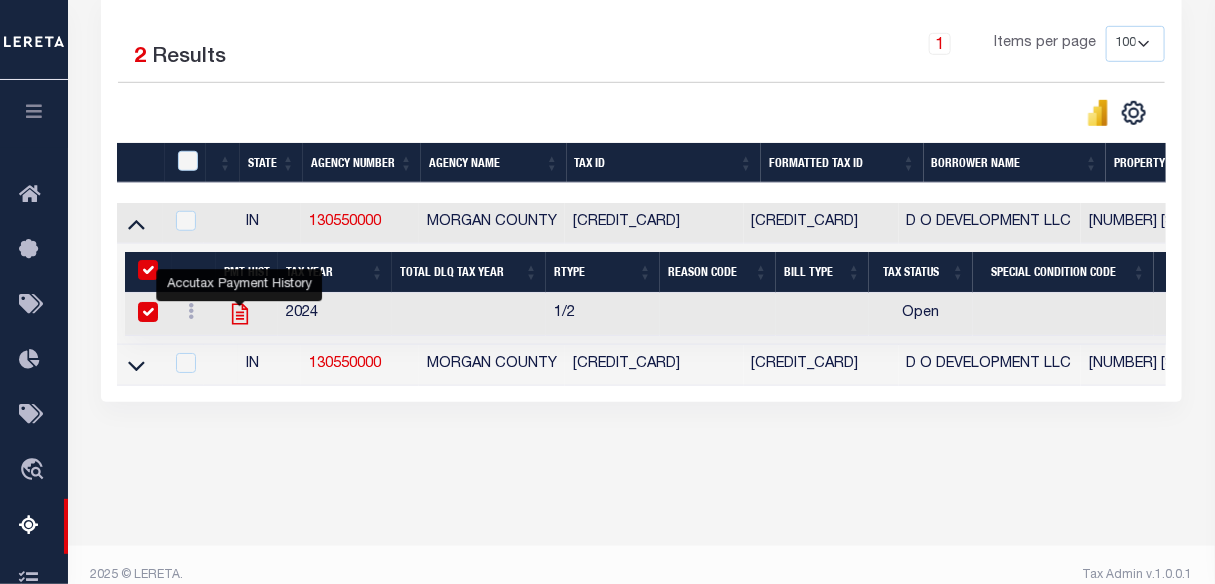 checkbox on "true" 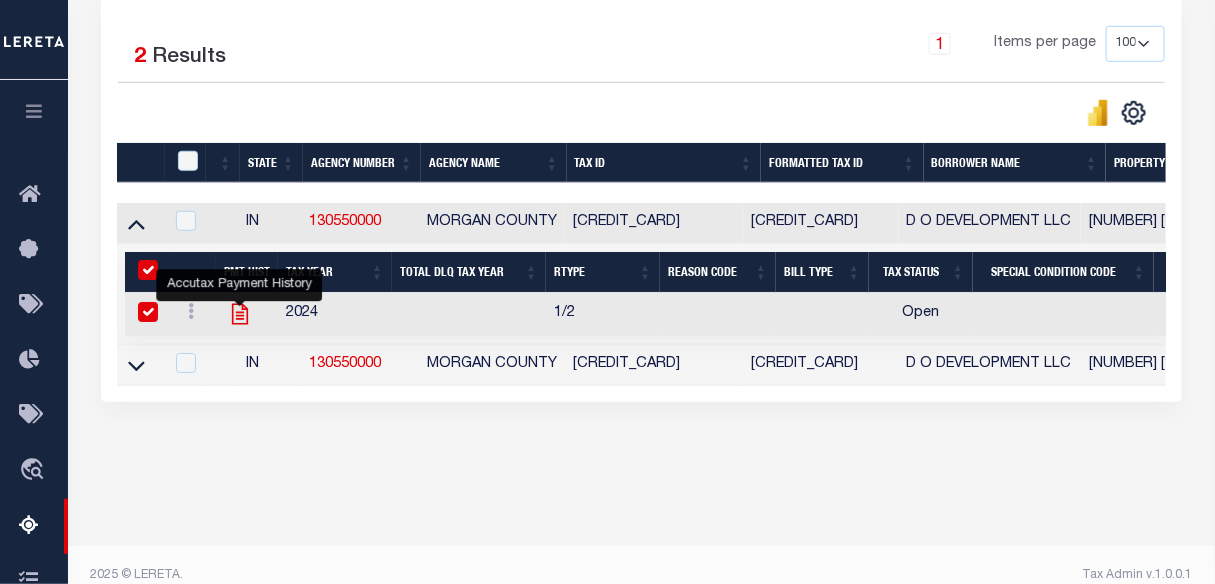checkbox on "true" 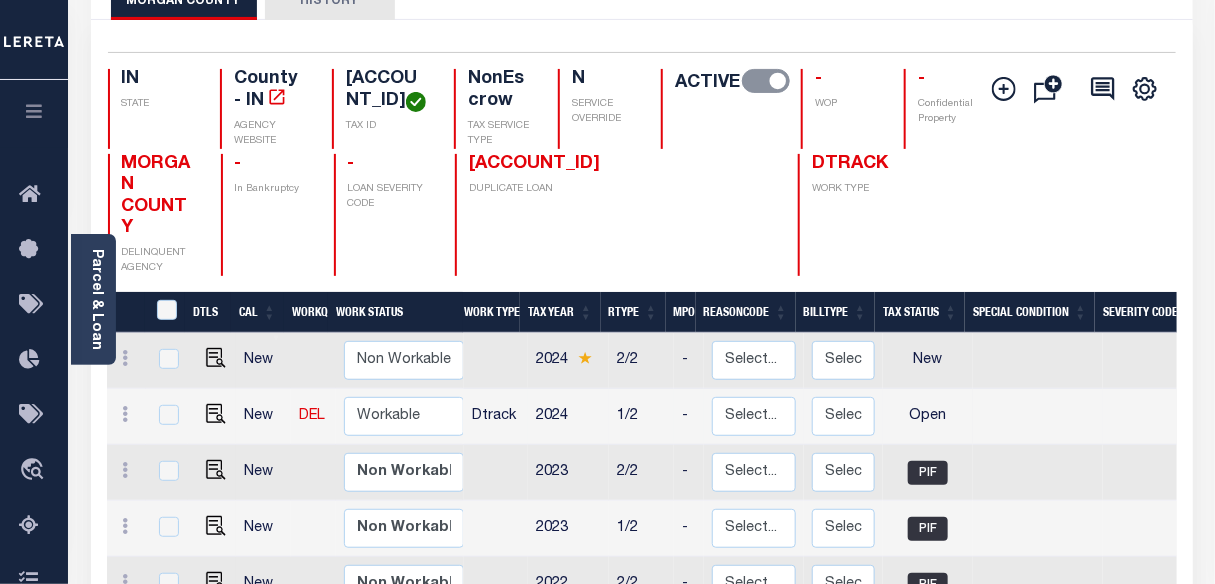 scroll, scrollTop: 181, scrollLeft: 0, axis: vertical 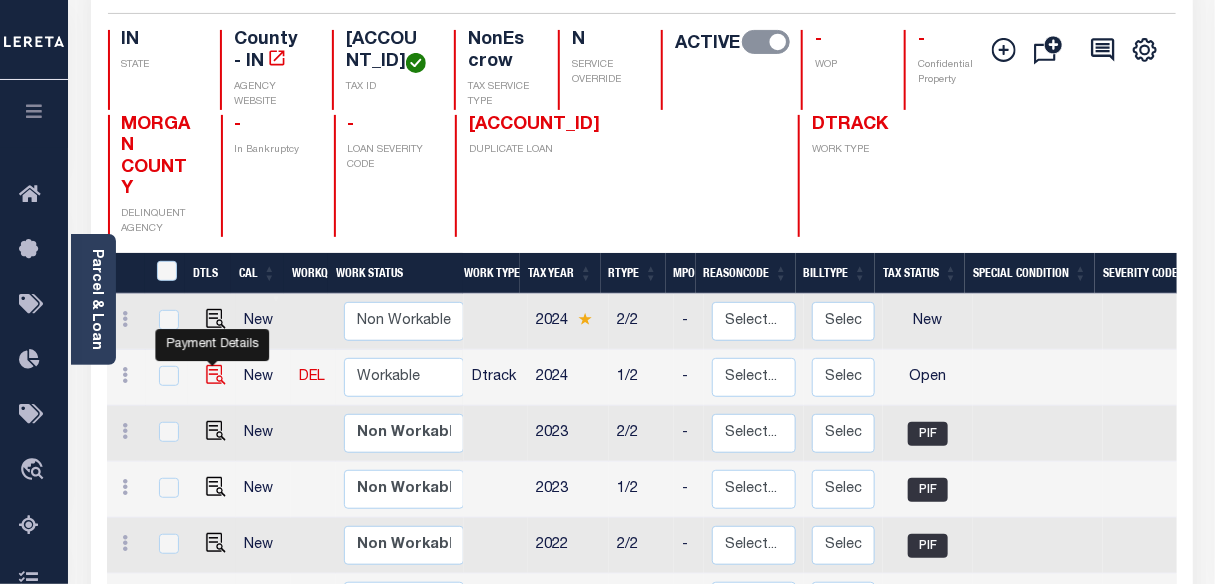 click at bounding box center [216, 375] 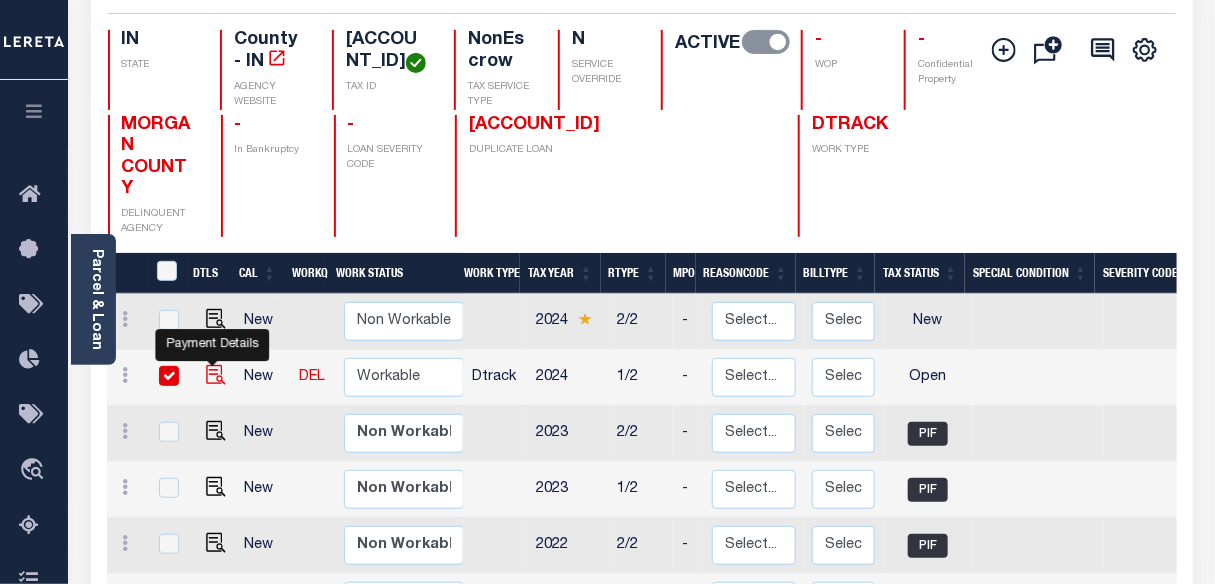 checkbox on "true" 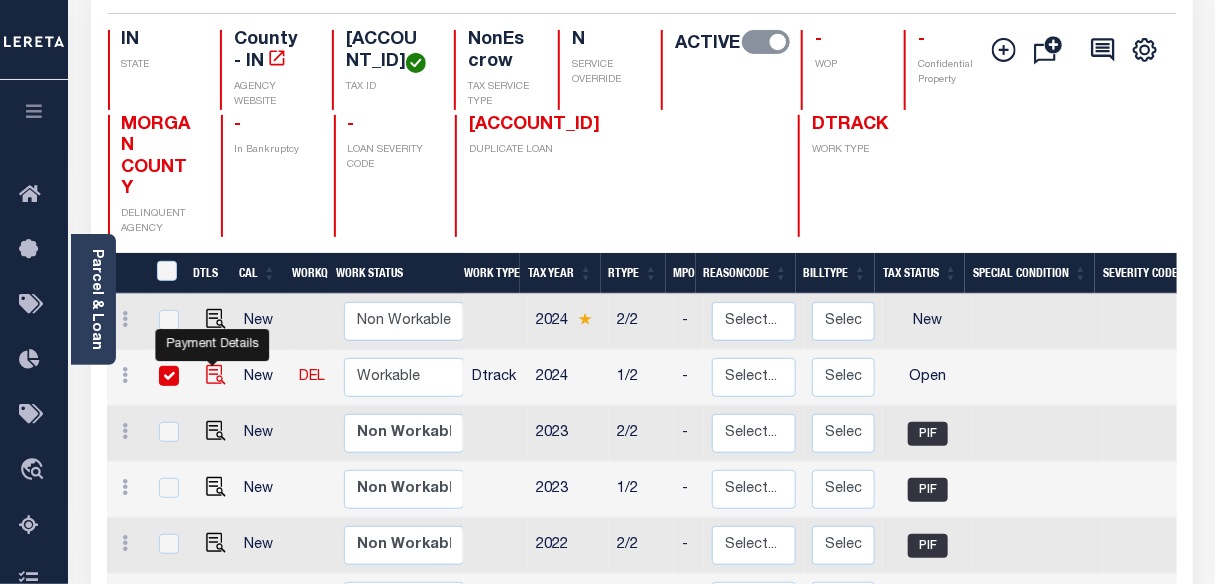 checkbox on "true" 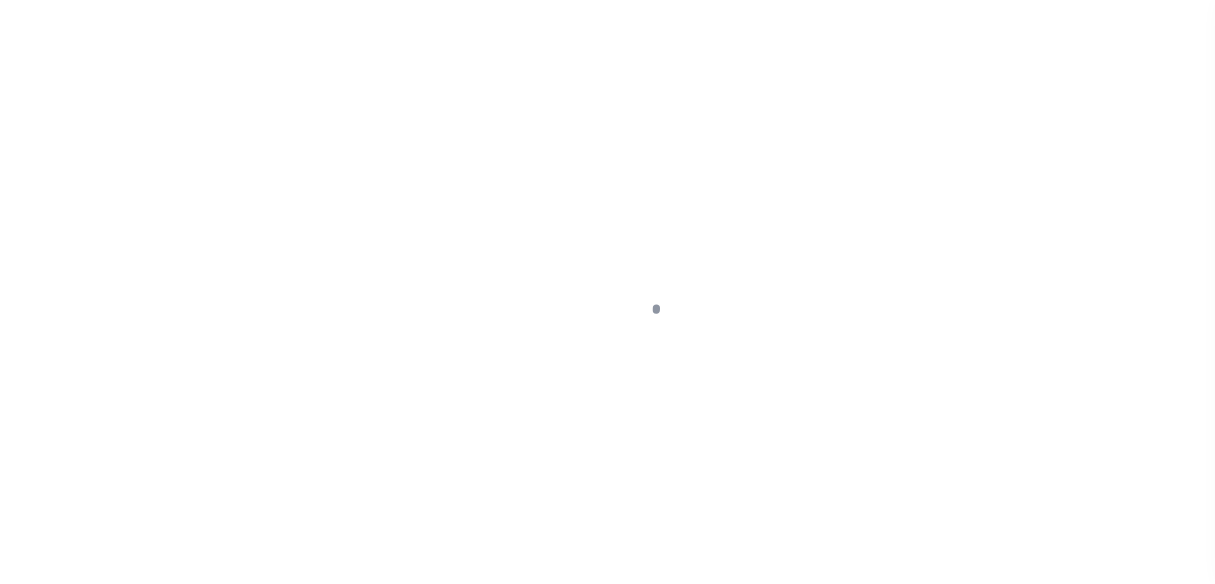 scroll, scrollTop: 0, scrollLeft: 0, axis: both 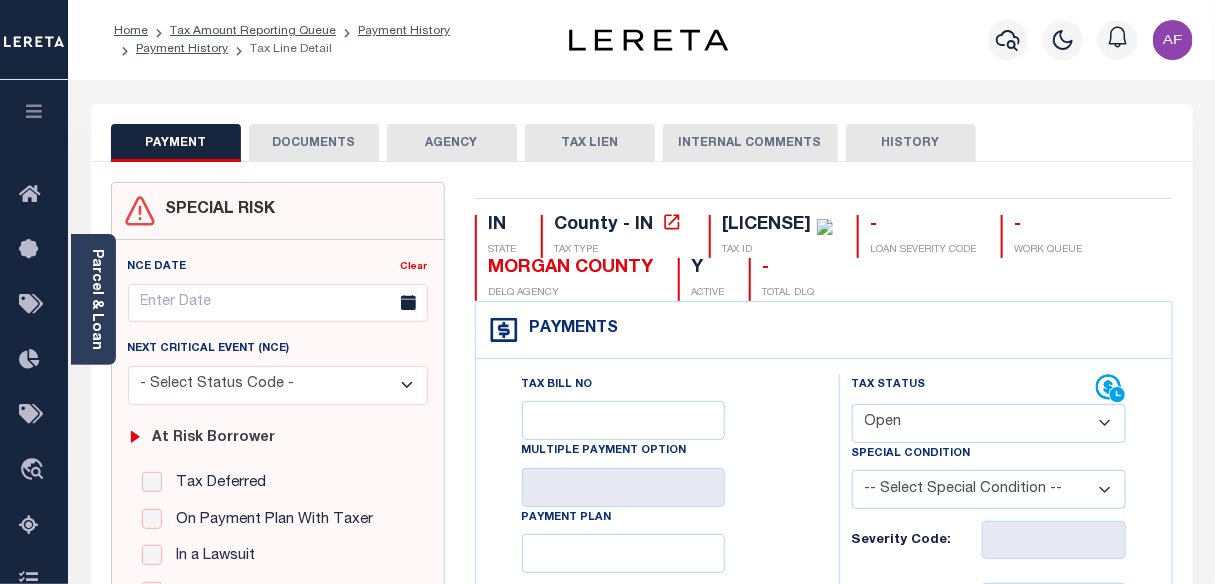 click on "- Select Status Code -
Open
Due/Unpaid
Paid
Incomplete
No Tax Due
Internal Refund Processed
New" at bounding box center [989, 423] 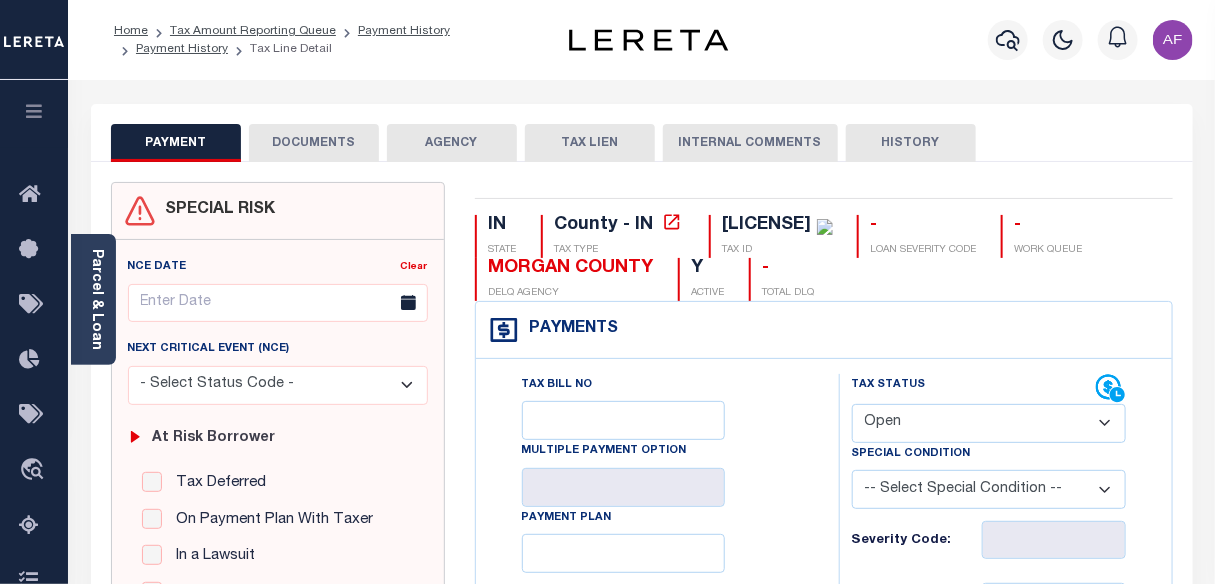 select on "PYD" 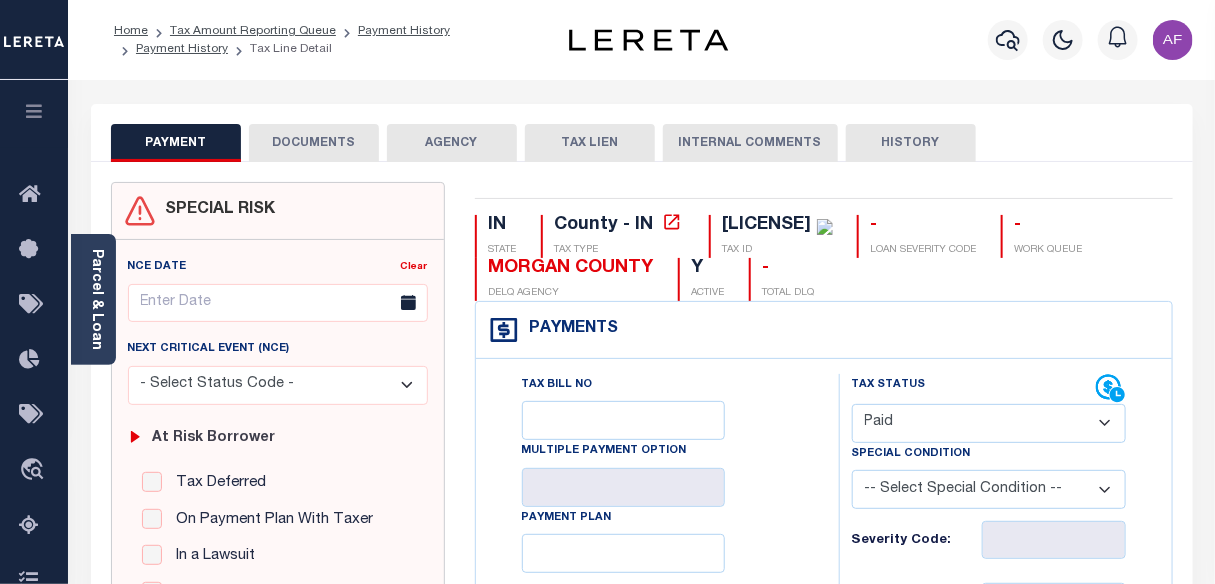 click on "- Select Status Code -
Open
Due/Unpaid
Paid
Incomplete
No Tax Due
Internal Refund Processed
New" at bounding box center (989, 423) 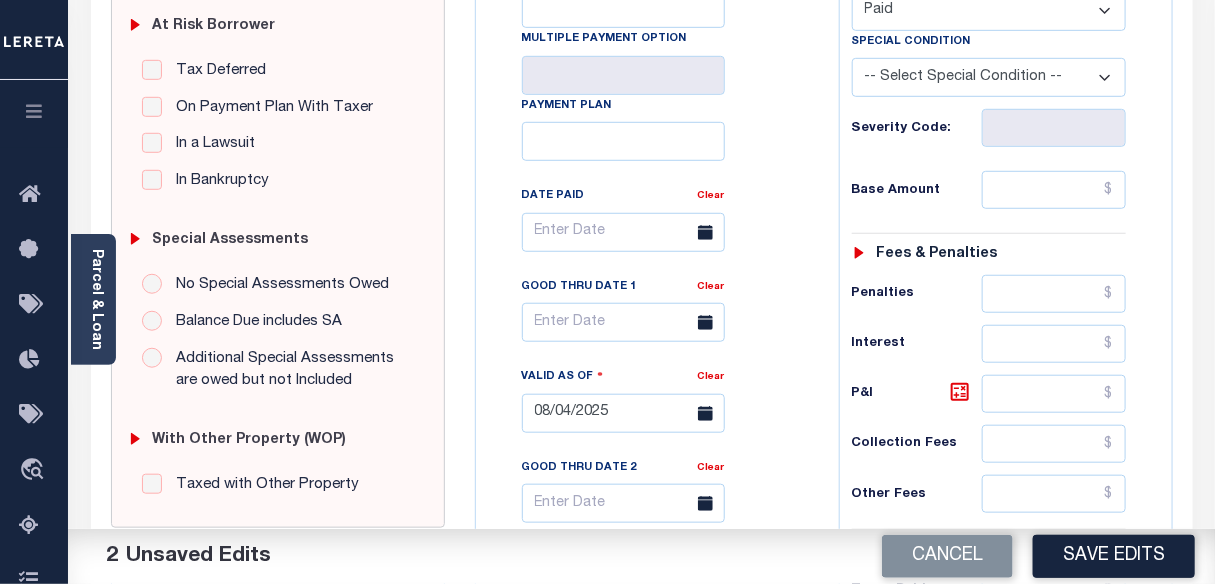 scroll, scrollTop: 454, scrollLeft: 0, axis: vertical 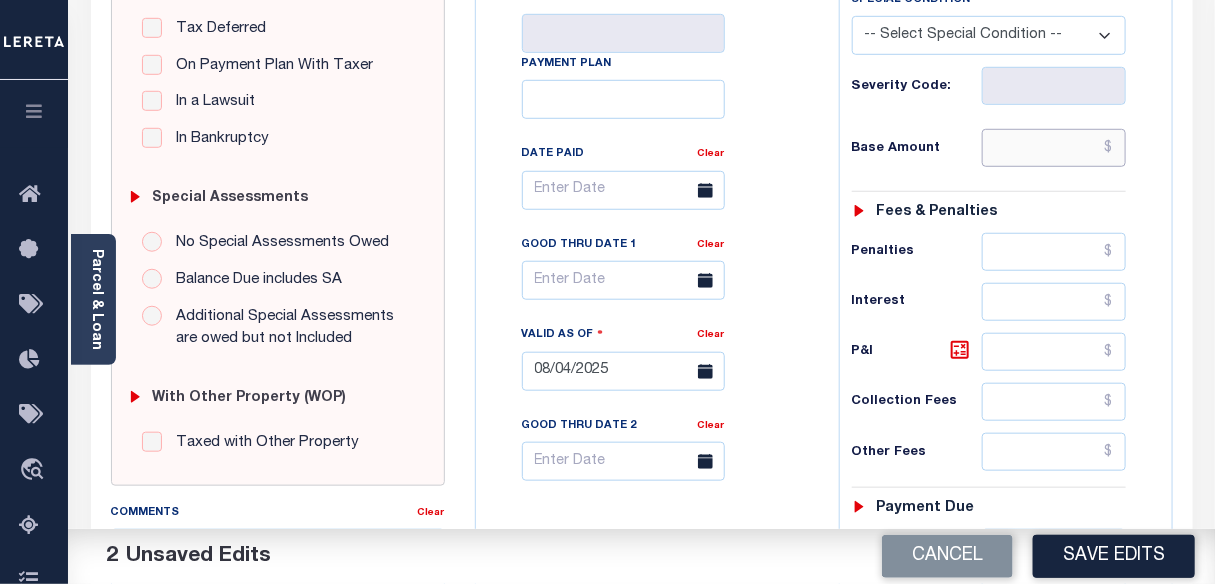 click at bounding box center [1054, 148] 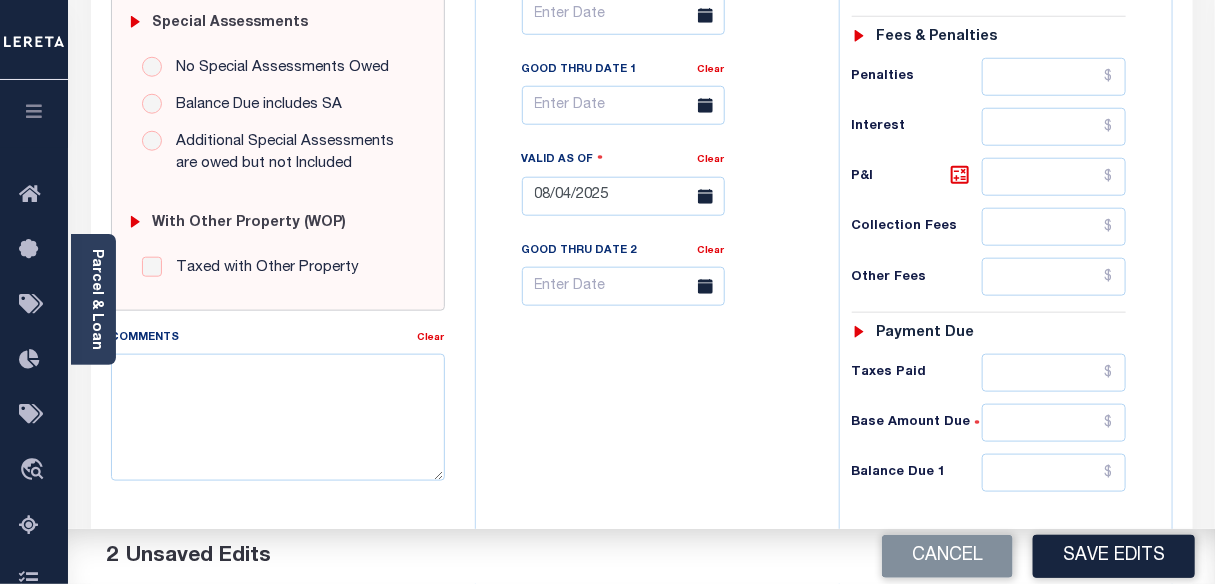 scroll, scrollTop: 818, scrollLeft: 0, axis: vertical 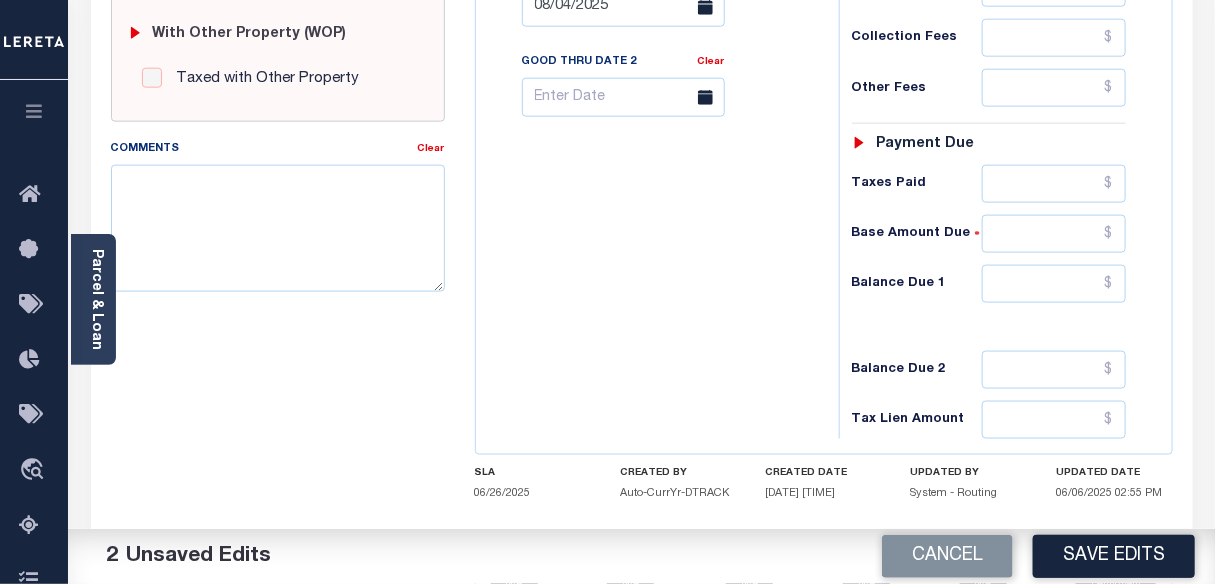type on "$169.68" 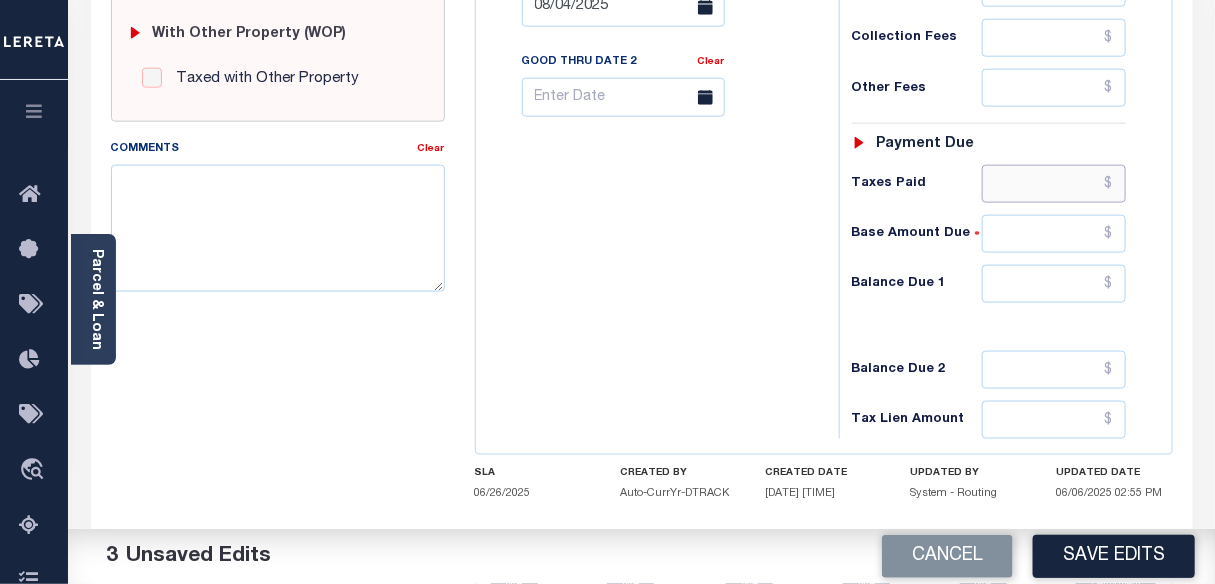 click at bounding box center (1054, 184) 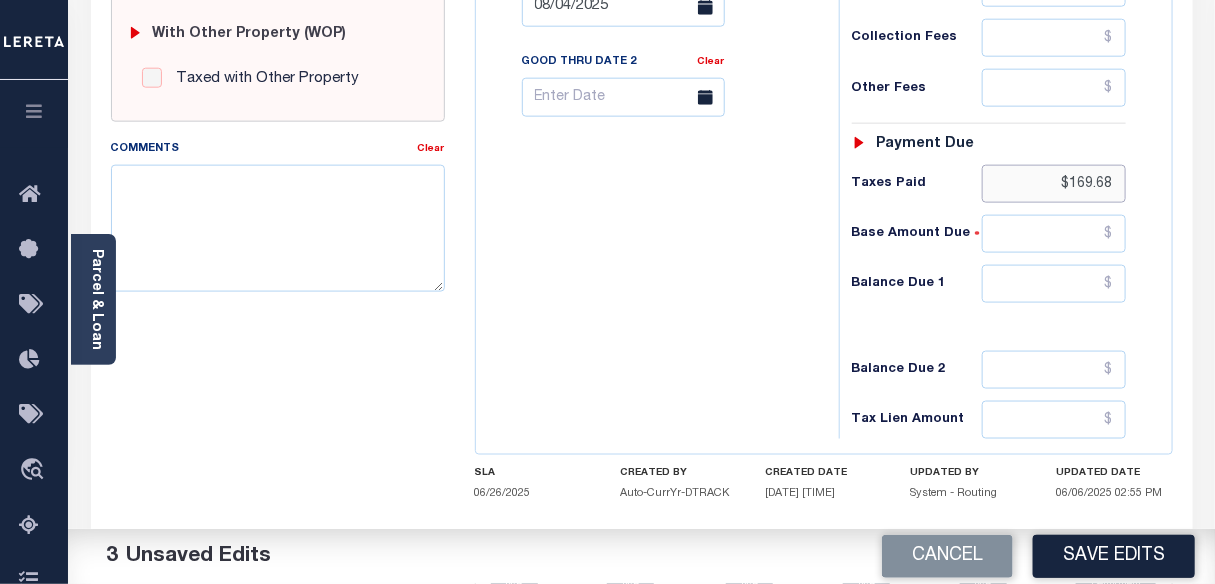 type on "$169.68" 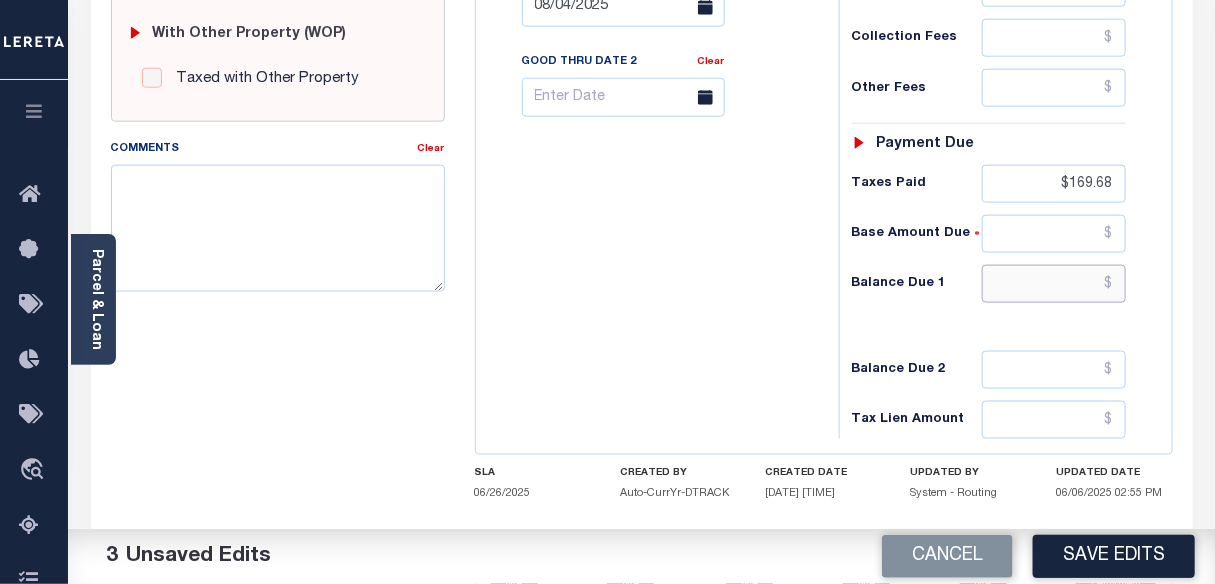click at bounding box center [1054, 284] 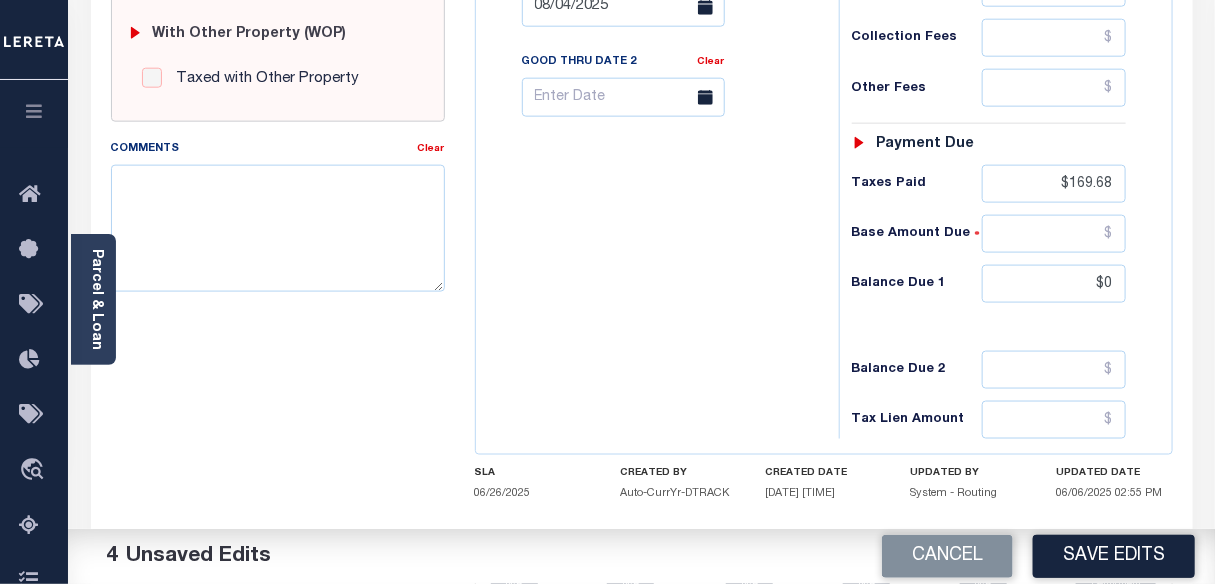 type on "$0.00" 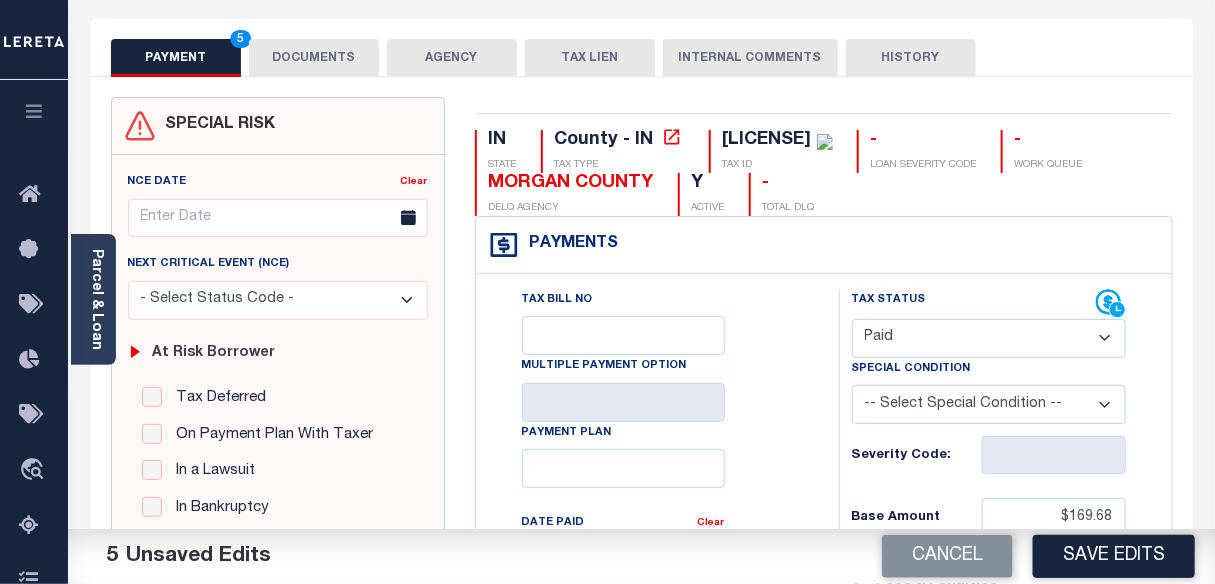 scroll, scrollTop: 0, scrollLeft: 0, axis: both 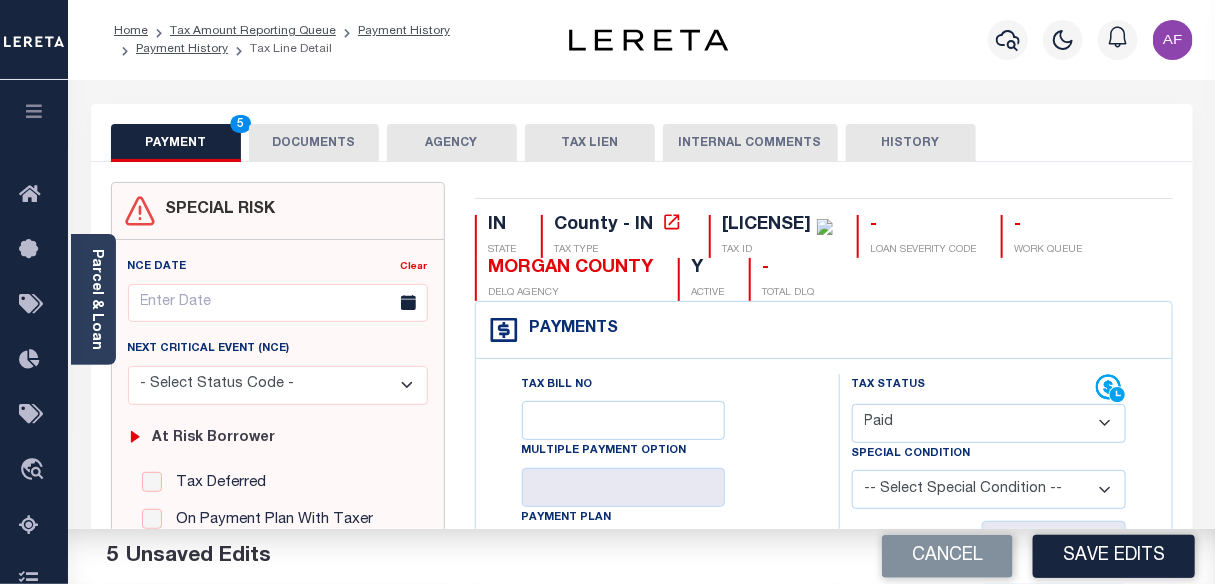 click on "DOCUMENTS" at bounding box center [314, 143] 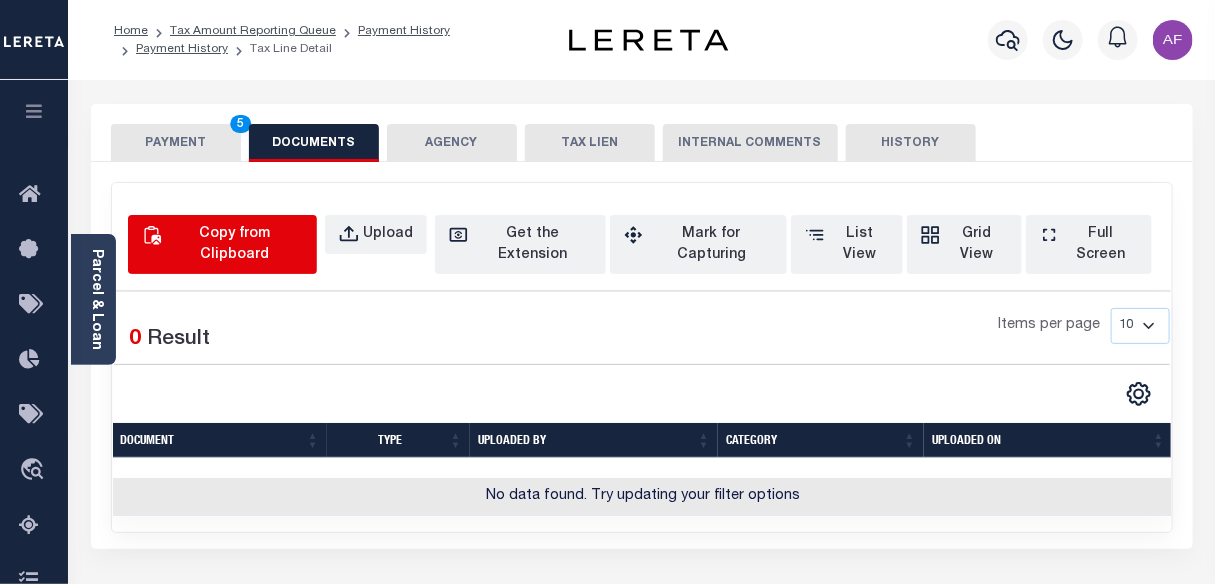 click on "Copy from Clipboard" at bounding box center (235, 245) 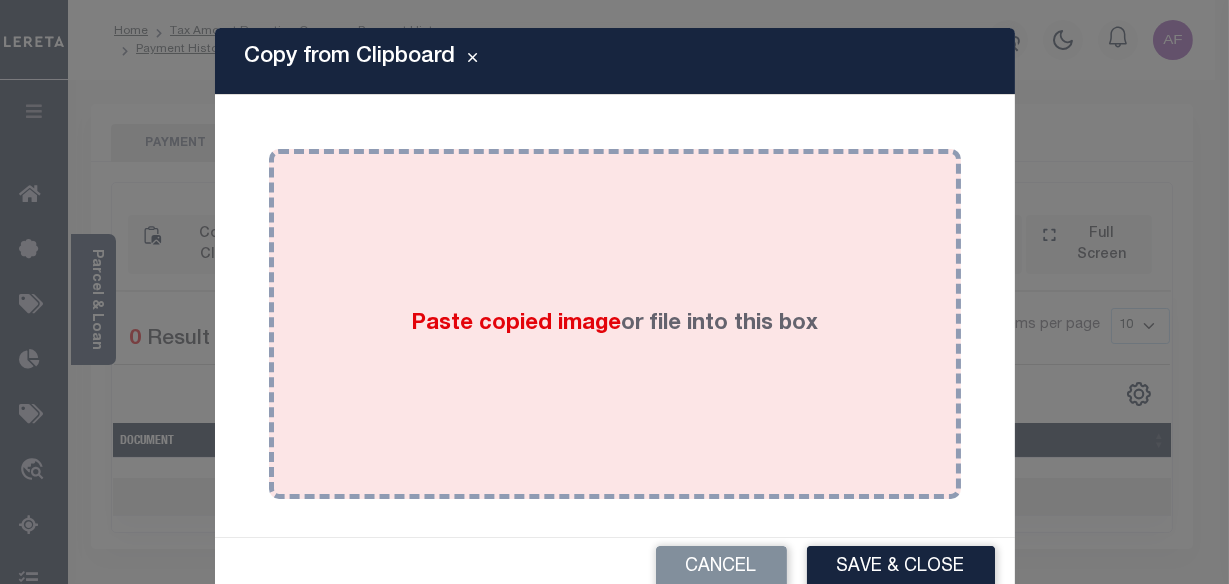 click on "Paste copied image  or file into this box" at bounding box center [615, 324] 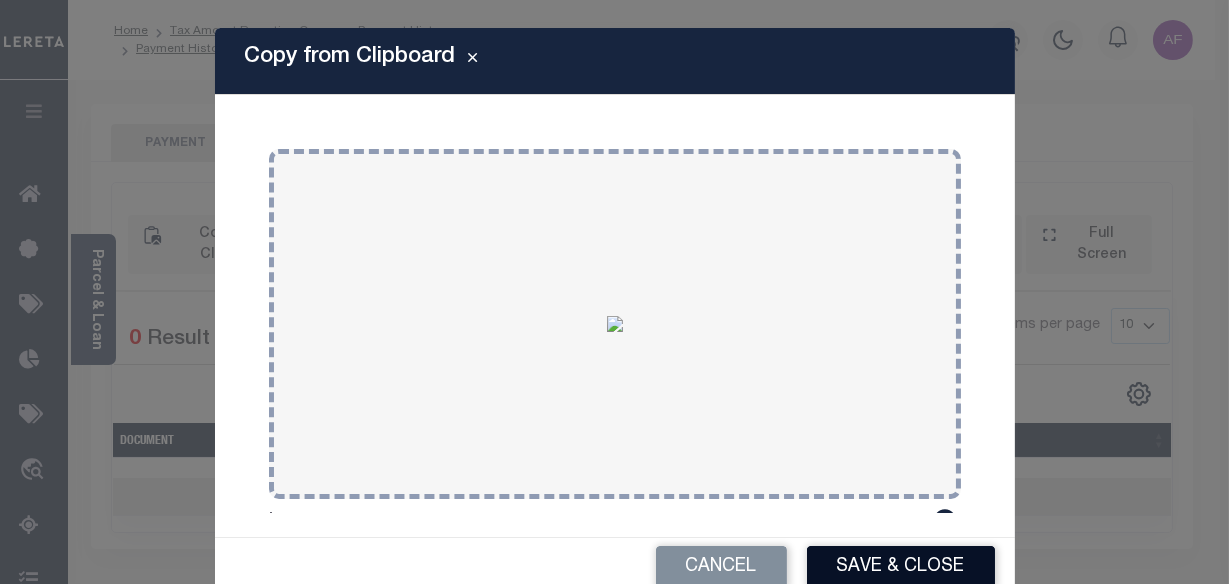click on "Save & Close" at bounding box center [901, 567] 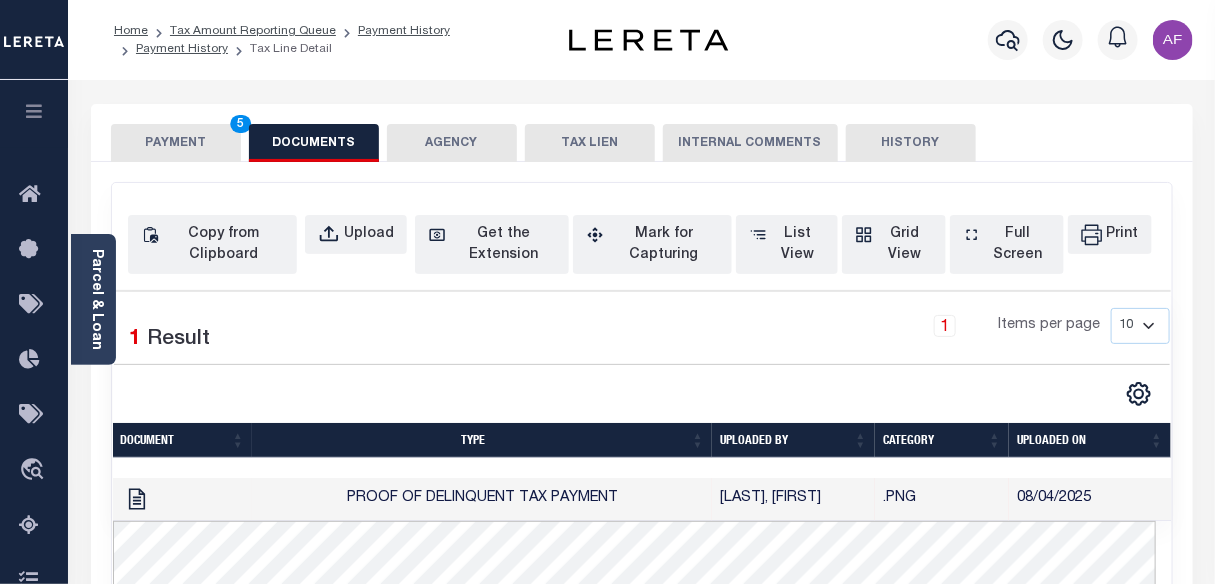 click on "PAYMENT
5" at bounding box center (176, 143) 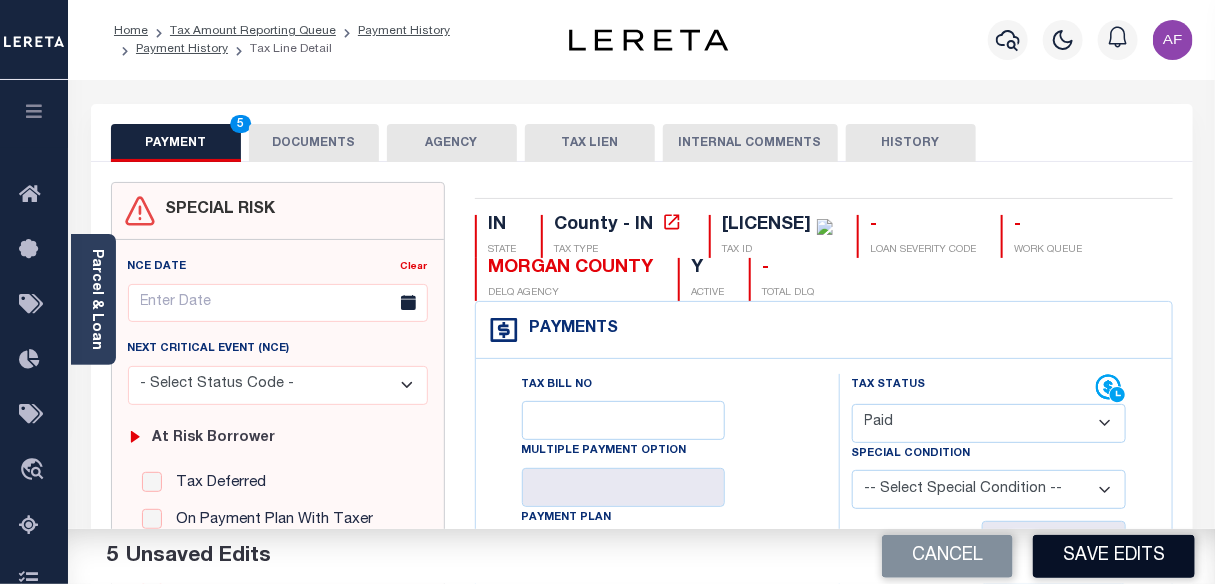click on "Save Edits" at bounding box center [1114, 556] 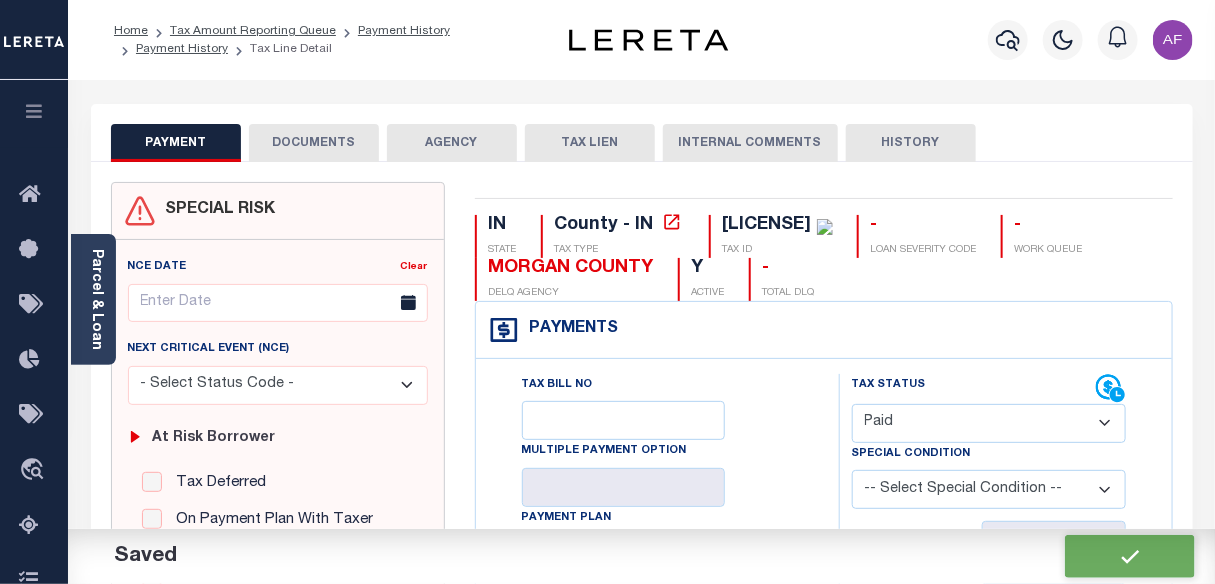 checkbox on "false" 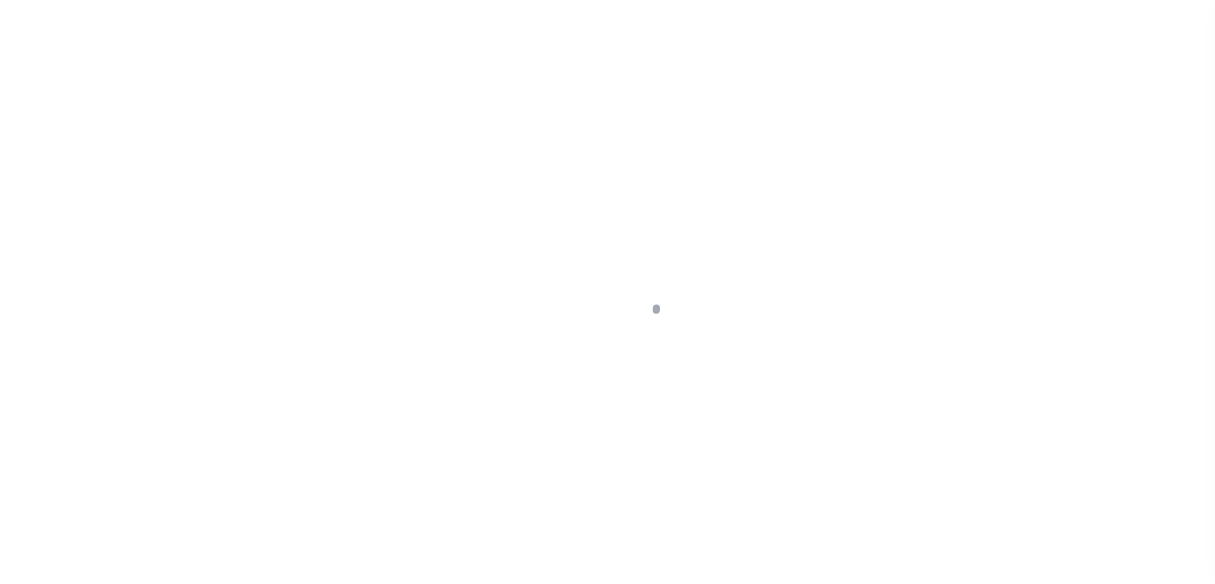 scroll, scrollTop: 0, scrollLeft: 0, axis: both 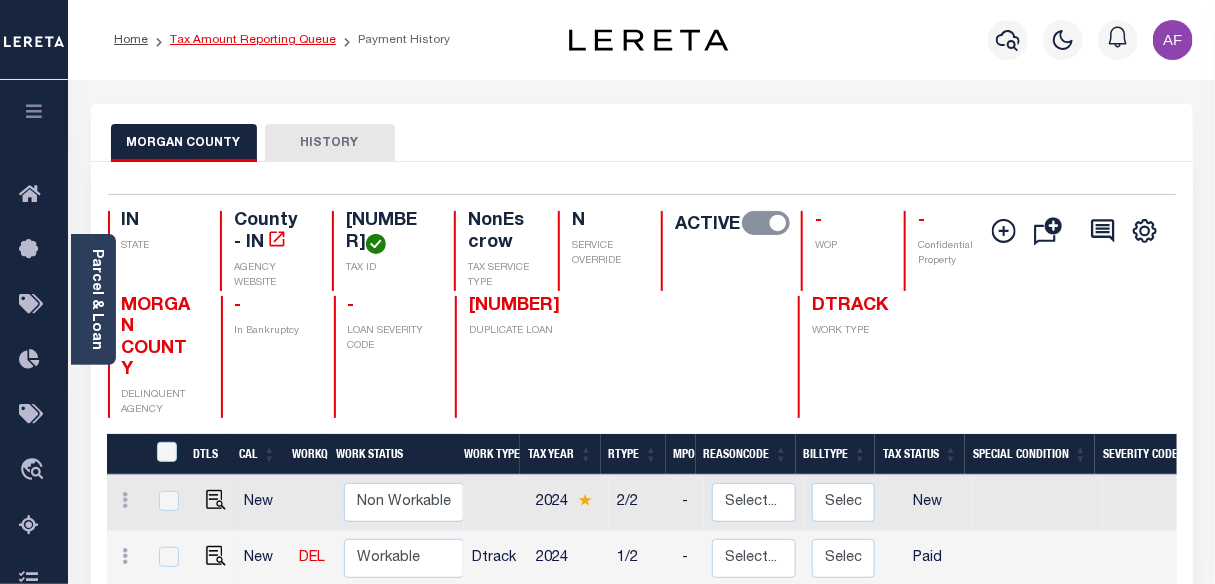 click on "Tax Amount Reporting Queue" at bounding box center (253, 40) 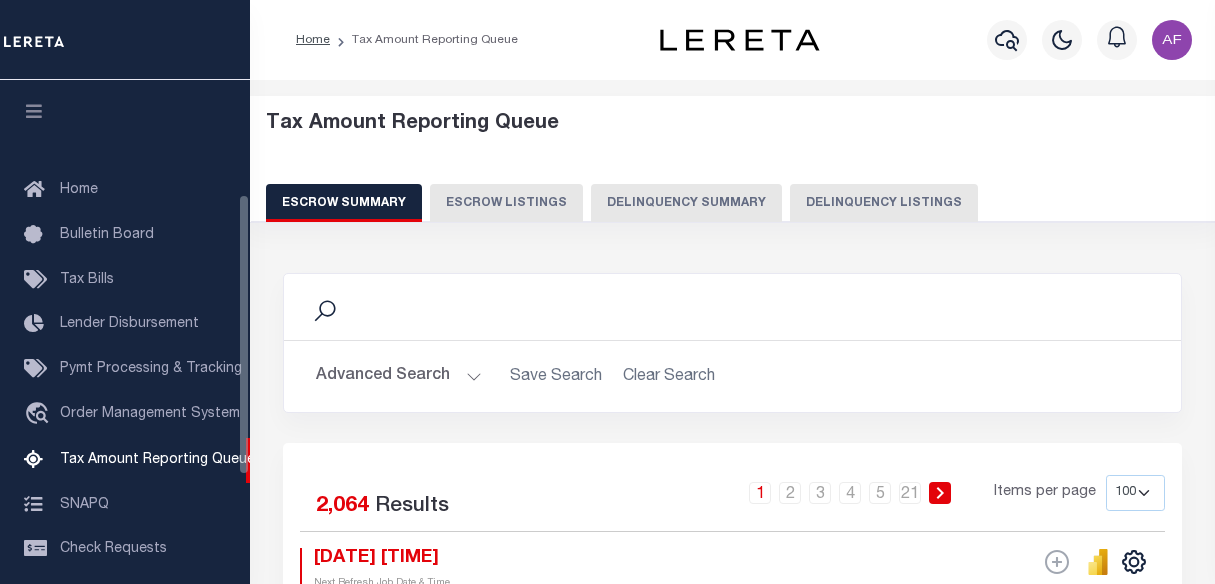 click on "Delinquency Listings" at bounding box center (884, 203) 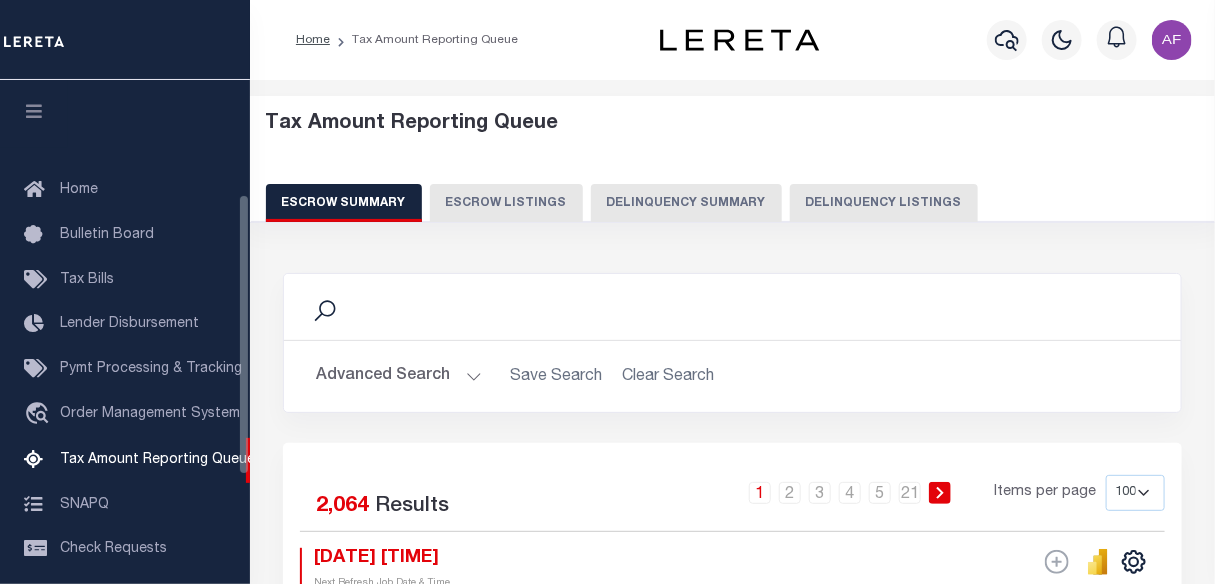 select on "100" 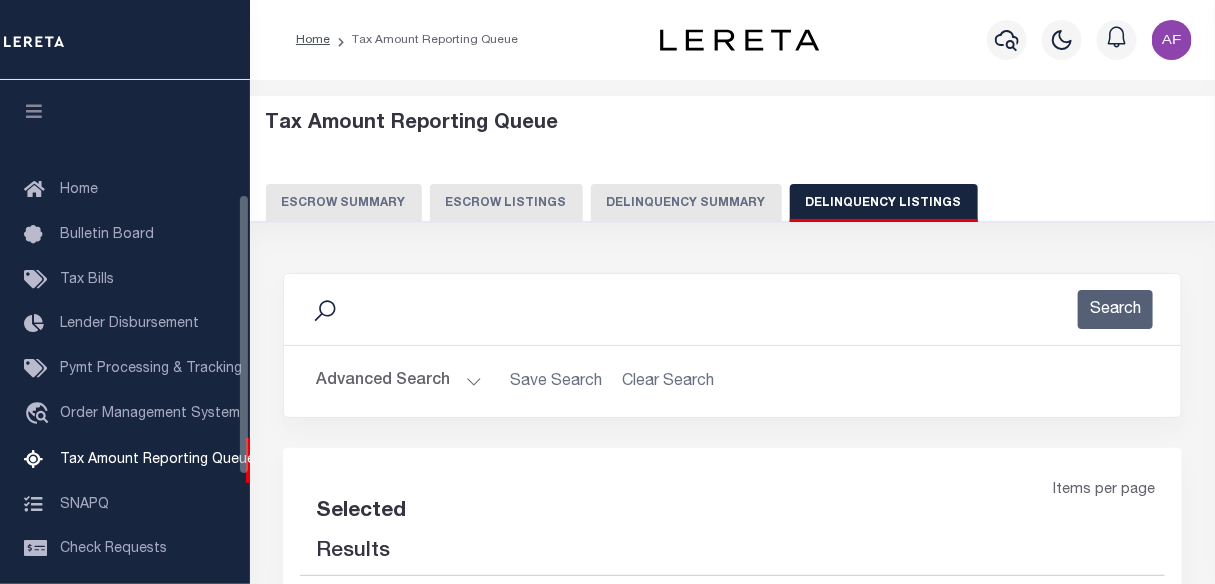 scroll, scrollTop: 205, scrollLeft: 0, axis: vertical 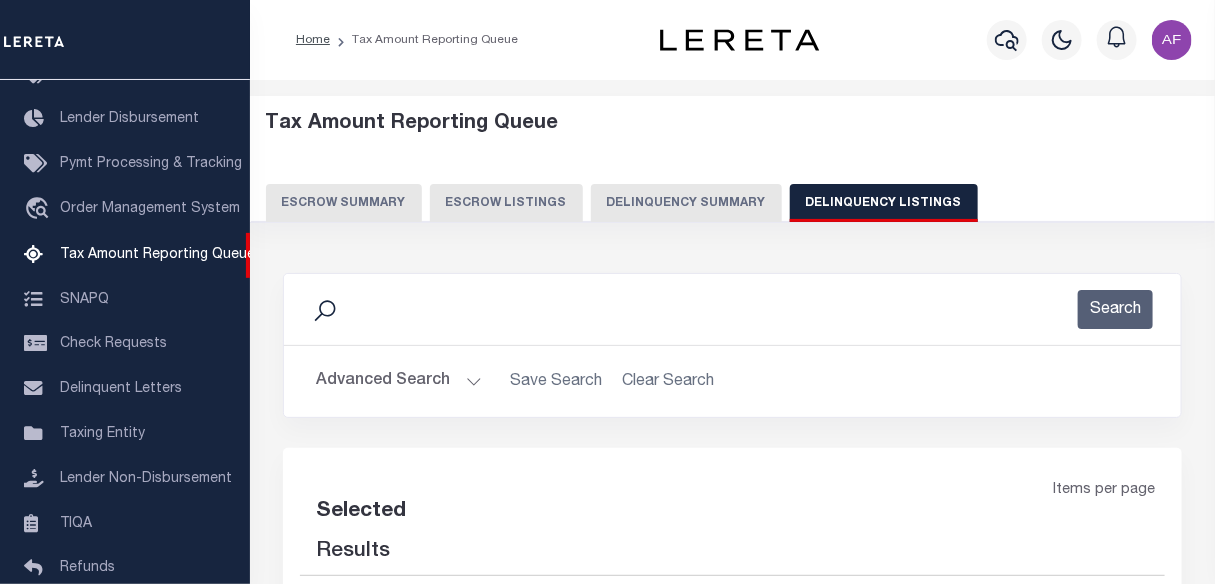select on "100" 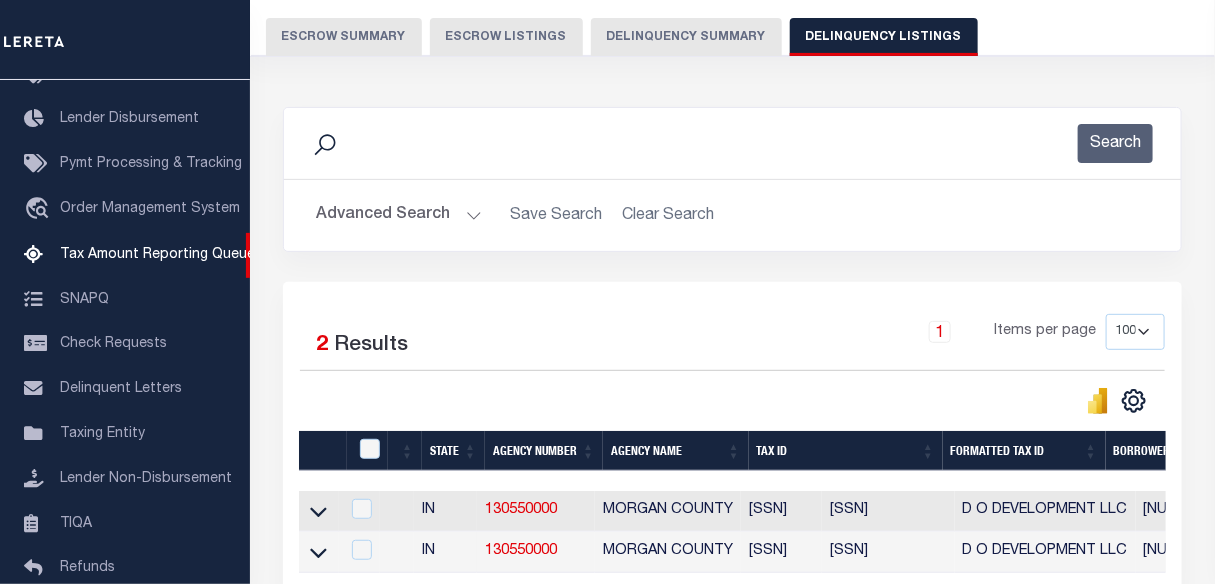 scroll, scrollTop: 272, scrollLeft: 0, axis: vertical 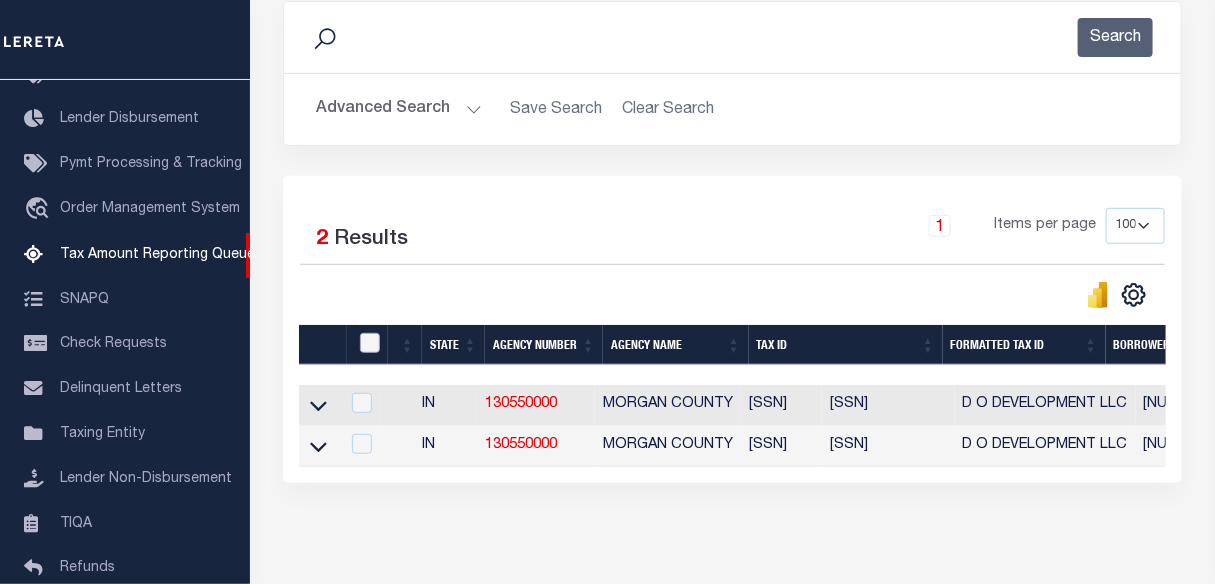 click at bounding box center [370, 343] 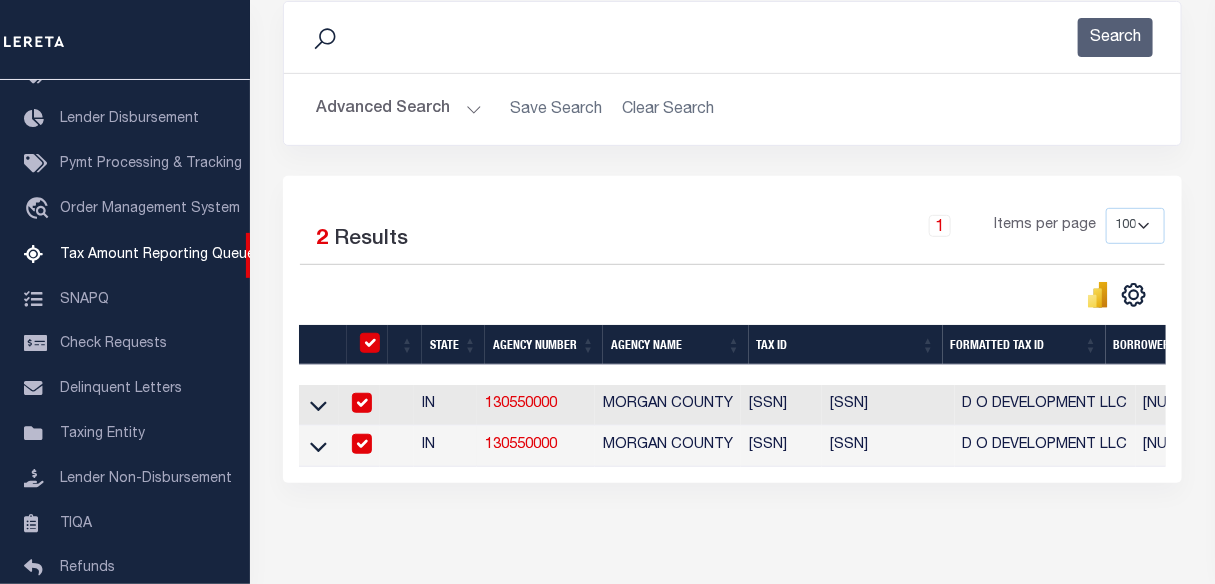 checkbox on "true" 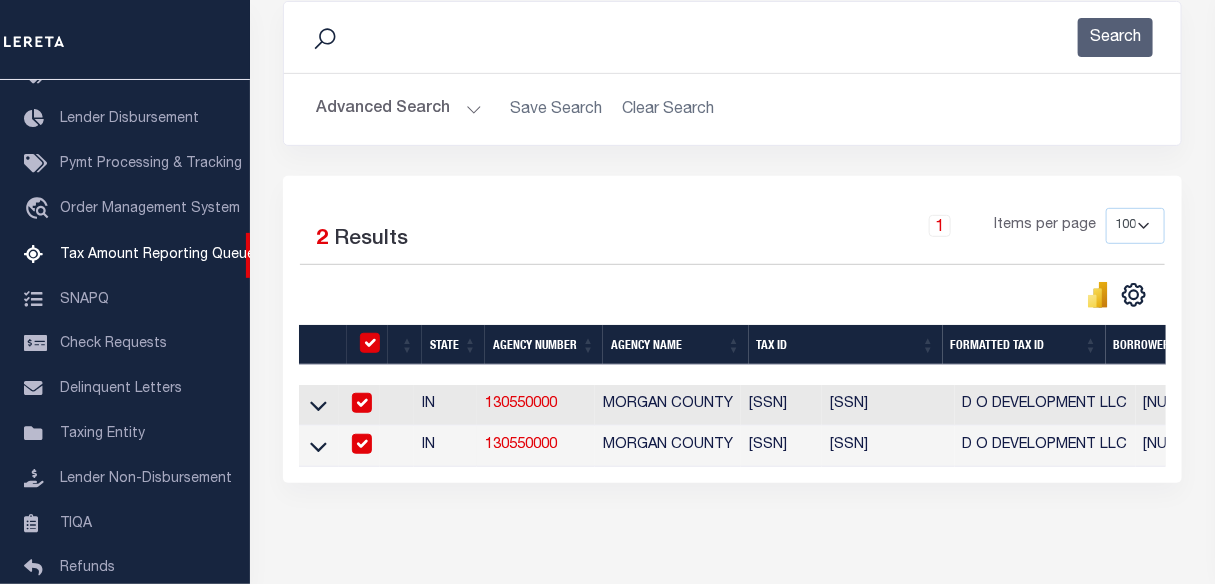 checkbox on "true" 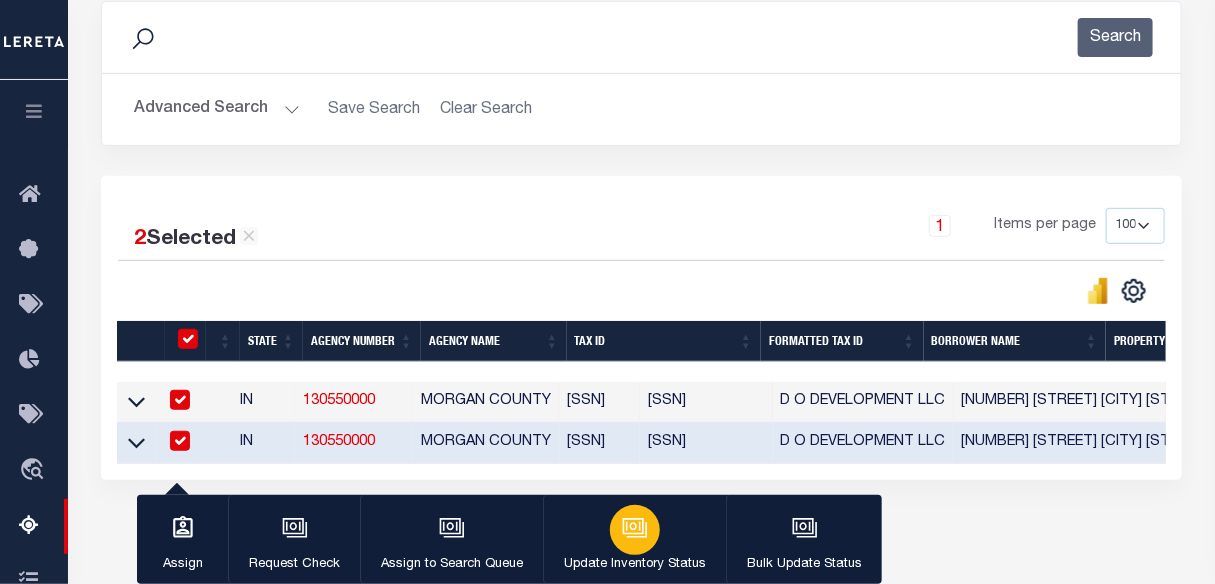 click on "Update Inventory Status" at bounding box center [634, 540] 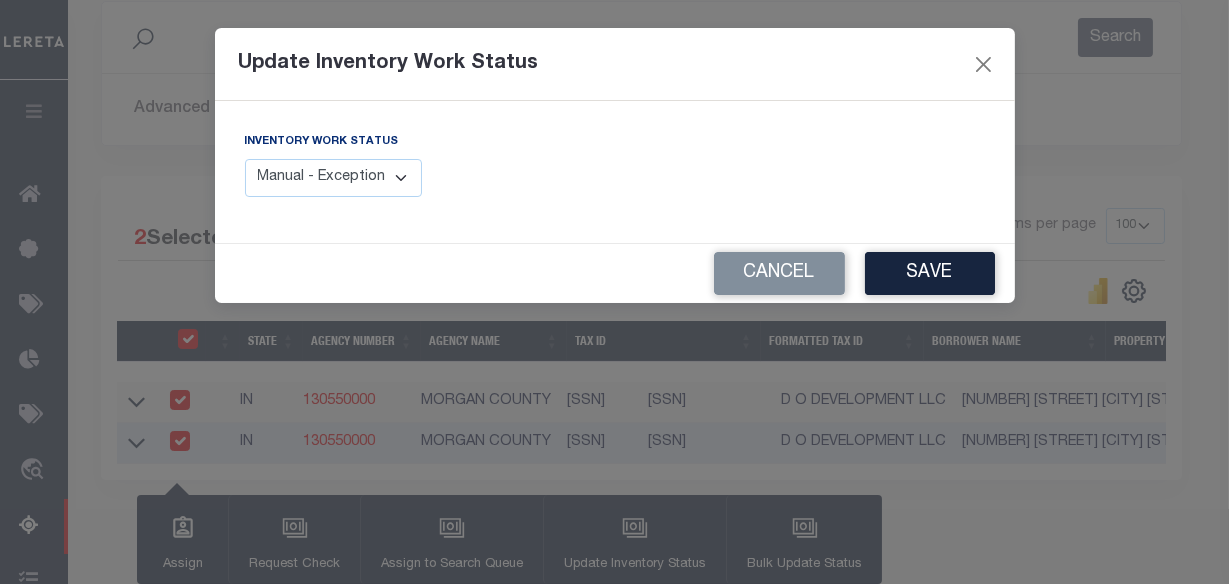 click on "Manual - Exception
Pended - Awaiting Search
Late Add Exception
Completed" at bounding box center (334, 178) 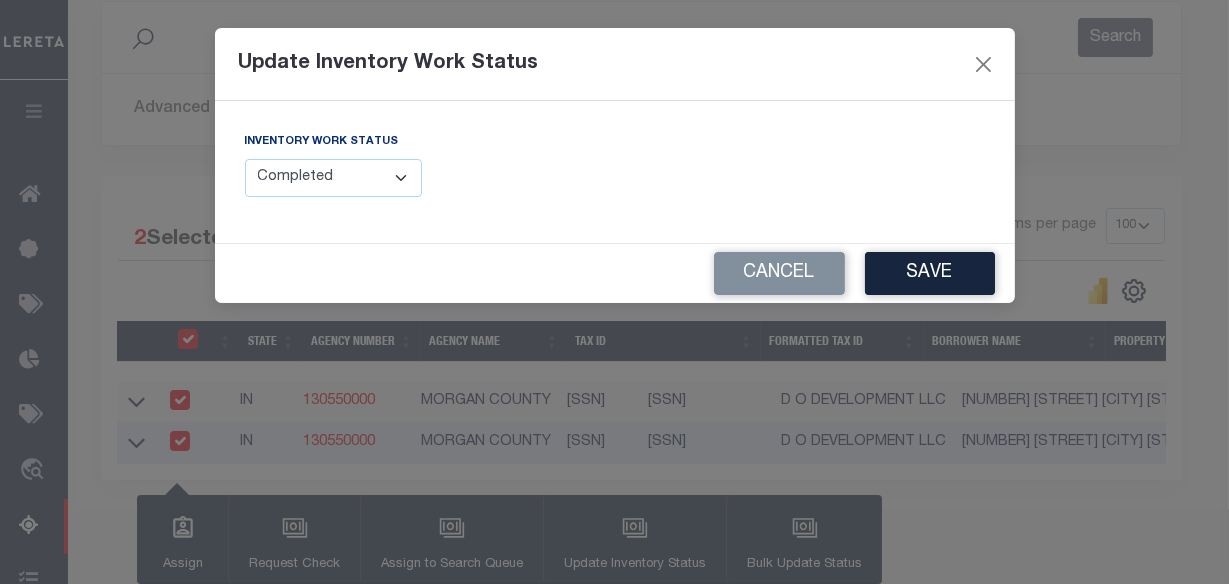 click on "Manual - Exception
Pended - Awaiting Search
Late Add Exception
Completed" at bounding box center [334, 178] 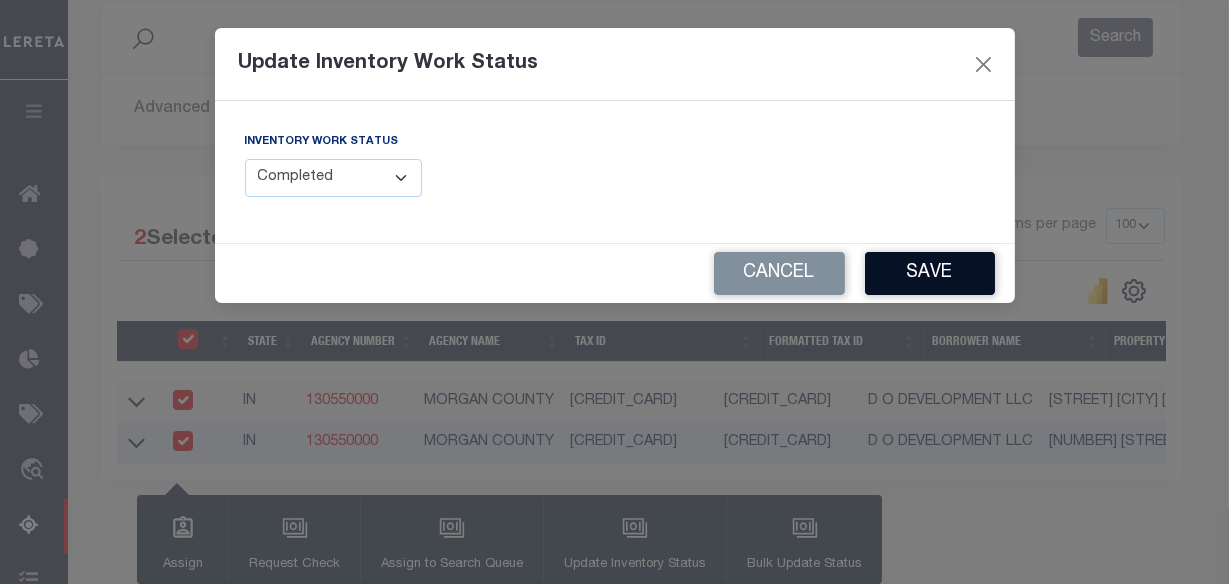 click on "Save" 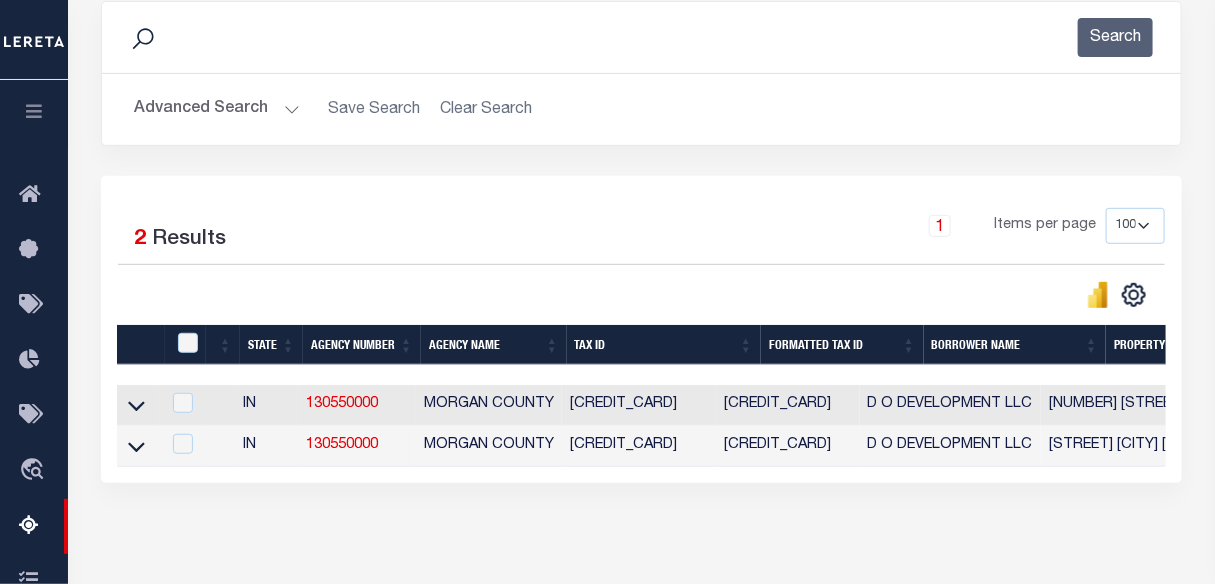 click on "Advanced Search" 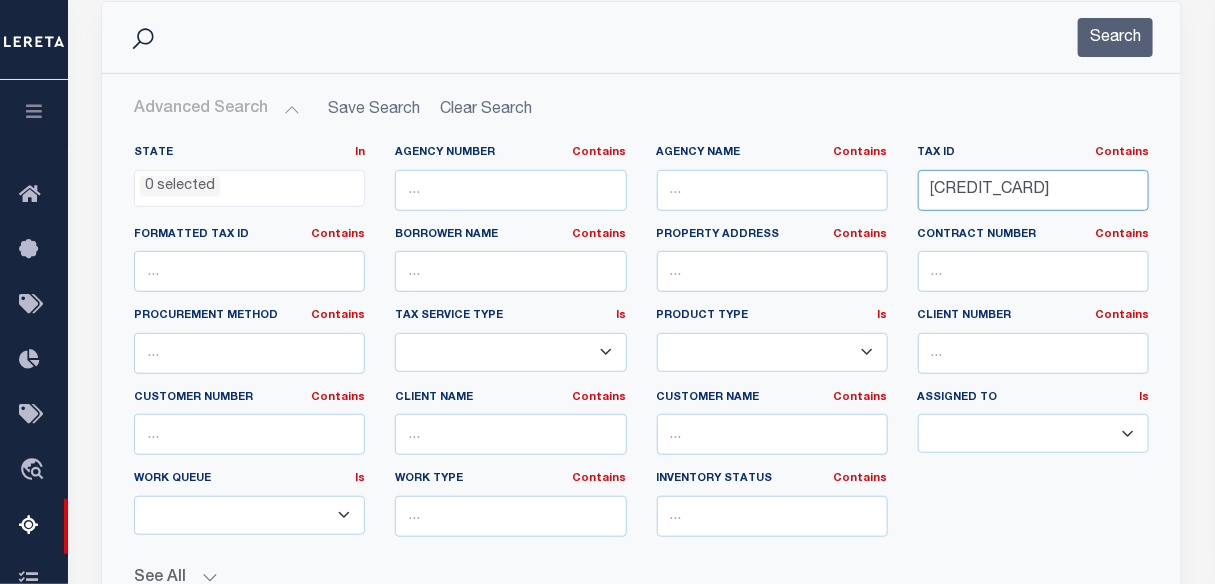 drag, startPoint x: 937, startPoint y: 189, endPoint x: 1231, endPoint y: 185, distance: 294.02722 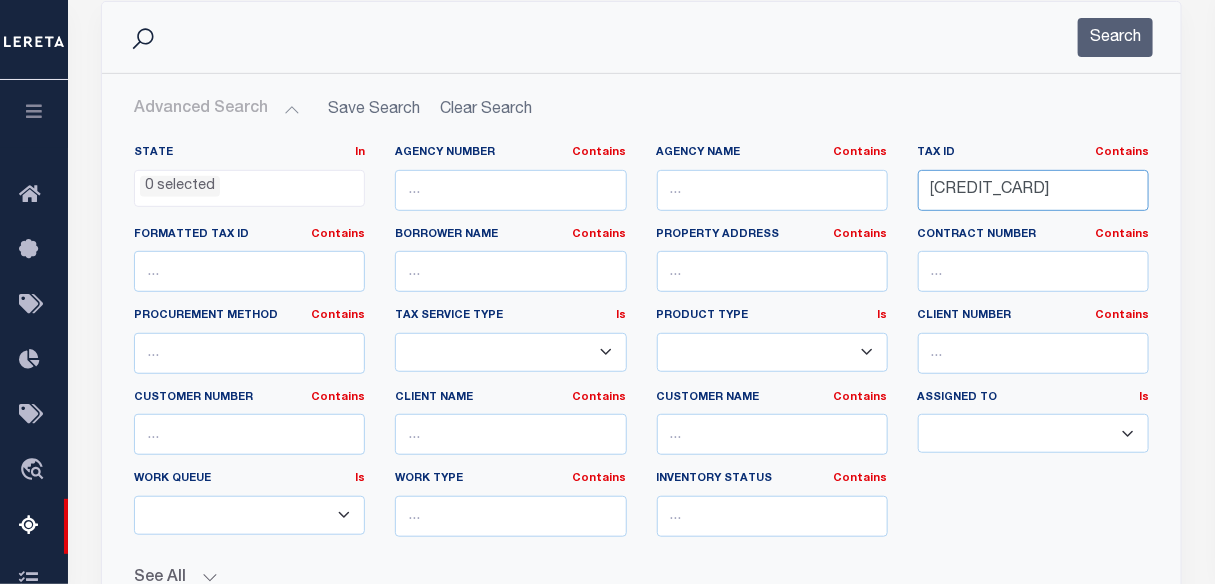 paste on "2" 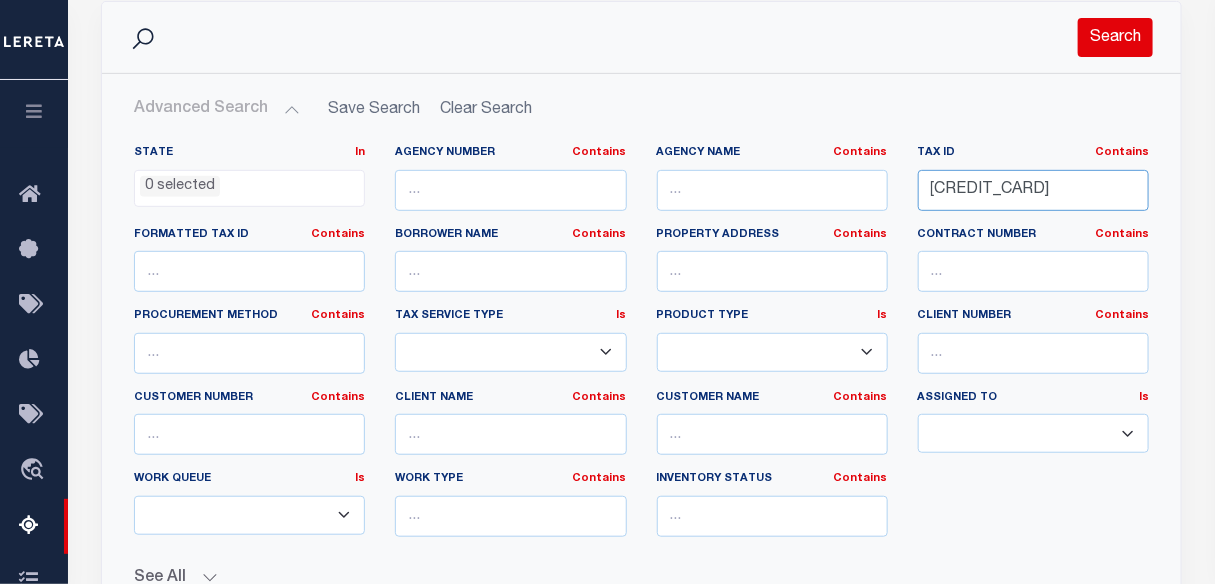 type on "55-01-36-410-002.000-005" 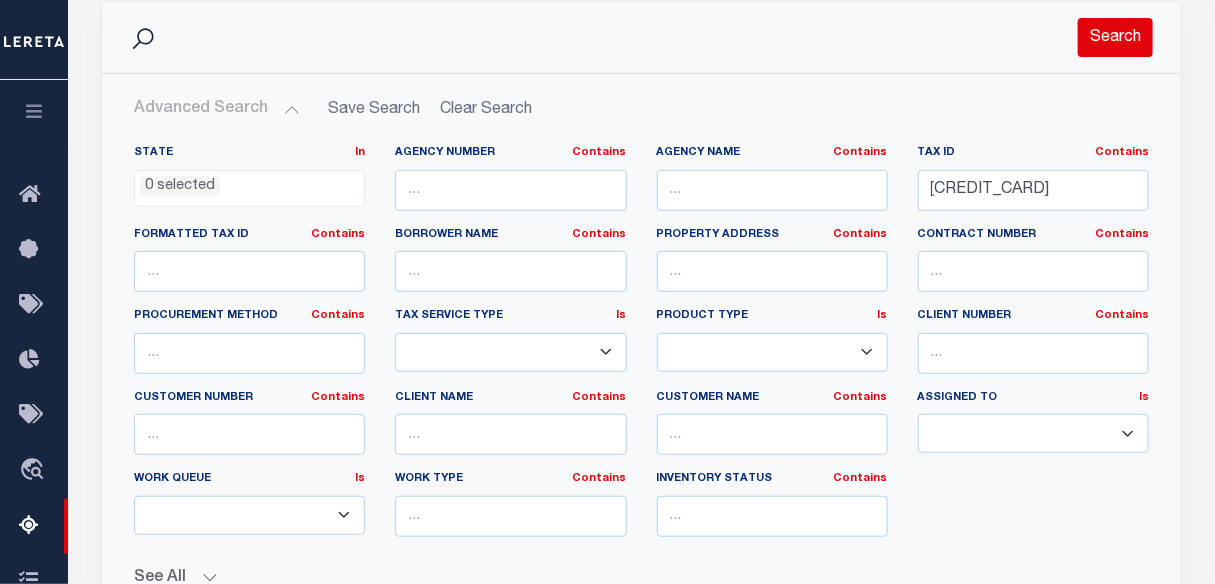 click on "Search" 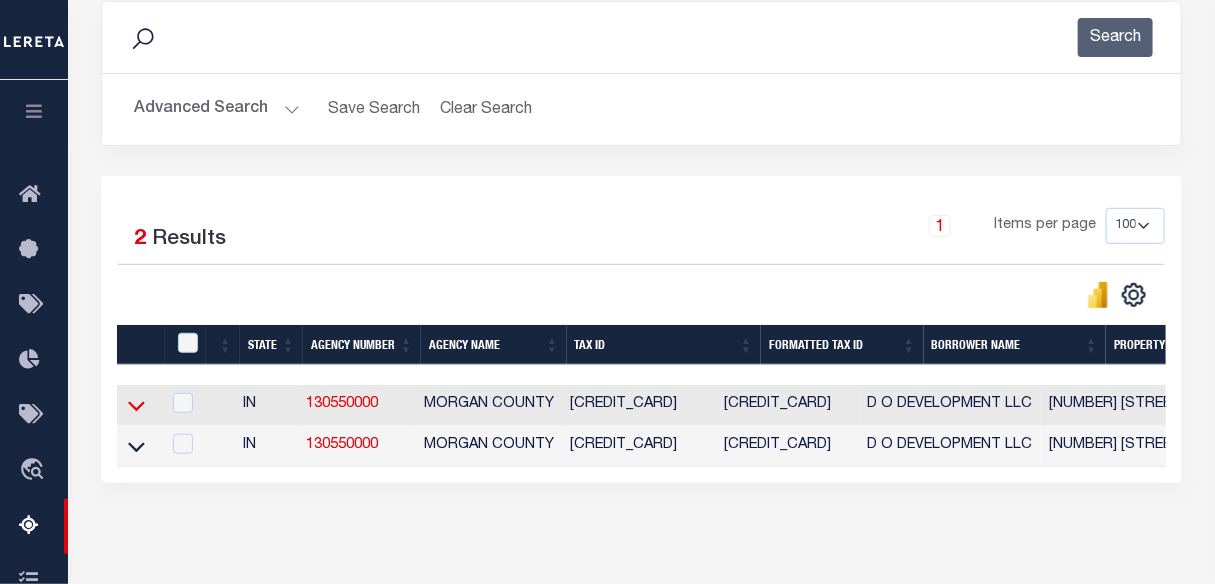 click 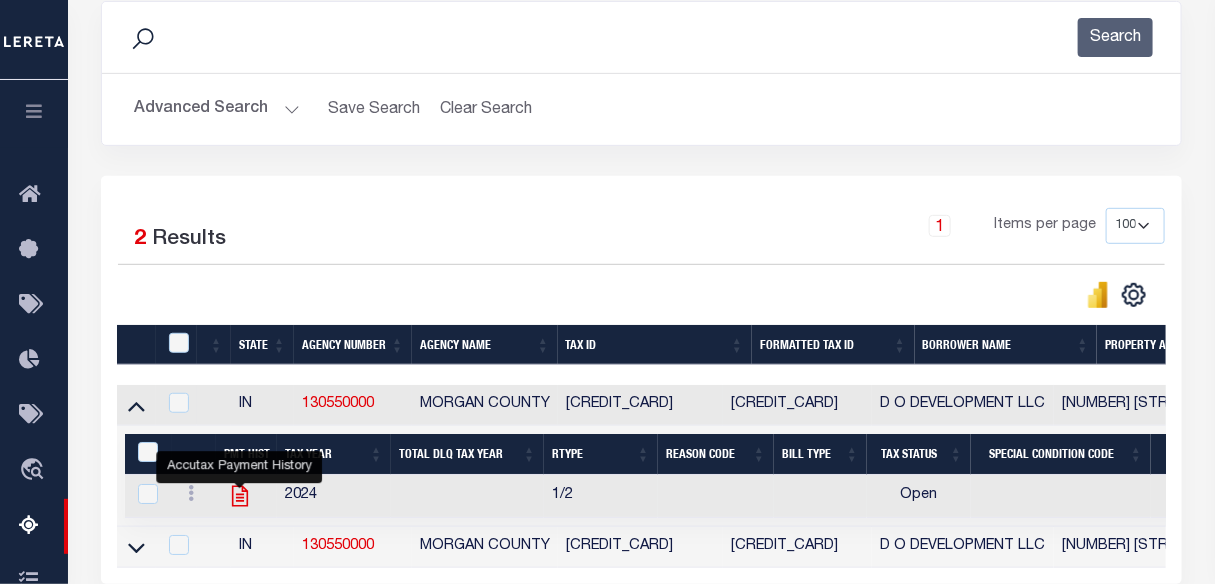 click 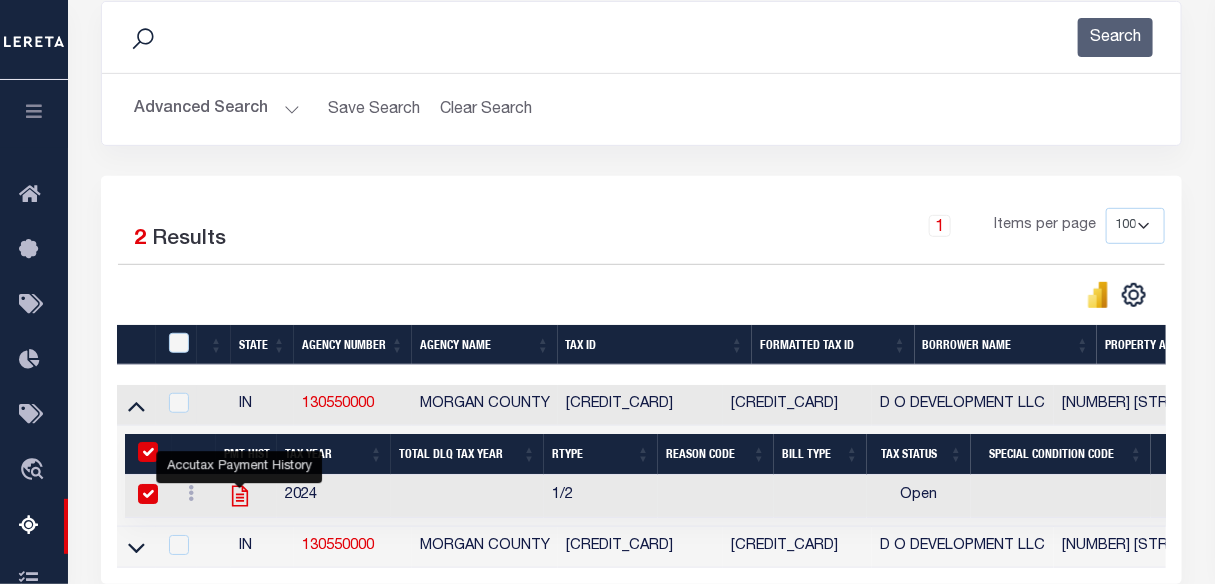 checkbox on "true" 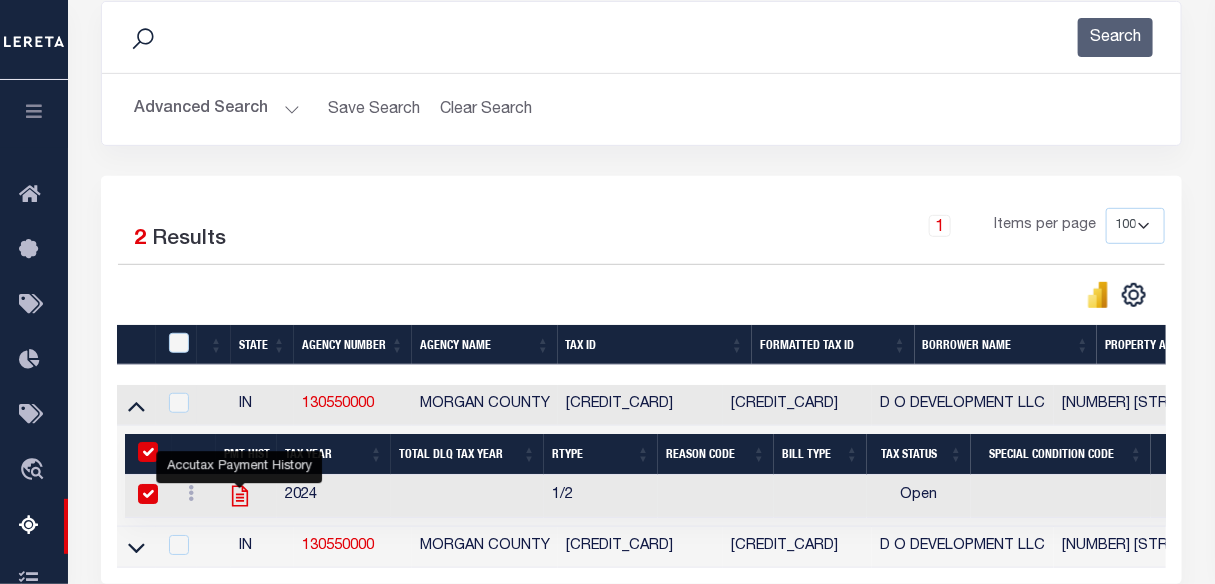 checkbox on "true" 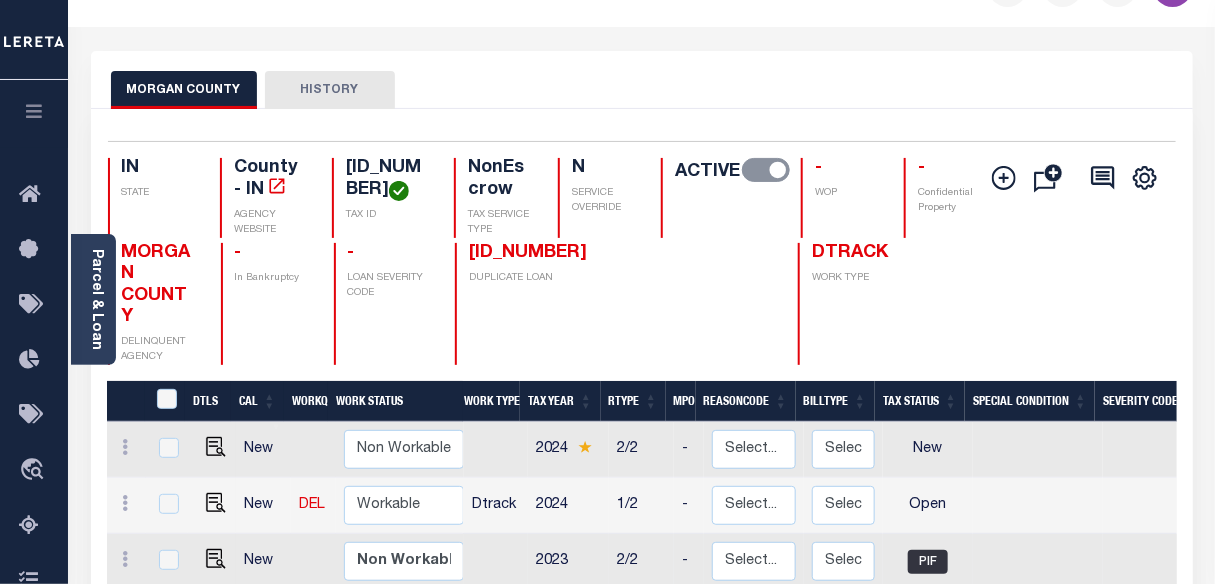 scroll, scrollTop: 272, scrollLeft: 0, axis: vertical 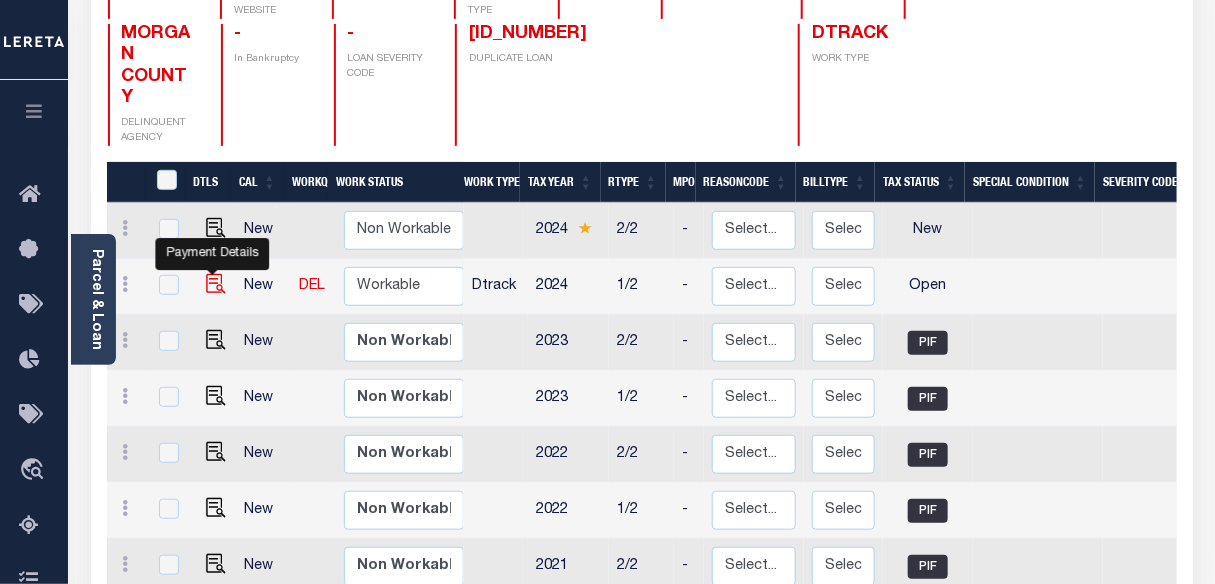 click at bounding box center (216, 284) 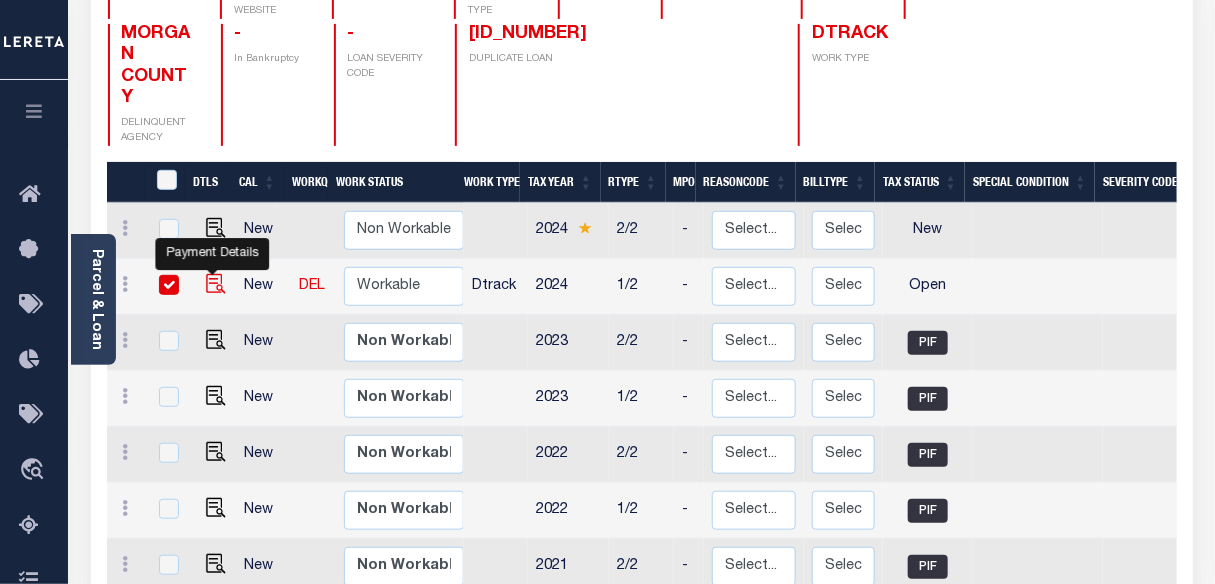 checkbox on "true" 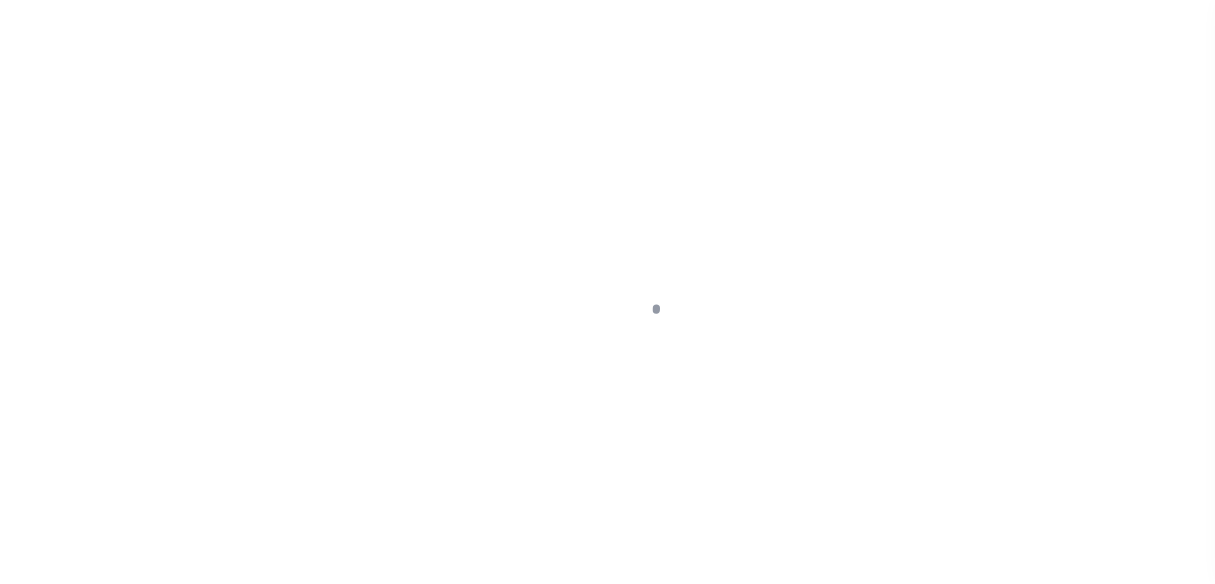 scroll, scrollTop: 0, scrollLeft: 0, axis: both 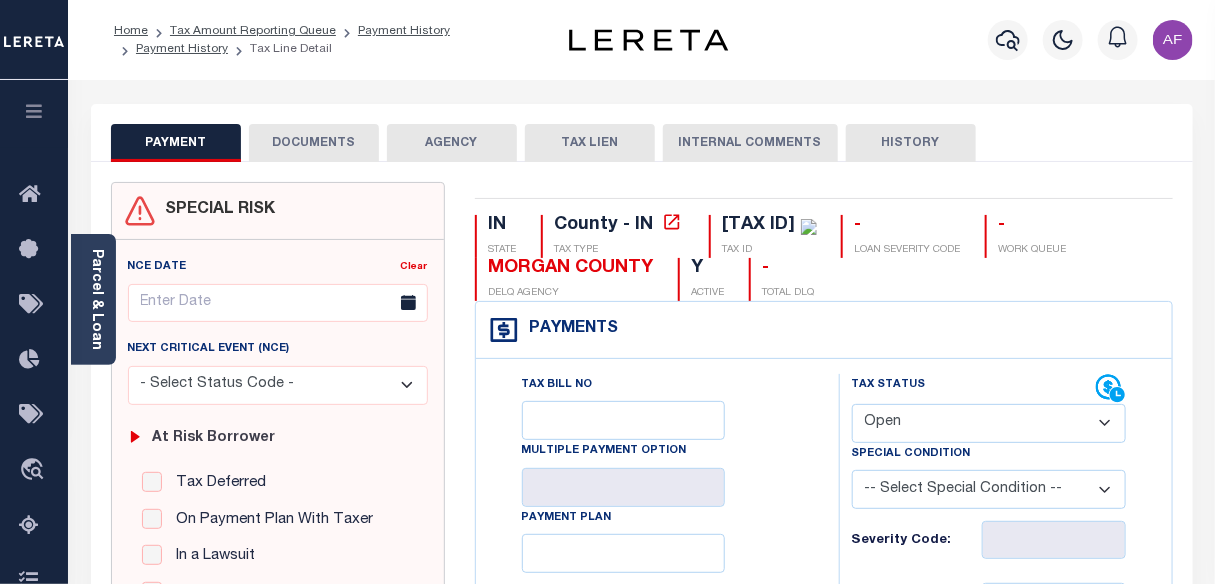 click on "- Select Status Code -
Open
Due/Unpaid
Paid
Incomplete
No Tax Due
Internal Refund Processed
New" at bounding box center [989, 423] 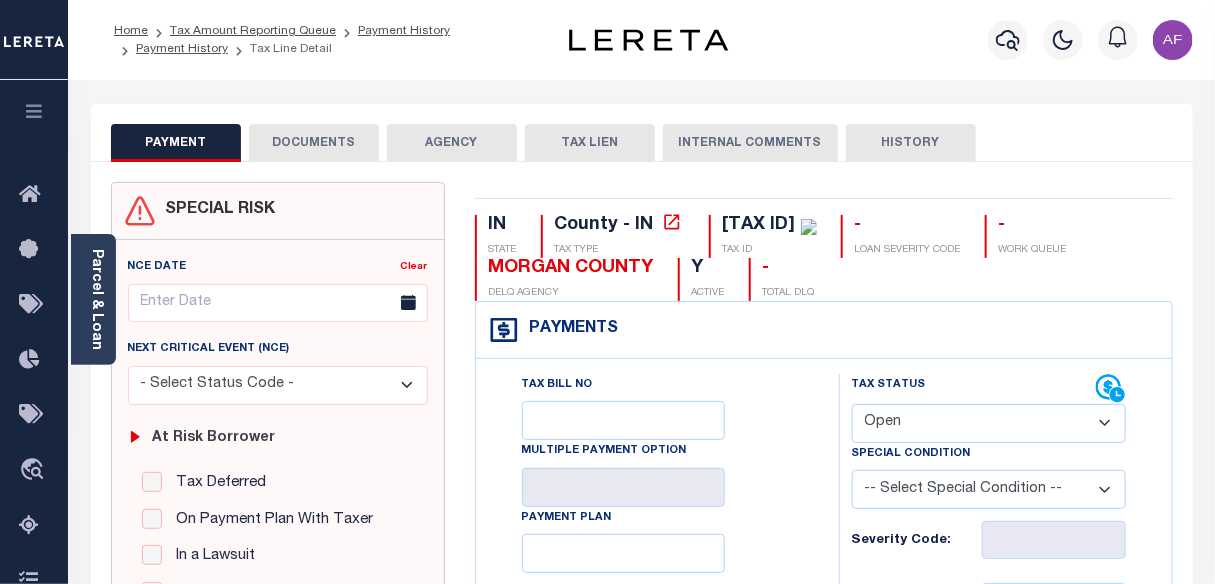 select on "PYD" 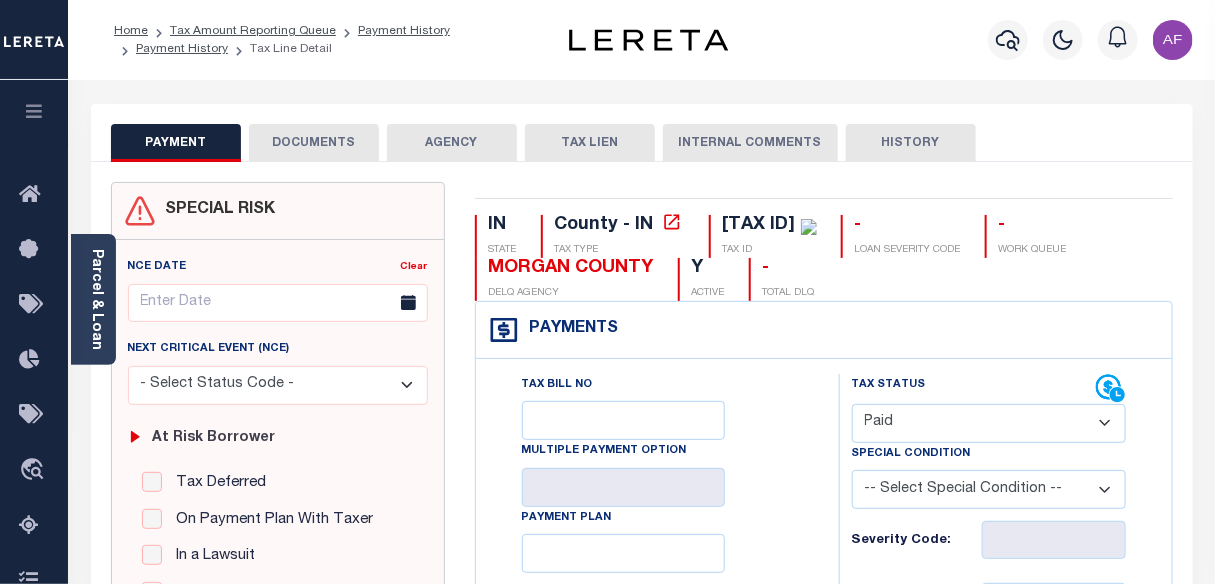 click on "- Select Status Code -
Open
Due/Unpaid
Paid
Incomplete
No Tax Due
Internal Refund Processed
New" at bounding box center (989, 423) 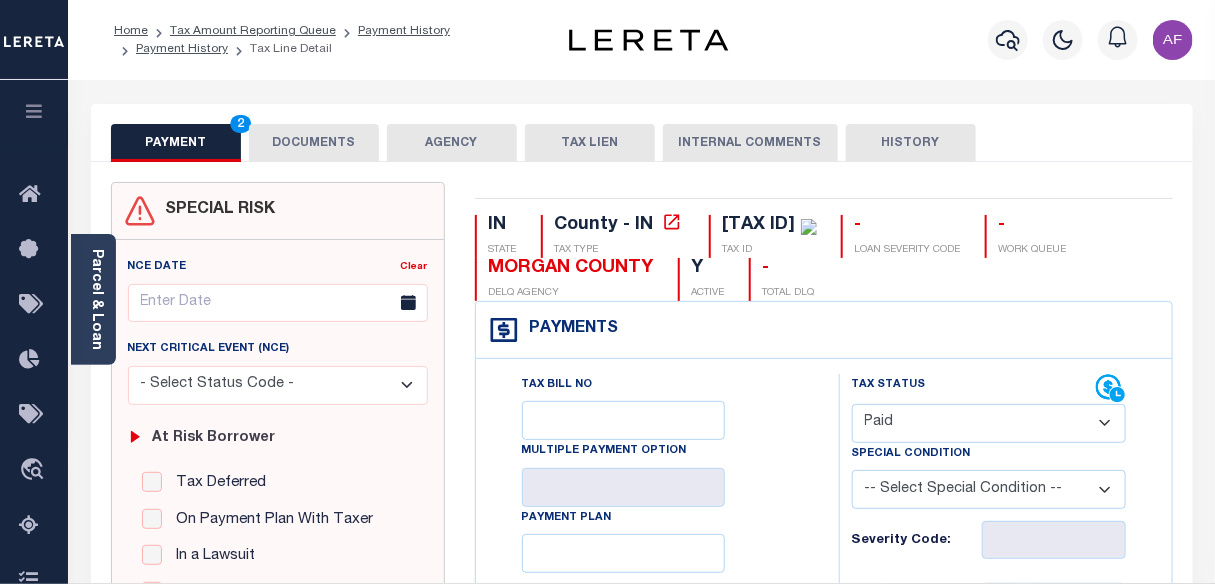 type on "08/04/2025" 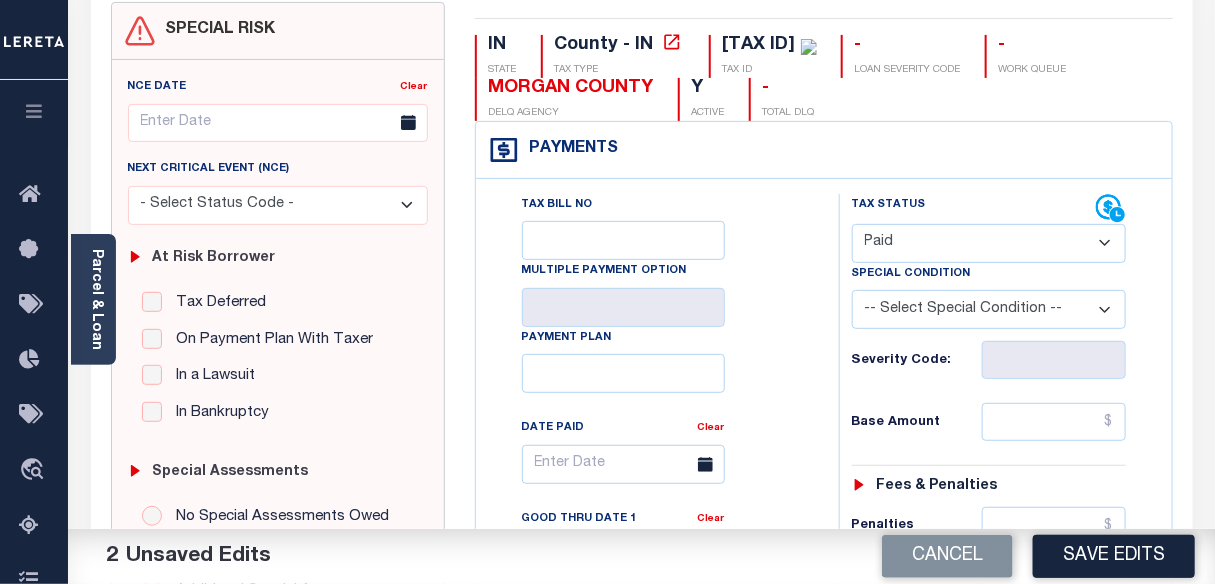 scroll, scrollTop: 272, scrollLeft: 0, axis: vertical 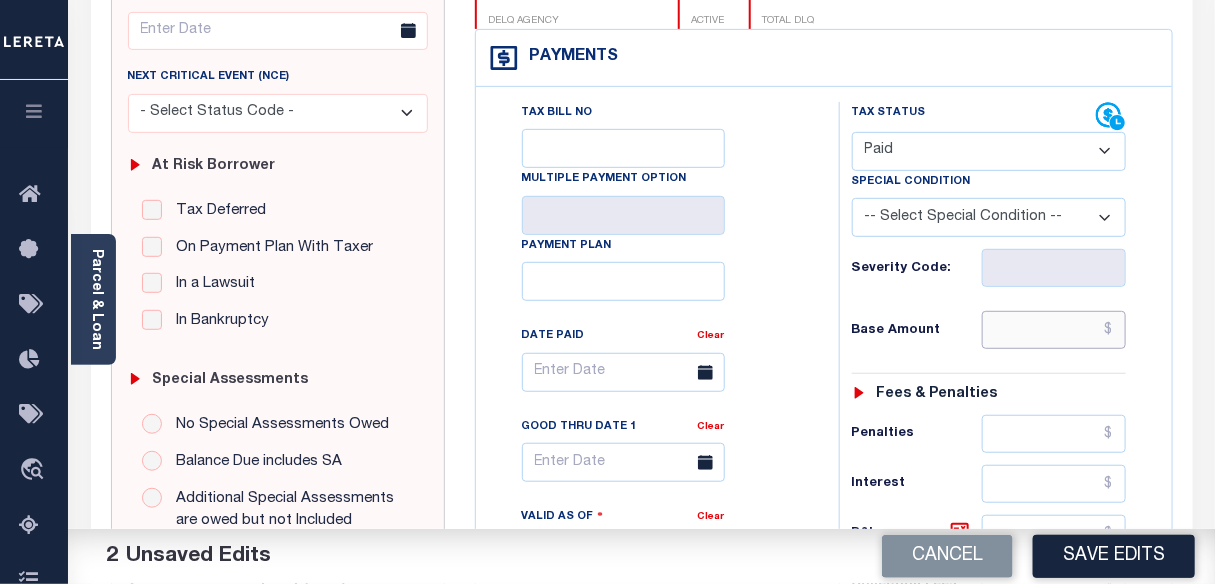 click at bounding box center [1054, 330] 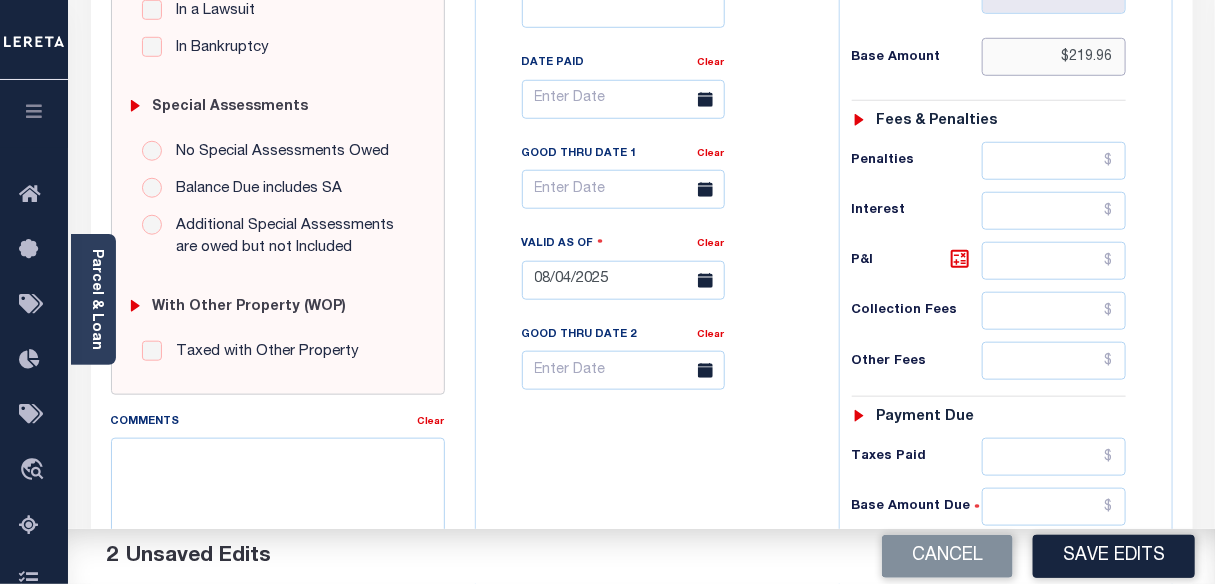 scroll, scrollTop: 727, scrollLeft: 0, axis: vertical 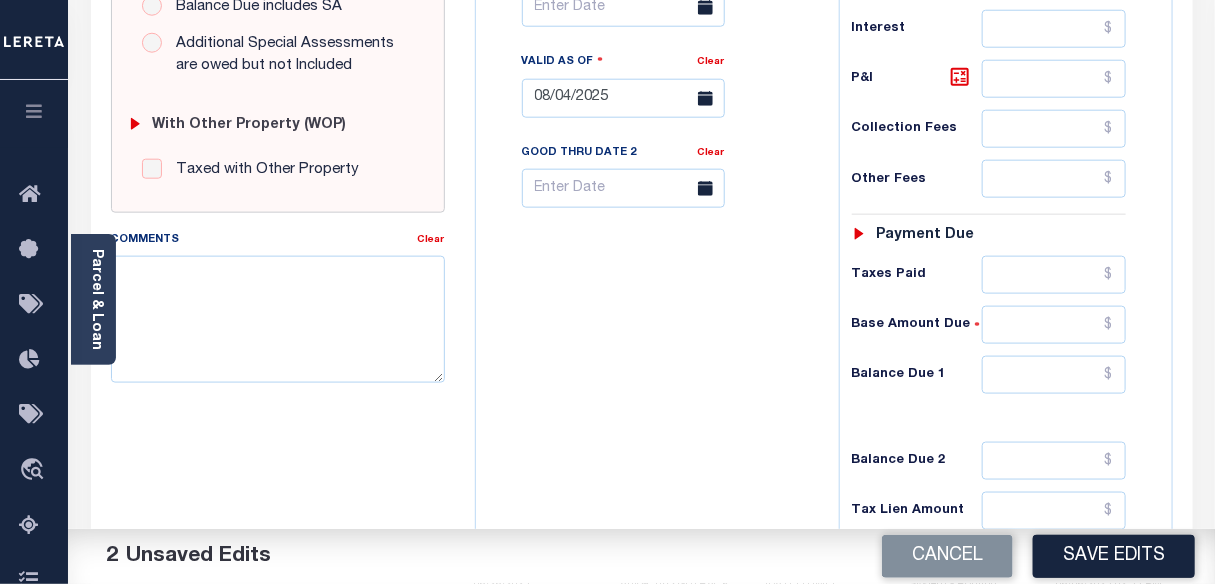 type on "$219.96" 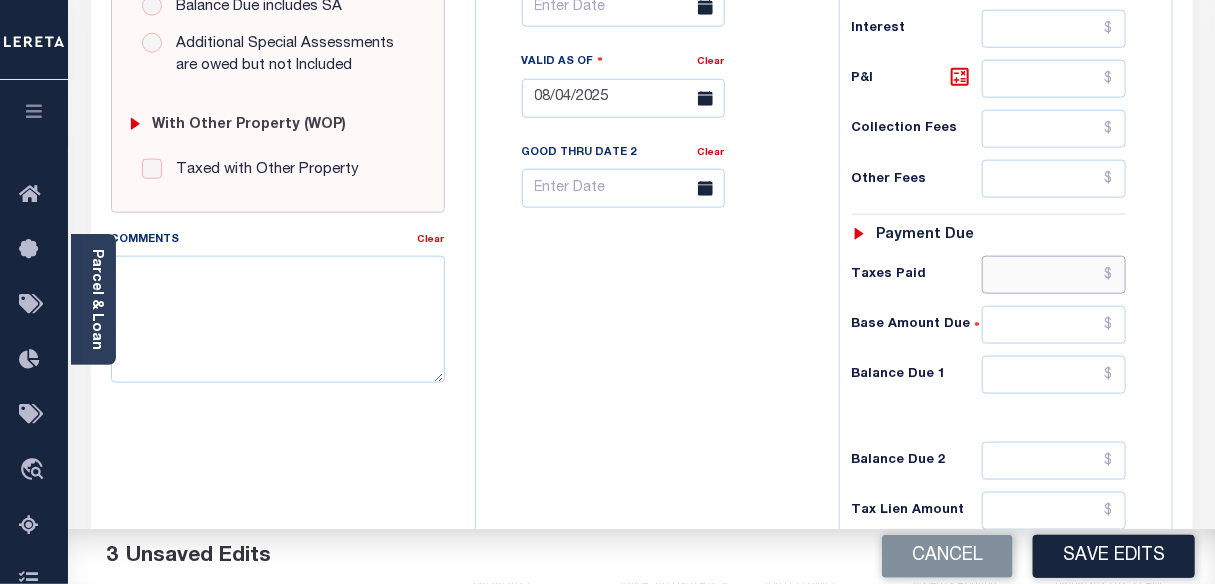 click at bounding box center [1054, 275] 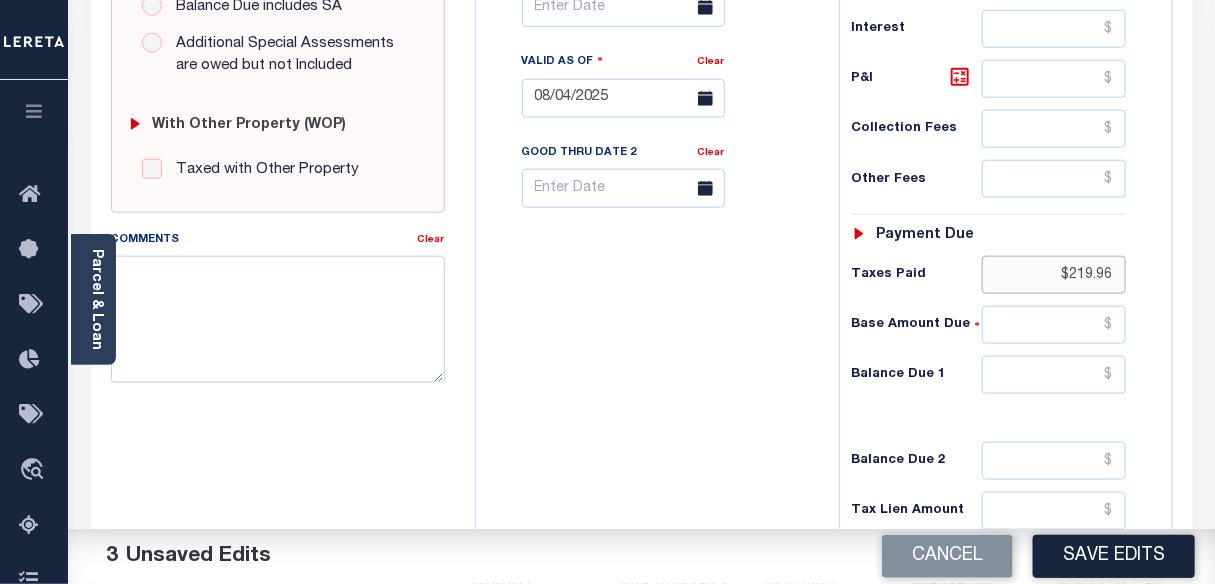 type on "$219.96" 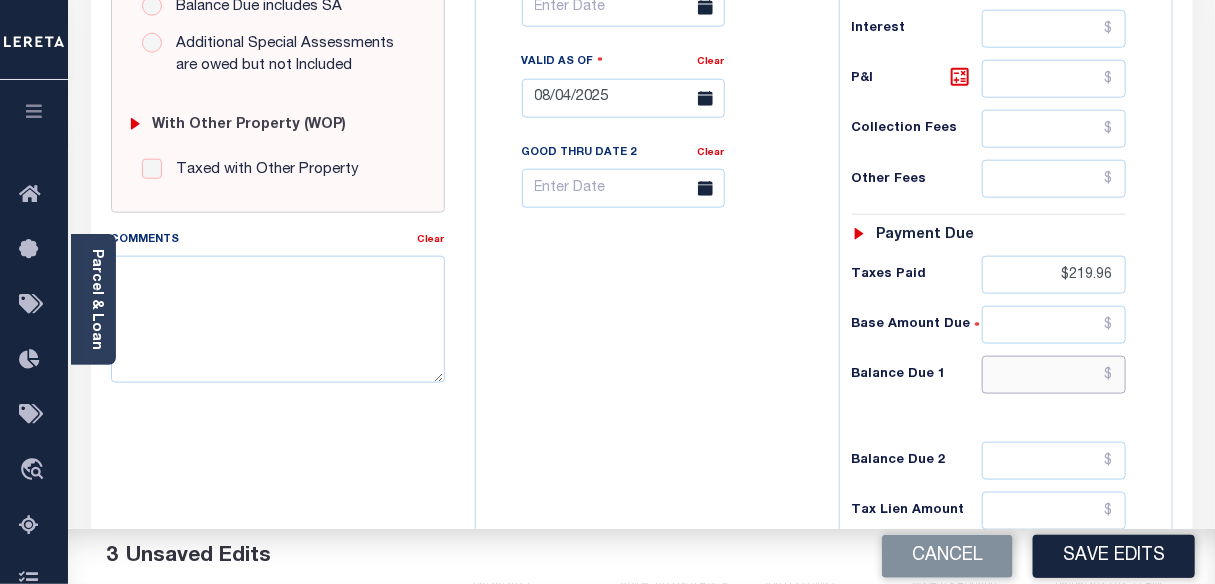 click at bounding box center (1054, 375) 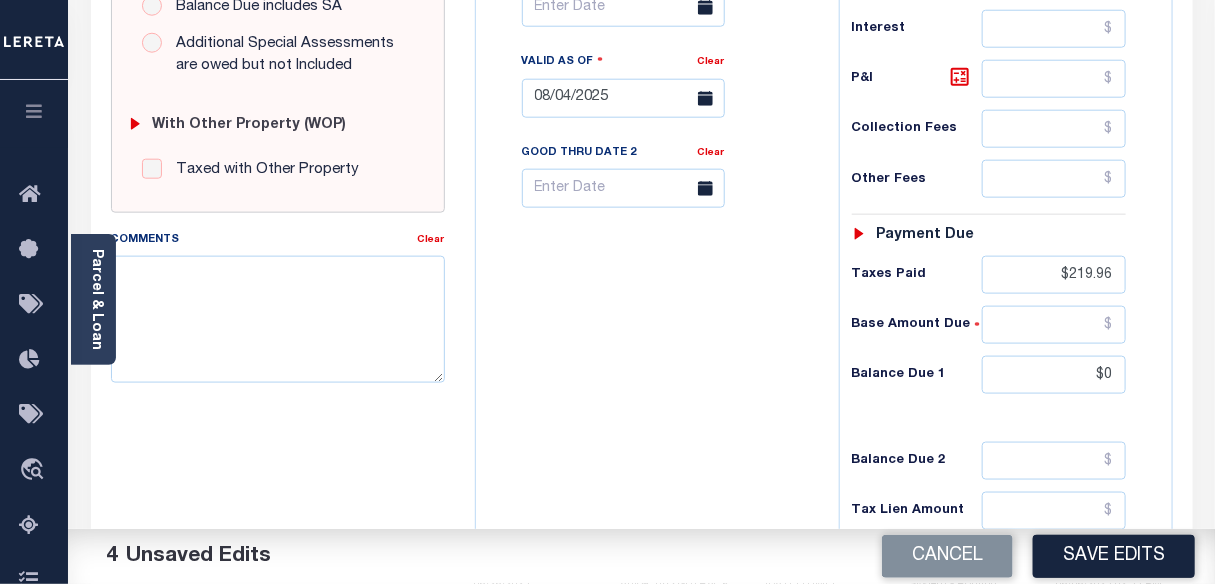 type on "$0.00" 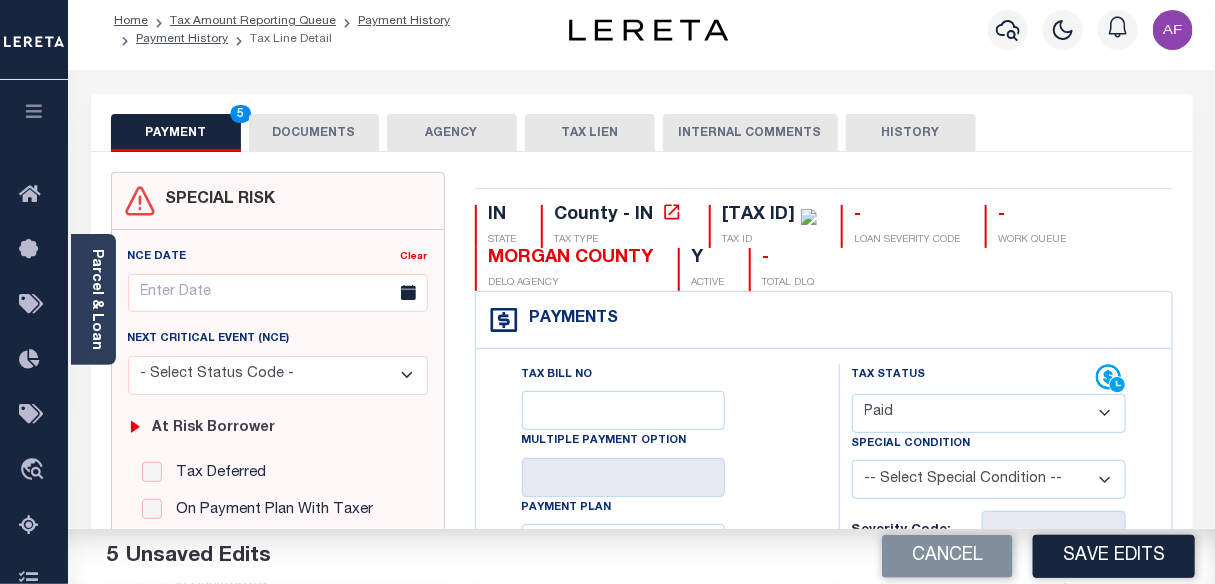 scroll, scrollTop: 0, scrollLeft: 0, axis: both 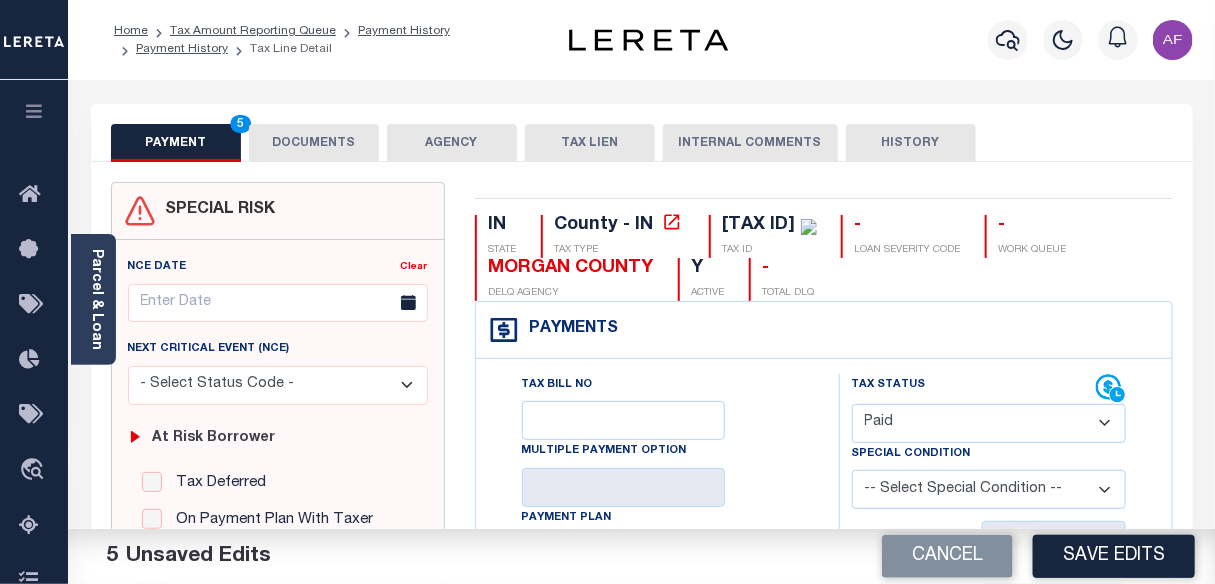 click on "DOCUMENTS" at bounding box center [314, 143] 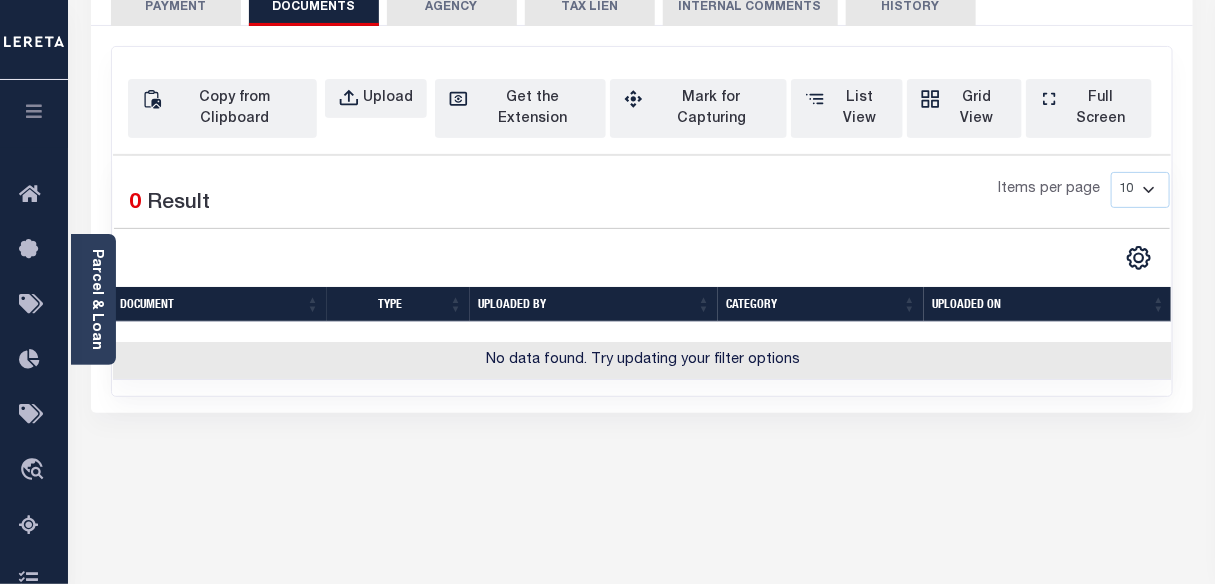 scroll, scrollTop: 90, scrollLeft: 0, axis: vertical 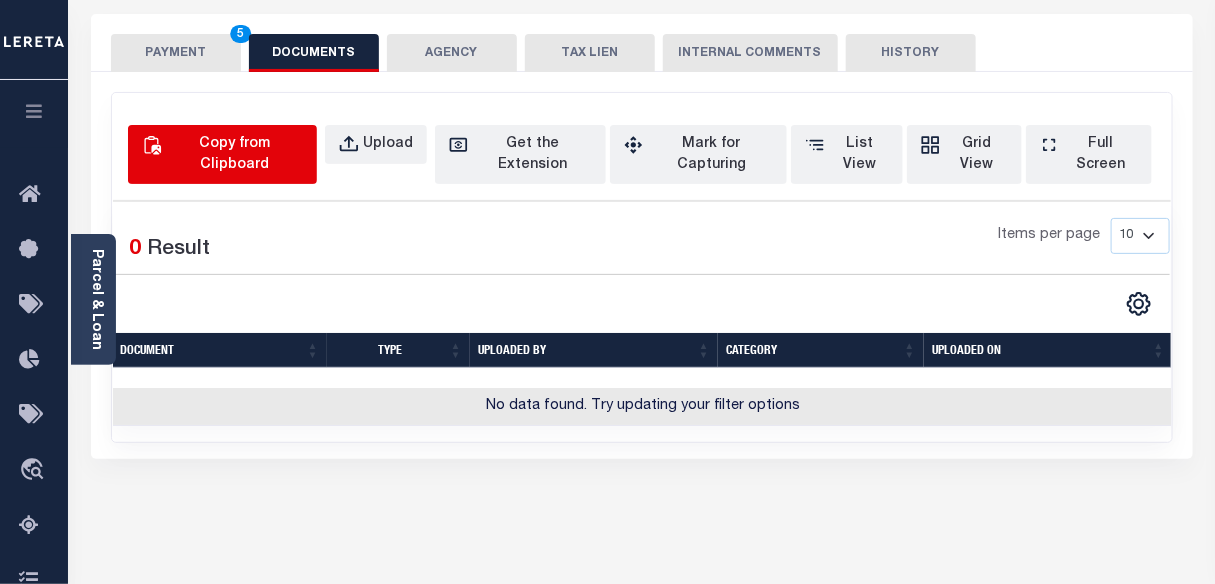 click on "Copy from Clipboard" at bounding box center [235, 155] 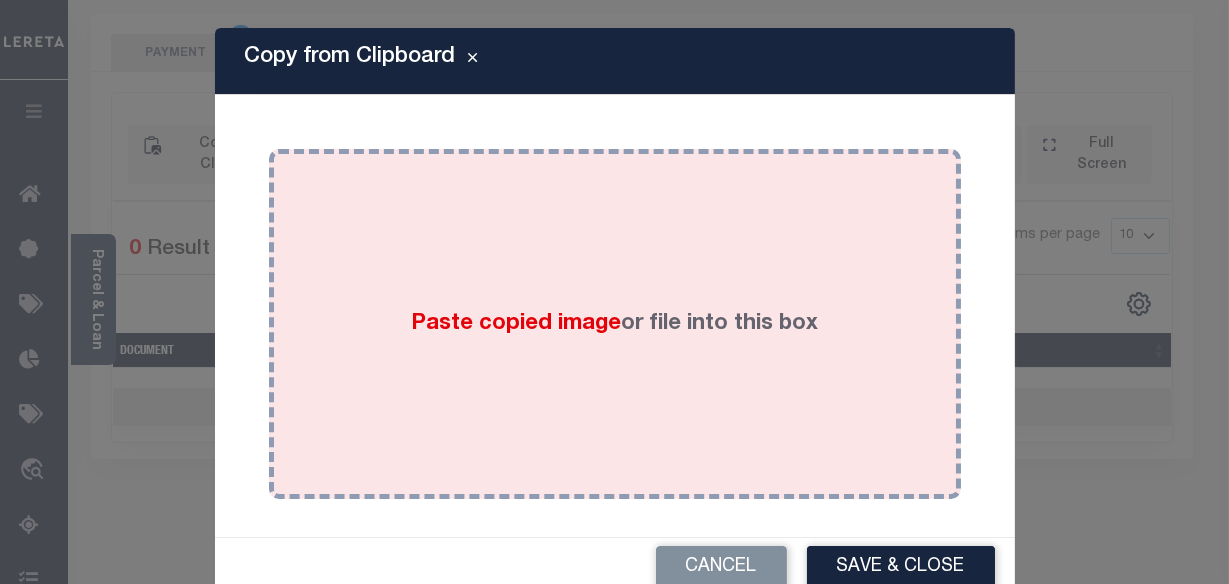 click on "Paste copied image  or file into this box" at bounding box center (615, 324) 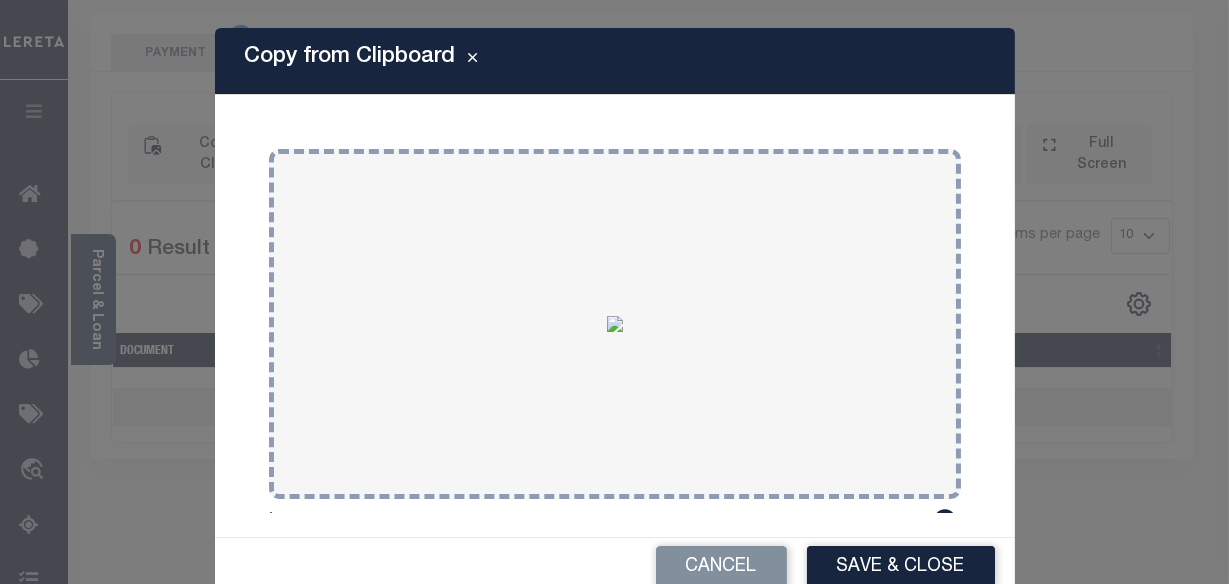 click on "Save & Close" at bounding box center (901, 567) 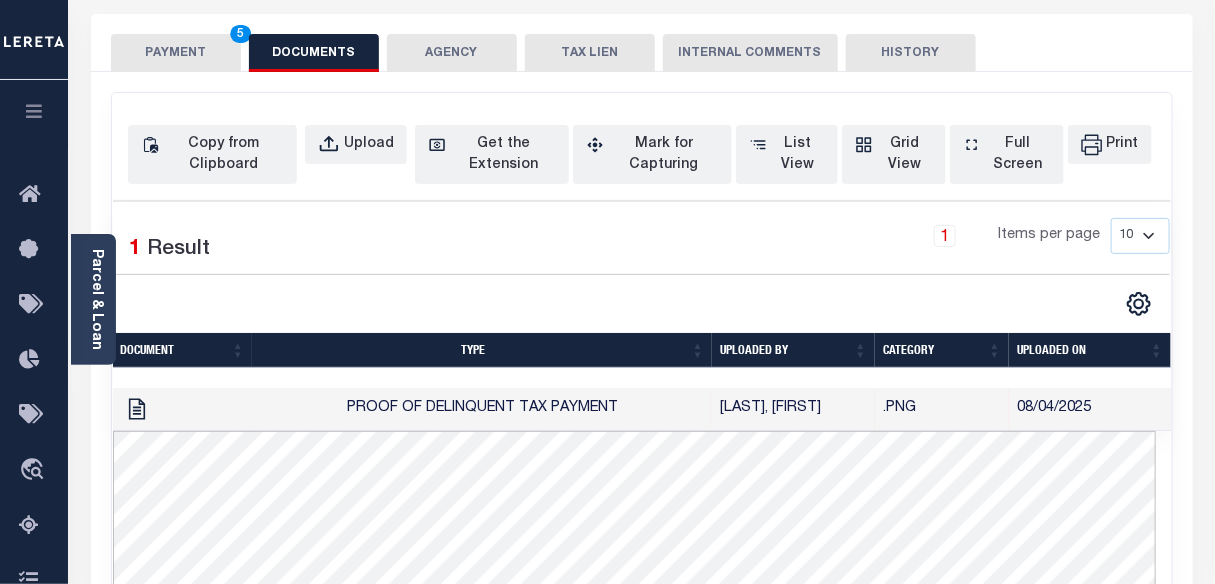 click on "PAYMENT
5" at bounding box center (176, 53) 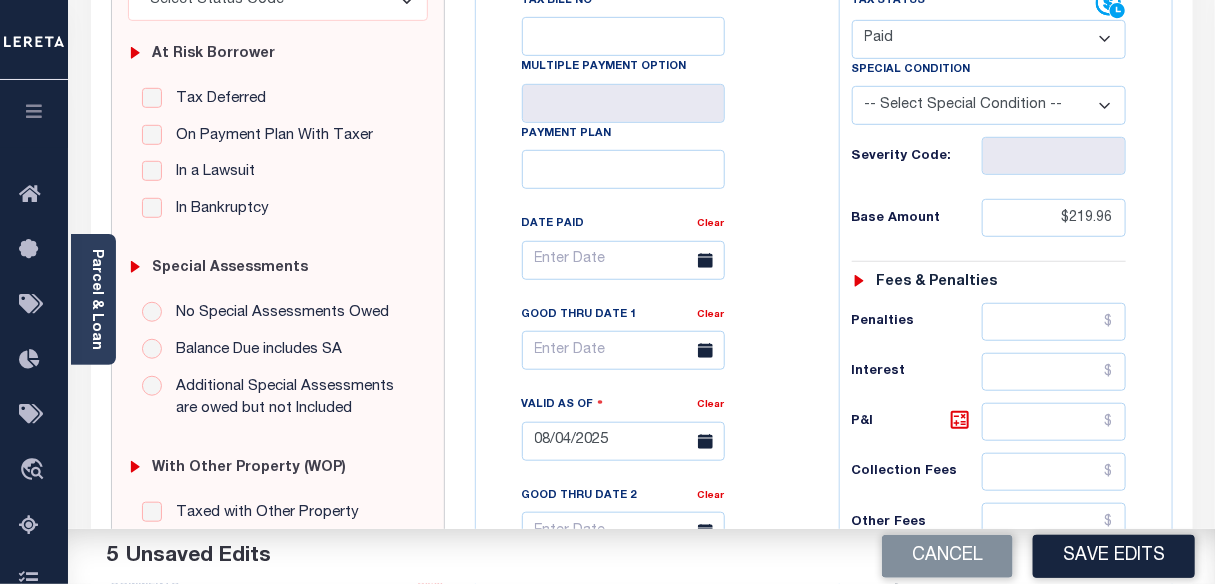 scroll, scrollTop: 454, scrollLeft: 0, axis: vertical 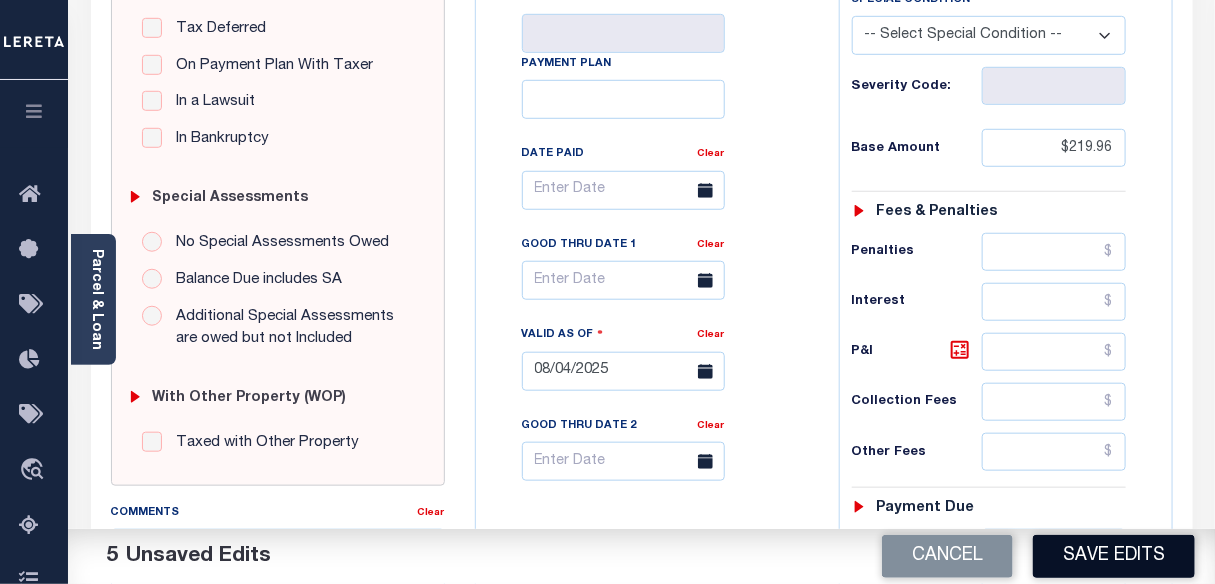 click on "Save Edits" at bounding box center [1114, 556] 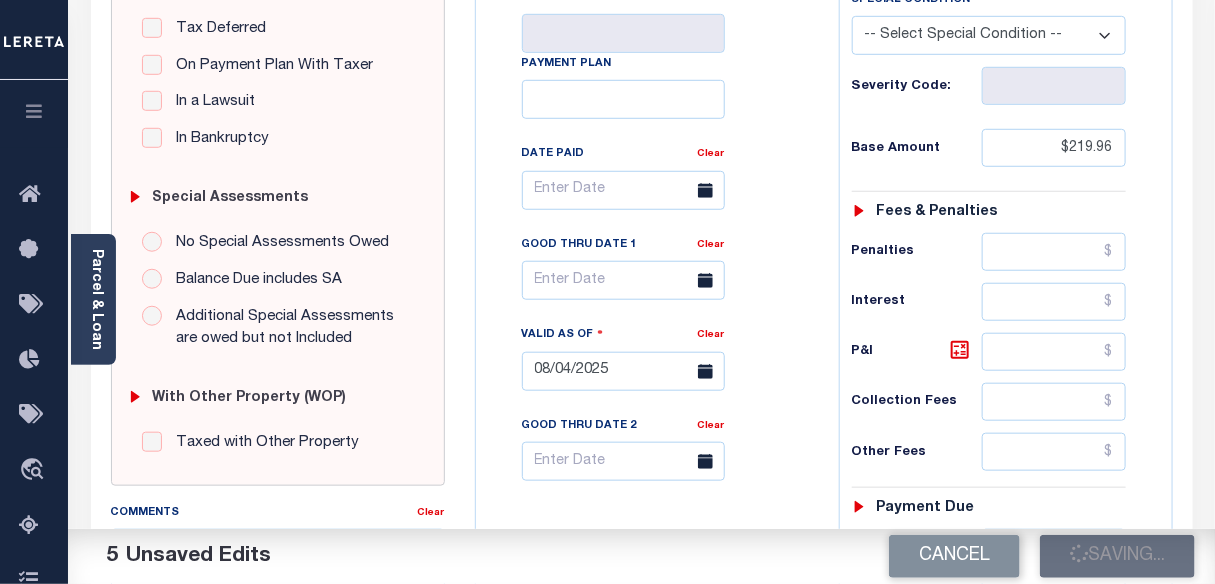 checkbox on "false" 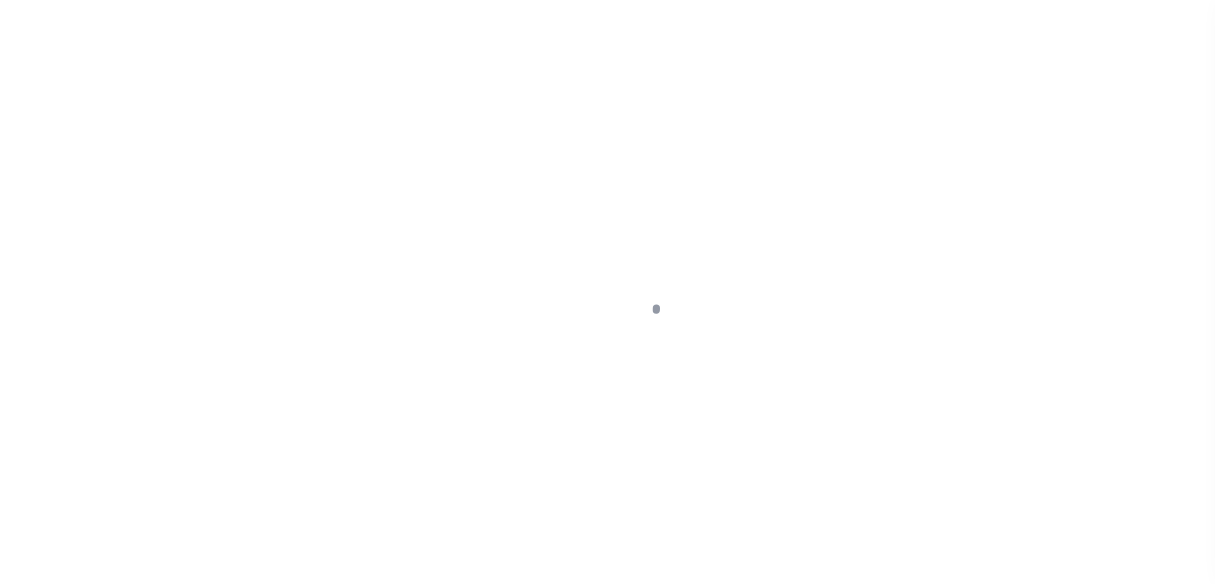 scroll, scrollTop: 0, scrollLeft: 0, axis: both 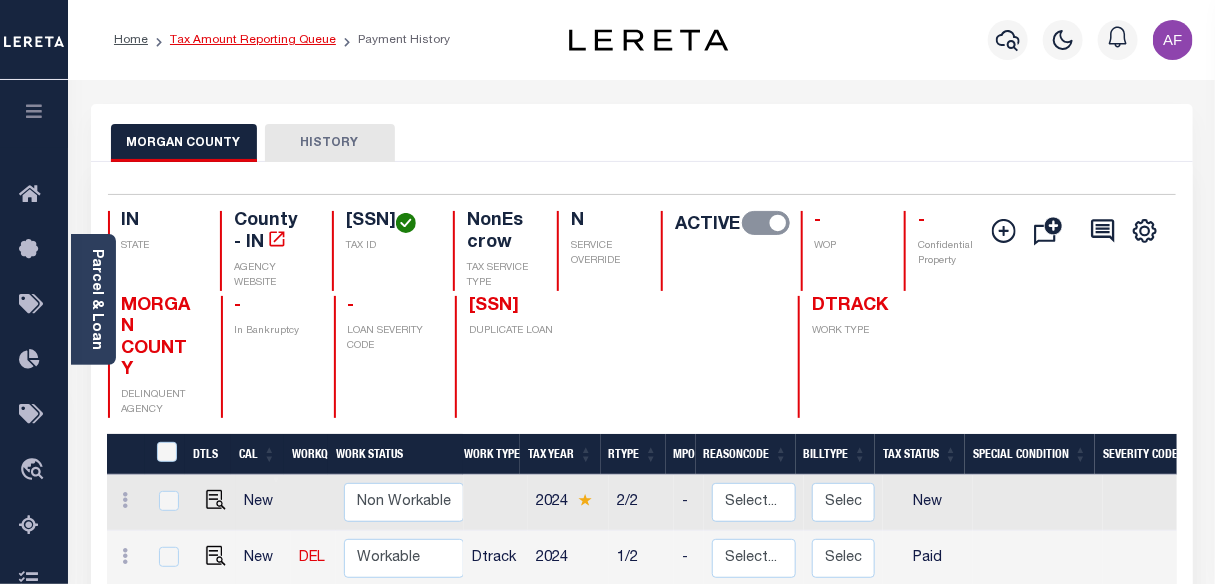 click on "Tax Amount Reporting Queue" at bounding box center [253, 40] 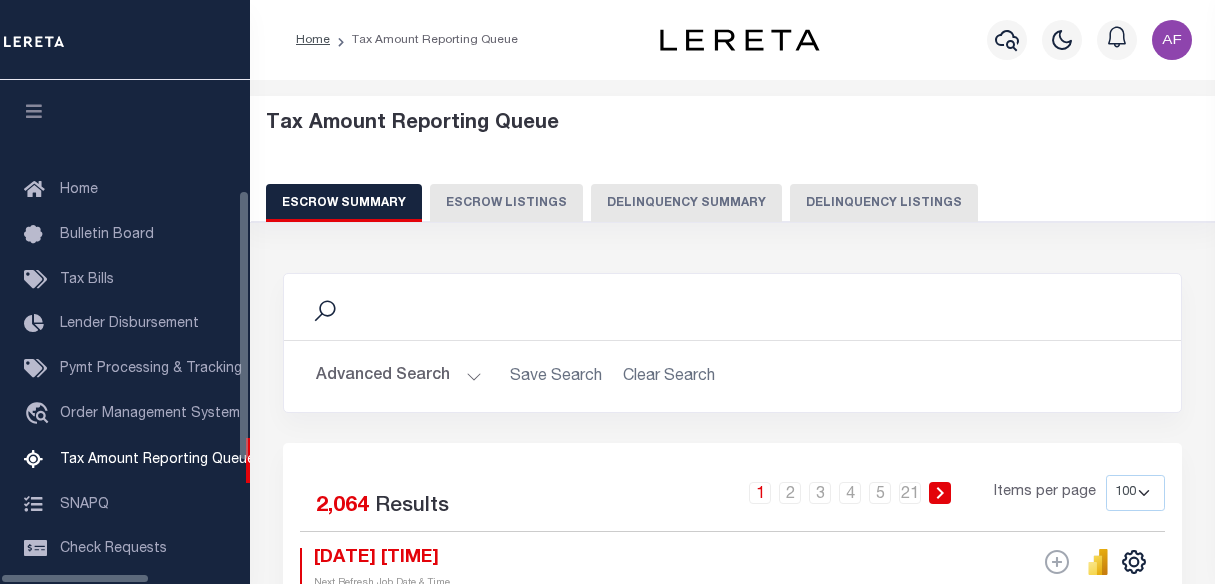 select on "100" 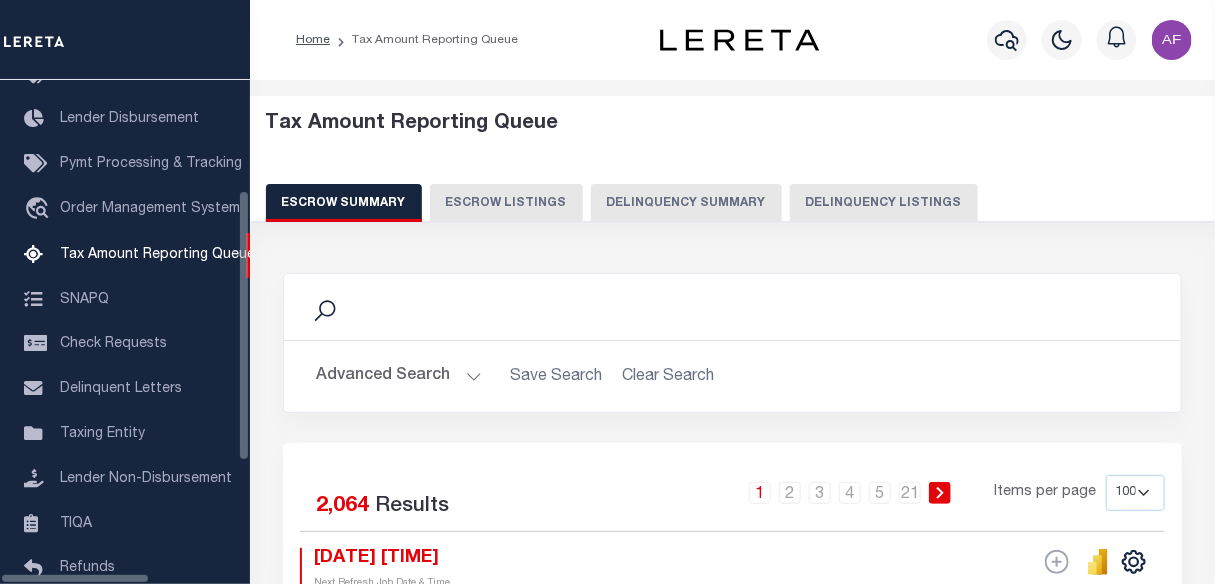 click on "Delinquency Listings" at bounding box center [884, 203] 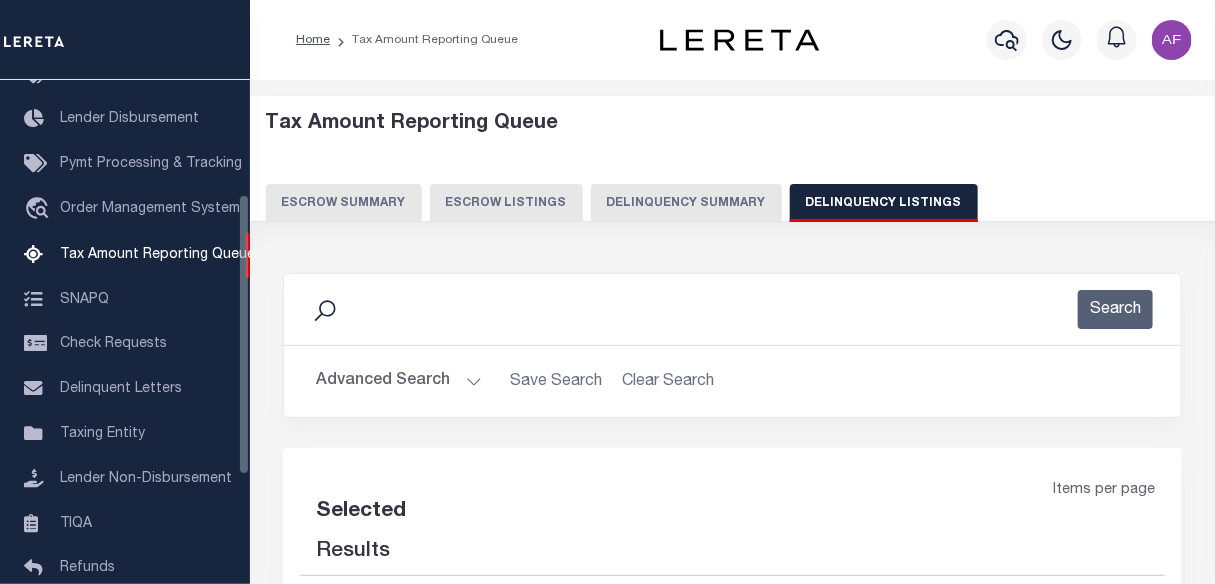 scroll, scrollTop: 205, scrollLeft: 0, axis: vertical 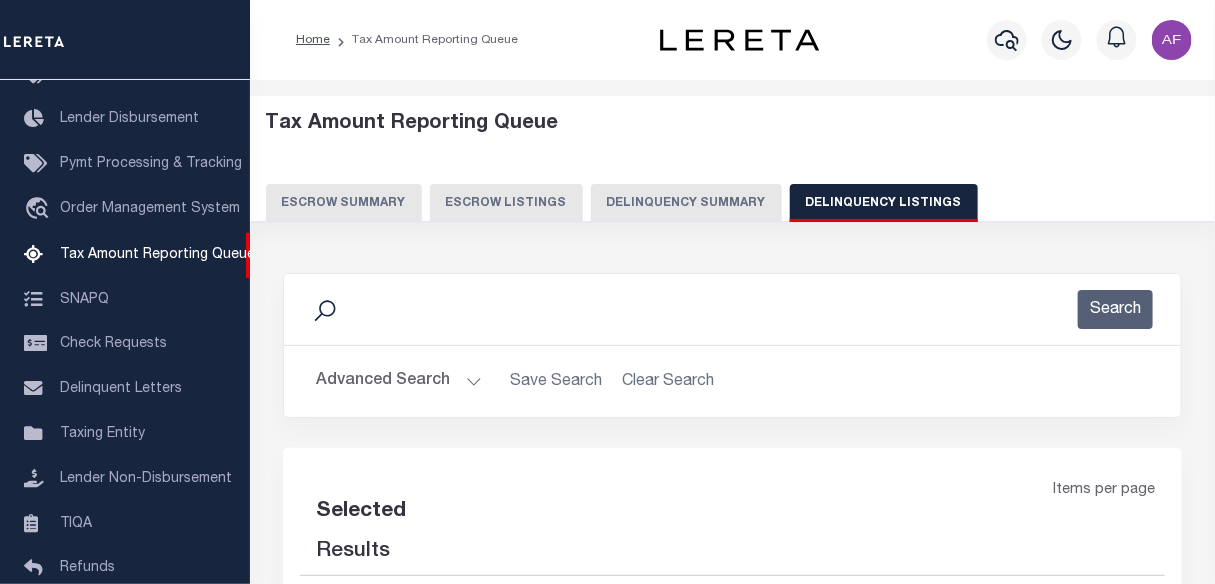 select on "100" 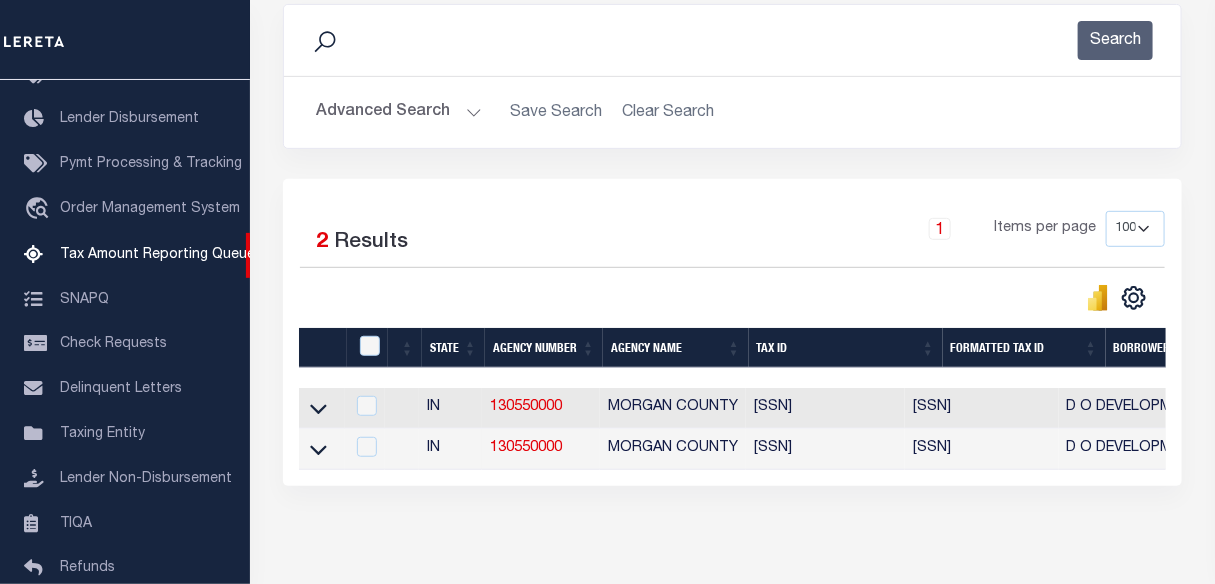 scroll, scrollTop: 272, scrollLeft: 0, axis: vertical 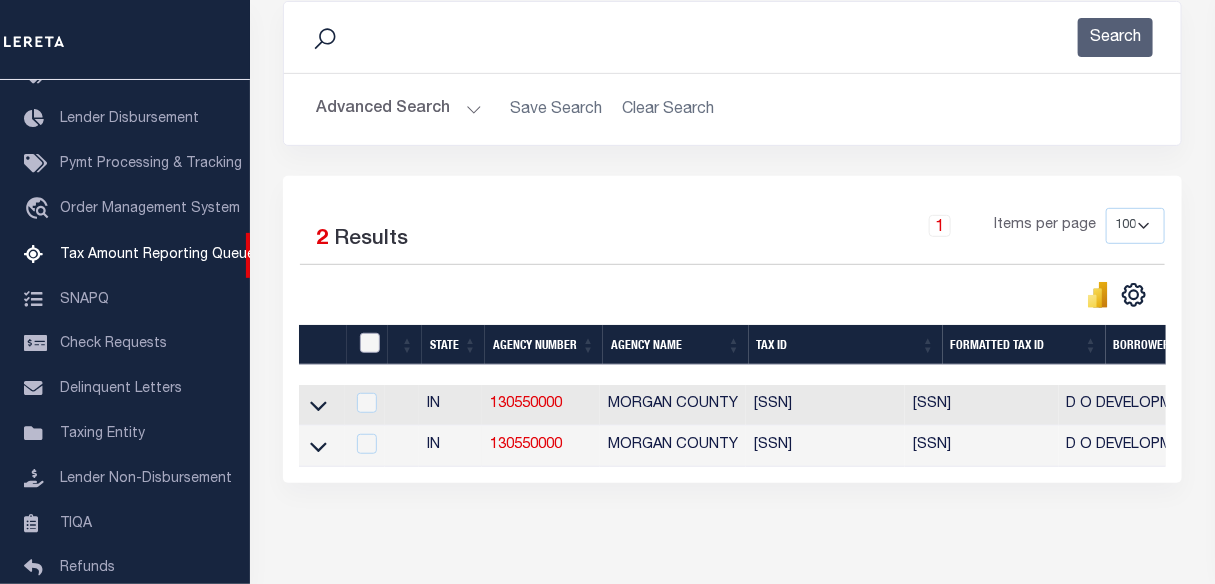 click at bounding box center (370, 343) 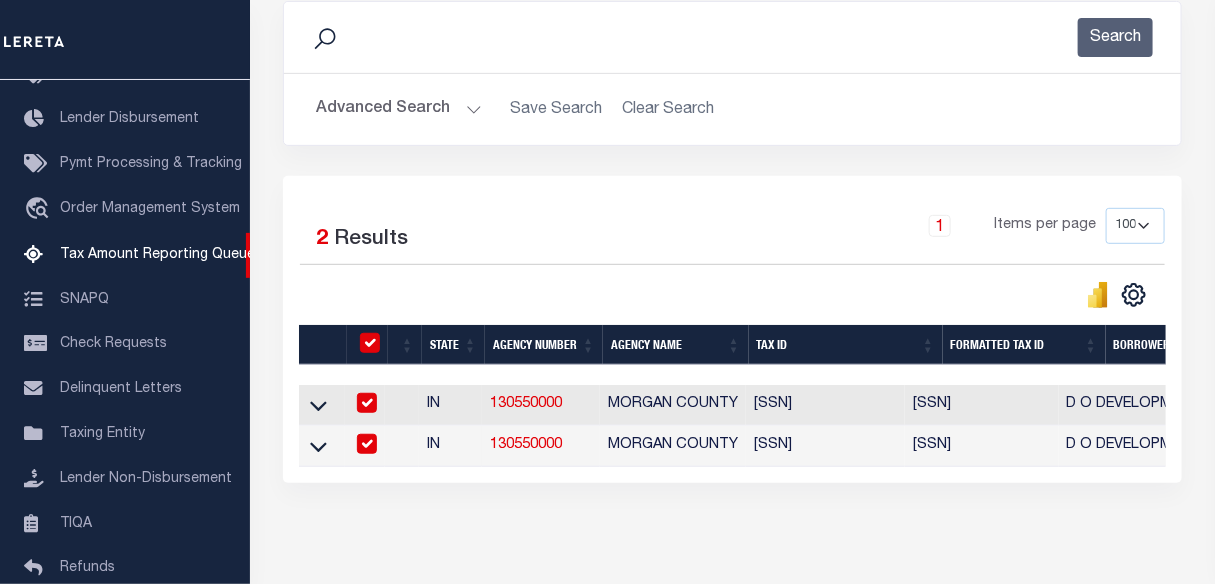 checkbox on "true" 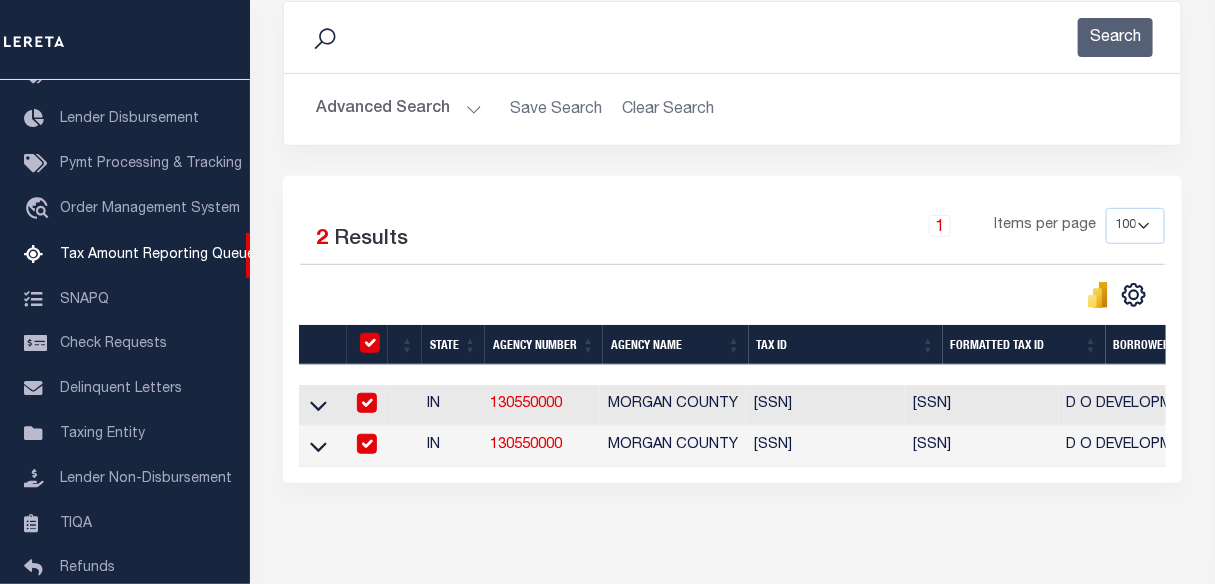 checkbox on "true" 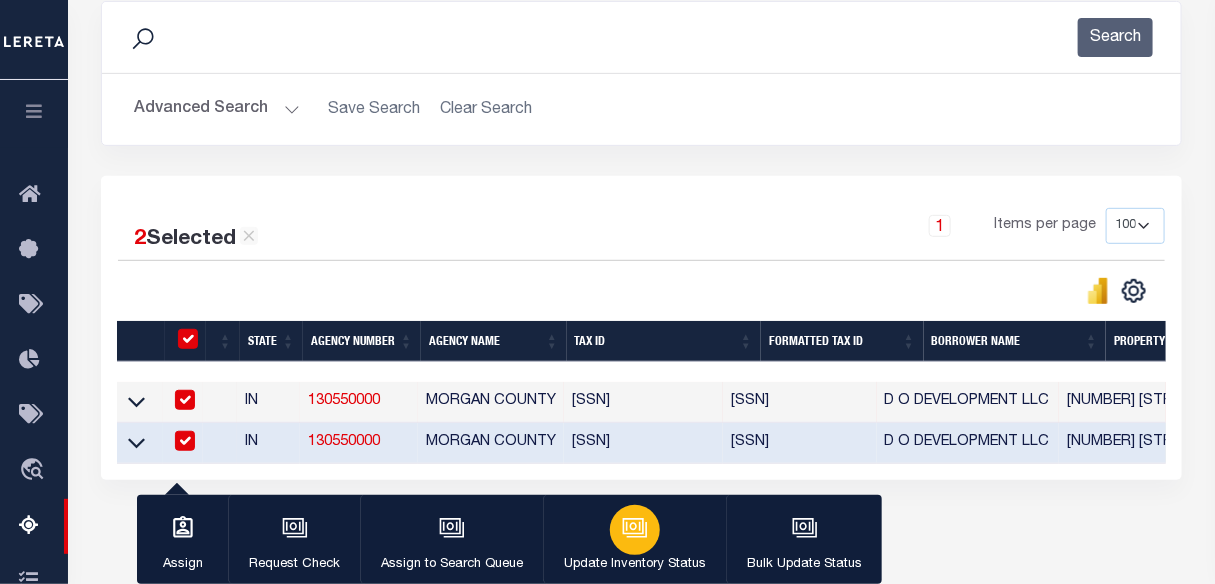 click at bounding box center [635, 530] 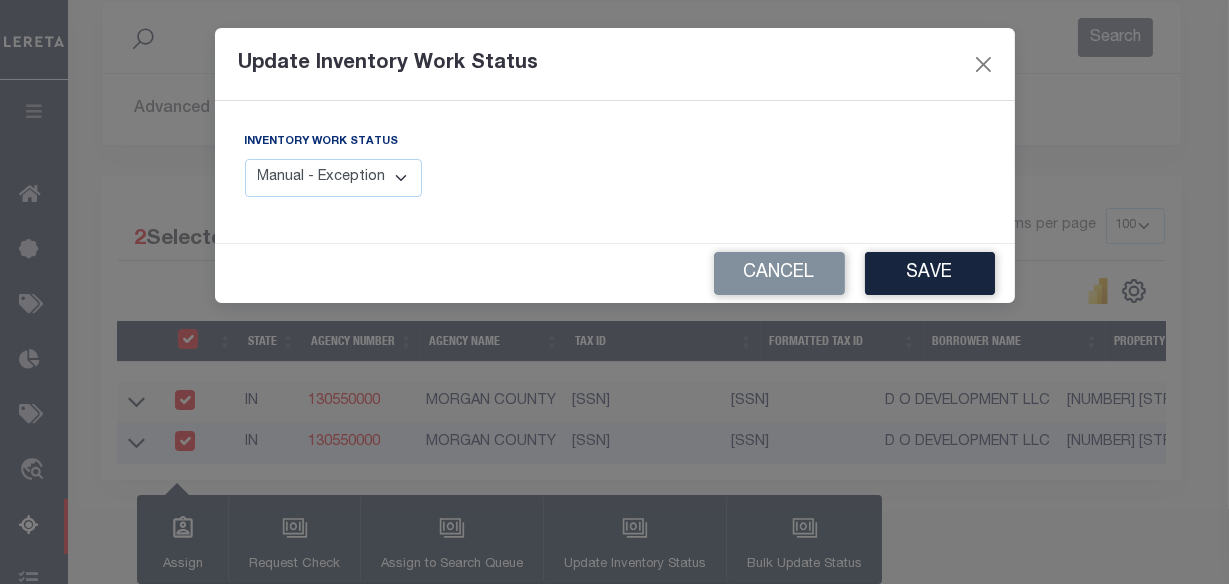 click on "Manual - Exception
Pended - Awaiting Search
Late Add Exception
Completed" at bounding box center (334, 178) 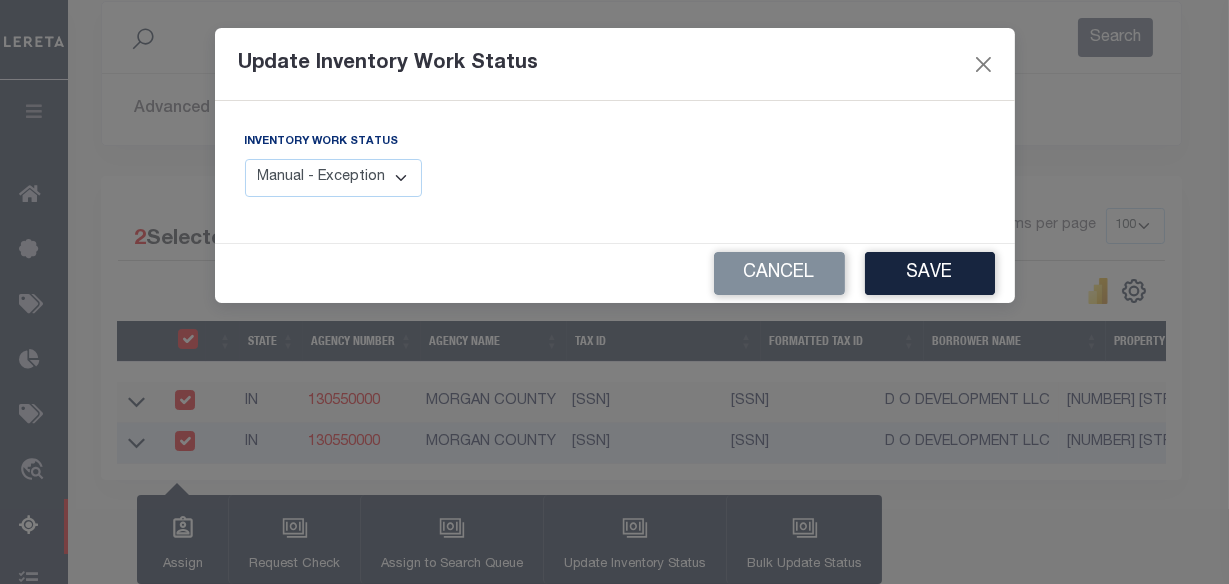 select on "4" 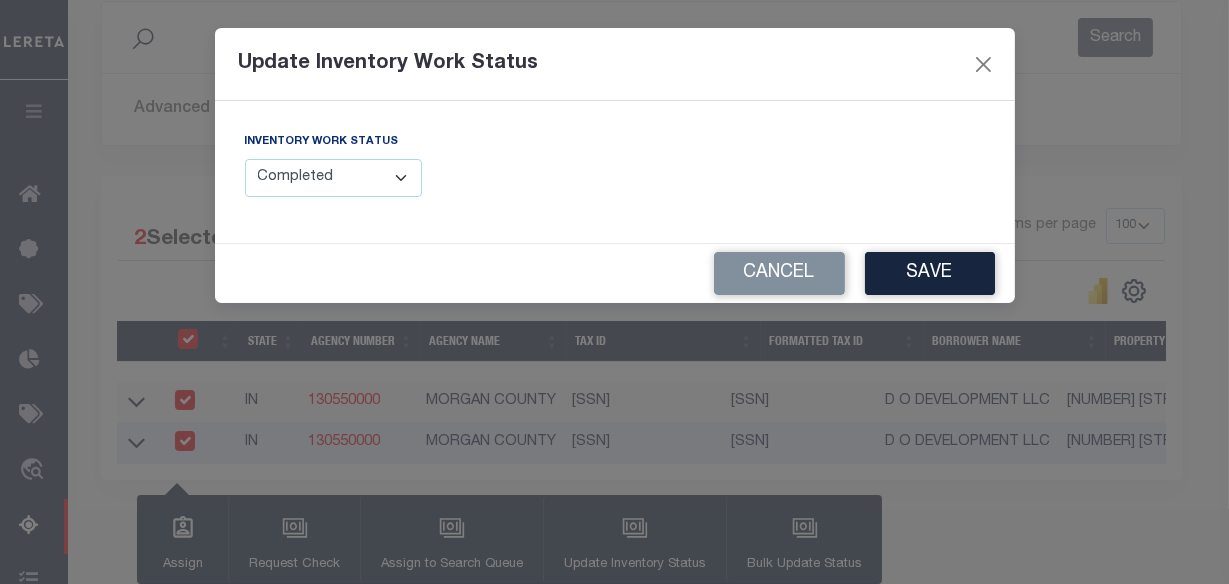 click on "Manual - Exception
Pended - Awaiting Search
Late Add Exception
Completed" at bounding box center (334, 178) 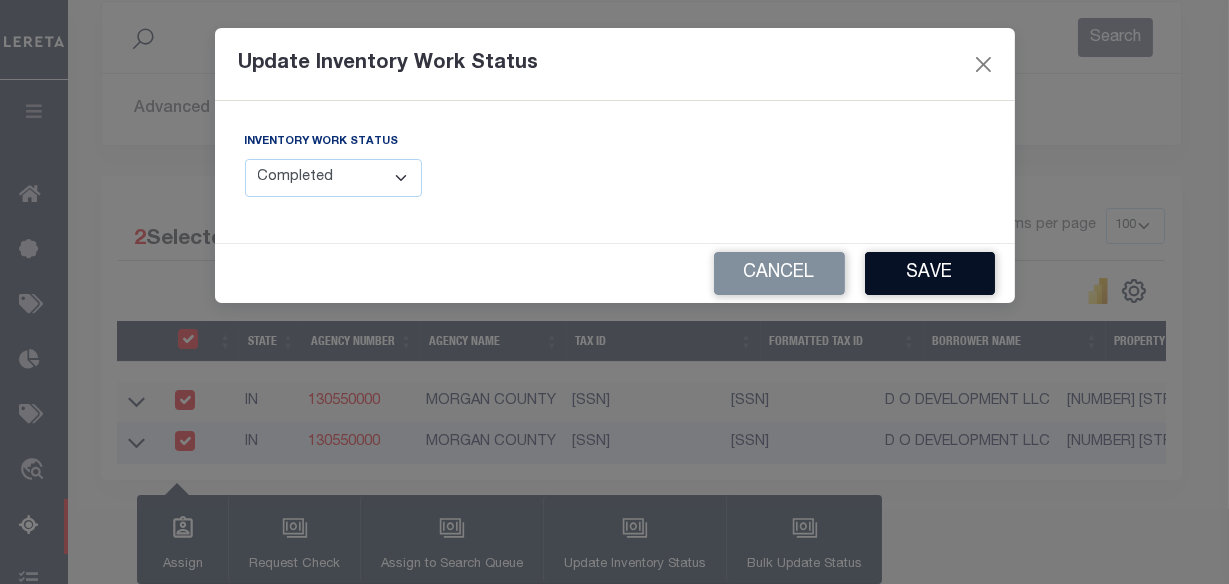 click on "Save" at bounding box center [930, 273] 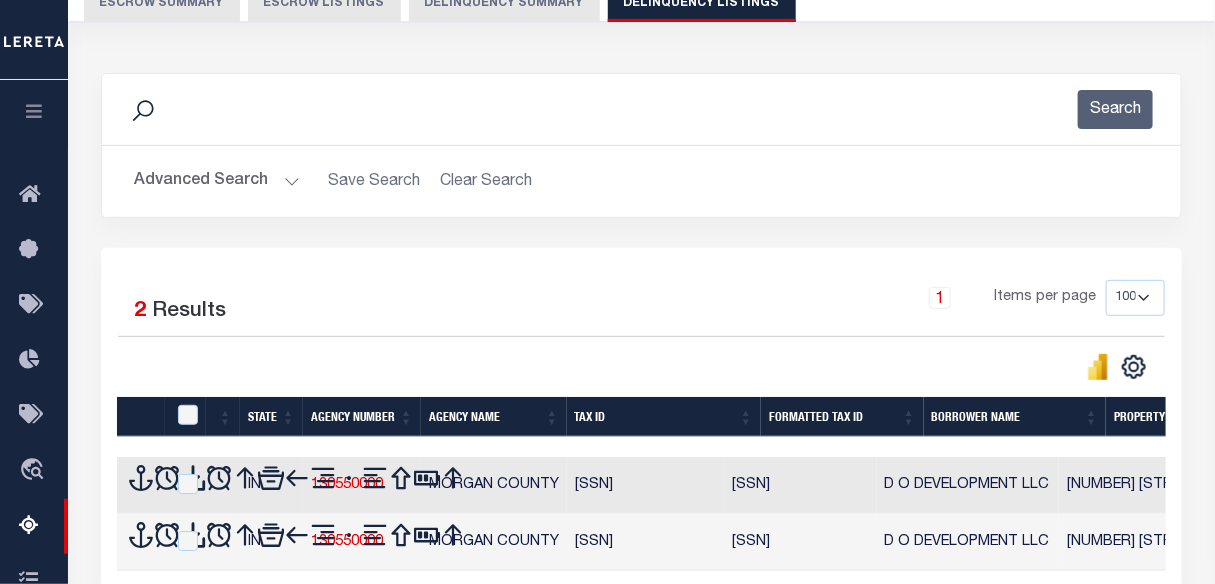 scroll, scrollTop: 0, scrollLeft: 0, axis: both 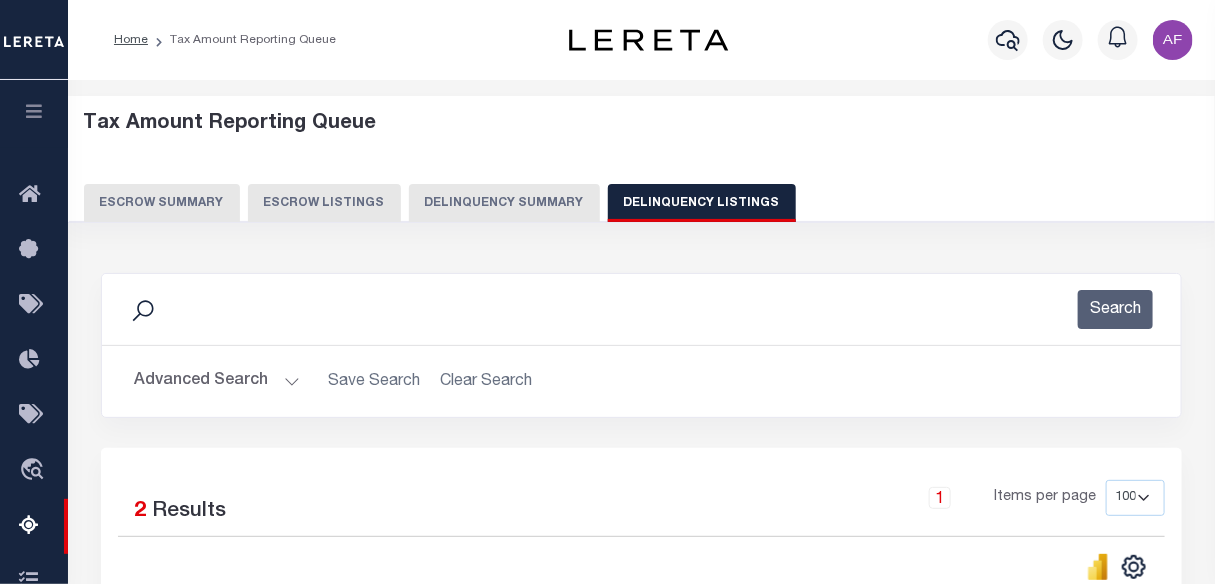 click on "Advanced Search" at bounding box center [217, 381] 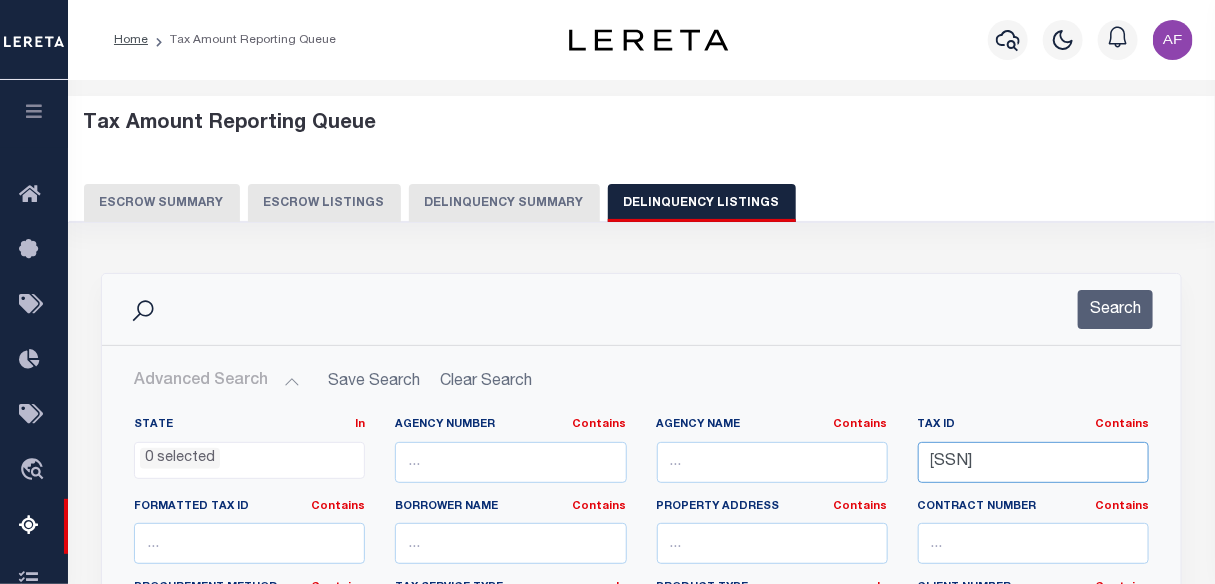 drag, startPoint x: 929, startPoint y: 461, endPoint x: 1228, endPoint y: 464, distance: 299.01505 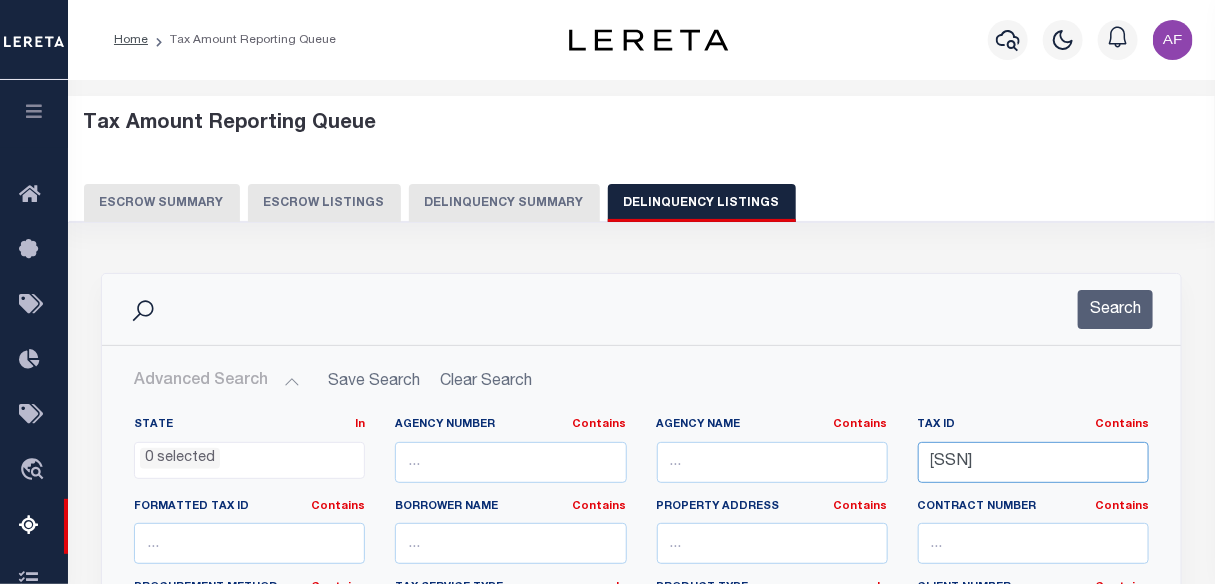 click on "Home Tax Amount Reporting Queue
Profile" at bounding box center [607, 734] 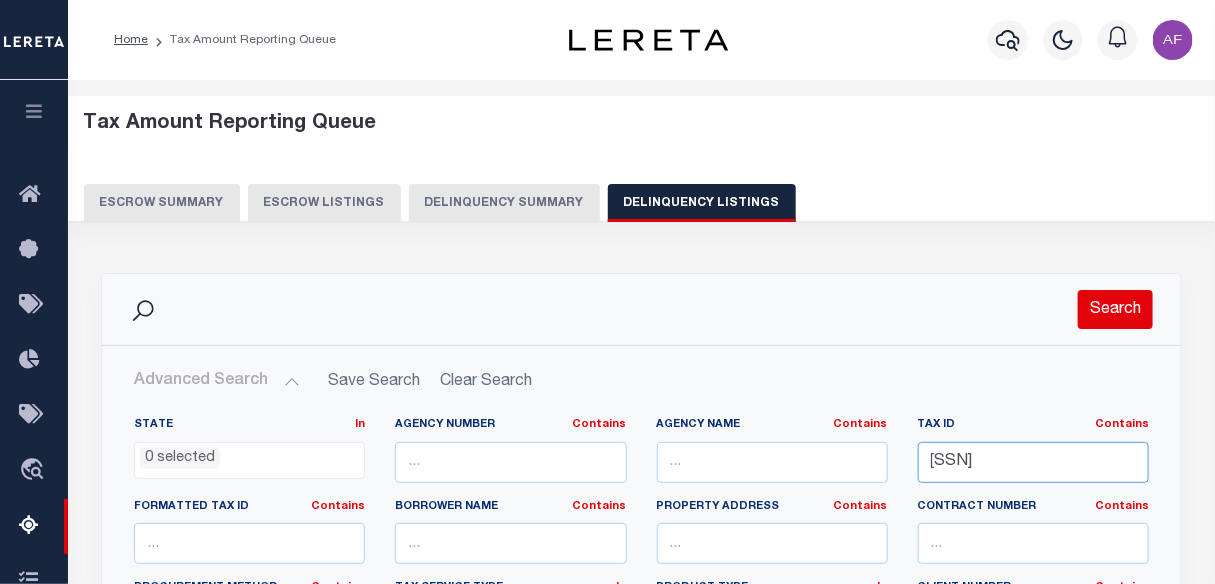 type on "[SSN]" 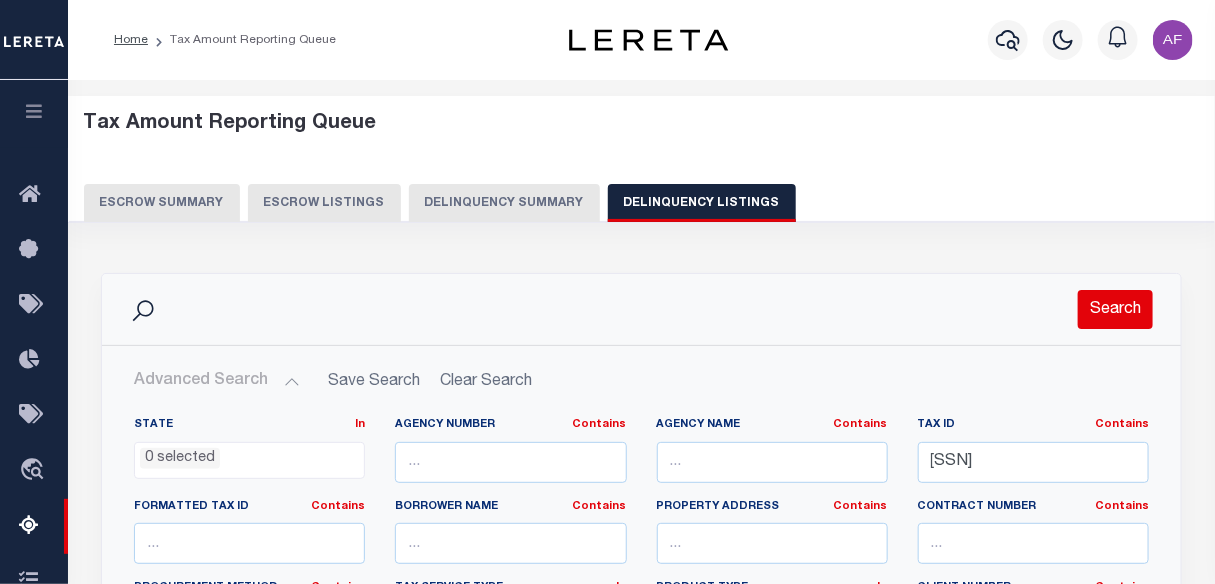 click on "Search" at bounding box center [1115, 309] 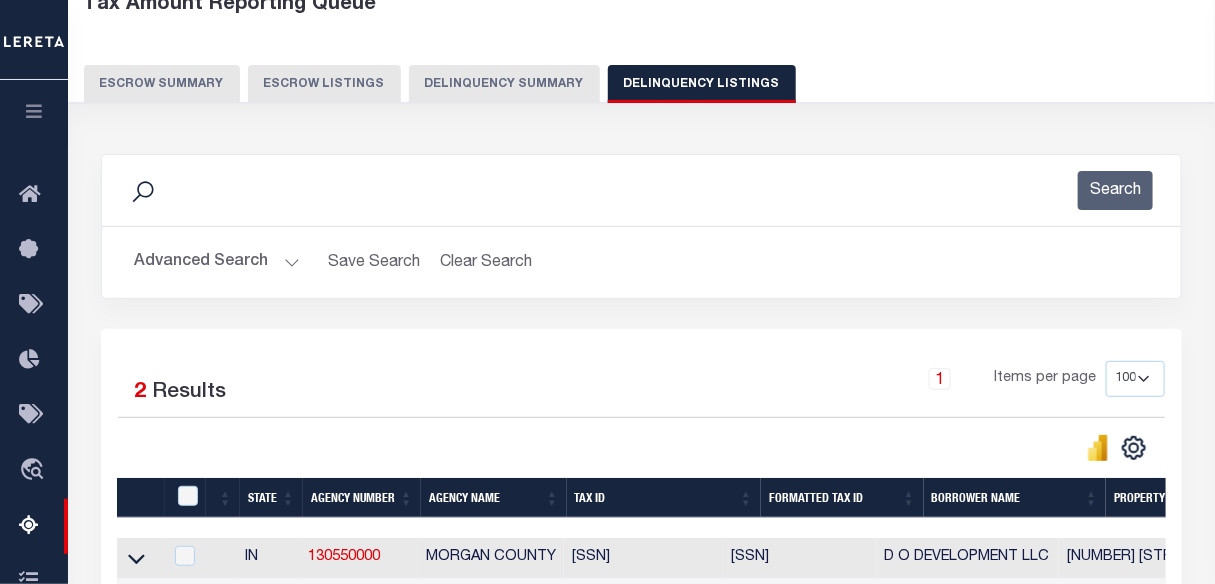 scroll, scrollTop: 272, scrollLeft: 0, axis: vertical 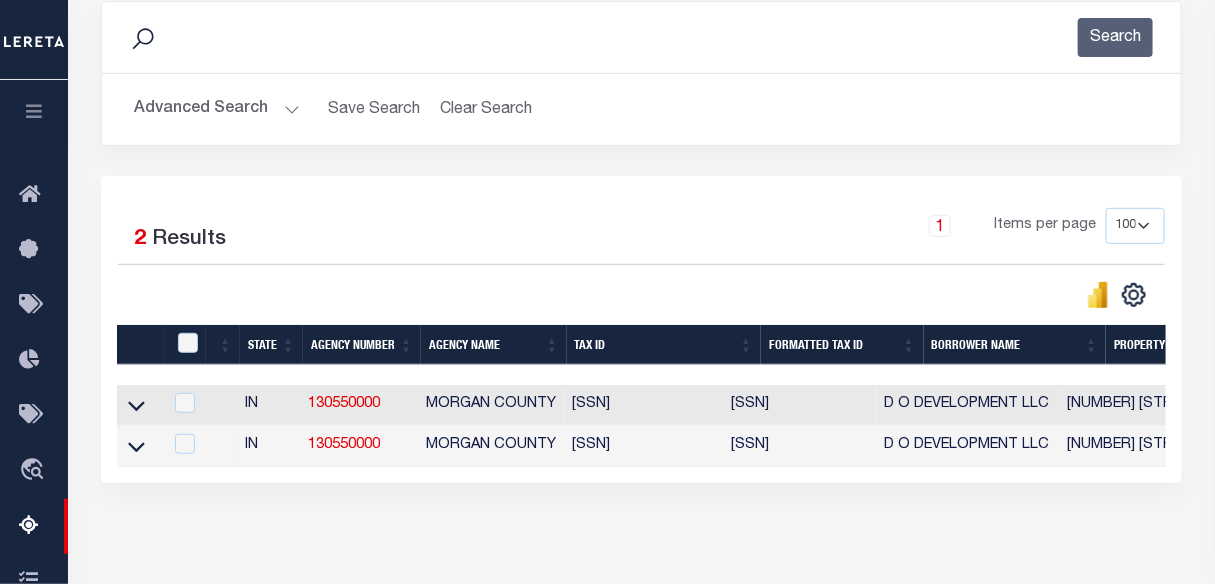 drag, startPoint x: 144, startPoint y: 408, endPoint x: 335, endPoint y: 320, distance: 210.29741 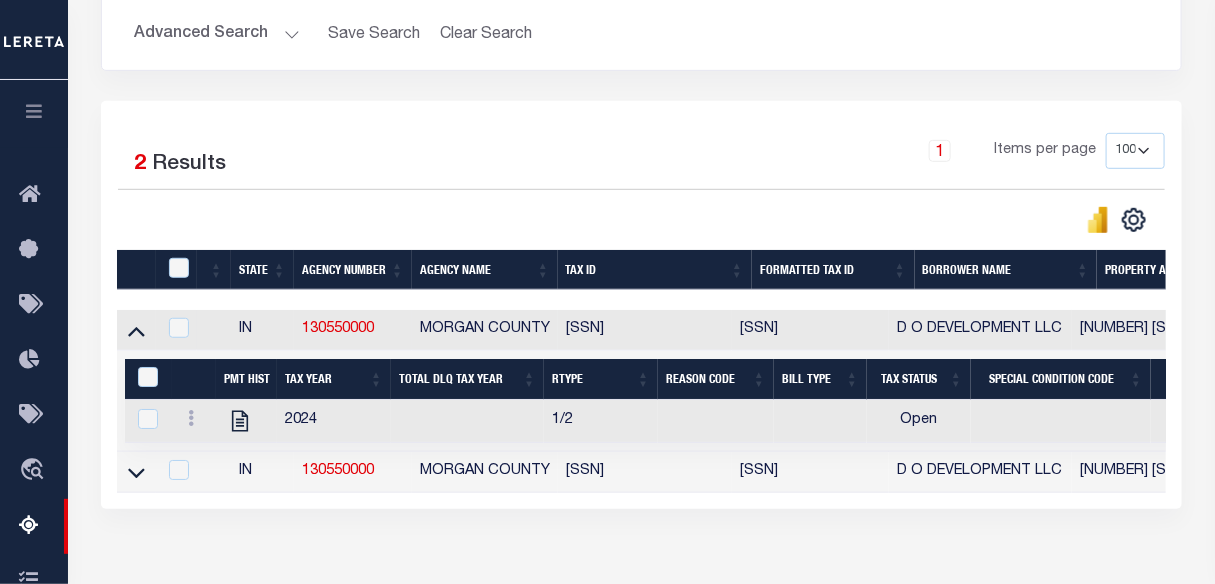 scroll, scrollTop: 363, scrollLeft: 0, axis: vertical 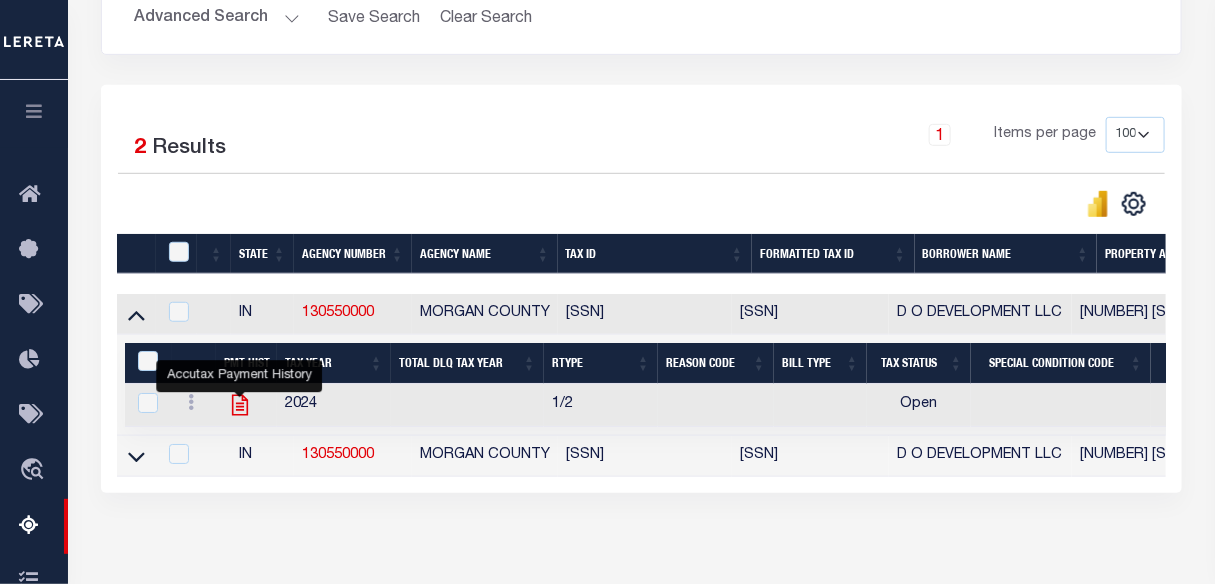 click 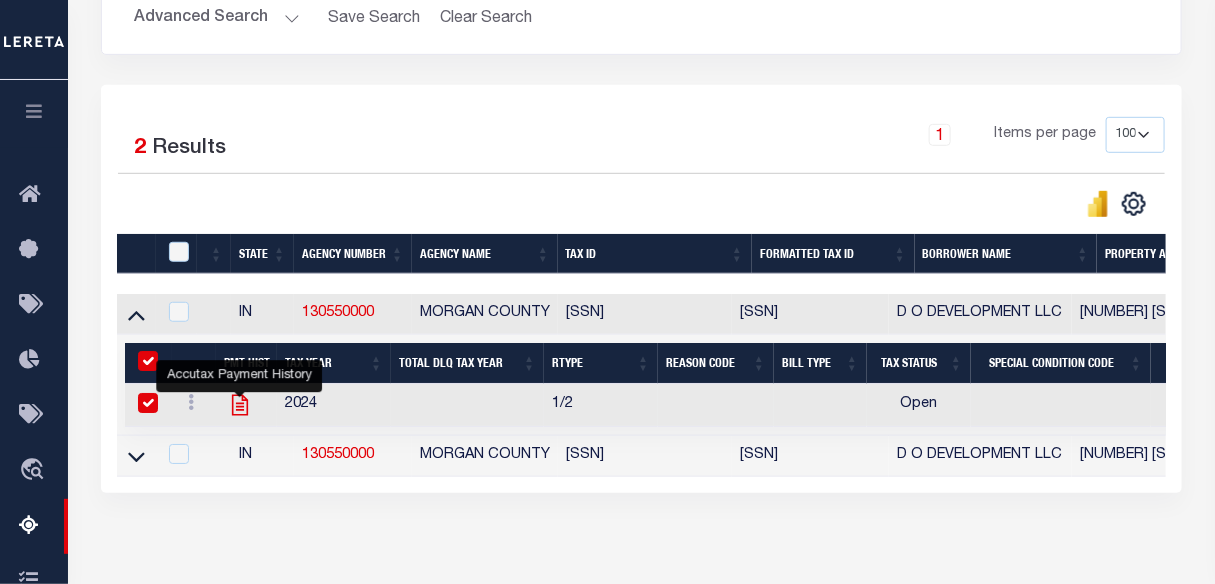 checkbox on "true" 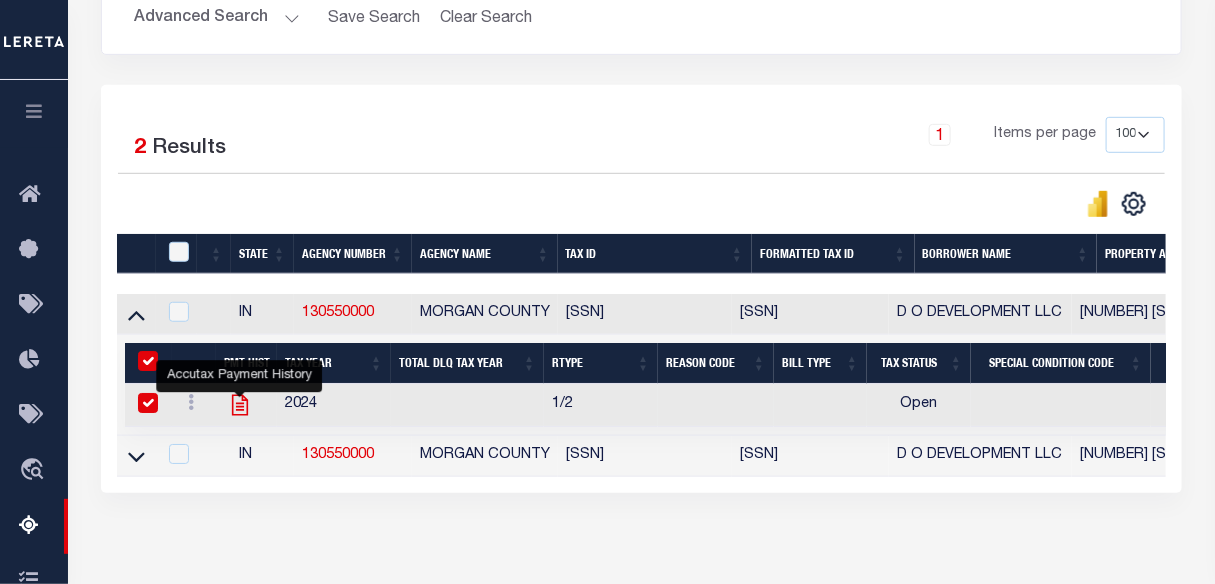 checkbox on "true" 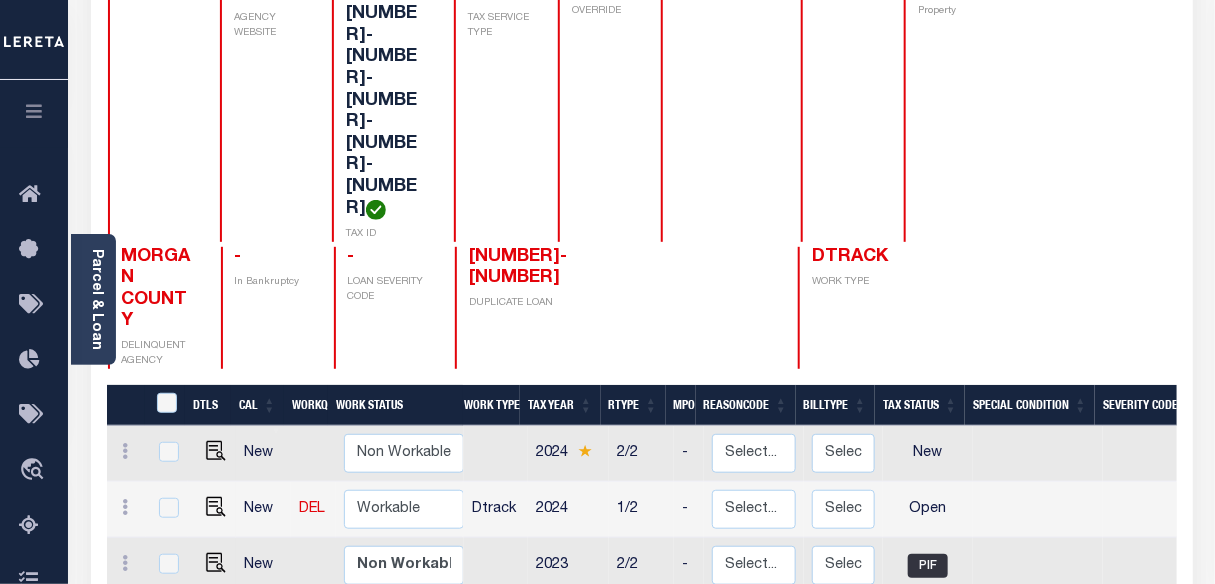 scroll, scrollTop: 272, scrollLeft: 0, axis: vertical 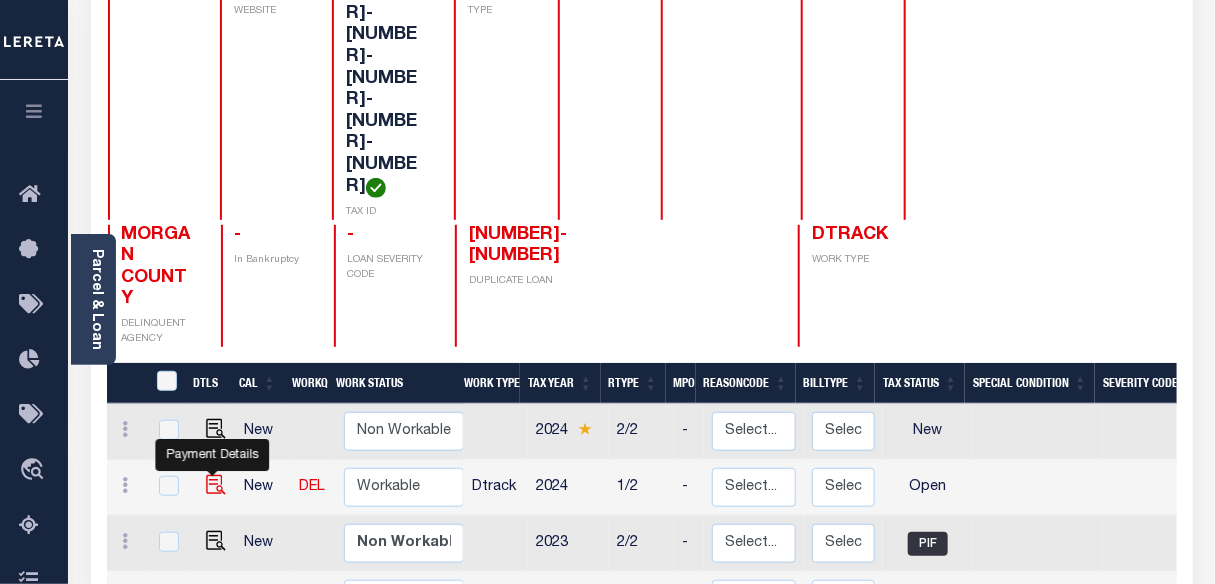 click at bounding box center [216, 485] 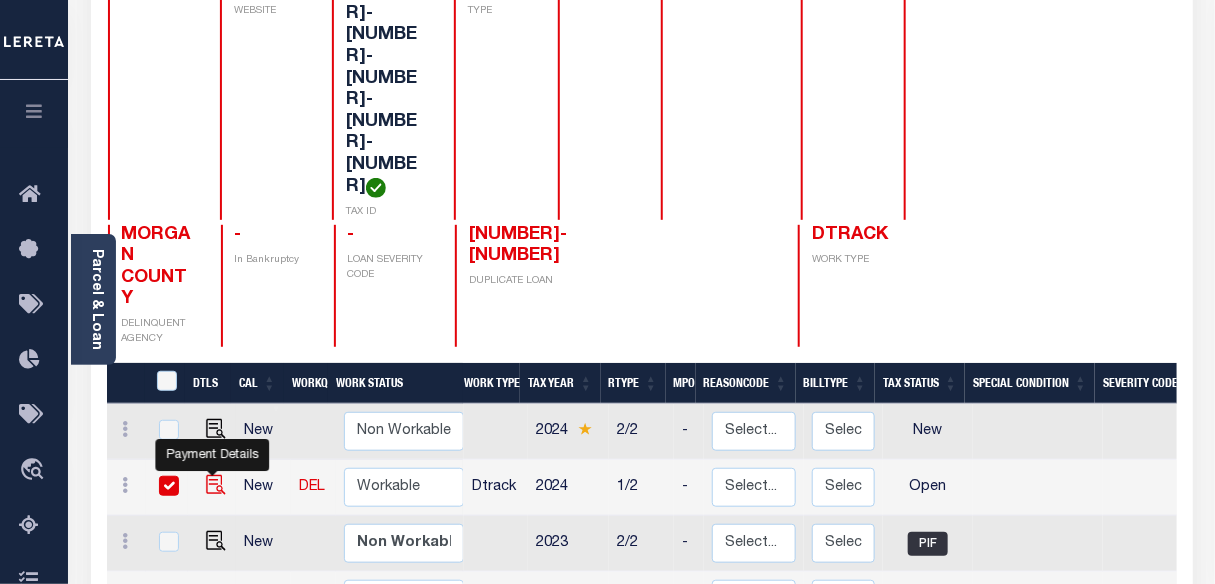 checkbox on "true" 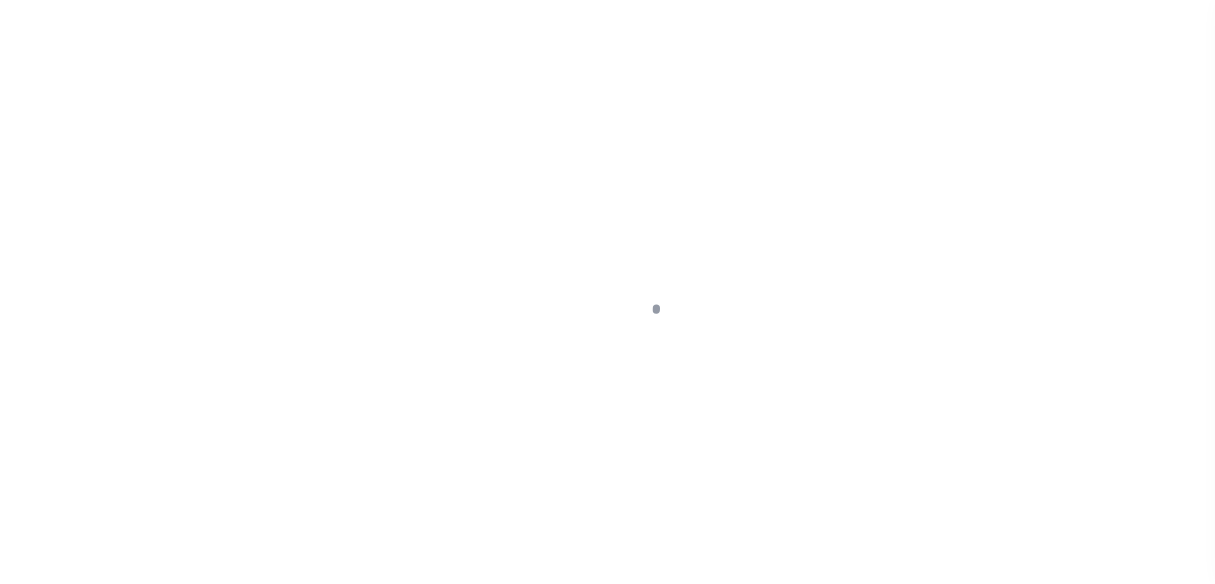 scroll, scrollTop: 0, scrollLeft: 0, axis: both 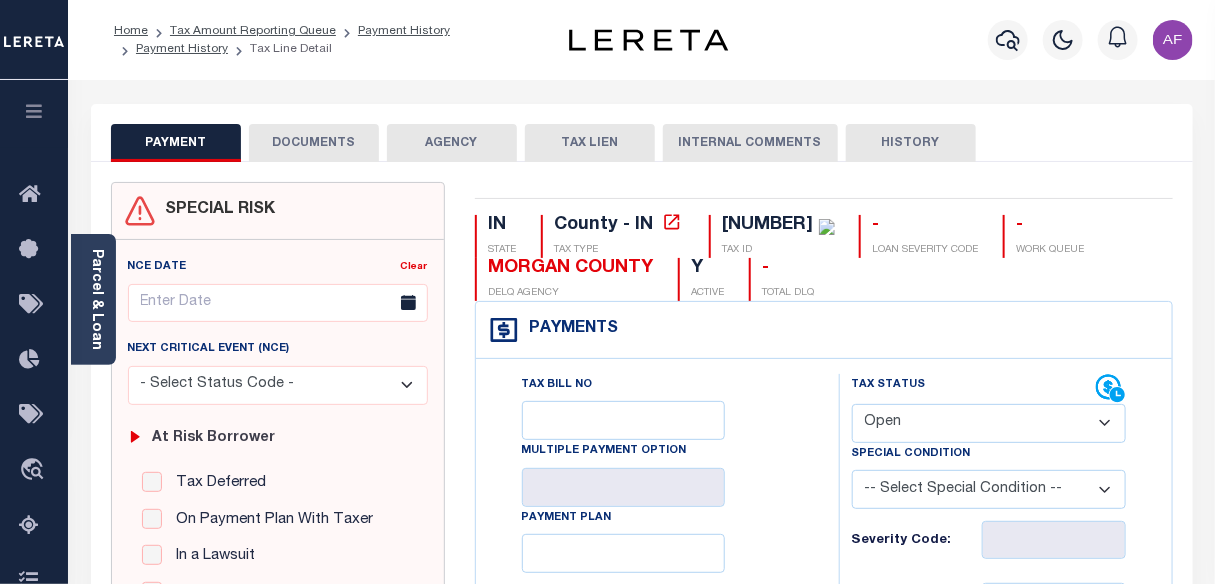 click on "- Select Status Code -
Open
Due/Unpaid
Paid
Incomplete
No Tax Due
Internal Refund Processed
New" at bounding box center (989, 423) 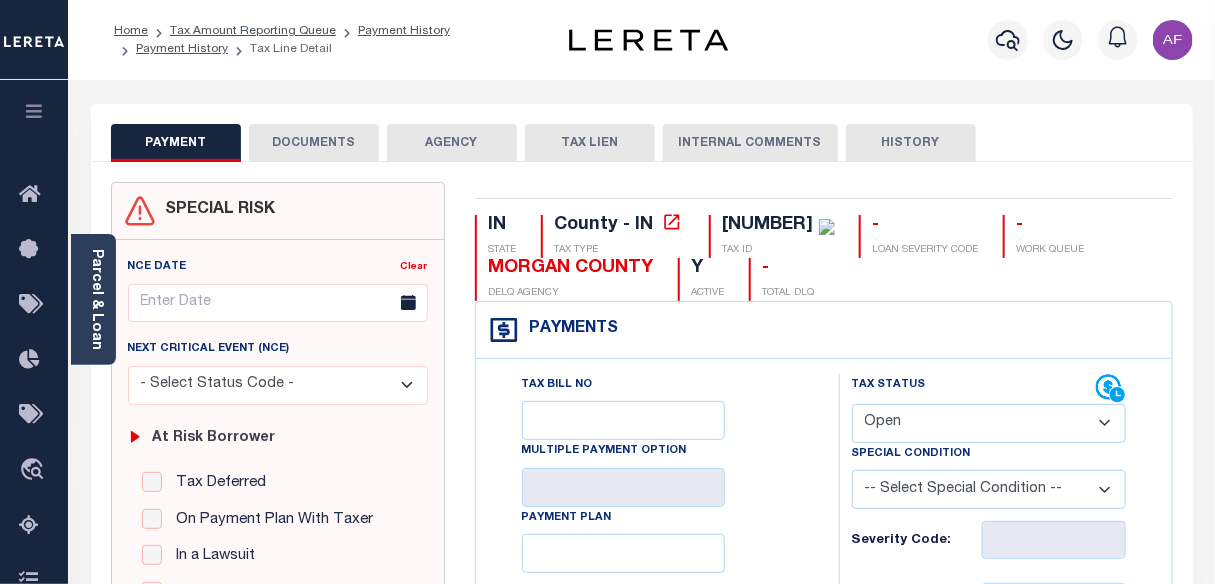 select on "PYD" 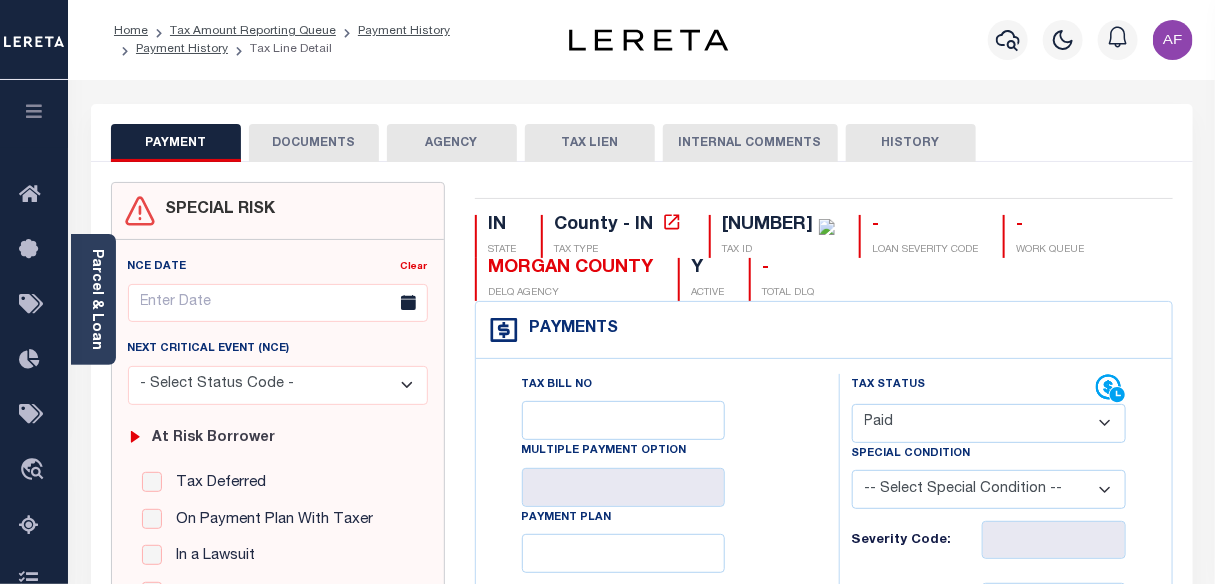click on "- Select Status Code -
Open
Due/Unpaid
Paid
Incomplete
No Tax Due
Internal Refund Processed
New" at bounding box center [989, 423] 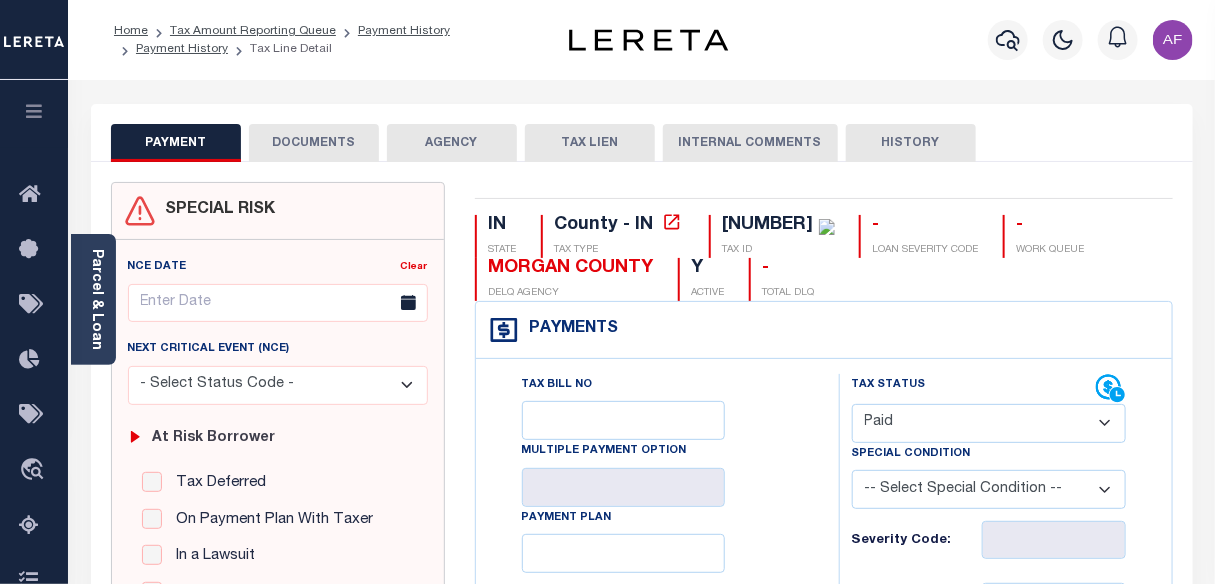 type on "08/04/2025" 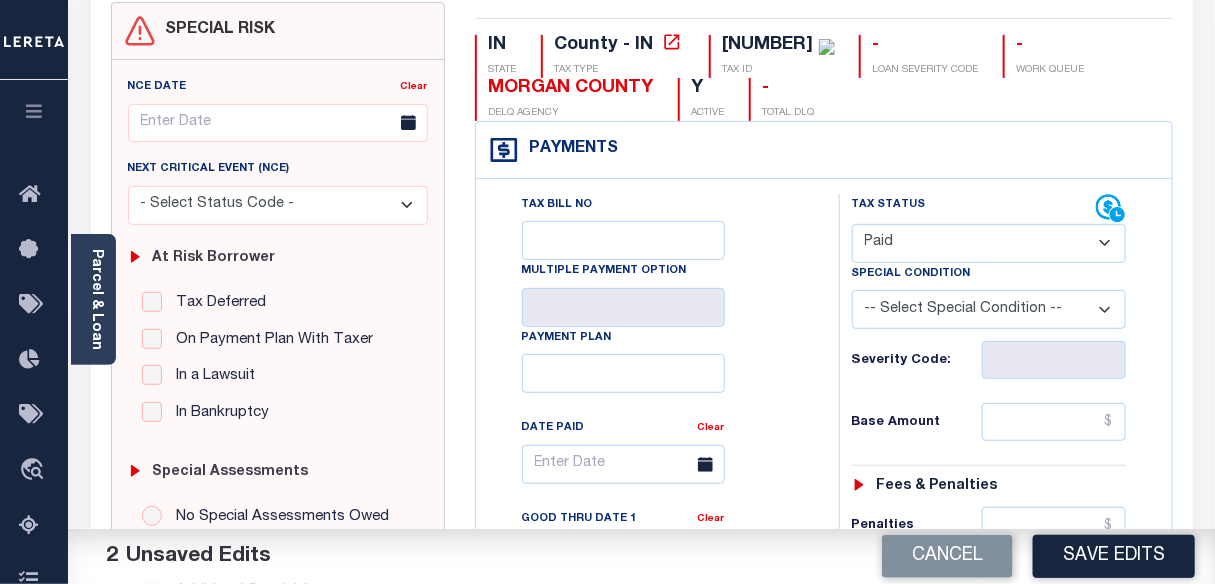 scroll, scrollTop: 181, scrollLeft: 0, axis: vertical 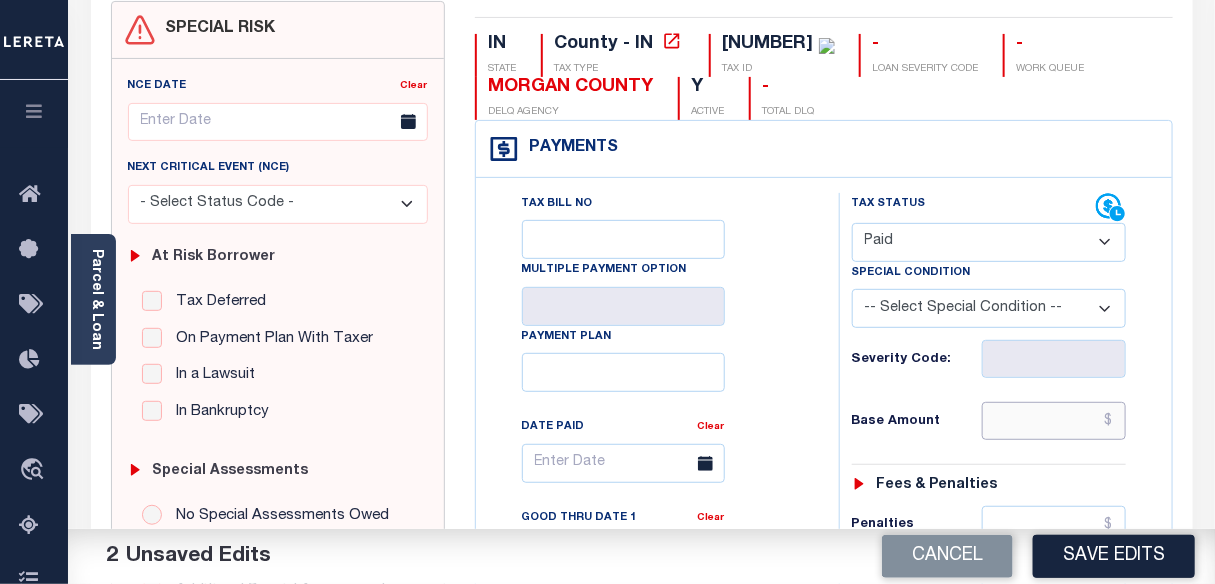 click at bounding box center [1054, 421] 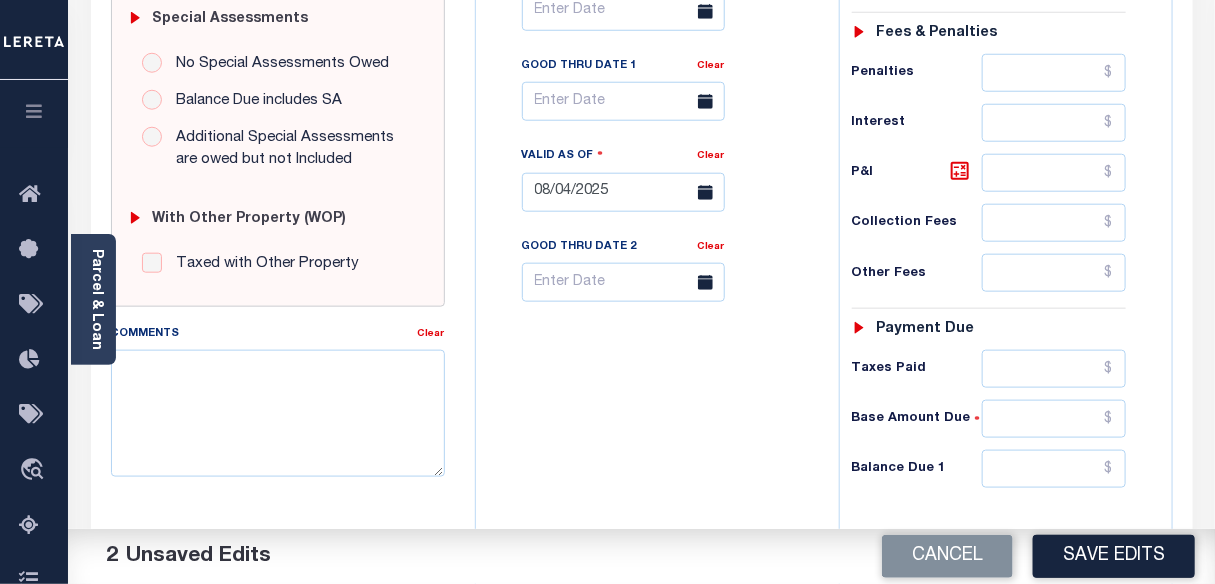 scroll, scrollTop: 636, scrollLeft: 0, axis: vertical 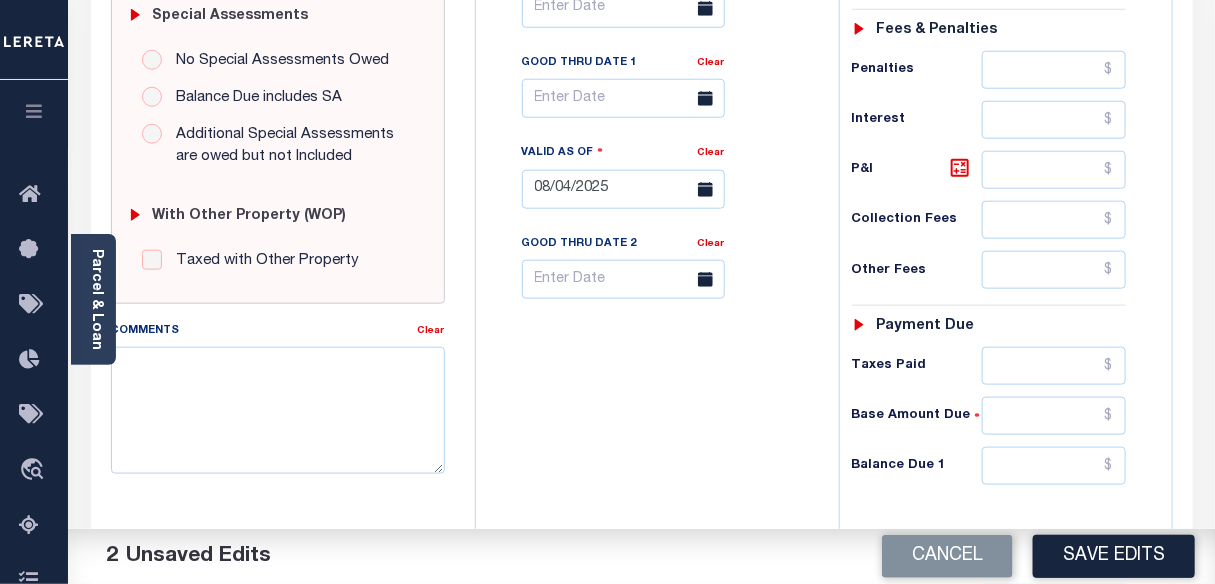 type on "$2,109.51" 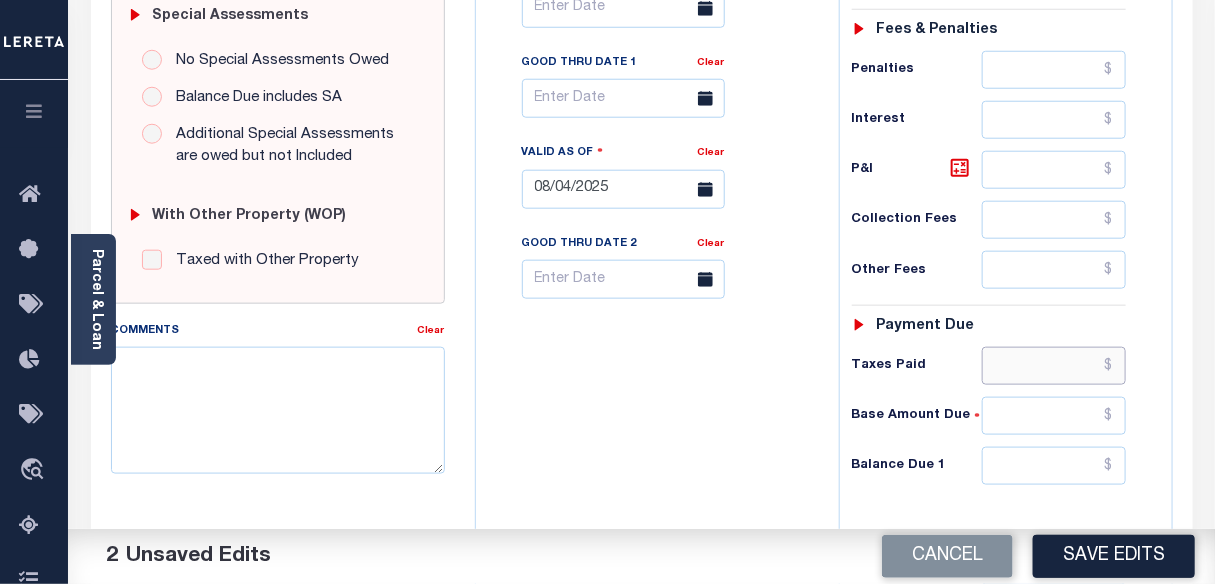 click at bounding box center [1054, 366] 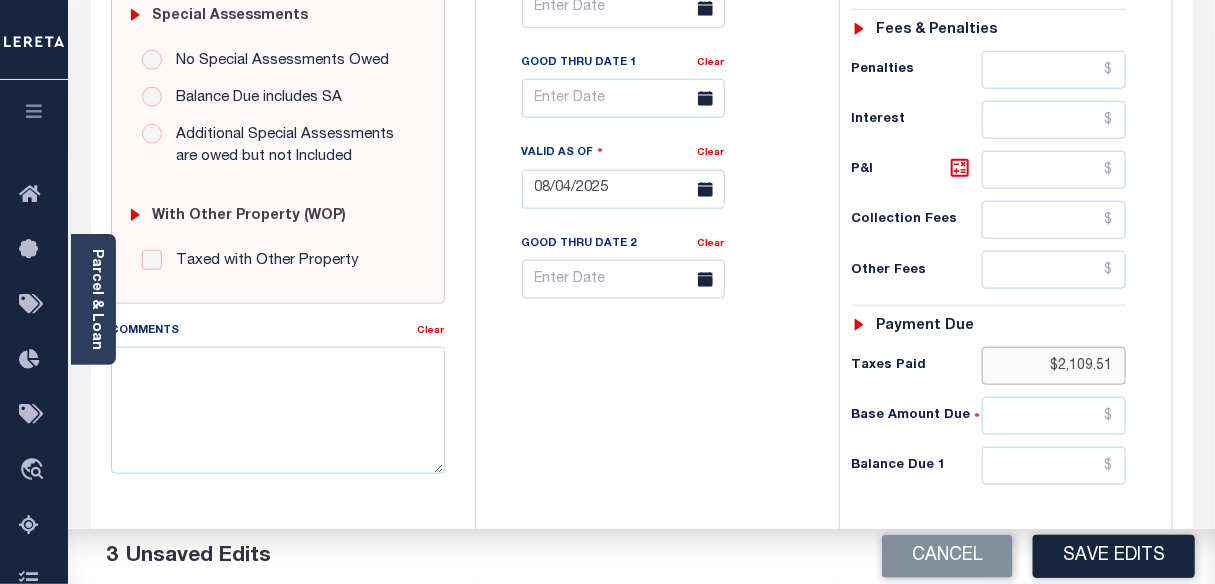 type on "$2,109.51" 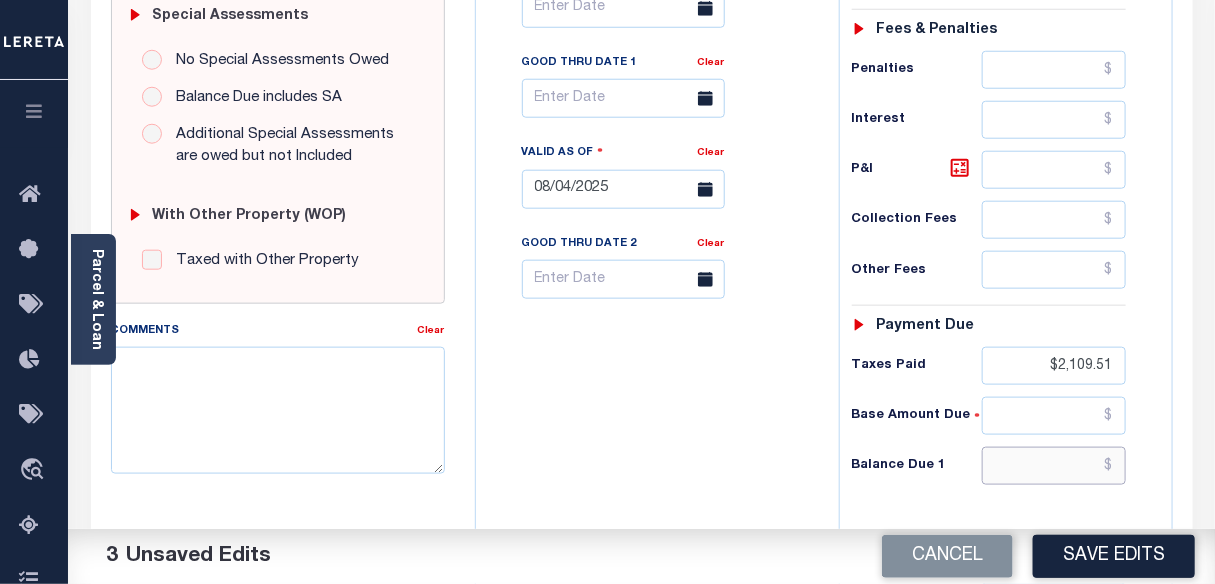 click at bounding box center (1054, 466) 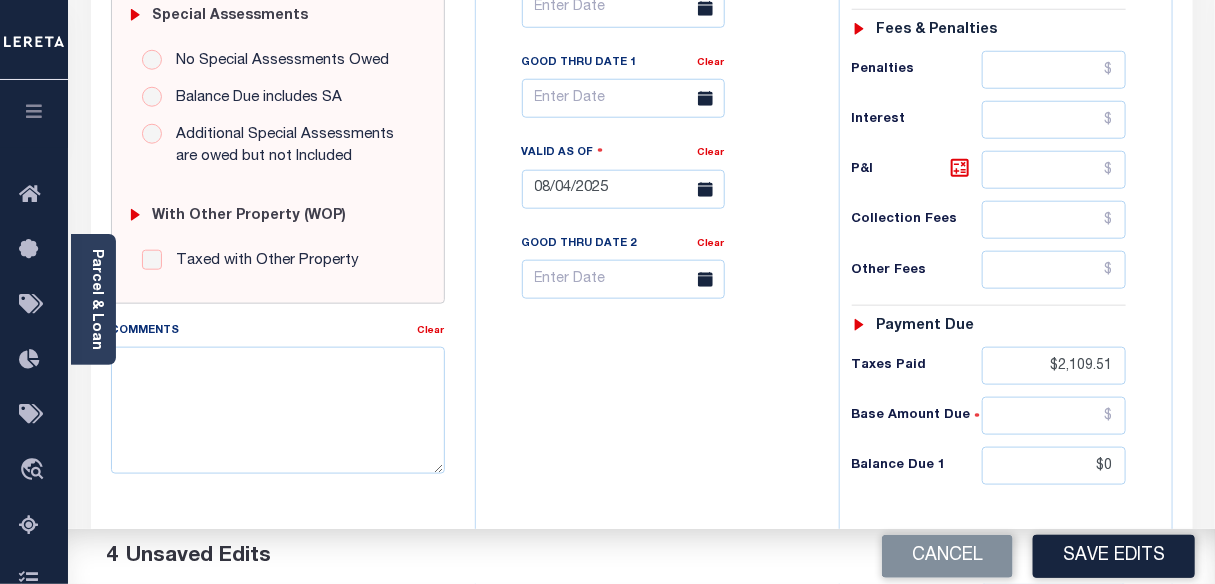 type on "$0.00" 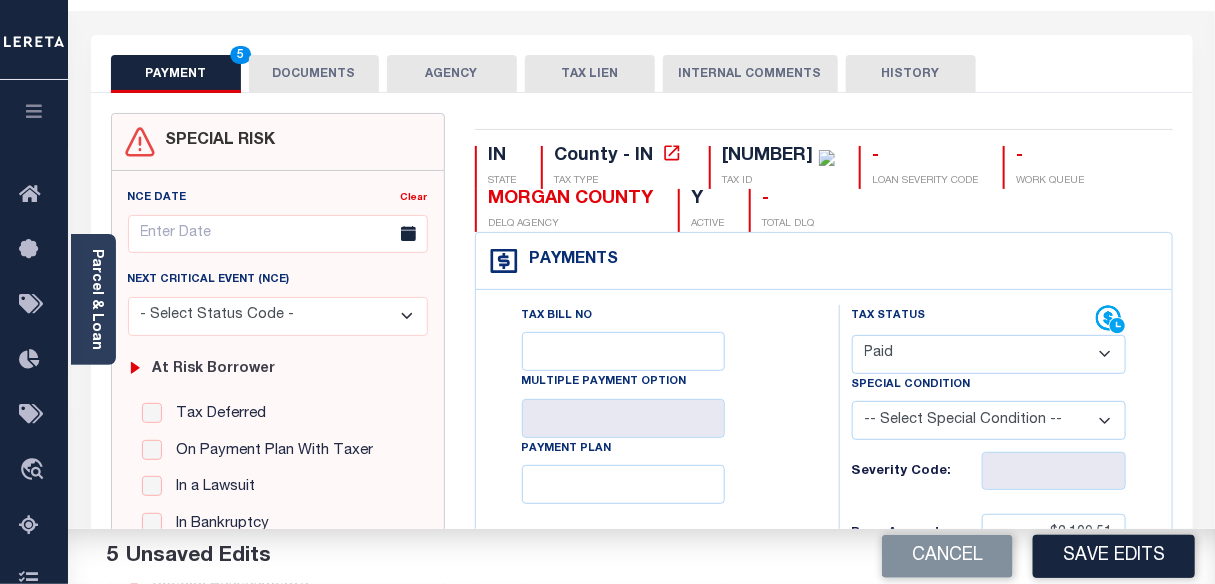 scroll, scrollTop: 0, scrollLeft: 0, axis: both 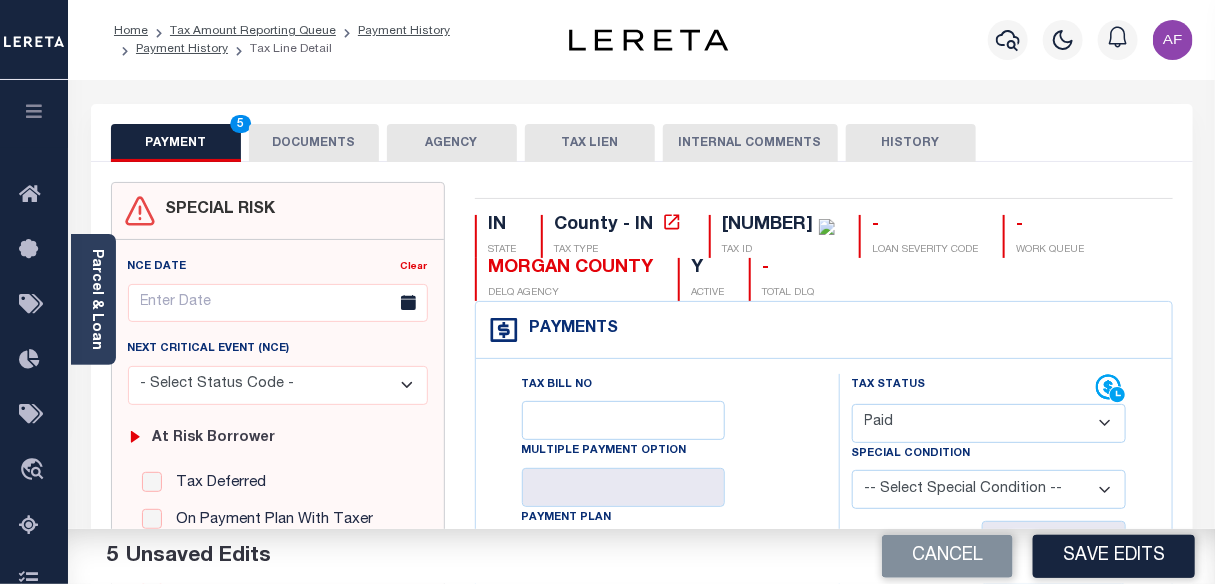 click on "DOCUMENTS" at bounding box center (314, 143) 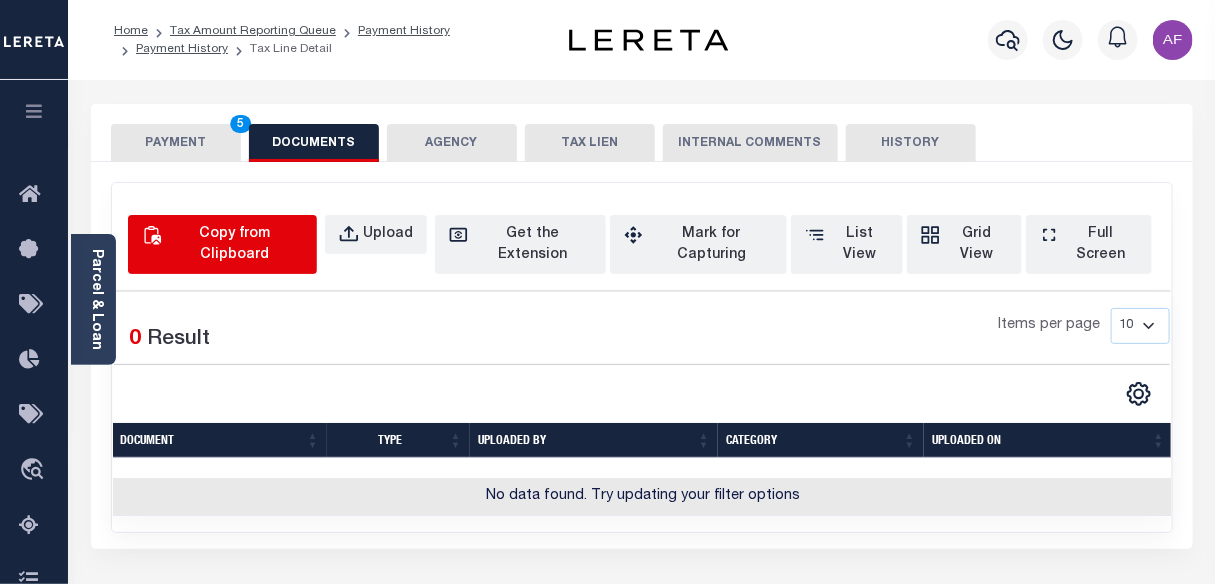 click on "Copy from Clipboard" at bounding box center (235, 245) 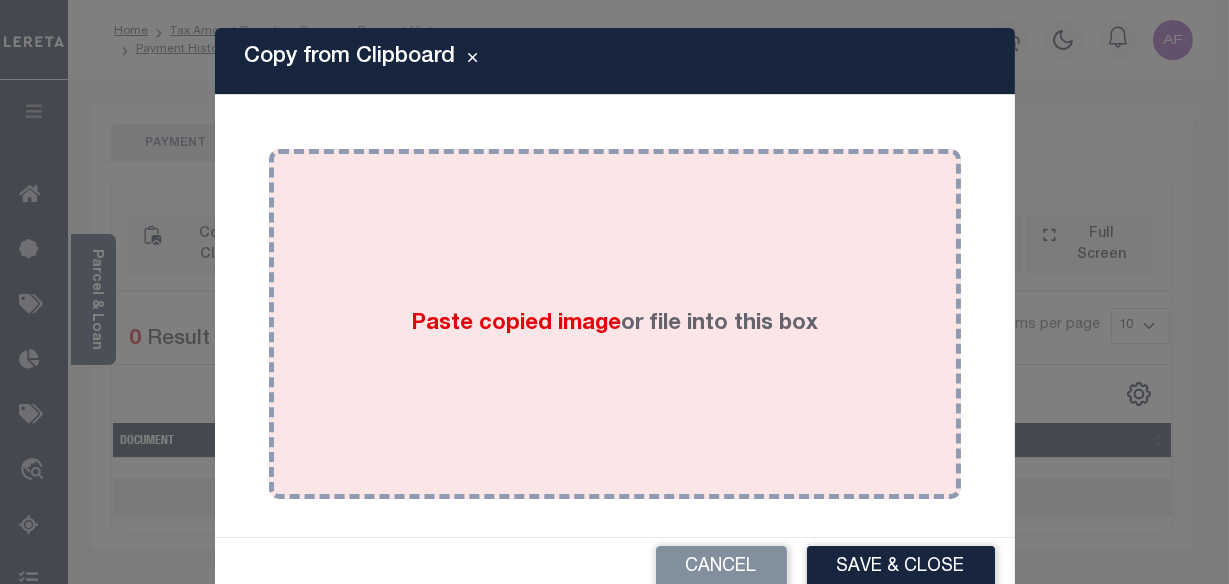 click on "Paste copied image  or file into this box" at bounding box center [615, 324] 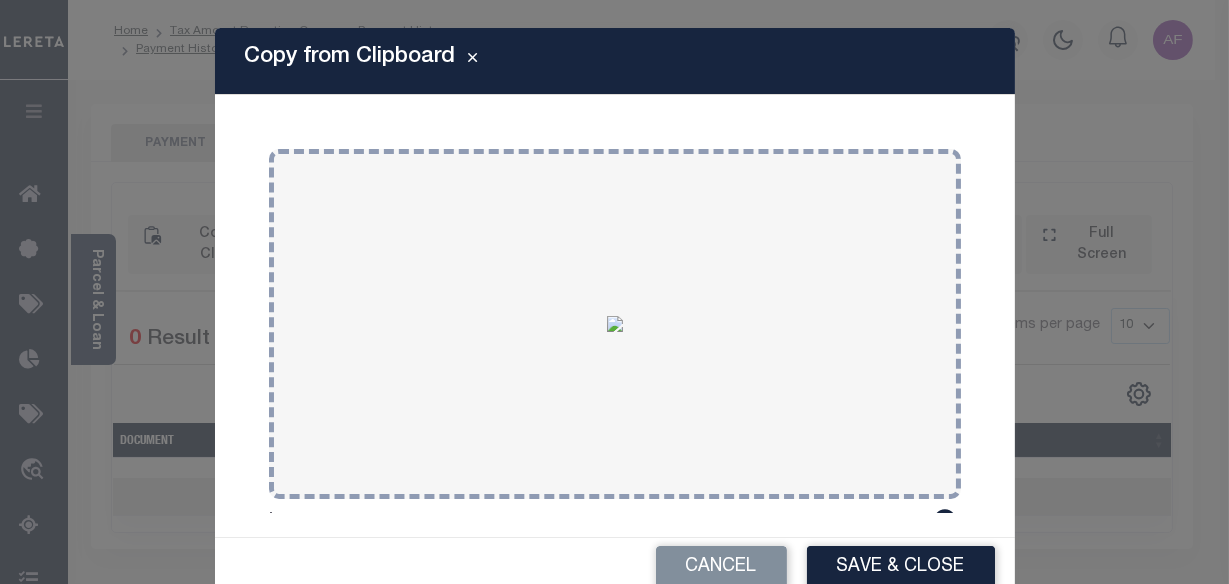 click on "Save & Close" at bounding box center (901, 567) 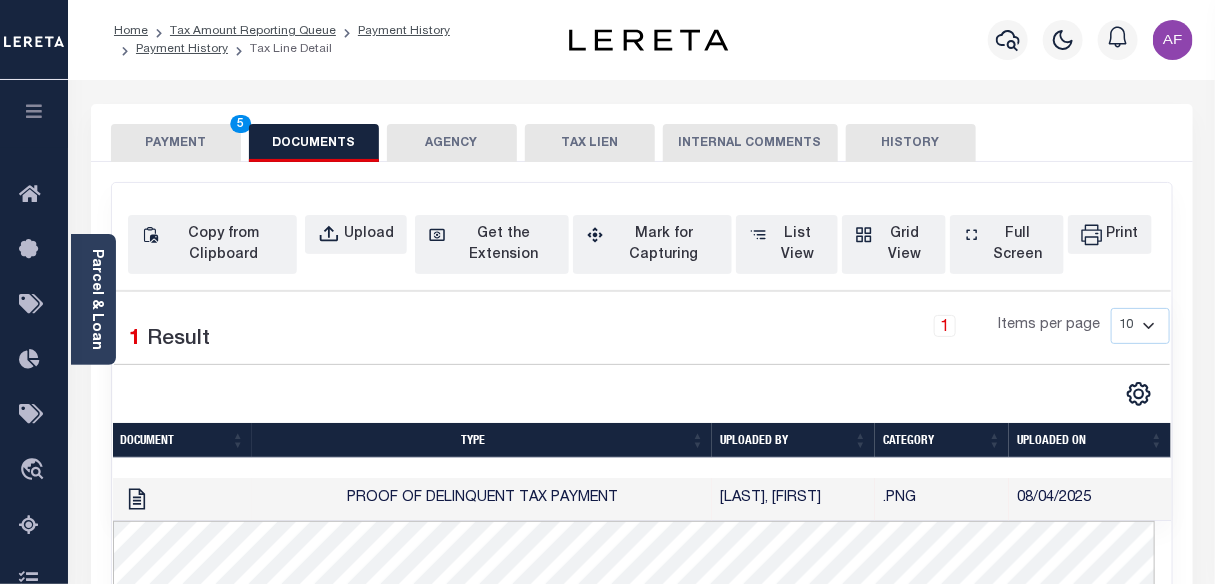 click on "PAYMENT
5" at bounding box center (176, 143) 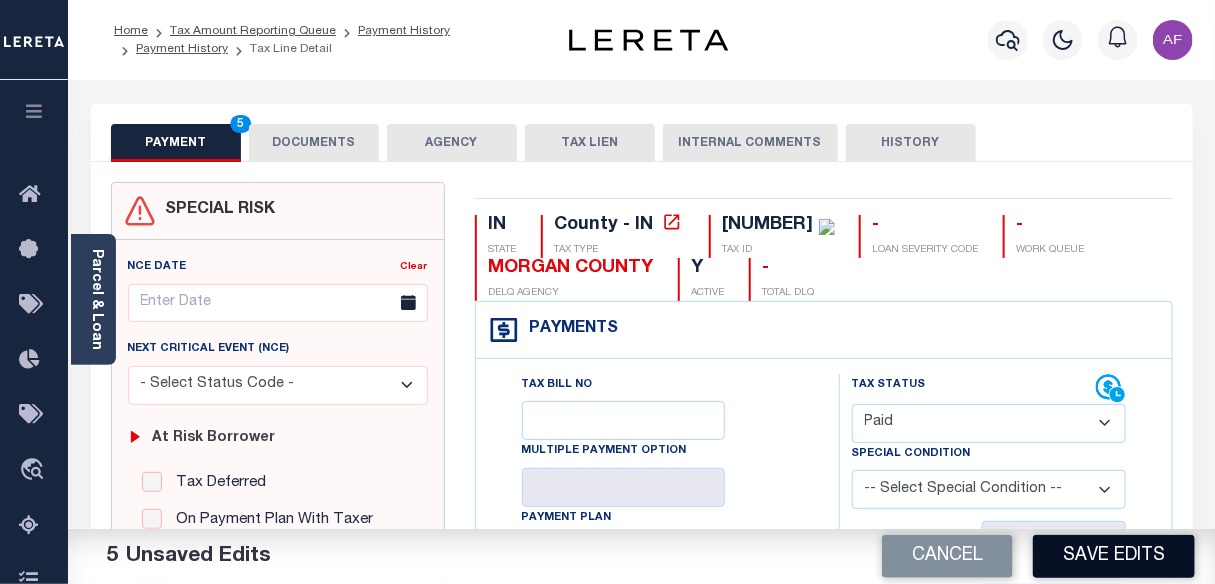 click on "Save Edits" at bounding box center (1114, 556) 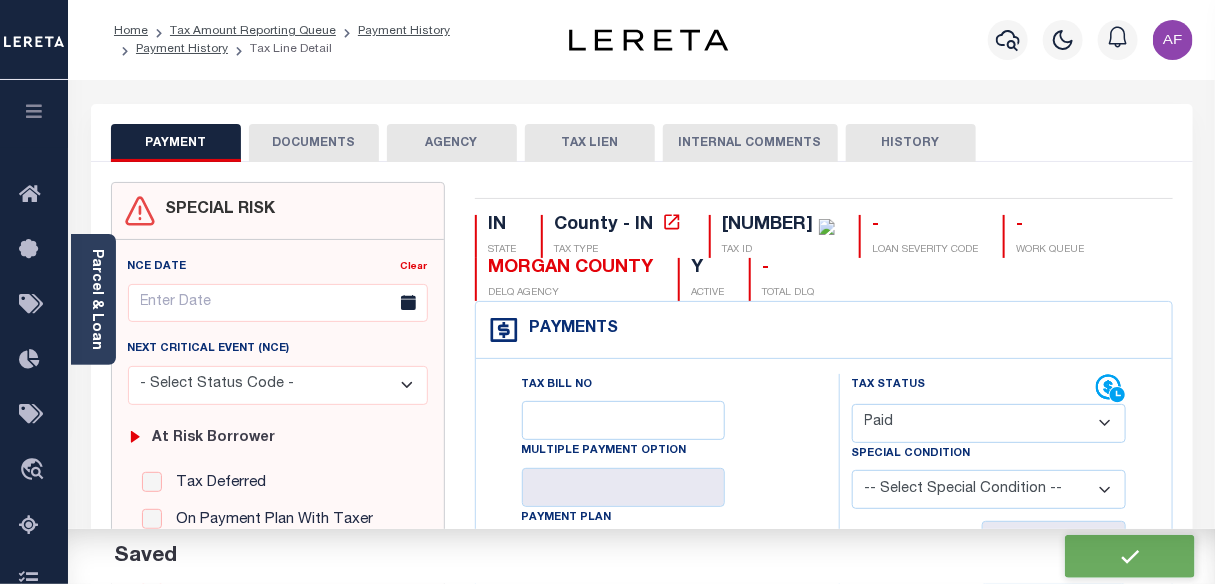 checkbox on "false" 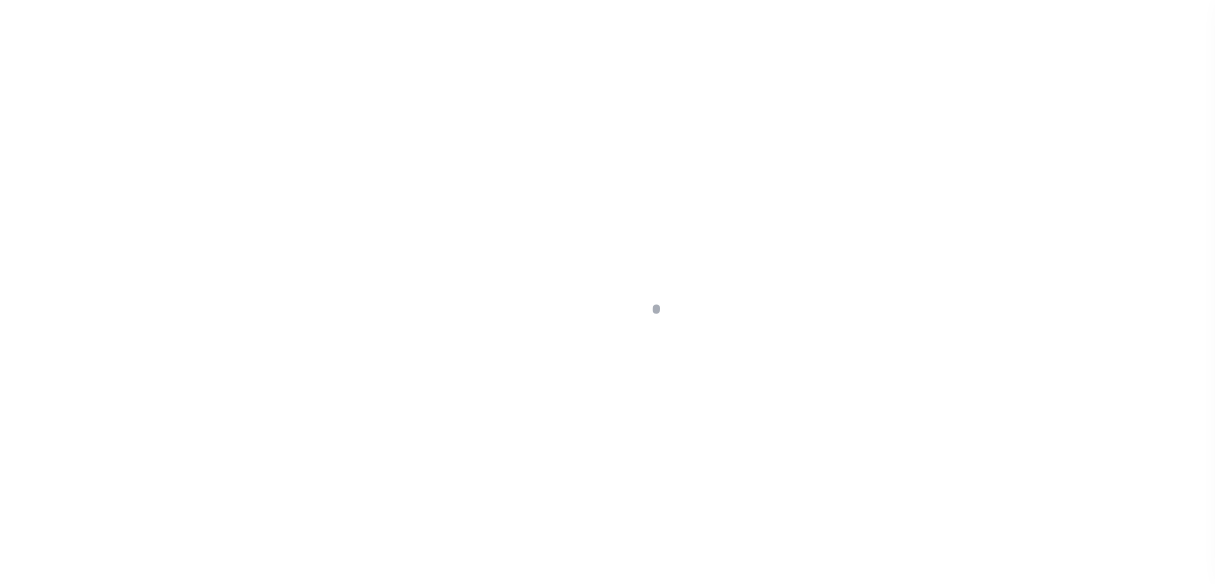 scroll, scrollTop: 0, scrollLeft: 0, axis: both 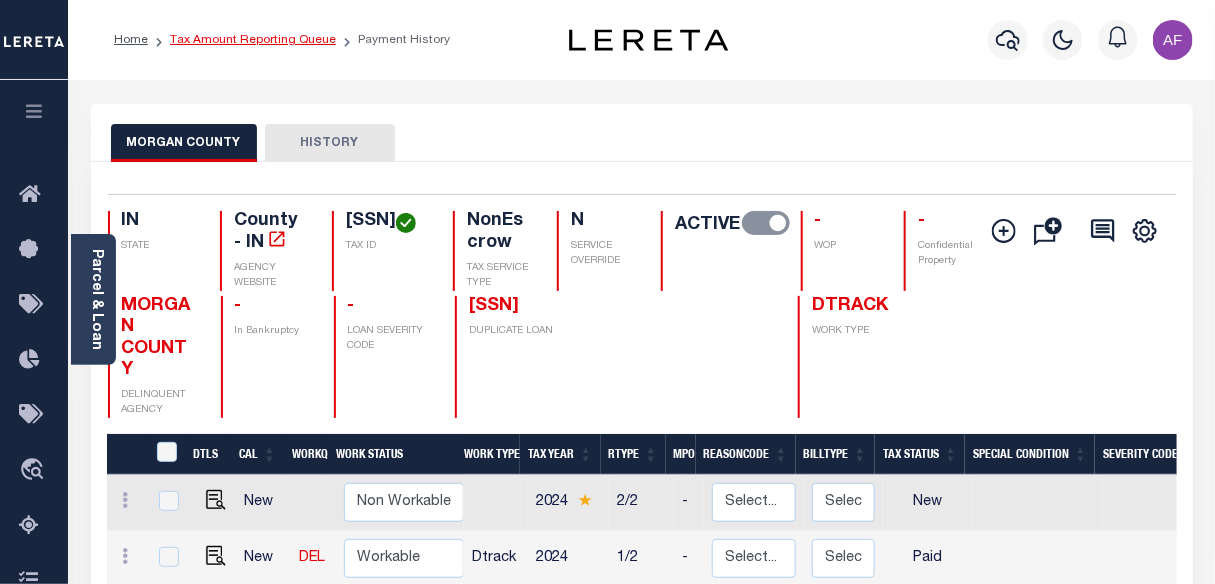 click on "Tax Amount Reporting Queue" at bounding box center [253, 40] 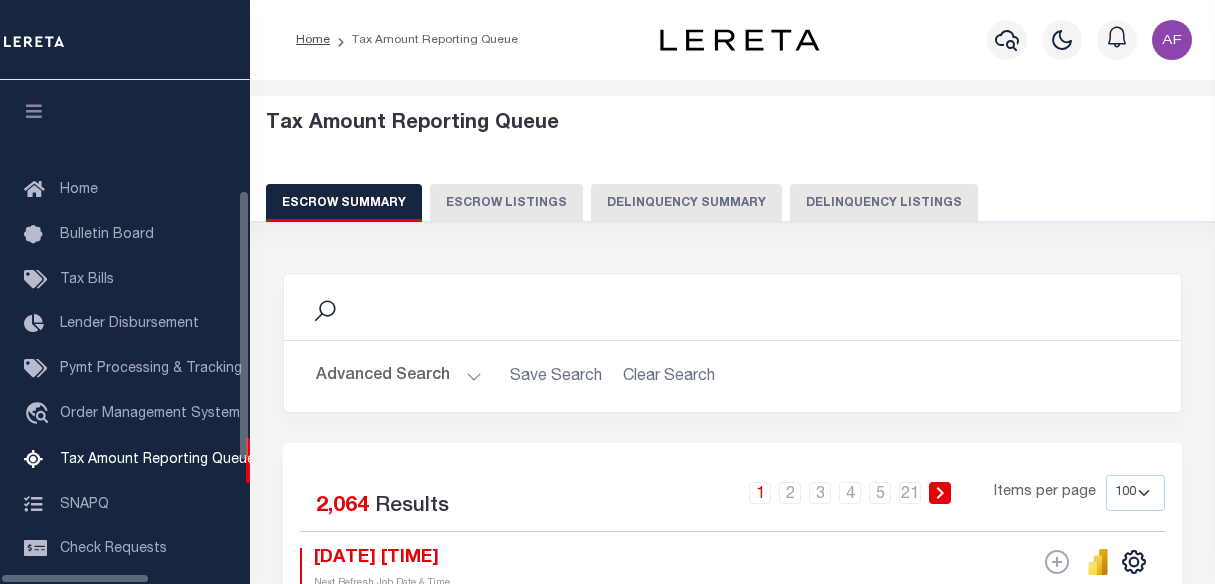 click on "Delinquency Listings" at bounding box center (884, 203) 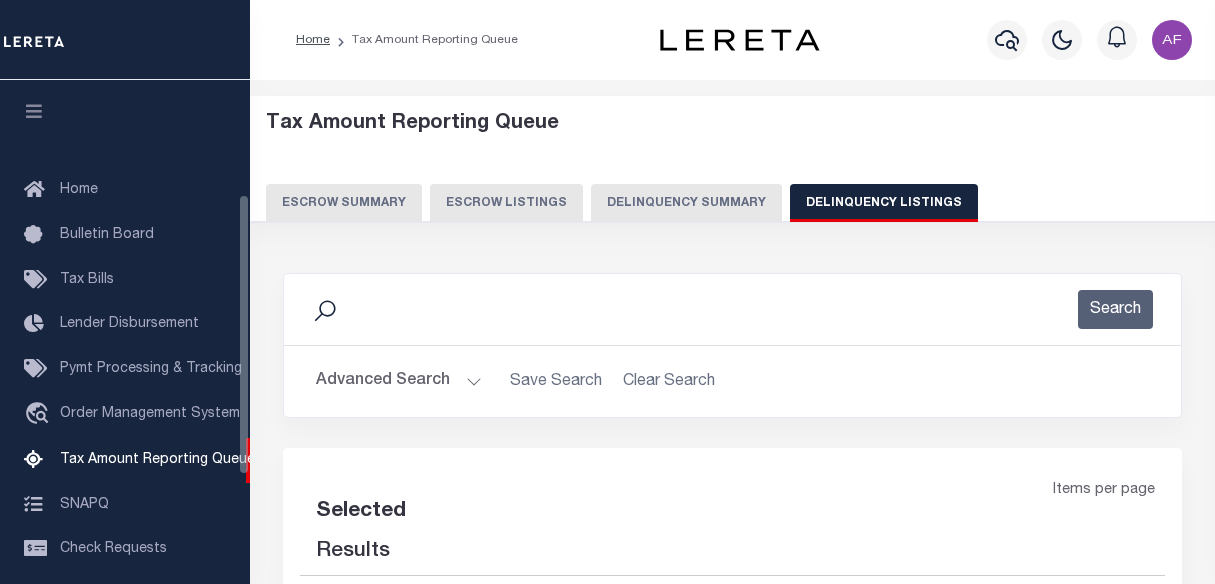 scroll, scrollTop: 0, scrollLeft: 0, axis: both 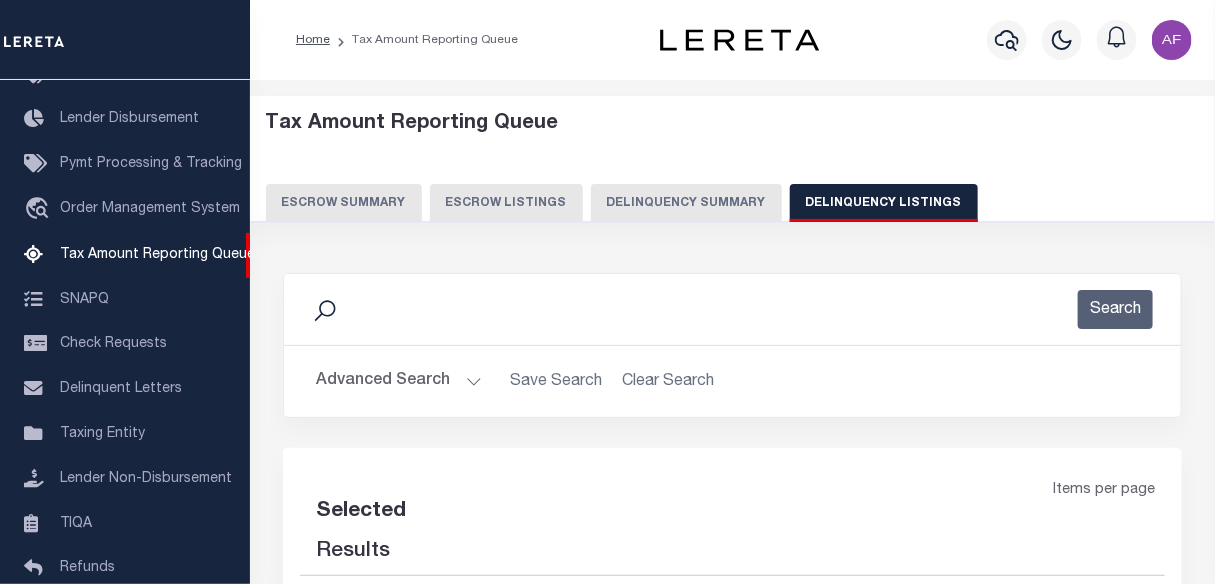 select on "100" 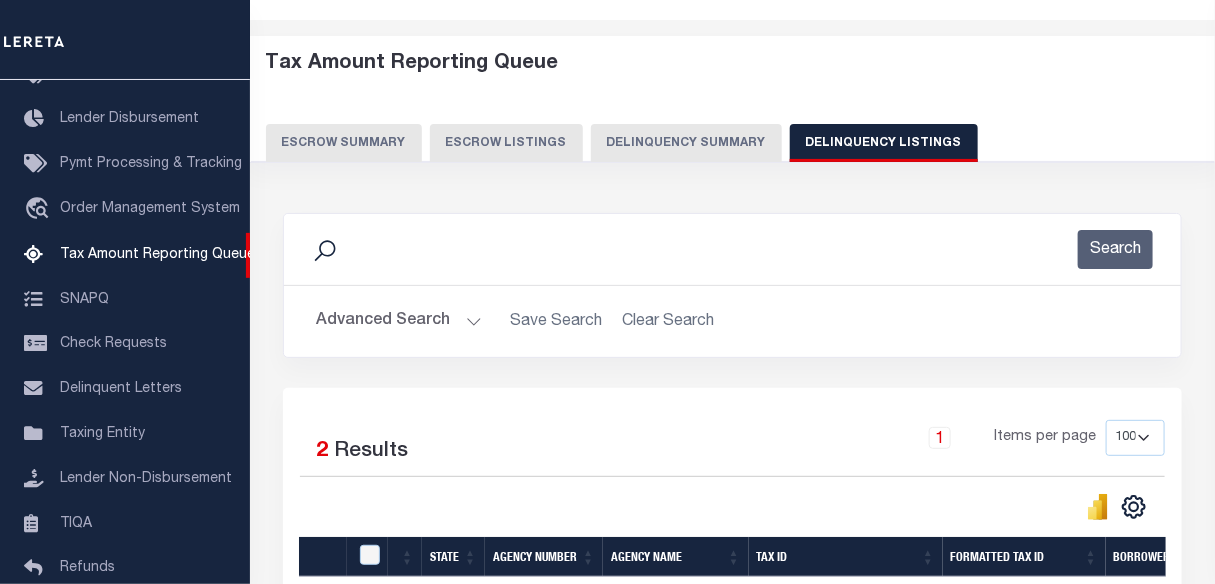 scroll, scrollTop: 272, scrollLeft: 0, axis: vertical 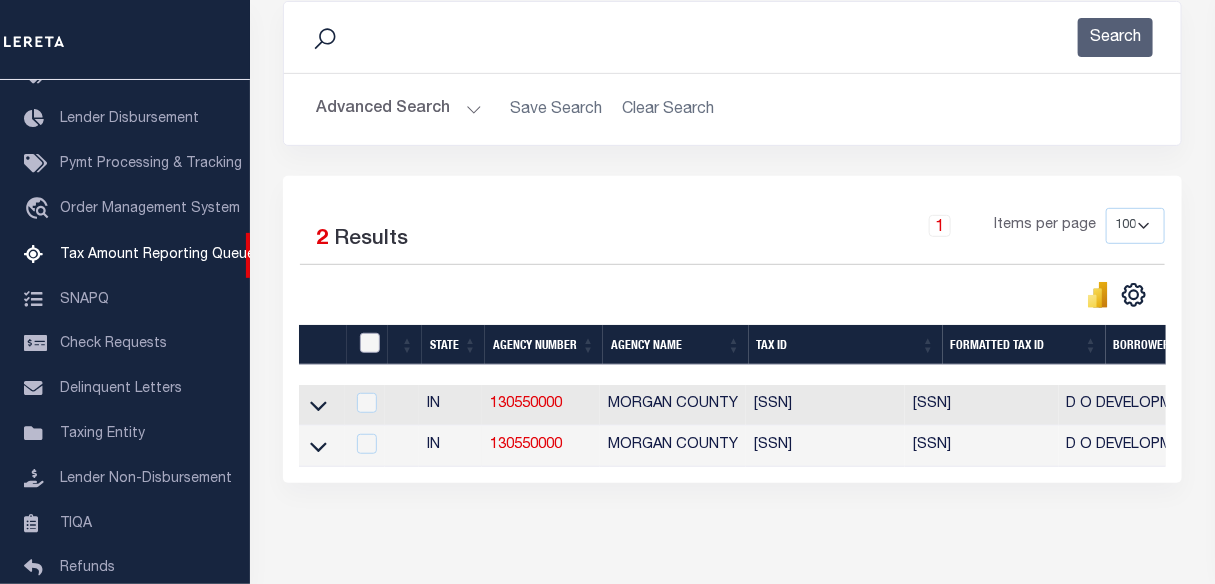 click at bounding box center [370, 343] 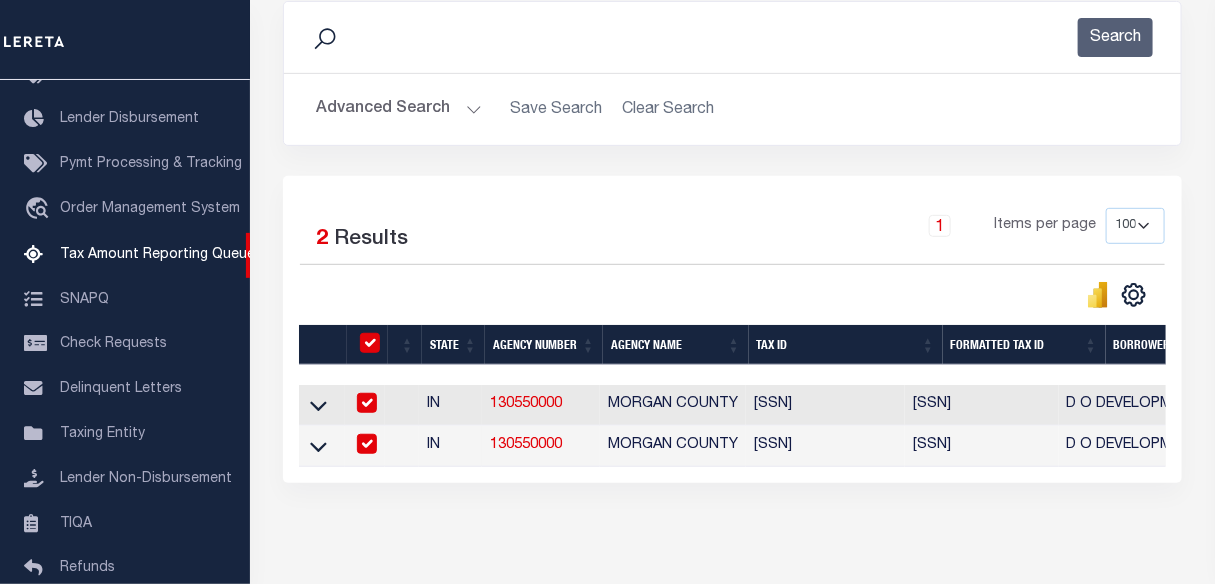 checkbox on "true" 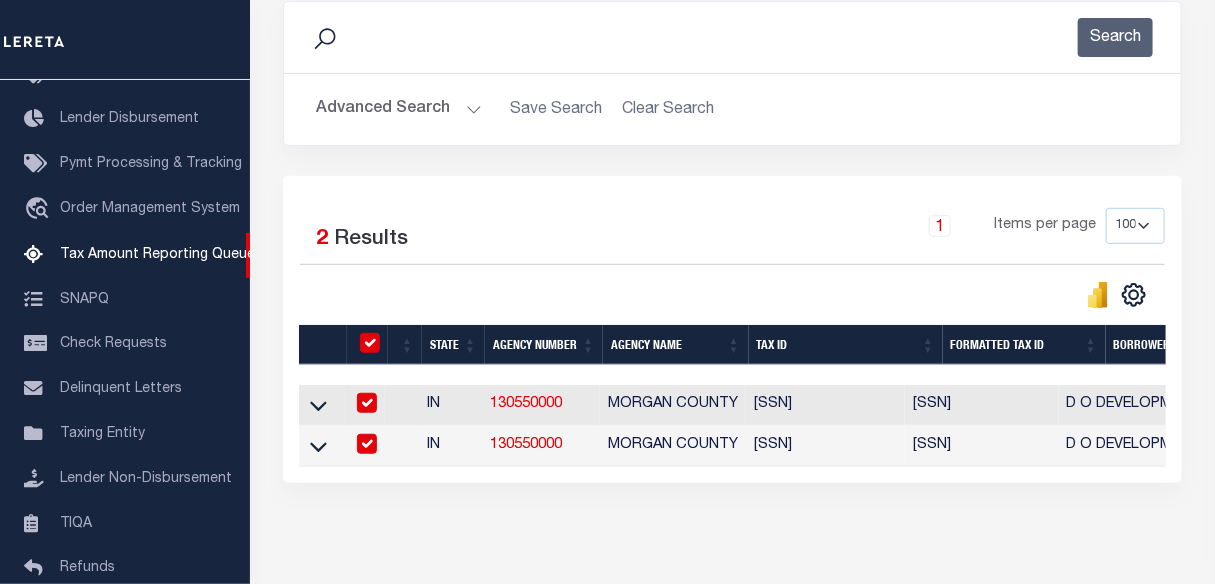 checkbox on "true" 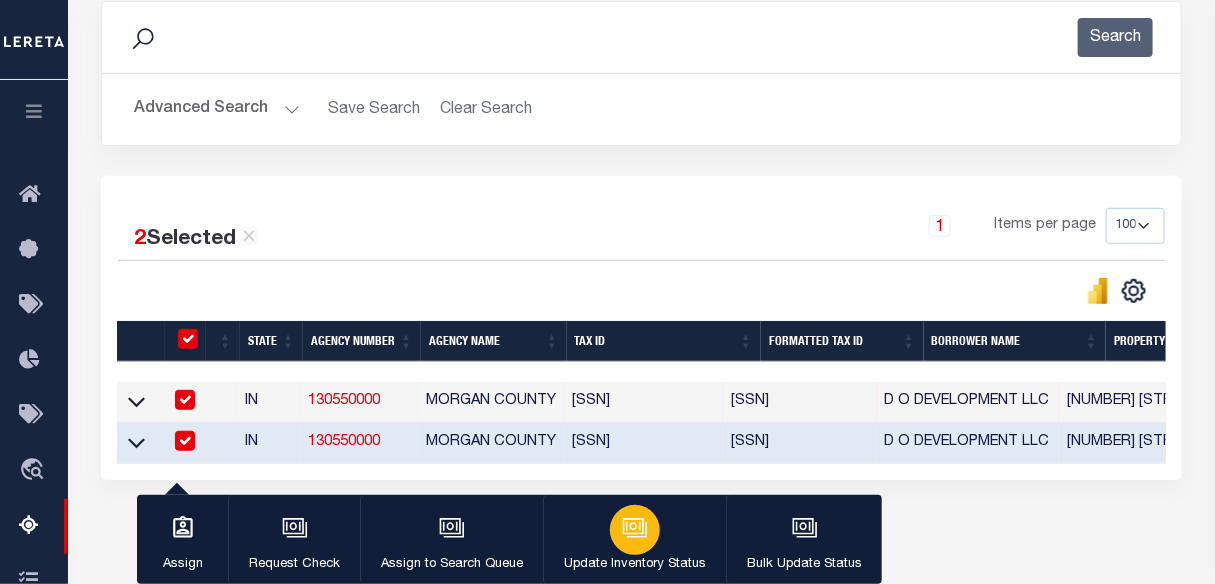 click 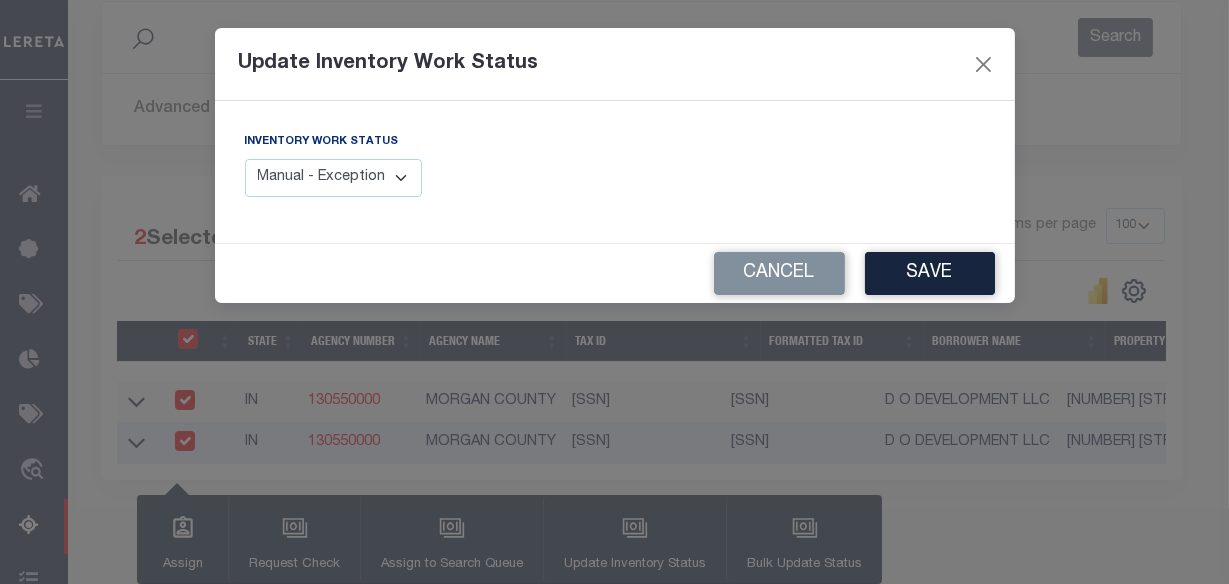 click on "Inventory Work Status
Manual - Exception
Pended - Awaiting Search
Late Add Exception
Completed" at bounding box center [422, 172] 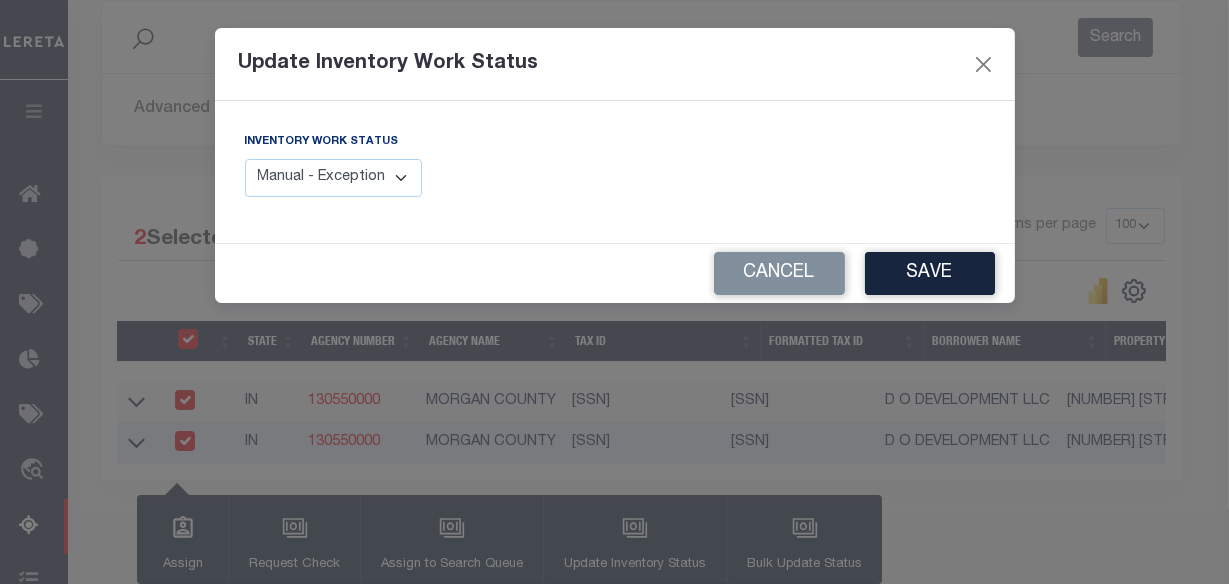 click on "Manual - Exception
Pended - Awaiting Search
Late Add Exception
Completed" at bounding box center [334, 178] 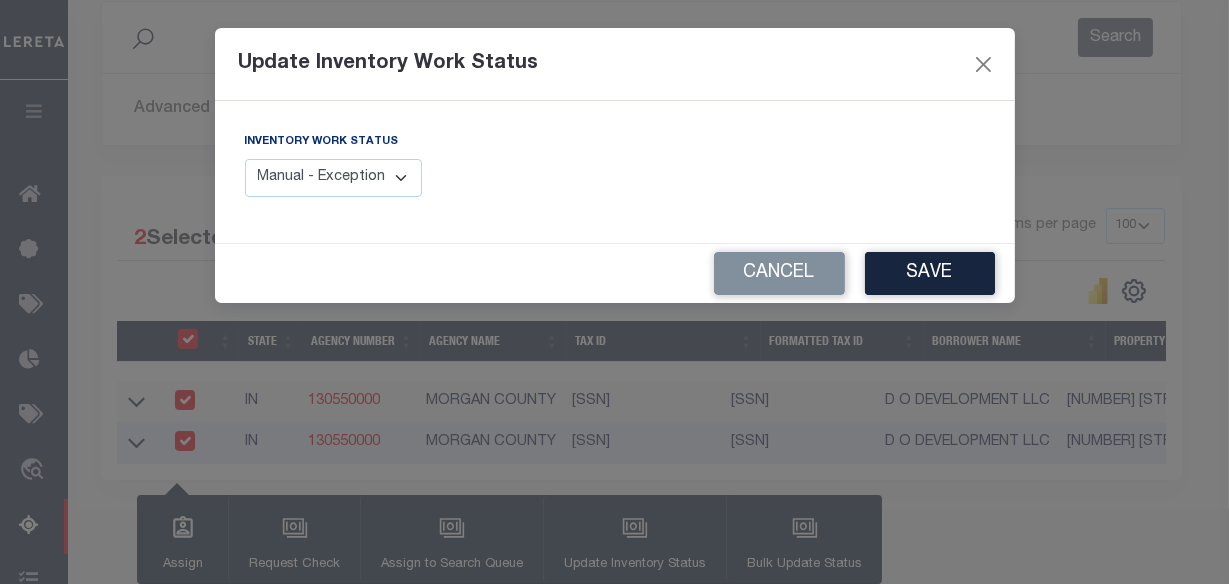 select on "4" 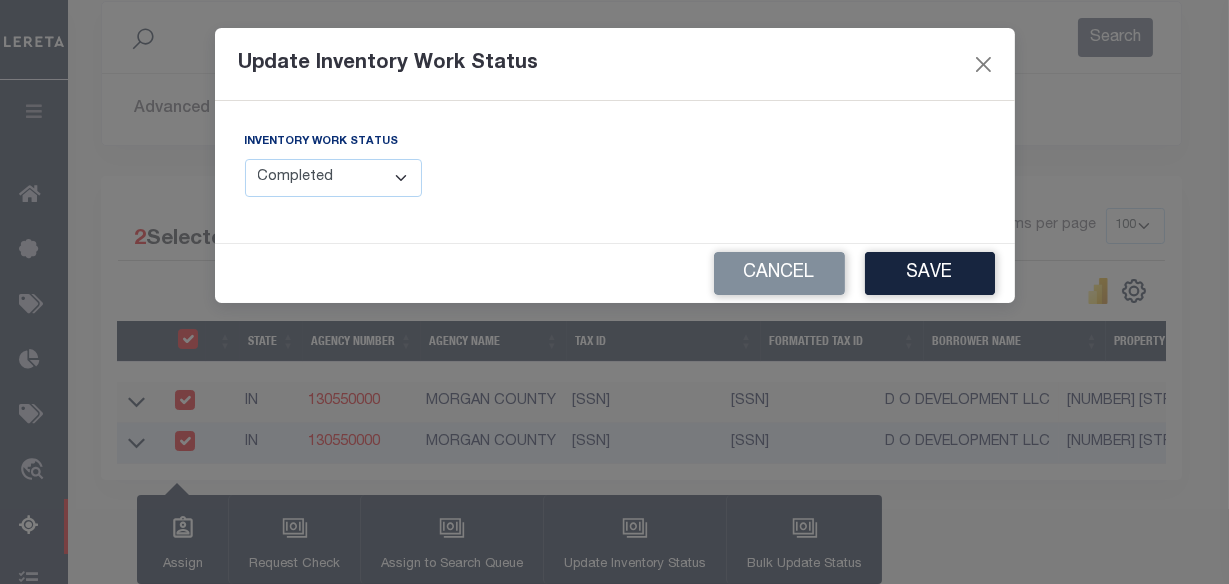 click on "Manual - Exception
Pended - Awaiting Search
Late Add Exception
Completed" at bounding box center [334, 178] 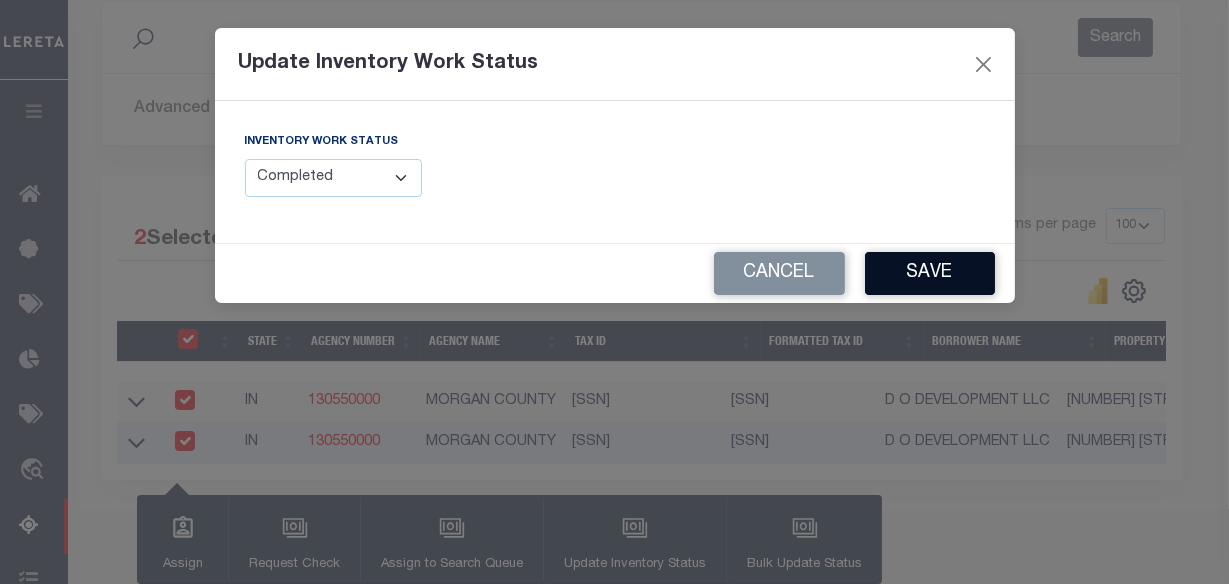 click on "Save" at bounding box center (930, 273) 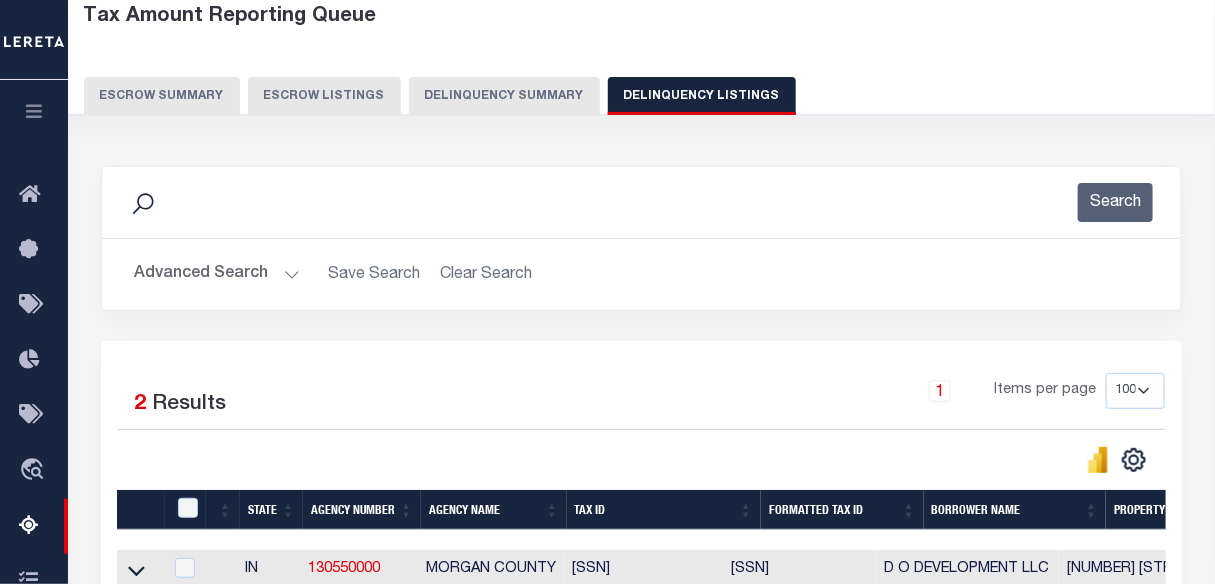 scroll, scrollTop: 0, scrollLeft: 0, axis: both 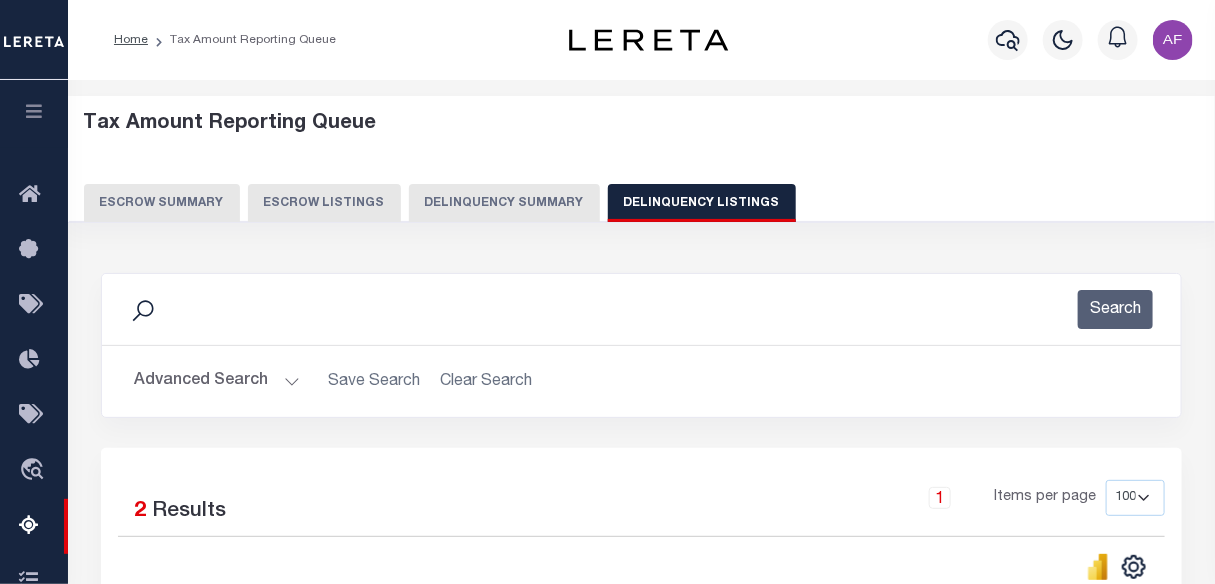click on "Advanced Search" at bounding box center [217, 381] 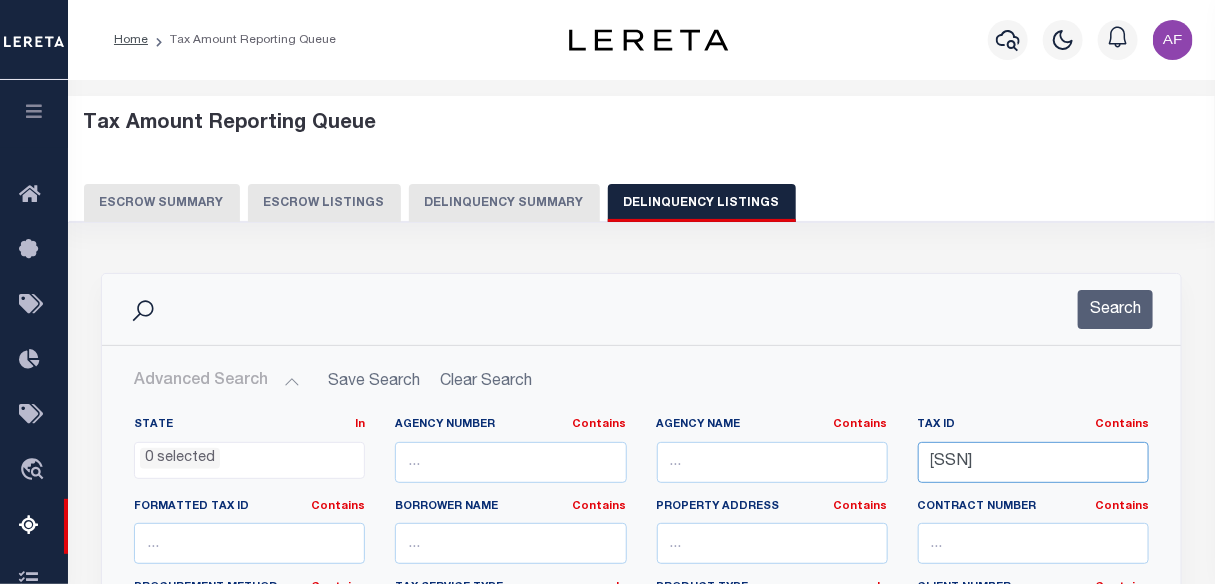 drag, startPoint x: 932, startPoint y: 459, endPoint x: 1231, endPoint y: 462, distance: 299.01505 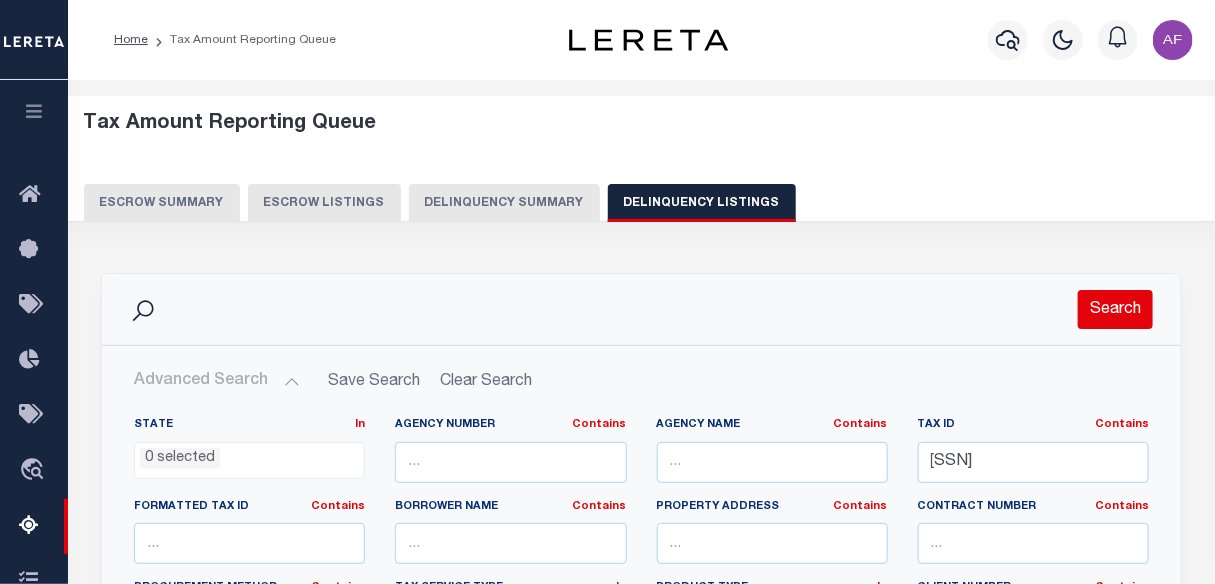click on "Search" at bounding box center [1115, 309] 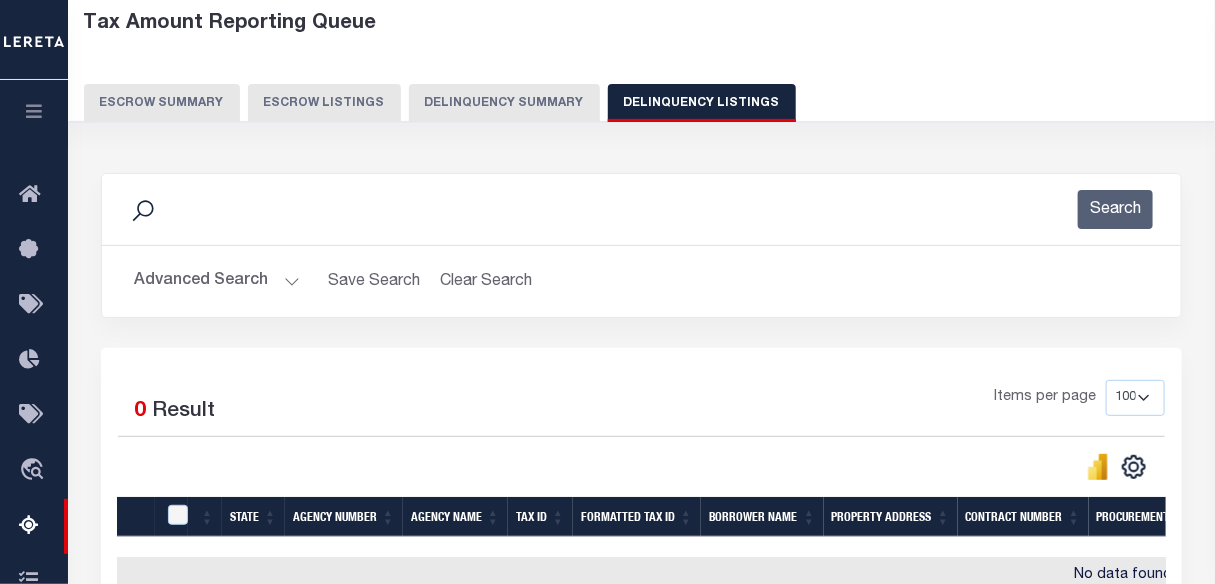scroll, scrollTop: 0, scrollLeft: 0, axis: both 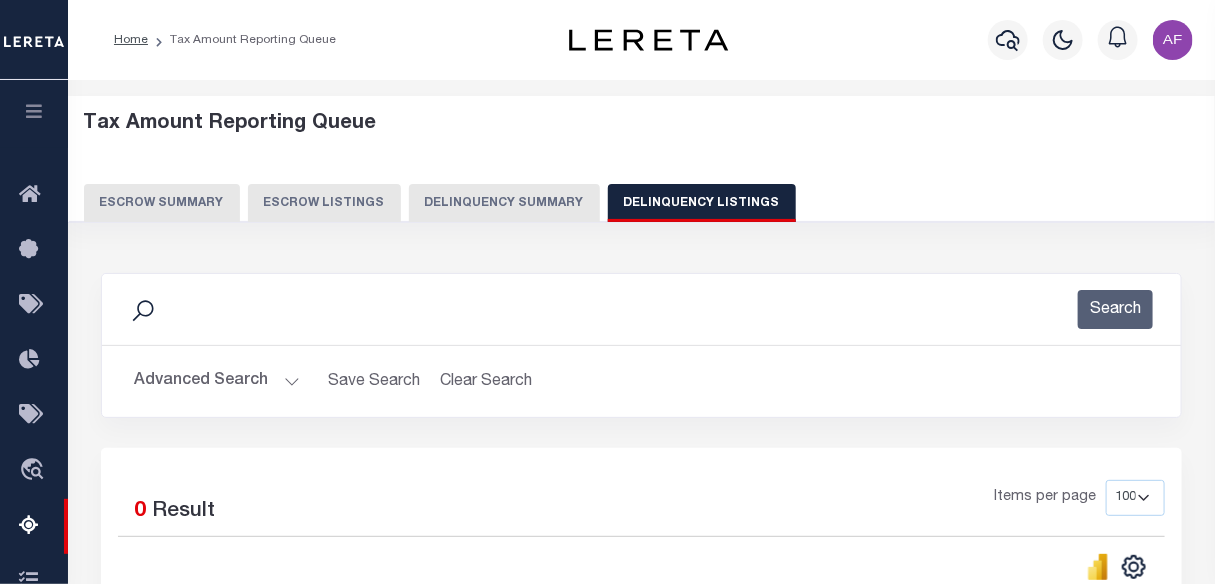 click on "Advanced Search" at bounding box center [217, 381] 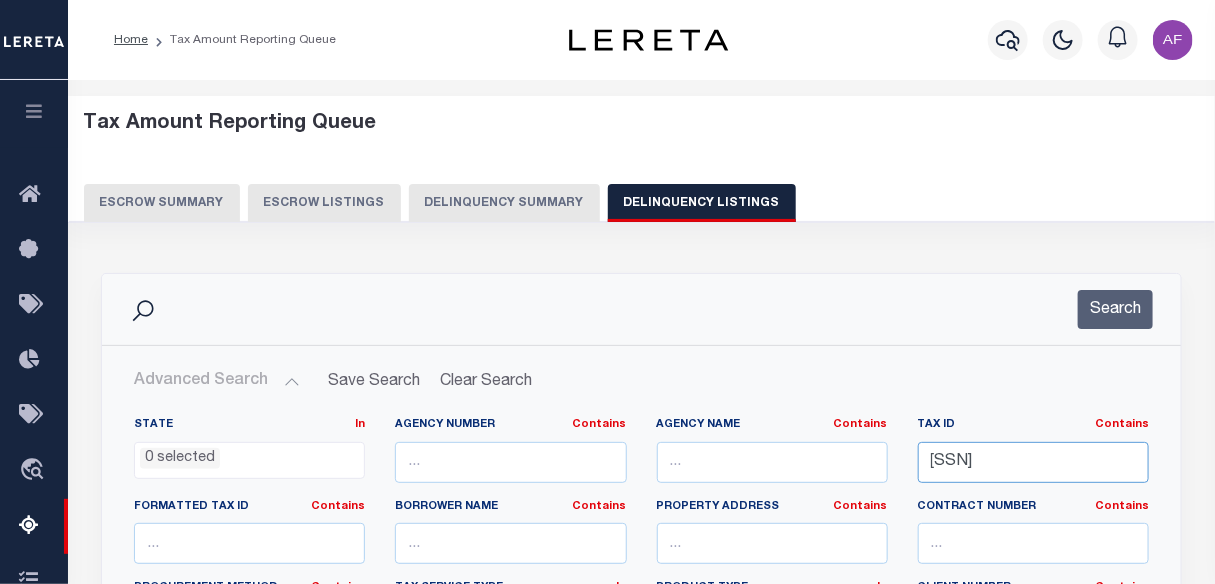 drag, startPoint x: 931, startPoint y: 459, endPoint x: 1231, endPoint y: 470, distance: 300.2016 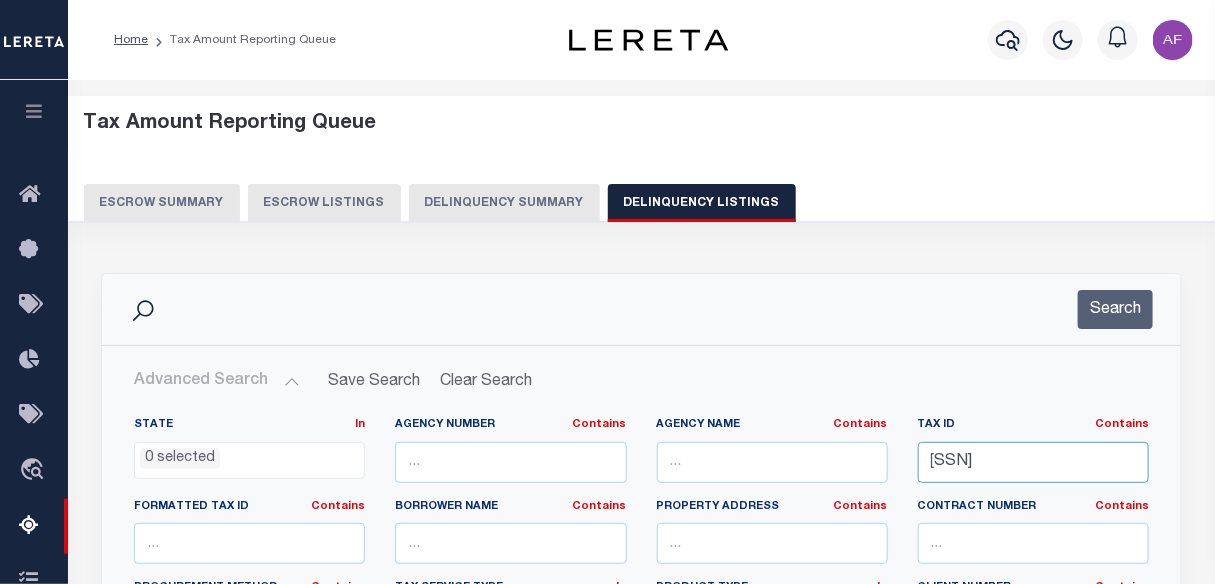 click on "Home Tax Amount Reporting Queue
Profile" at bounding box center [607, 712] 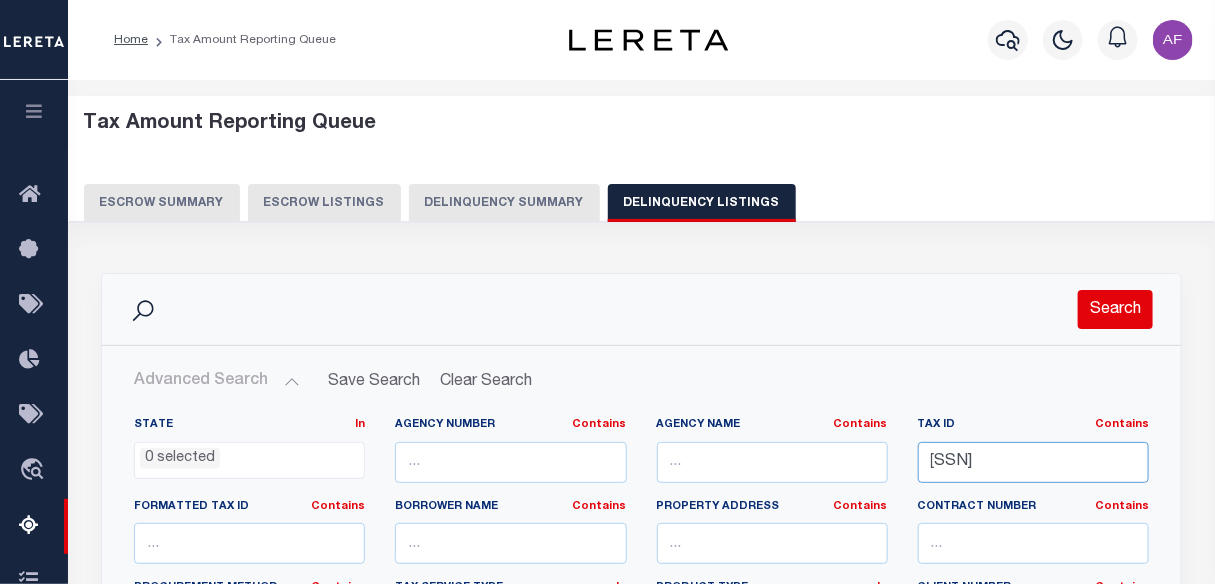 type on "55-02-30-440-002.000-004" 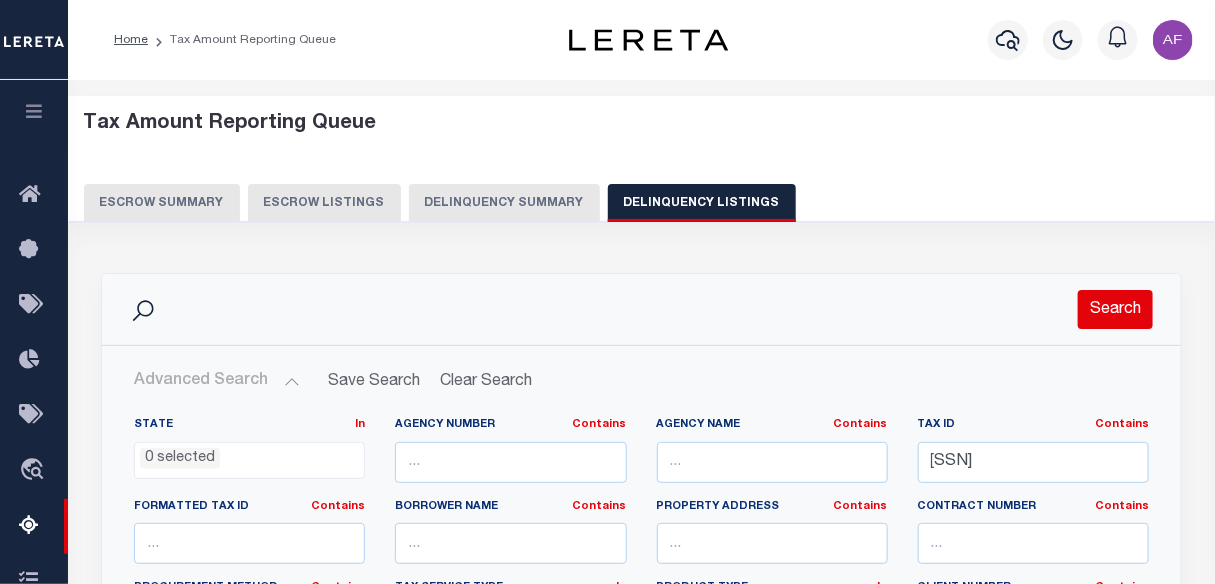 click on "Search" at bounding box center (1115, 309) 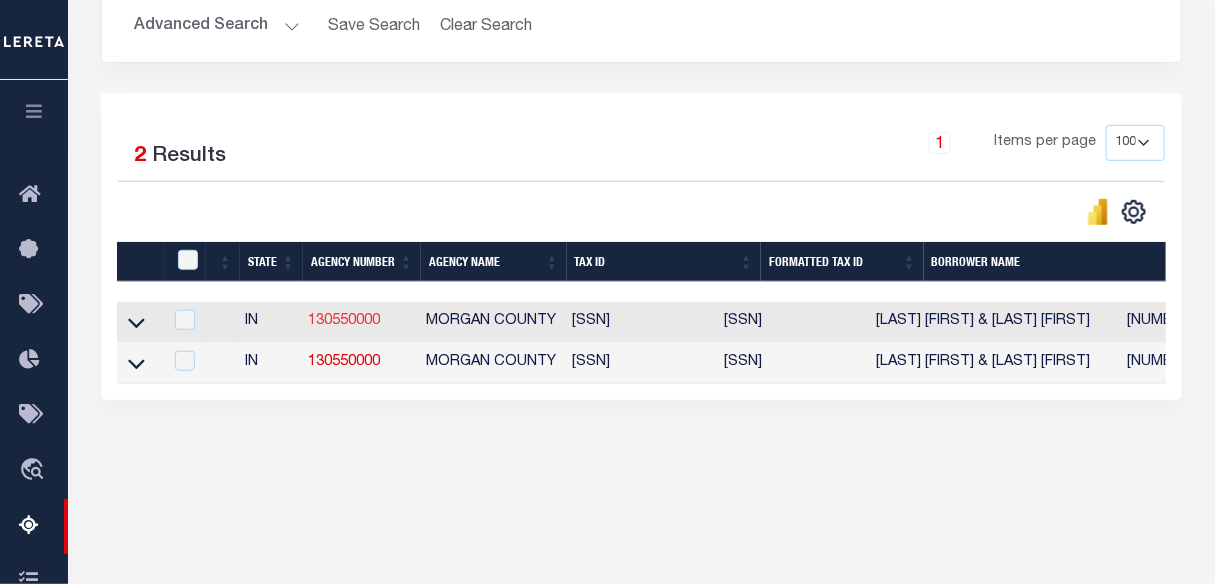 scroll, scrollTop: 363, scrollLeft: 0, axis: vertical 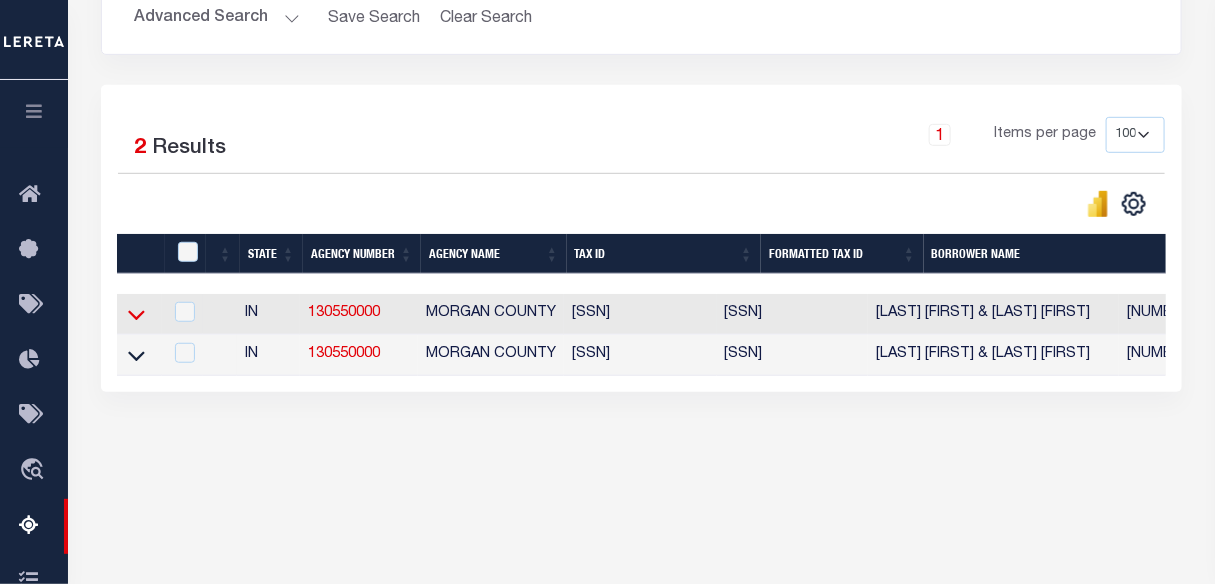 click 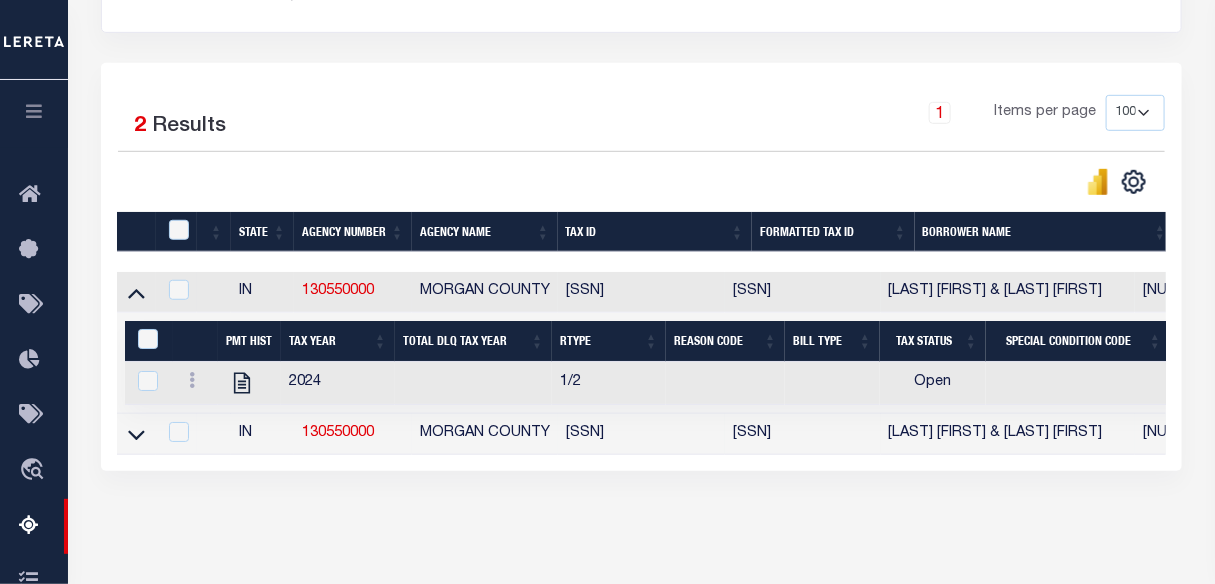 scroll, scrollTop: 476, scrollLeft: 0, axis: vertical 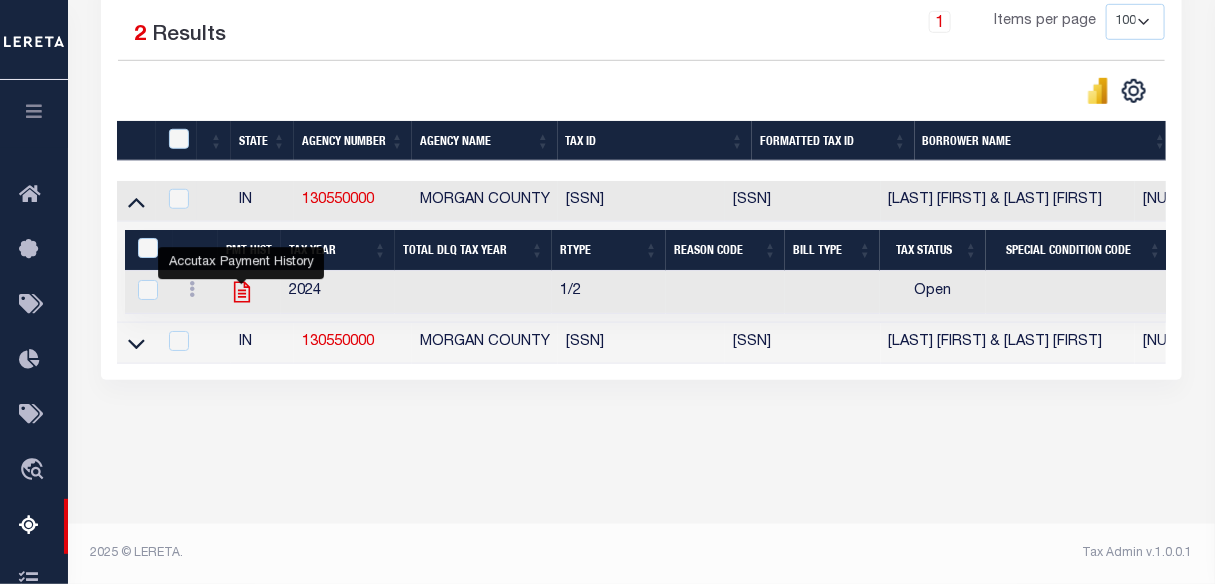click 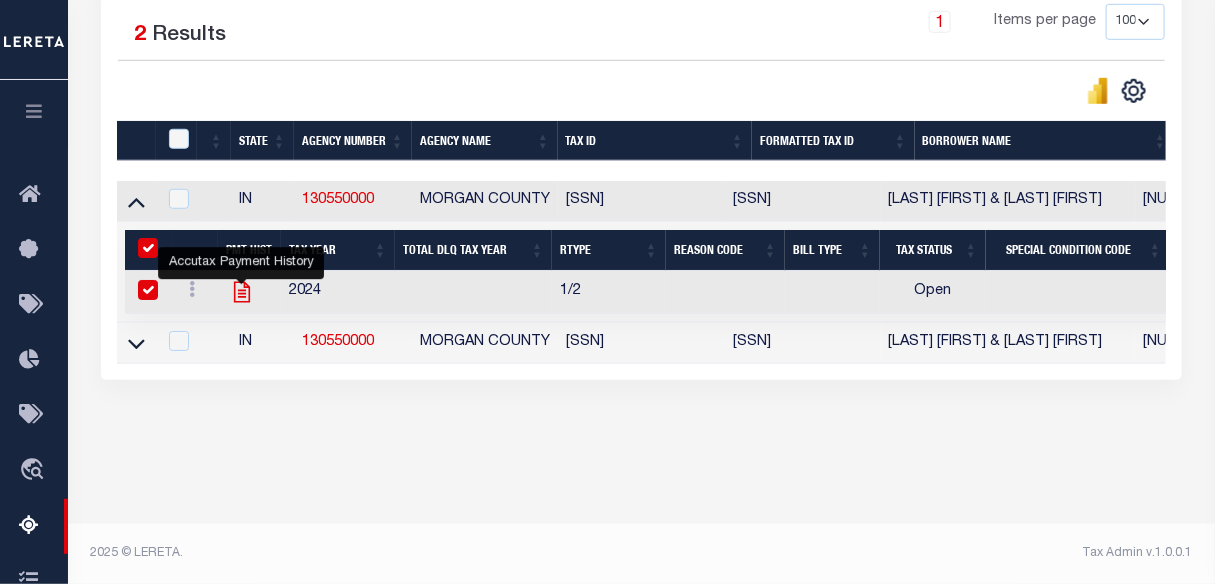 checkbox on "true" 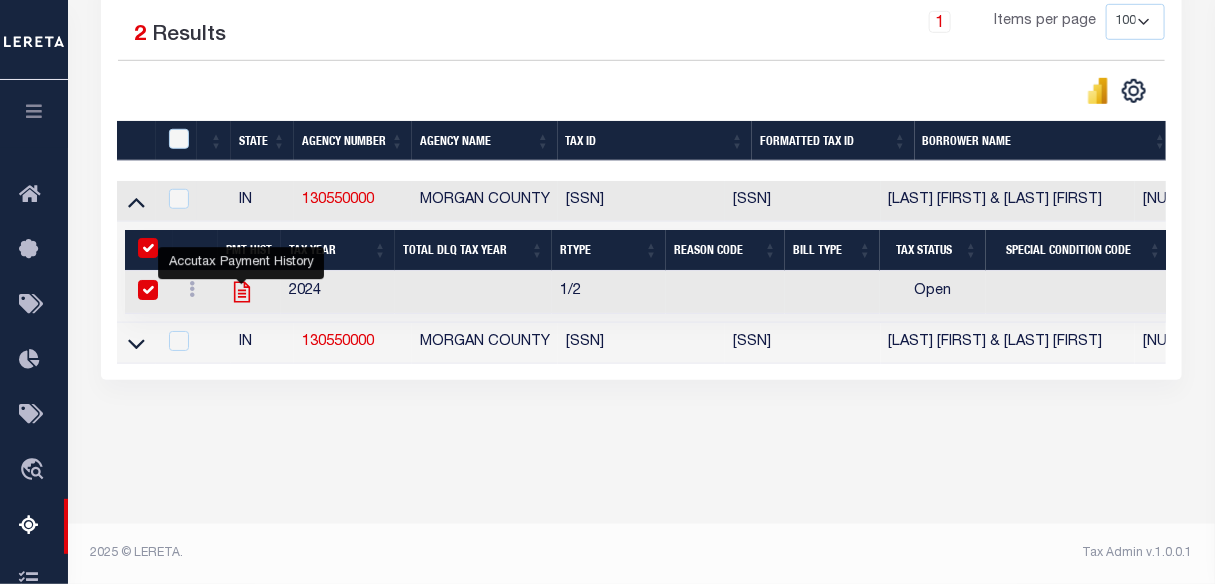 checkbox on "true" 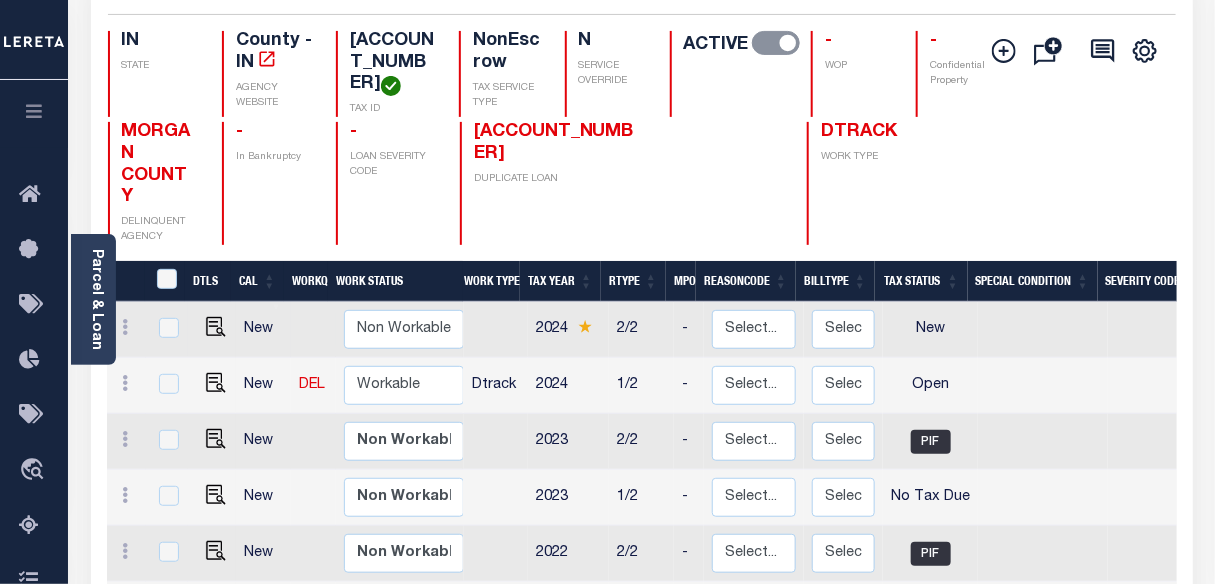 scroll, scrollTop: 181, scrollLeft: 0, axis: vertical 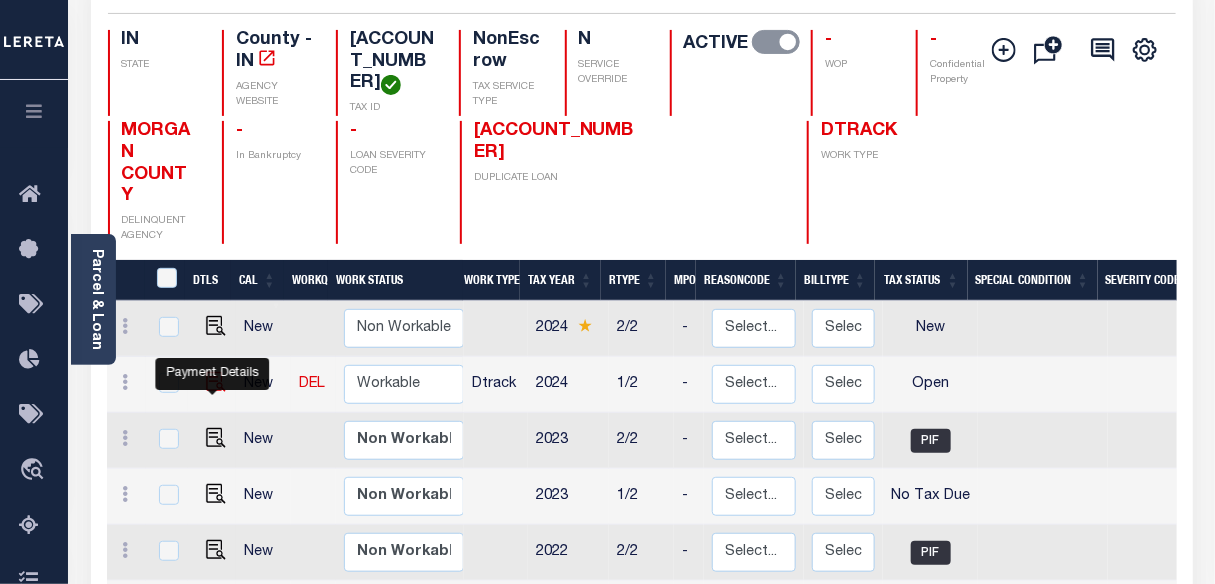click at bounding box center [216, 382] 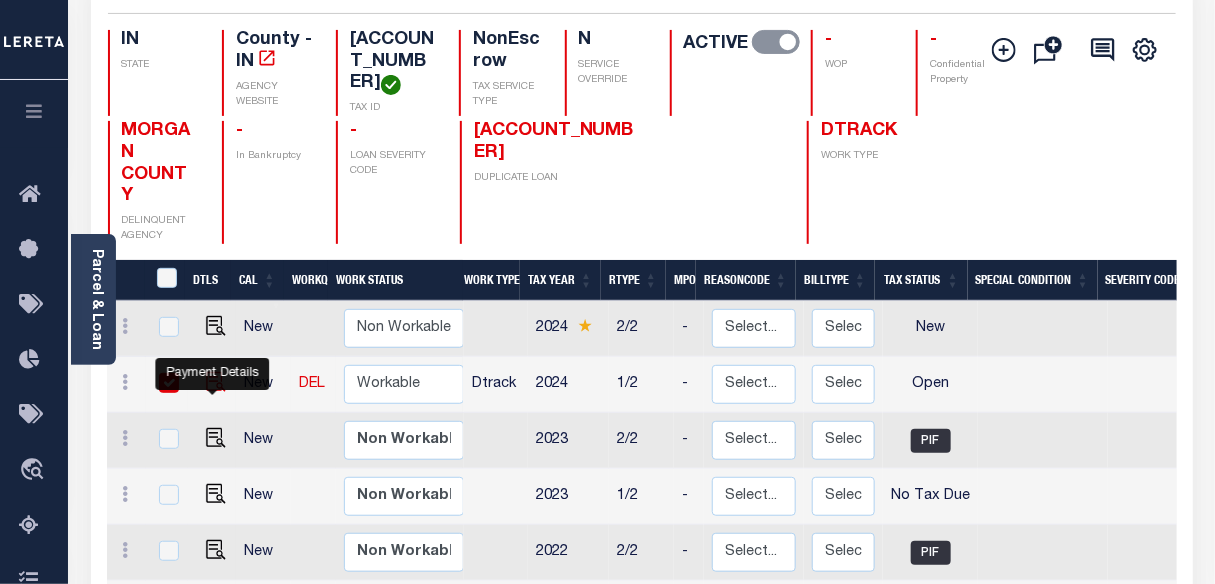 checkbox on "true" 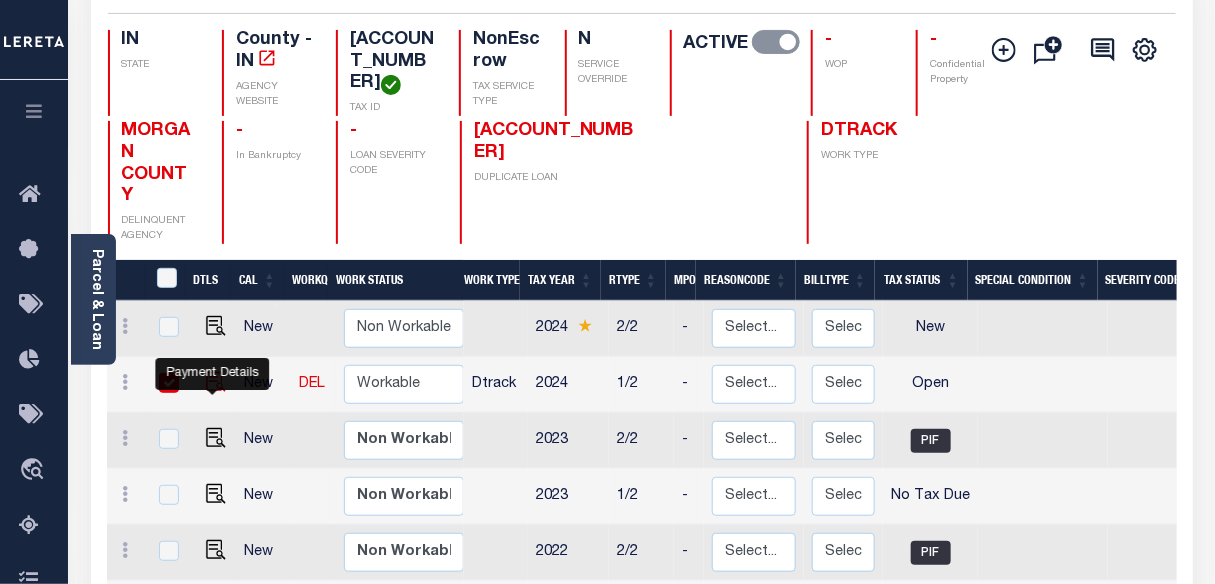 checkbox on "true" 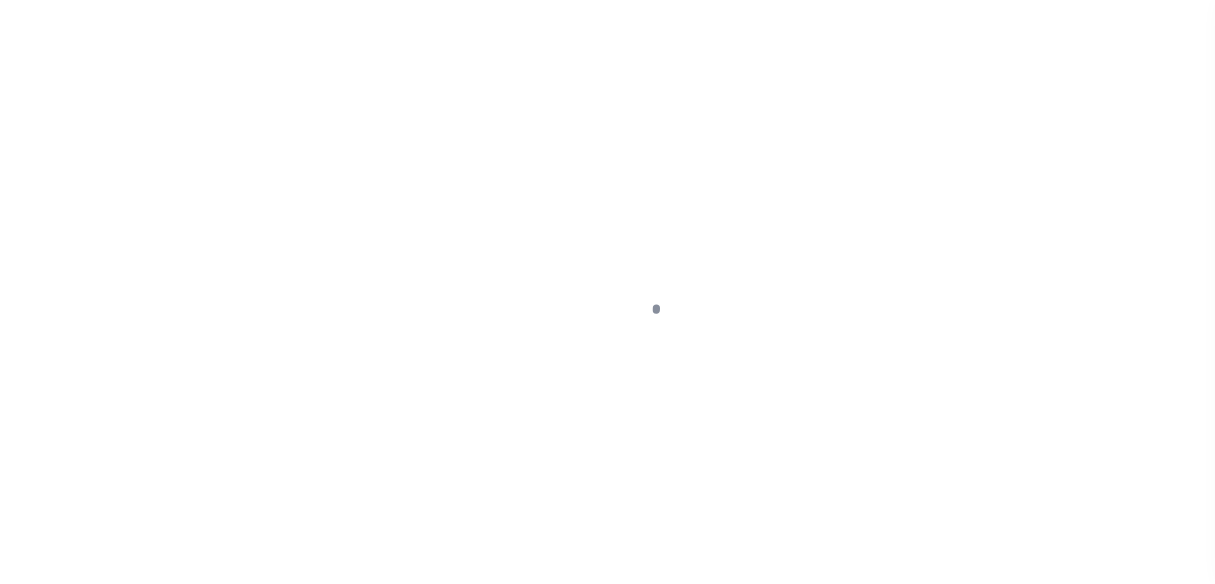 scroll, scrollTop: 0, scrollLeft: 0, axis: both 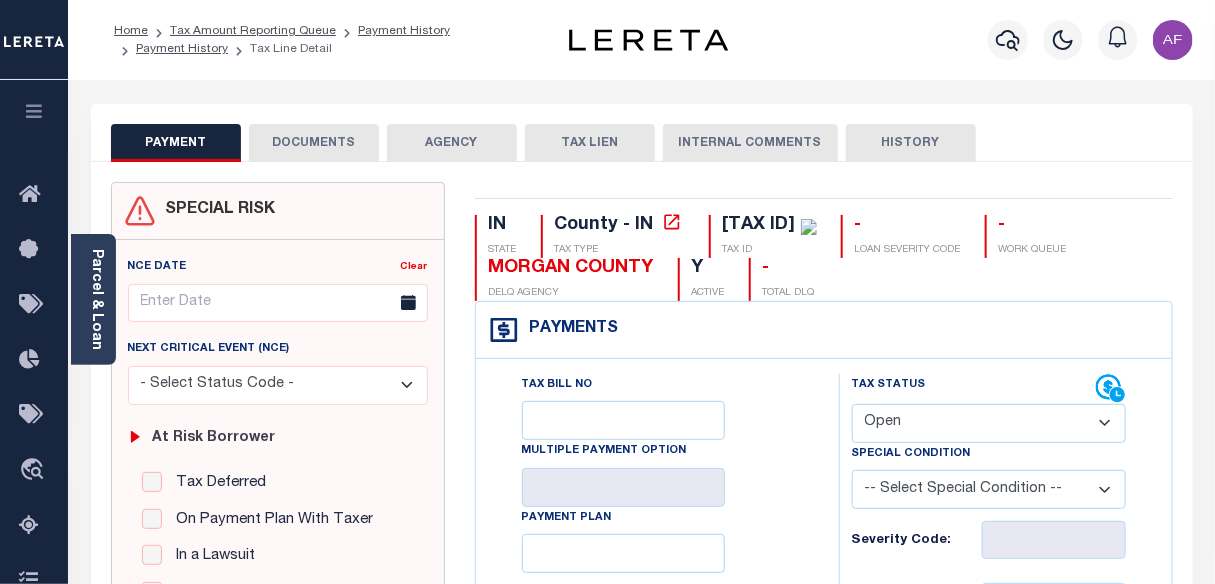 click on "- Select Status Code -
Open
Due/Unpaid
Paid
Incomplete
No Tax Due
Internal Refund Processed
New" at bounding box center (989, 423) 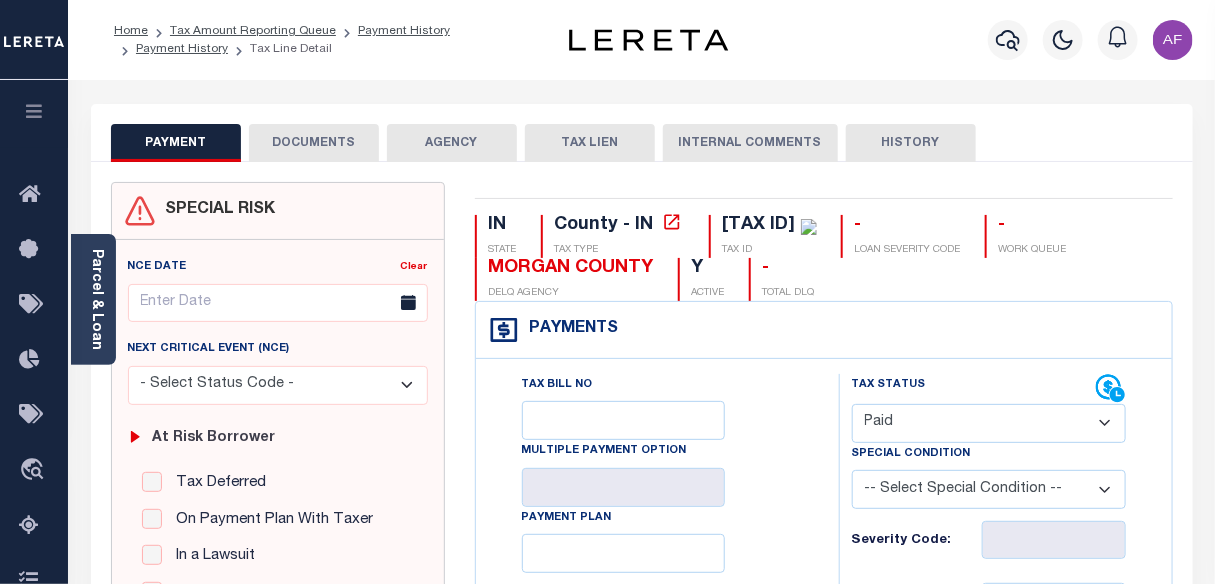 click on "- Select Status Code -
Open
Due/Unpaid
Paid
Incomplete
No Tax Due
Internal Refund Processed
New" at bounding box center [989, 423] 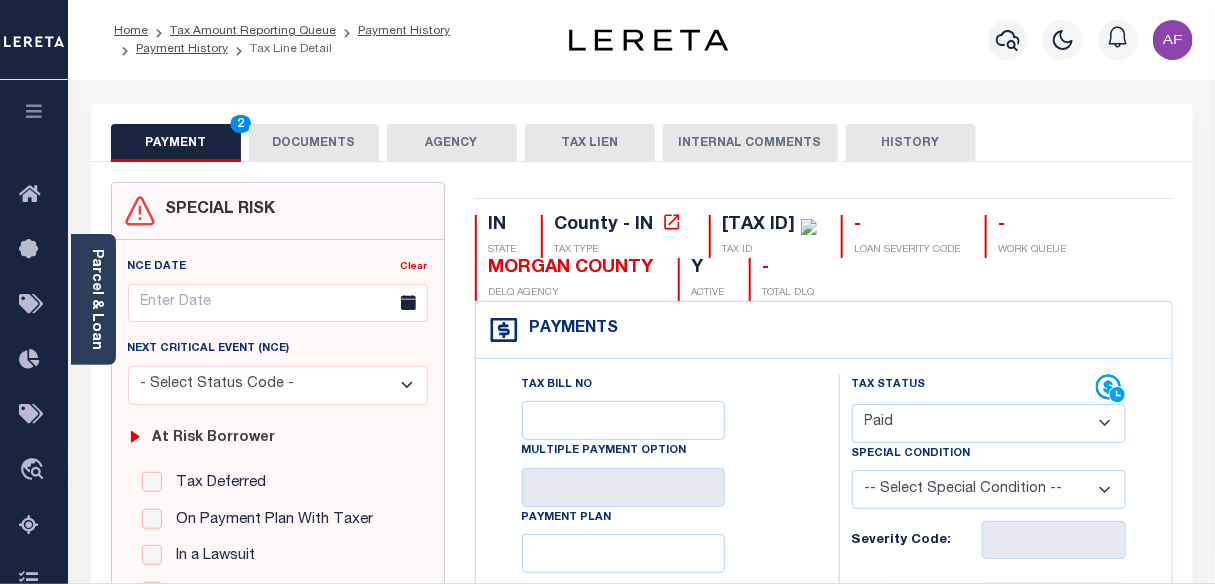 type on "08/04/2025" 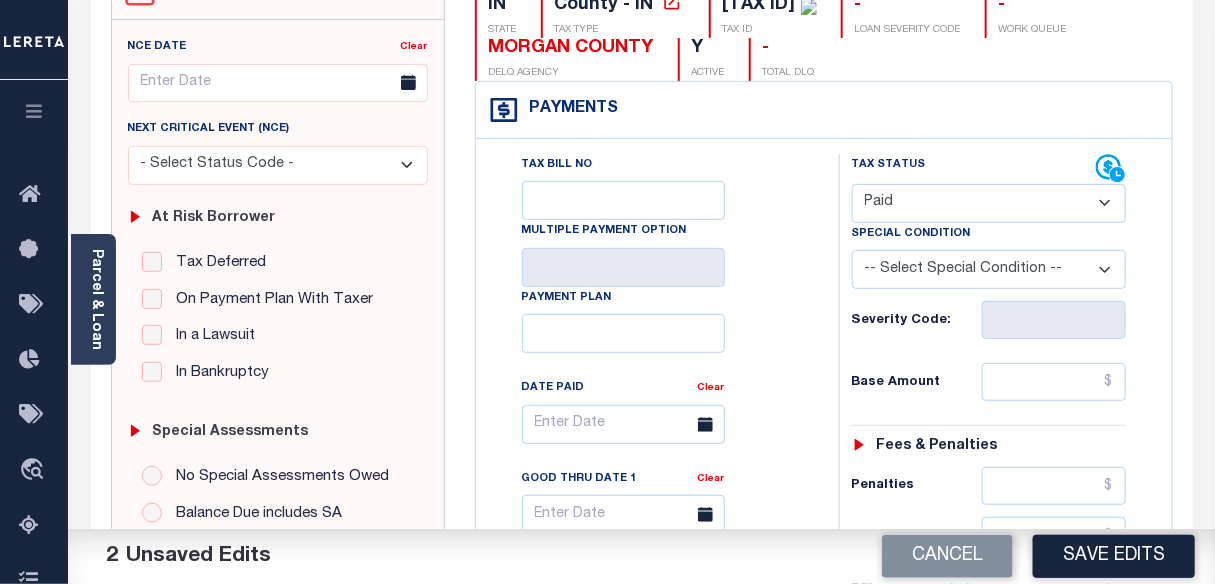 scroll, scrollTop: 272, scrollLeft: 0, axis: vertical 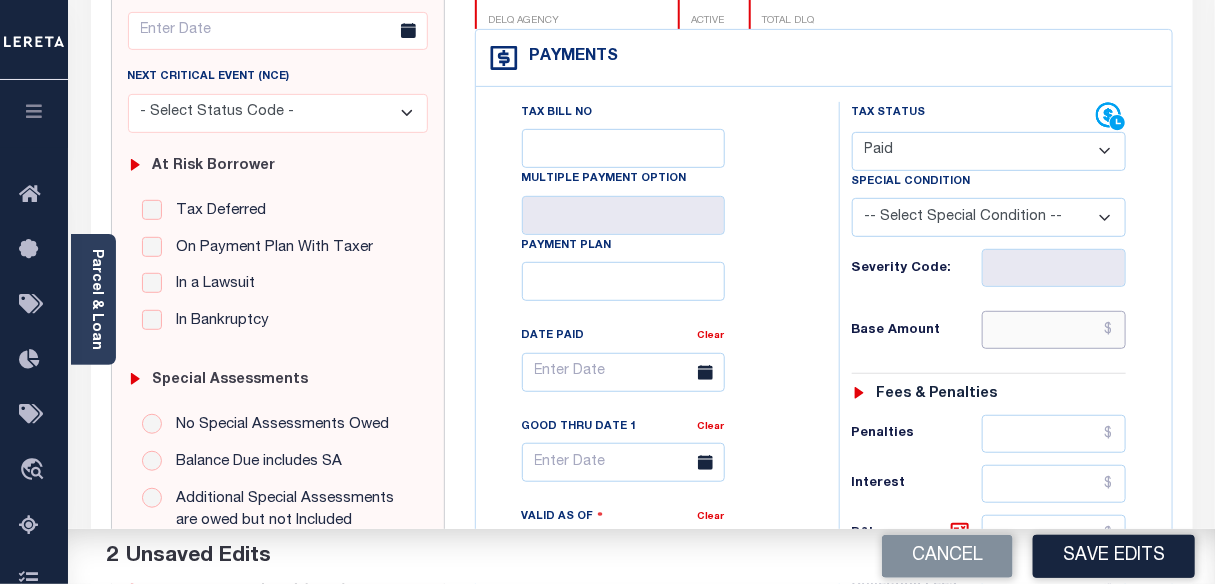 click at bounding box center [1054, 330] 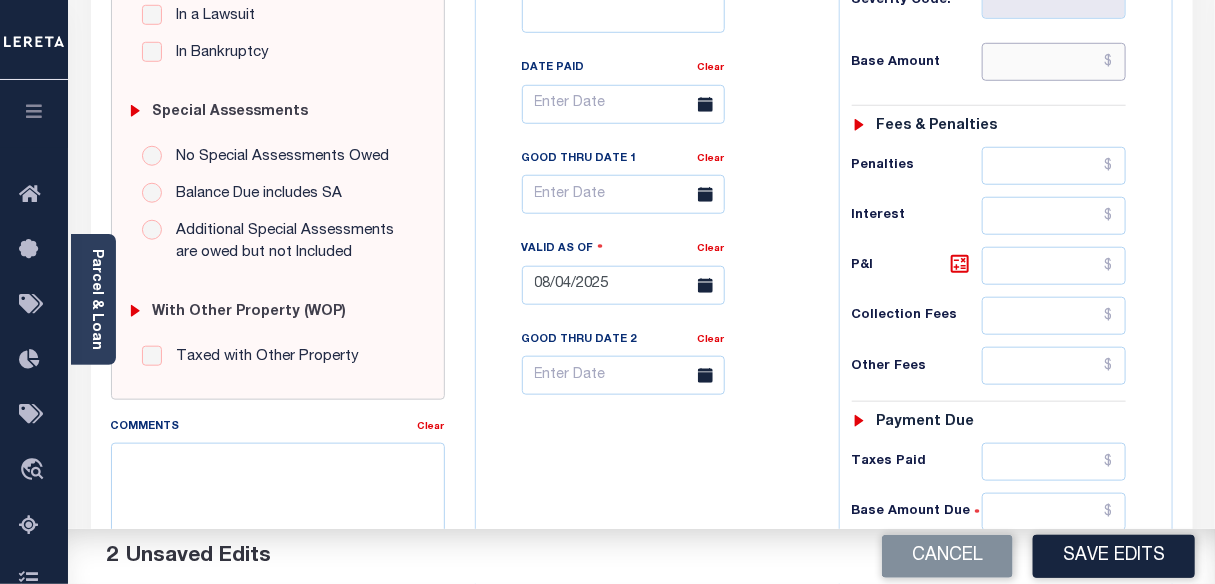 scroll, scrollTop: 545, scrollLeft: 0, axis: vertical 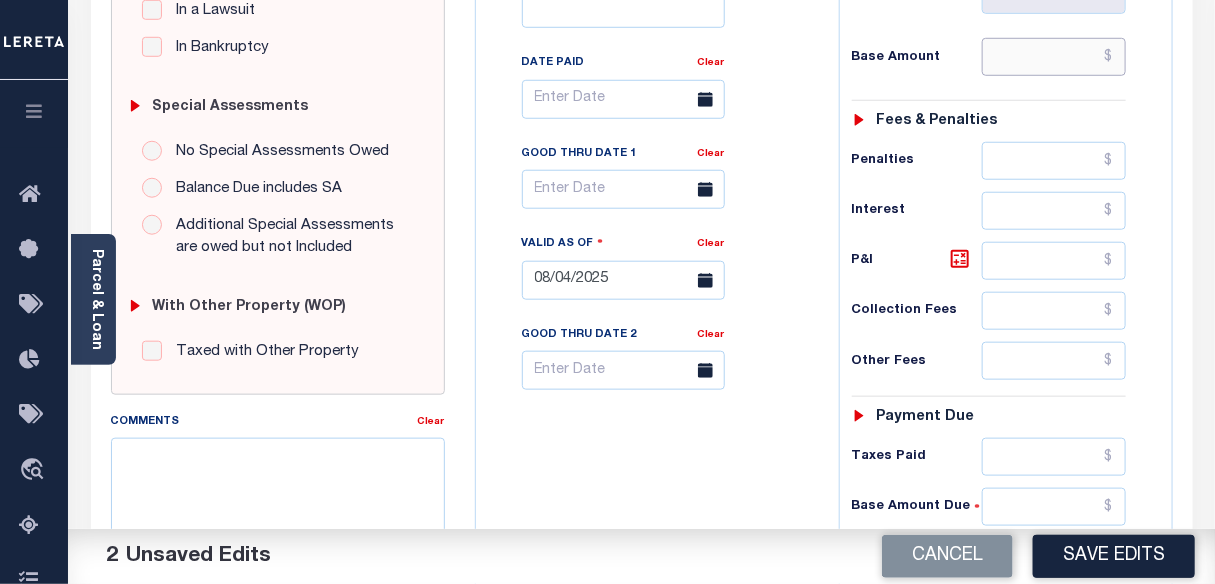 click at bounding box center [1054, 57] 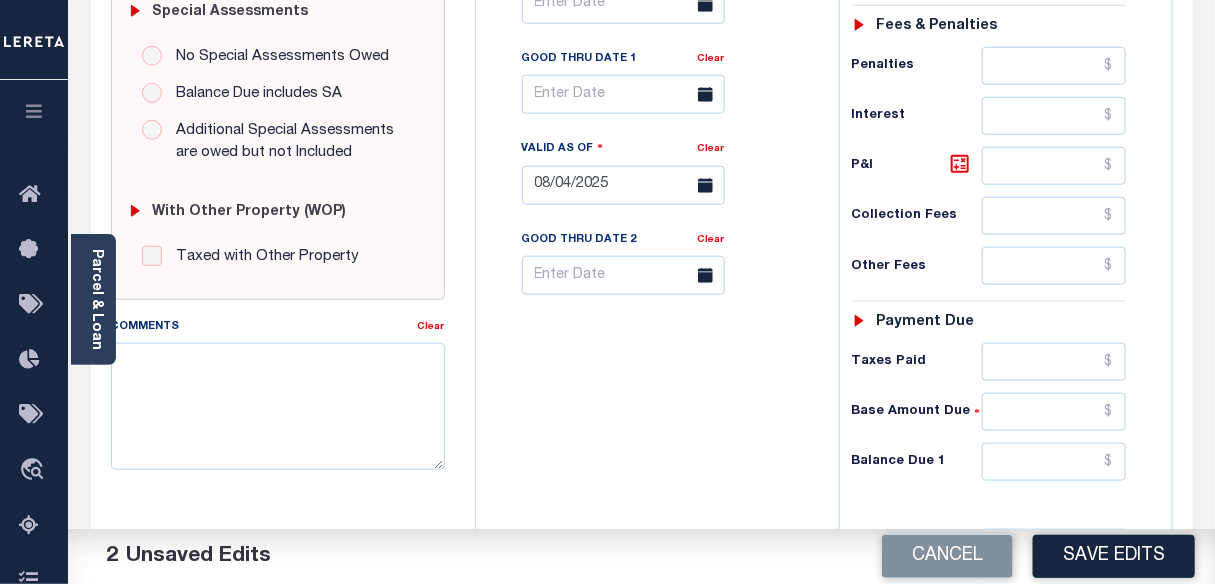 scroll, scrollTop: 727, scrollLeft: 0, axis: vertical 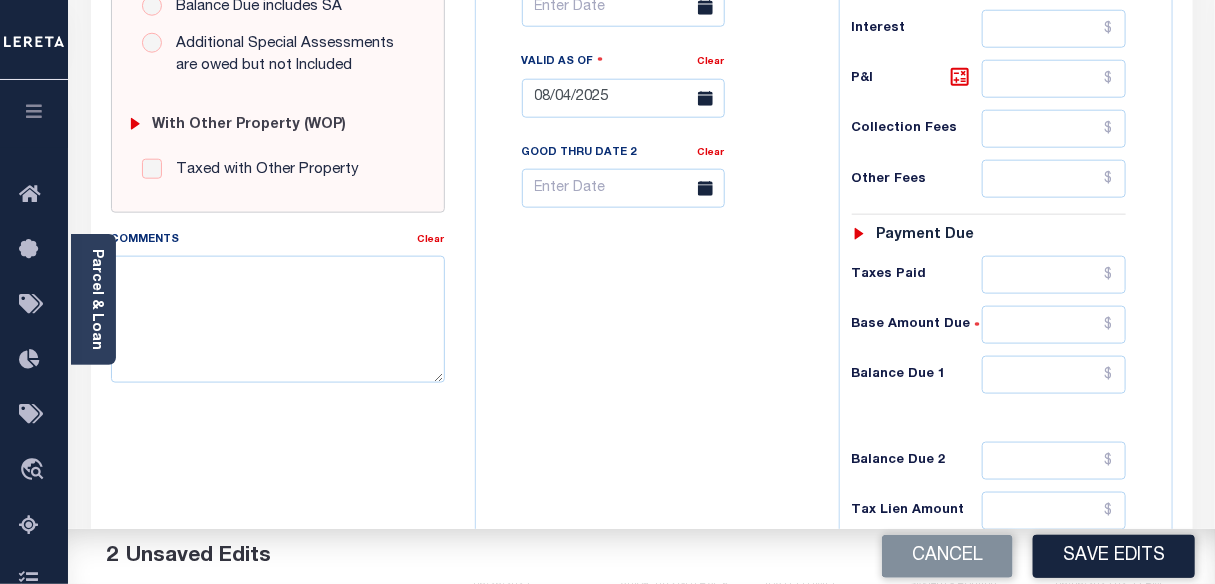 type on "$1,019.21" 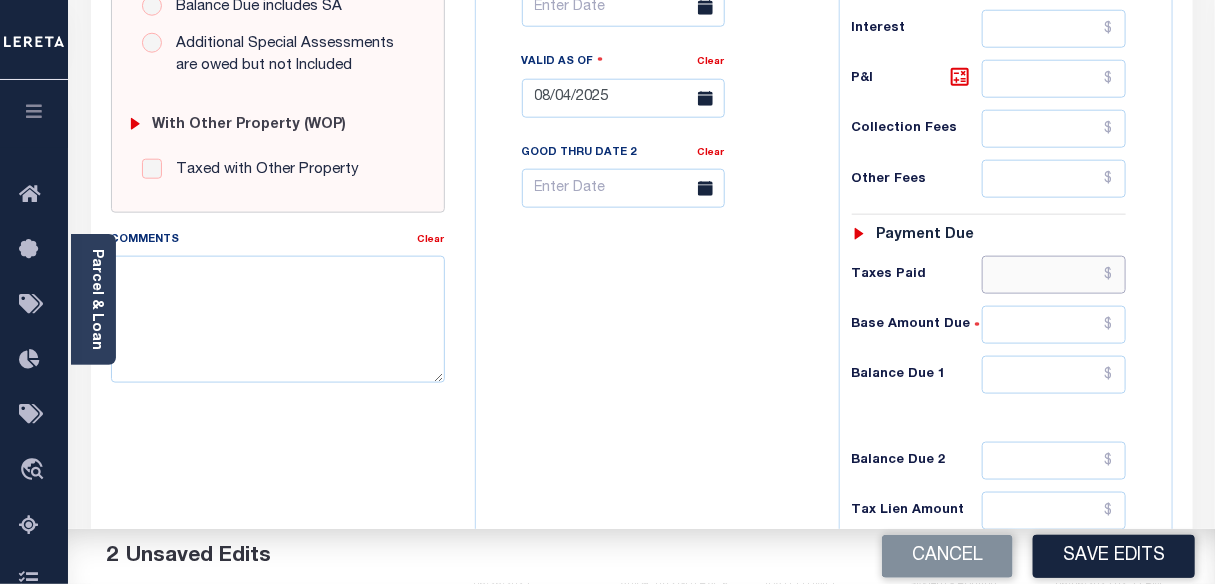 click at bounding box center [1054, 275] 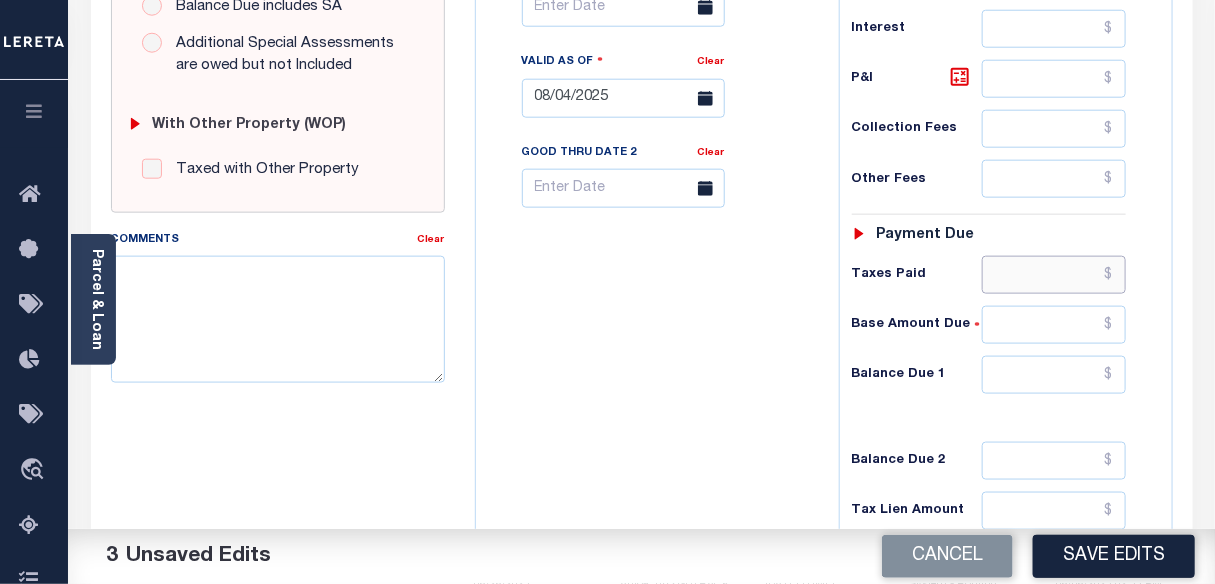 paste on "1,019.21" 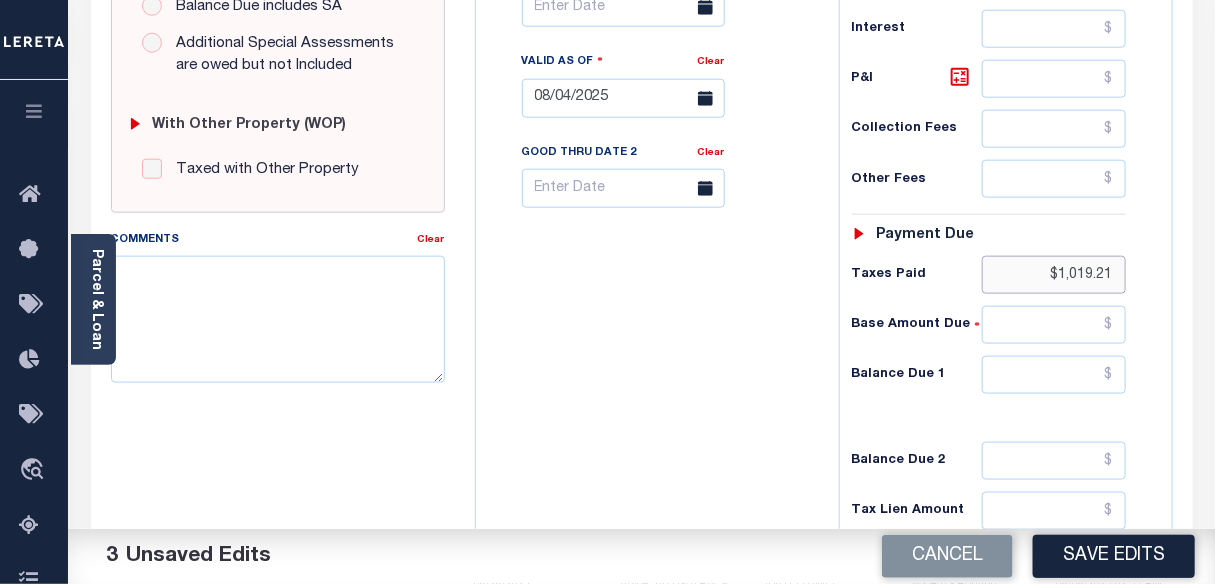 type on "$1,019.21" 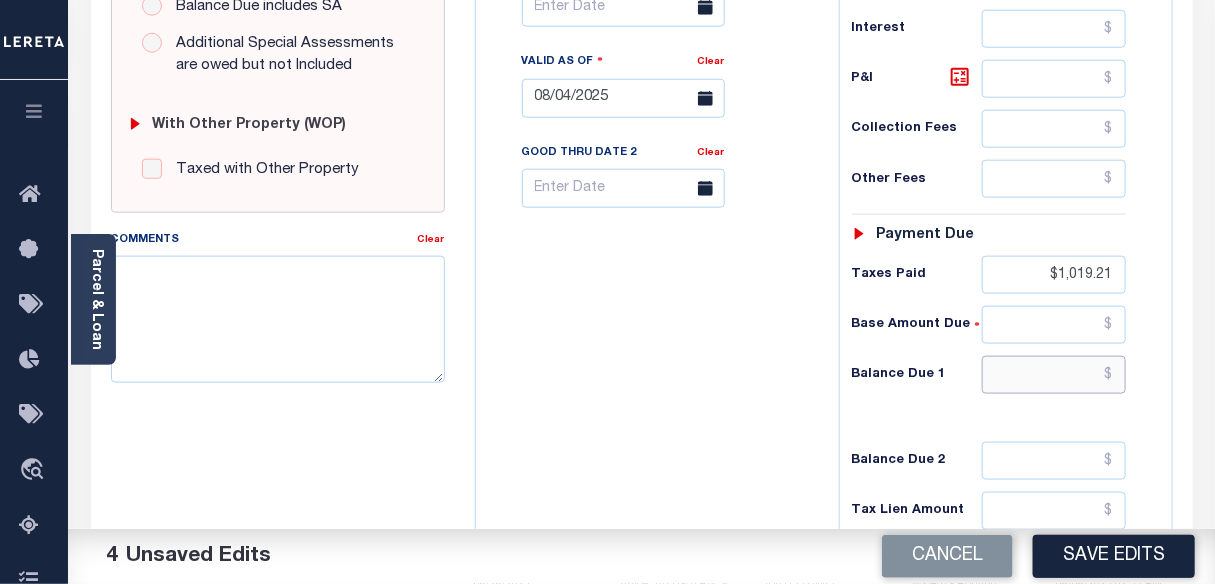 drag, startPoint x: 1059, startPoint y: 357, endPoint x: 1060, endPoint y: 367, distance: 10.049875 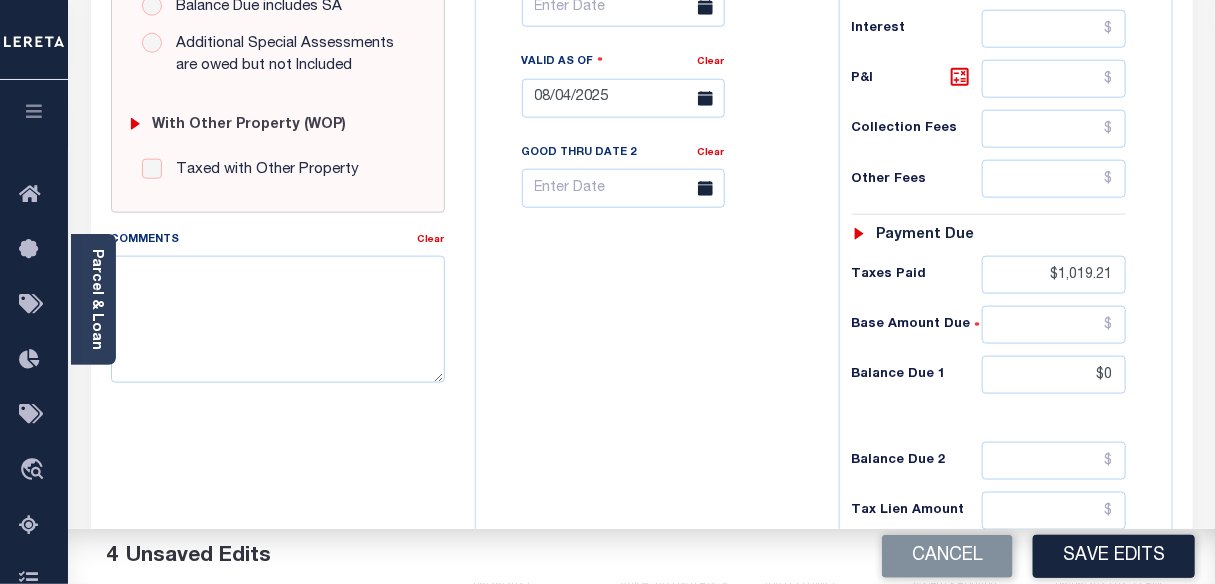 type on "$0.00" 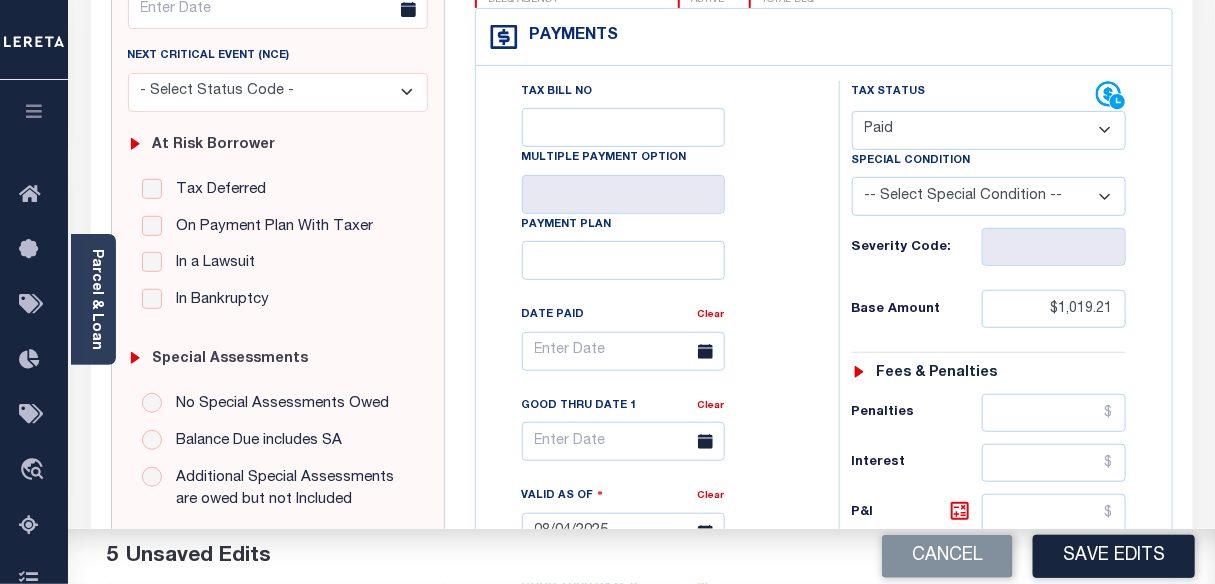 scroll, scrollTop: 0, scrollLeft: 0, axis: both 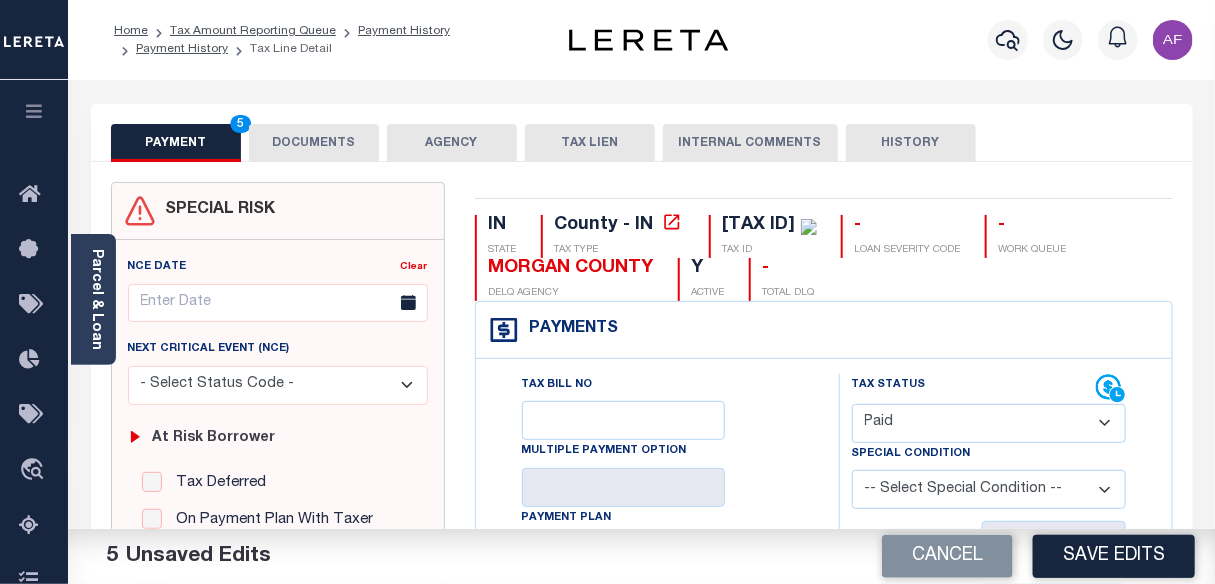 click on "DOCUMENTS" at bounding box center (314, 143) 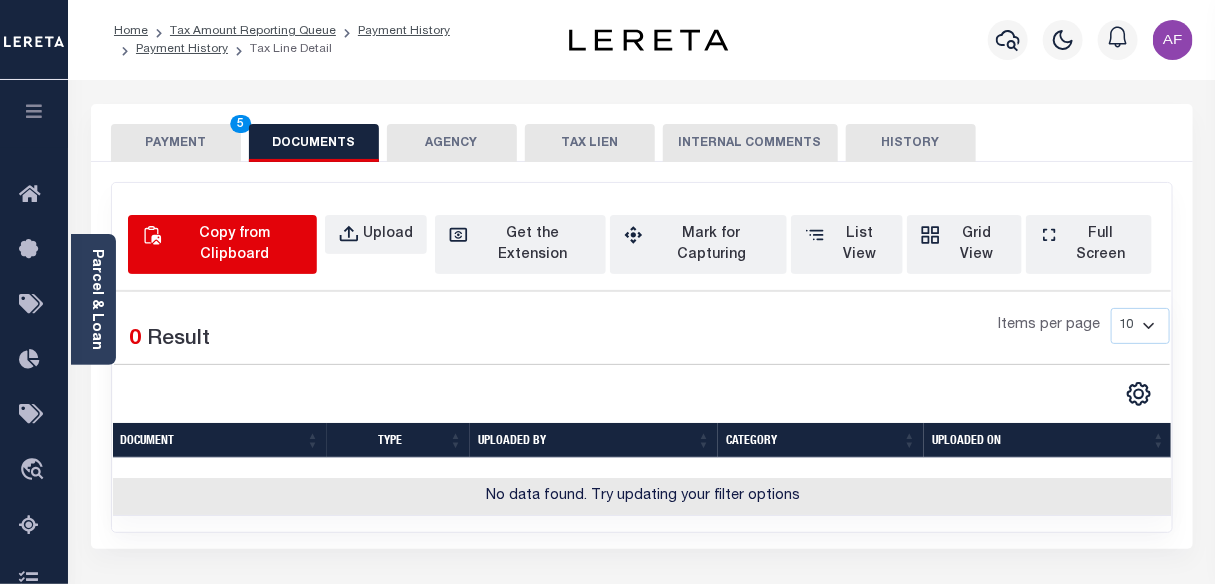 click on "Copy from Clipboard" at bounding box center [235, 245] 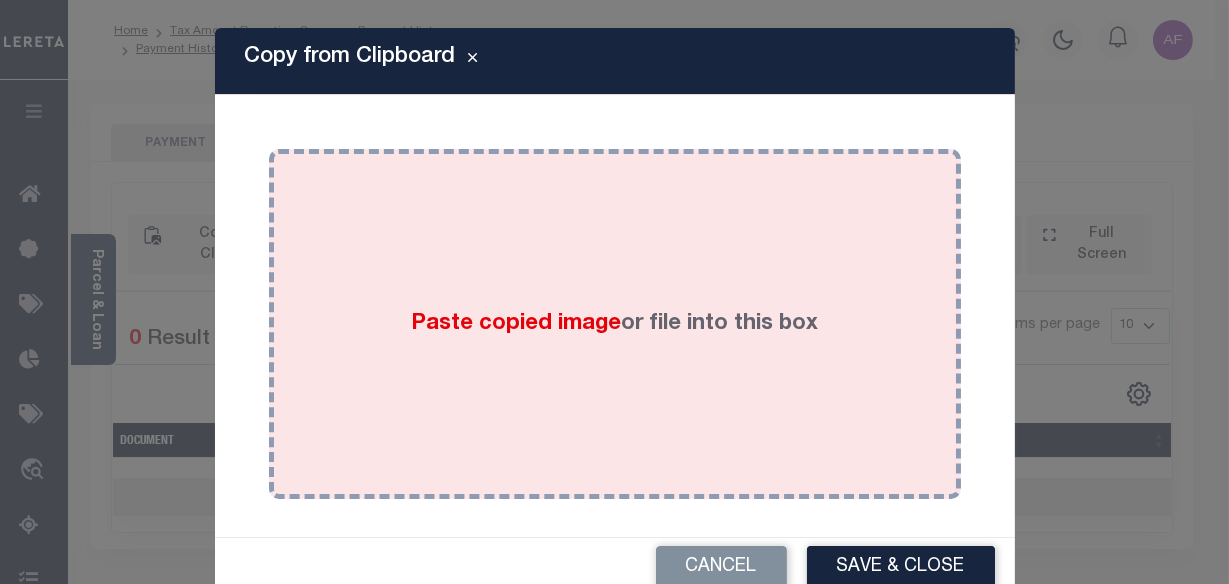 click on "Paste copied image  or file into this box" at bounding box center (615, 324) 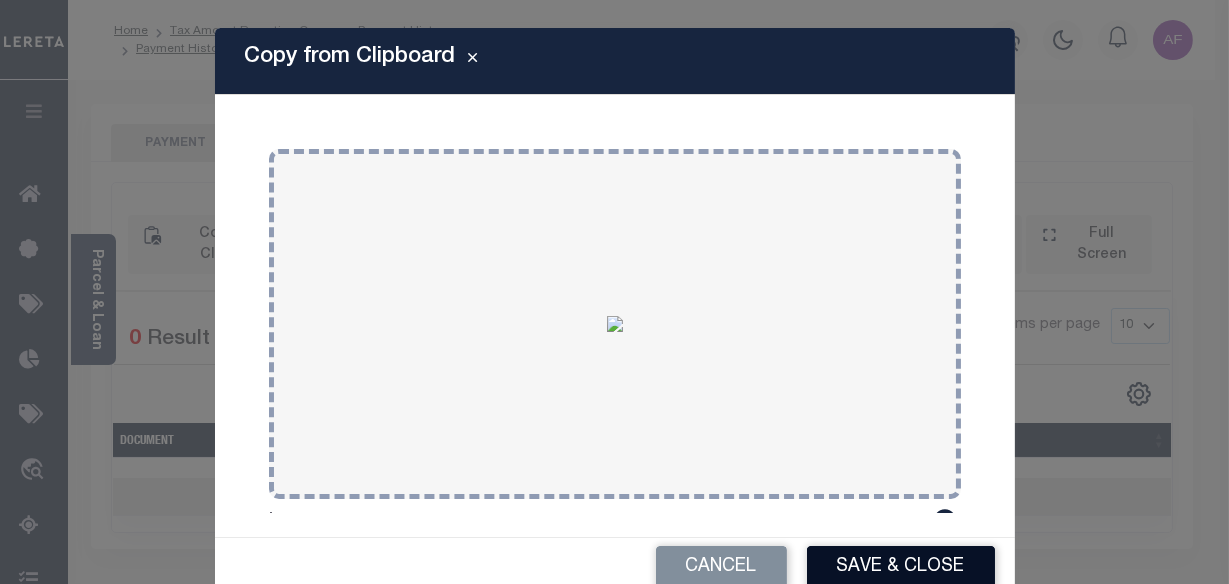 click on "Save & Close" at bounding box center (901, 567) 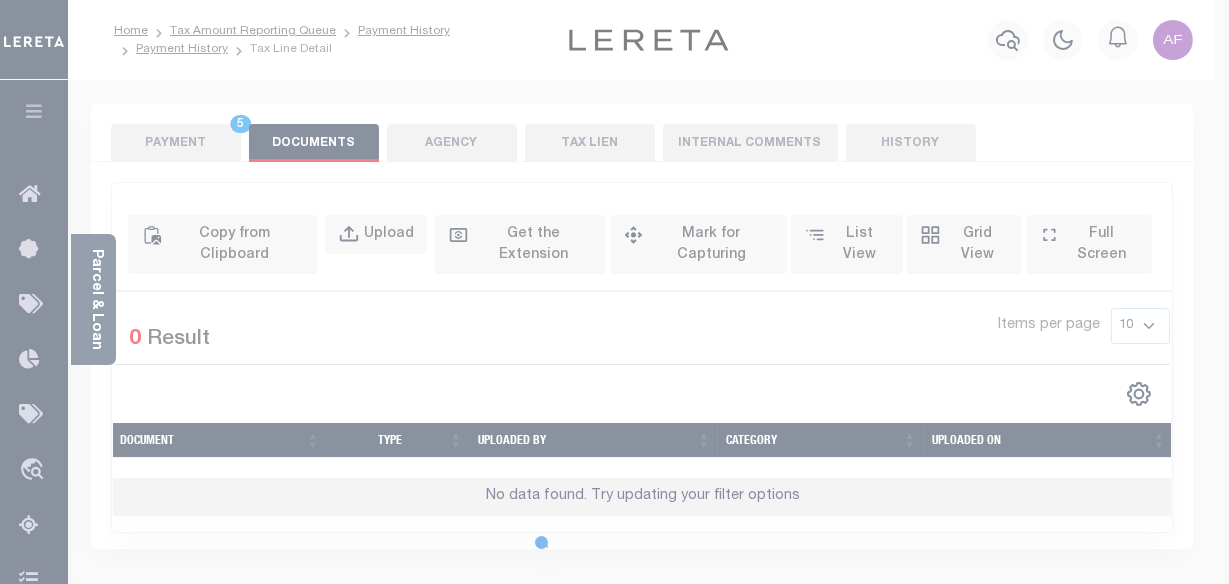 click on "Home Tax Amount Reporting Queue Payment History Payment History Tax Line Detail" at bounding box center [614, 697] 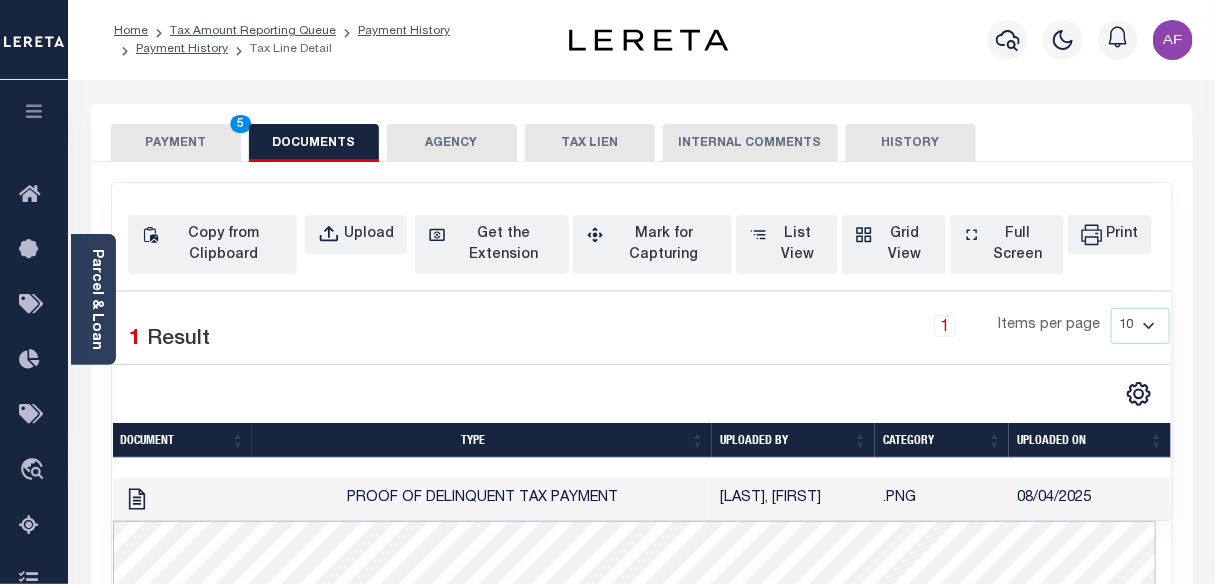 click on "PAYMENT
5" at bounding box center [176, 143] 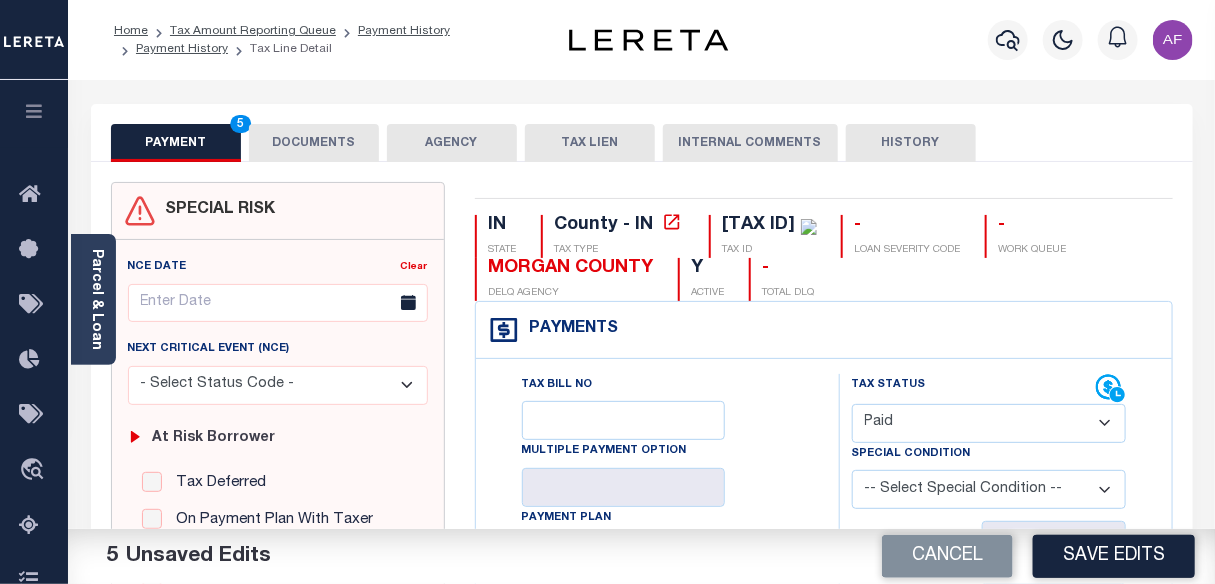 click on "Save Edits" at bounding box center (1114, 556) 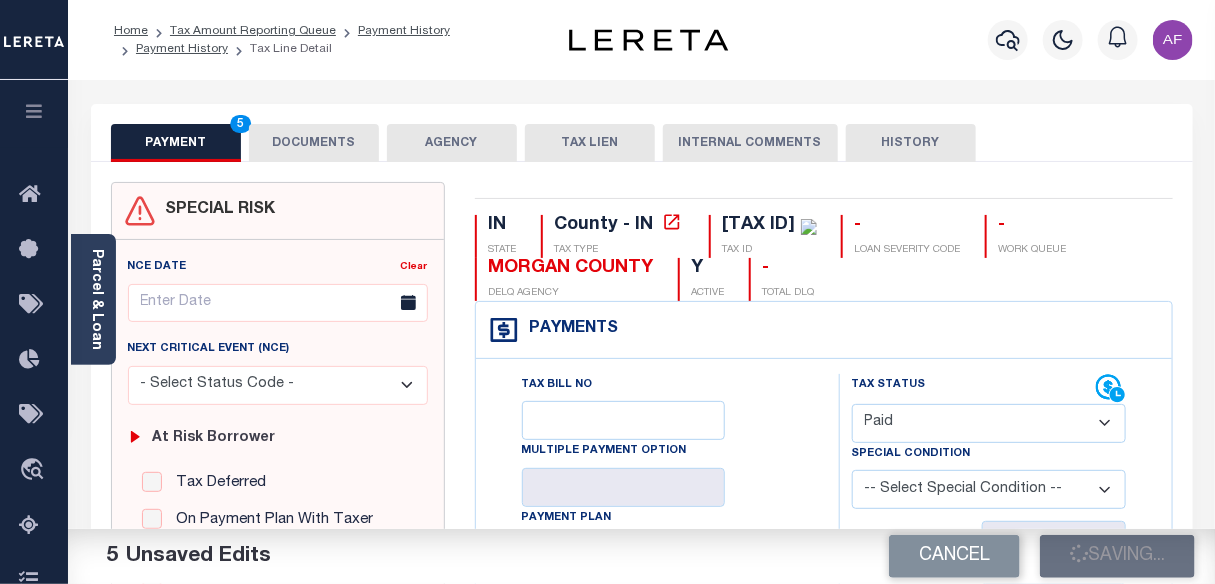 checkbox on "false" 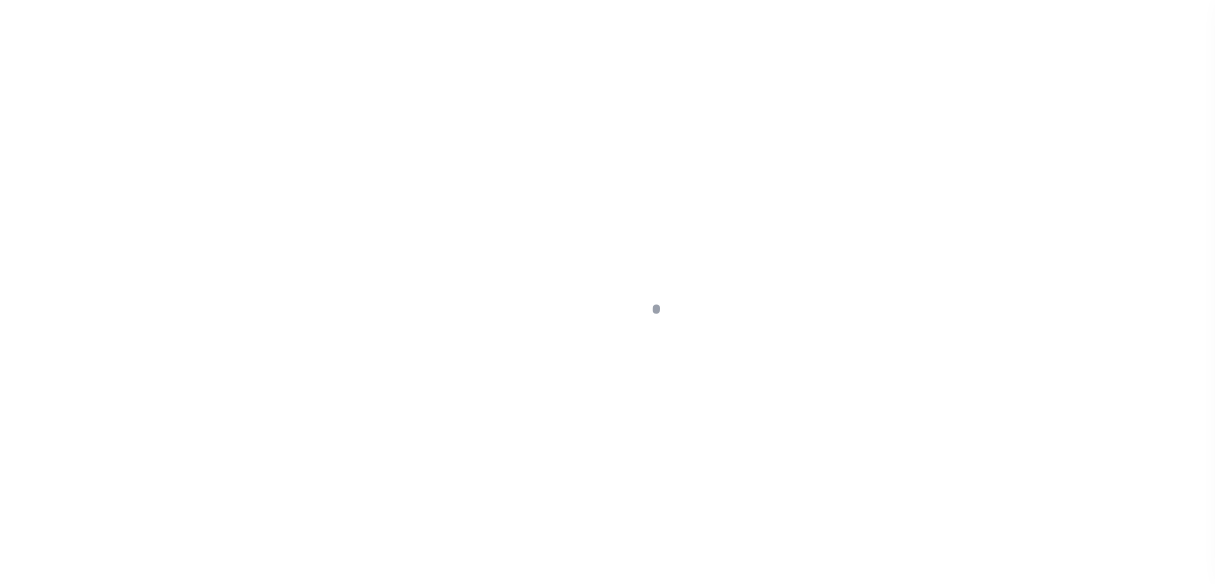 scroll, scrollTop: 0, scrollLeft: 0, axis: both 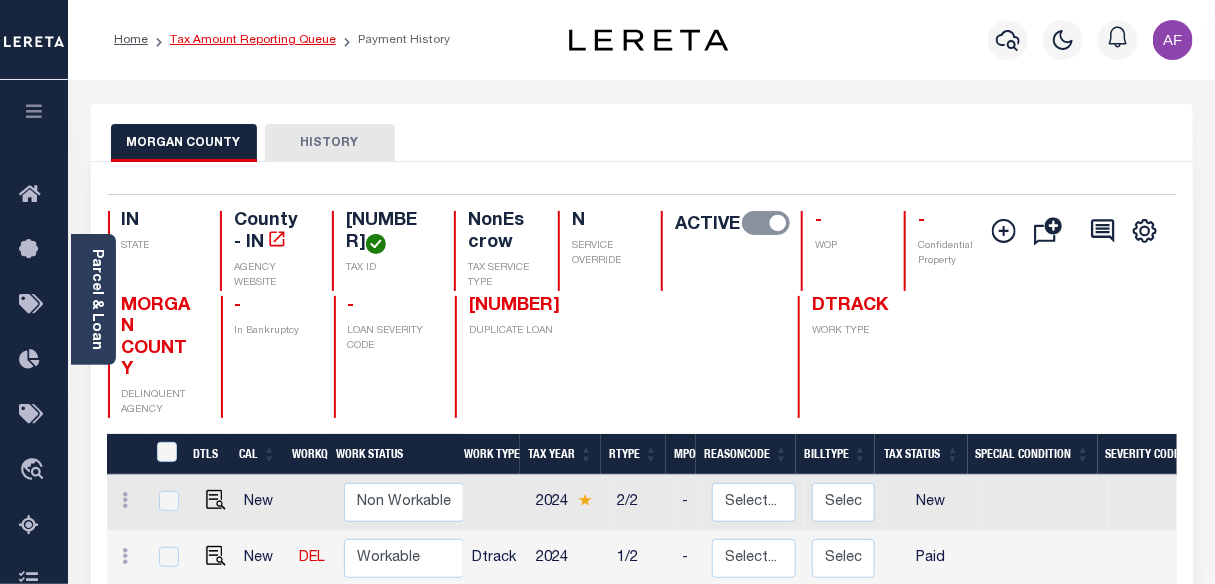 click on "Tax Amount Reporting Queue" at bounding box center (253, 40) 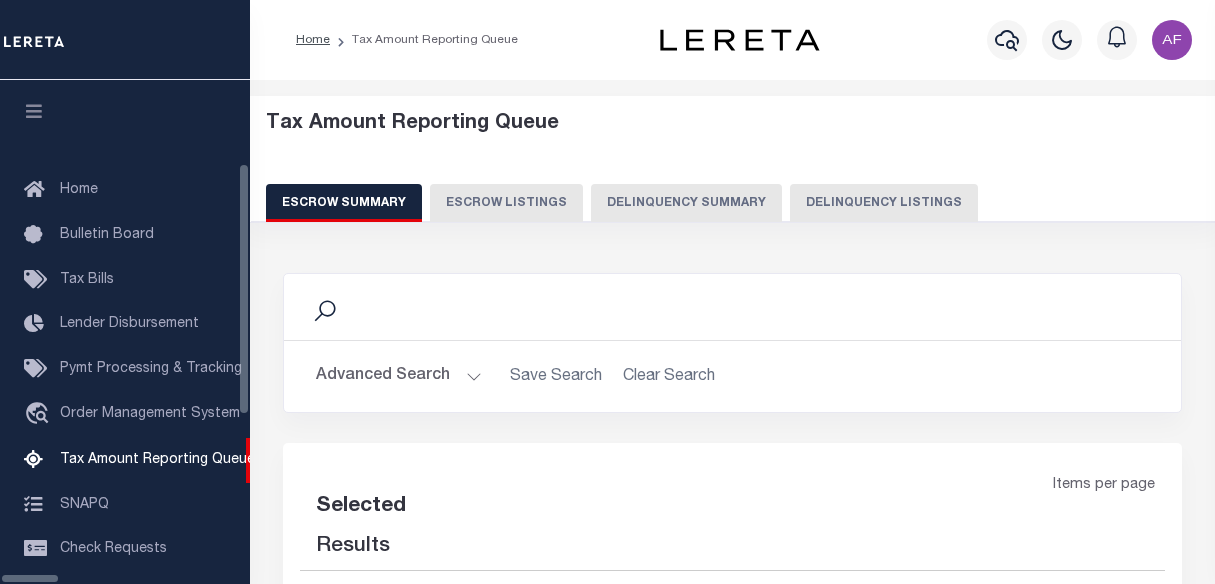 click on "Delinquency Listings" at bounding box center (884, 203) 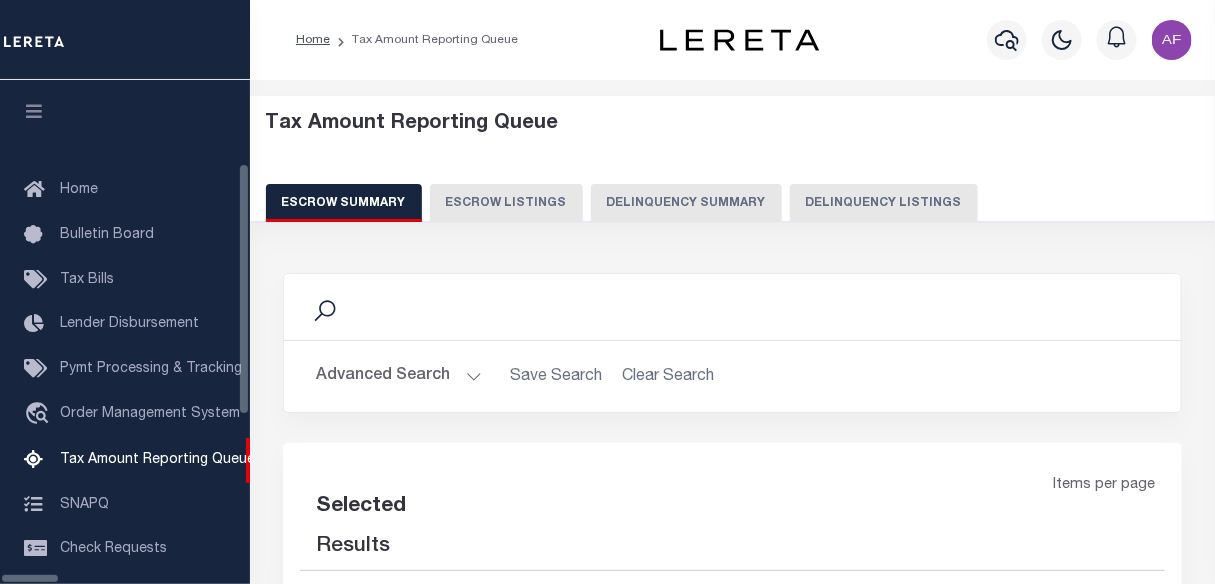 scroll, scrollTop: 205, scrollLeft: 0, axis: vertical 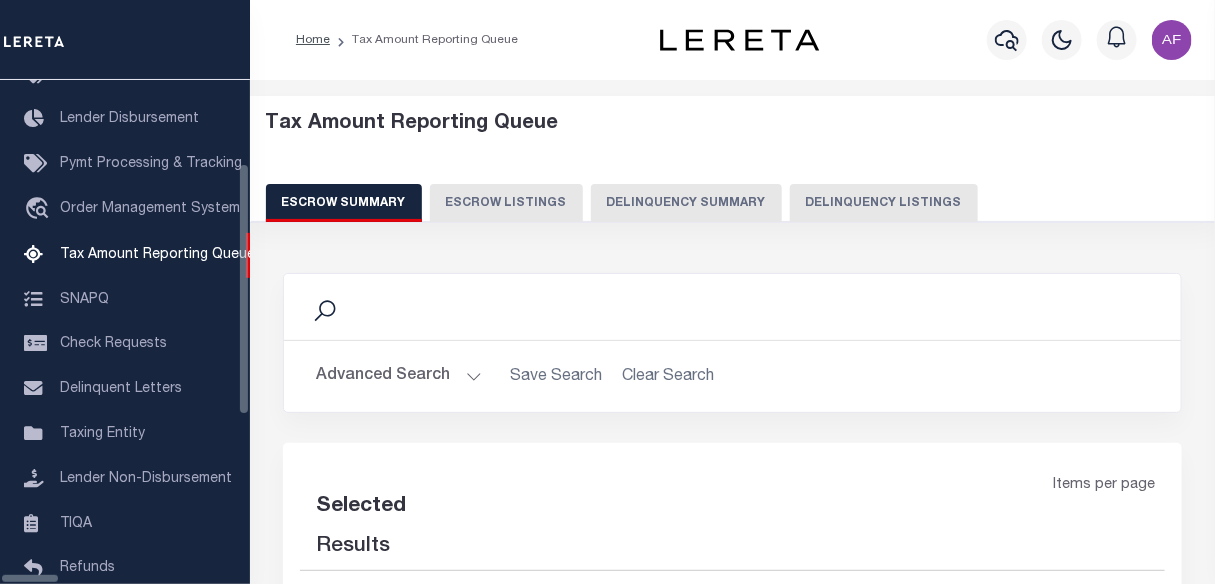 select on "100" 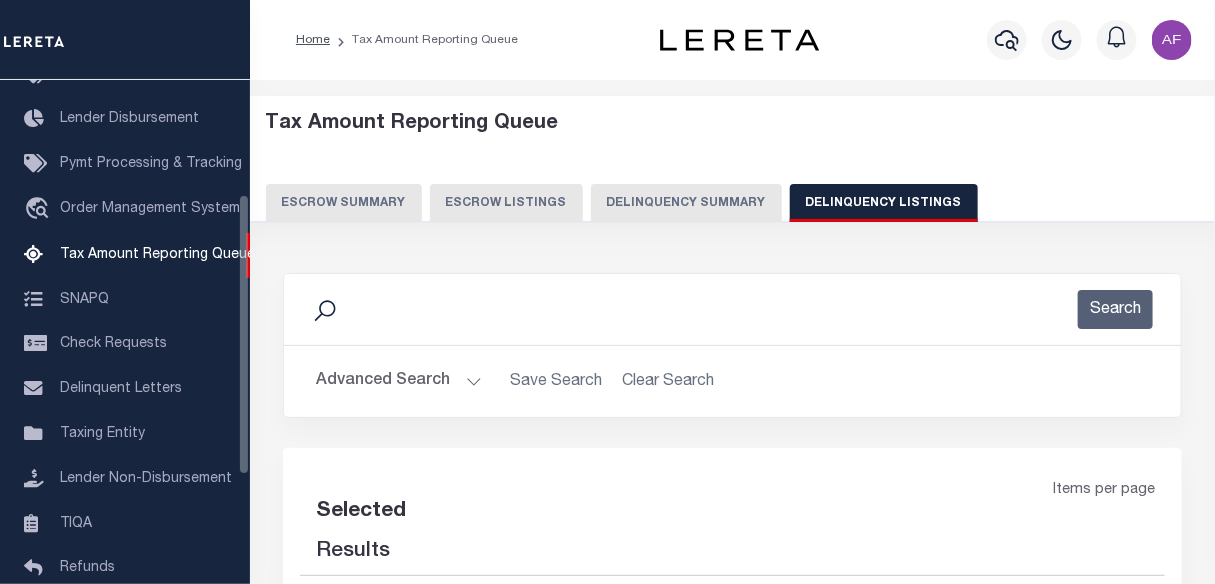 select on "100" 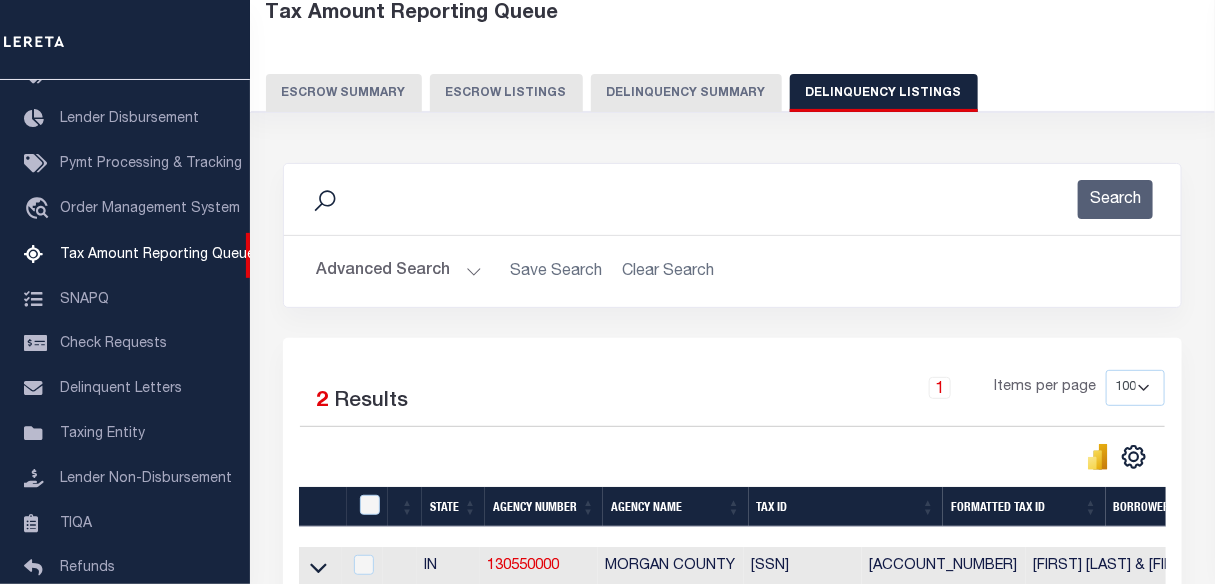 scroll, scrollTop: 181, scrollLeft: 0, axis: vertical 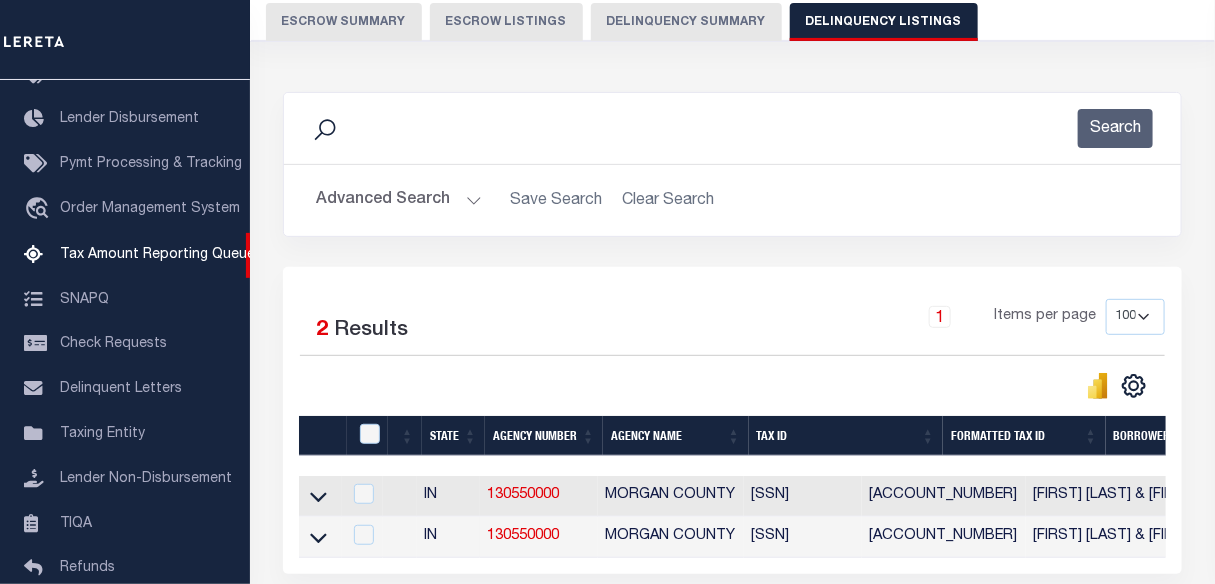 click at bounding box center [371, 435] 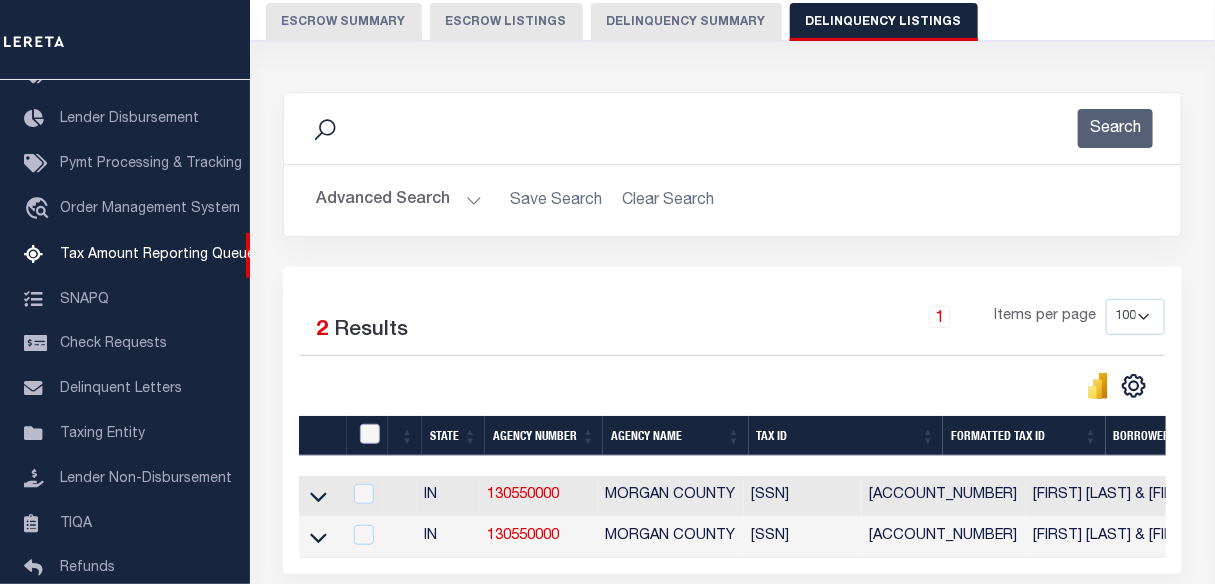 click at bounding box center (370, 434) 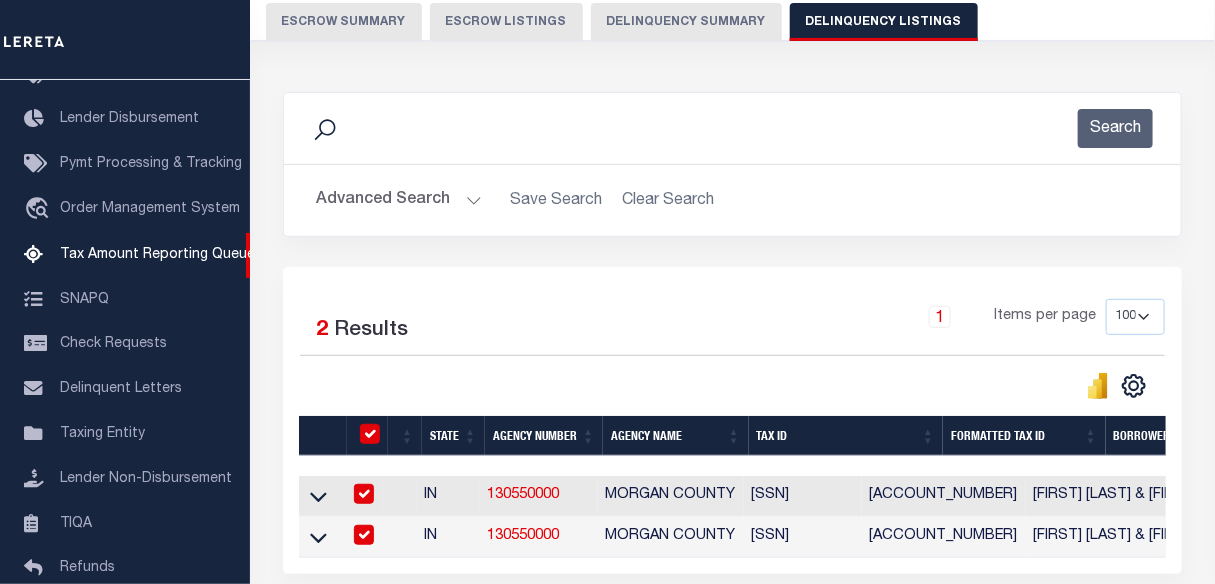 checkbox on "true" 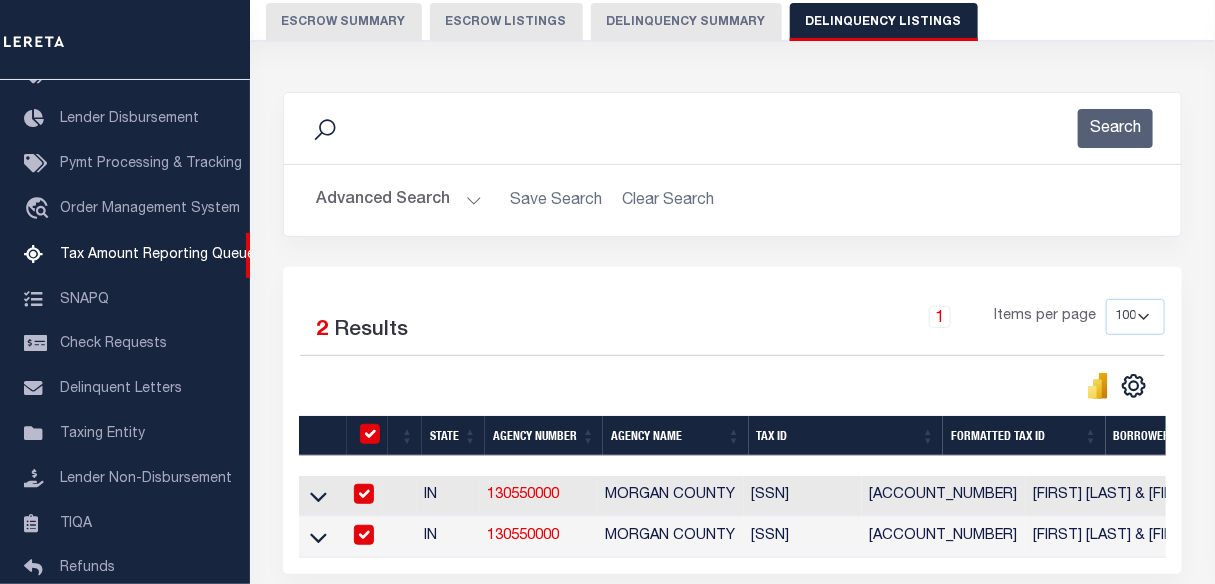 checkbox on "true" 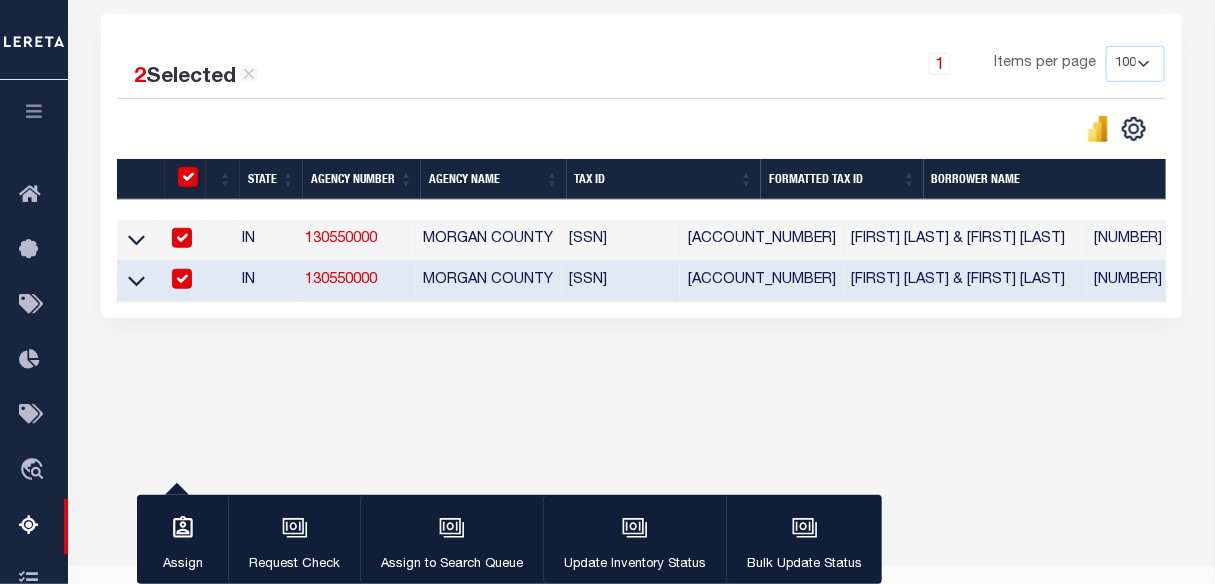 scroll, scrollTop: 454, scrollLeft: 0, axis: vertical 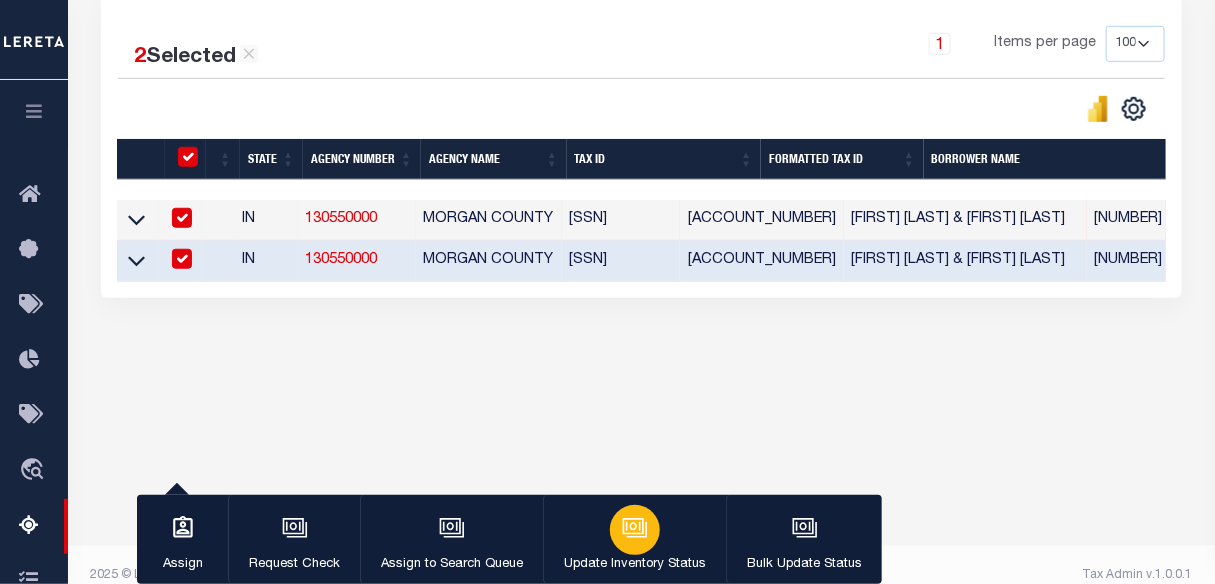 click at bounding box center [635, 530] 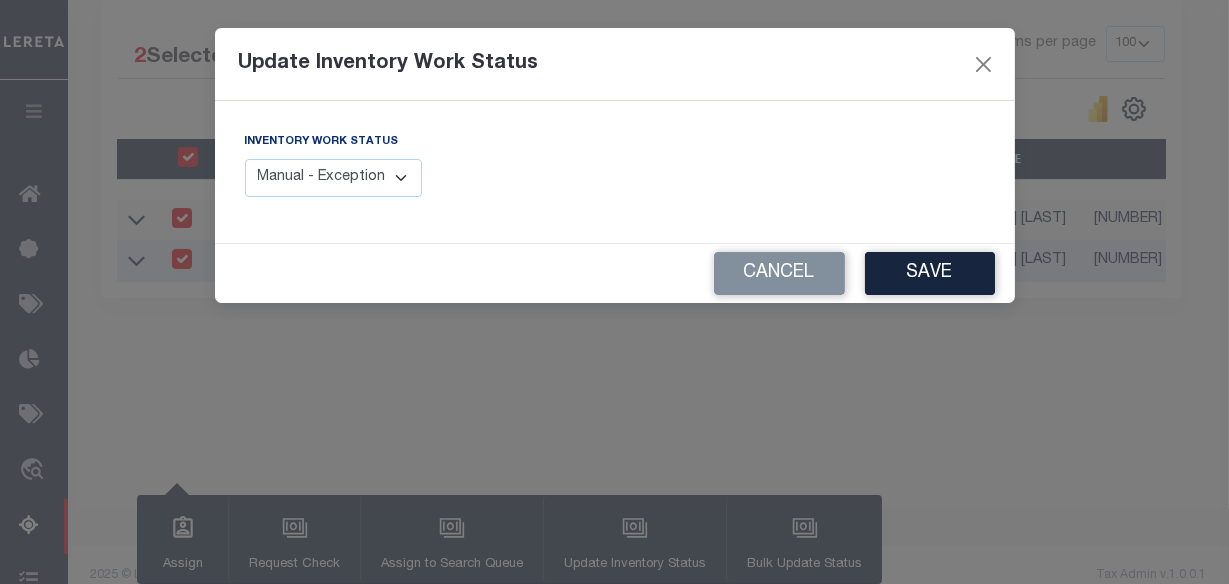 drag, startPoint x: 363, startPoint y: 184, endPoint x: 361, endPoint y: 194, distance: 10.198039 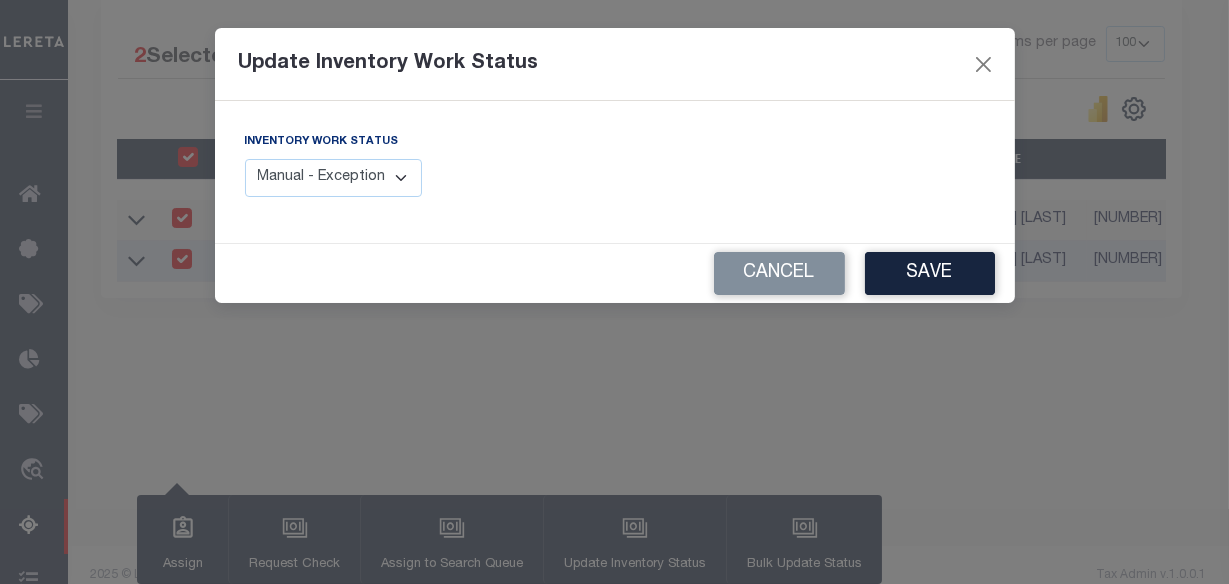 select on "4" 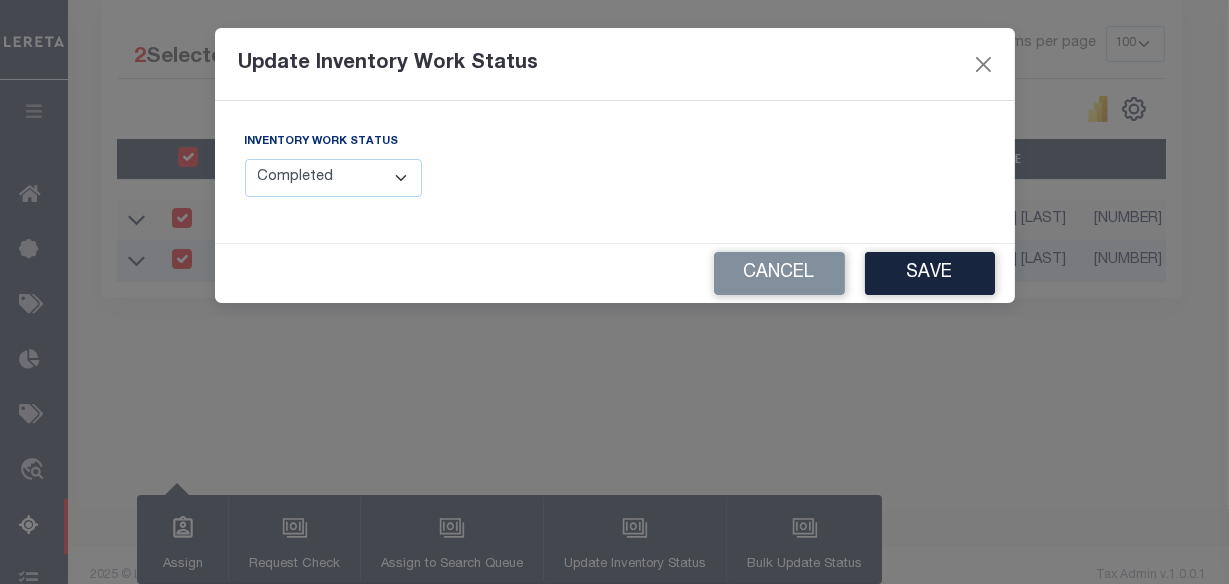 click on "Manual - Exception
Pended - Awaiting Search
Late Add Exception
Completed" at bounding box center (334, 178) 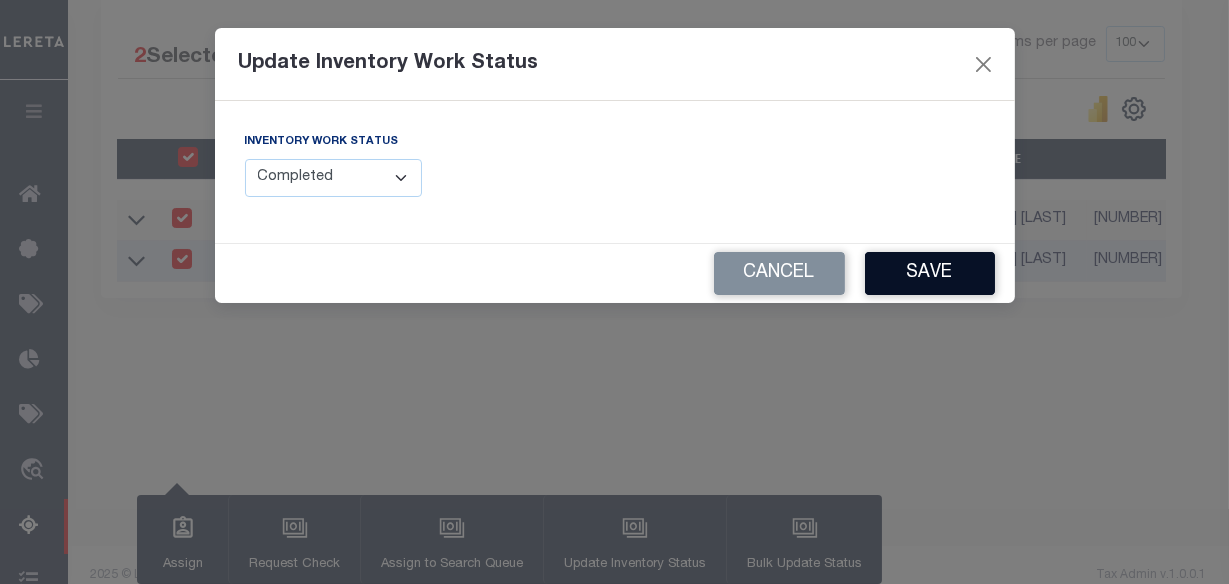 click on "Save" at bounding box center [930, 273] 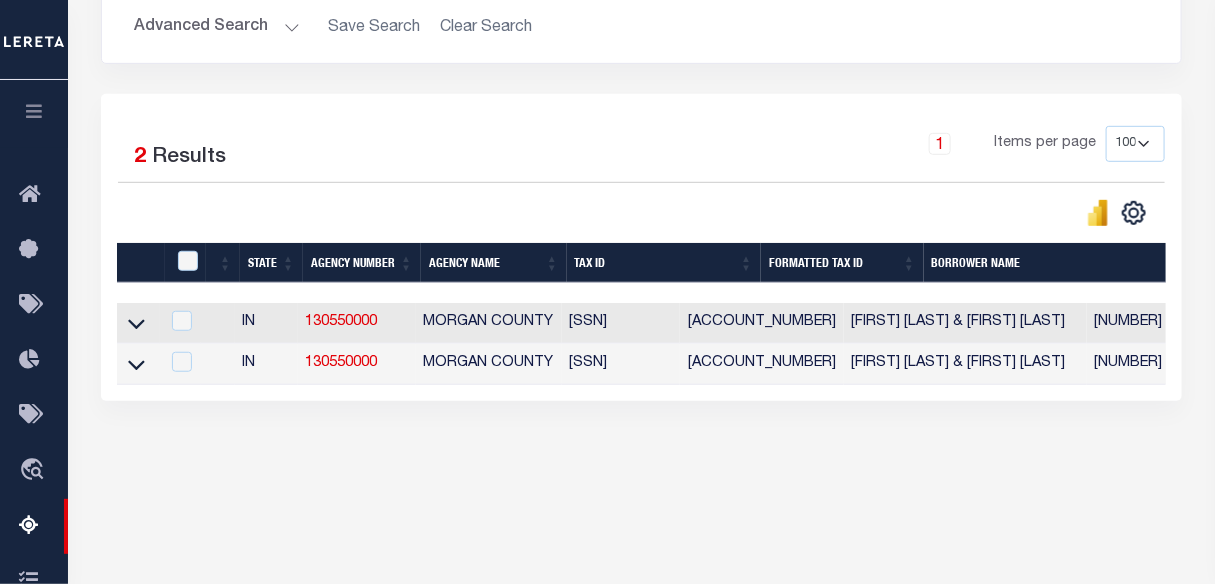 scroll, scrollTop: 181, scrollLeft: 0, axis: vertical 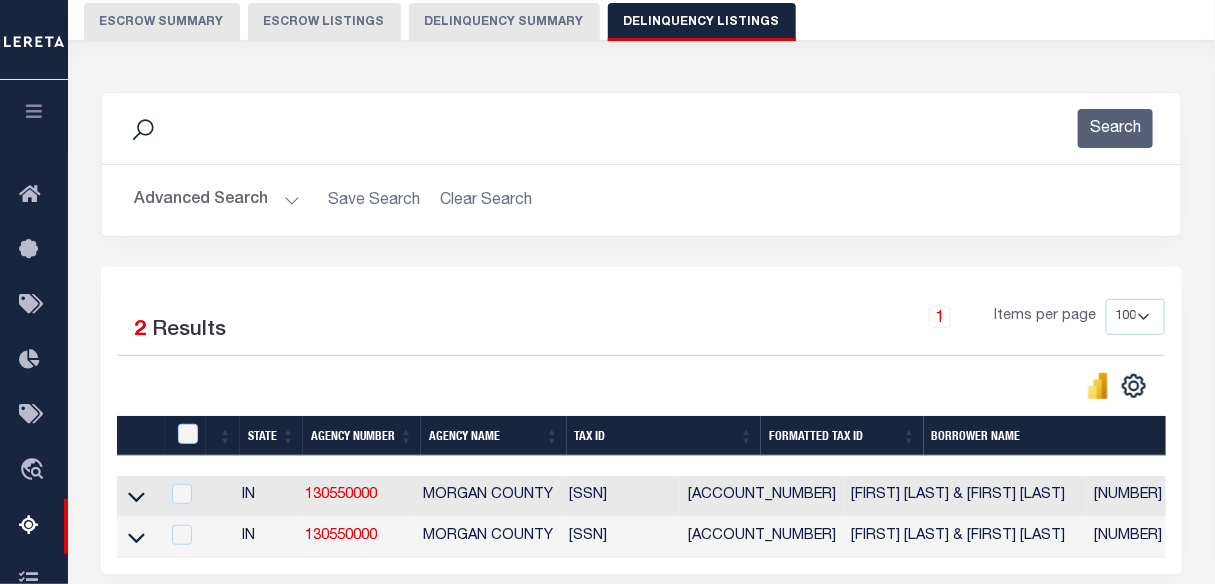 click on "Advanced Search" at bounding box center (217, 200) 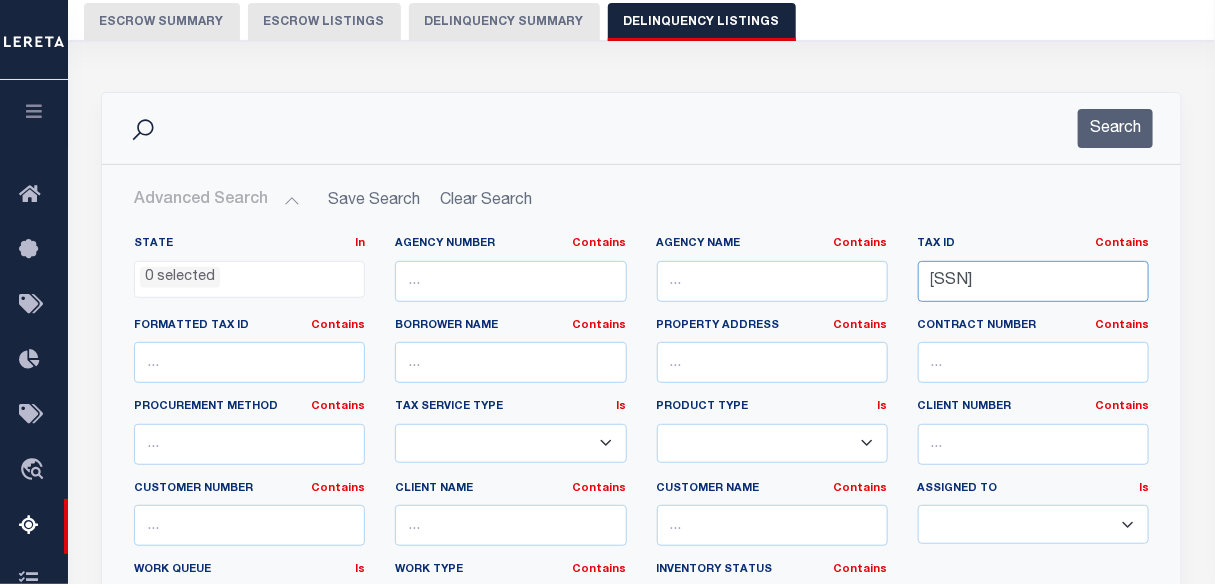 drag, startPoint x: 928, startPoint y: 278, endPoint x: 1162, endPoint y: 278, distance: 234 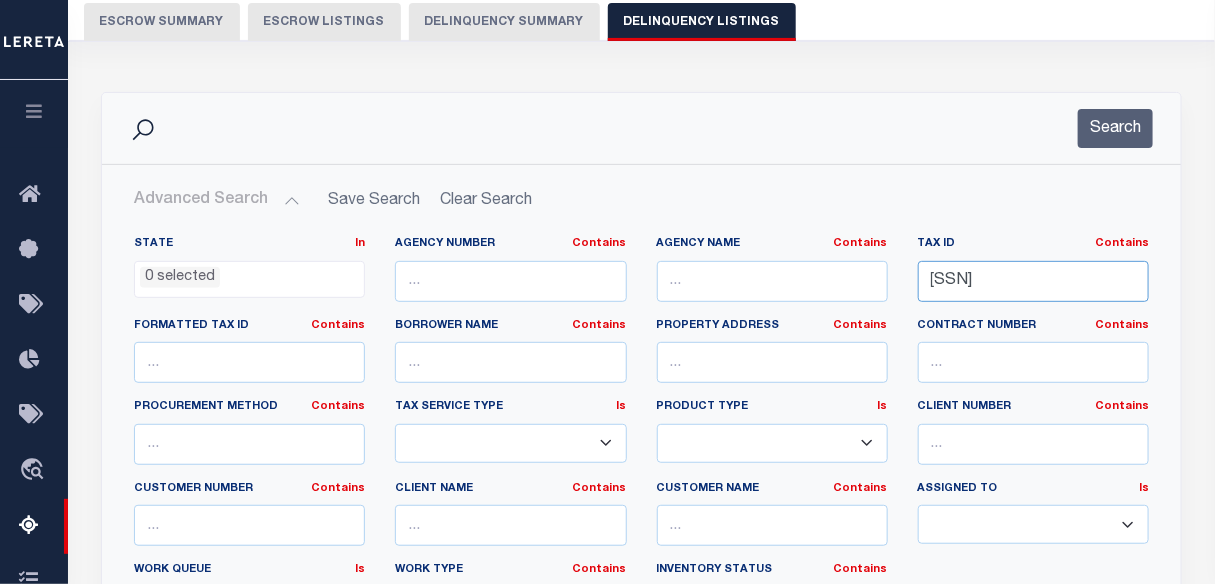 click on "Tax ID
Contains
Contains Is
55-02-30-440-002.000-004" at bounding box center (1033, 277) 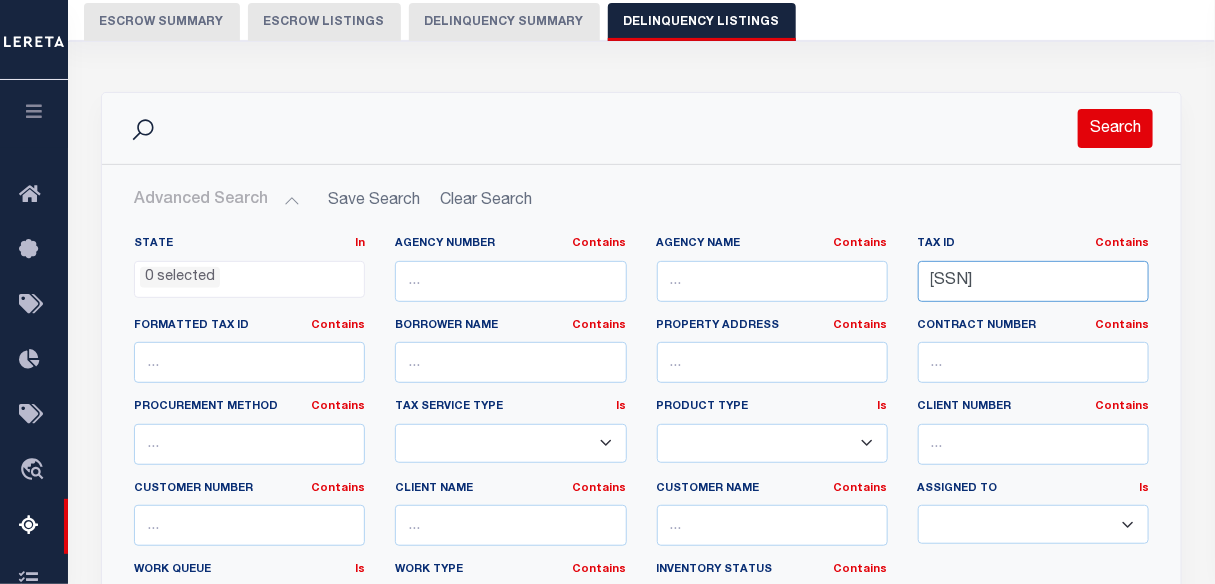 type on "[NUMBER]" 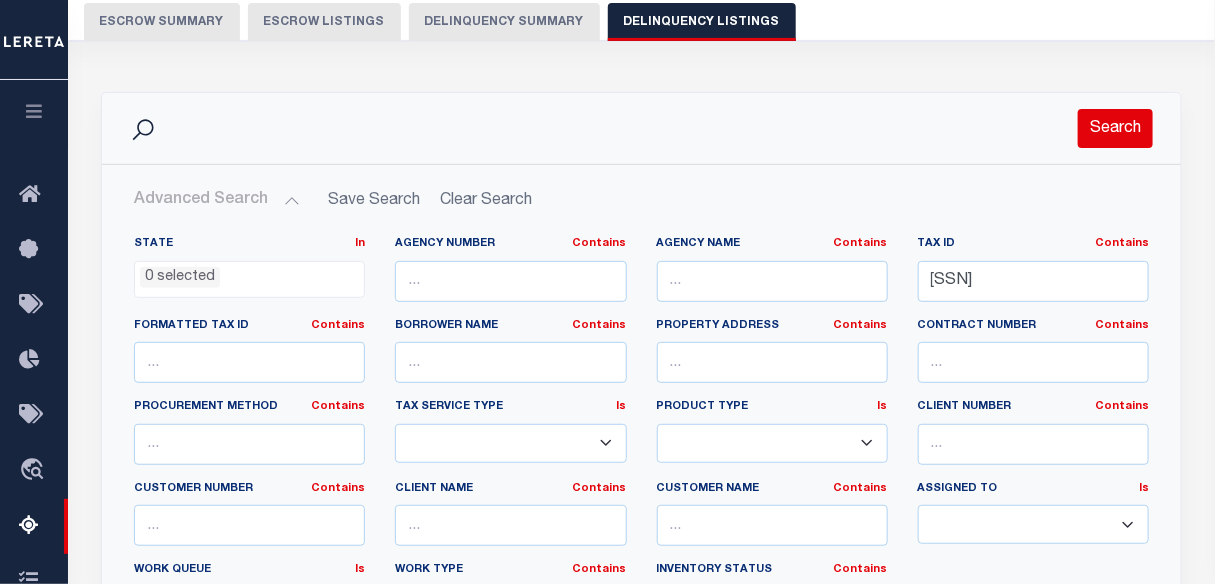 click on "Search" at bounding box center [1115, 128] 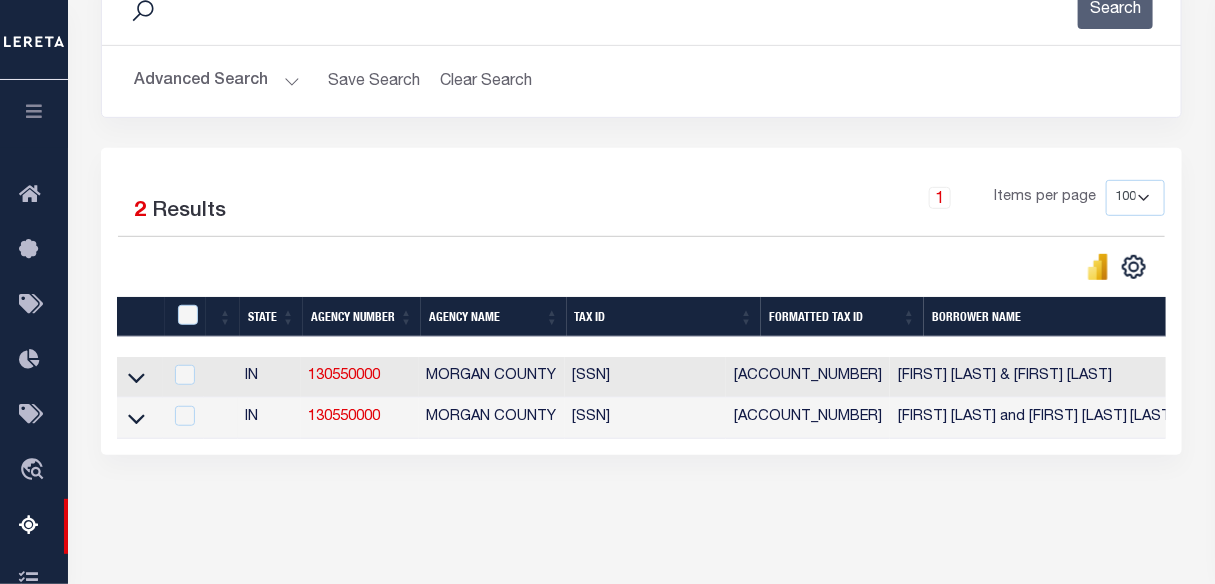 scroll, scrollTop: 363, scrollLeft: 0, axis: vertical 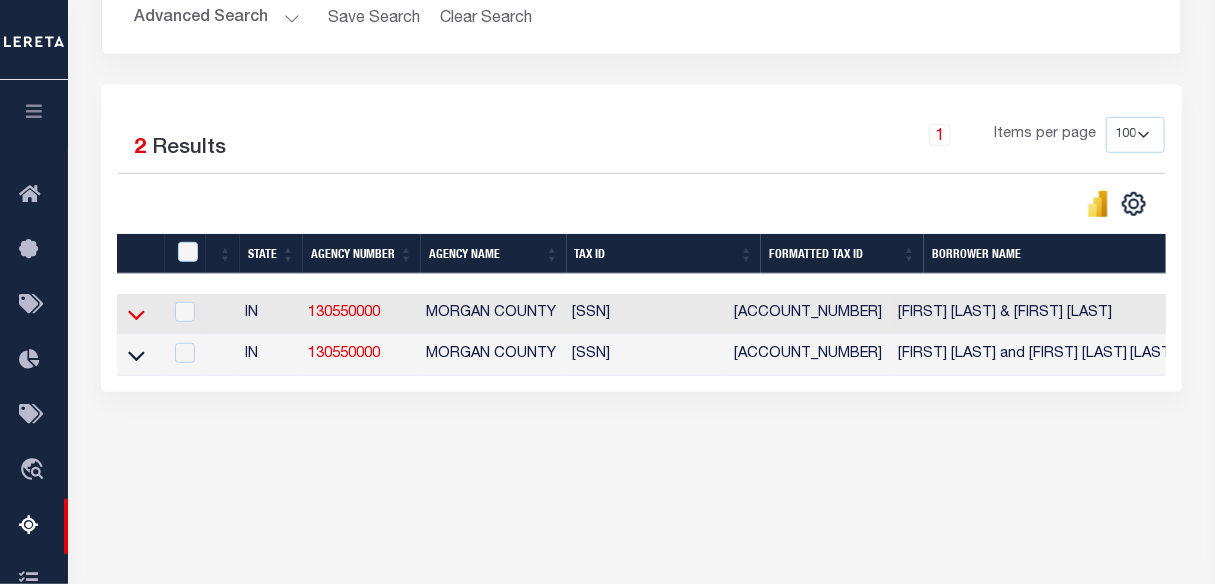 click 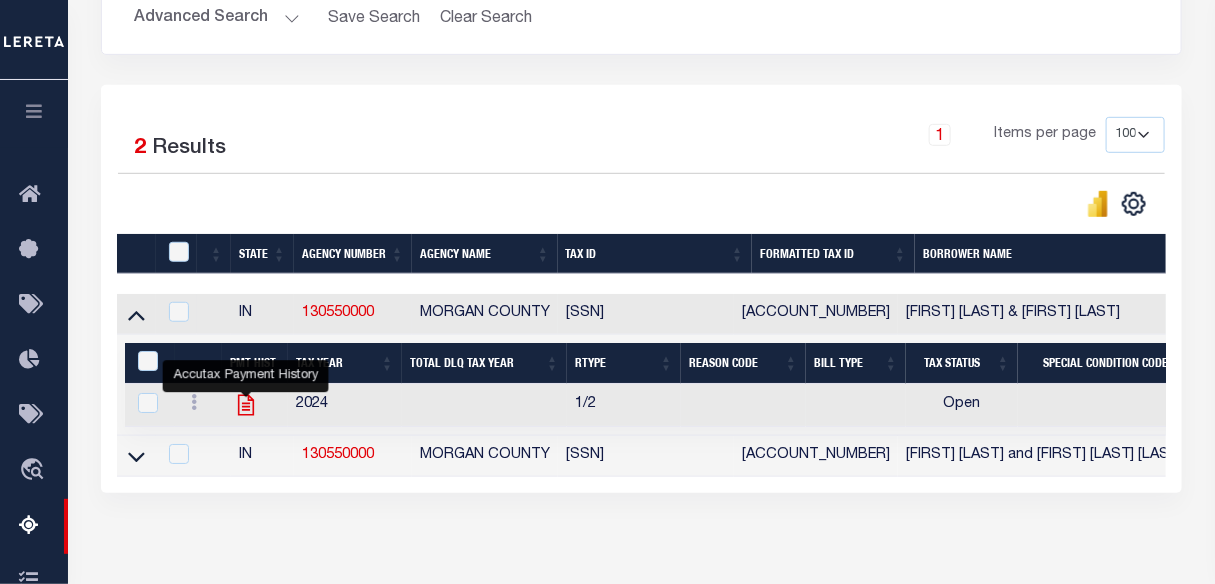 click 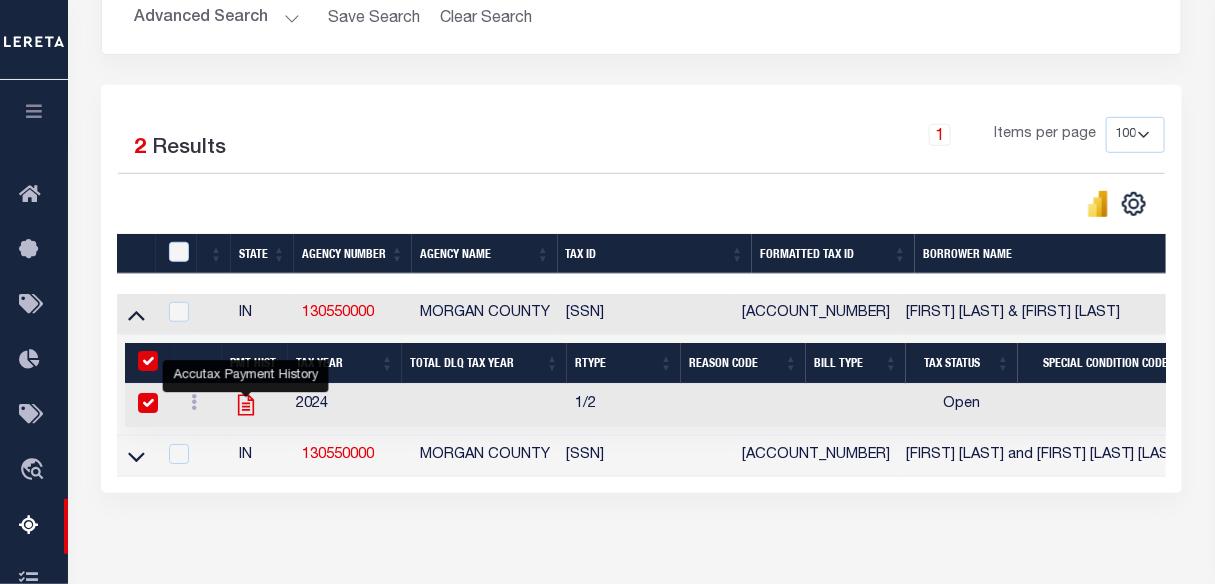 checkbox on "true" 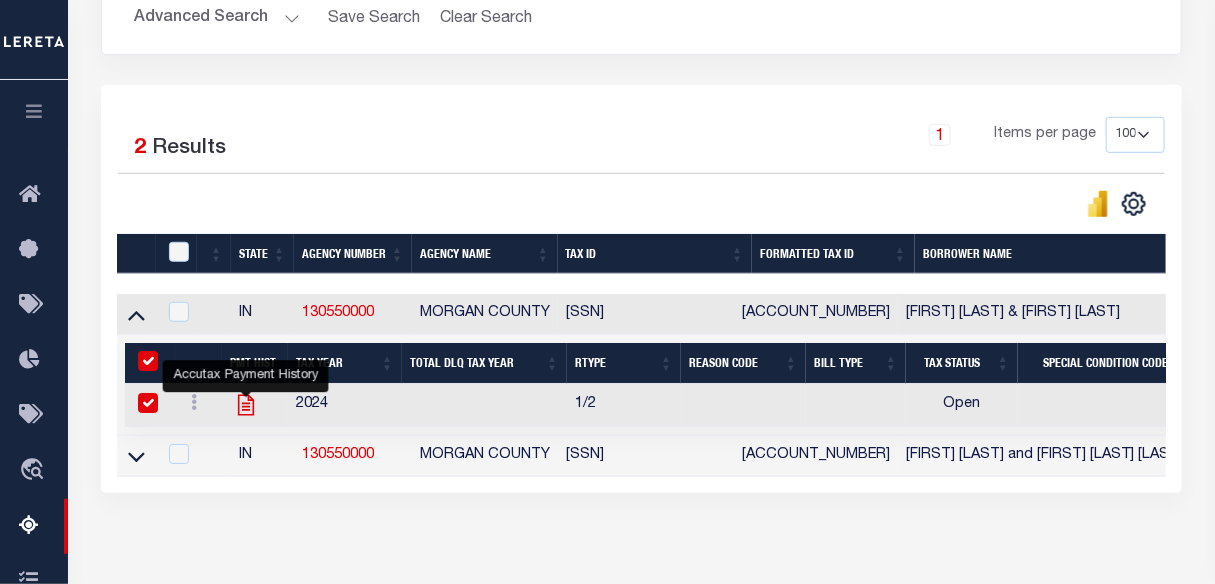 checkbox on "true" 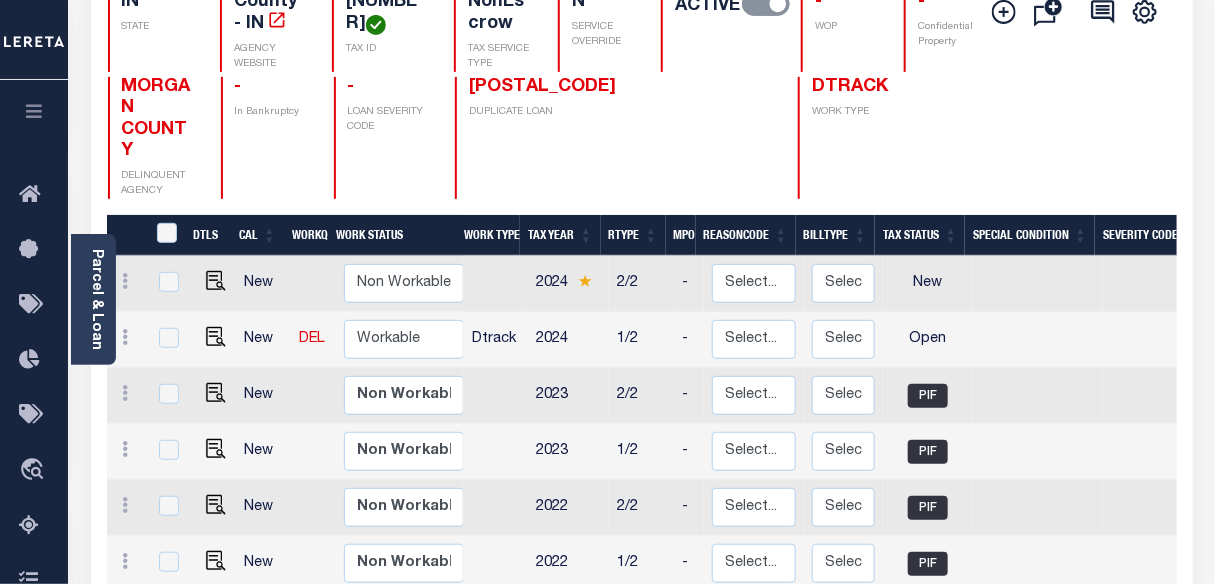 scroll, scrollTop: 272, scrollLeft: 0, axis: vertical 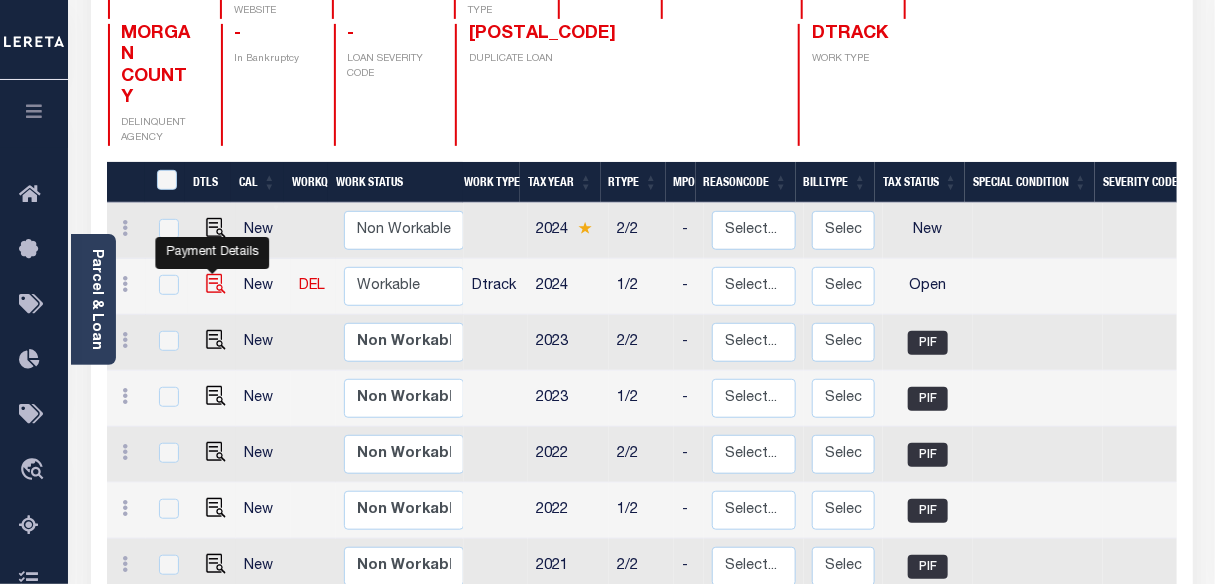 click at bounding box center [216, 284] 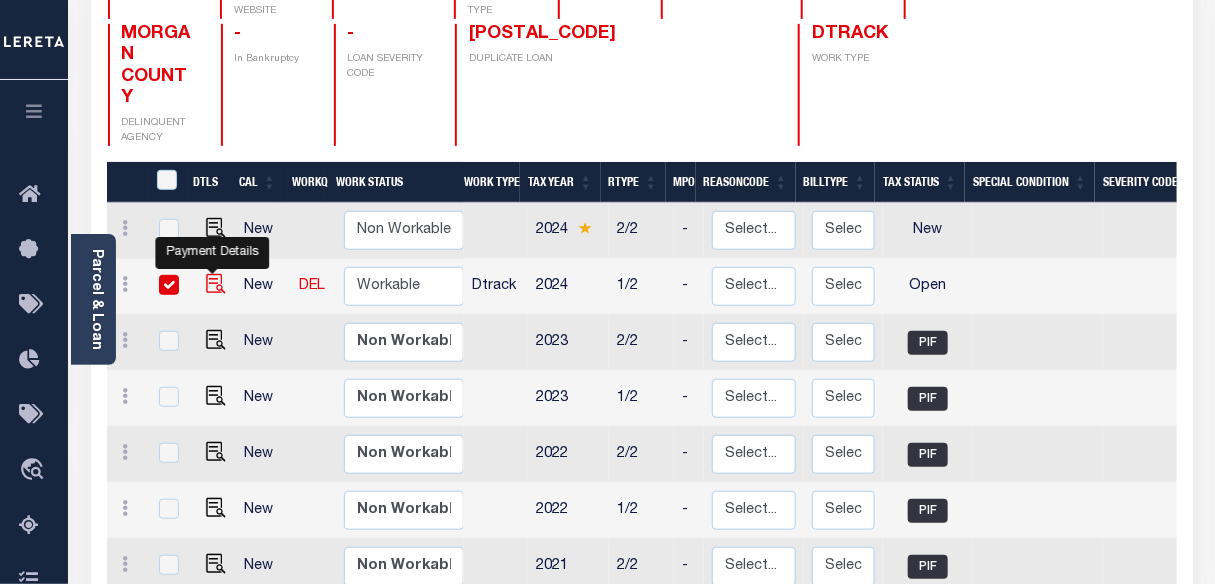 checkbox on "true" 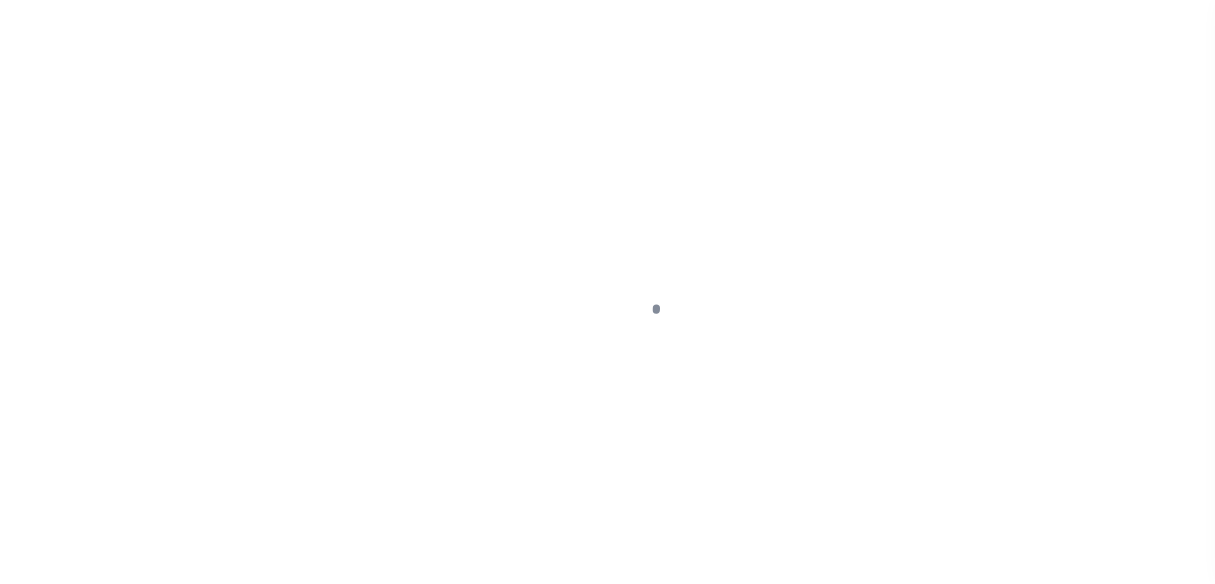 scroll, scrollTop: 0, scrollLeft: 0, axis: both 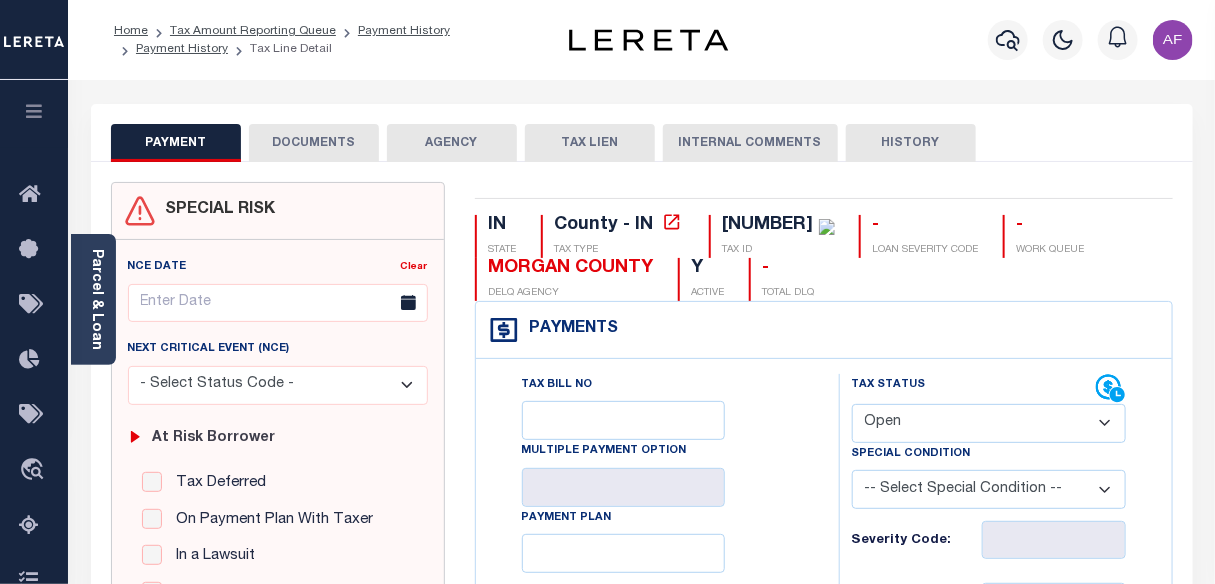 click on "- Select Status Code -
Open
Due/Unpaid
Paid
Incomplete
No Tax Due
Internal Refund Processed
New" at bounding box center (989, 423) 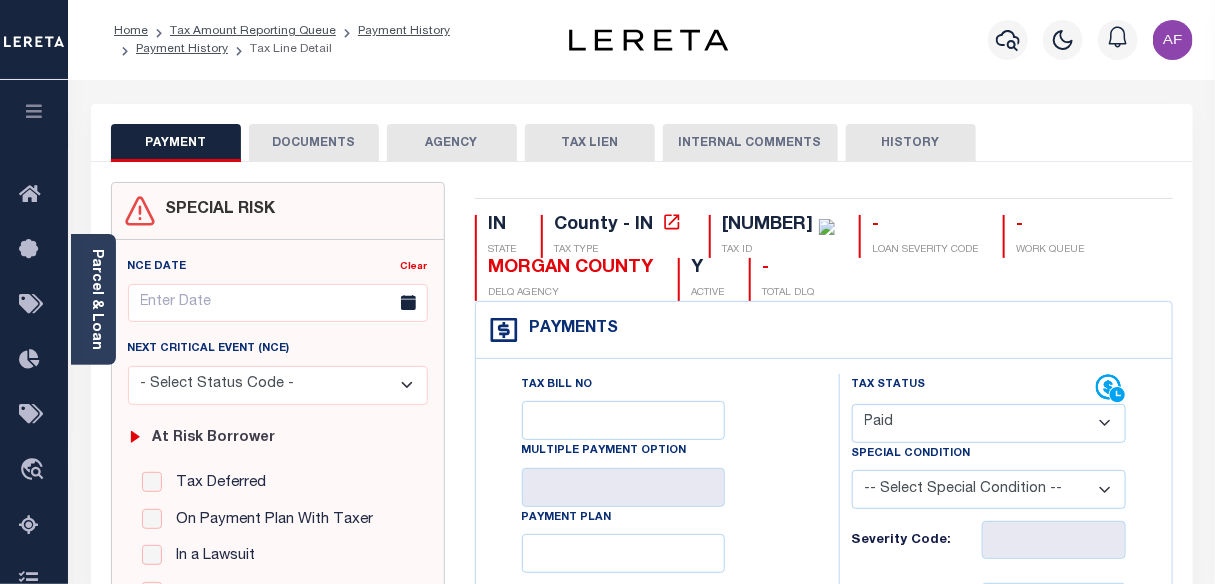 click on "- Select Status Code -
Open
Due/Unpaid
Paid
Incomplete
No Tax Due
Internal Refund Processed
New" at bounding box center [989, 423] 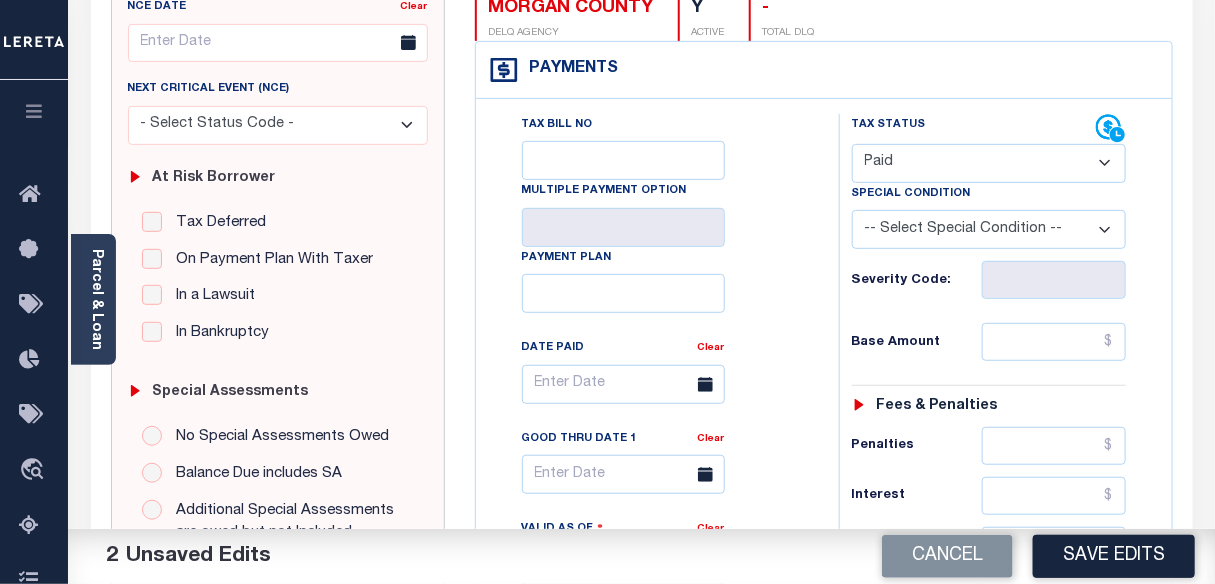 scroll, scrollTop: 272, scrollLeft: 0, axis: vertical 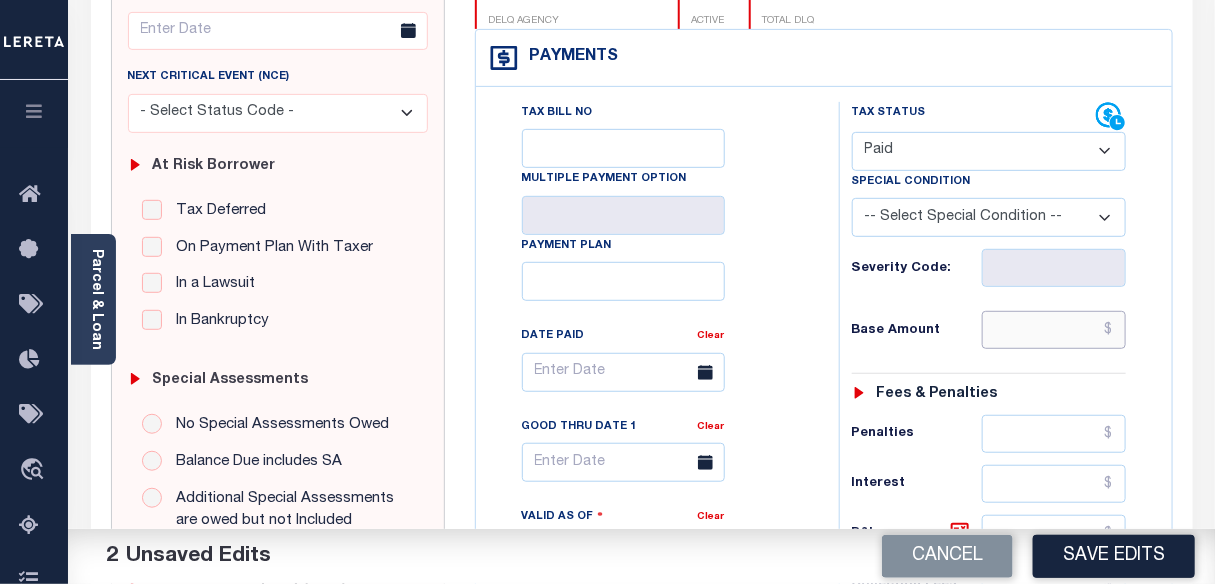click at bounding box center [1054, 330] 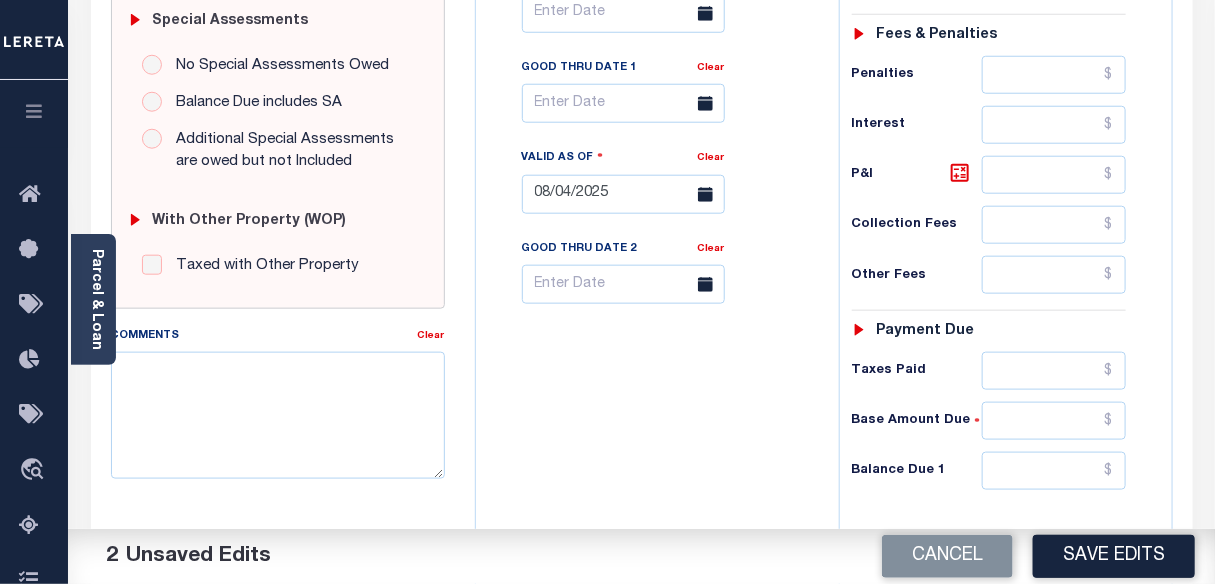 scroll, scrollTop: 636, scrollLeft: 0, axis: vertical 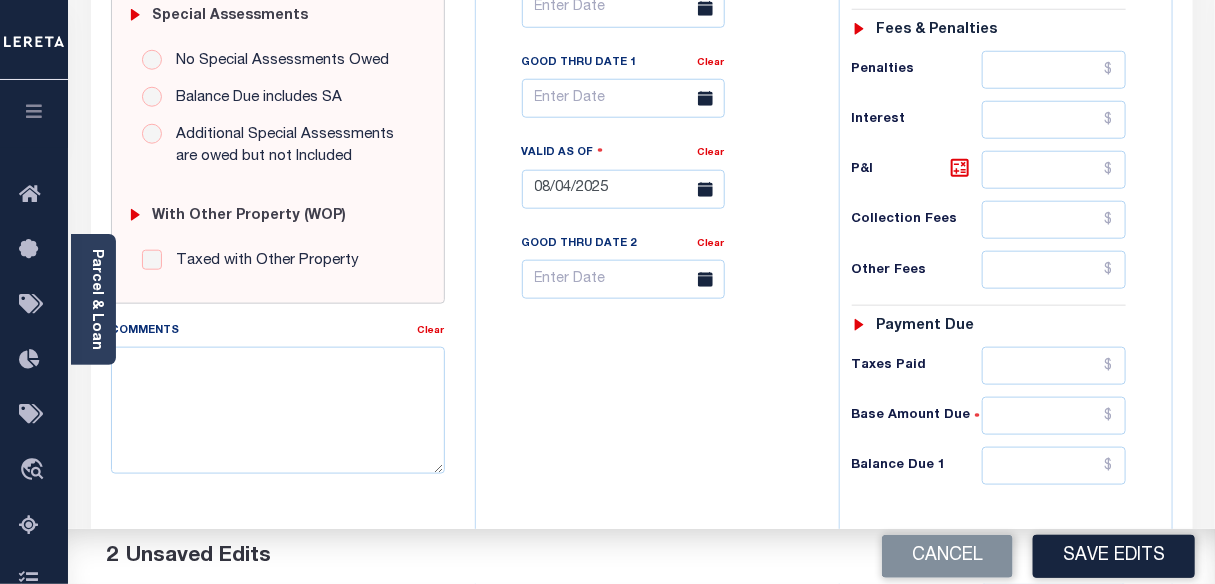 type on "$1,326.94" 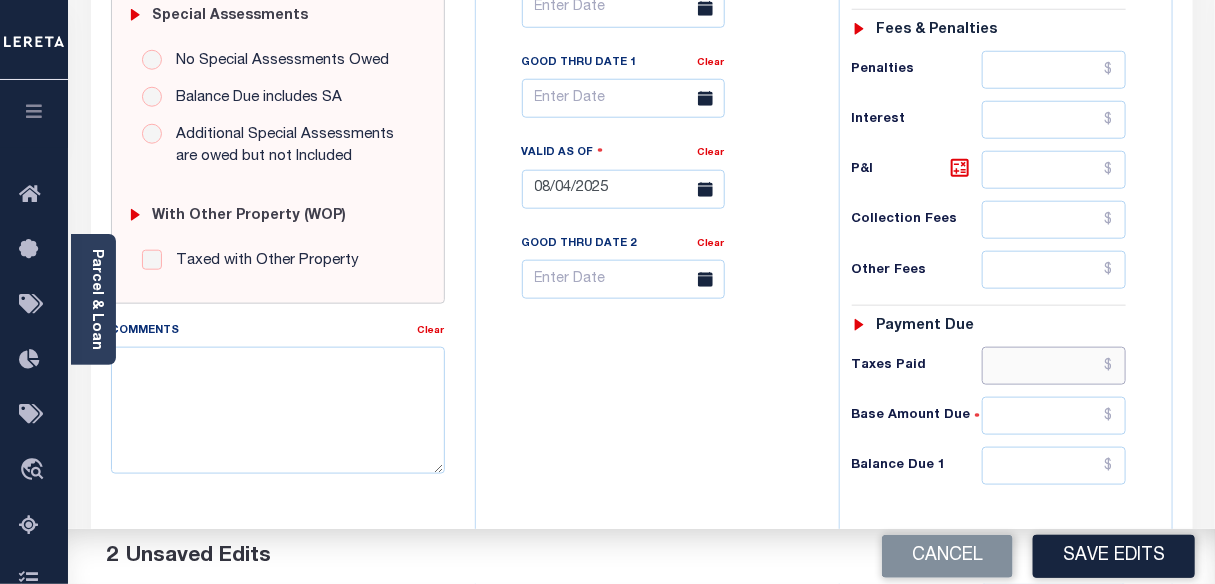 click at bounding box center (1054, 366) 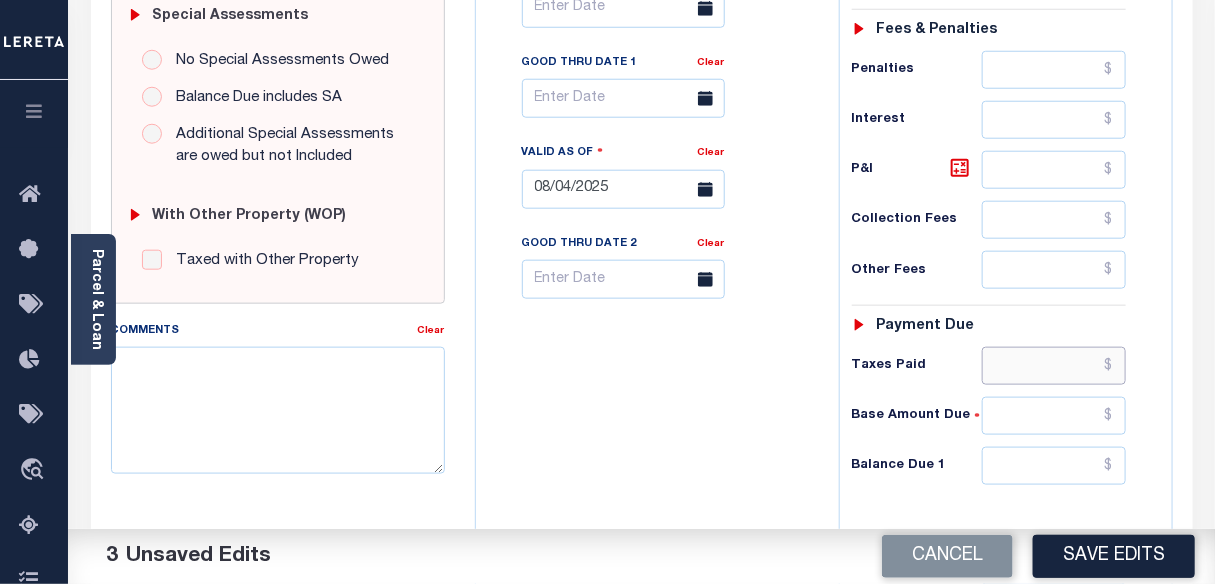 paste on "1,326.94" 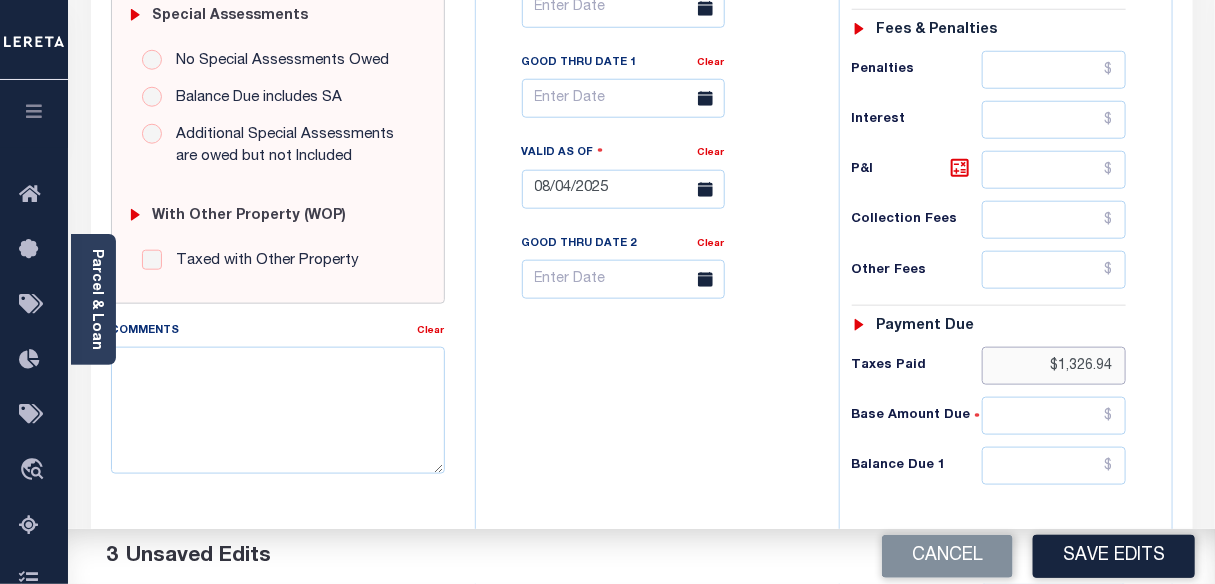 type on "$1,326.94" 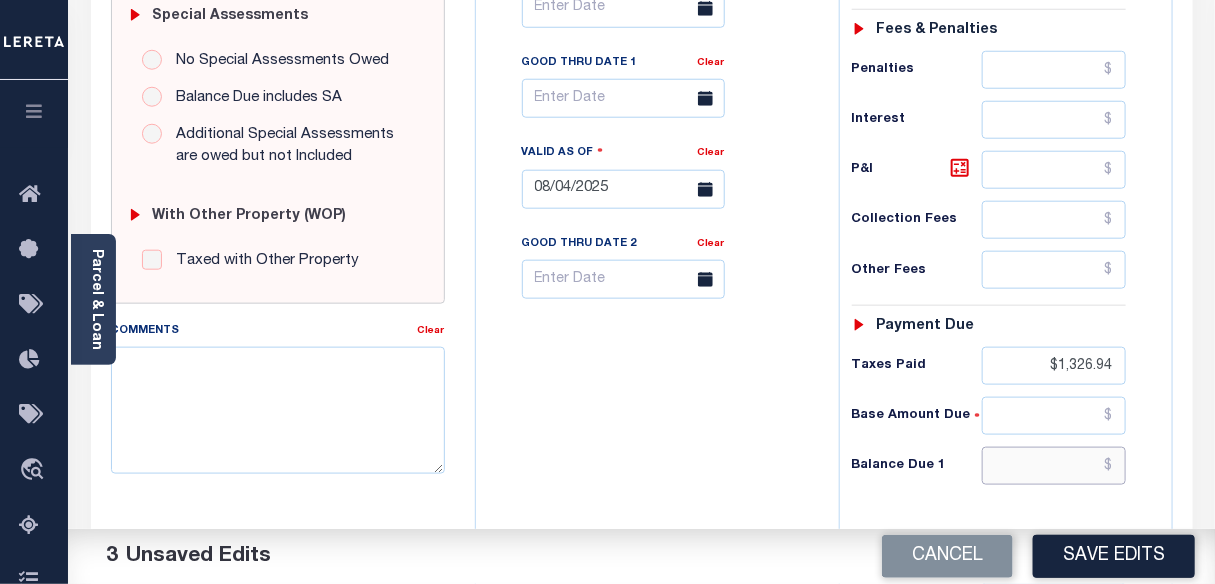 click at bounding box center [1054, 466] 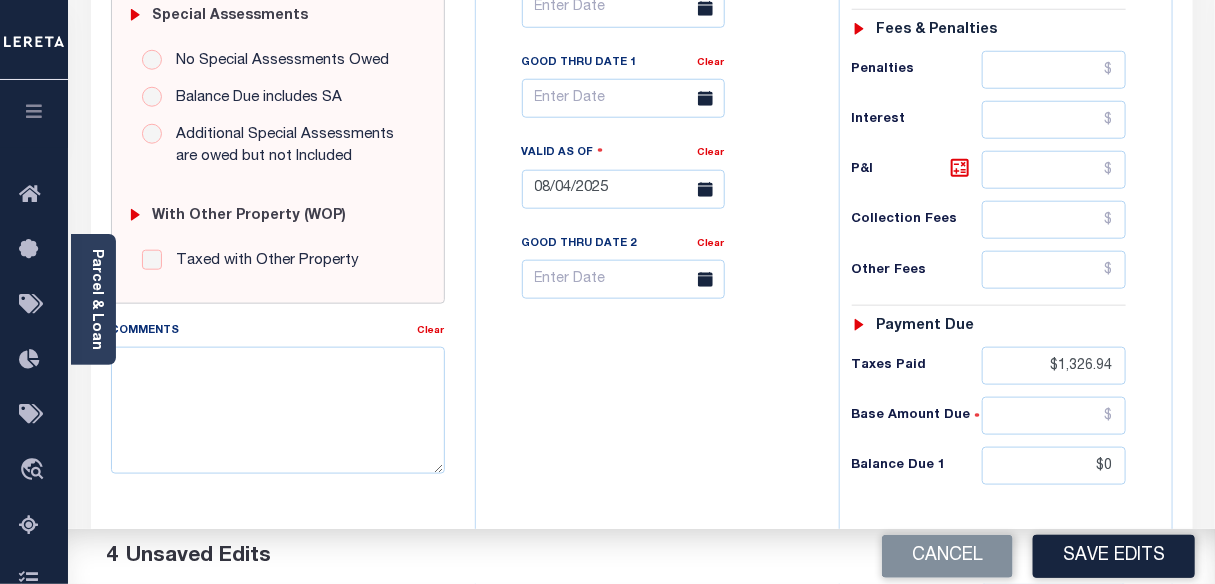 type on "$0.00" 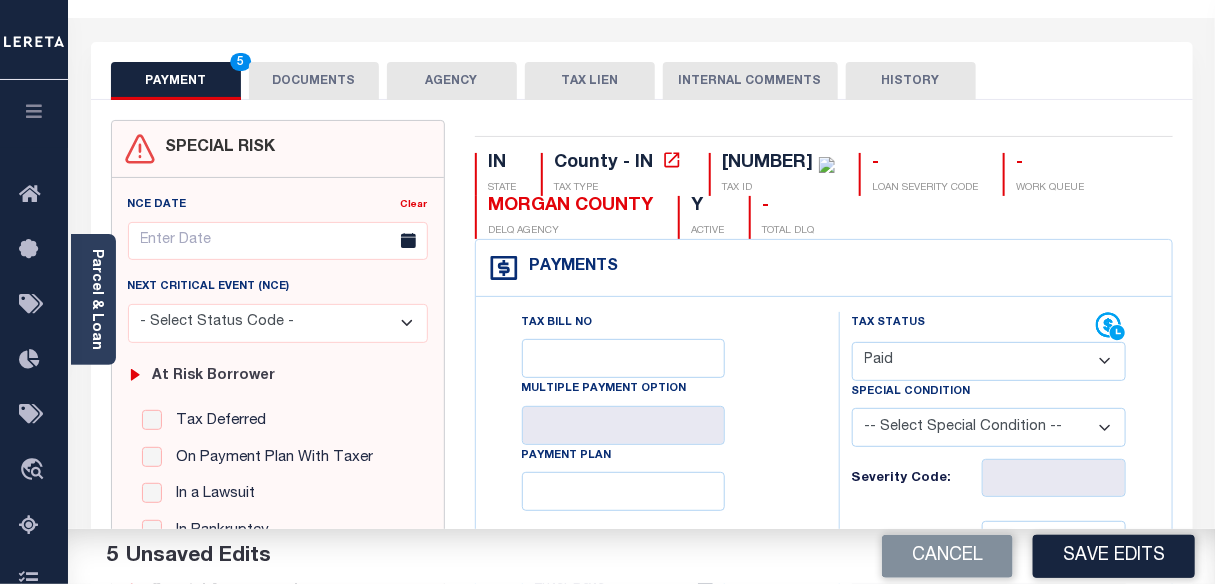 scroll, scrollTop: 0, scrollLeft: 0, axis: both 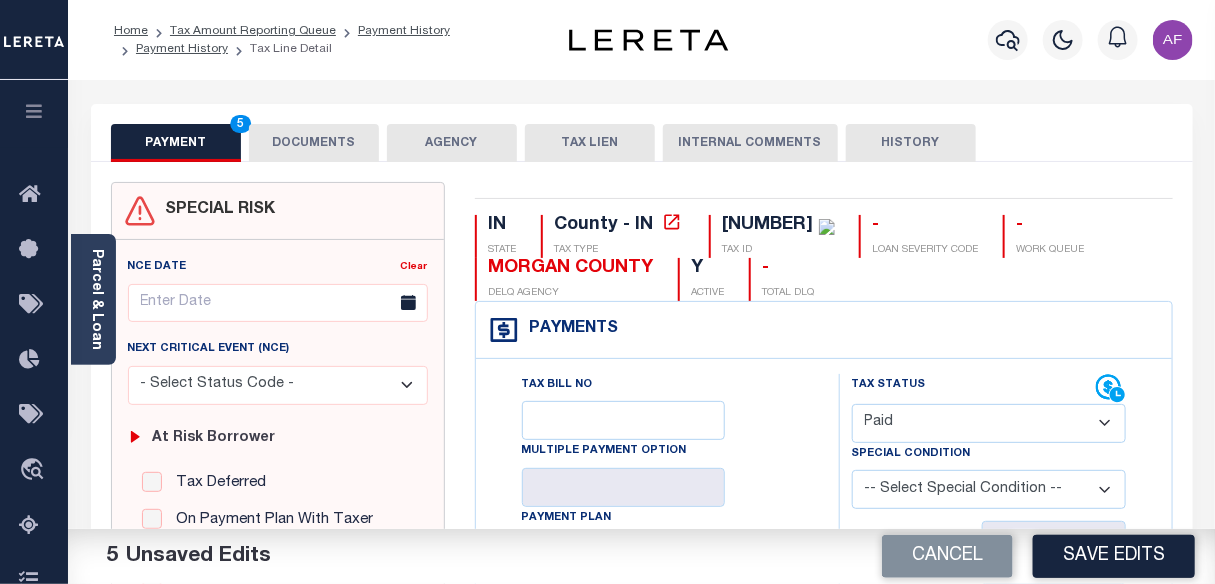 click on "DOCUMENTS" at bounding box center (314, 143) 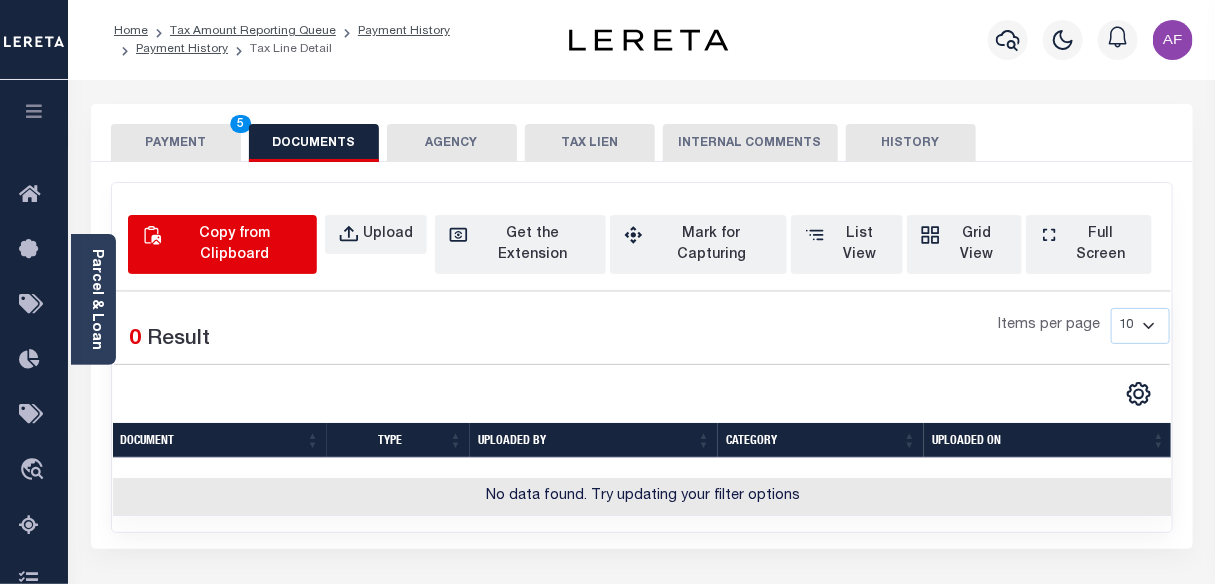 click on "Copy from Clipboard" at bounding box center [222, 244] 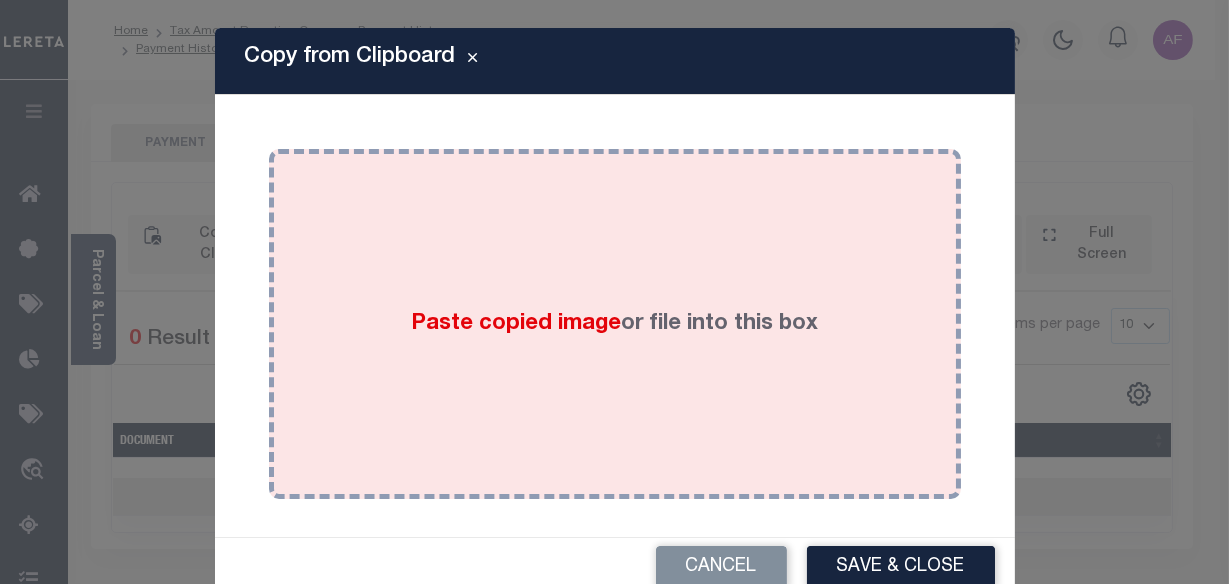 click on "Paste copied image  or file into this box" at bounding box center [615, 324] 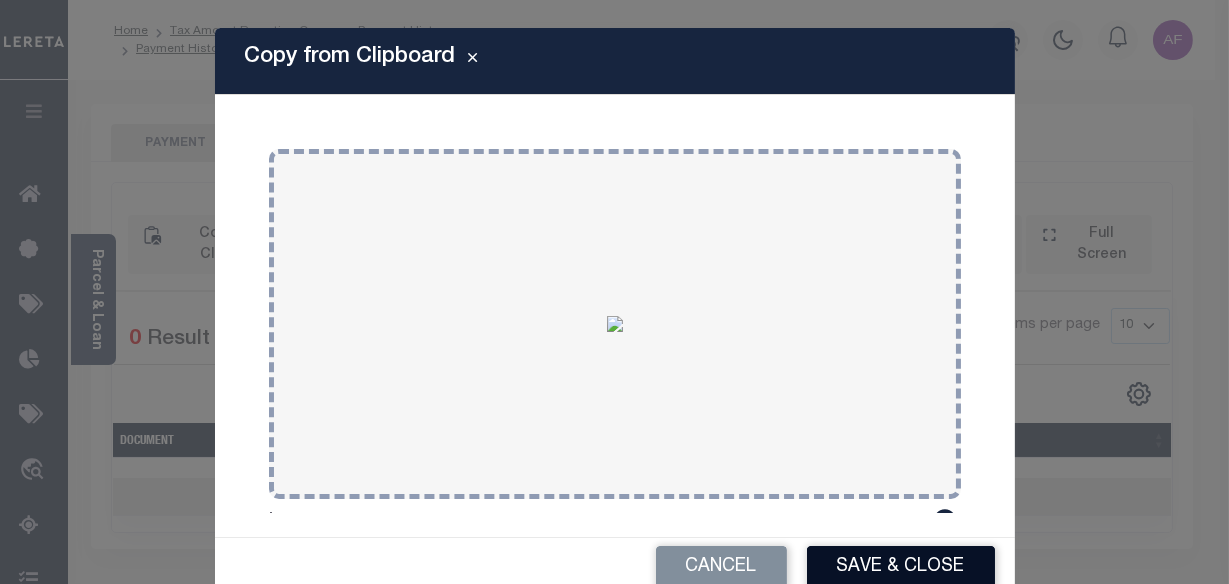 click on "Save & Close" at bounding box center (901, 567) 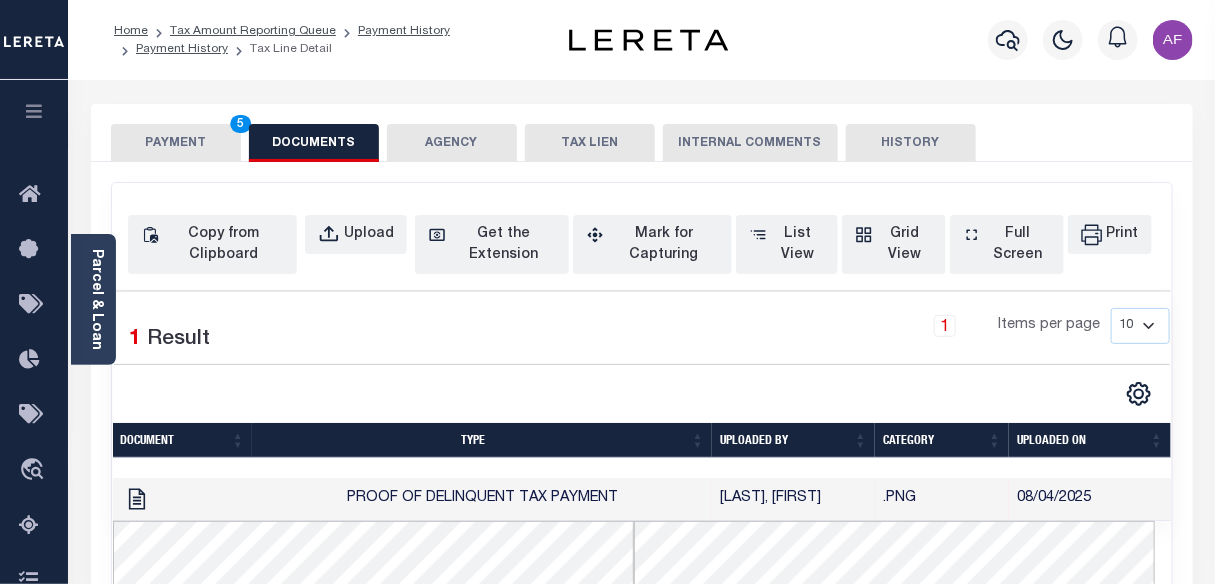 click on "PAYMENT
5" at bounding box center [176, 143] 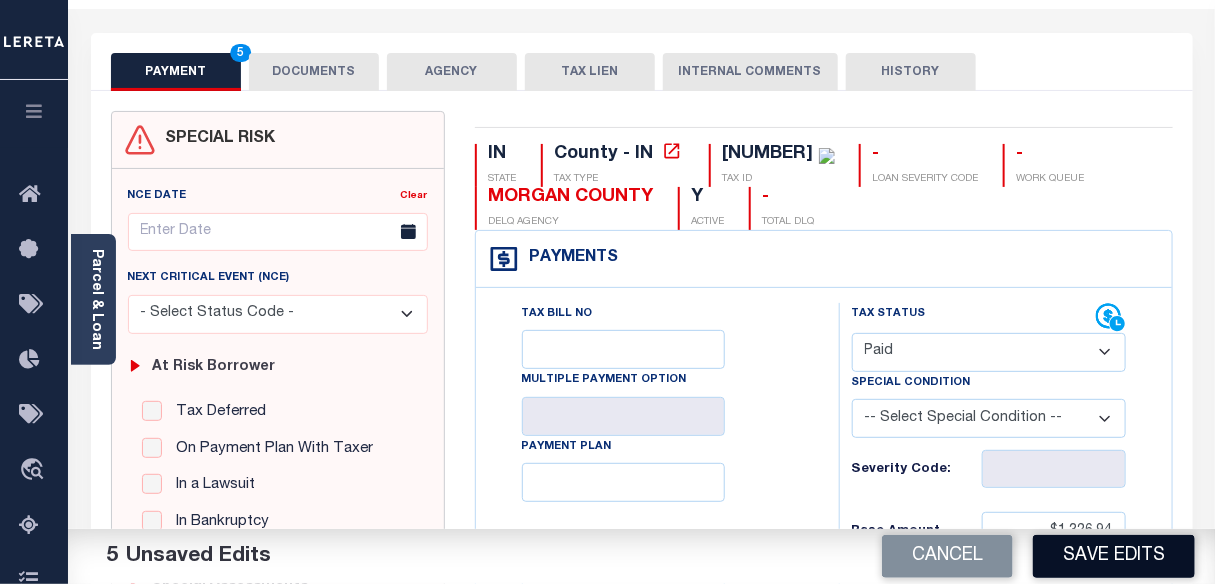 scroll, scrollTop: 272, scrollLeft: 0, axis: vertical 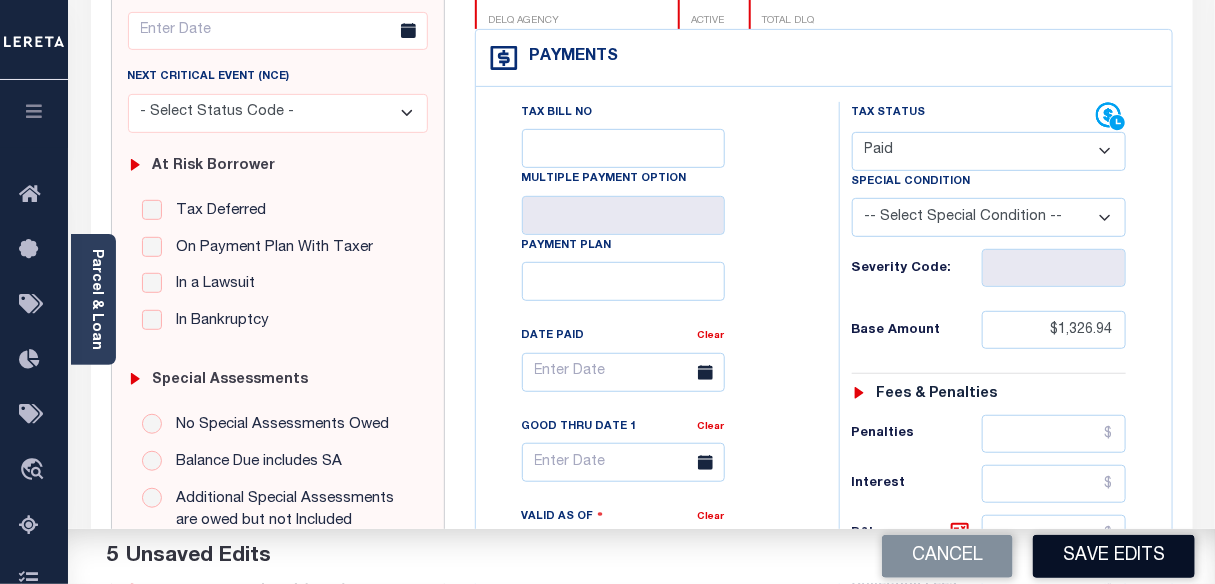 click on "Save Edits" at bounding box center [1114, 556] 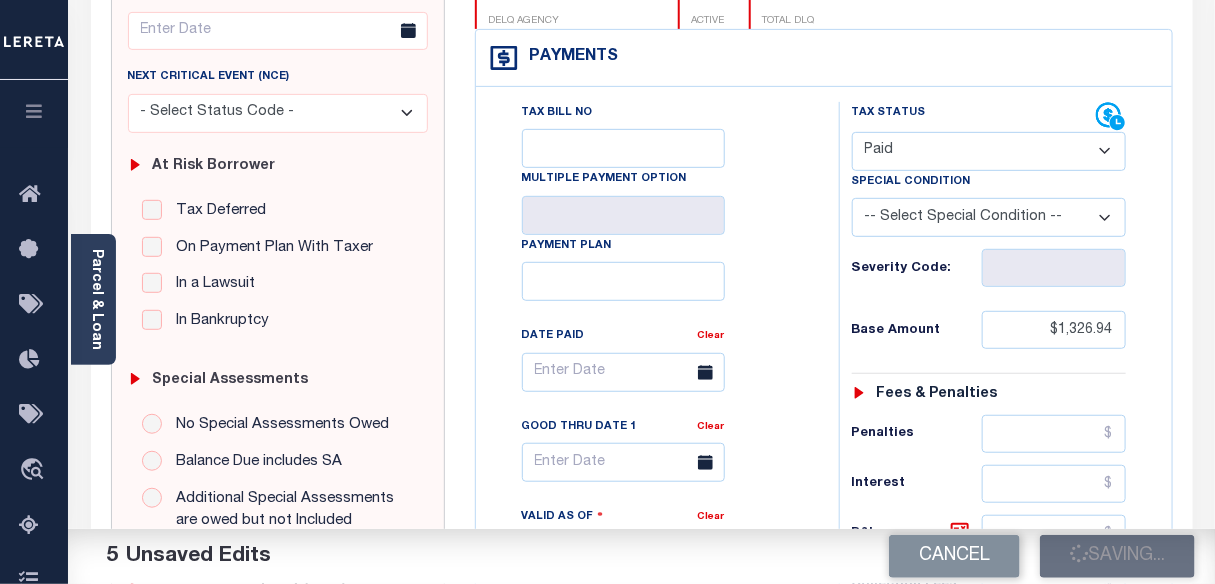 checkbox on "false" 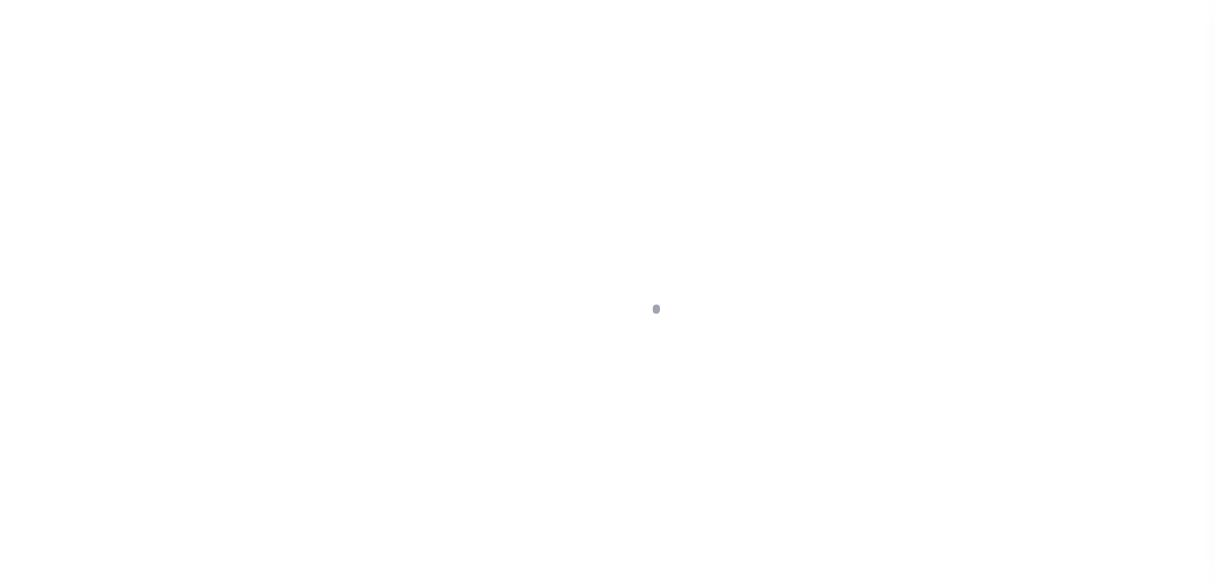 scroll, scrollTop: 0, scrollLeft: 0, axis: both 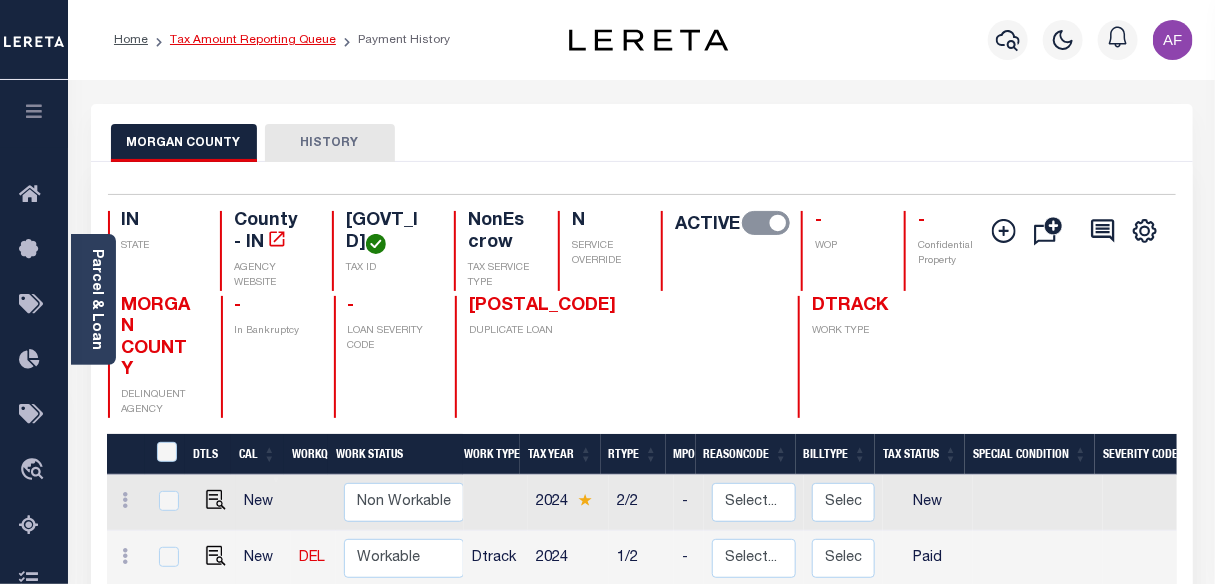 click on "Tax Amount Reporting Queue" at bounding box center [253, 40] 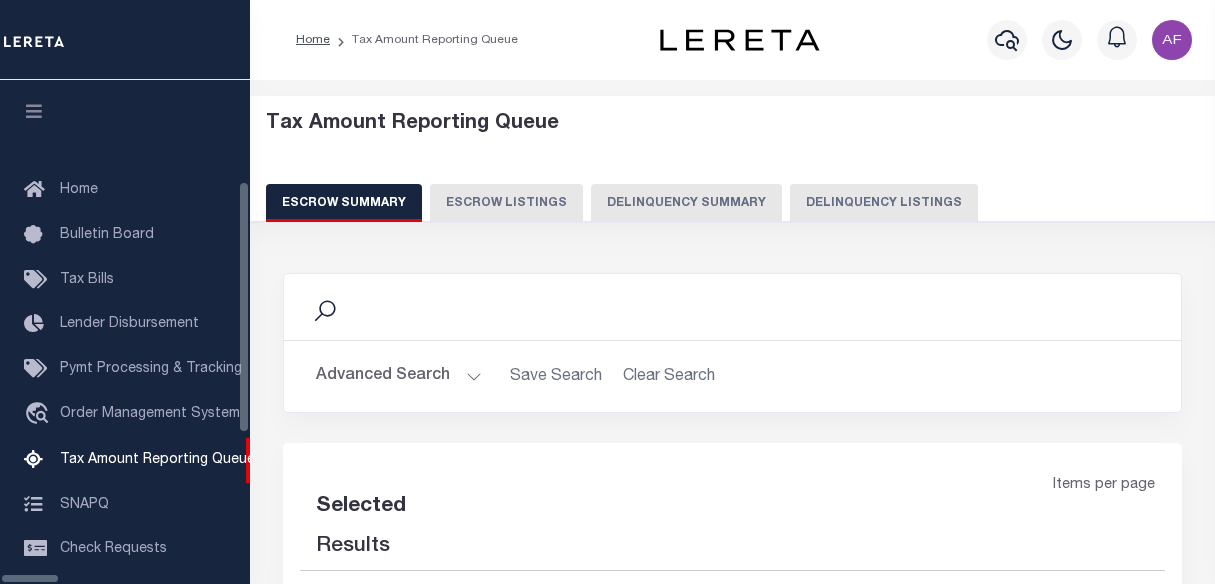 click on "Delinquency Listings" at bounding box center [884, 203] 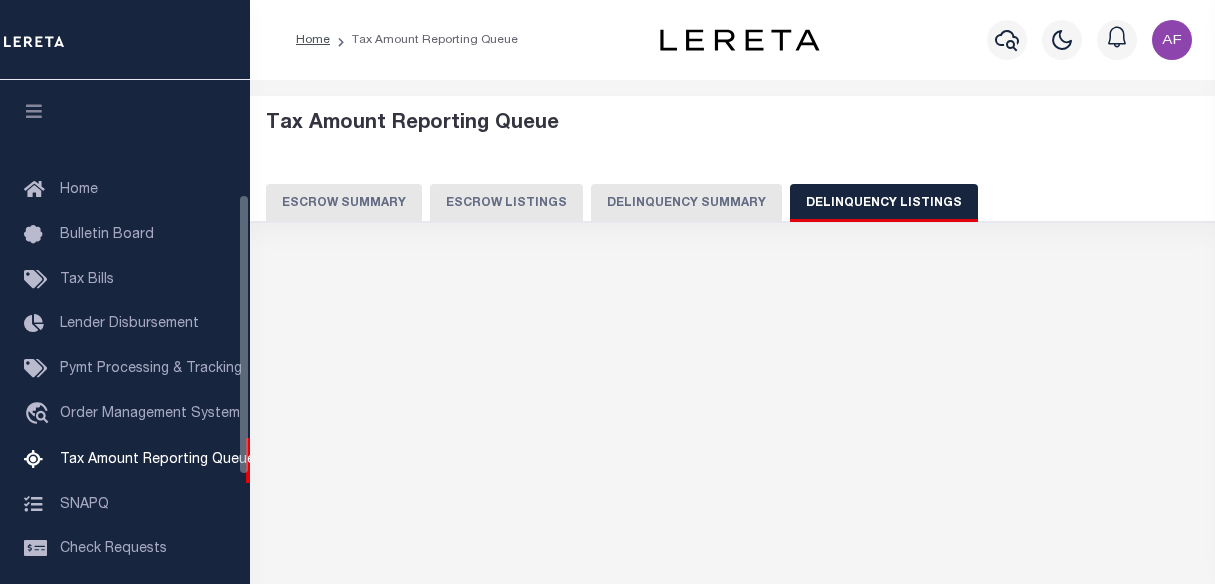 scroll, scrollTop: 0, scrollLeft: 0, axis: both 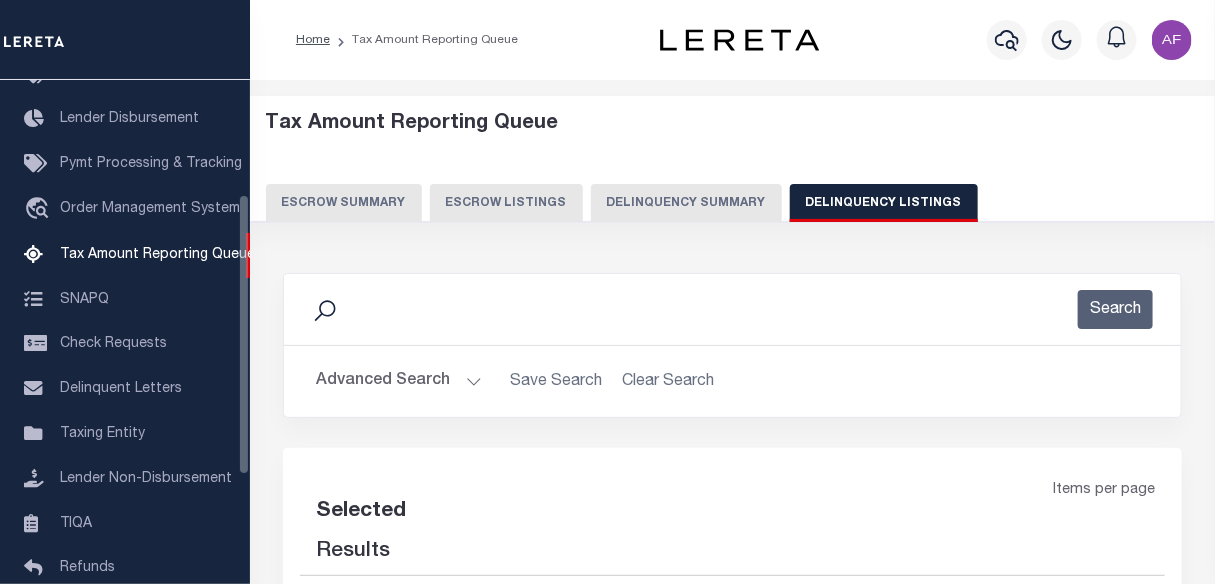 select on "100" 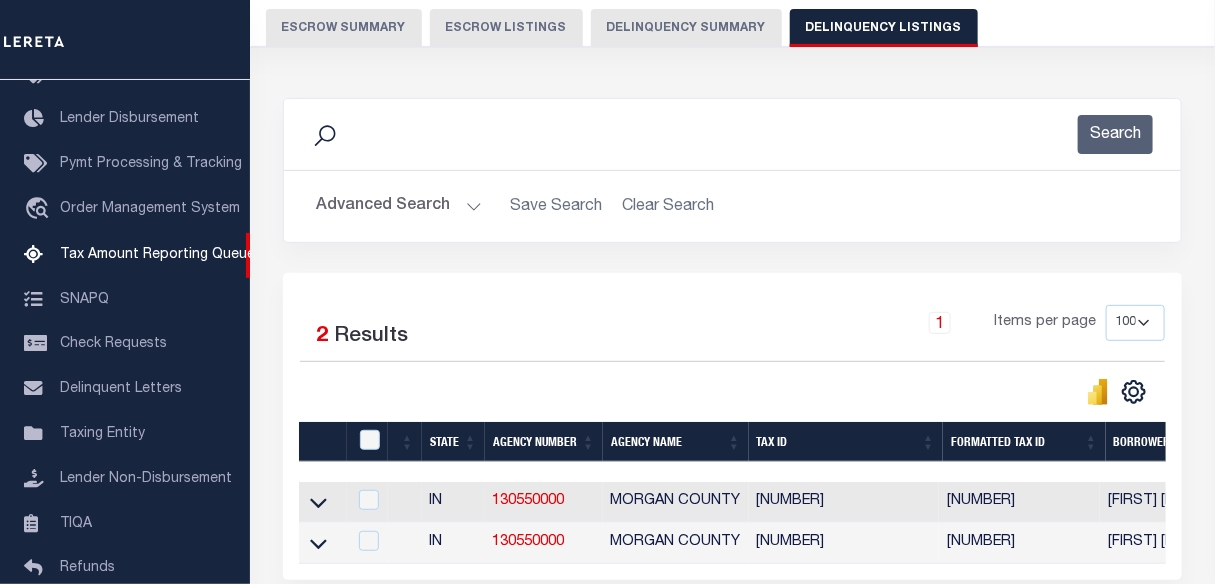 scroll, scrollTop: 369, scrollLeft: 0, axis: vertical 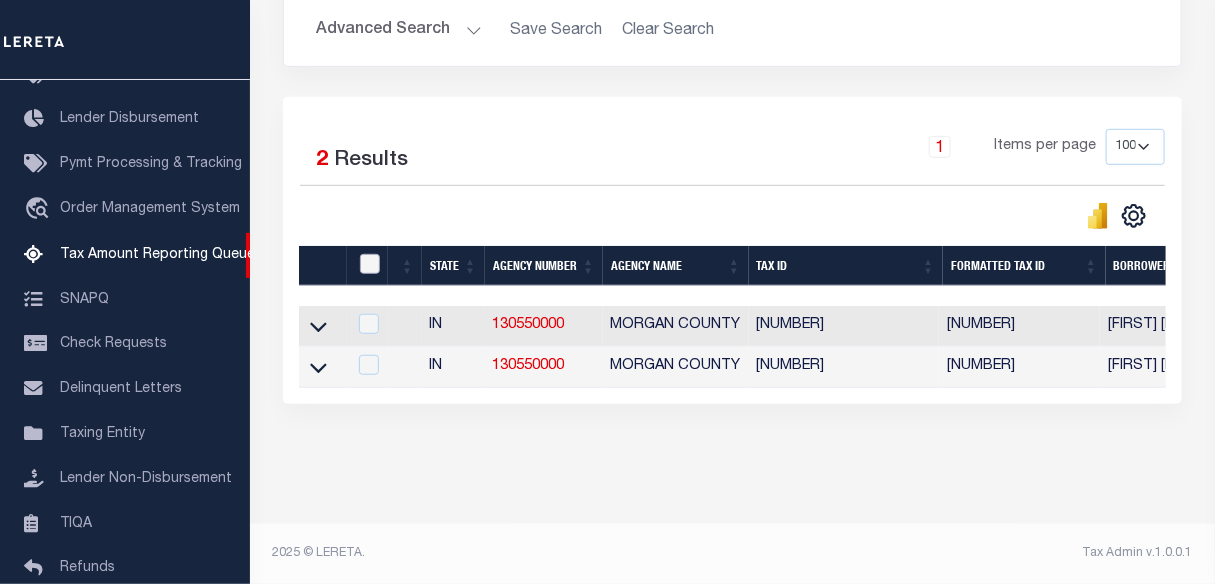 click at bounding box center (370, 264) 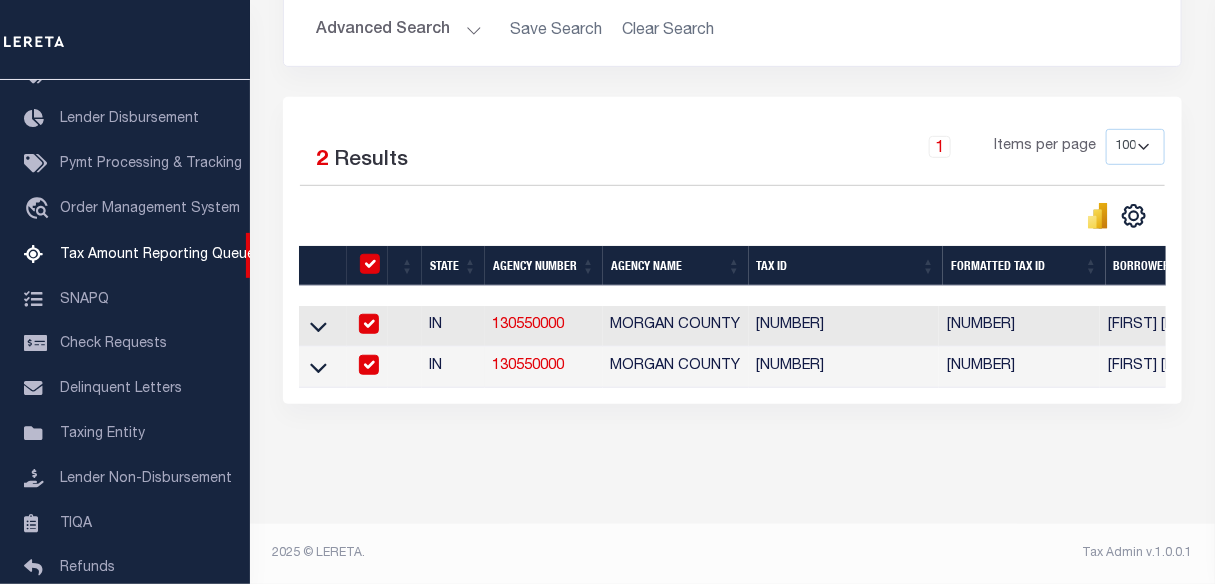 checkbox on "true" 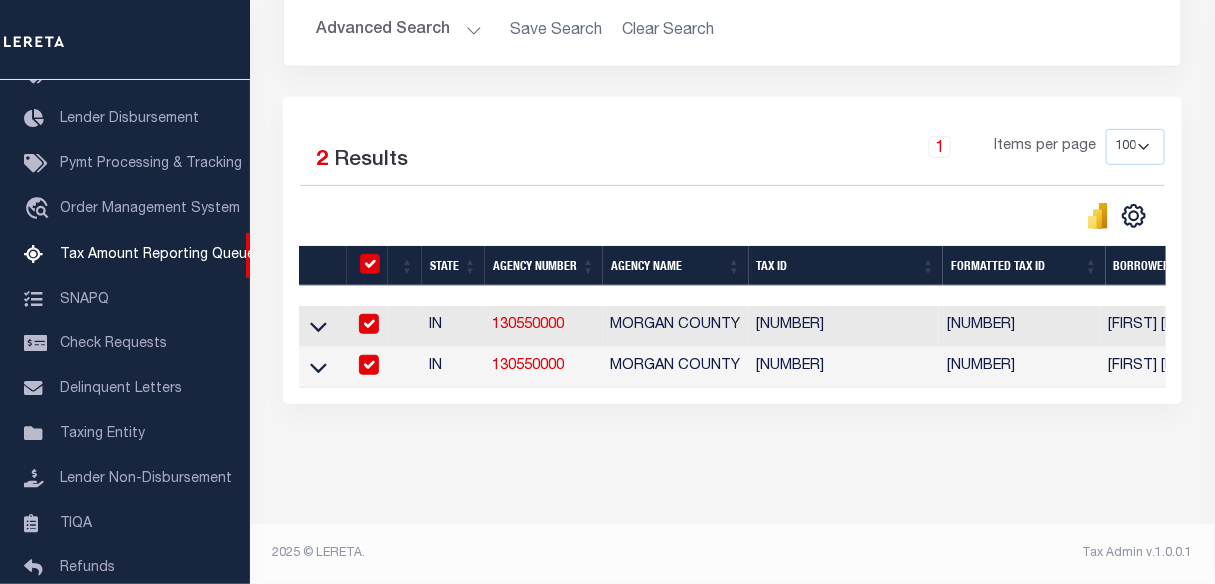 checkbox on "true" 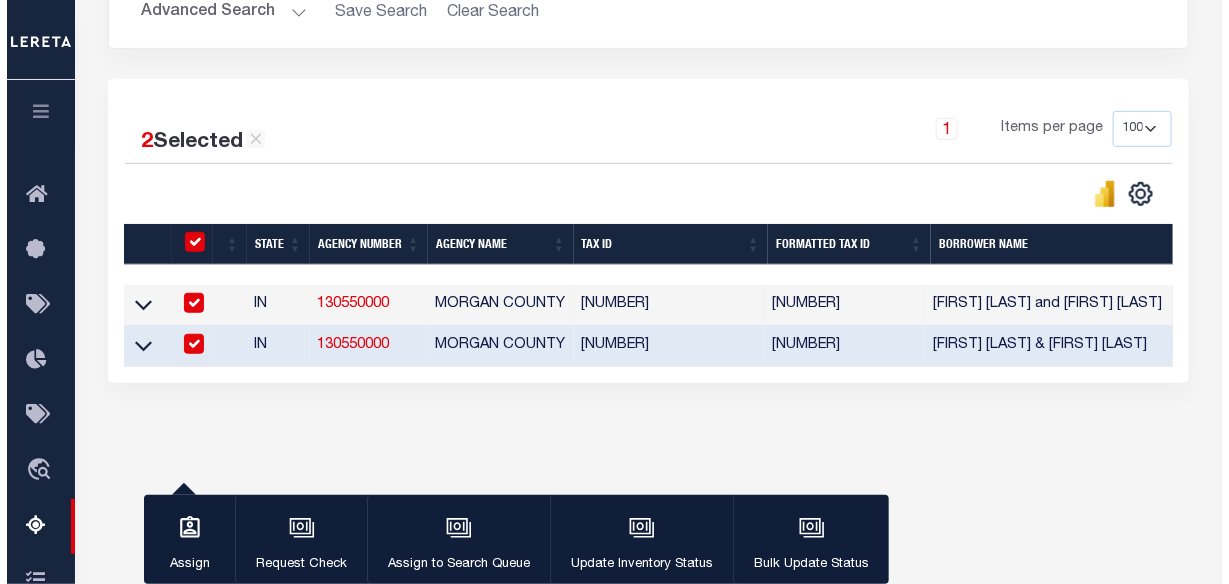 scroll, scrollTop: 364, scrollLeft: 0, axis: vertical 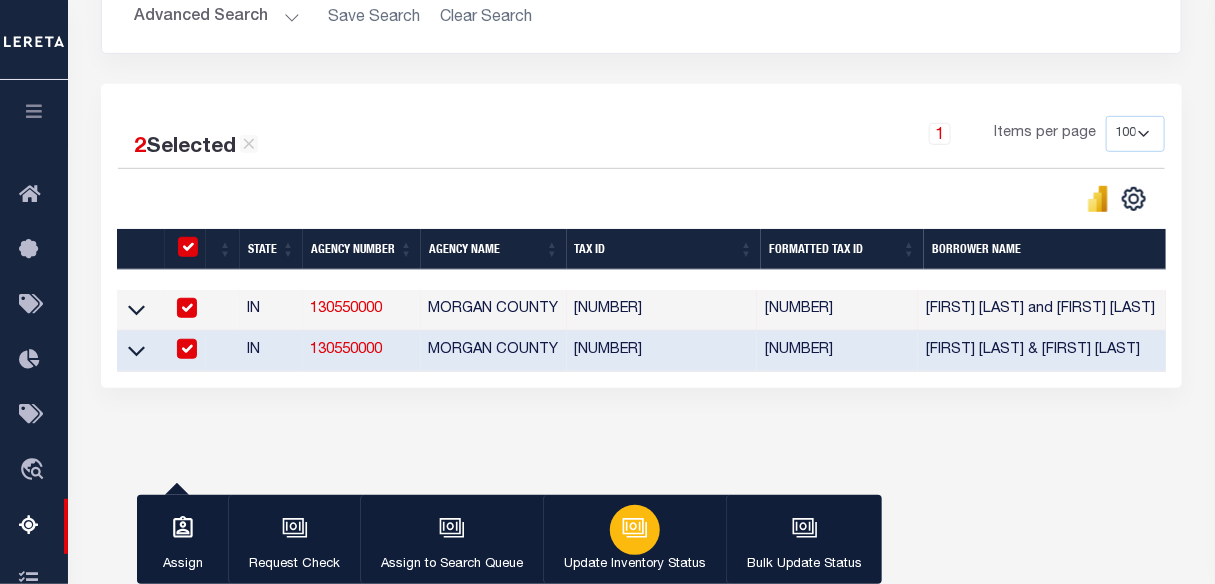 click on "Update Inventory Status" at bounding box center [634, 540] 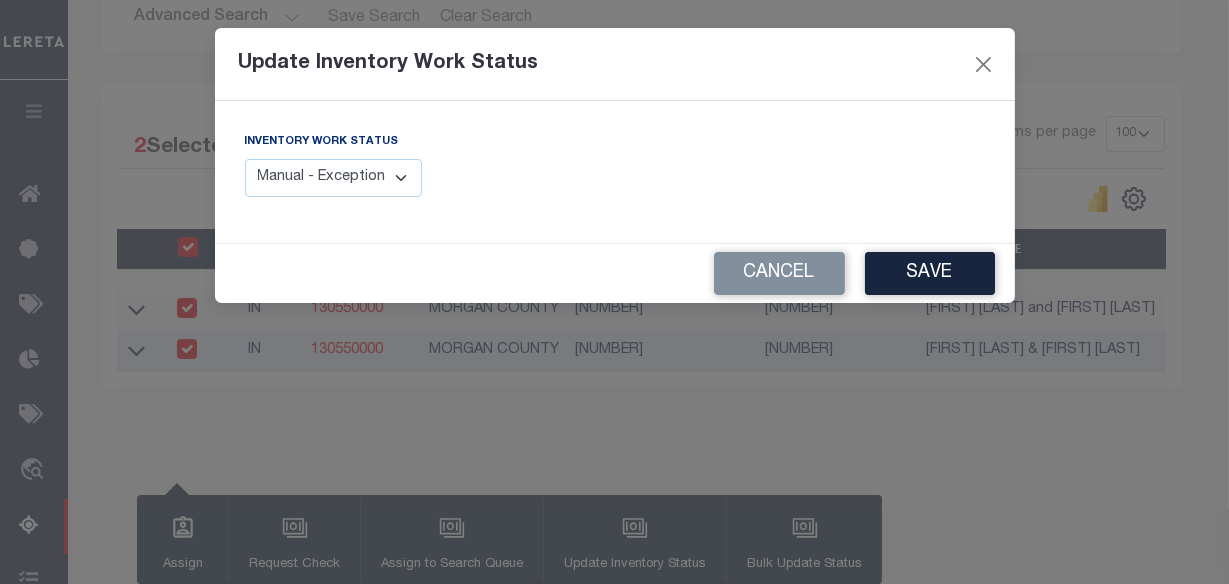 click on "Manual - Exception
Pended - Awaiting Search
Late Add Exception
Completed" at bounding box center [334, 178] 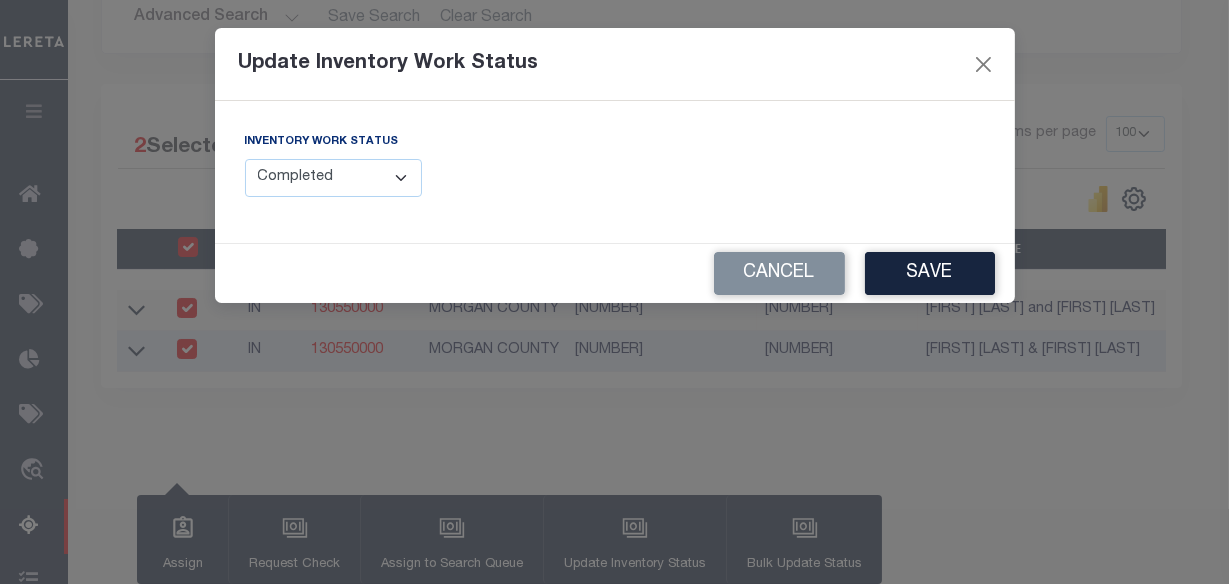 click on "Manual - Exception
Pended - Awaiting Search
Late Add Exception
Completed" at bounding box center [334, 178] 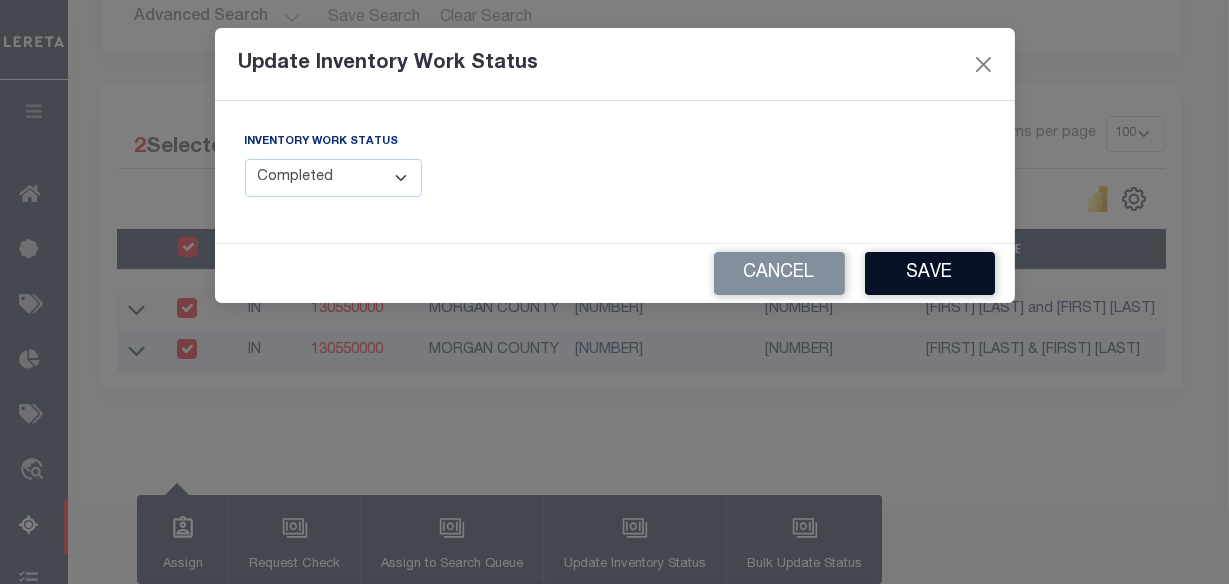 click on "Save" at bounding box center [930, 273] 